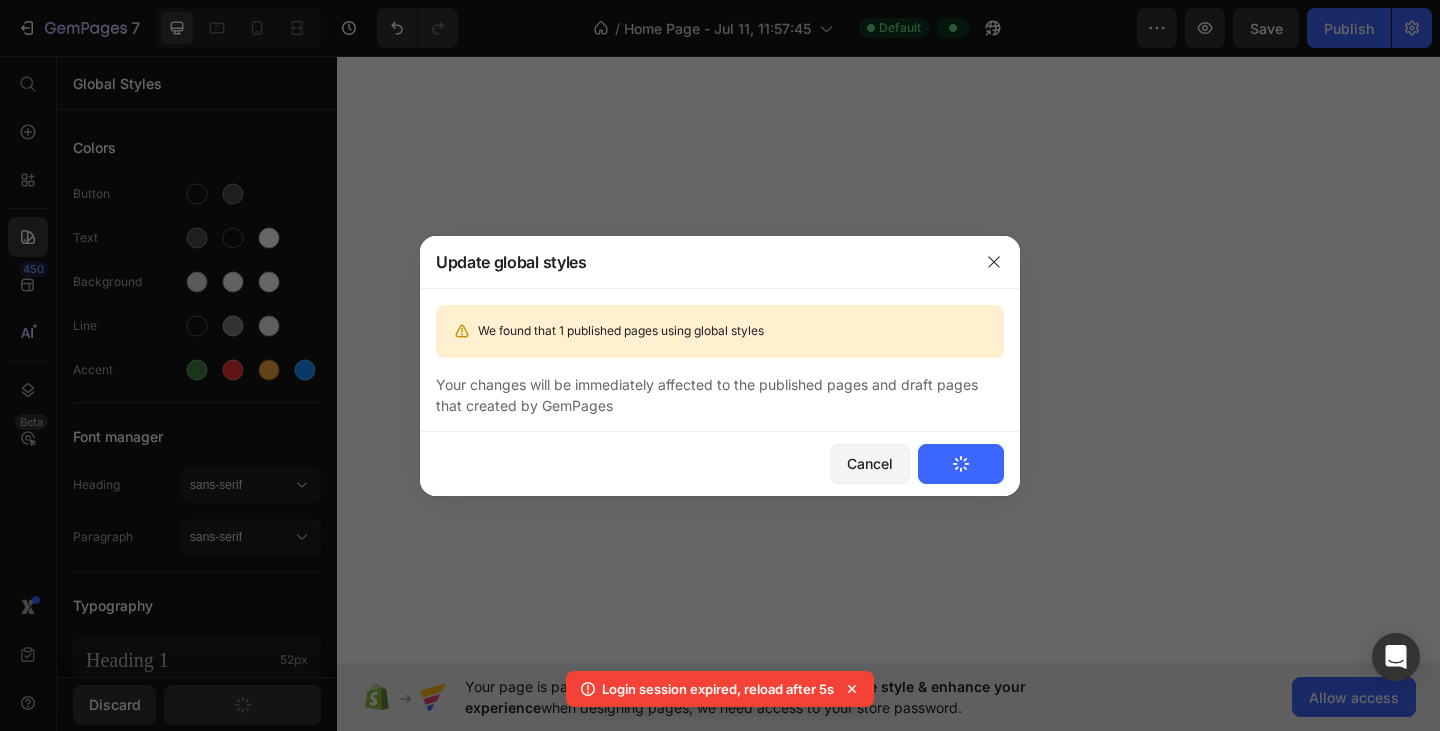 scroll, scrollTop: 0, scrollLeft: 0, axis: both 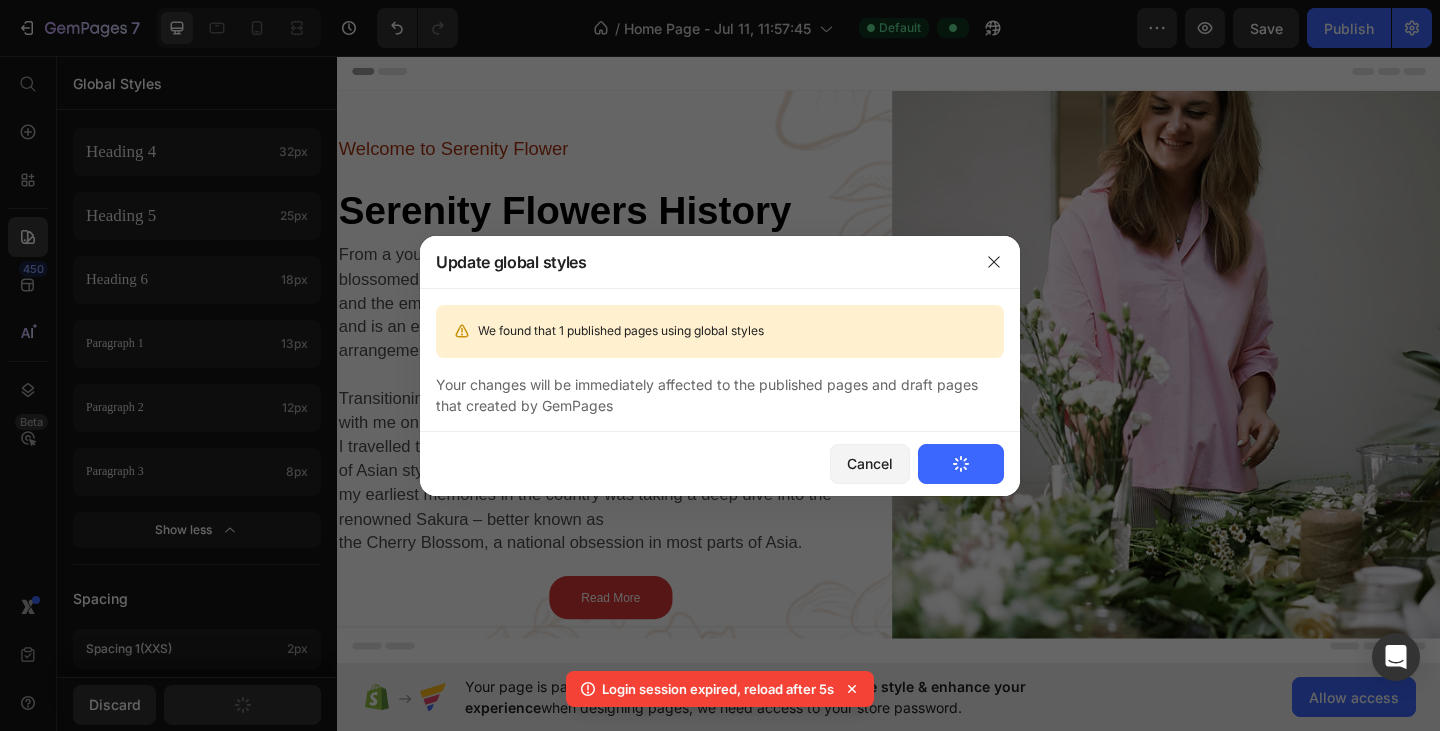 drag, startPoint x: 974, startPoint y: 462, endPoint x: 449, endPoint y: 273, distance: 557.9839 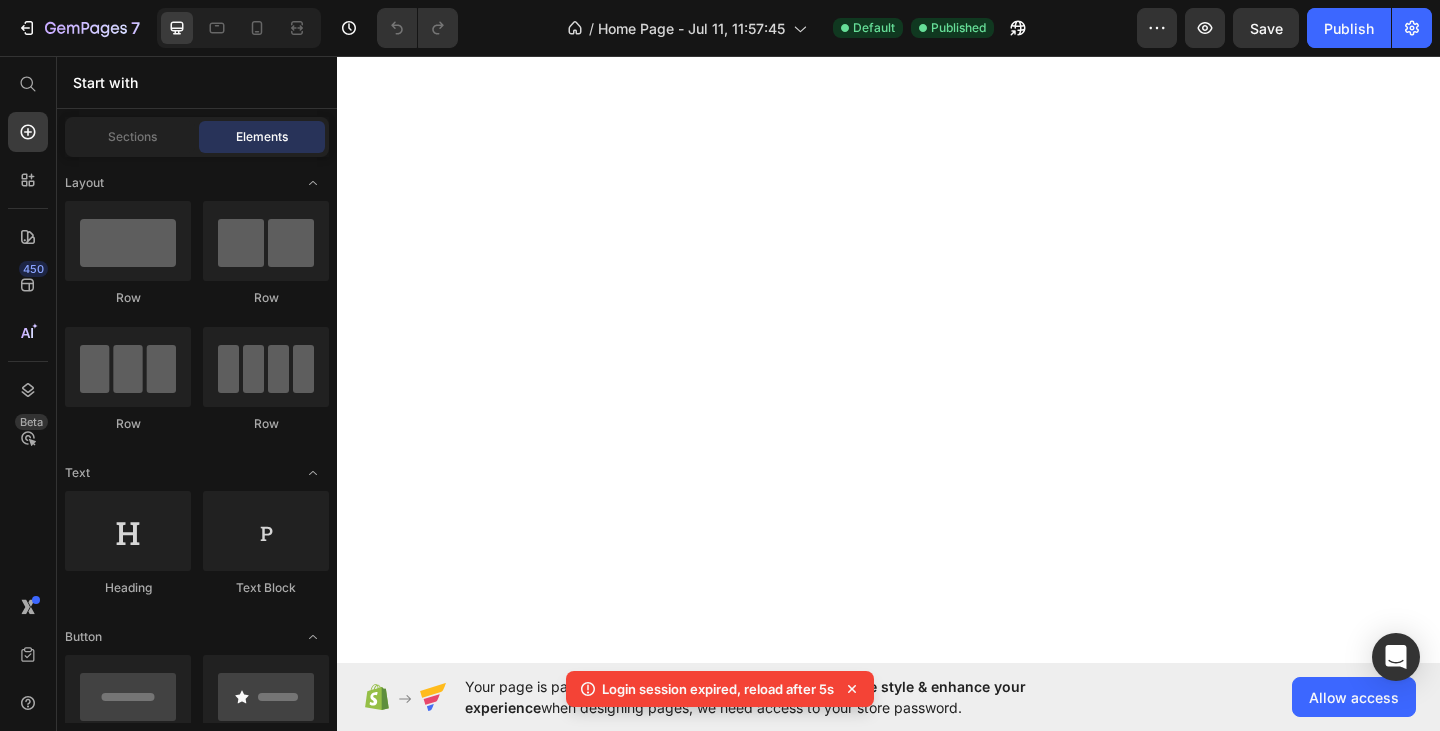scroll, scrollTop: 0, scrollLeft: 0, axis: both 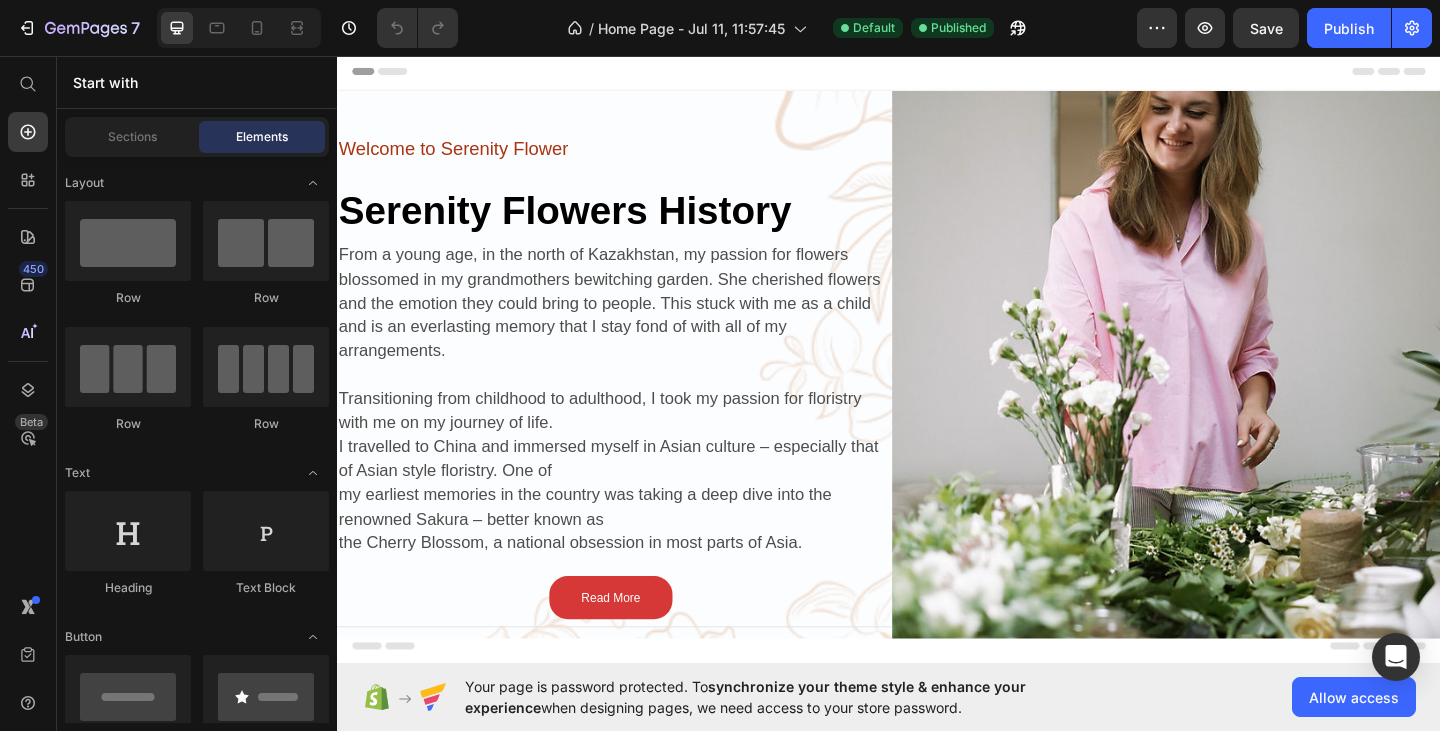 click on "Header" at bounding box center (937, 73) 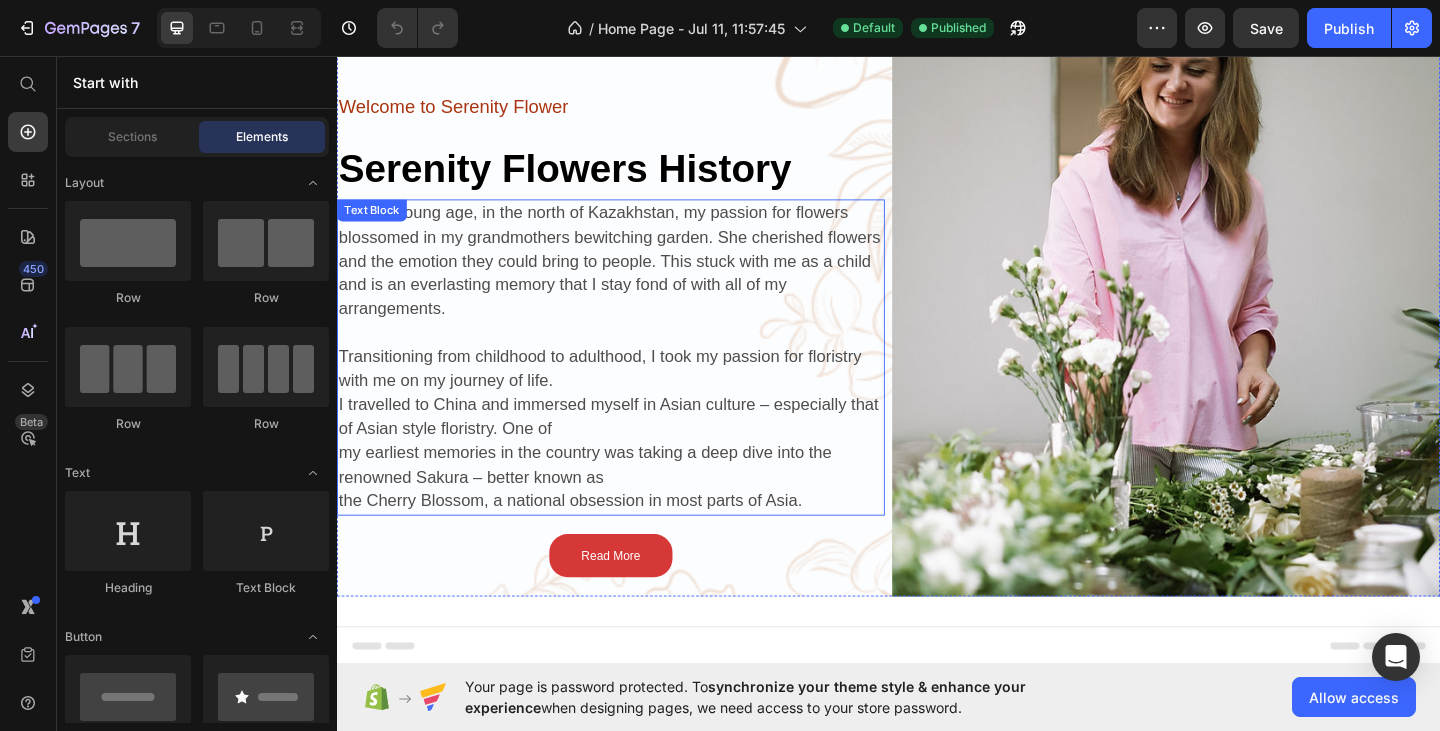 scroll, scrollTop: 0, scrollLeft: 0, axis: both 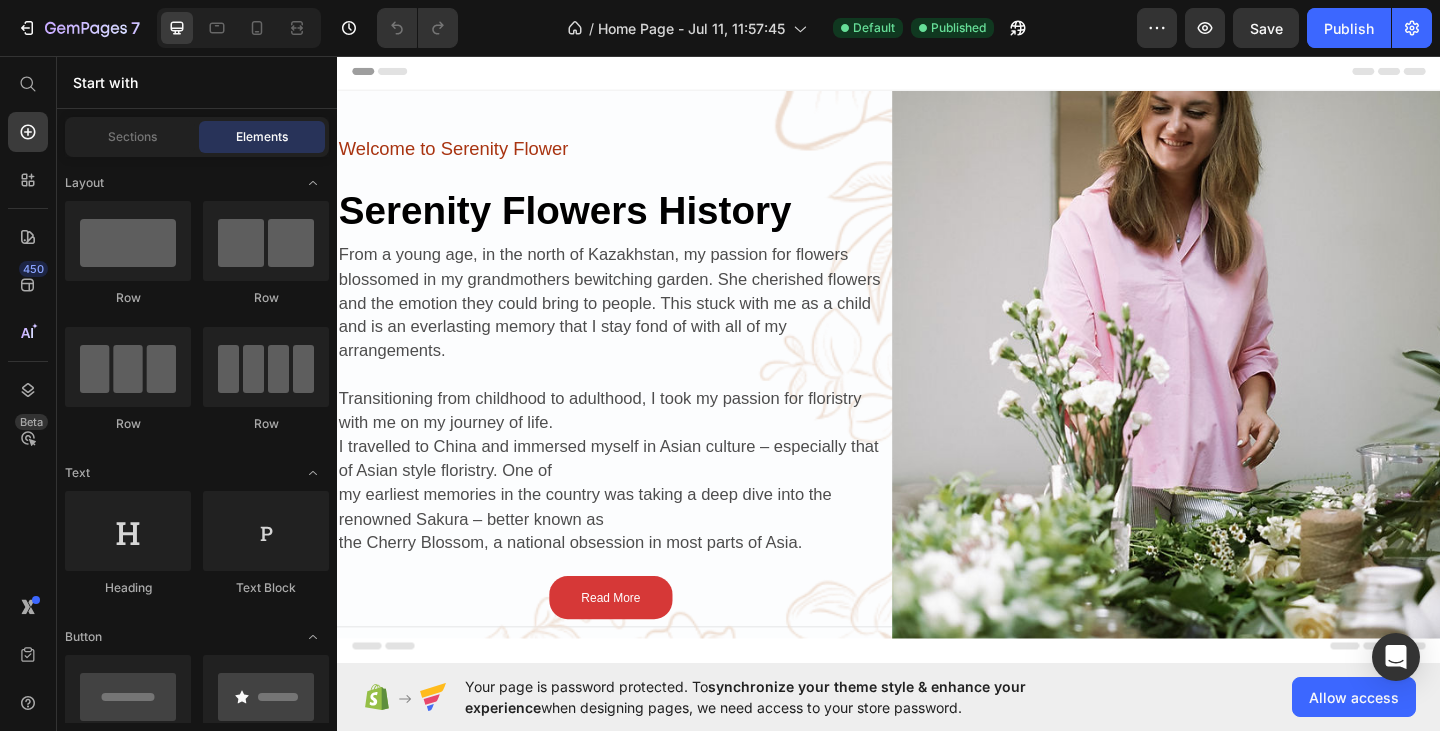 click on "Header" at bounding box center (937, 73) 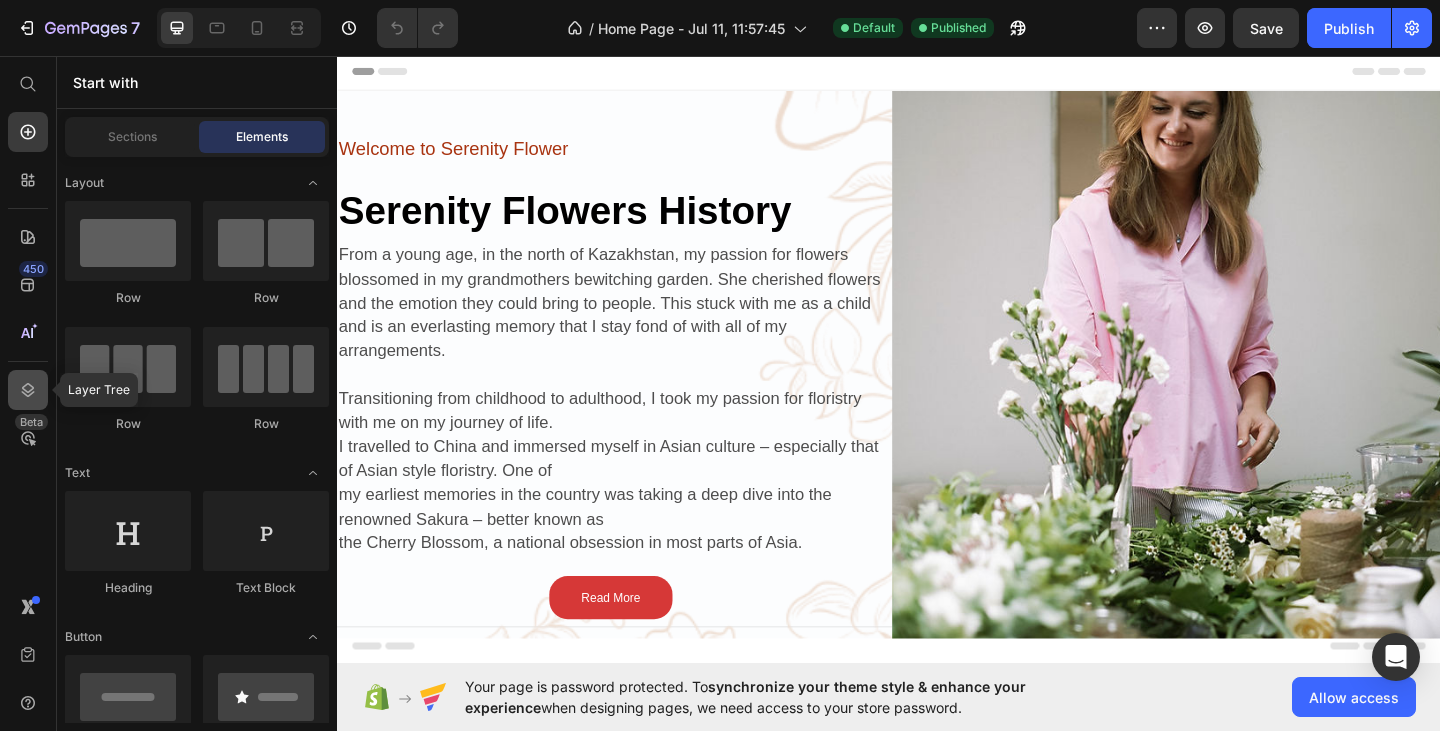 click 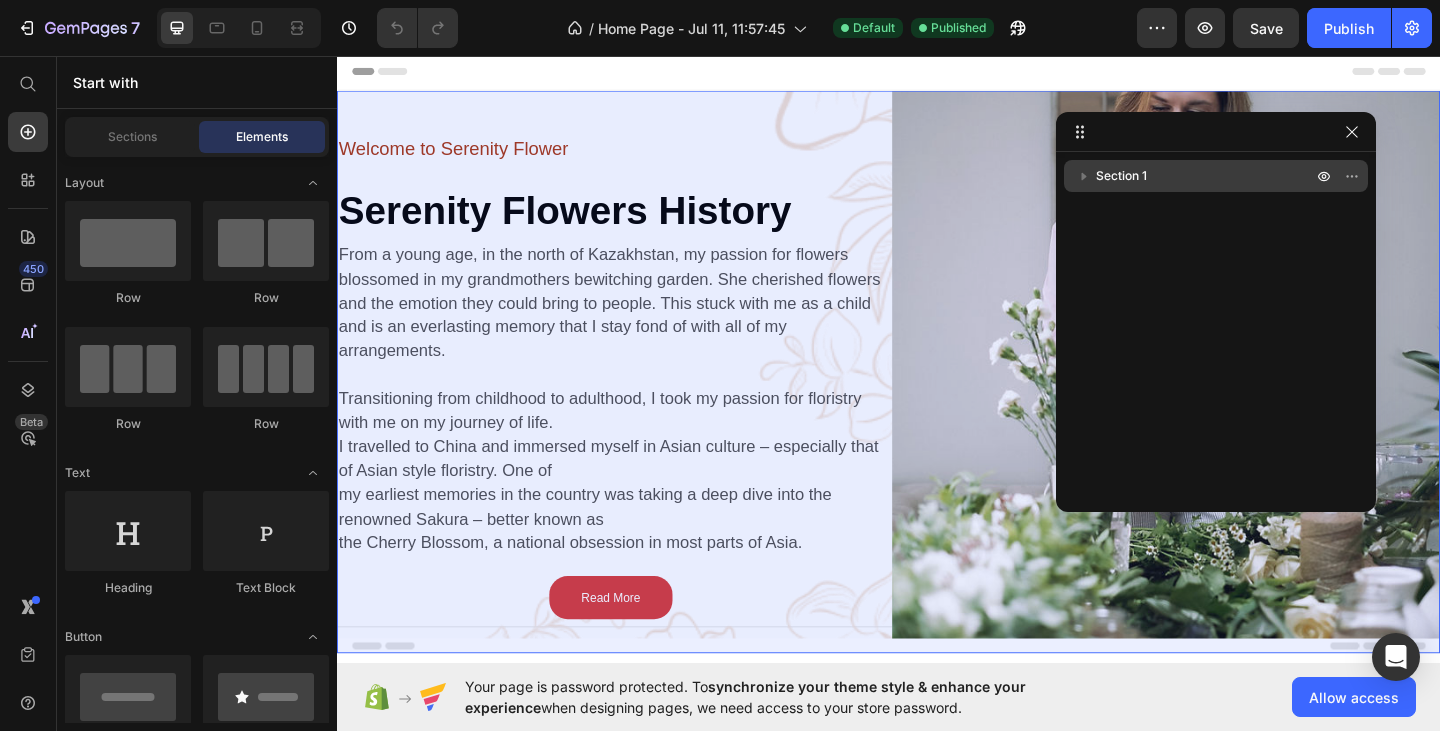 click on "Section 1" at bounding box center (1121, 176) 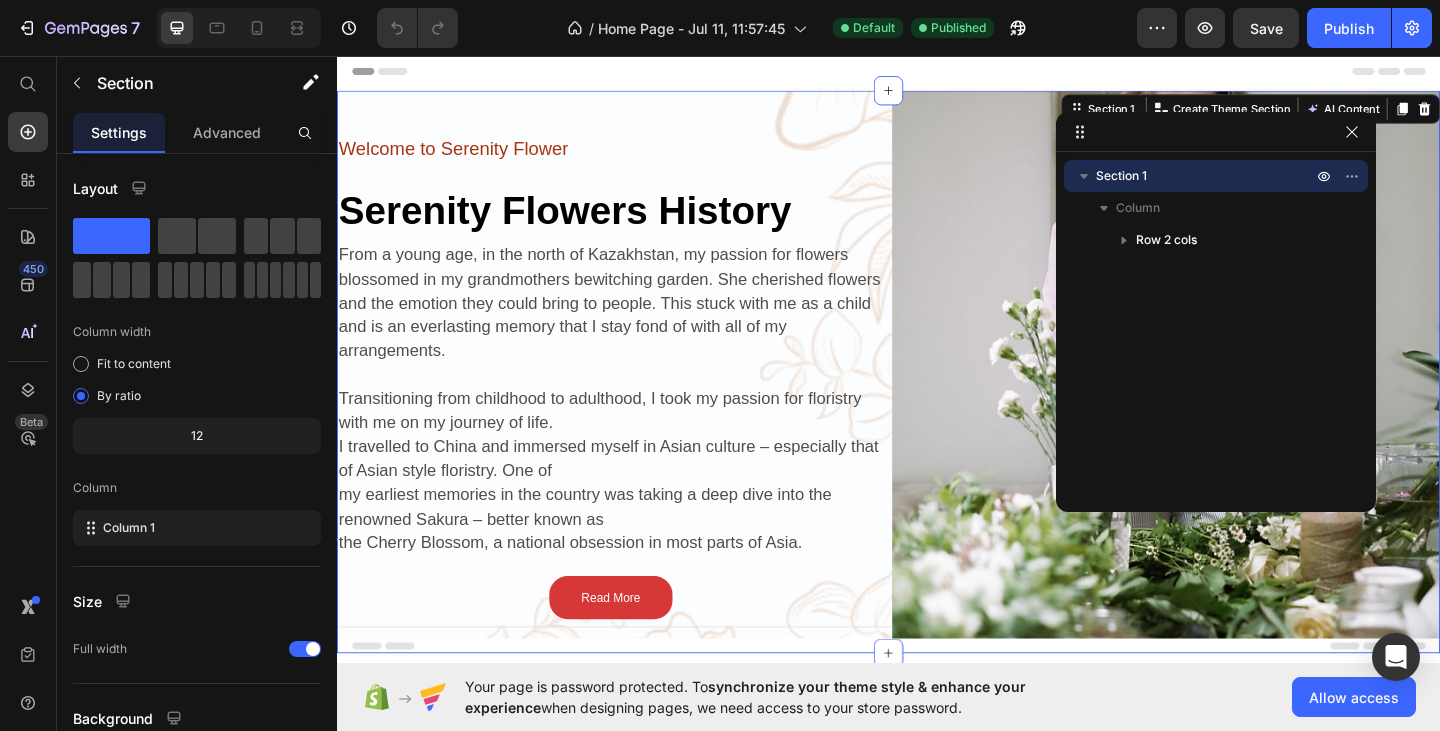 click on "Section 1" at bounding box center (1121, 176) 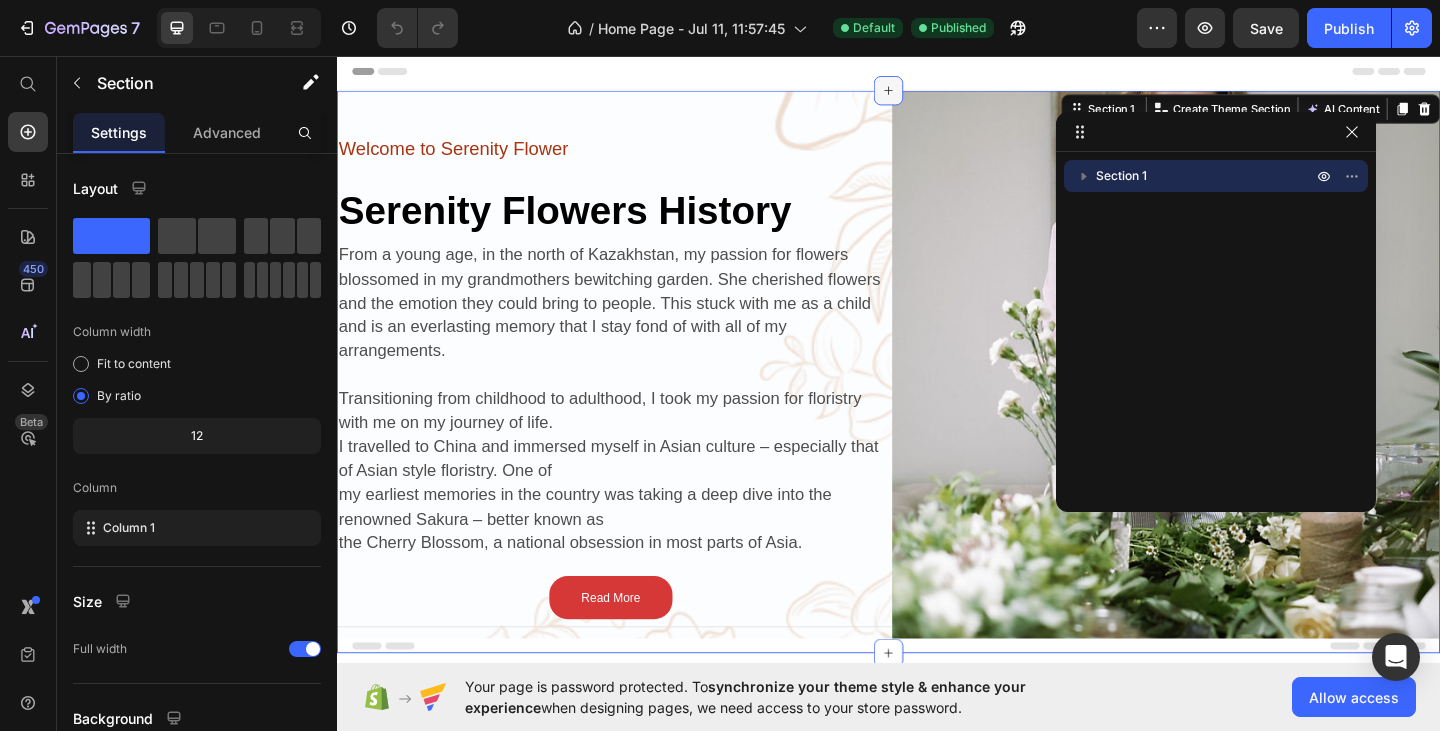 click 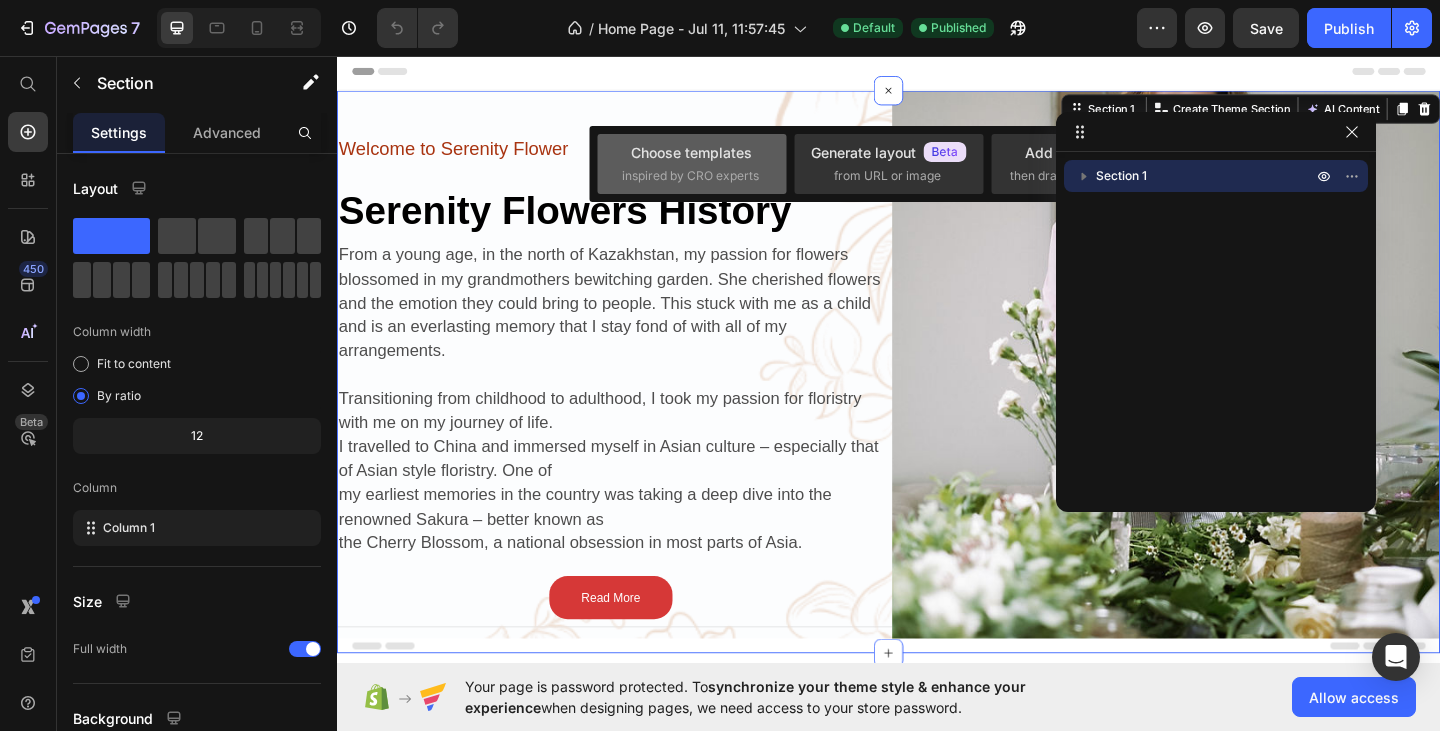 click on "Choose templates  inspired by CRO experts" at bounding box center [692, 163] 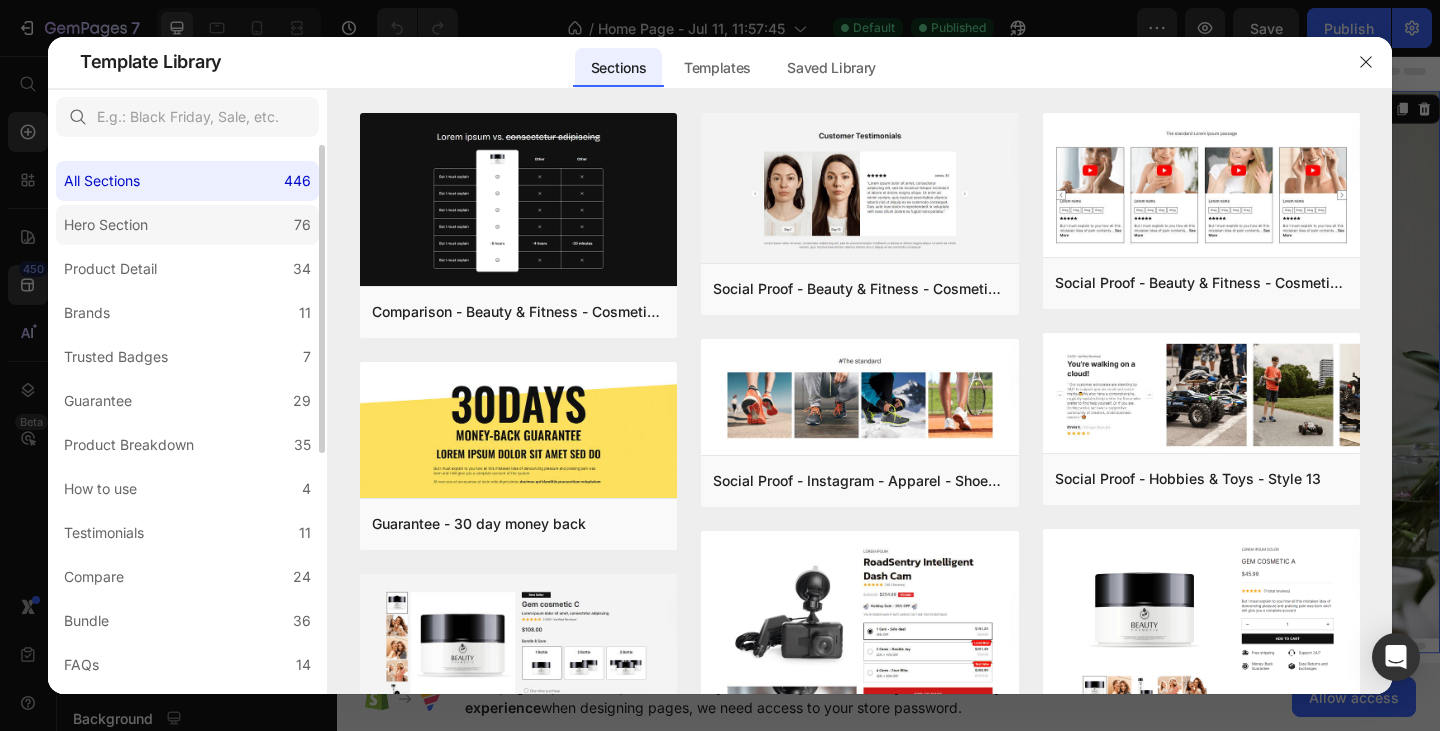 click on "Hero Section" at bounding box center (106, 225) 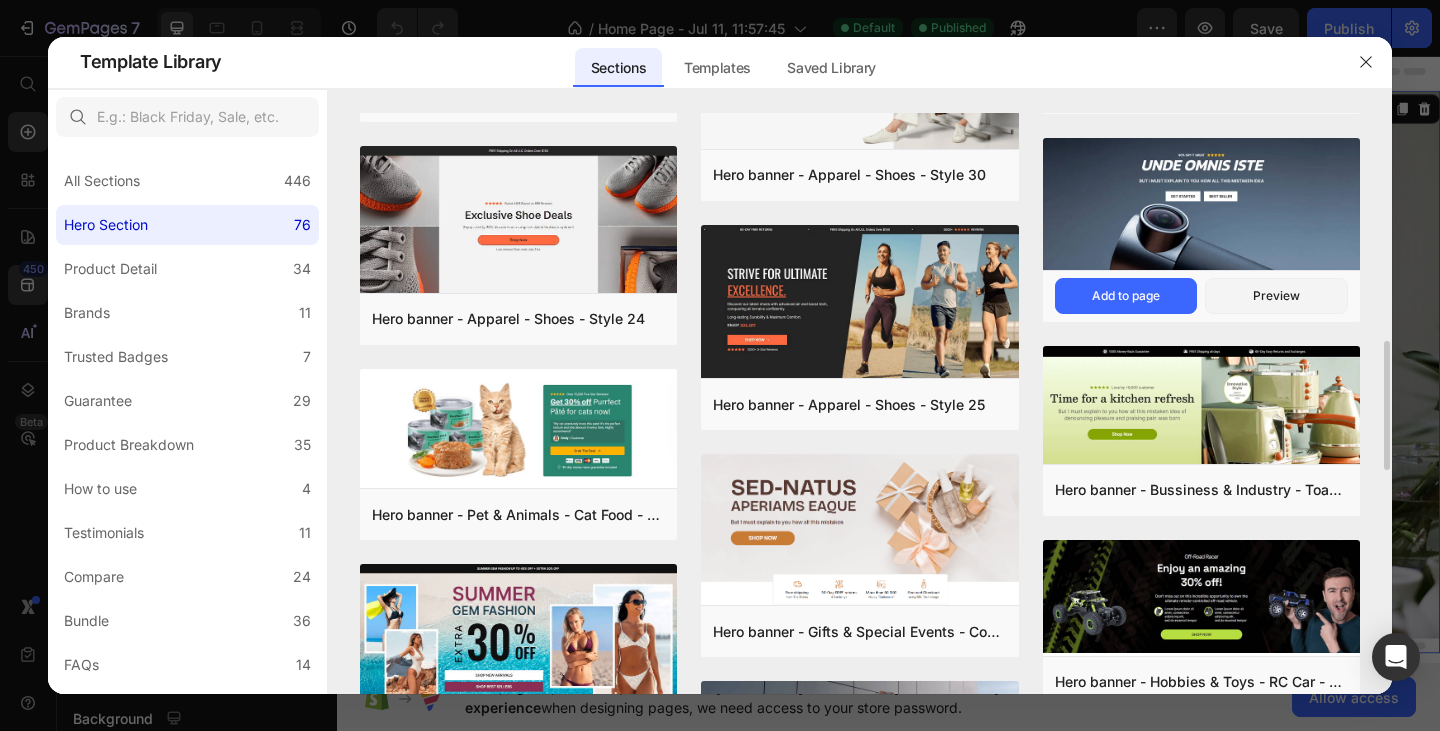 scroll, scrollTop: 927, scrollLeft: 0, axis: vertical 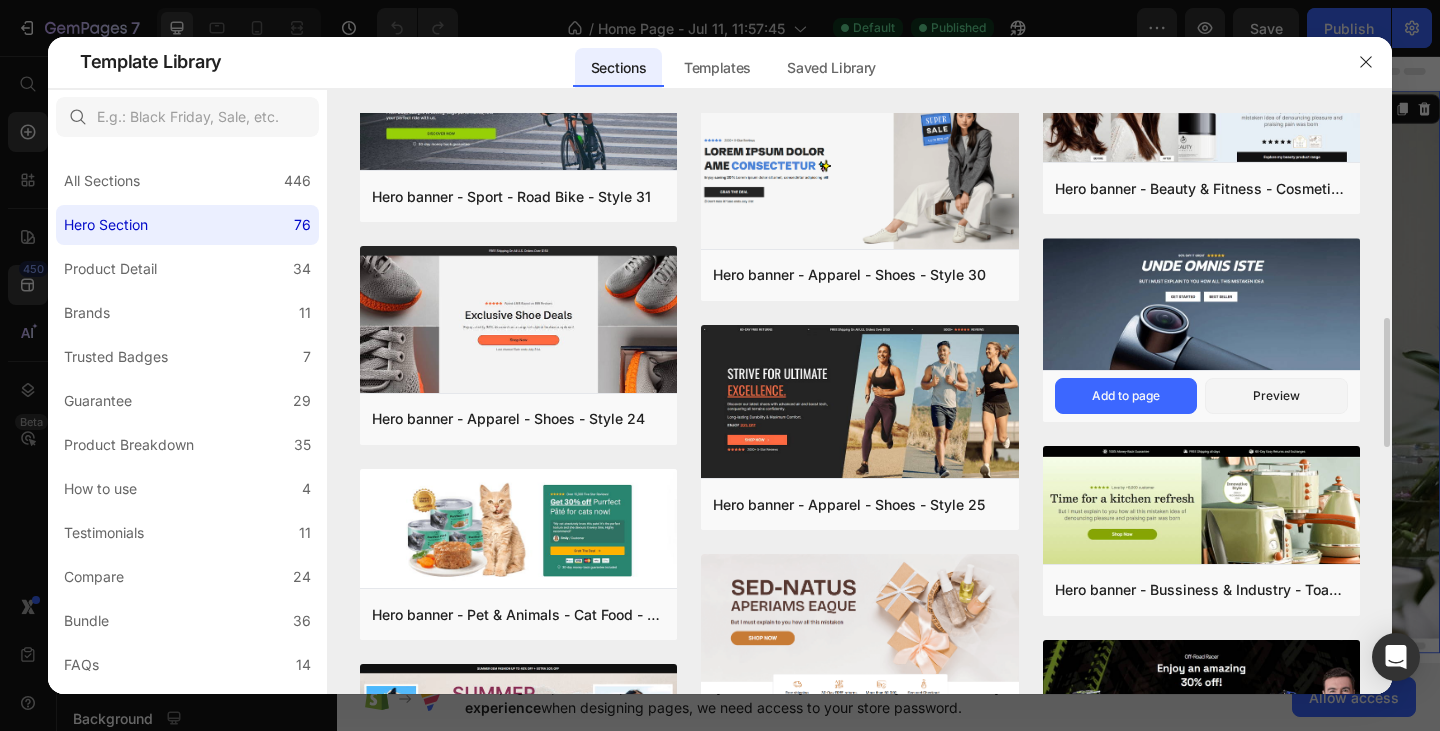click at bounding box center [1201, 307] 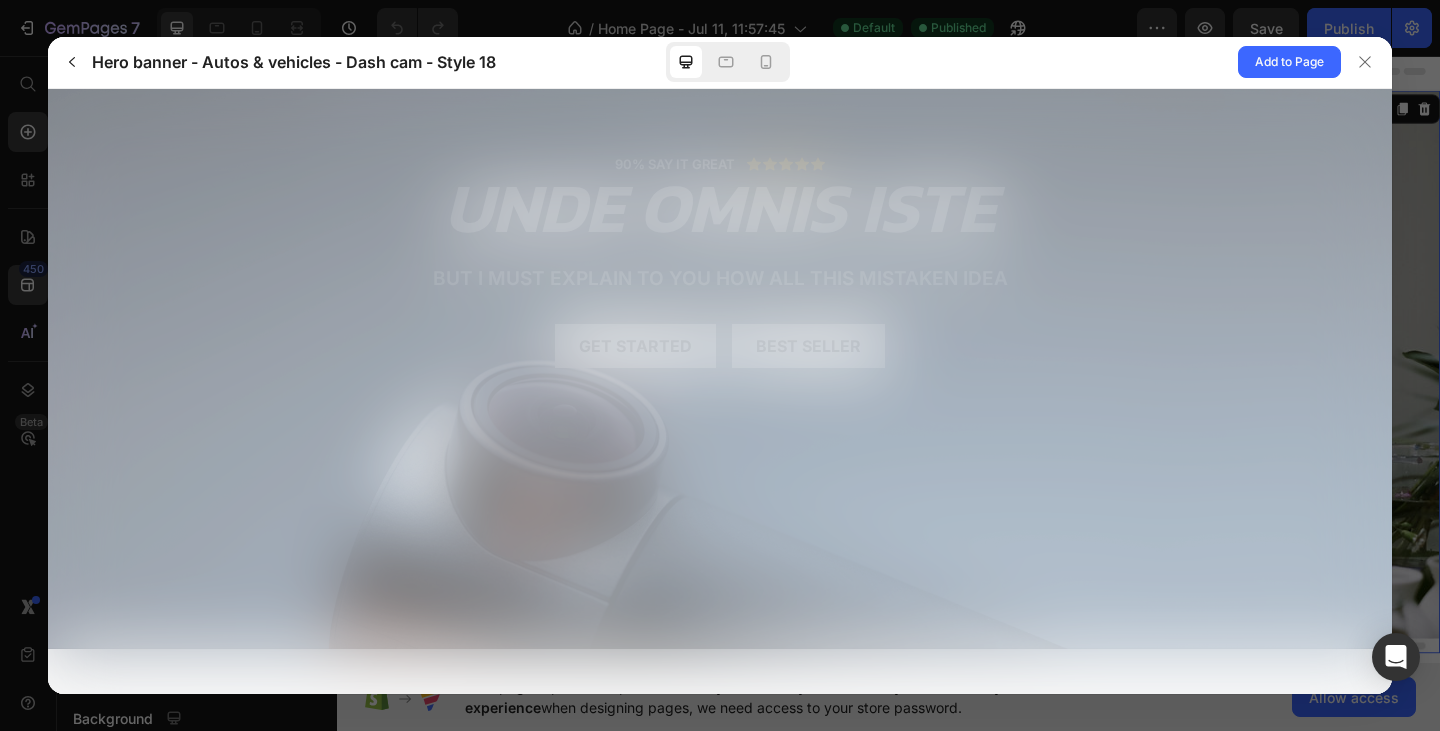 scroll, scrollTop: 0, scrollLeft: 0, axis: both 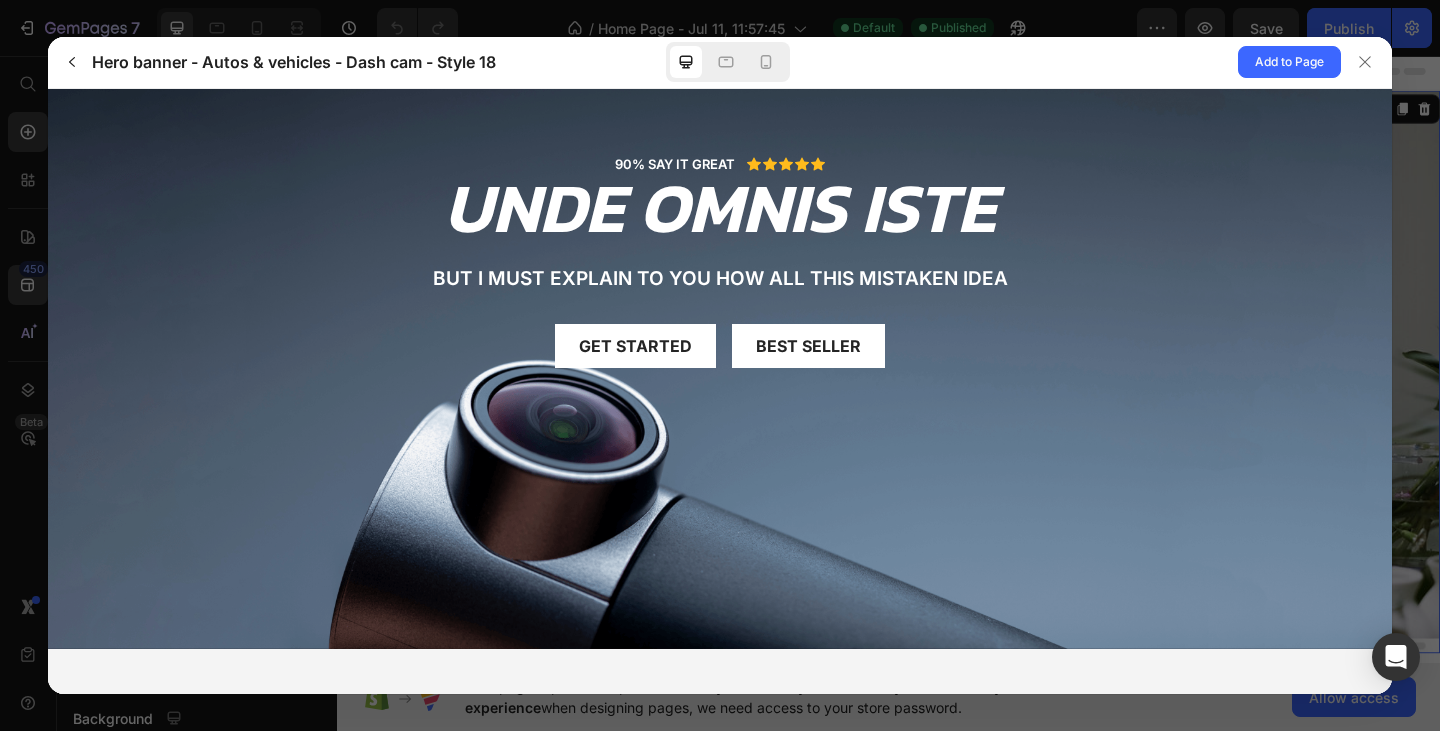 click on "unde omnis iste" at bounding box center (720, 207) 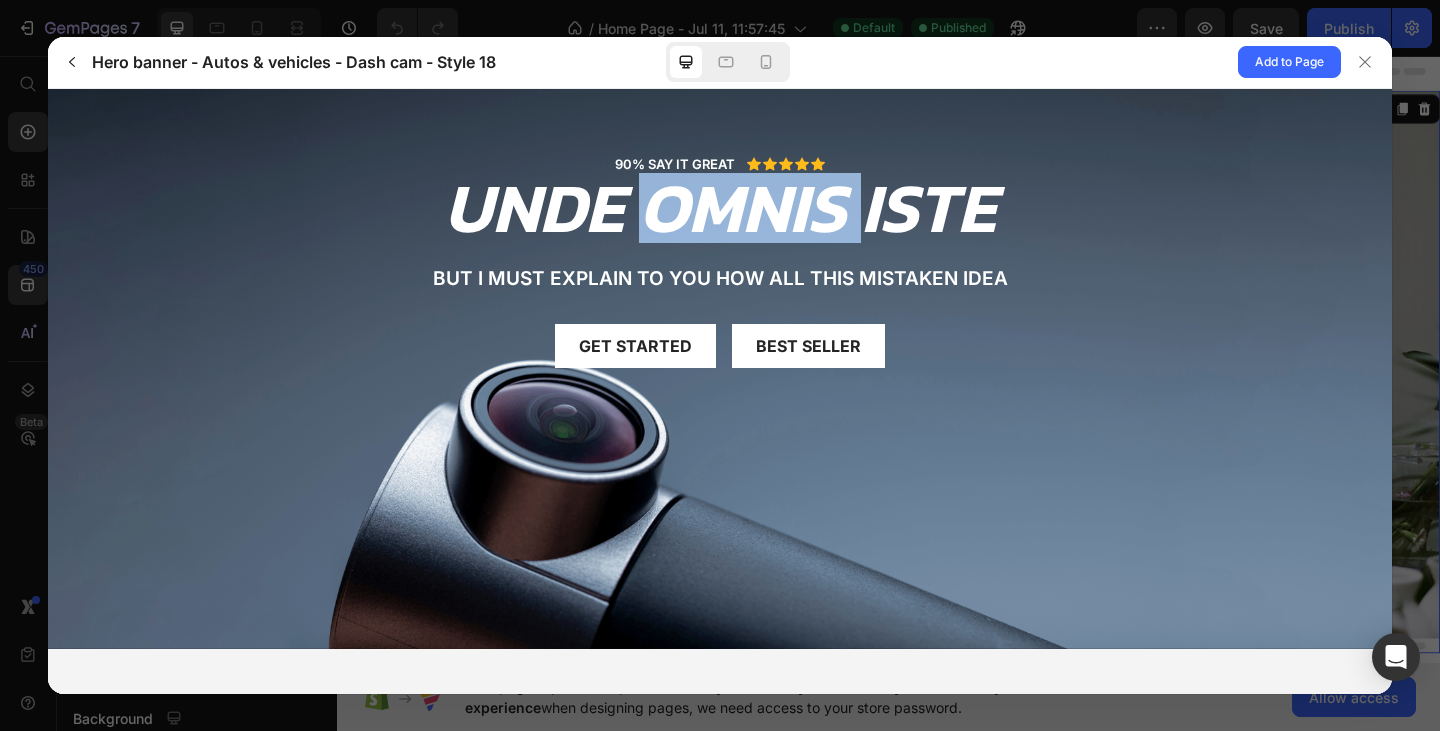 click on "unde omnis iste" at bounding box center (720, 207) 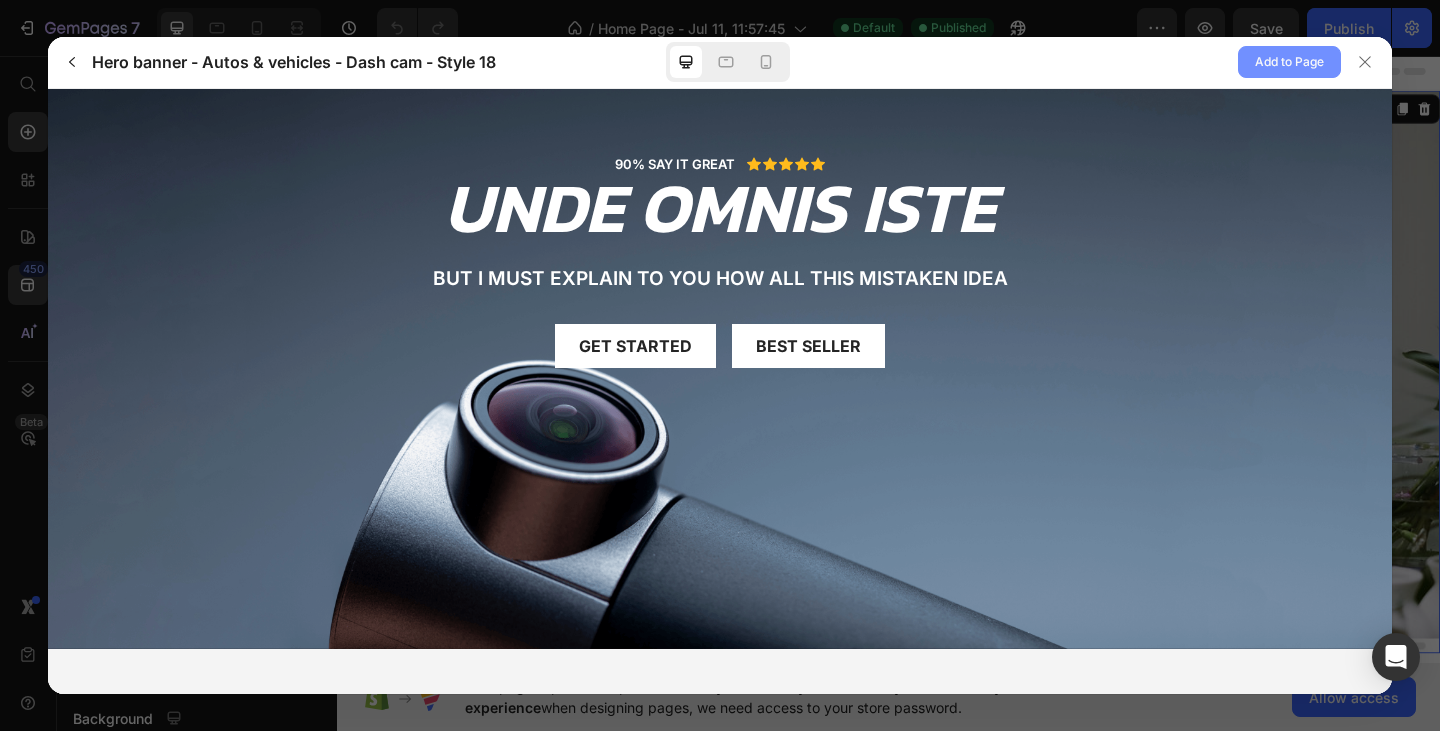 click on "Add to Page" 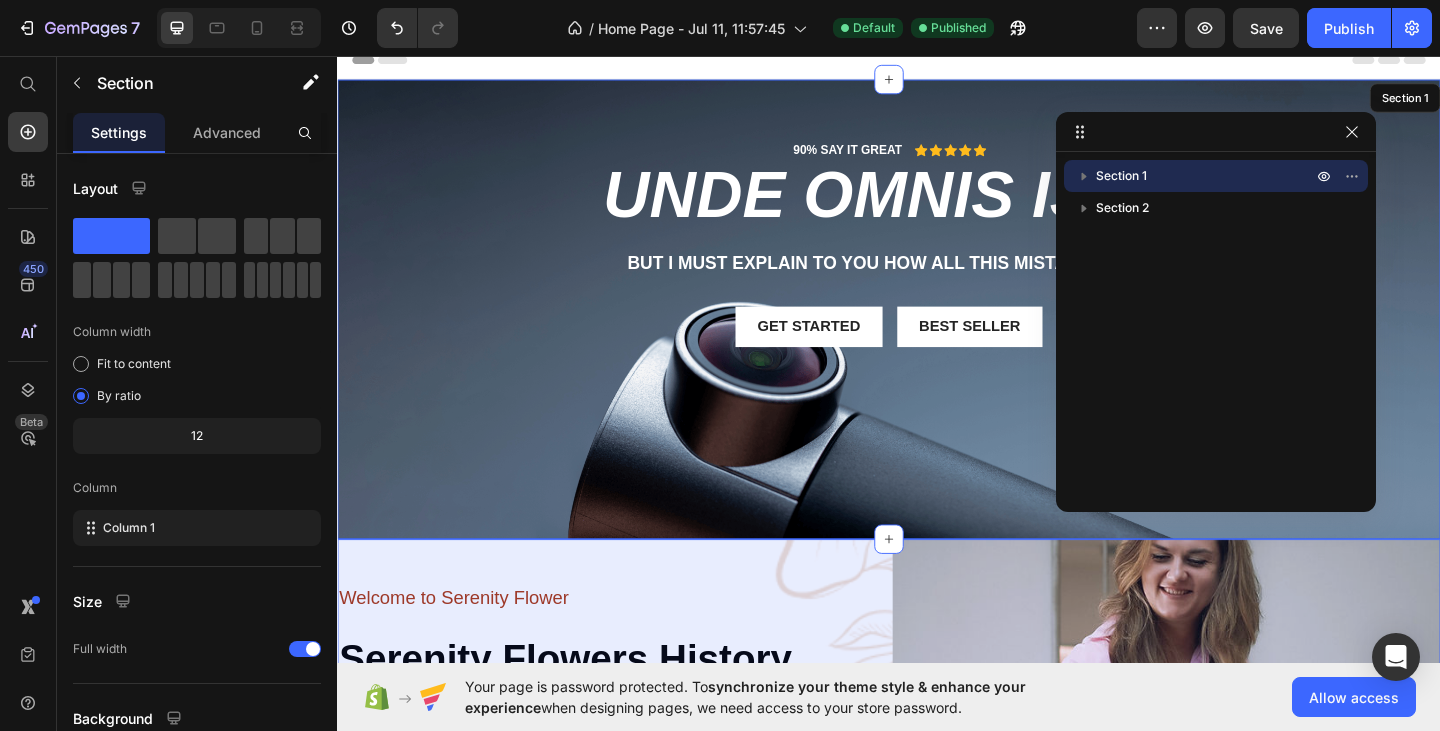 scroll, scrollTop: 0, scrollLeft: 0, axis: both 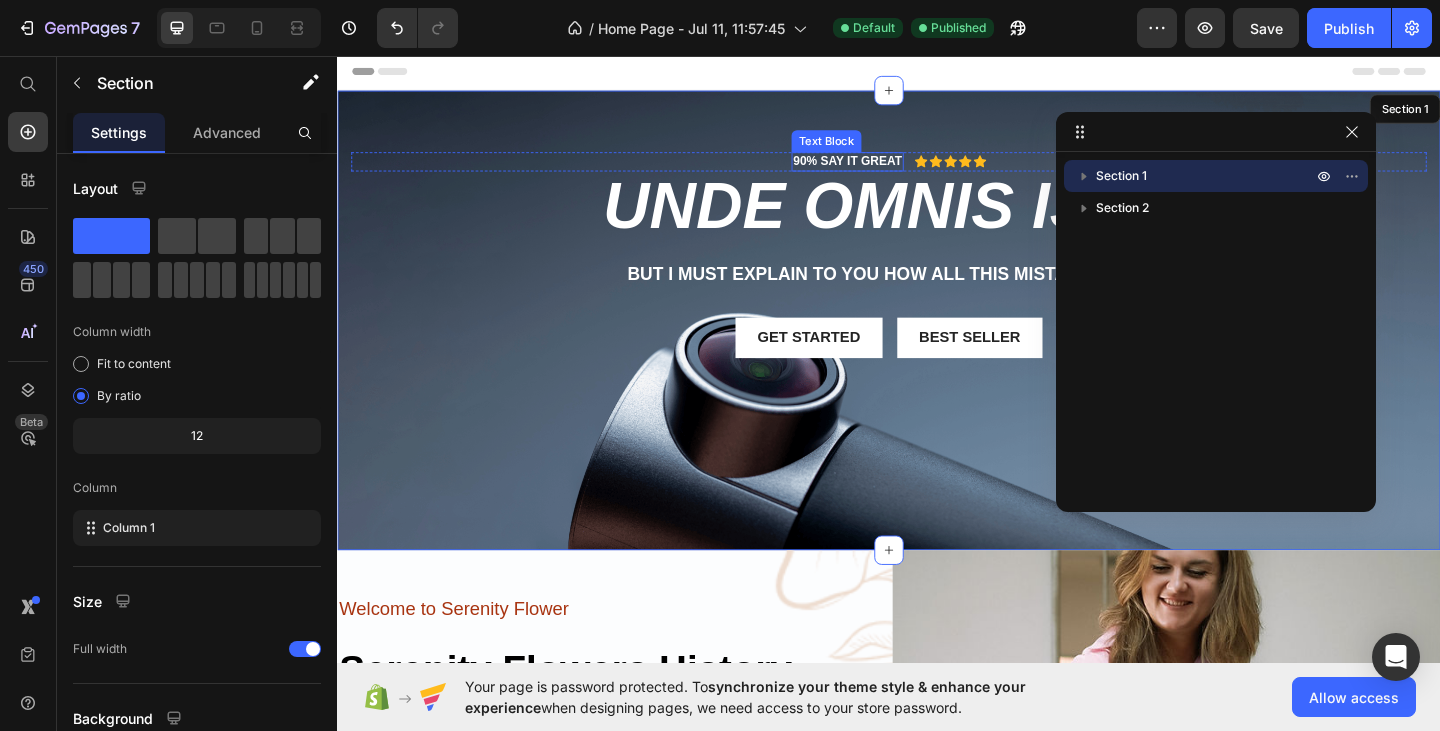 click on "90% SAY IT GREAT" at bounding box center (892, 171) 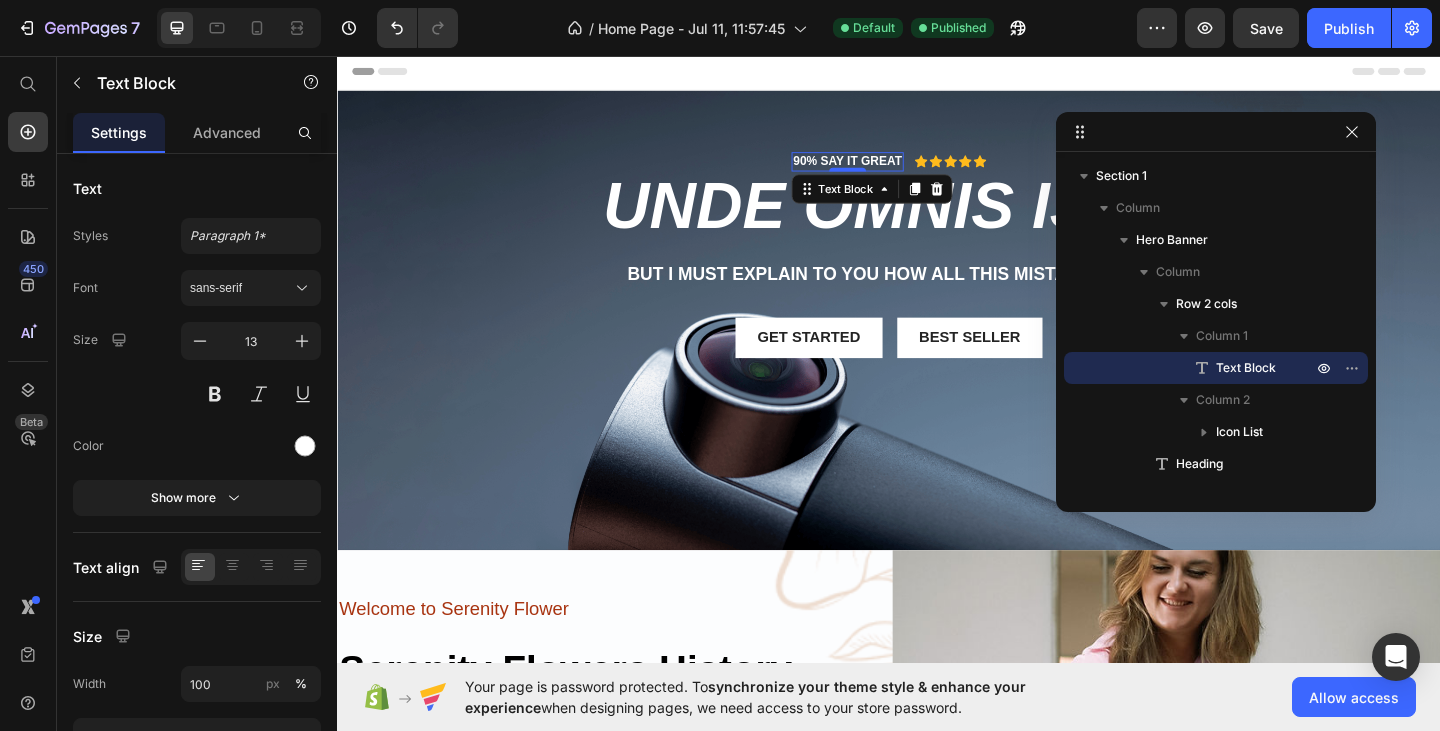 click on "90% SAY IT GREAT" at bounding box center (892, 171) 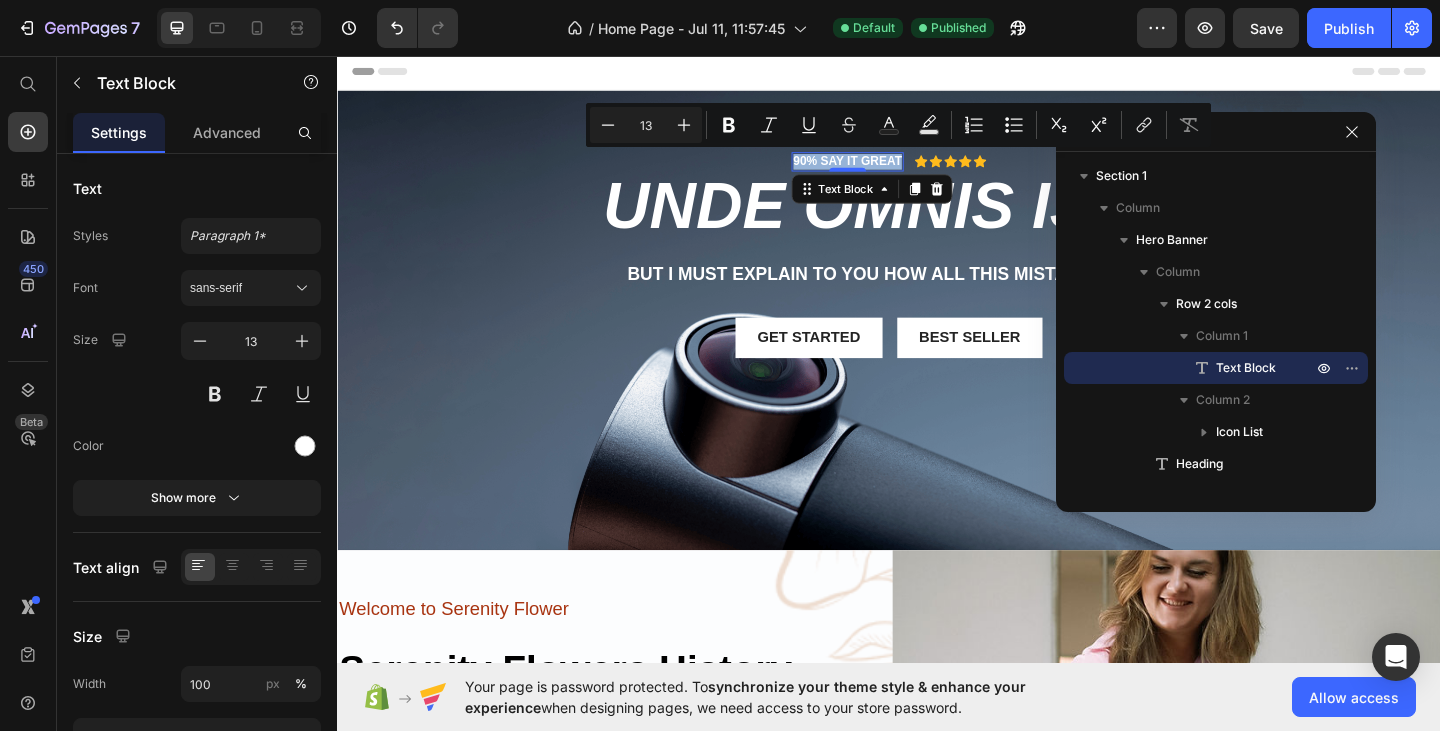 click on "90% SAY IT GREAT" at bounding box center (892, 171) 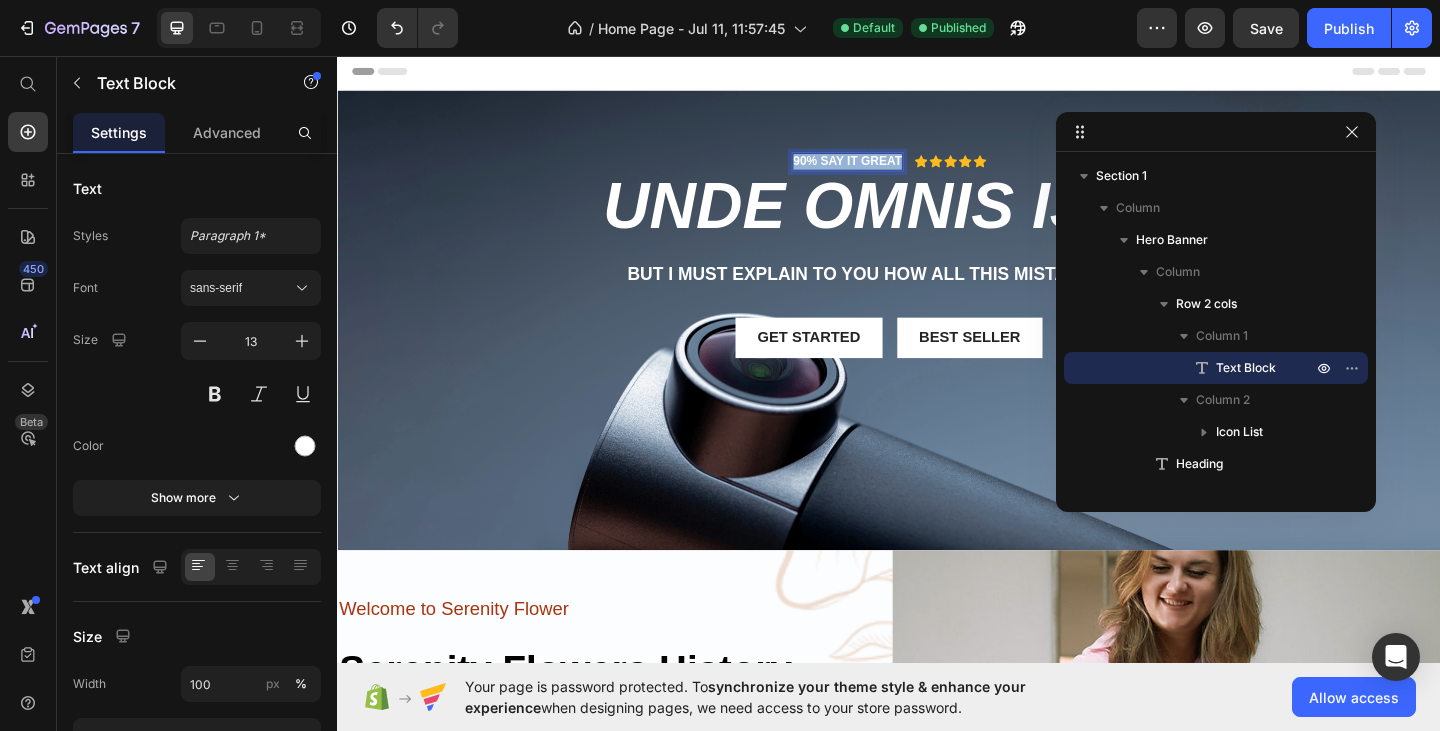 click on "90% SAY IT GREAT" at bounding box center [892, 171] 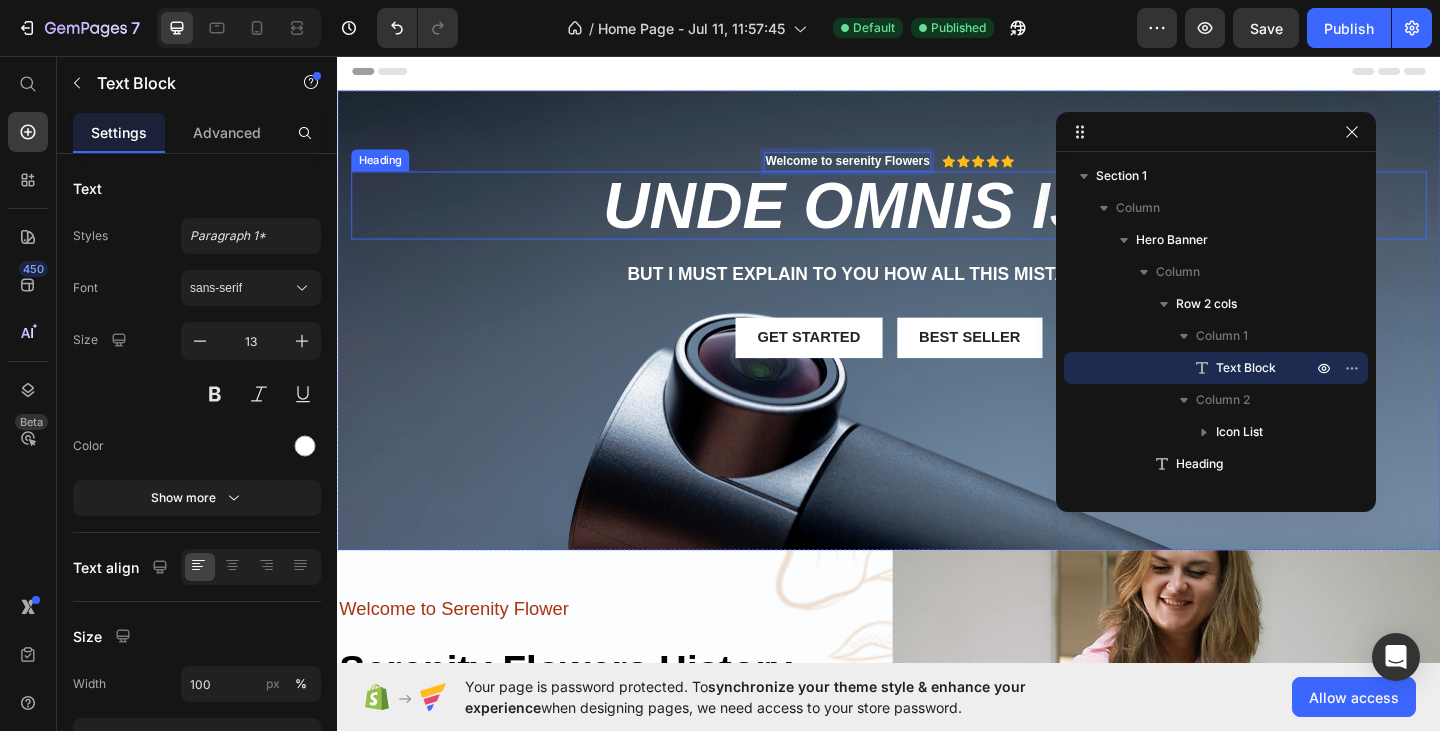 click on "unde omnis iste" at bounding box center [937, 219] 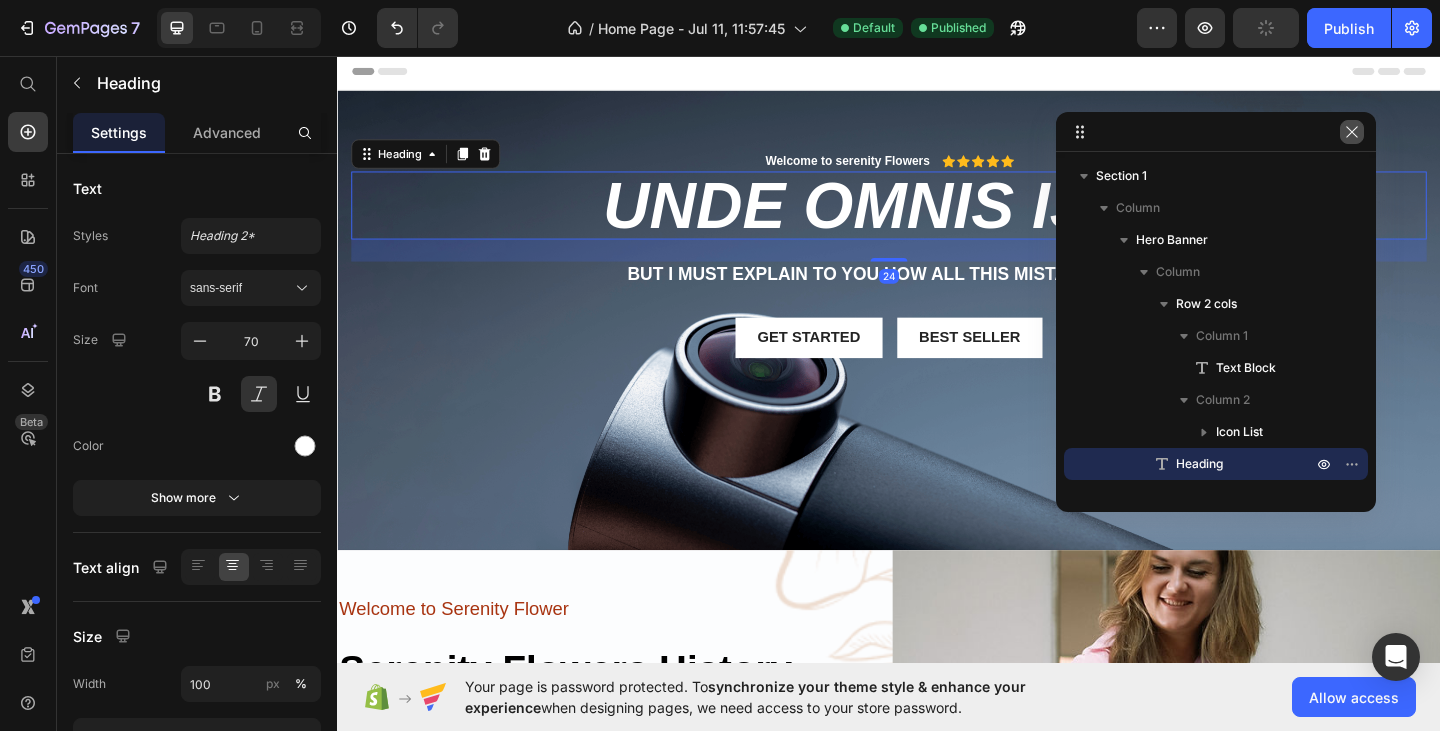 drag, startPoint x: 1348, startPoint y: 133, endPoint x: 984, endPoint y: 83, distance: 367.41803 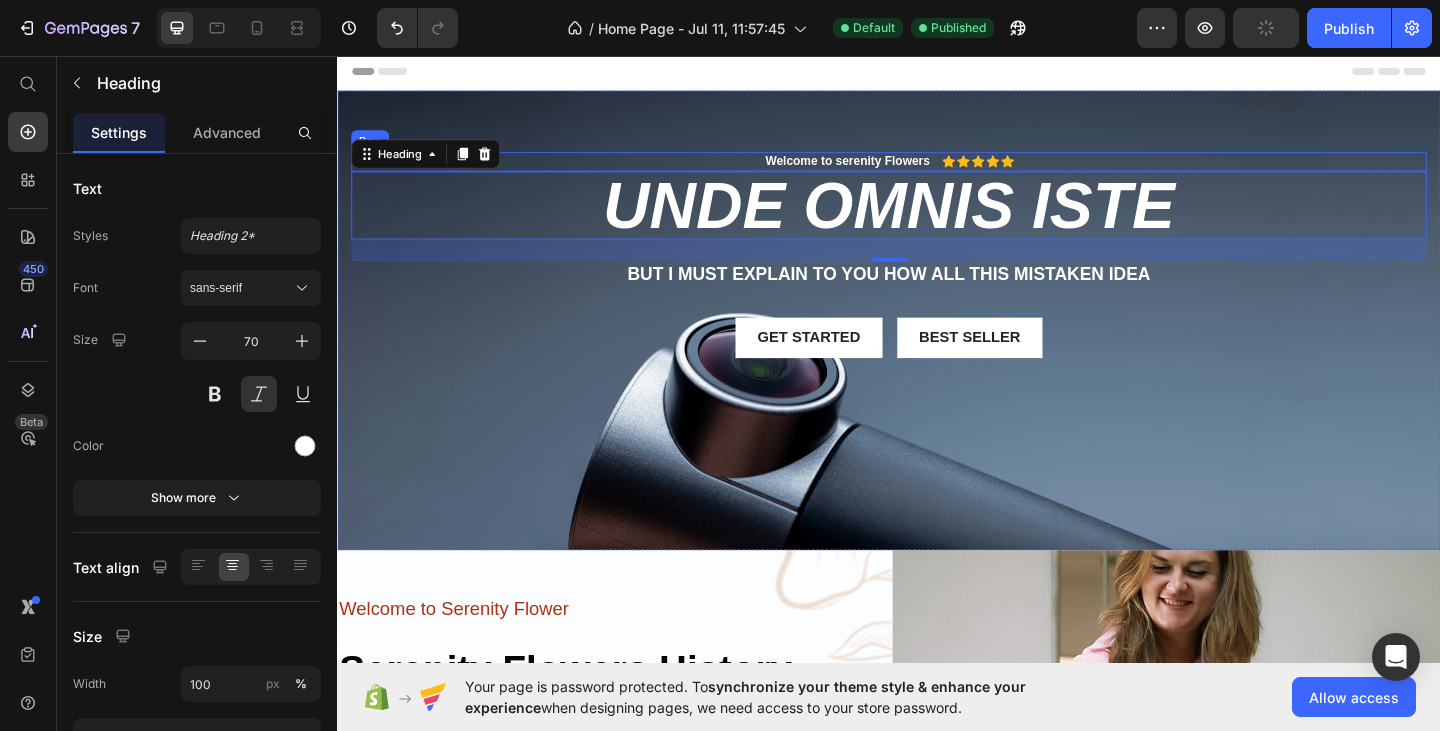 click on "Icon Icon Icon Icon Icon Icon List" at bounding box center (1034, 171) 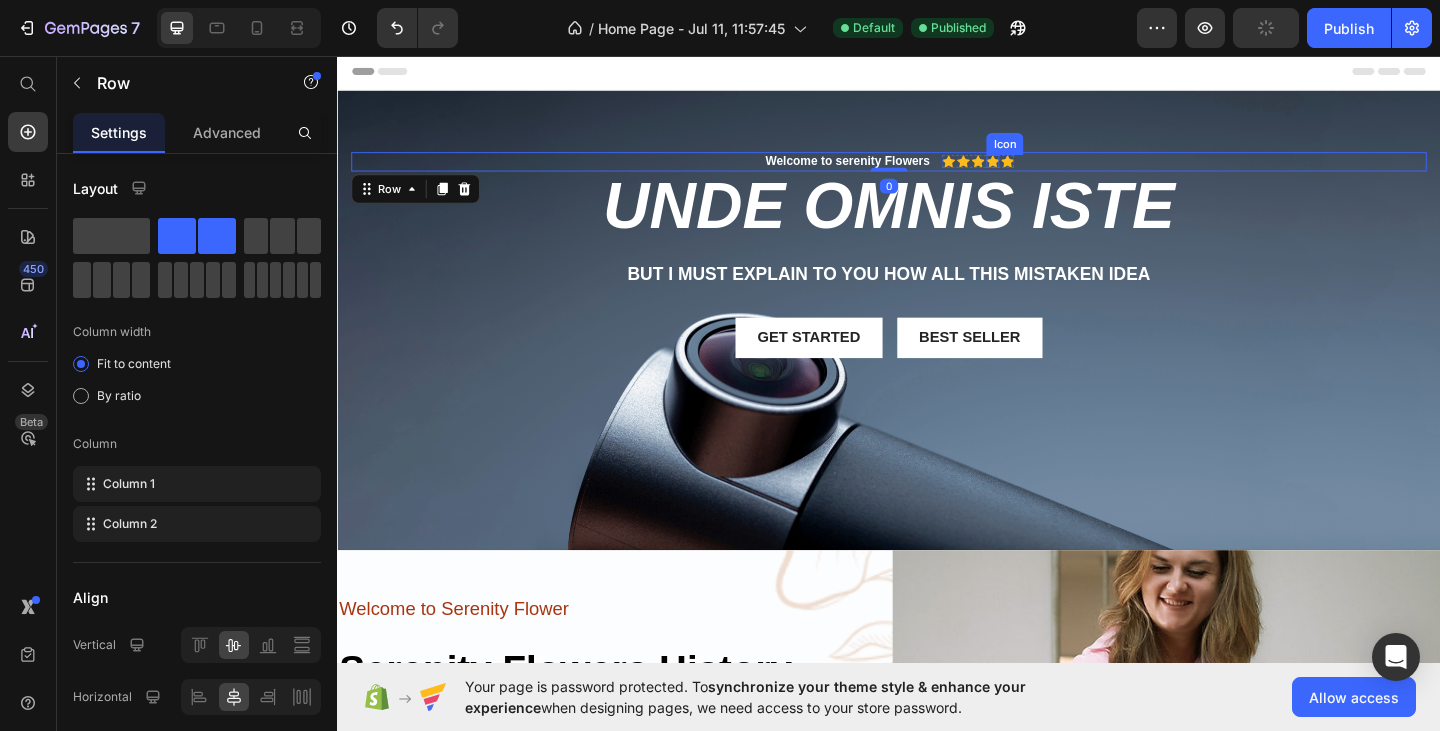 click on "Icon" at bounding box center [1050, 171] 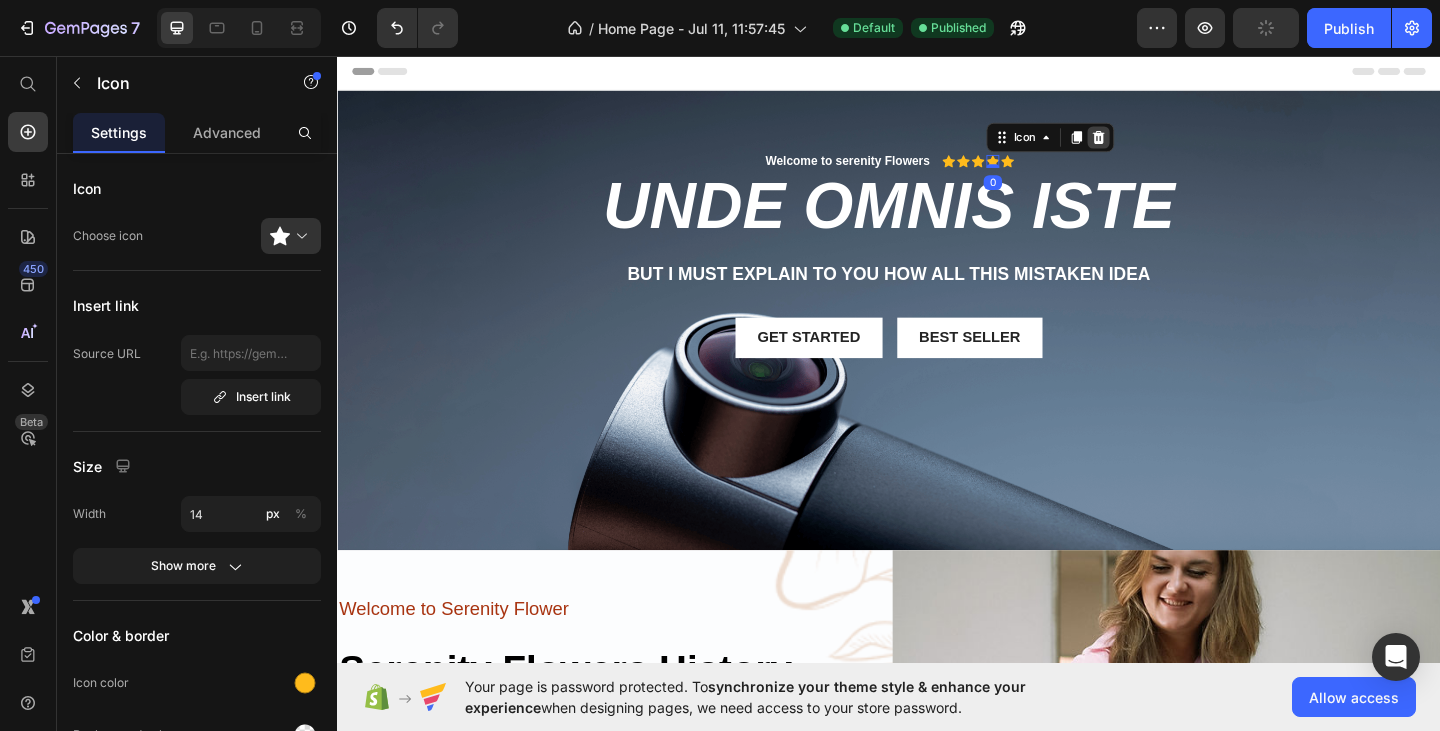 click 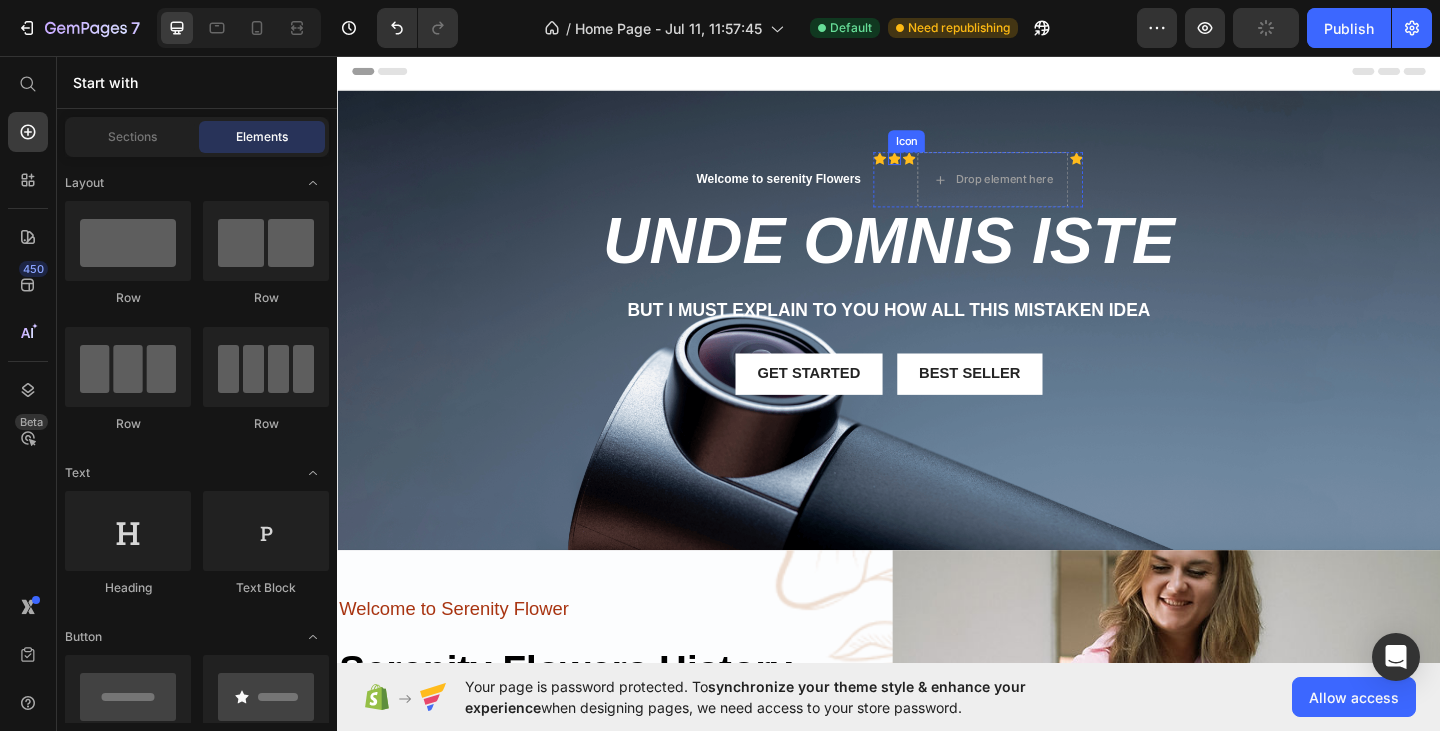 click 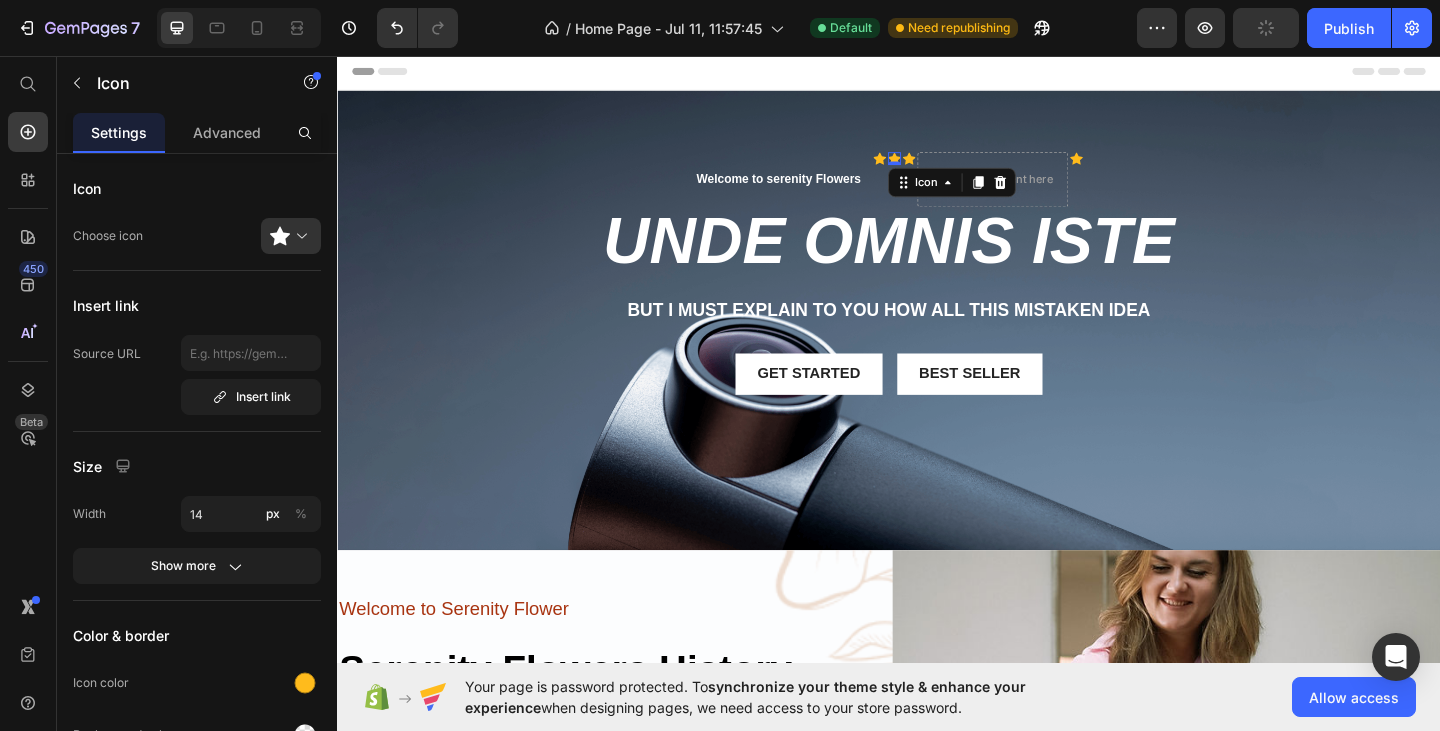 click on "Icon" at bounding box center (1005, 194) 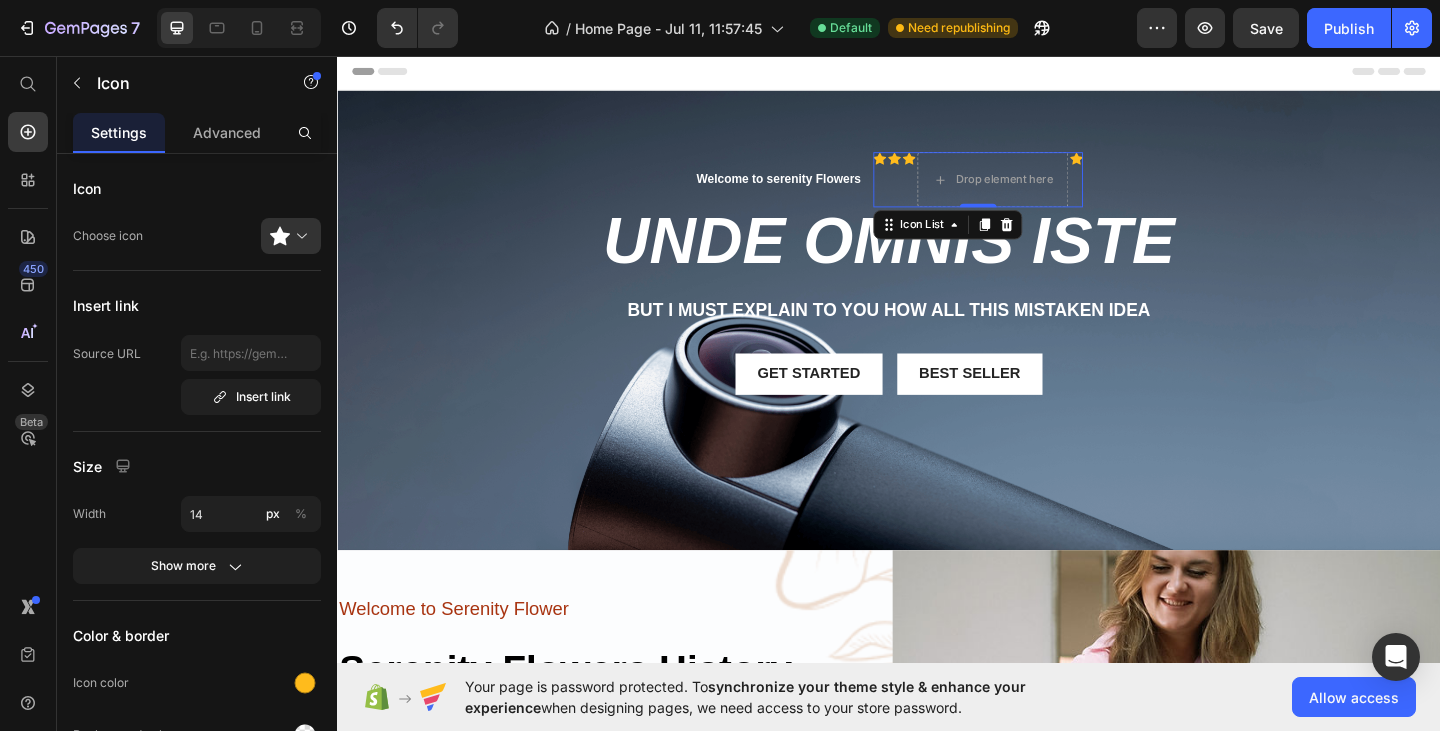 click on "Icon" at bounding box center [927, 191] 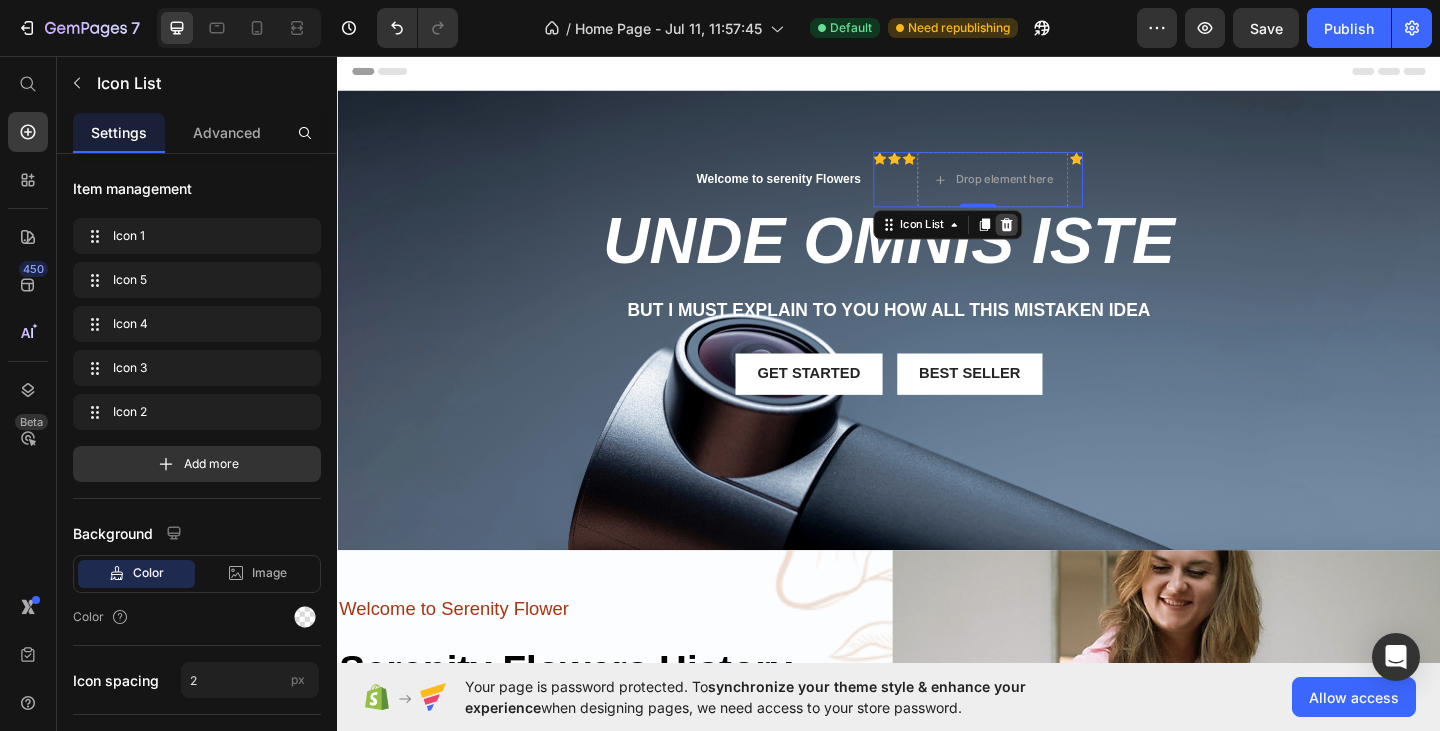 click 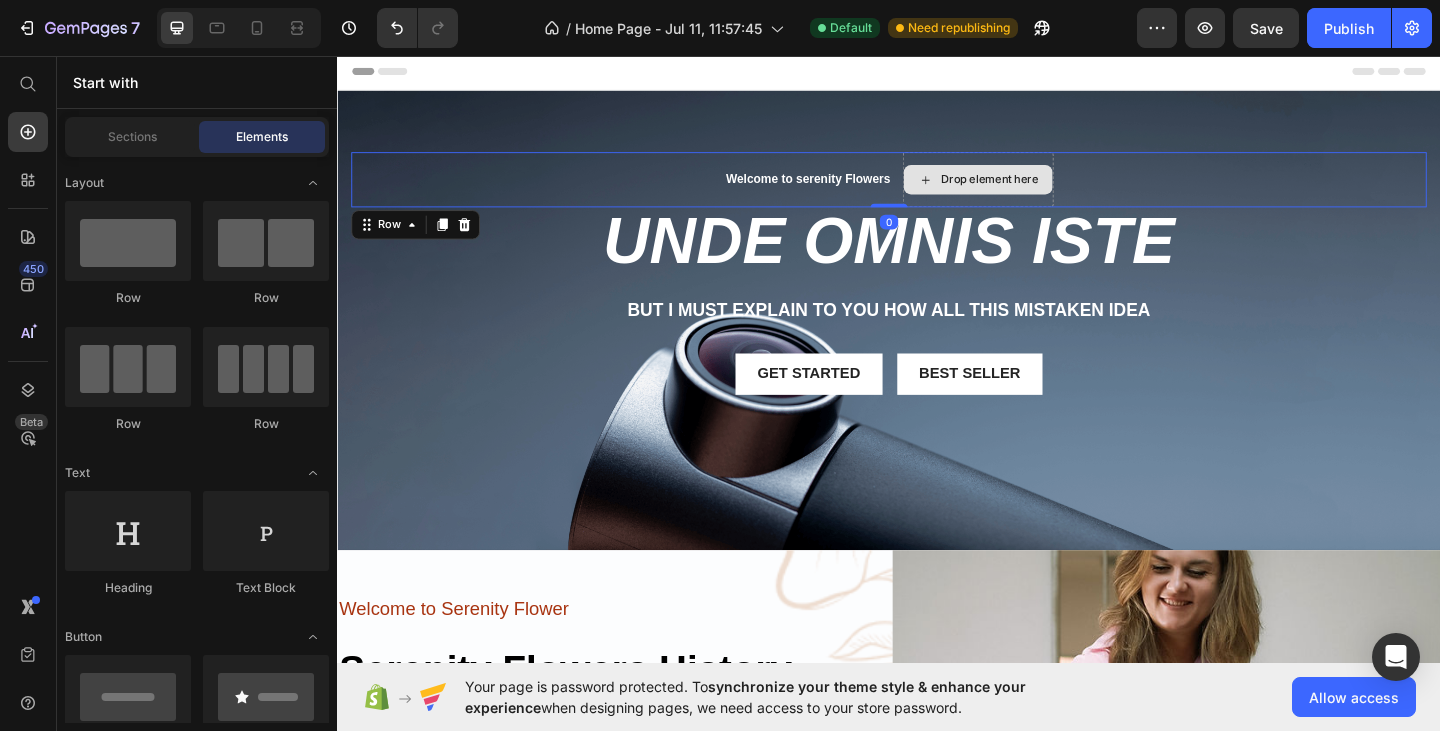 click on "Drop element here" at bounding box center (1034, 191) 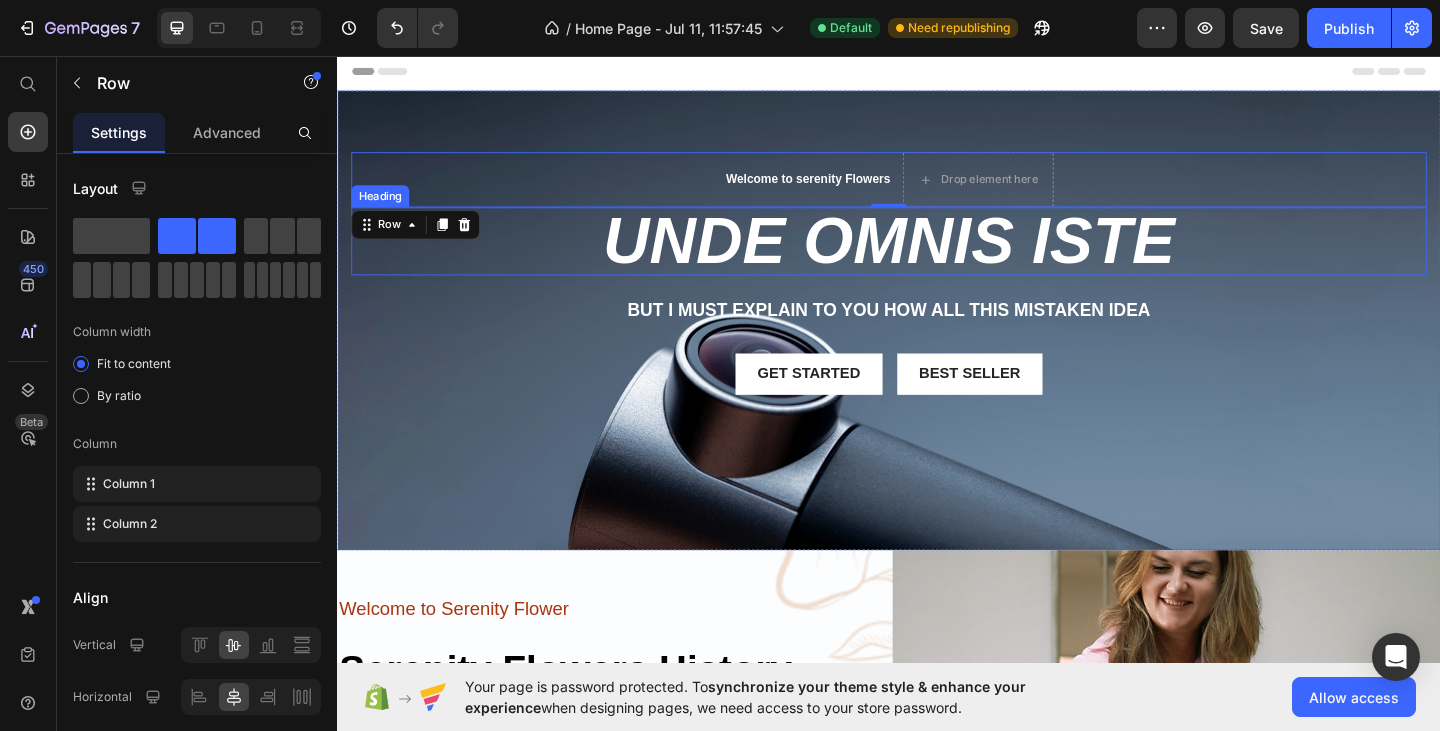 click on "unde omnis iste" at bounding box center (937, 258) 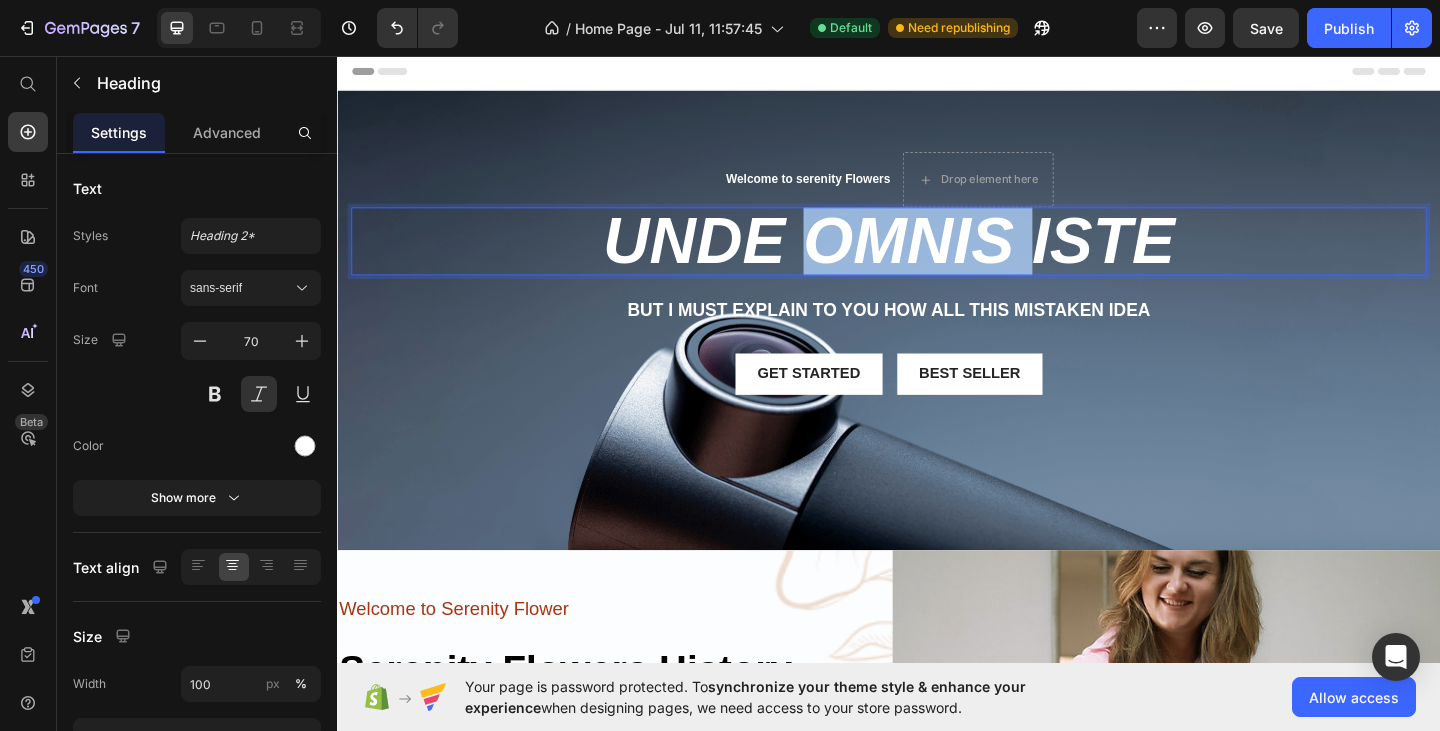 click on "unde omnis iste" at bounding box center [937, 258] 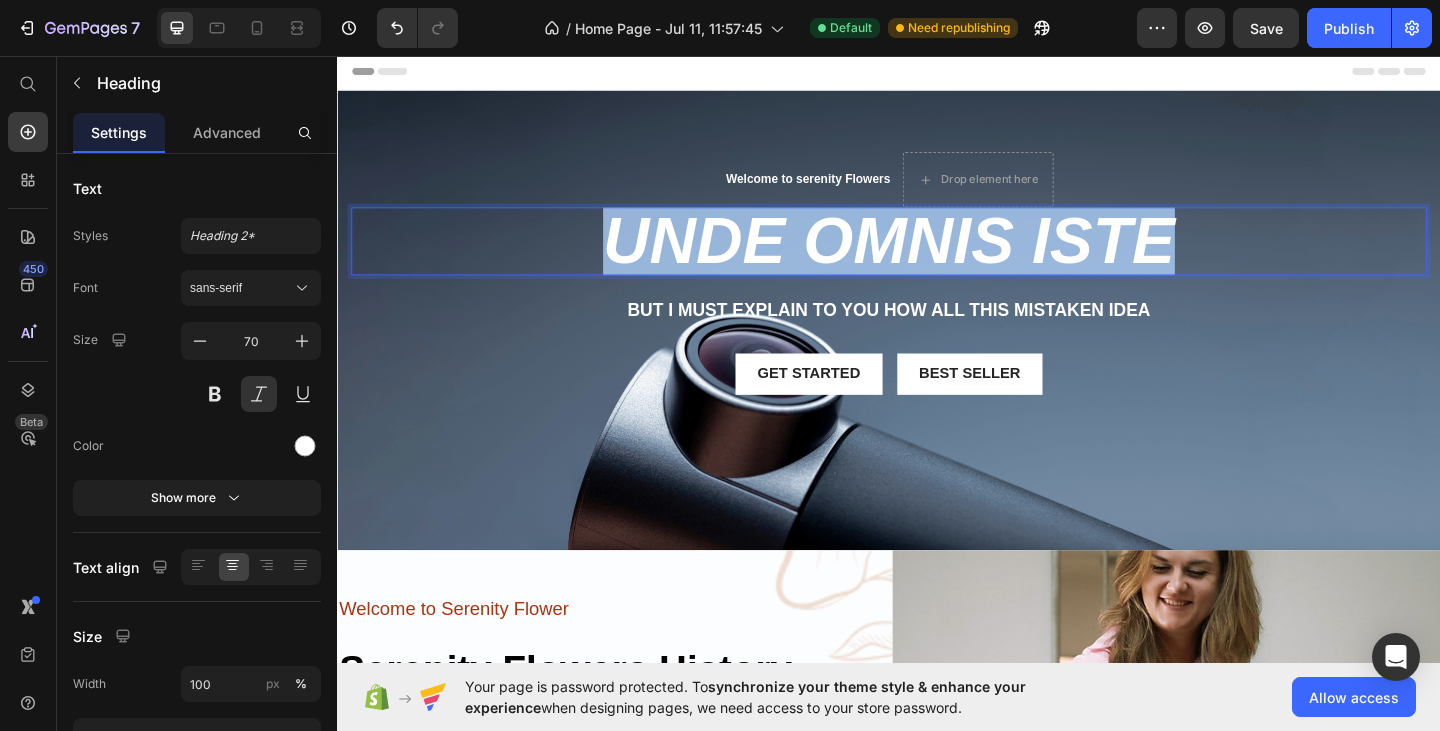click on "unde omnis iste" at bounding box center [937, 258] 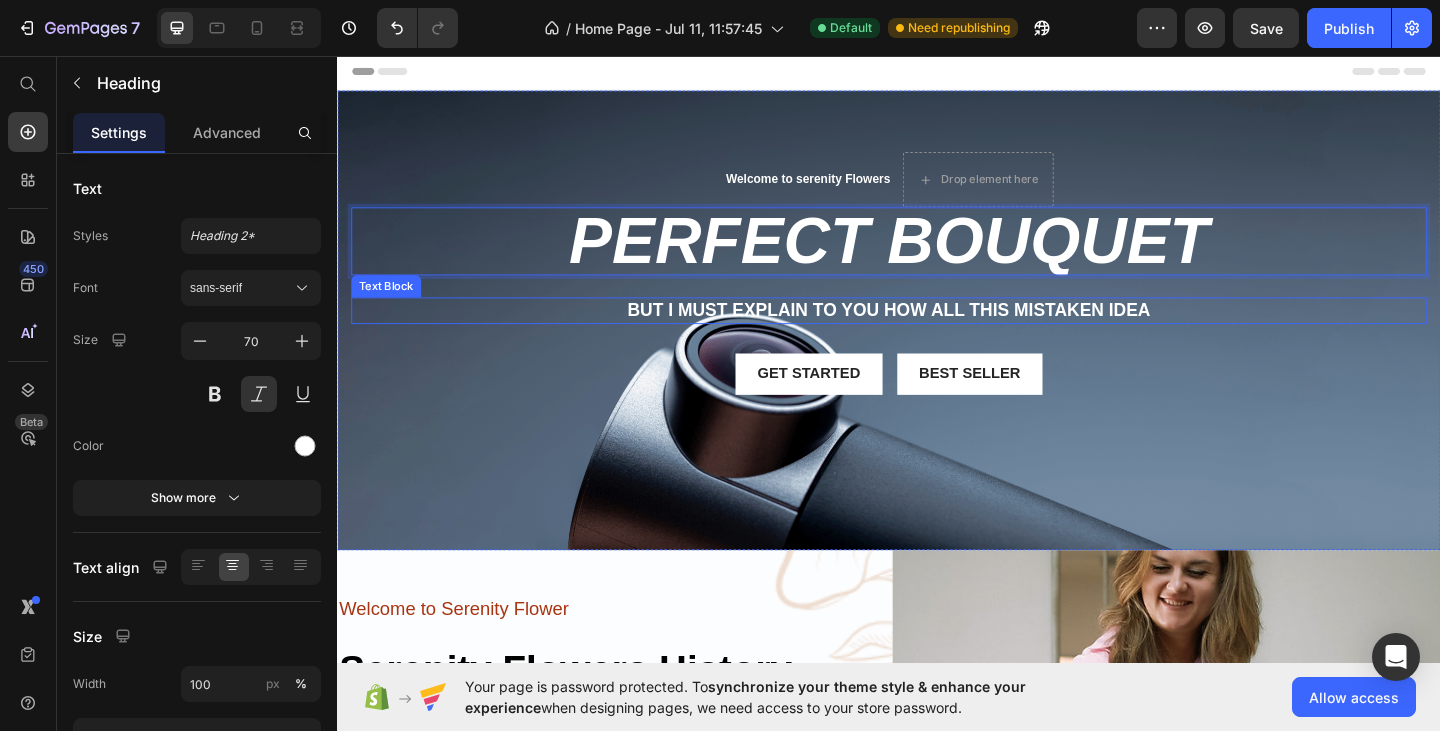 click on "But I must explain to you how all this mistaken idea" at bounding box center (937, 333) 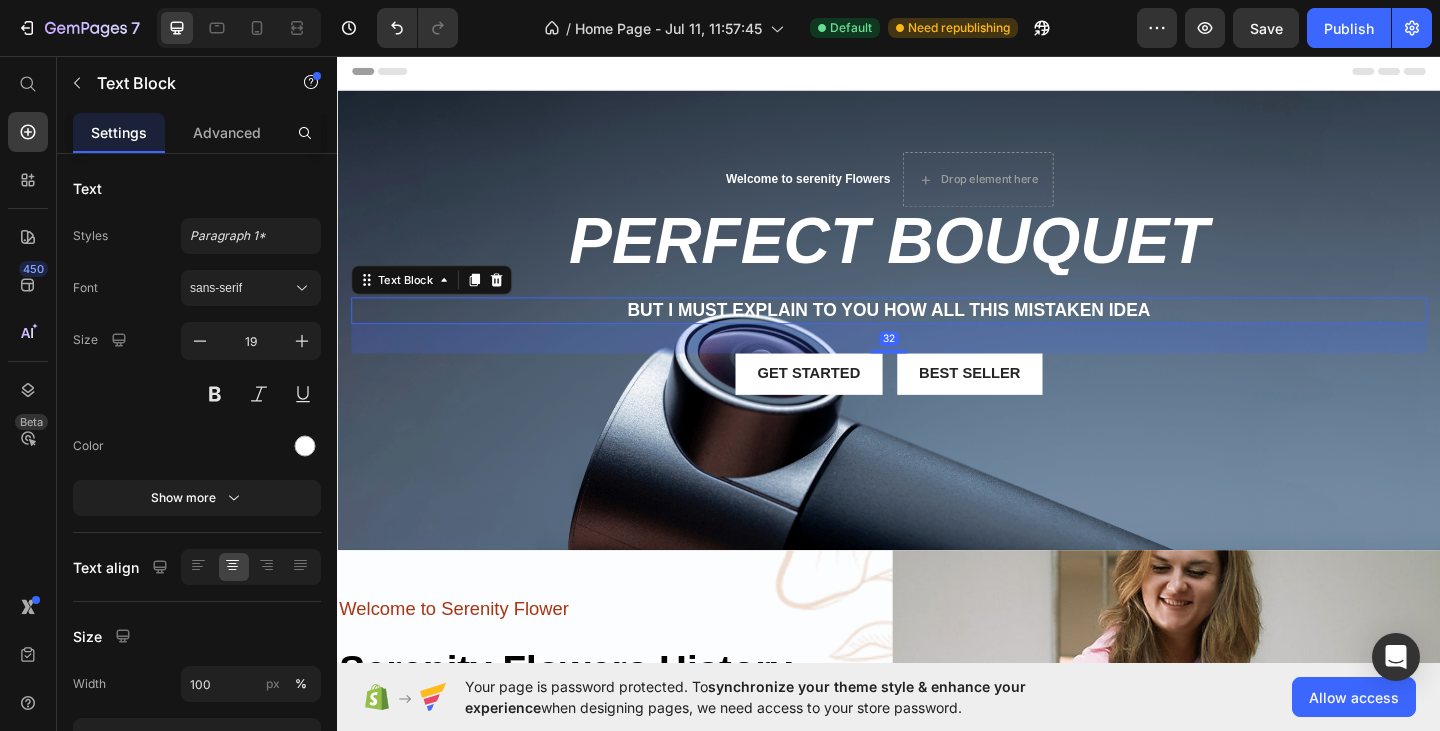 click on "But I must explain to you how all this mistaken idea" at bounding box center (937, 333) 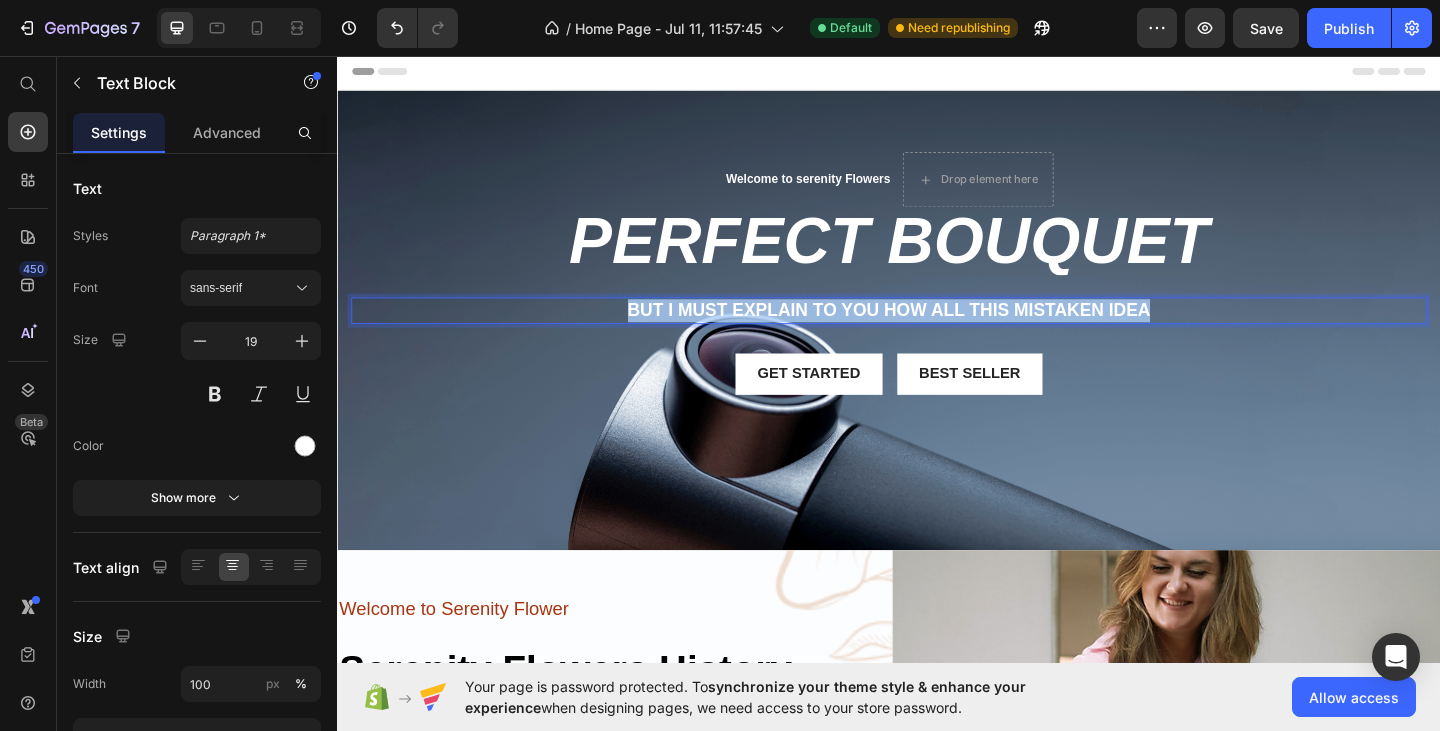 click on "But I must explain to you how all this mistaken idea" at bounding box center (937, 333) 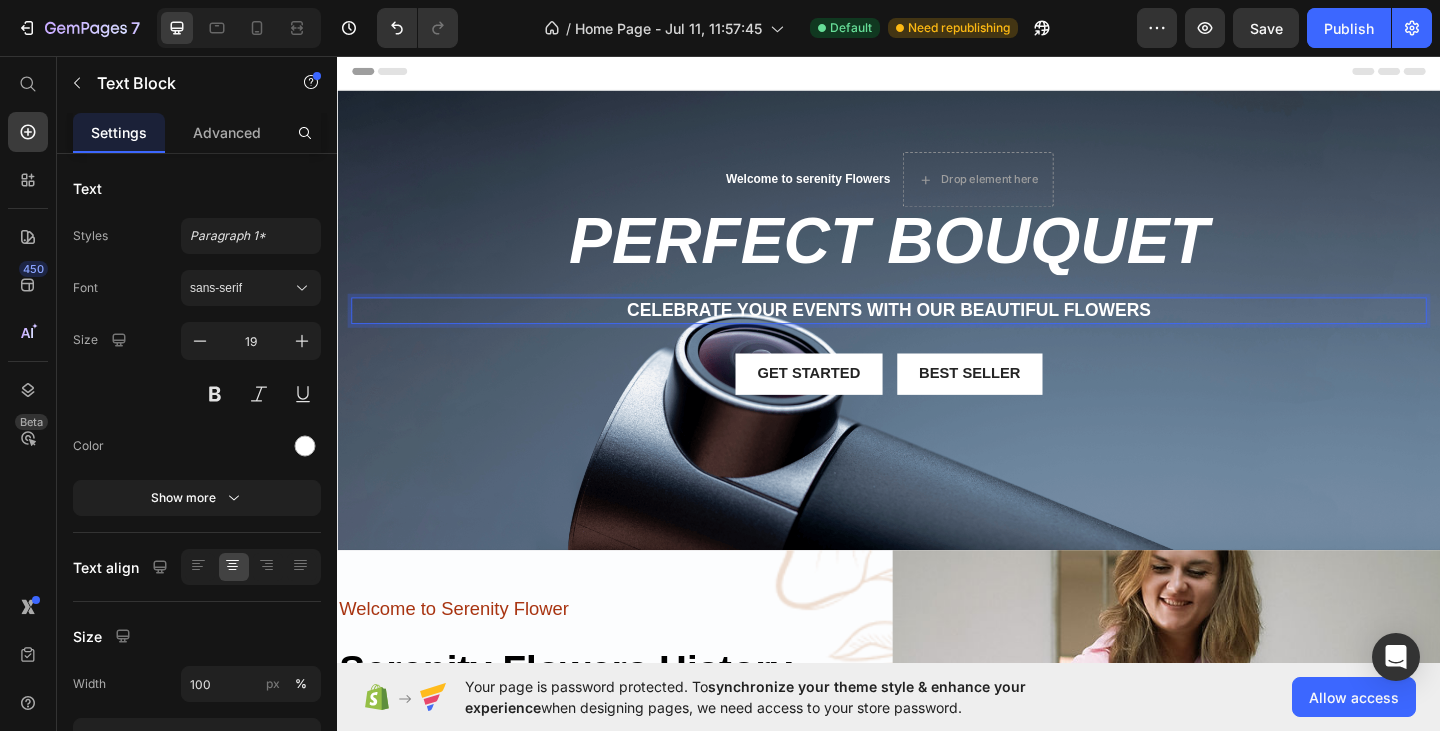 click on "PERFECT BOUQUET" at bounding box center [937, 258] 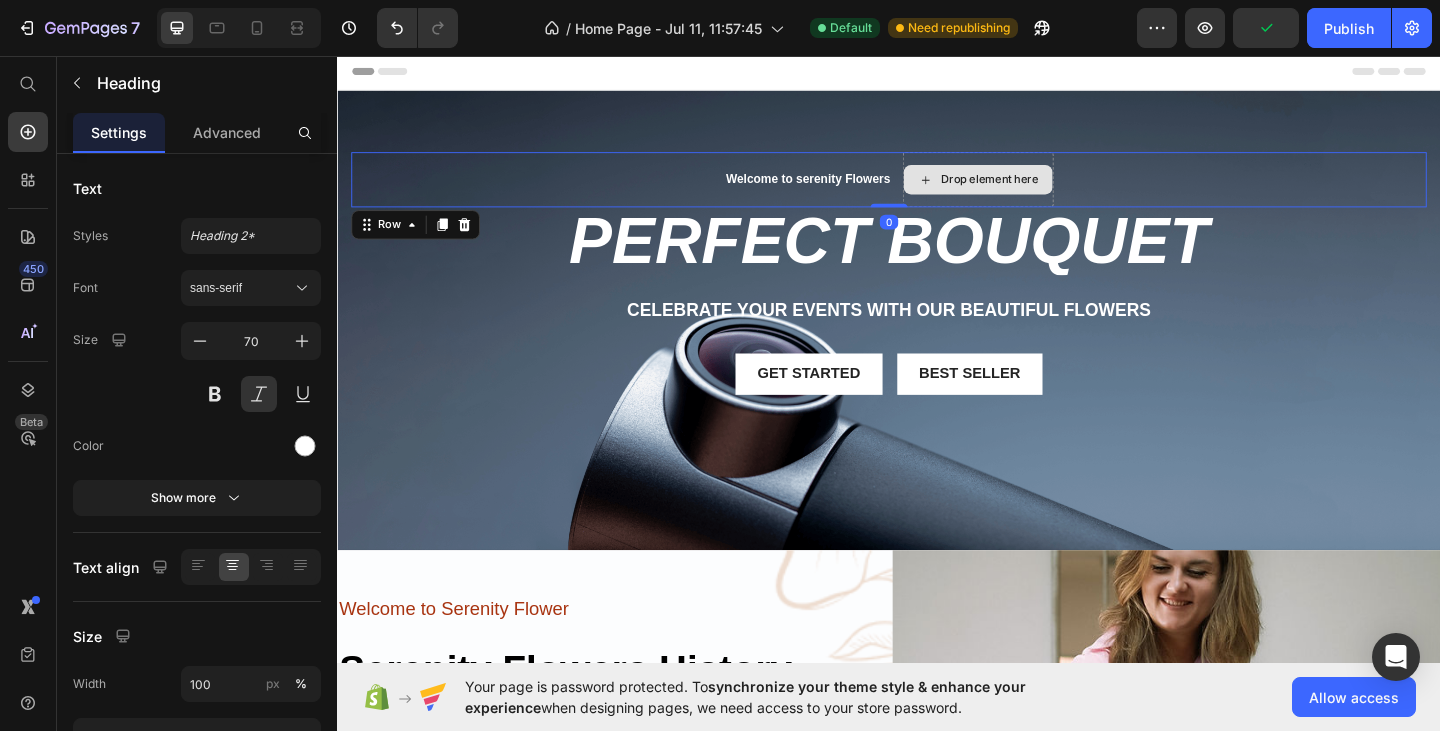 click on "Drop element here" at bounding box center (1034, 191) 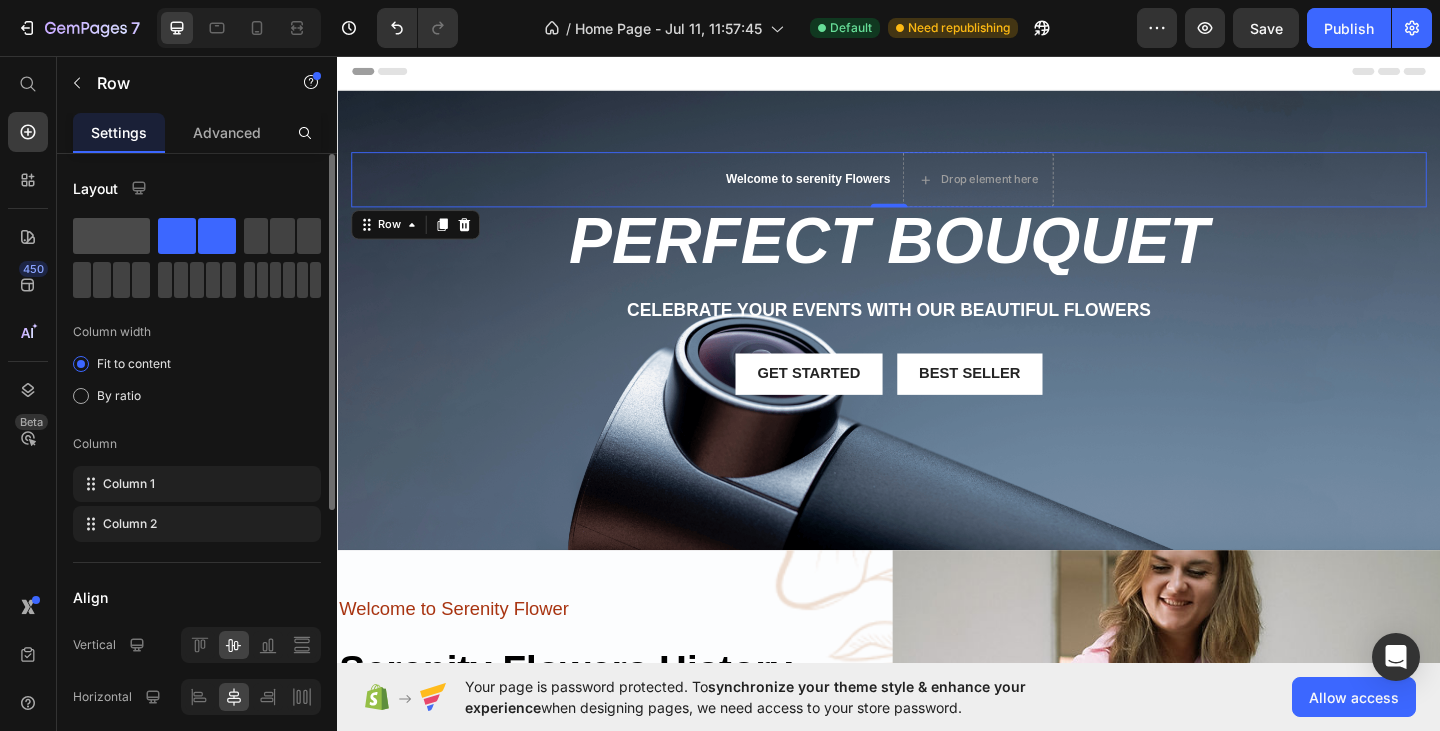 click 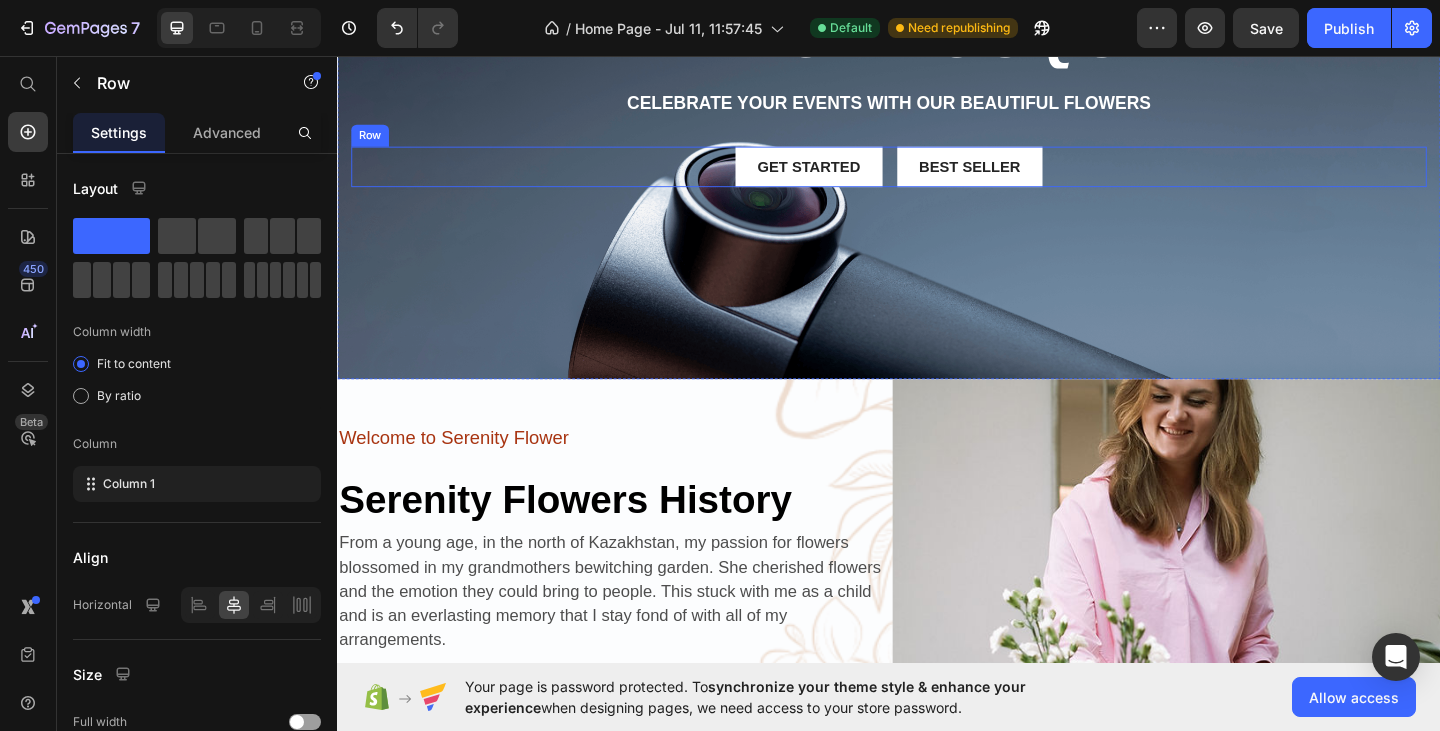 scroll, scrollTop: 0, scrollLeft: 0, axis: both 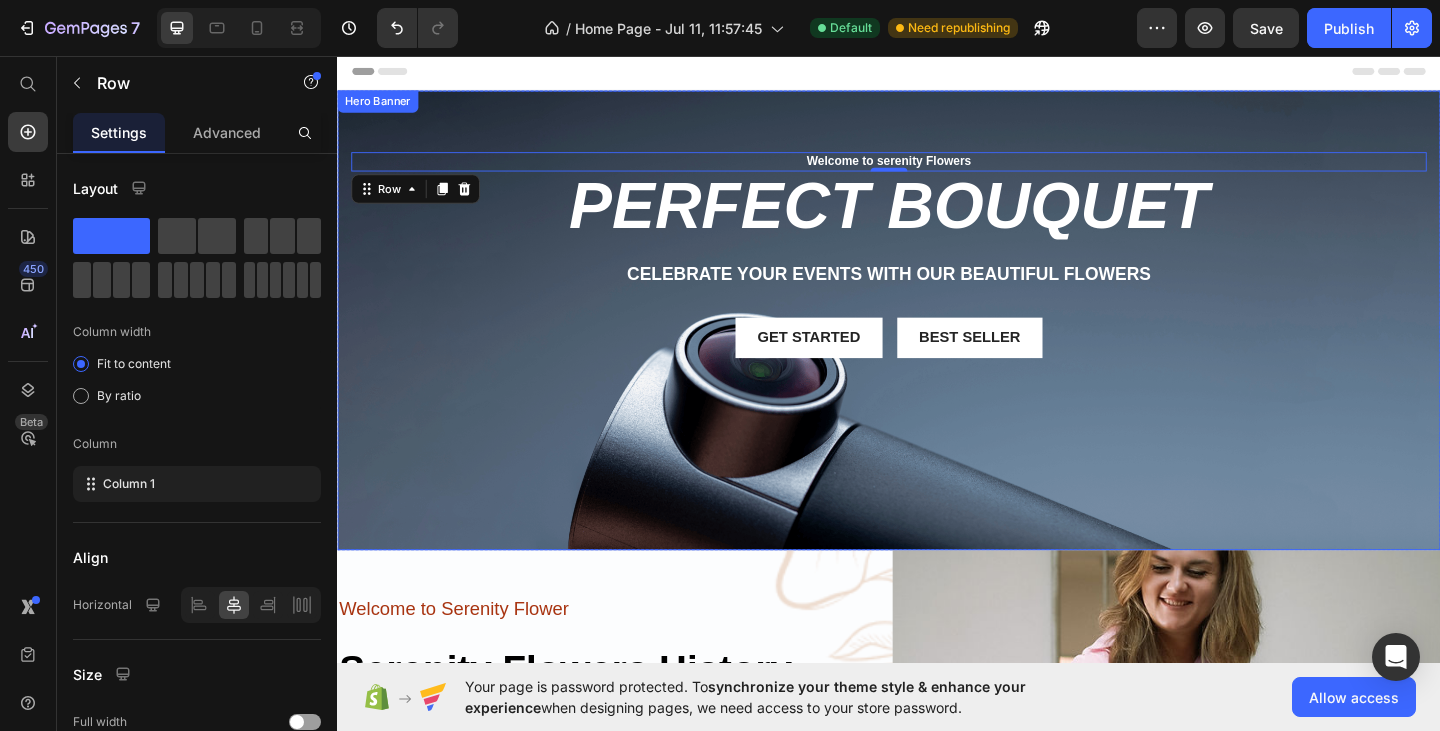 click on "Welcome to serenity Flowers Text Block Row   0 PERFECT BOUQUET Heading Celebrate your events with our beautiful flowers Text Block Get started Button Best Seller Button Row" at bounding box center [937, 271] 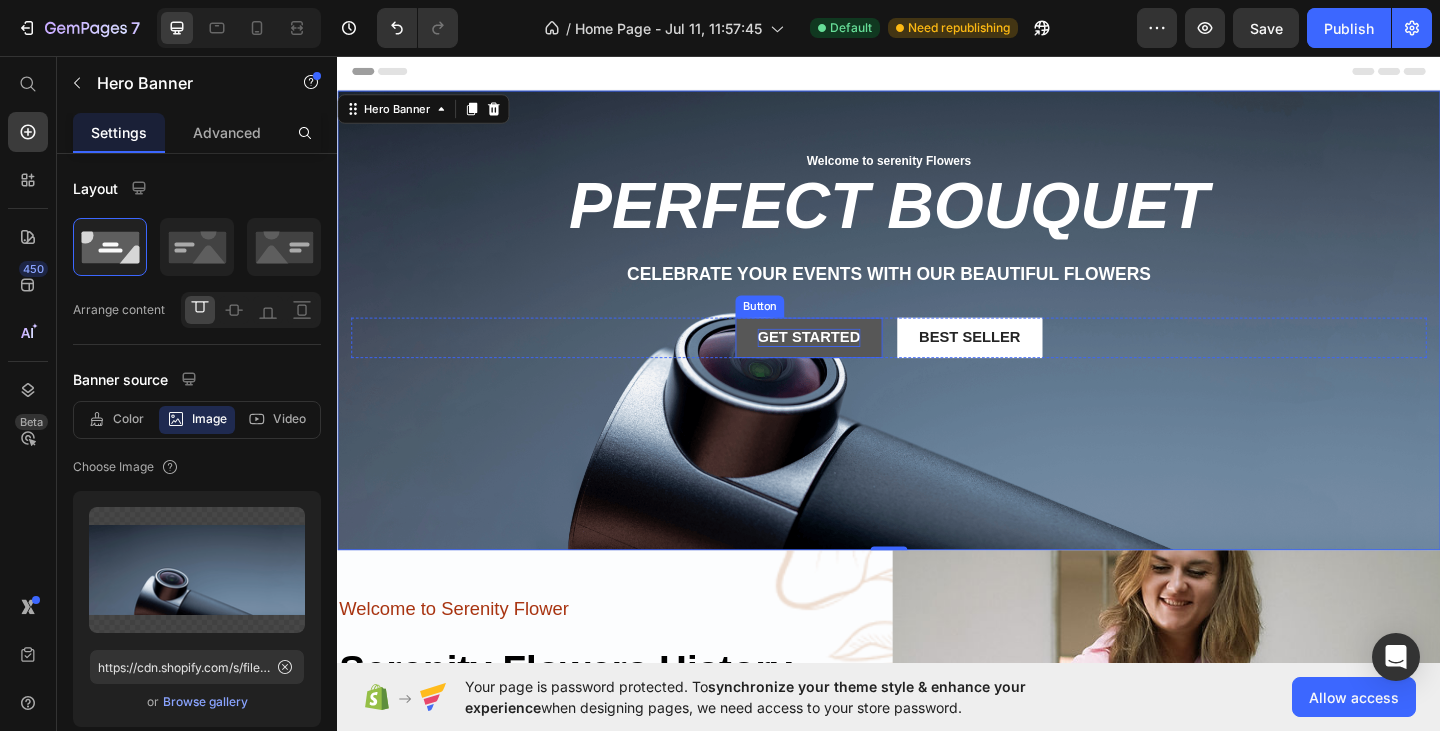 click on "Get started" at bounding box center (850, 363) 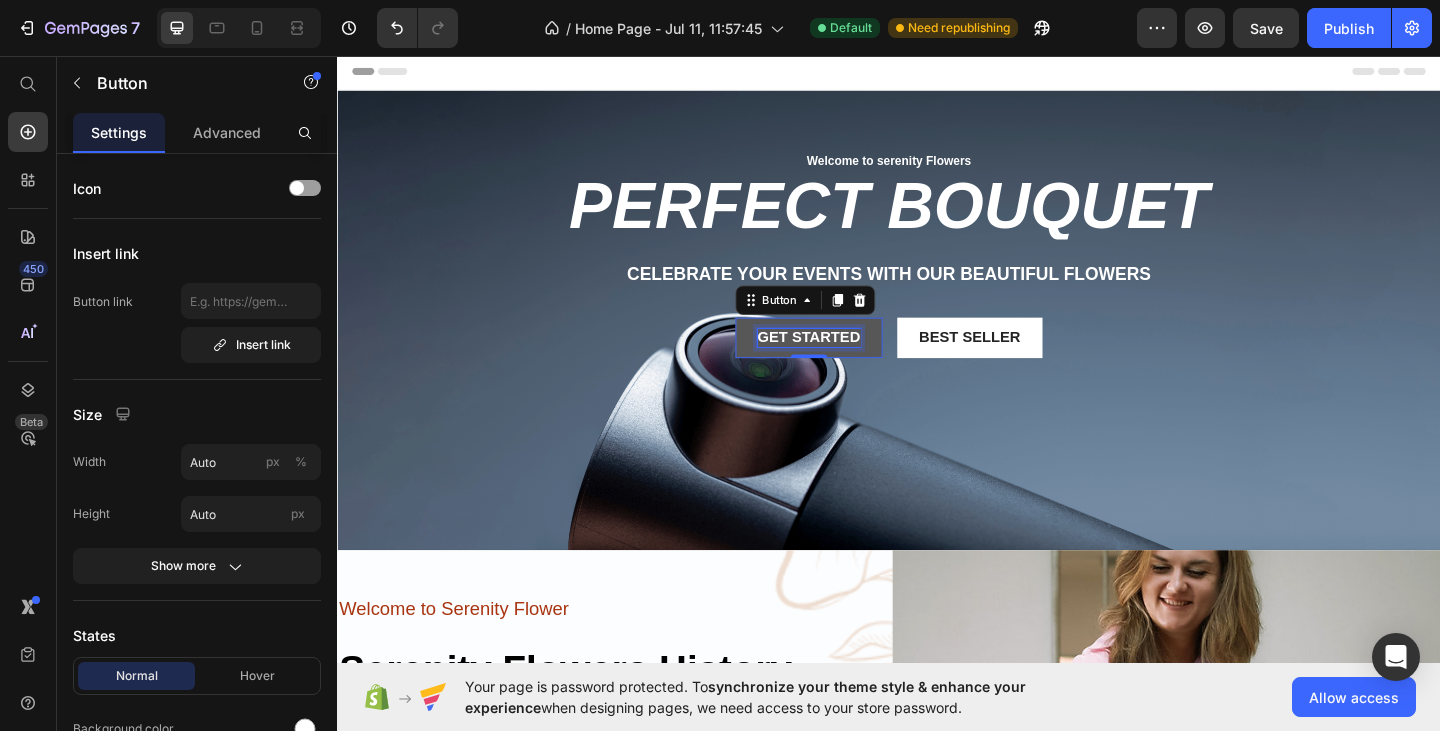 click on "Get started" at bounding box center [850, 363] 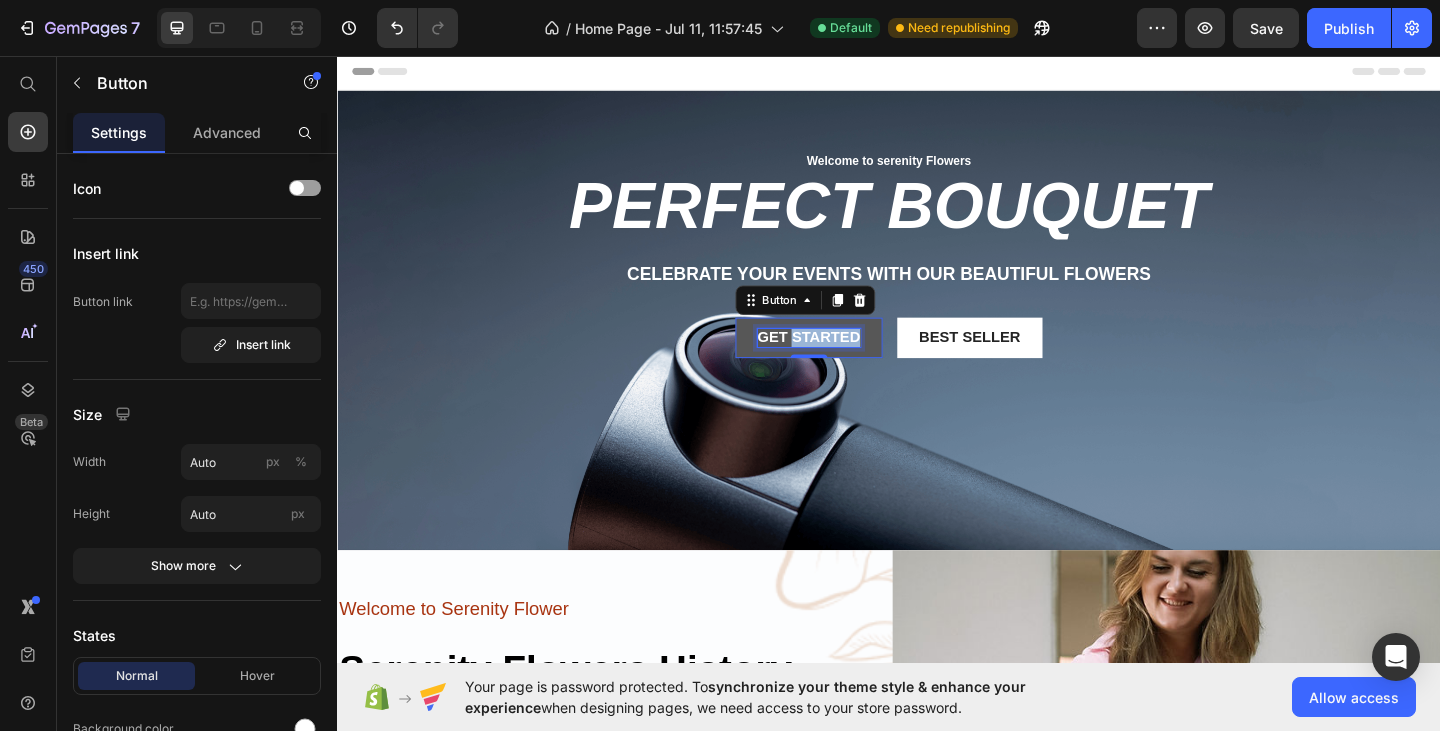 click on "Get started" at bounding box center (850, 363) 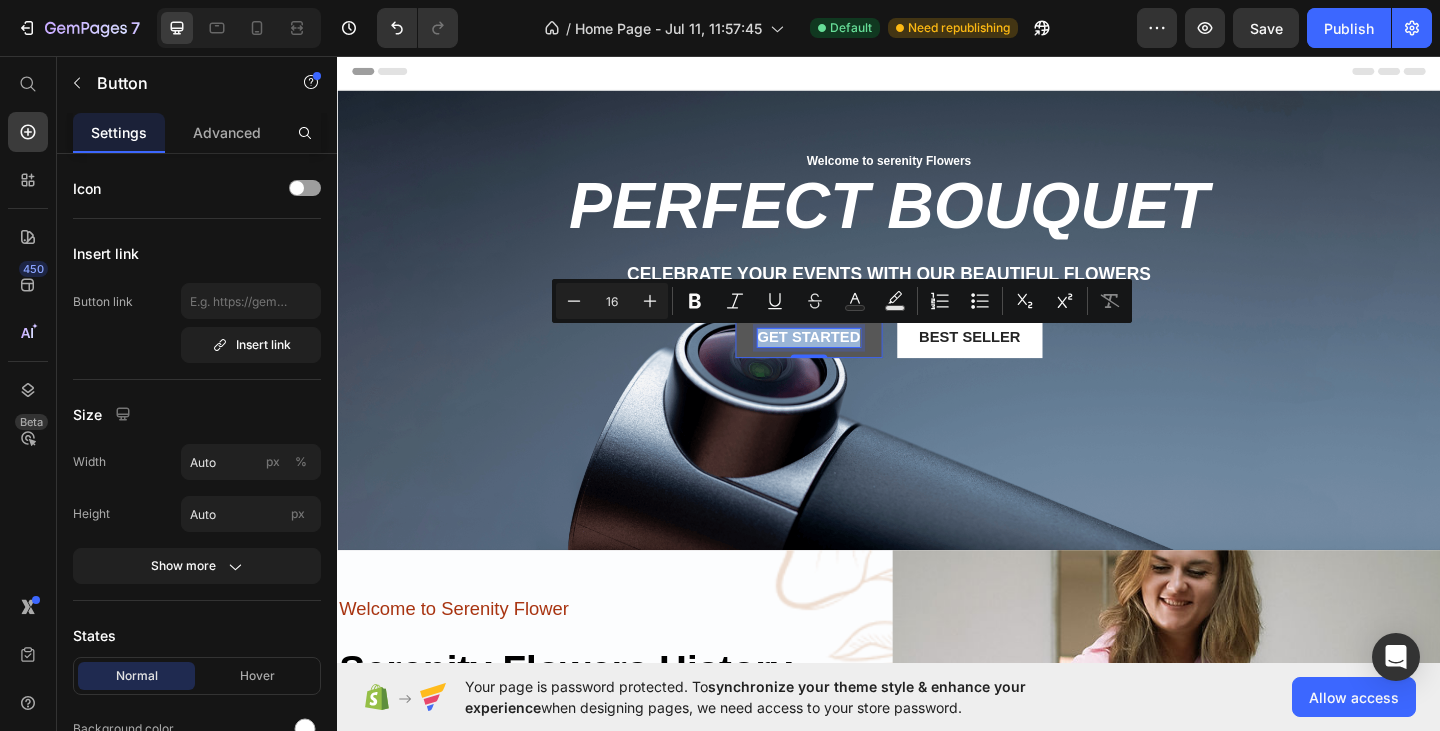 click on "Get started" at bounding box center [850, 363] 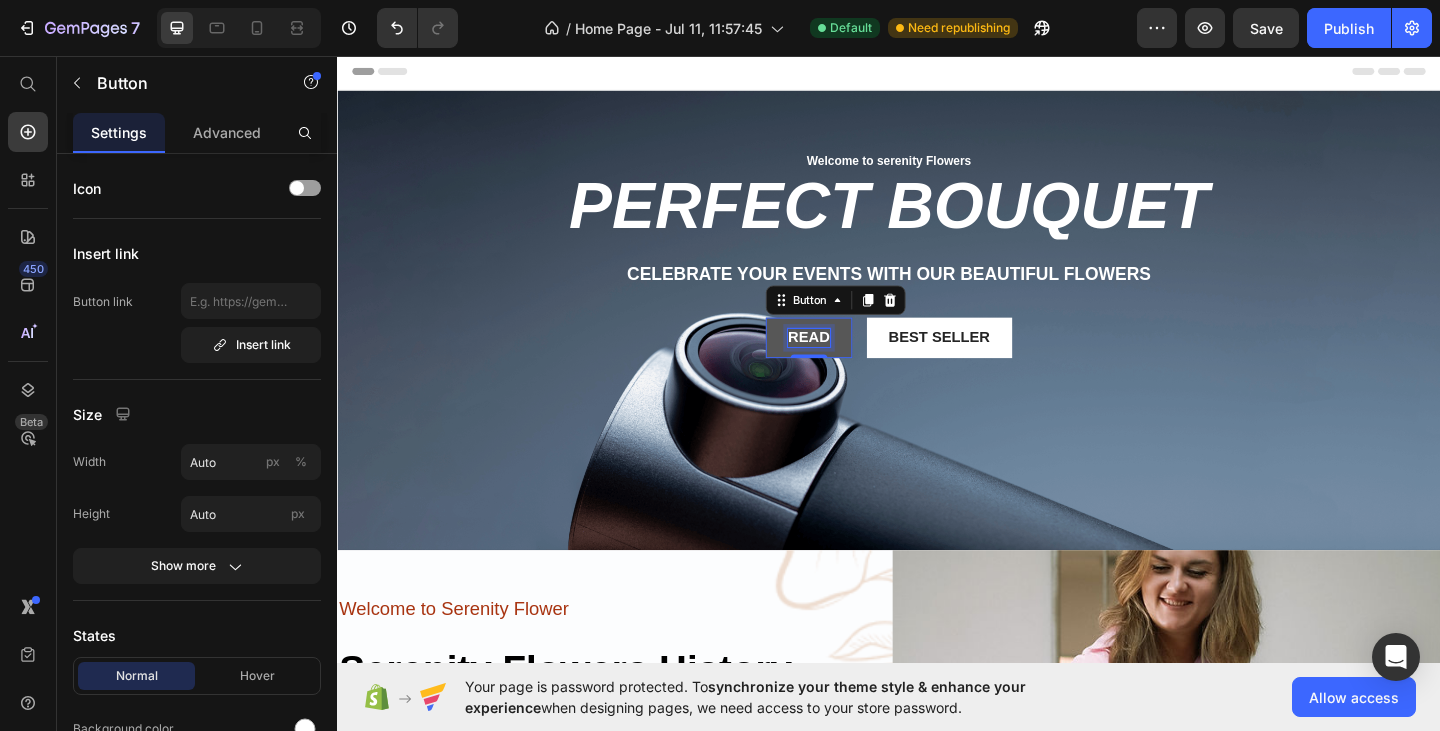 click on "Read" at bounding box center [849, 363] 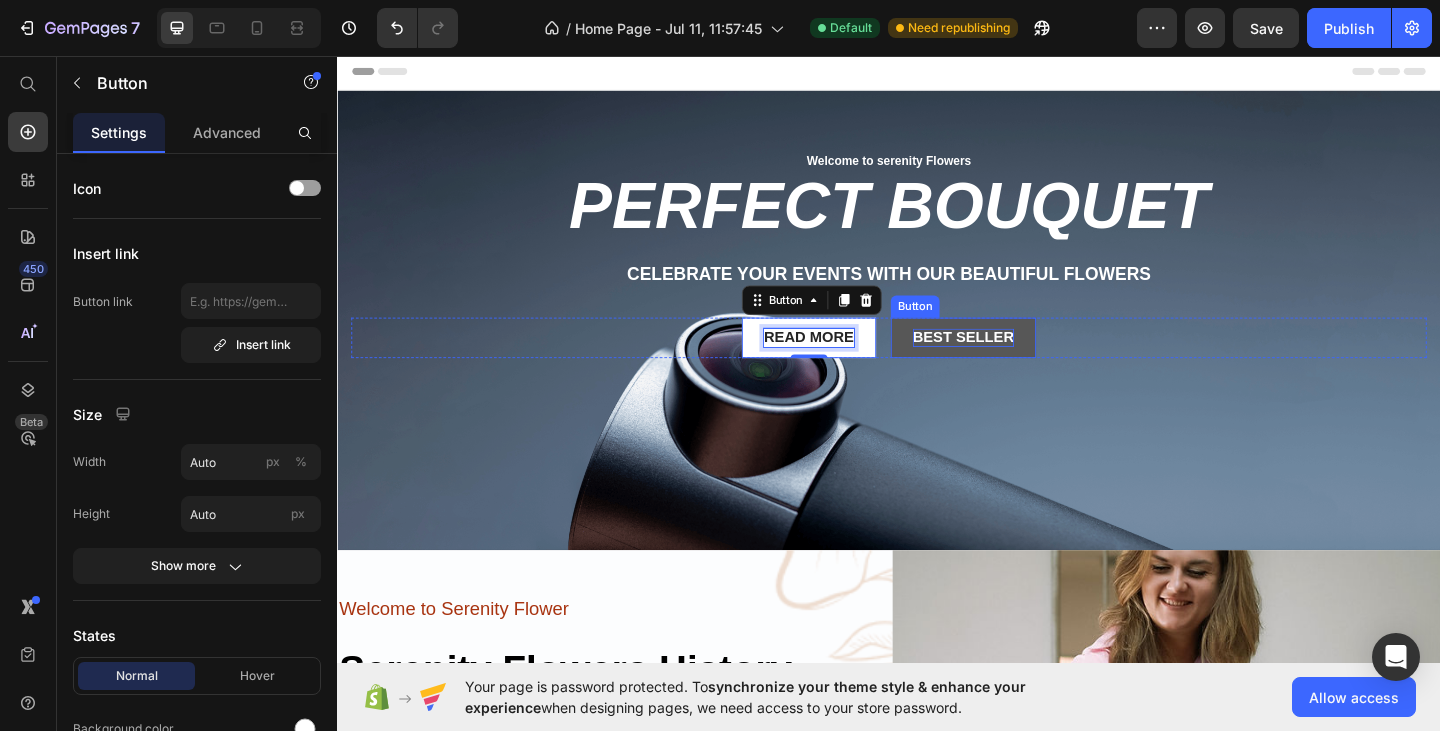 click on "Best Seller" at bounding box center (1018, 363) 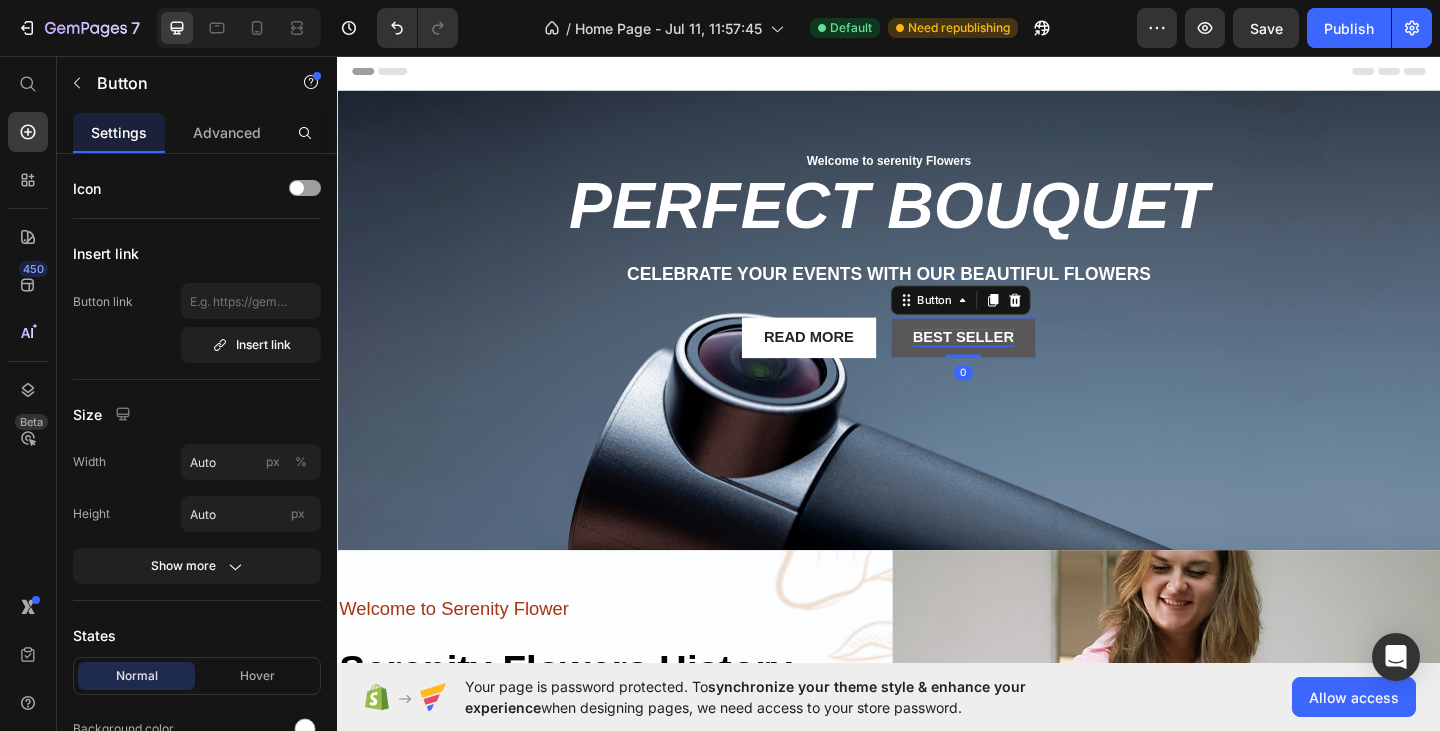 click on "Best Seller" at bounding box center [1018, 363] 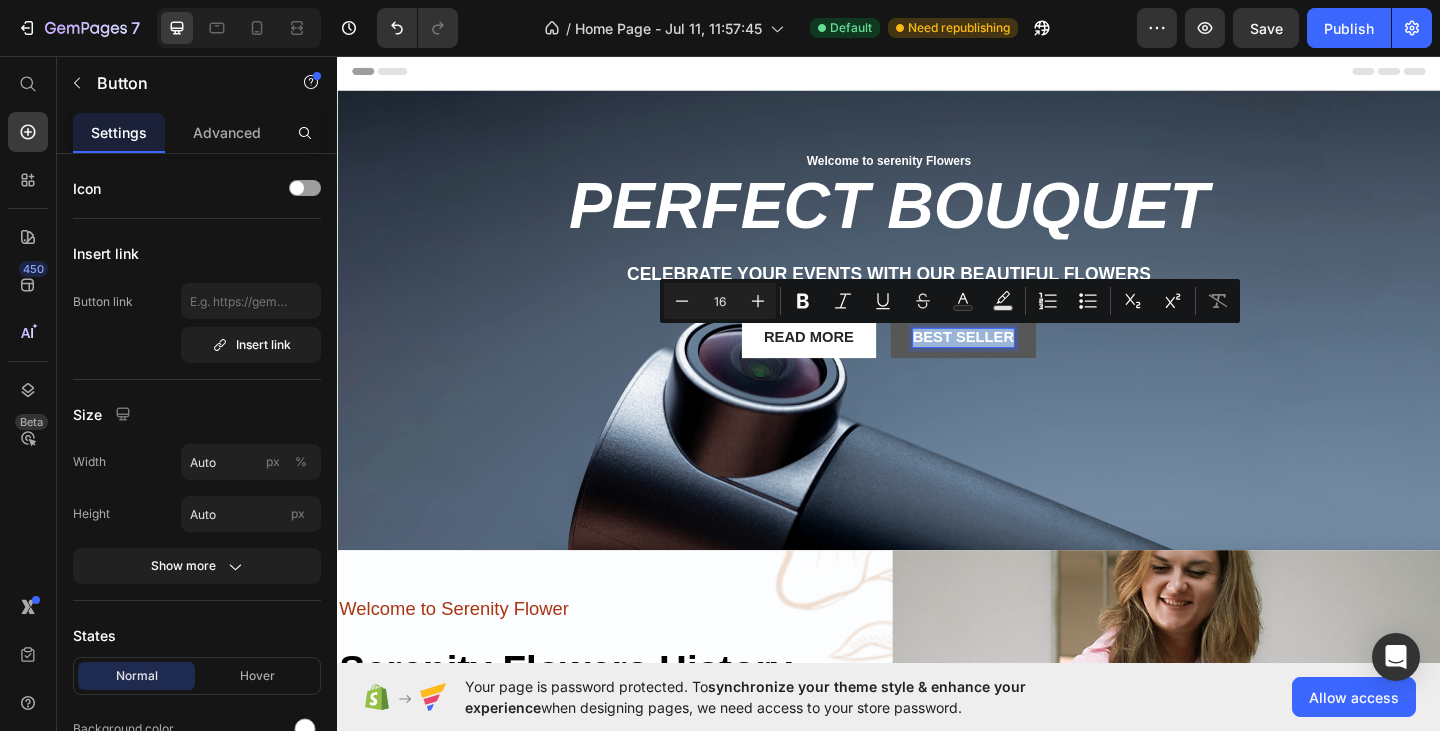 click on "Best Seller" at bounding box center [1018, 363] 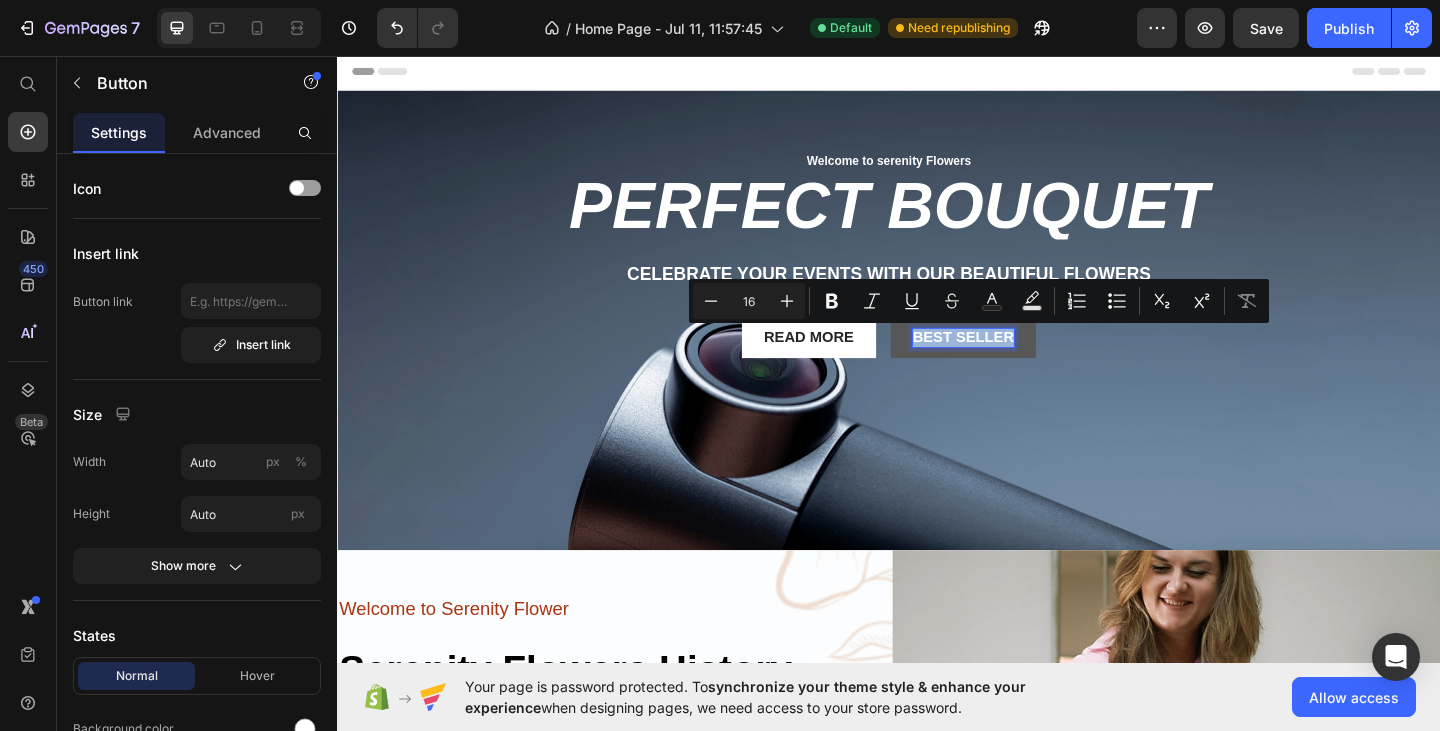 click on "Best Seller" at bounding box center [1018, 363] 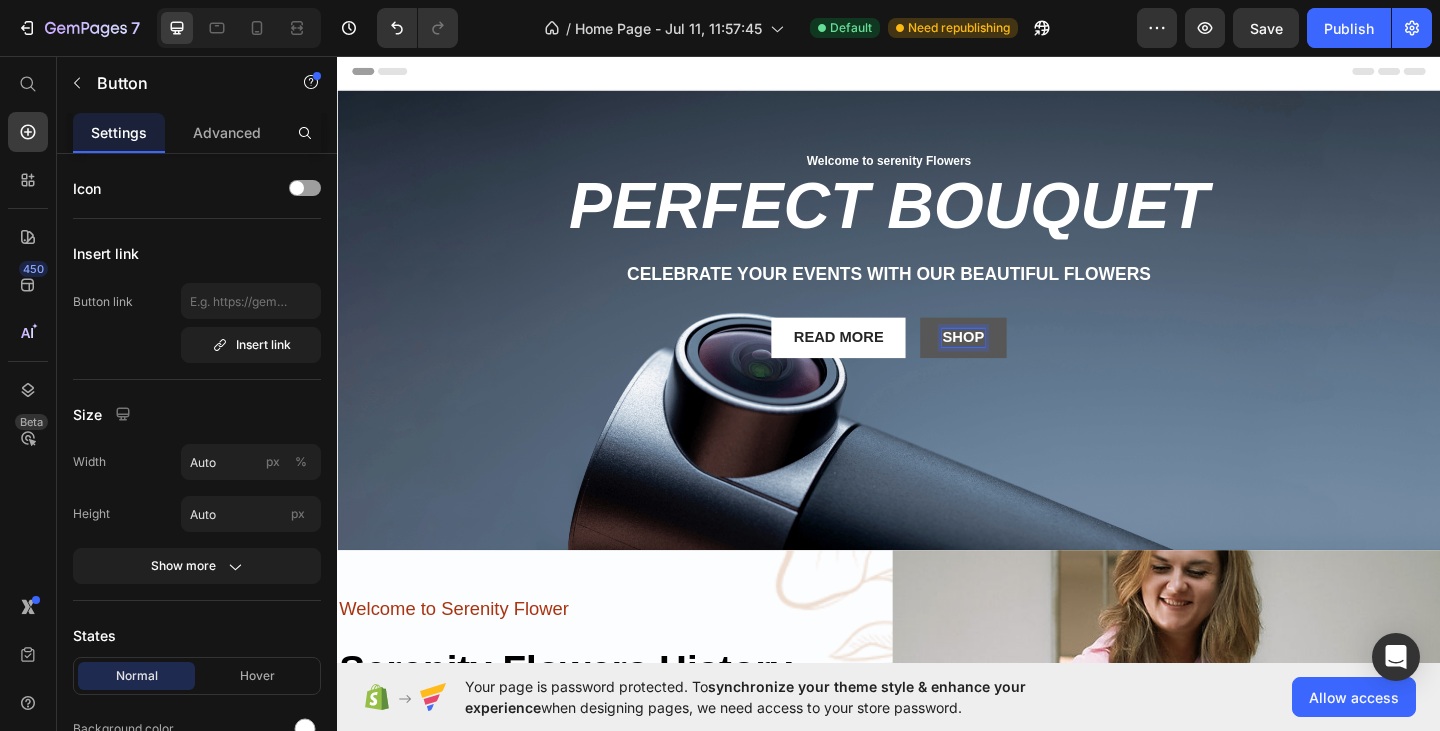 click on "Shop" at bounding box center (1017, 363) 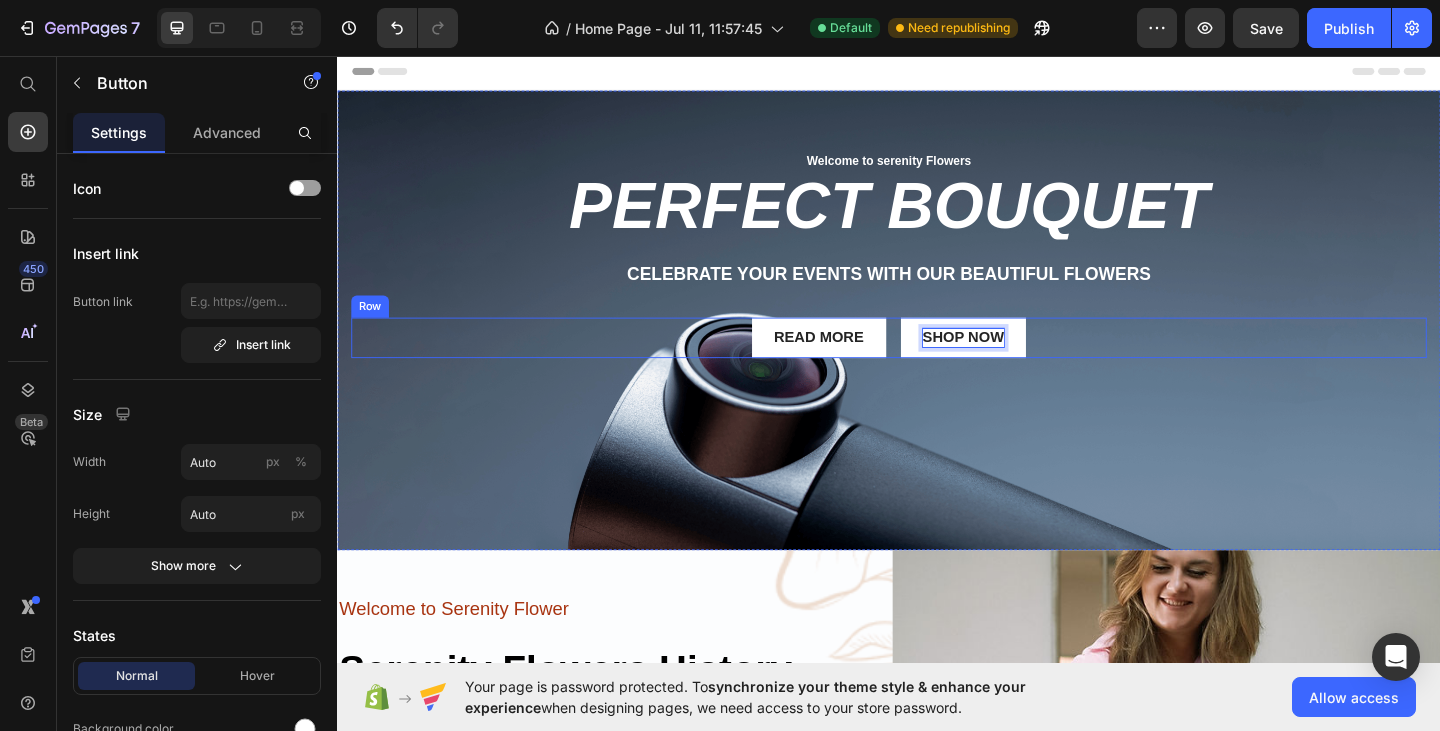 click on "Read More Button Shop now Button   0 Row" at bounding box center (937, 363) 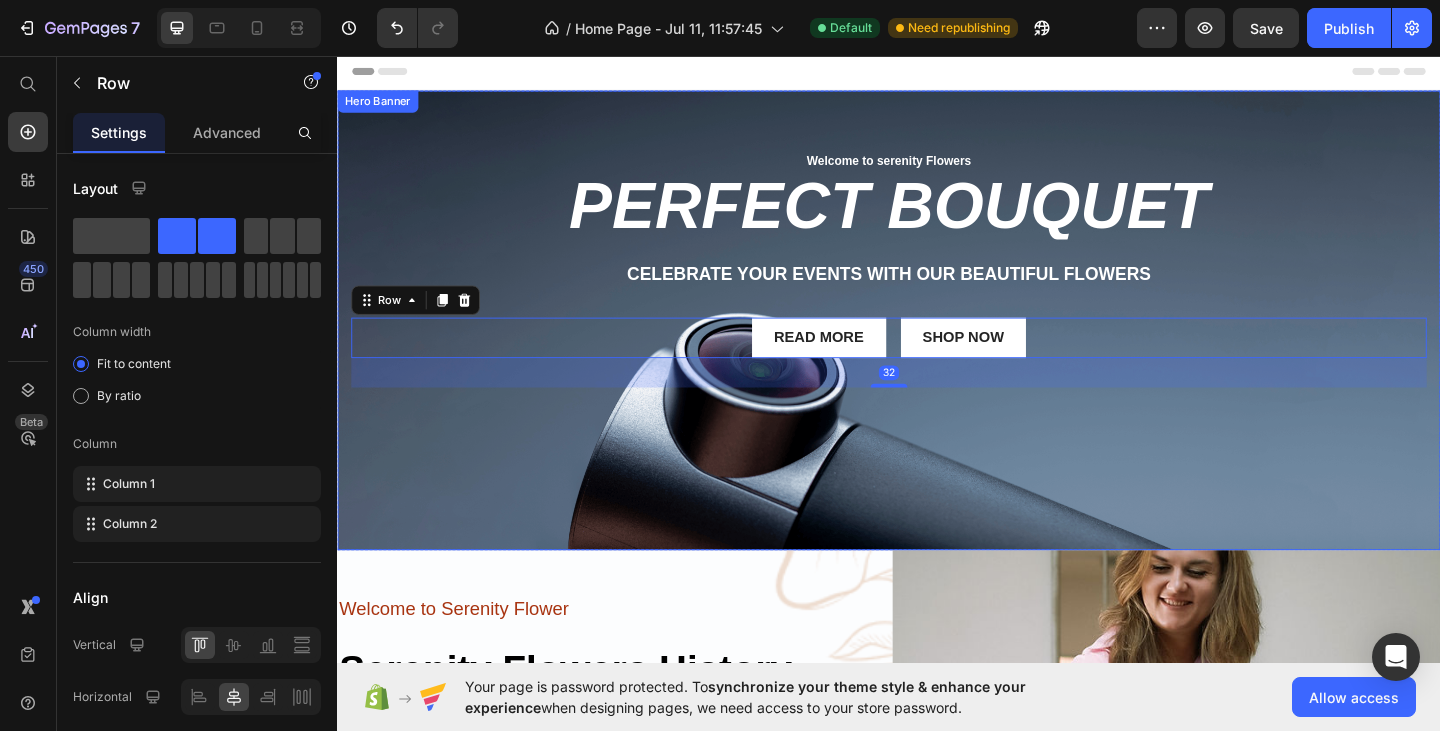 click on "Welcome to serenity Flowers Text Block Row PERFECT BOUQUET Heading Celebrate your events with our beautiful flowers Text Block Read More Button Shop now Button Row   32" at bounding box center [937, 271] 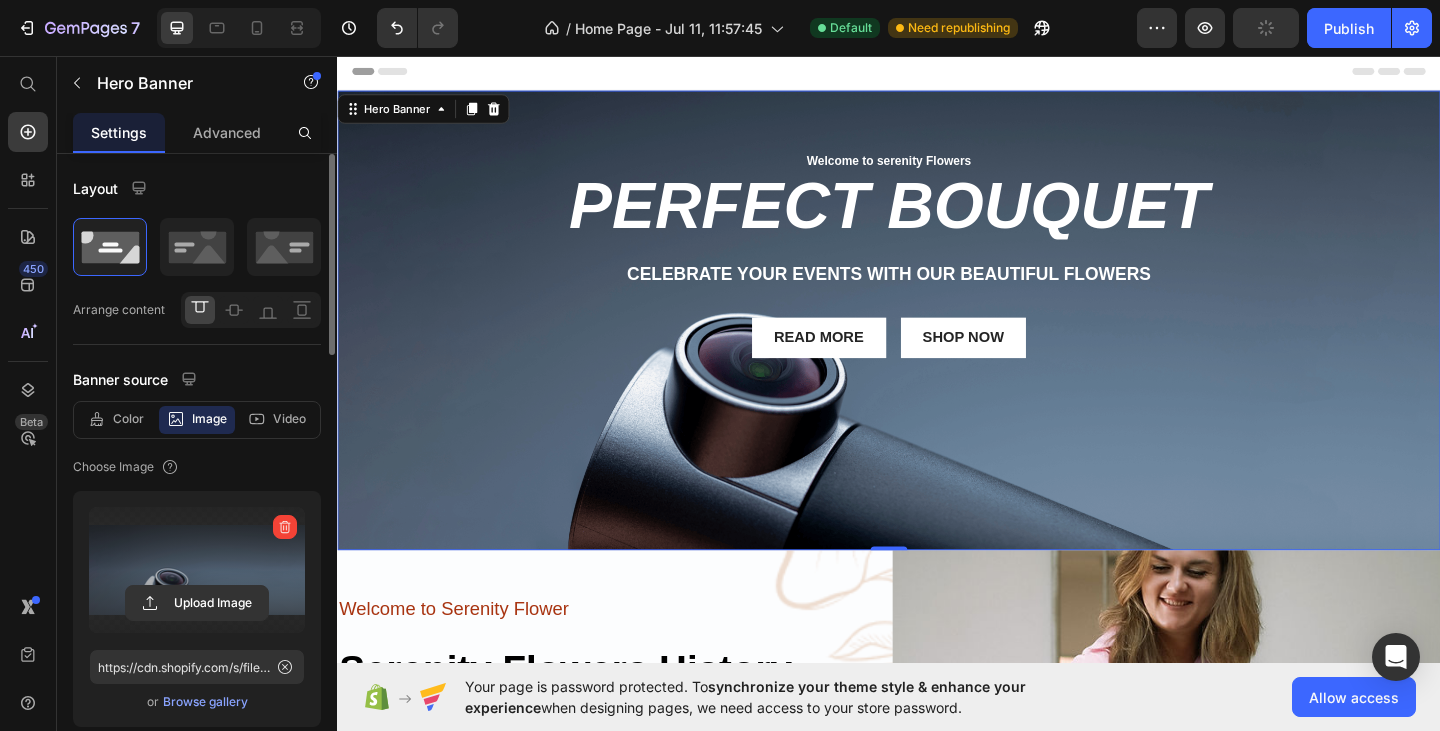 click at bounding box center [197, 570] 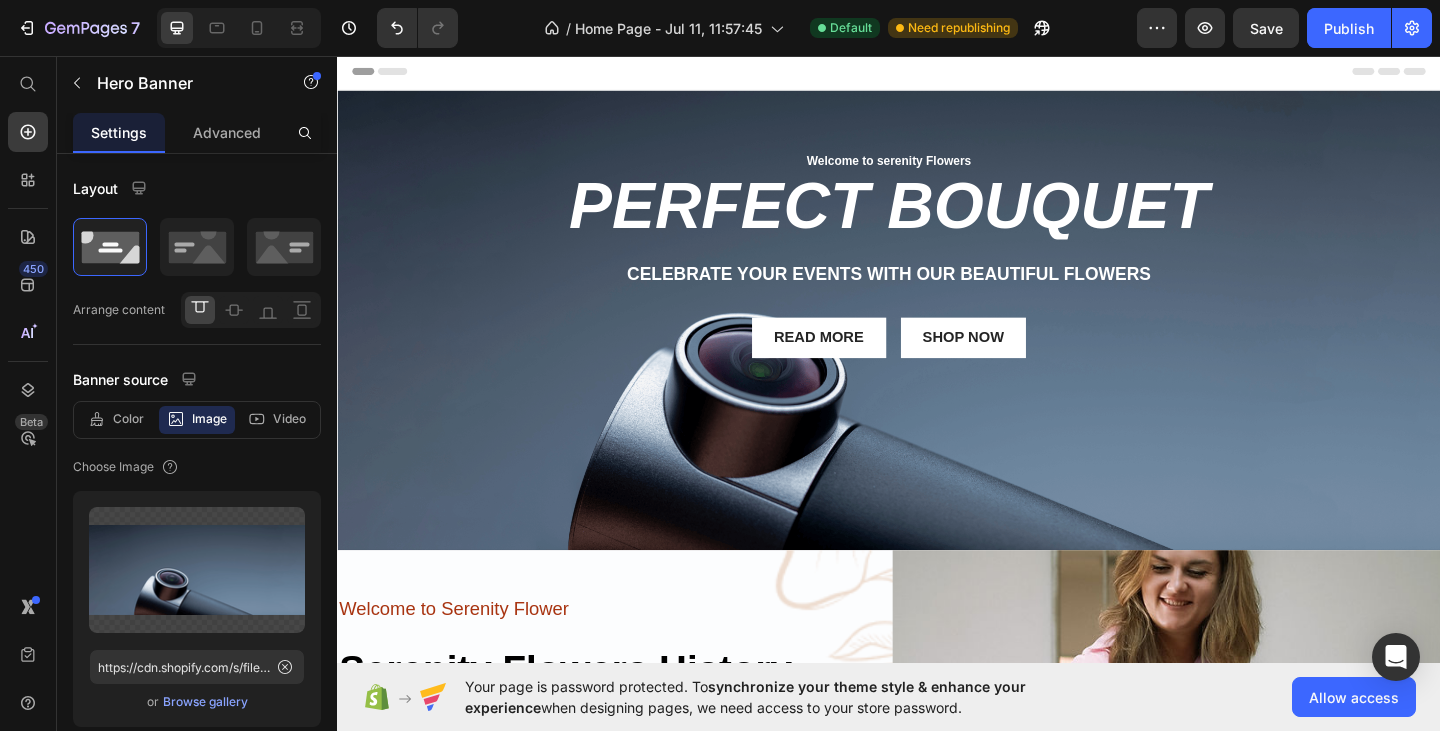 click on "Header" at bounding box center (937, 73) 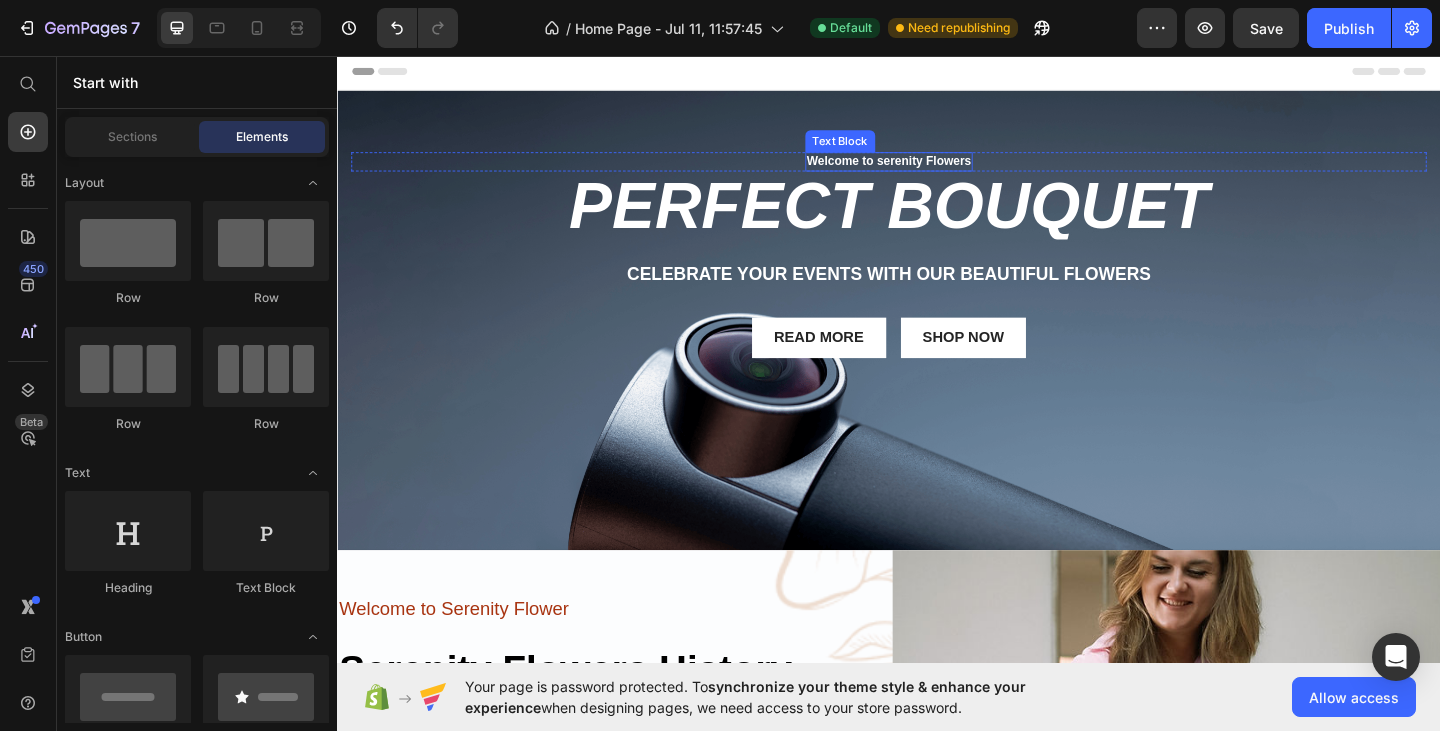 click on "Welcome to serenity Flowers" at bounding box center [937, 171] 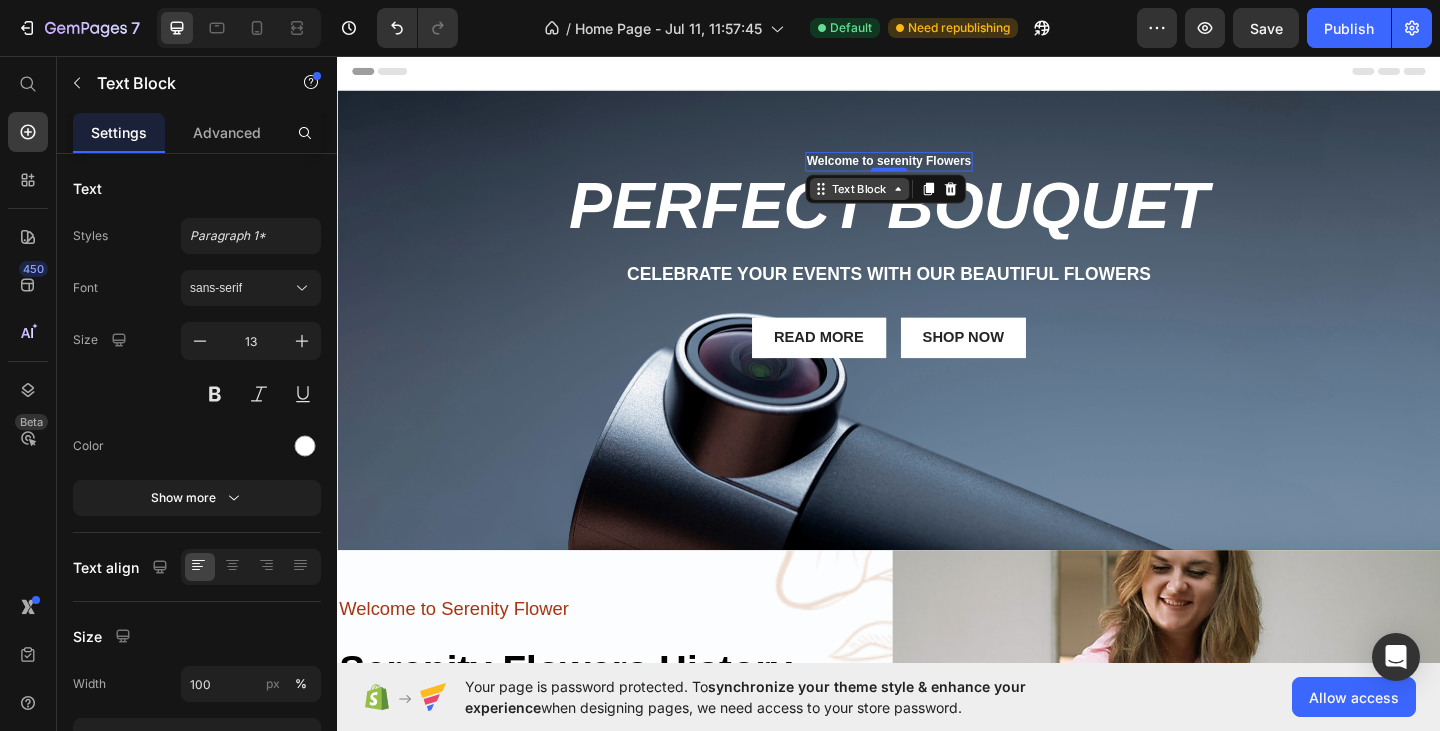 click on "Text Block" at bounding box center (905, 201) 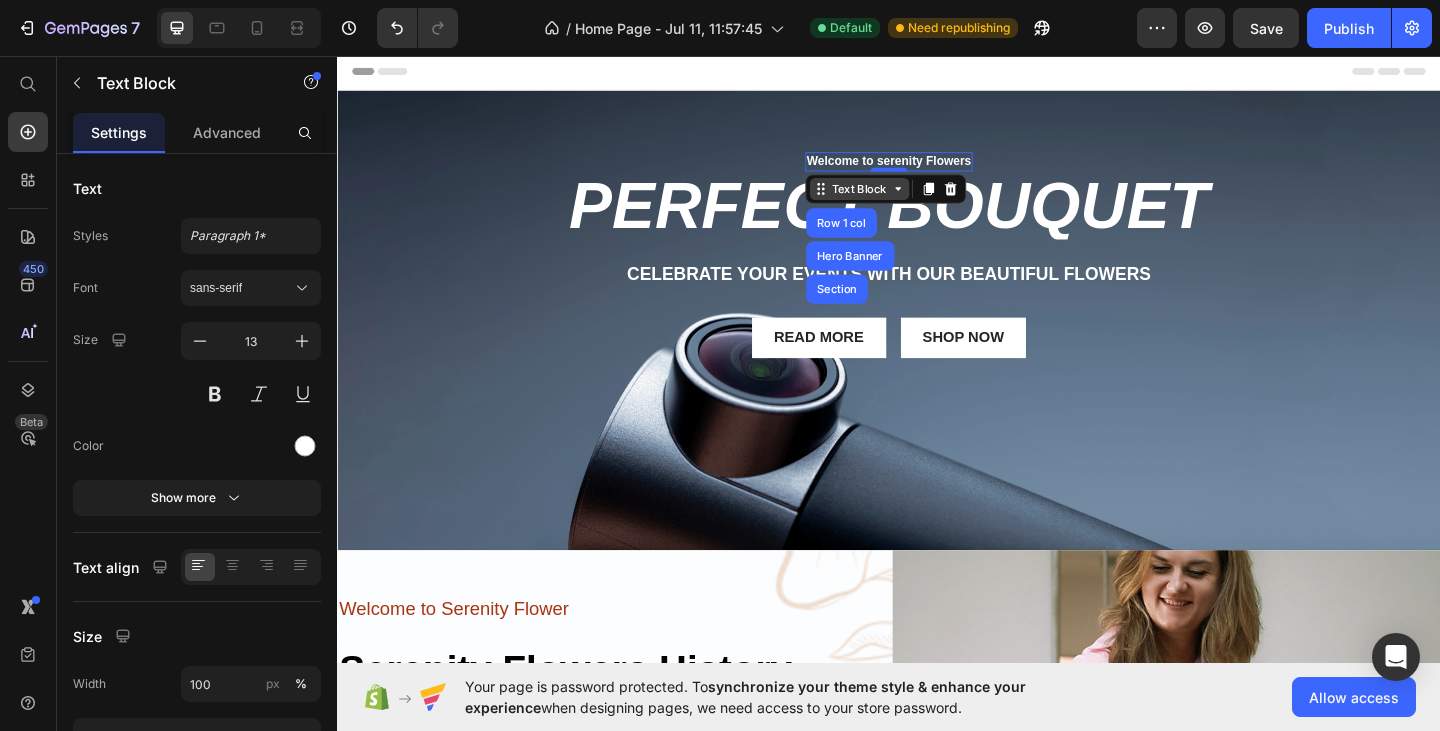 click on "Text Block" at bounding box center [905, 201] 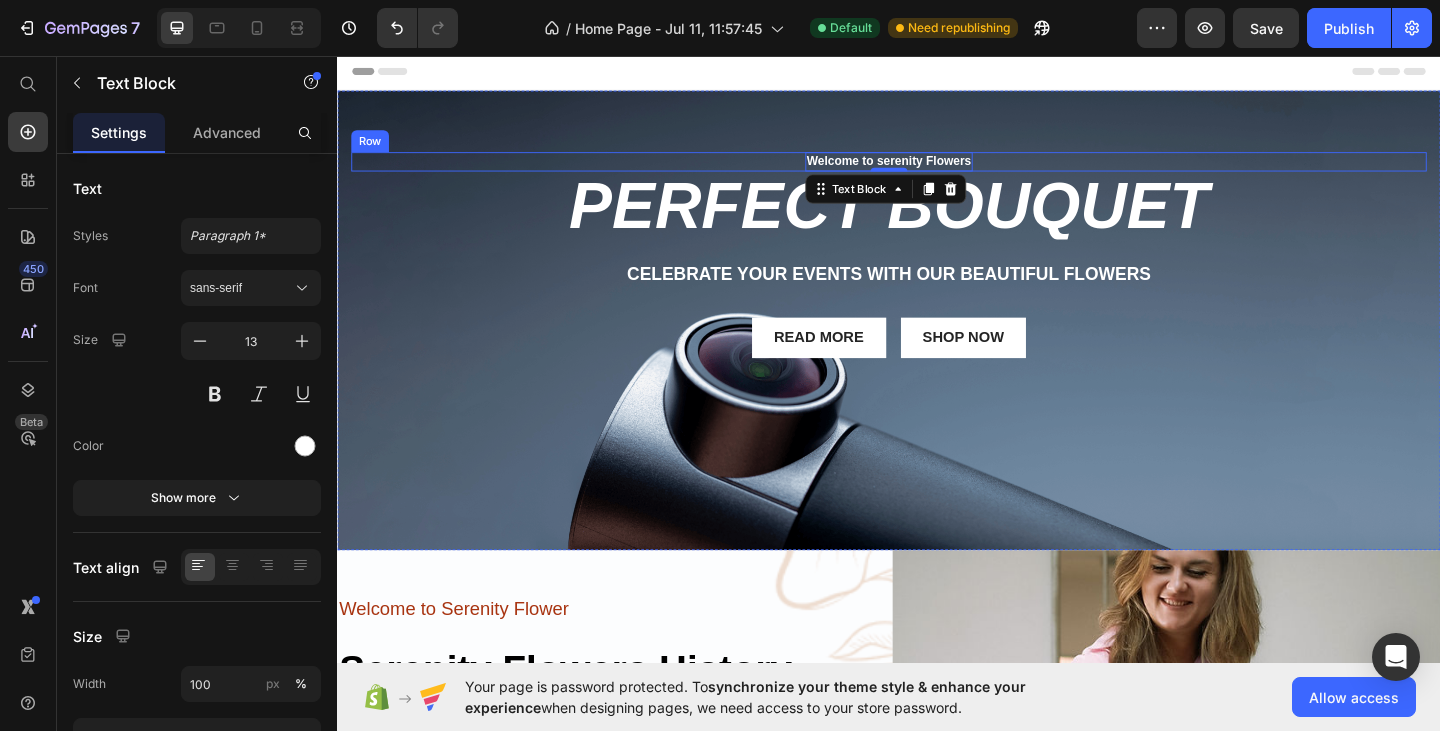 click on "Welcome to serenity Flowers Text Block   0 Row PERFECT BOUQUET Heading Celebrate your events with our beautiful flowers Text Block Read More Button Shop now Button Row" at bounding box center [937, 271] 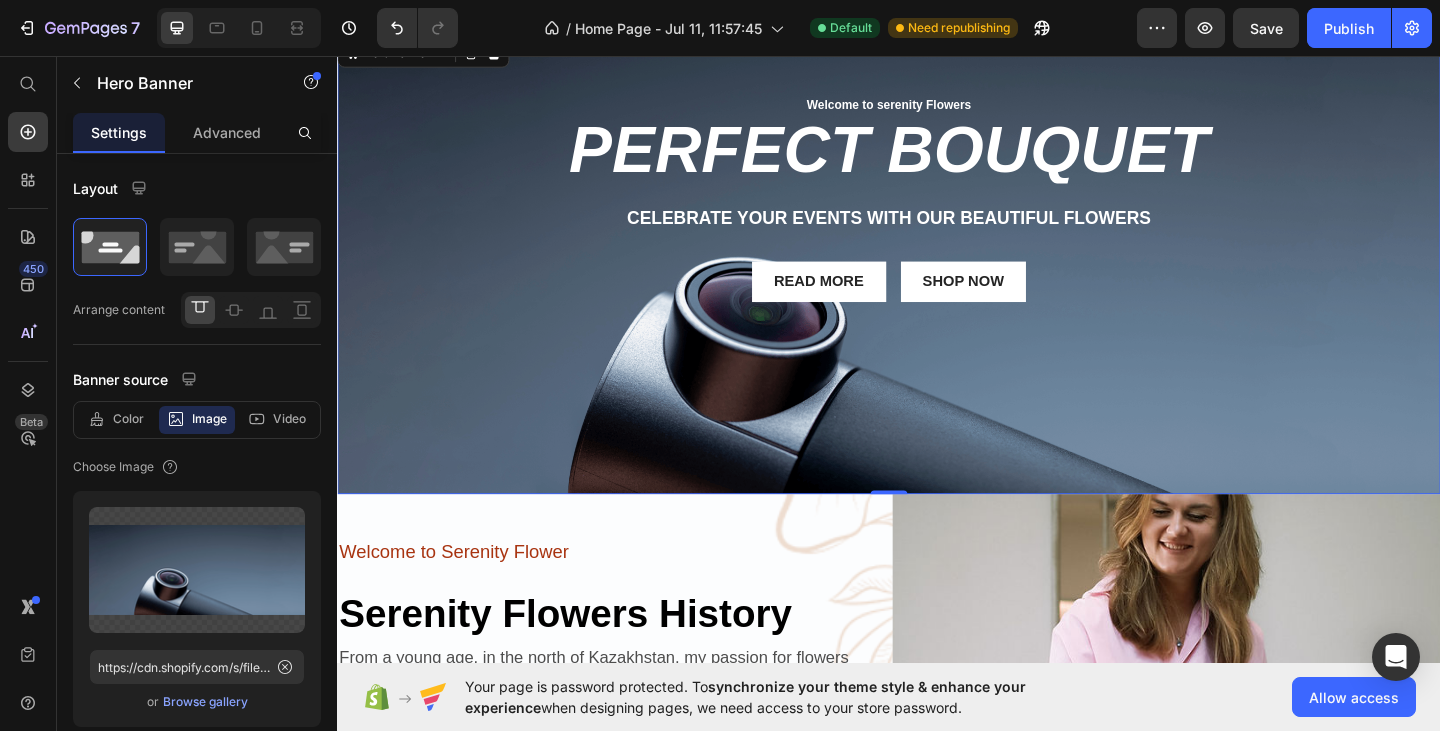 scroll, scrollTop: 0, scrollLeft: 0, axis: both 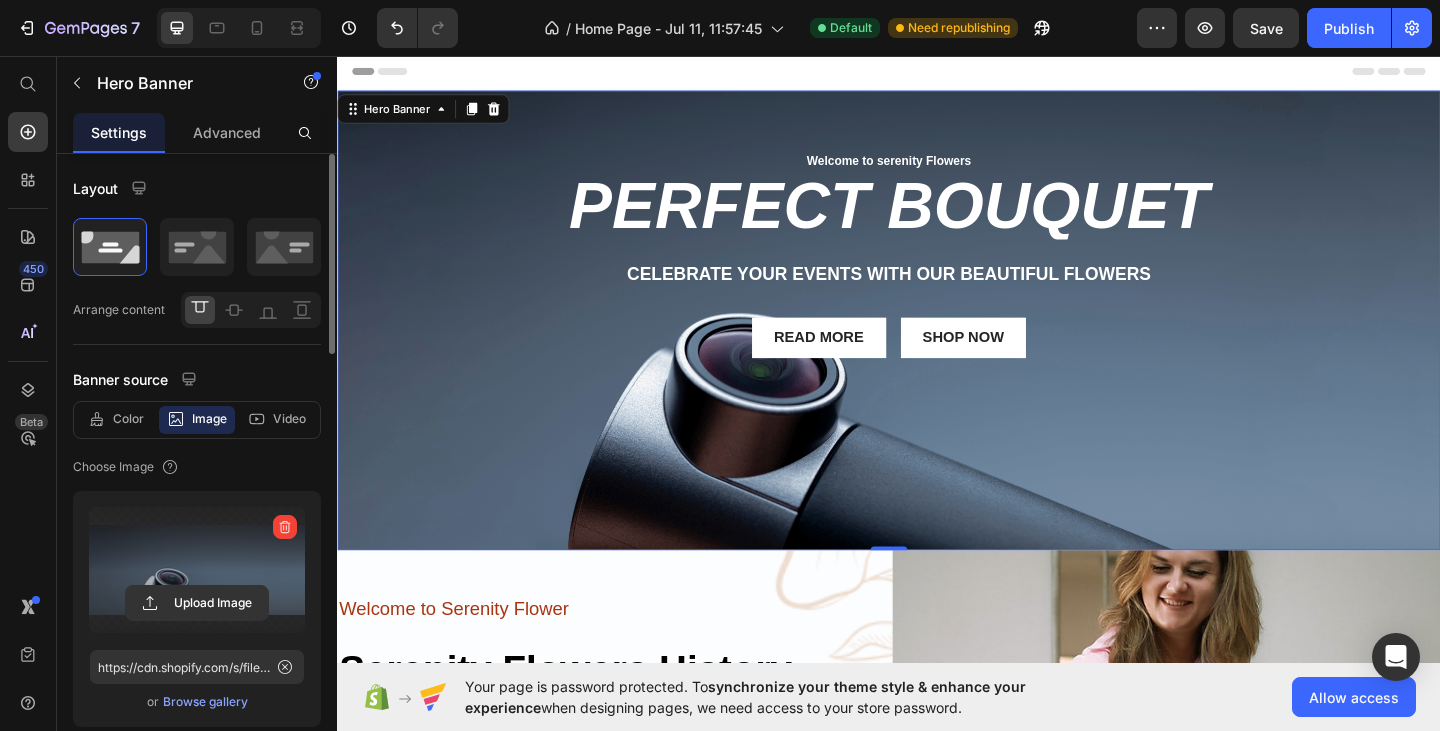 click at bounding box center (197, 570) 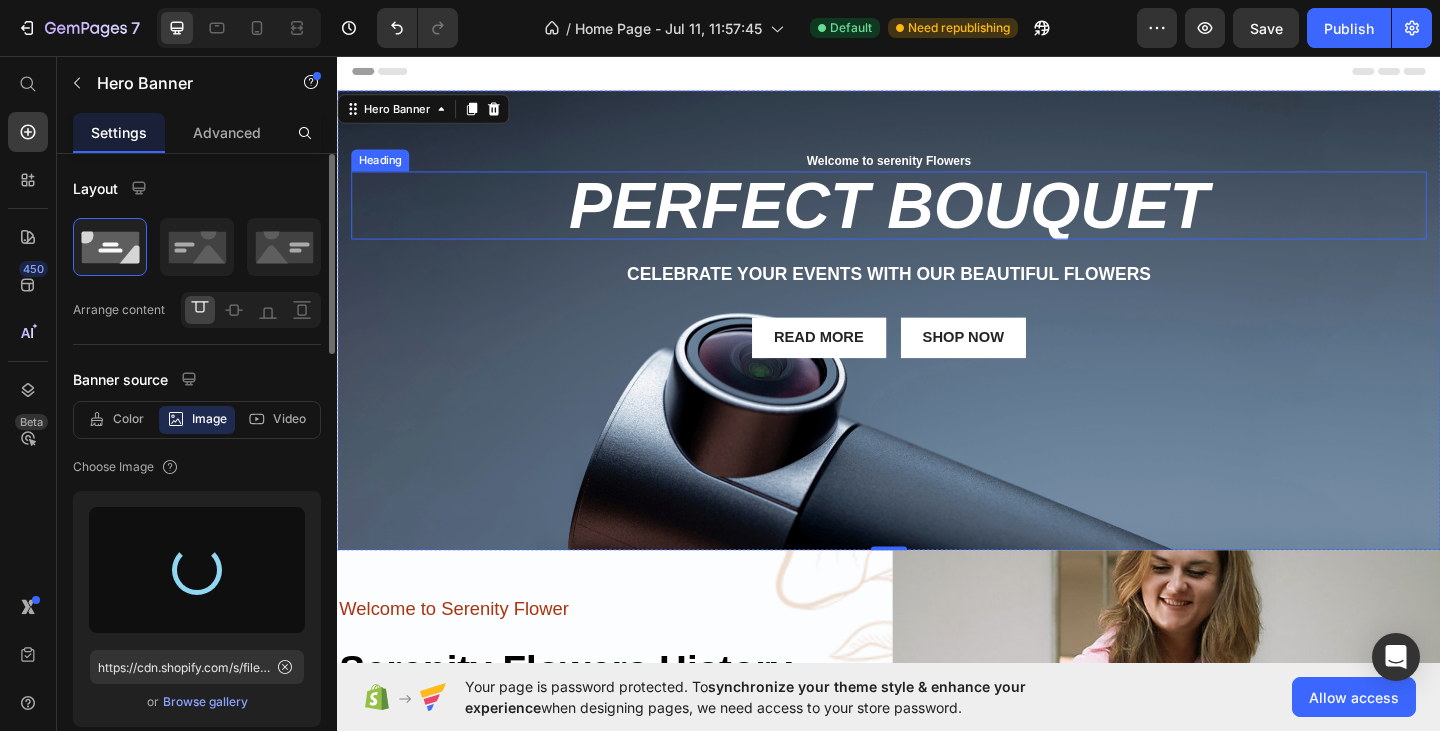 type on "https://cdn.shopify.com/s/files/1/0702/0711/1340/files/gempages_574925276329280287-c2ff61ea-dd40-42c9-bca2-e0968aff5510.png" 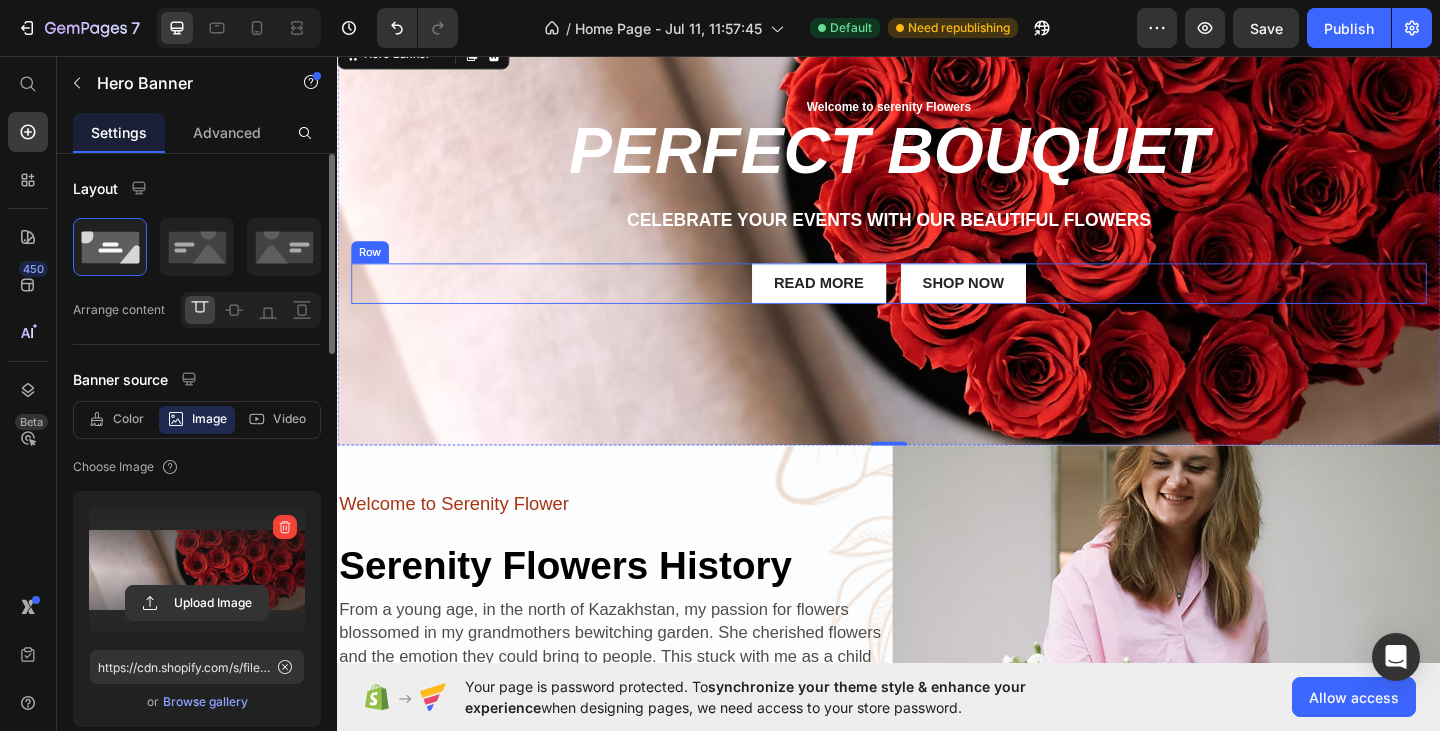 scroll, scrollTop: 0, scrollLeft: 0, axis: both 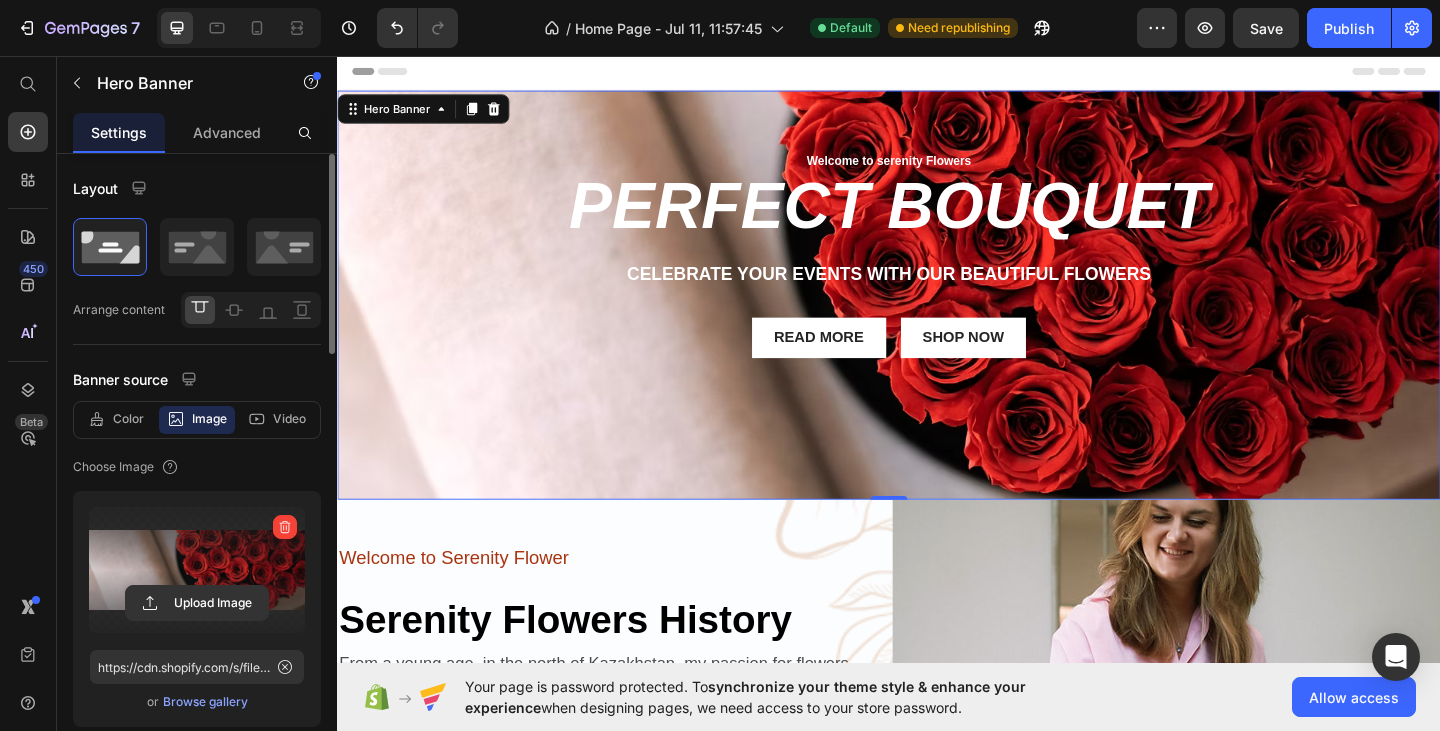 click on "Welcome to serenity Flowers Text Block Row PERFECT BOUQUET Heading Celebrate your events with our beautiful flowers Text Block Read More Button Shop now Button Row" at bounding box center [937, 271] 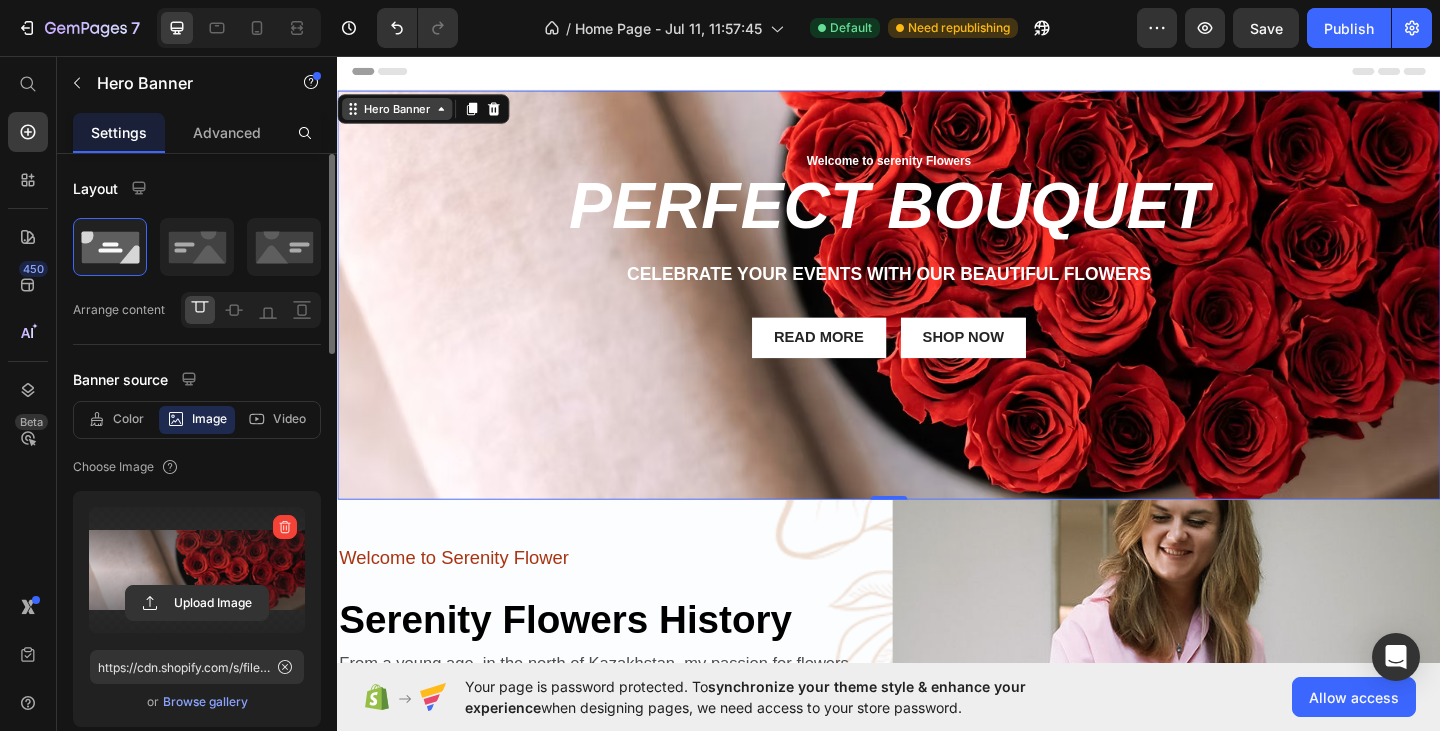 click 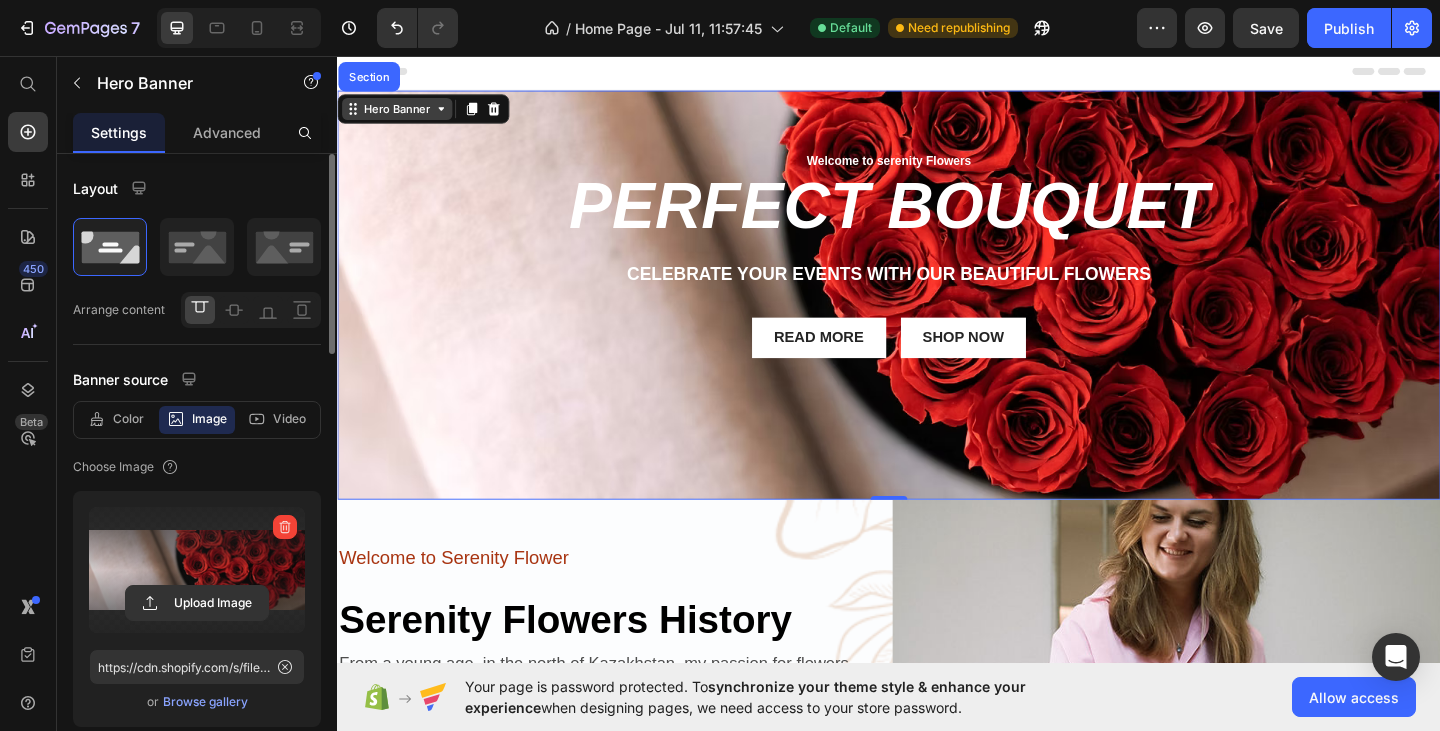 click 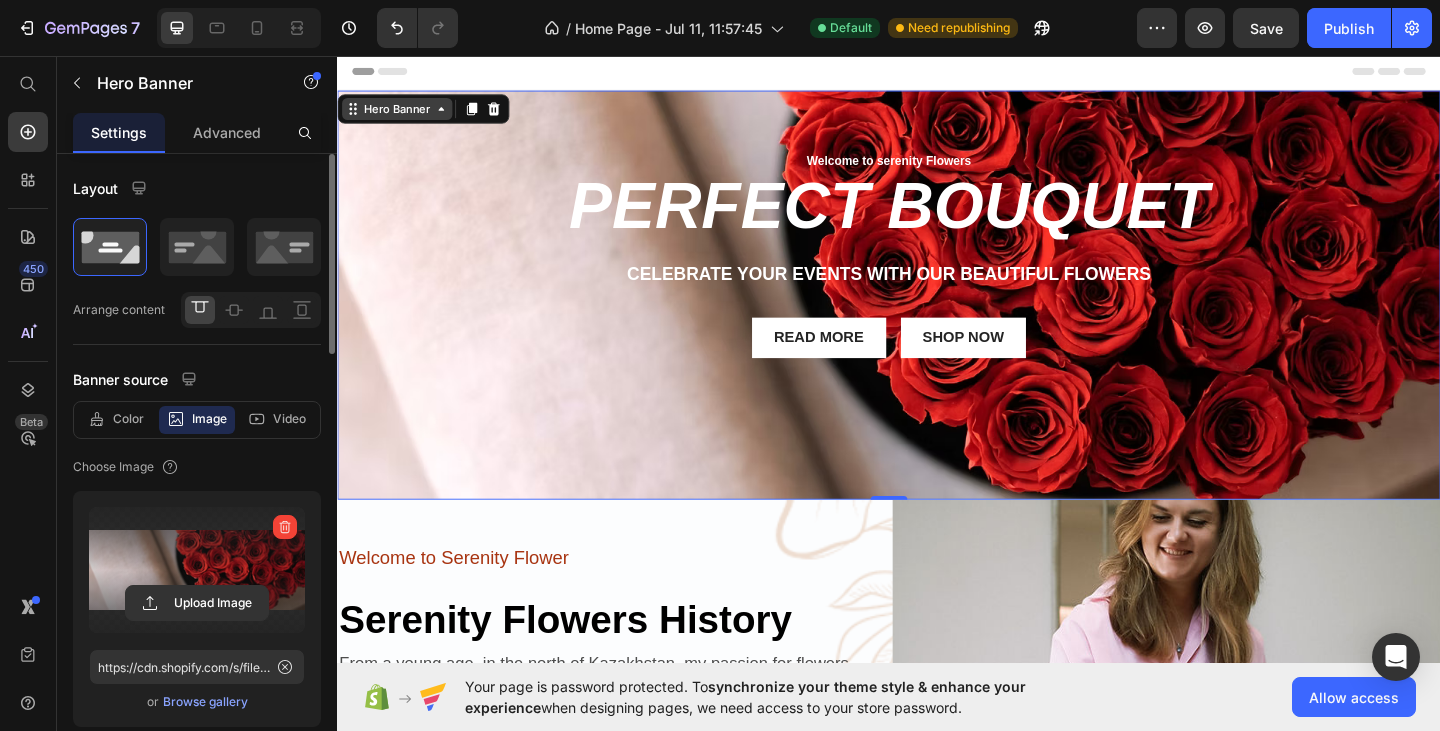 click on "Hero Banner" at bounding box center [402, 114] 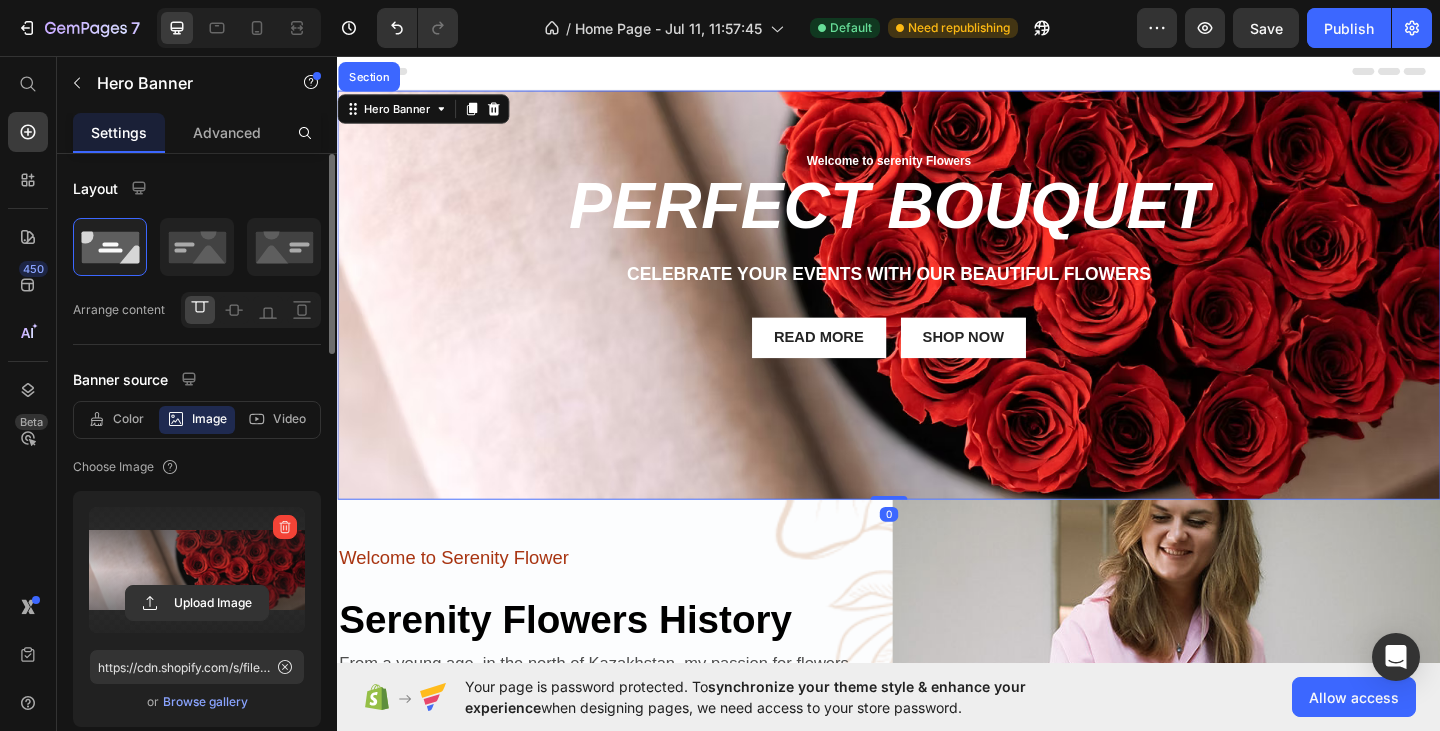 click on "Welcome to serenity Flowers Text Block Row PERFECT BOUQUET Heading Celebrate your events with our beautiful flowers Text Block Read More Button Shop now Button Row" at bounding box center (937, 271) 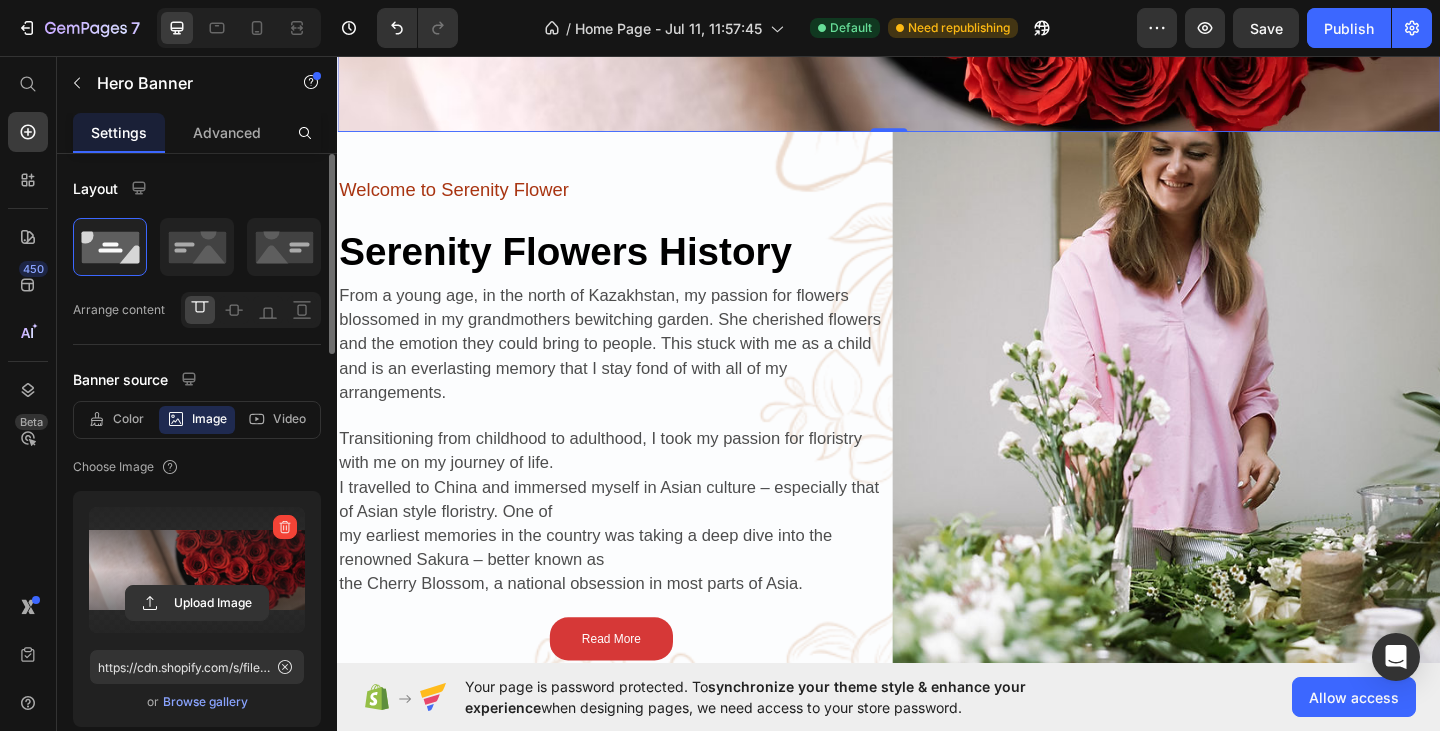 scroll, scrollTop: 0, scrollLeft: 0, axis: both 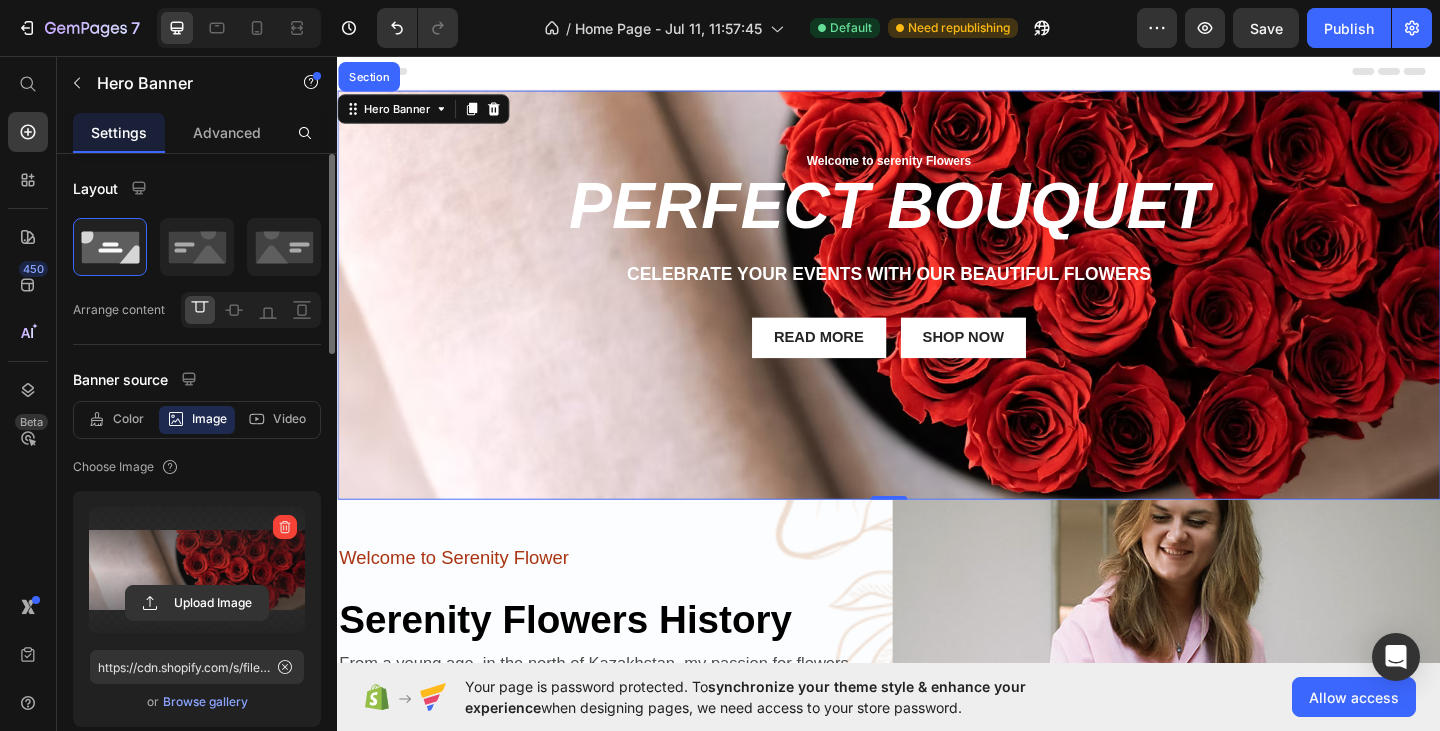 click on "Welcome to serenity Flowers Text Block Row PERFECT BOUQUET Heading Celebrate your events with our beautiful flowers Text Block Read More Button Shop now Button Row" at bounding box center [937, 271] 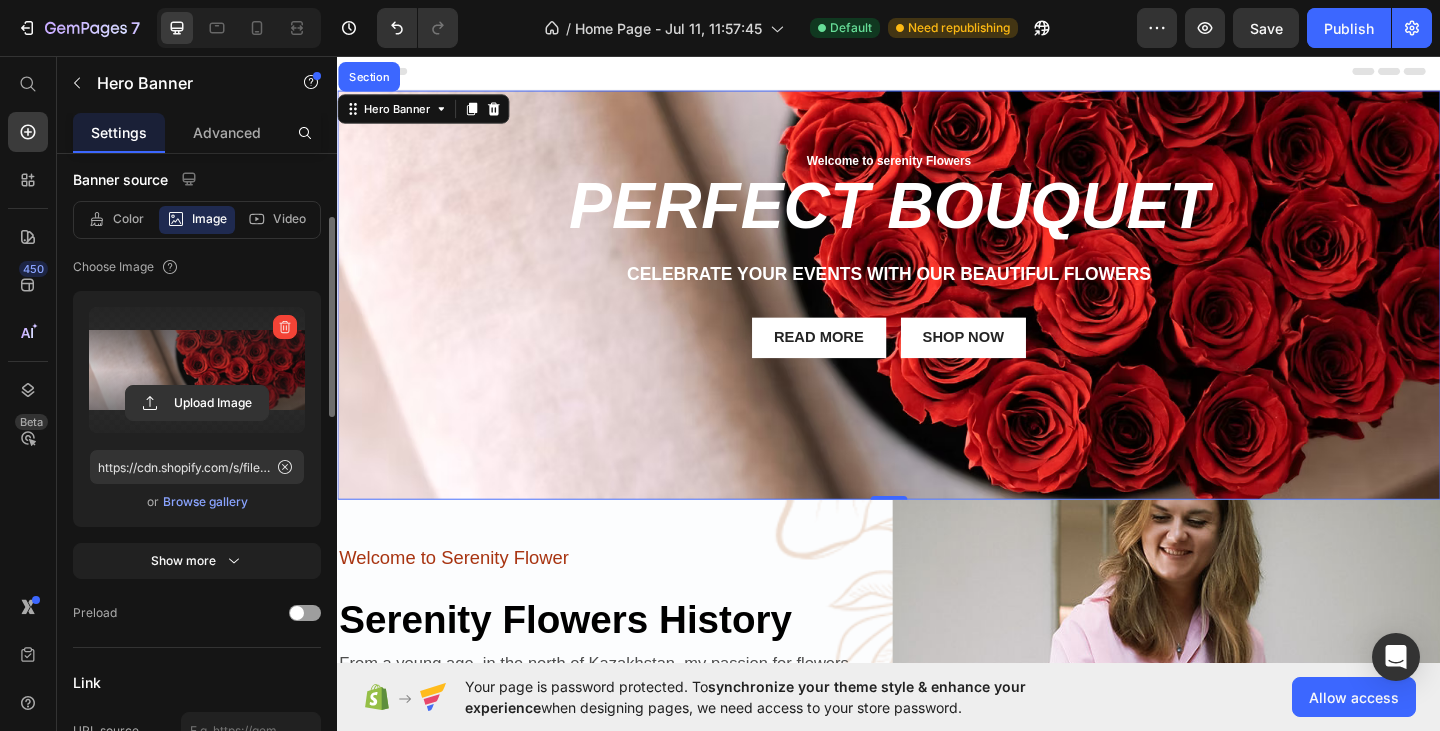 scroll, scrollTop: 300, scrollLeft: 0, axis: vertical 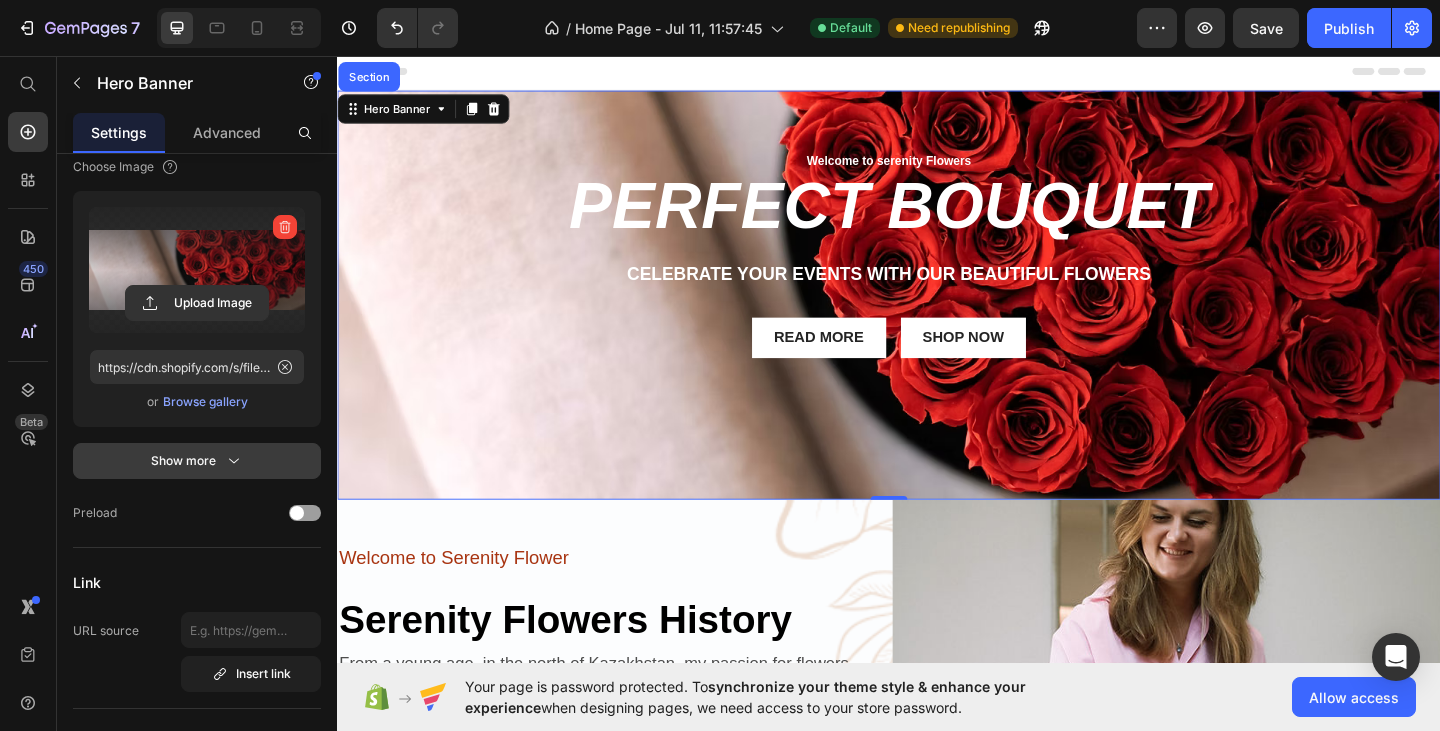 click 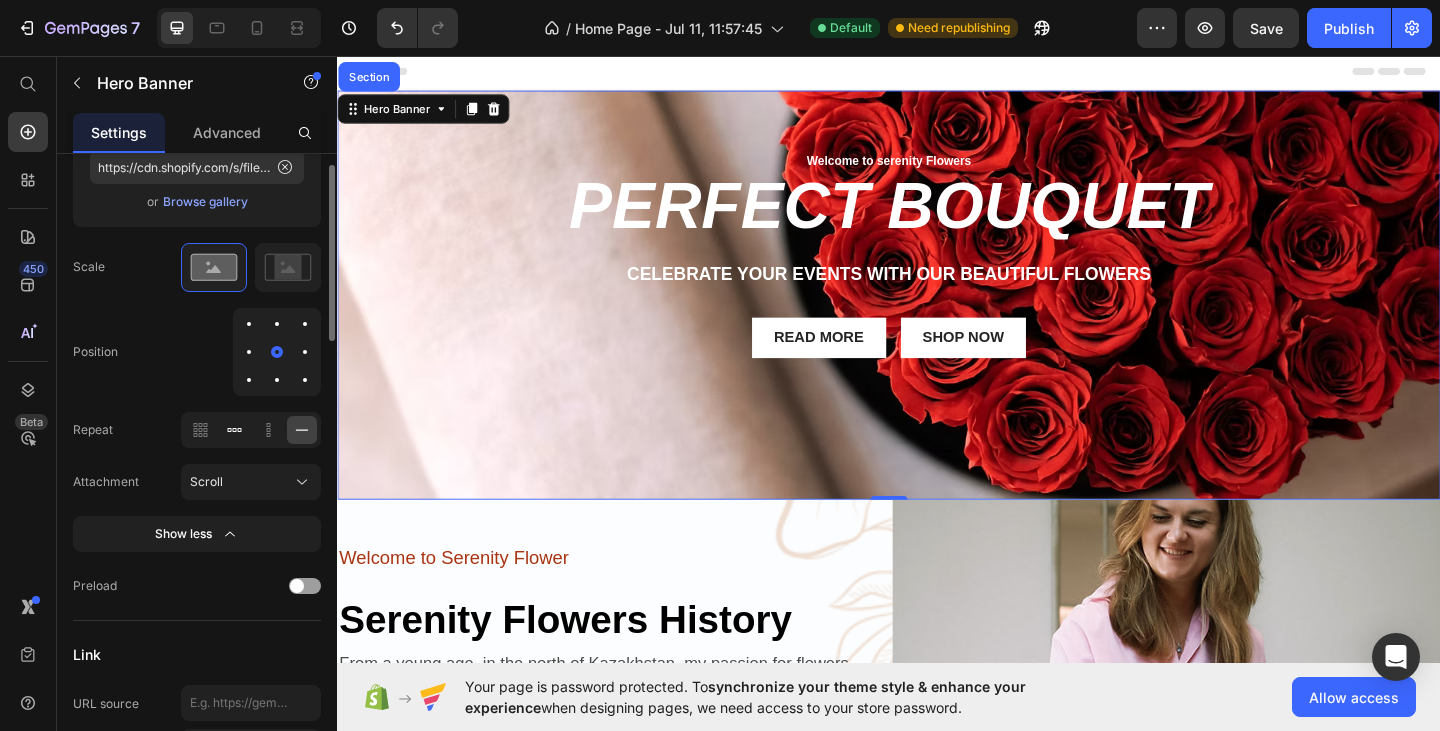 scroll, scrollTop: 400, scrollLeft: 0, axis: vertical 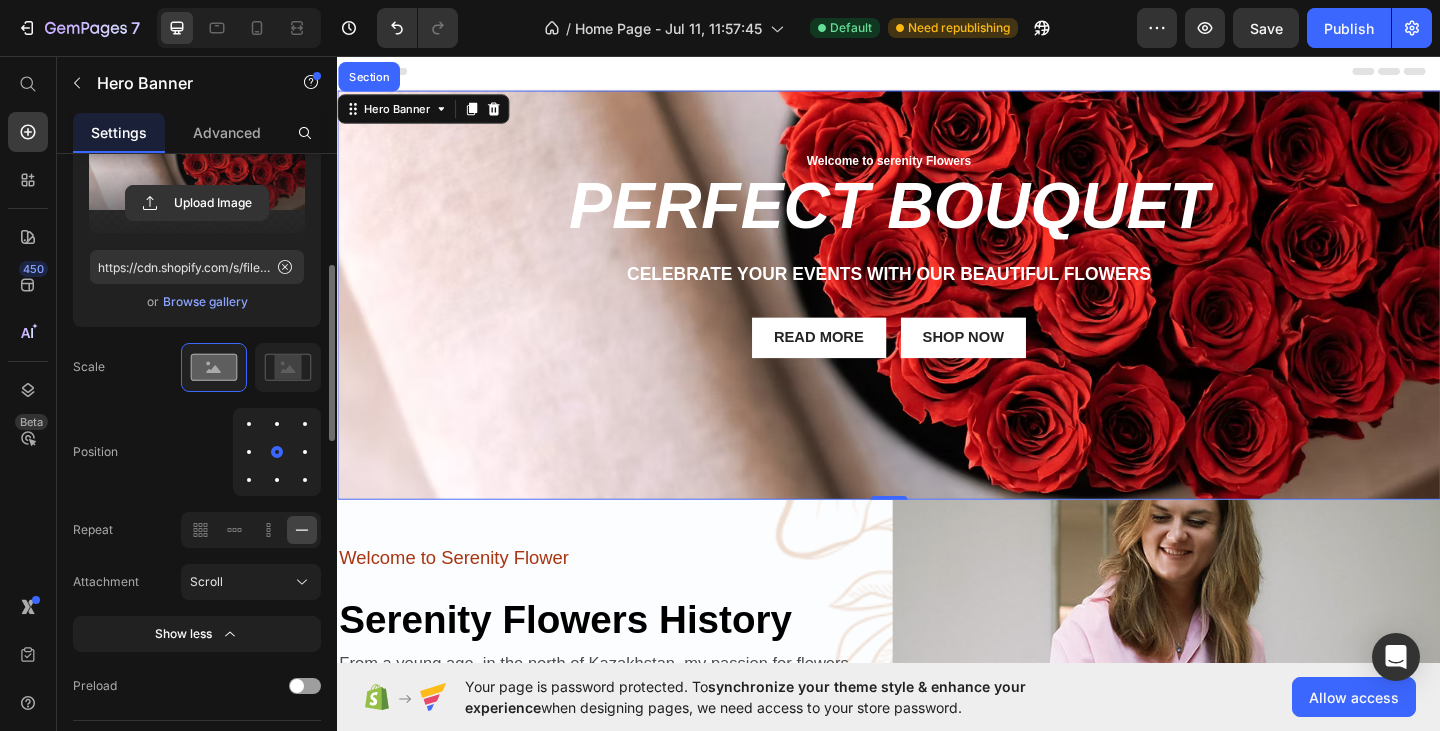 click at bounding box center [305, 424] 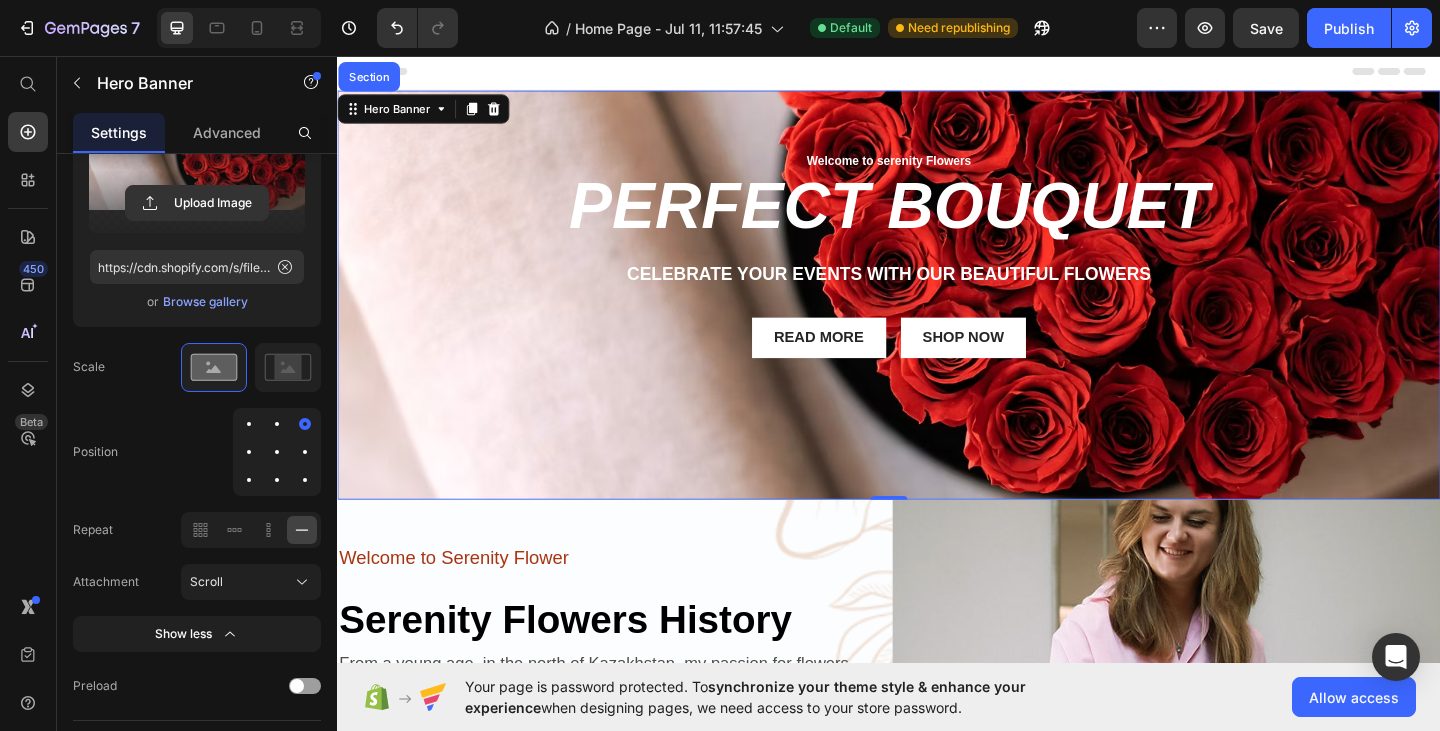 click at bounding box center [277, 452] 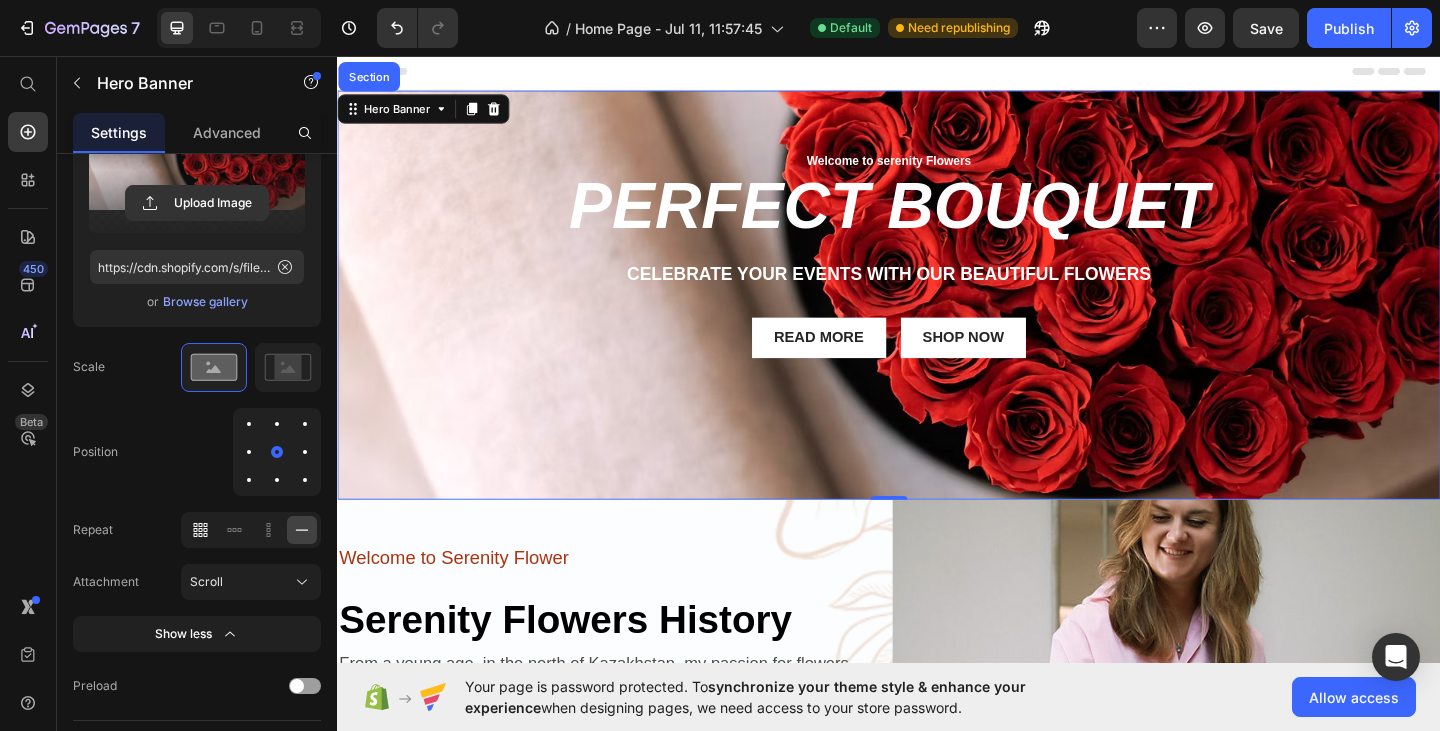 click 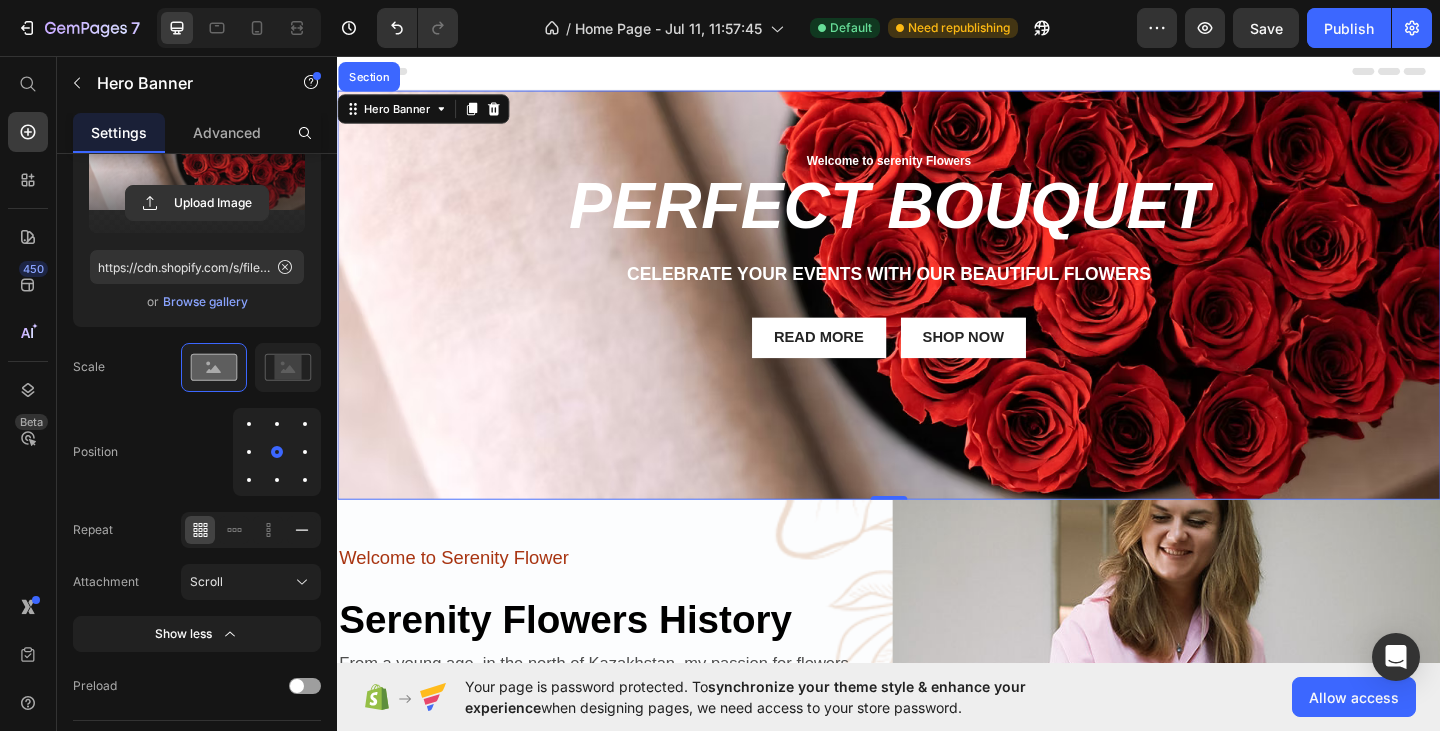 click 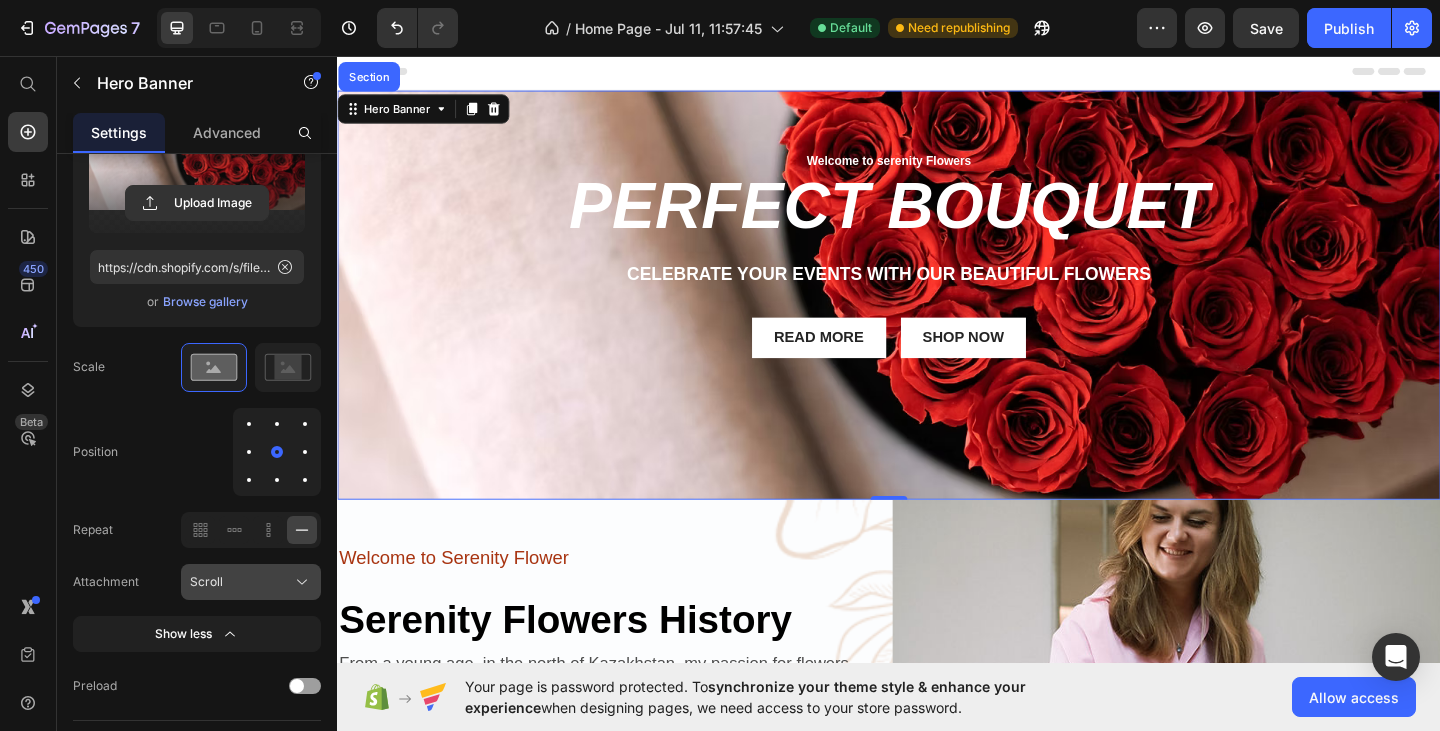 click on "Scroll" 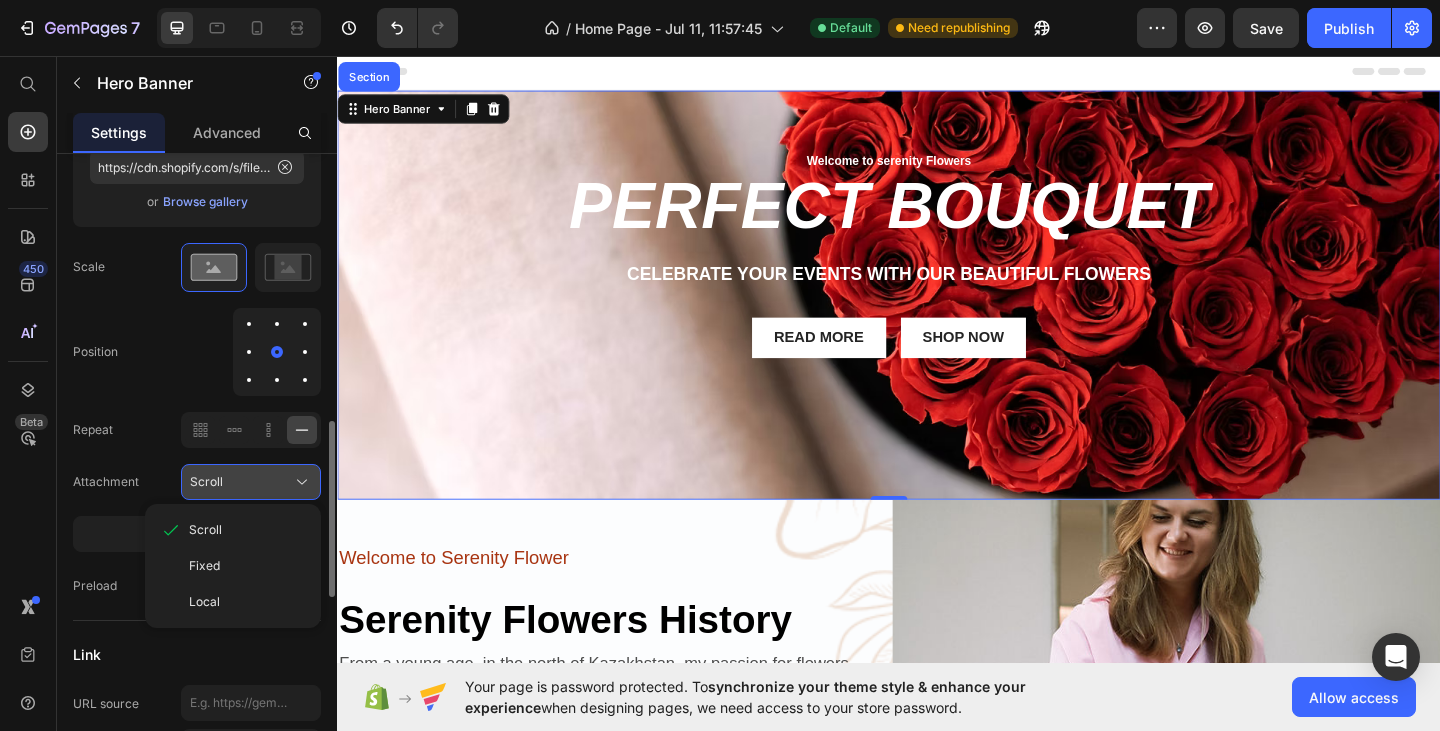 scroll, scrollTop: 600, scrollLeft: 0, axis: vertical 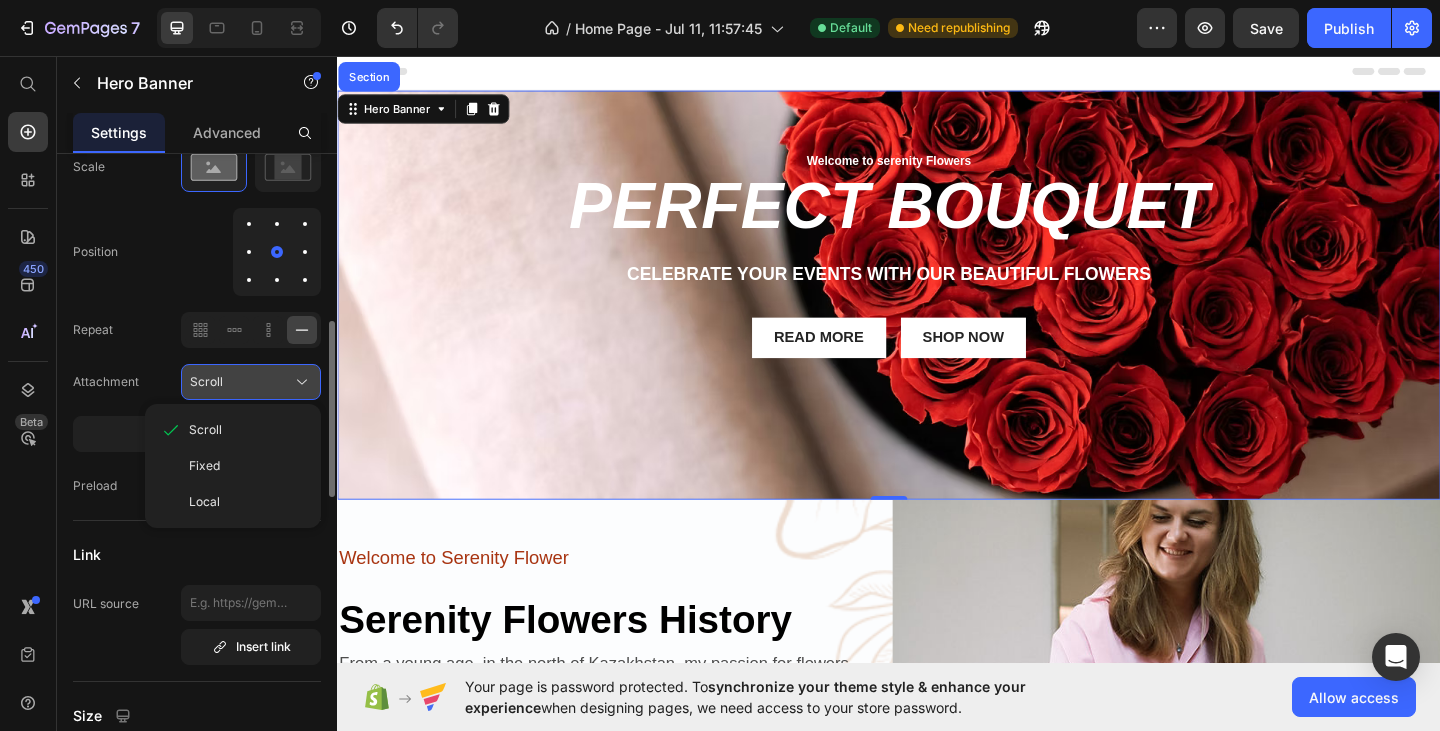 click on "Scroll" 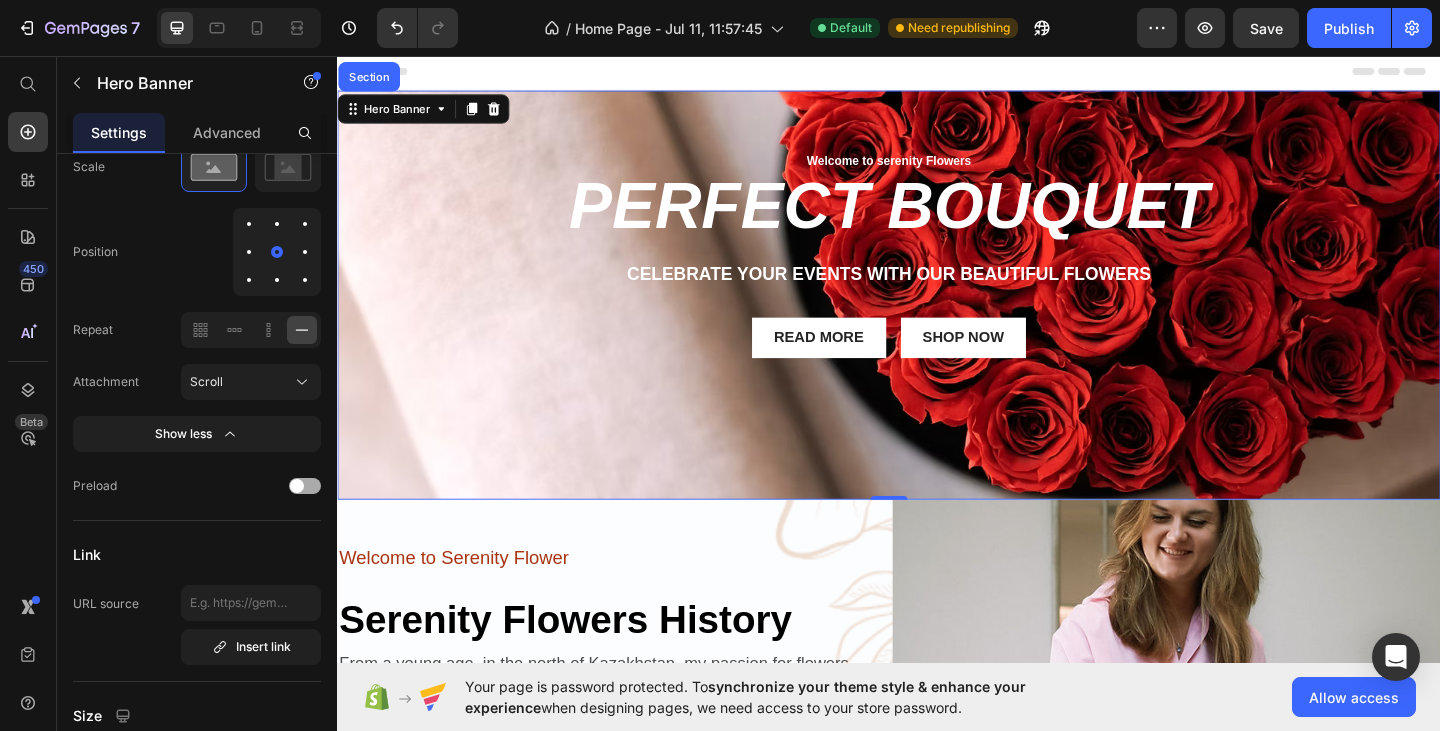 click at bounding box center (297, 486) 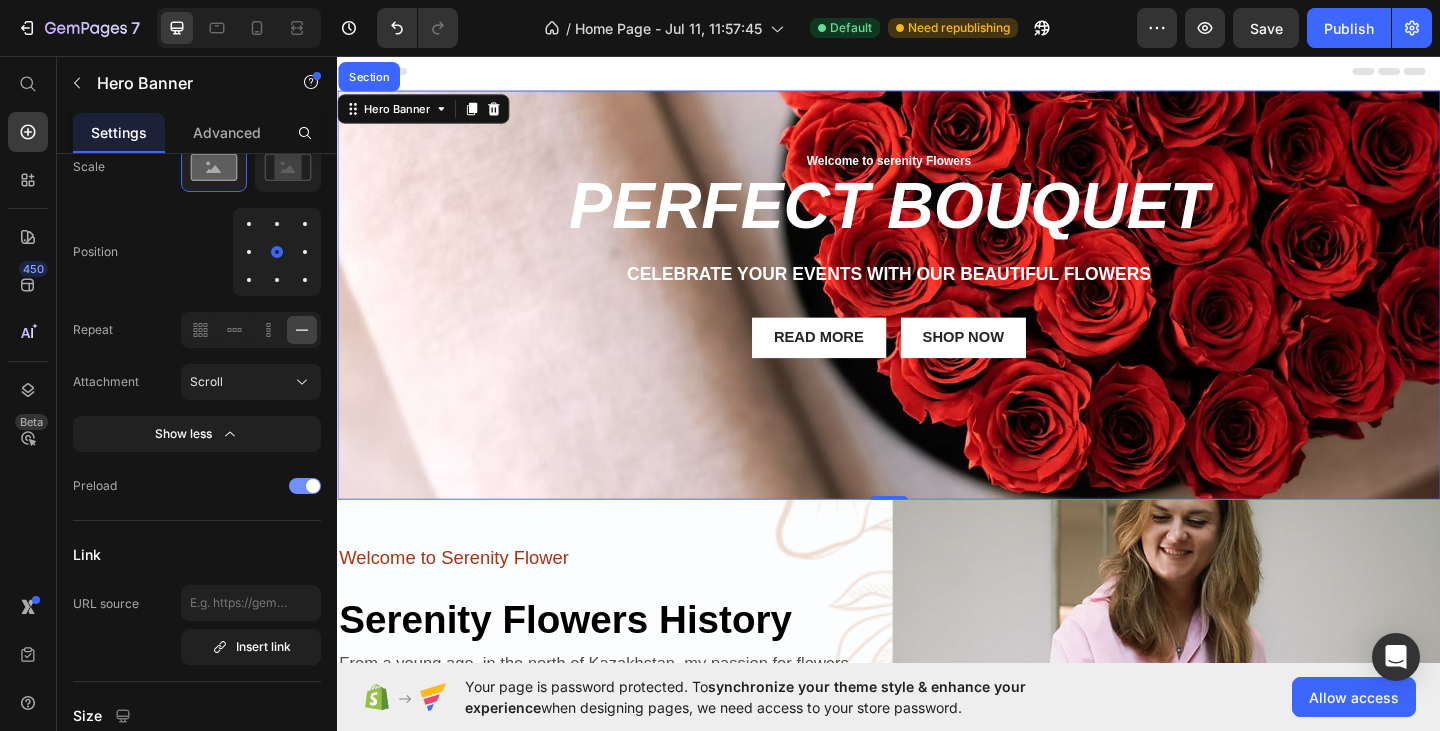 click at bounding box center [305, 486] 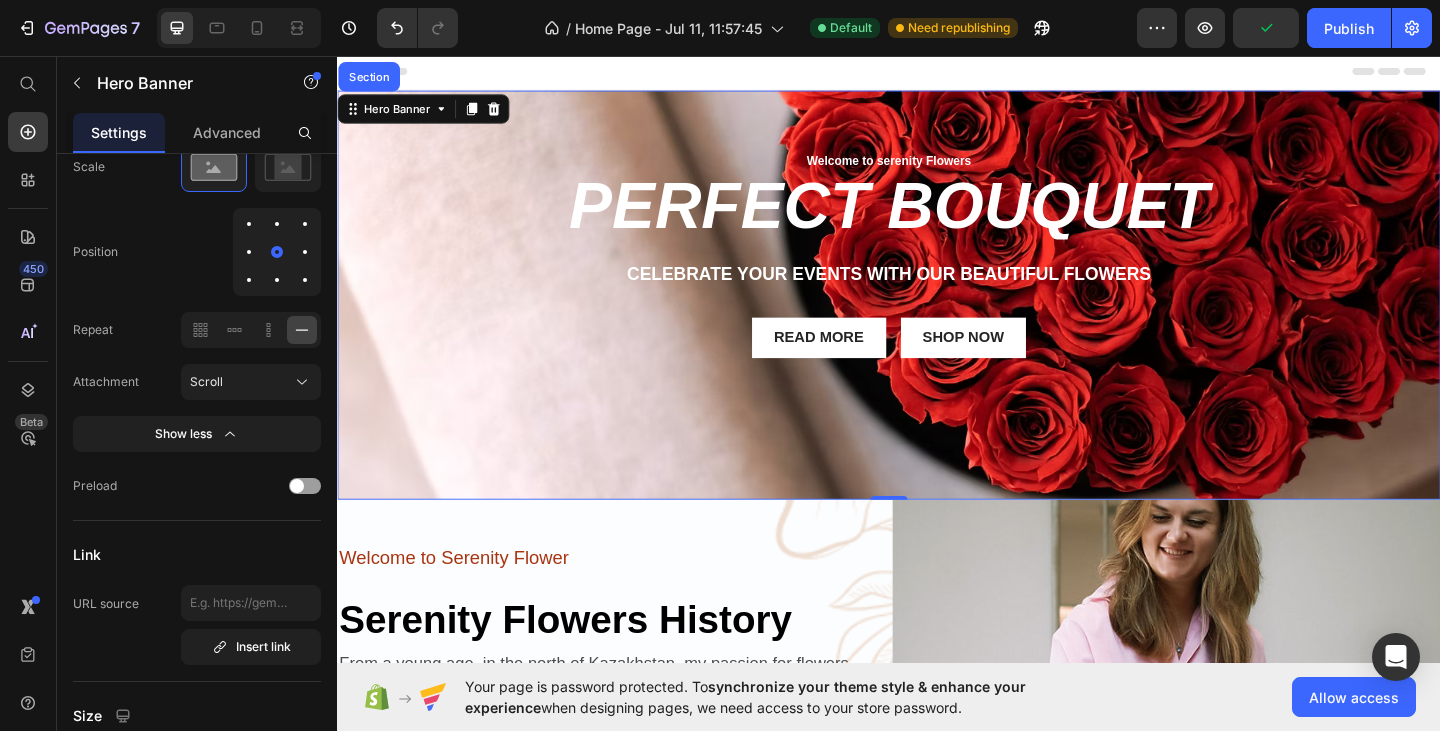 scroll, scrollTop: 500, scrollLeft: 0, axis: vertical 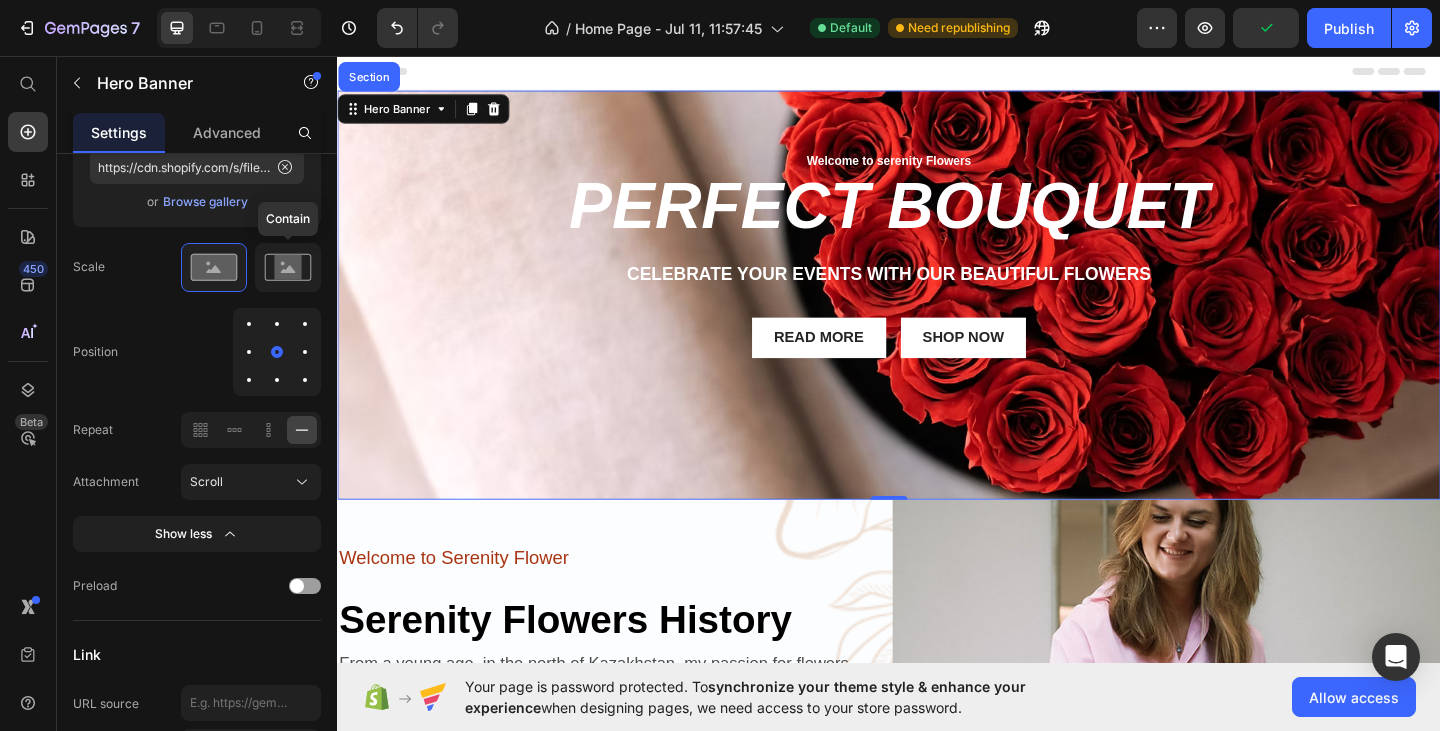 click 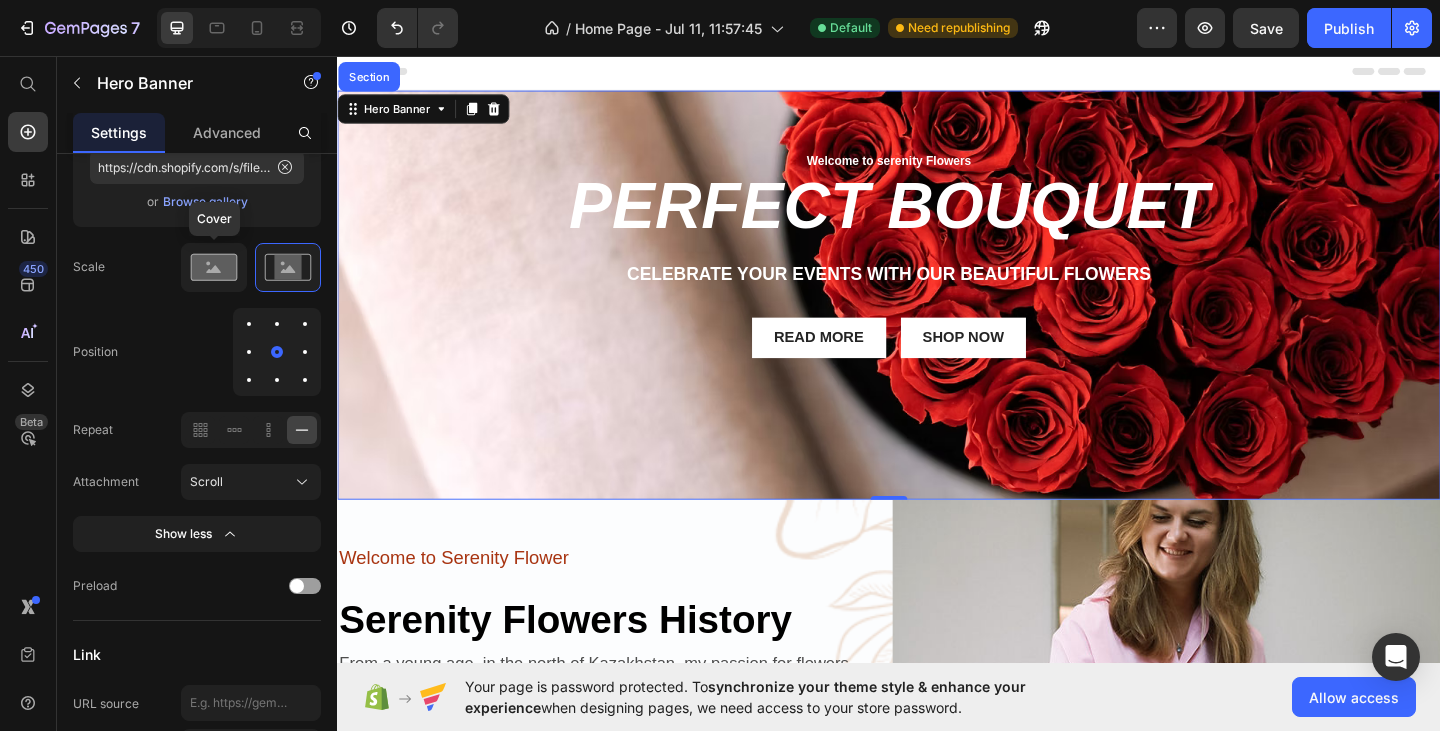 click 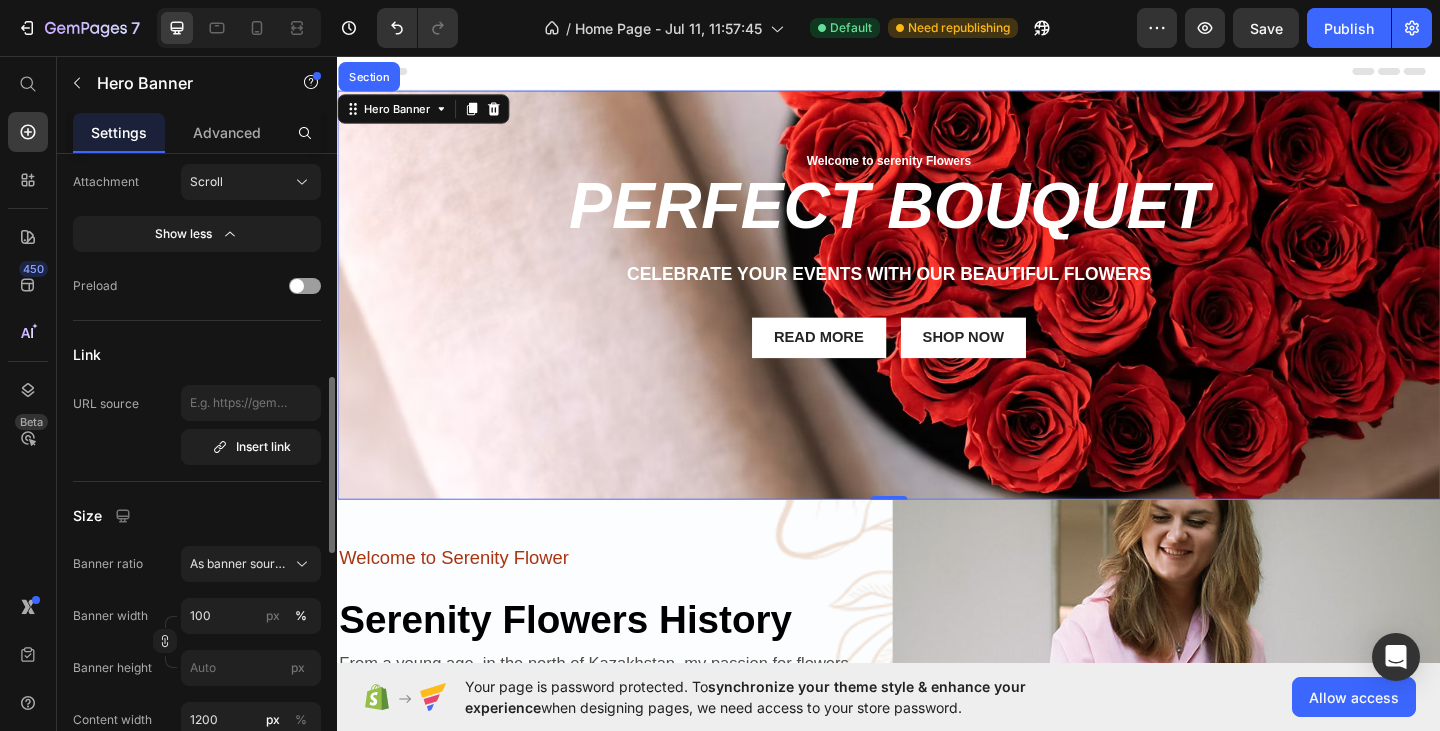scroll, scrollTop: 900, scrollLeft: 0, axis: vertical 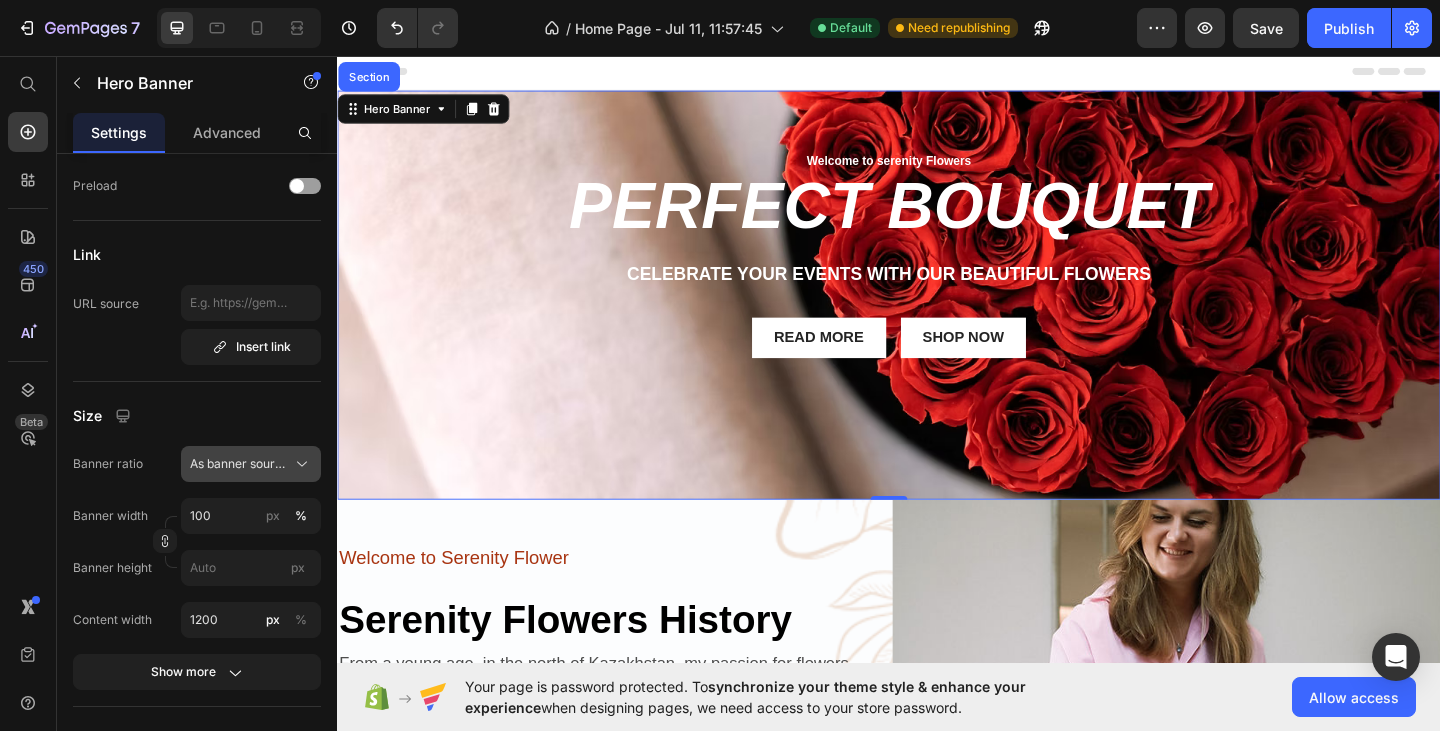 click on "As banner source" at bounding box center (251, 464) 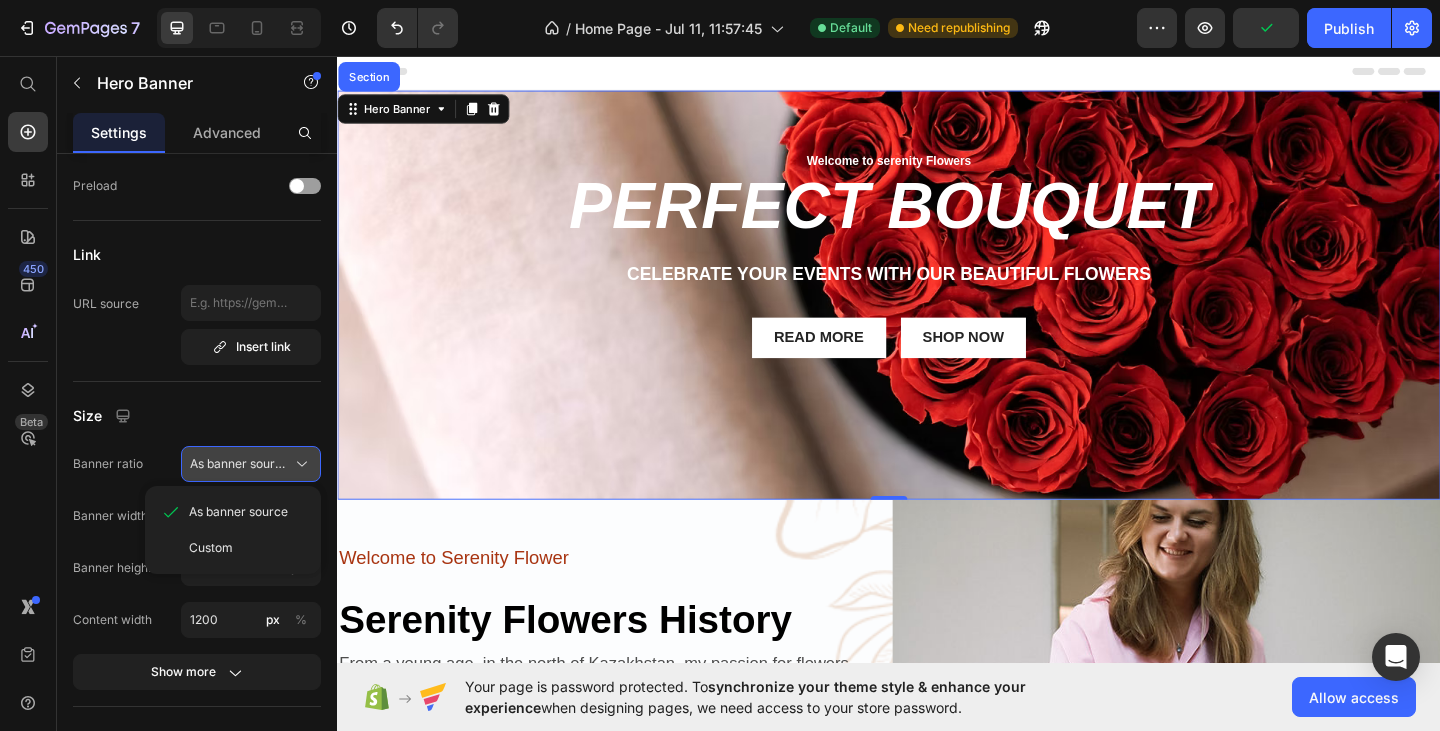 click on "As banner source" at bounding box center (251, 464) 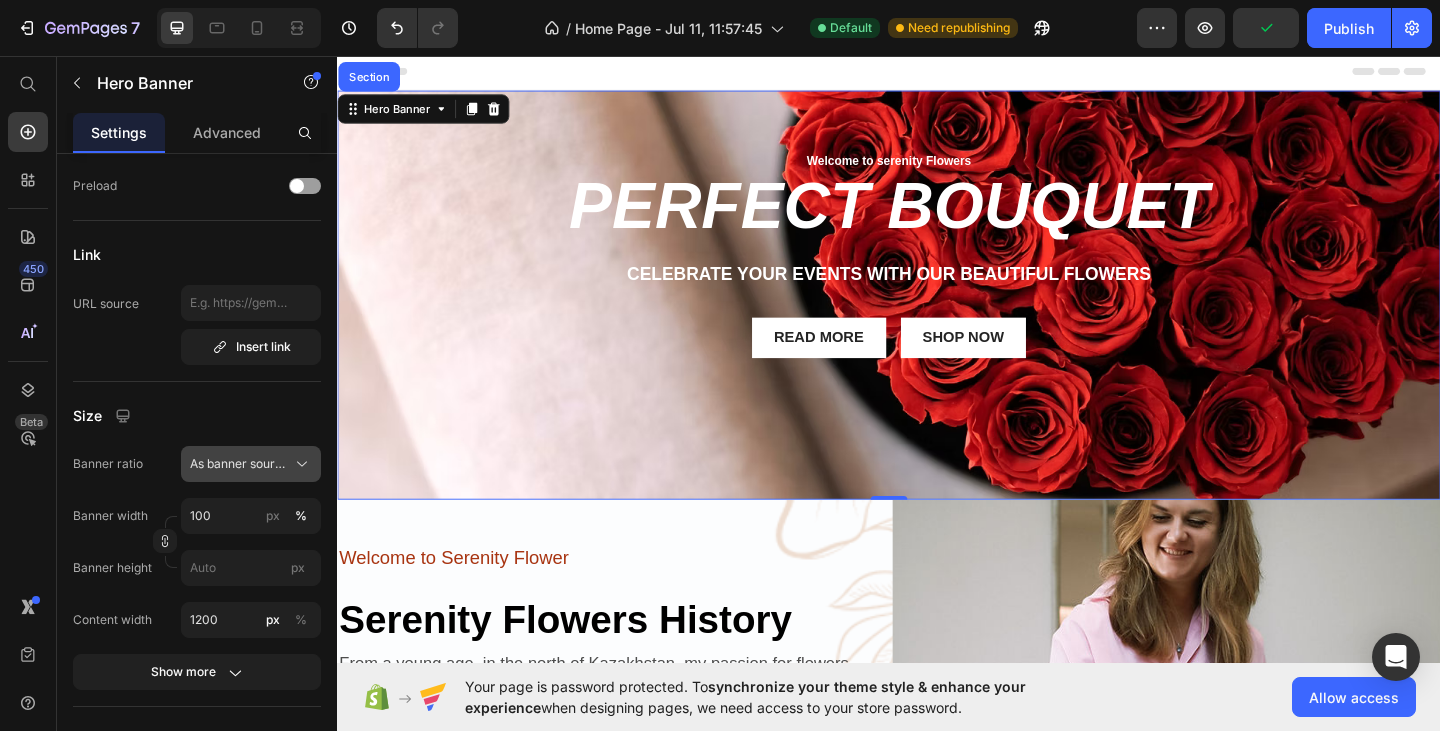 scroll, scrollTop: 1000, scrollLeft: 0, axis: vertical 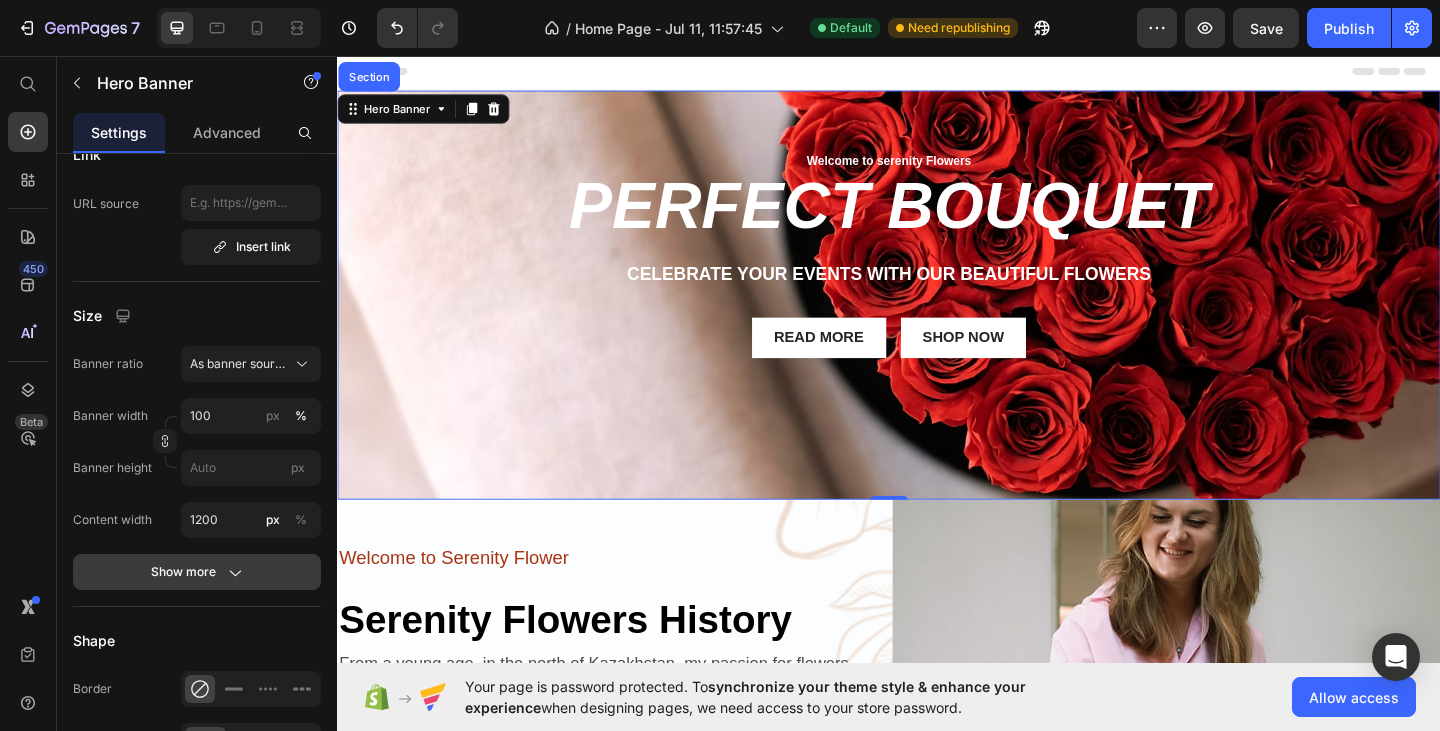 click on "Show more" at bounding box center (197, 572) 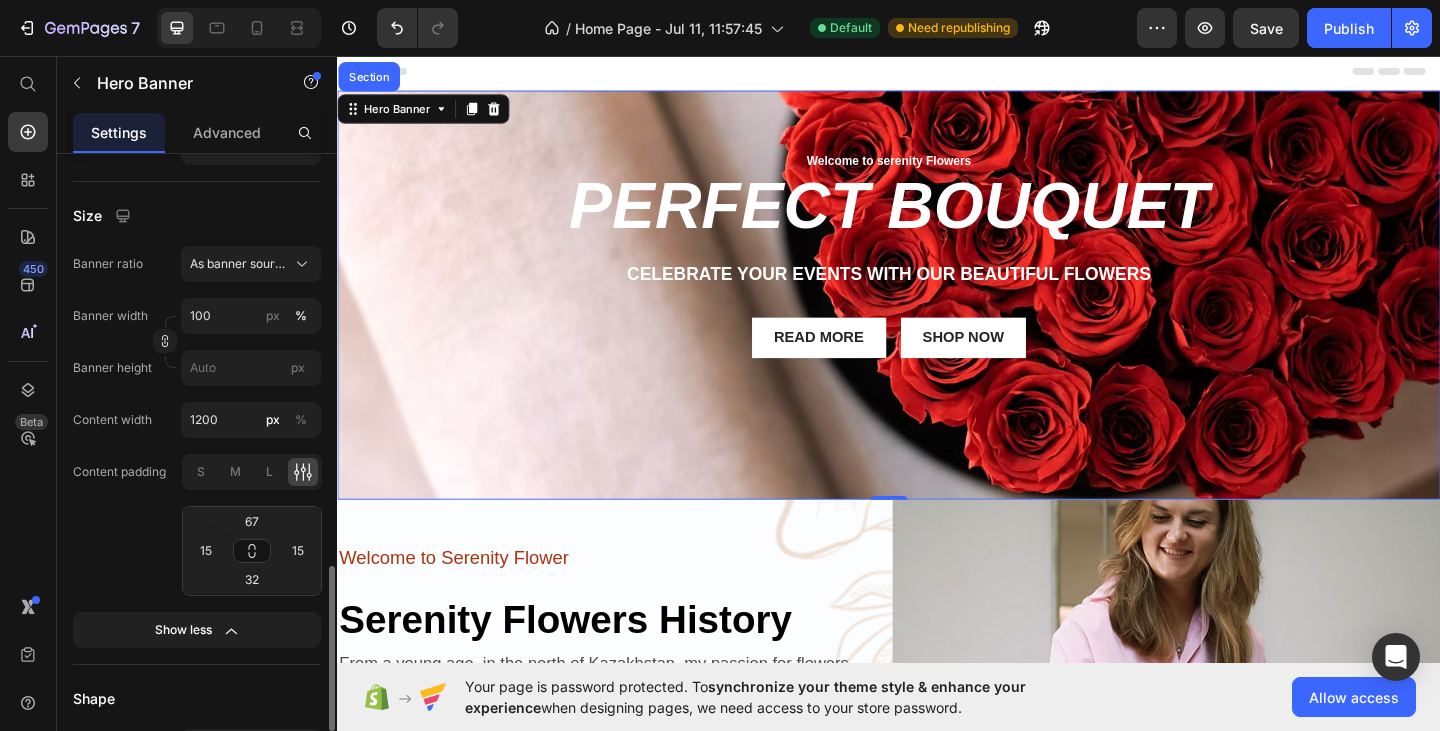 scroll, scrollTop: 1200, scrollLeft: 0, axis: vertical 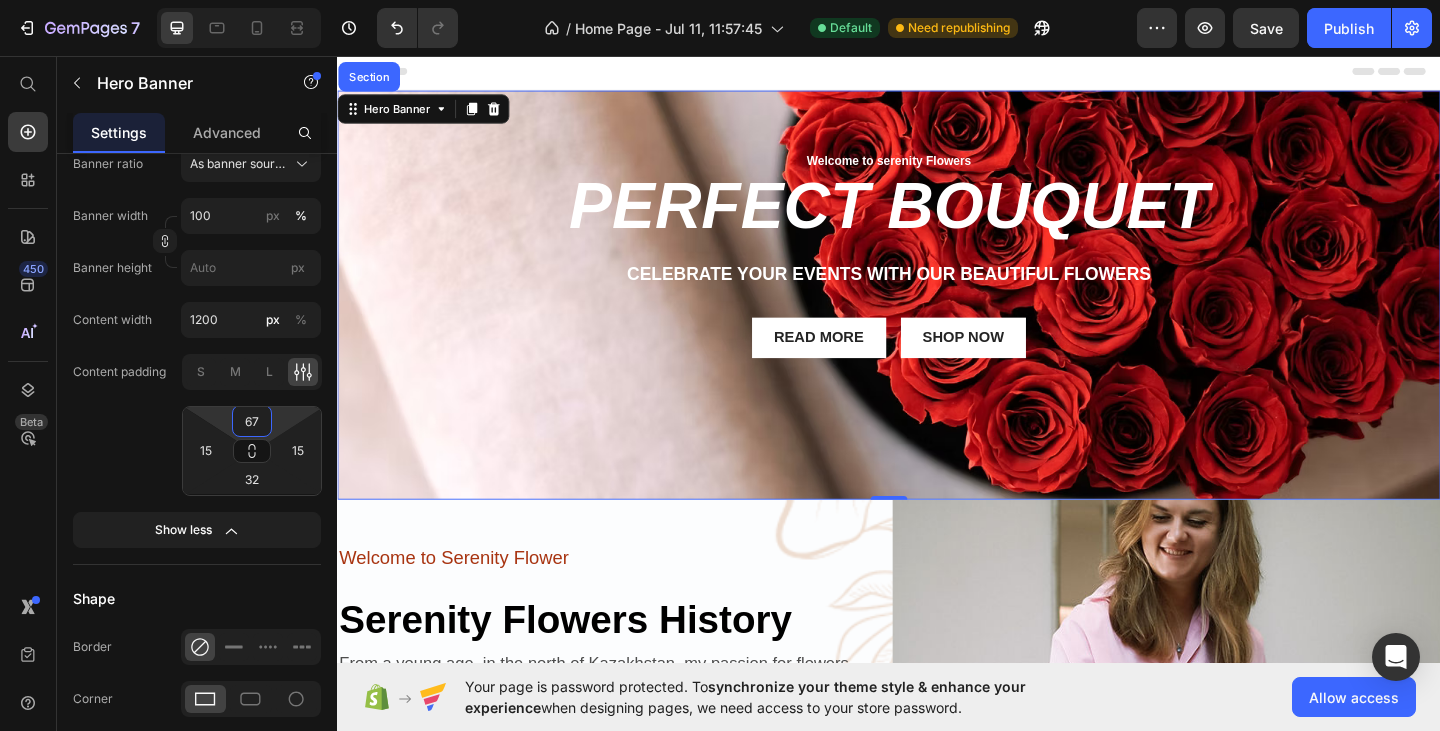 click on "67" at bounding box center (252, 421) 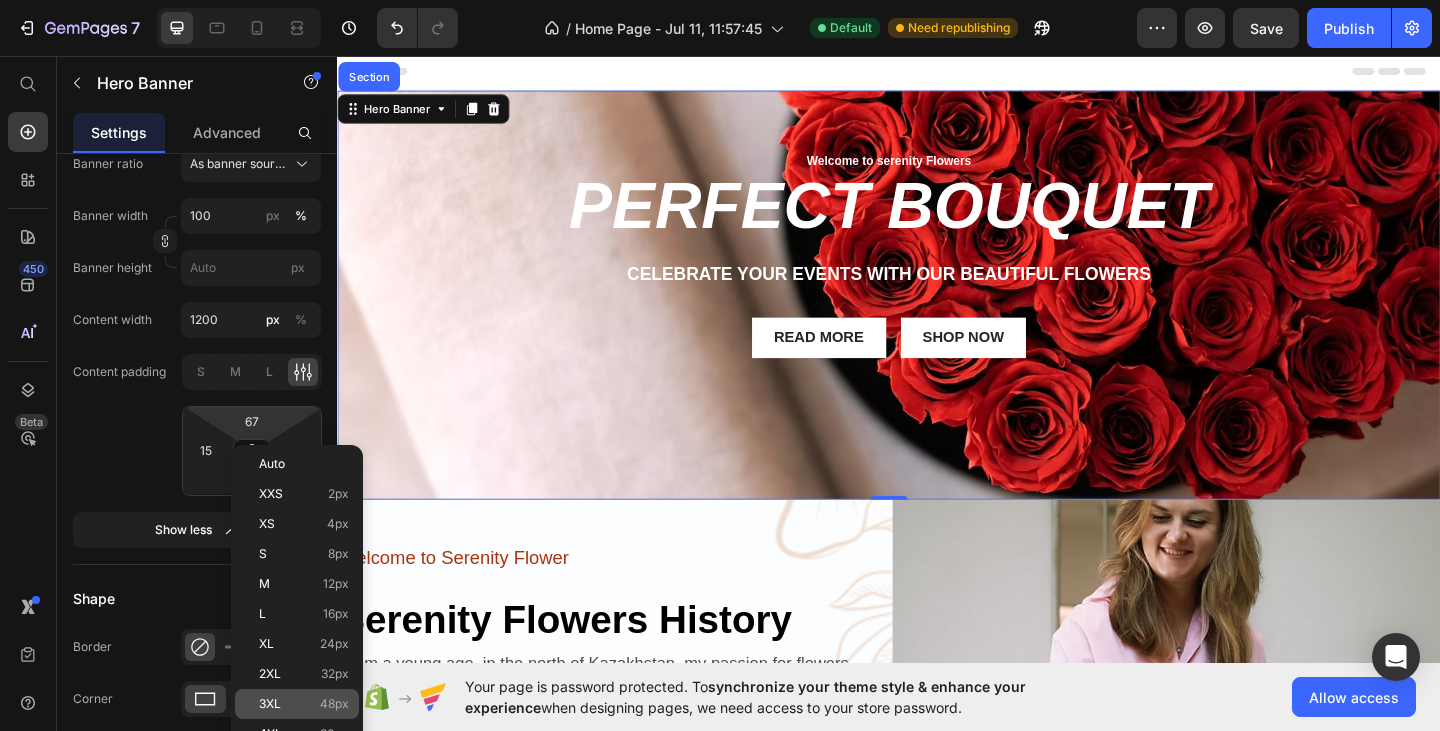 click on "3XL" at bounding box center (270, 704) 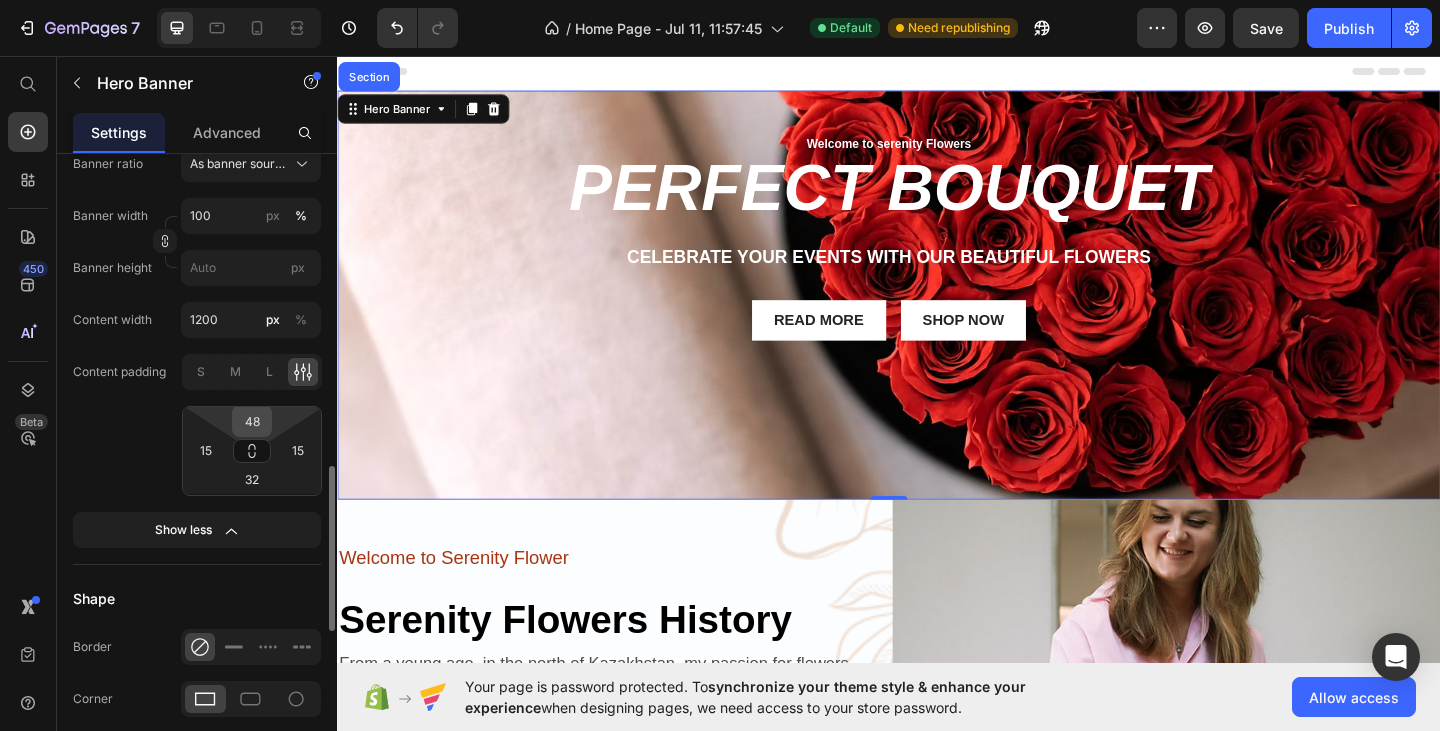 click on "48" at bounding box center (252, 421) 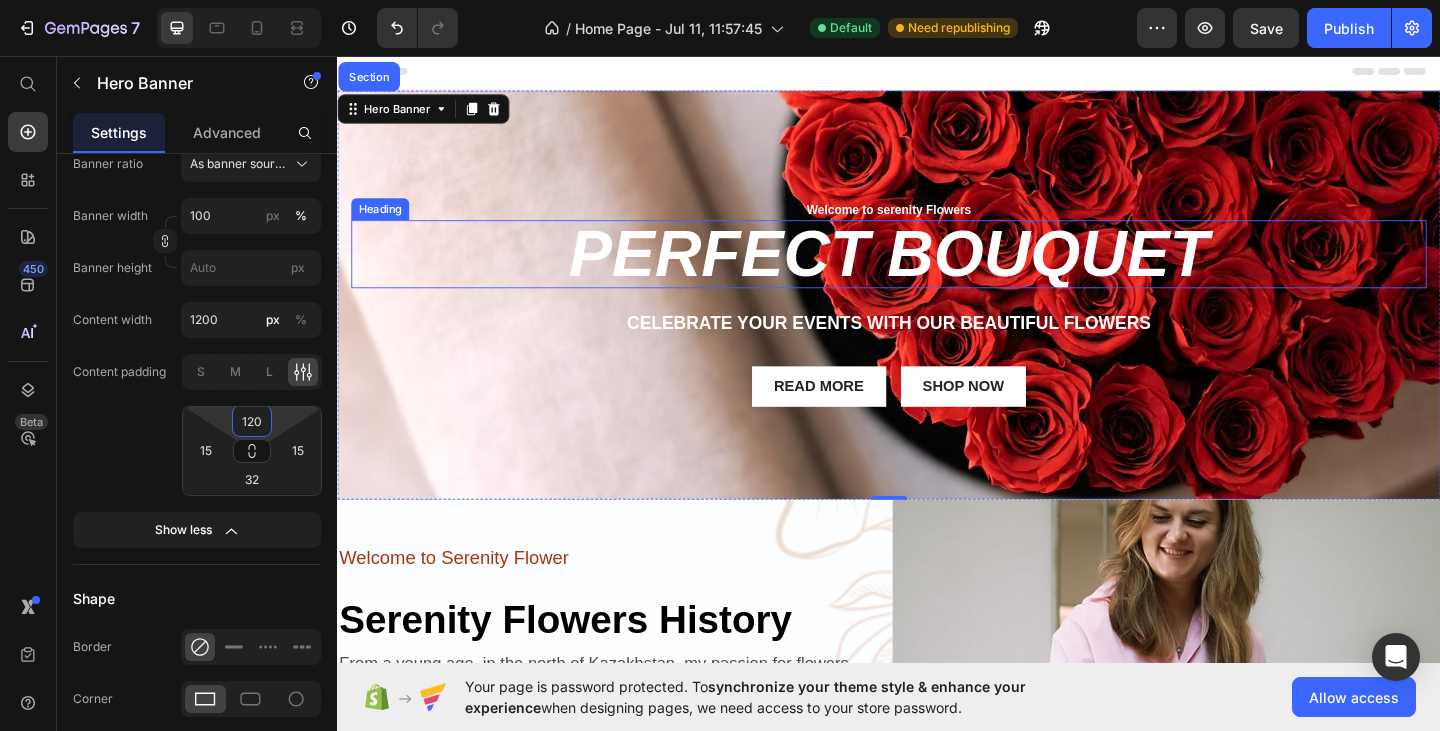 type on "120" 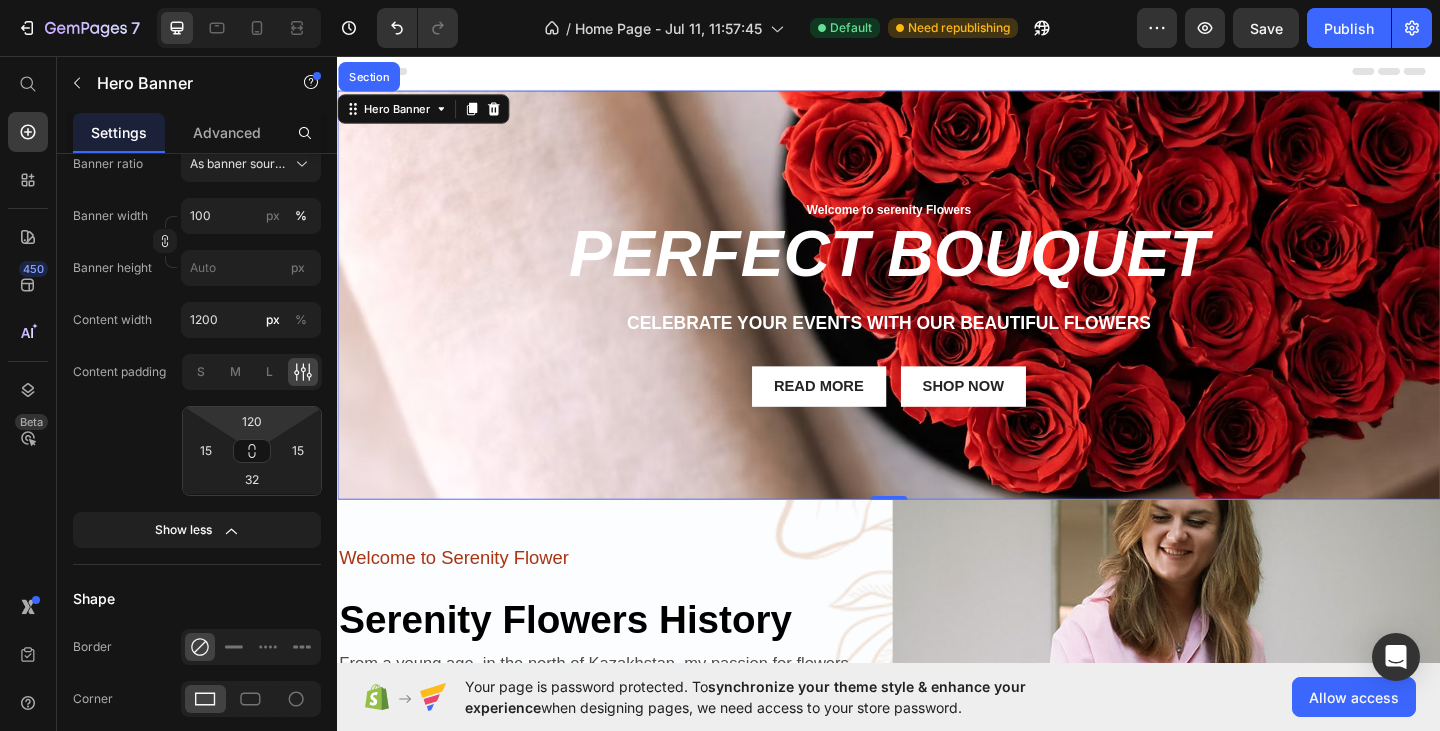 click on "Welcome to serenity Flowers Text Block Row PERFECT BOUQUET Heading Celebrate your events with our beautiful flowers Text Block Read More Button Shop now Button Row" at bounding box center [937, 298] 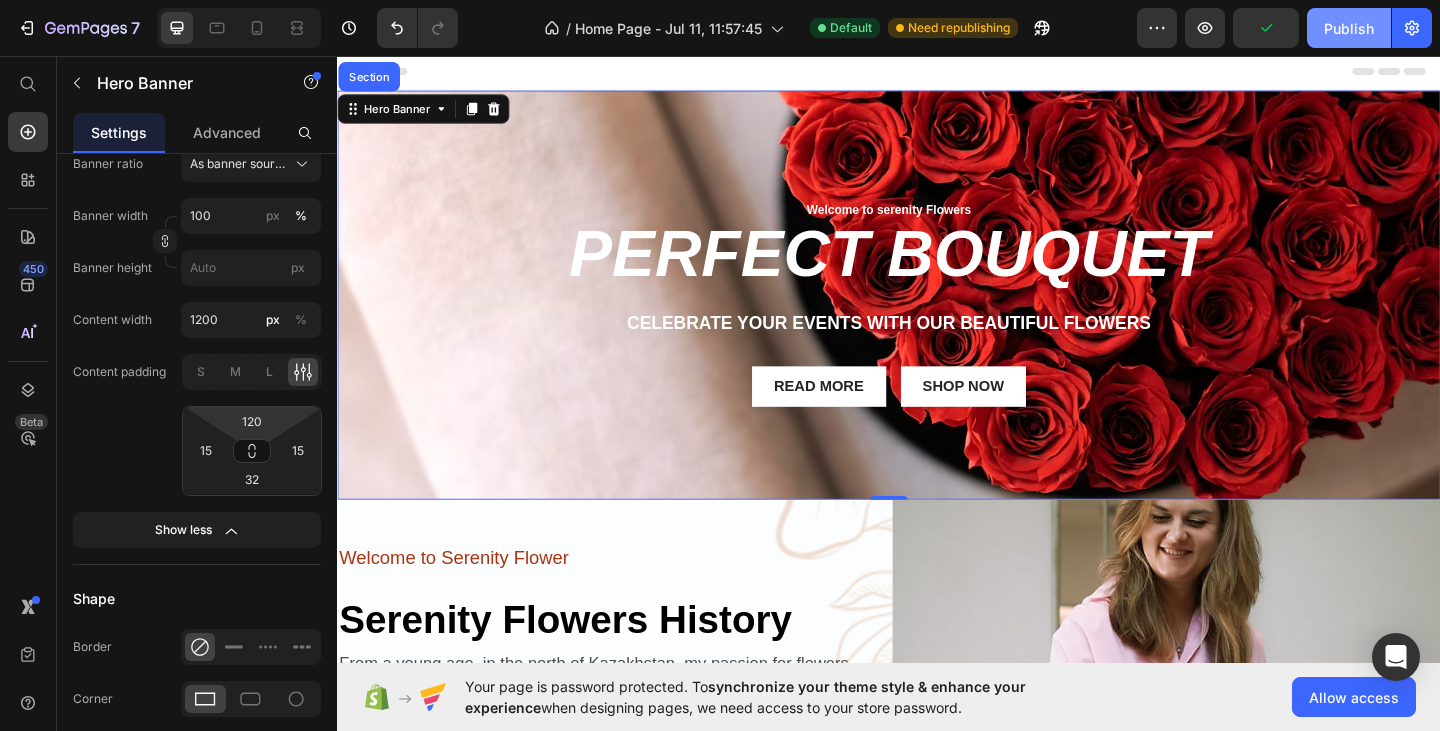 click on "Publish" at bounding box center [1349, 28] 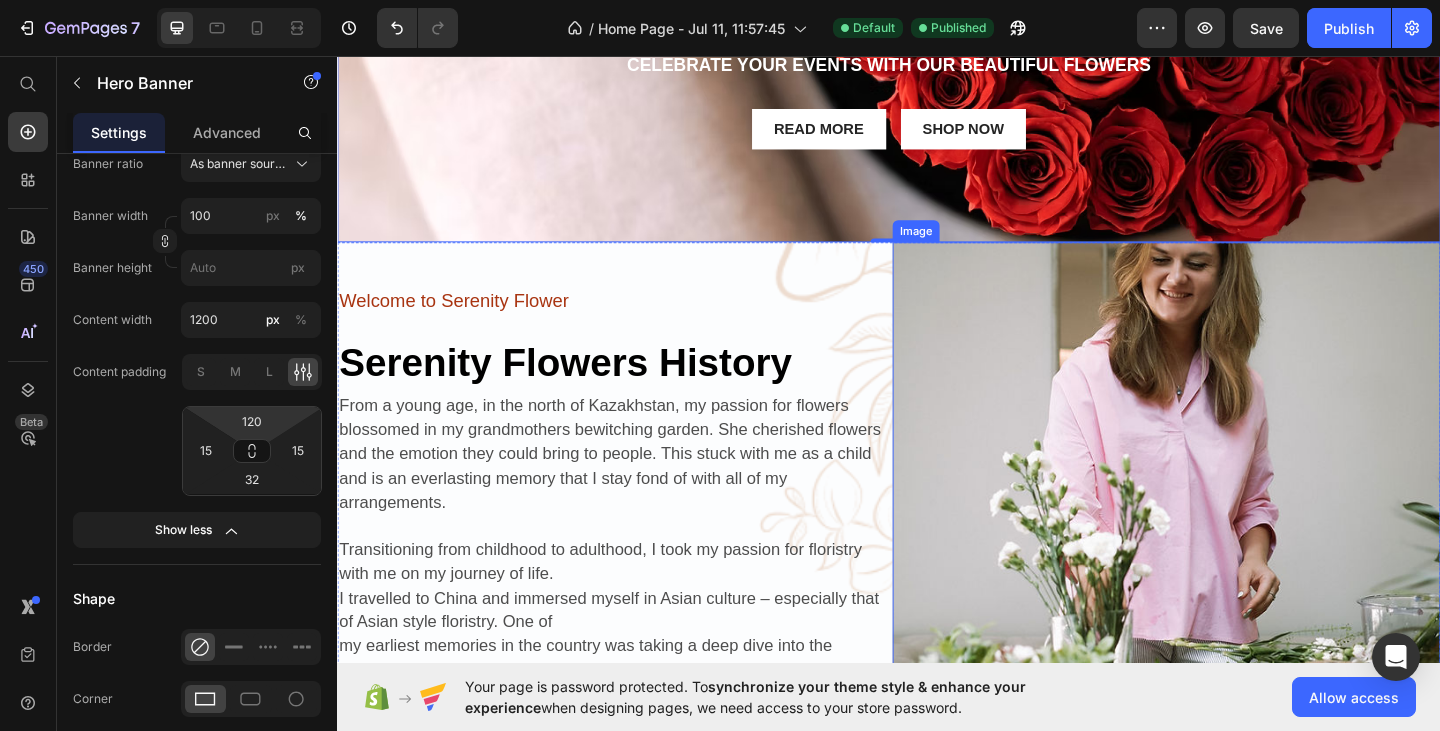 scroll, scrollTop: 0, scrollLeft: 0, axis: both 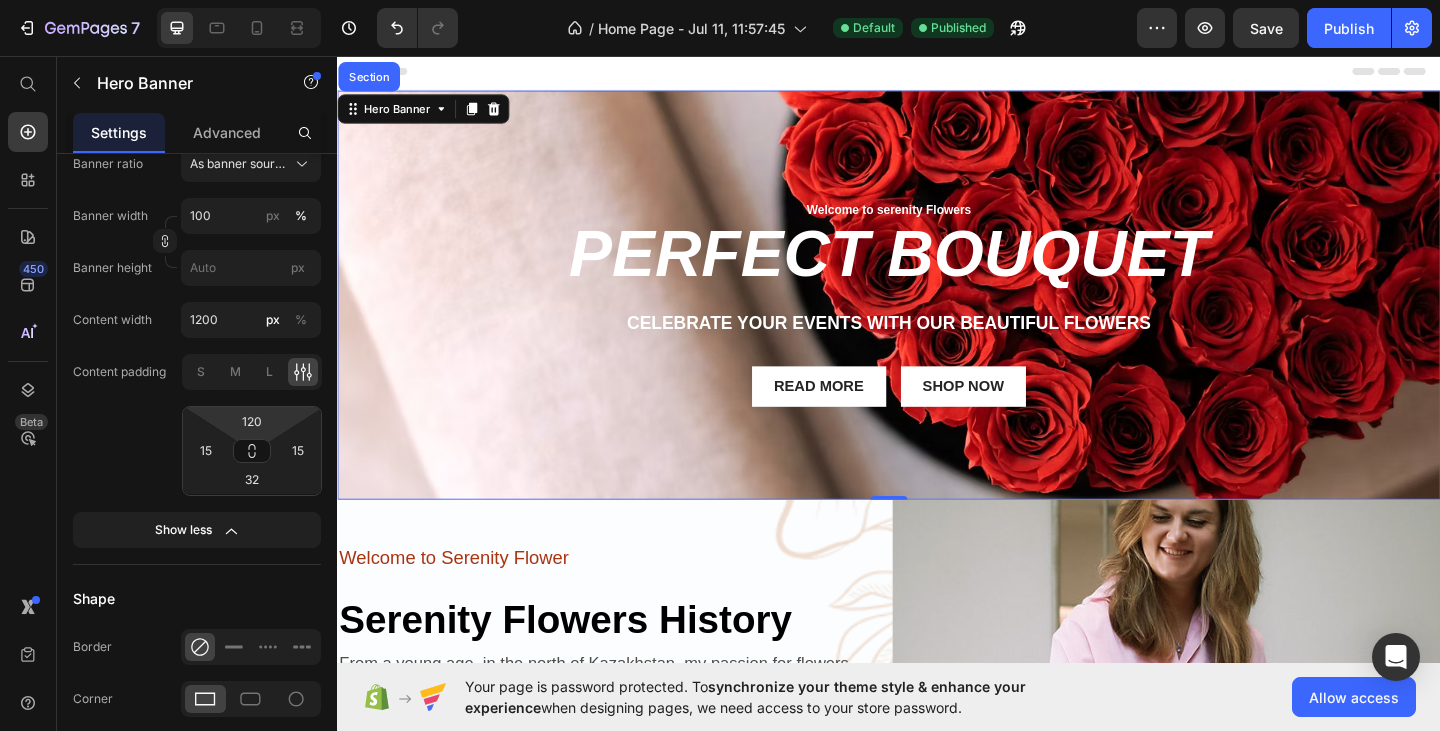 click on "Welcome to serenity Flowers Text Block Row PERFECT BOUQUET Heading Celebrate your events with our beautiful flowers Text Block Read More Button Shop now Button Row" at bounding box center [937, 298] 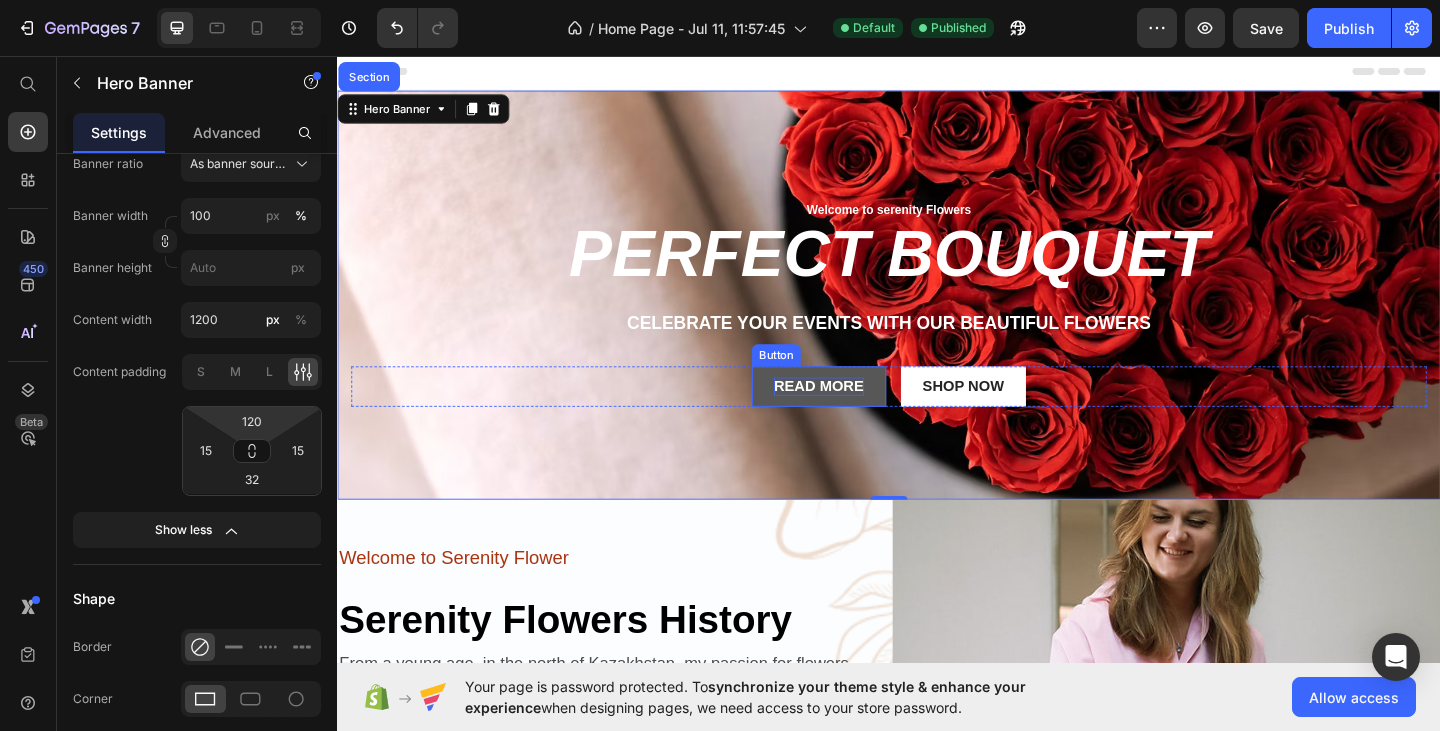 click on "Read More" at bounding box center (861, 416) 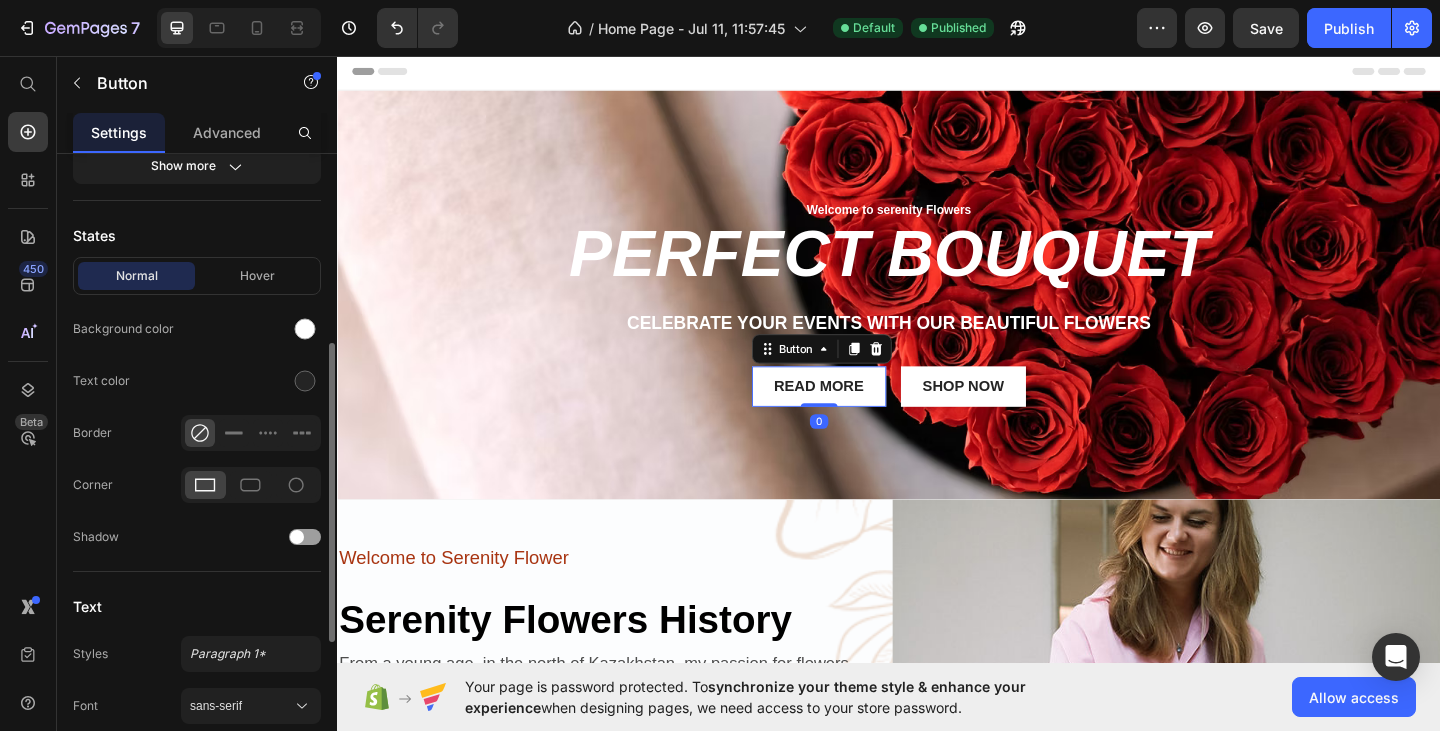 scroll, scrollTop: 500, scrollLeft: 0, axis: vertical 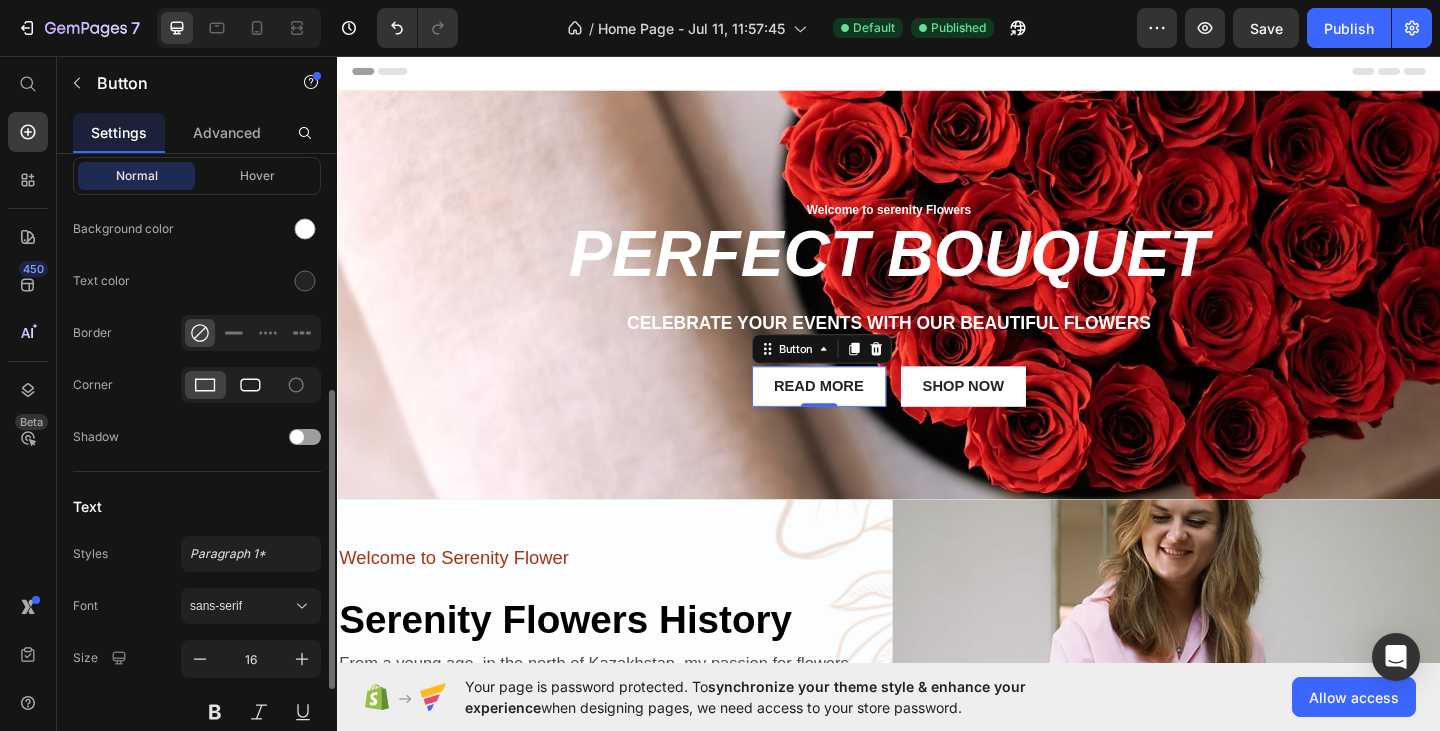 click 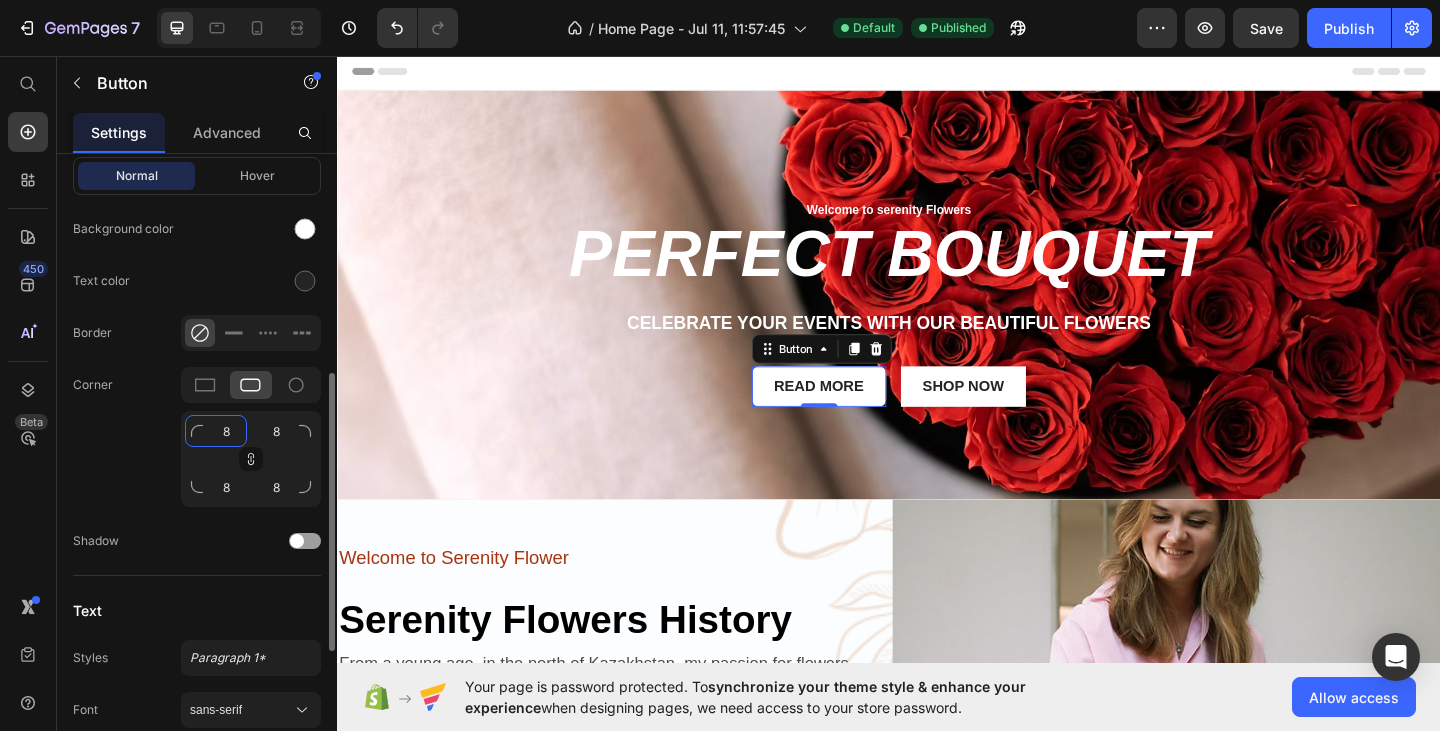 click on "8" 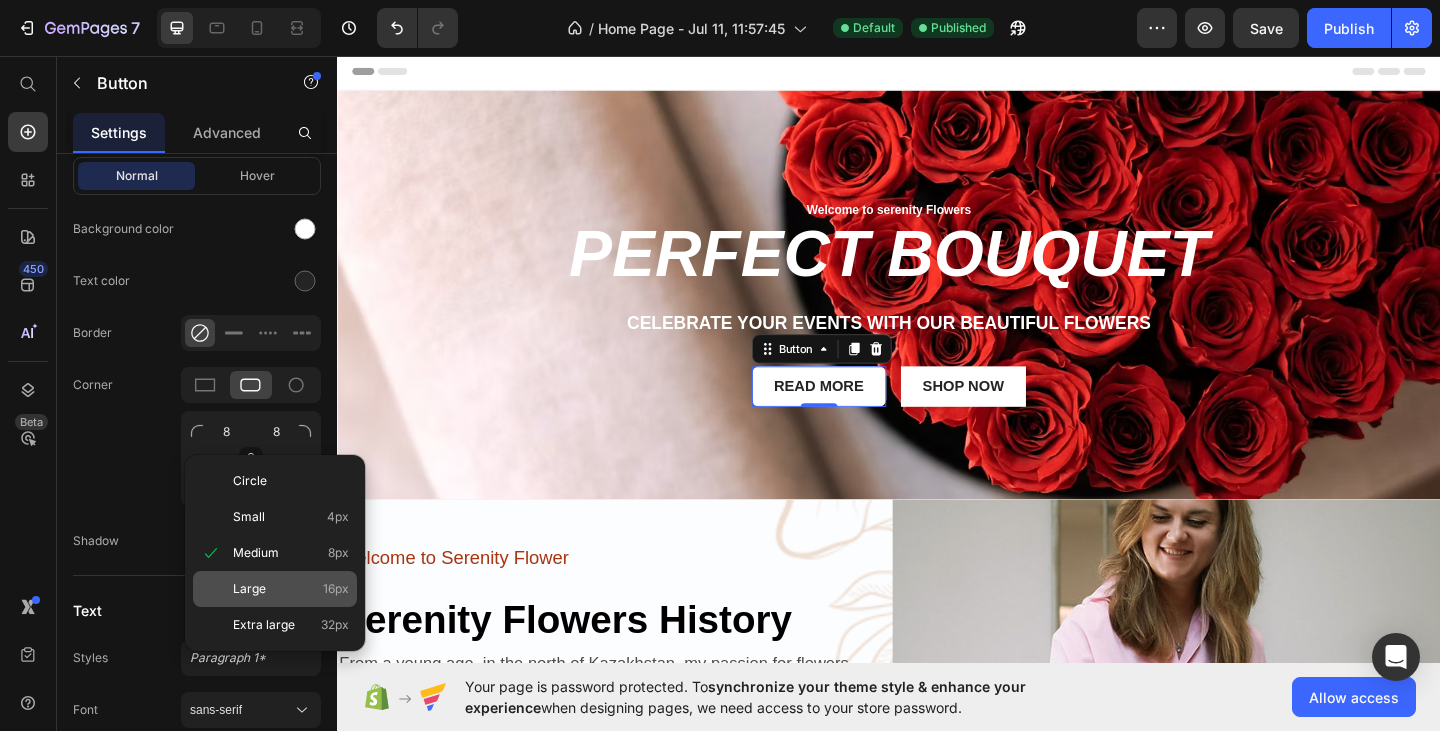 click on "Large" at bounding box center (249, 589) 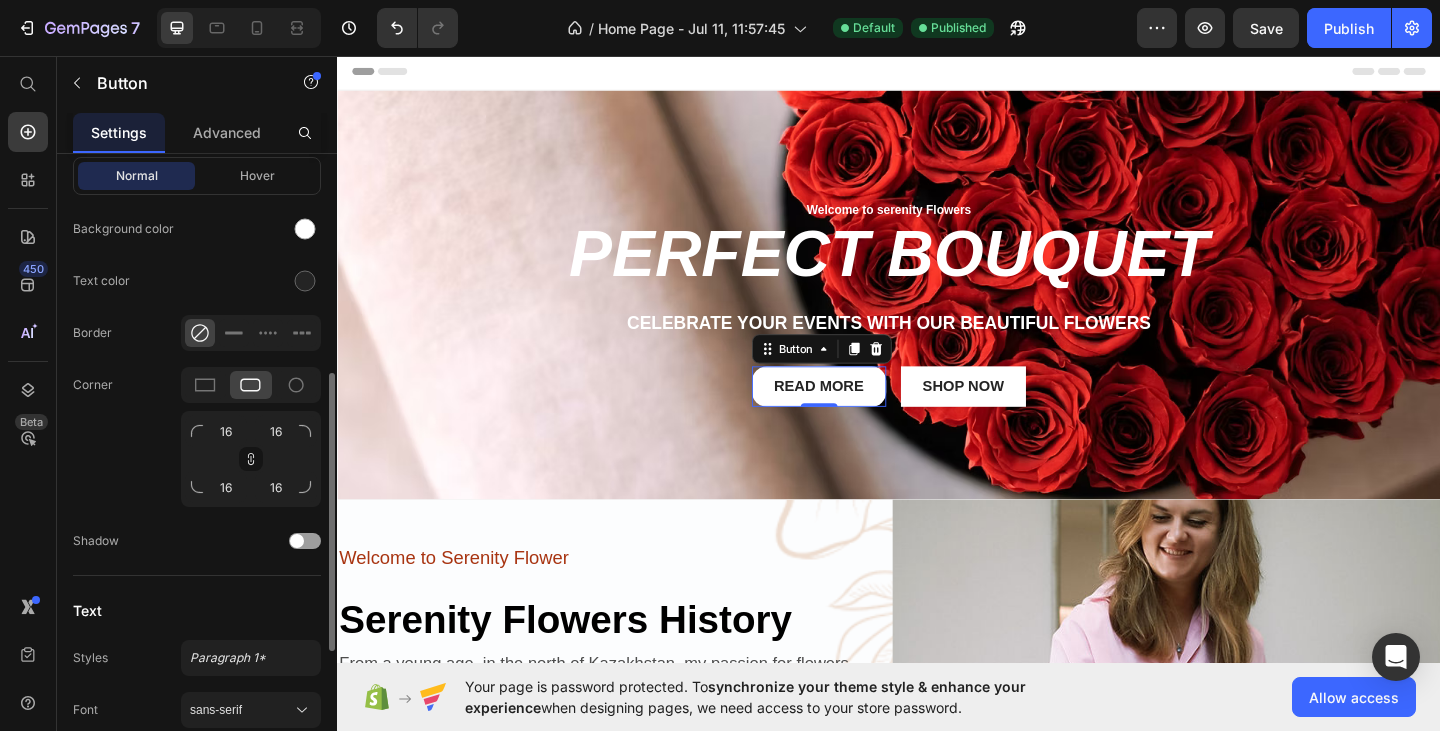 click on "Corner 16 16 16 16" 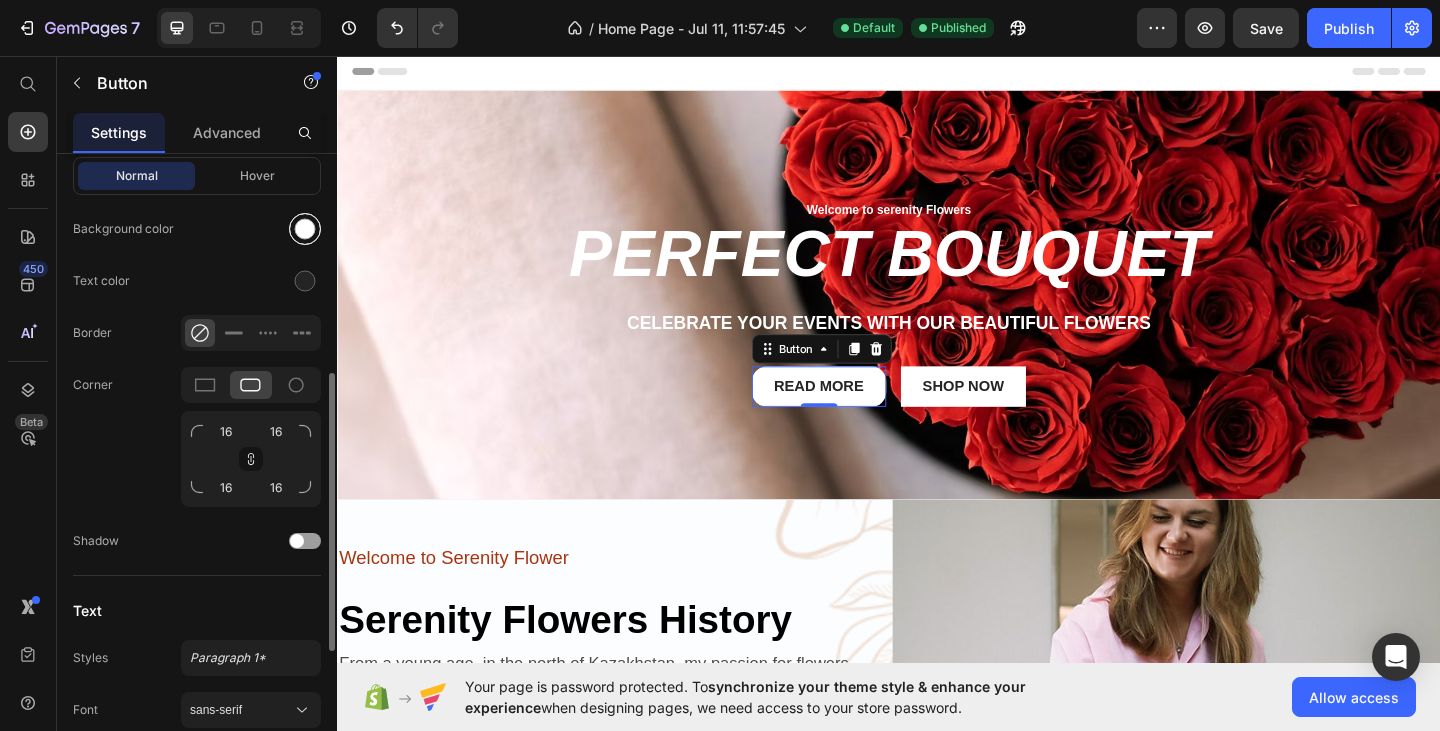 click at bounding box center [305, 229] 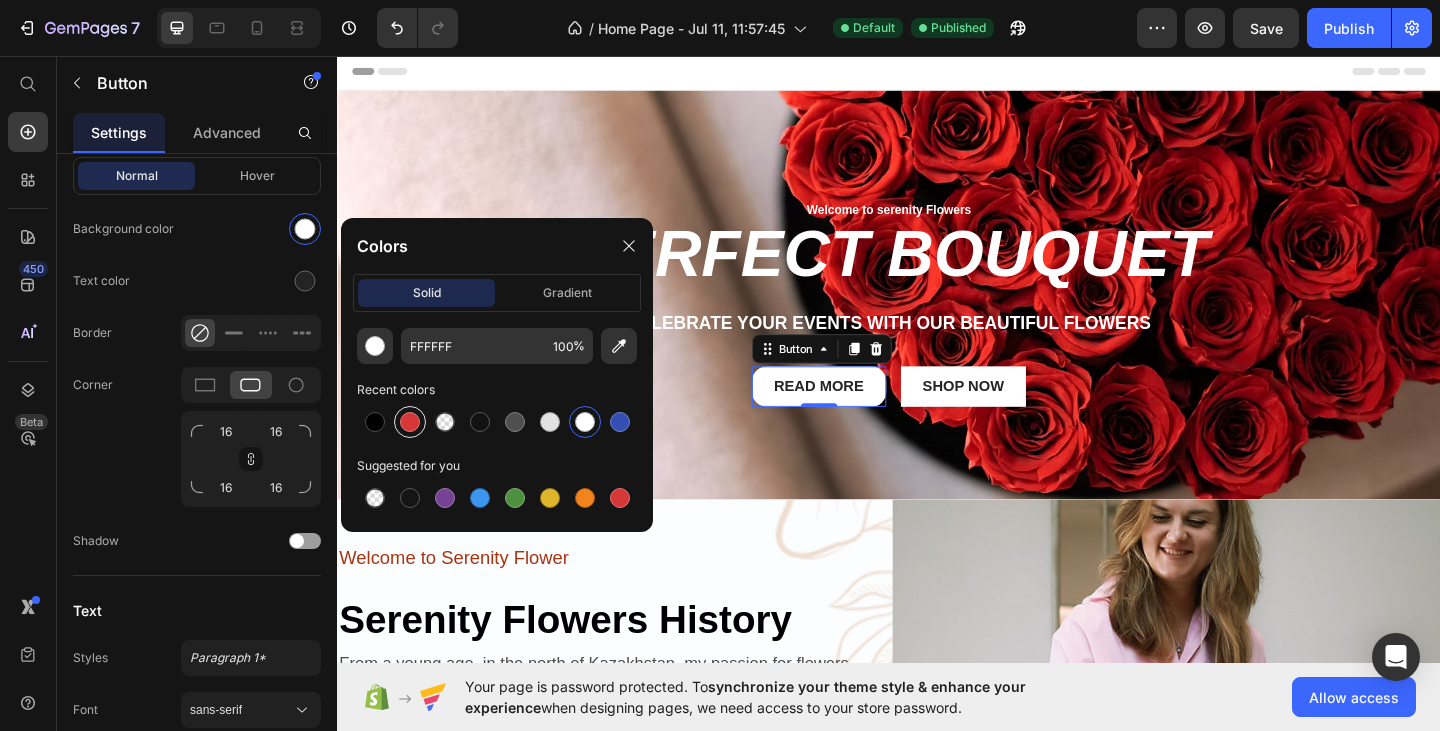 click at bounding box center [410, 422] 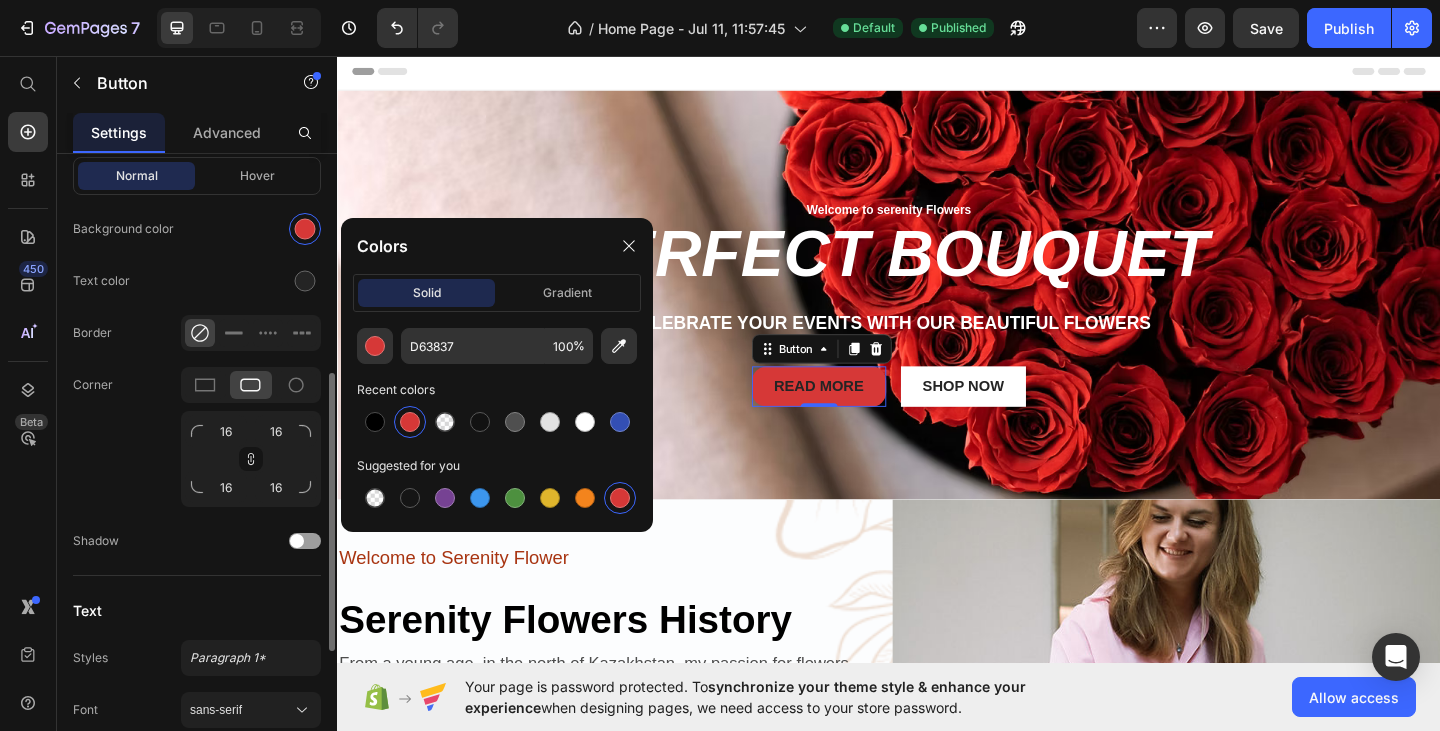 click on "Corner 16 16 16 16" 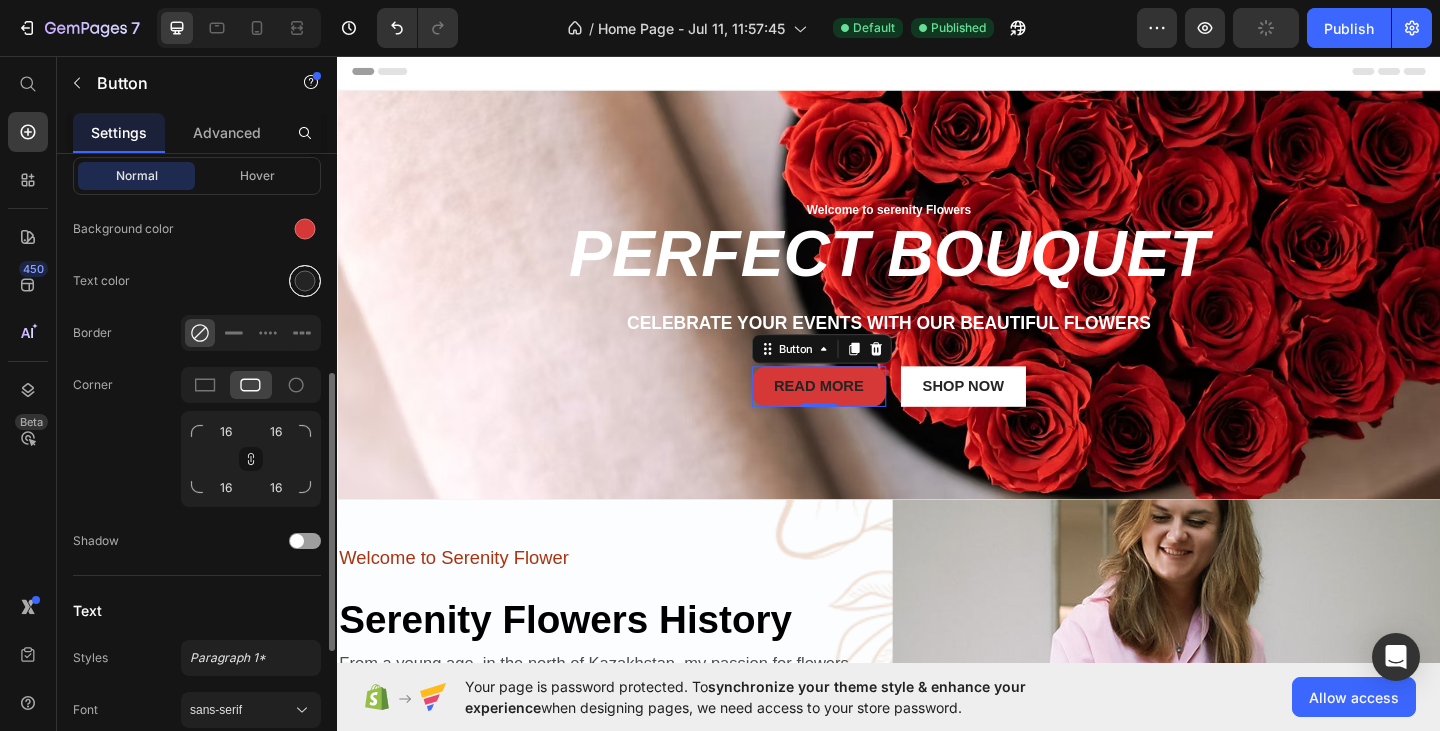 click at bounding box center (305, 281) 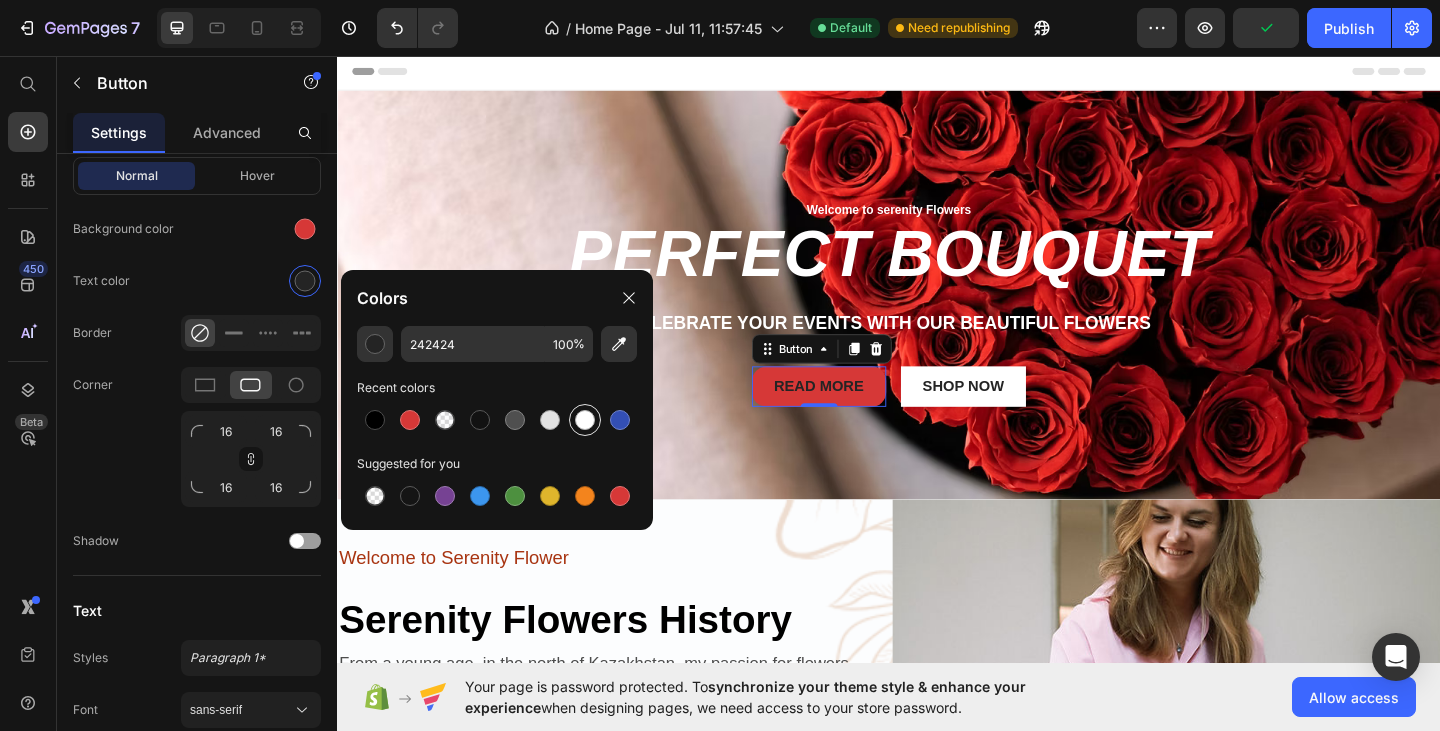 click at bounding box center [585, 420] 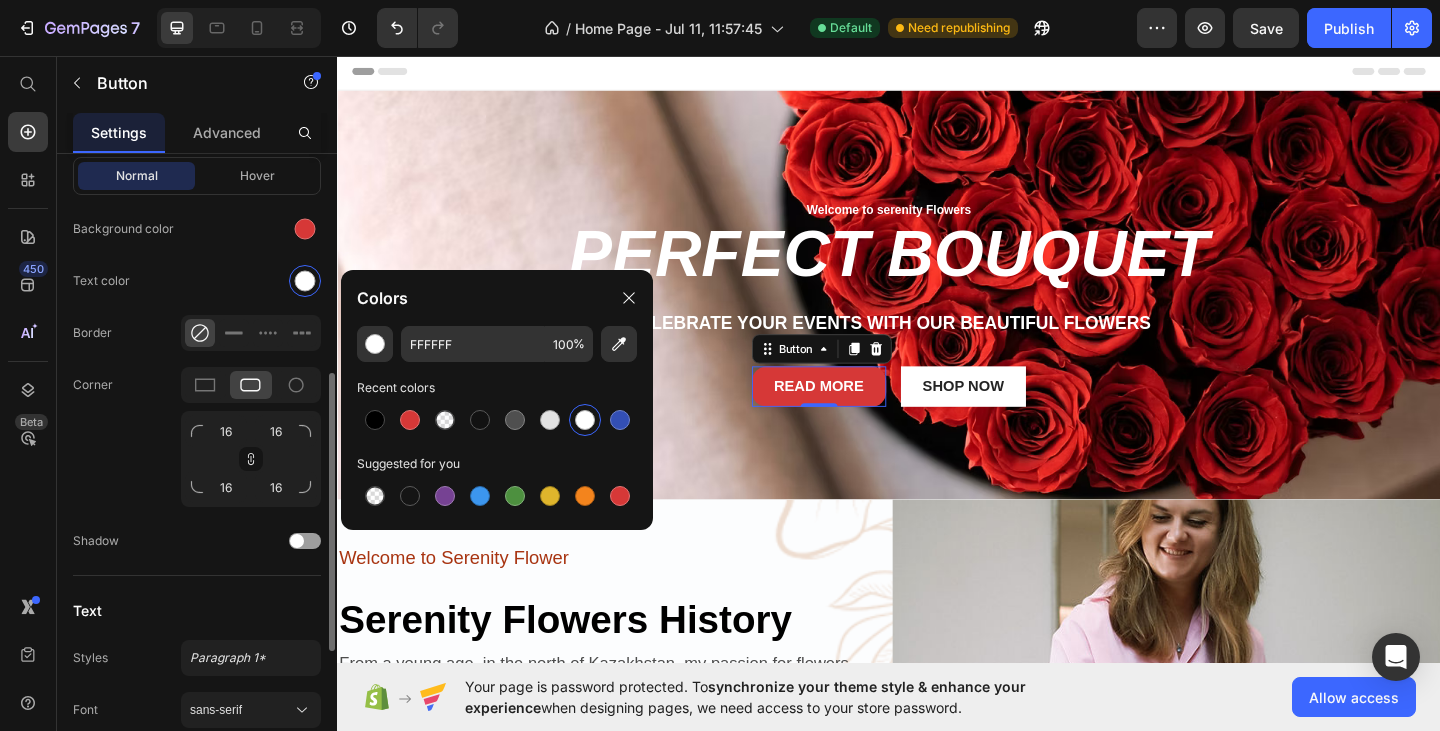 click on "Corner 16 16 16 16" 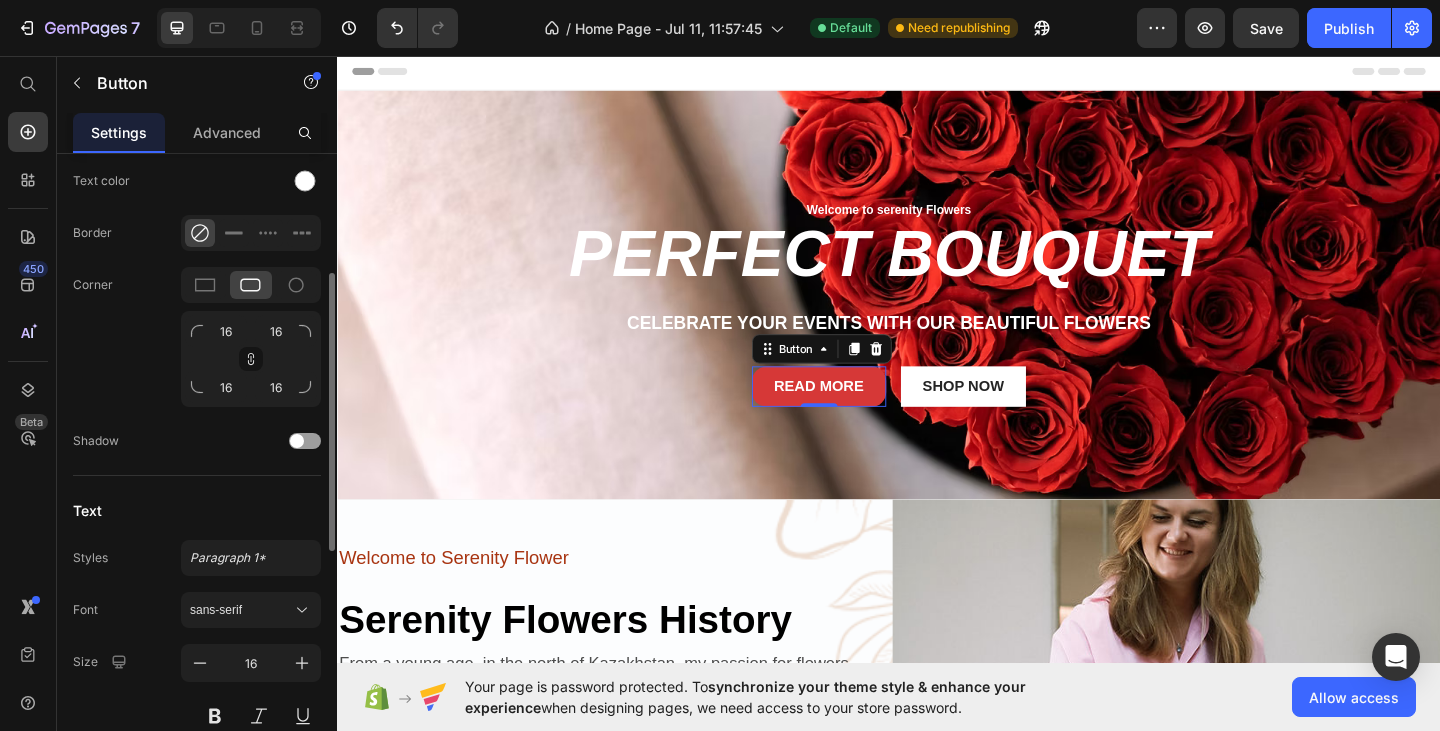 scroll, scrollTop: 500, scrollLeft: 0, axis: vertical 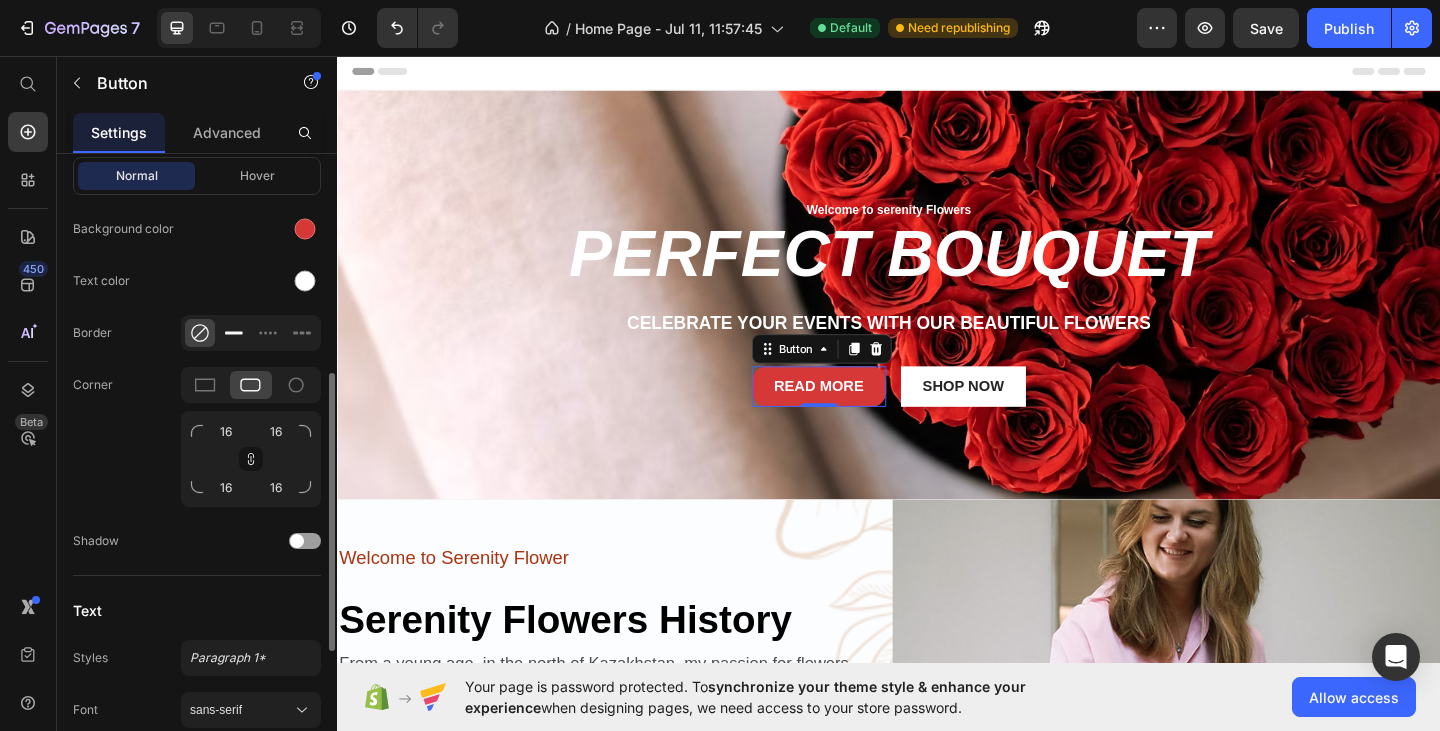 click 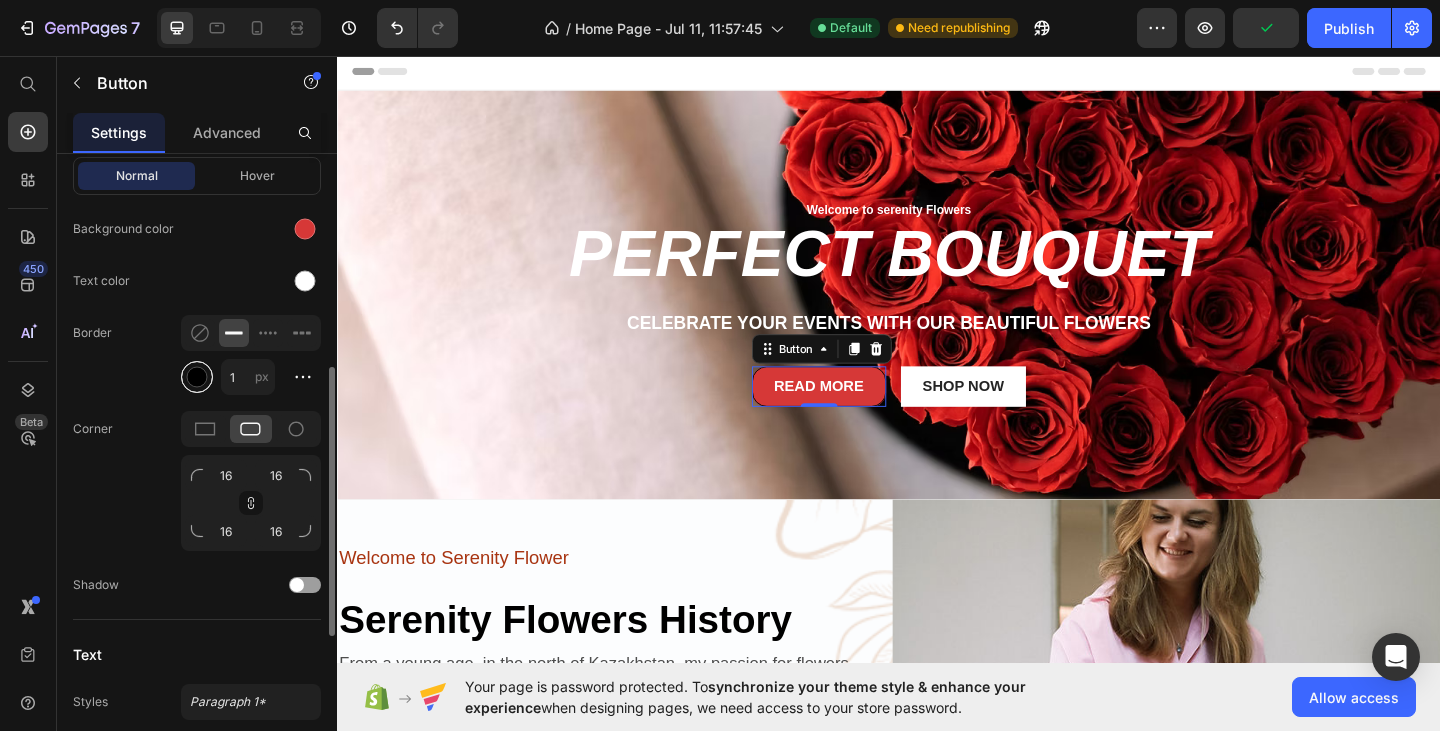 click at bounding box center [197, 377] 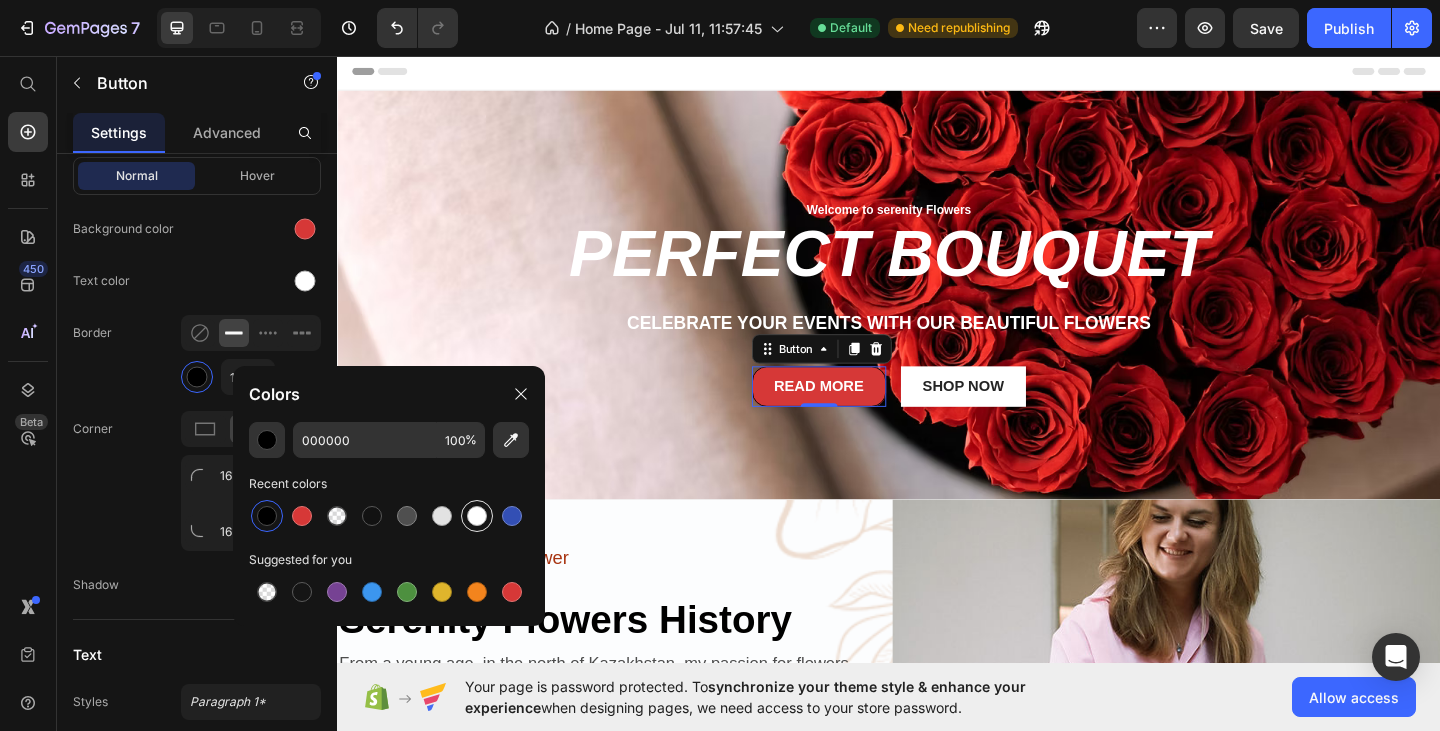 click at bounding box center [477, 516] 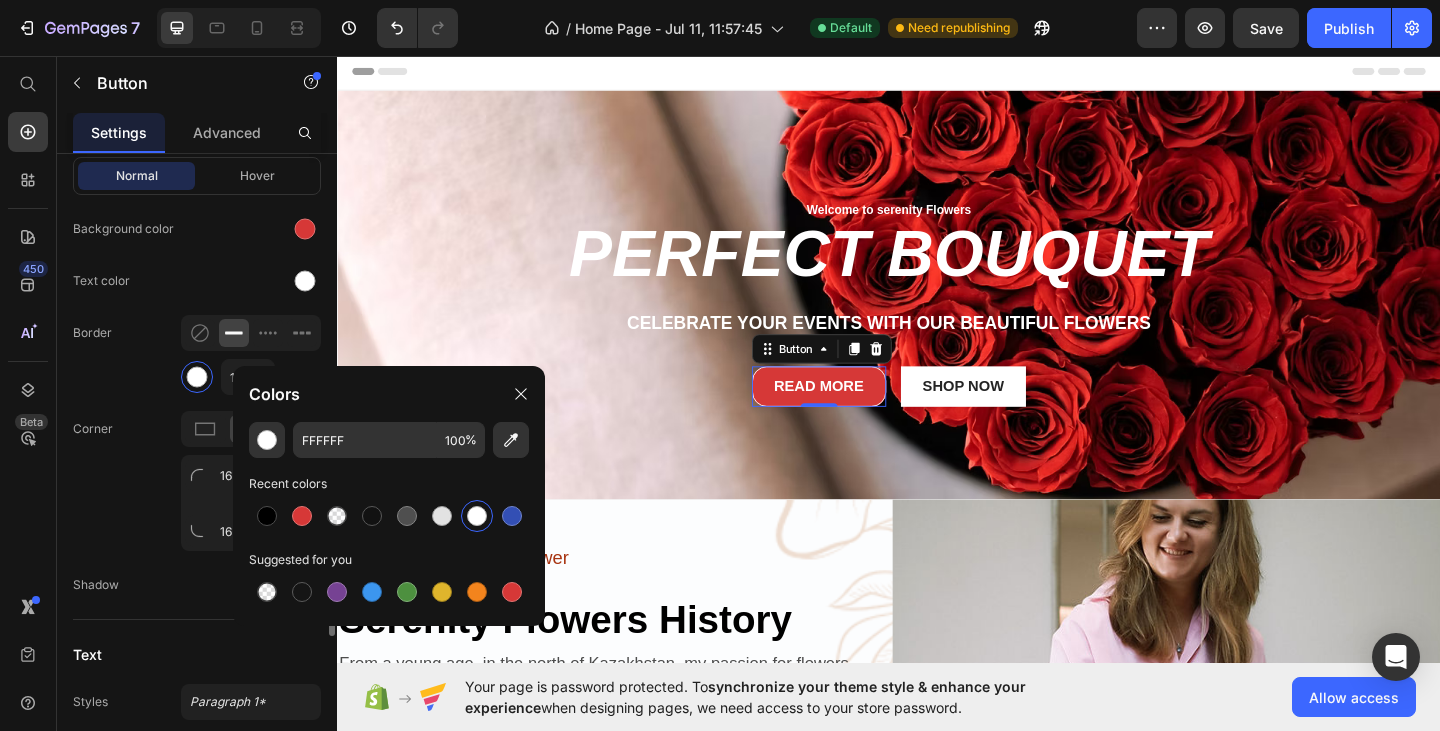 click on "Corner 16 16 16 16" 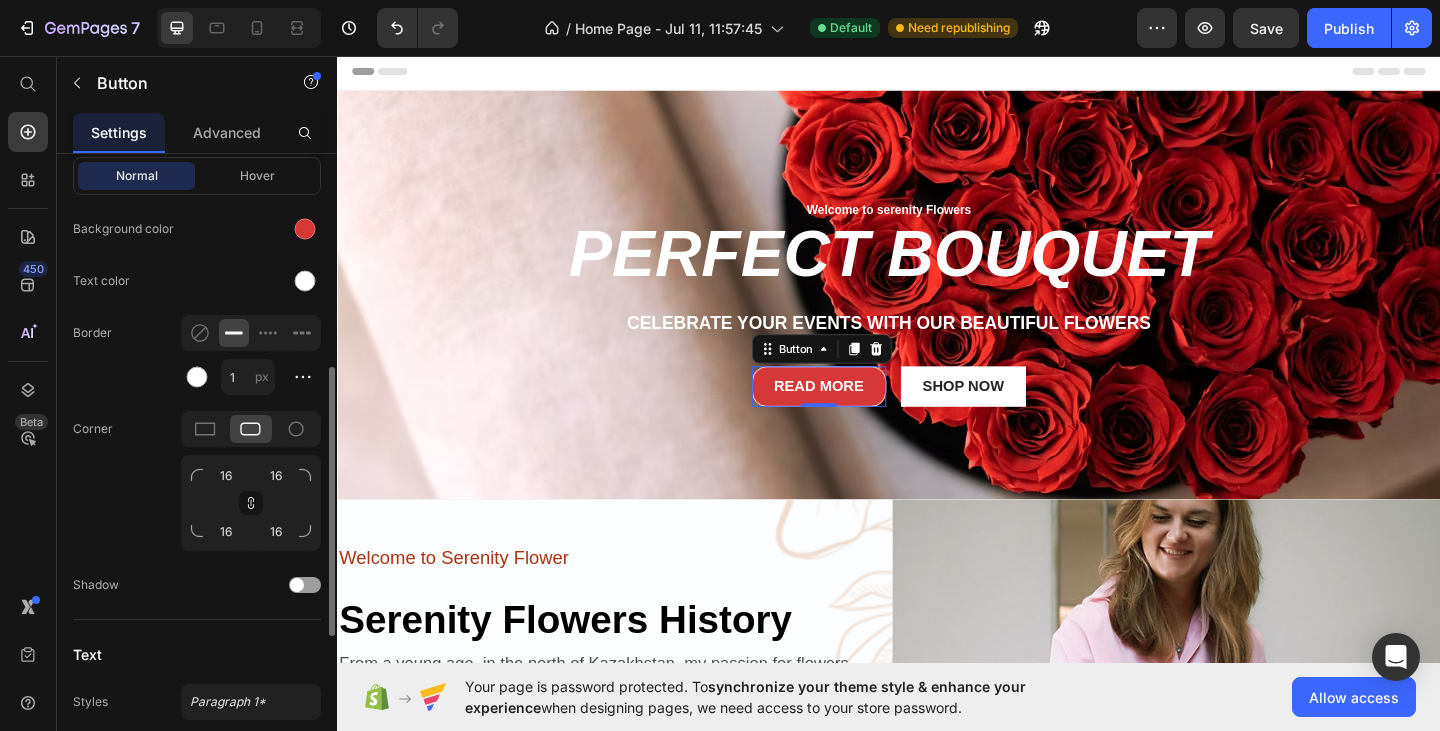 click on "Corner 16 16 16 16" 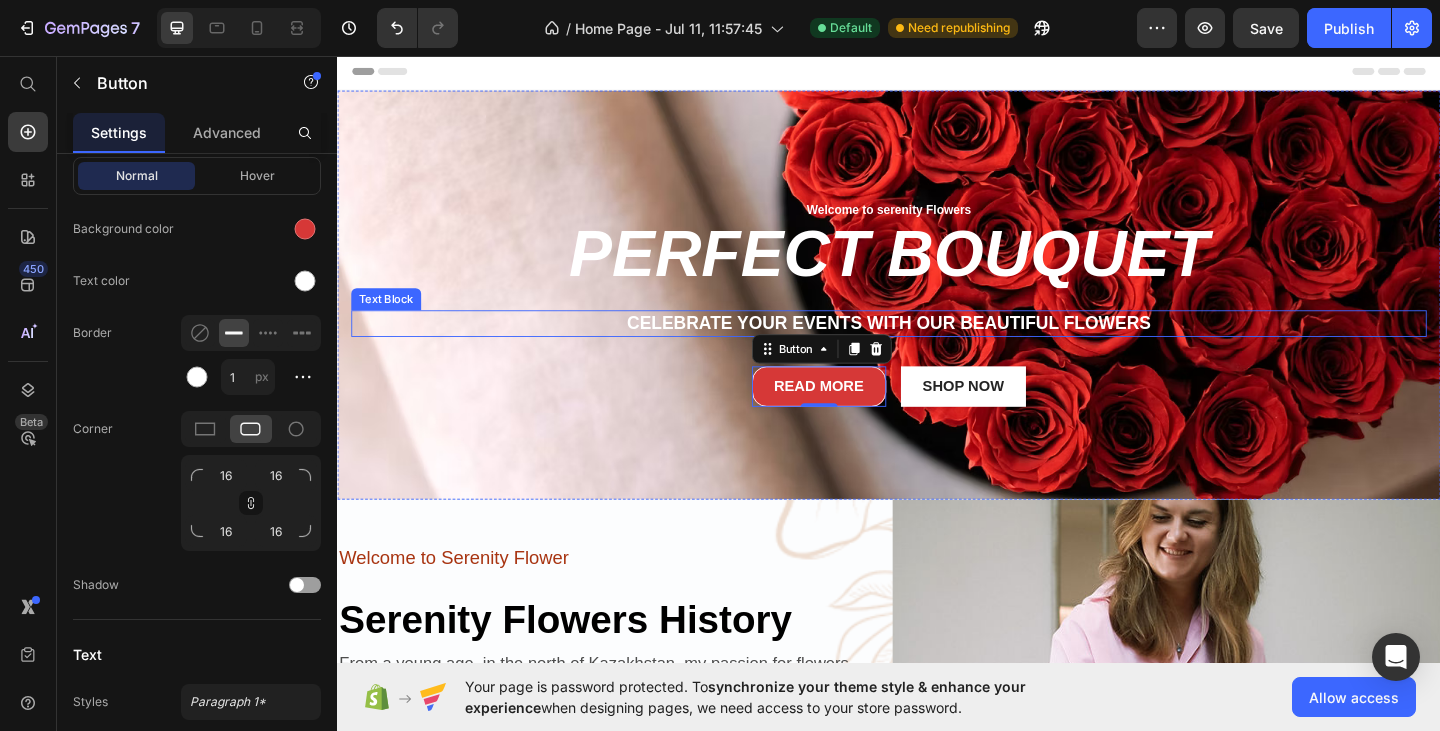 click on "Celebrate your events with our beautiful flowers" at bounding box center [937, 347] 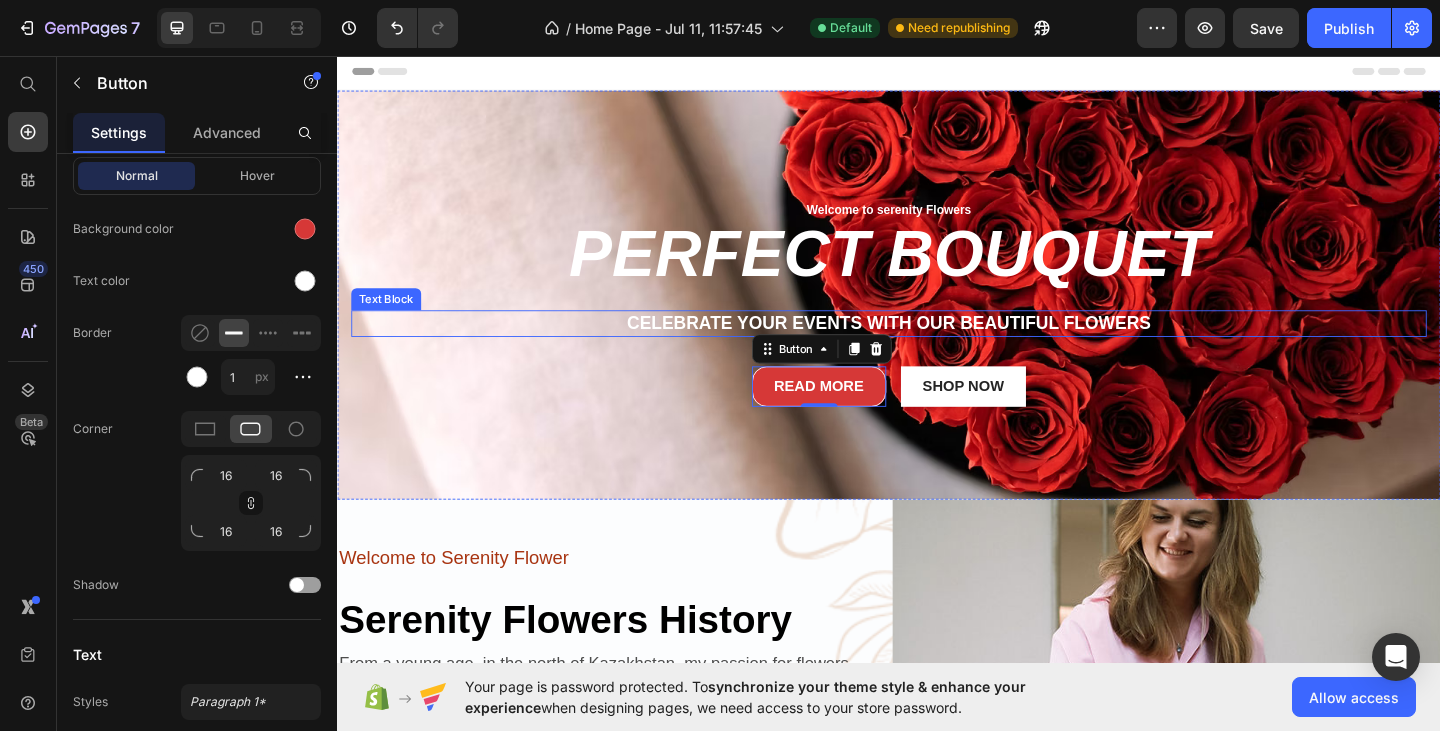 scroll, scrollTop: 0, scrollLeft: 0, axis: both 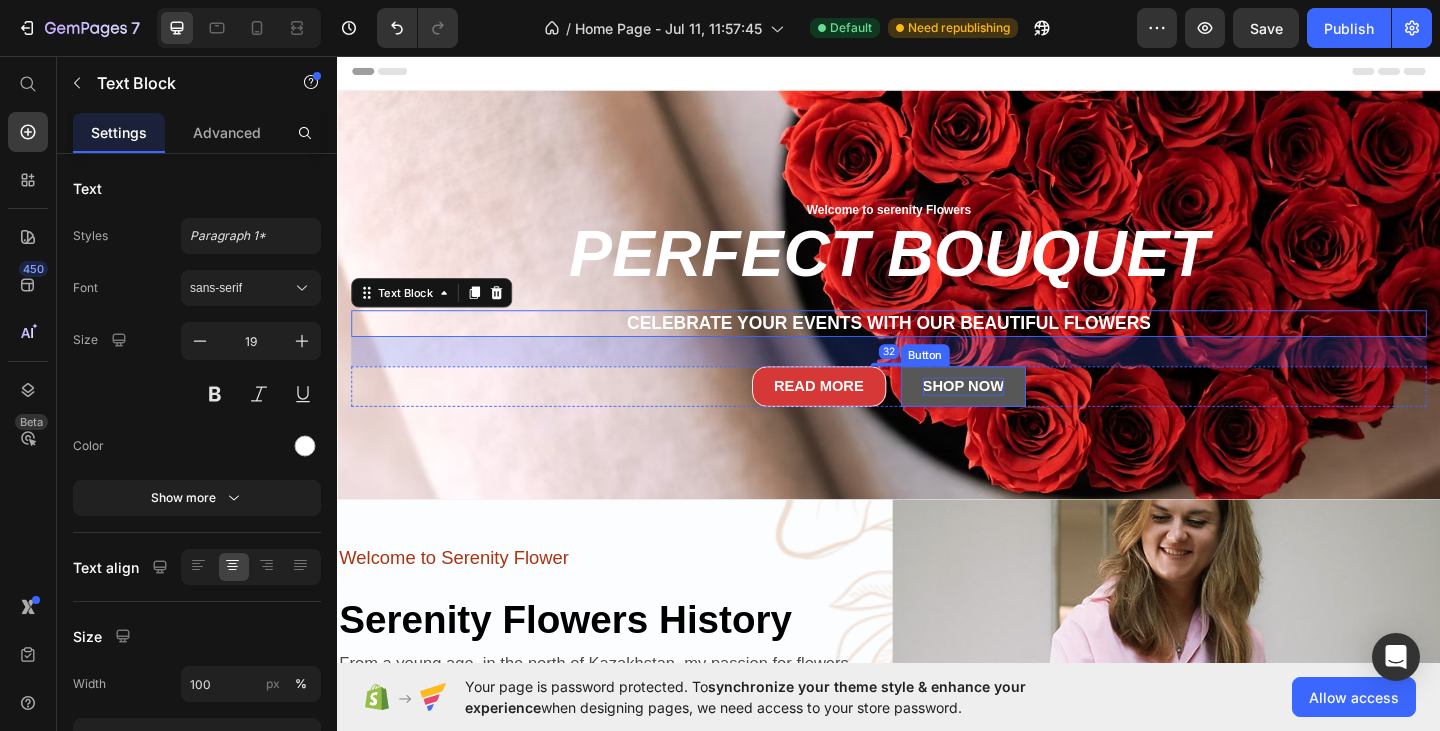 click on "Shop now" at bounding box center (1018, 416) 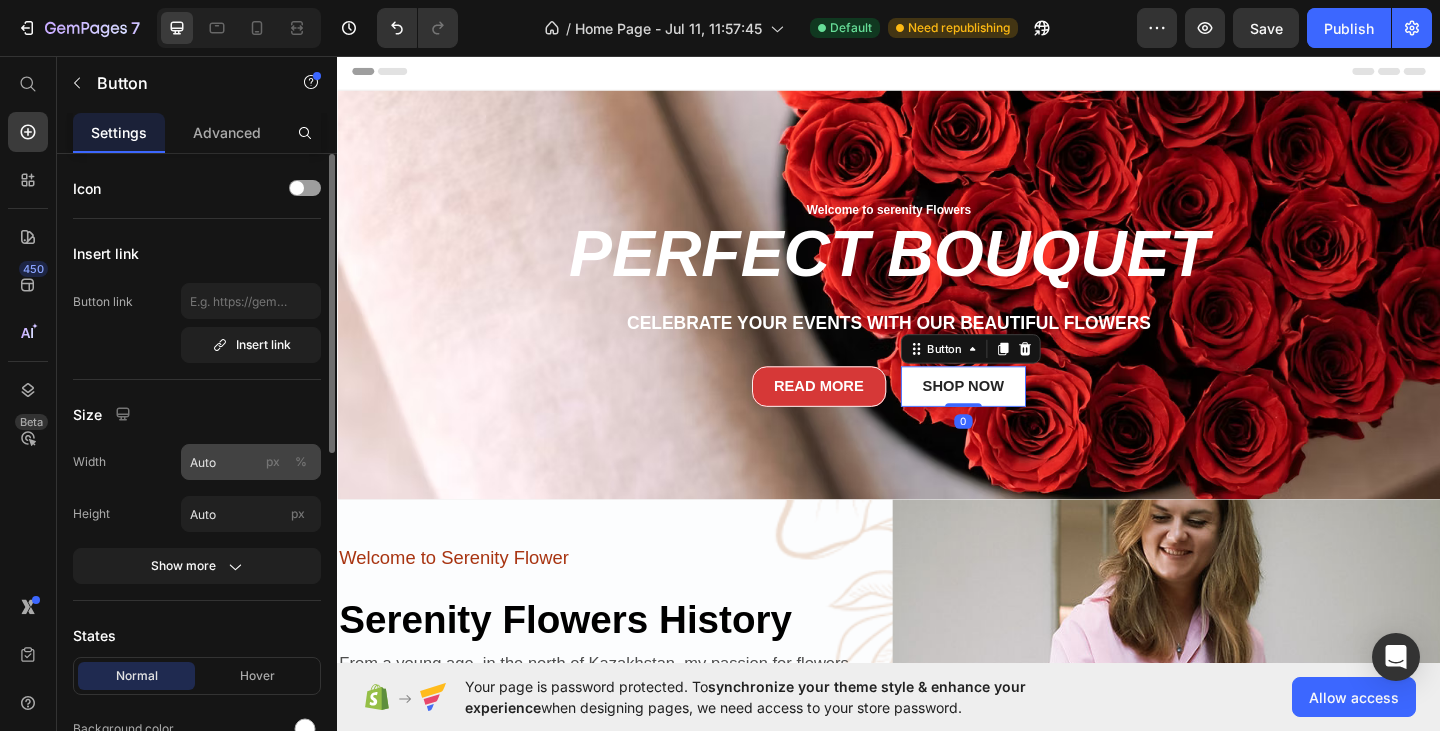 scroll, scrollTop: 300, scrollLeft: 0, axis: vertical 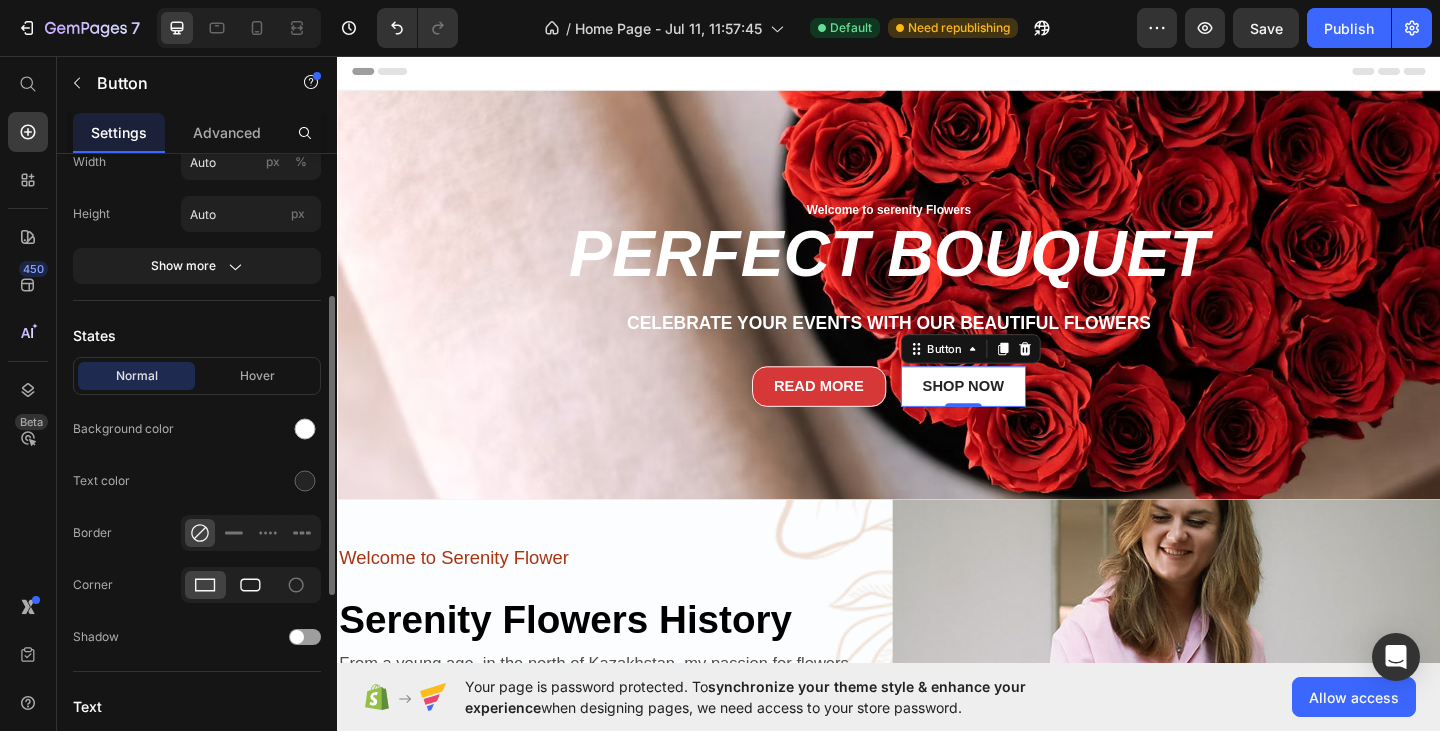 click 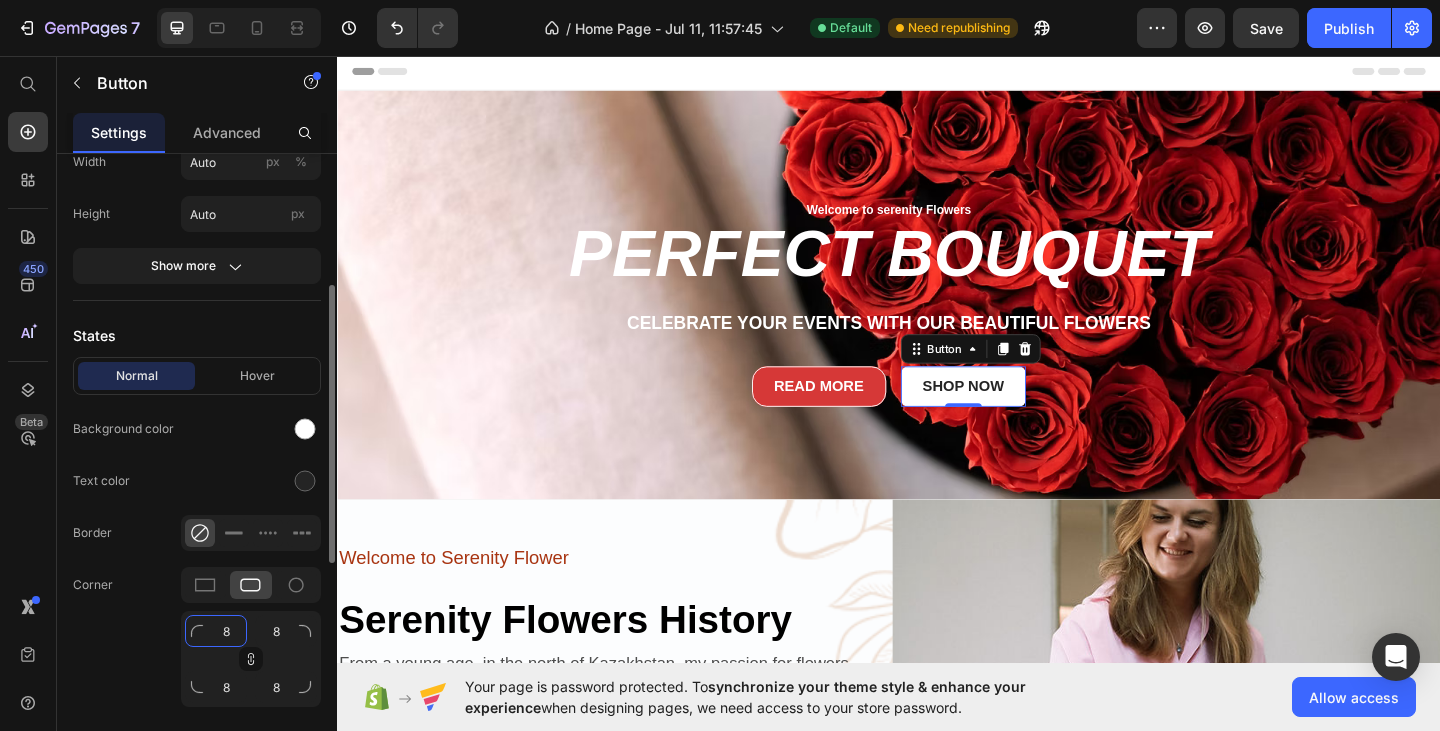 click on "8" 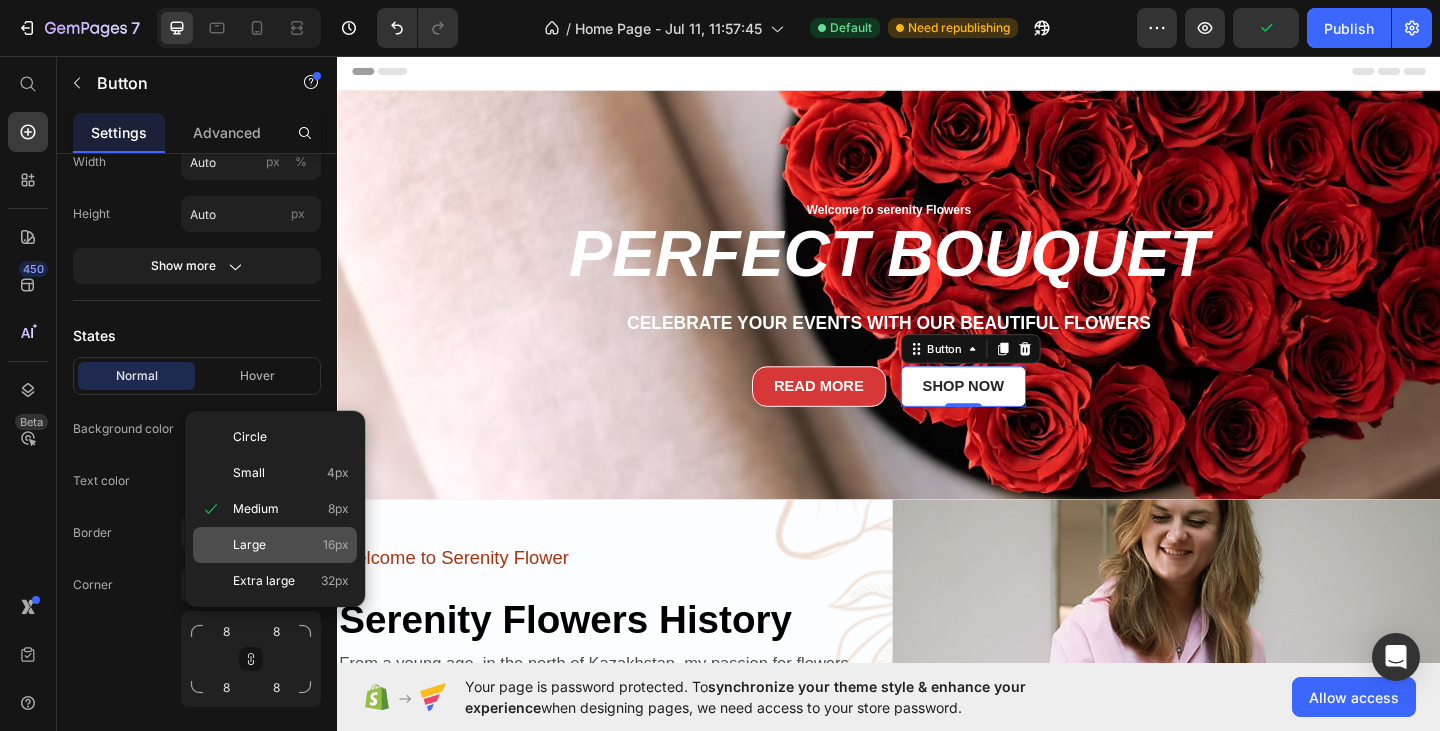 click on "Large 16px" at bounding box center [291, 545] 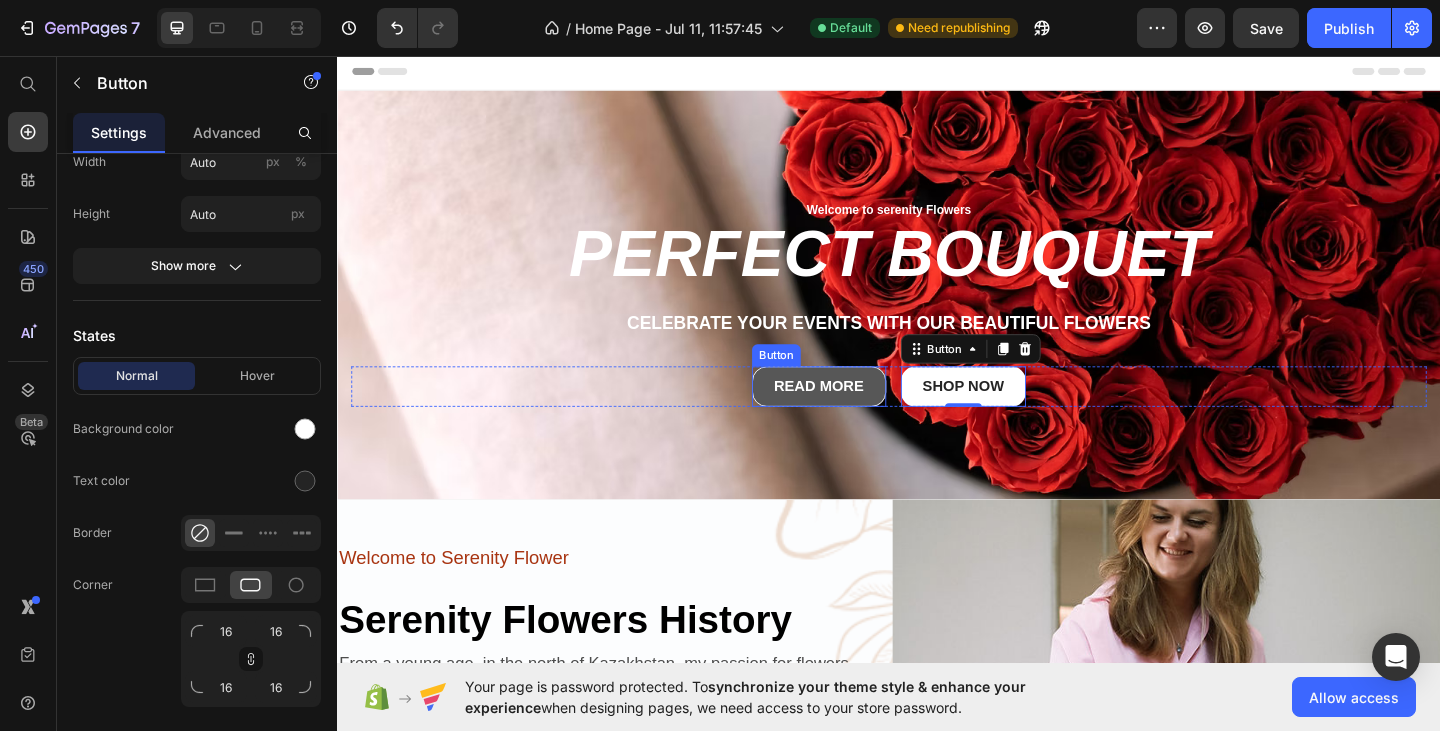 click on "Read More" at bounding box center (861, 416) 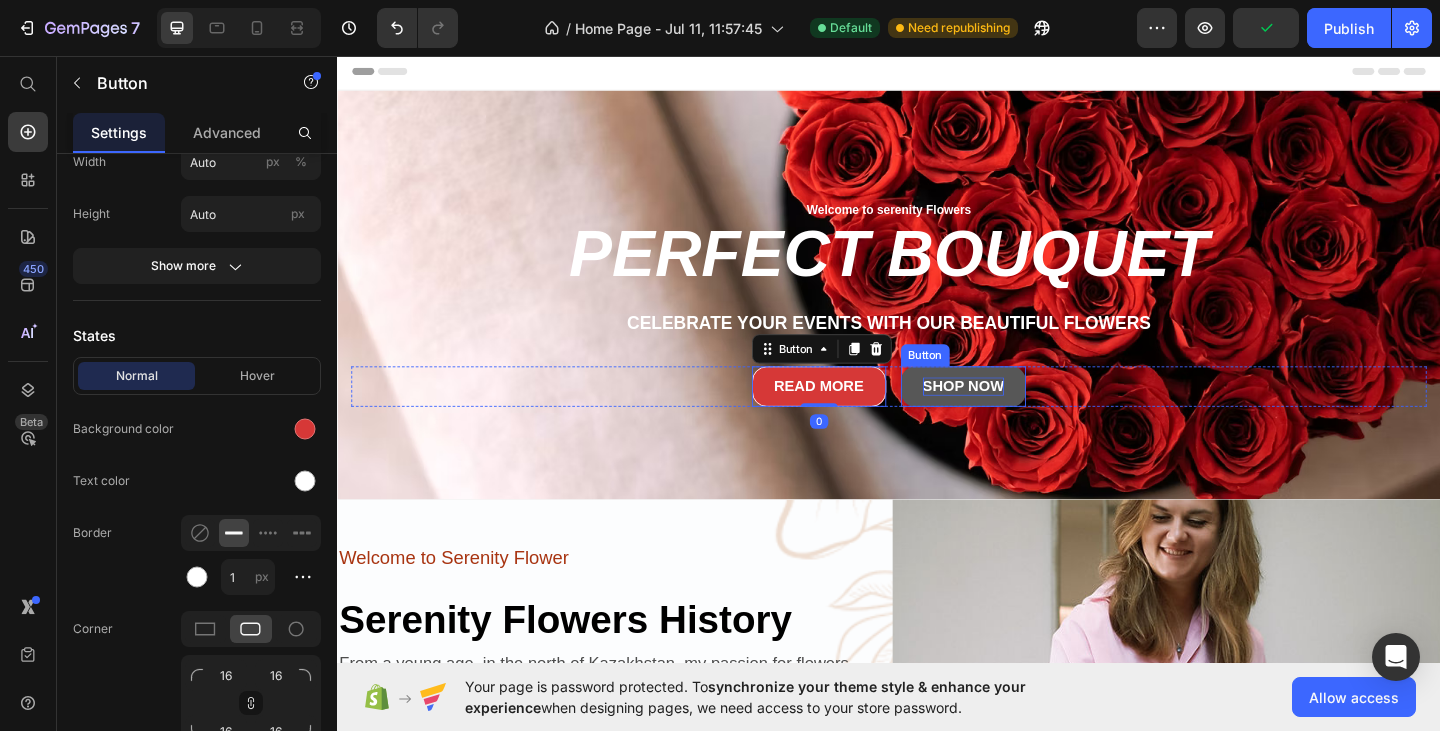 click on "Shop now" at bounding box center [1018, 416] 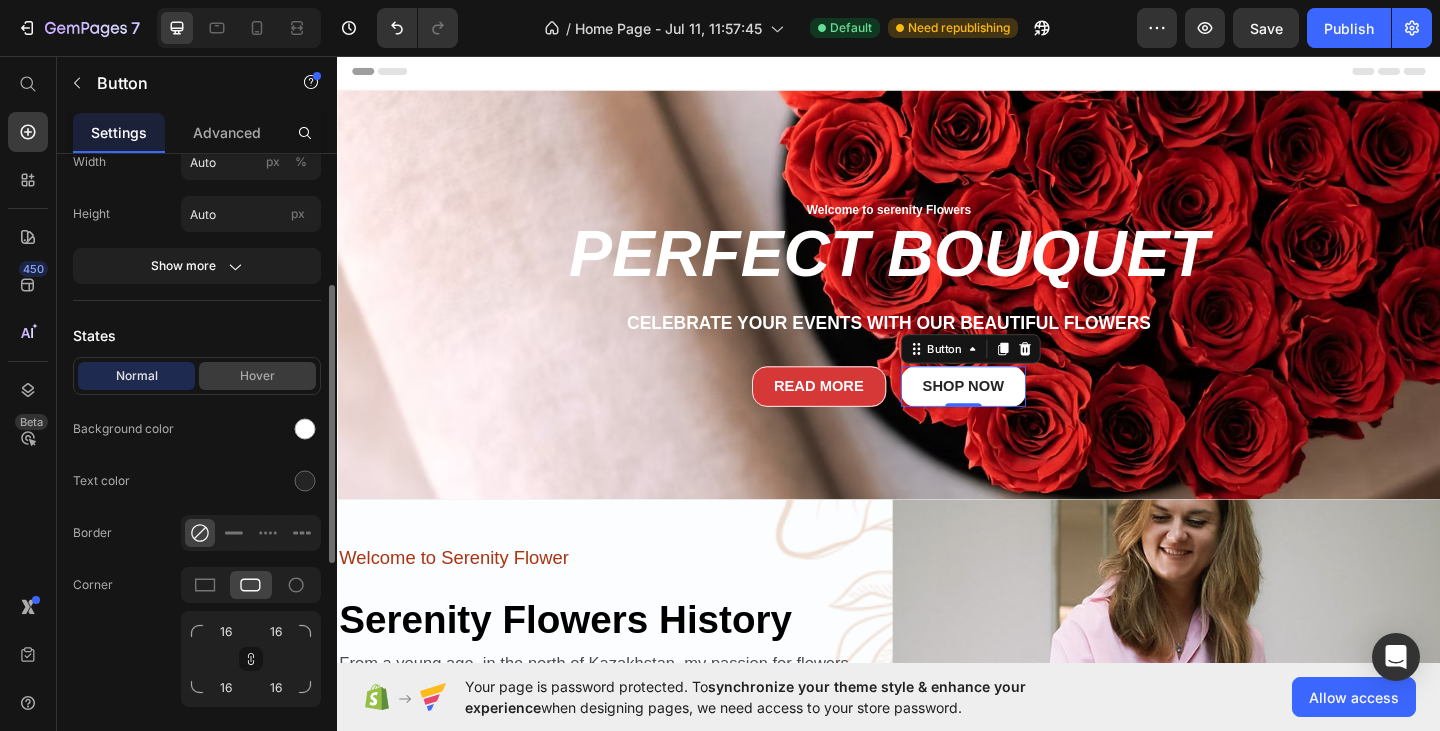 click on "Hover" at bounding box center (257, 376) 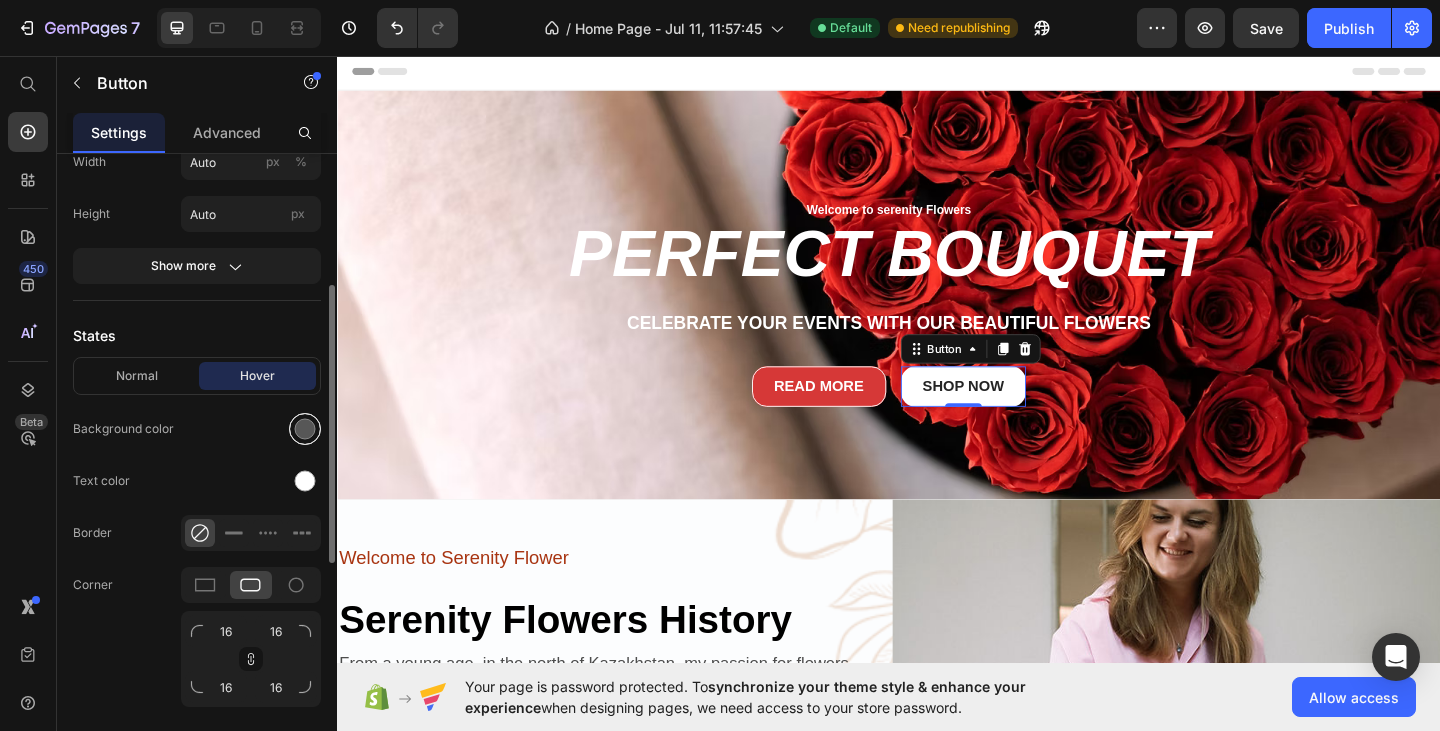 click at bounding box center [305, 429] 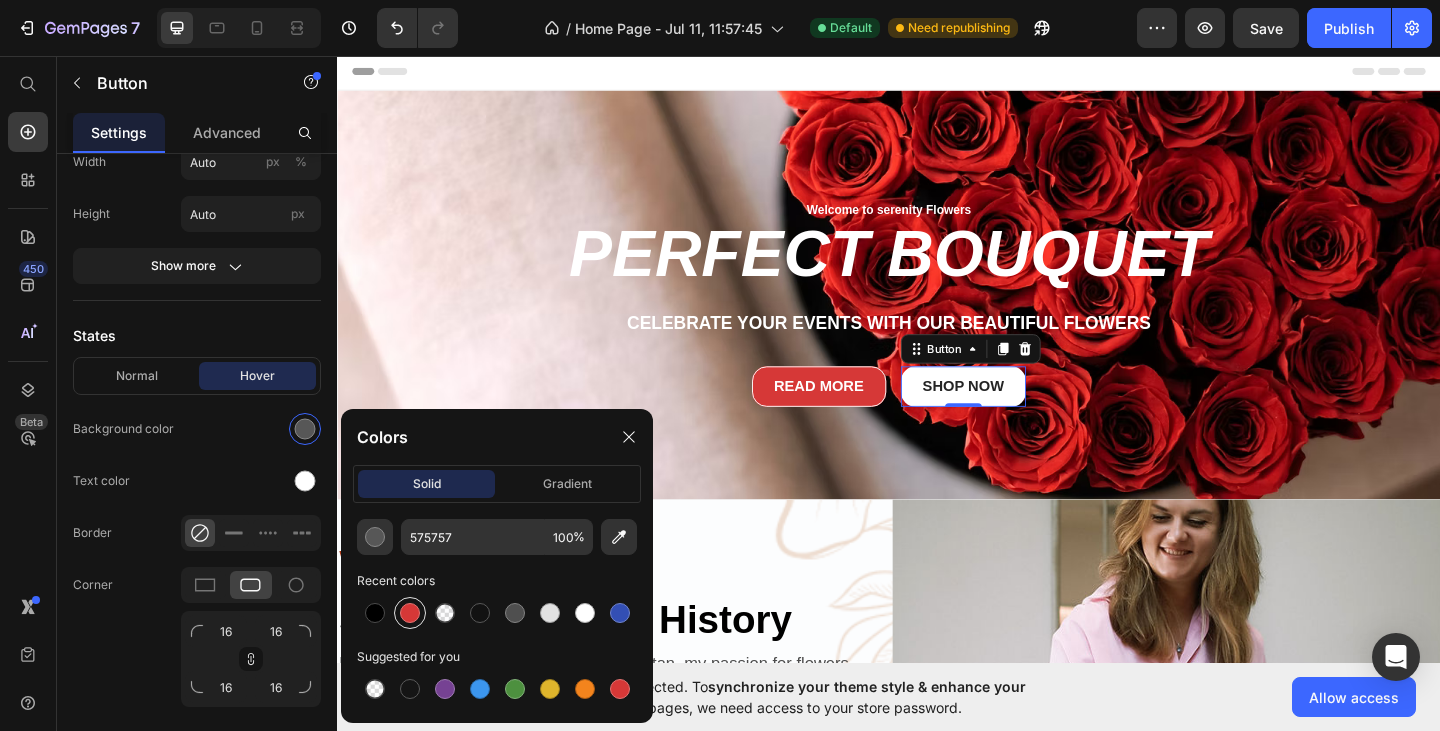 click at bounding box center [410, 613] 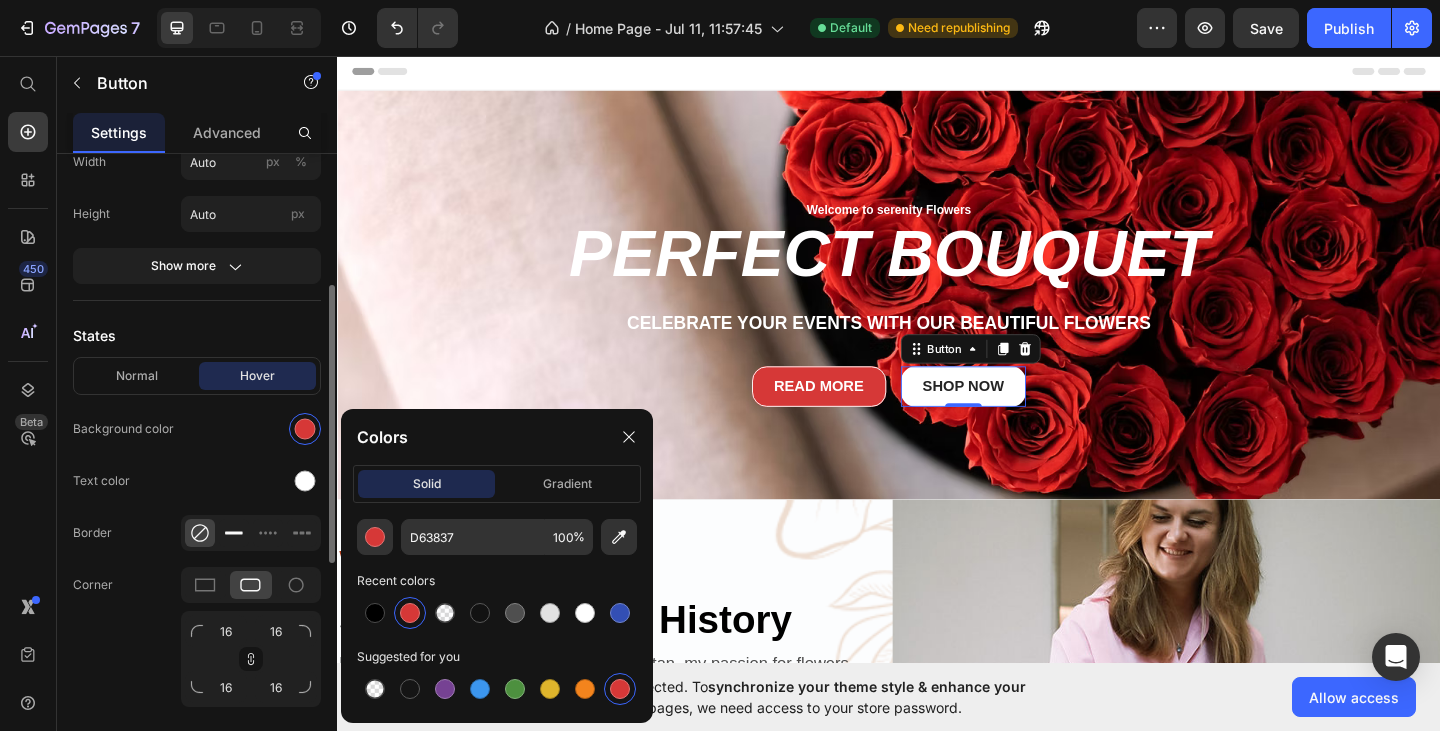 click 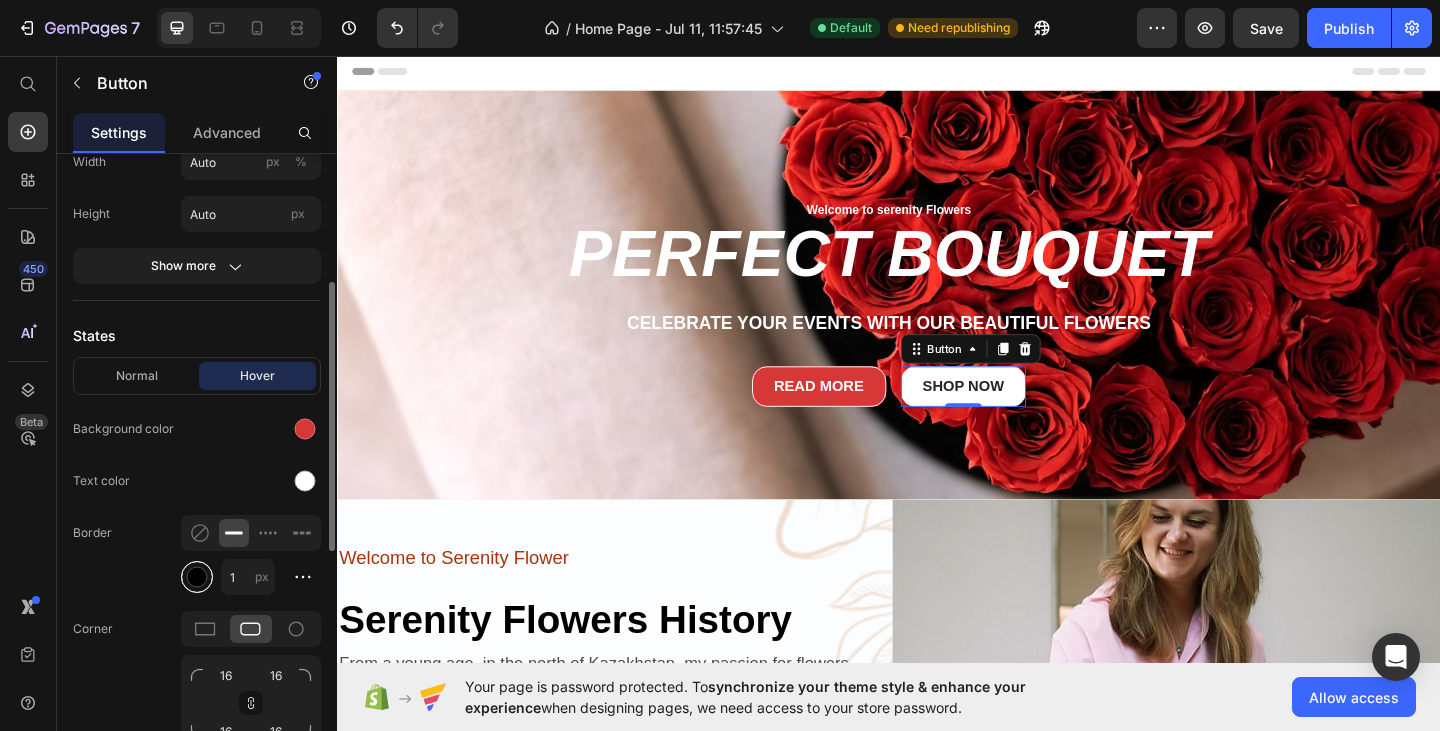 click at bounding box center [197, 577] 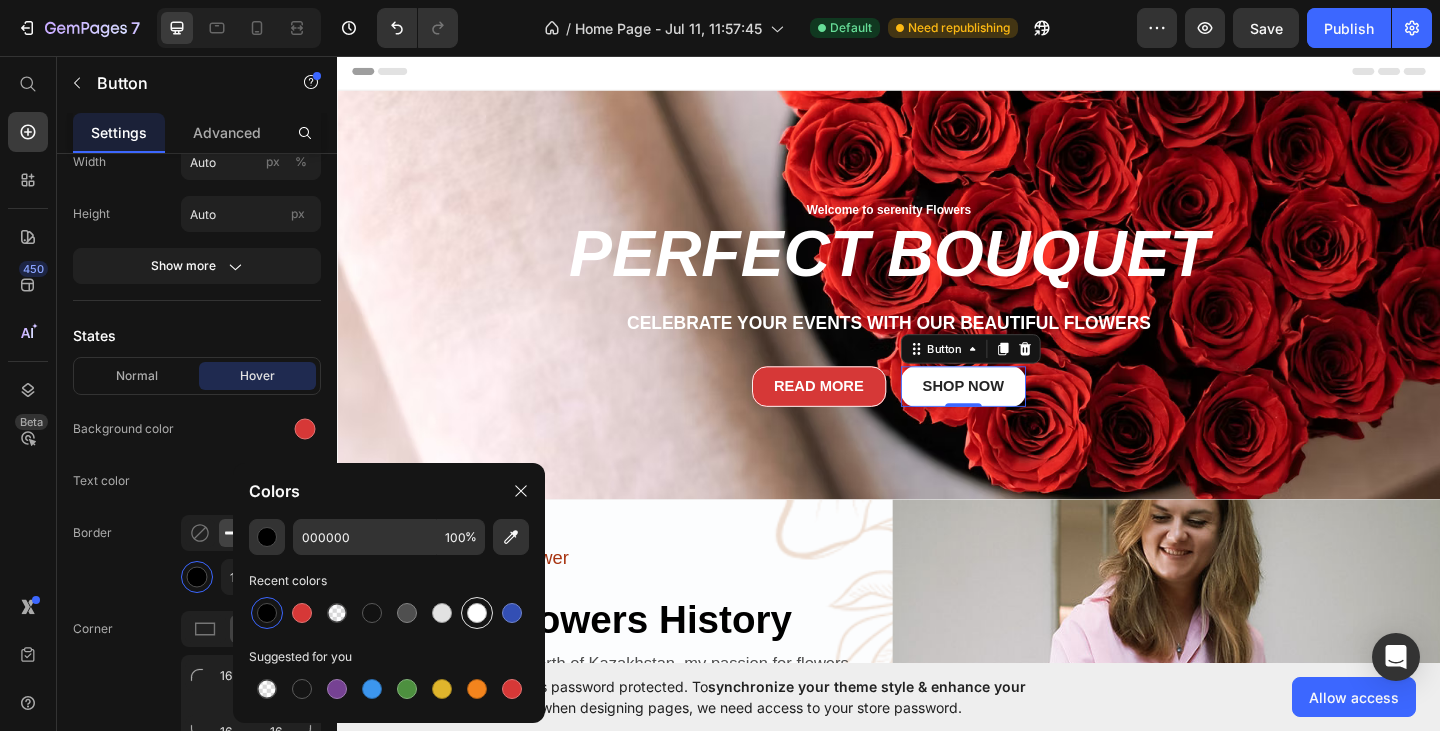 click at bounding box center [477, 613] 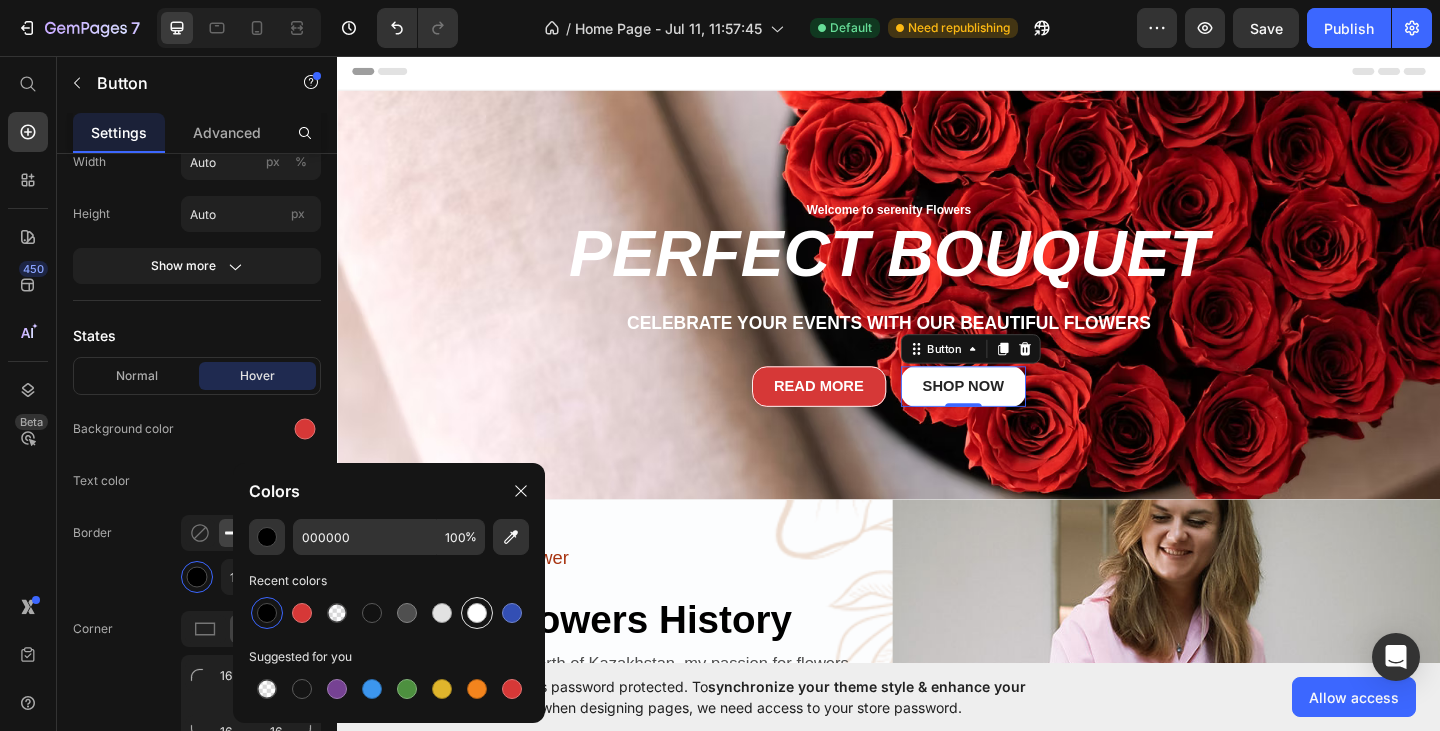 type on "FFFFFF" 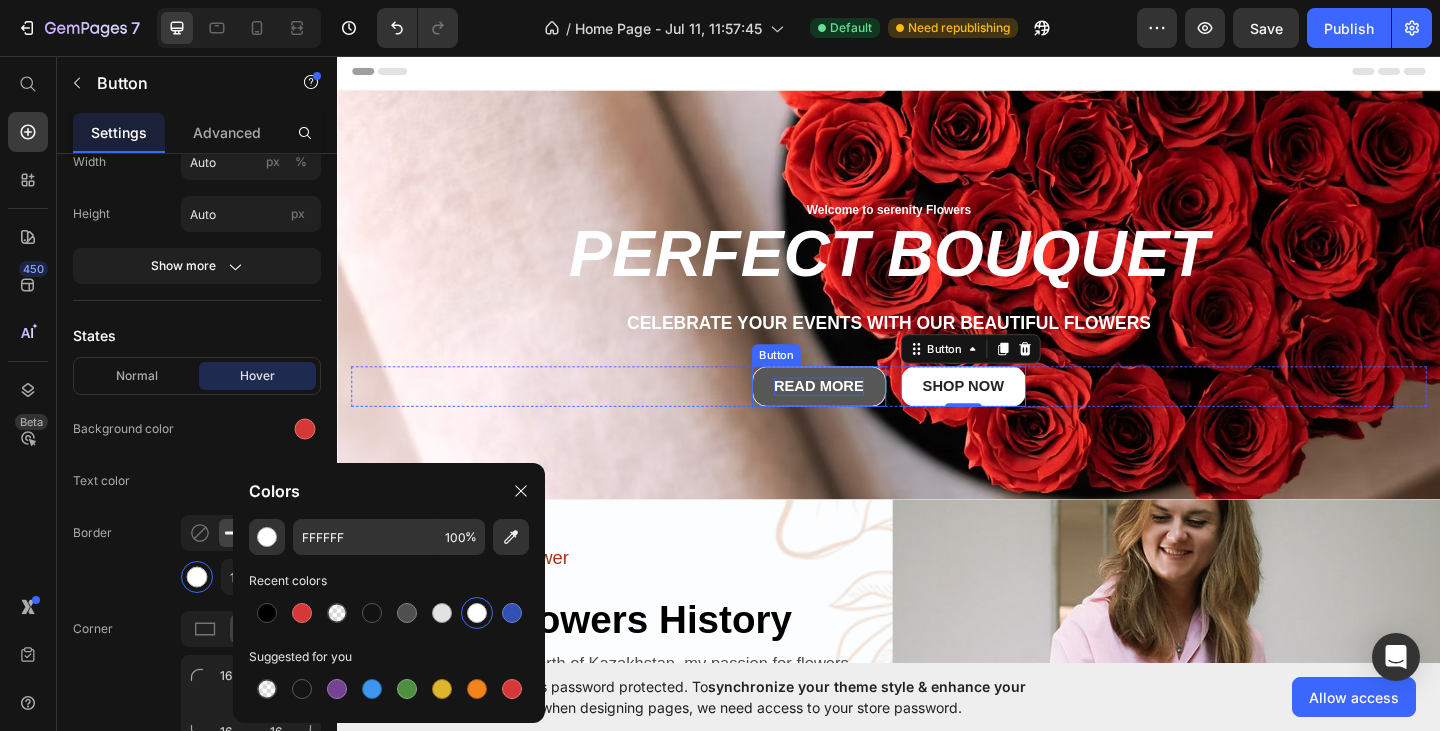 click on "Read More" at bounding box center (861, 416) 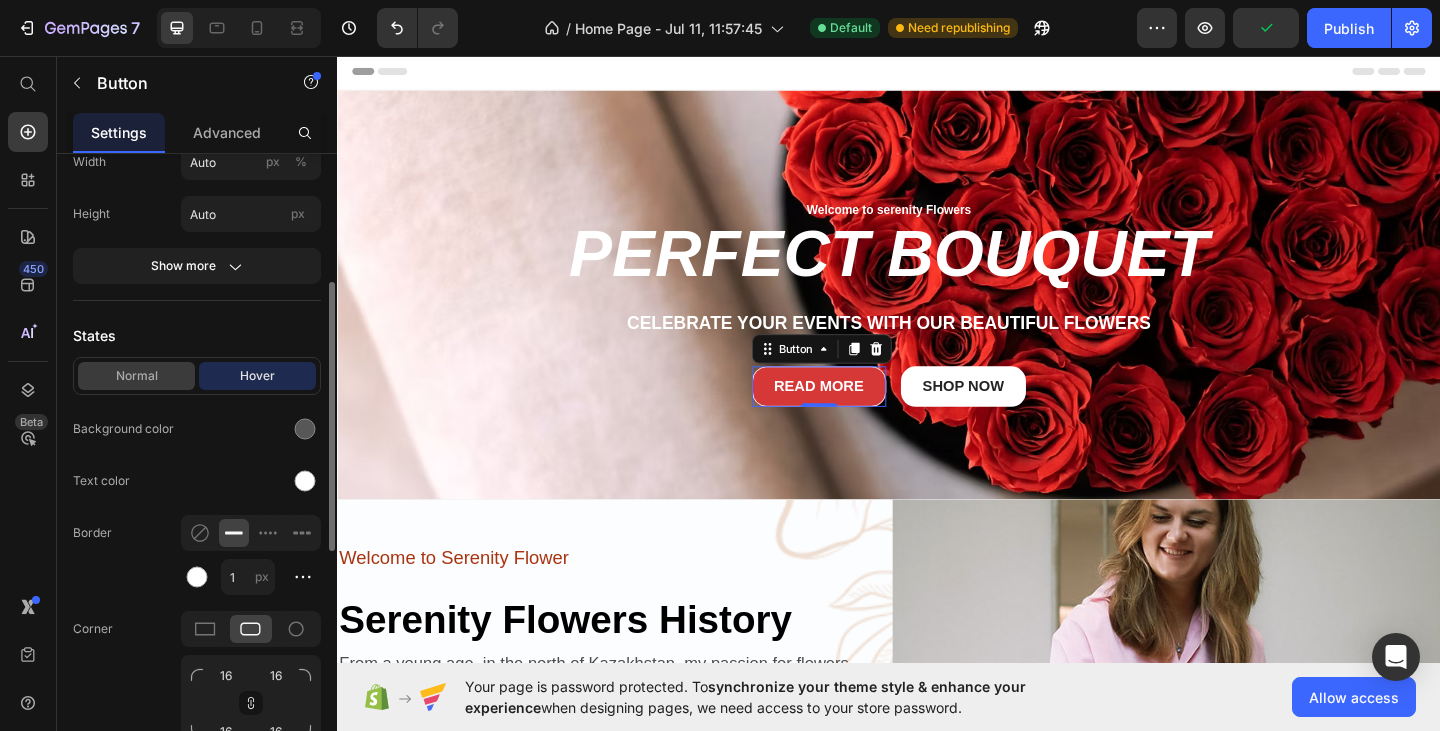 click on "Normal" at bounding box center (136, 376) 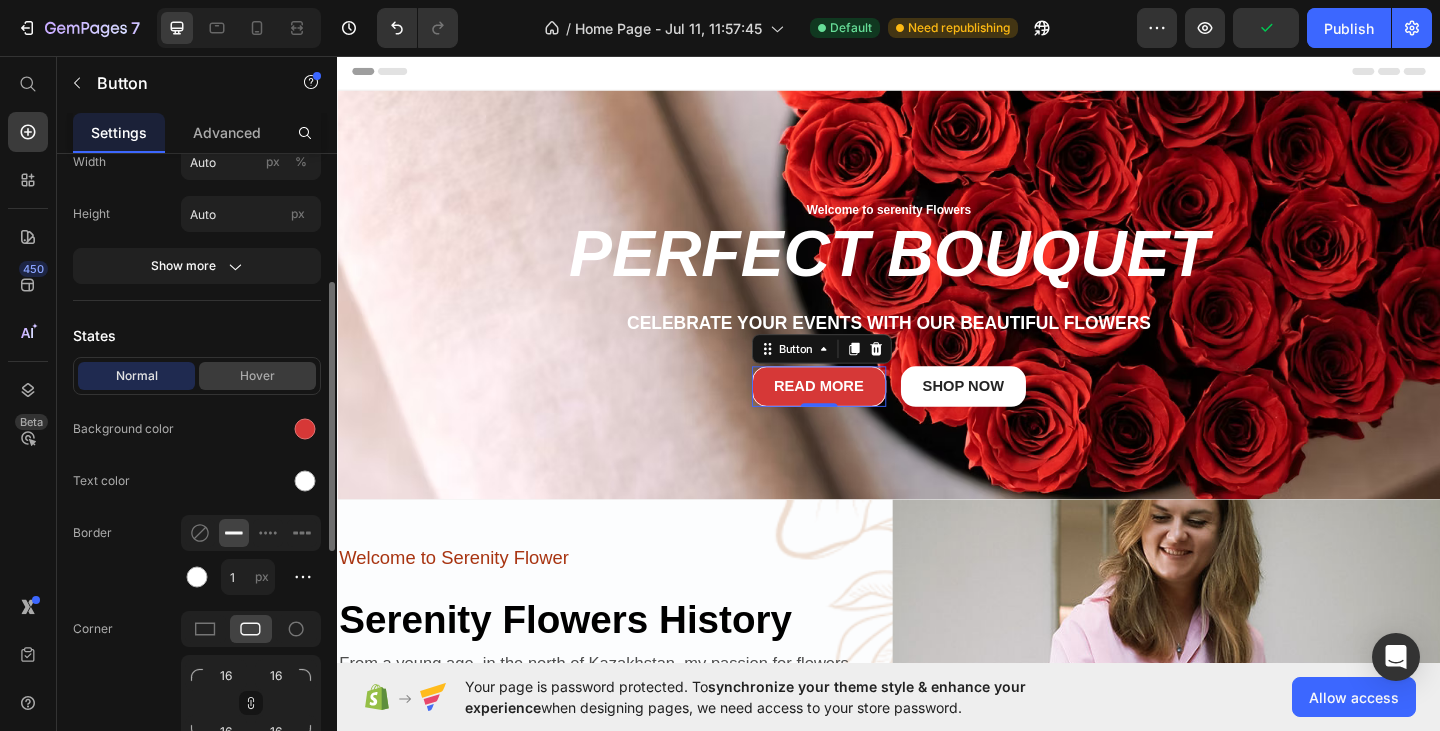 click on "Hover" at bounding box center (257, 376) 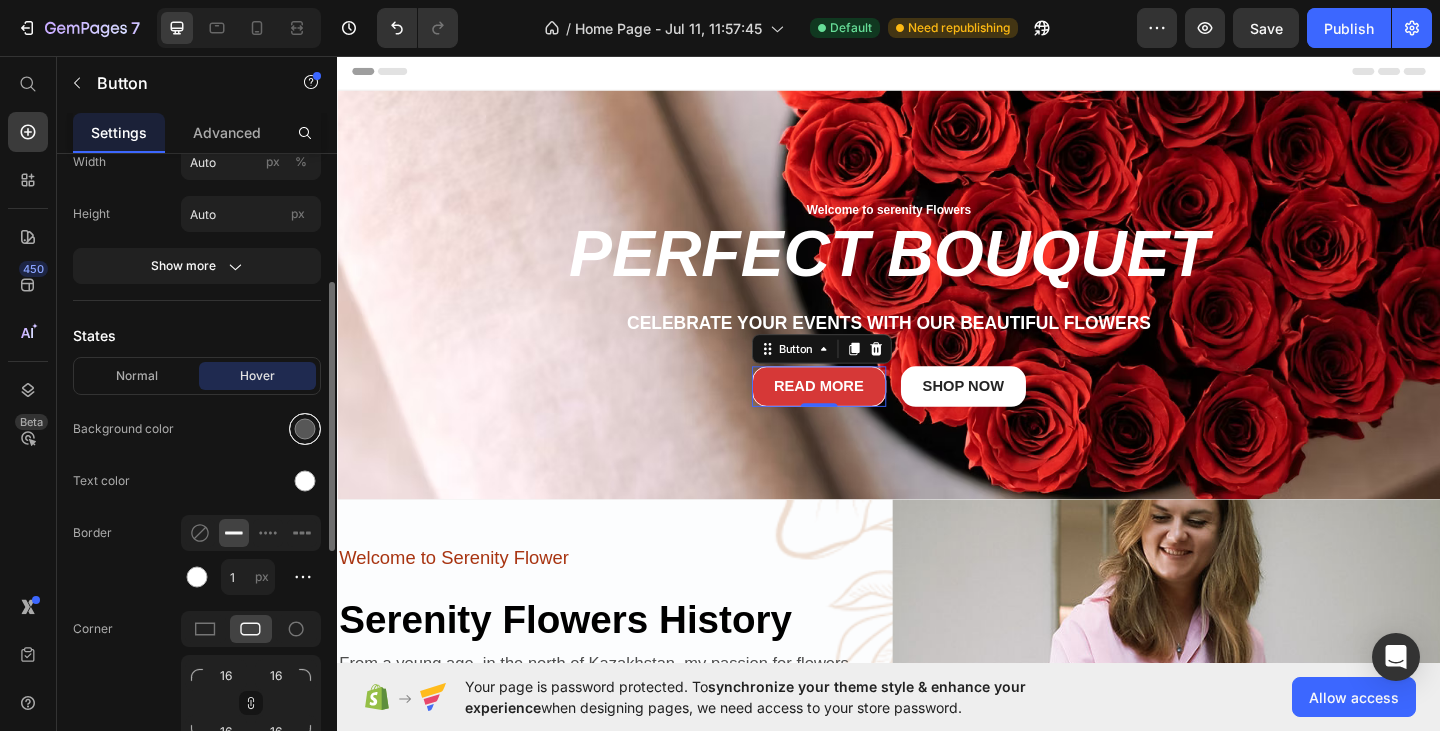 click at bounding box center [305, 429] 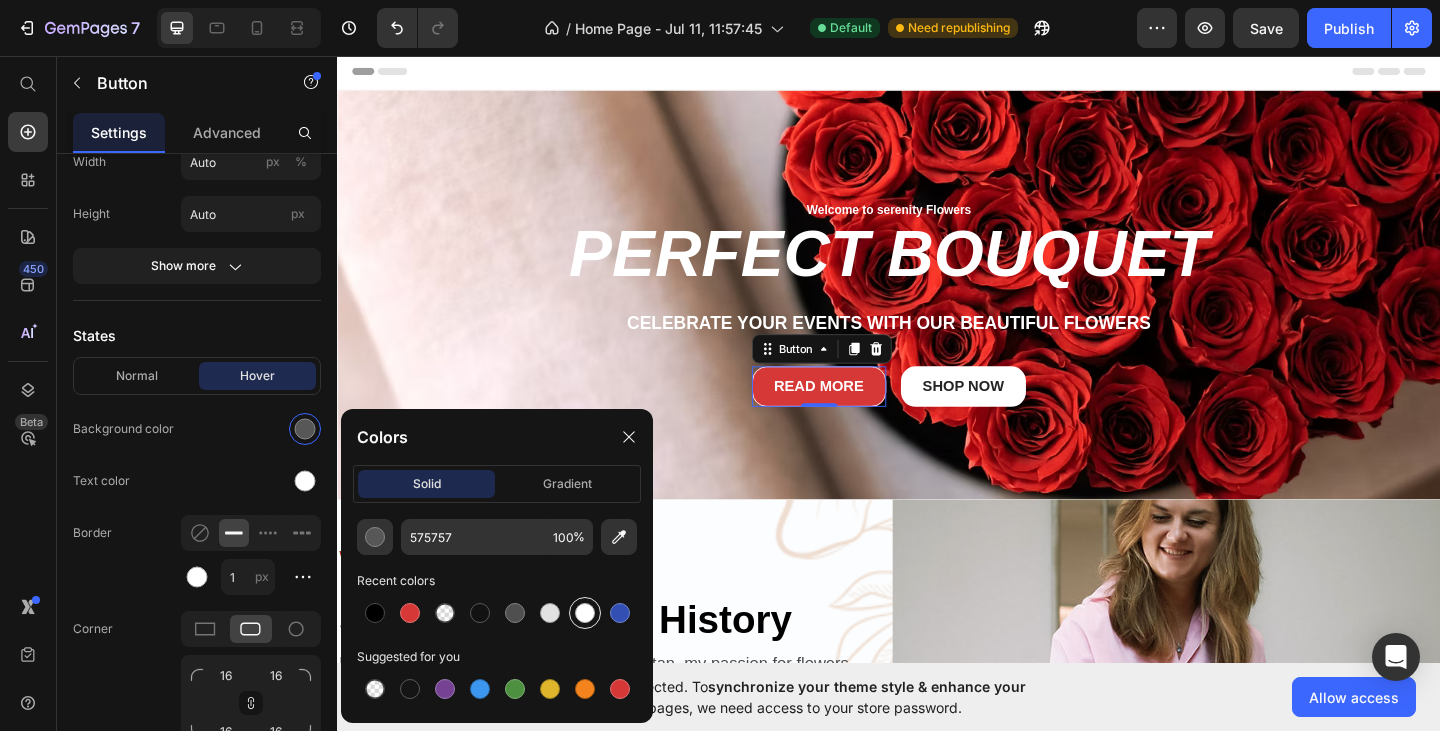click at bounding box center [585, 613] 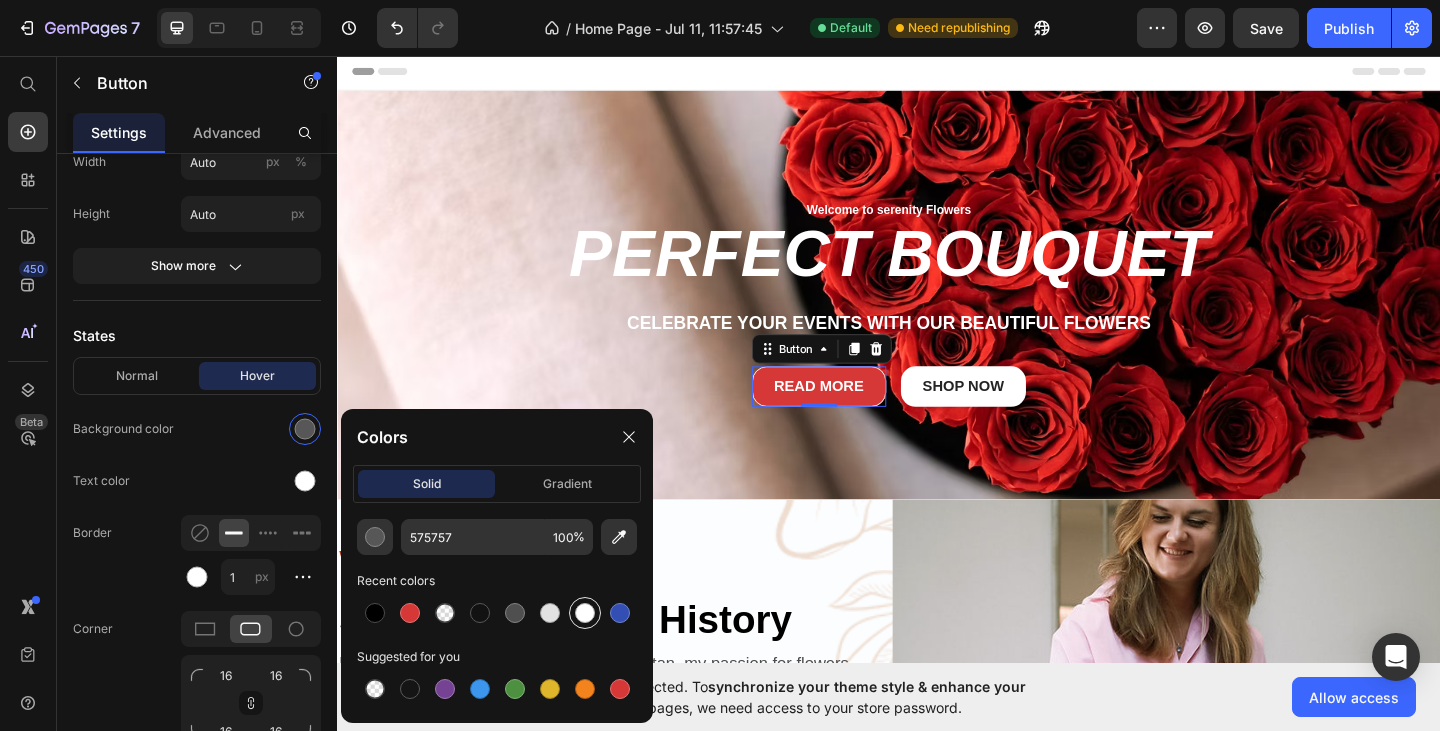 type on "FFFFFF" 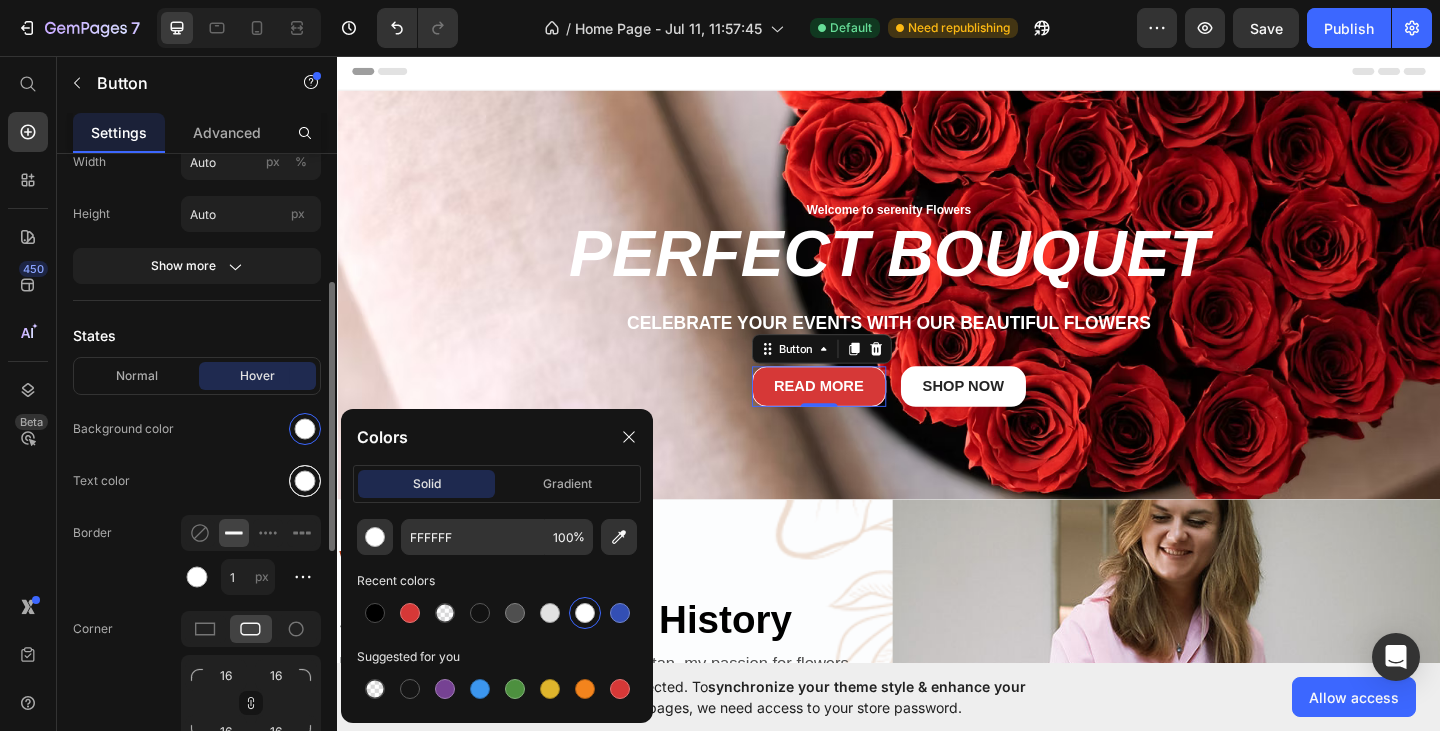 click at bounding box center [305, 481] 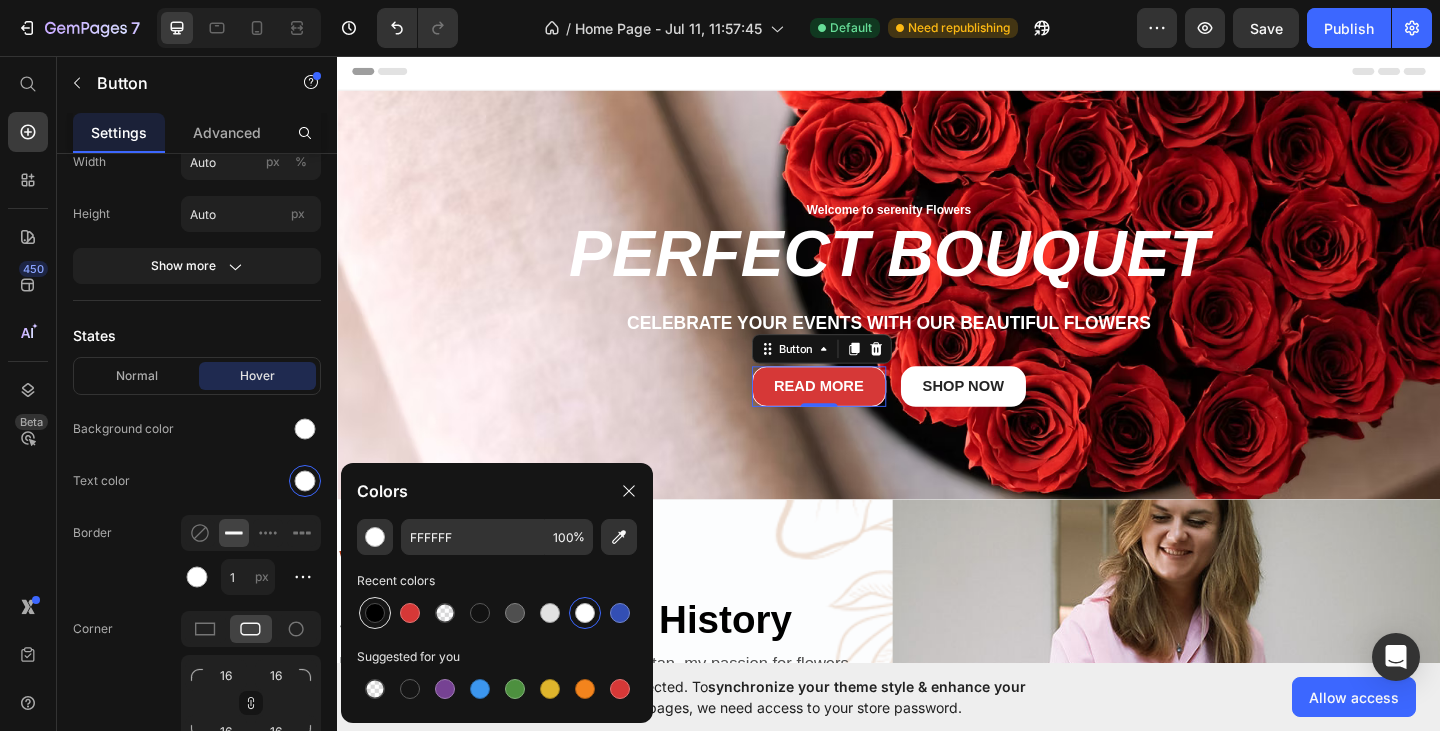 click at bounding box center [375, 613] 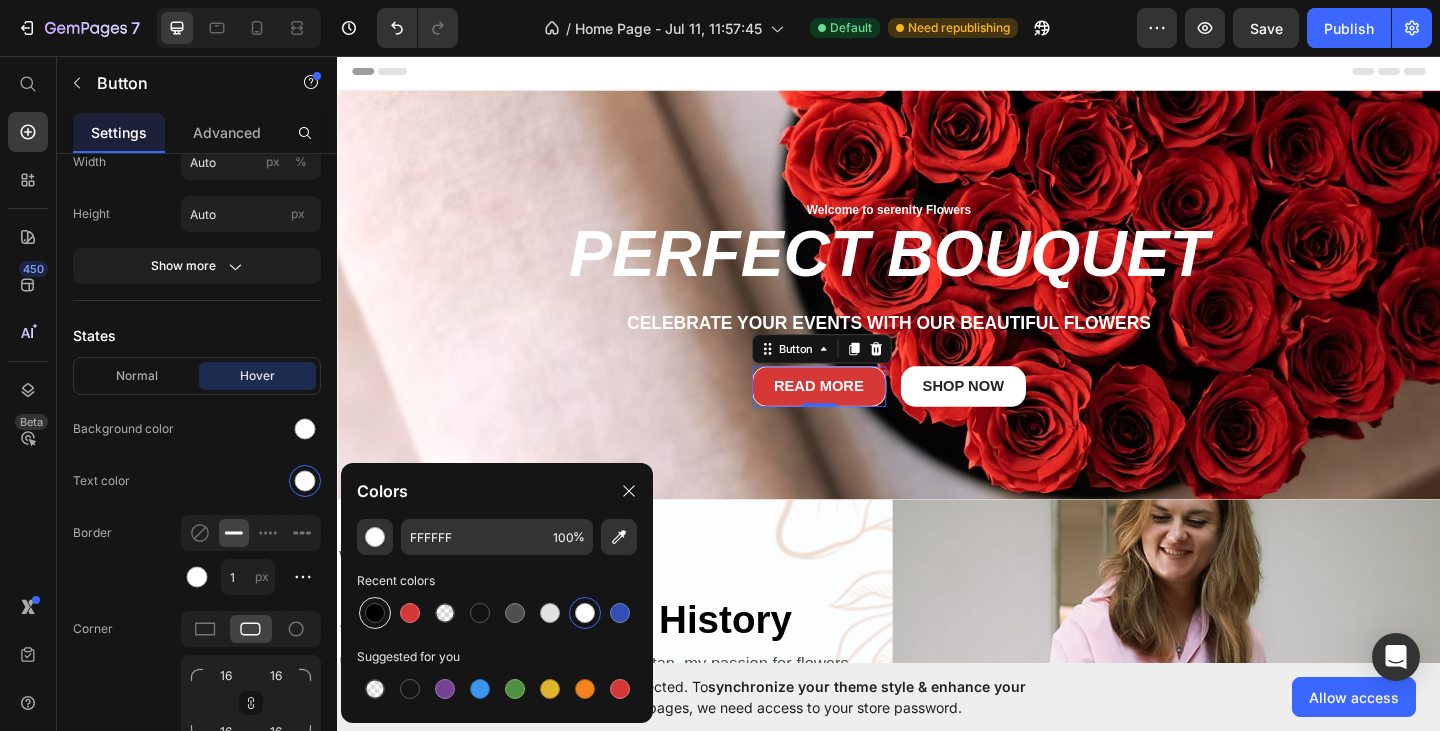 type on "000000" 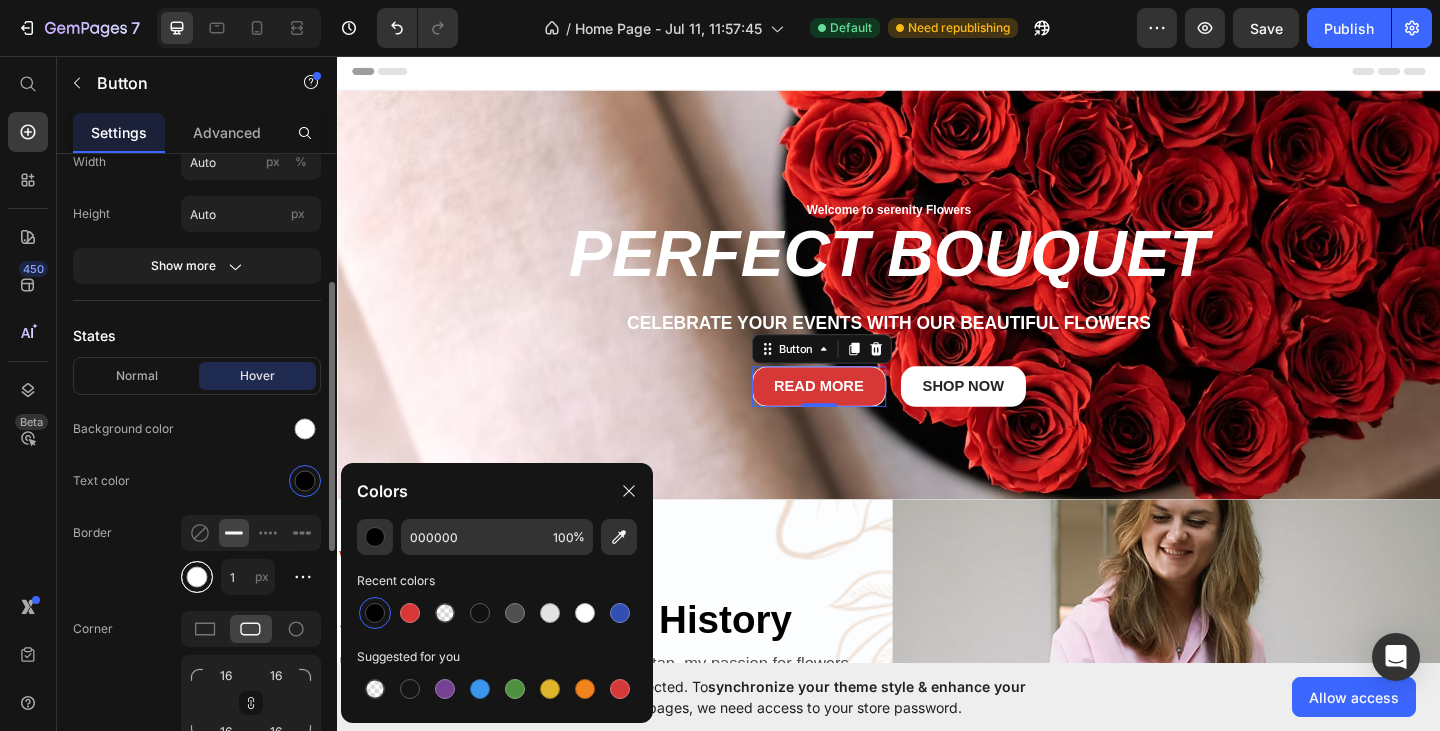 click at bounding box center [197, 577] 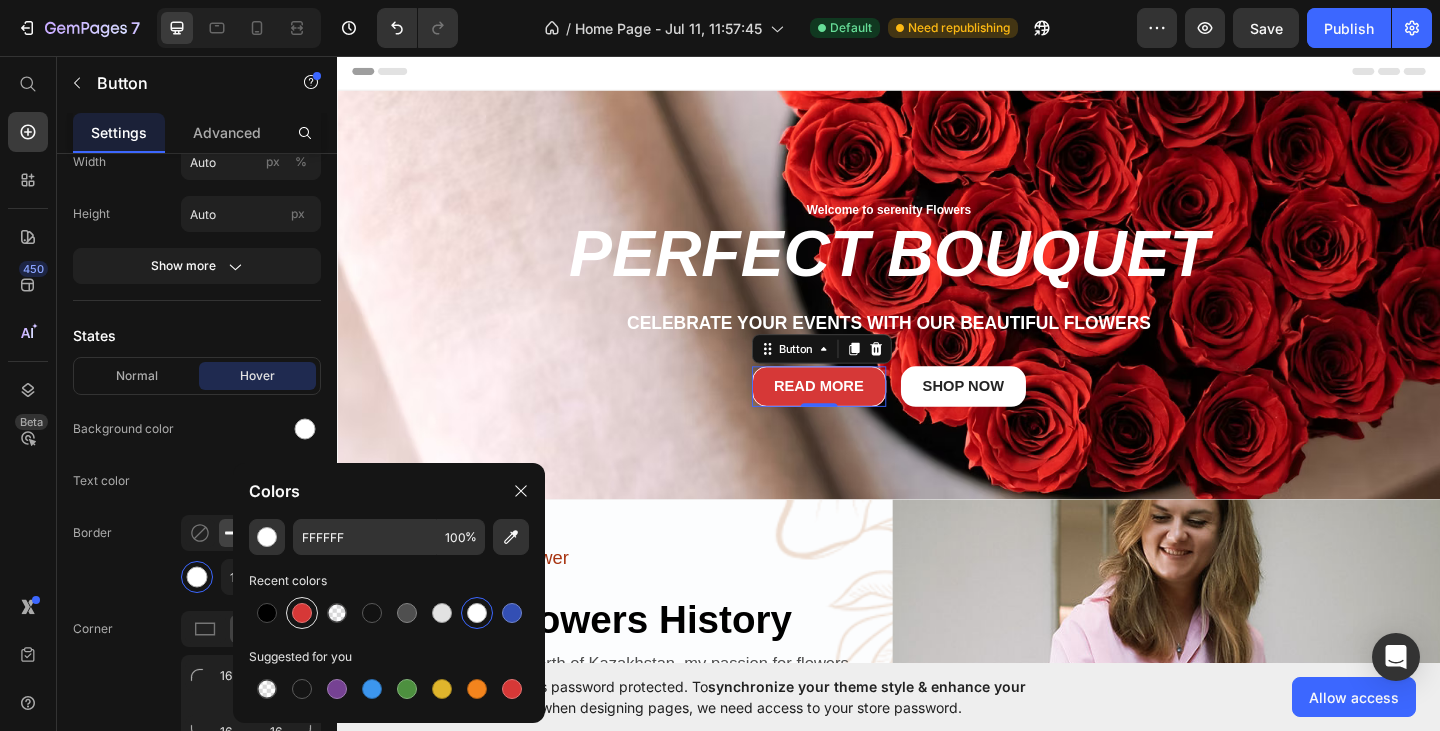 click at bounding box center (302, 613) 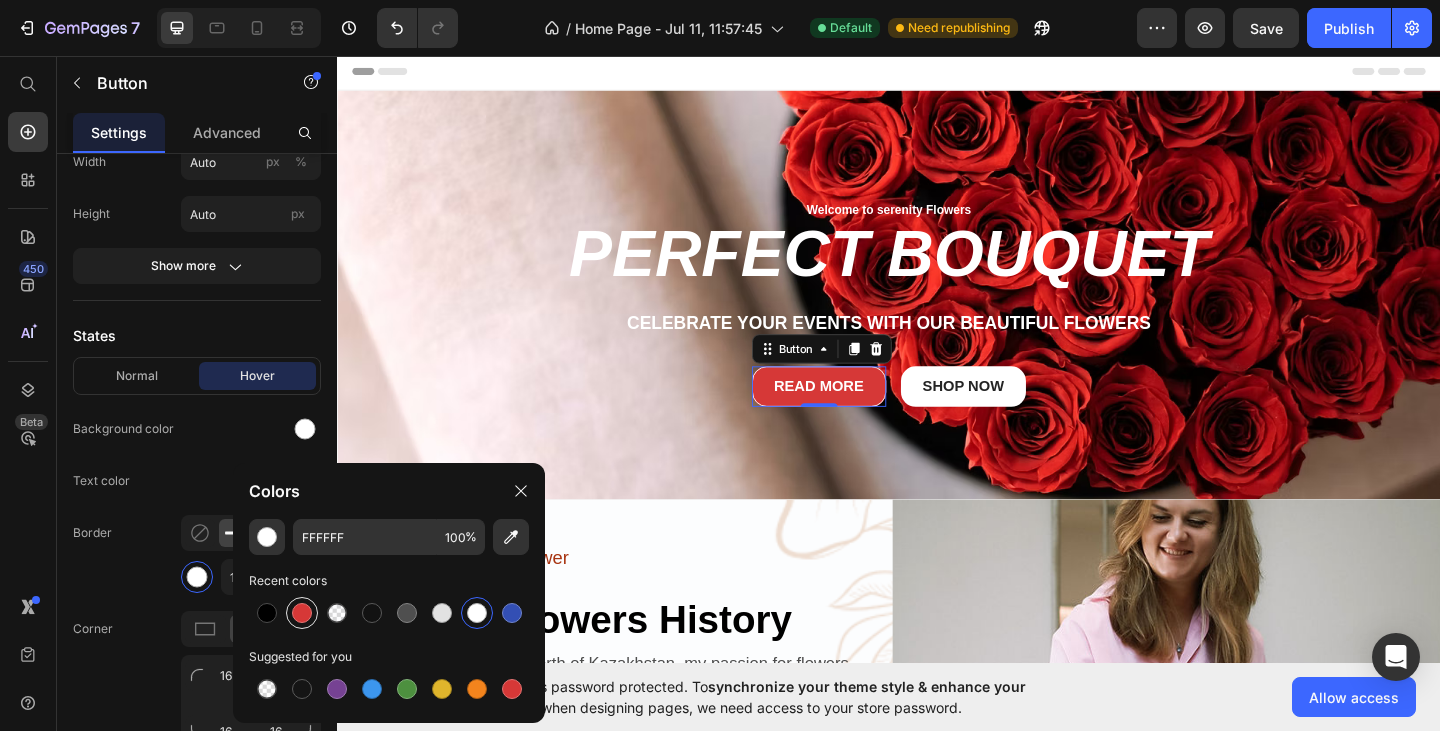type on "D63837" 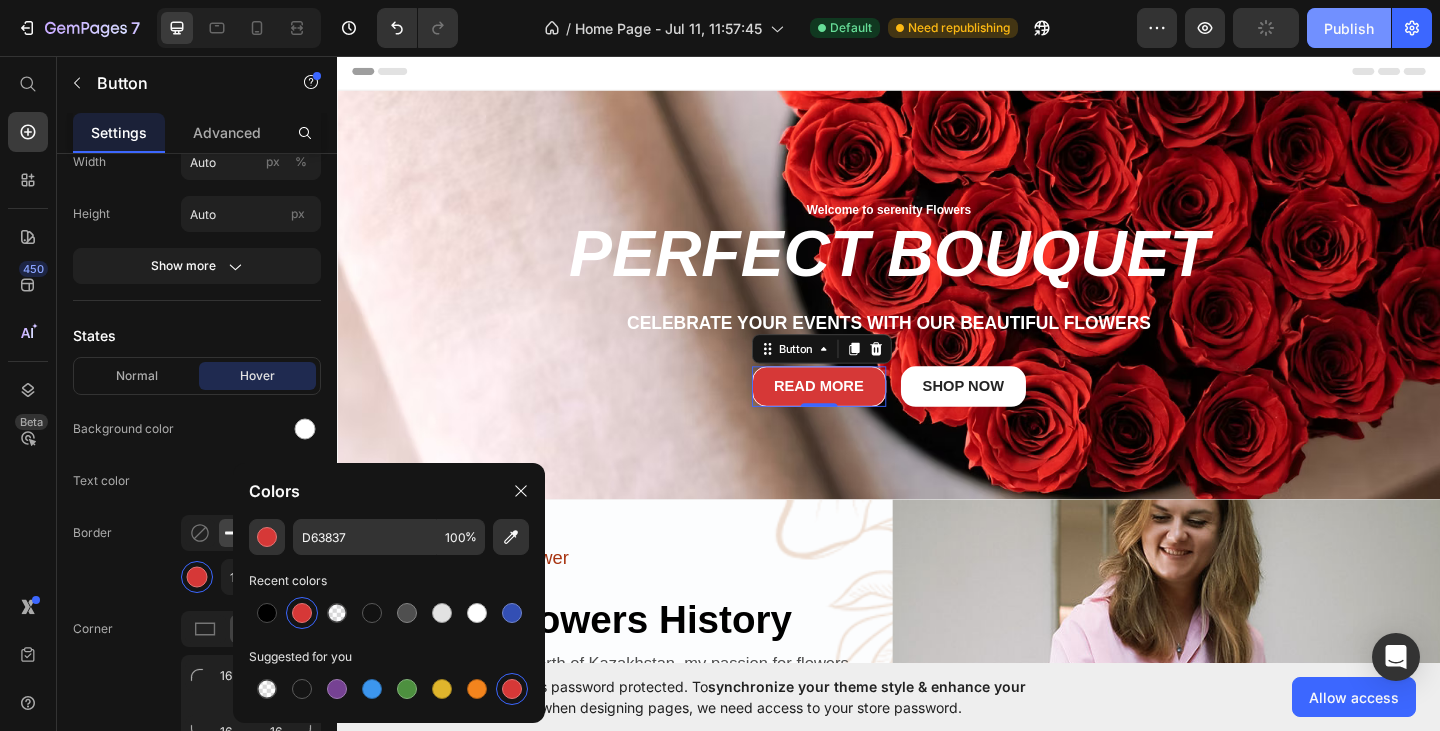 drag, startPoint x: 1346, startPoint y: 20, endPoint x: 1085, endPoint y: 16, distance: 261.03064 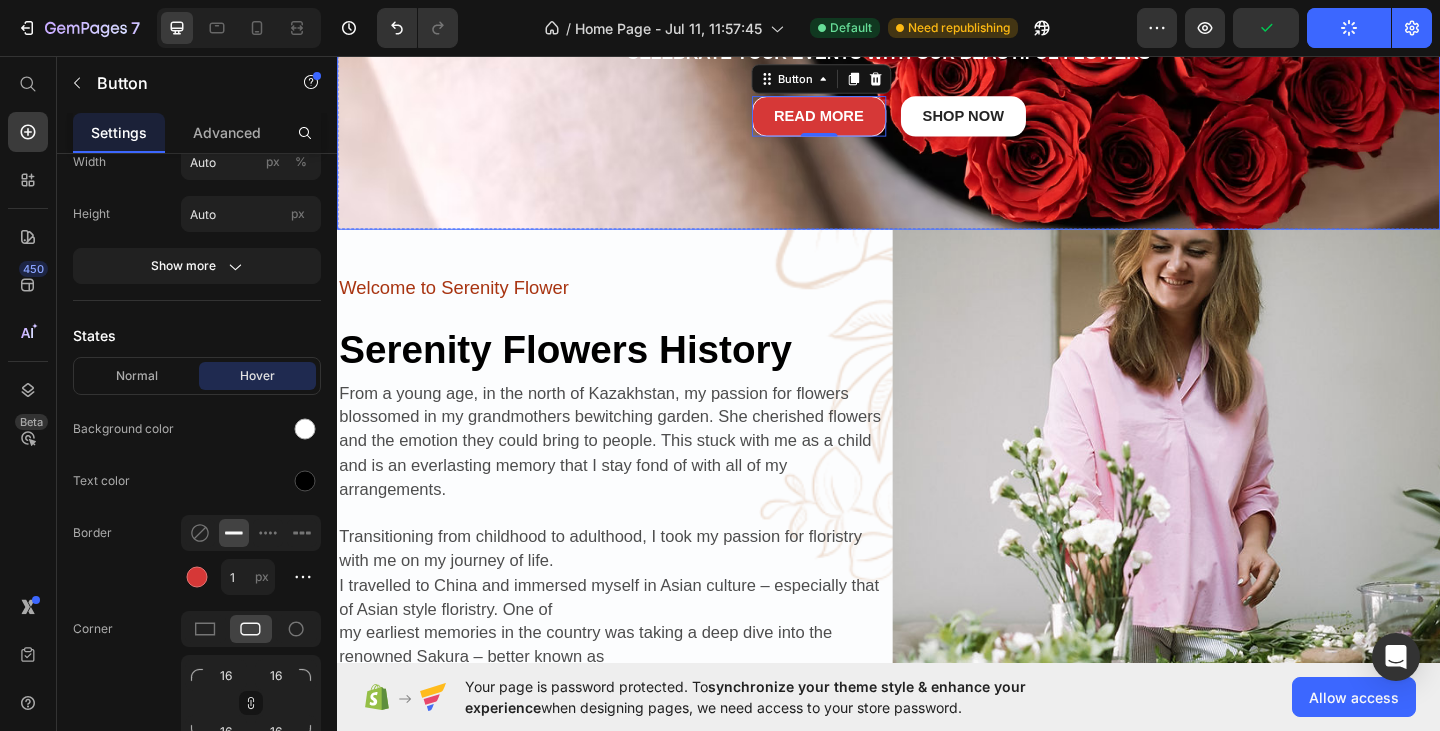 scroll, scrollTop: 0, scrollLeft: 0, axis: both 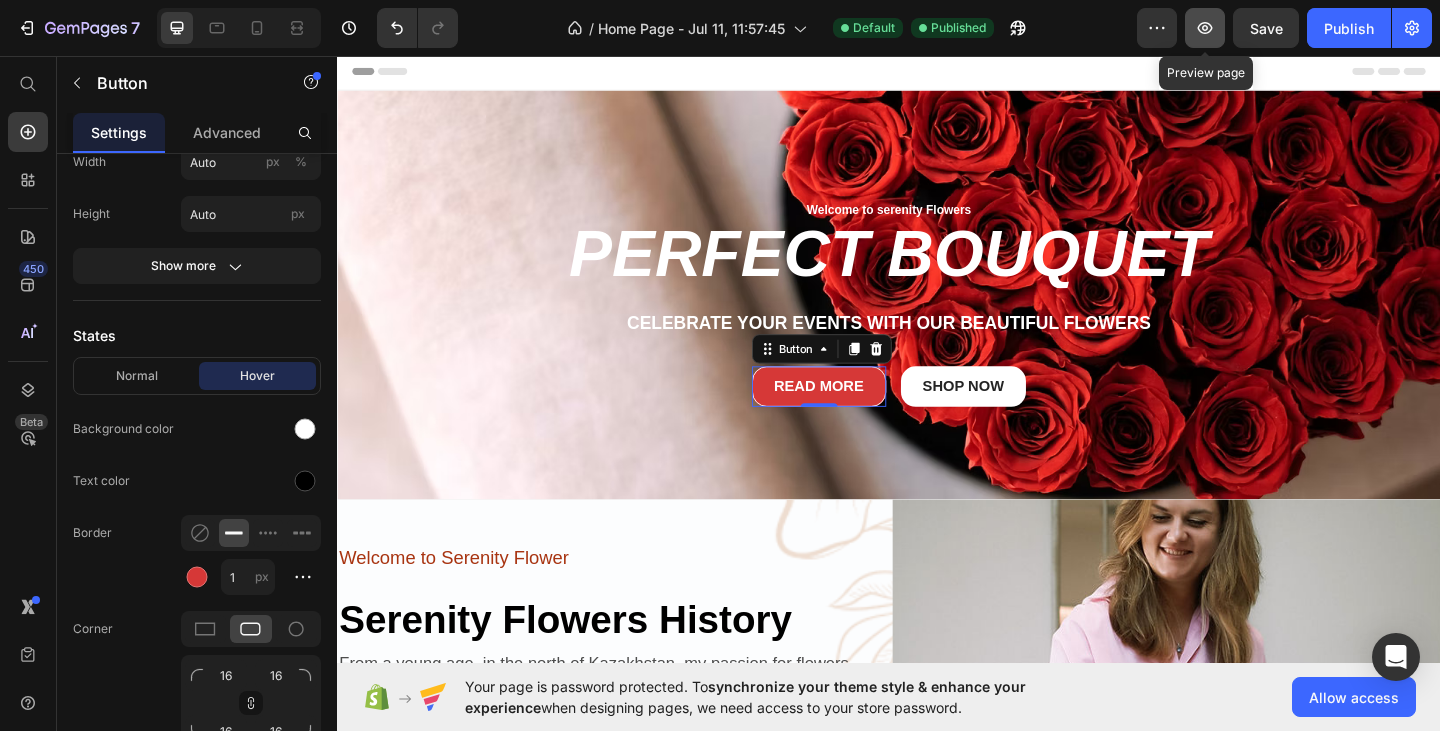 click 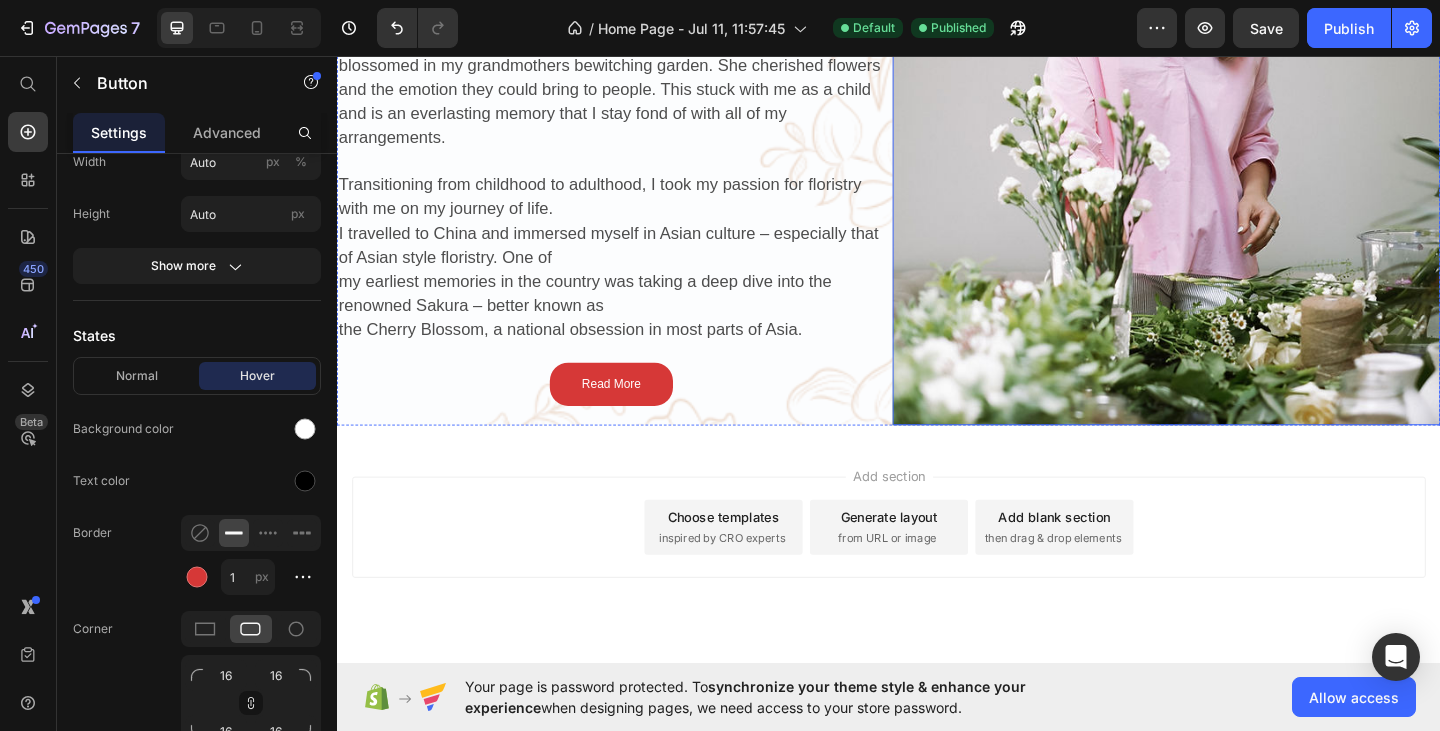 scroll, scrollTop: 707, scrollLeft: 0, axis: vertical 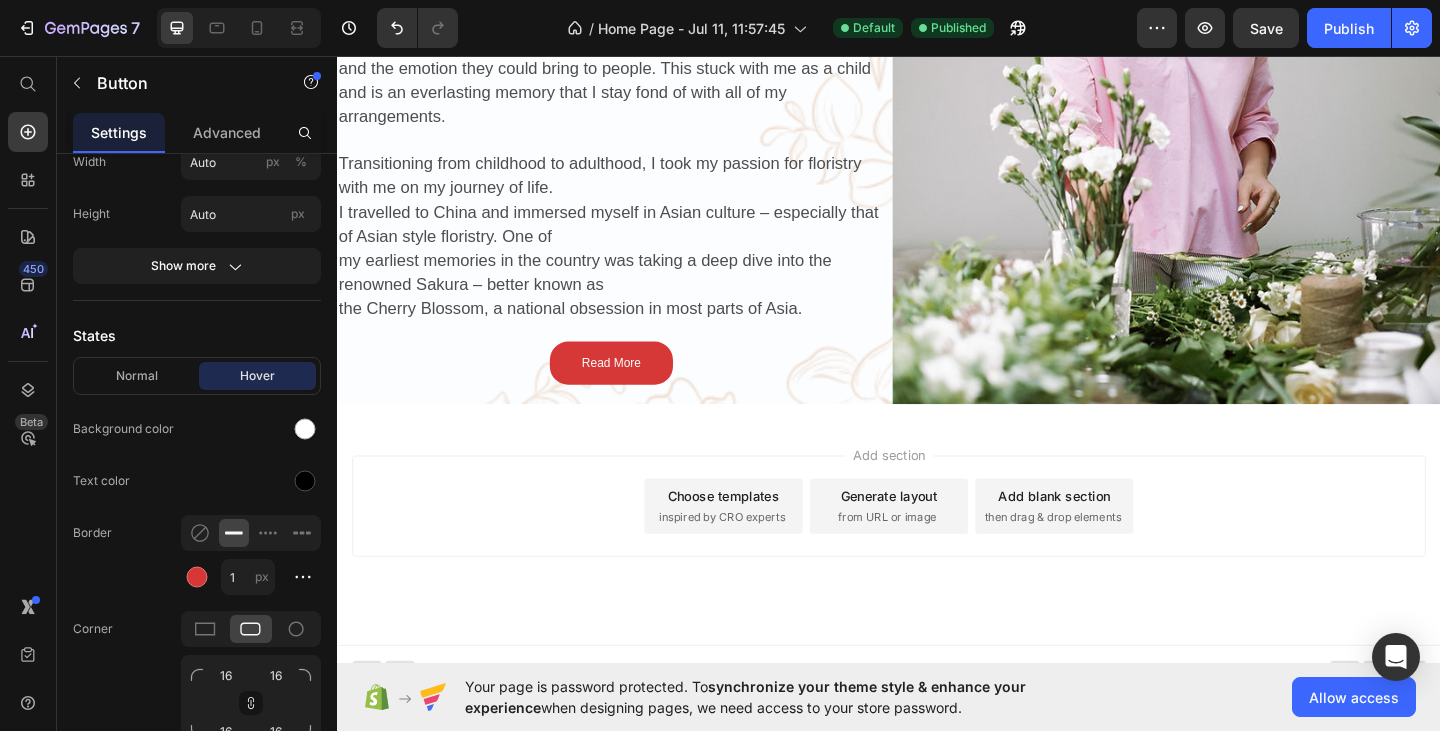 click on "Choose templates inspired by CRO experts" at bounding box center [757, 546] 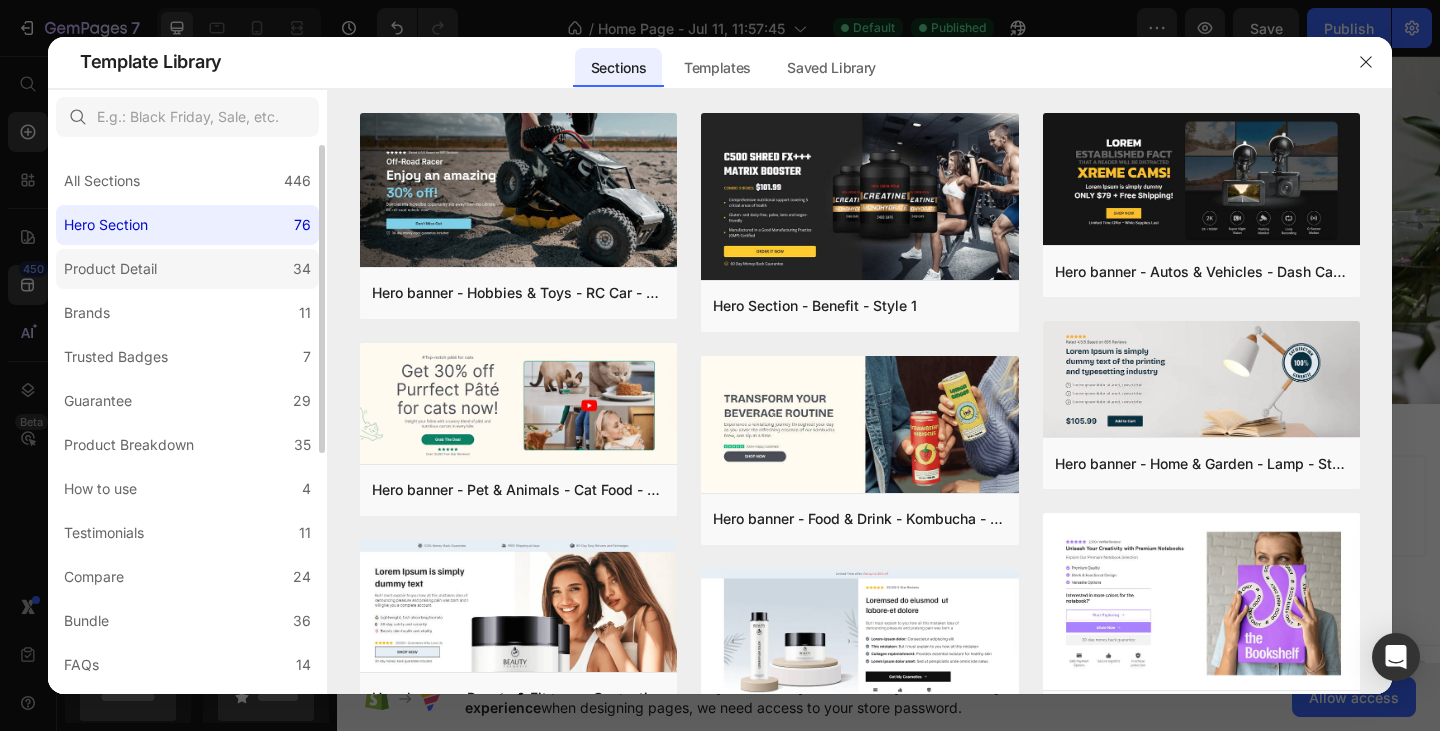 click on "Product Detail 34" 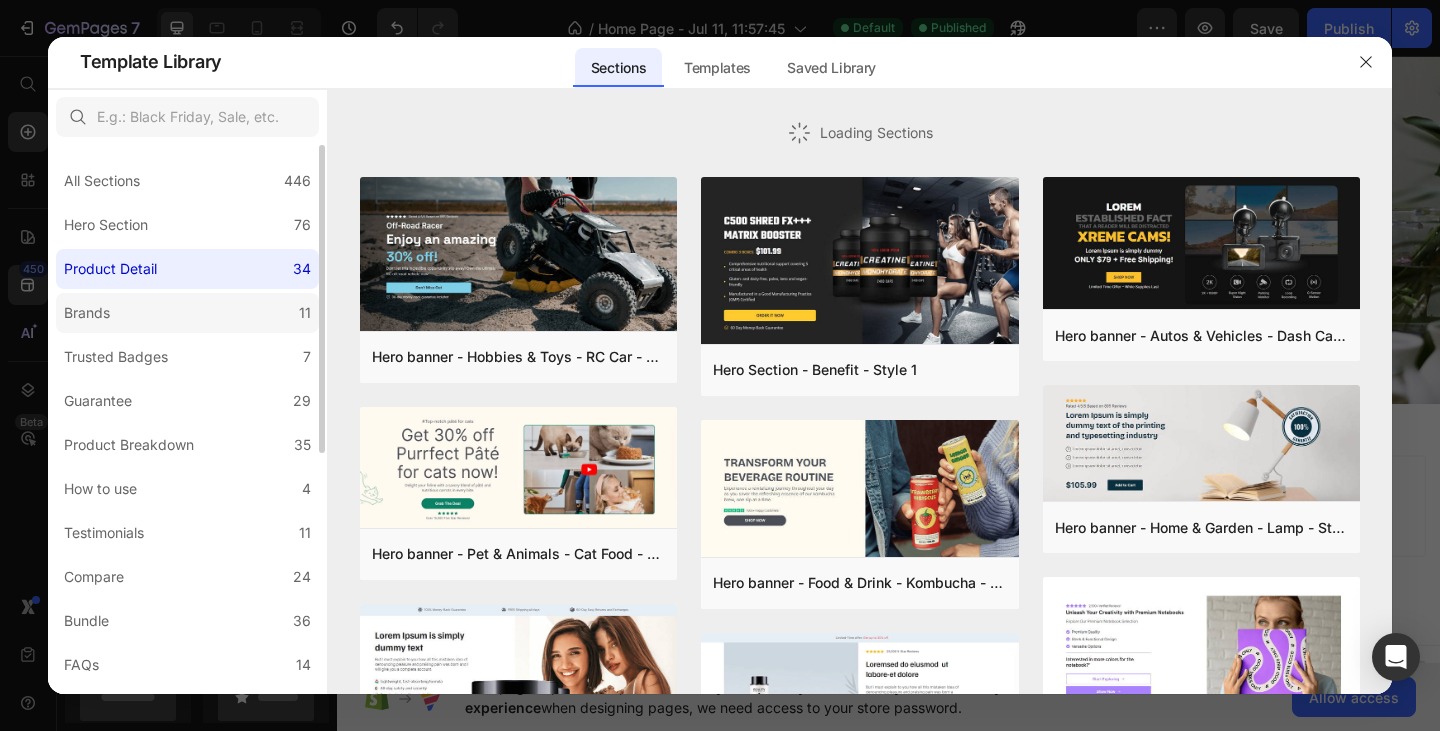 click on "Brands 11" 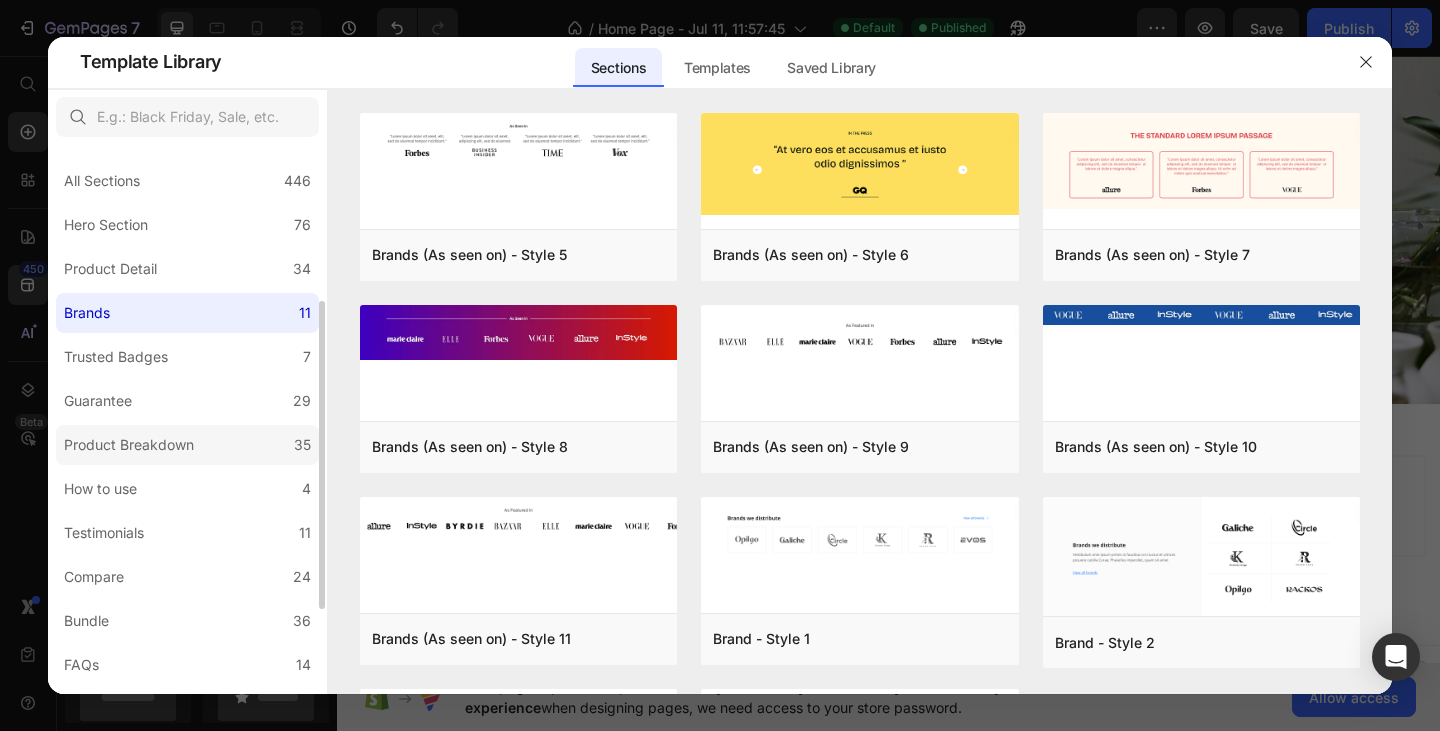 scroll, scrollTop: 200, scrollLeft: 0, axis: vertical 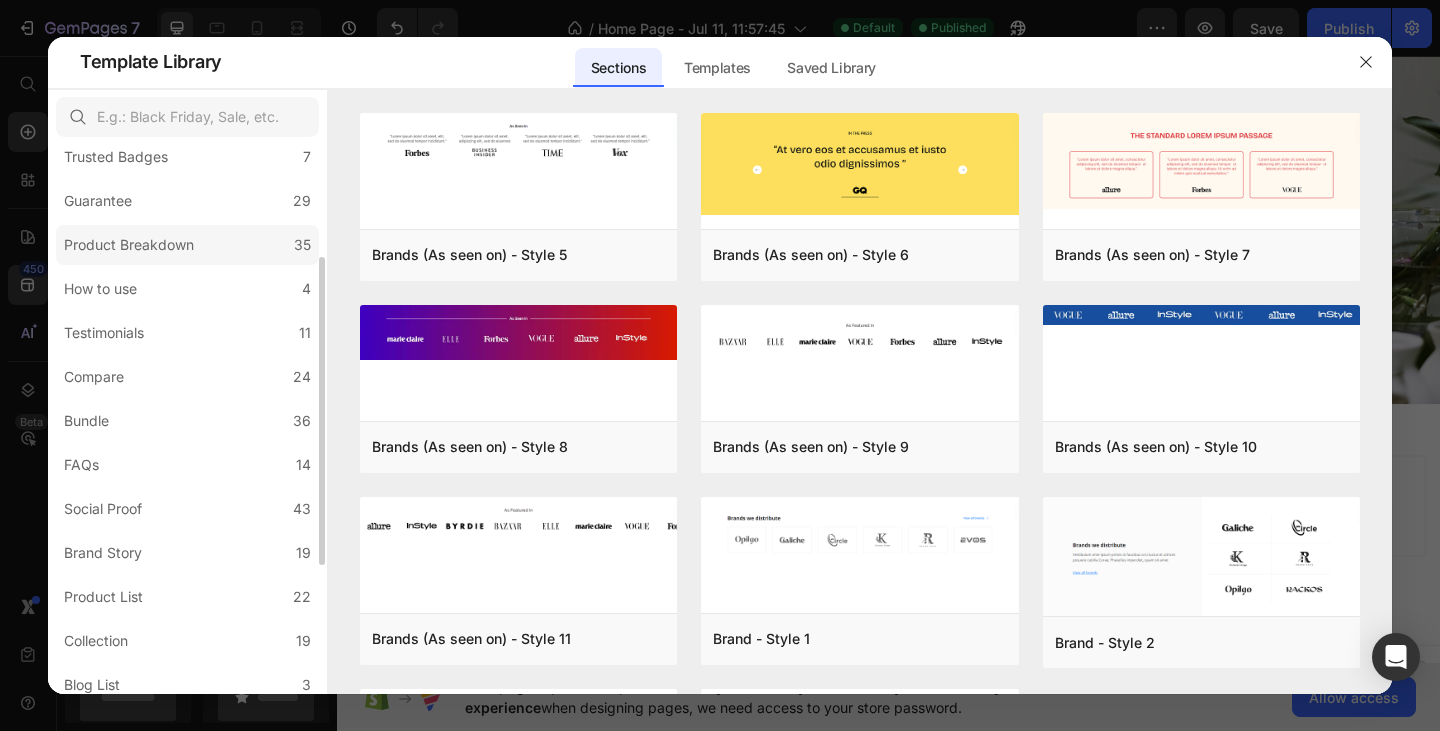 click on "Product Breakdown" at bounding box center (129, 245) 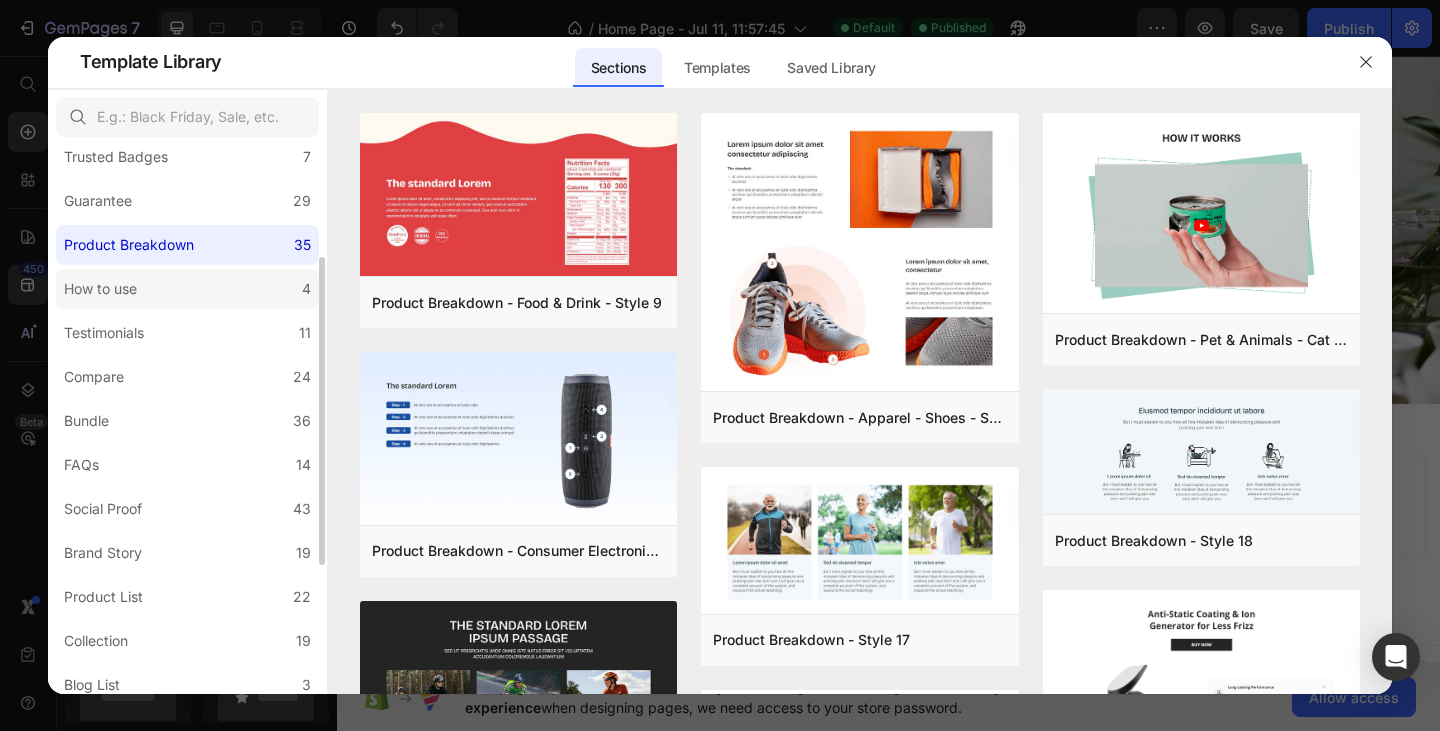 click on "How to use 4" 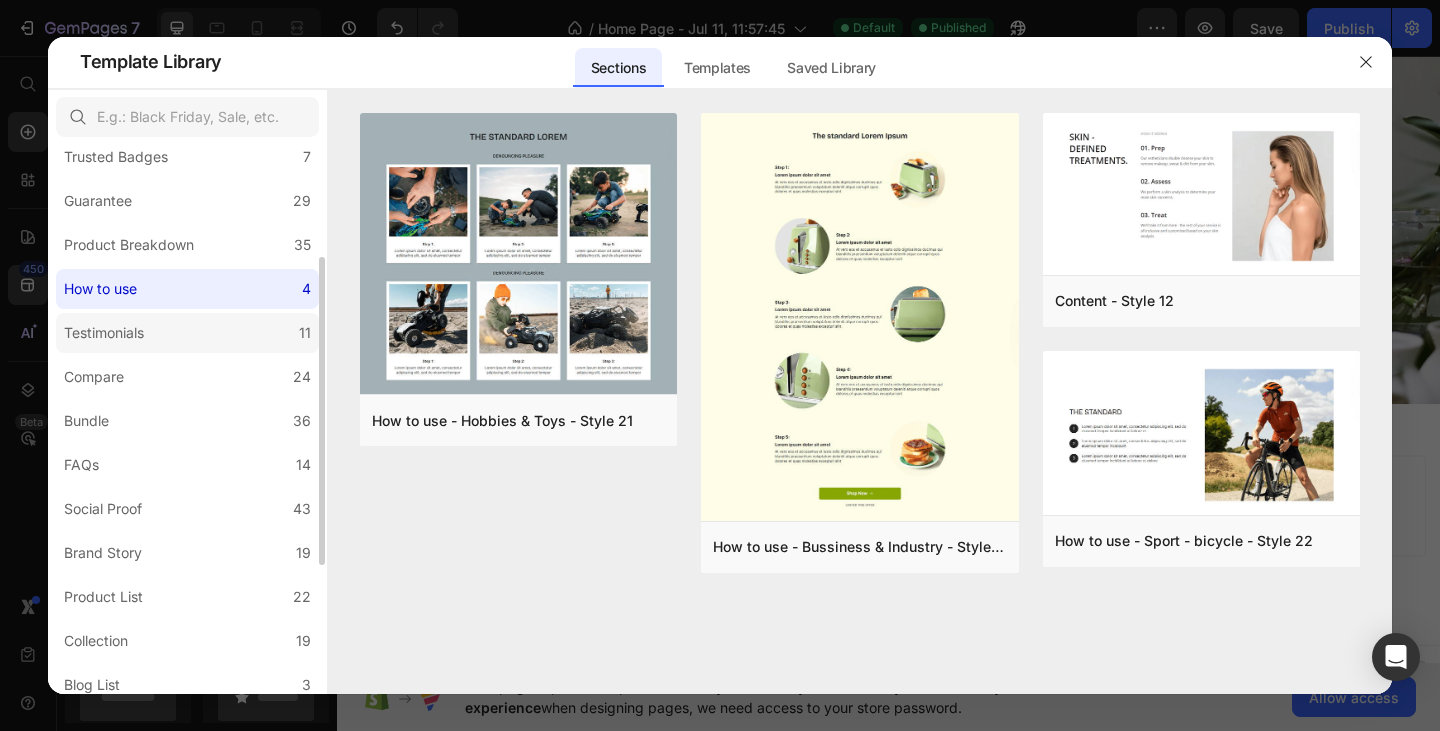 click on "Testimonials 11" 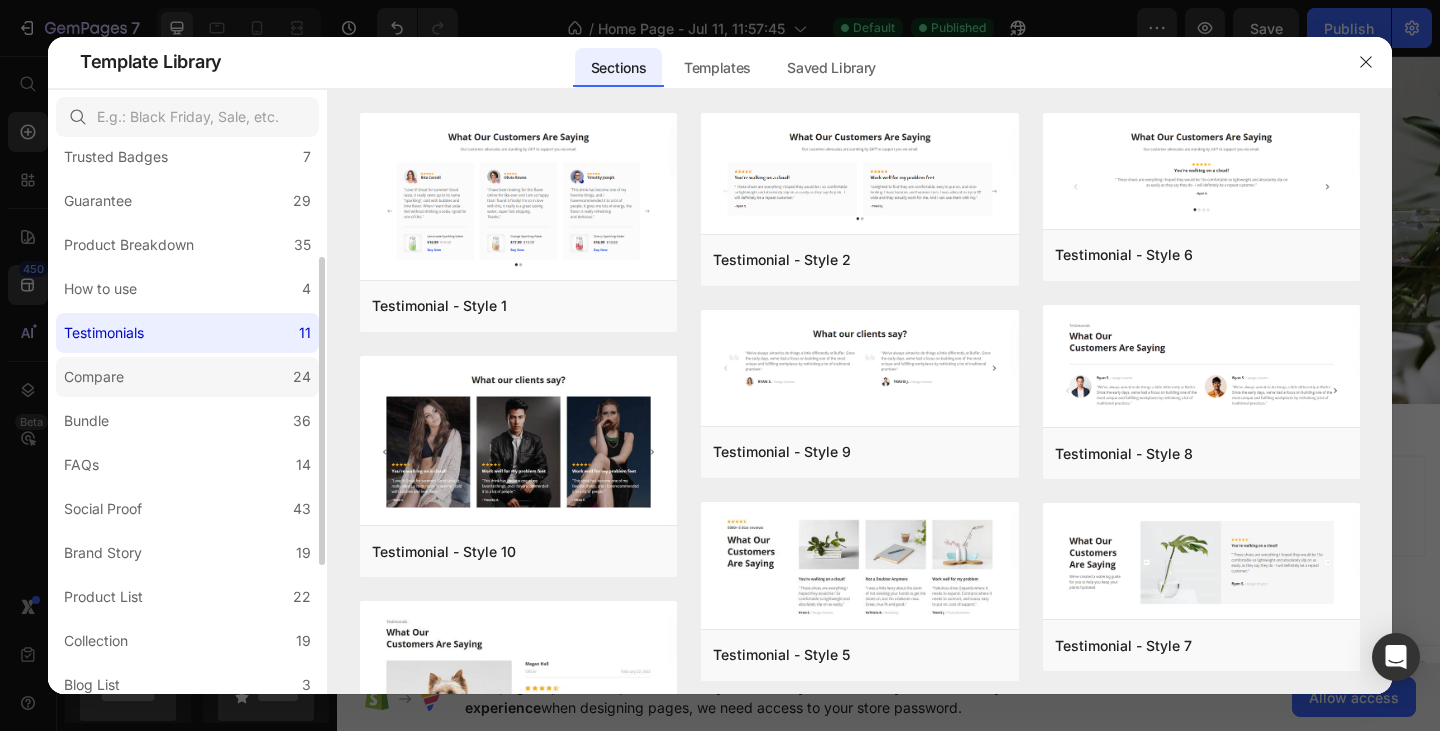 click on "Compare 24" 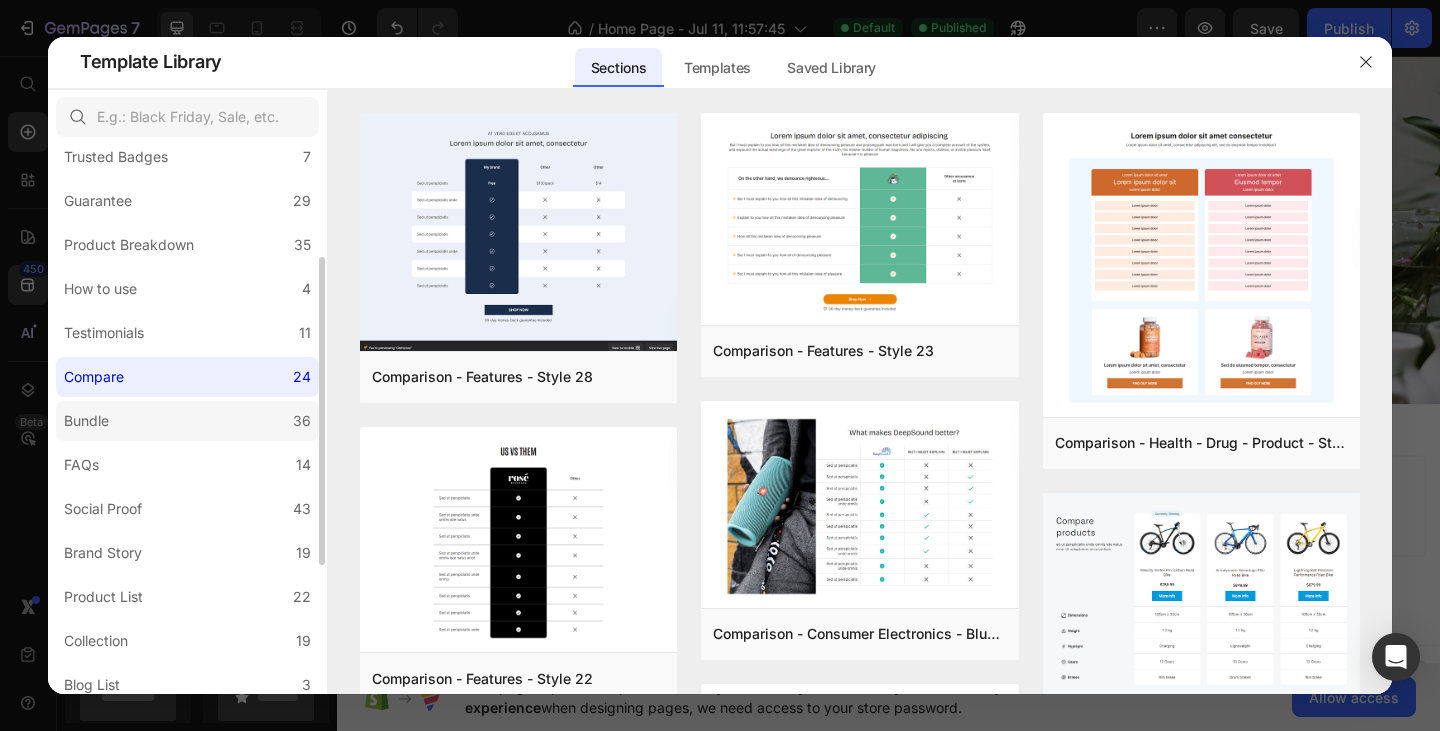 click on "Bundle 36" 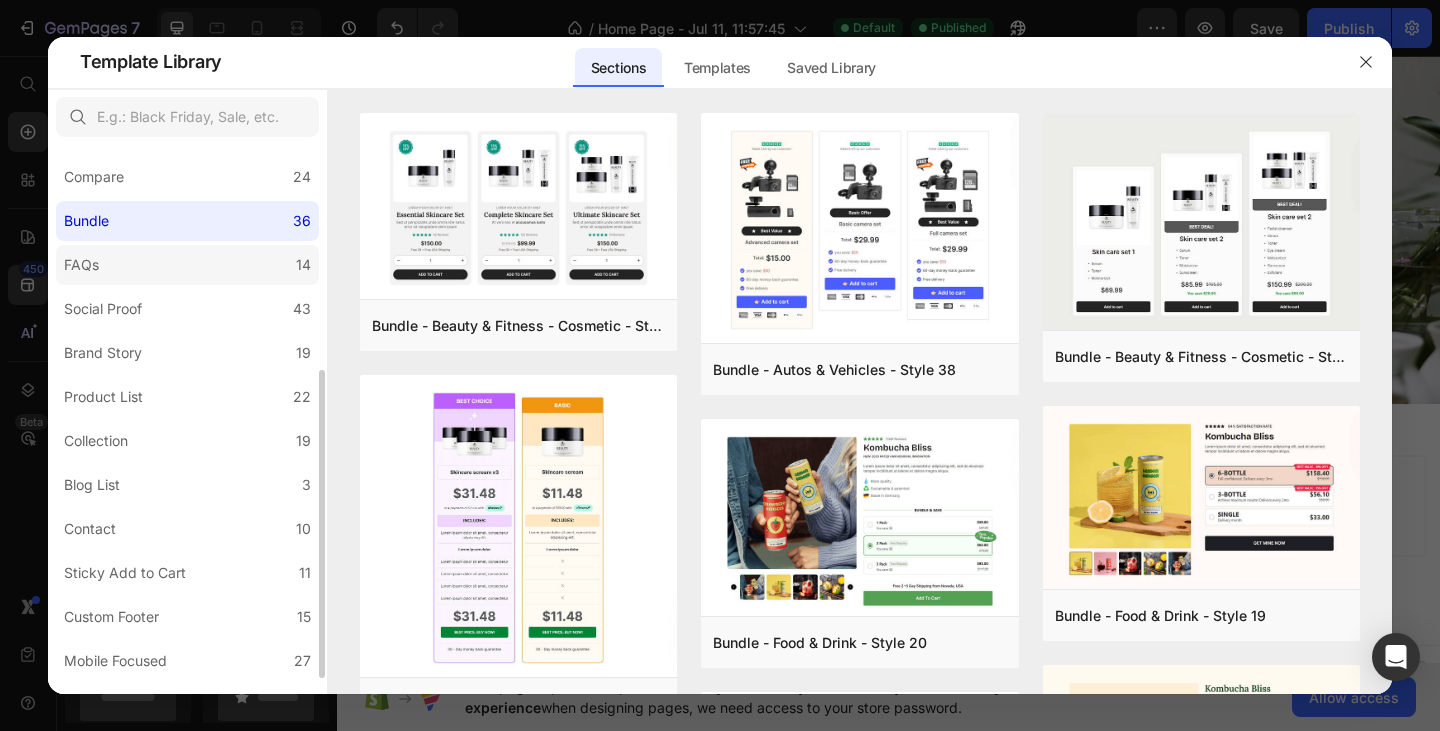 scroll, scrollTop: 430, scrollLeft: 0, axis: vertical 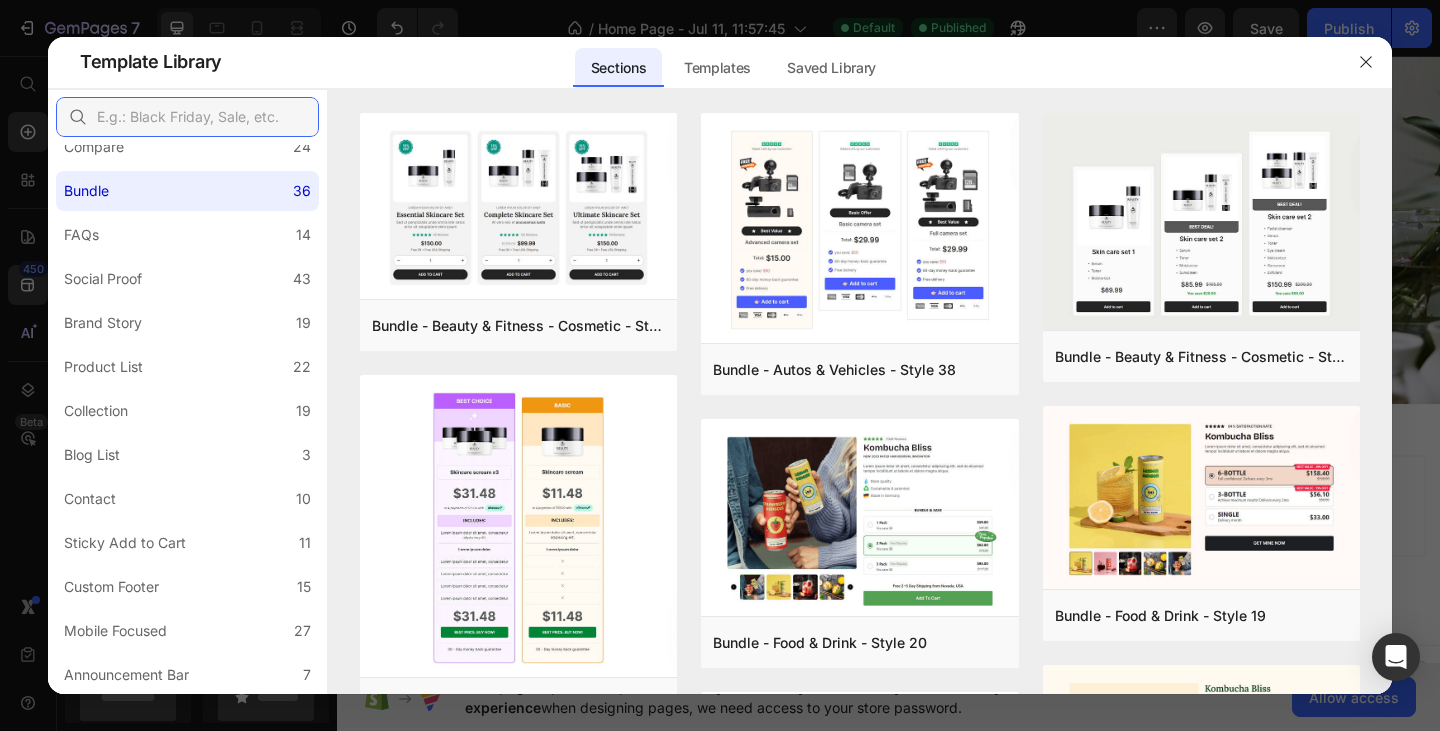 click at bounding box center [187, 117] 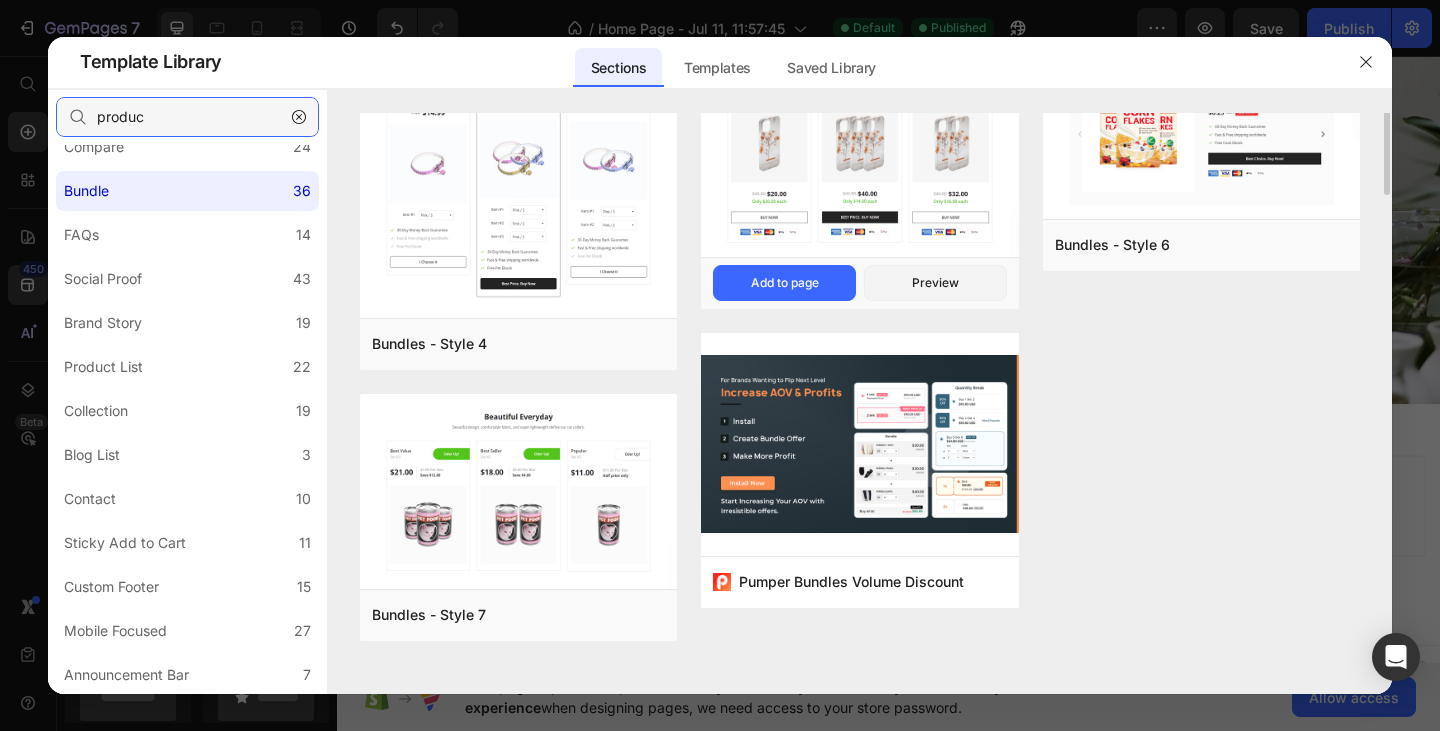 scroll, scrollTop: 0, scrollLeft: 0, axis: both 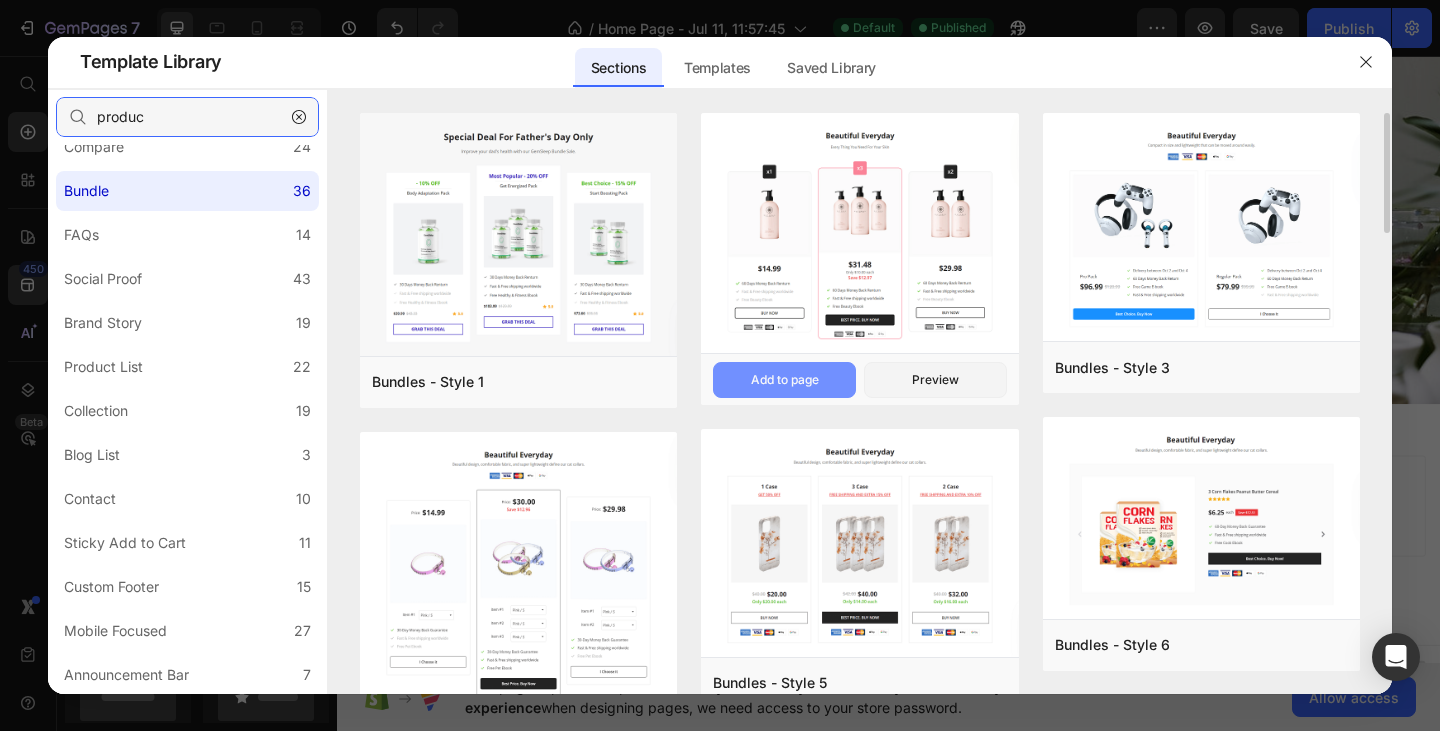 type on "produc" 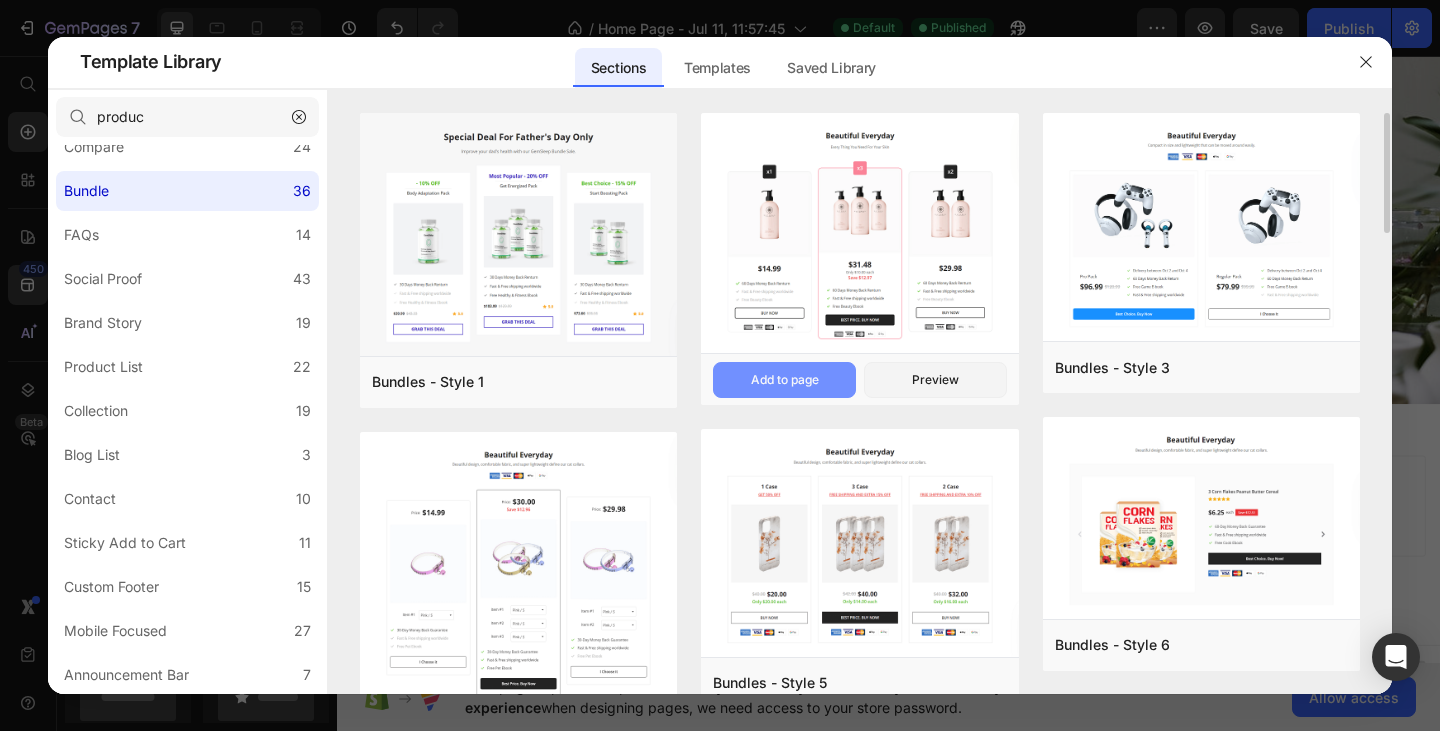 click on "Add to page" at bounding box center (785, 380) 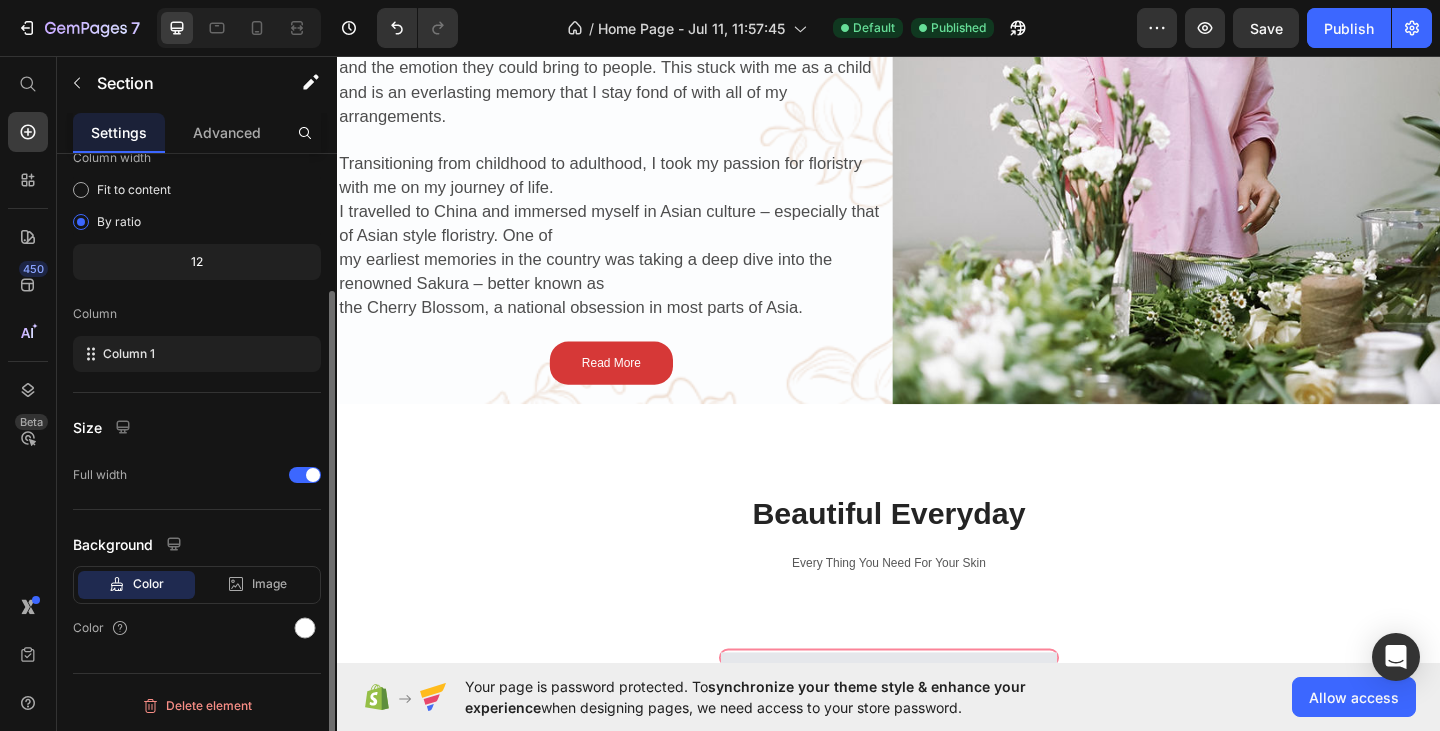 scroll, scrollTop: 0, scrollLeft: 0, axis: both 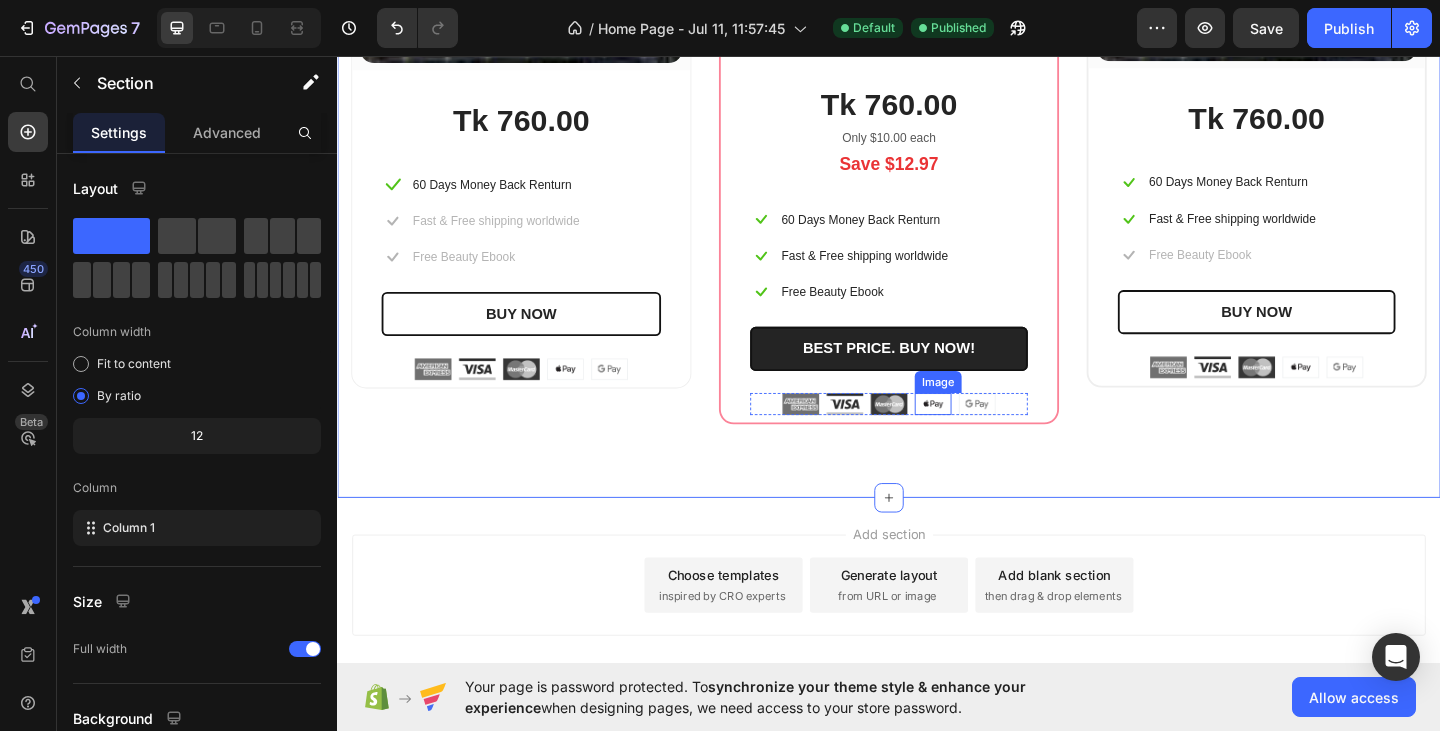 click at bounding box center [985, 435] 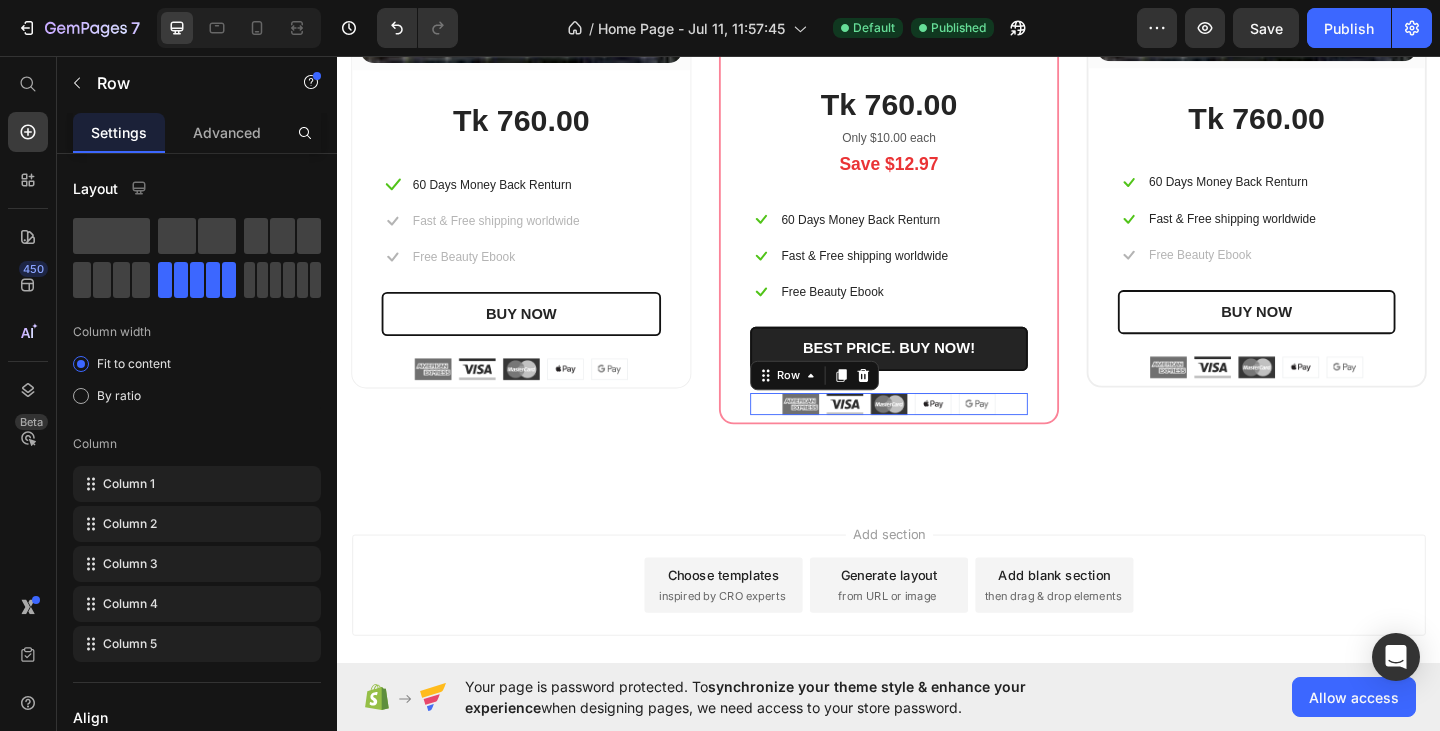 click on "Image Image Image Image Image Row   0" at bounding box center [937, 435] 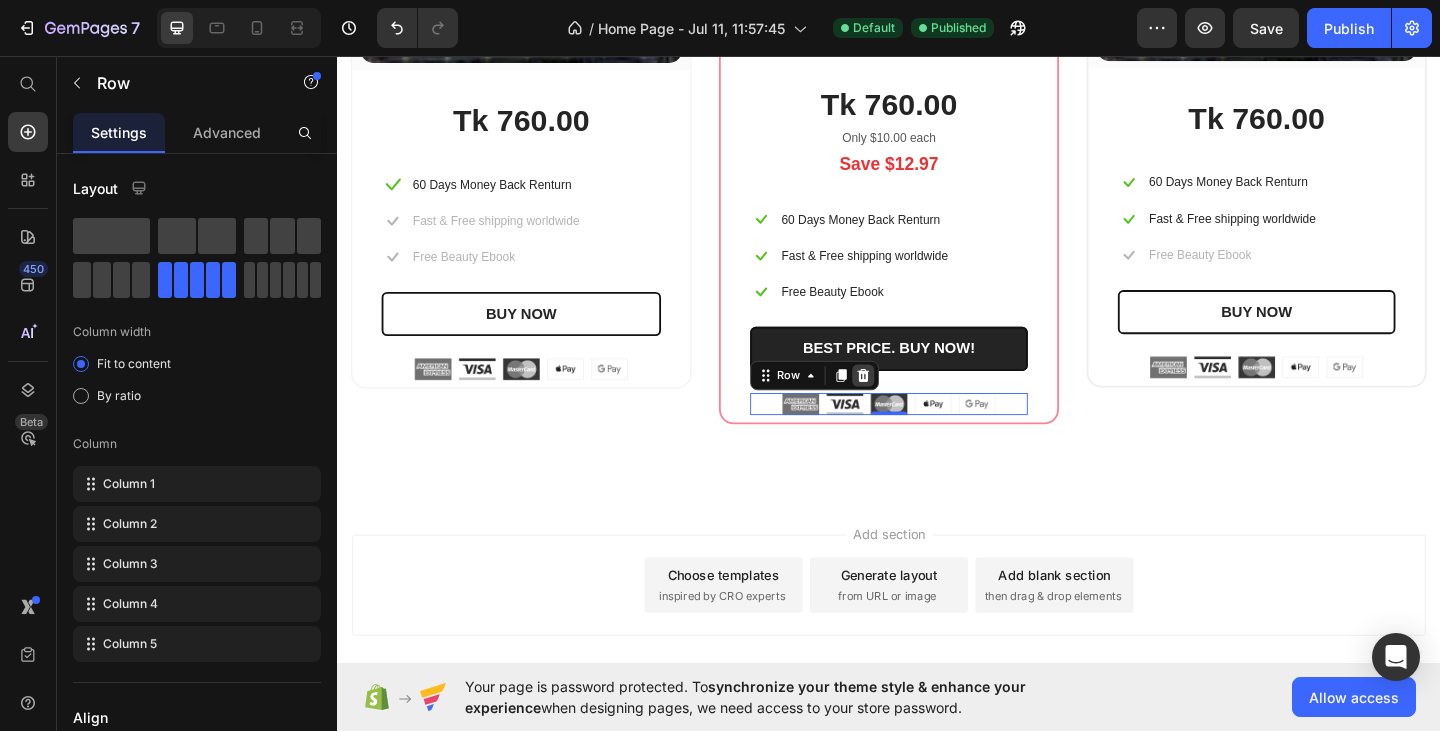 click 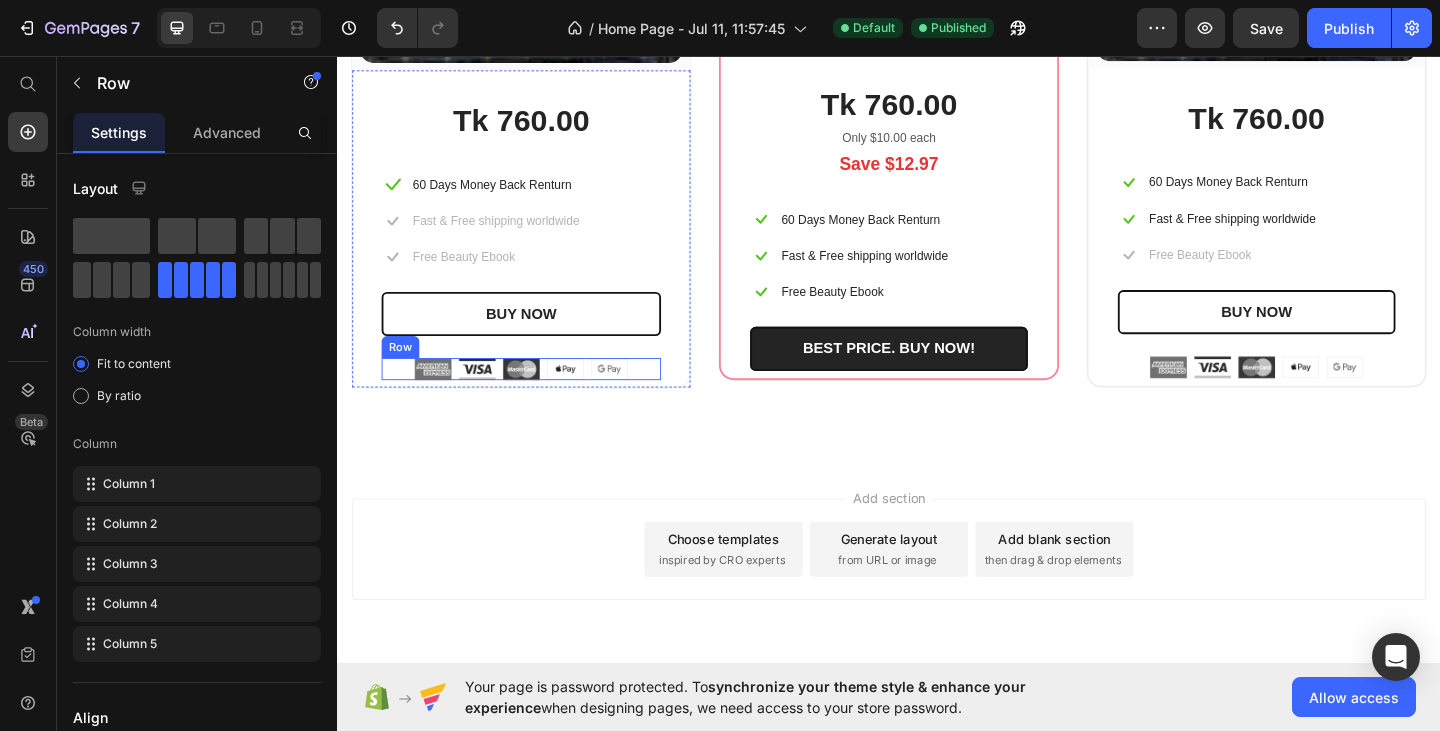 click on "Image Image Image Image Image Row" at bounding box center (537, 397) 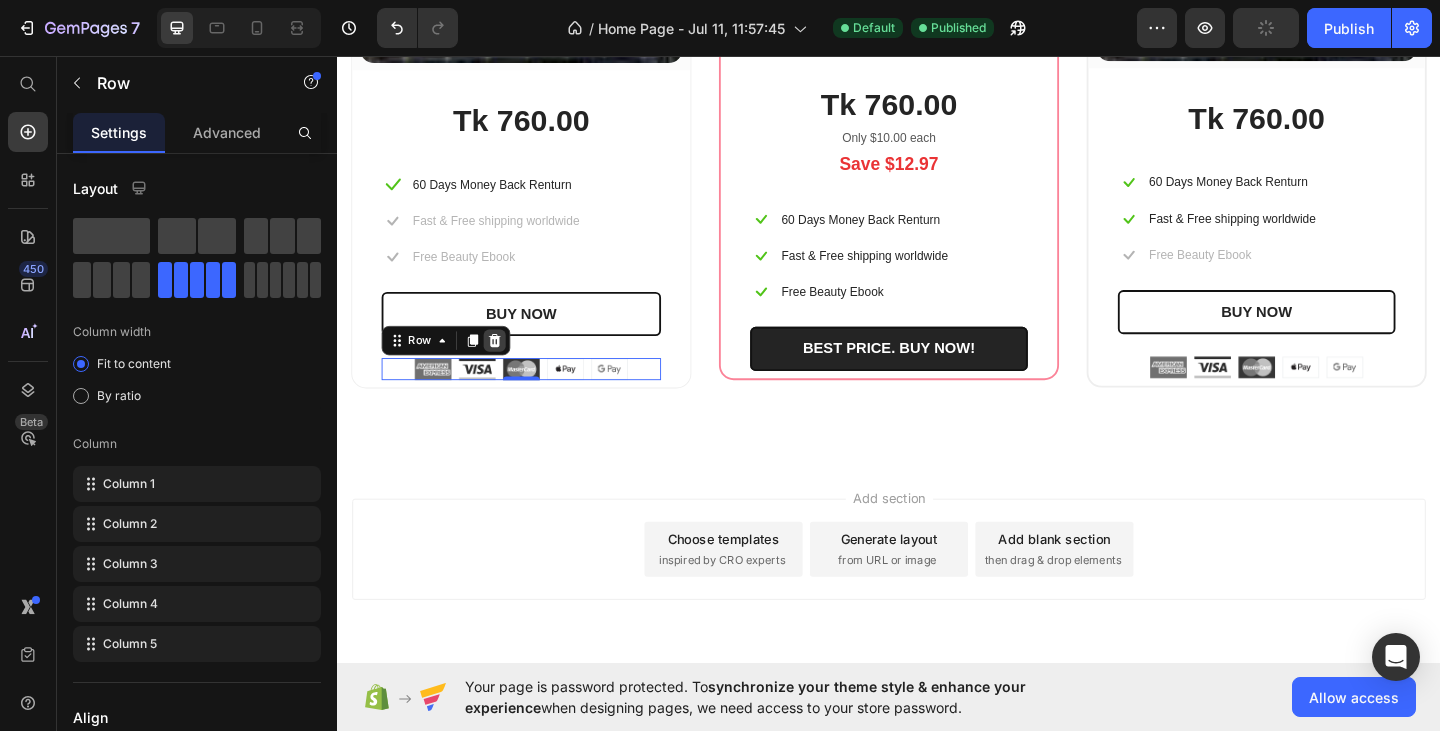 click 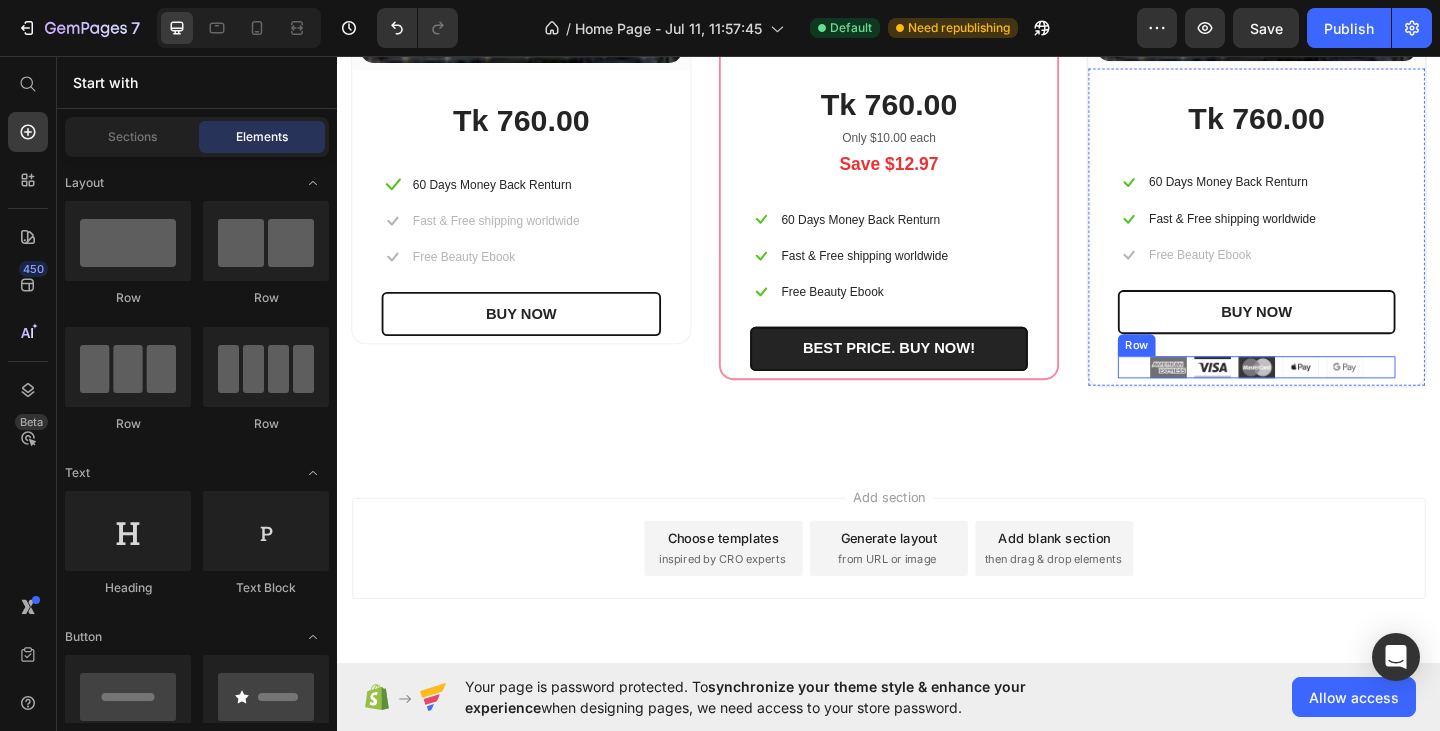 click on "Image Image Image Image Image Row" at bounding box center (1337, 395) 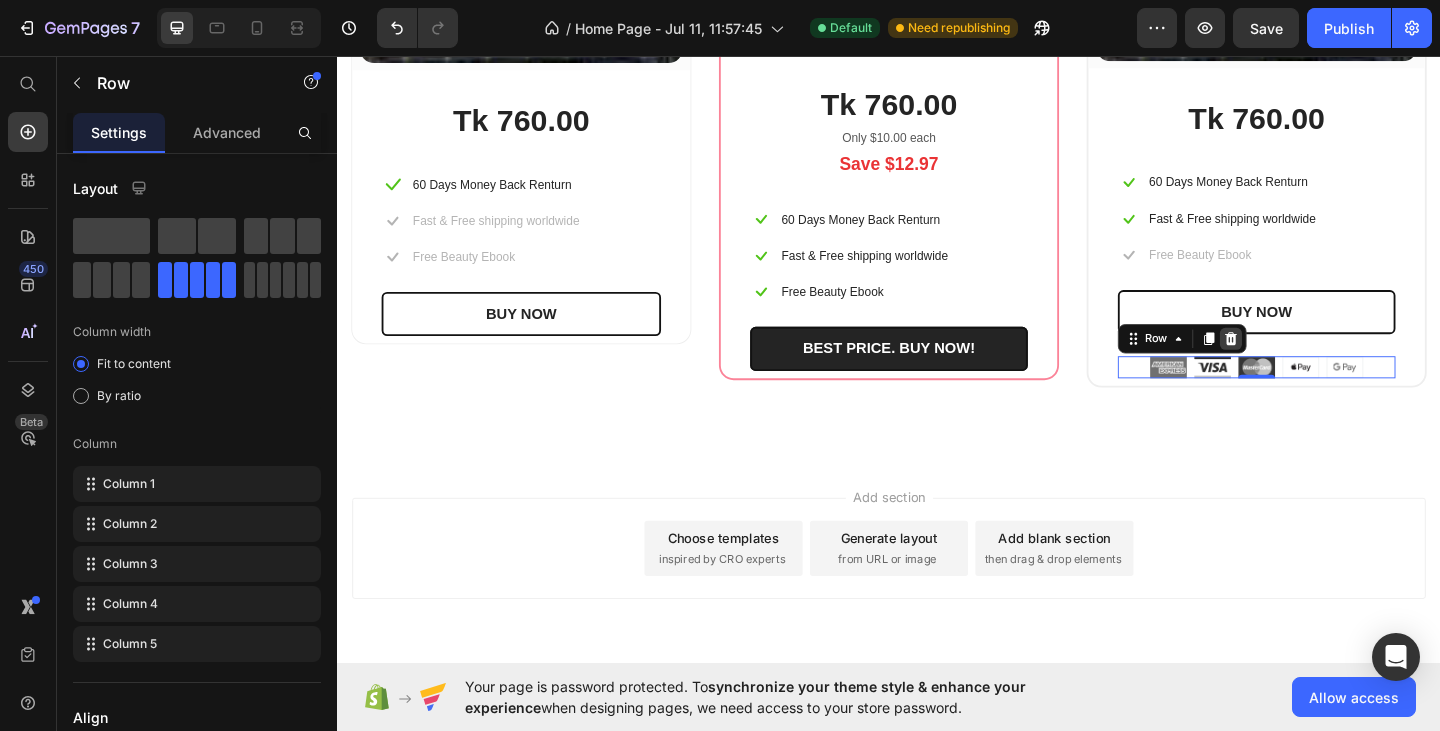 click 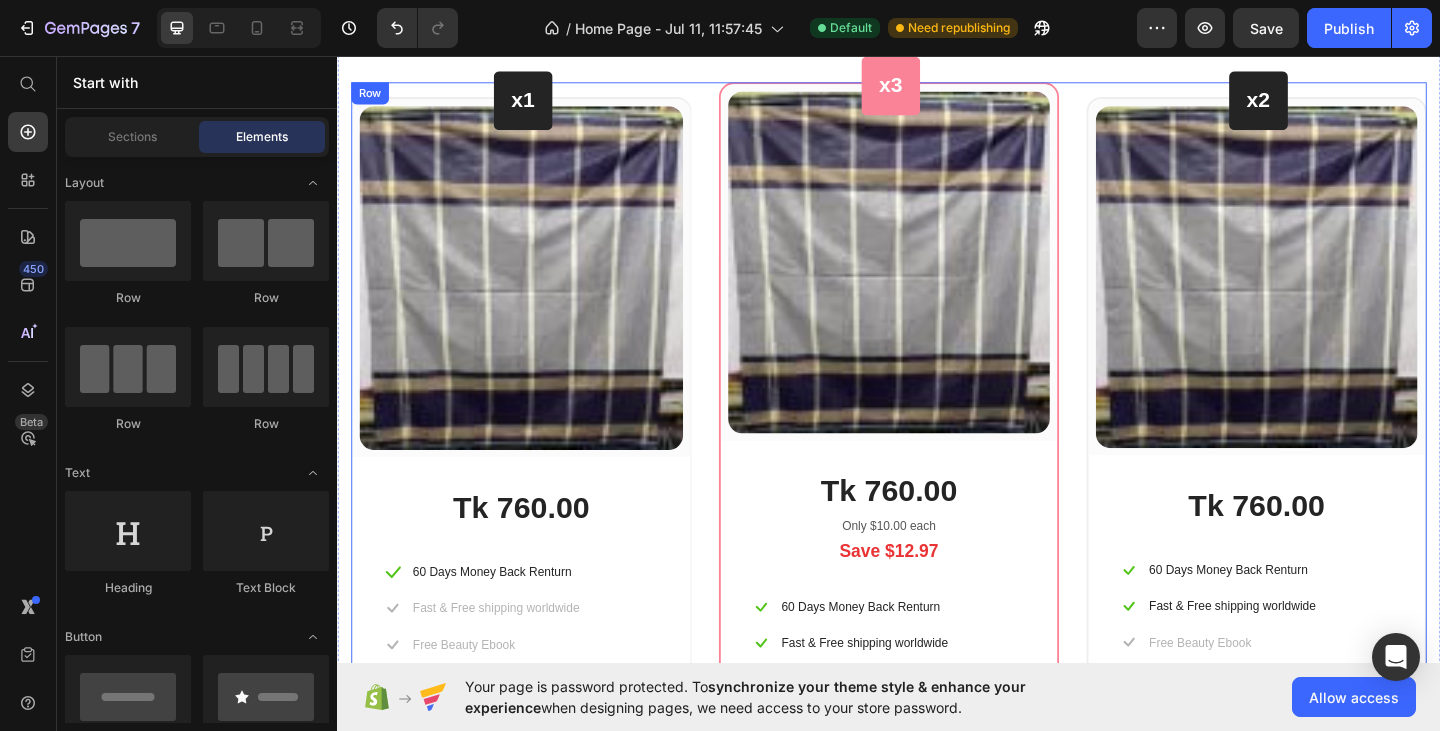 scroll, scrollTop: 1224, scrollLeft: 0, axis: vertical 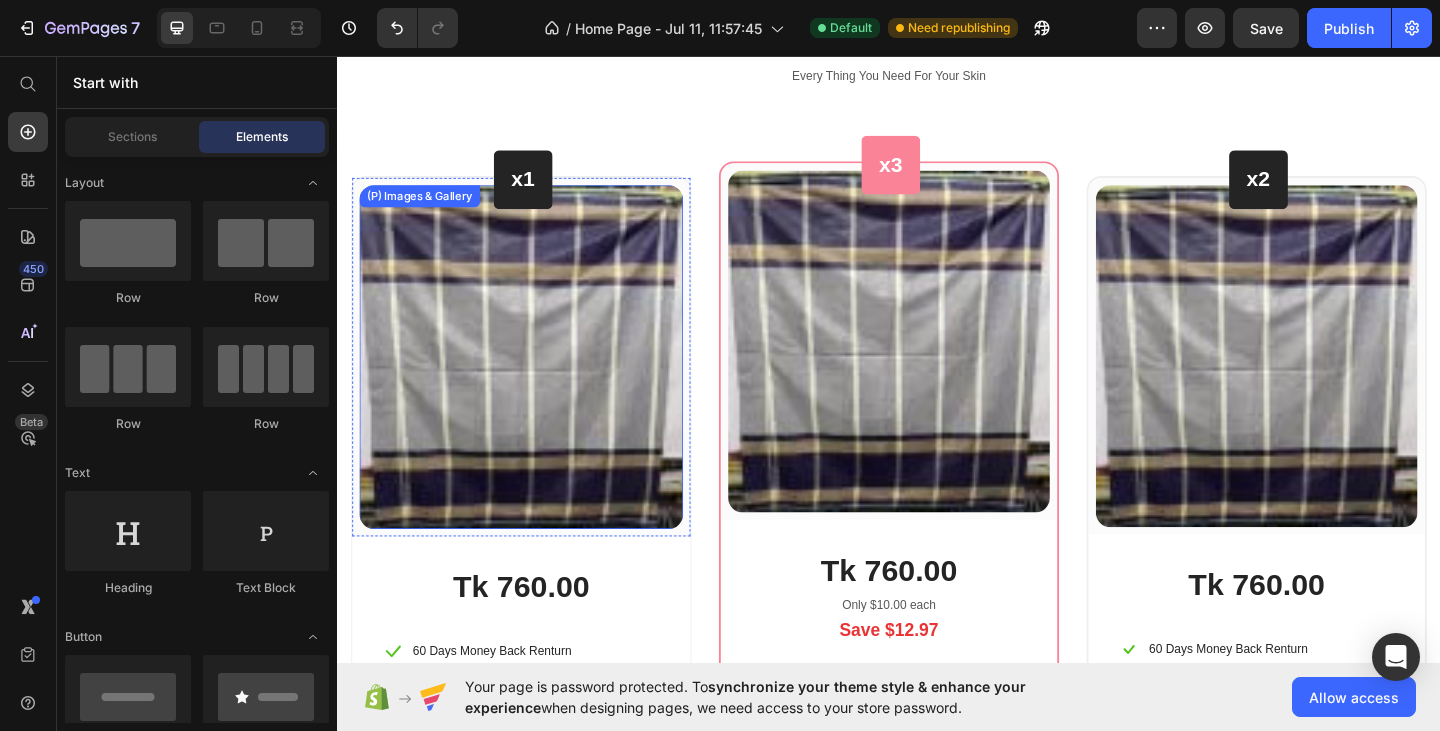 click at bounding box center (537, 384) 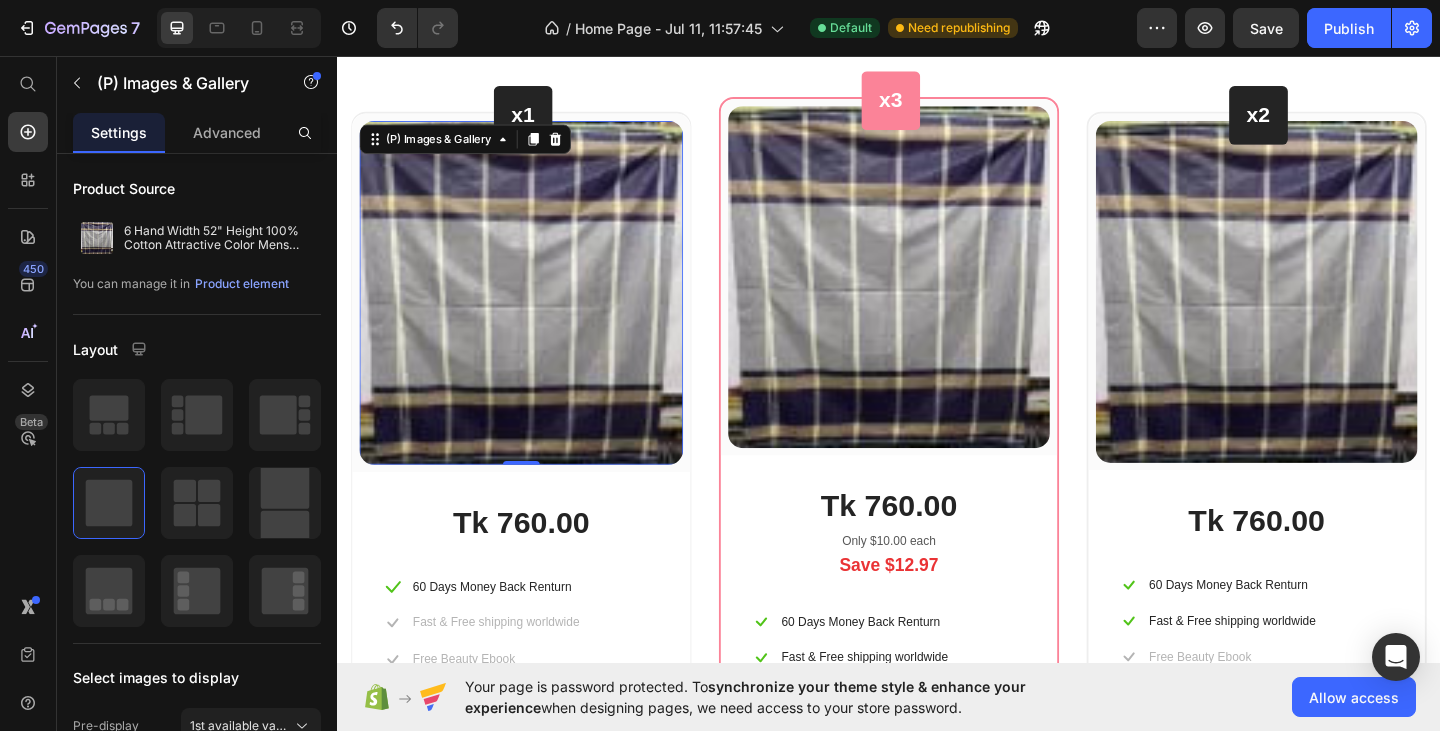 scroll, scrollTop: 1324, scrollLeft: 0, axis: vertical 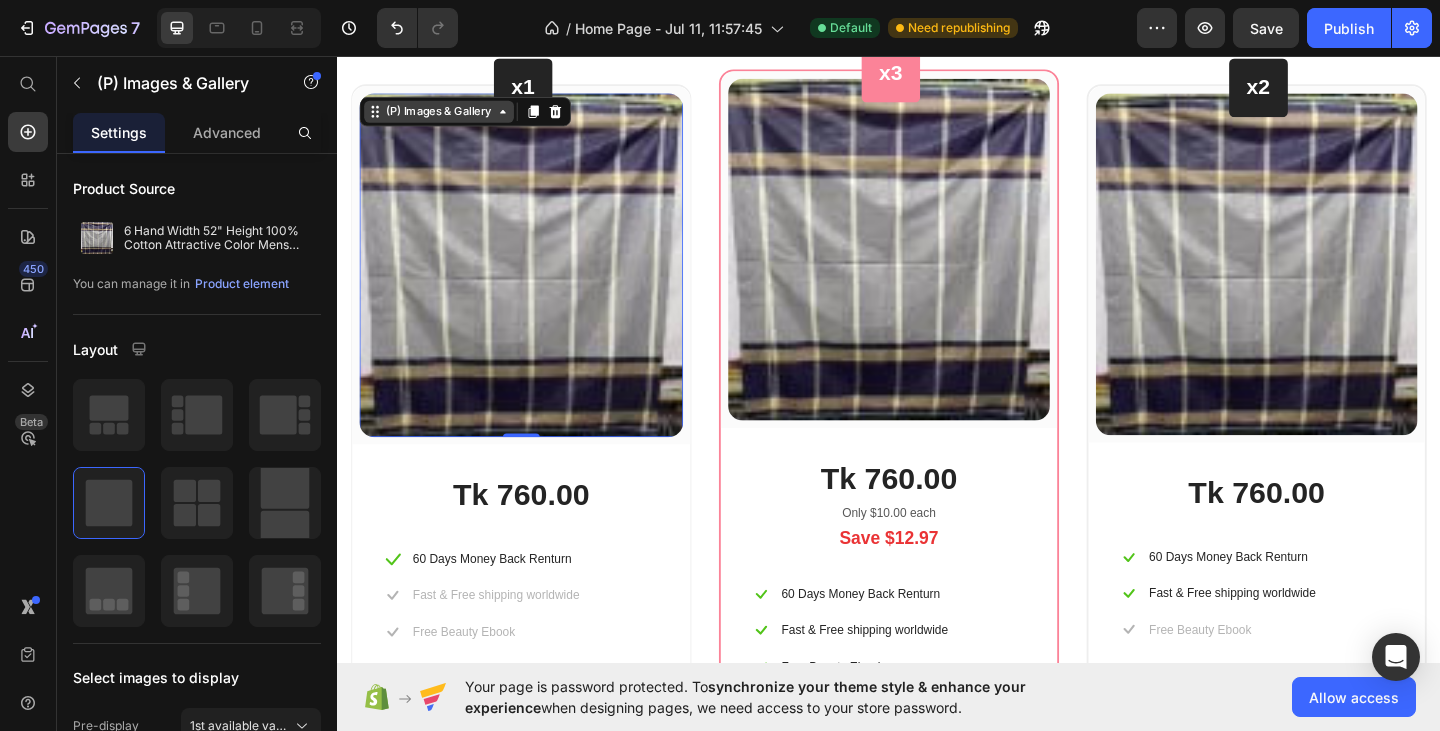 click on "(P) Images & Gallery" at bounding box center (447, 117) 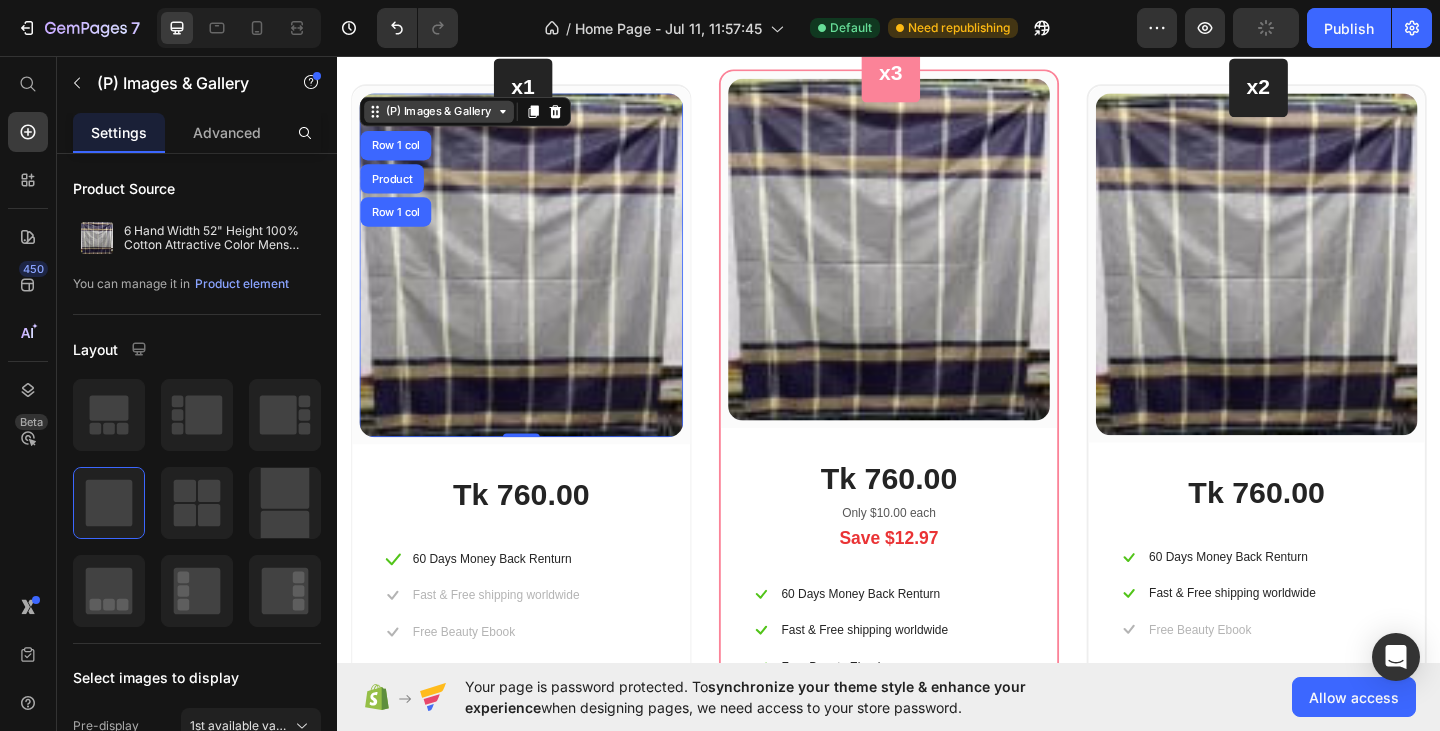 click on "(P) Images & Gallery" at bounding box center [447, 117] 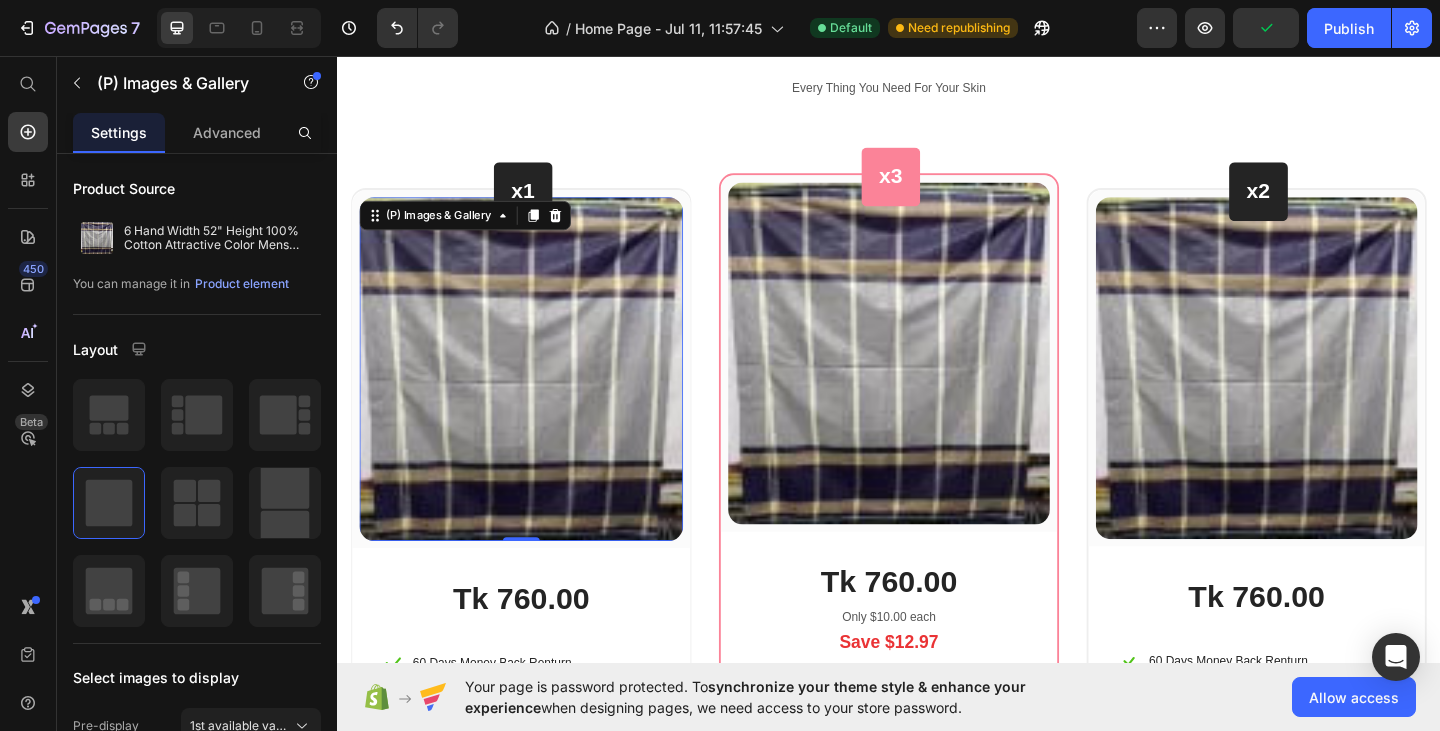 scroll, scrollTop: 1124, scrollLeft: 0, axis: vertical 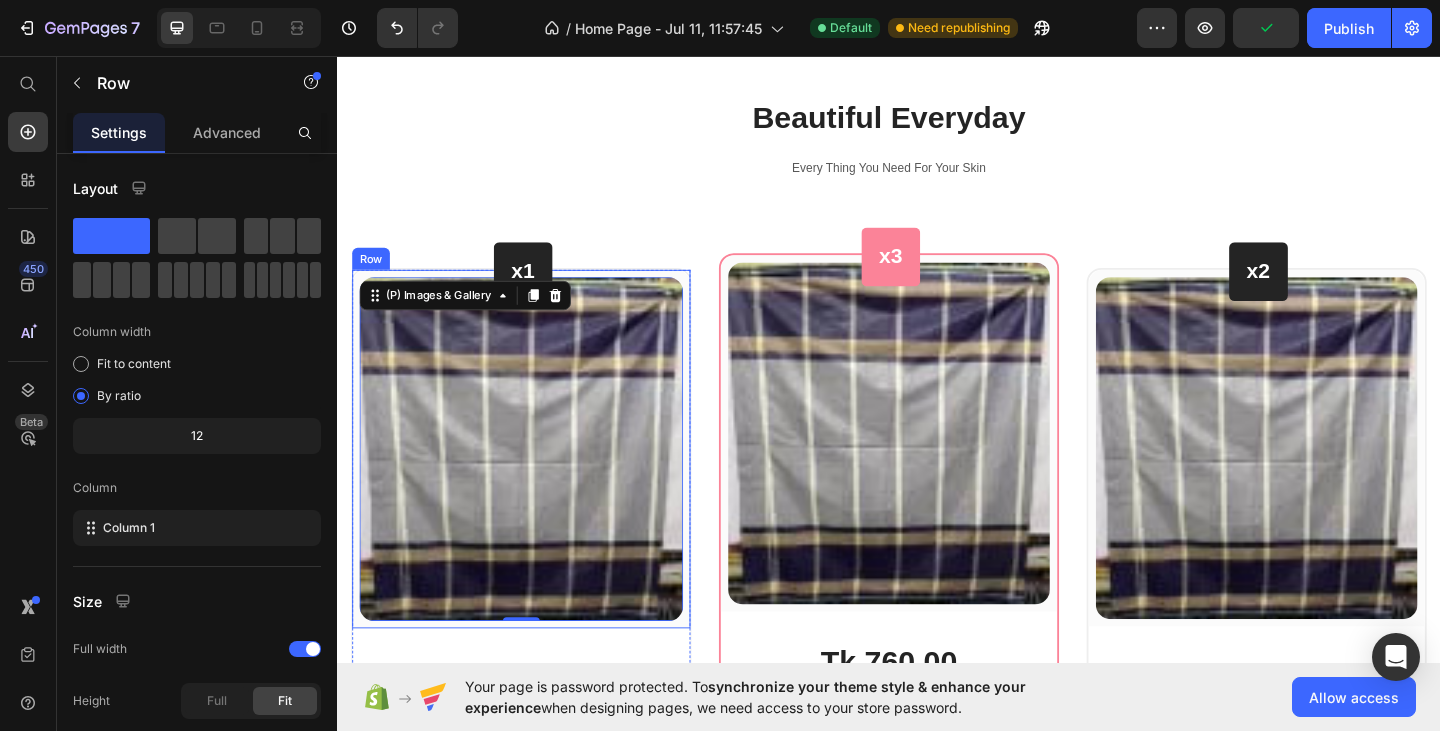 click on "(P) Images & Gallery   0 Row" at bounding box center (537, 484) 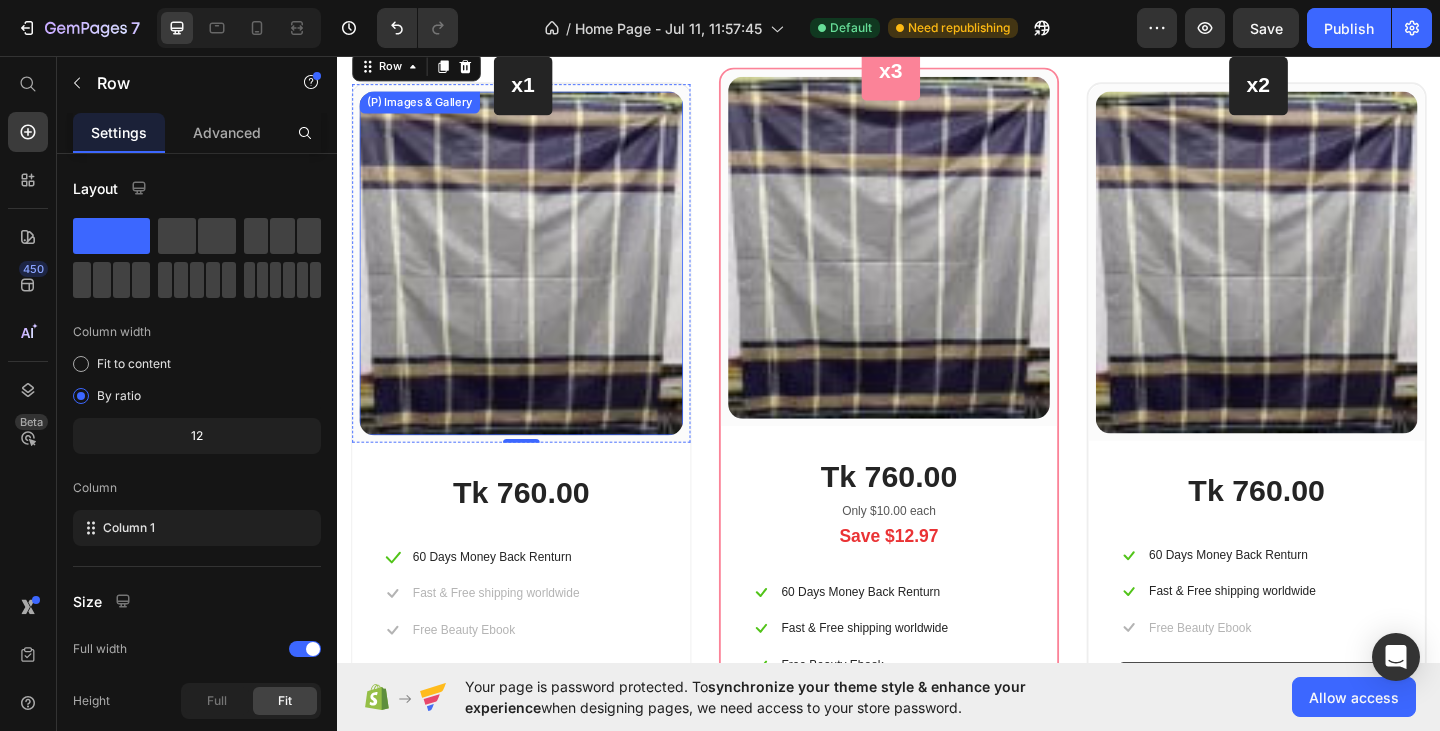 scroll, scrollTop: 1324, scrollLeft: 0, axis: vertical 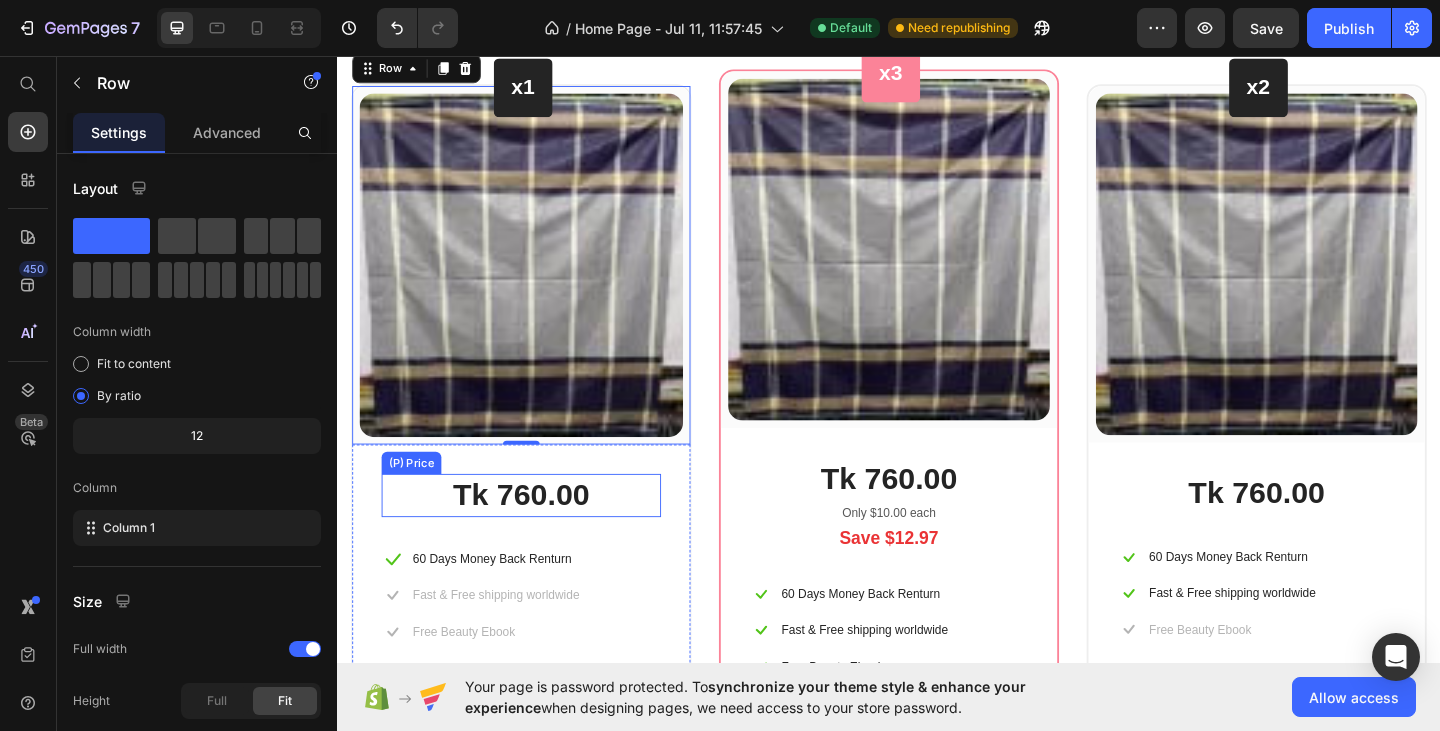 click on "Tk 760.00" at bounding box center (537, 534) 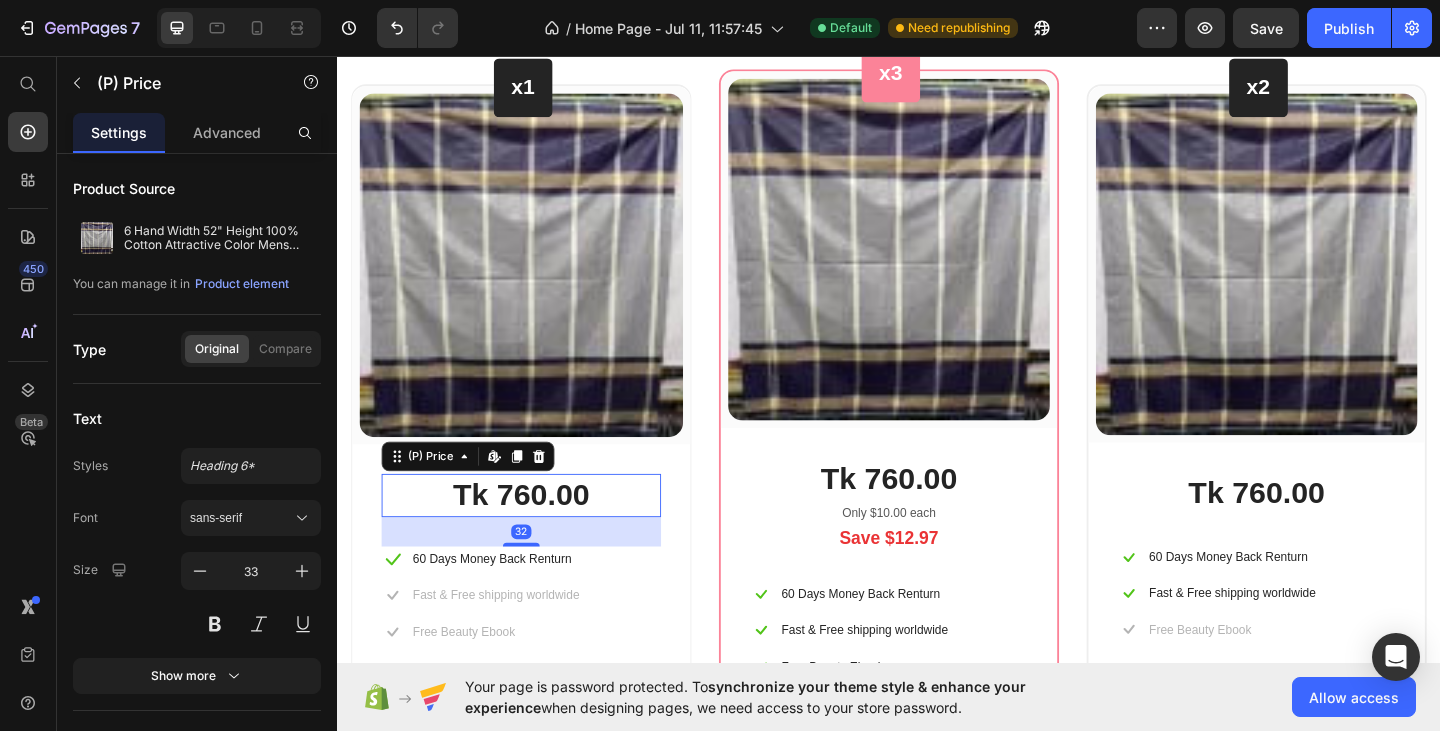 click on "Tk 760.00" at bounding box center (537, 534) 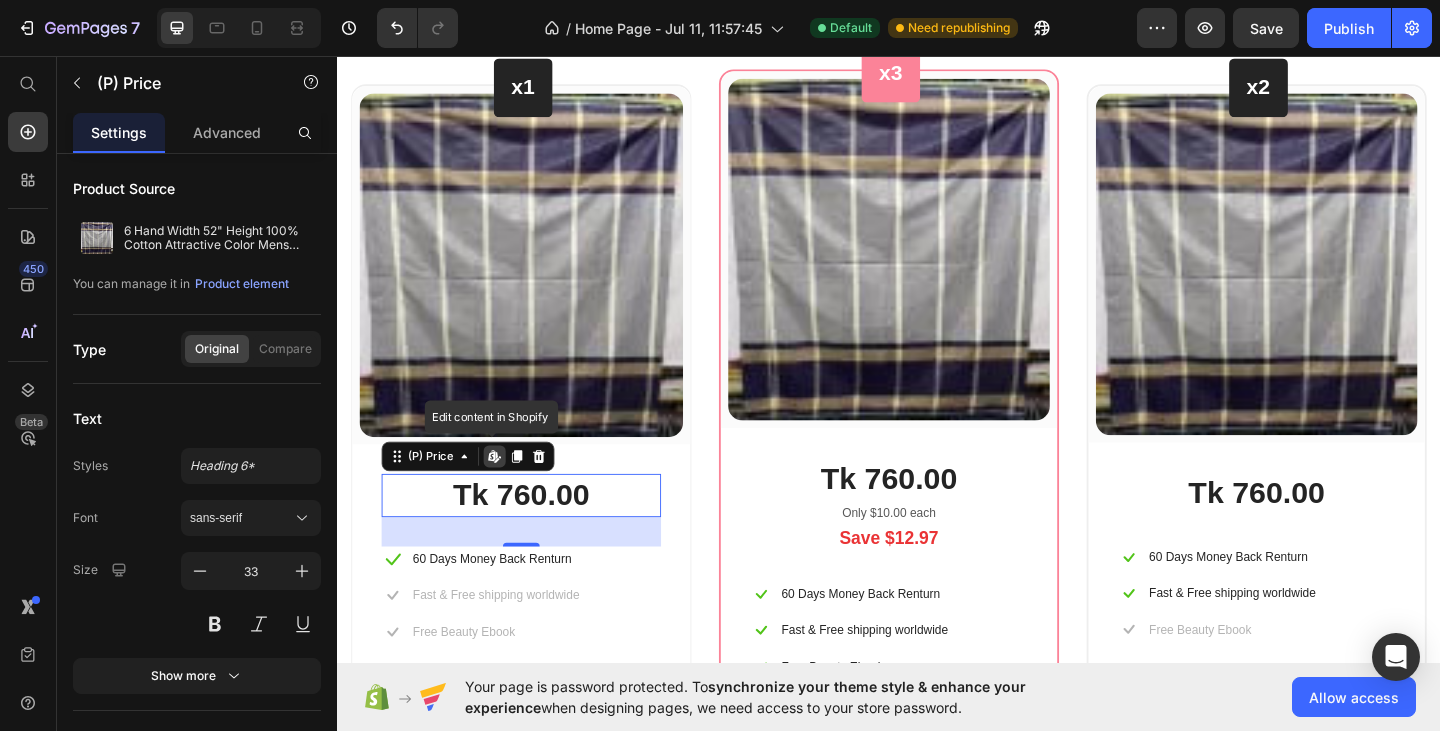click on "Tk 760.00" at bounding box center [537, 534] 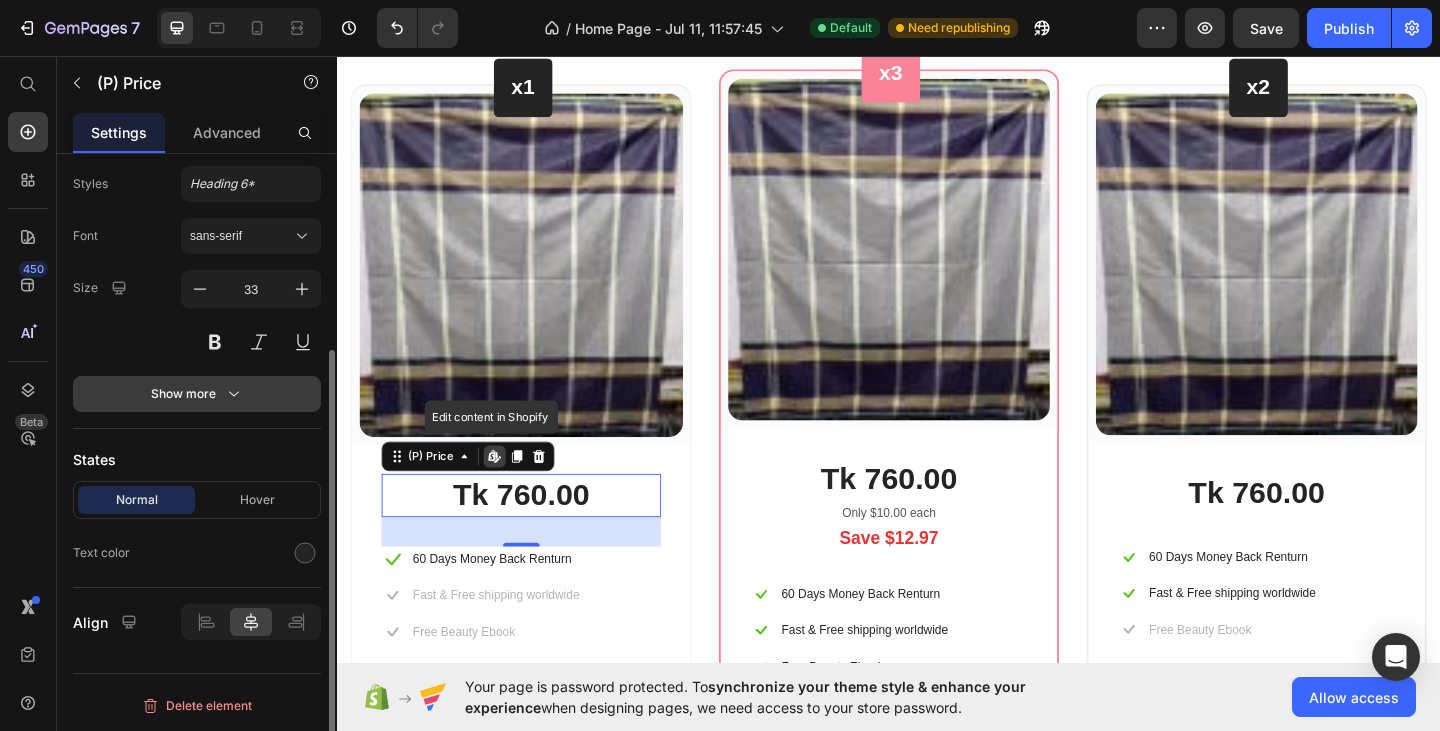 scroll, scrollTop: 0, scrollLeft: 0, axis: both 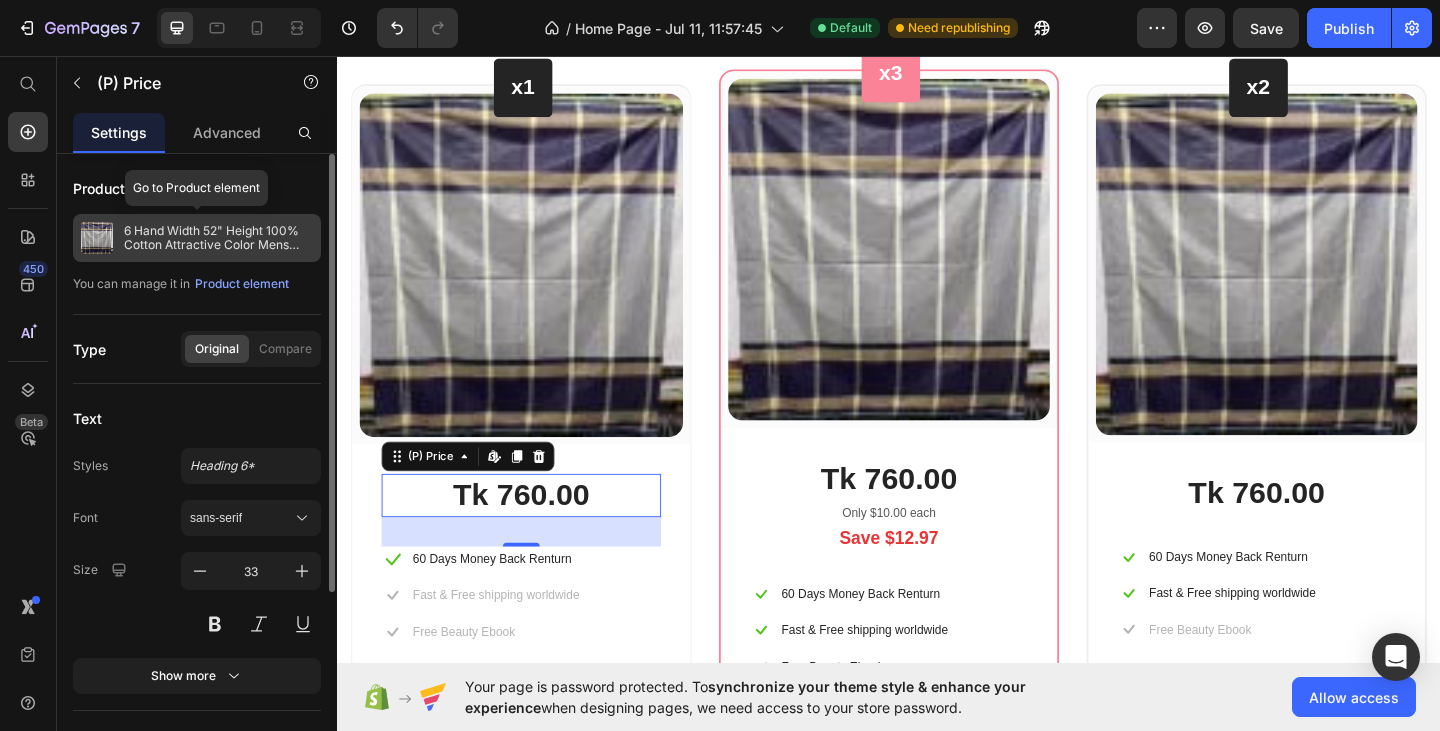 click on "6 Hand Width 52" Height 100% Cotton Attractive Color Mens Lungi Sirajganjs Made - Comfortable to Wear in All Seasons" at bounding box center [218, 238] 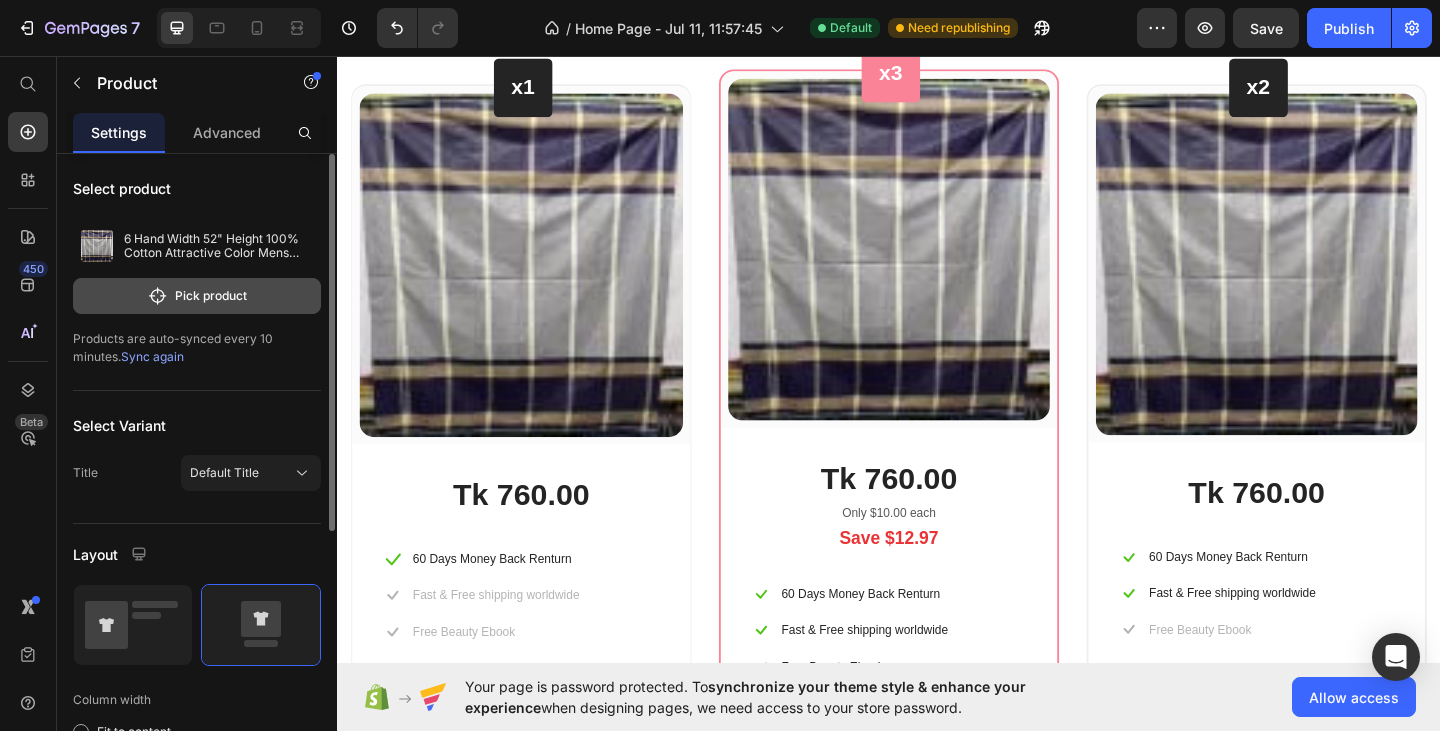 click on "Pick product" at bounding box center [197, 296] 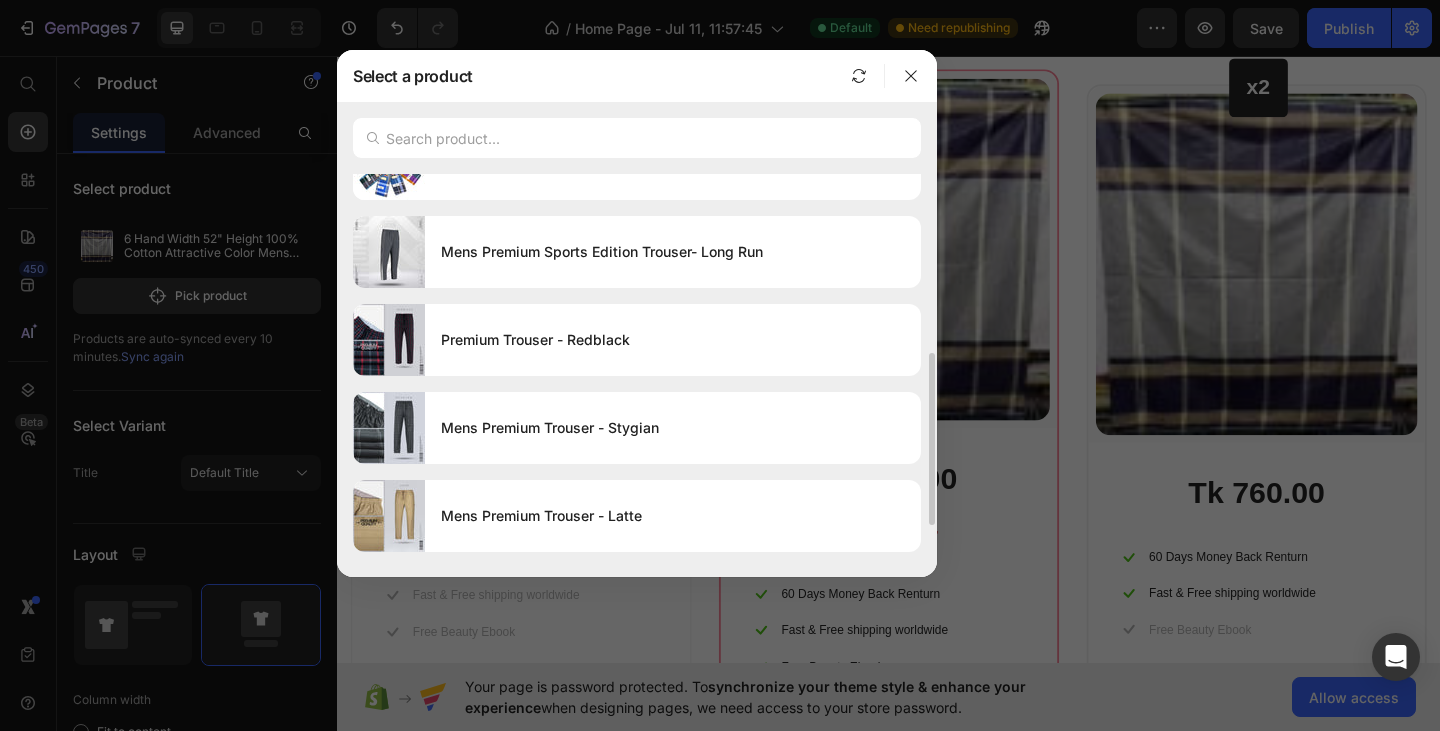 scroll, scrollTop: 479, scrollLeft: 0, axis: vertical 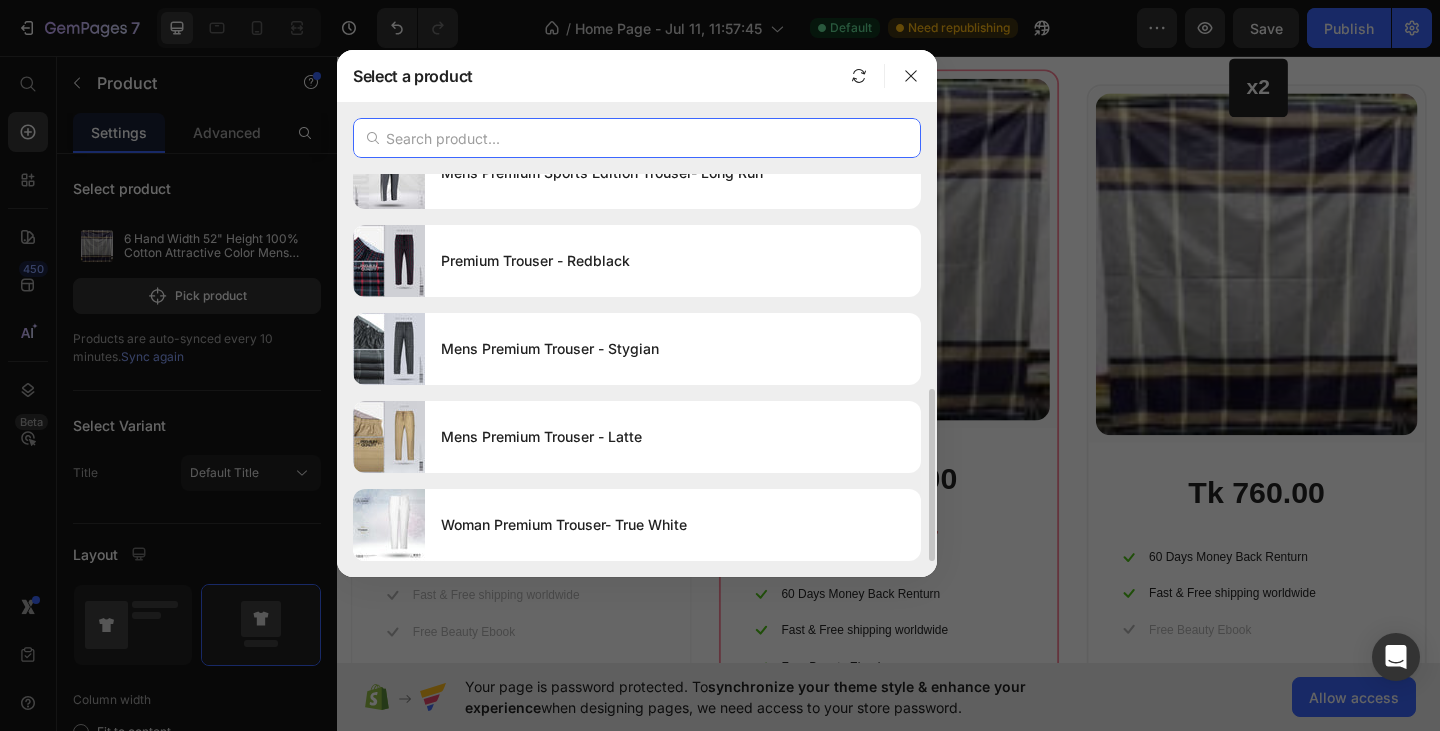 click at bounding box center (637, 138) 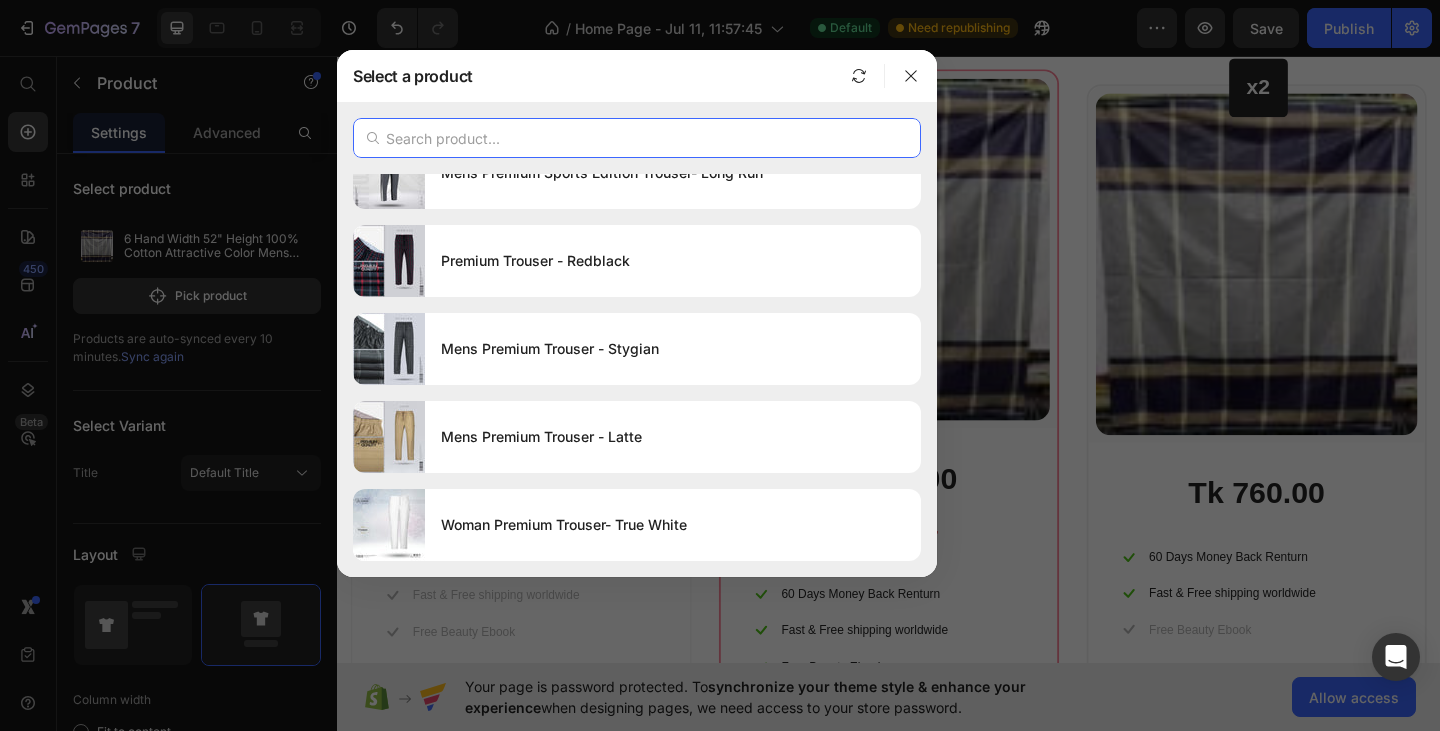 paste on "FRESH FLOWERS" 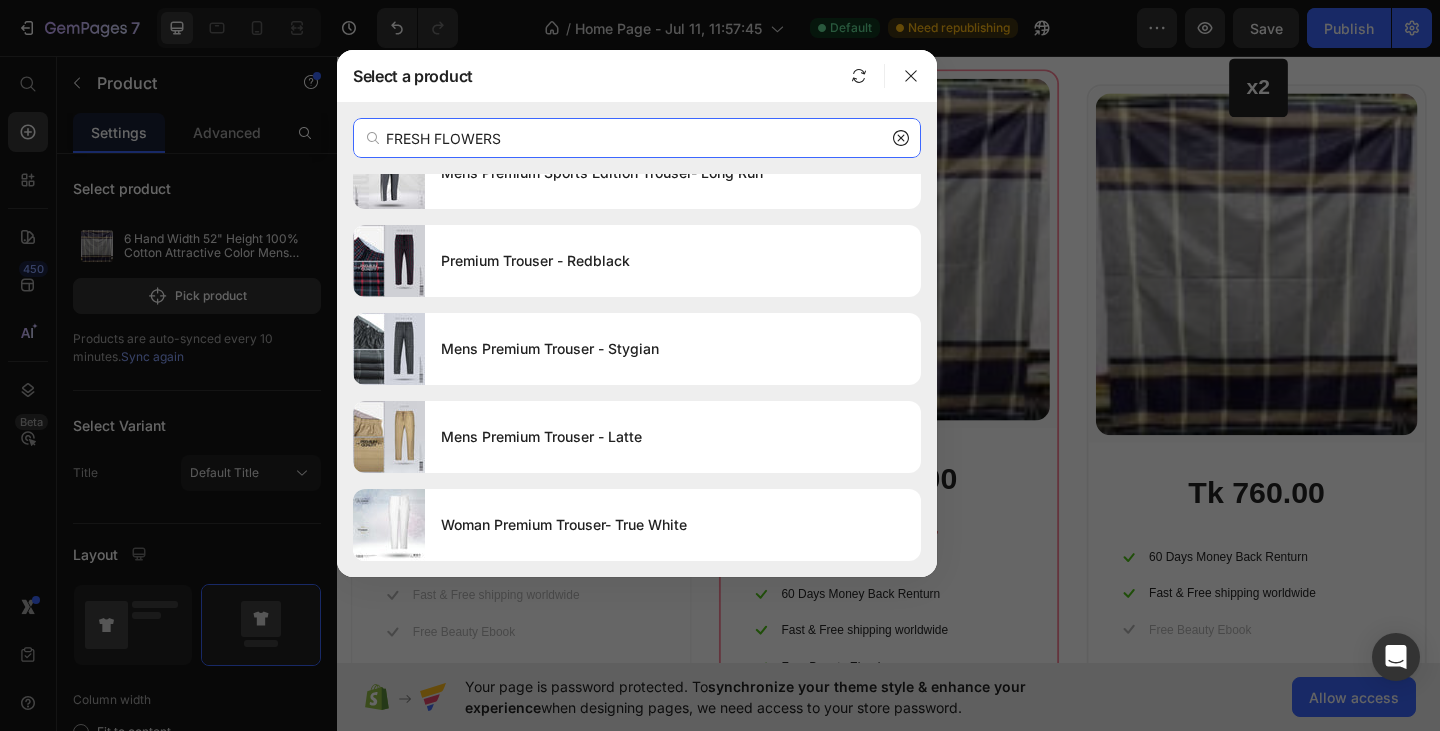 scroll, scrollTop: 0, scrollLeft: 0, axis: both 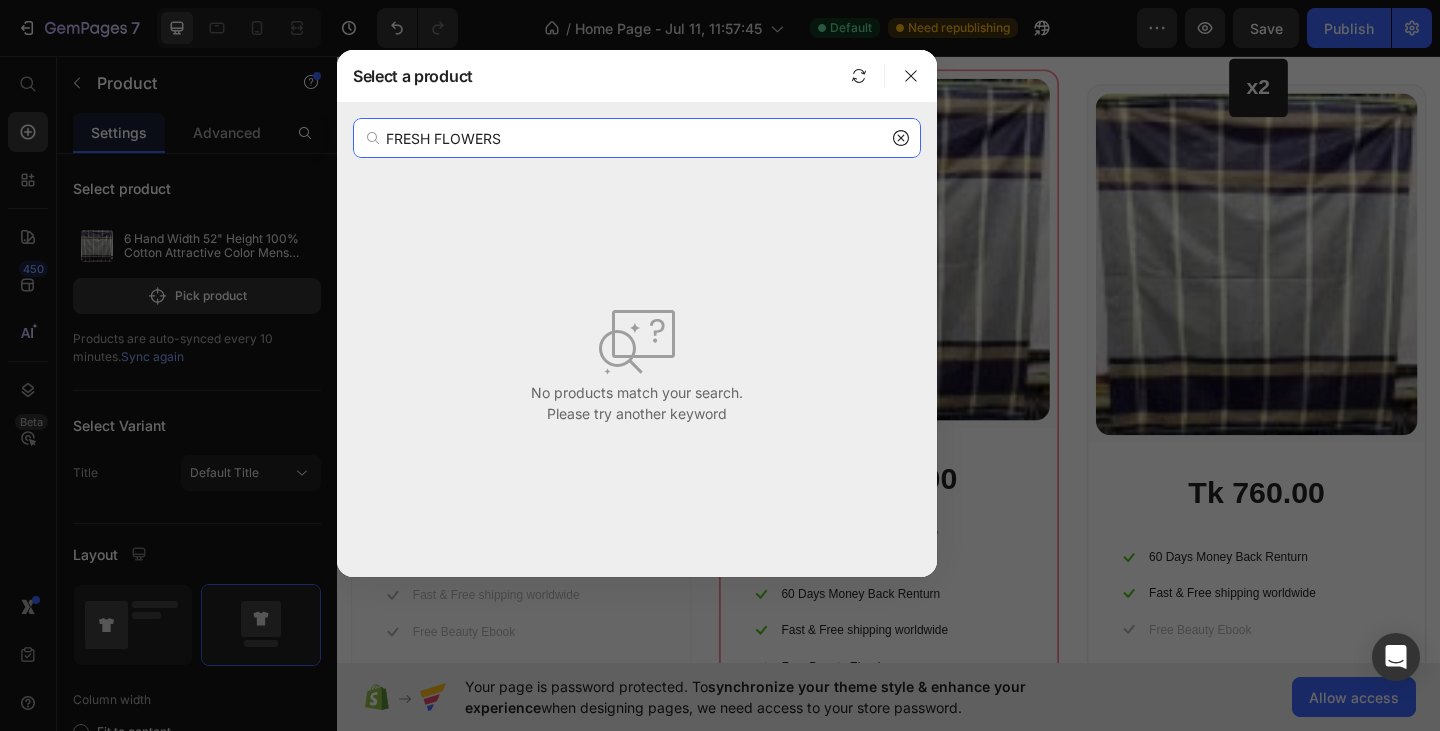 drag, startPoint x: 523, startPoint y: 143, endPoint x: 326, endPoint y: 143, distance: 197 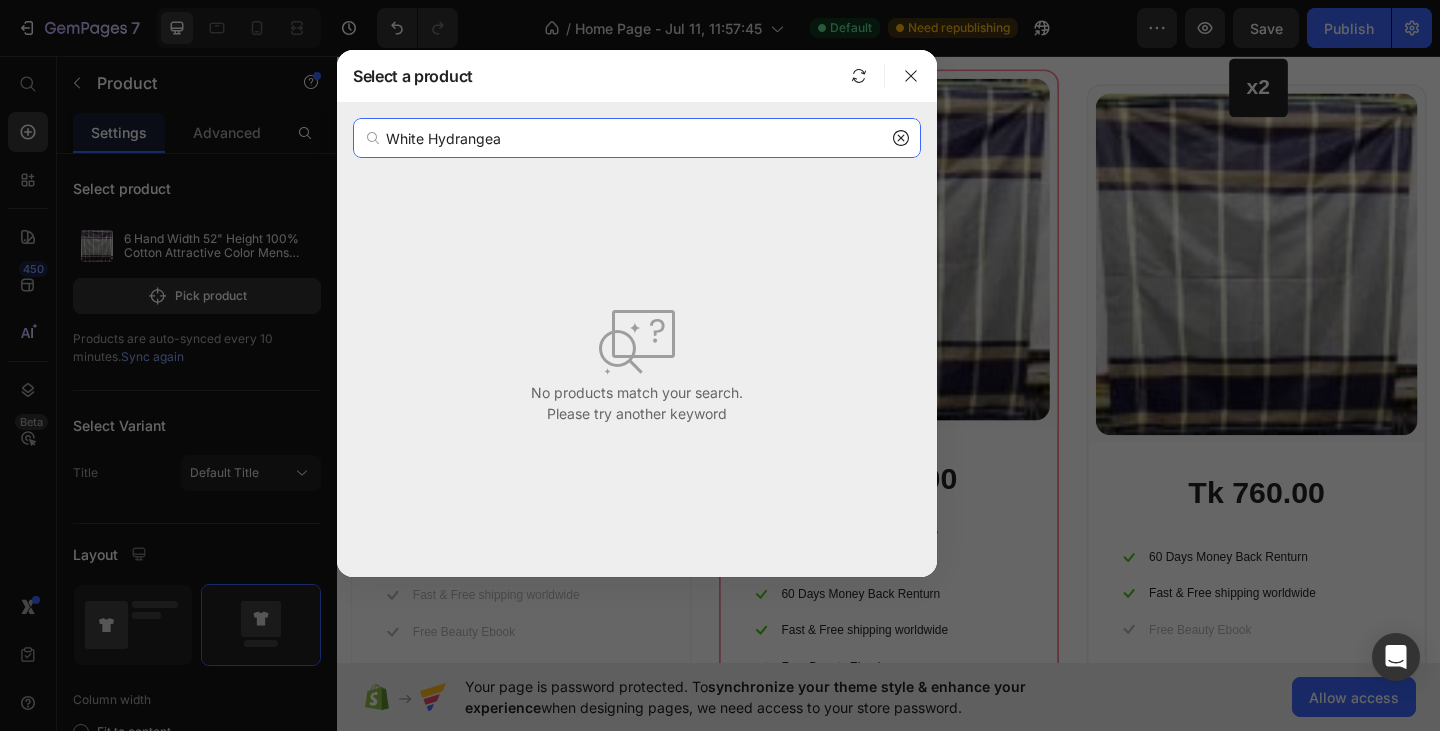 type on "White Hydrangea" 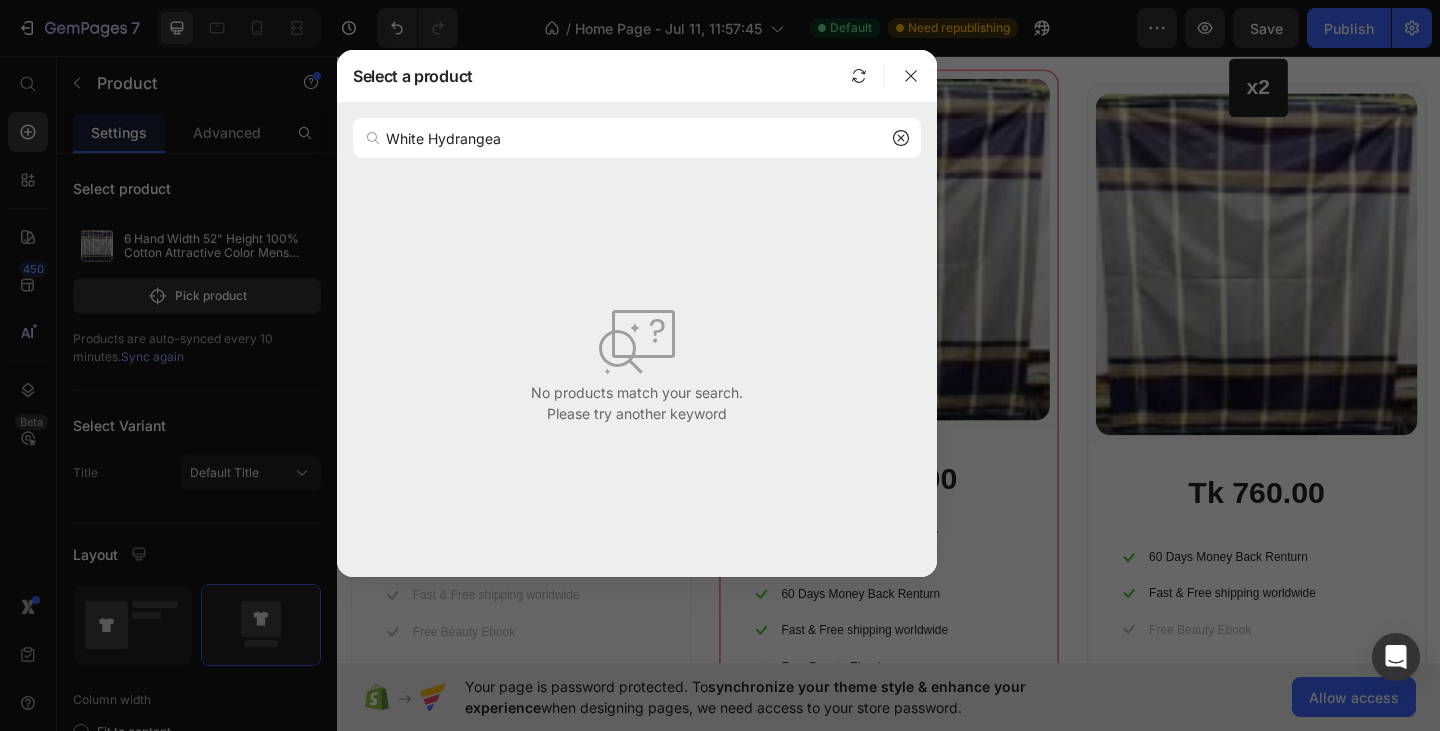 click on "No products match your search. Please try another keyword" at bounding box center [637, 362] 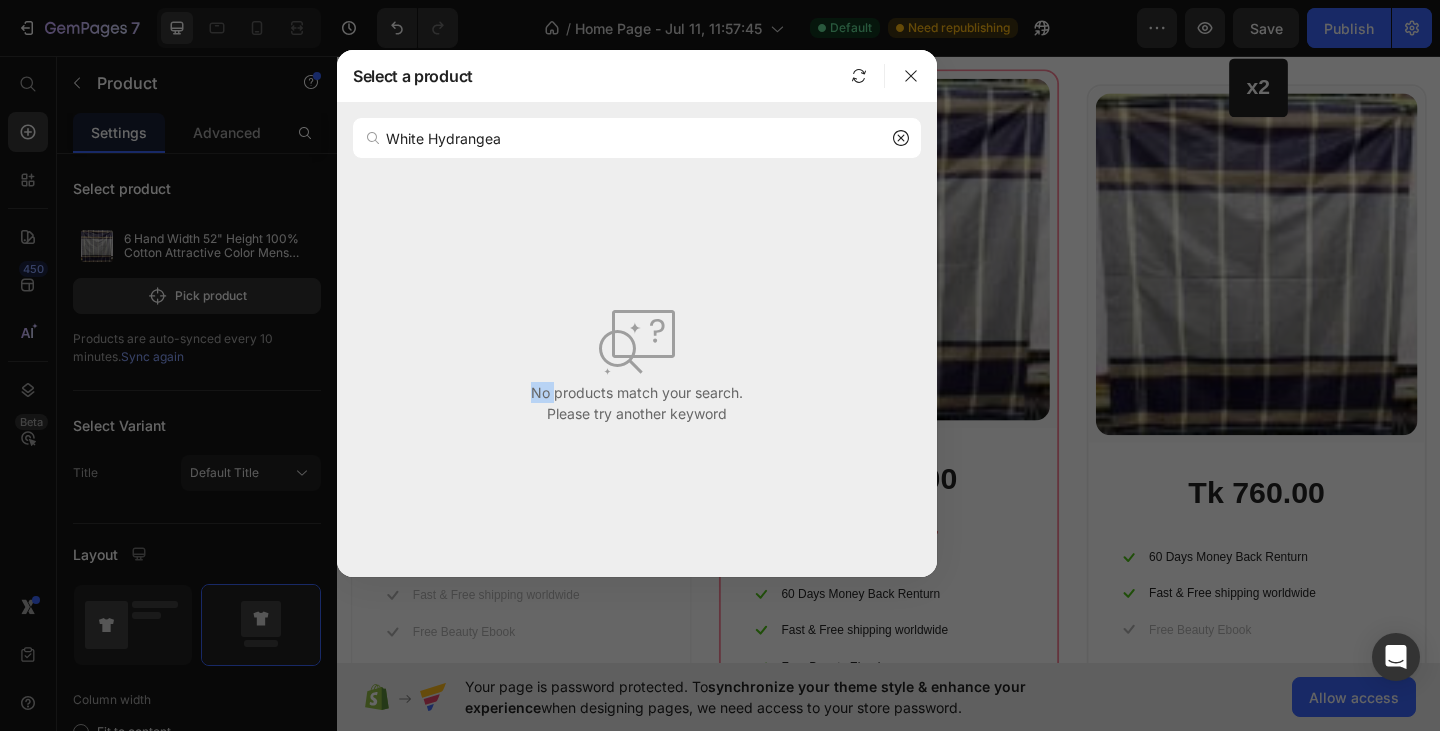 click on "No products match your search. Please try another keyword" at bounding box center [637, 362] 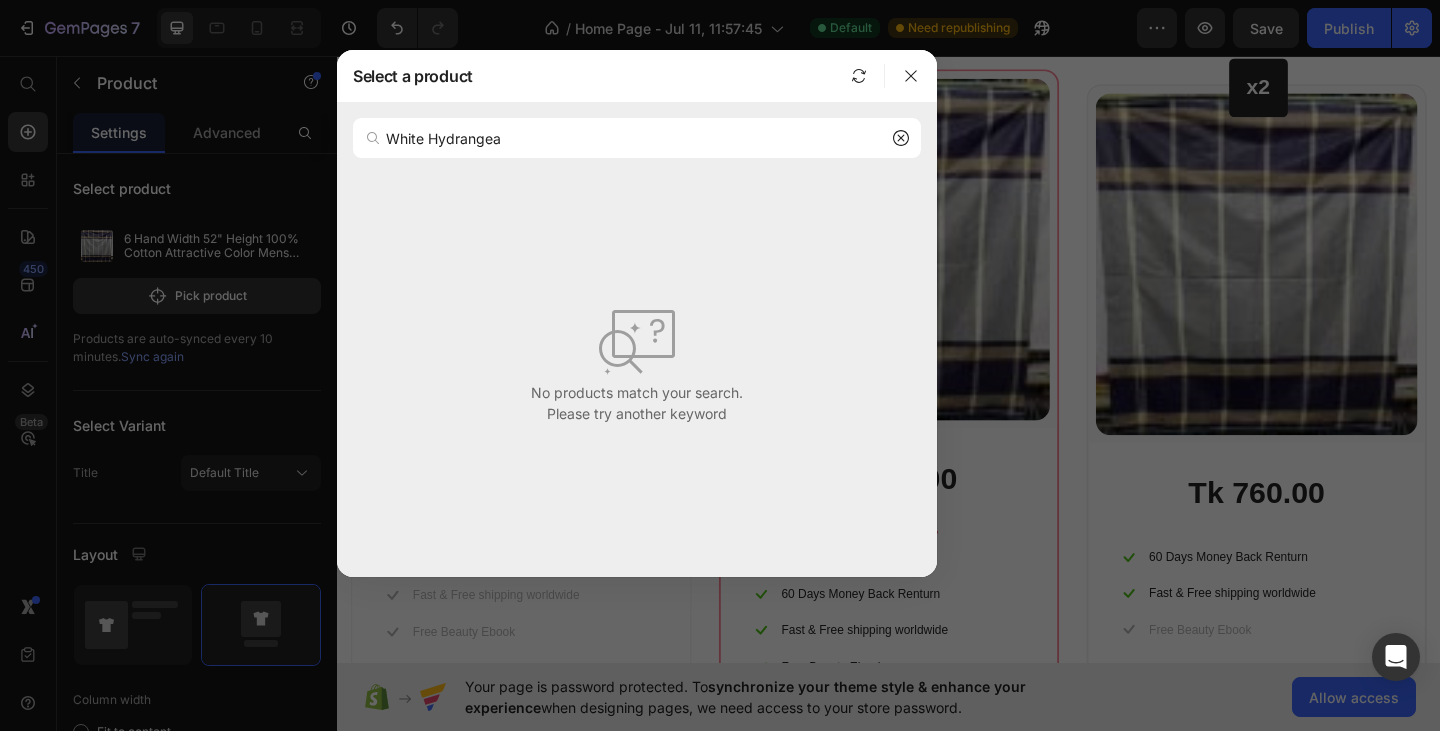 click on "No products match your search. Please try another keyword" at bounding box center (637, 362) 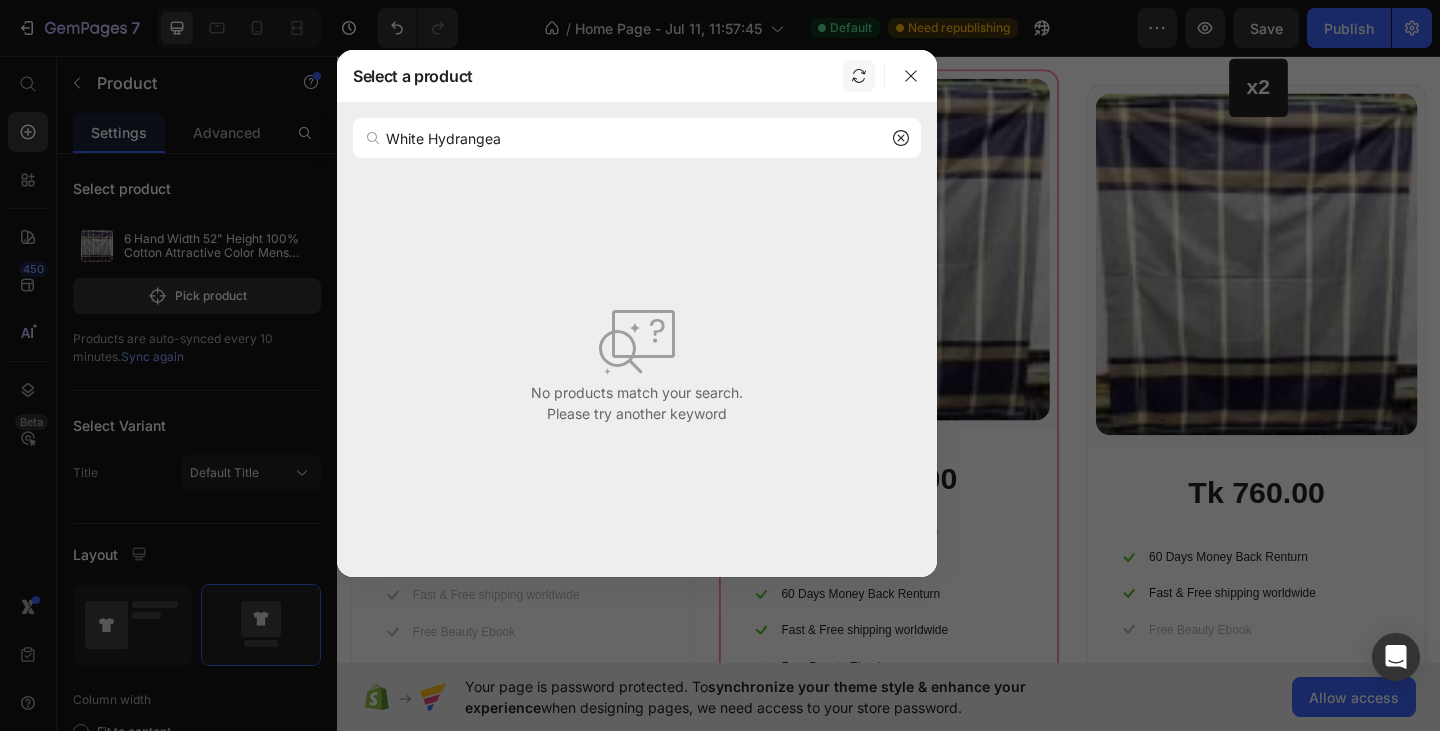 click at bounding box center (859, 76) 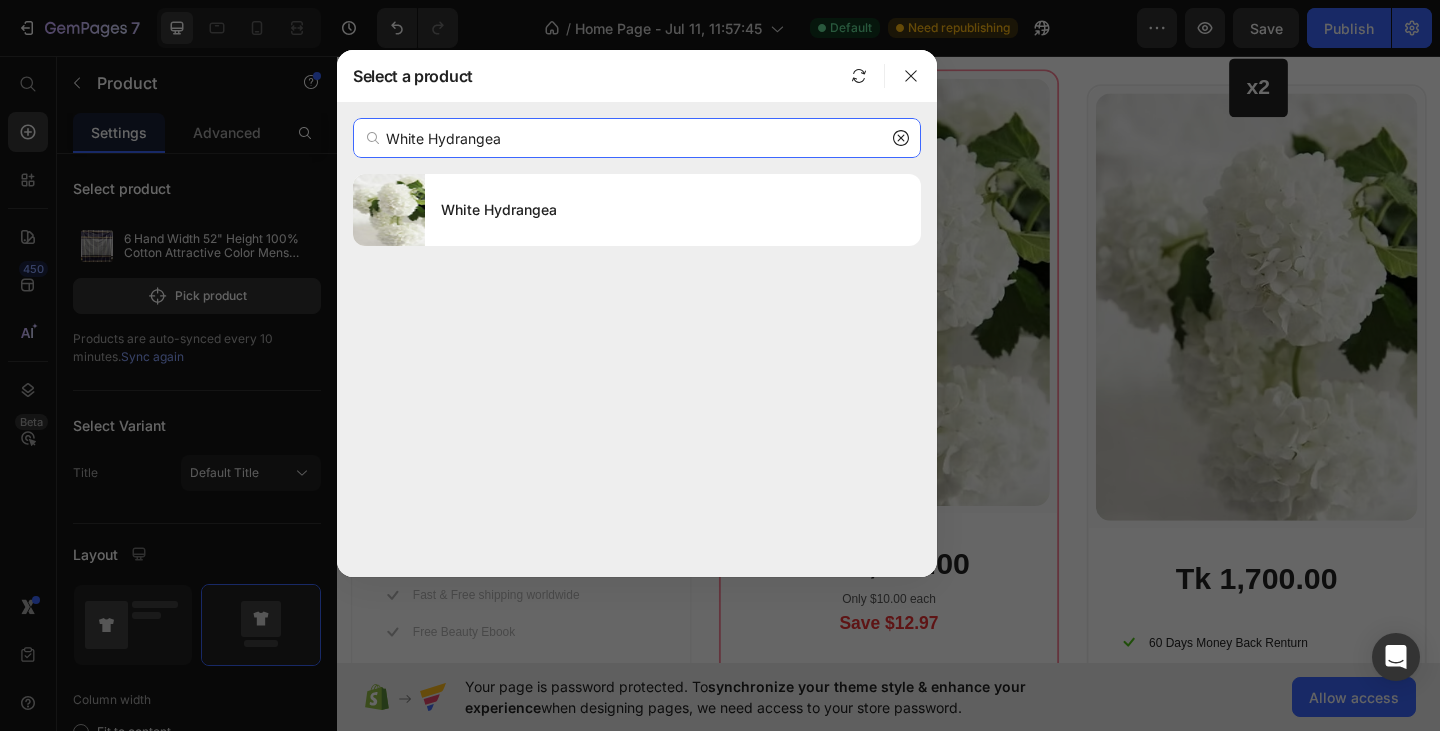 drag, startPoint x: 578, startPoint y: 149, endPoint x: 364, endPoint y: 154, distance: 214.05841 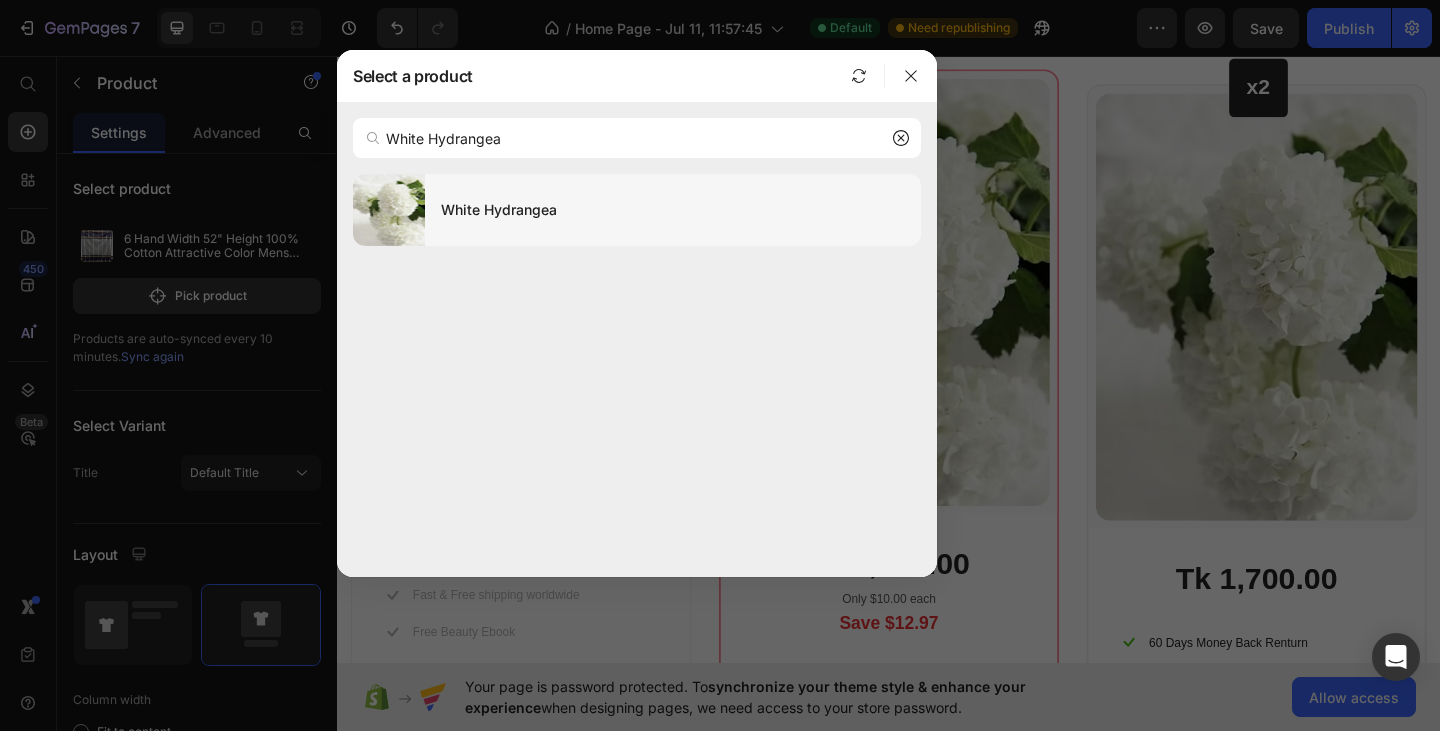 click on "White Hydrangea" at bounding box center (673, 210) 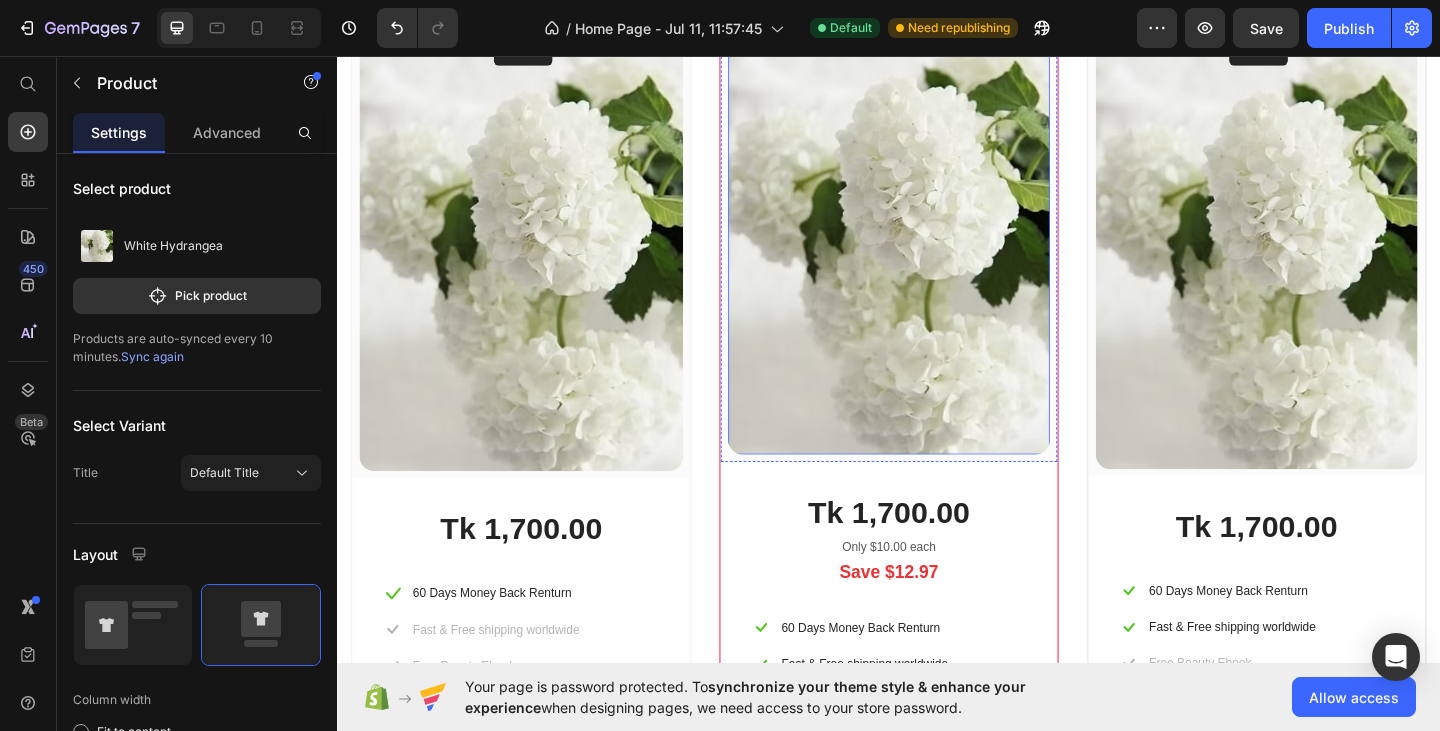 scroll, scrollTop: 1324, scrollLeft: 0, axis: vertical 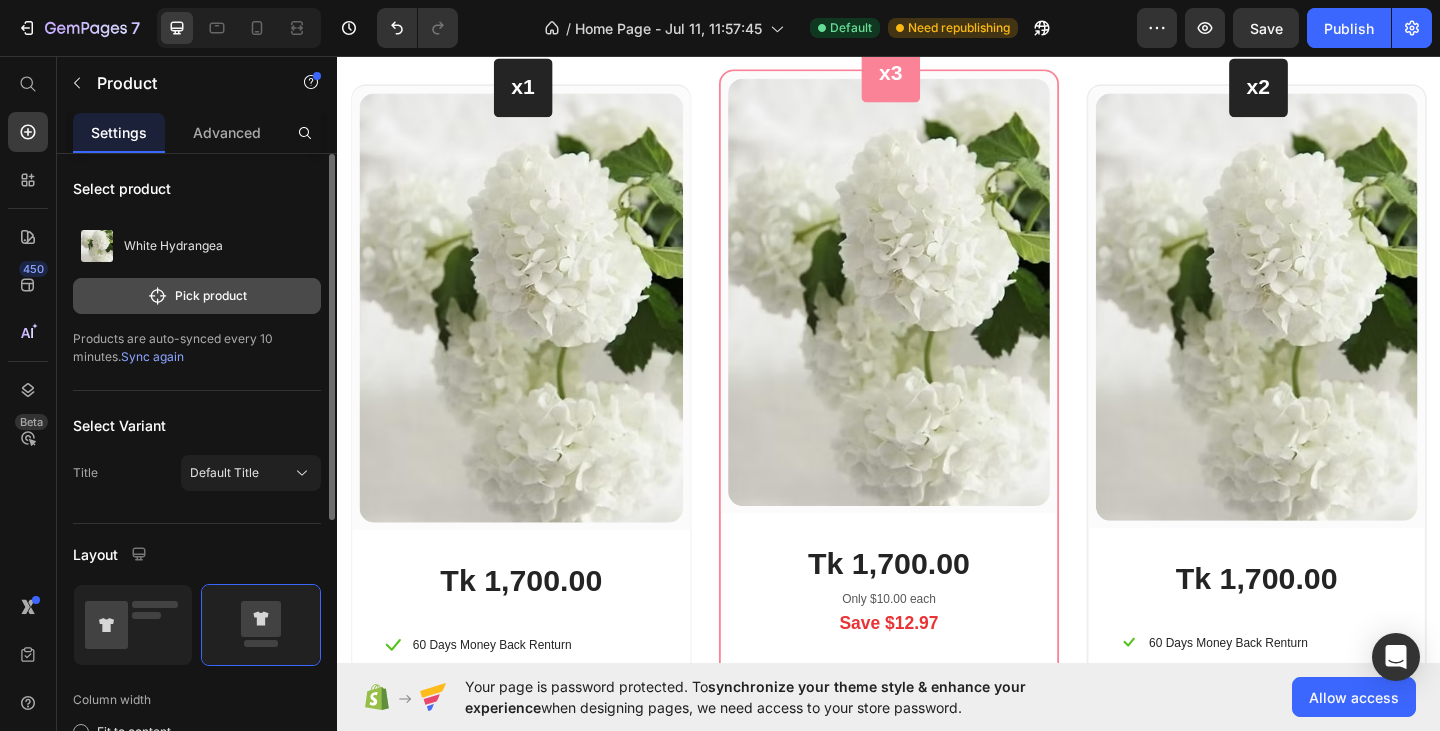 click on "Pick product" at bounding box center (197, 296) 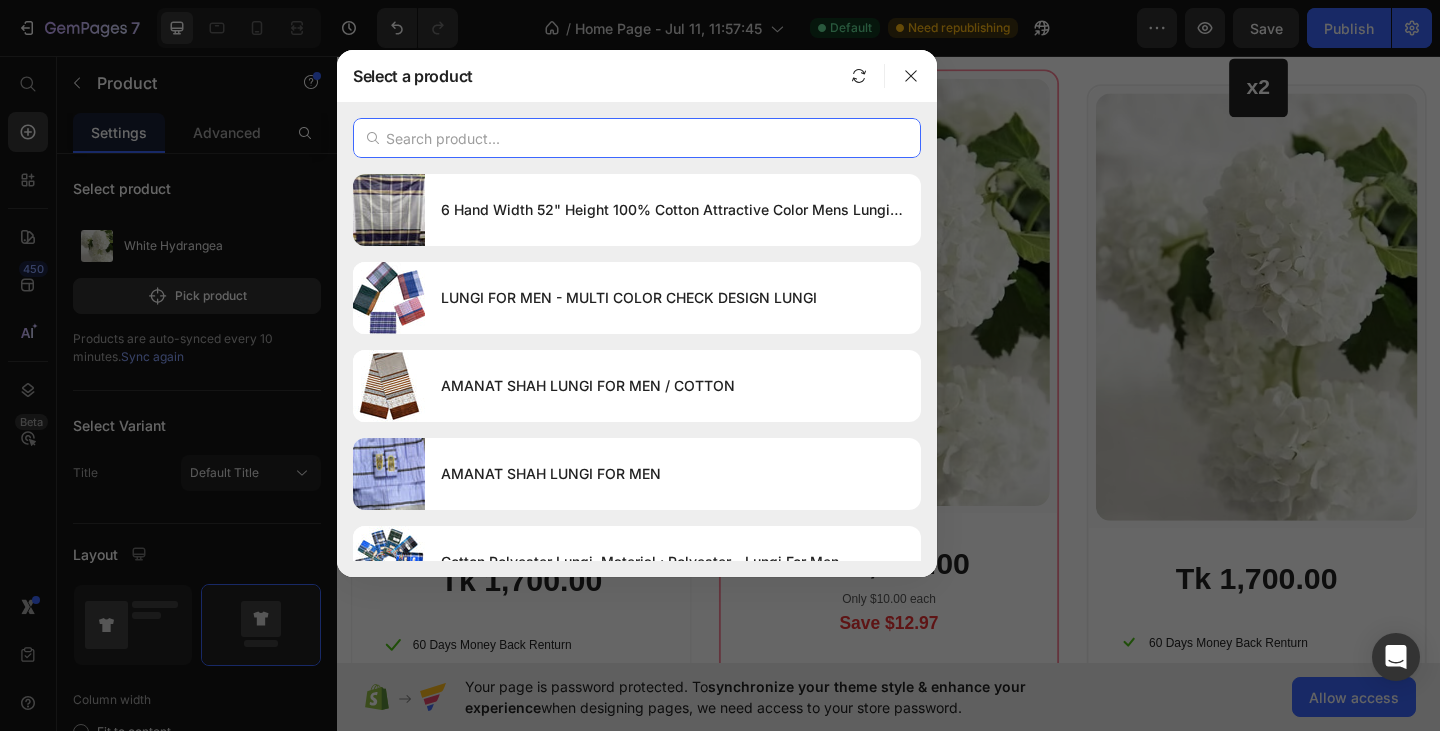 click at bounding box center [637, 138] 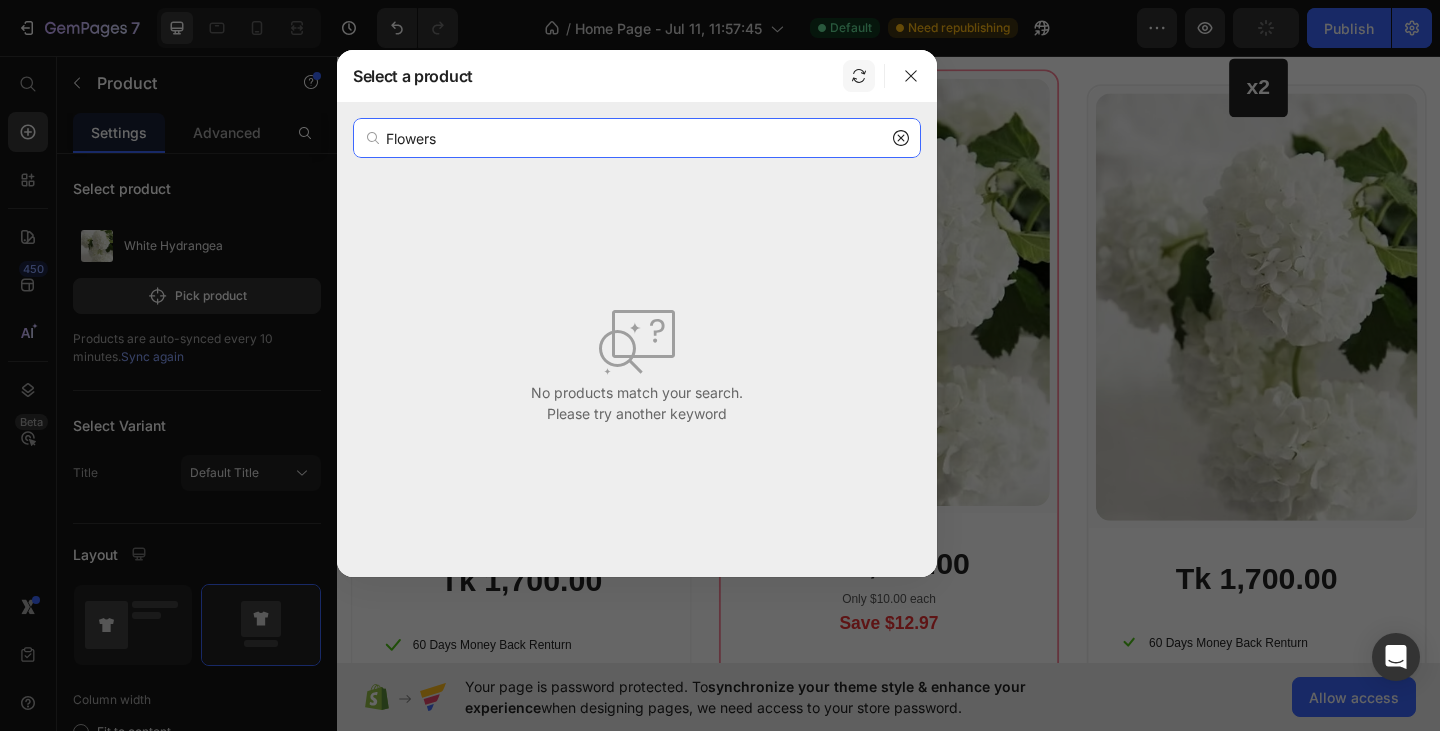 type on "Flowers" 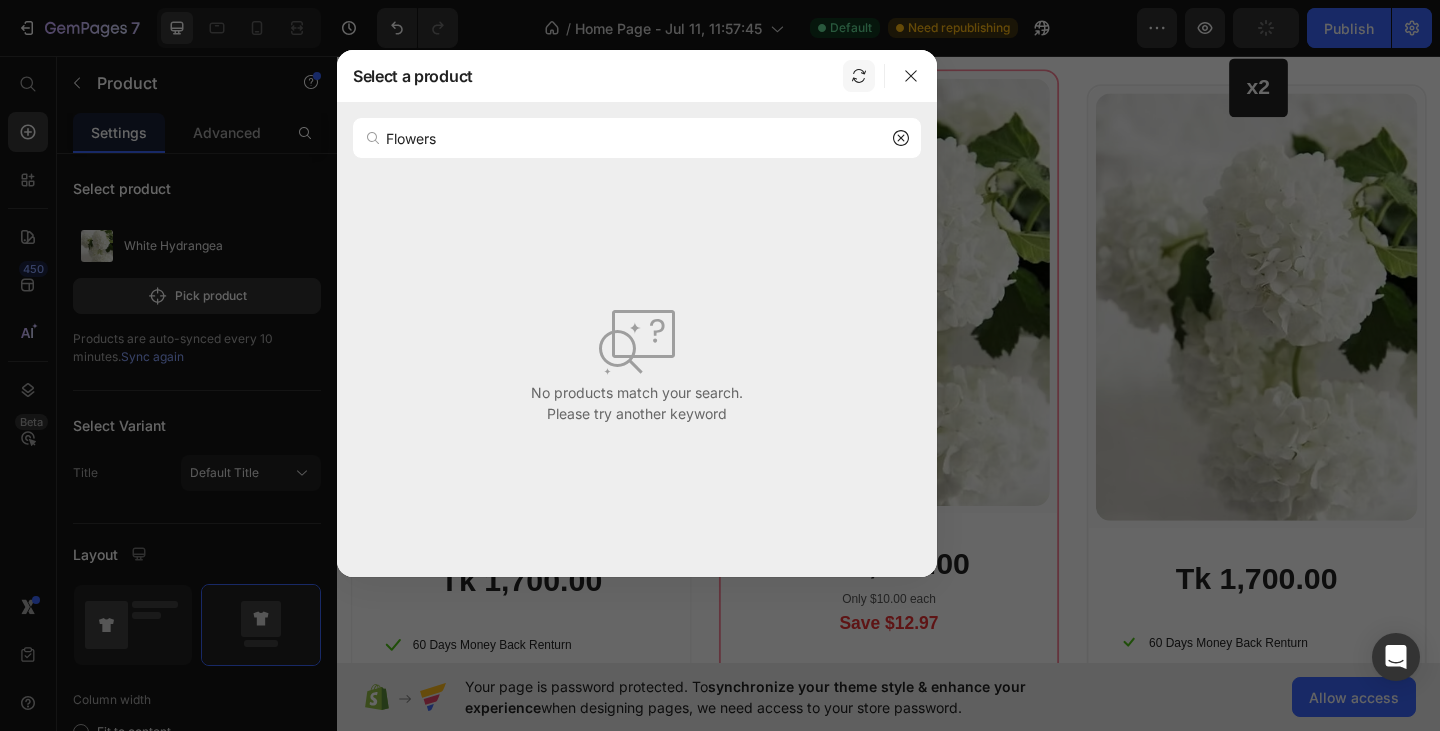 click at bounding box center [859, 76] 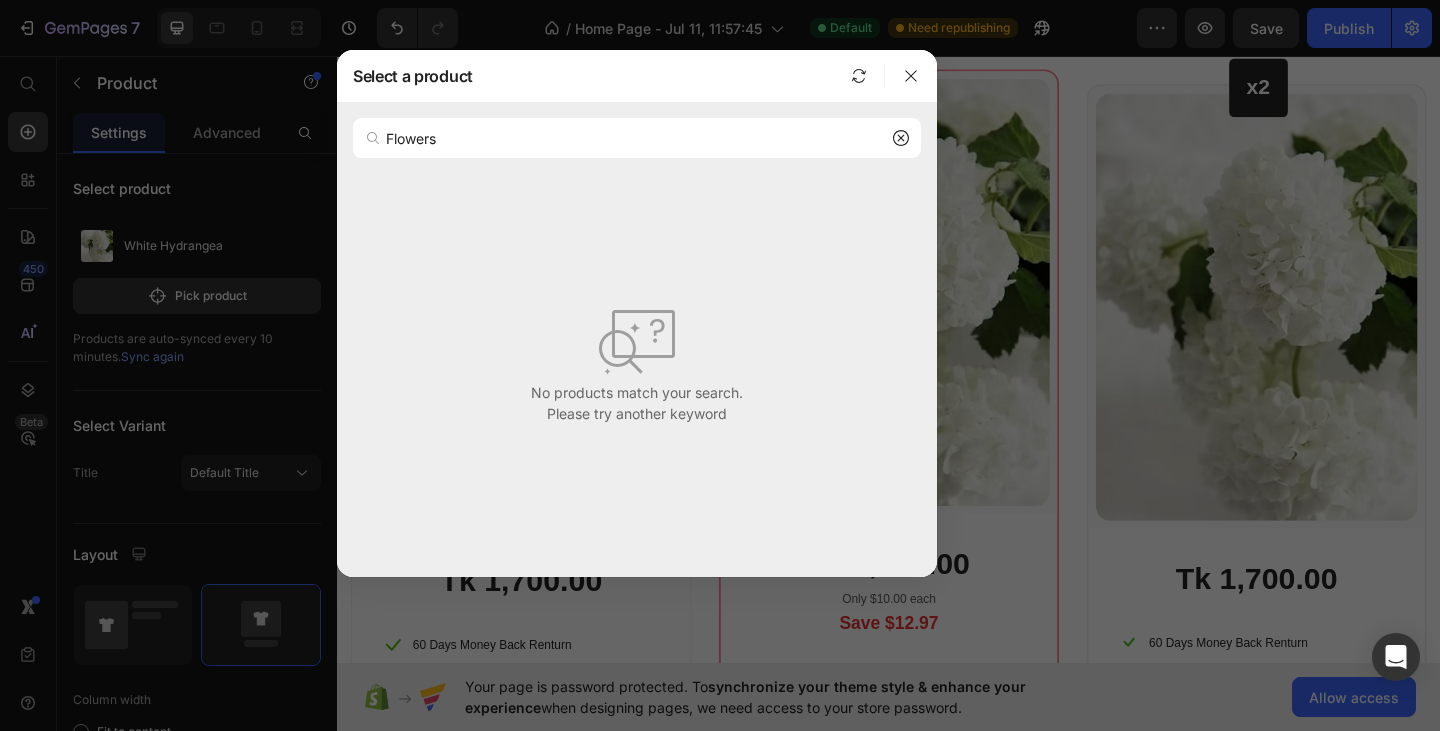 click 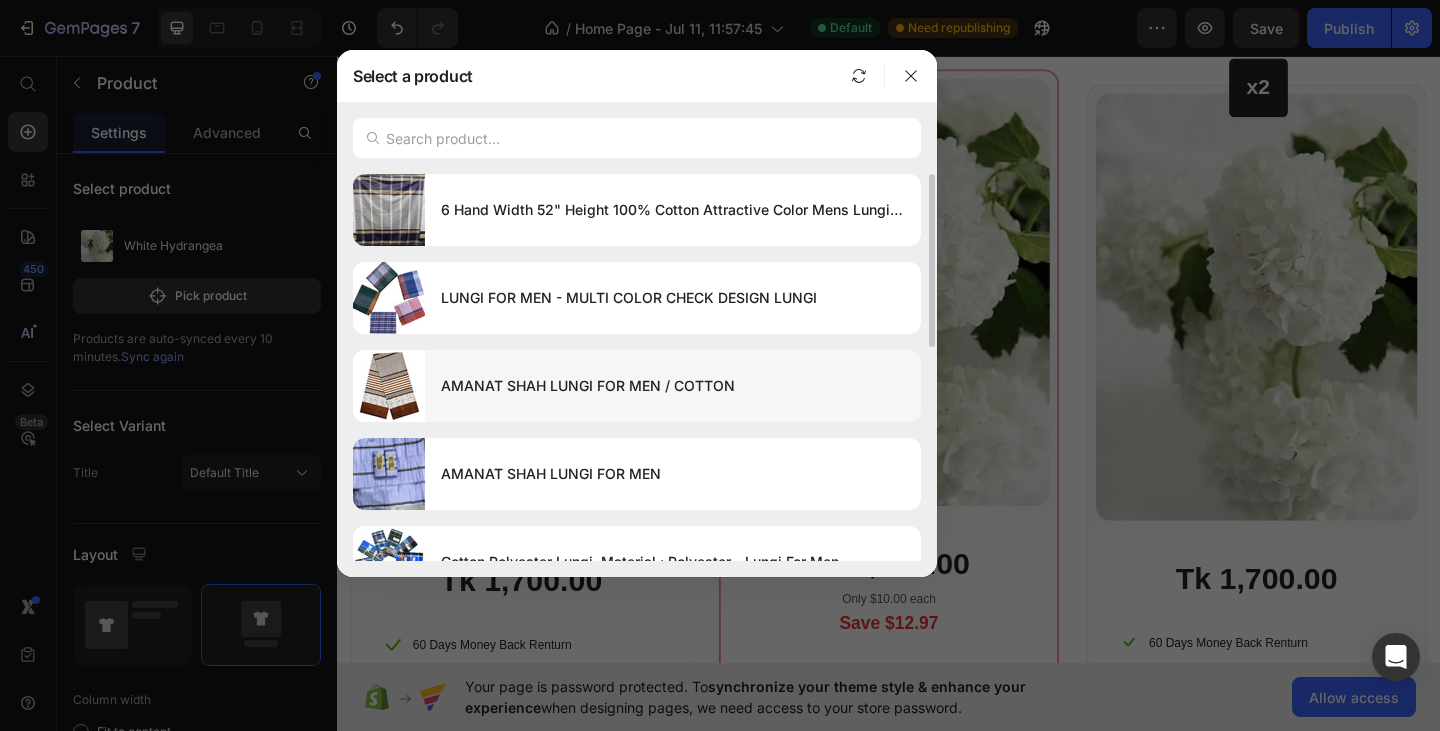 scroll, scrollTop: 477, scrollLeft: 0, axis: vertical 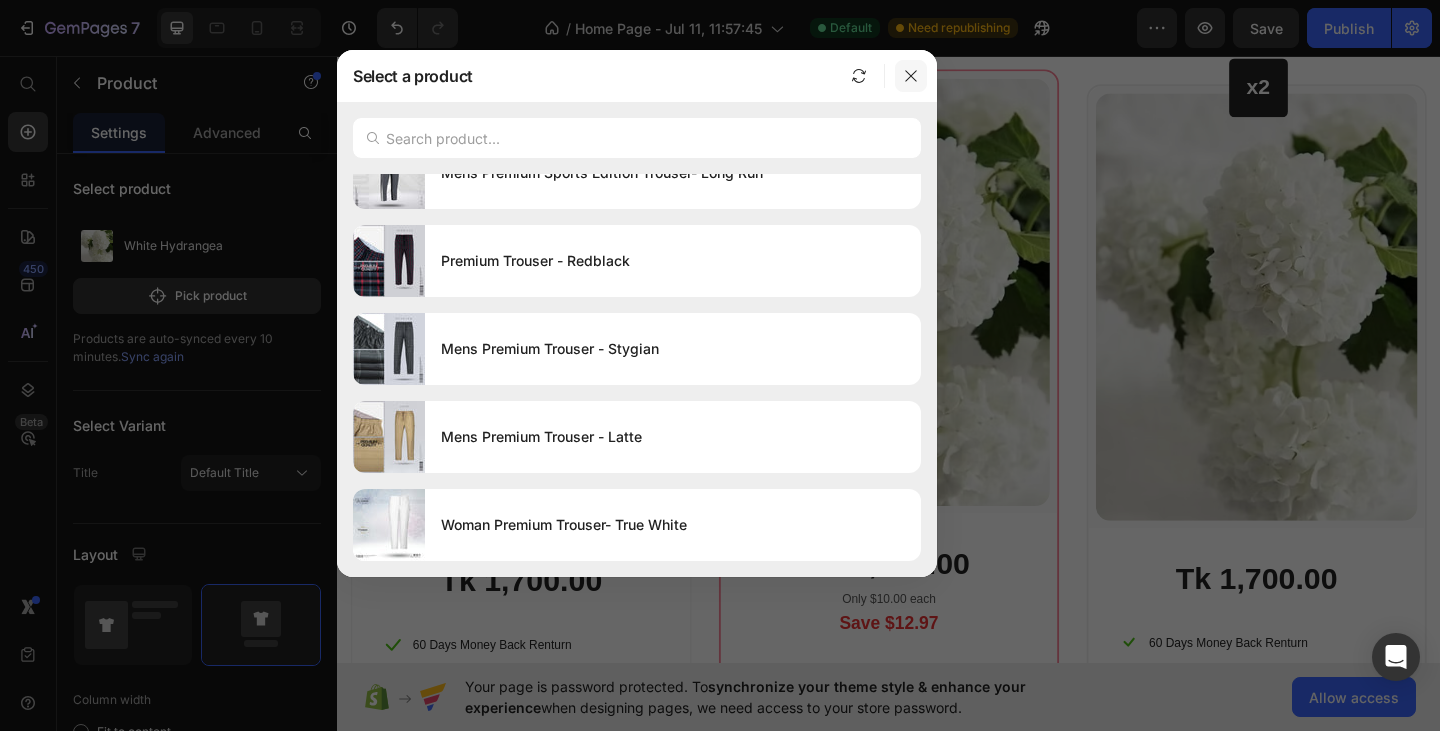 click 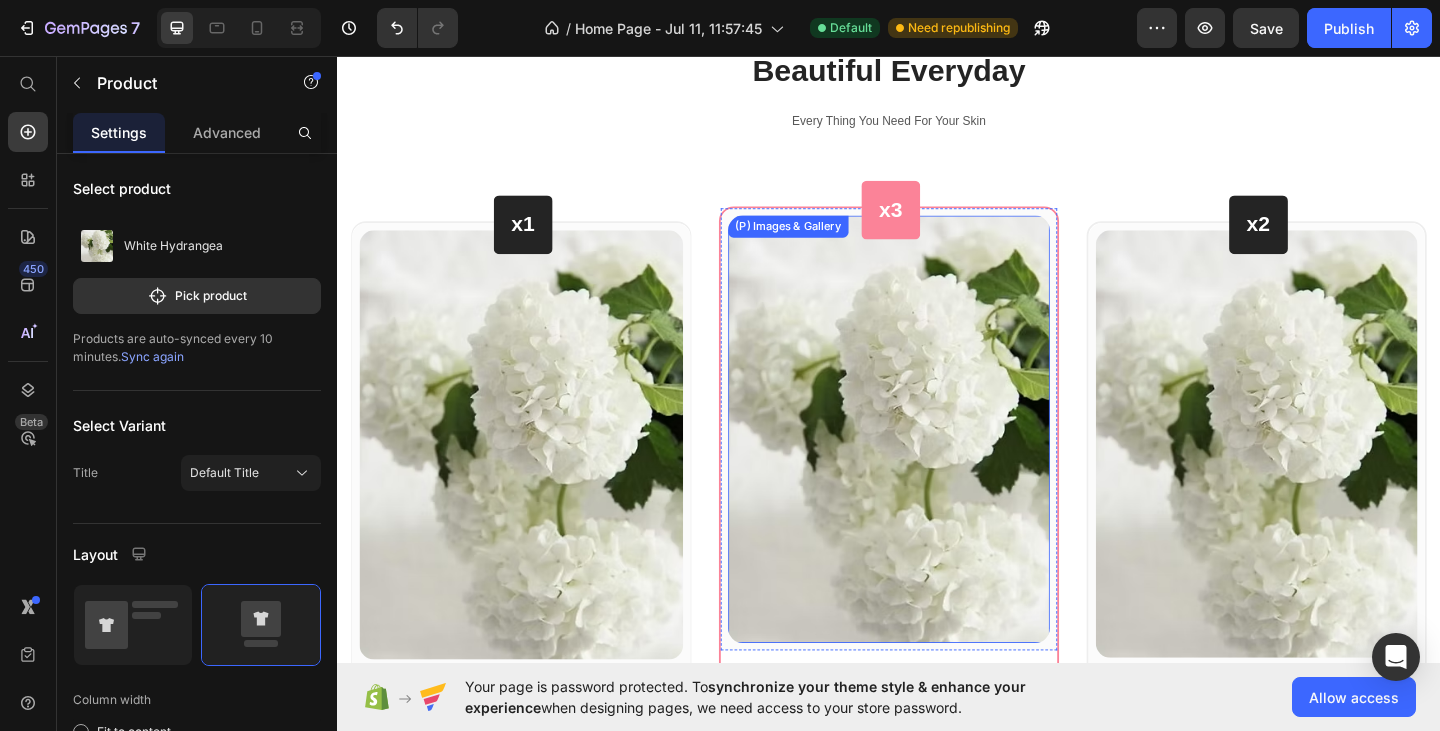 scroll, scrollTop: 1224, scrollLeft: 0, axis: vertical 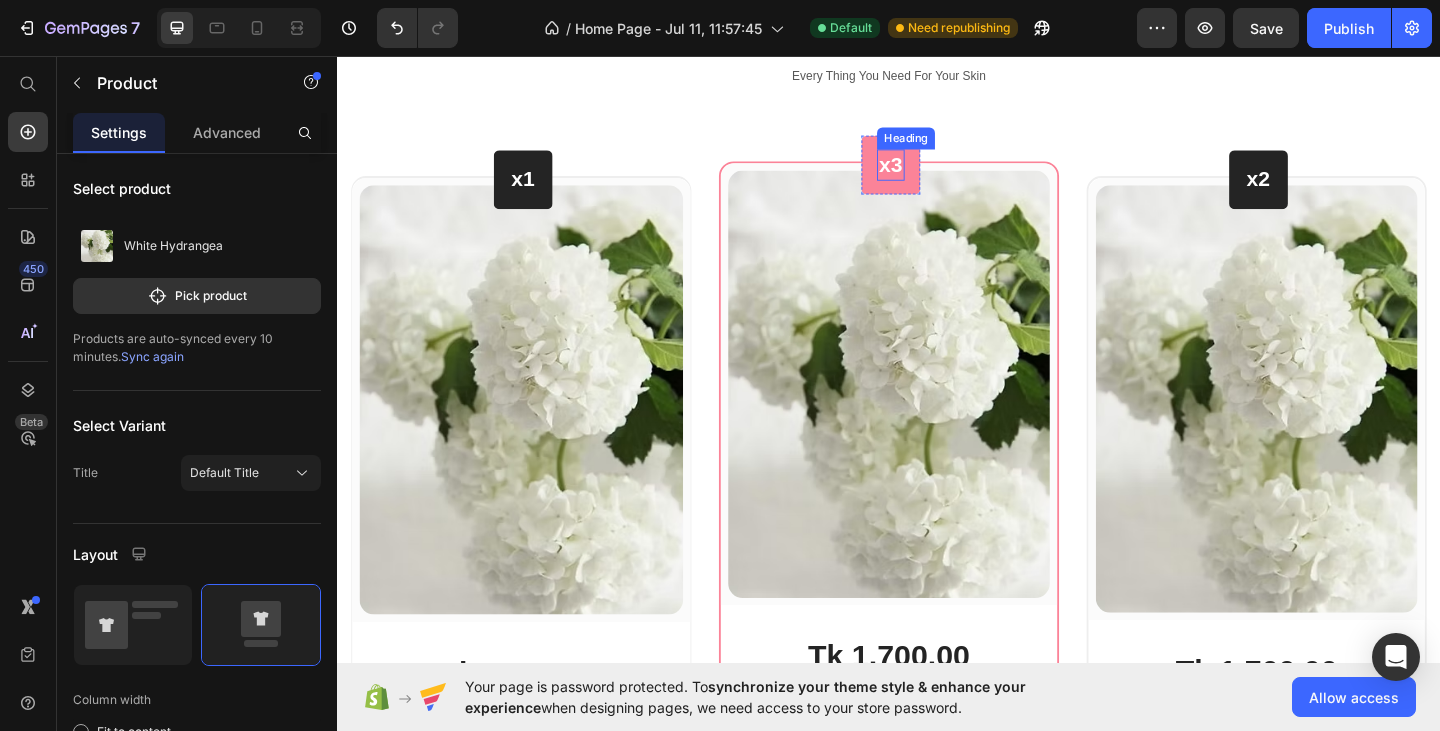 click on "x3" at bounding box center (939, 175) 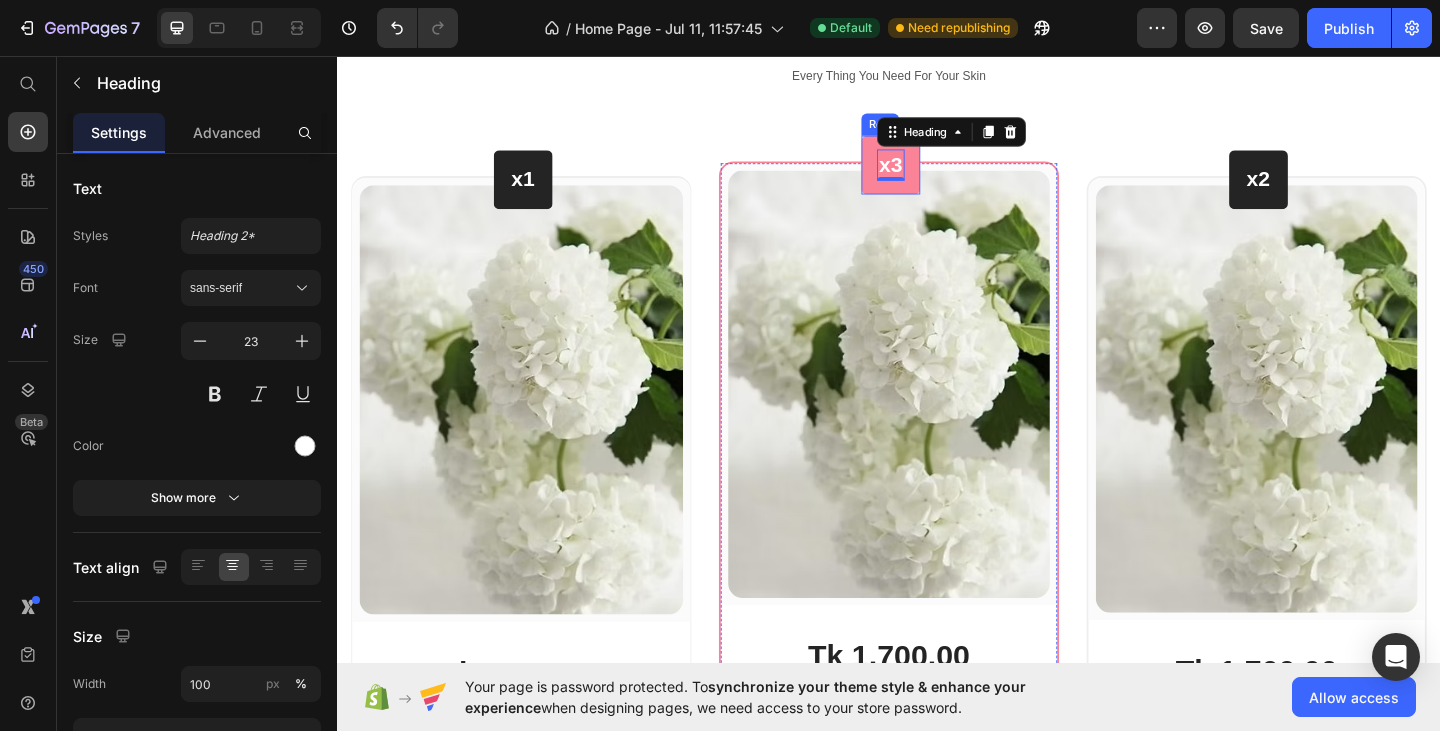 click on "x3 Heading   0 Row" at bounding box center [939, 175] 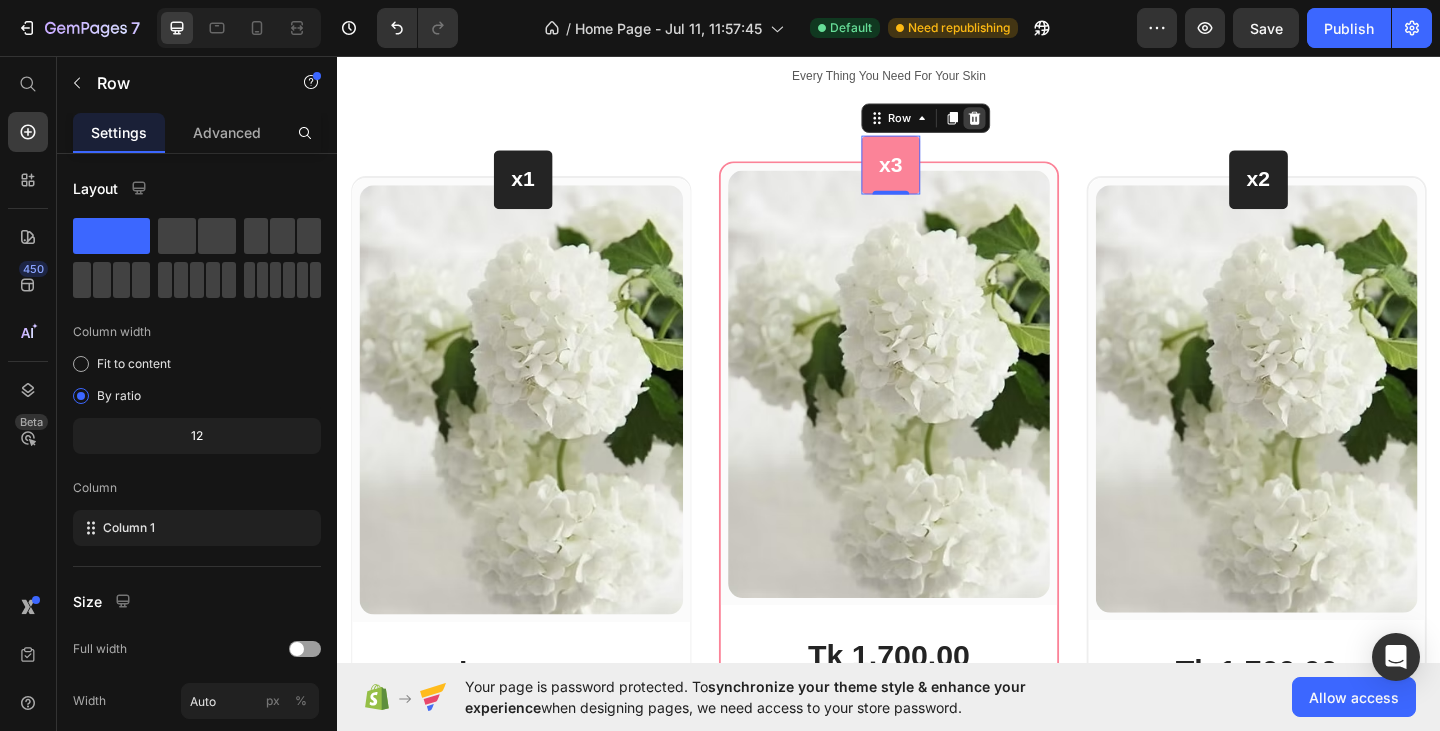 click 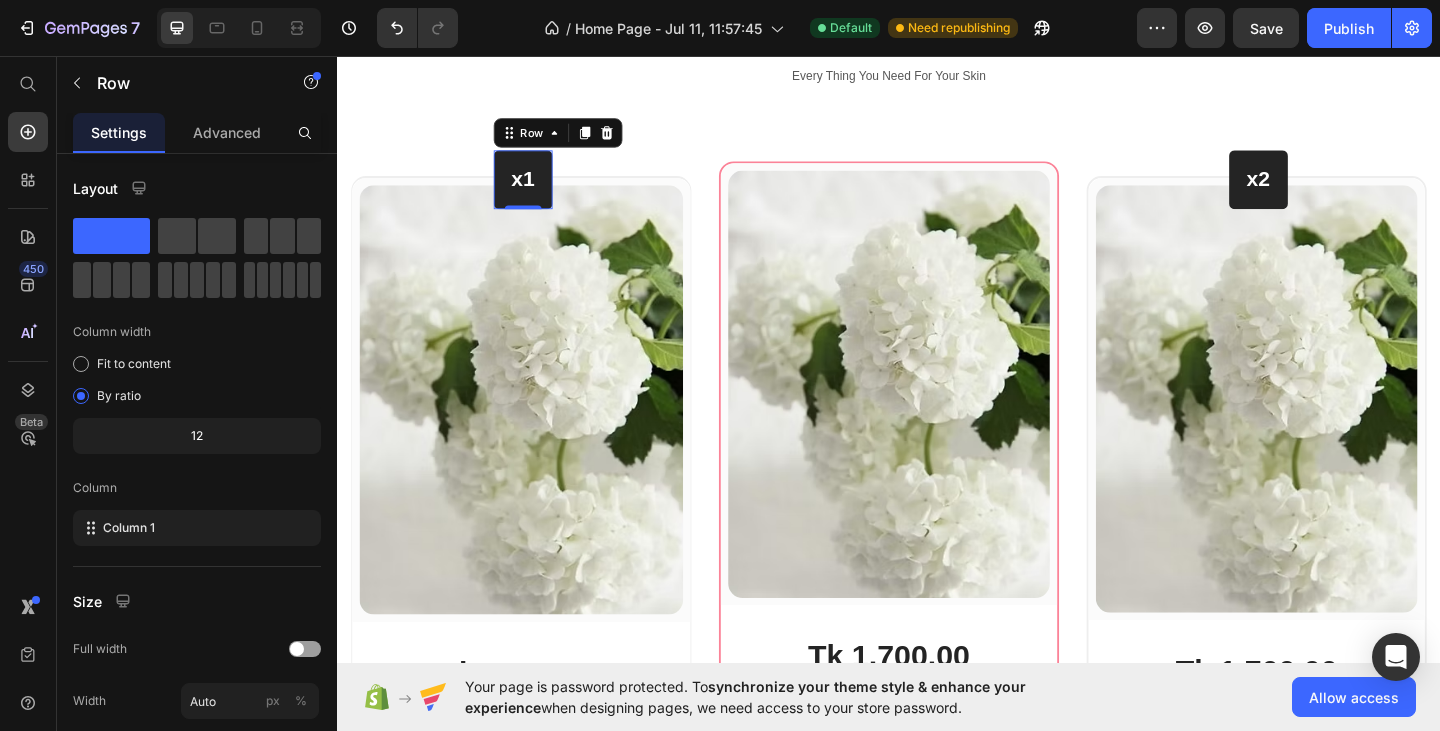 click on "x1 Heading Row   0" at bounding box center (539, 191) 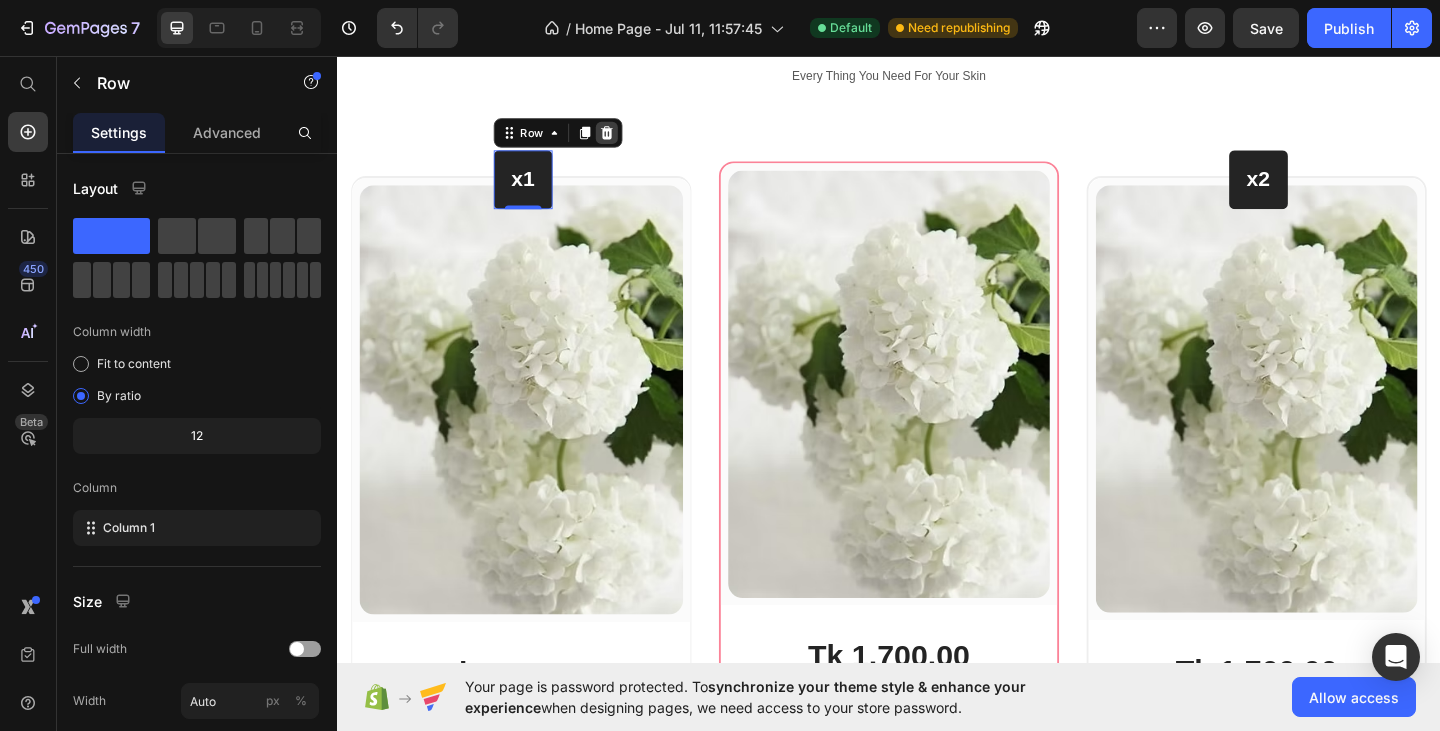 click 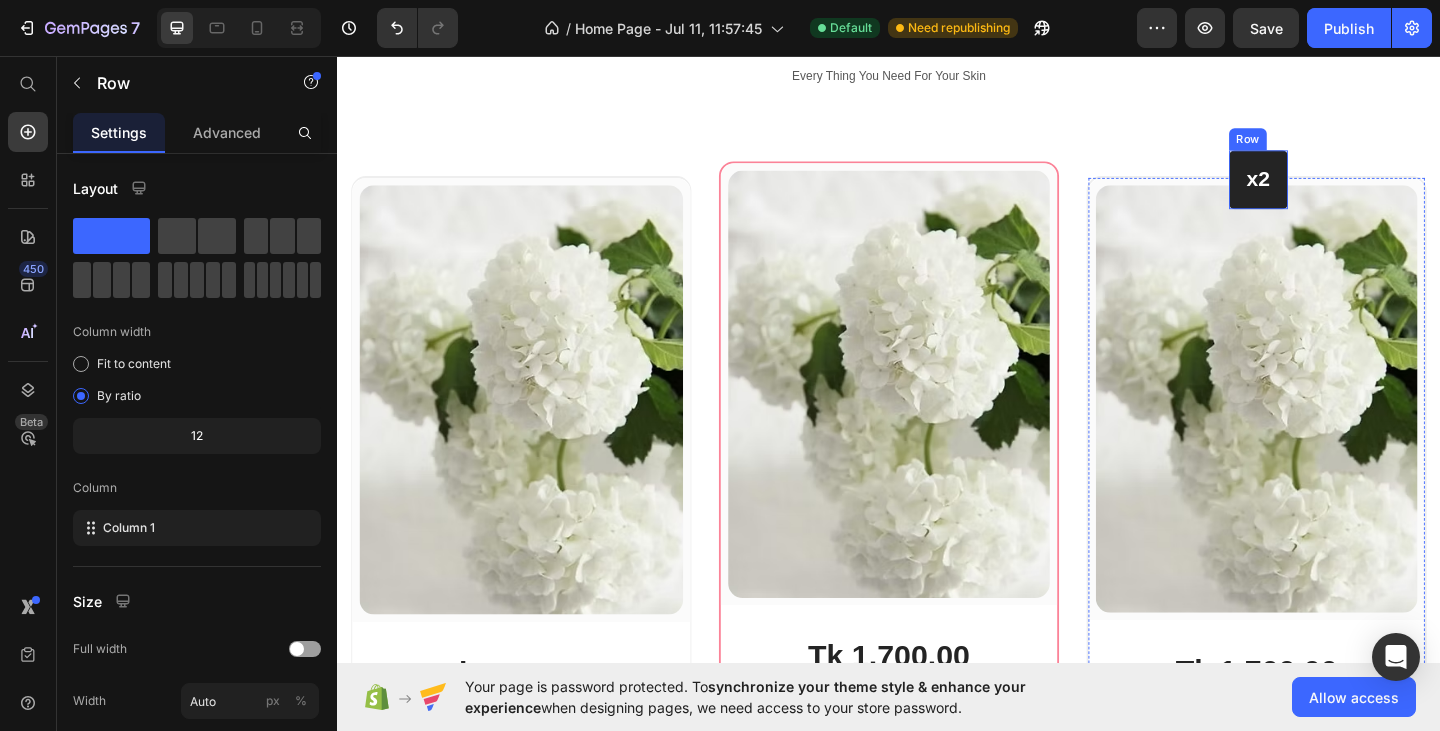 click on "x2 Heading Row" at bounding box center (1339, 191) 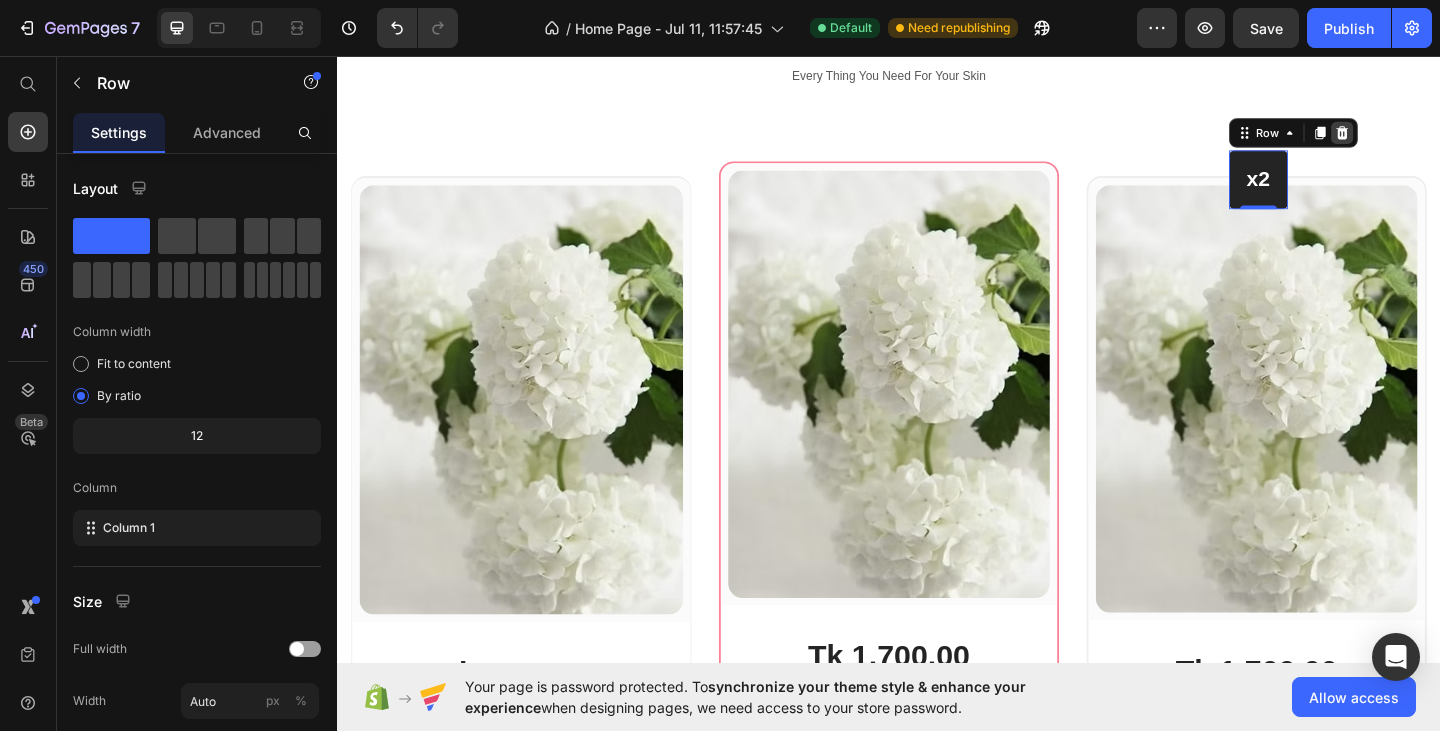 click 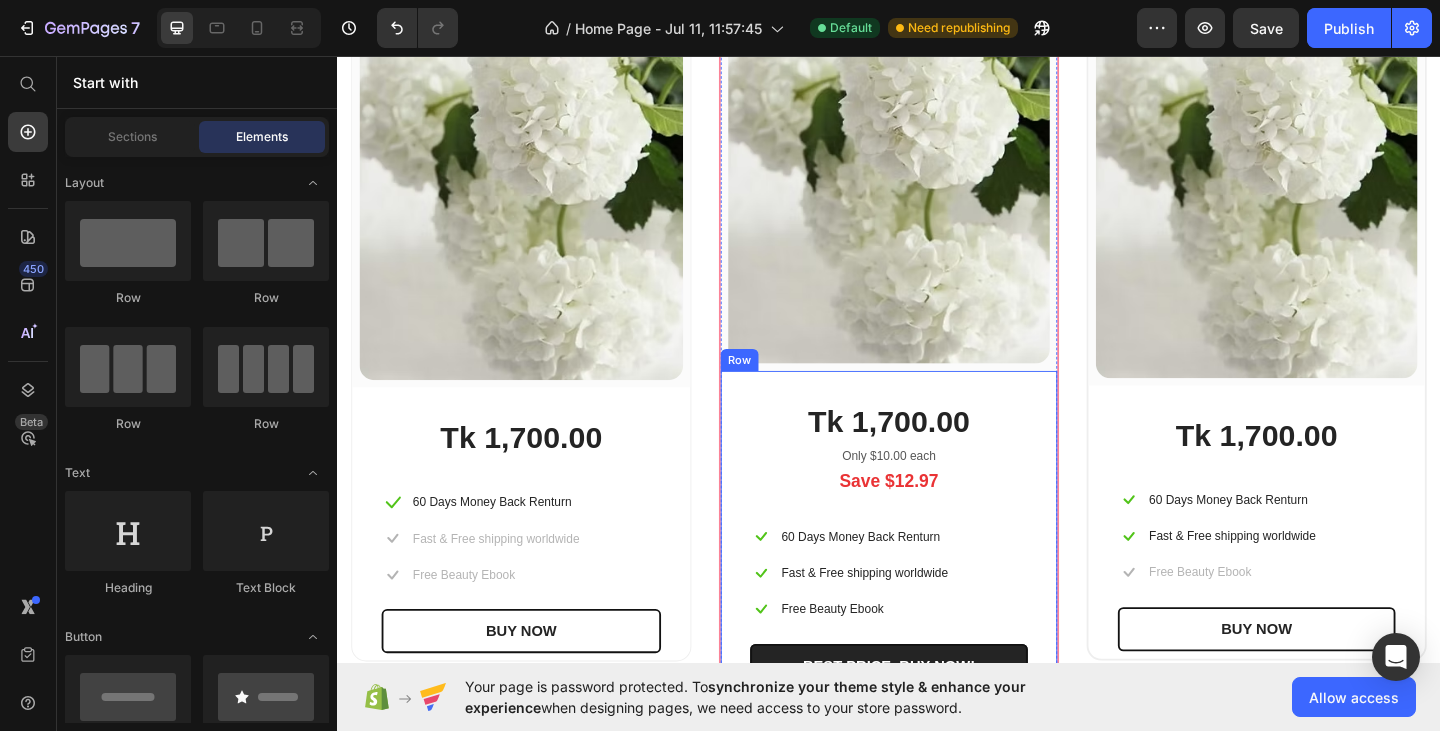 scroll, scrollTop: 1524, scrollLeft: 0, axis: vertical 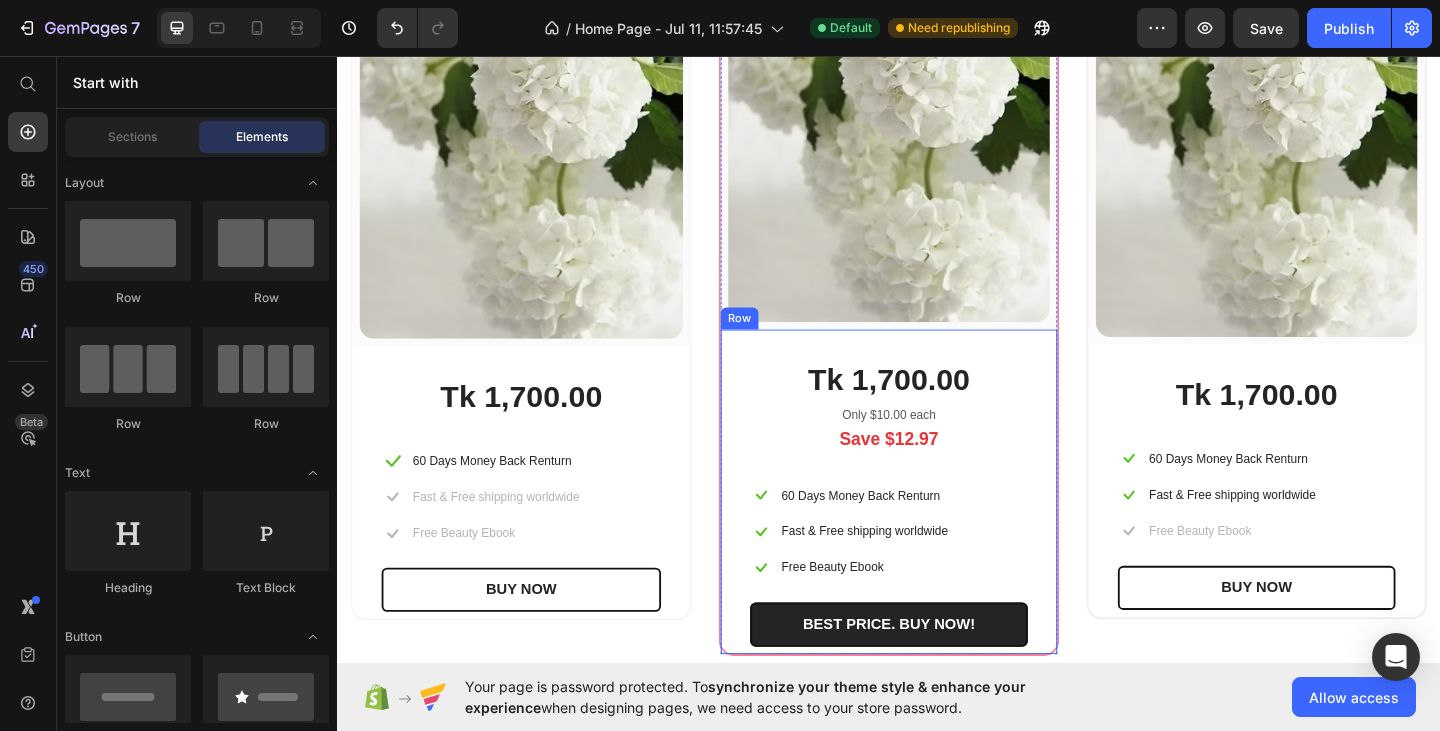 click at bounding box center (937, 113) 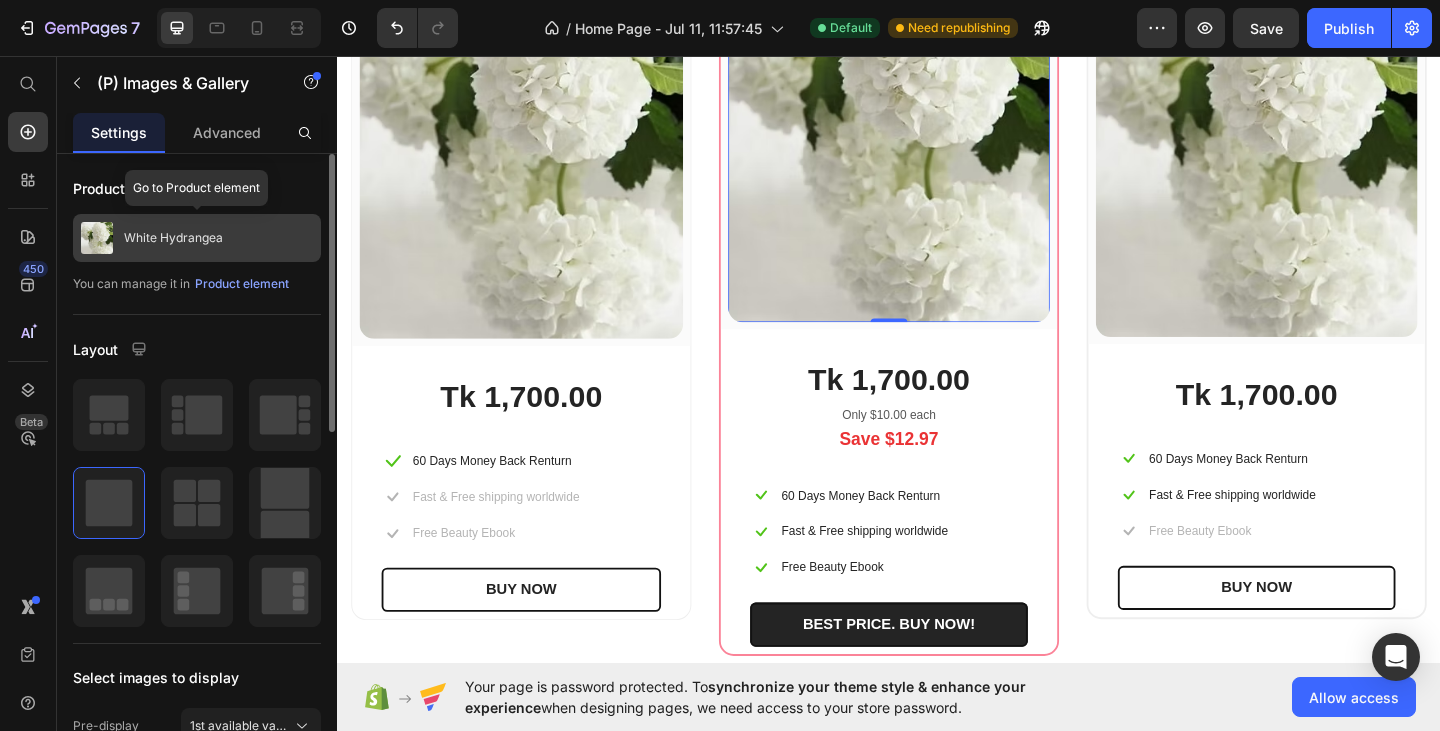 click on "White Hydrangea" at bounding box center (173, 238) 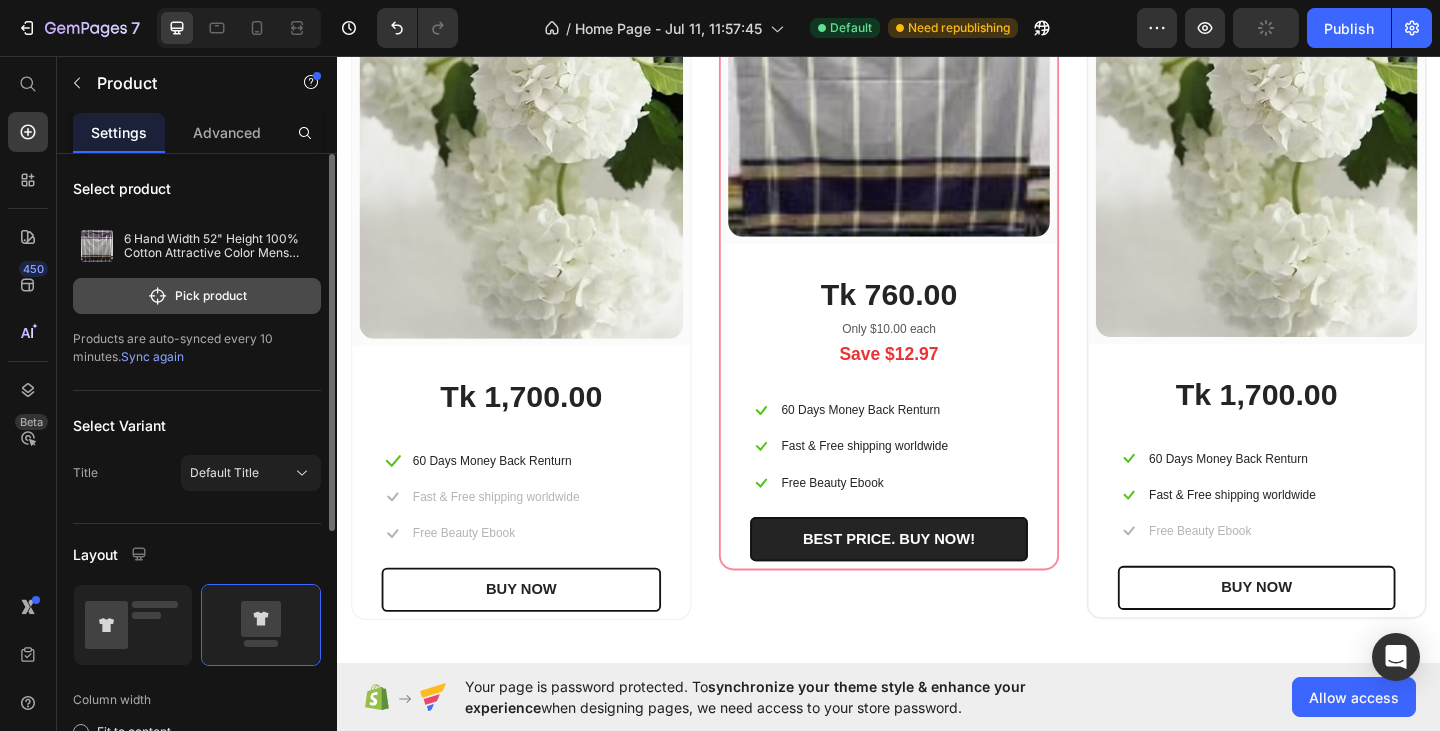 click on "Pick product" at bounding box center [197, 296] 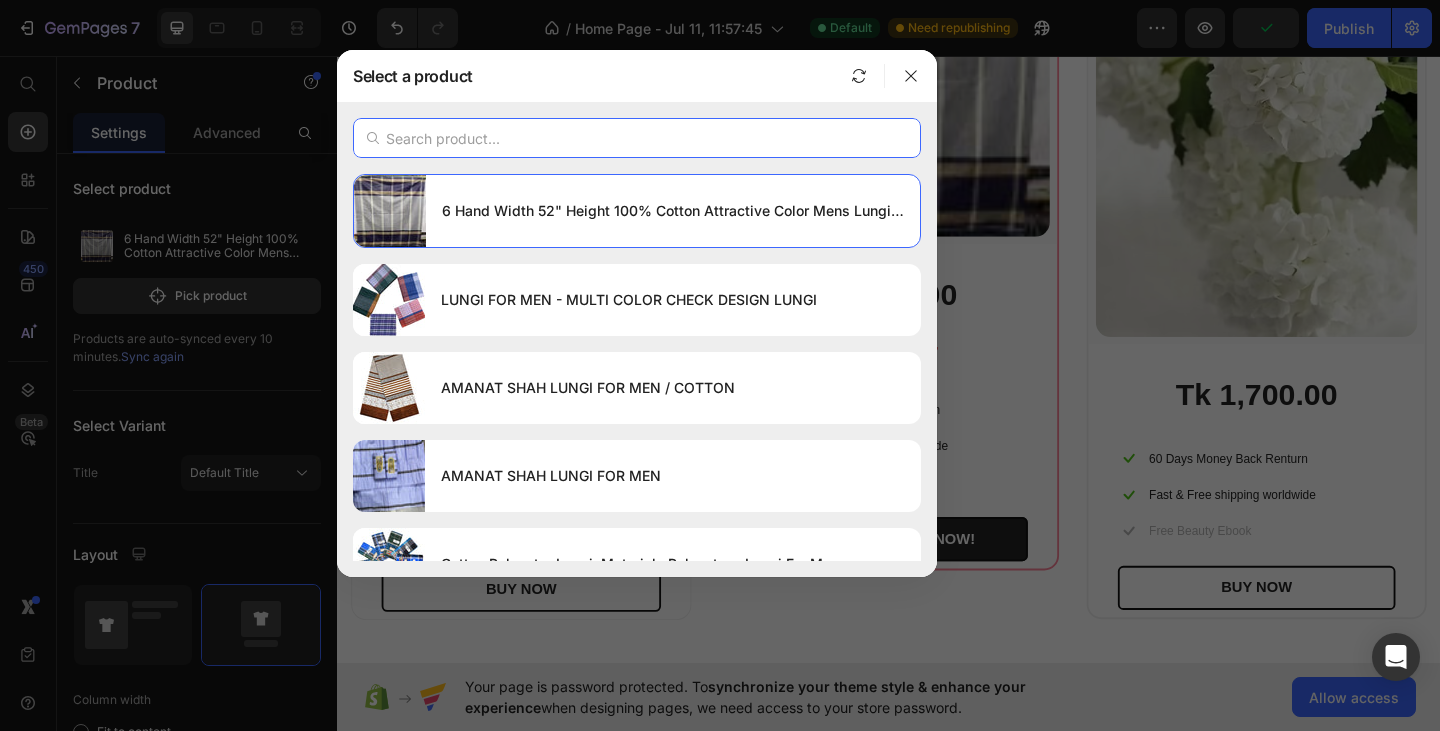 click at bounding box center (637, 138) 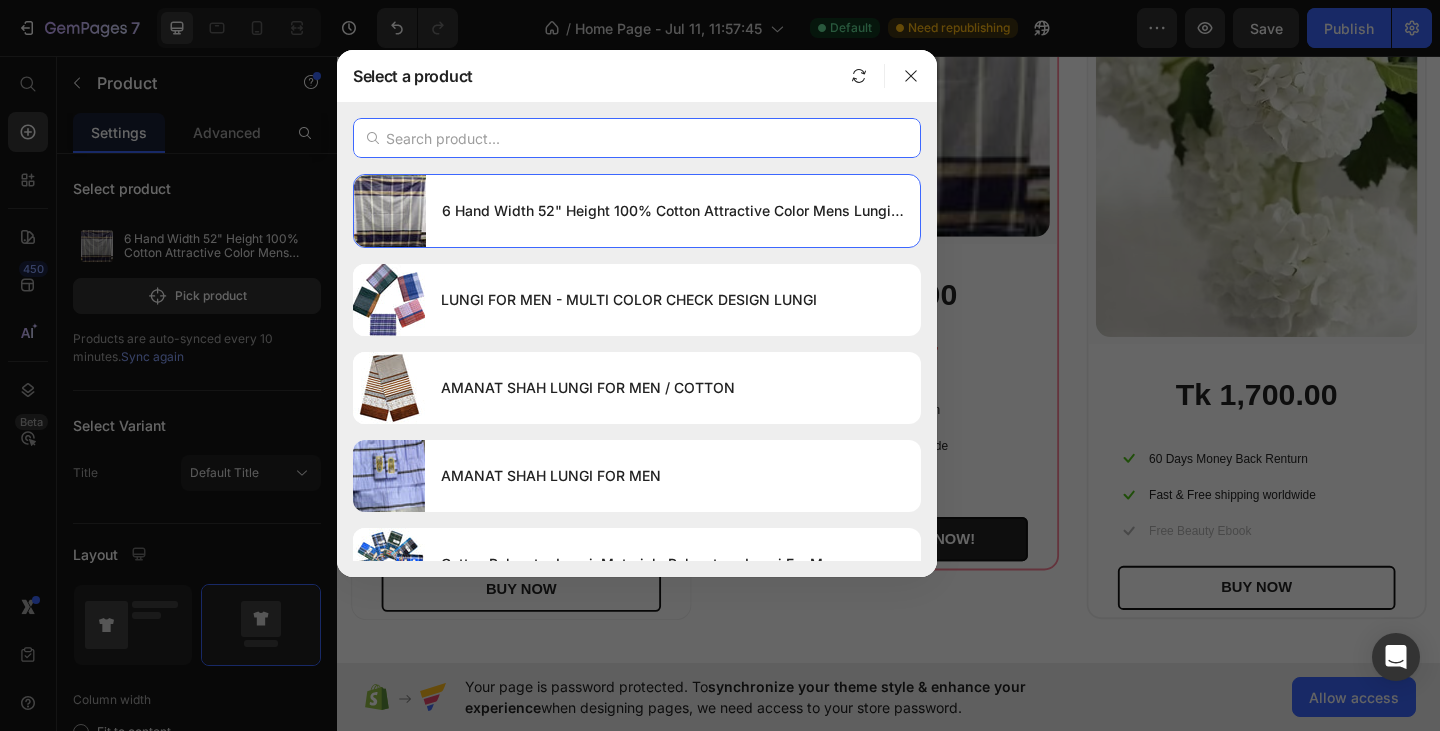 paste on "White queen" 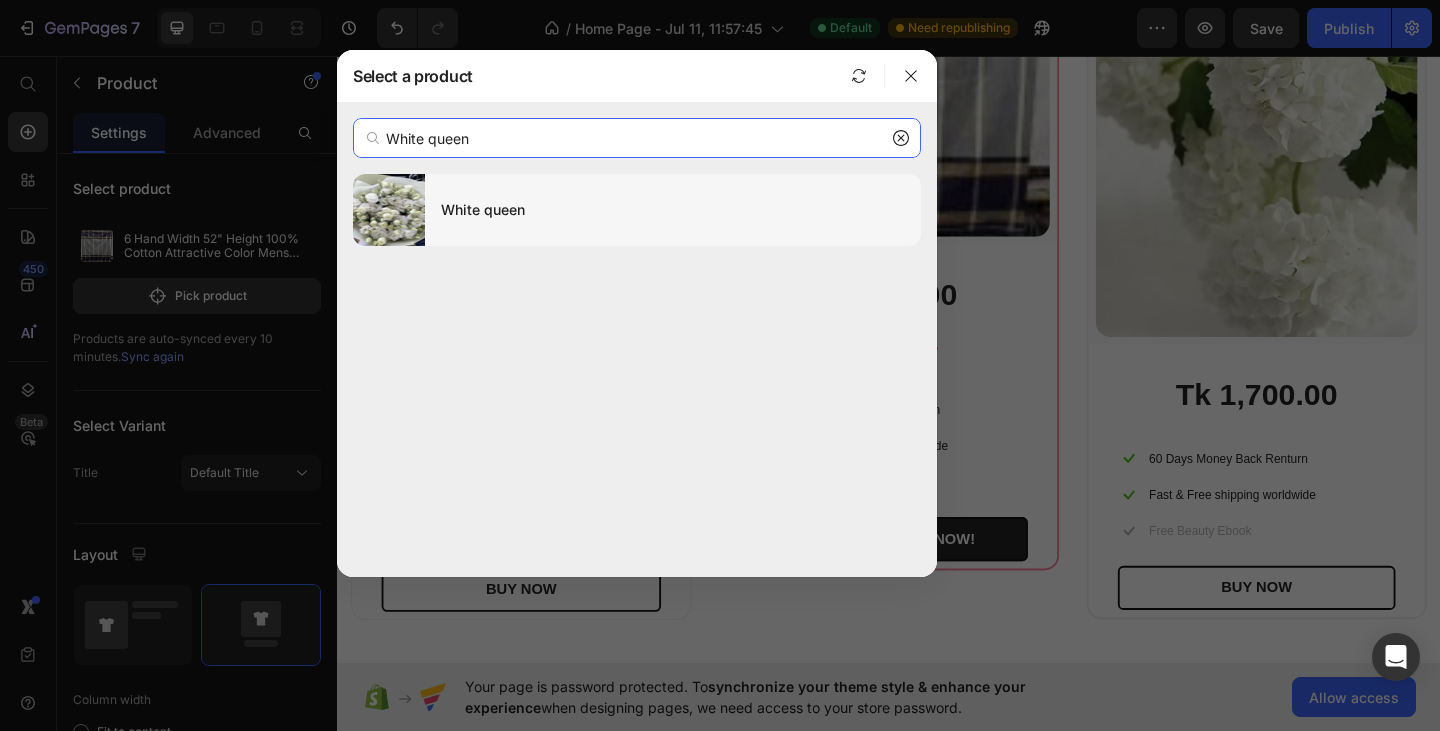 type on "White queen" 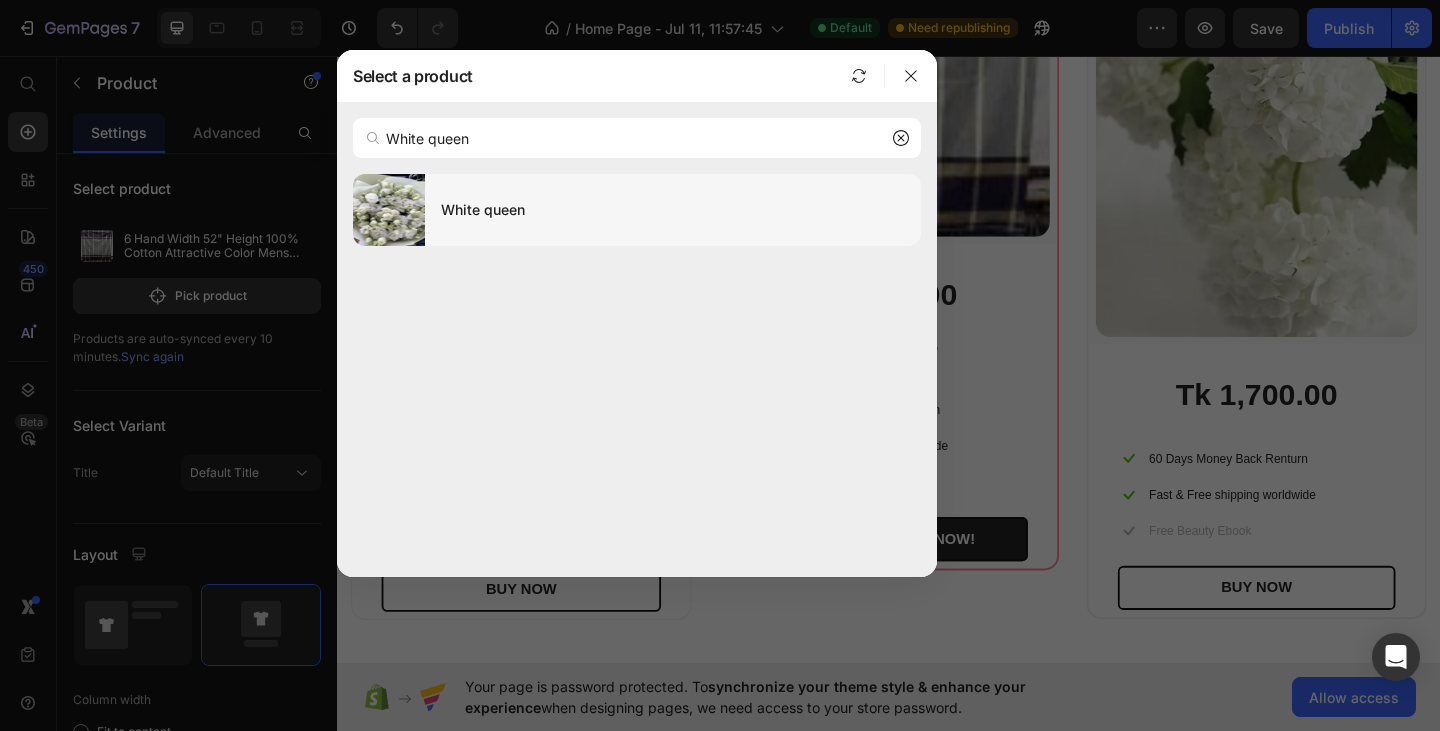 click on "White queen" at bounding box center [673, 210] 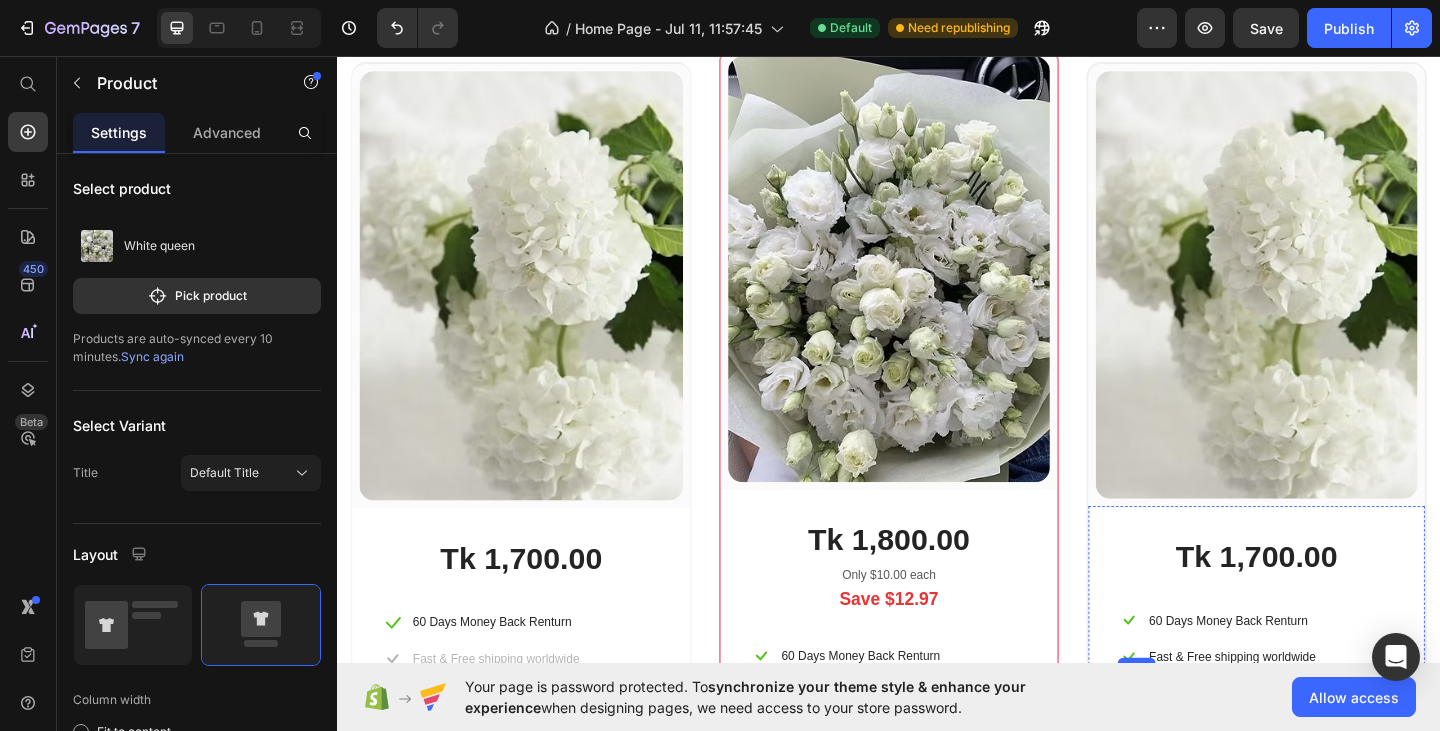 scroll, scrollTop: 1324, scrollLeft: 0, axis: vertical 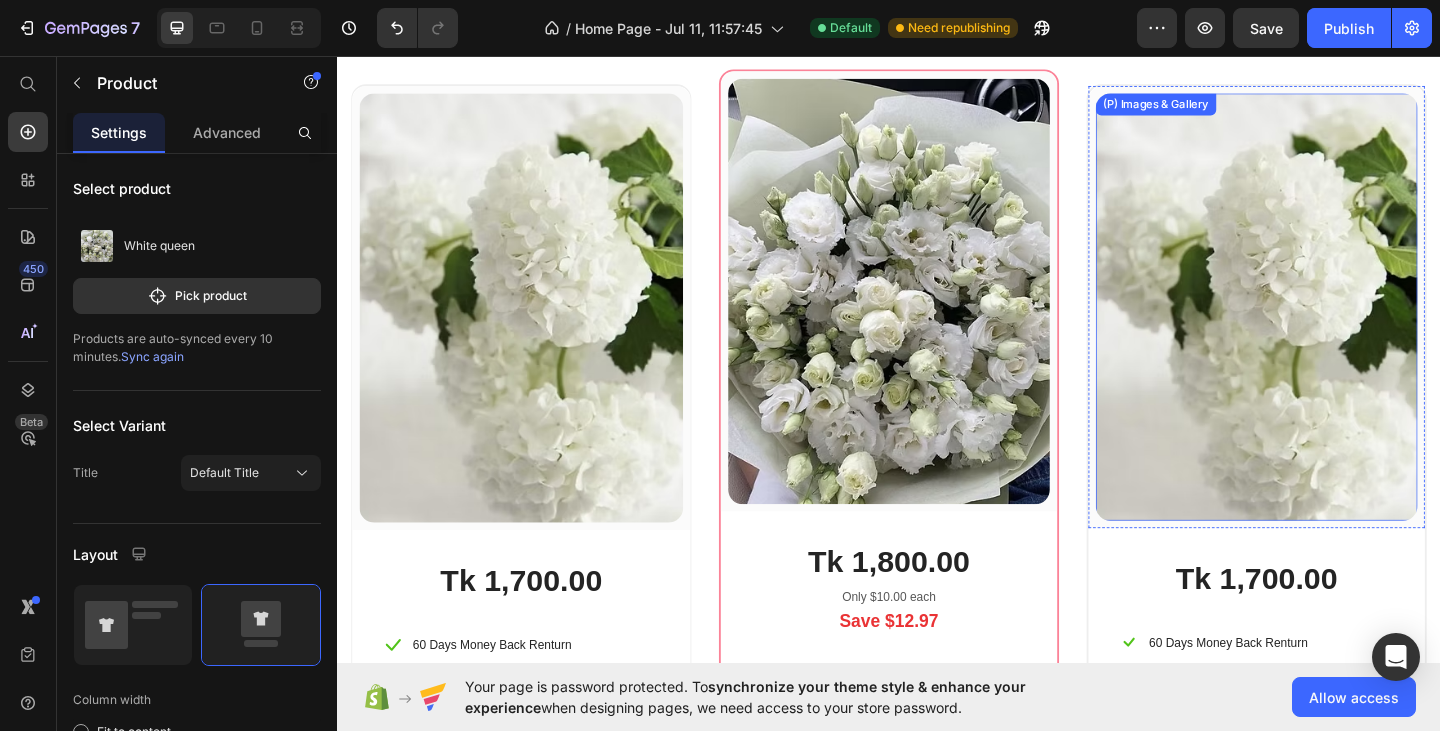 click at bounding box center (1337, 329) 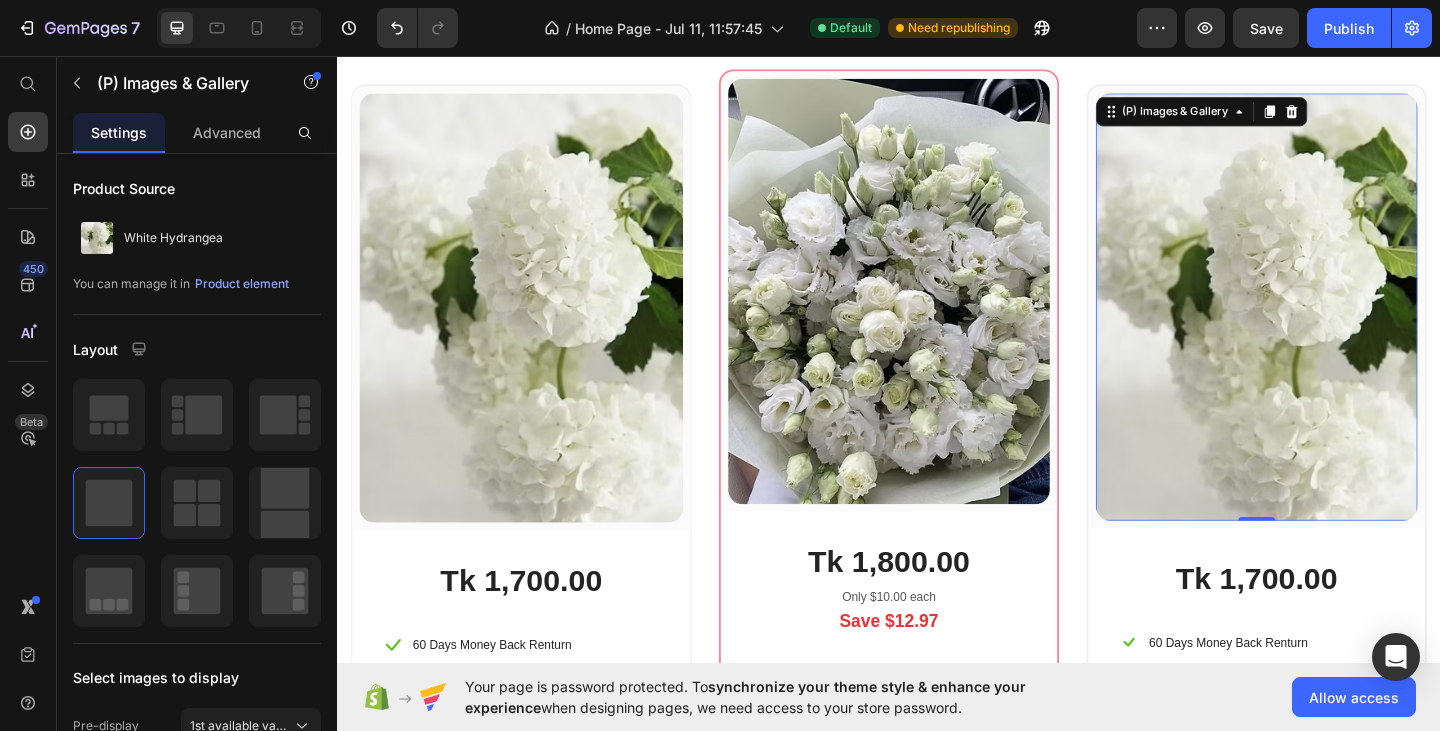 click at bounding box center (1337, 329) 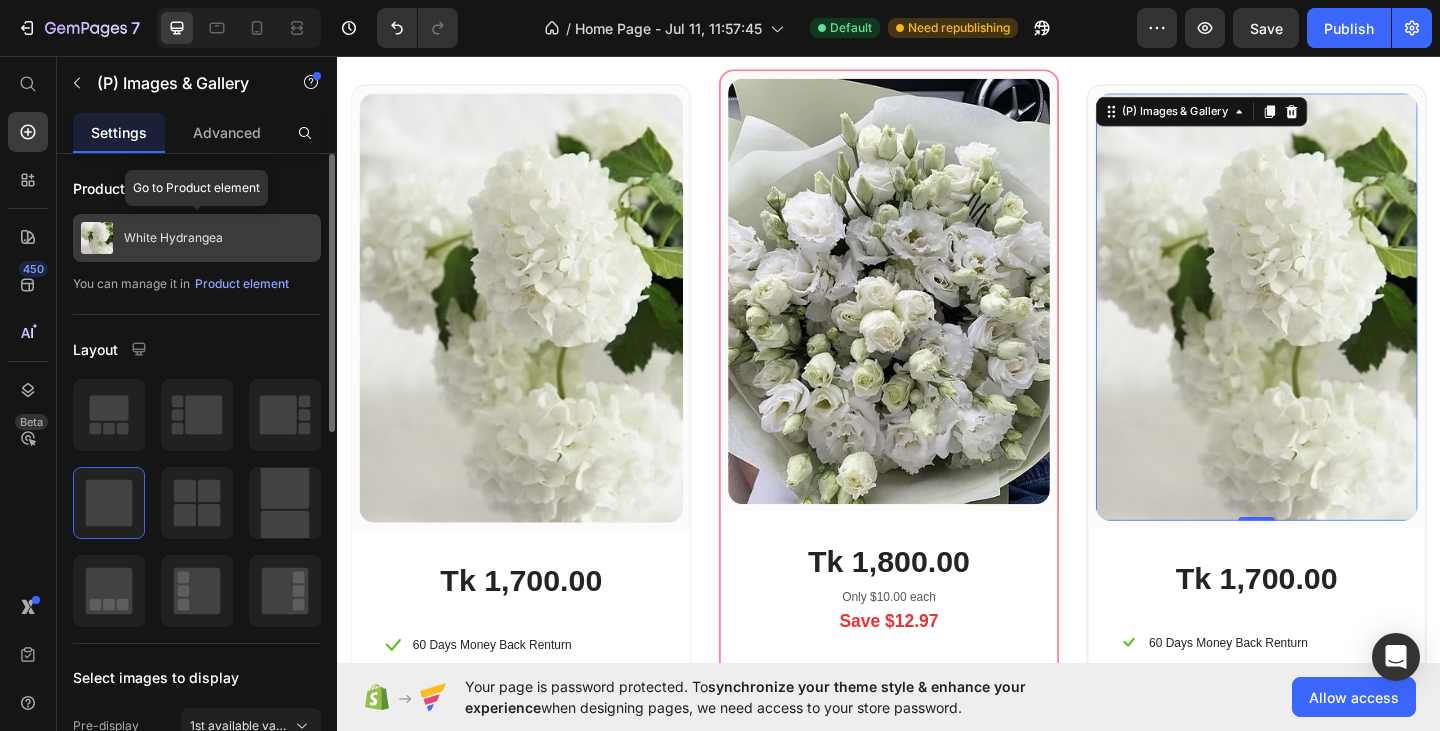 click on "White Hydrangea" at bounding box center (197, 238) 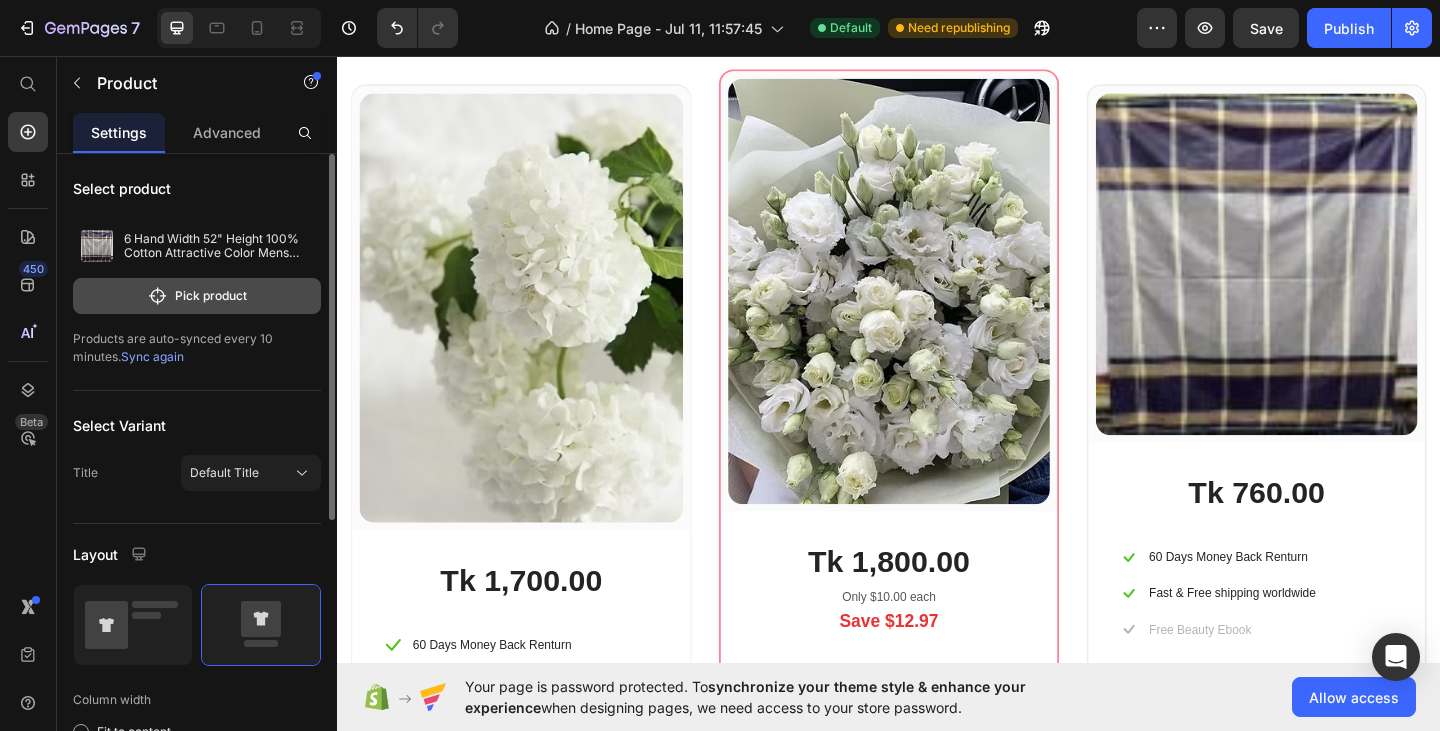 click on "Pick product" at bounding box center [197, 296] 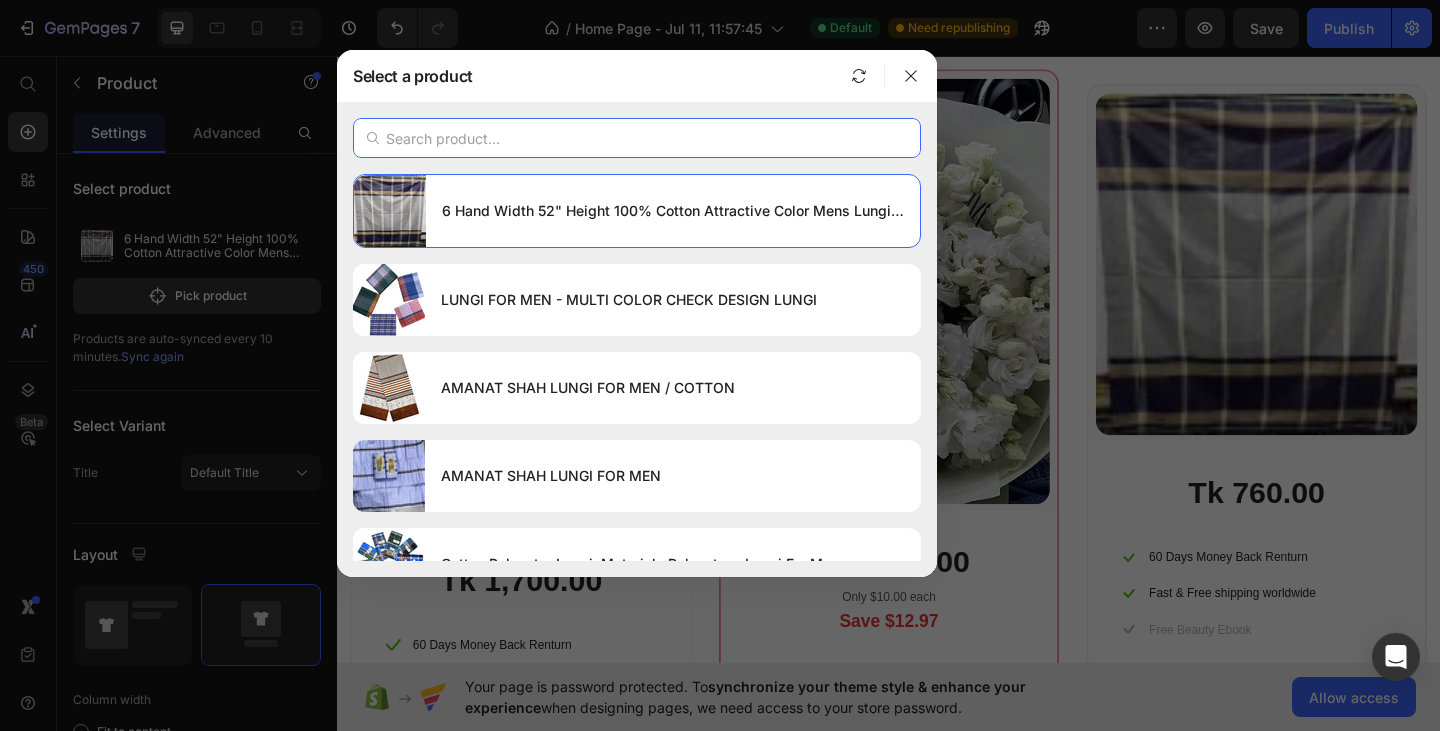 click at bounding box center (637, 138) 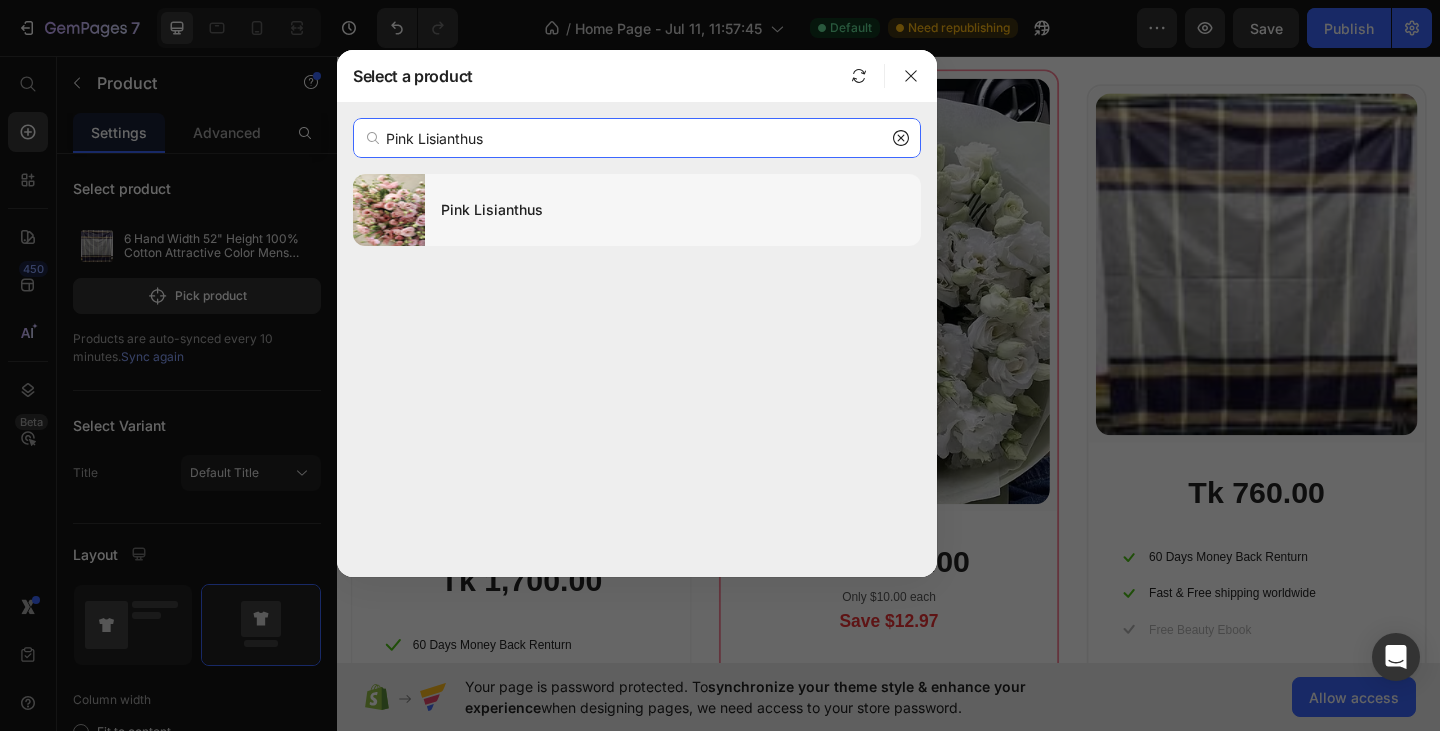 type on "Pink Lisianthus" 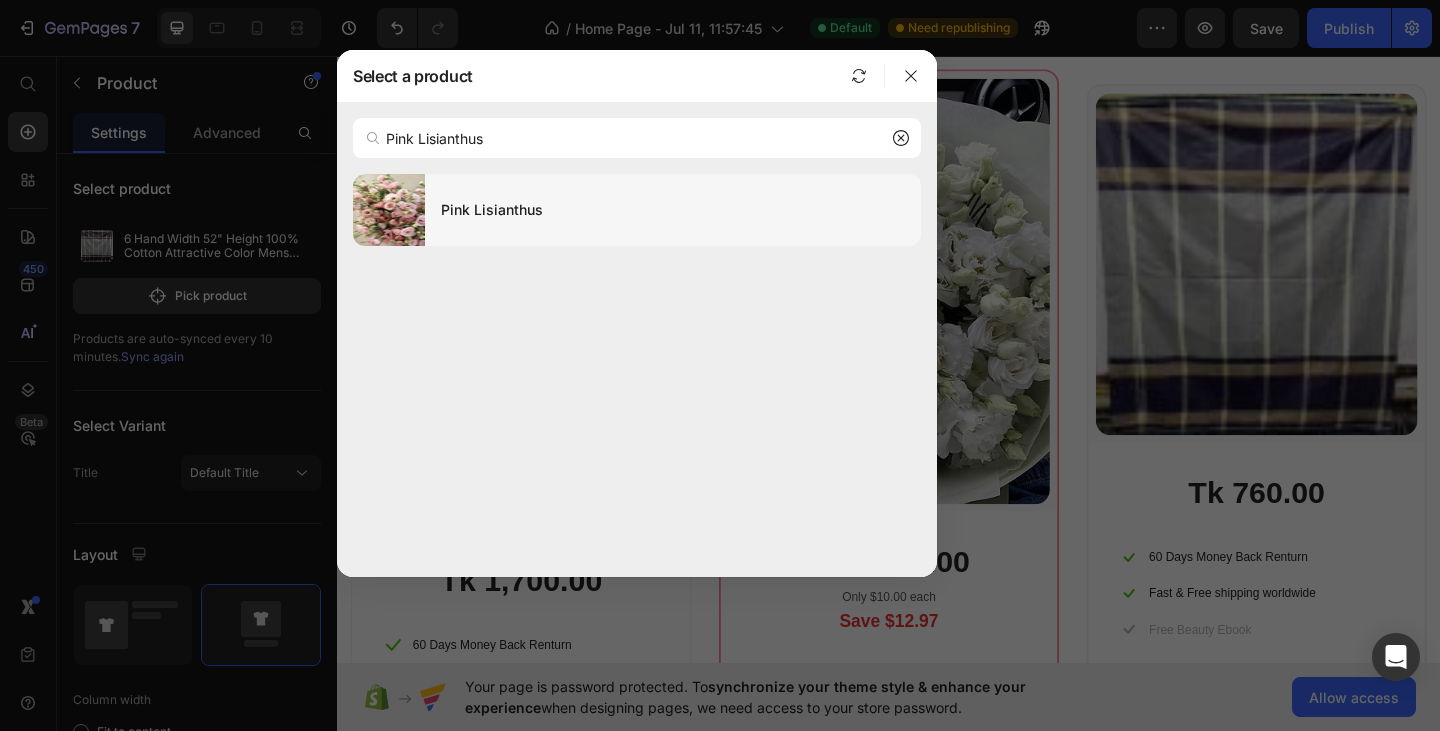 click on "Pink Lisianthus" at bounding box center [673, 210] 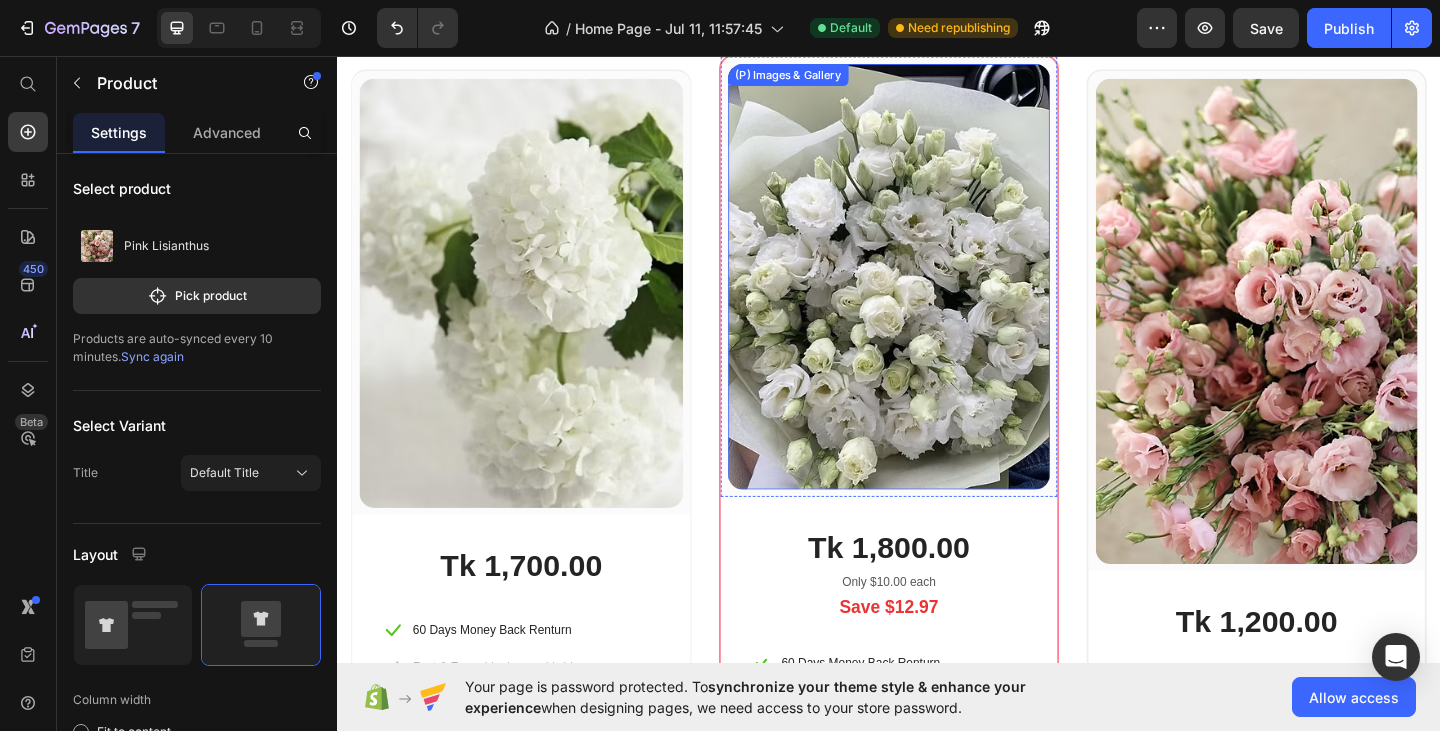scroll, scrollTop: 1224, scrollLeft: 0, axis: vertical 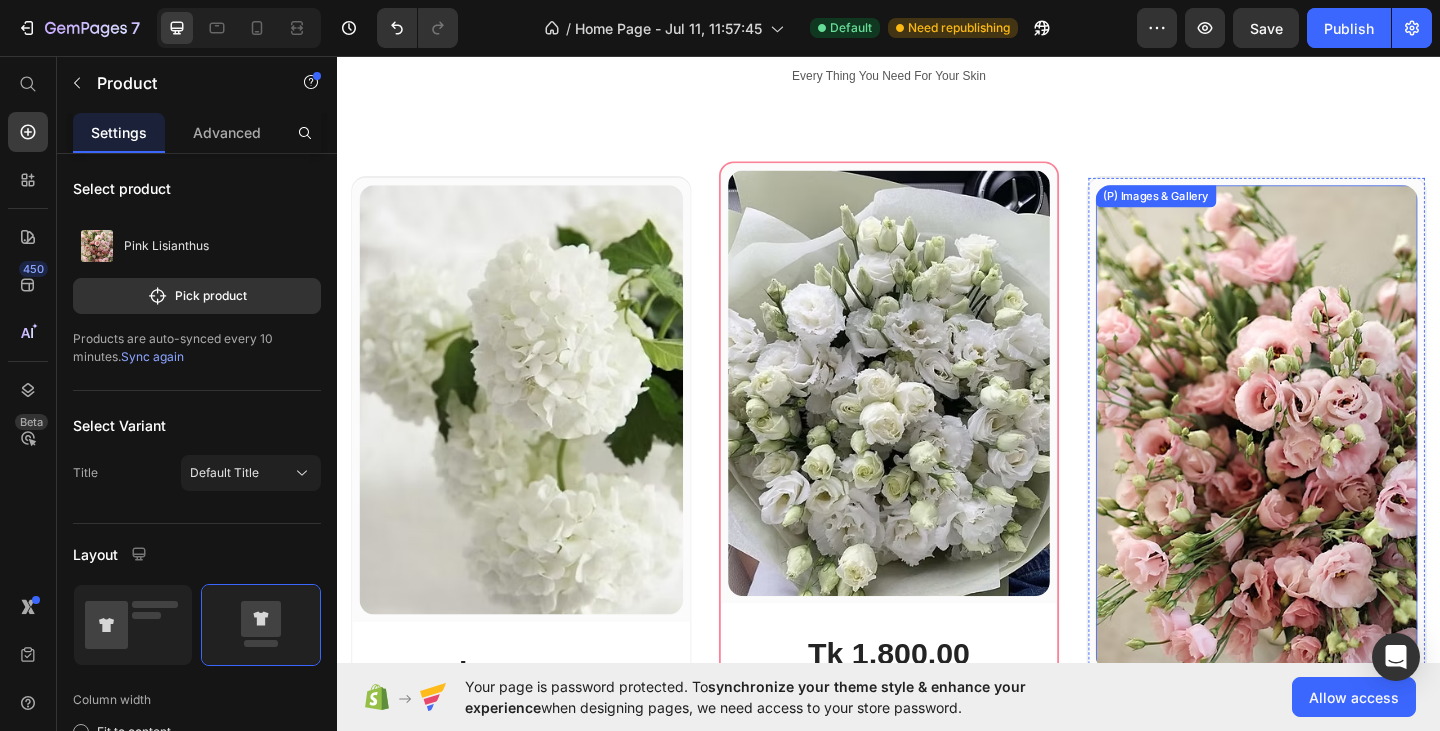 click on "(P) Images & Gallery" at bounding box center [1227, 209] 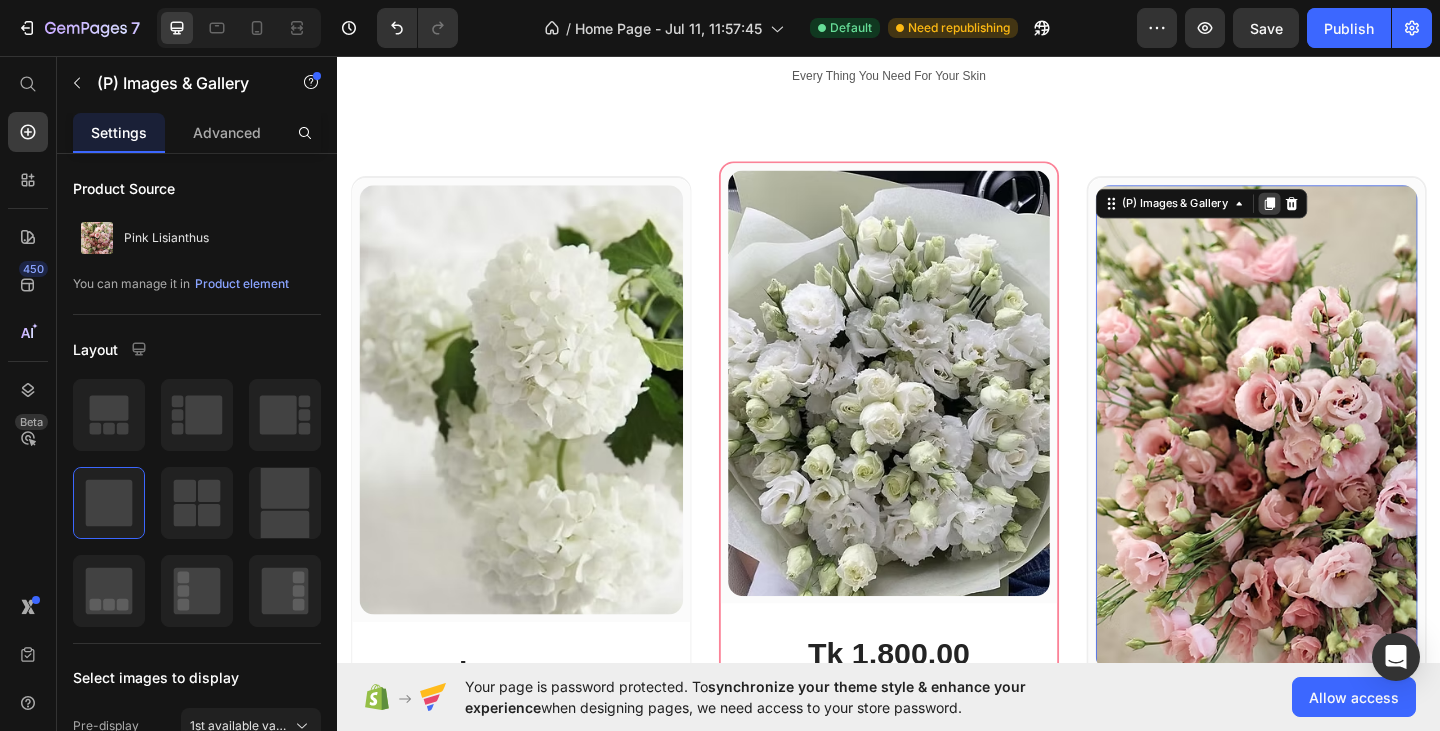 click 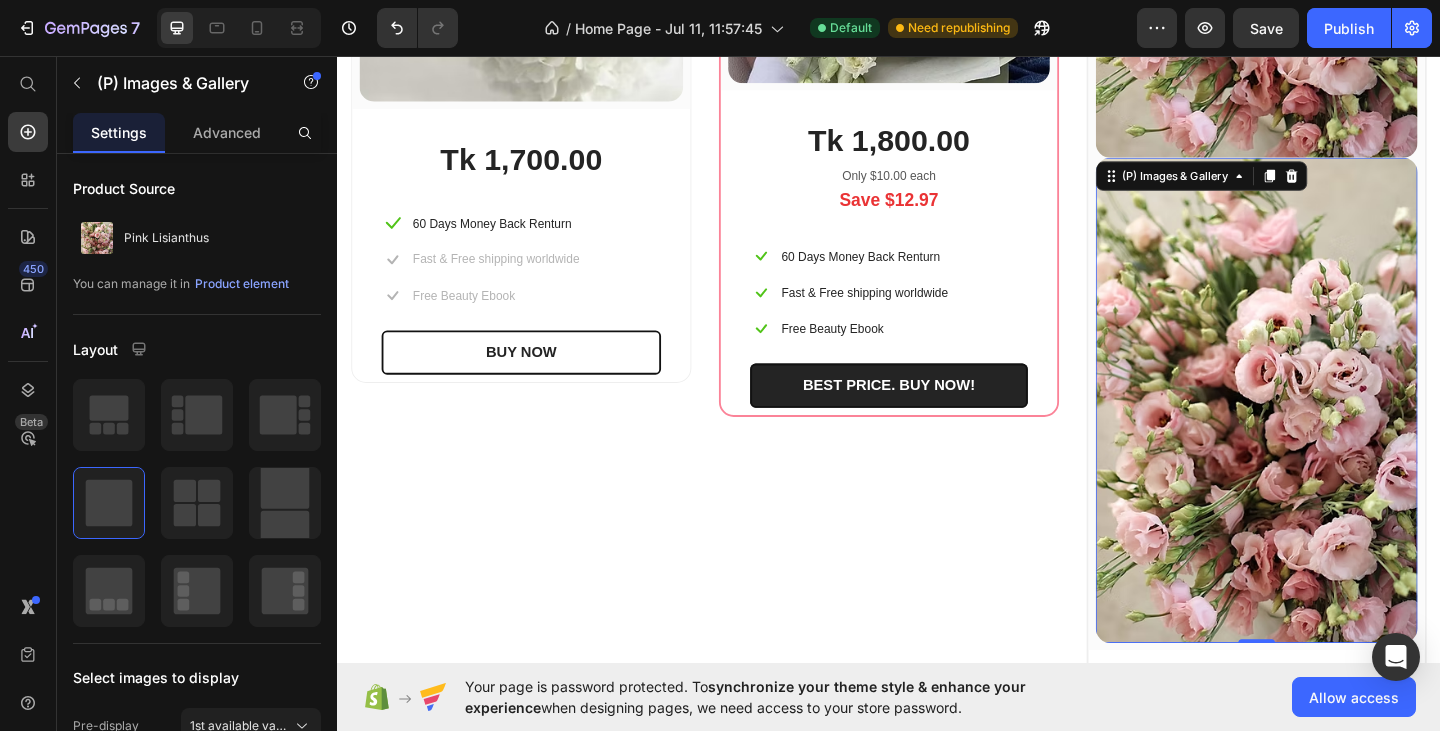 scroll, scrollTop: 1811, scrollLeft: 0, axis: vertical 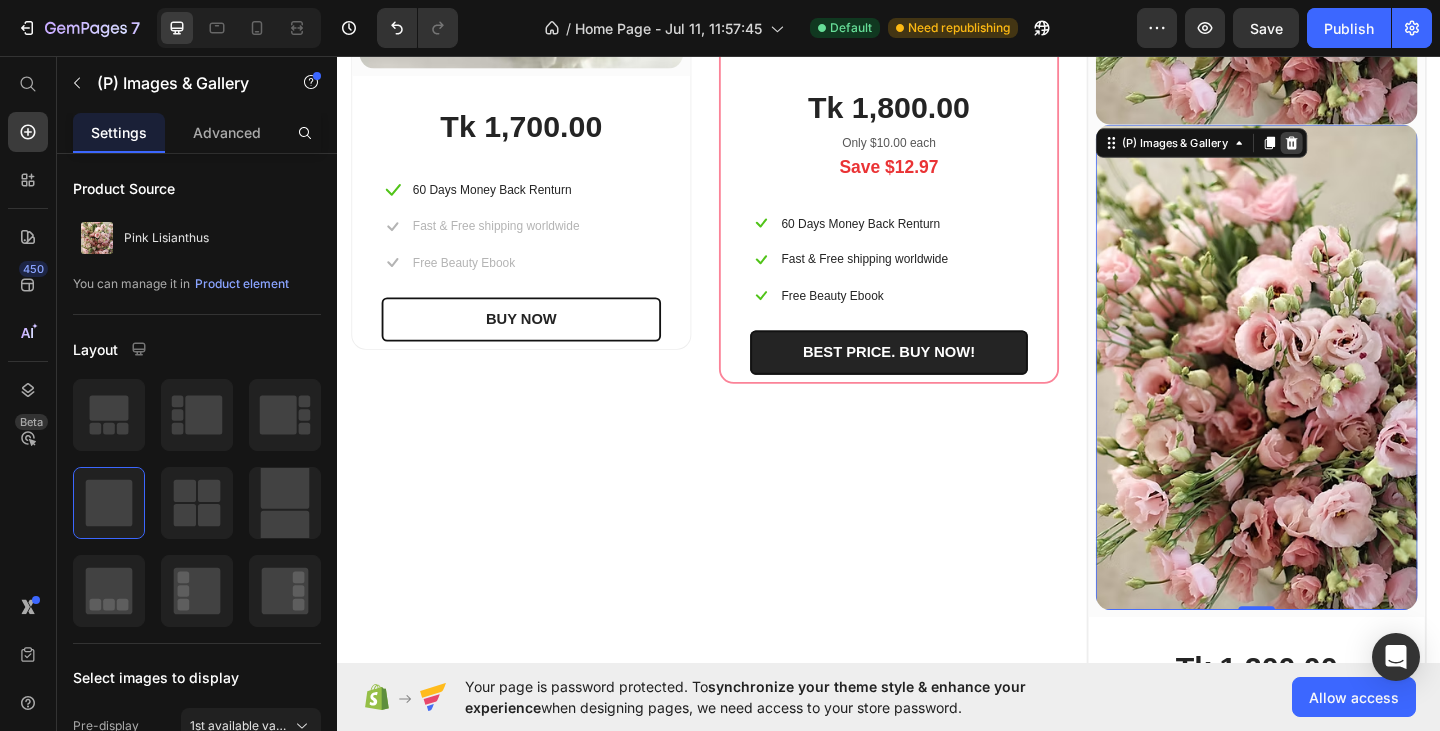 click 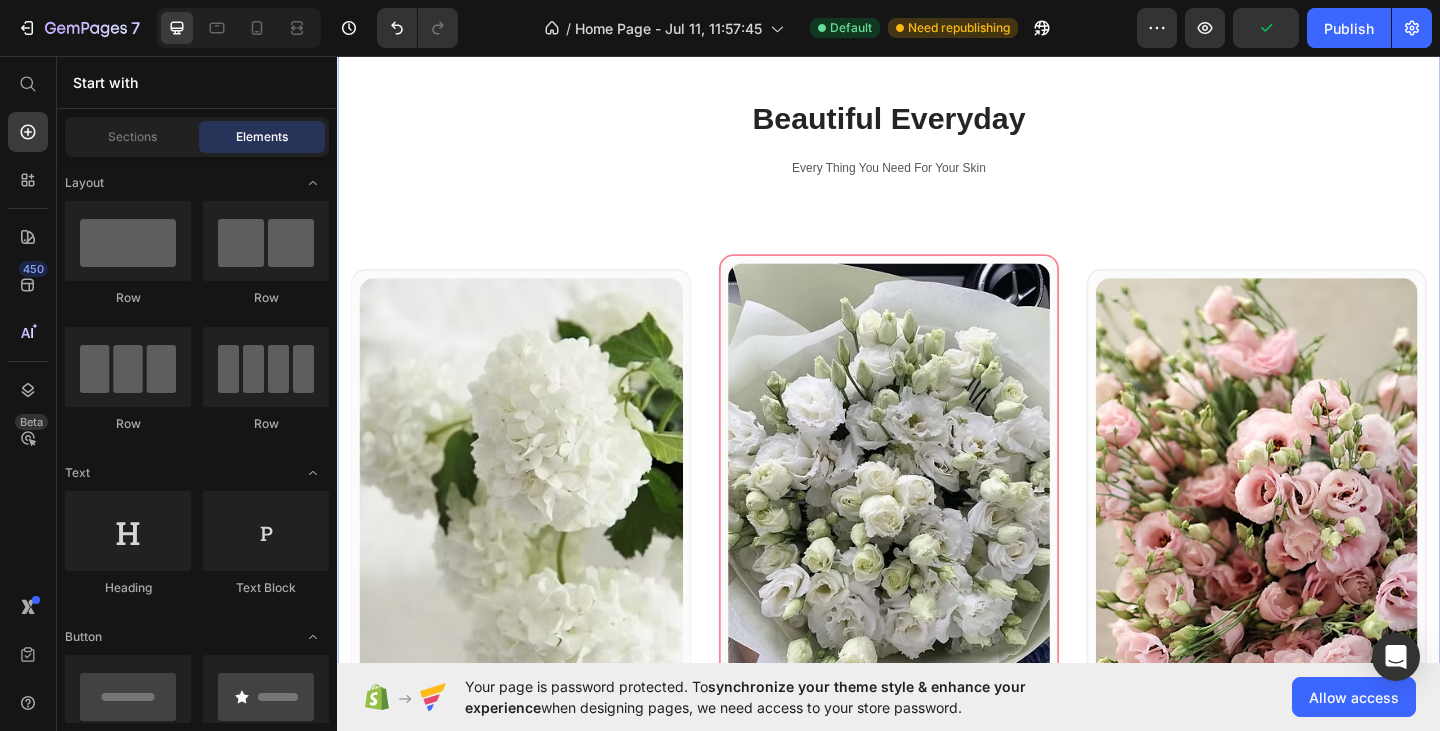 scroll, scrollTop: 911, scrollLeft: 0, axis: vertical 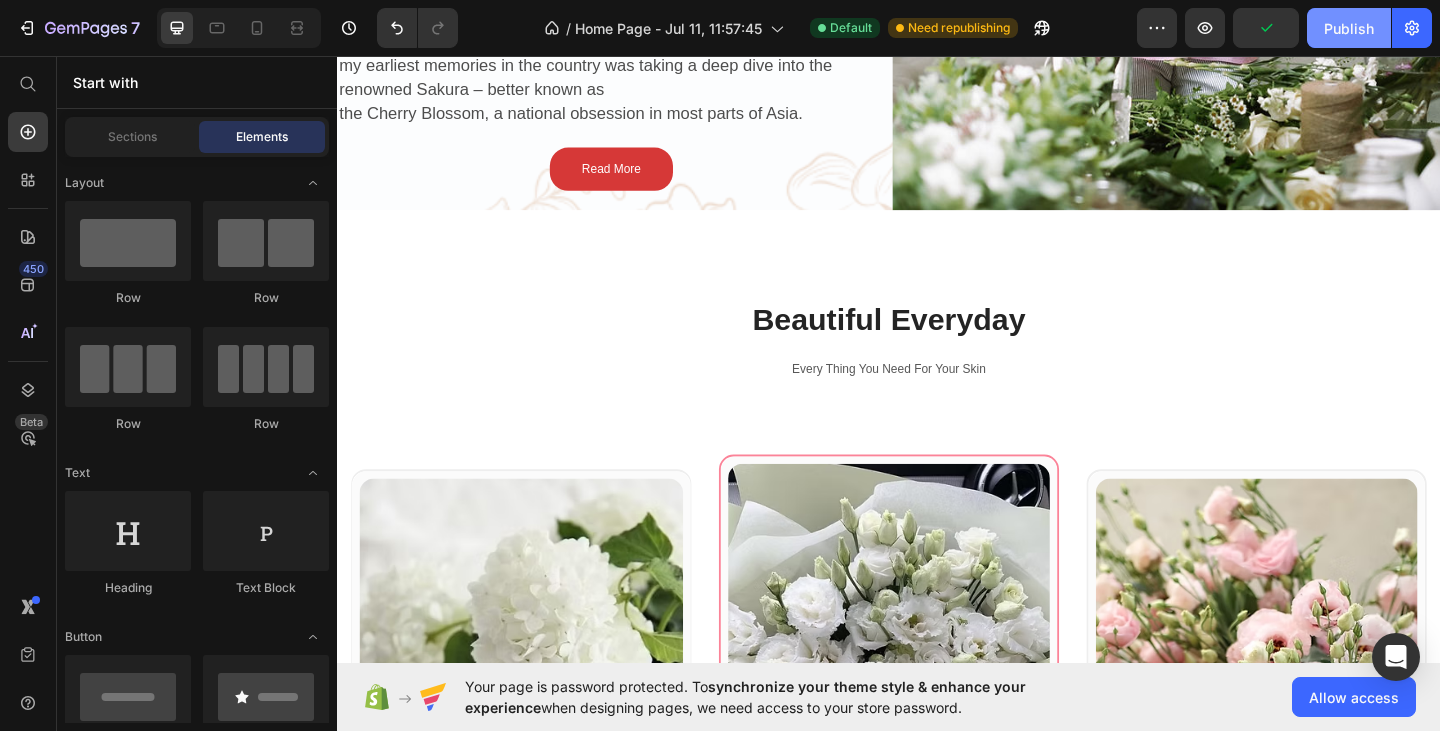 click on "Publish" at bounding box center [1349, 28] 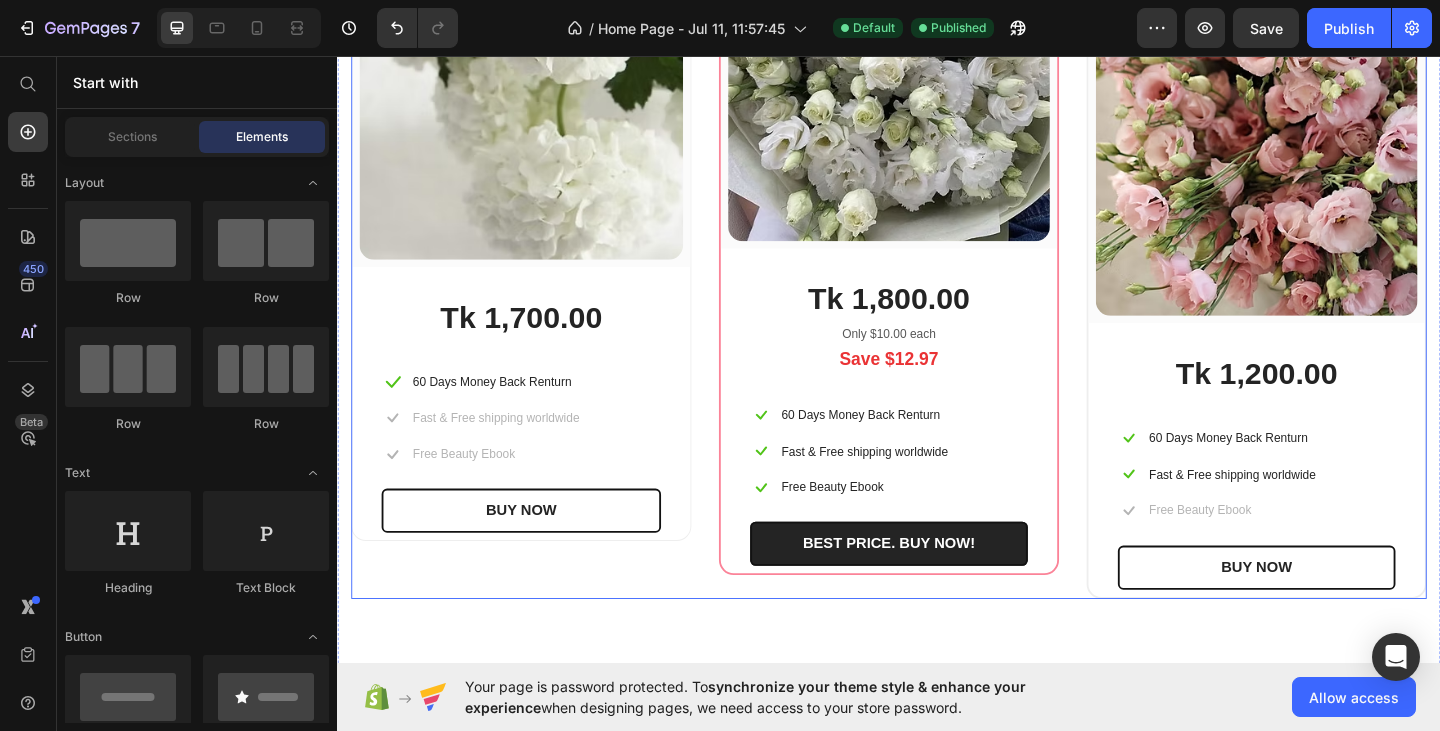 scroll, scrollTop: 1611, scrollLeft: 0, axis: vertical 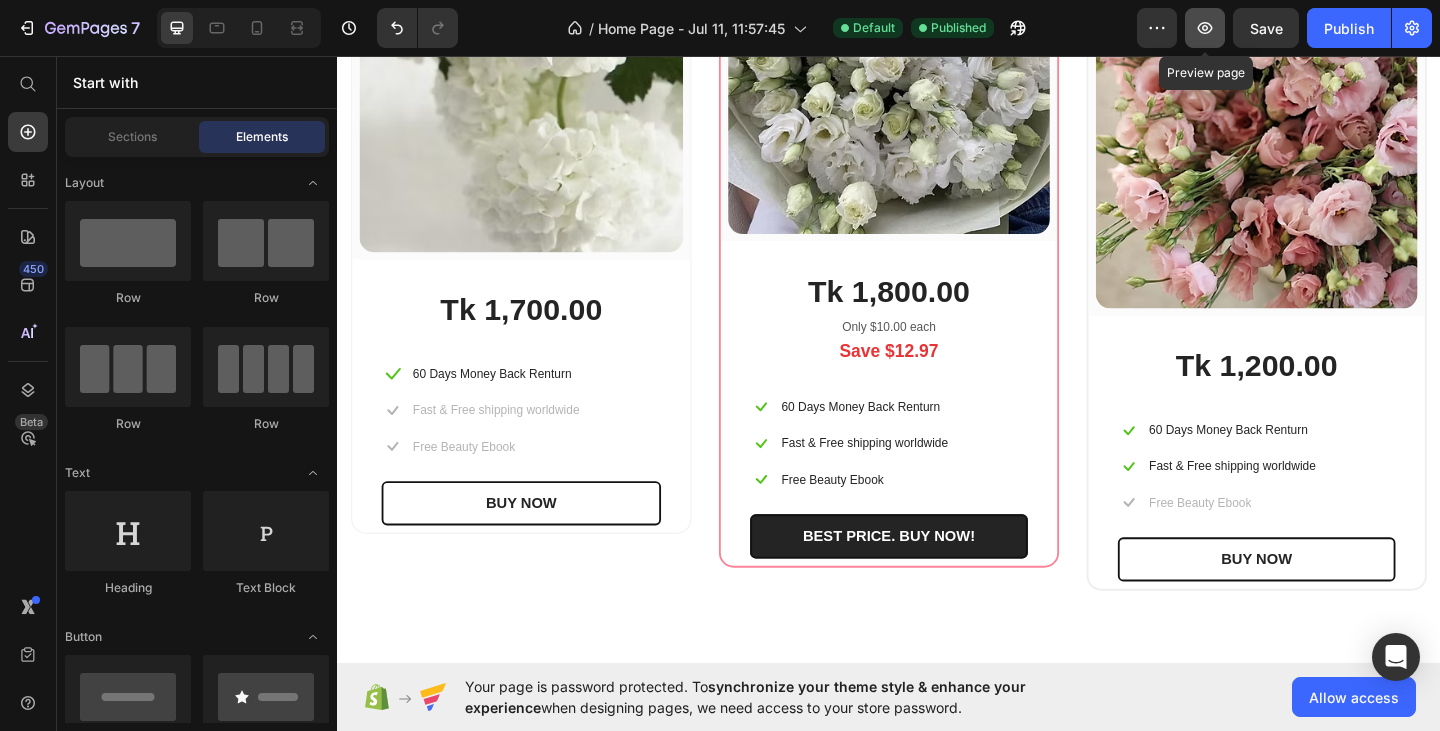 click 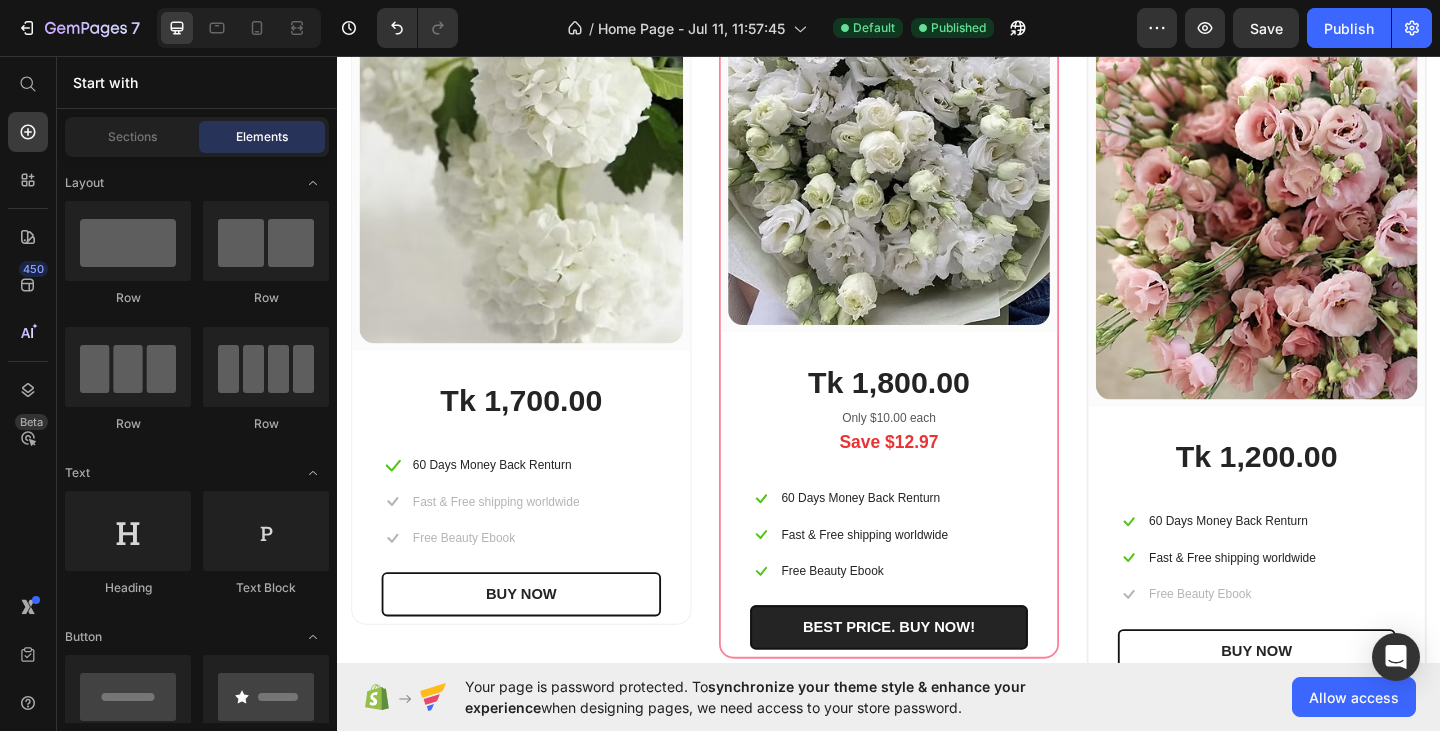 scroll, scrollTop: 1511, scrollLeft: 0, axis: vertical 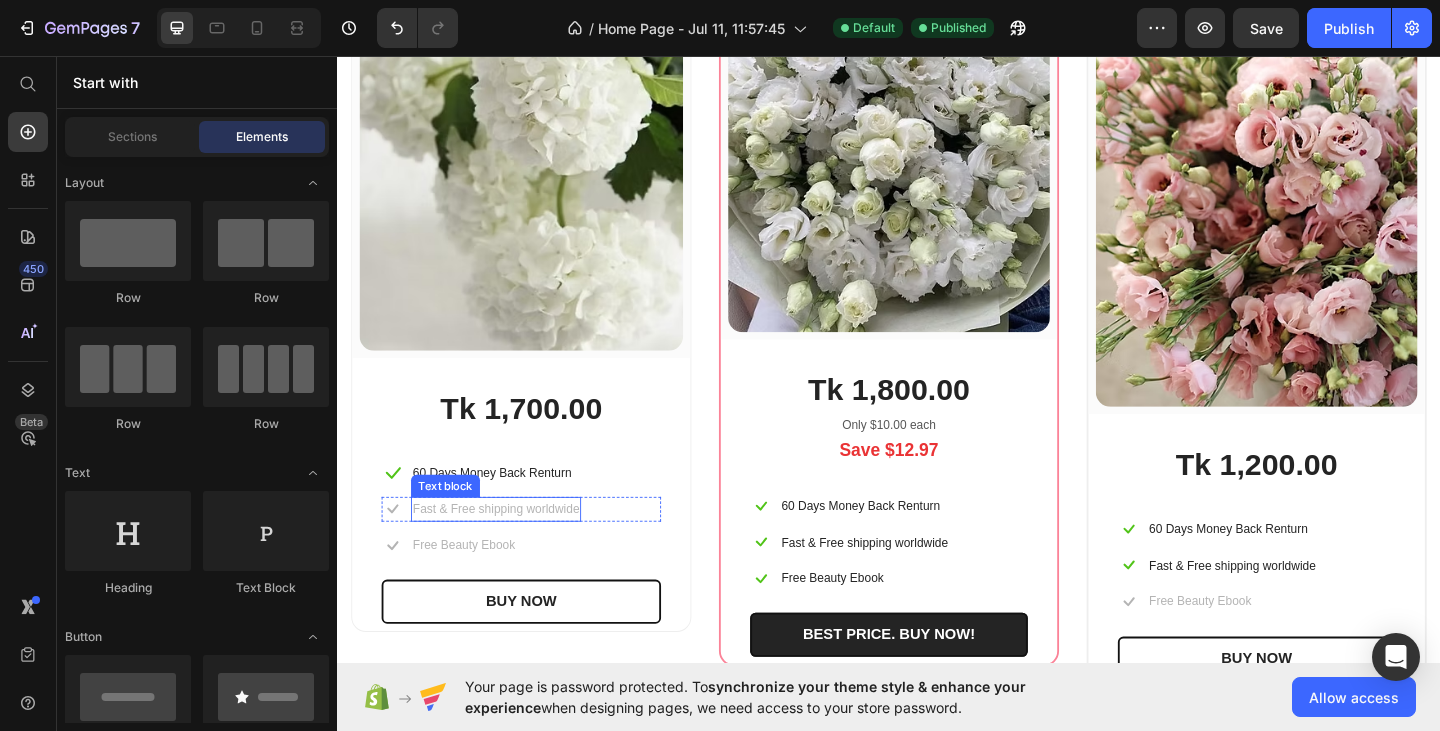 click on "Text block" at bounding box center [454, 524] 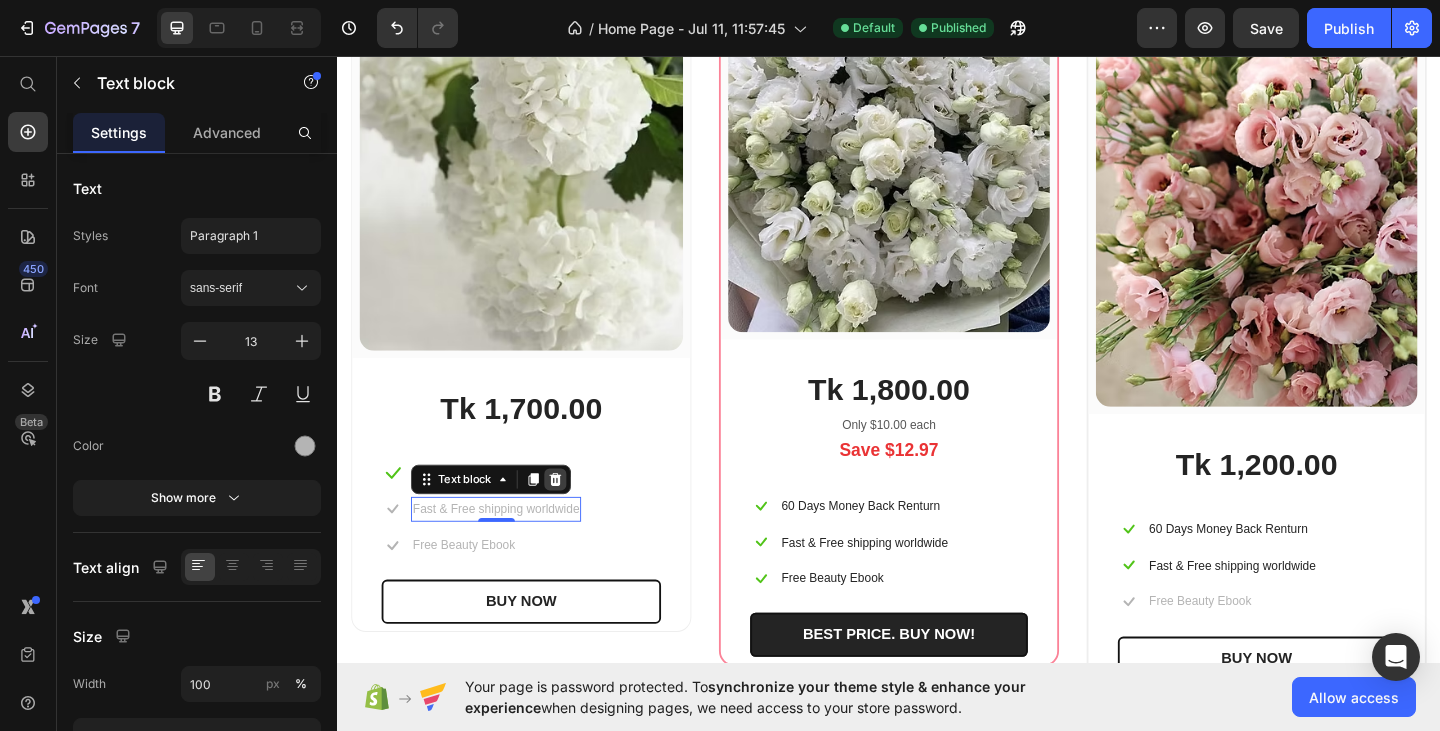 click 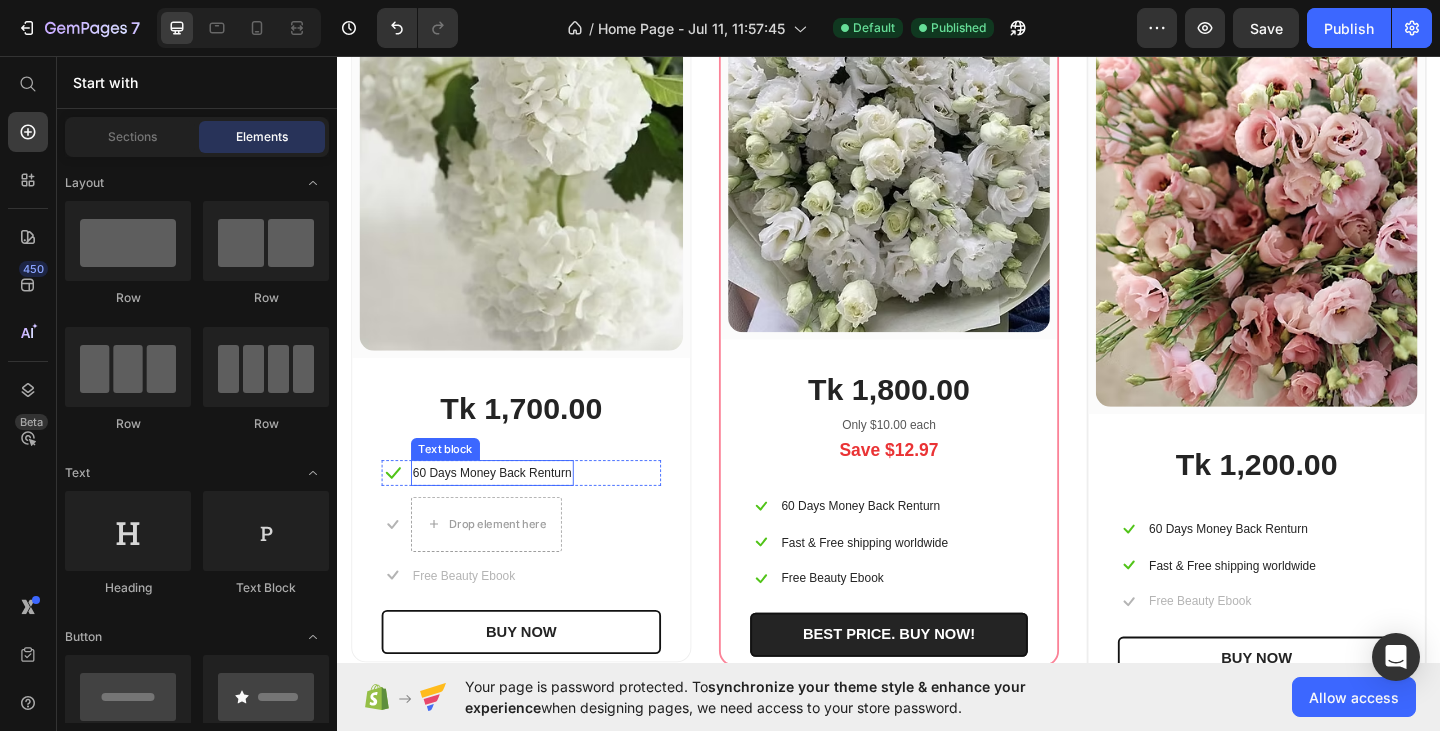 click on "60 Days Money Back Renturn" at bounding box center [505, 509] 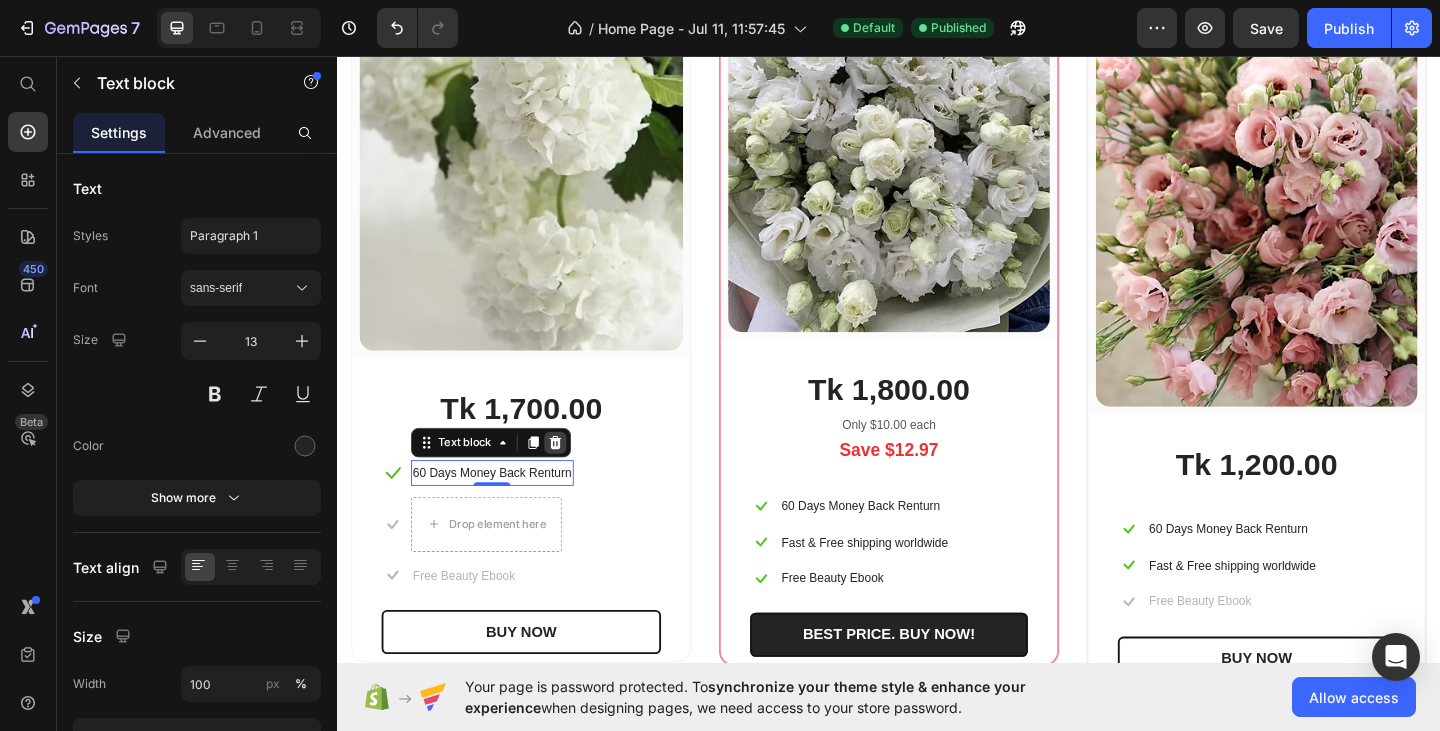 click 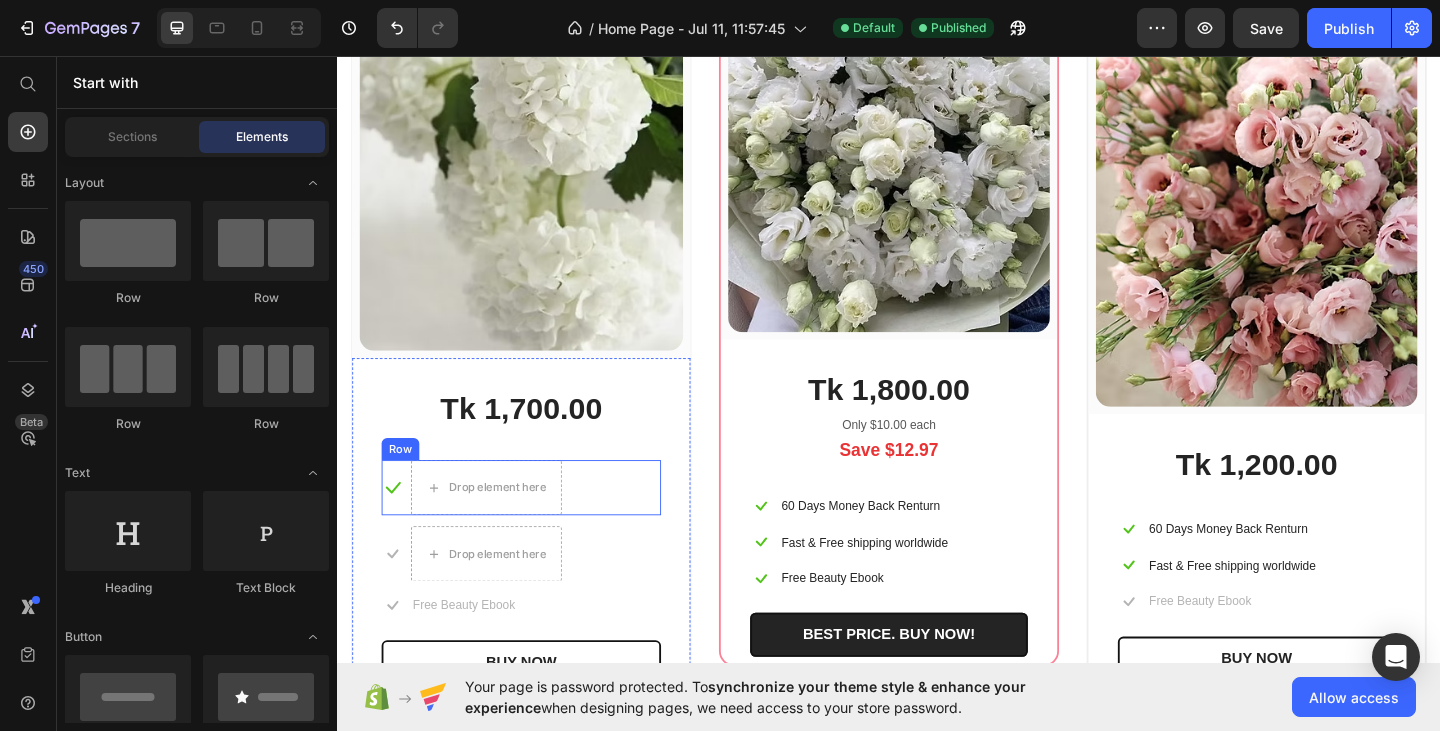 click on "Icon
Drop element here Row" at bounding box center (537, 526) 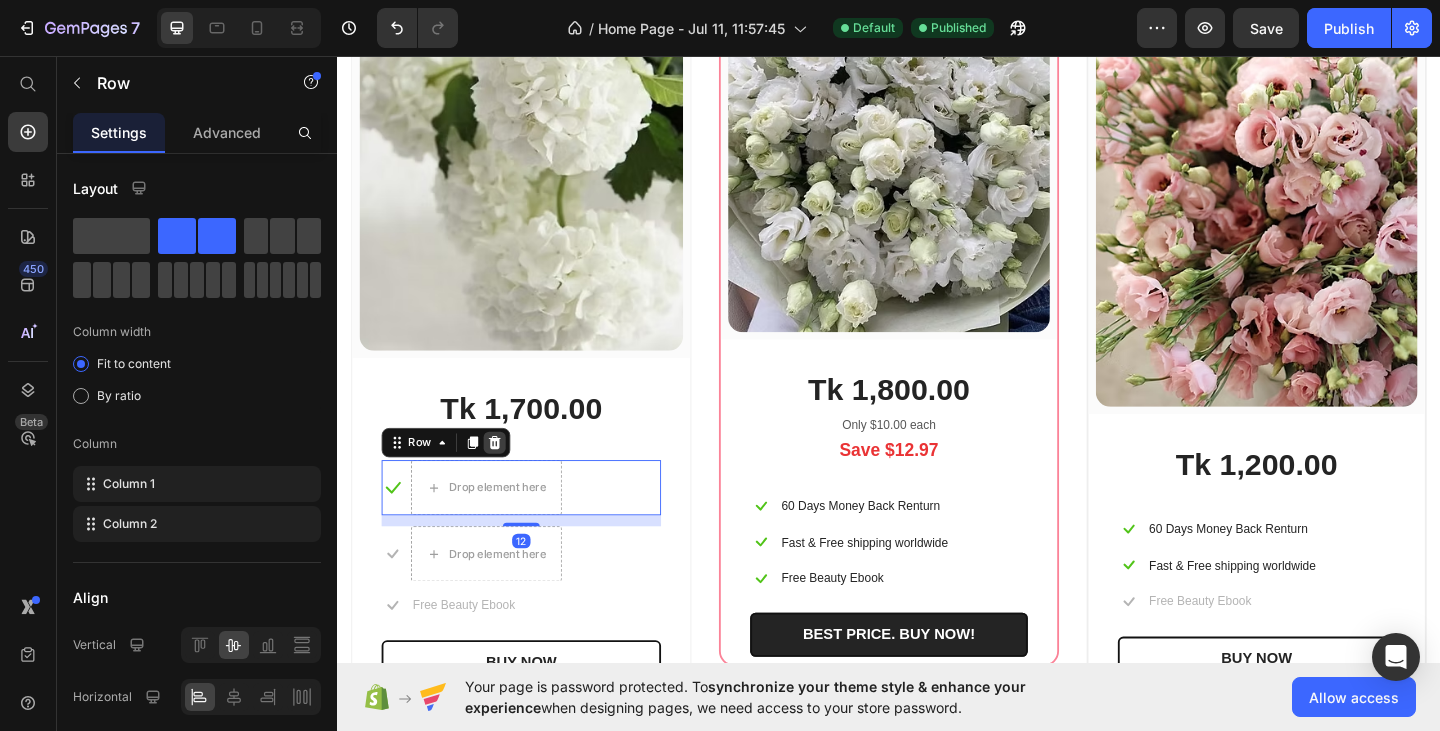 click 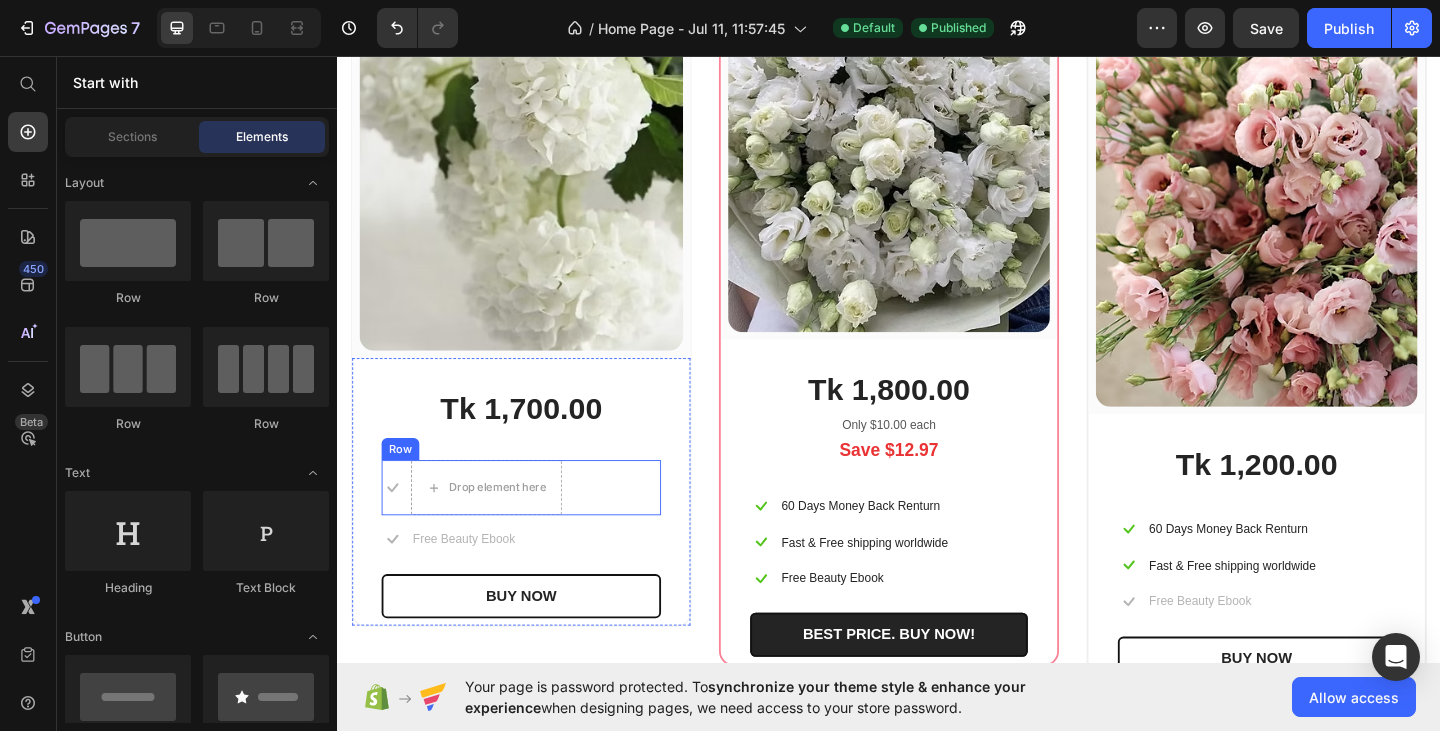 click on "Icon
Drop element here Row" at bounding box center (537, 526) 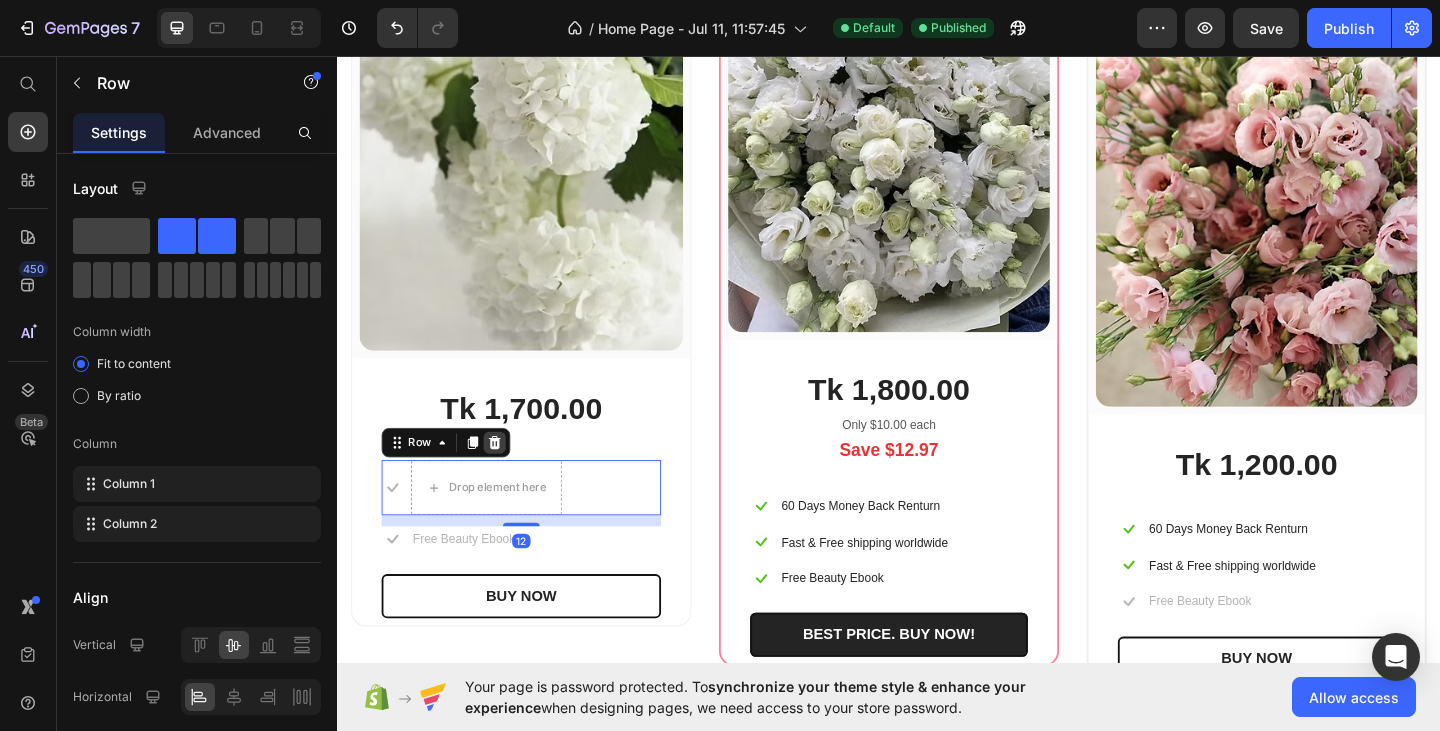 click 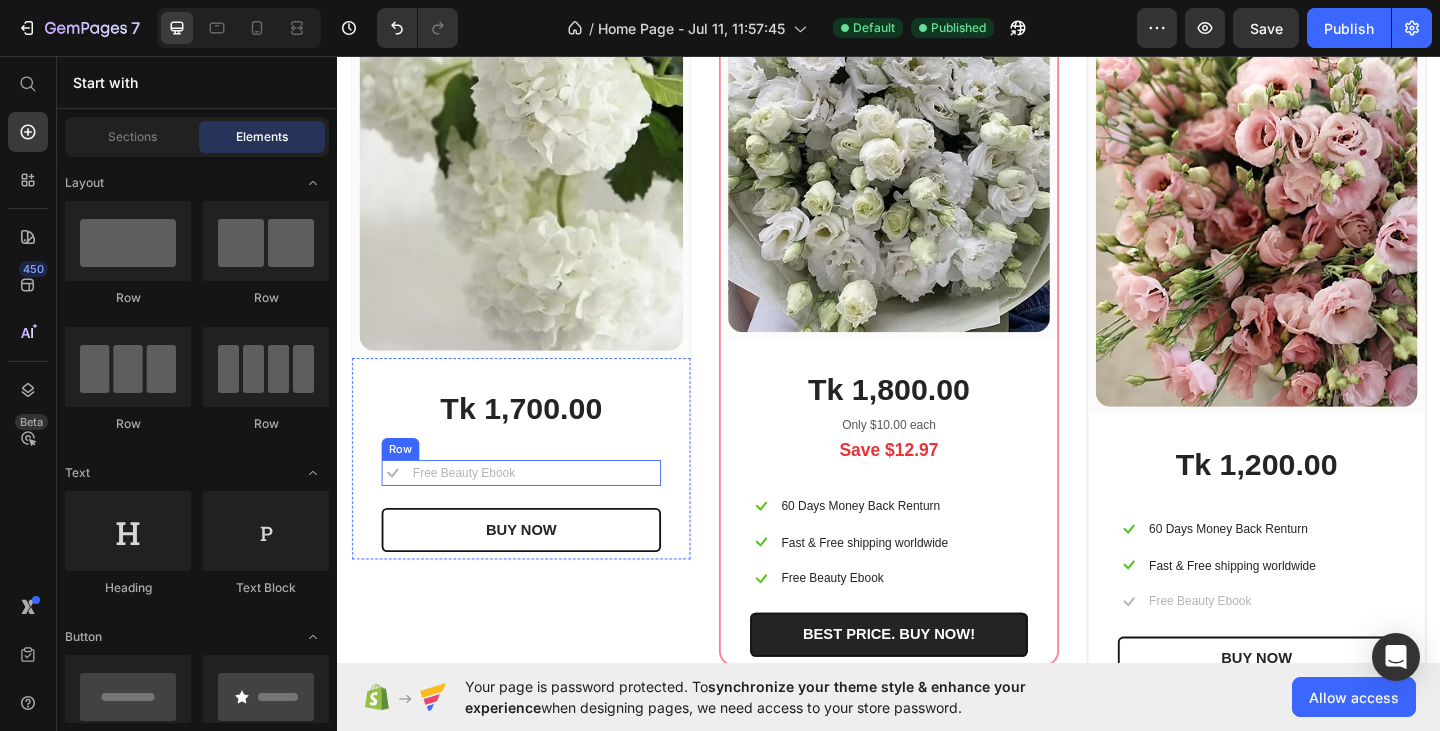 click on "Icon Free Beauty Ebook Text block Row" at bounding box center [537, 509] 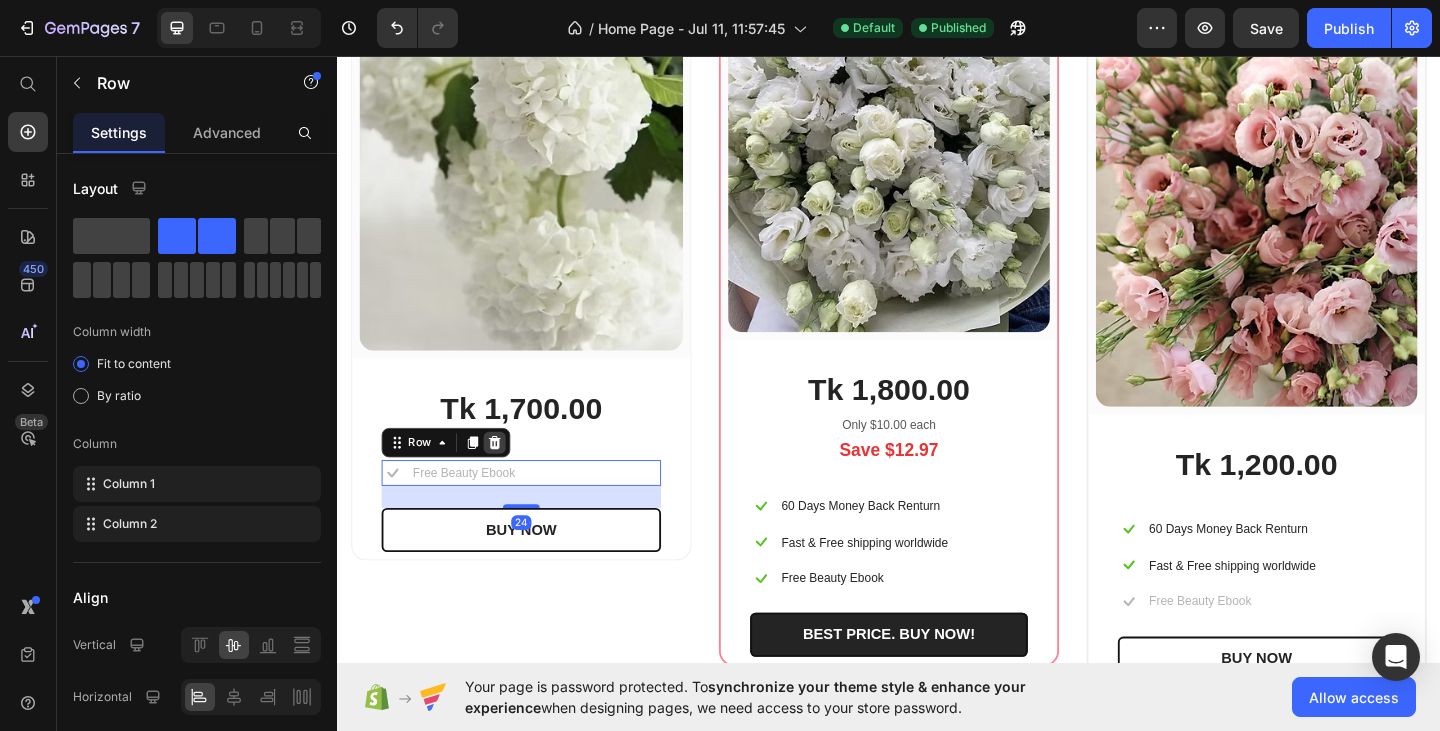 click 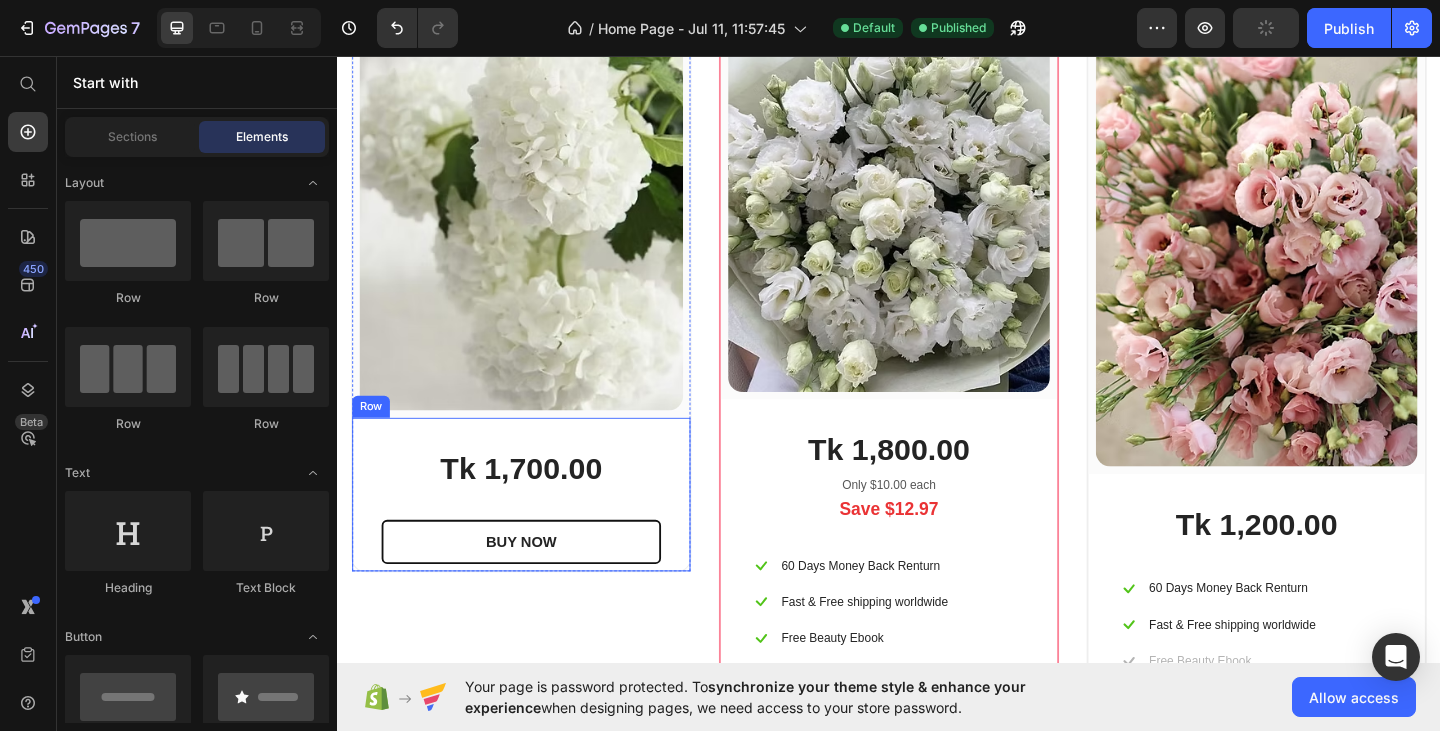 scroll, scrollTop: 1411, scrollLeft: 0, axis: vertical 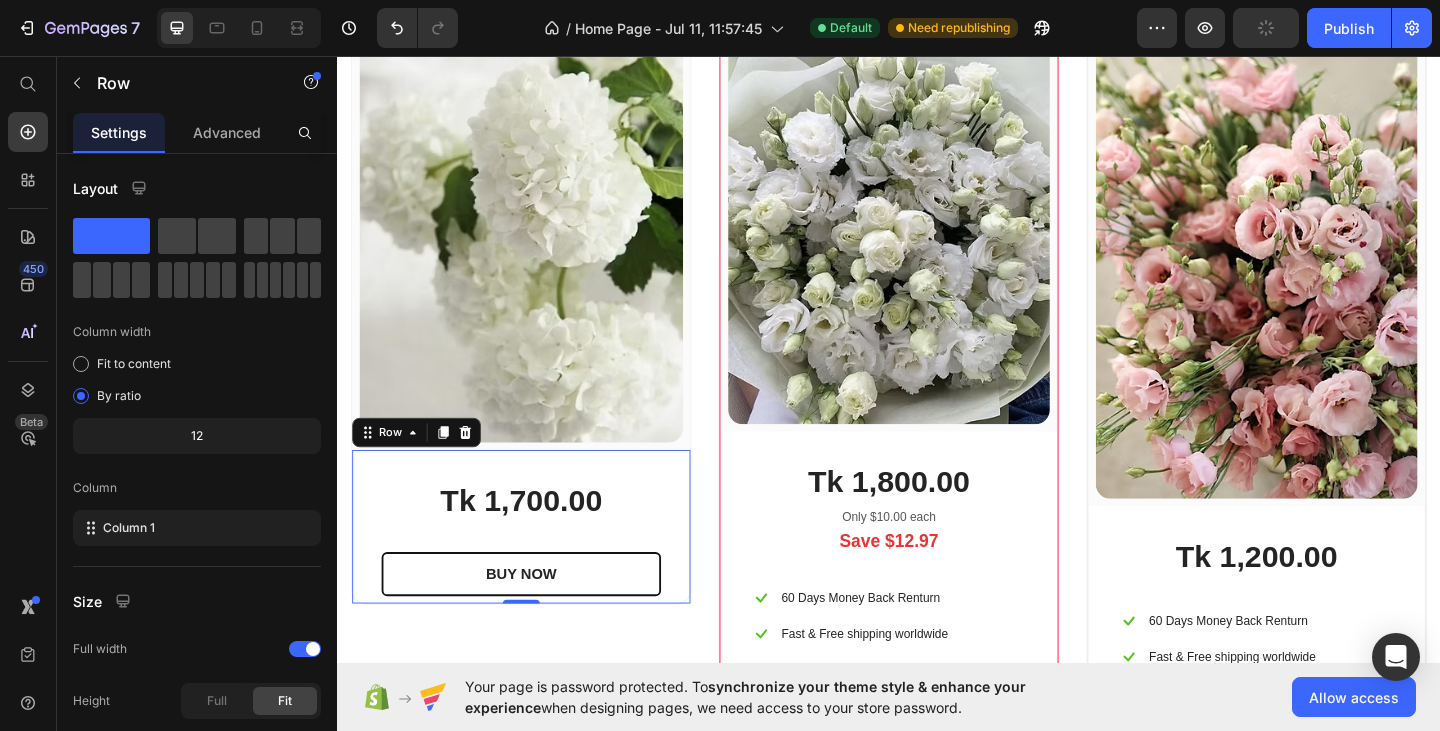 click on "Tk 1,700.00 (P) Price BUY NOW (P) Cart Button Row   0" at bounding box center [537, 568] 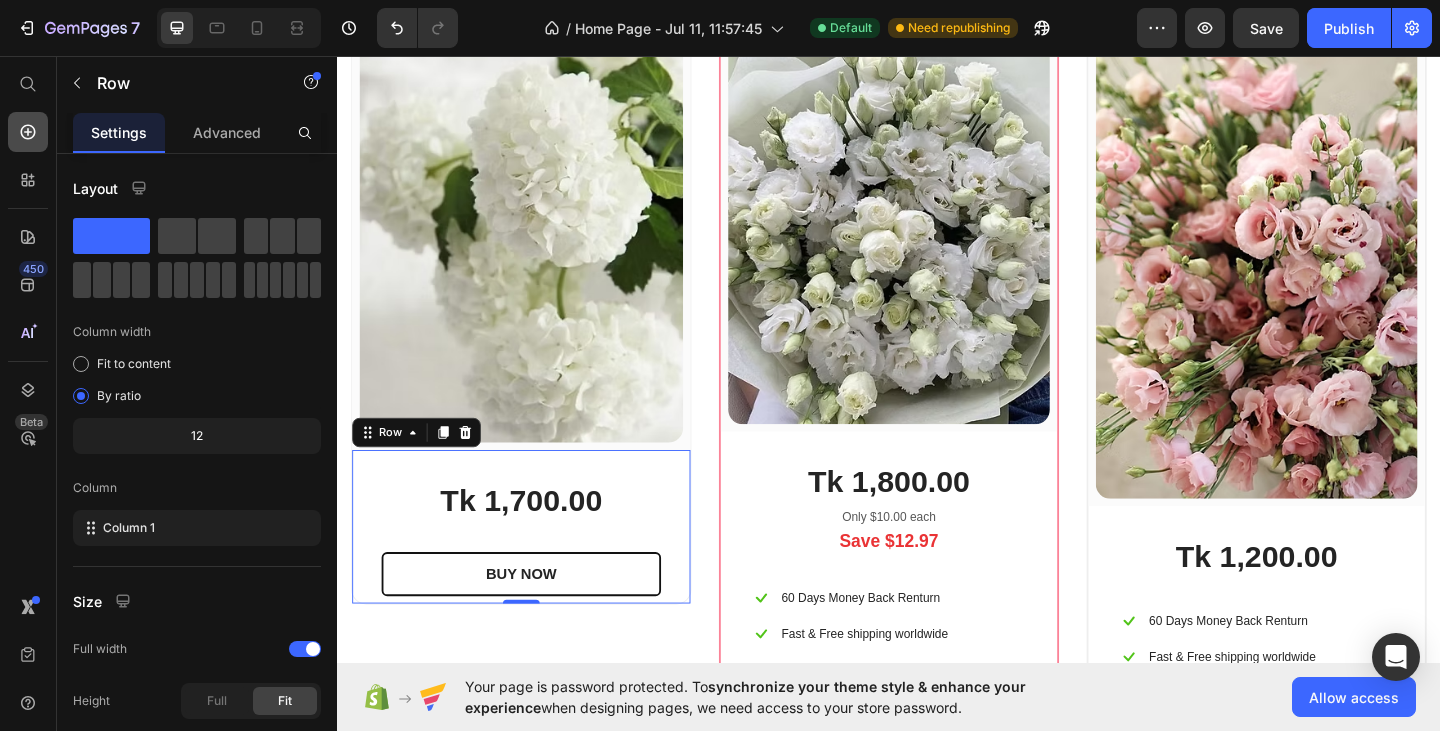 click 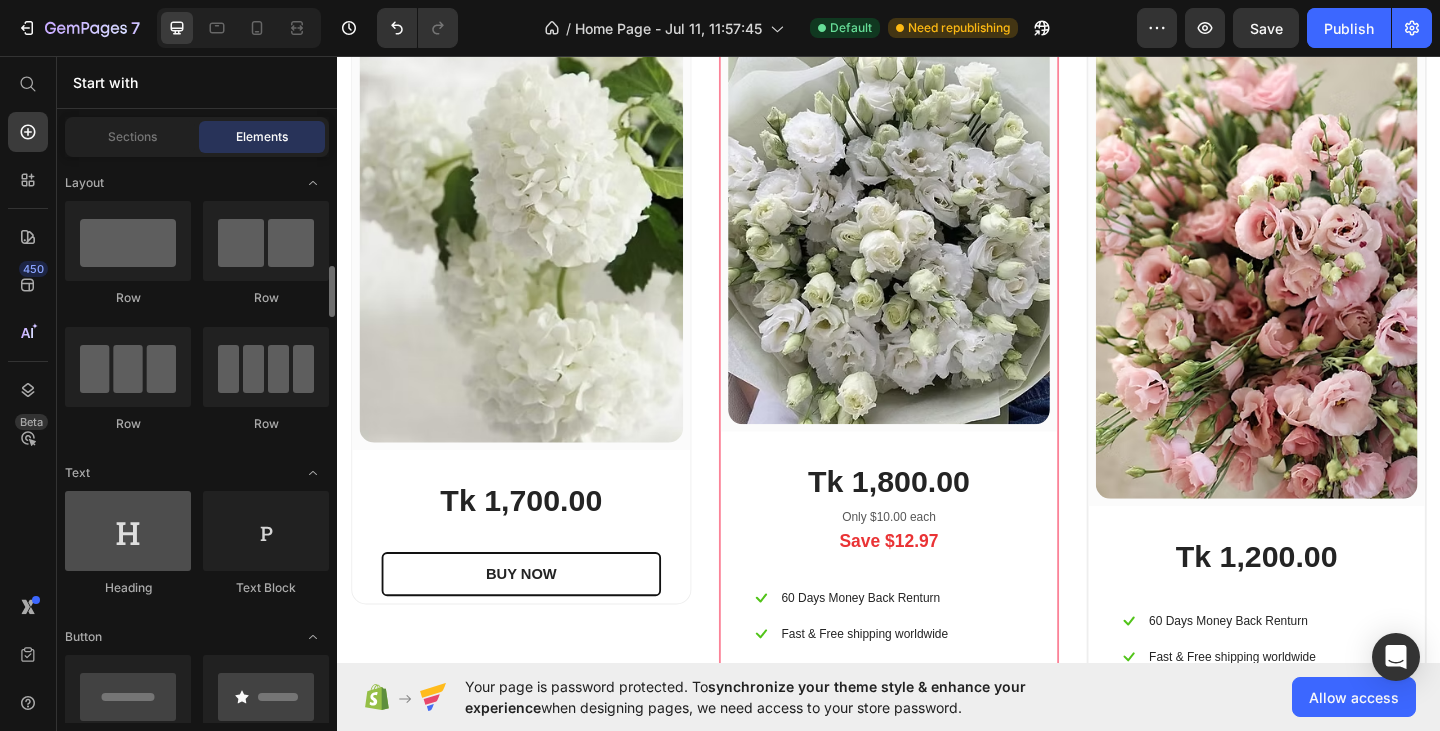 scroll, scrollTop: 100, scrollLeft: 0, axis: vertical 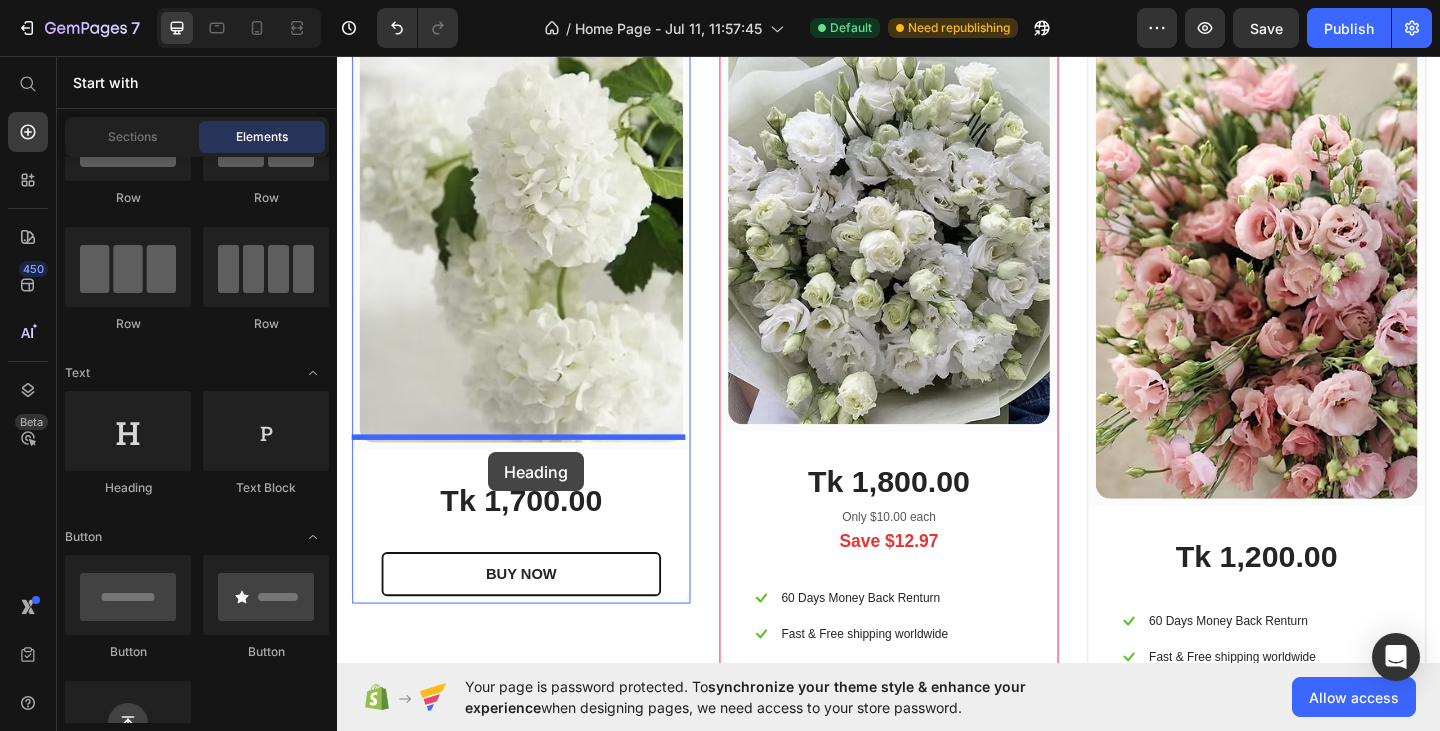 drag, startPoint x: 463, startPoint y: 494, endPoint x: 501, endPoint y: 487, distance: 38.63936 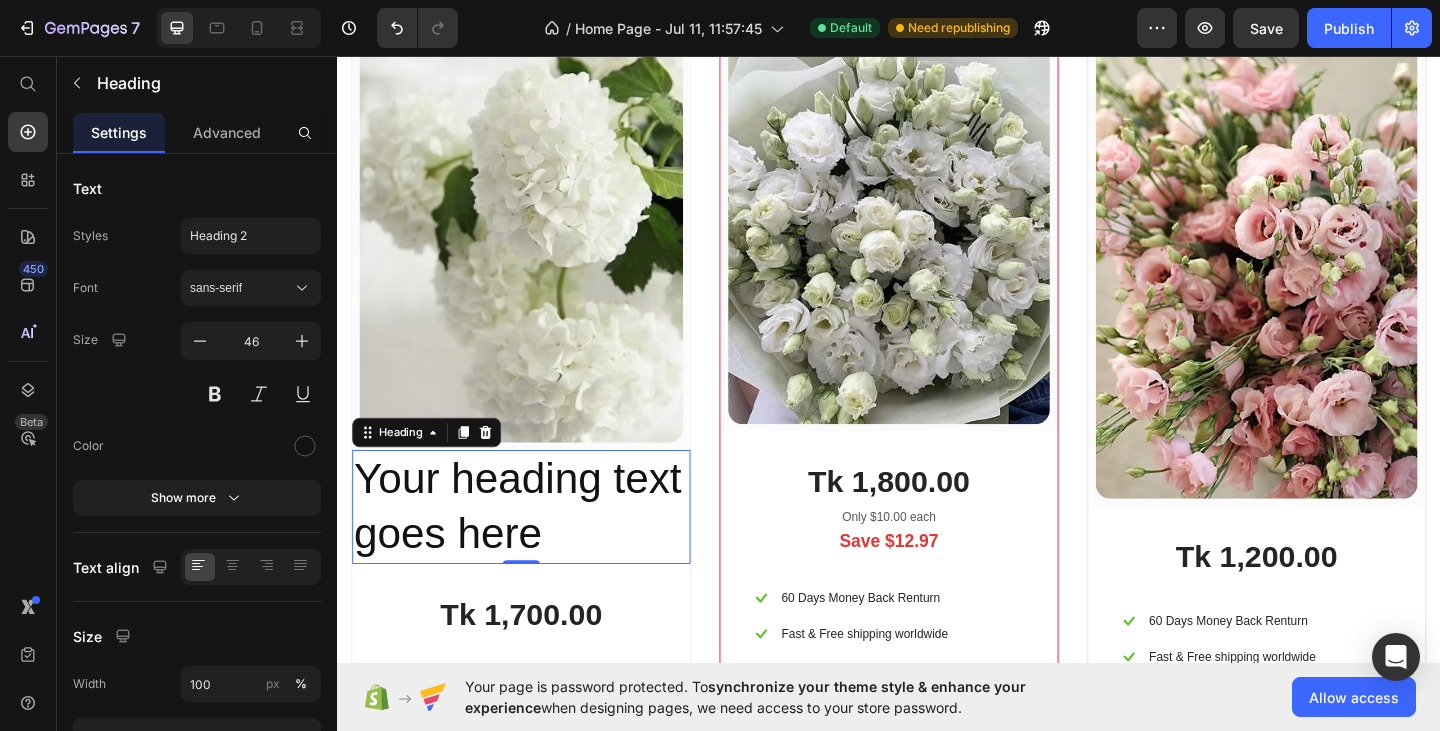 click on "Your heading text goes here" at bounding box center (537, 547) 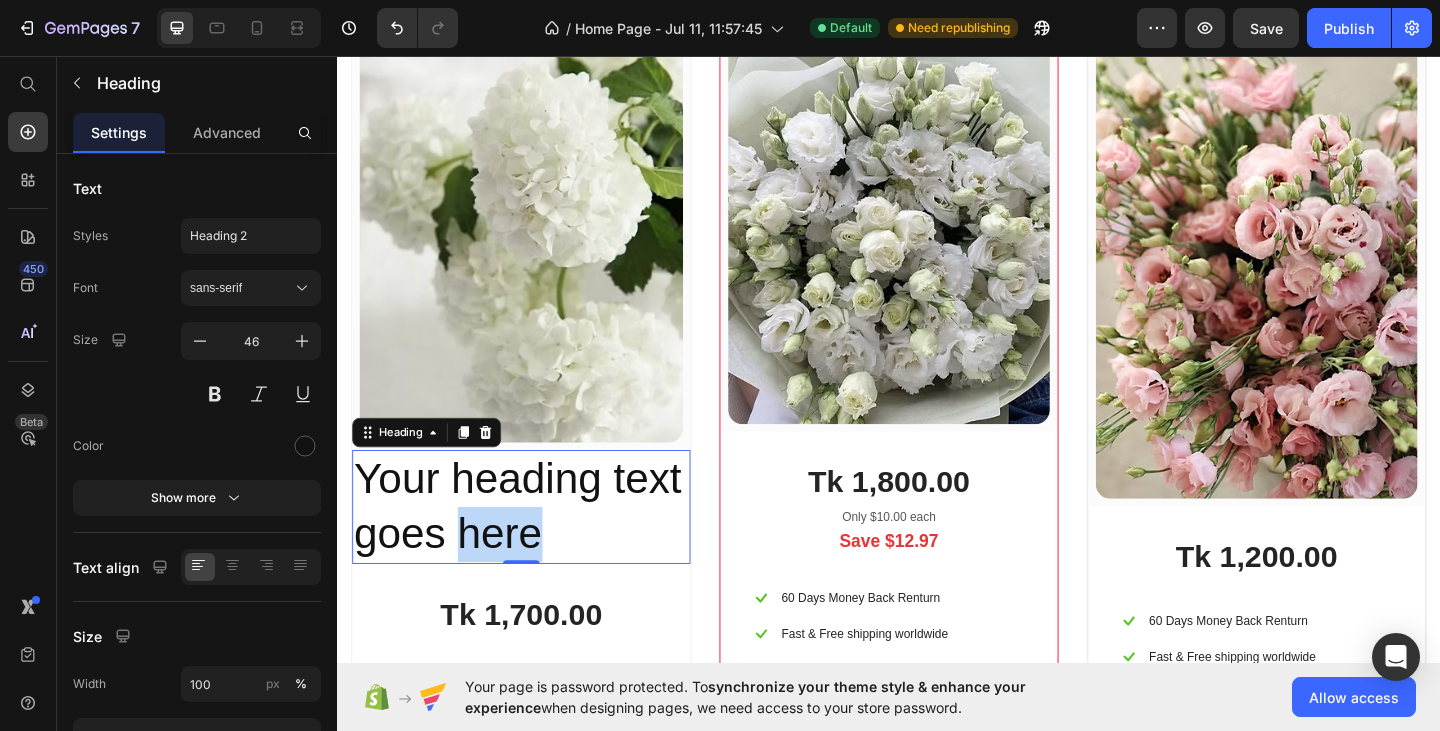 click on "Your heading text goes here" at bounding box center [537, 547] 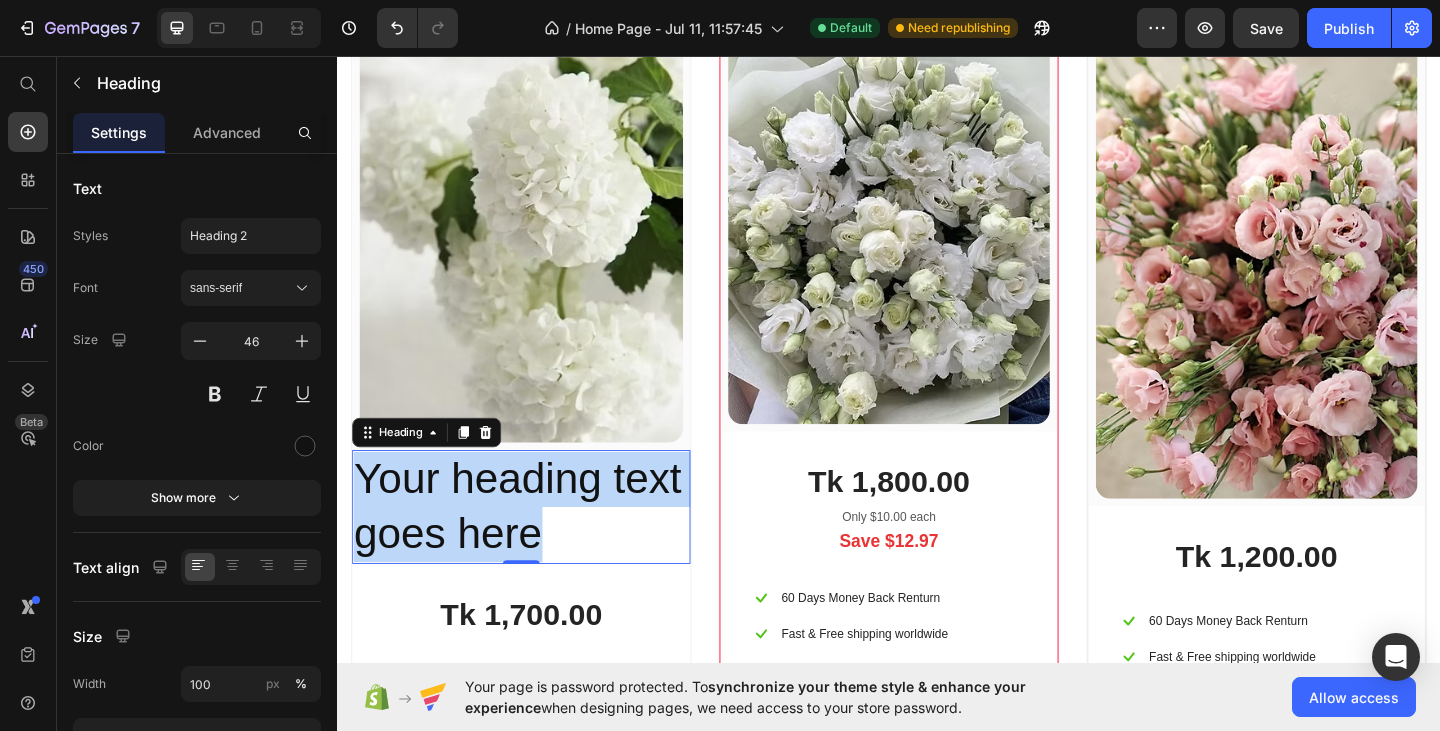 click on "Your heading text goes here" at bounding box center (537, 547) 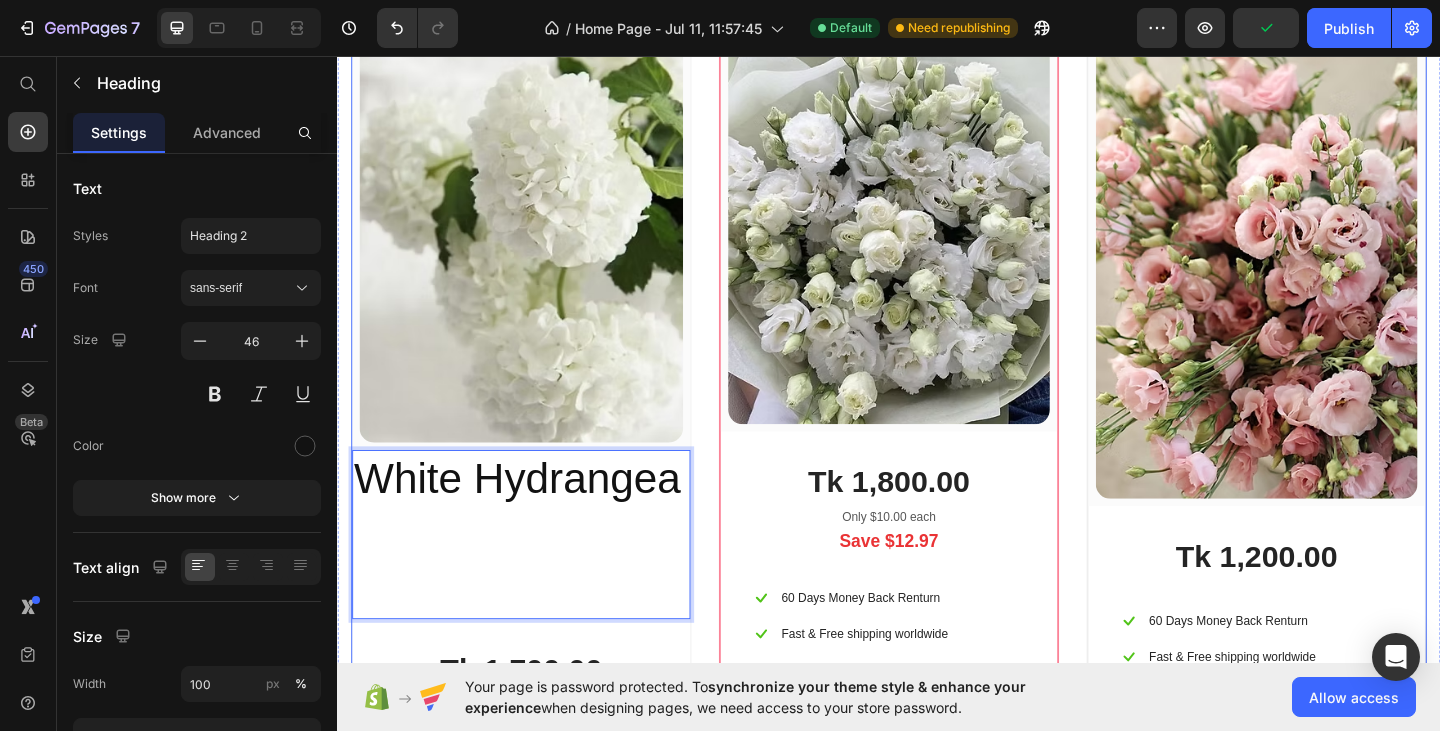 click on "(P) Images & Gallery Row White Hydrangea Heading   0 Tk 1,700.00 (P) Price BUY NOW (P) Cart Button Row Product Row (P) Images & Gallery Row Tk 1,800.00 (P) Price Only $10.00 each Text block Save $12.97 Text block
Icon 60 Days Money Back Renturn Text block Row
Icon Fast & Free shipping worldwide Text block Row
Icon Free Beauty Ebook Text block Row BEST PRICE. BUY NOW! (P) Cart Button Row Product Row (P) Images & Gallery Row Tk 1,200.00 (P) Price
Icon 60 Days Money Back Renturn Text block Row
Icon Fast & Free shipping worldwide Text block Row
Icon Free Beauty Ebook Text block Row BUY NOW (P) Cart Button Row Product Row Row" at bounding box center (937, 414) 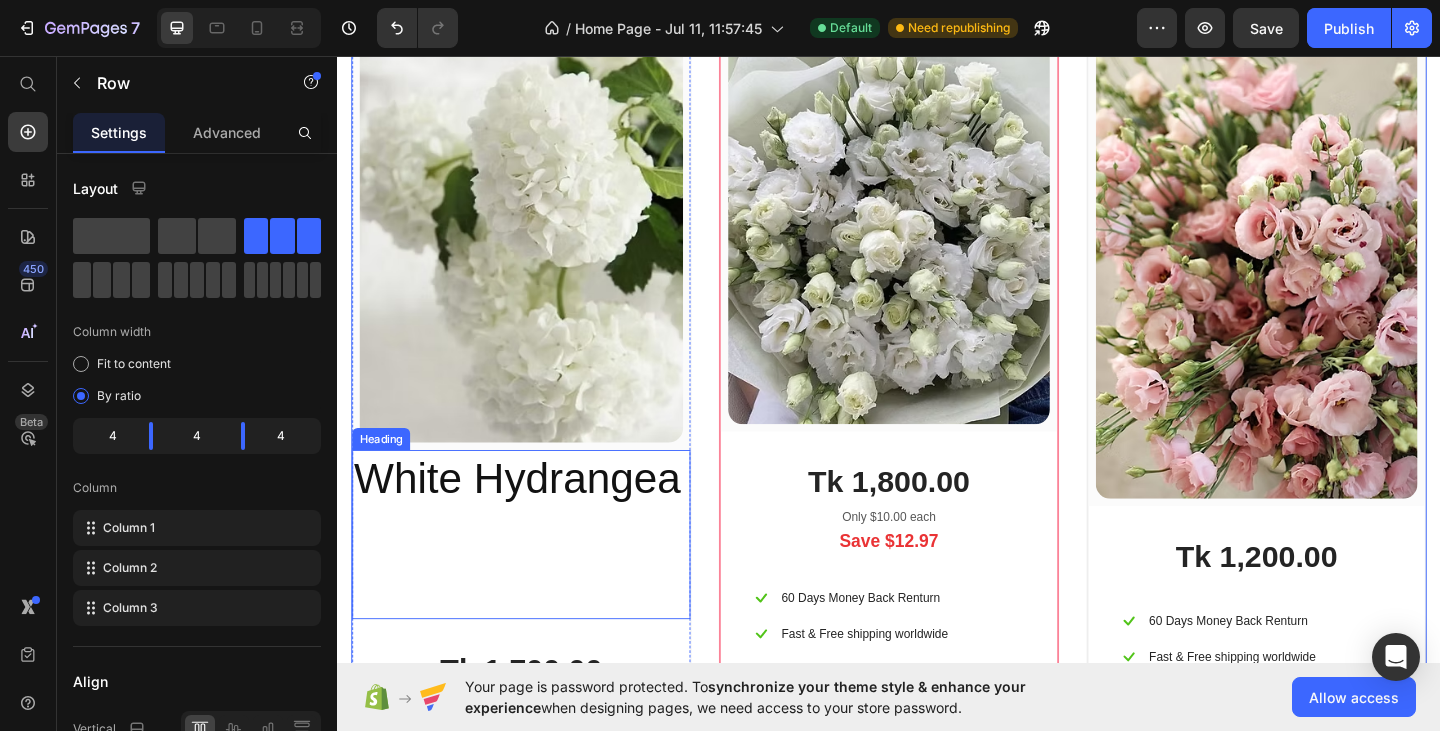 click on "White Hydrangea" at bounding box center [537, 576] 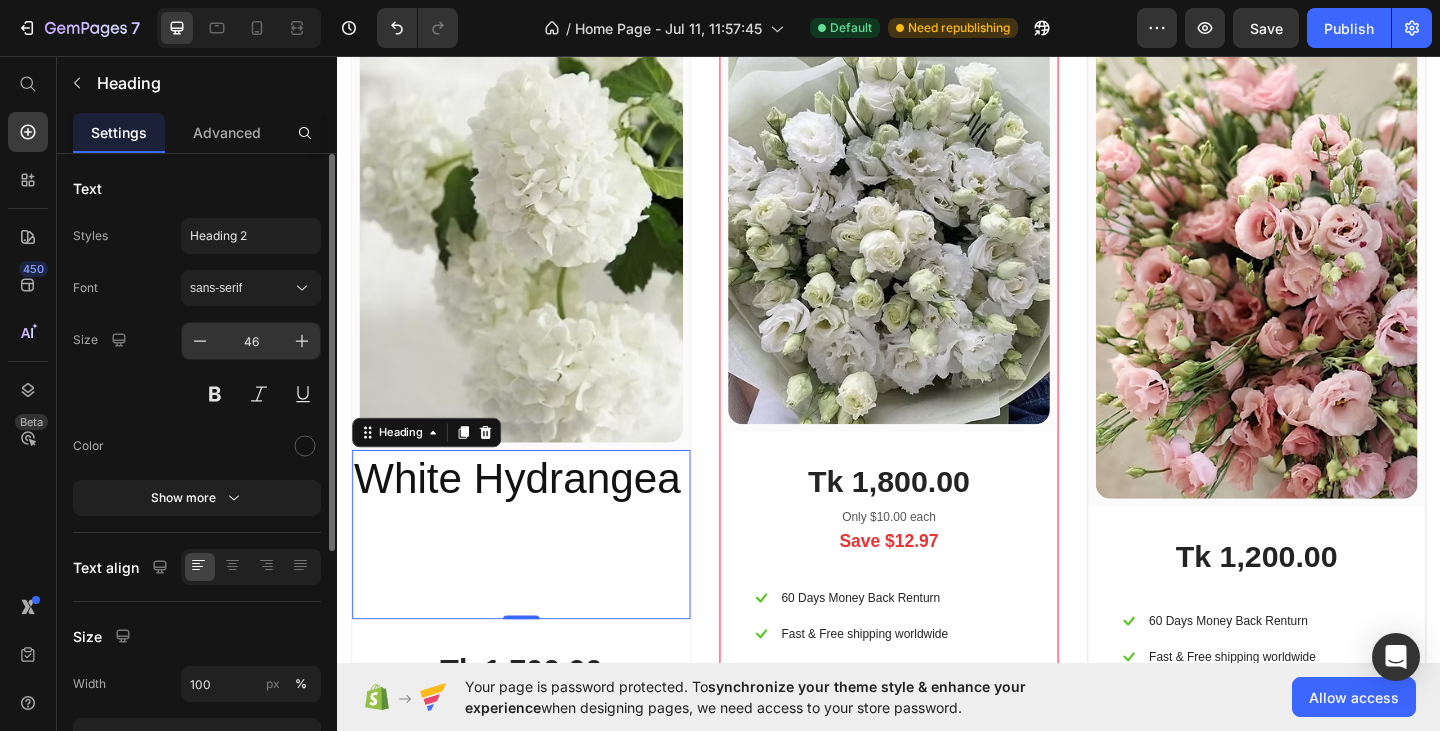 click on "46" at bounding box center (251, 341) 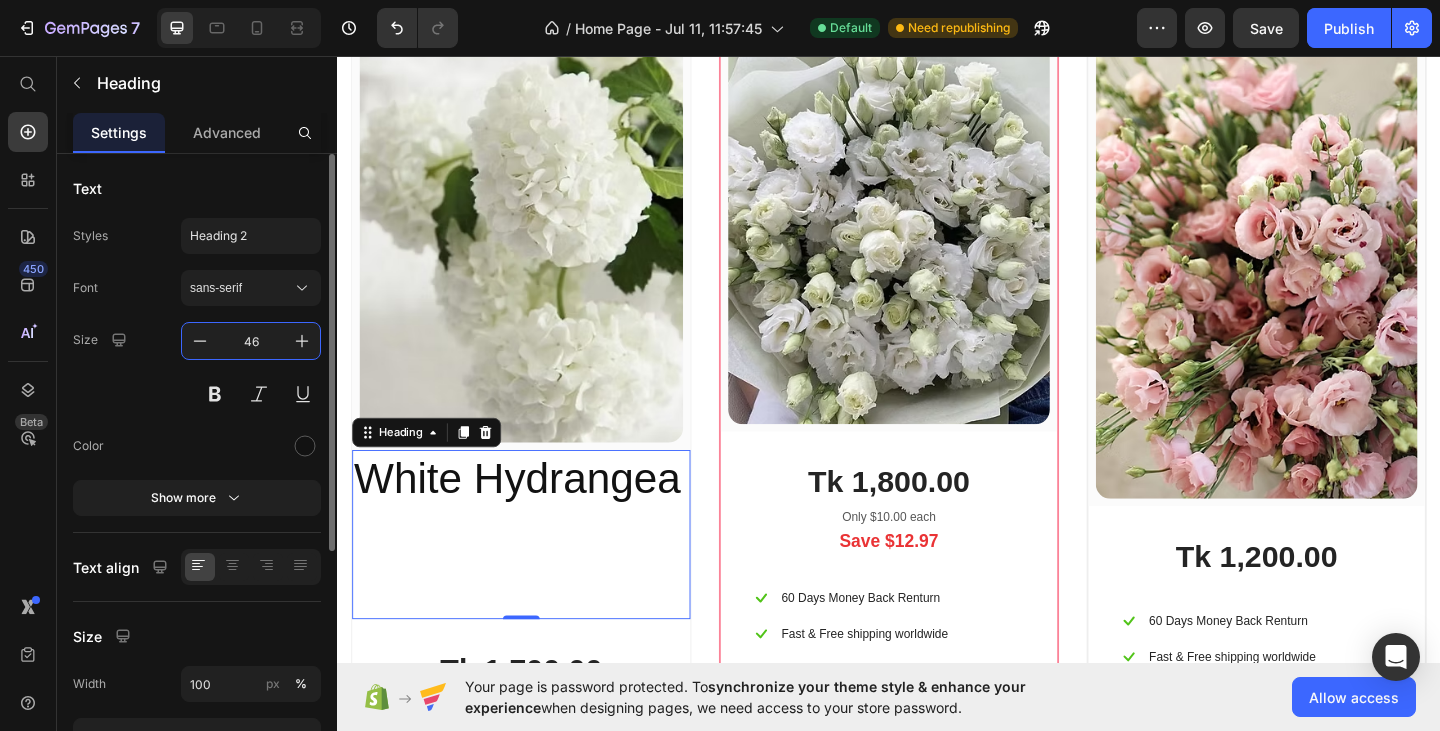 click on "46" at bounding box center (251, 341) 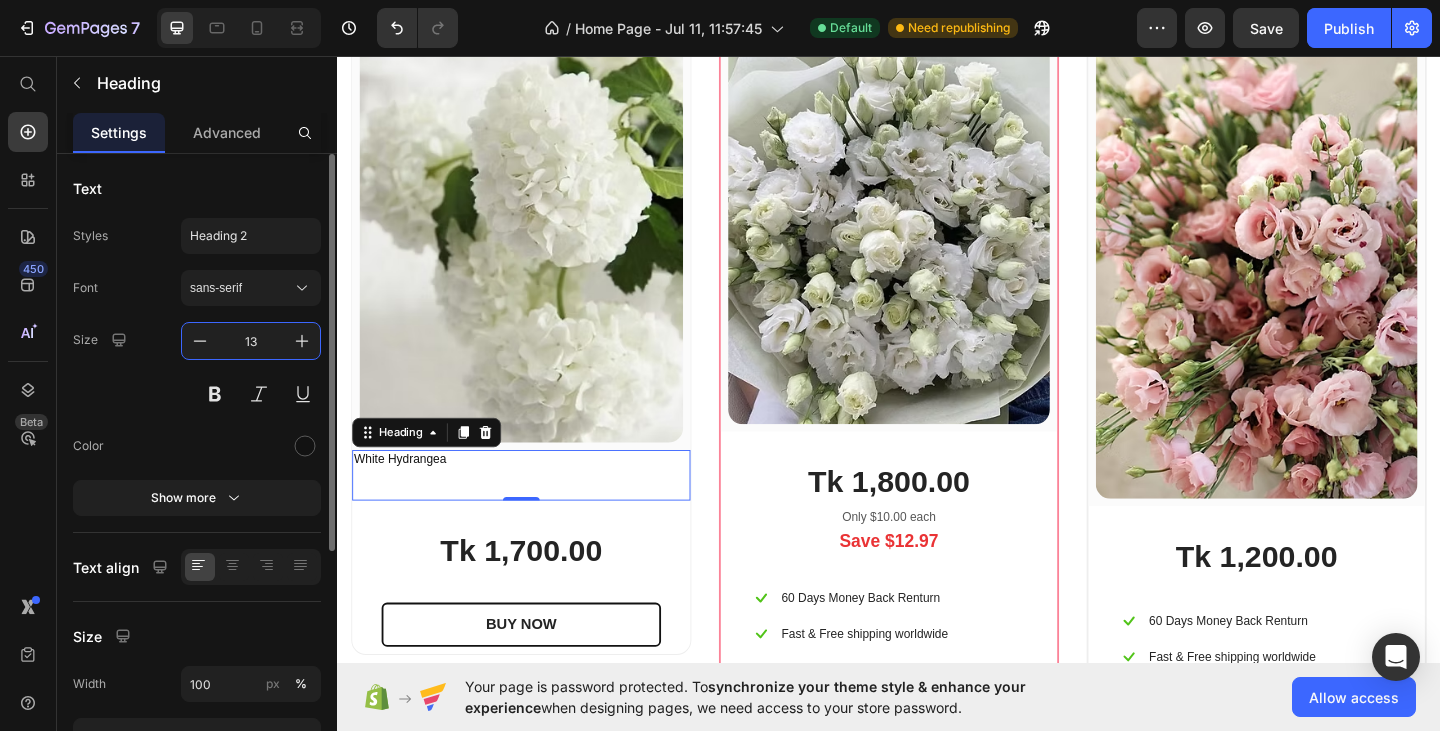 drag, startPoint x: 259, startPoint y: 345, endPoint x: 223, endPoint y: 345, distance: 36 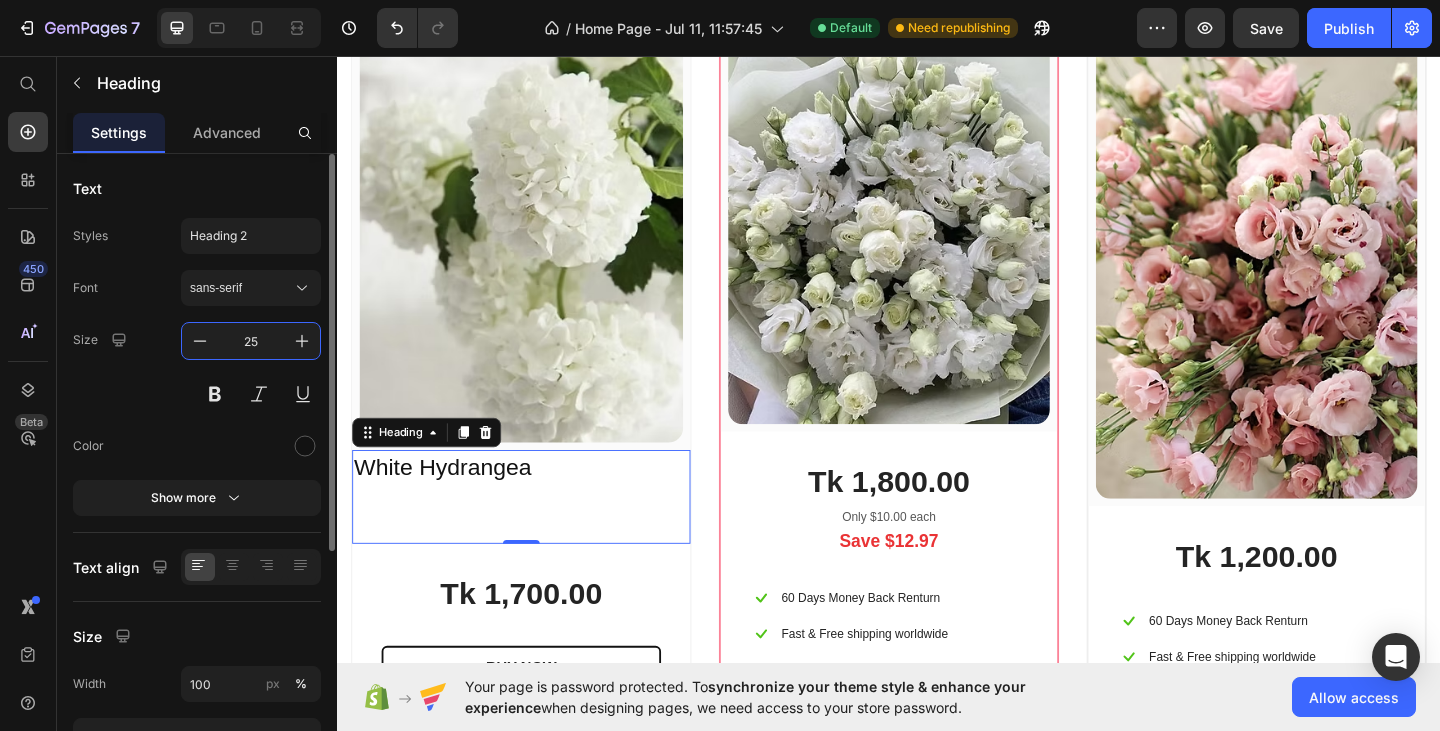 scroll, scrollTop: 100, scrollLeft: 0, axis: vertical 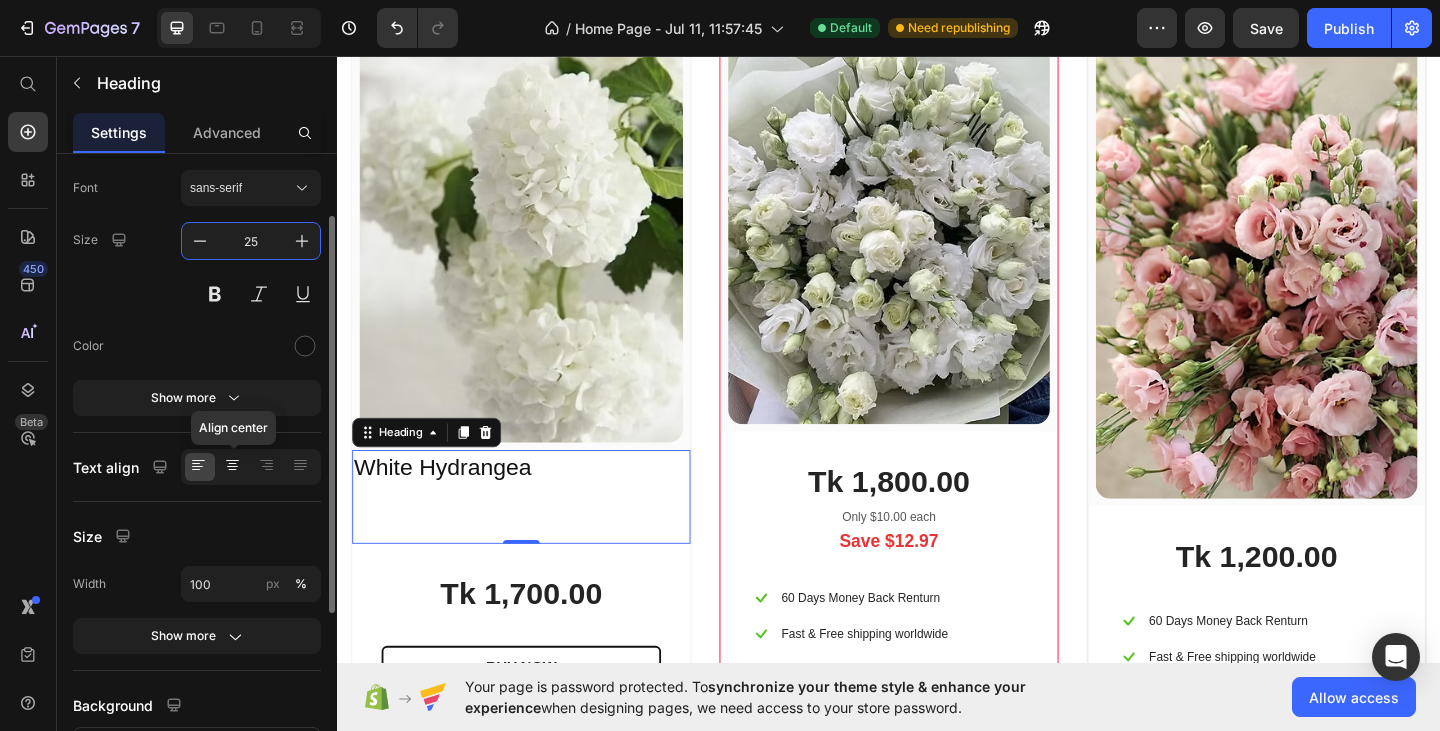 type on "25" 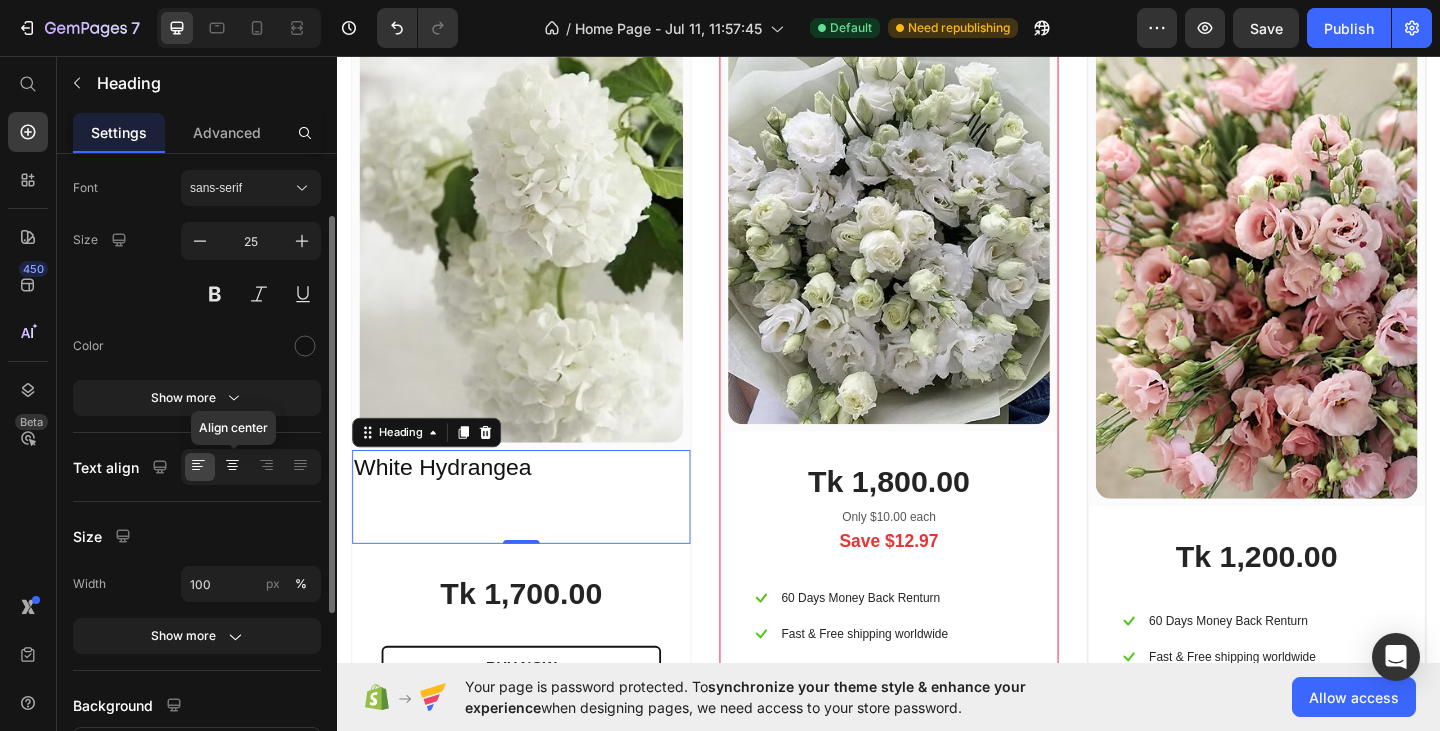 click 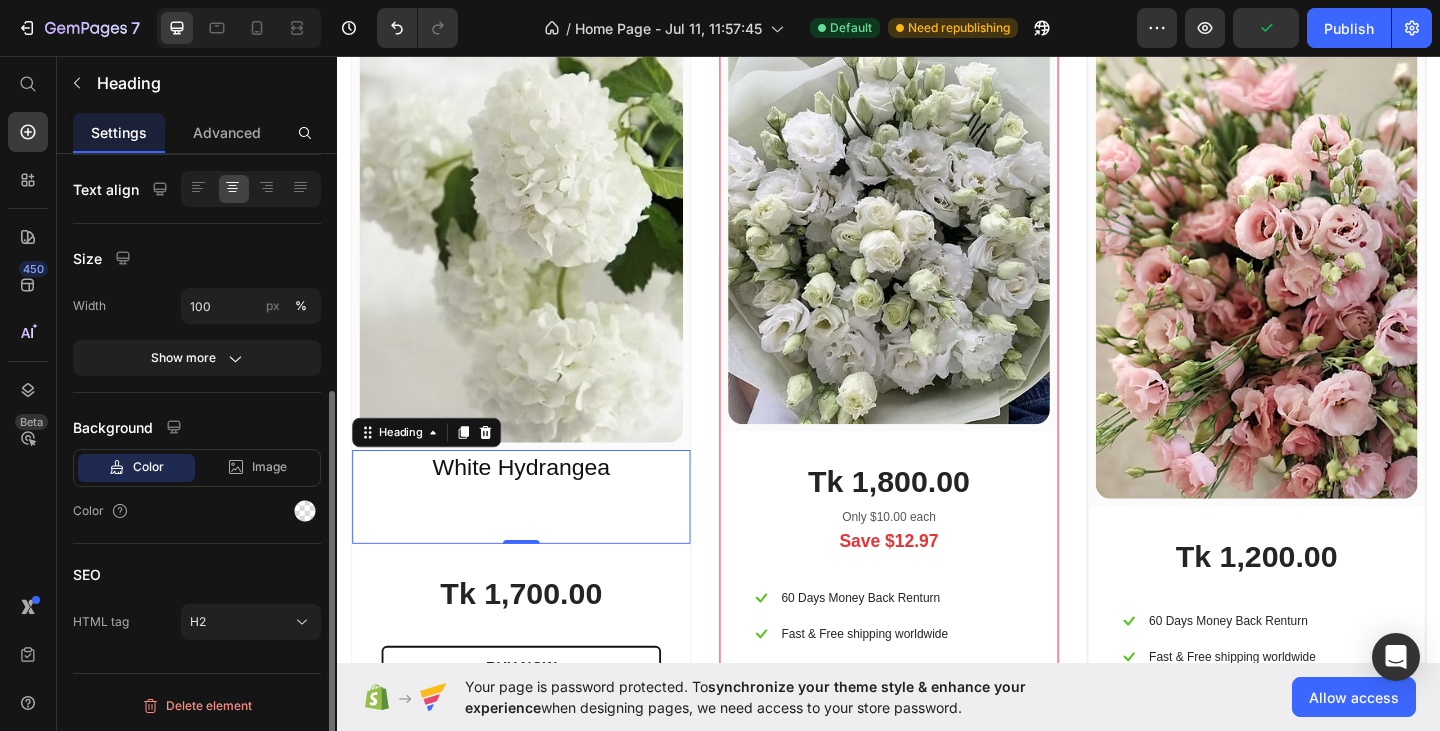 scroll, scrollTop: 0, scrollLeft: 0, axis: both 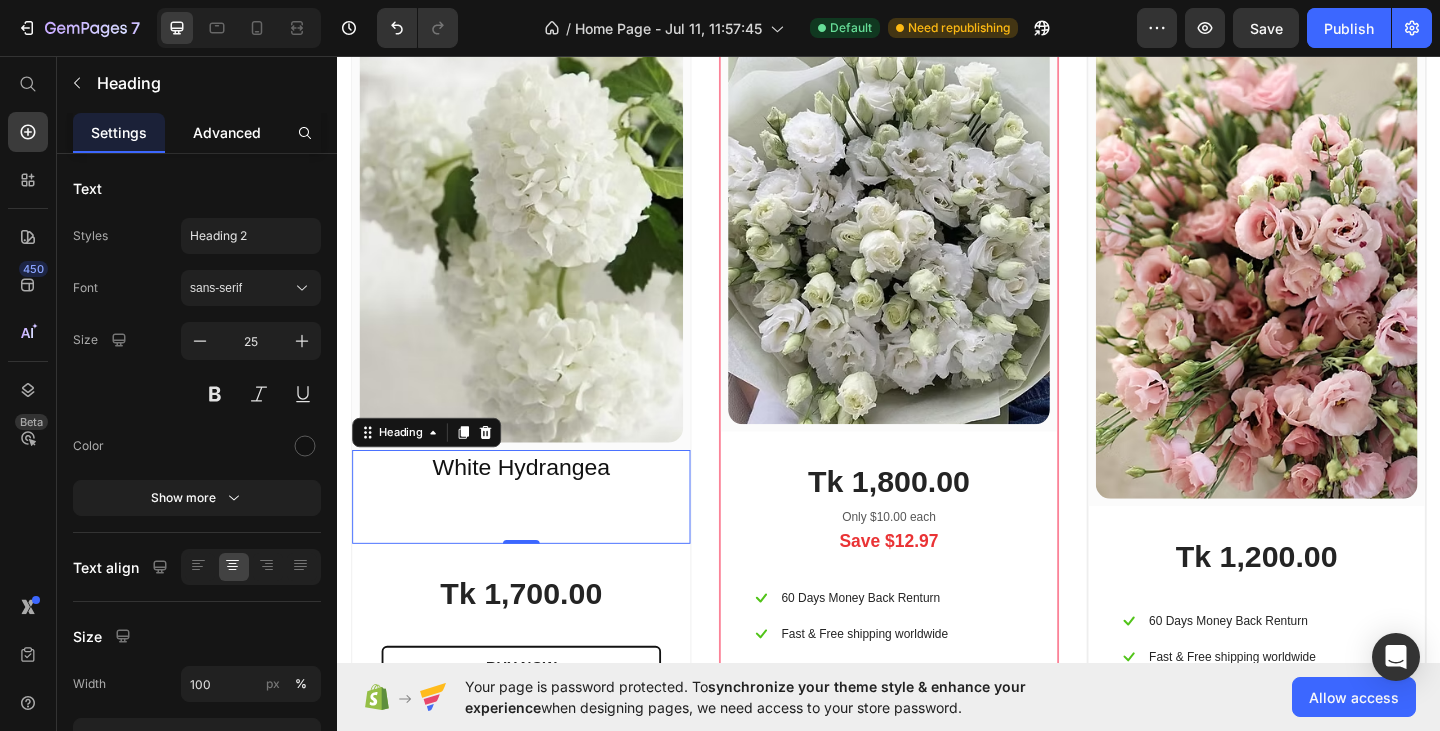 click on "Advanced" at bounding box center (227, 132) 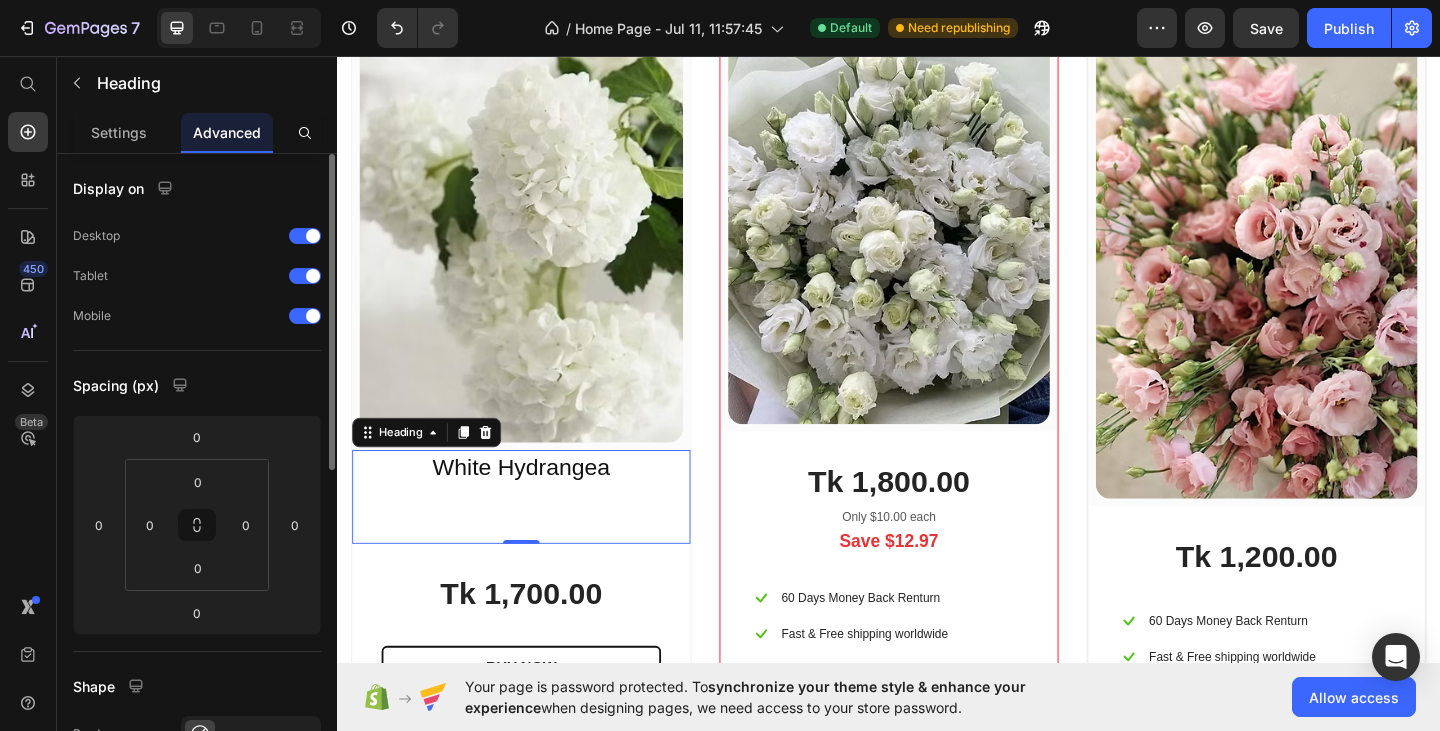 scroll, scrollTop: 200, scrollLeft: 0, axis: vertical 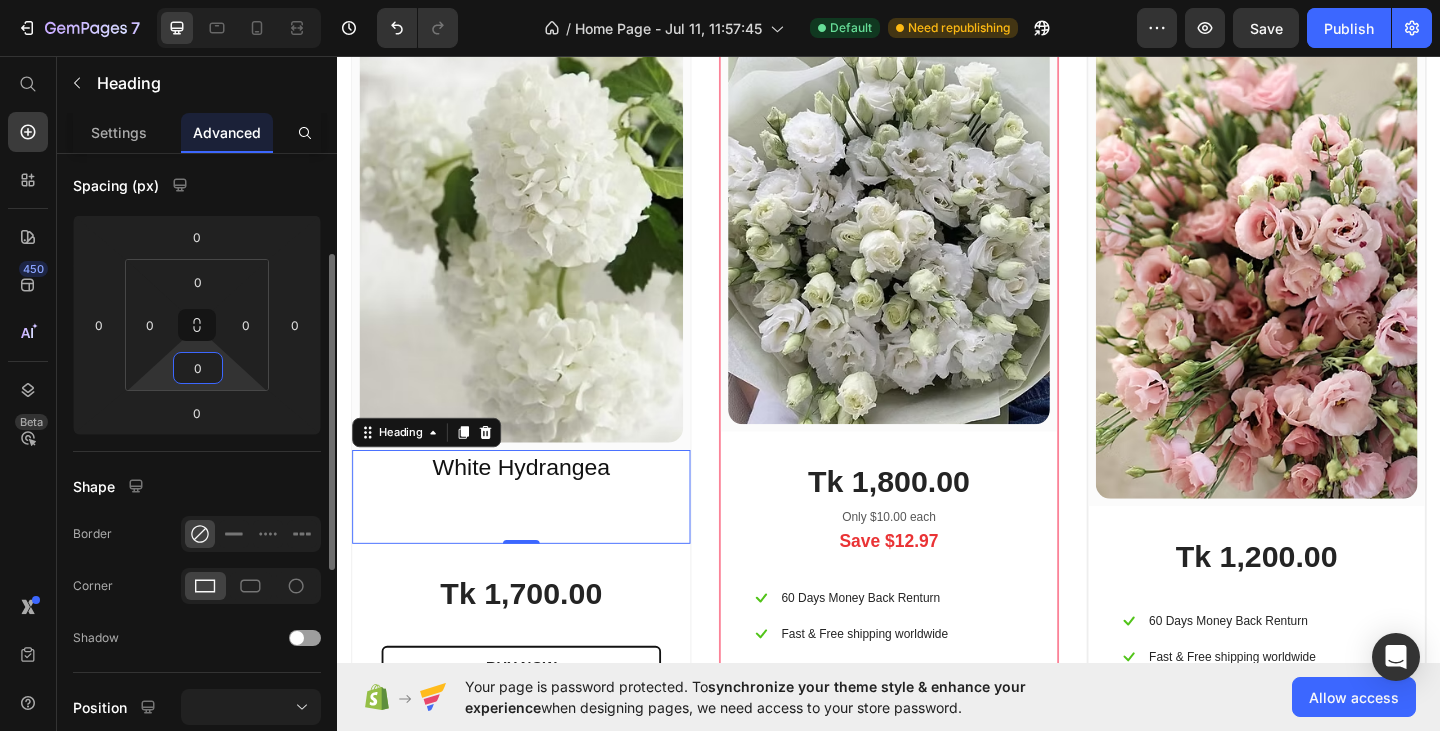 click on "0" at bounding box center (198, 368) 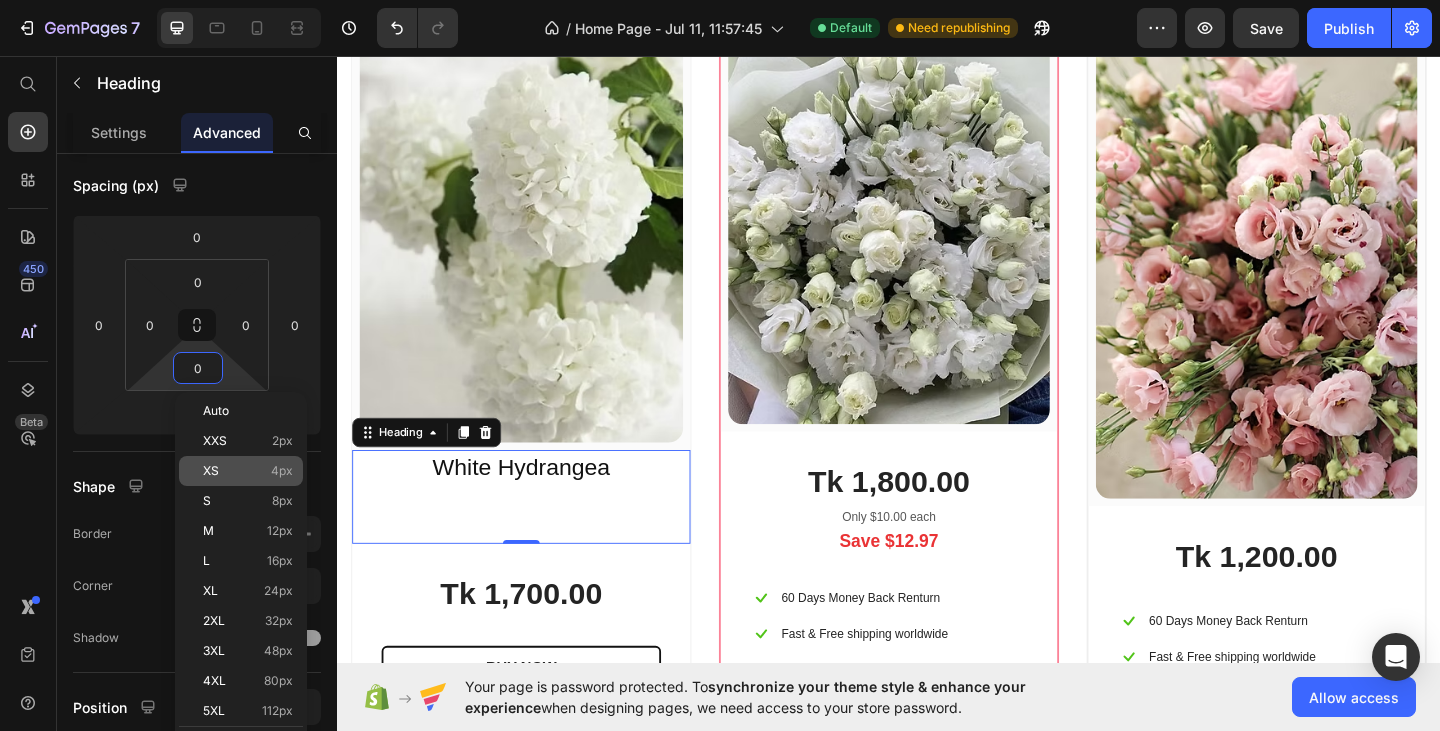 click on "XS" at bounding box center (211, 471) 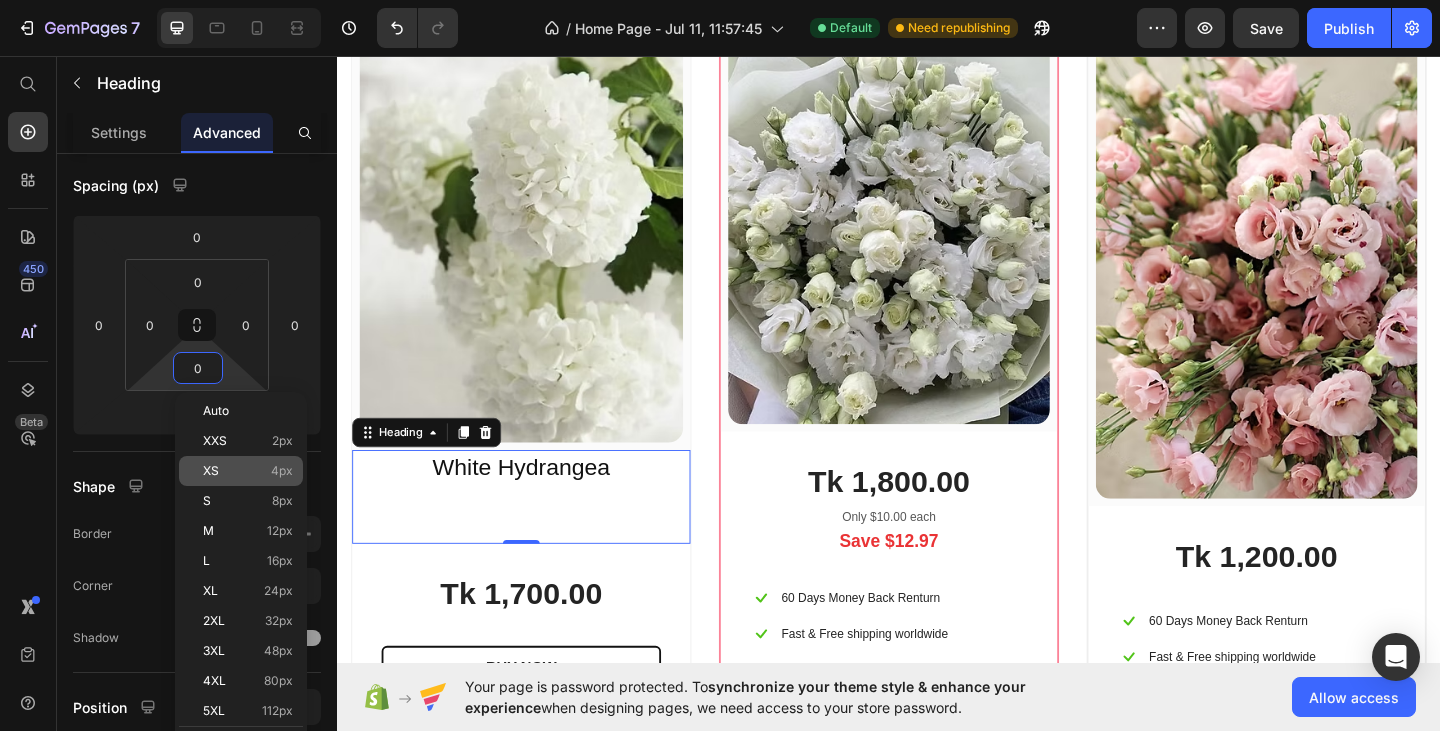 type on "4" 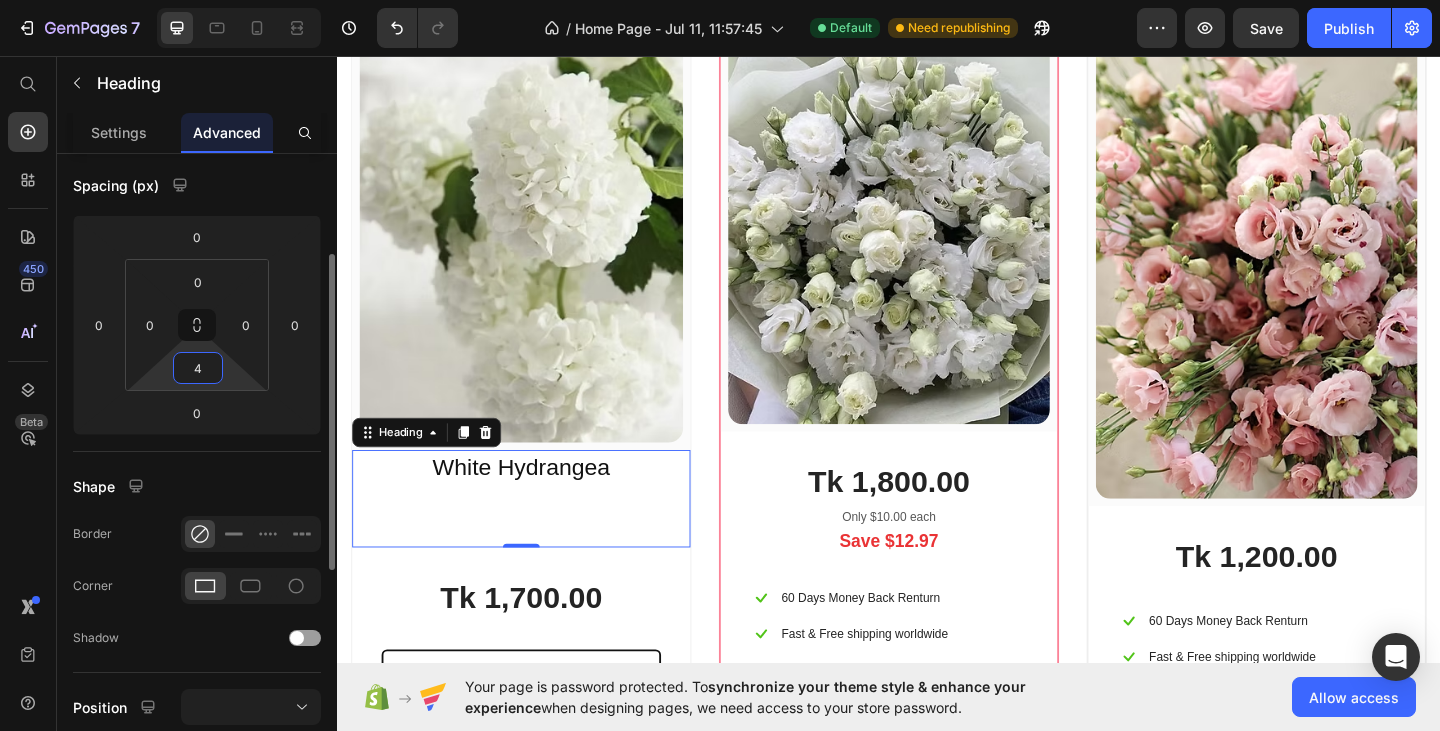 click on "4" at bounding box center (198, 368) 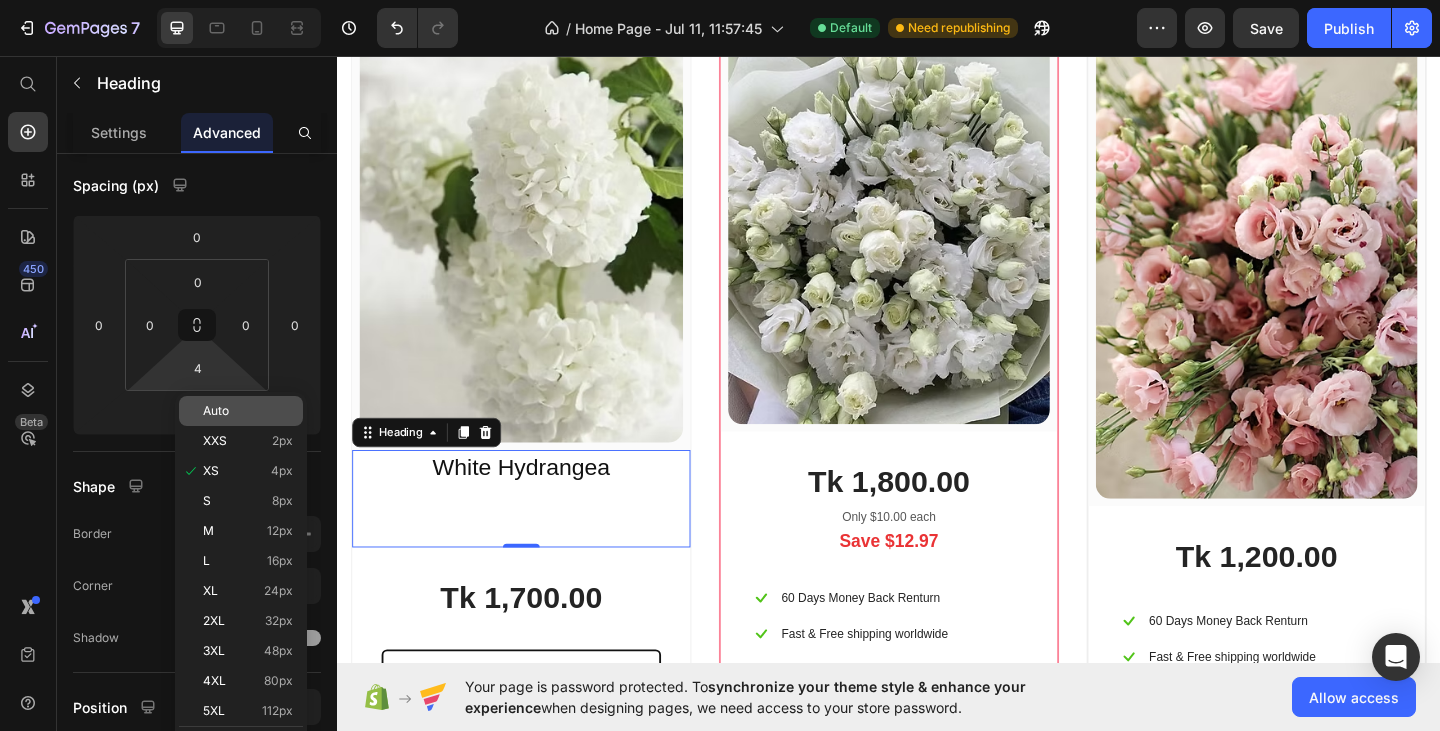 click on "Auto" at bounding box center [248, 411] 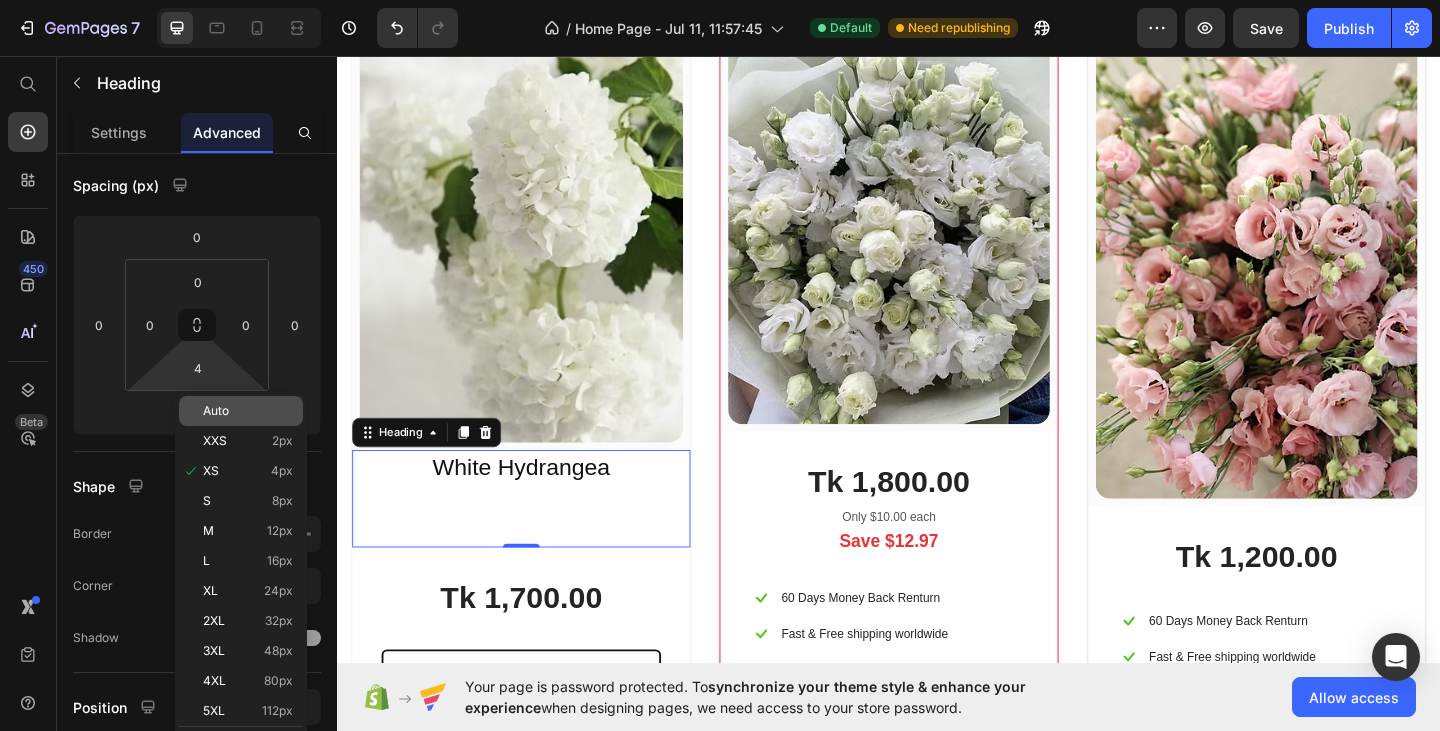type 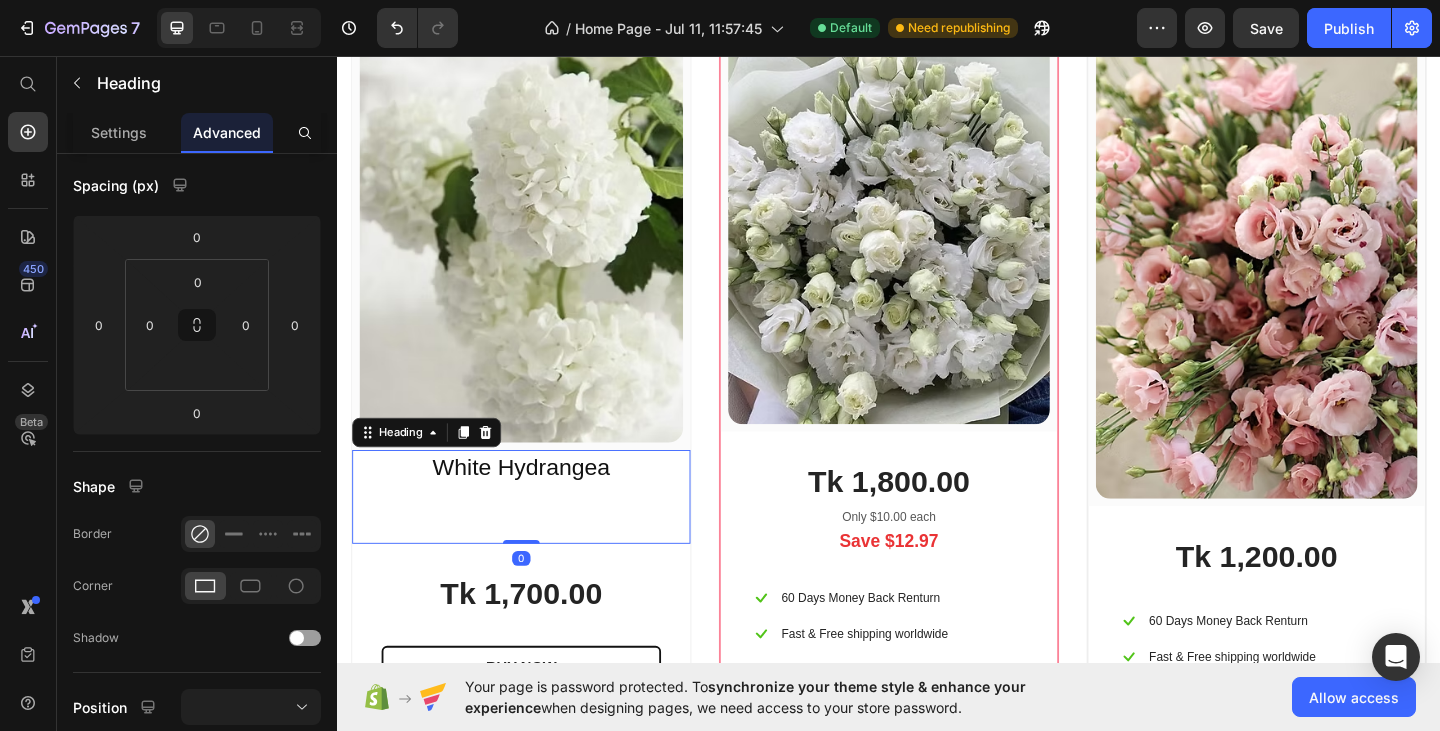 drag, startPoint x: 533, startPoint y: 569, endPoint x: 545, endPoint y: 510, distance: 60.207973 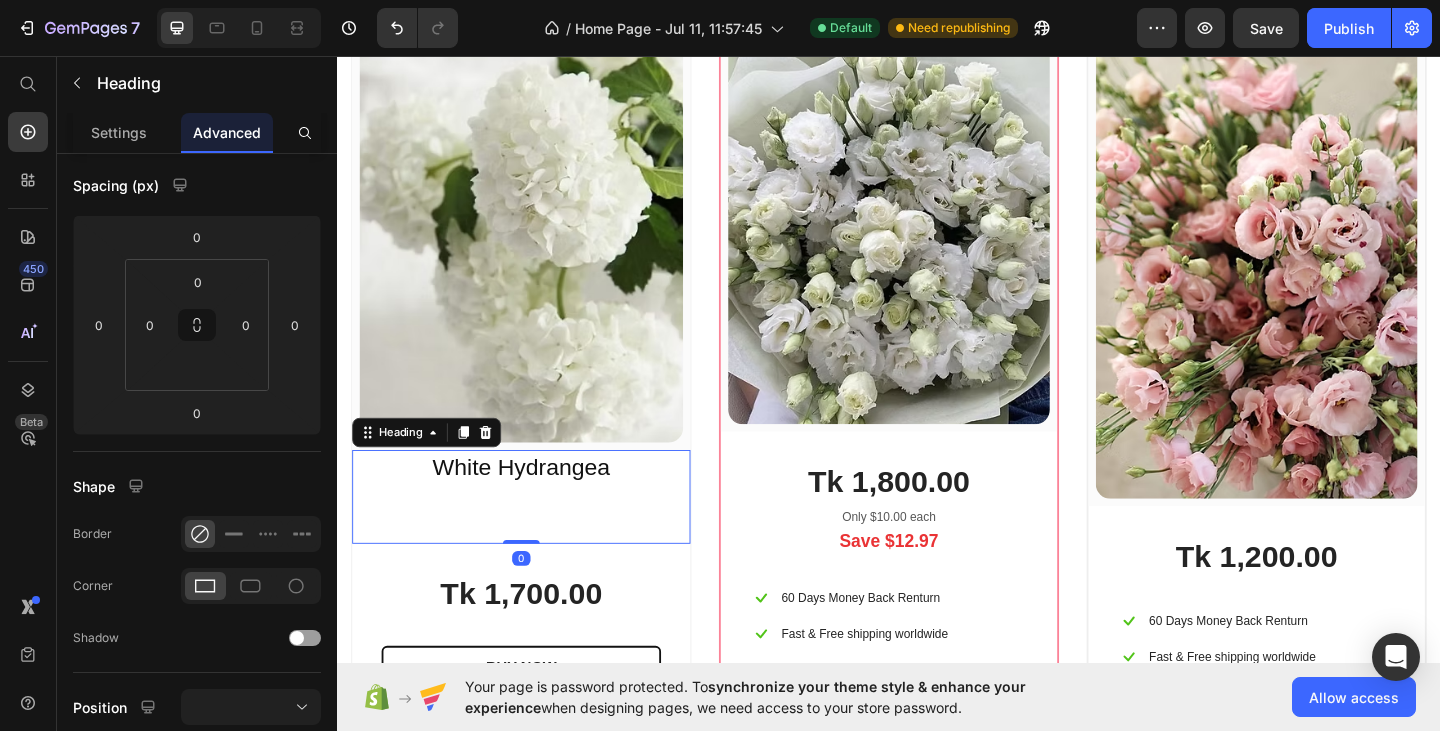 click on "White Hydrangea   Heading   0" at bounding box center [537, 536] 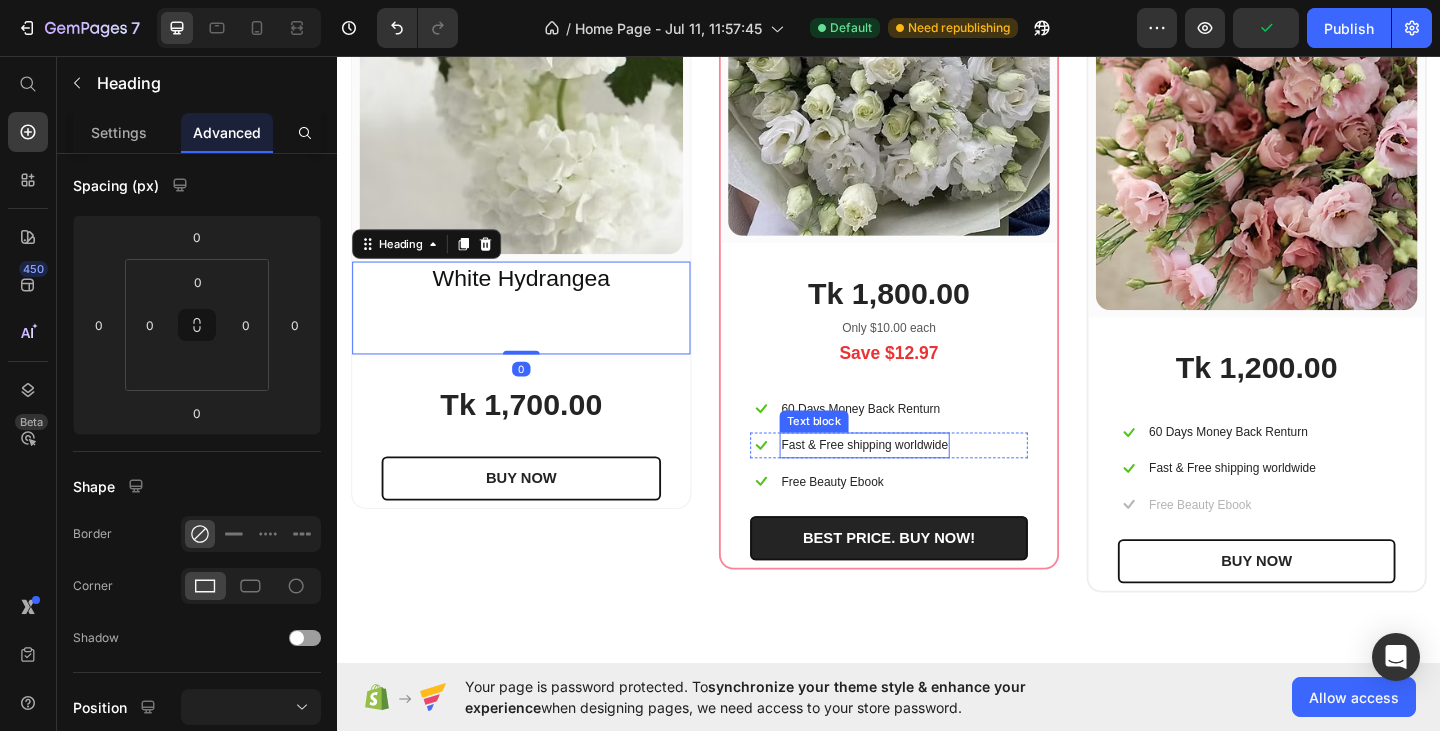 scroll, scrollTop: 1611, scrollLeft: 0, axis: vertical 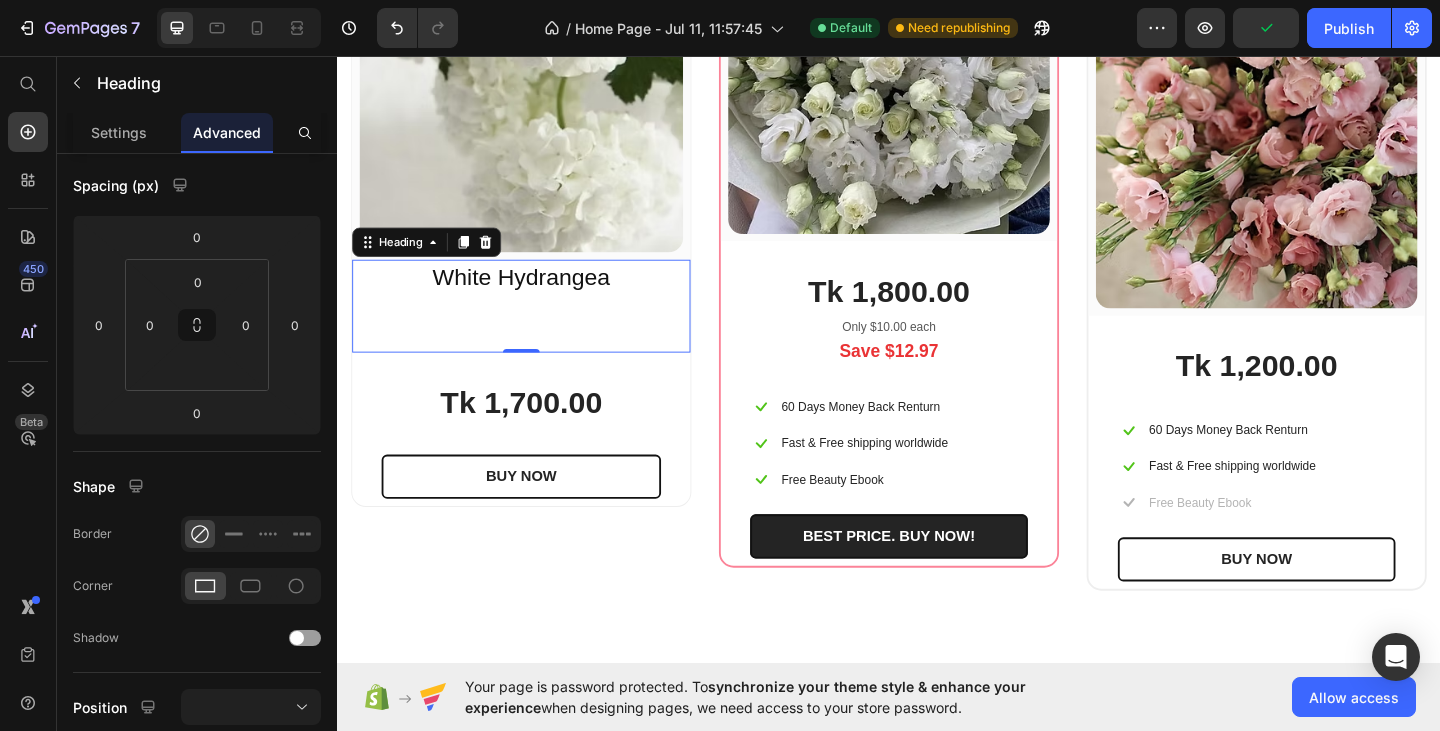 click on "White Hydrangea" at bounding box center [537, 329] 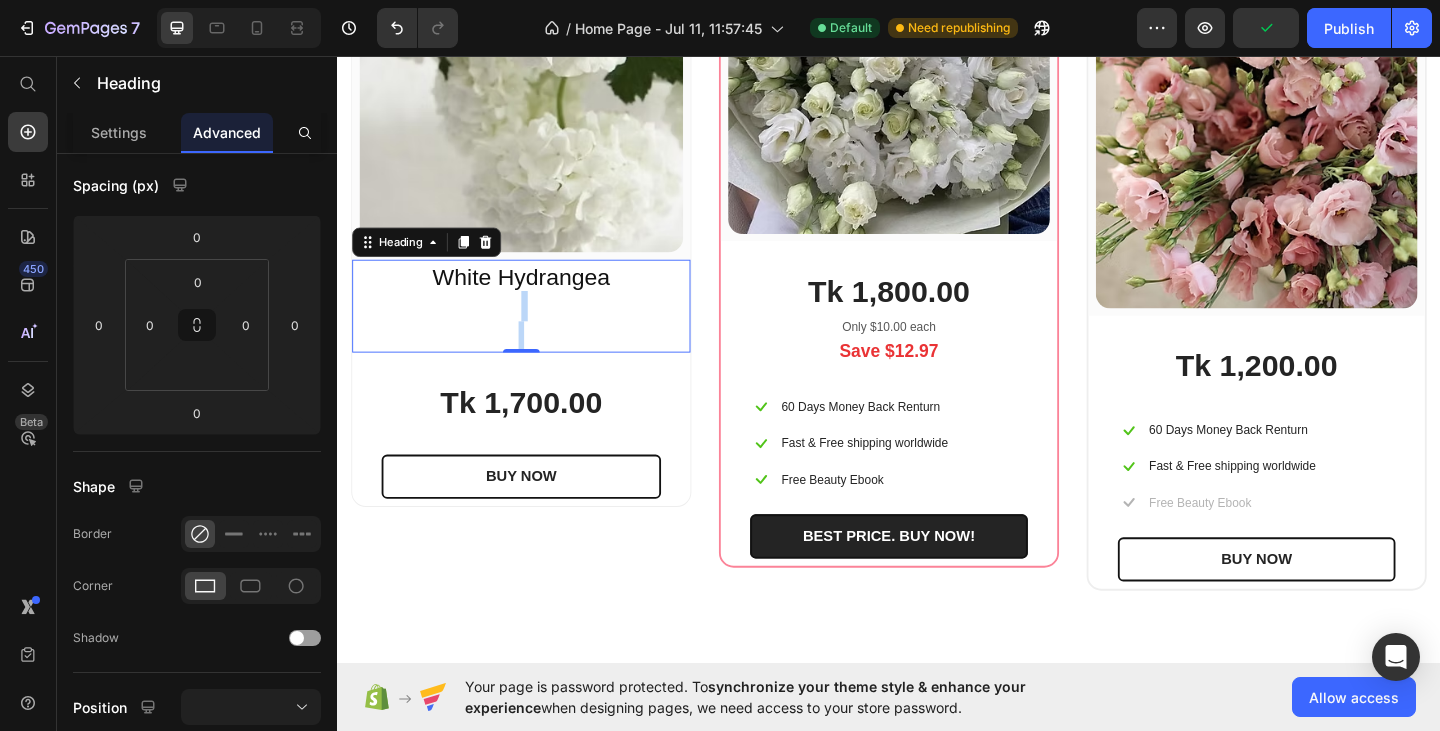 click on "White Hydrangea ⁠⁠⁠⁠⁠⁠⁠" at bounding box center (537, 329) 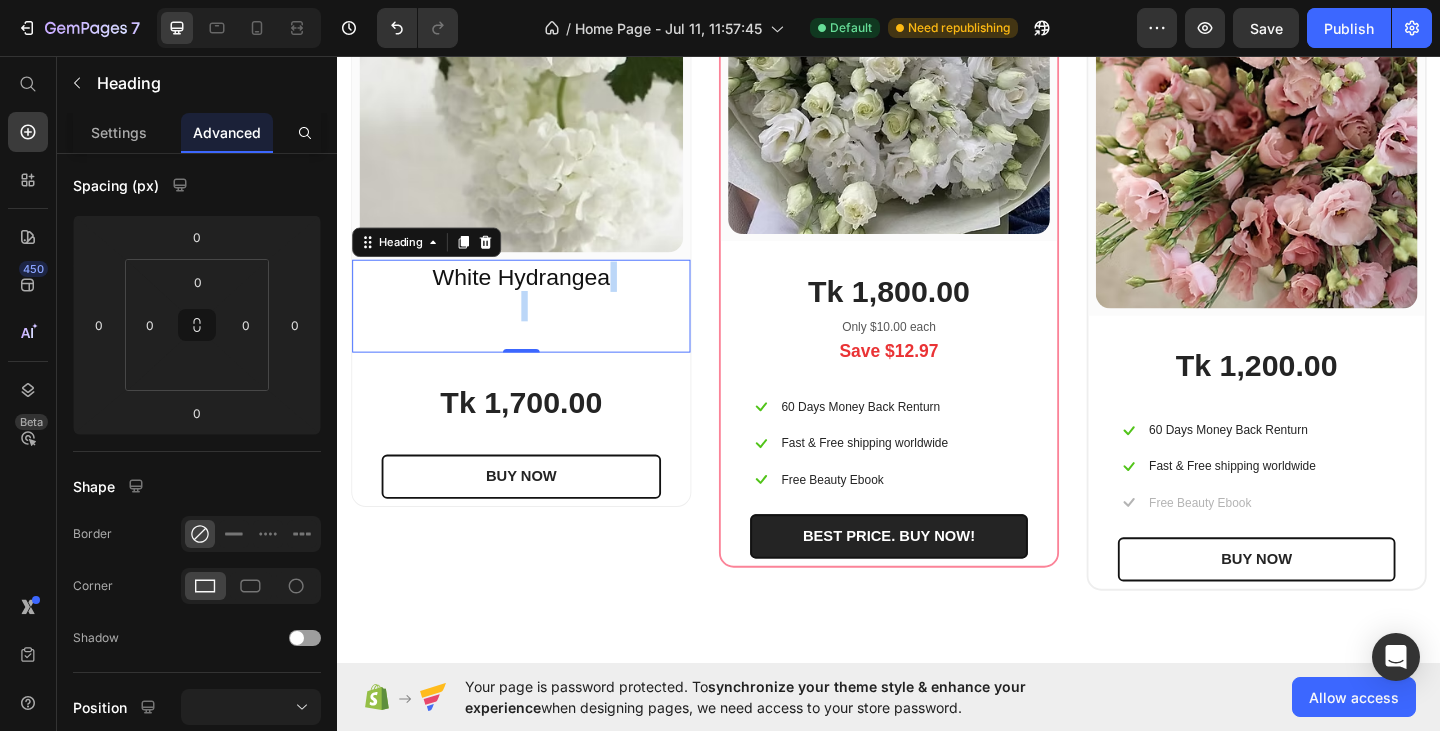 click on "White Hydrangea ⁠⁠⁠⁠⁠⁠⁠" at bounding box center [537, 329] 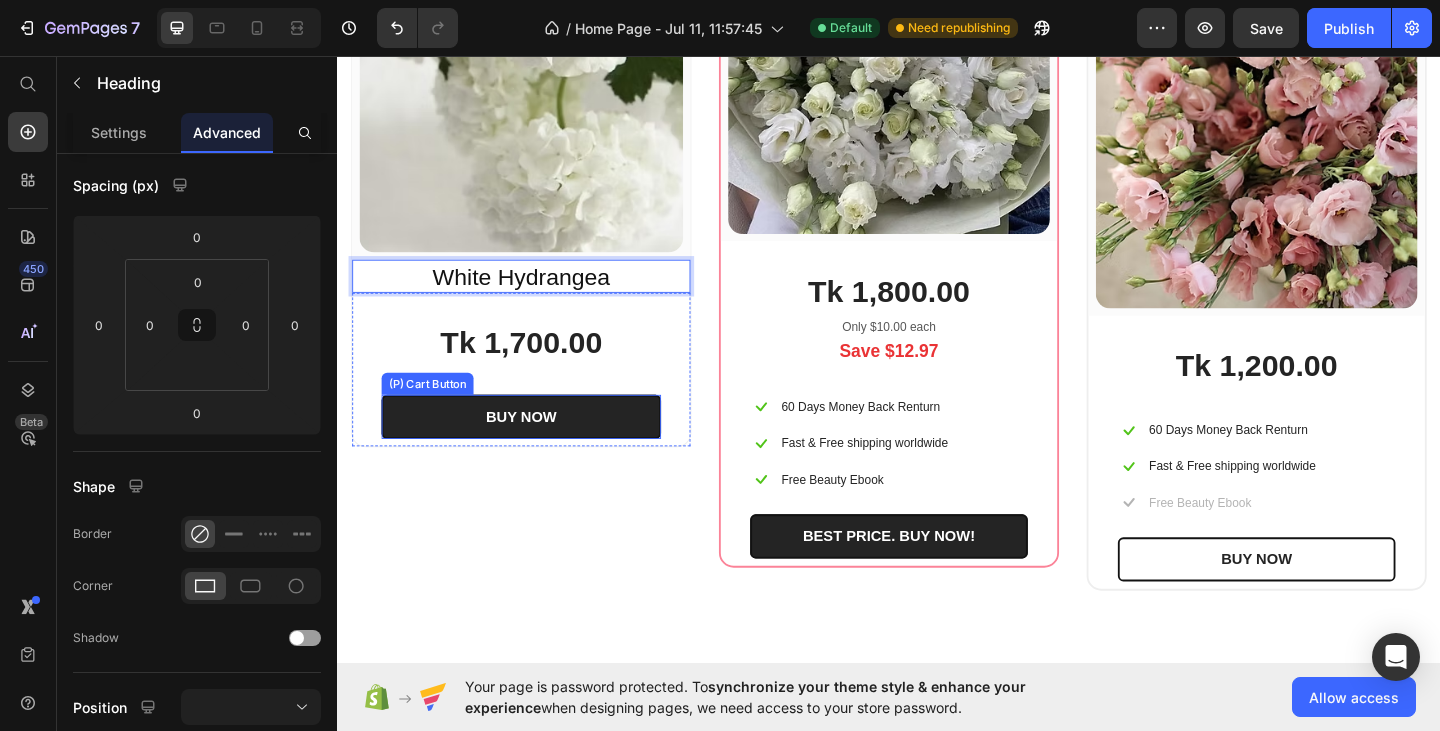 click on "BUY NOW" at bounding box center (537, 449) 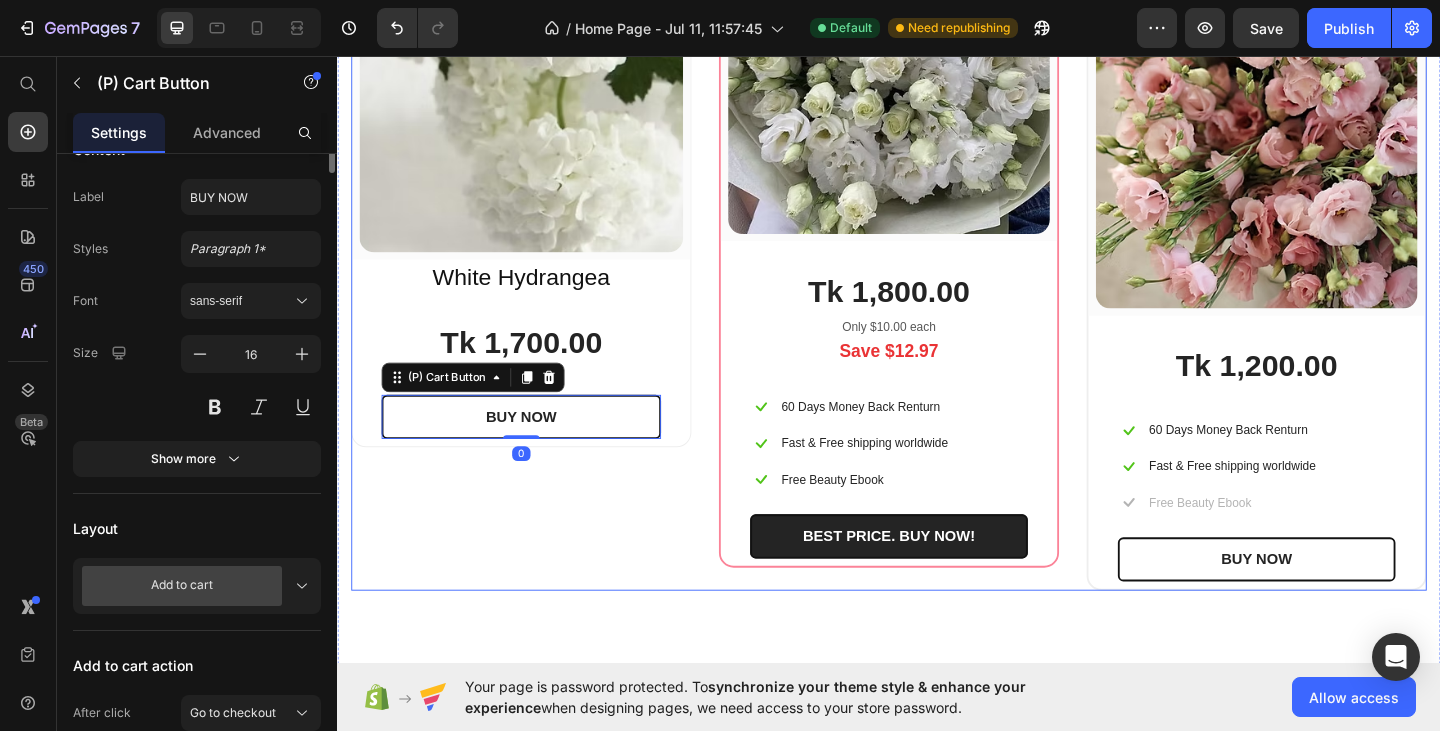 scroll, scrollTop: 0, scrollLeft: 0, axis: both 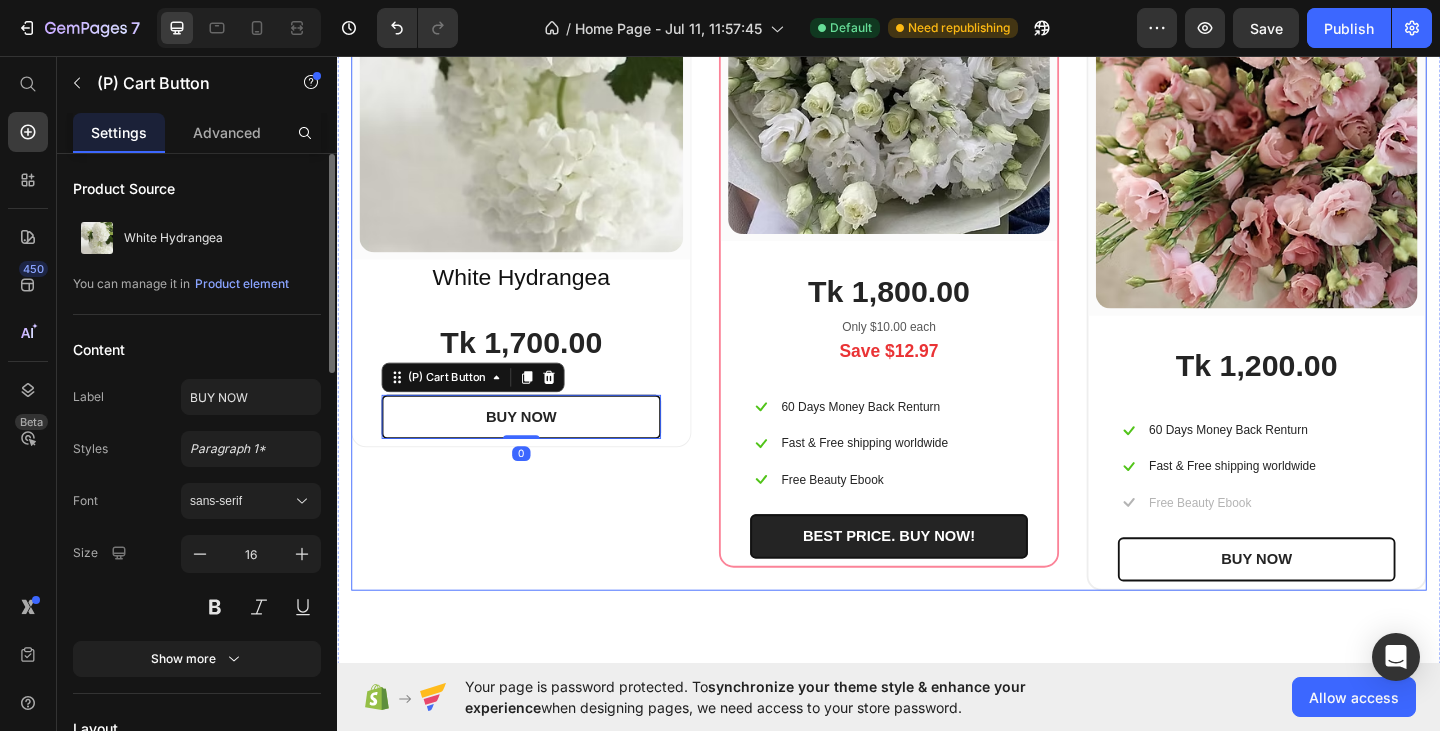click on "(P) Images & Gallery Row White Hydrangea  Heading Tk 1,700.00 (P) Price BUY NOW (P) Cart Button   0 Row Product Row" at bounding box center (537, 207) 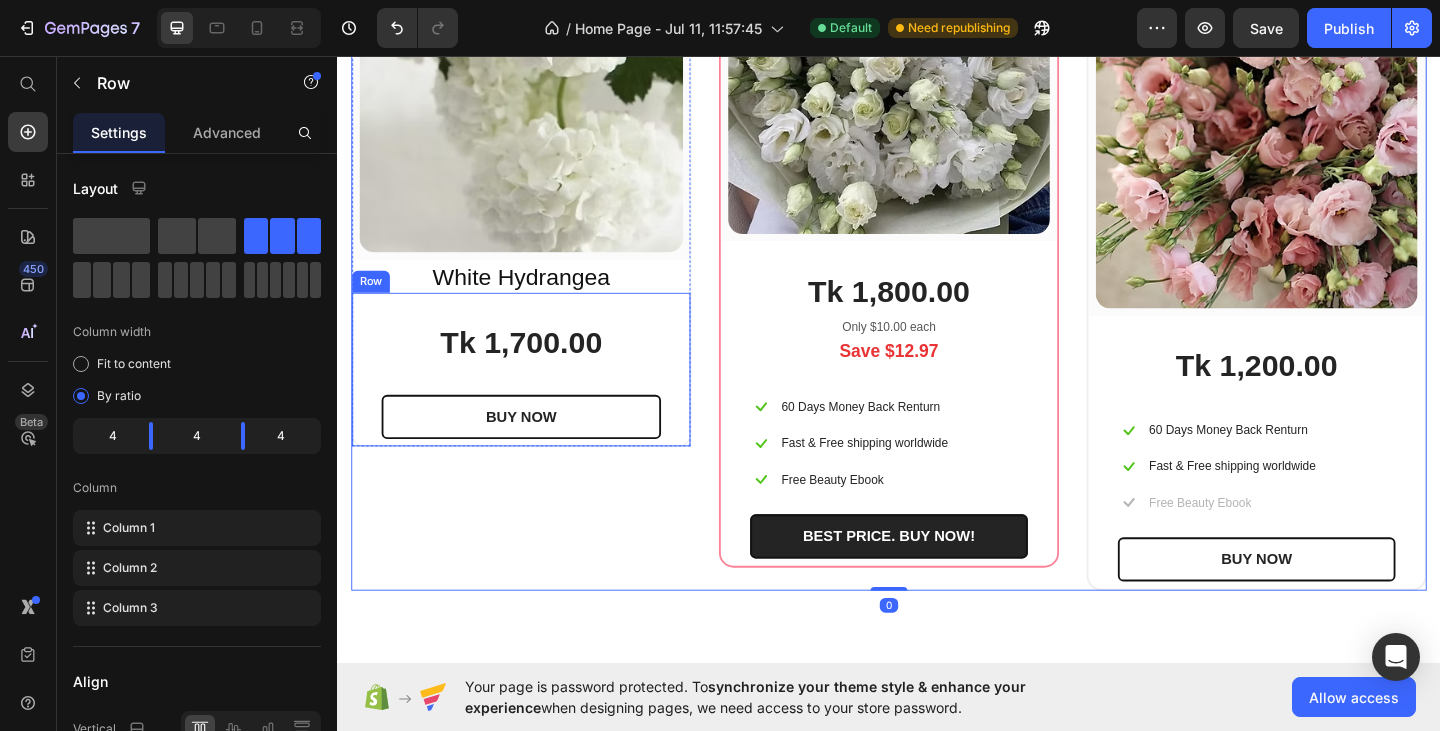 click on "Tk 1,700.00 (P) Price BUY NOW (P) Cart Button Row" at bounding box center [537, 397] 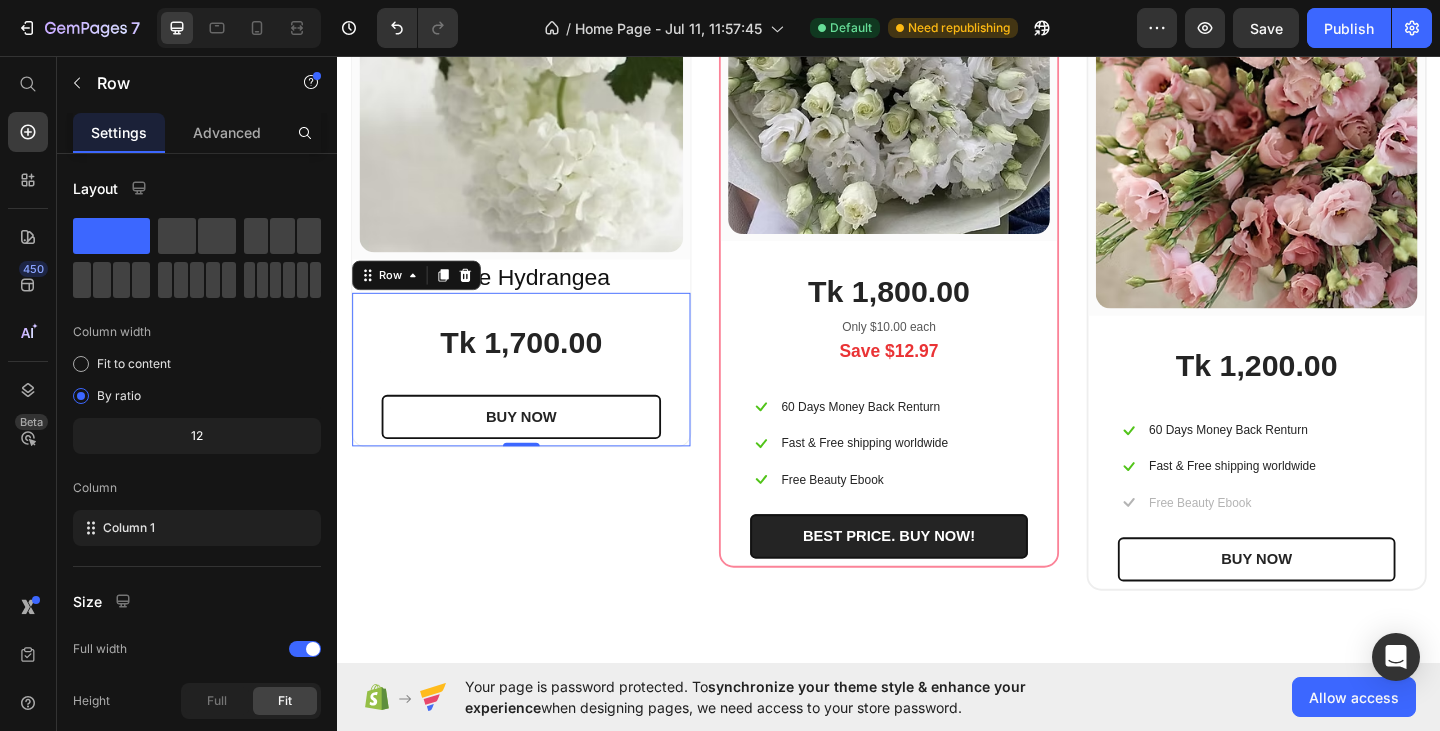 click on "Tk 1,700.00 (P) Price BUY NOW (P) Cart Button Row   0" at bounding box center [537, 397] 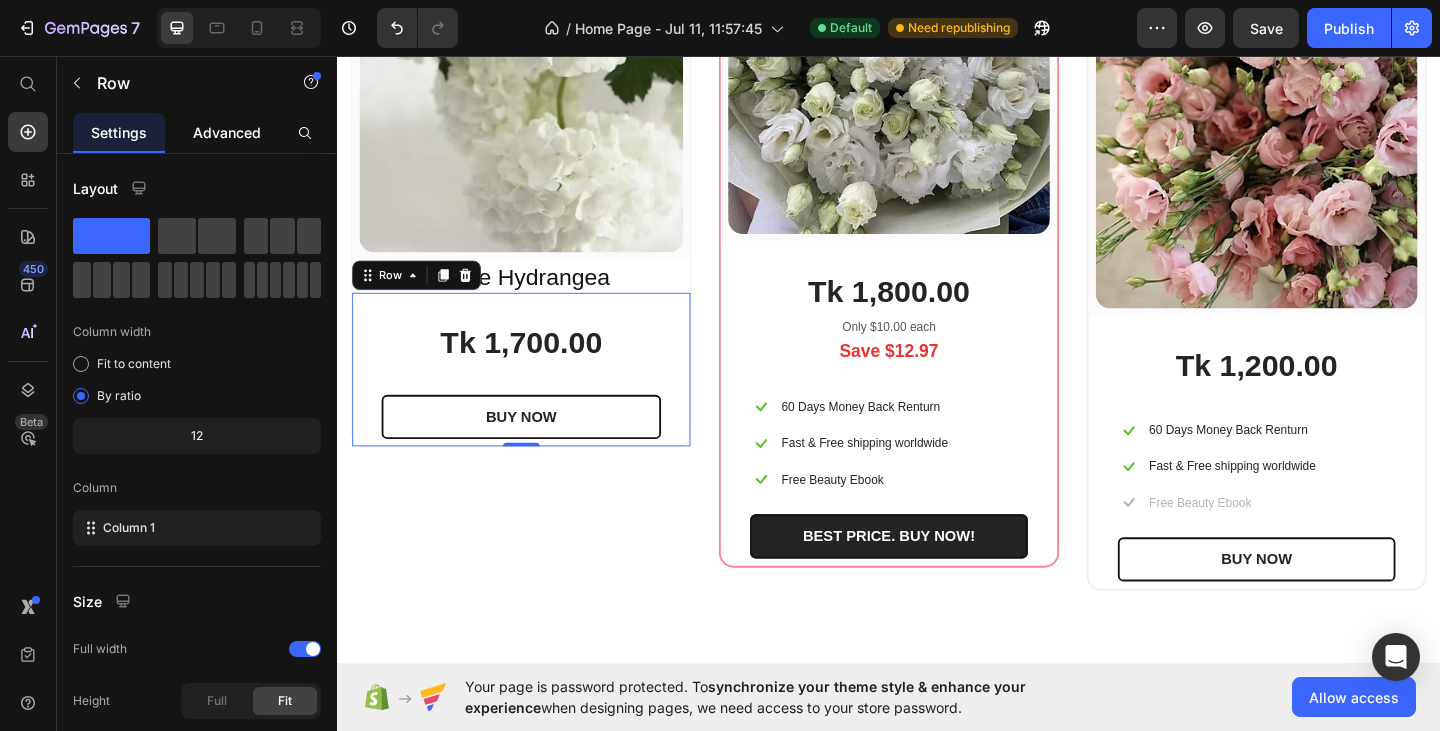 click on "Advanced" at bounding box center [227, 132] 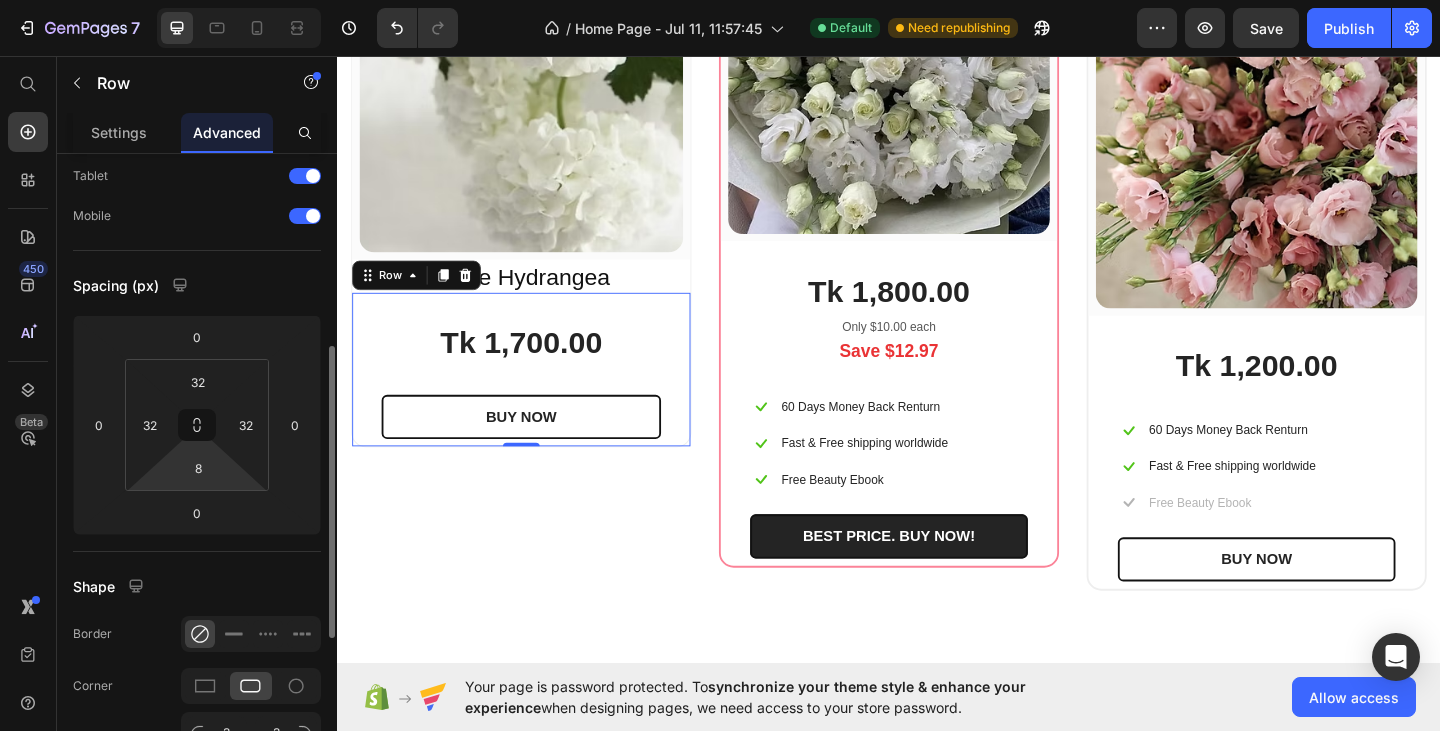 scroll, scrollTop: 200, scrollLeft: 0, axis: vertical 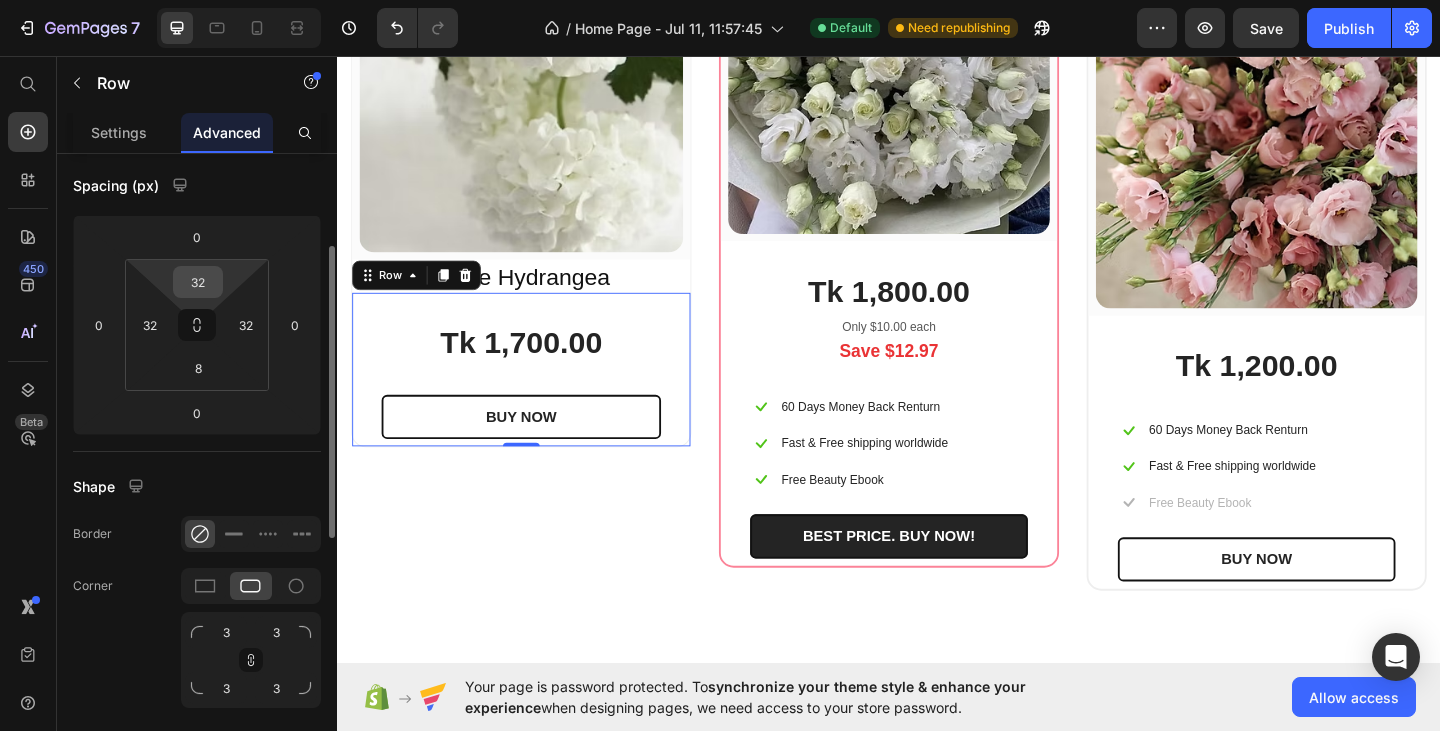 click on "32" at bounding box center [198, 282] 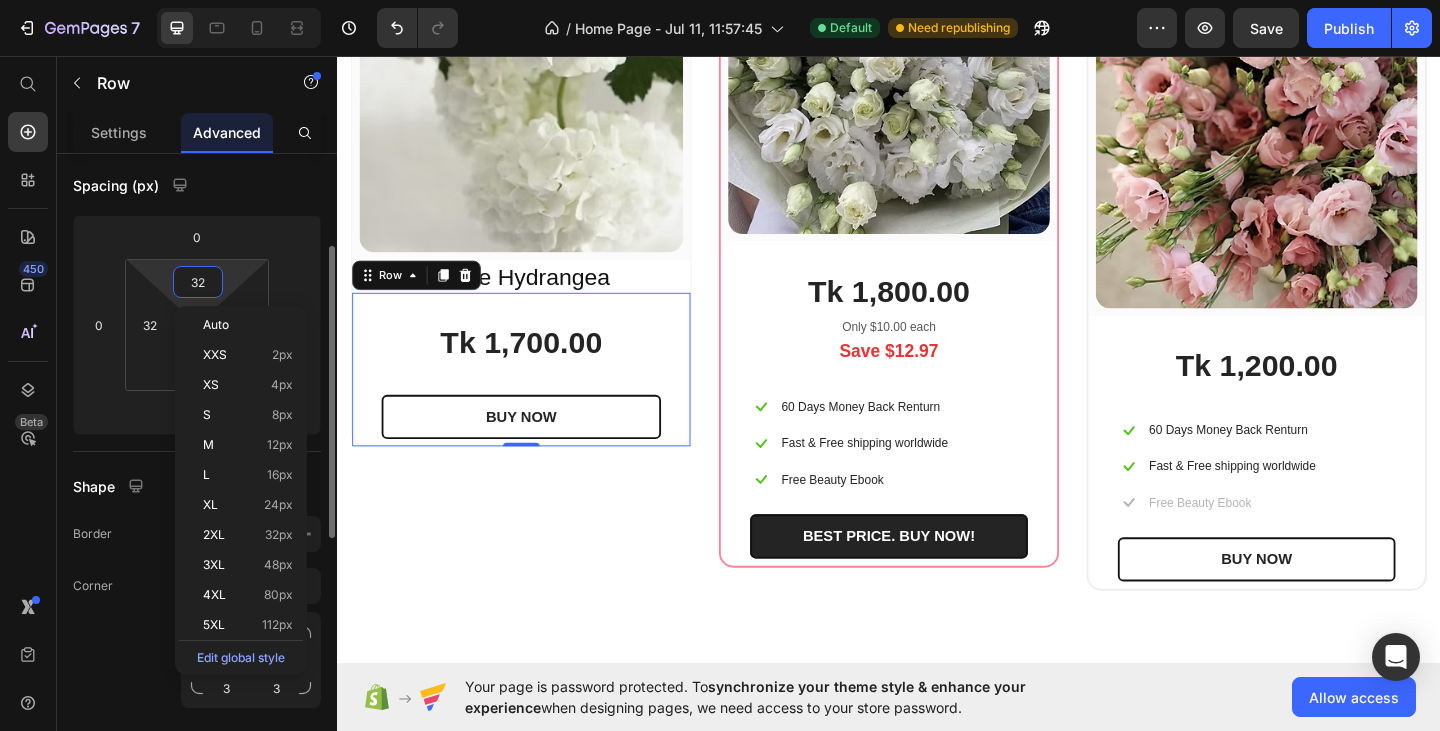 type 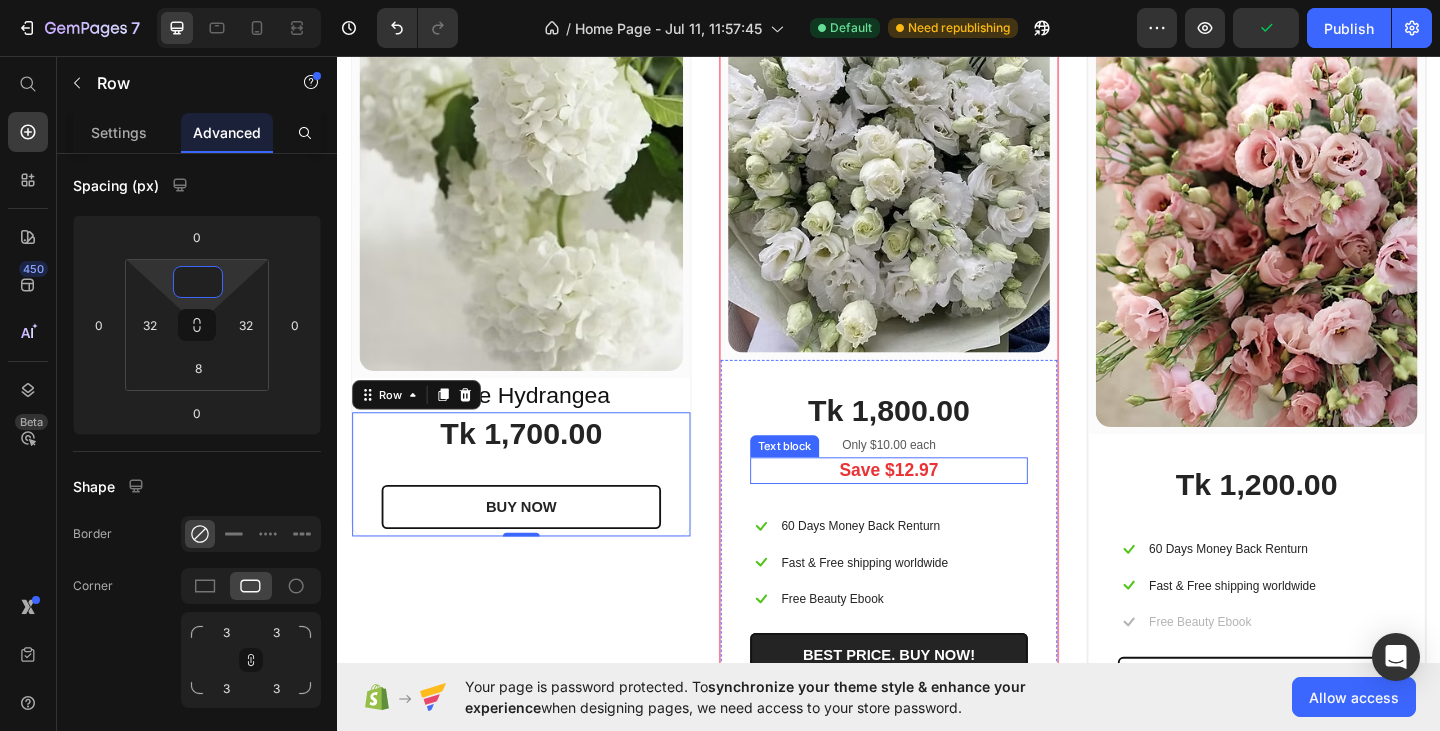 scroll, scrollTop: 1511, scrollLeft: 0, axis: vertical 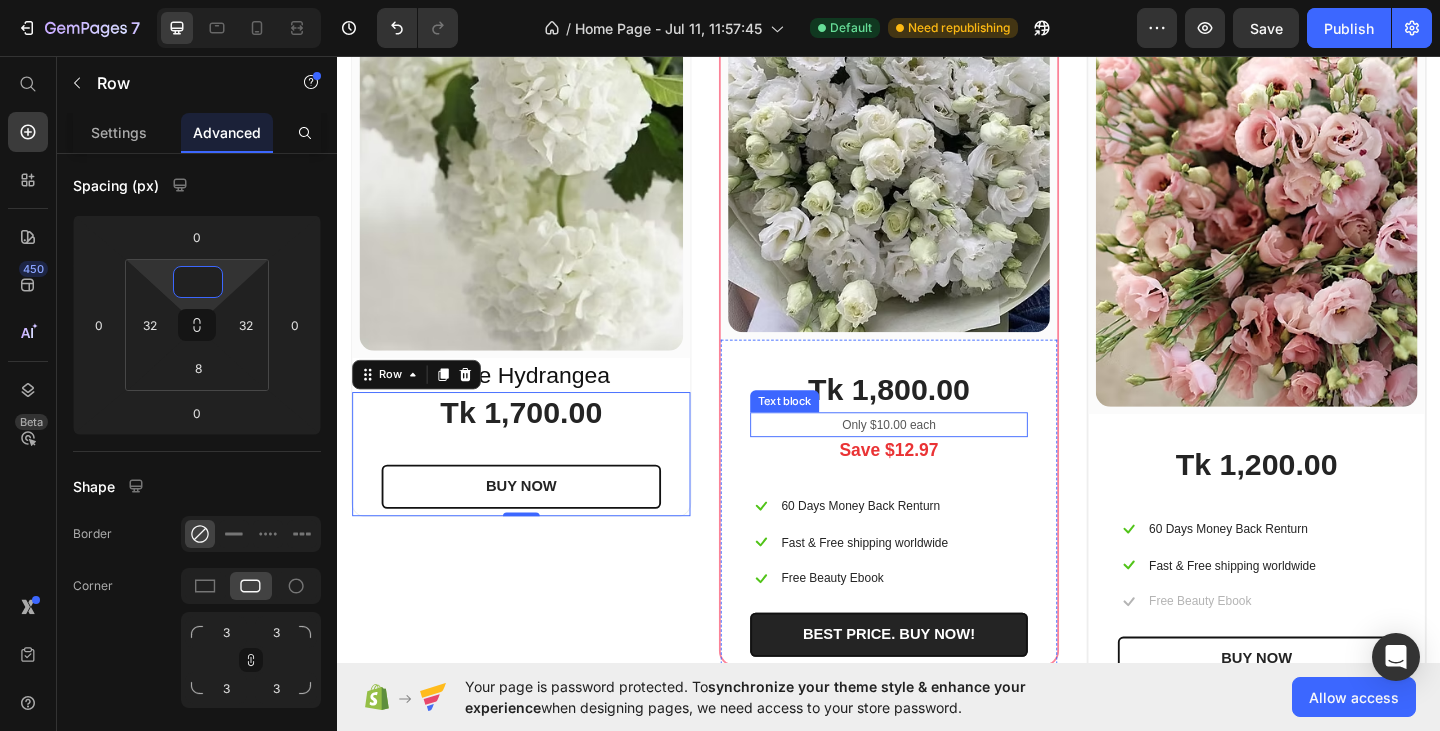 click on "Only $10.00 each" at bounding box center [937, 457] 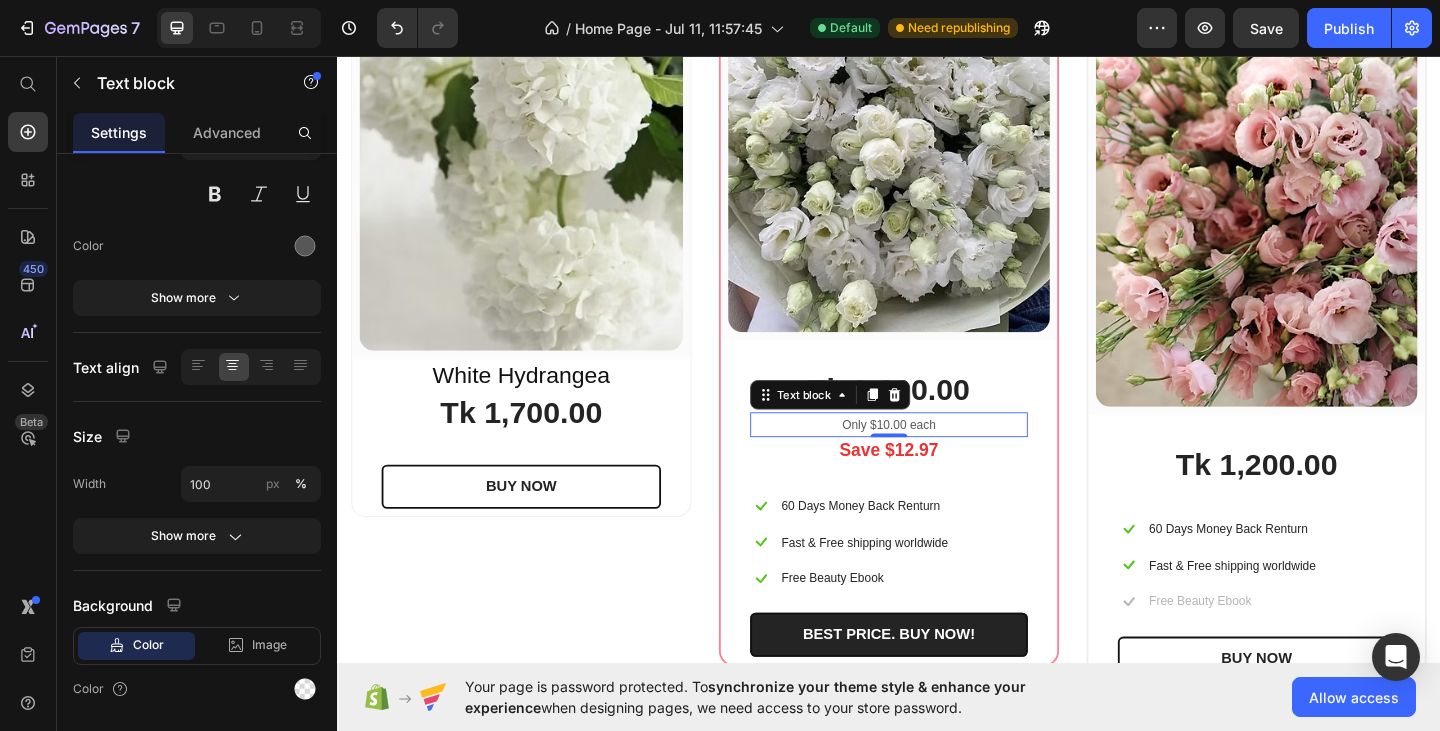scroll, scrollTop: 0, scrollLeft: 0, axis: both 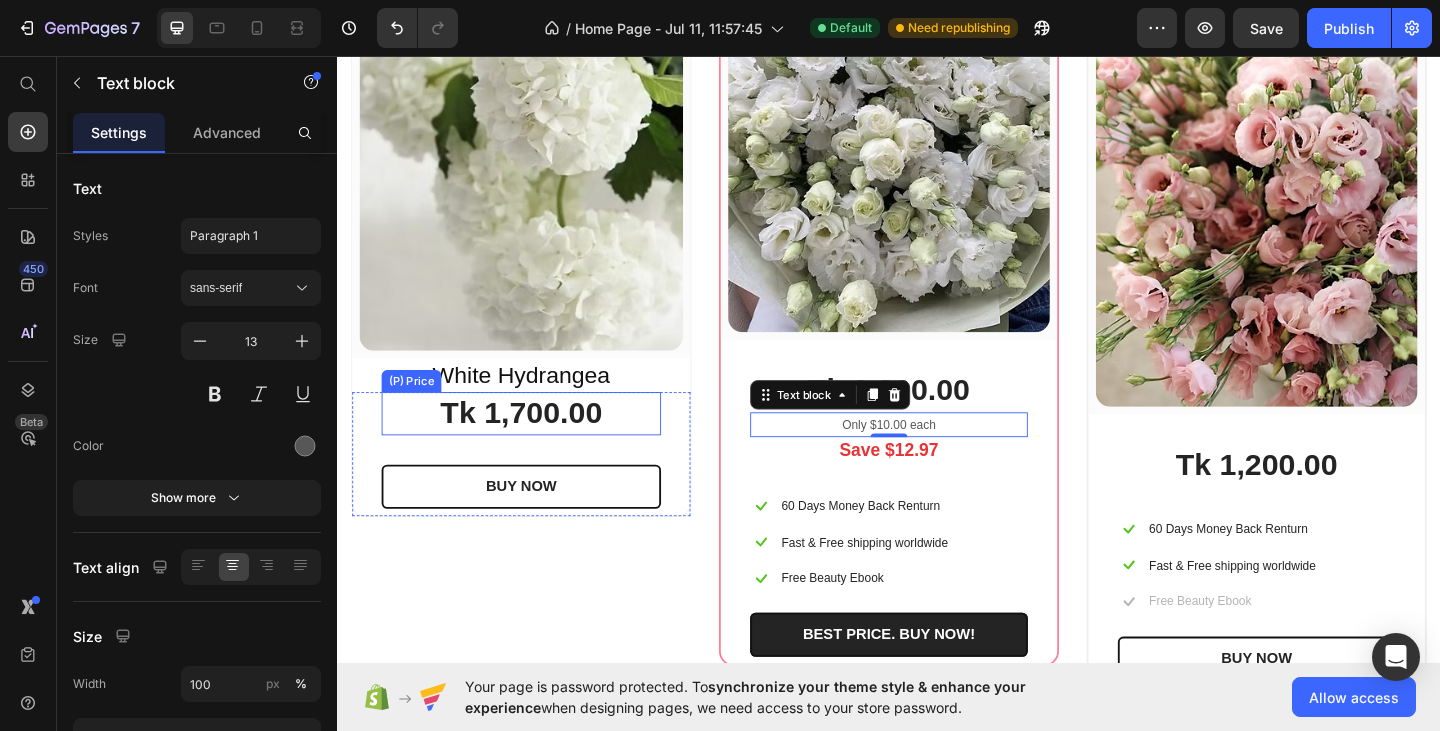 click on "Tk 1,700.00" at bounding box center (537, 445) 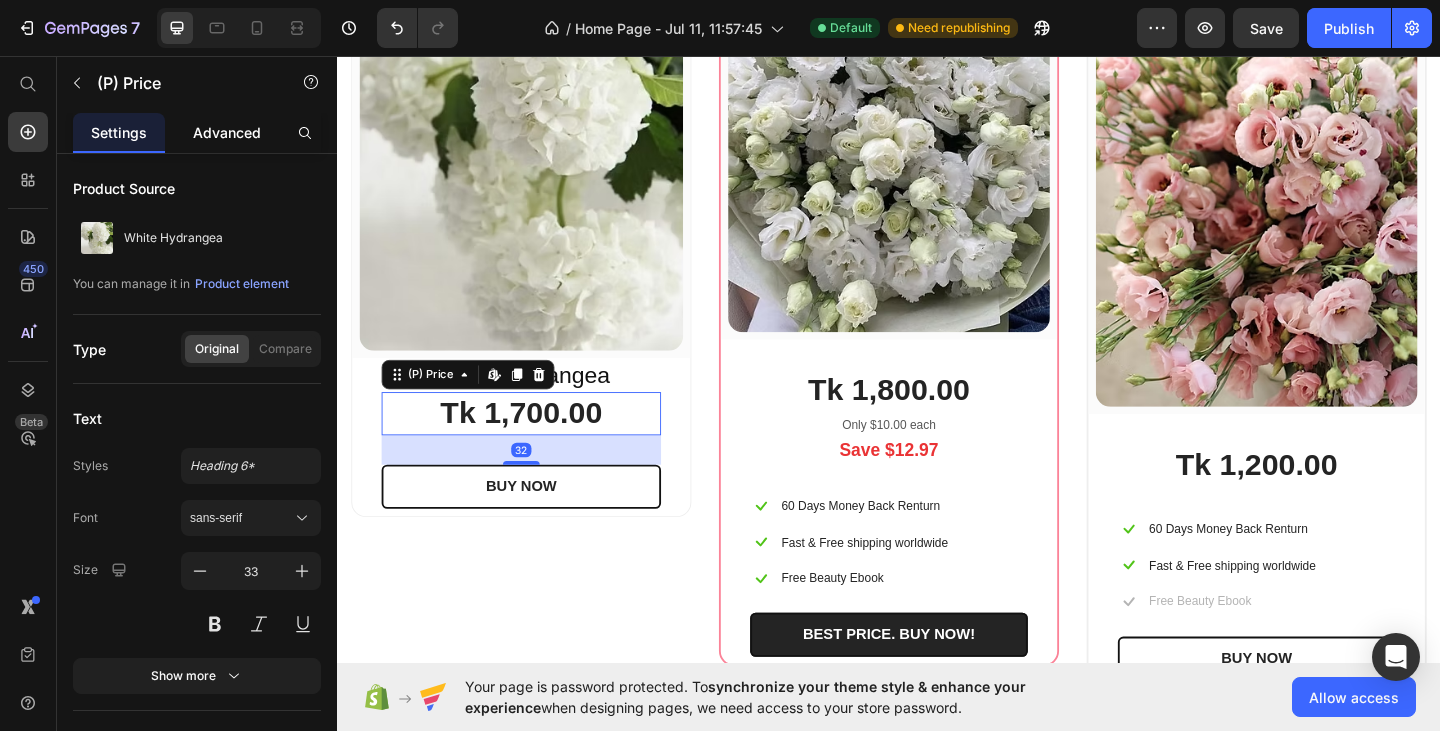 click on "Advanced" at bounding box center [227, 132] 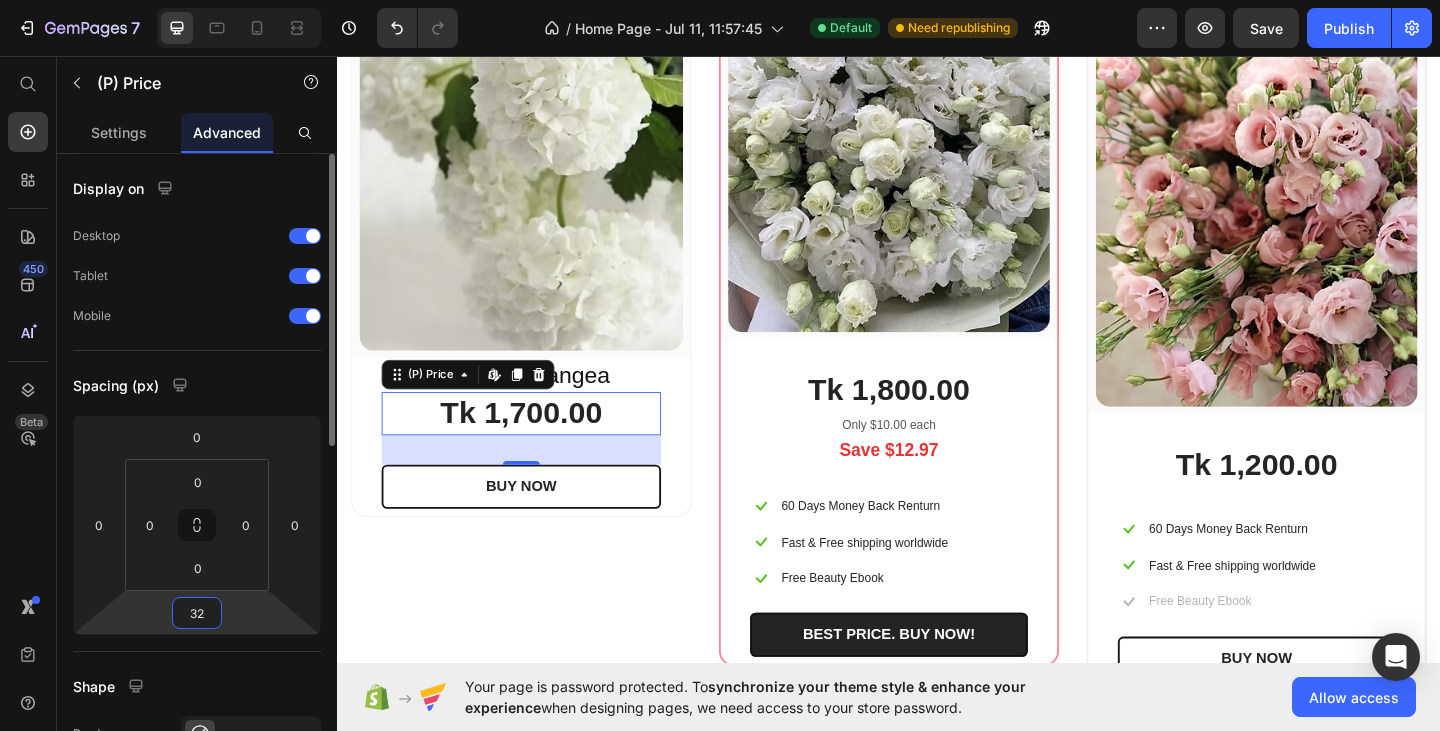 click on "32" at bounding box center [197, 613] 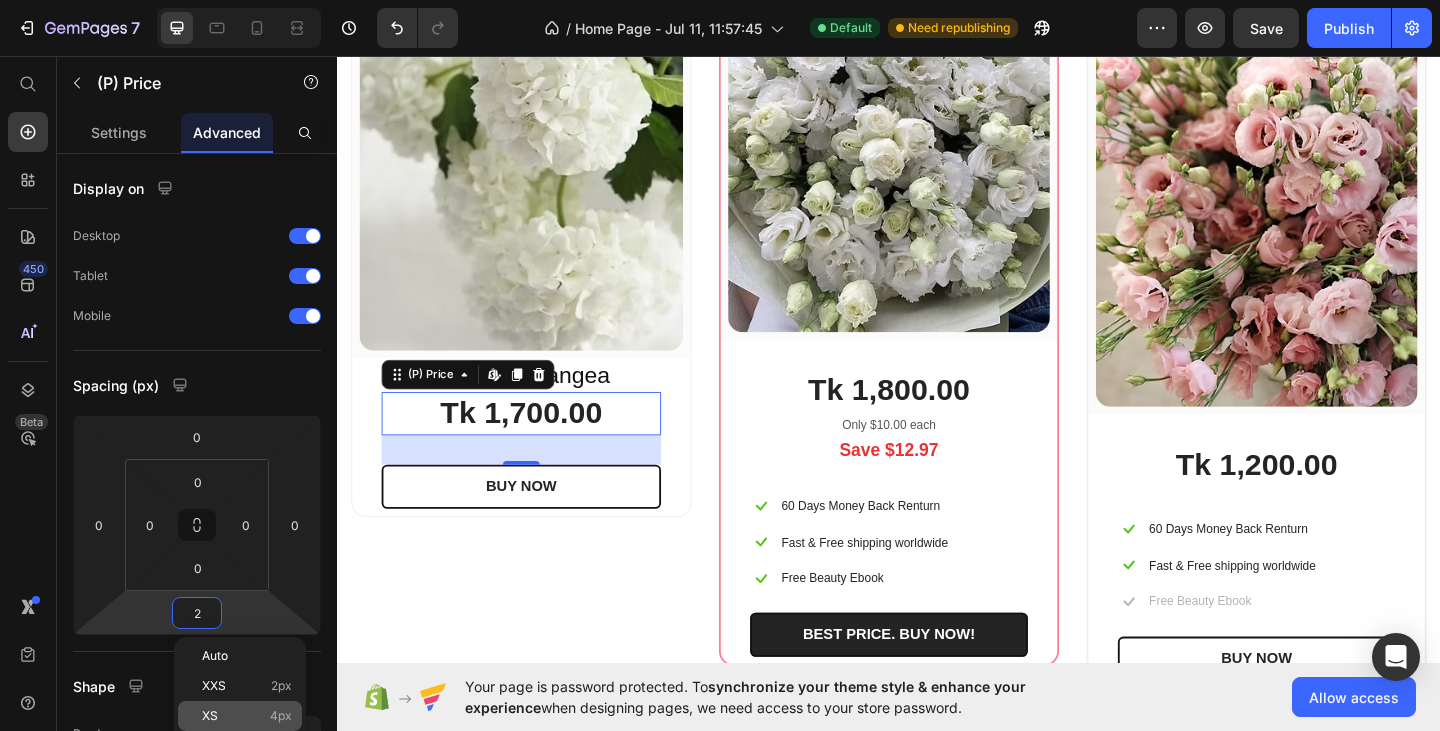 click on "XS 4px" at bounding box center (247, 716) 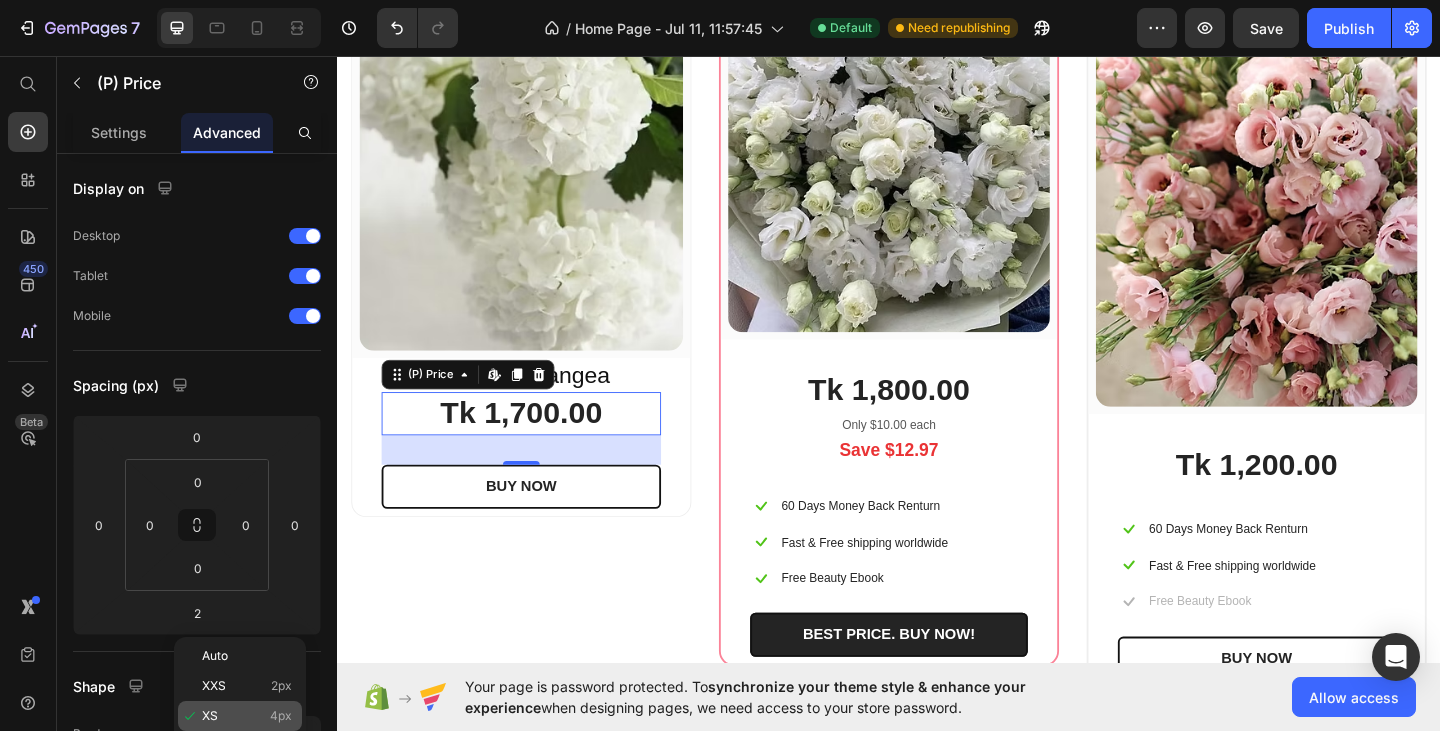 type on "4" 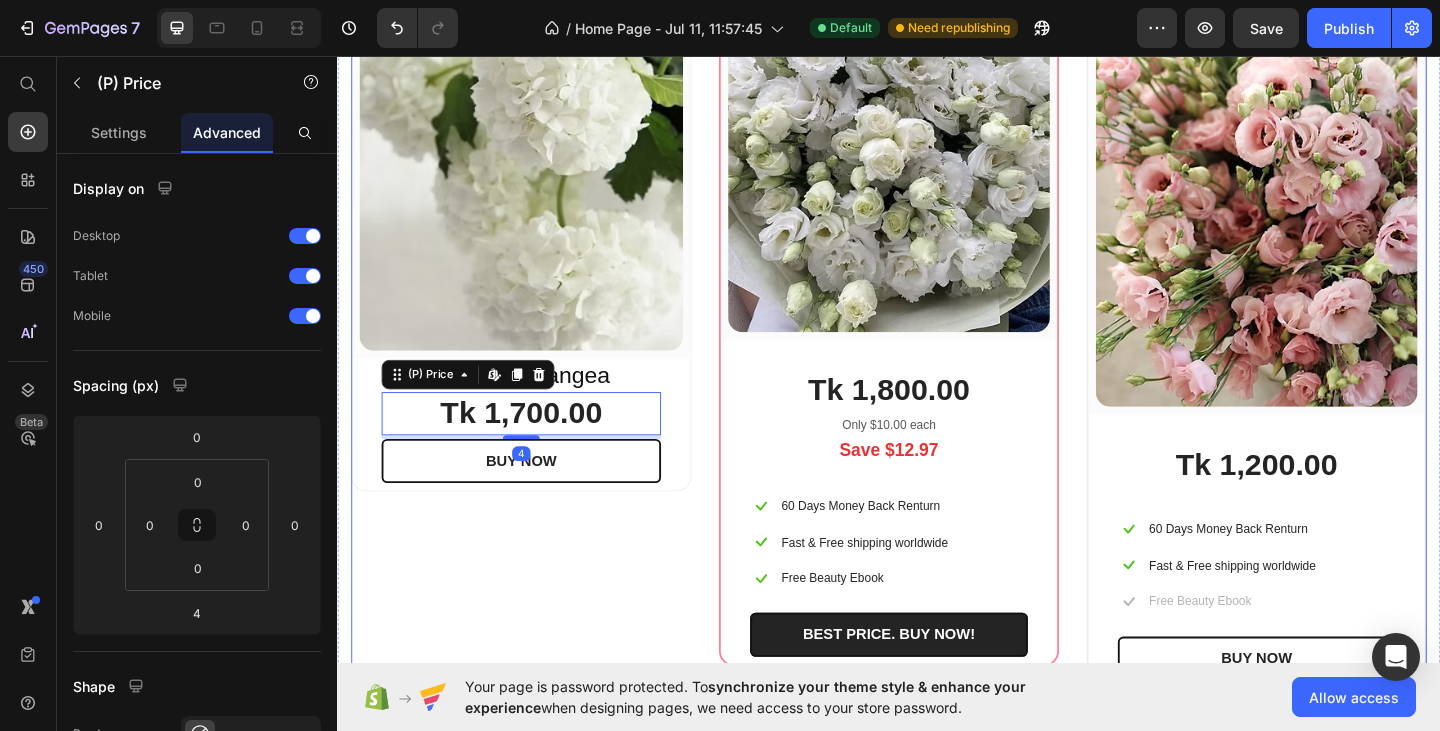 click on "(P) Images & Gallery Row White Hydrangea  Heading Tk 1,700.00 (P) Price   Edit content in Shopify 4 BUY NOW (P) Cart Button Row Product Row" at bounding box center (537, 314) 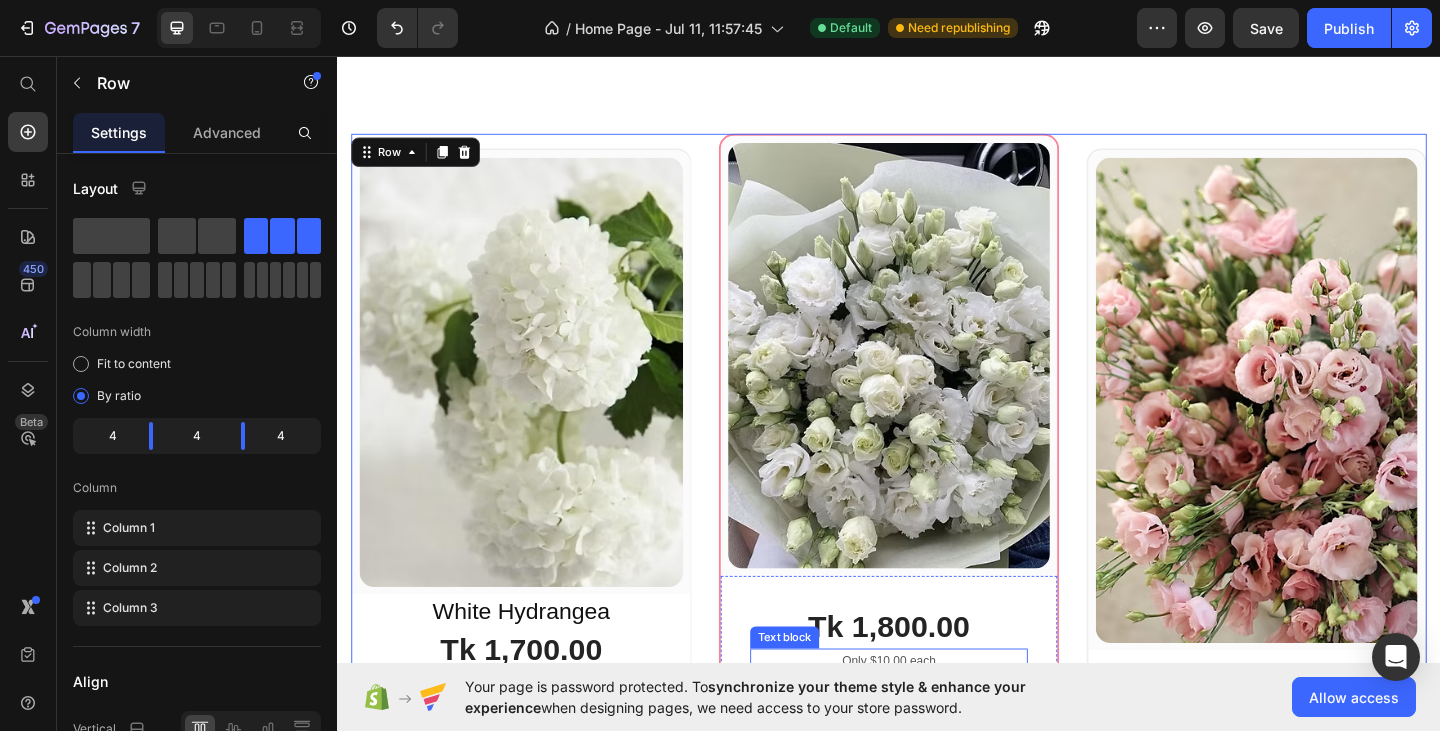 scroll, scrollTop: 1511, scrollLeft: 0, axis: vertical 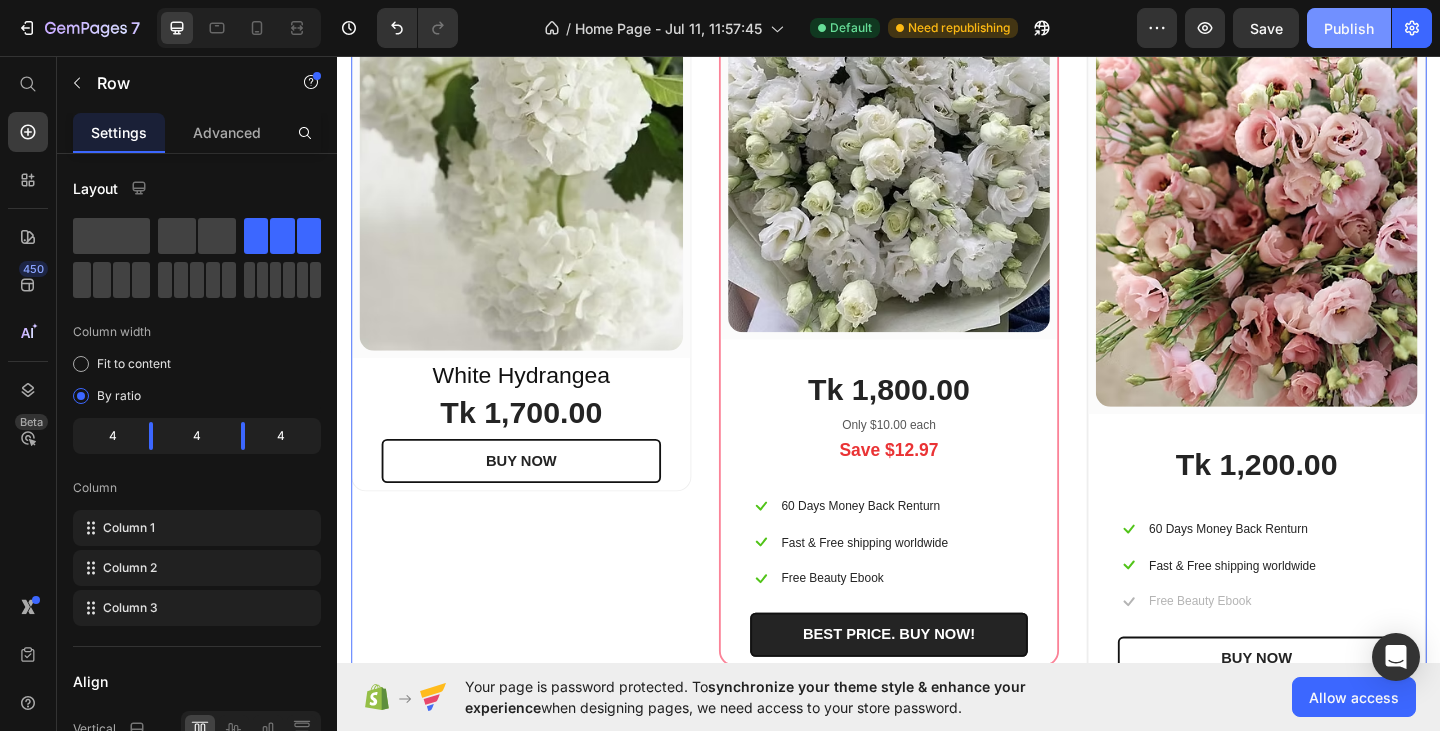 click on "Publish" at bounding box center (1349, 28) 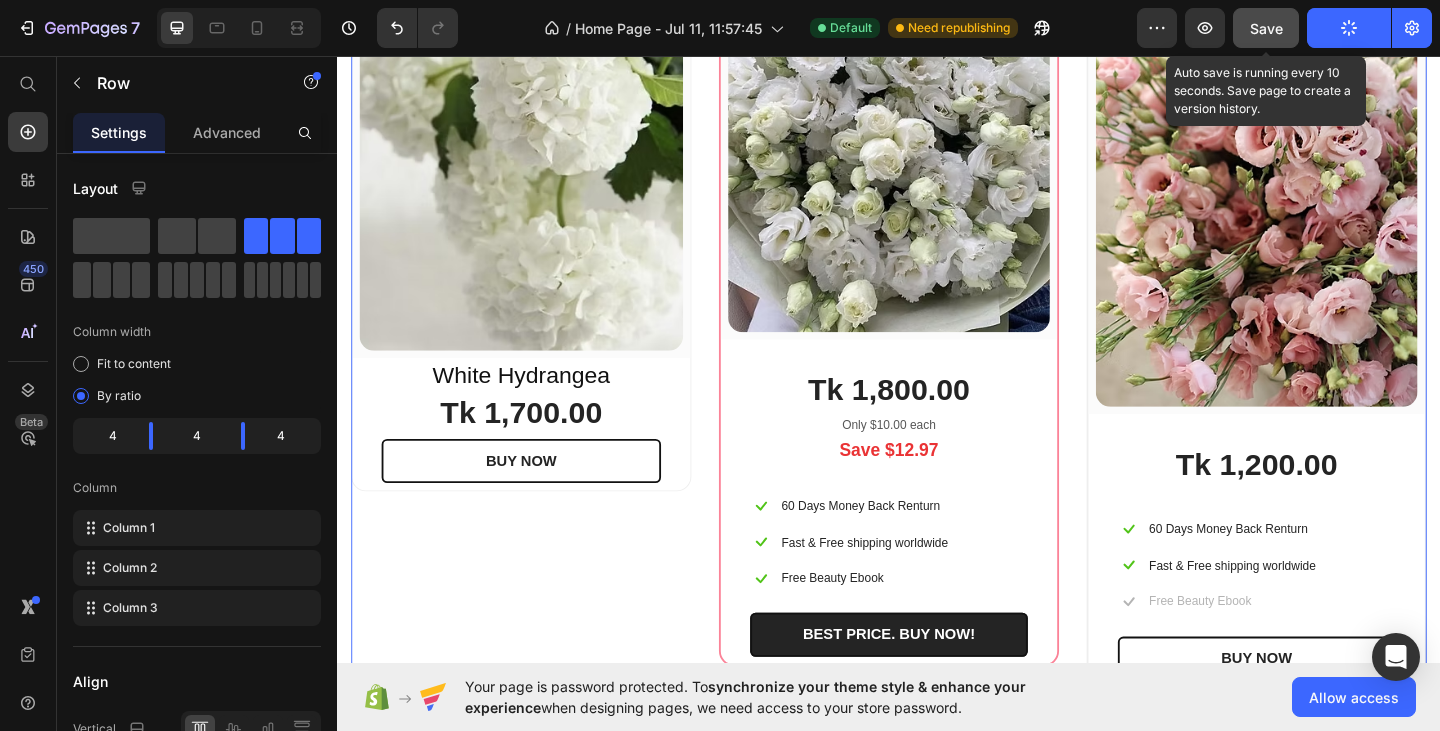 click on "Save" at bounding box center [1266, 28] 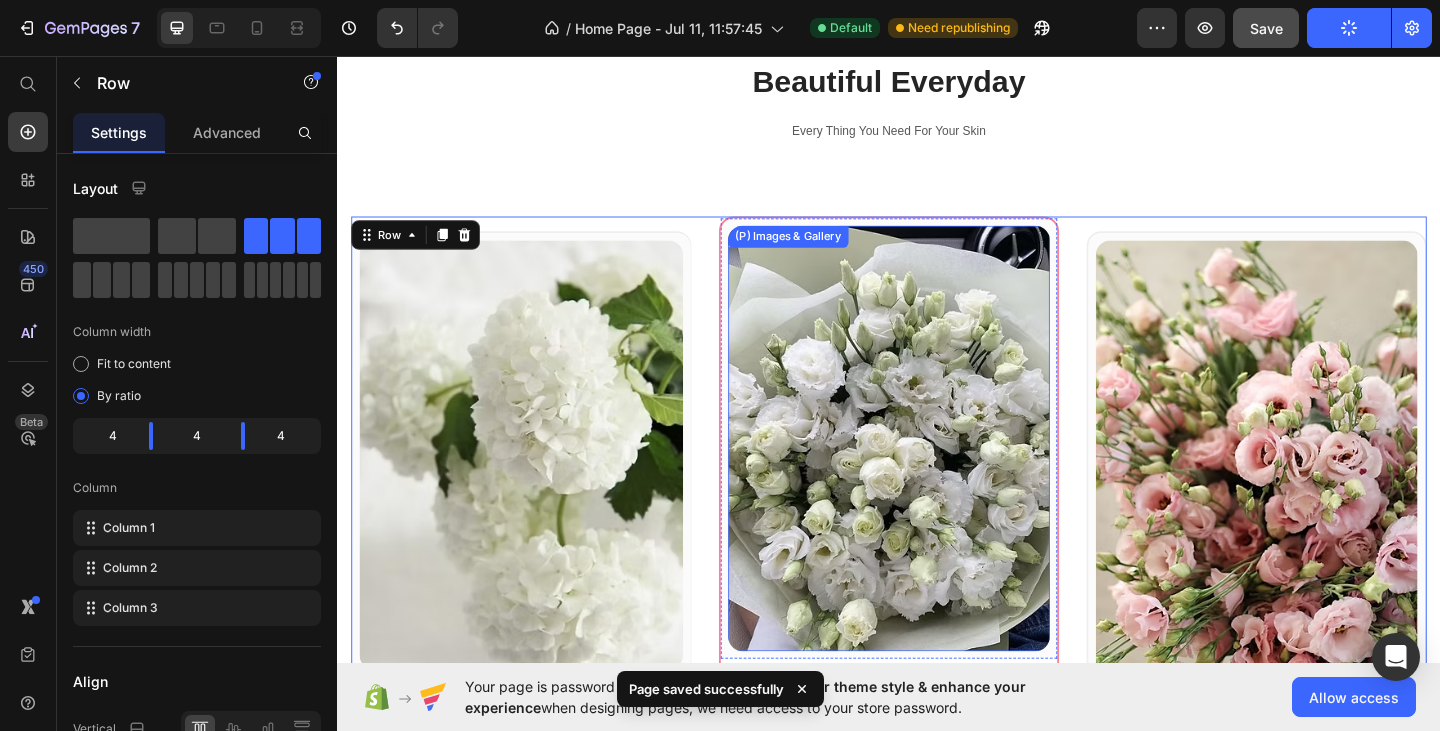 scroll, scrollTop: 1111, scrollLeft: 0, axis: vertical 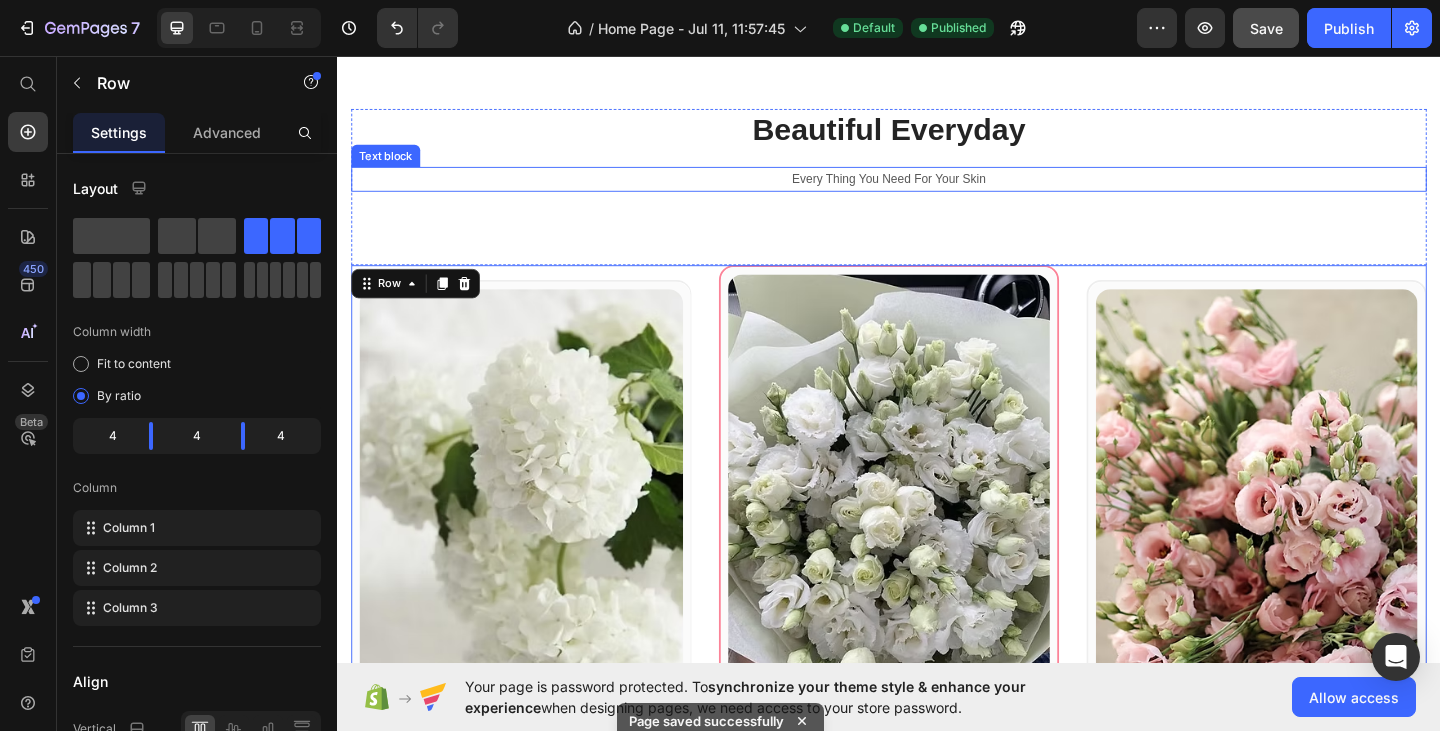 click on "Every Thing You Need For Your Skin" at bounding box center [937, 190] 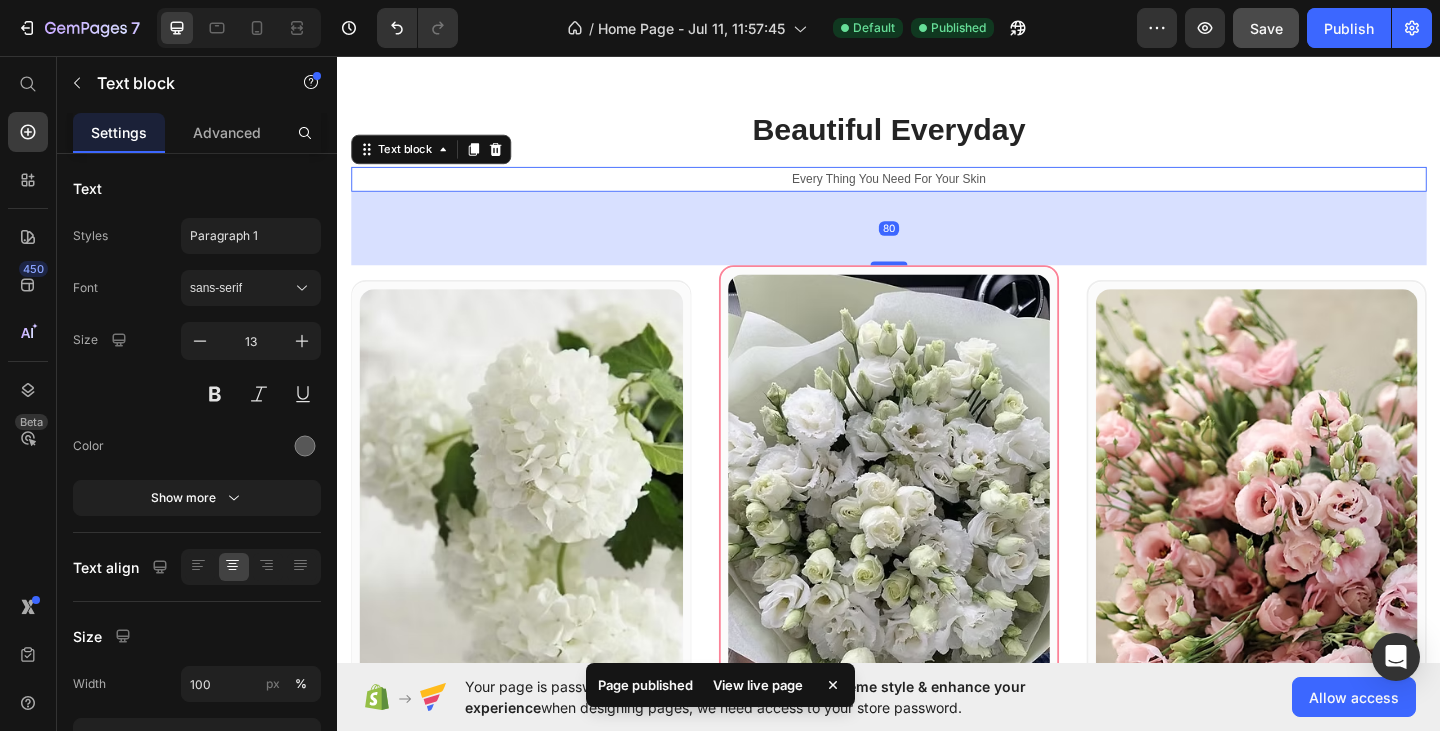 click on "Text block" at bounding box center [439, 158] 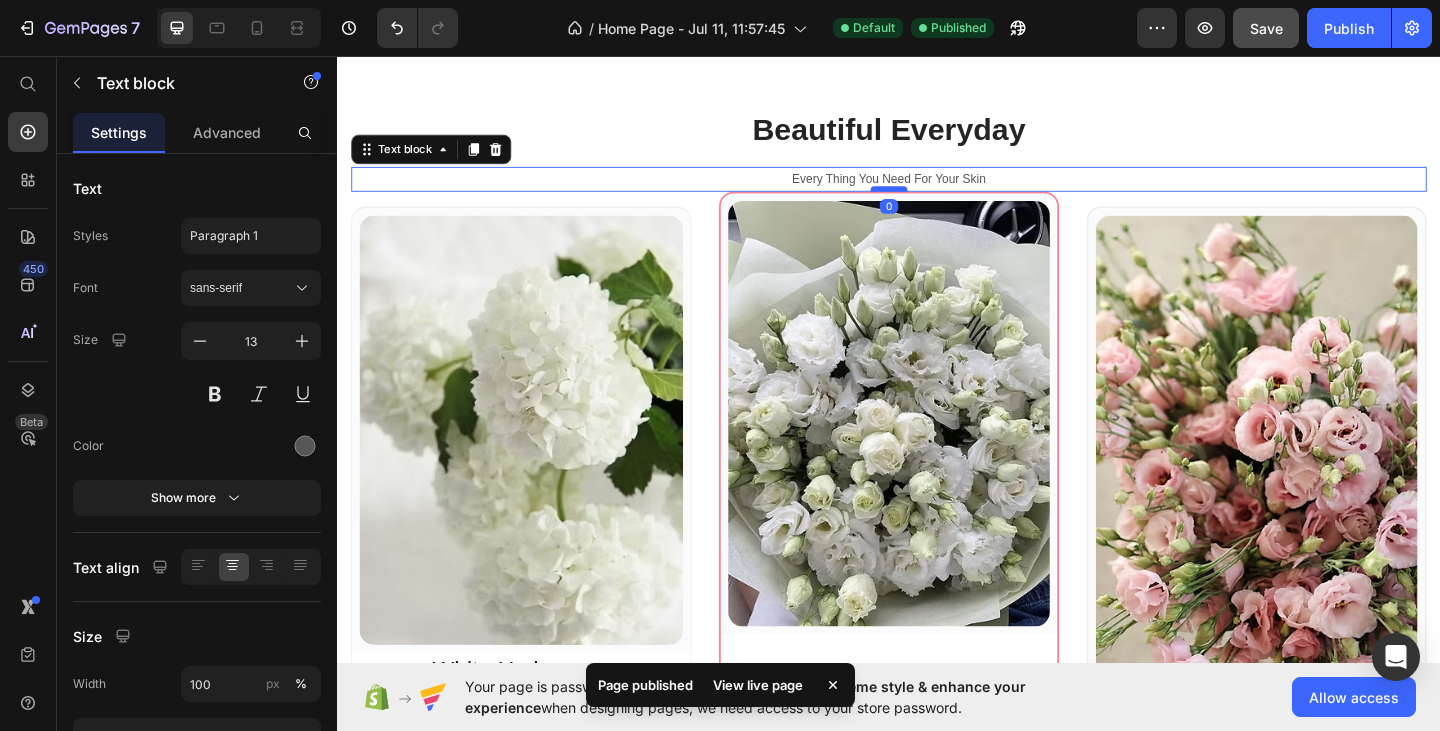 drag, startPoint x: 937, startPoint y: 275, endPoint x: 944, endPoint y: 194, distance: 81.3019 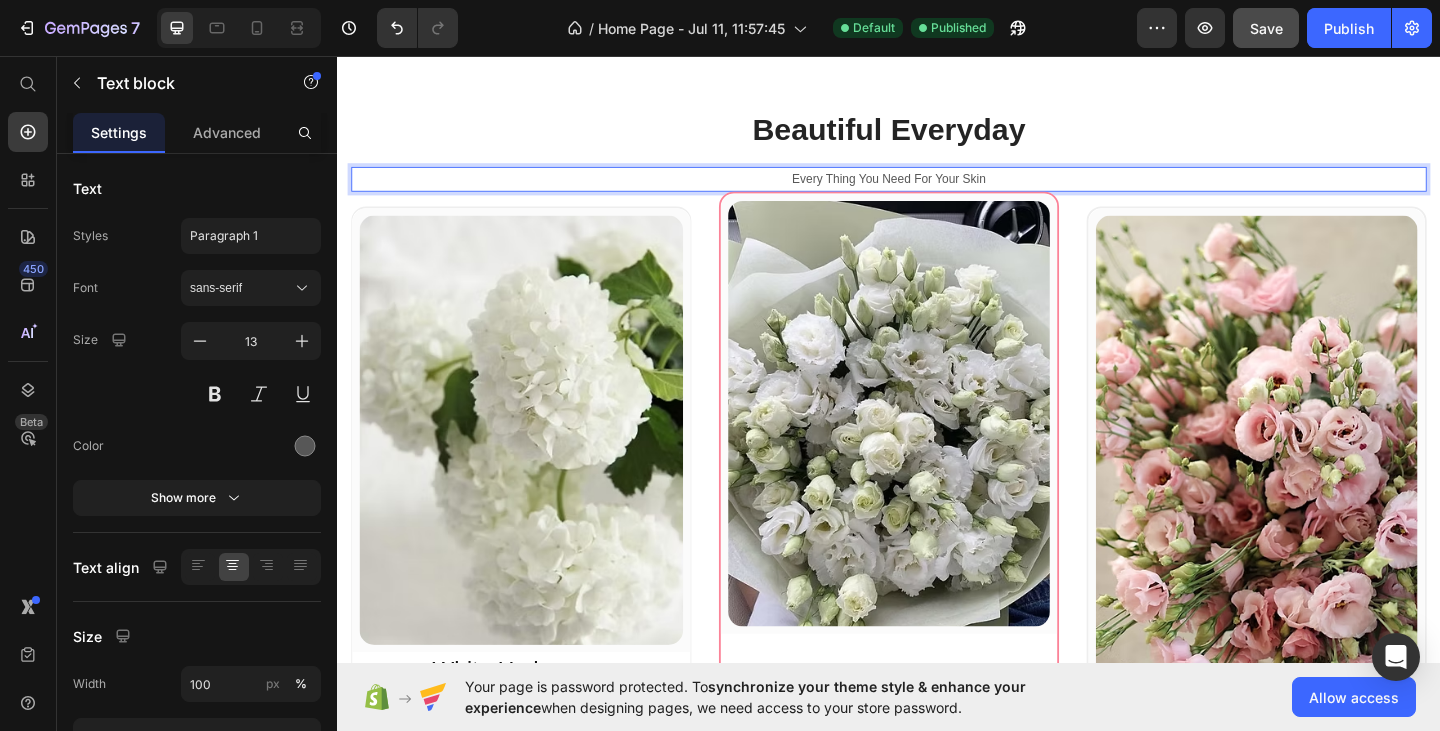 click on "Every Thing You Need For Your Skin" at bounding box center (937, 190) 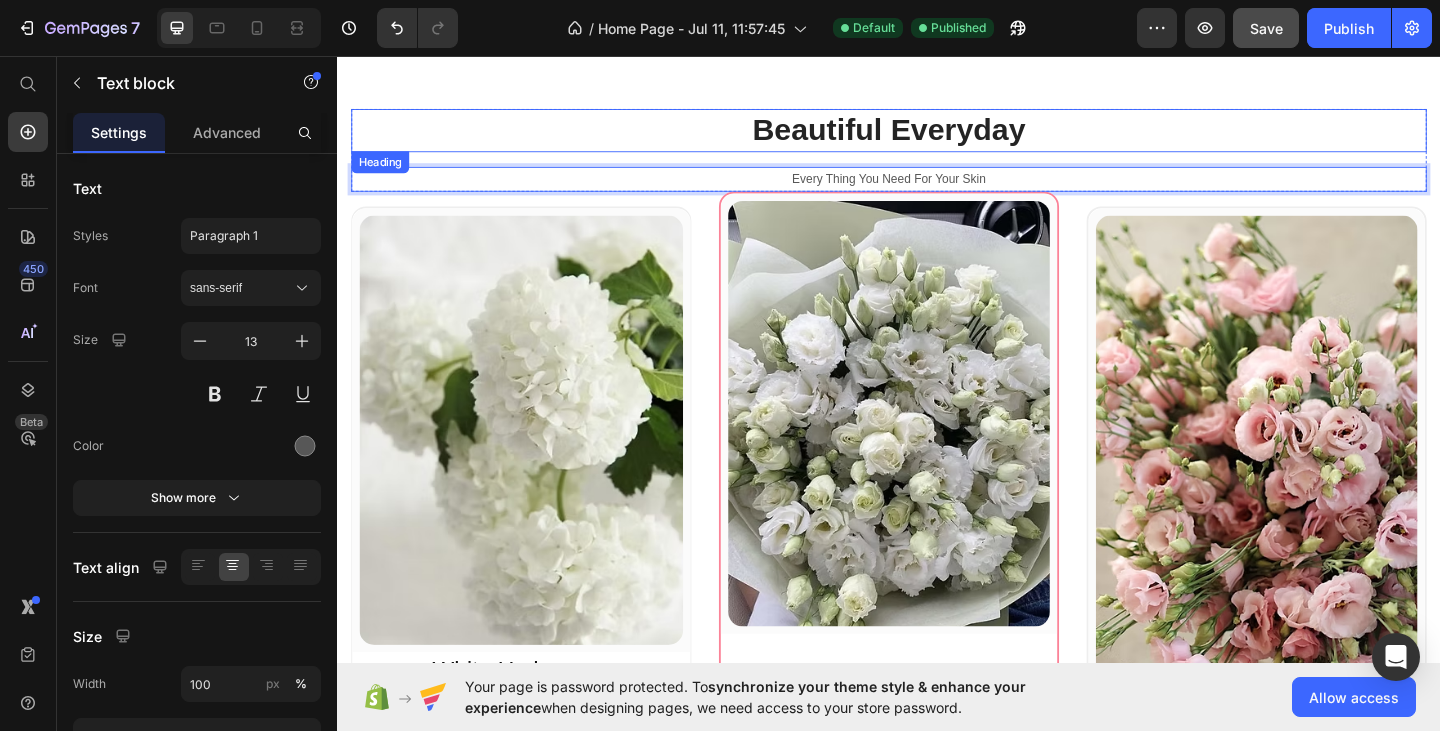 click on "Beautiful Everyday" at bounding box center (937, 137) 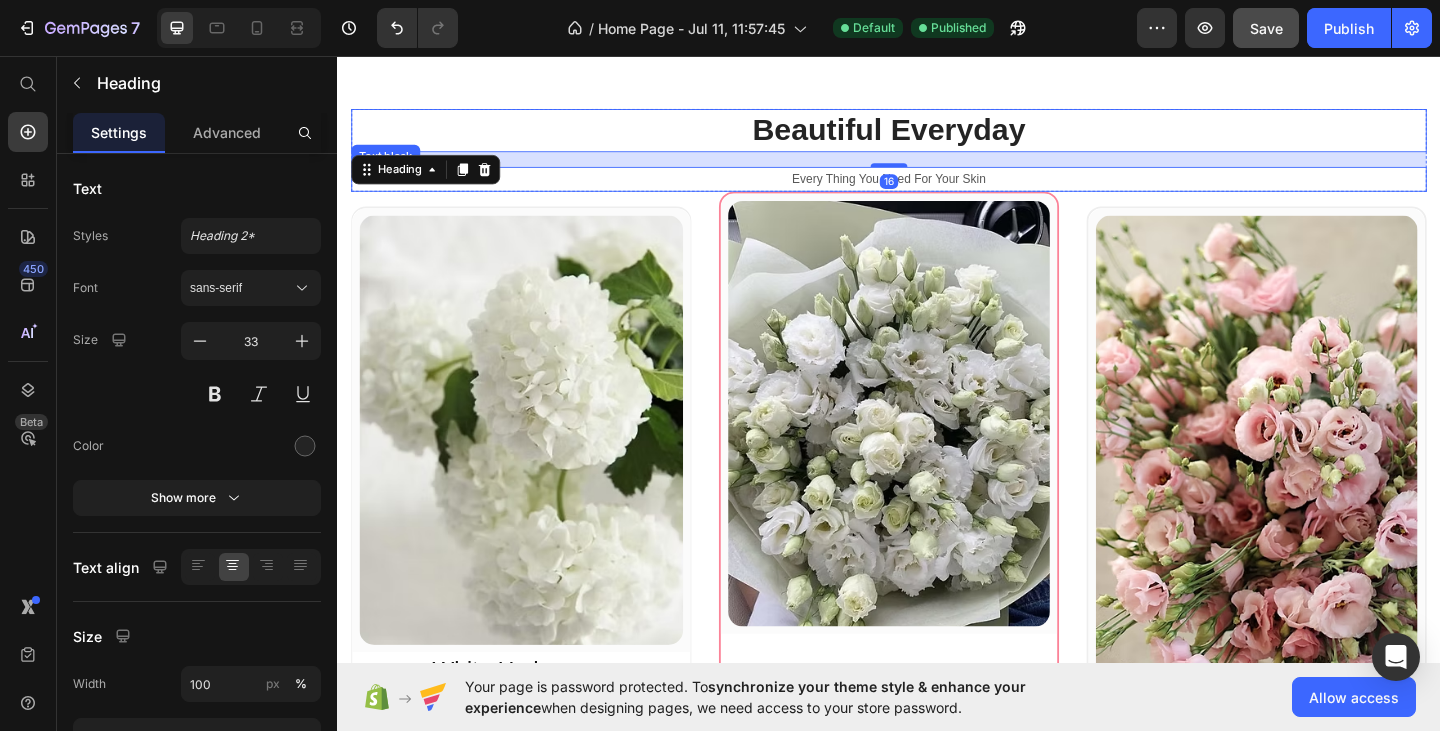 click on "Every Thing You Need For Your Skin" at bounding box center [937, 190] 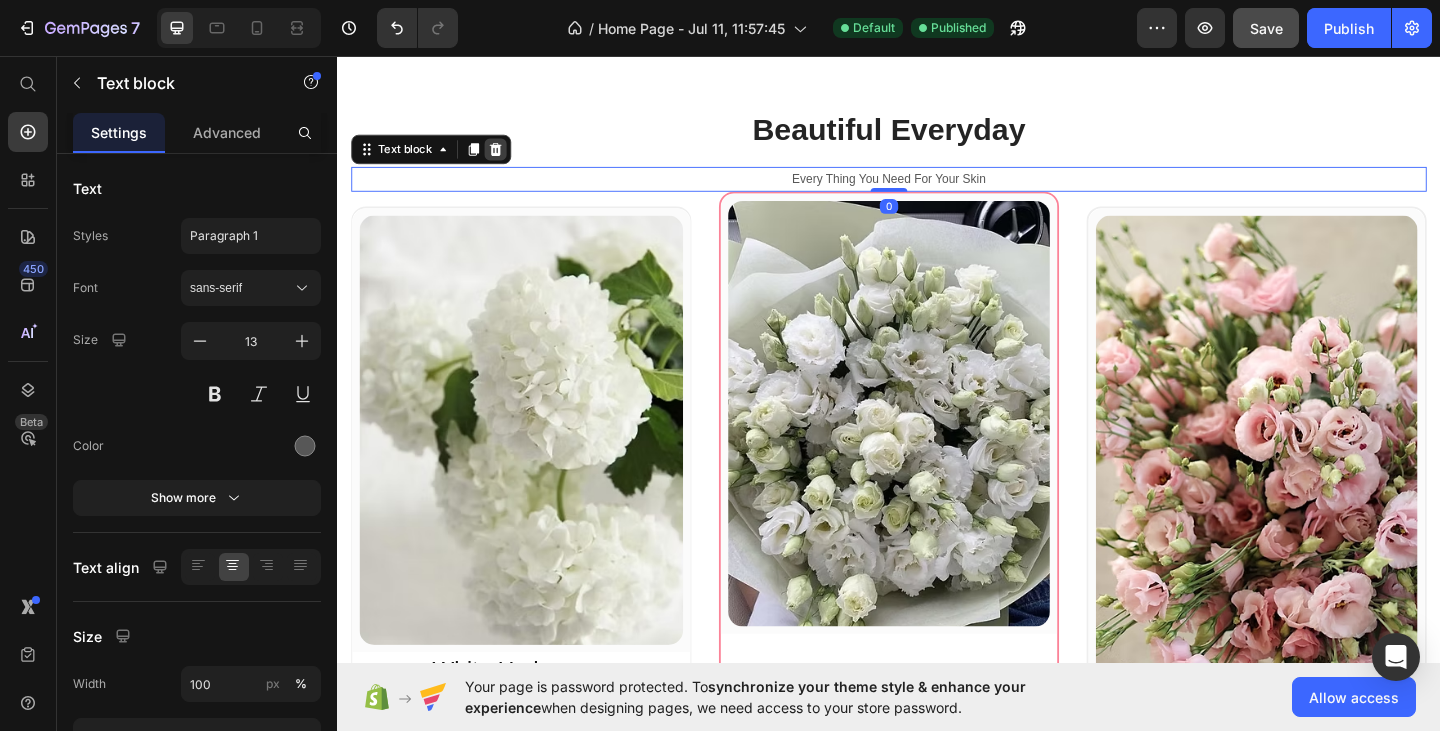 click 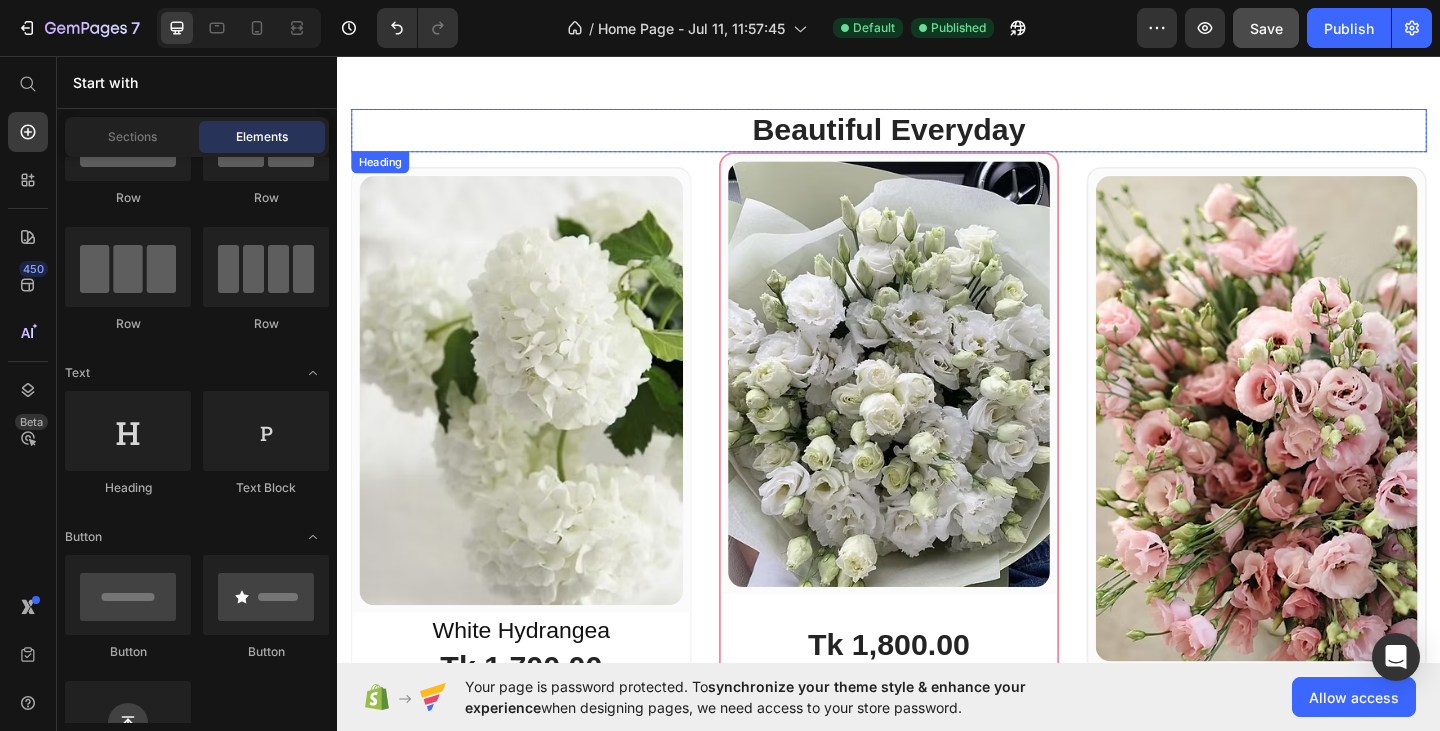 click on "Beautiful Everyday" at bounding box center [937, 137] 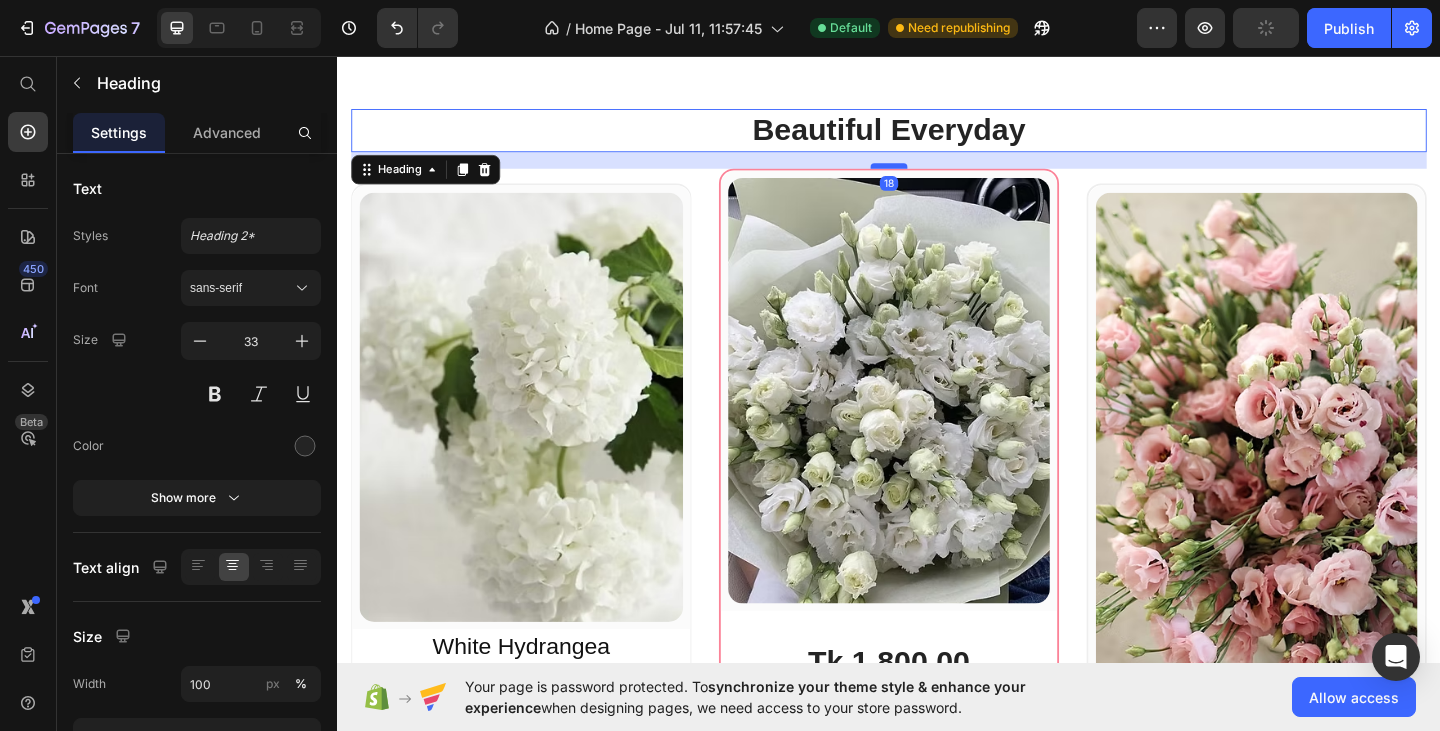 drag, startPoint x: 934, startPoint y: 150, endPoint x: 932, endPoint y: 168, distance: 18.110771 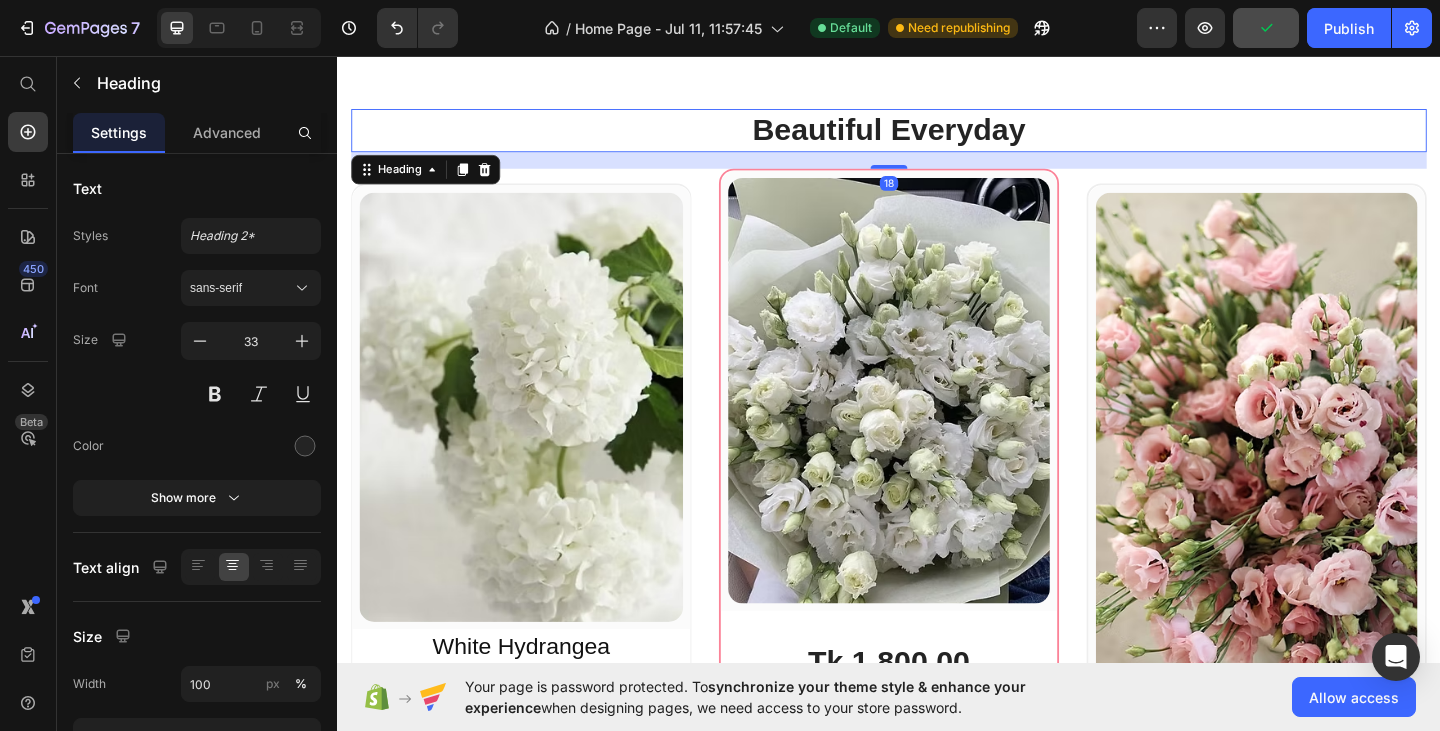 click on "Beautiful Everyday" at bounding box center [937, 137] 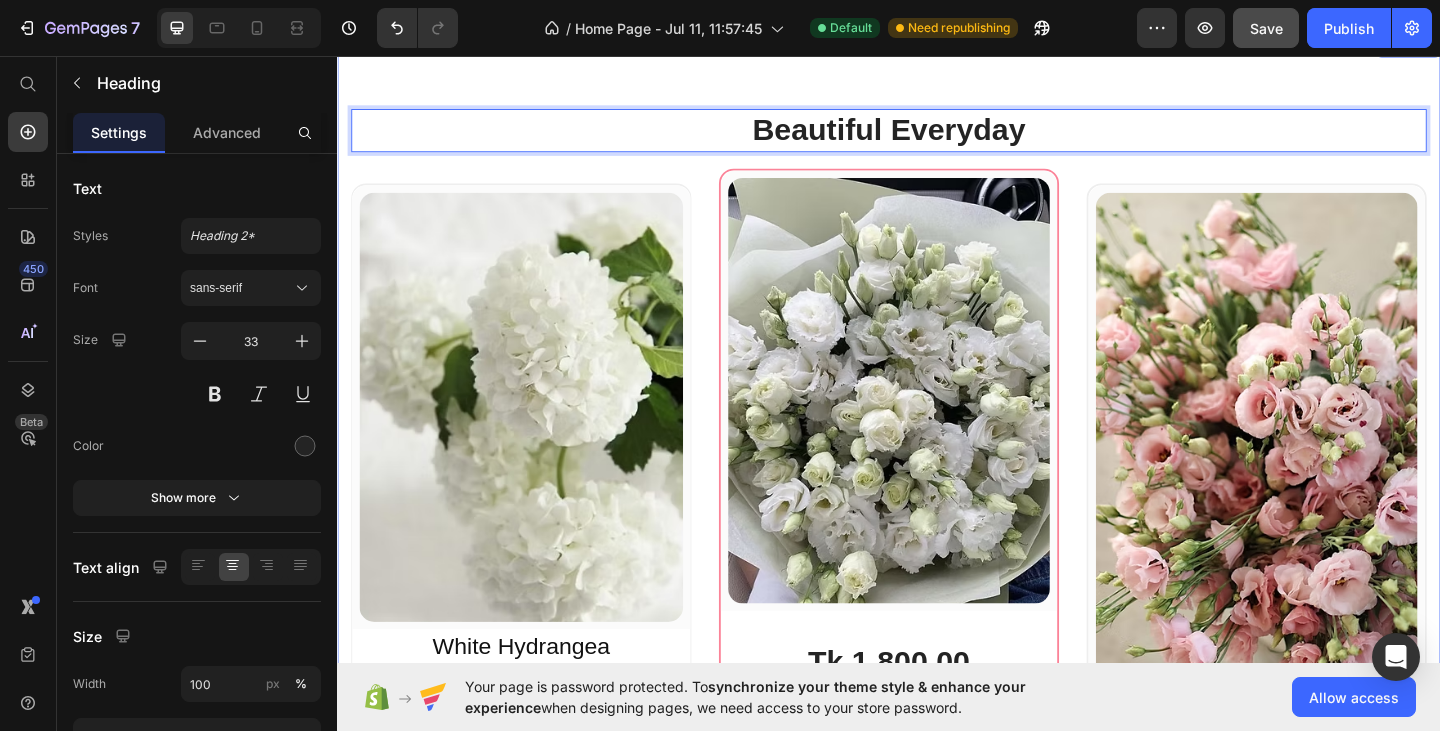 click on "Beautiful Everyday Heading   18 Row (P) Images & Gallery Row White Hydrangea  Heading Tk 1,700.00 (P) Price BUY NOW (P) Cart Button Row Product Row (P) Images & Gallery Row Tk 1,800.00 (P) Price Only $10.00 each Text block Save $12.97 Text block
Icon 60 Days Money Back Renturn Text block Row
Icon Fast & Free shipping worldwide Text block Row
Icon Free Beauty Ebook Text block Row BEST PRICE. BUY NOW! (P) Cart Button Row Product Row (P) Images & Gallery Row Tk 1,200.00 (P) Price
Icon 60 Days Money Back Renturn Text block Row
Icon Fast & Free shipping worldwide Text block Row
Icon Free Beauty Ebook Text block Row BUY NOW (P) Cart Button Row Product Row Row Section 3" at bounding box center [937, 577] 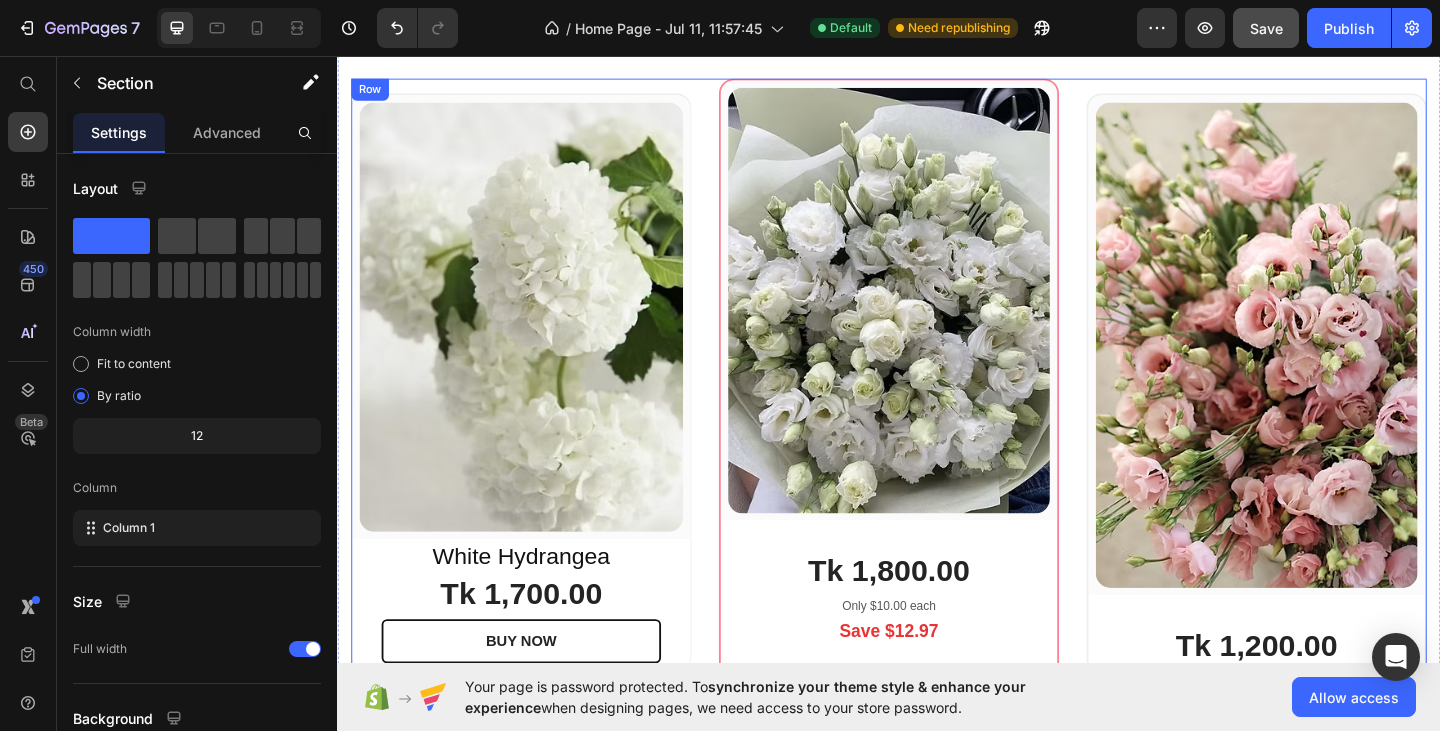 scroll, scrollTop: 1211, scrollLeft: 0, axis: vertical 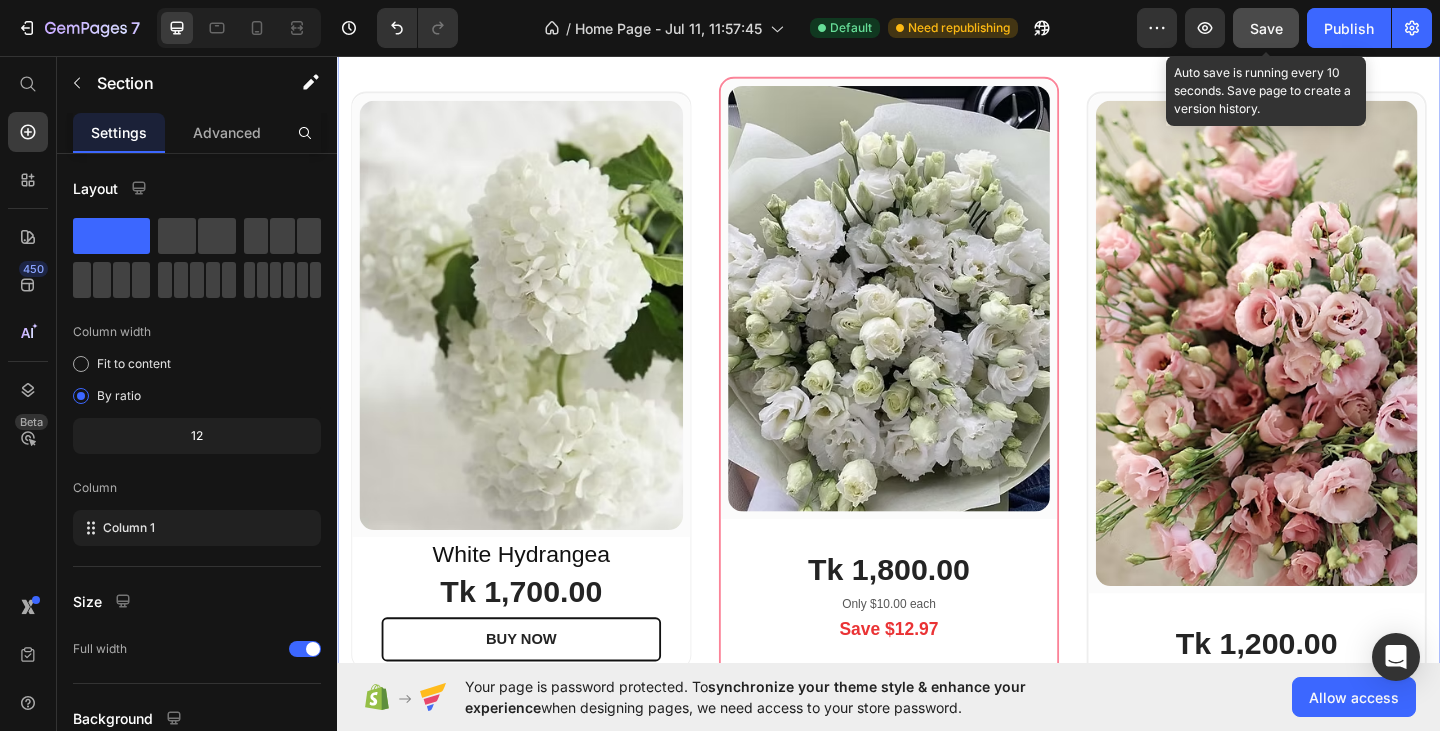 click on "Save" 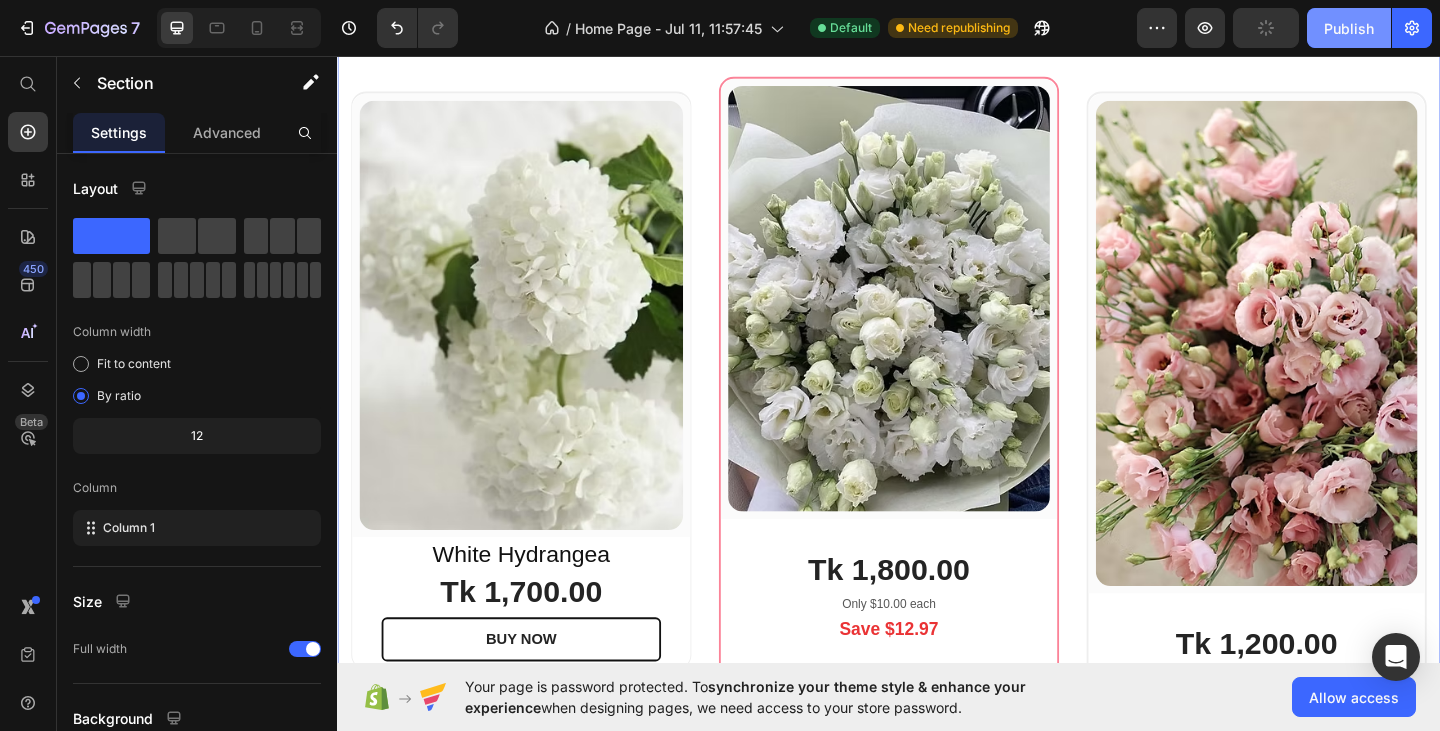click on "Publish" at bounding box center [1349, 28] 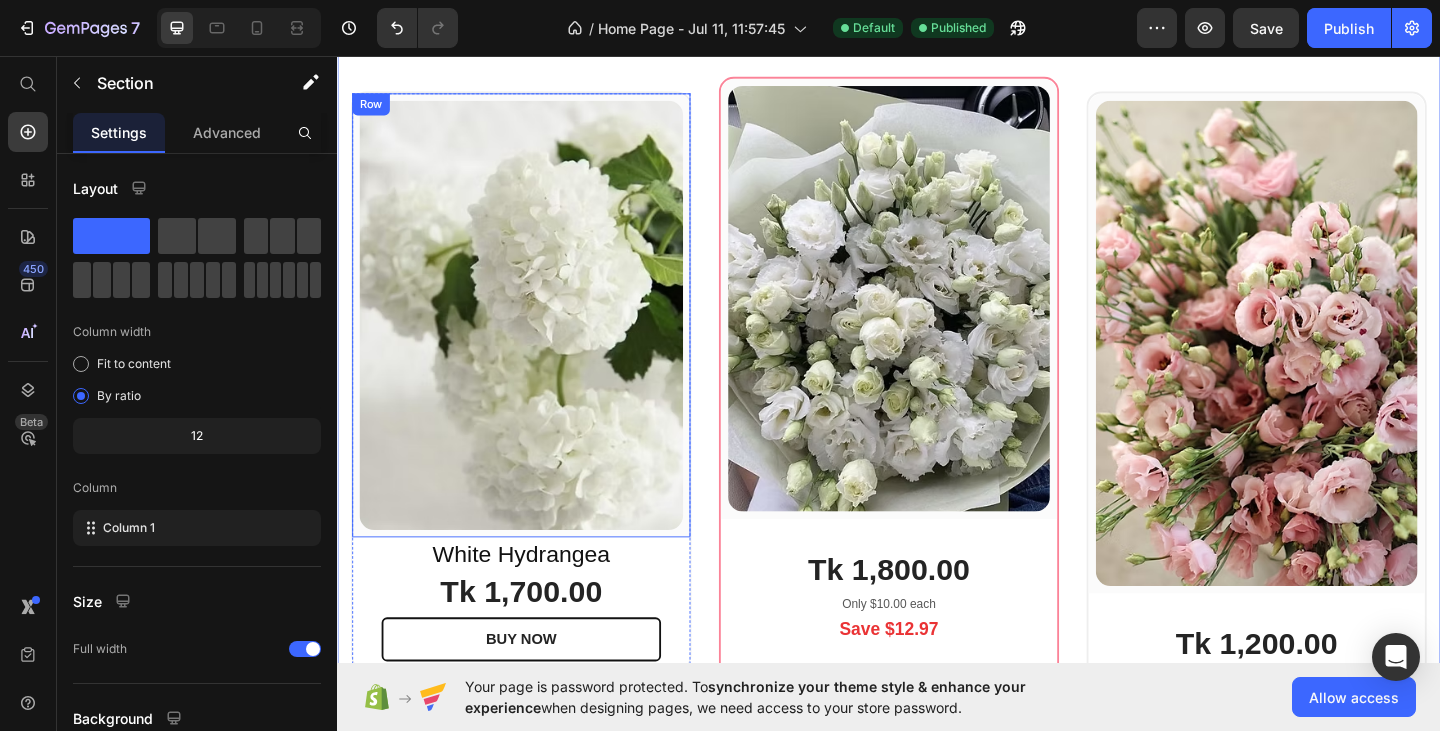 click on "(P) Images & Gallery Row" at bounding box center [537, 338] 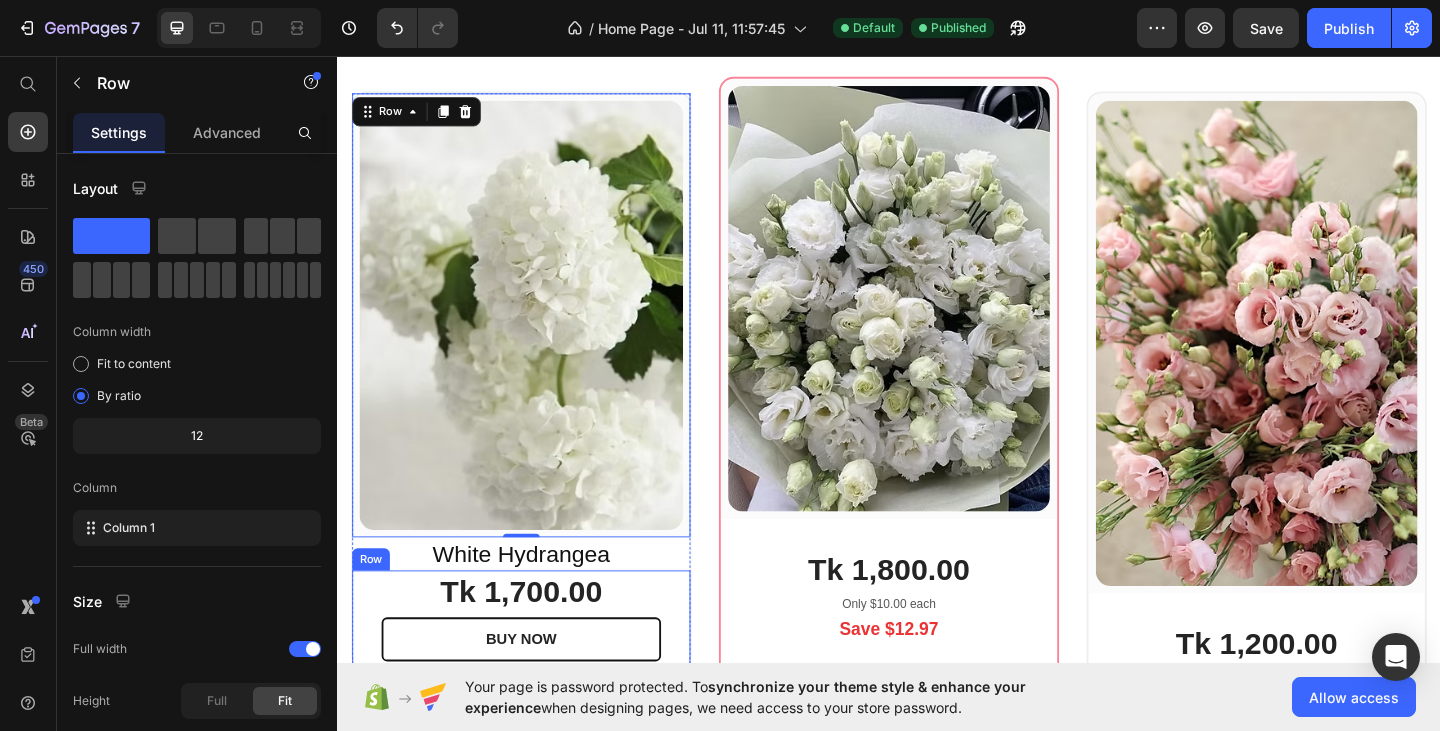 click on "Tk 1,700.00 (P) Price BUY NOW (P) Cart Button Row" at bounding box center [537, 669] 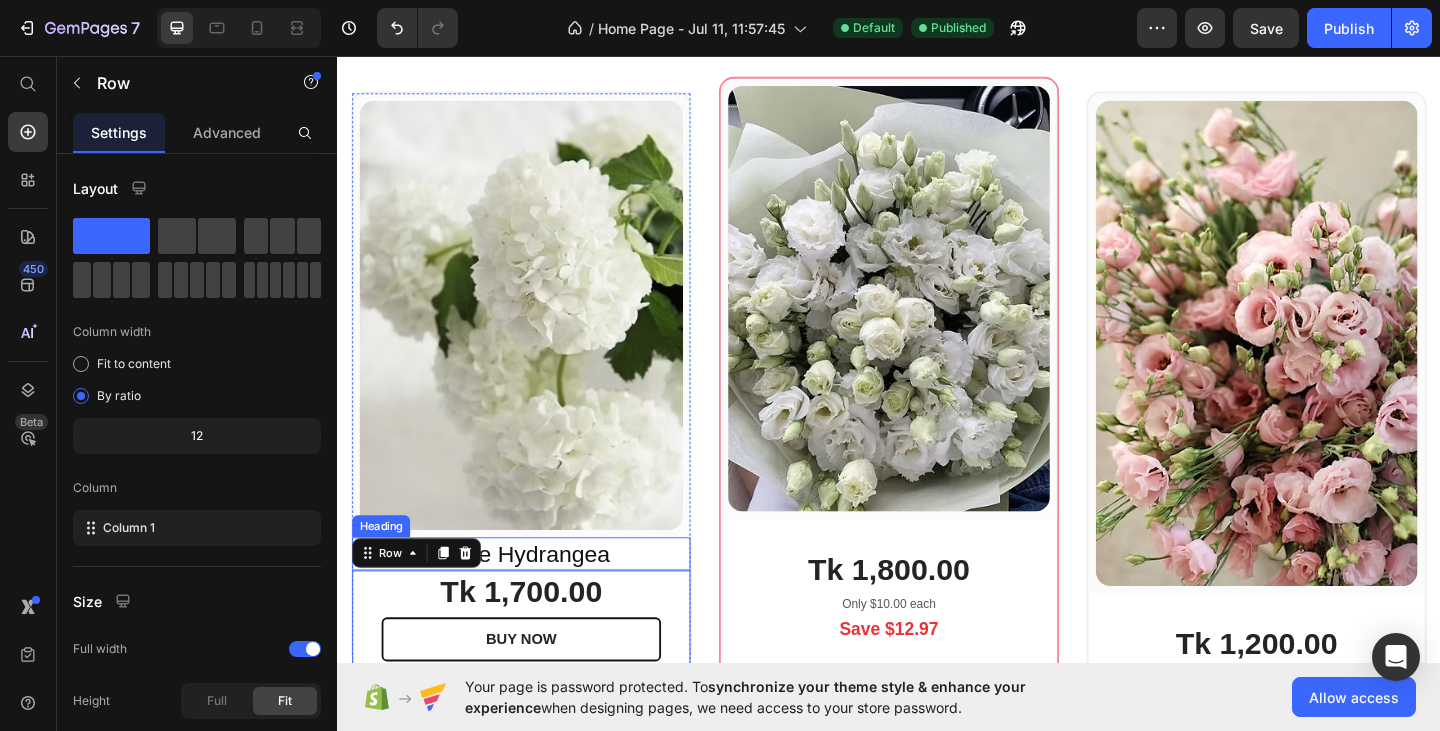 click on "White Hydrangea" at bounding box center (537, 598) 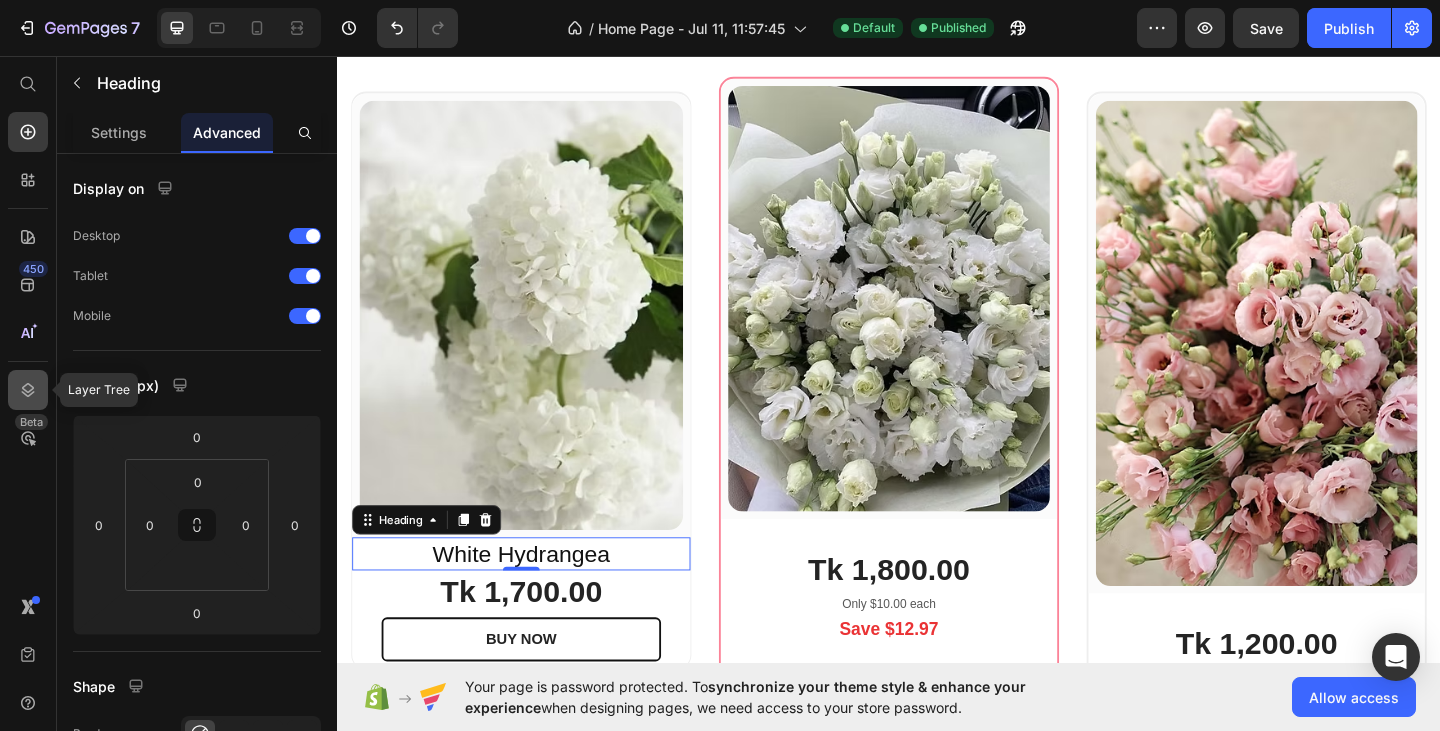 click 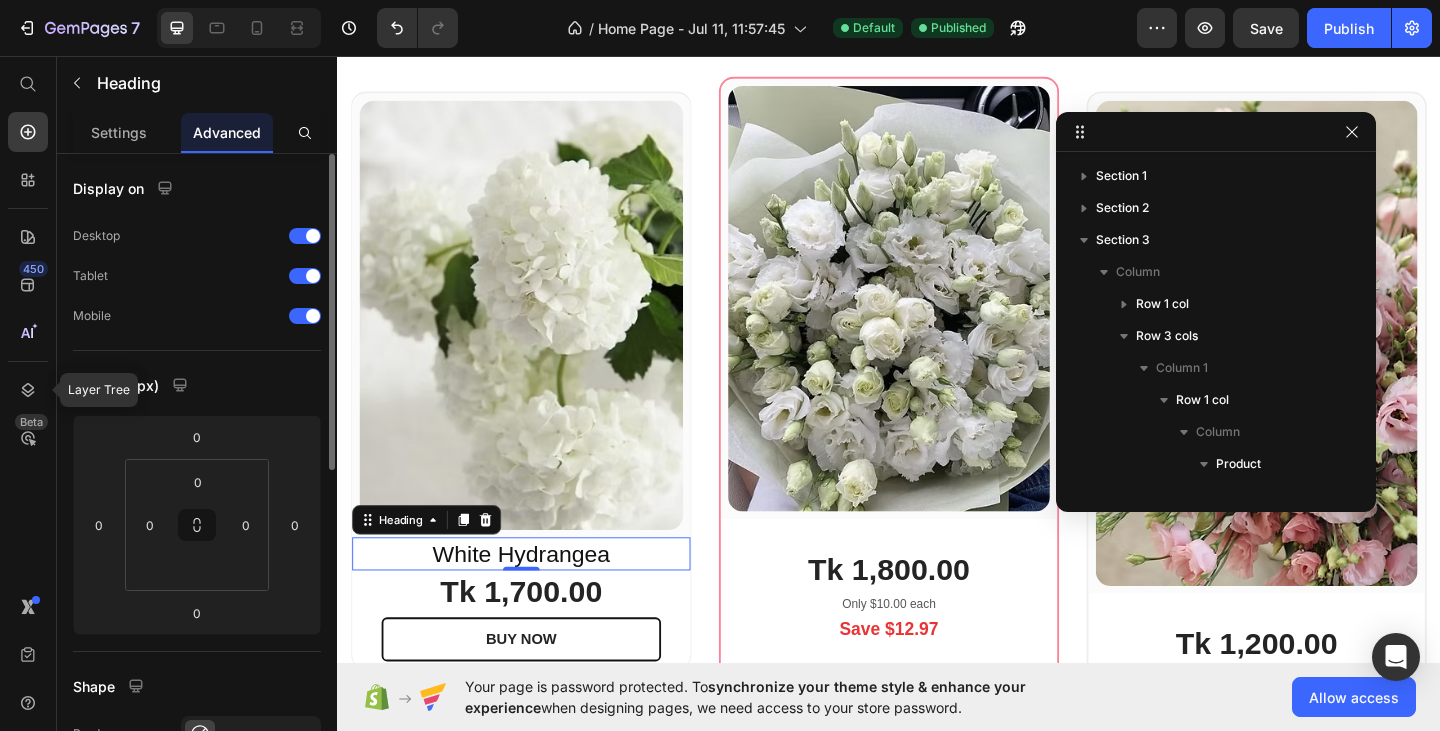 scroll, scrollTop: 246, scrollLeft: 0, axis: vertical 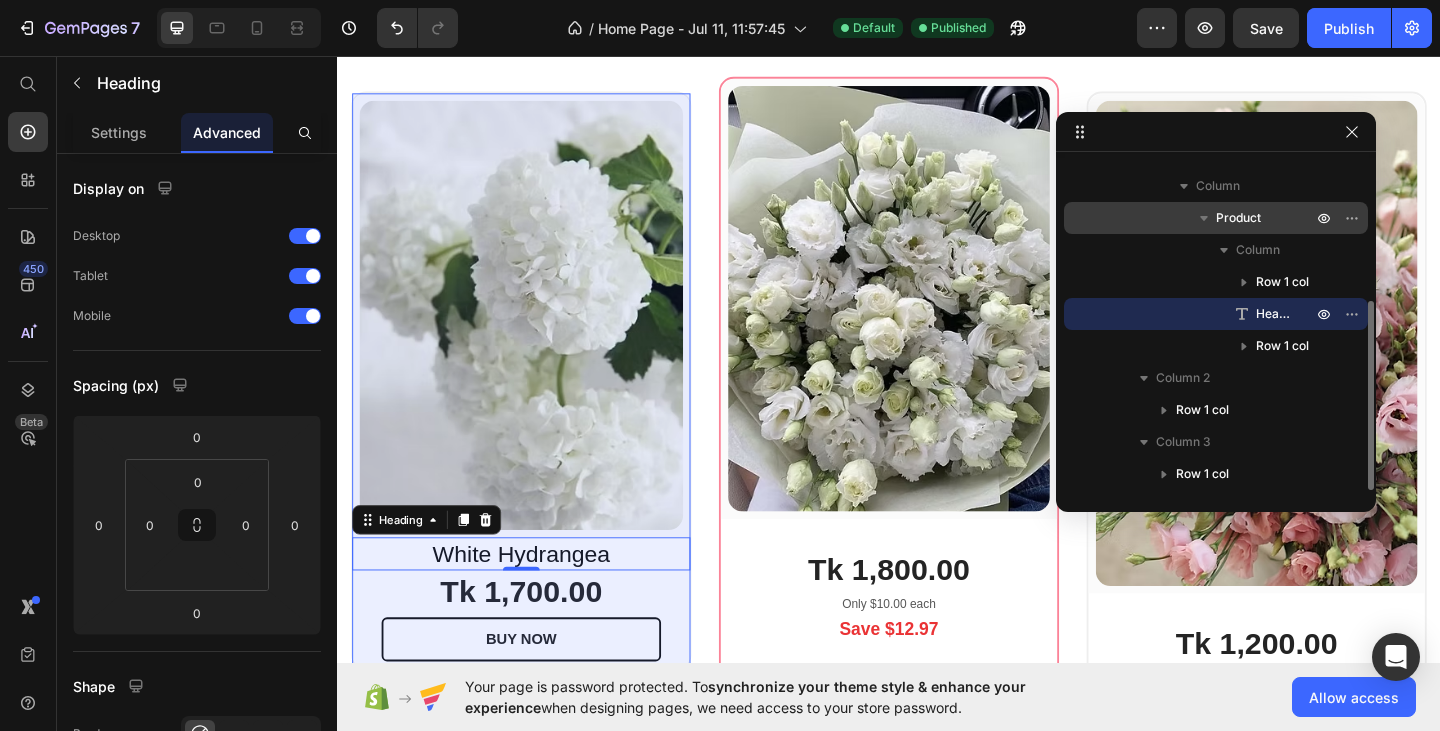 click on "Product" at bounding box center [1266, 218] 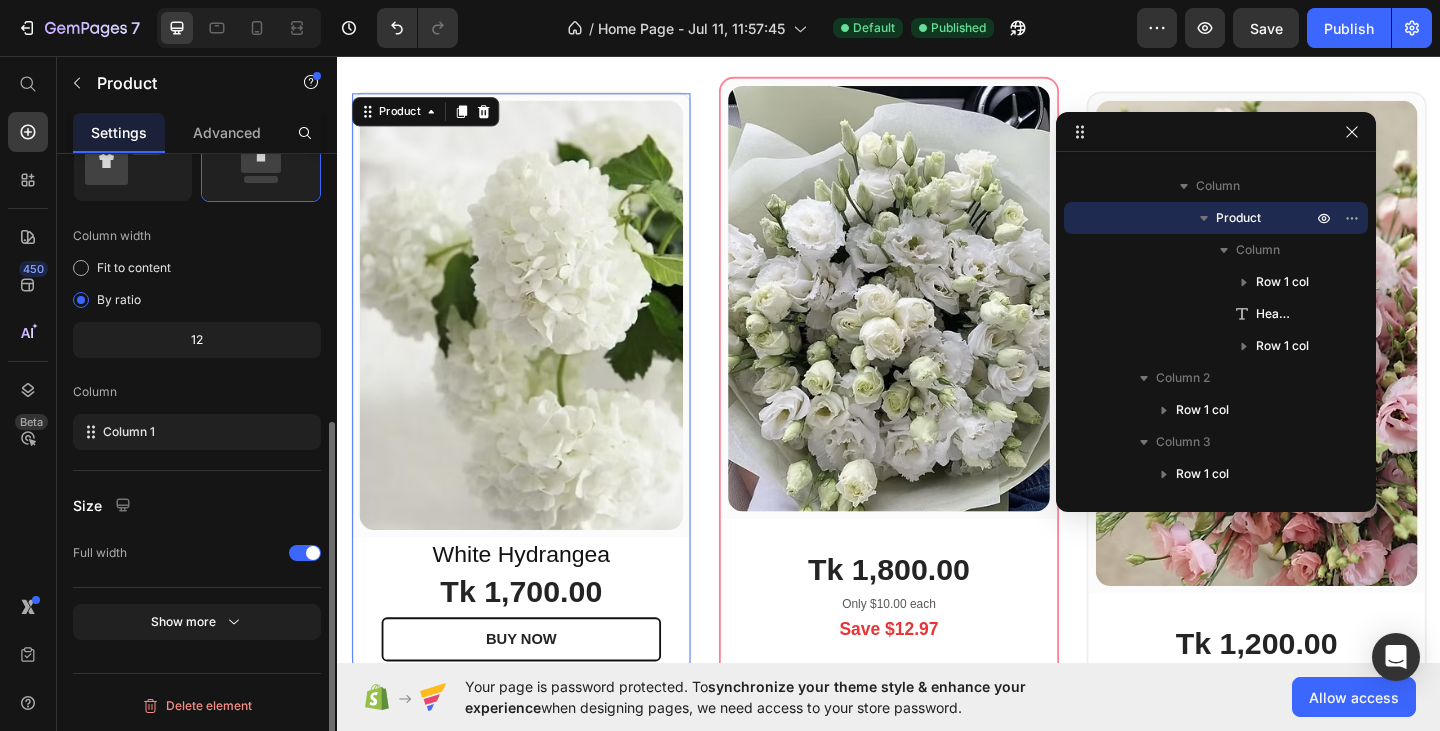 scroll, scrollTop: 0, scrollLeft: 0, axis: both 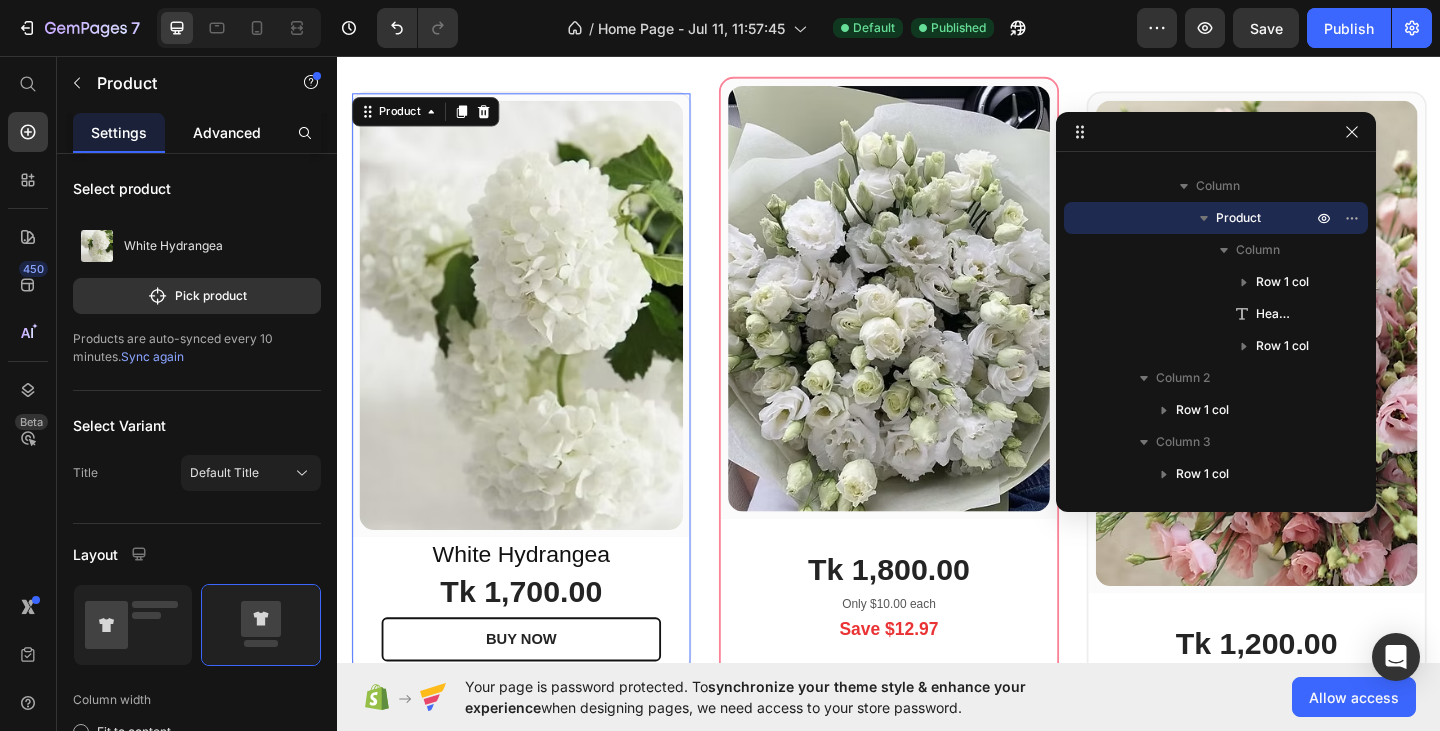 click on "Advanced" at bounding box center [227, 132] 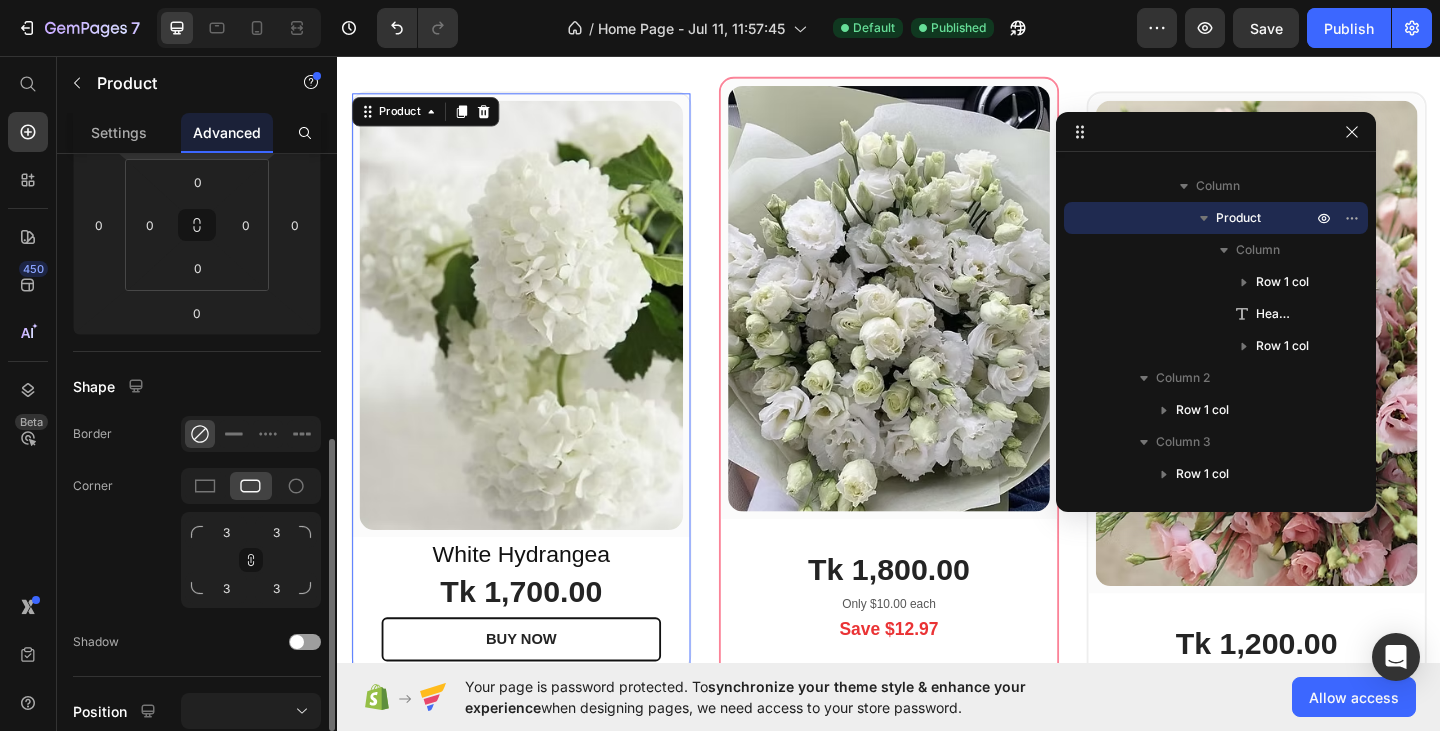 scroll, scrollTop: 400, scrollLeft: 0, axis: vertical 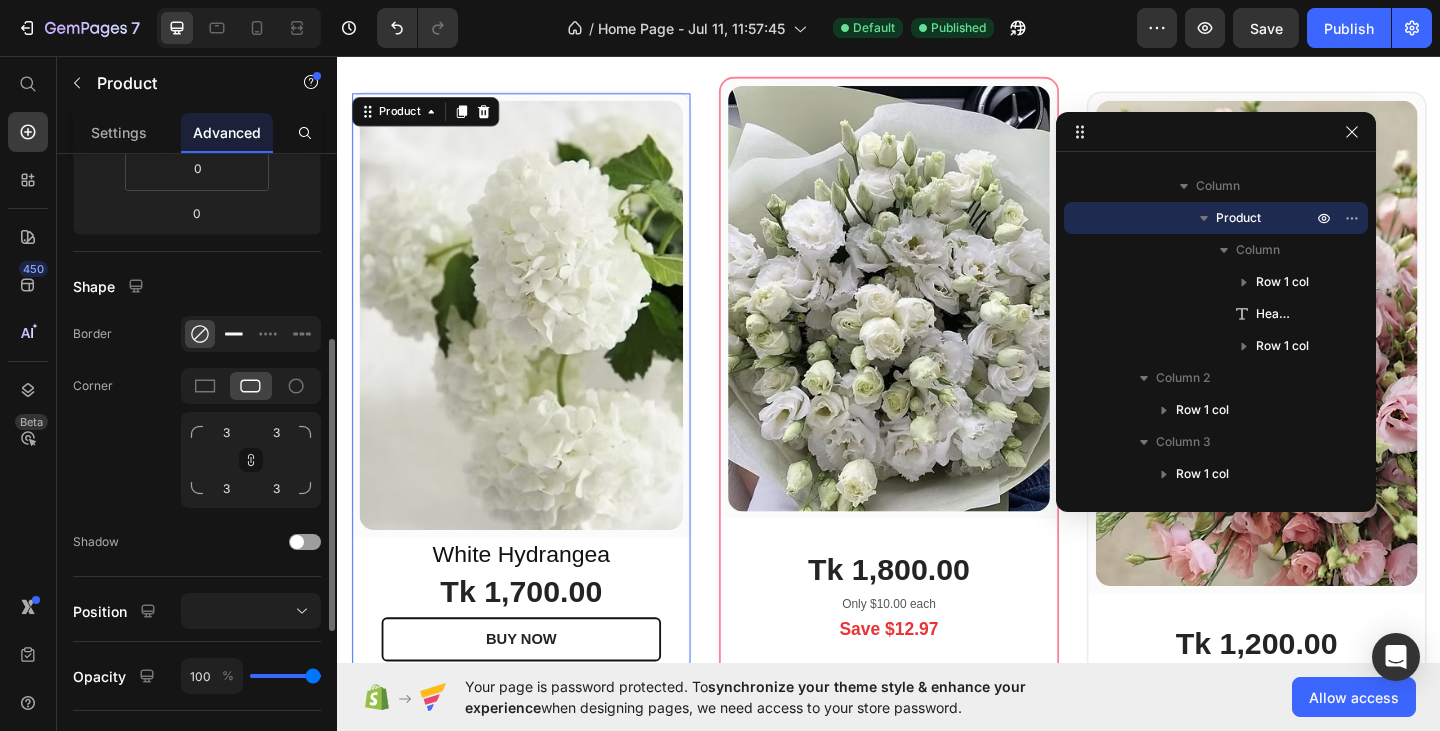 click 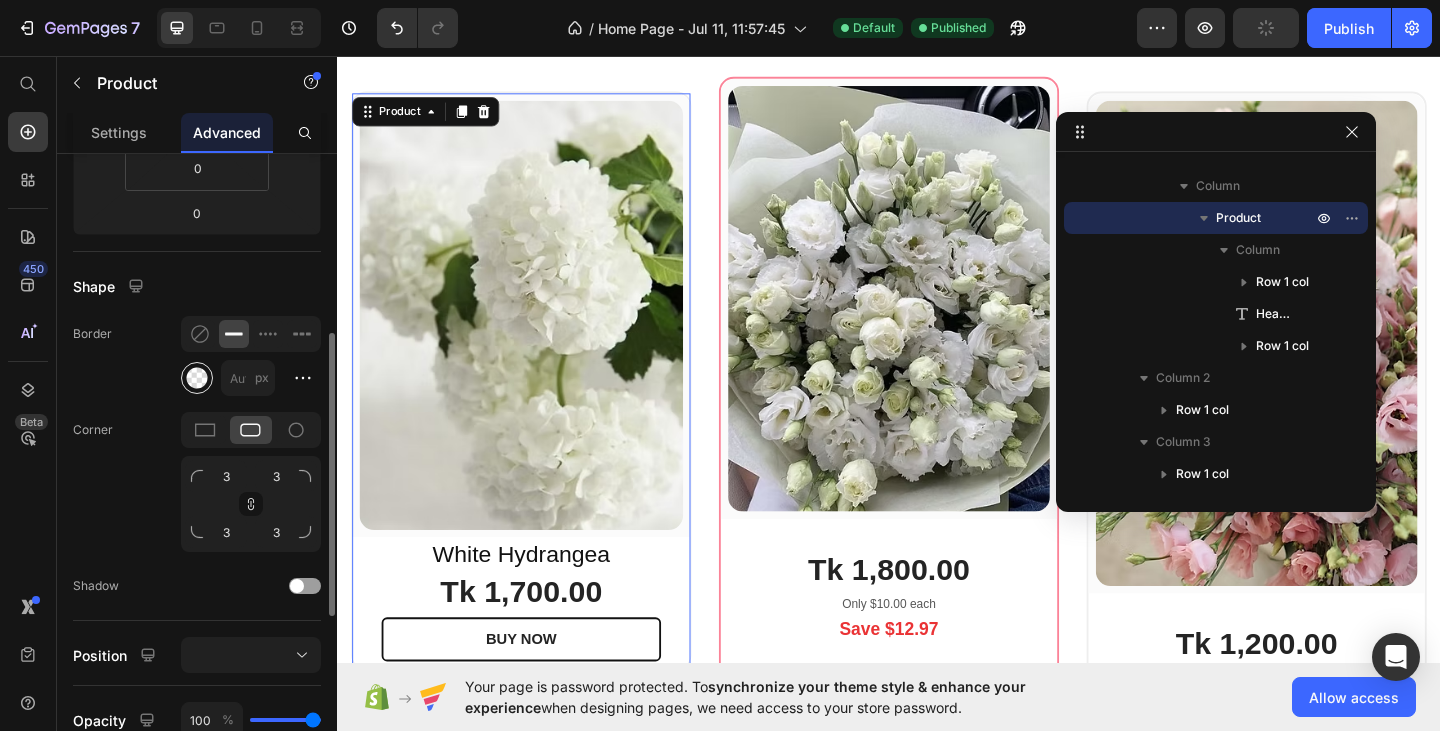 click at bounding box center (197, 378) 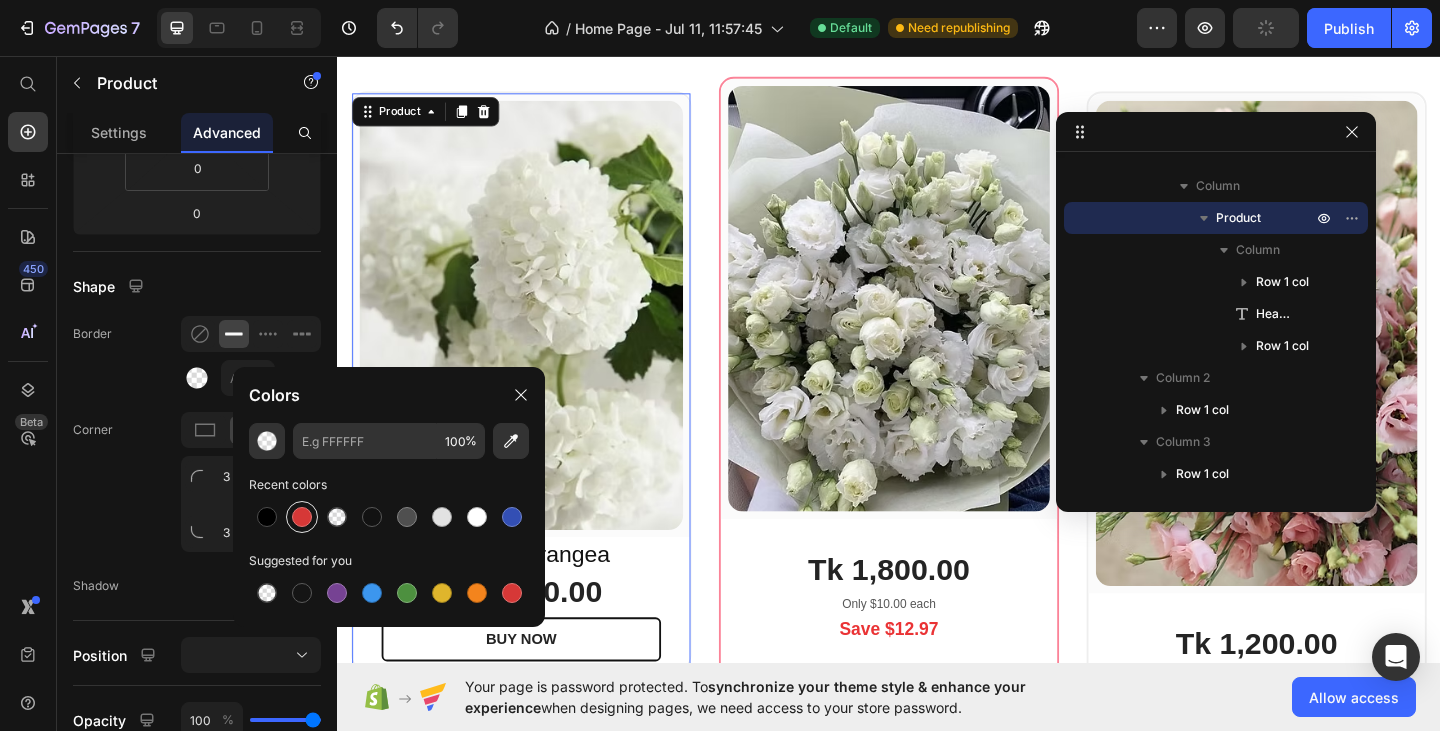 click at bounding box center [302, 517] 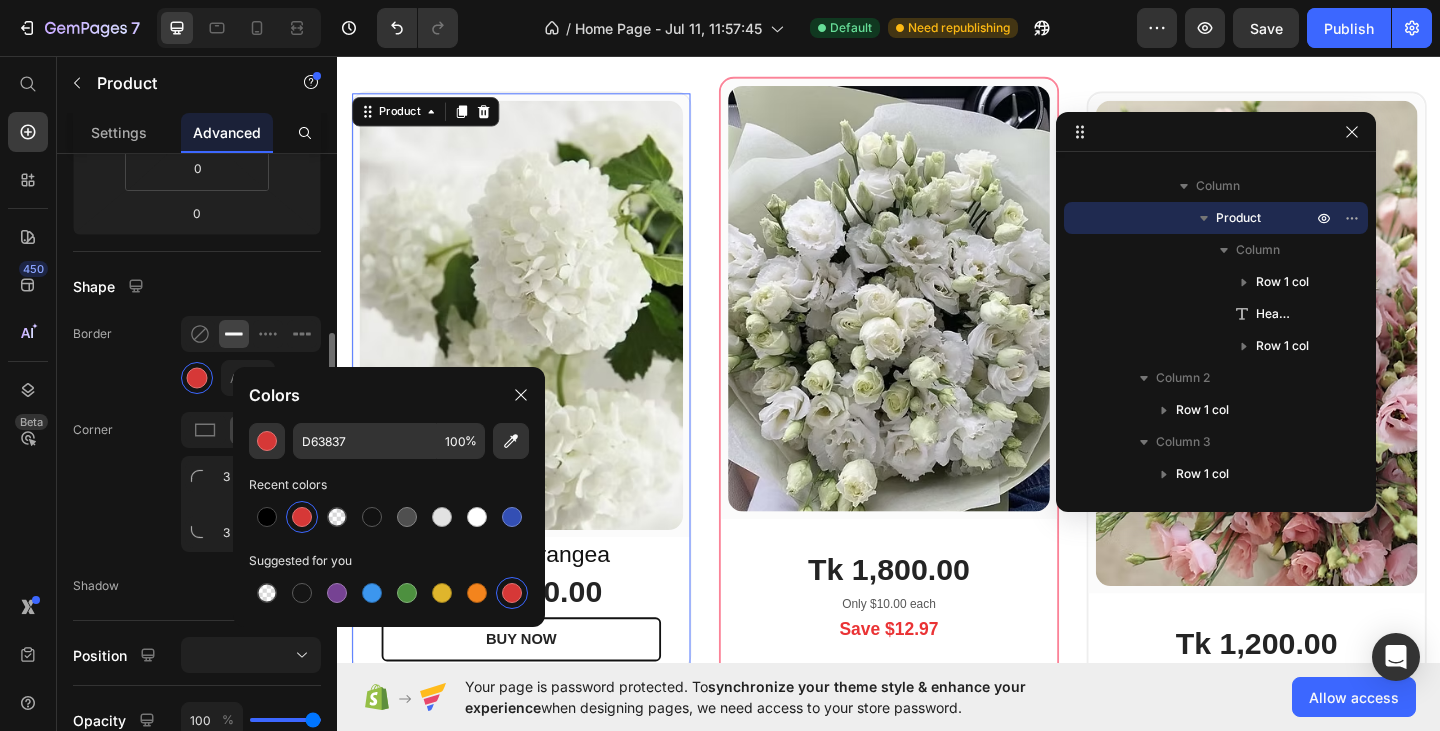 click on "Display on Desktop Tablet Mobile Spacing (px) 0 0 0 0 0 0 0 0 Shape Border px Corner 3 3 3 3 Shadow Position Opacity 100 % Animation Interaction Upgrade to Optimize plan  to unlock Interaction & other premium features. CSS class  Delete element" at bounding box center (197, 462) 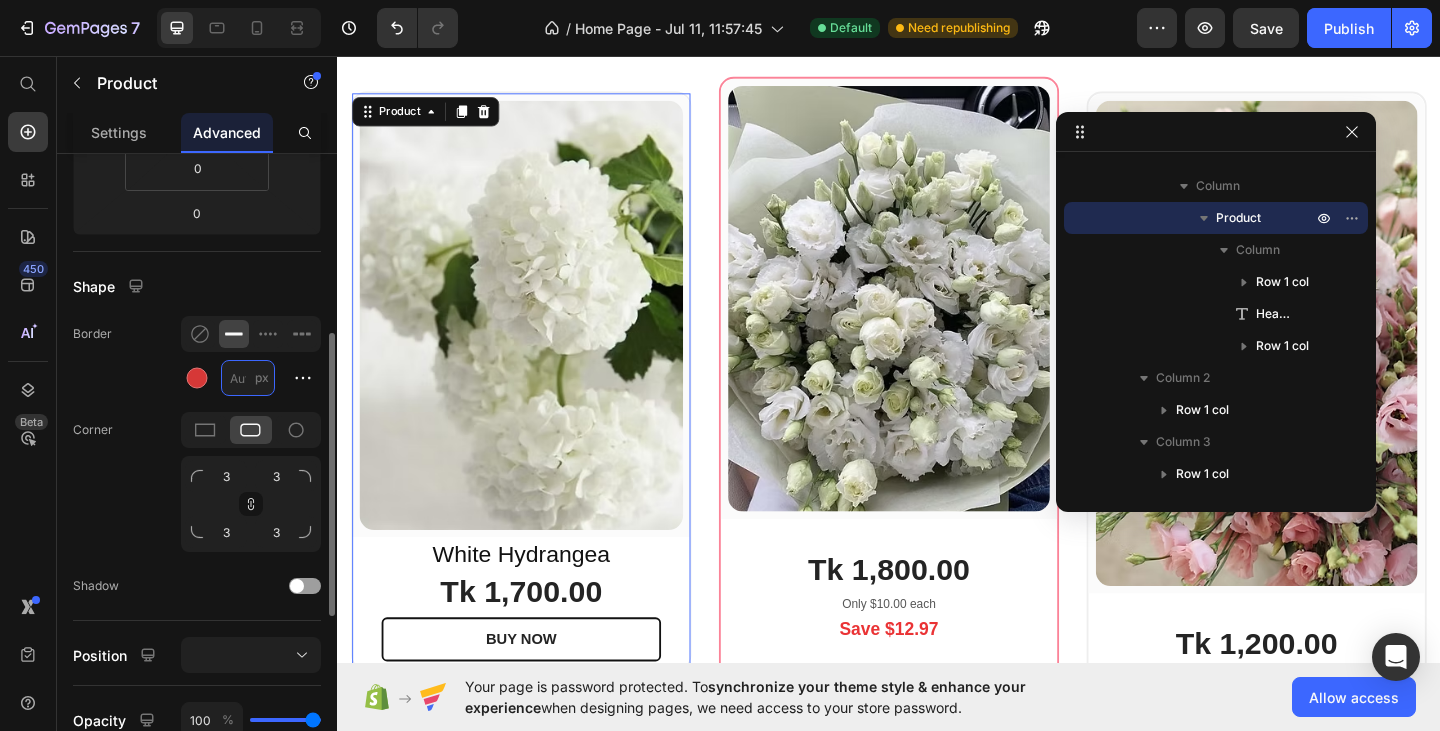 click on "px" at bounding box center [248, 378] 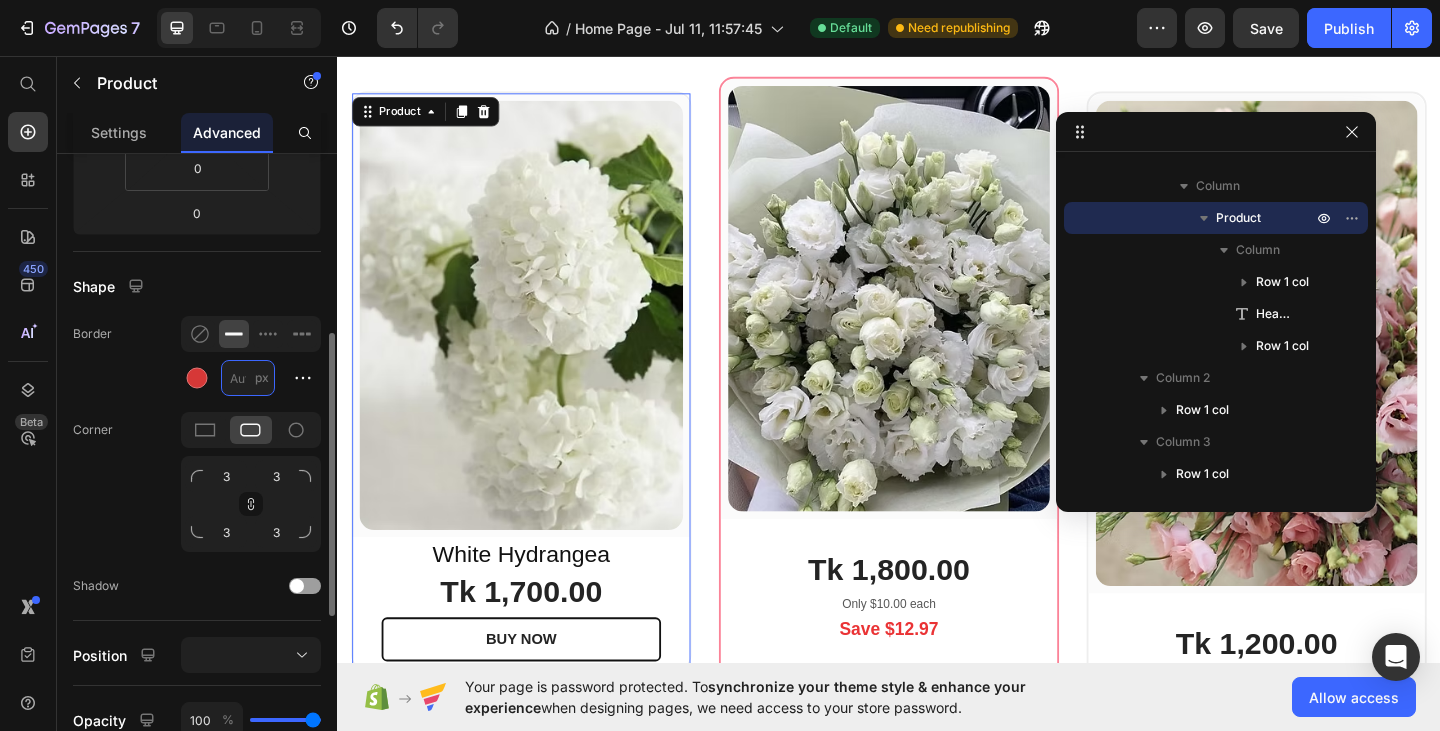 type on "1" 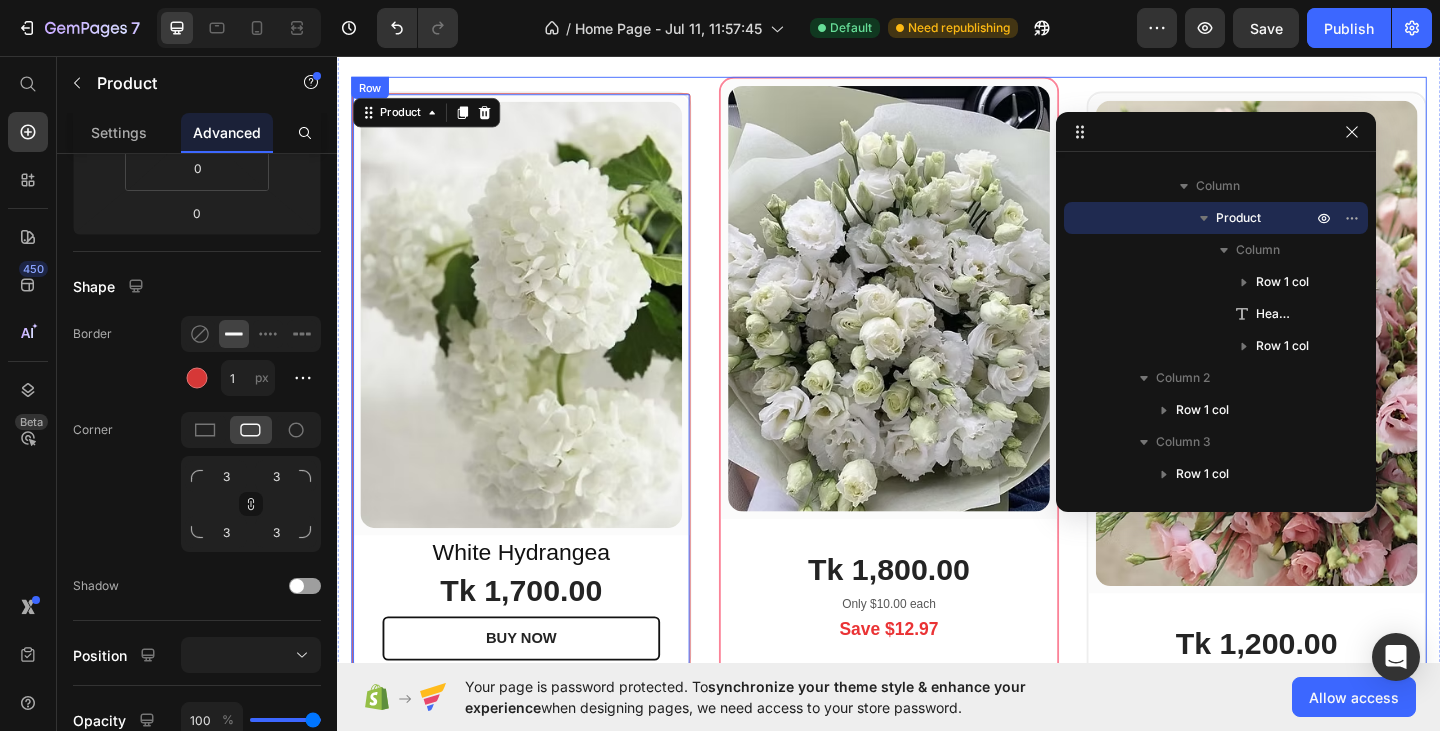 click on "(P) Images & Gallery Row Tk 1,200.00 (P) Price
Icon 60 Days Money Back Renturn Text block Row
Icon Fast & Free shipping worldwide Text block Row
Icon Free Beauty Ebook Text block Row BUY NOW (P) Cart Button Row Product Row" at bounding box center [1337, 509] 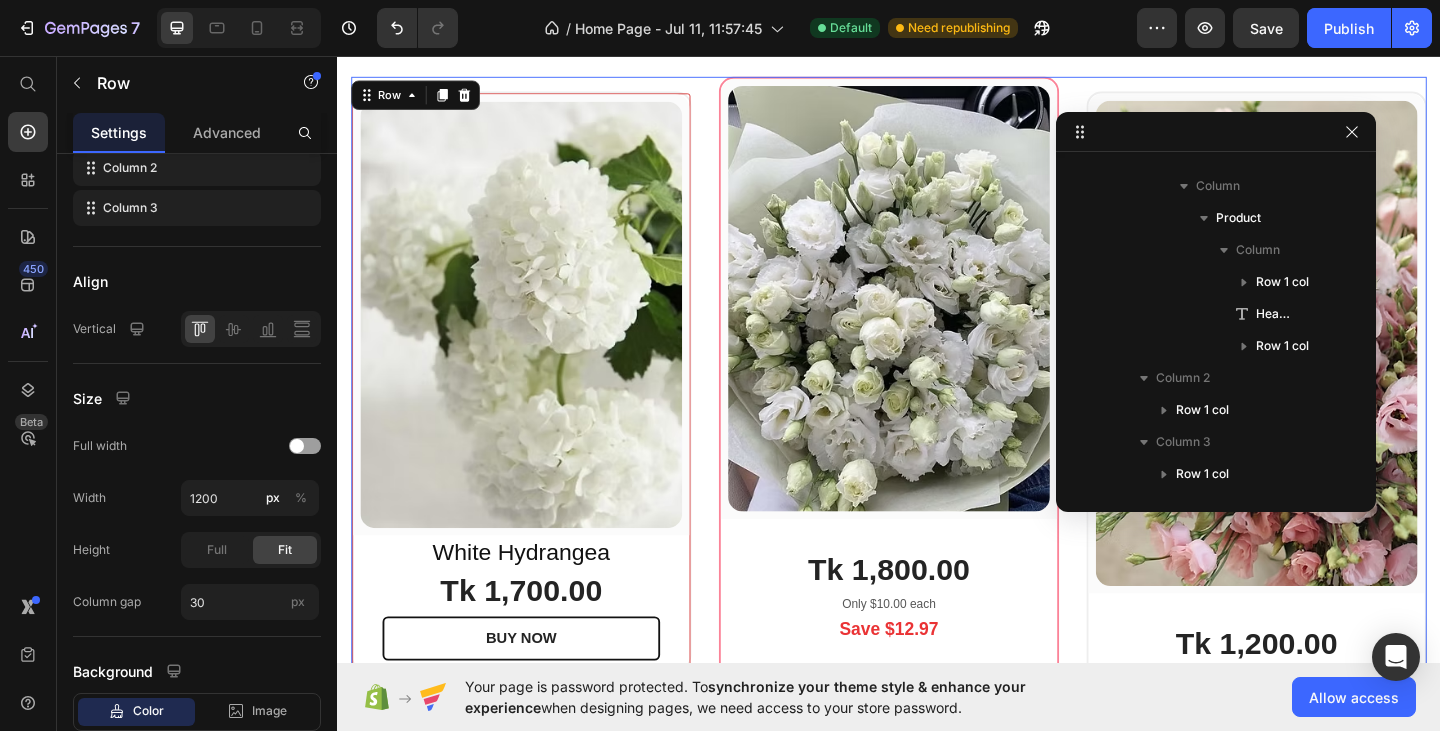scroll, scrollTop: 27, scrollLeft: 0, axis: vertical 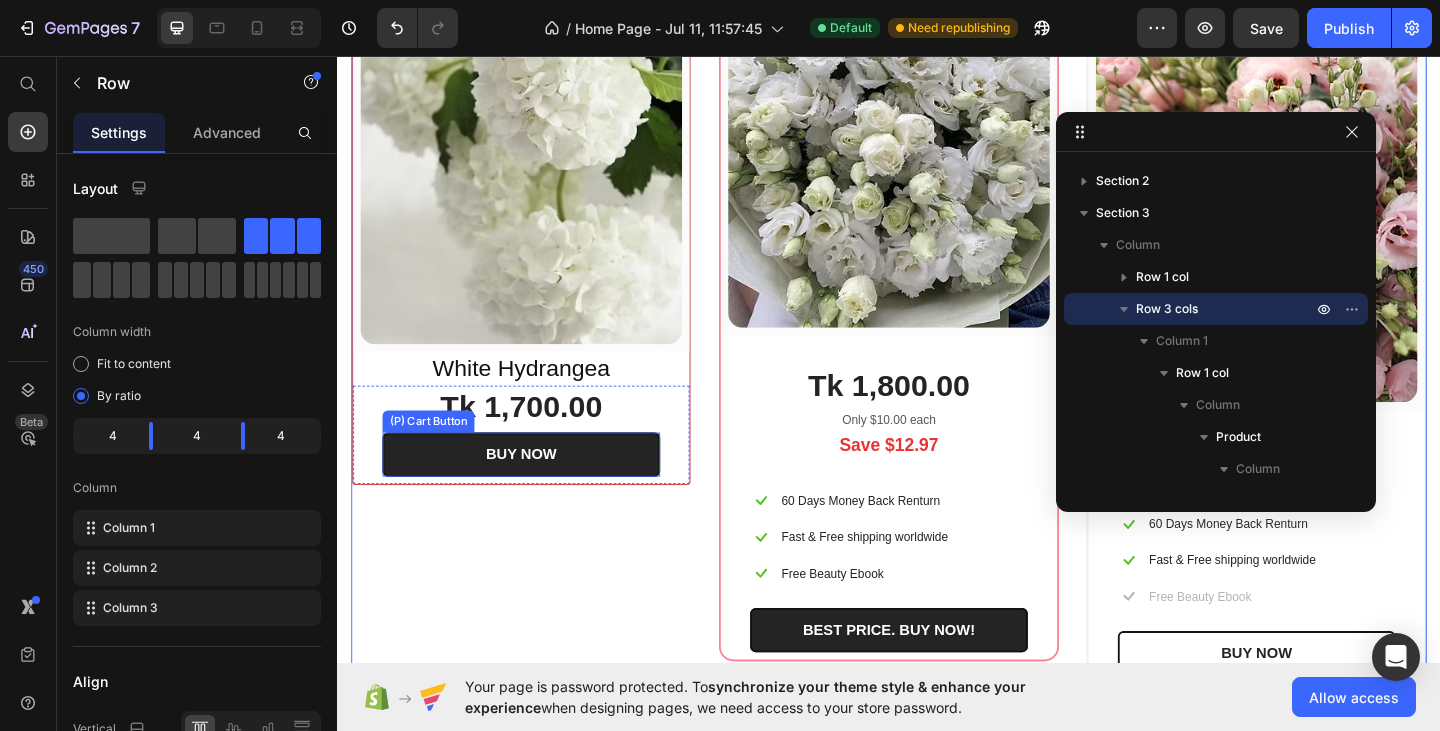 click on "BUY NOW" at bounding box center [537, 490] 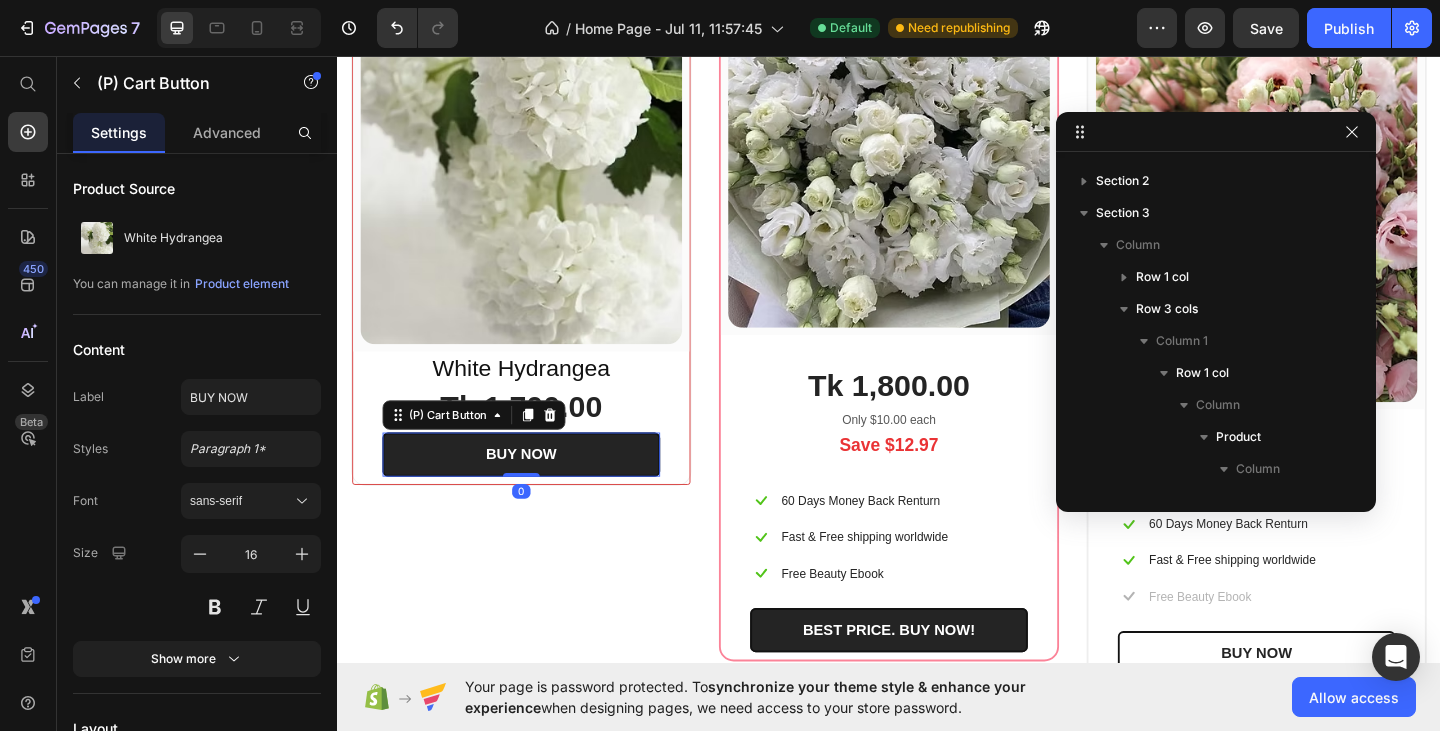 scroll, scrollTop: 342, scrollLeft: 0, axis: vertical 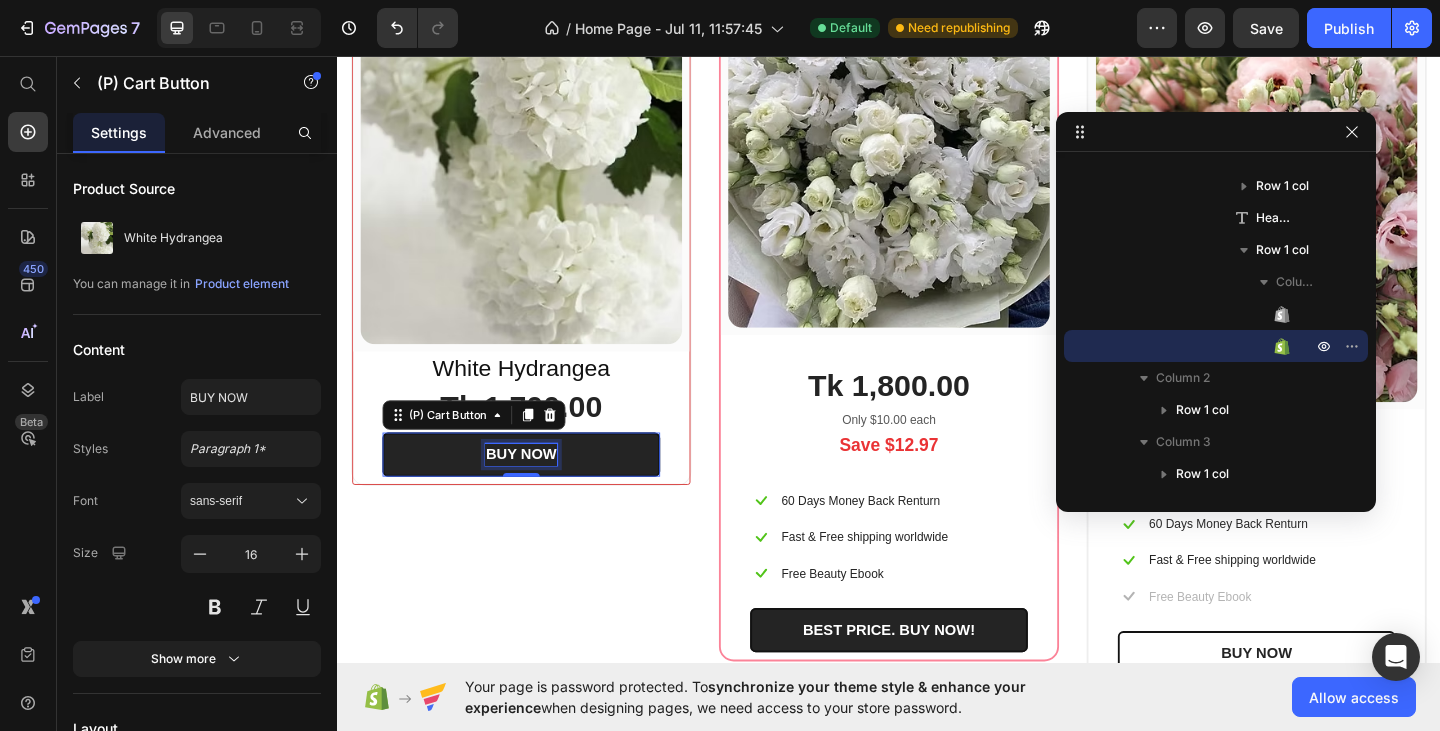 click on "BUY NOW" at bounding box center (536, 490) 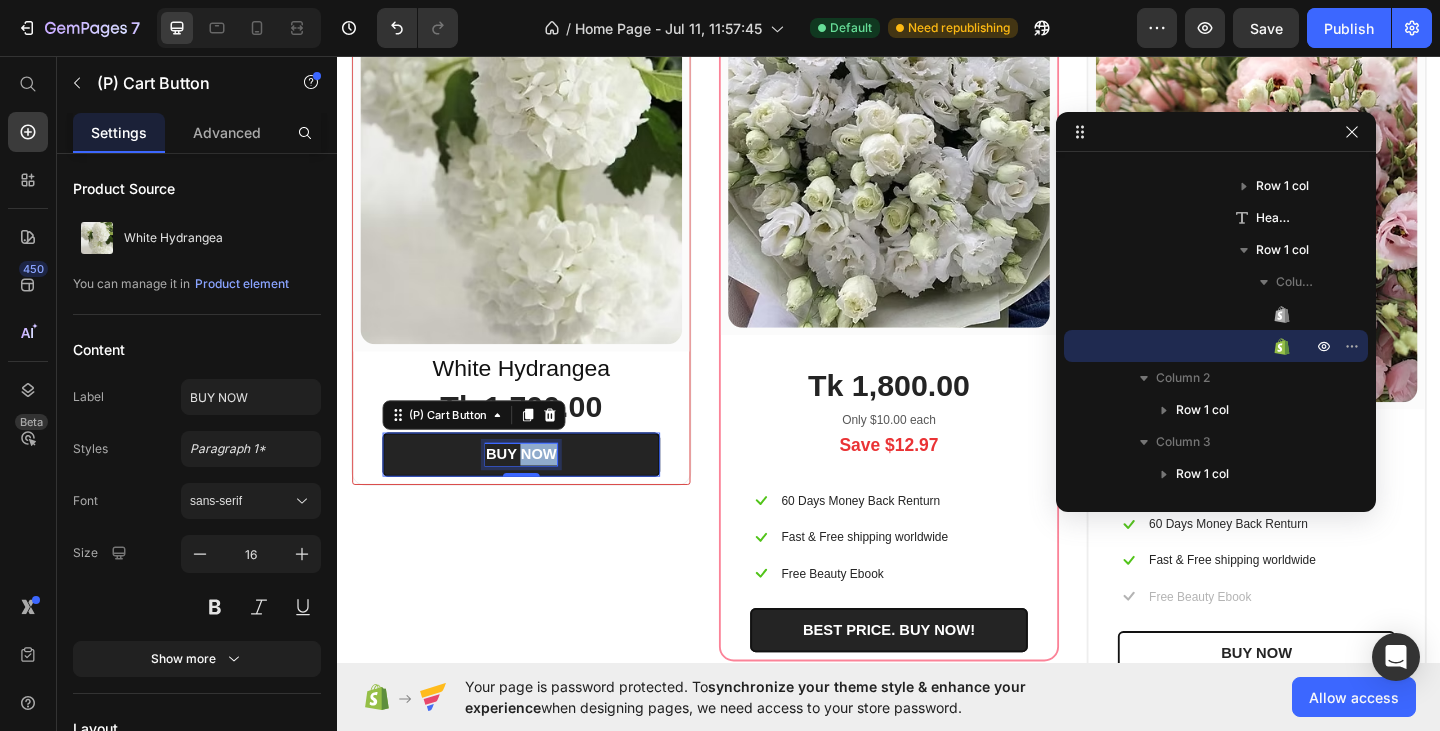 click on "BUY NOW" at bounding box center (536, 490) 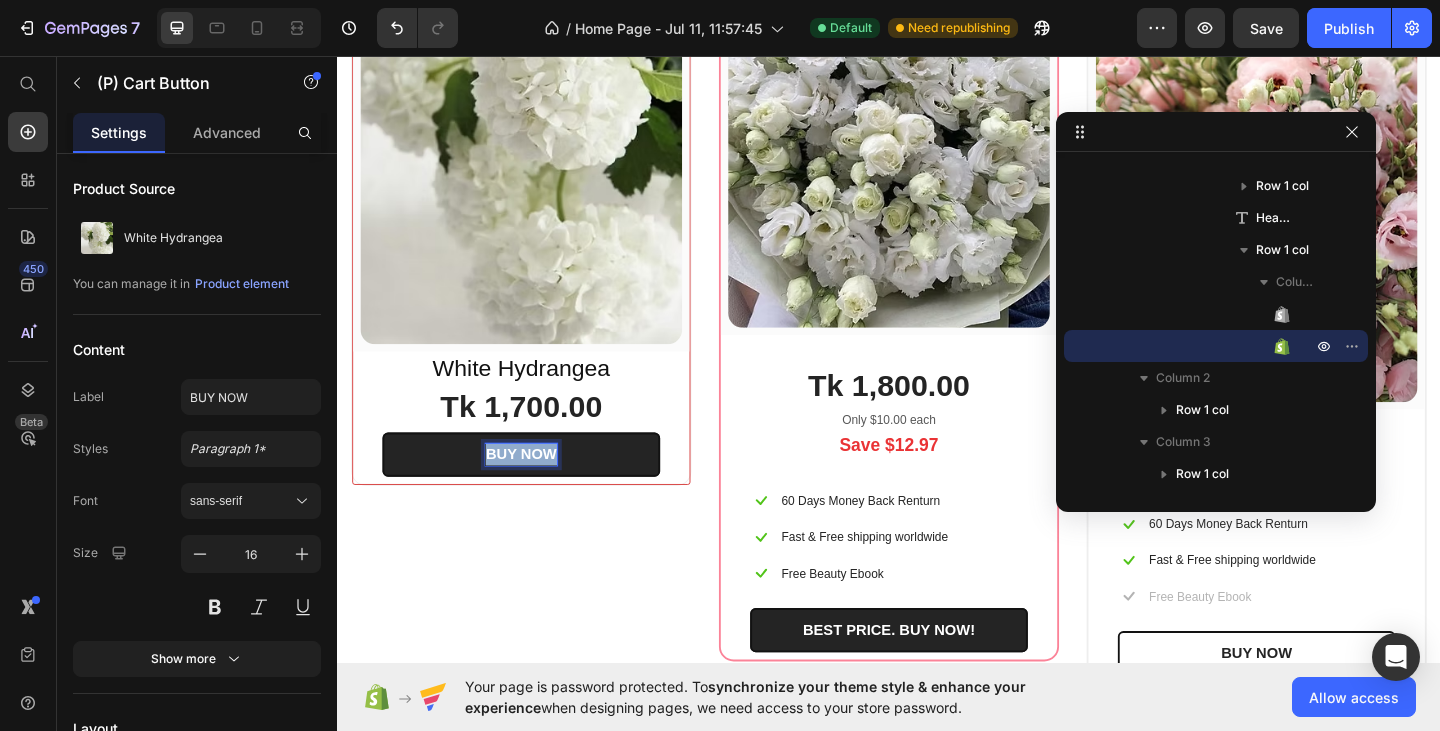 click on "BUY NOW" at bounding box center [536, 490] 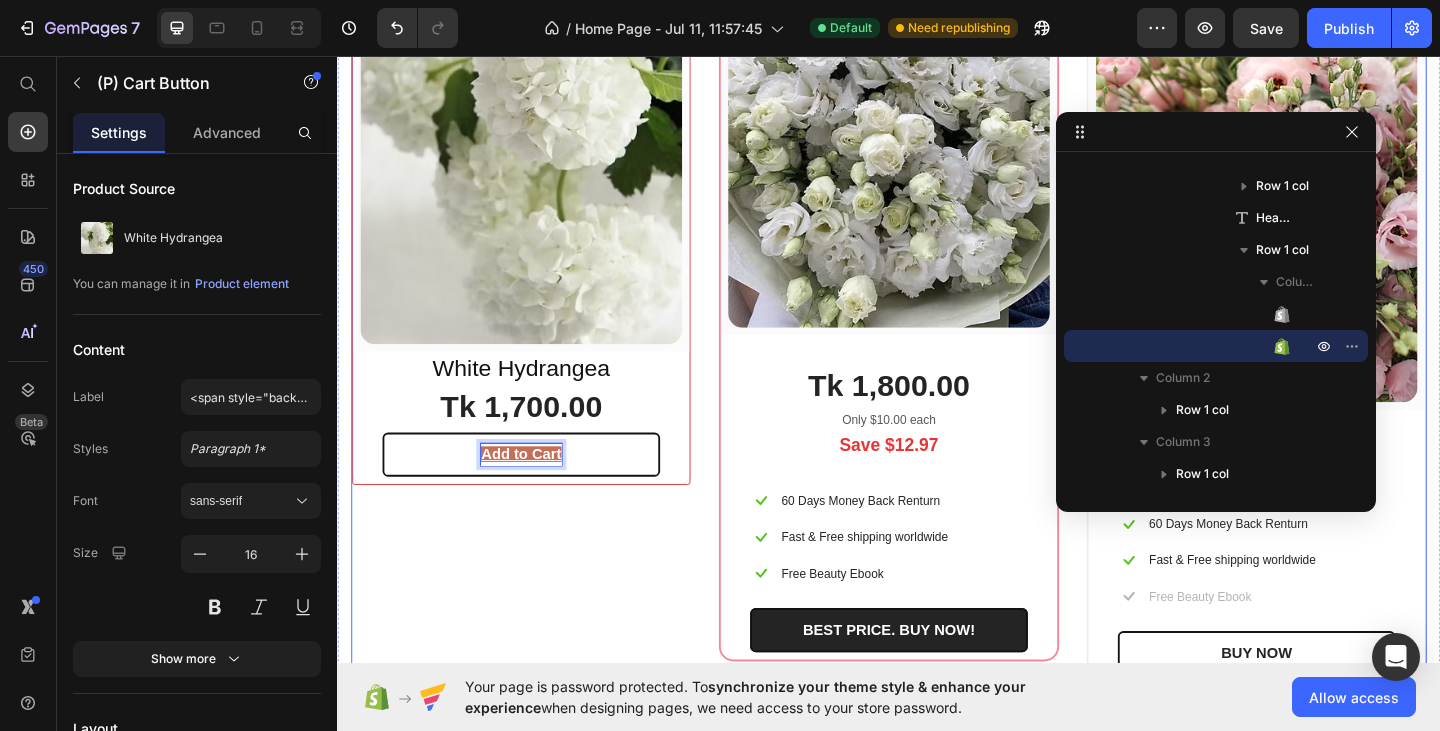 click on "(P) Images & Gallery Row White Hydrangea  Heading Tk 1,700.00 (P) Price Add to Cart (P) Cart Button   0 Row Product Row" at bounding box center (537, 309) 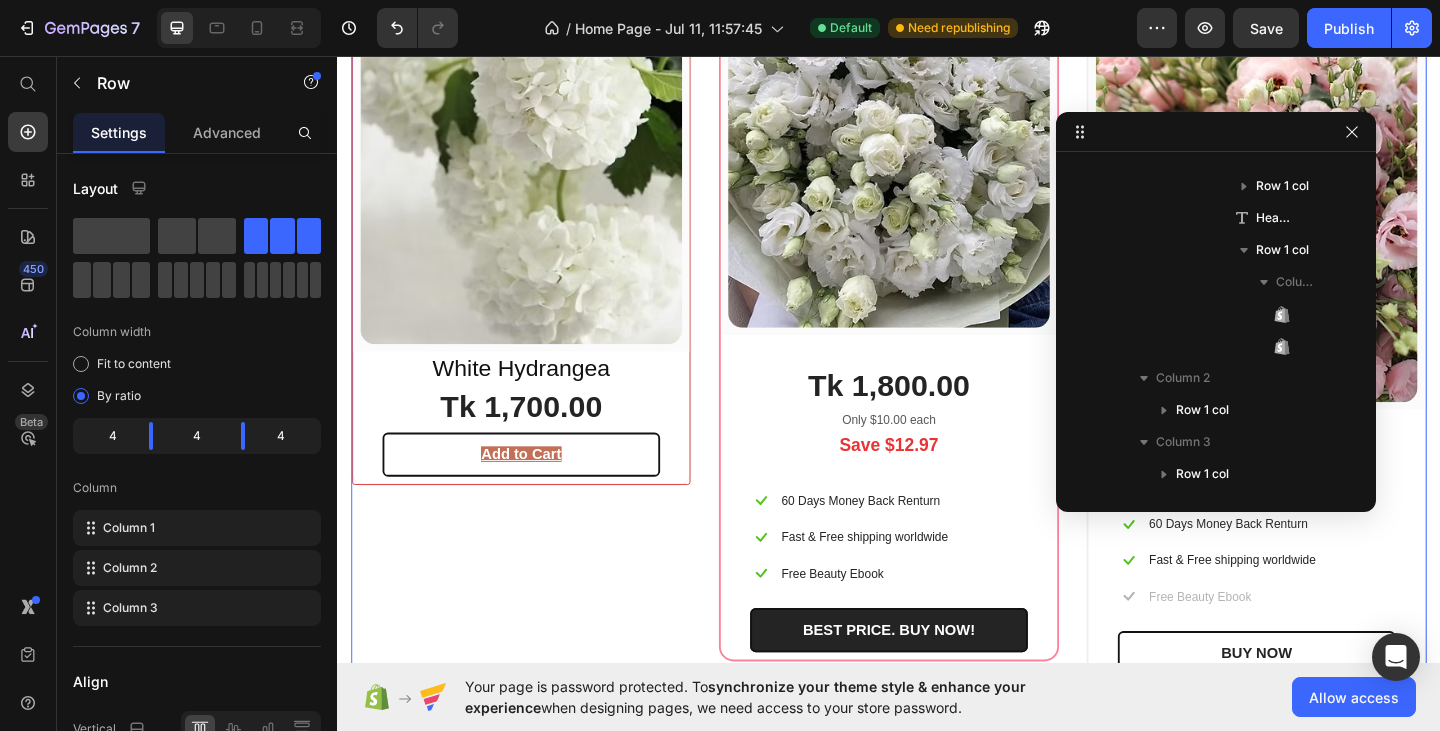 scroll, scrollTop: 27, scrollLeft: 0, axis: vertical 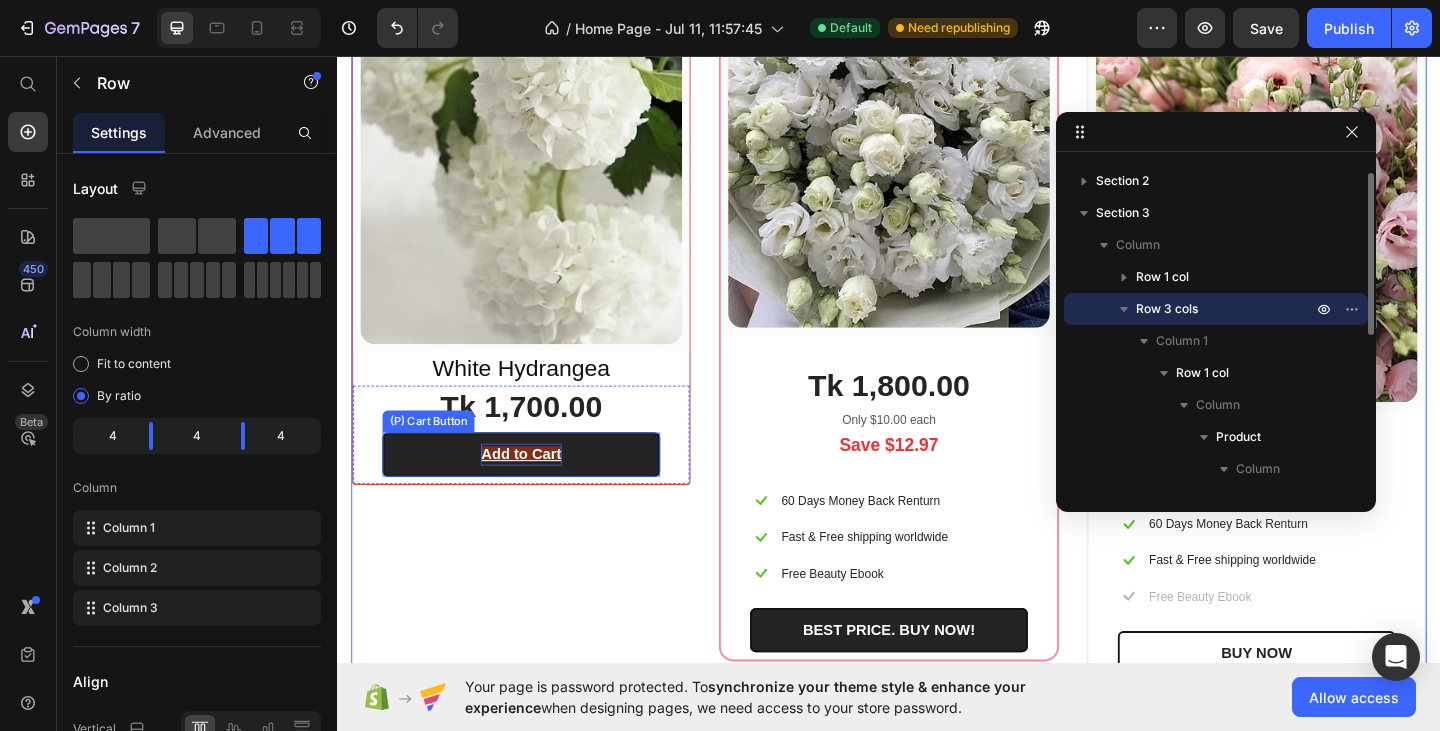click on "Add to Cart" at bounding box center (536, 489) 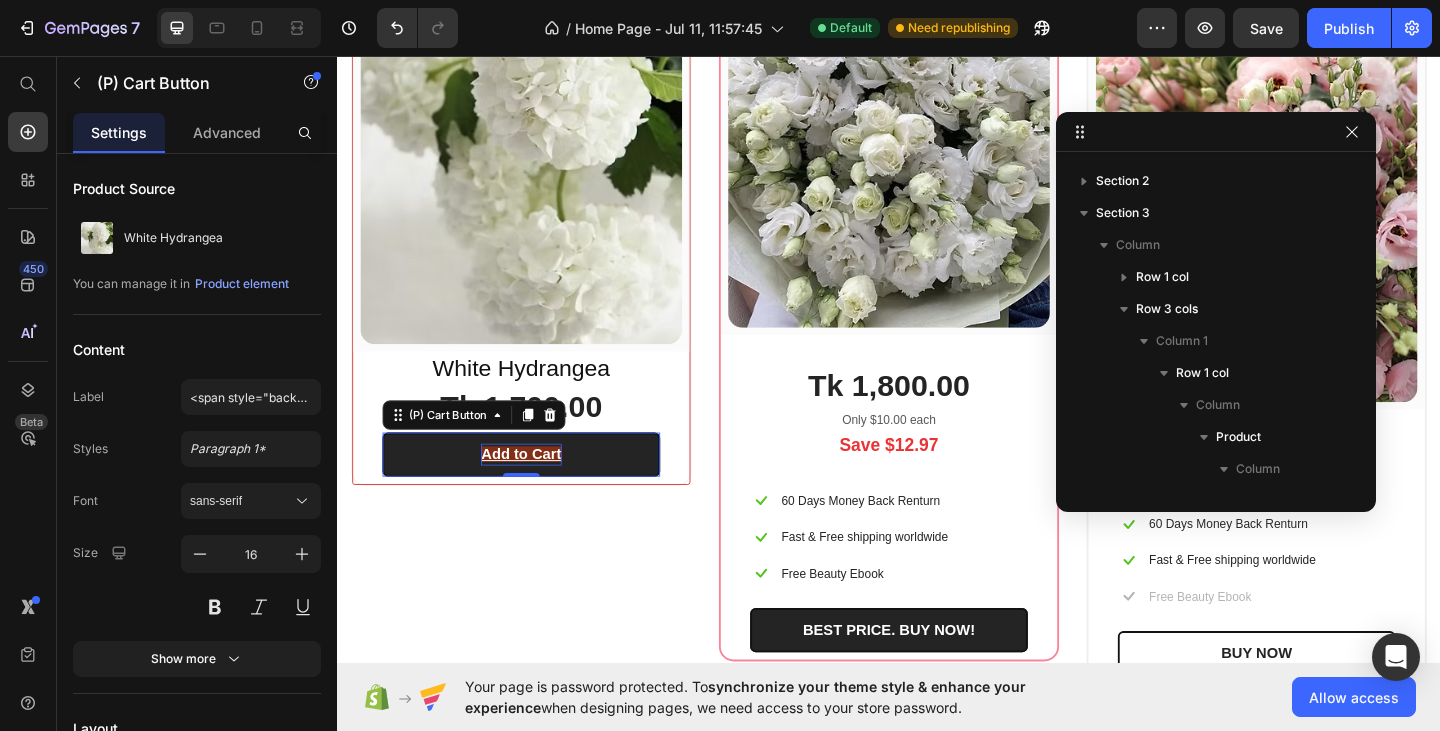 scroll, scrollTop: 342, scrollLeft: 0, axis: vertical 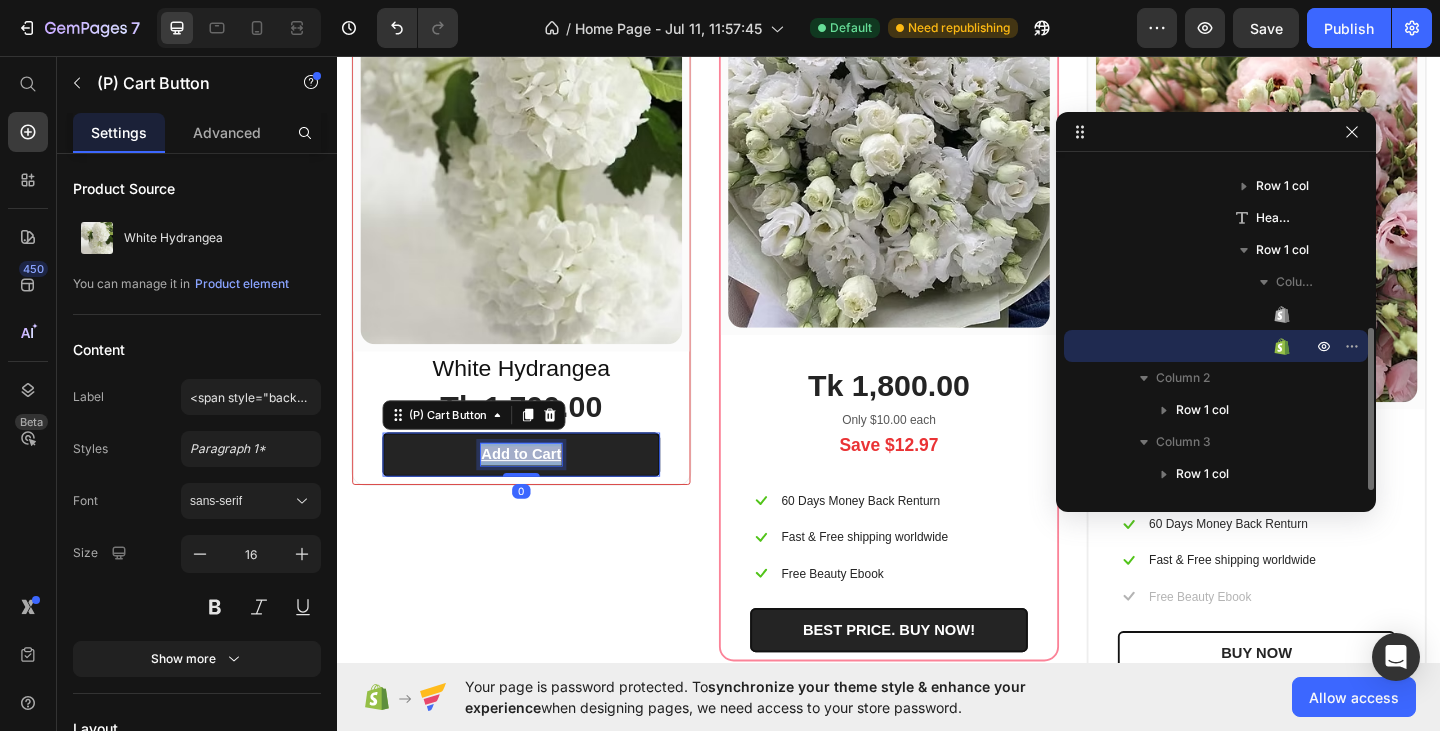 click on "Add to Cart" at bounding box center (536, 489) 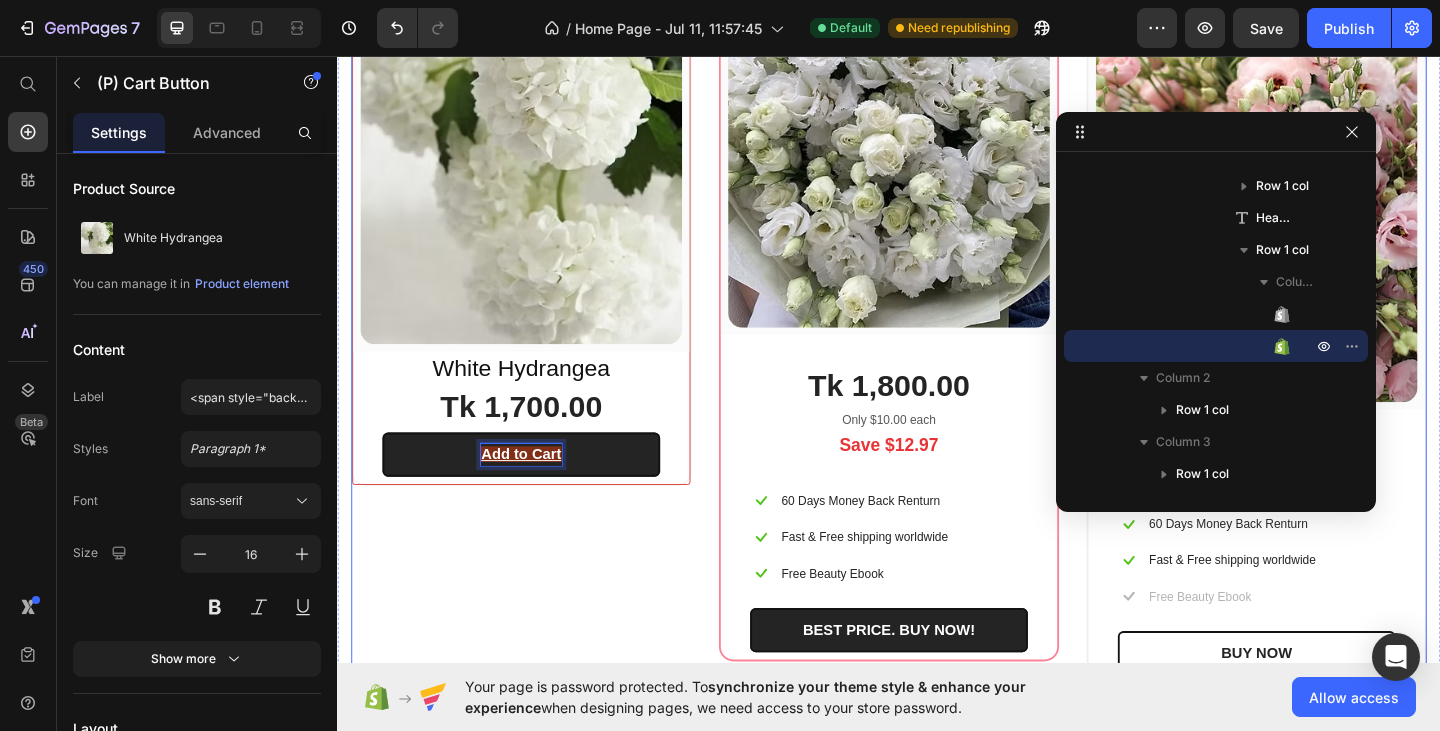 click on "(P) Images & Gallery Row White Hydrangea  Heading Tk 1,700.00 (P) Price Add to Cart (P) Cart Button   0 Row Product Row" at bounding box center [537, 309] 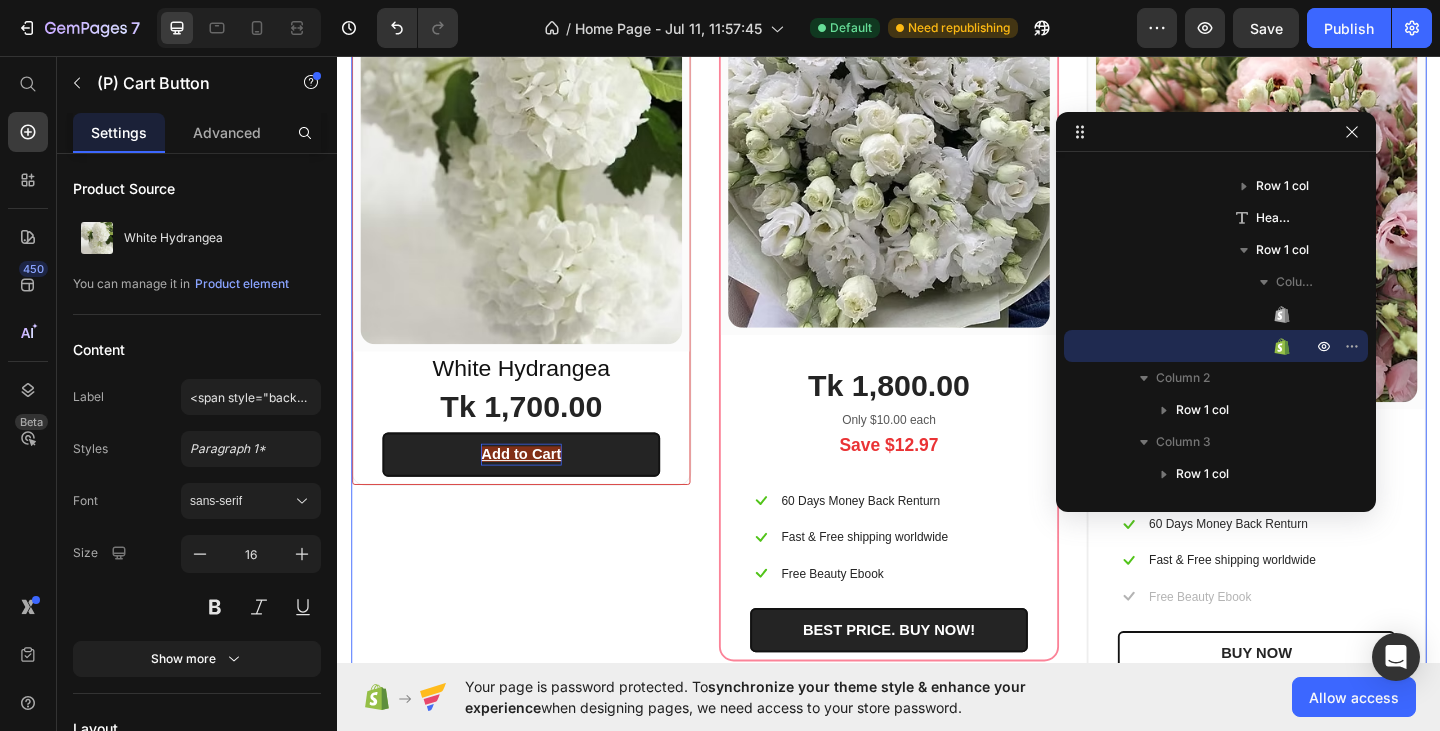 scroll, scrollTop: 27, scrollLeft: 0, axis: vertical 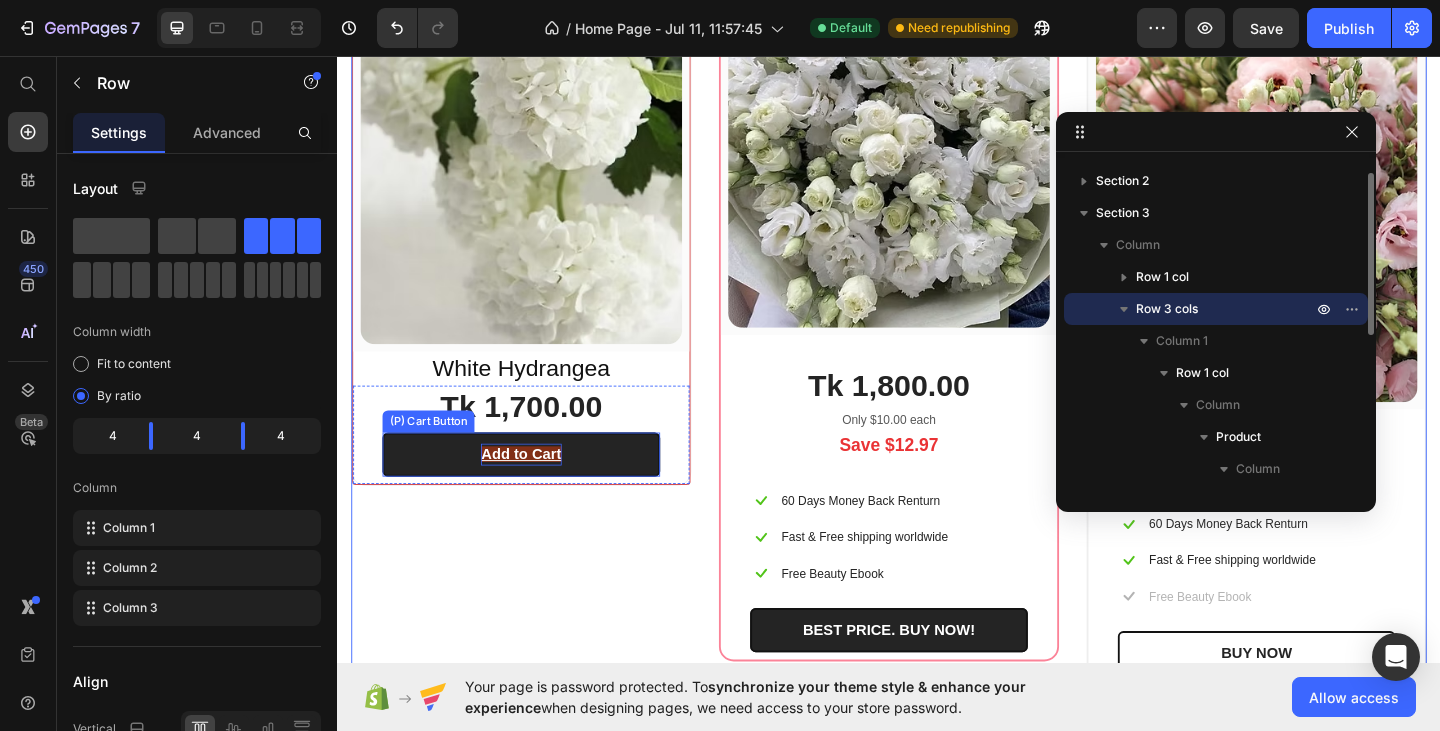 click on "Add to Cart" at bounding box center [536, 489] 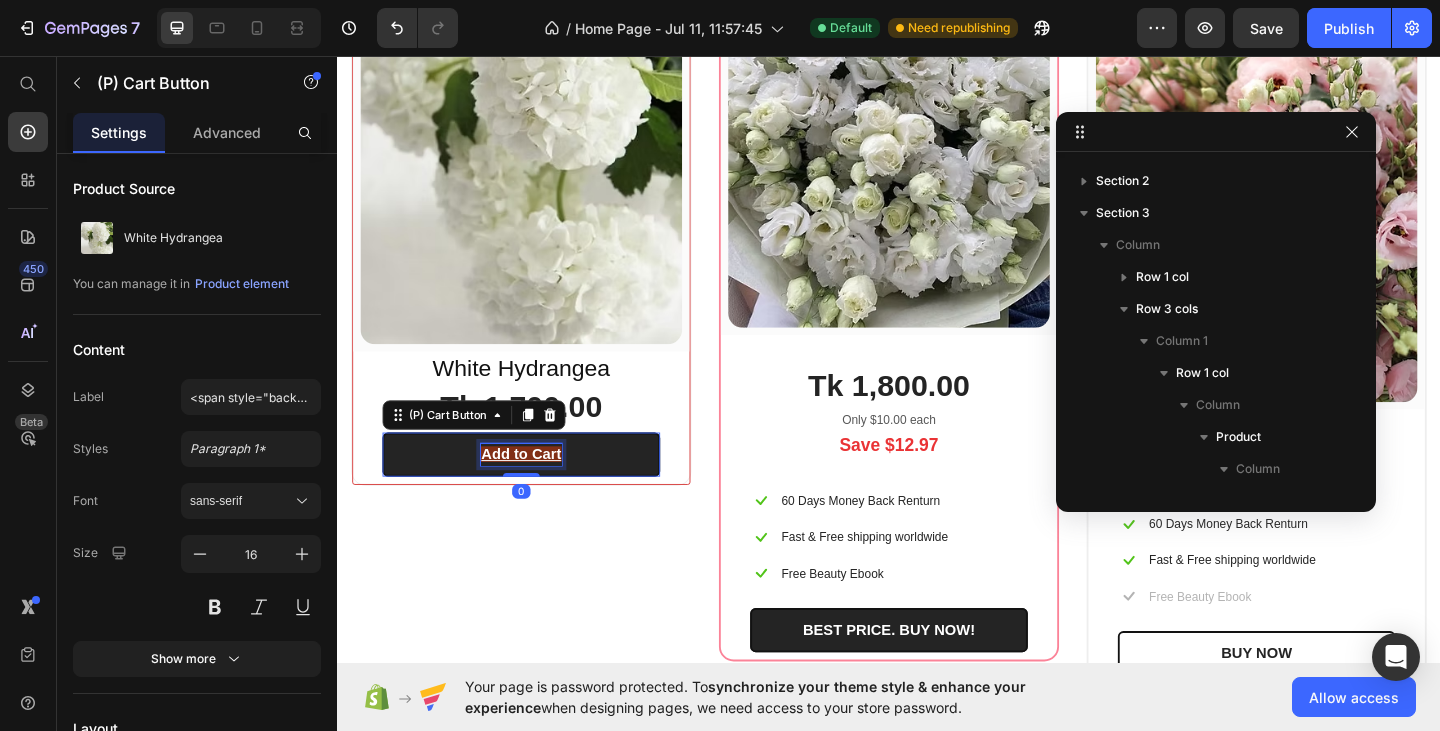 scroll, scrollTop: 342, scrollLeft: 0, axis: vertical 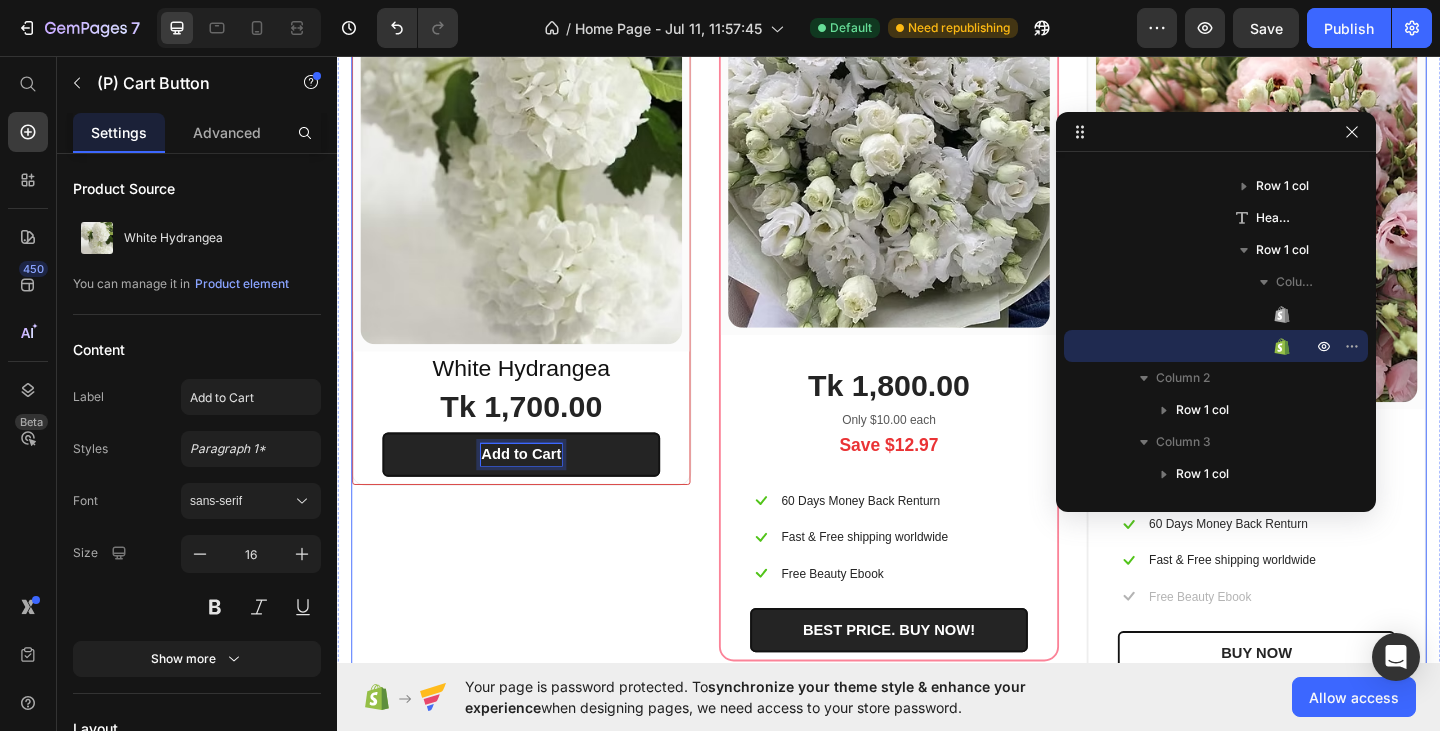 click on "(P) Images & Gallery Row White Hydrangea  Heading Tk 1,700.00 (P) Price Add to Cart (P) Cart Button   0 Row Product Row" at bounding box center [537, 309] 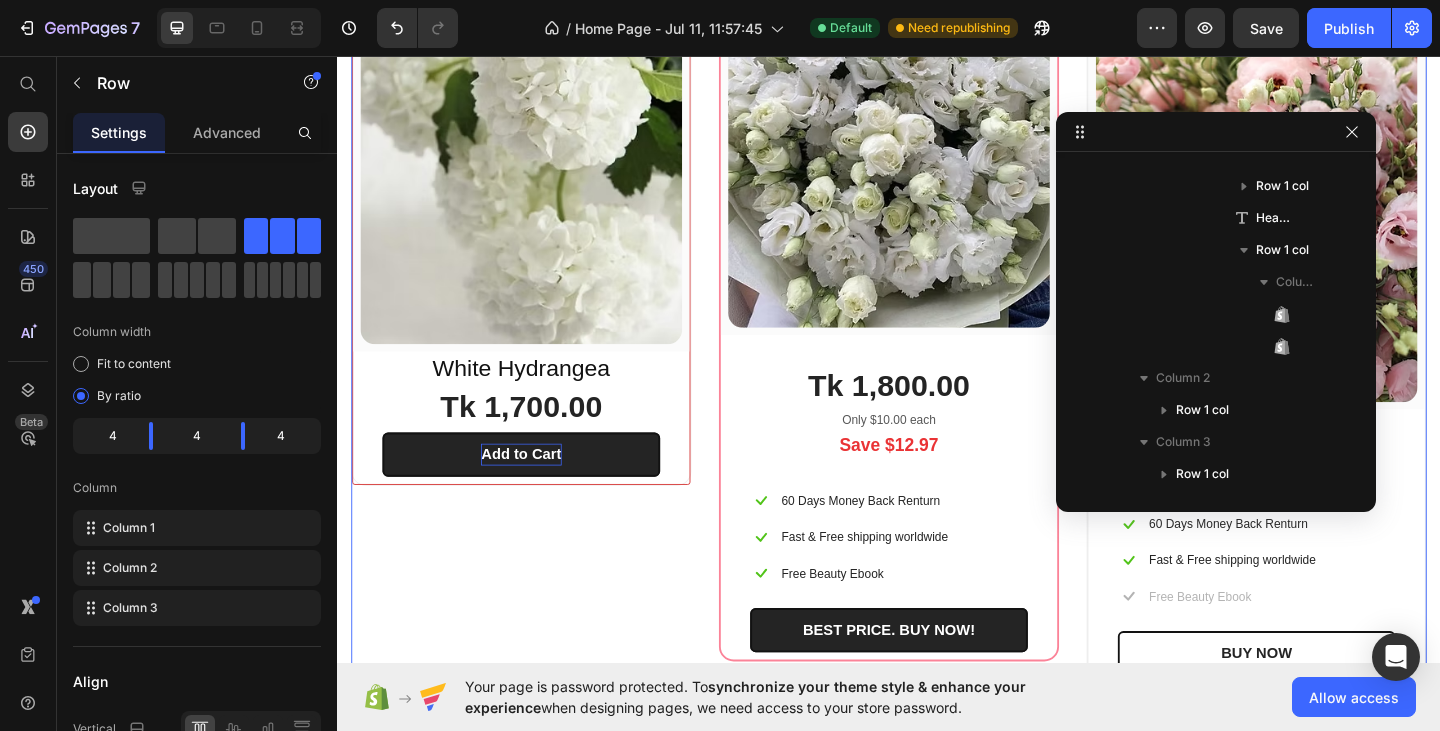 scroll, scrollTop: 27, scrollLeft: 0, axis: vertical 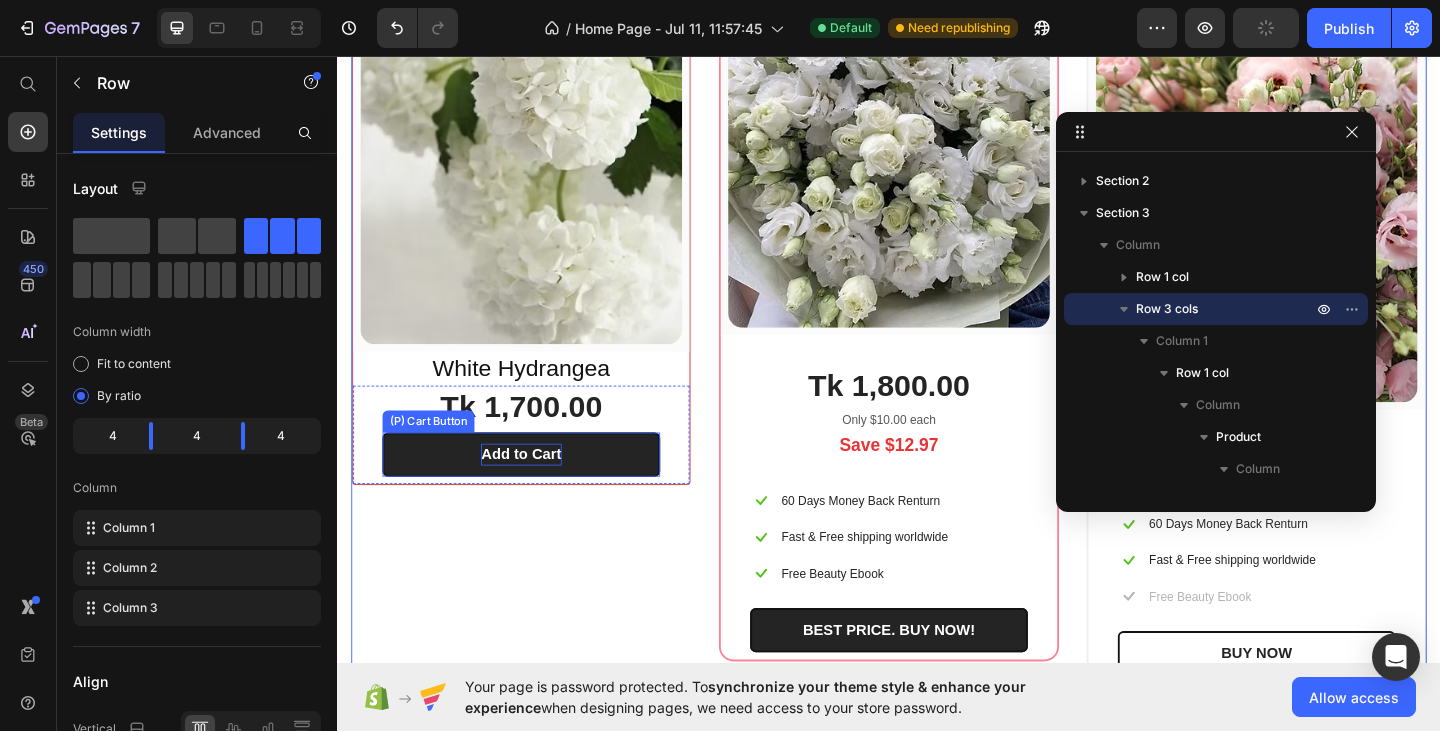 click on "Add to Cart" at bounding box center (537, 490) 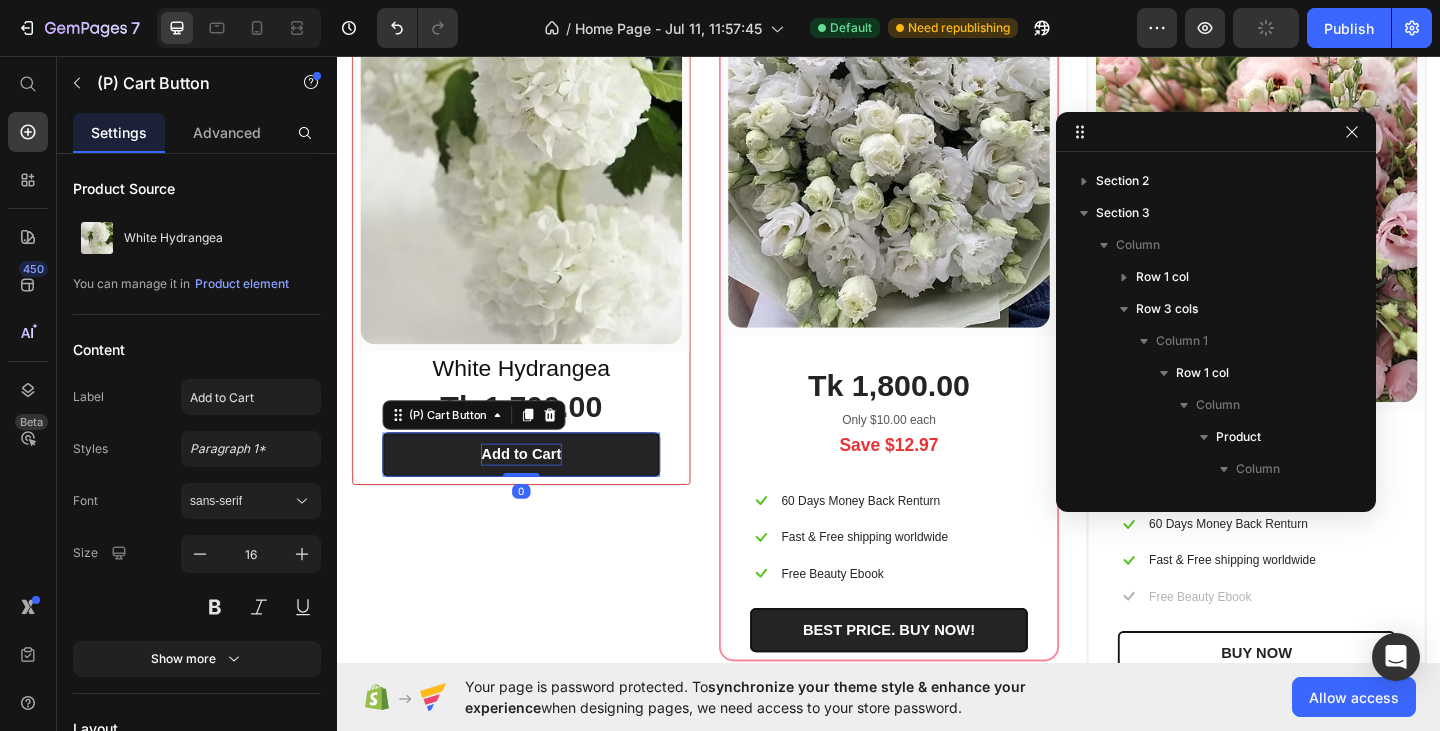 scroll, scrollTop: 342, scrollLeft: 0, axis: vertical 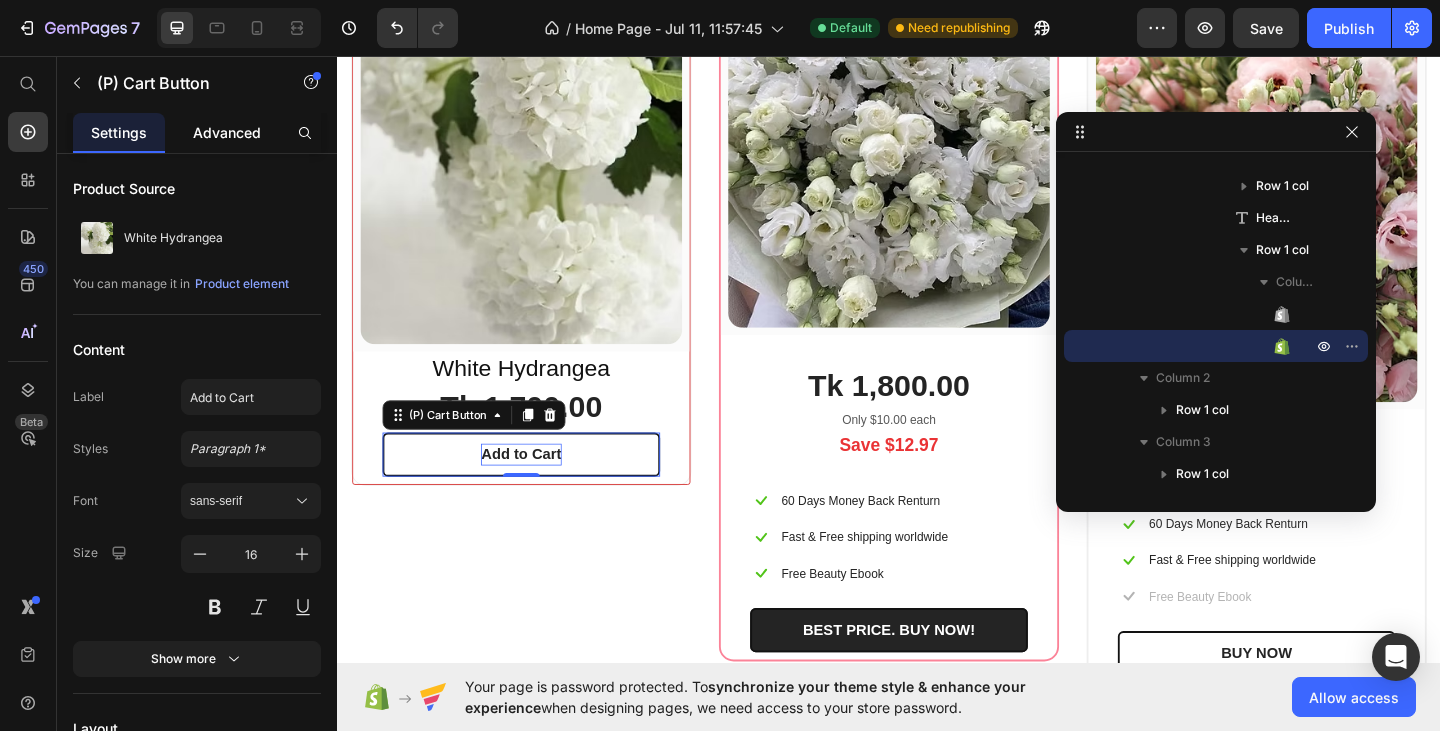 click on "Advanced" 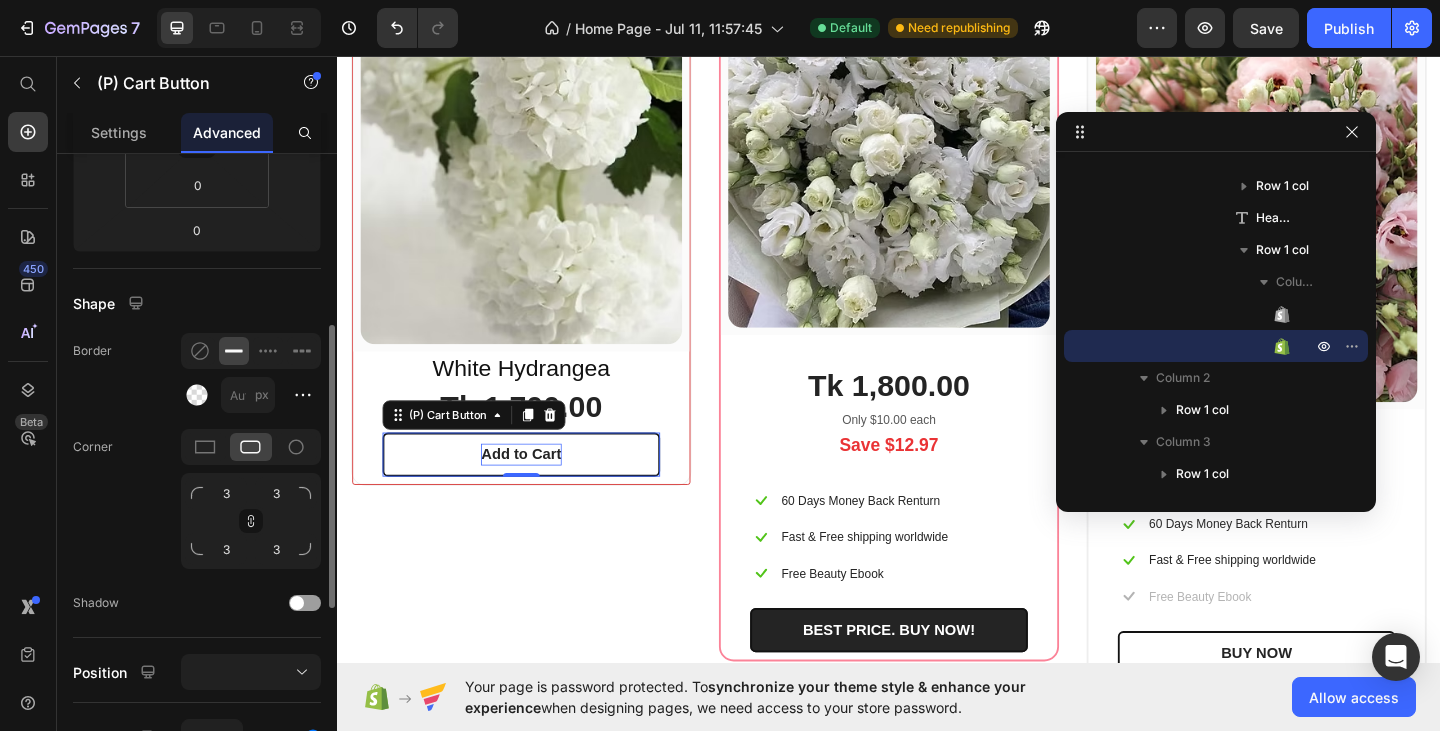 scroll, scrollTop: 283, scrollLeft: 0, axis: vertical 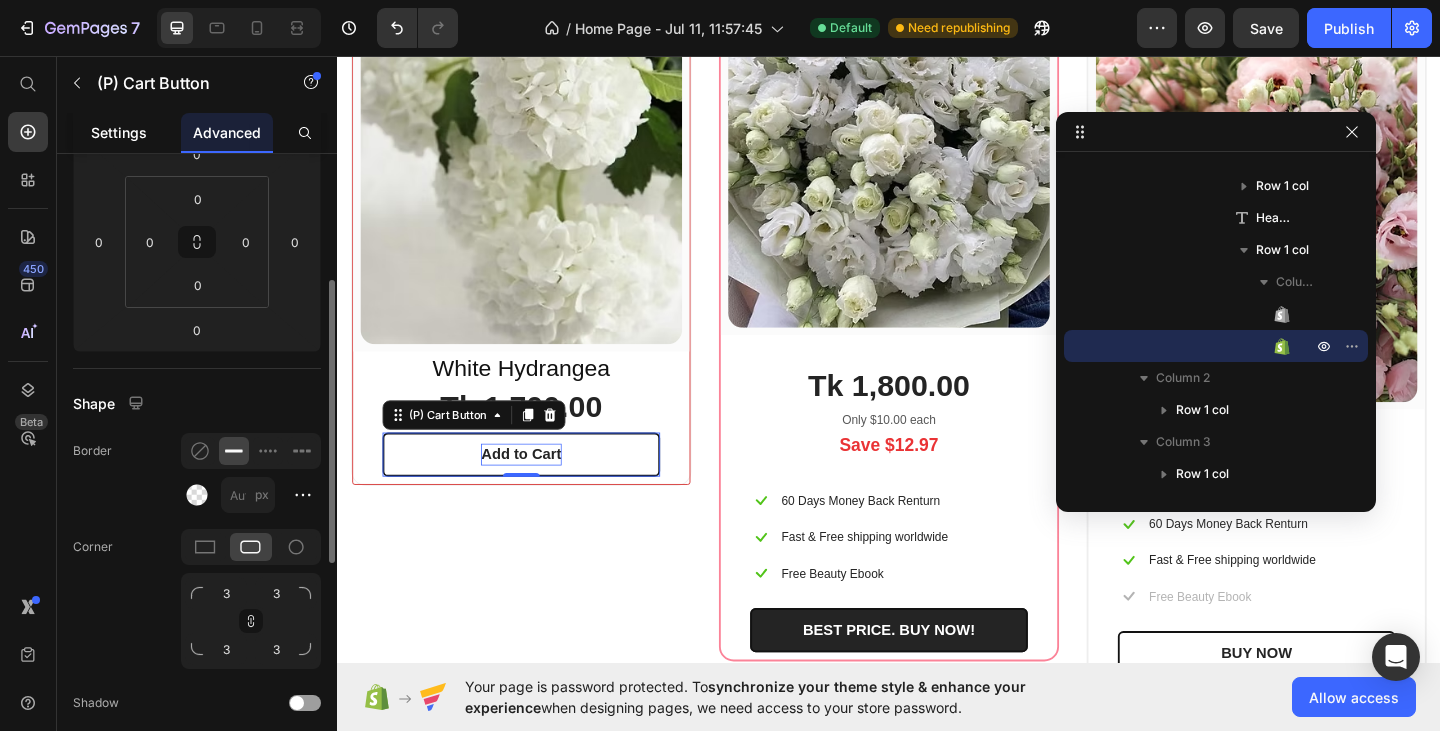 click on "Settings" at bounding box center (119, 132) 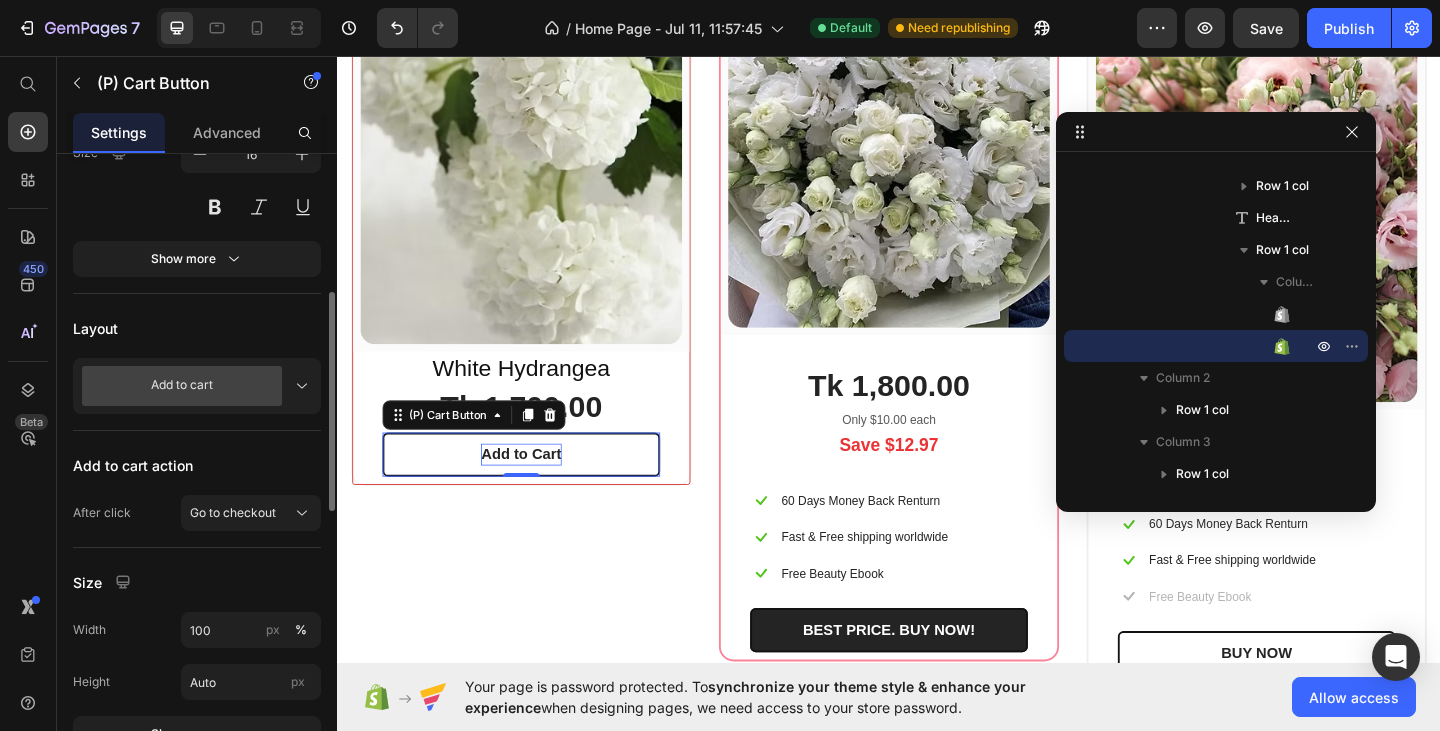 scroll, scrollTop: 800, scrollLeft: 0, axis: vertical 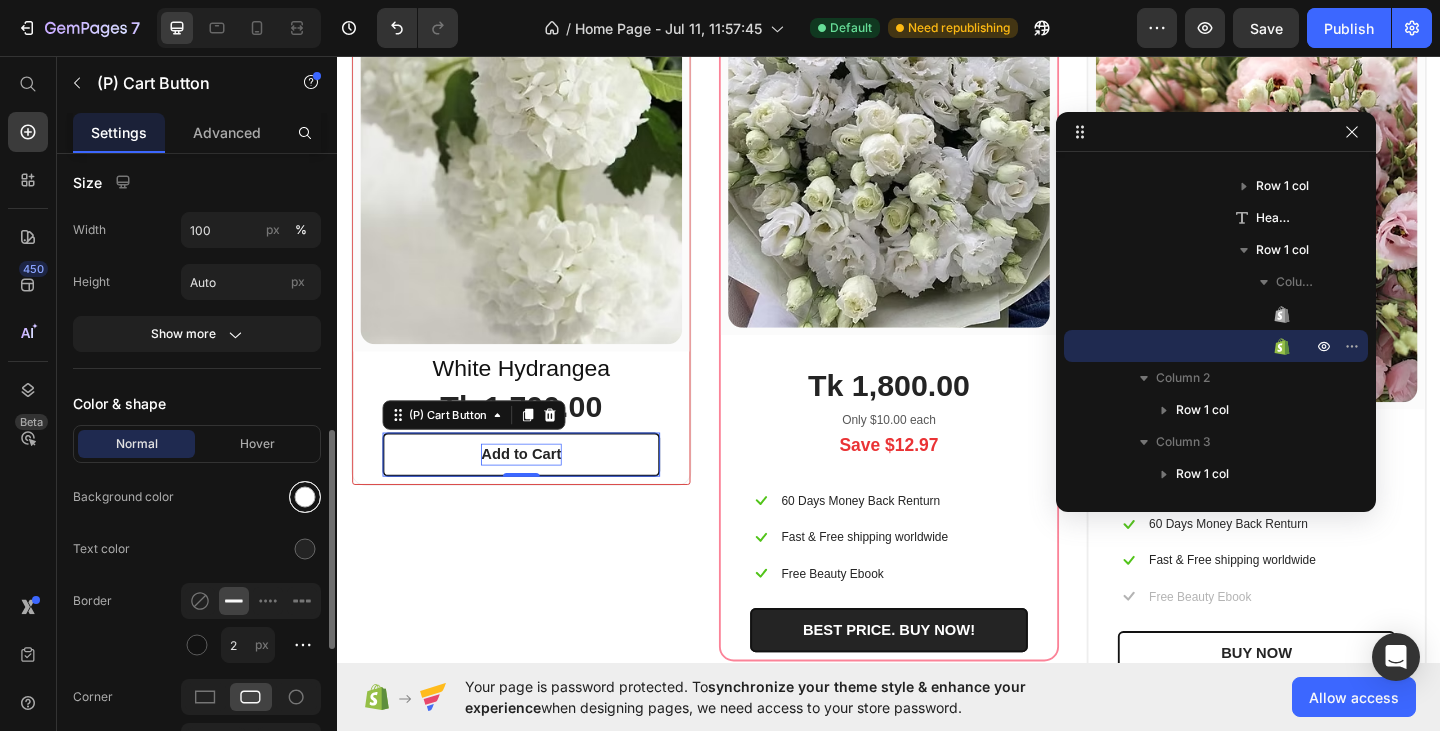 click at bounding box center (305, 497) 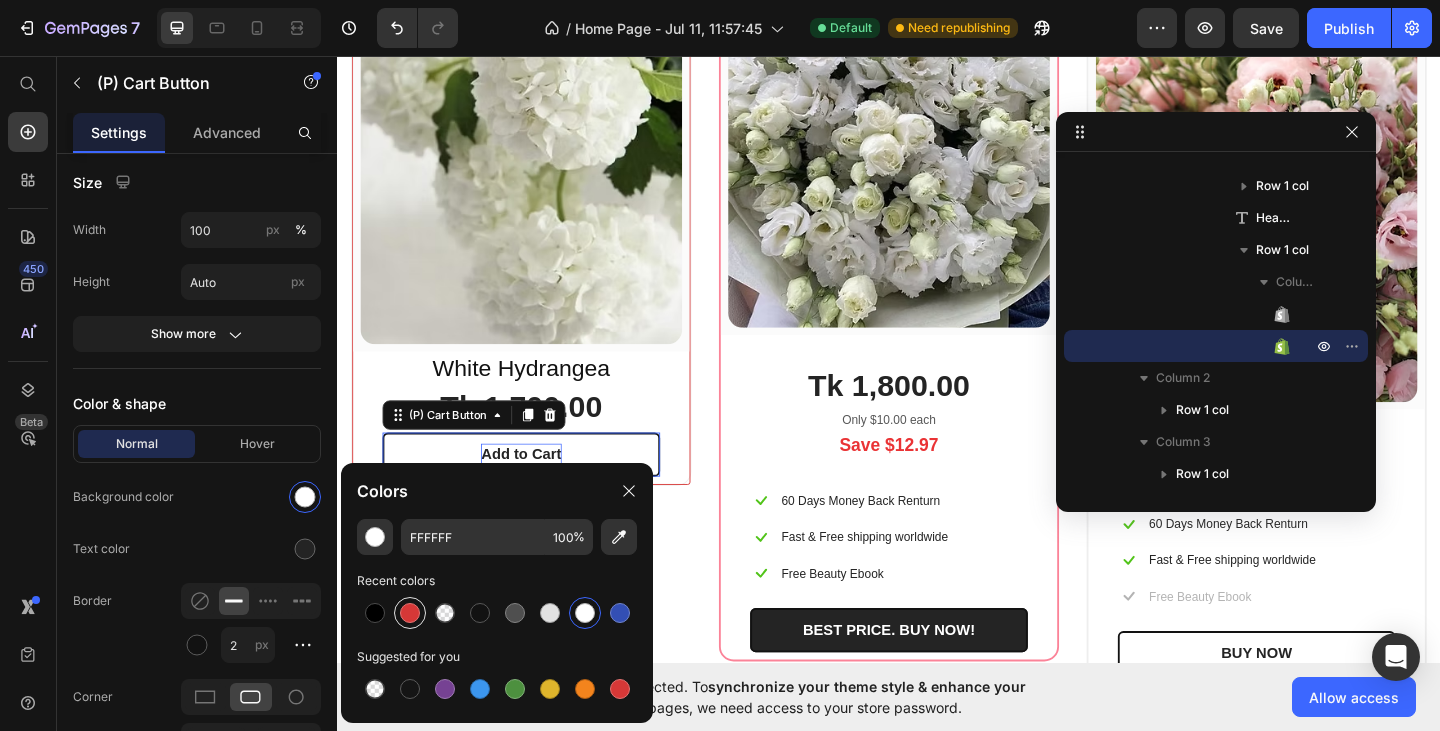 click at bounding box center (410, 613) 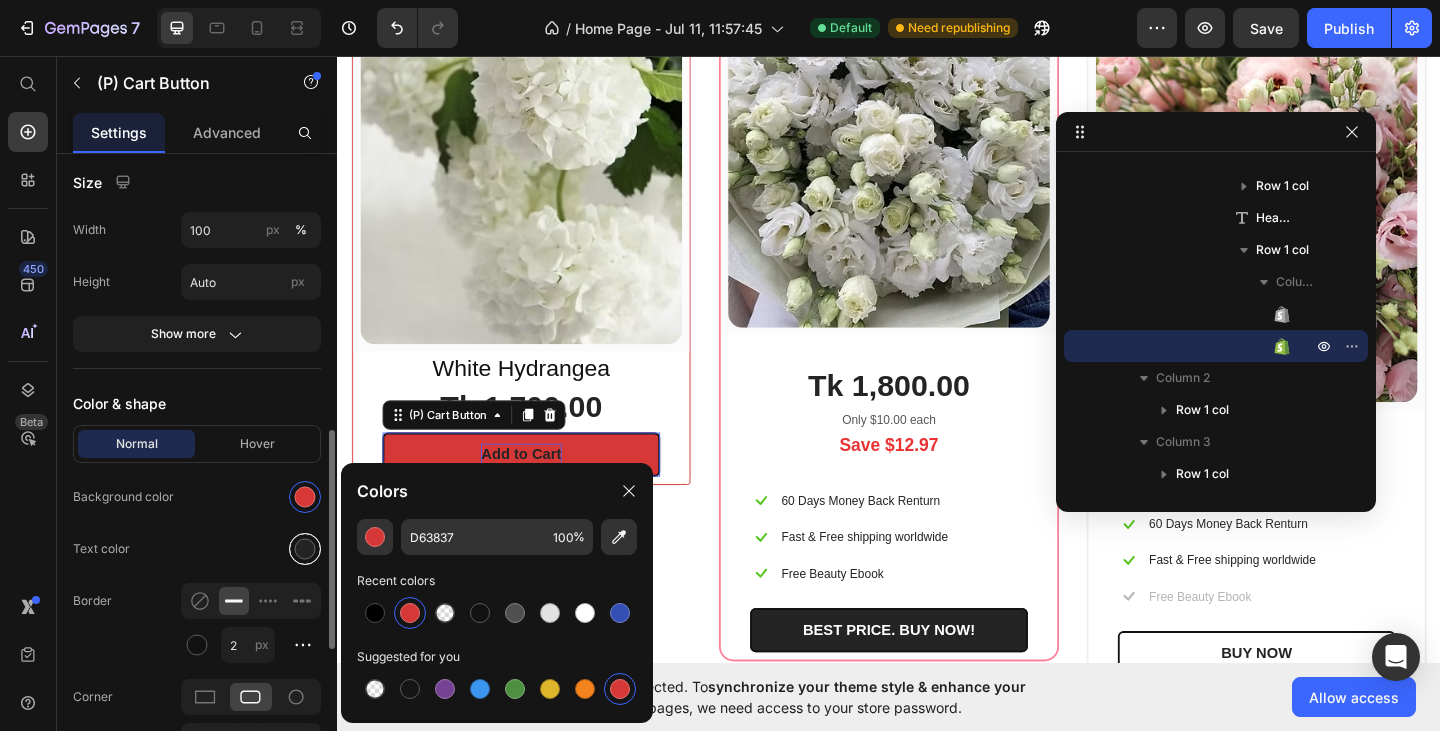 click at bounding box center (305, 549) 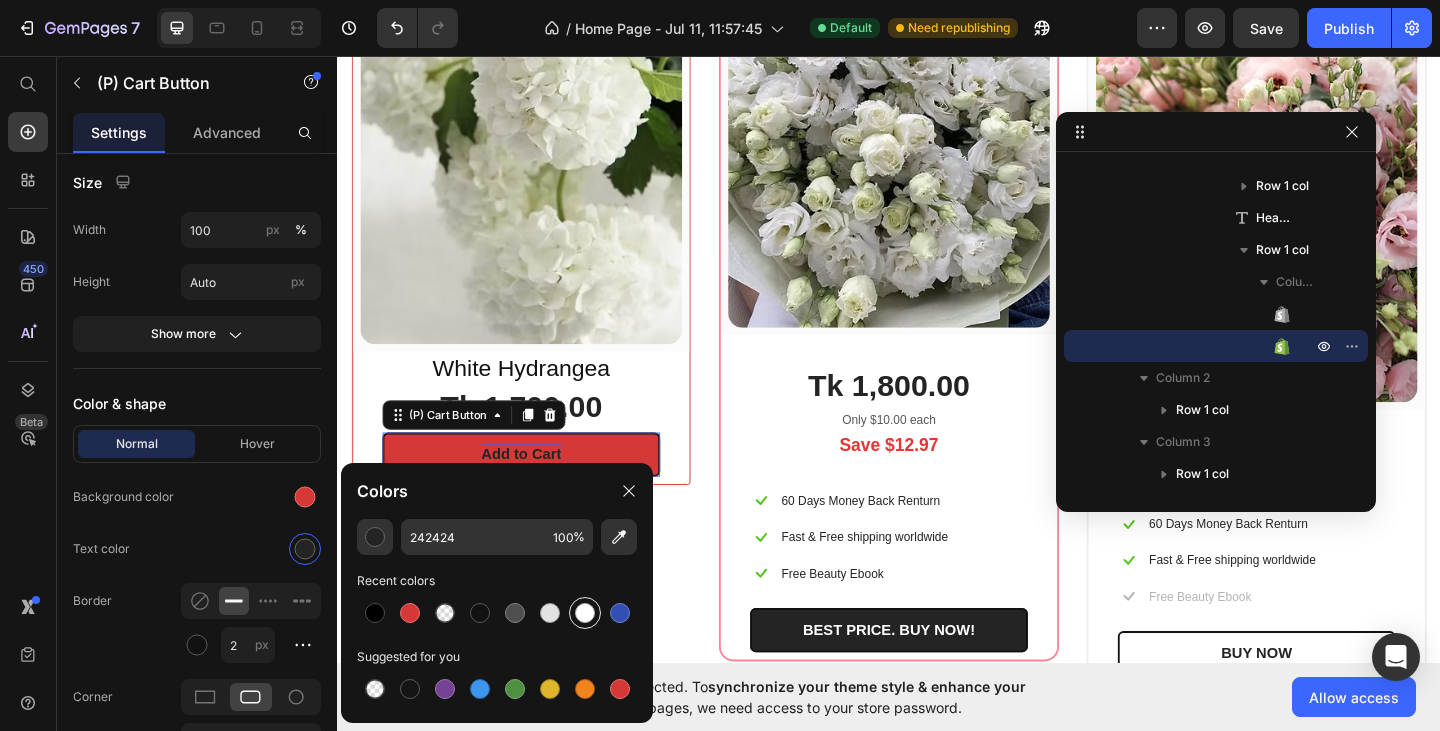 click at bounding box center (585, 613) 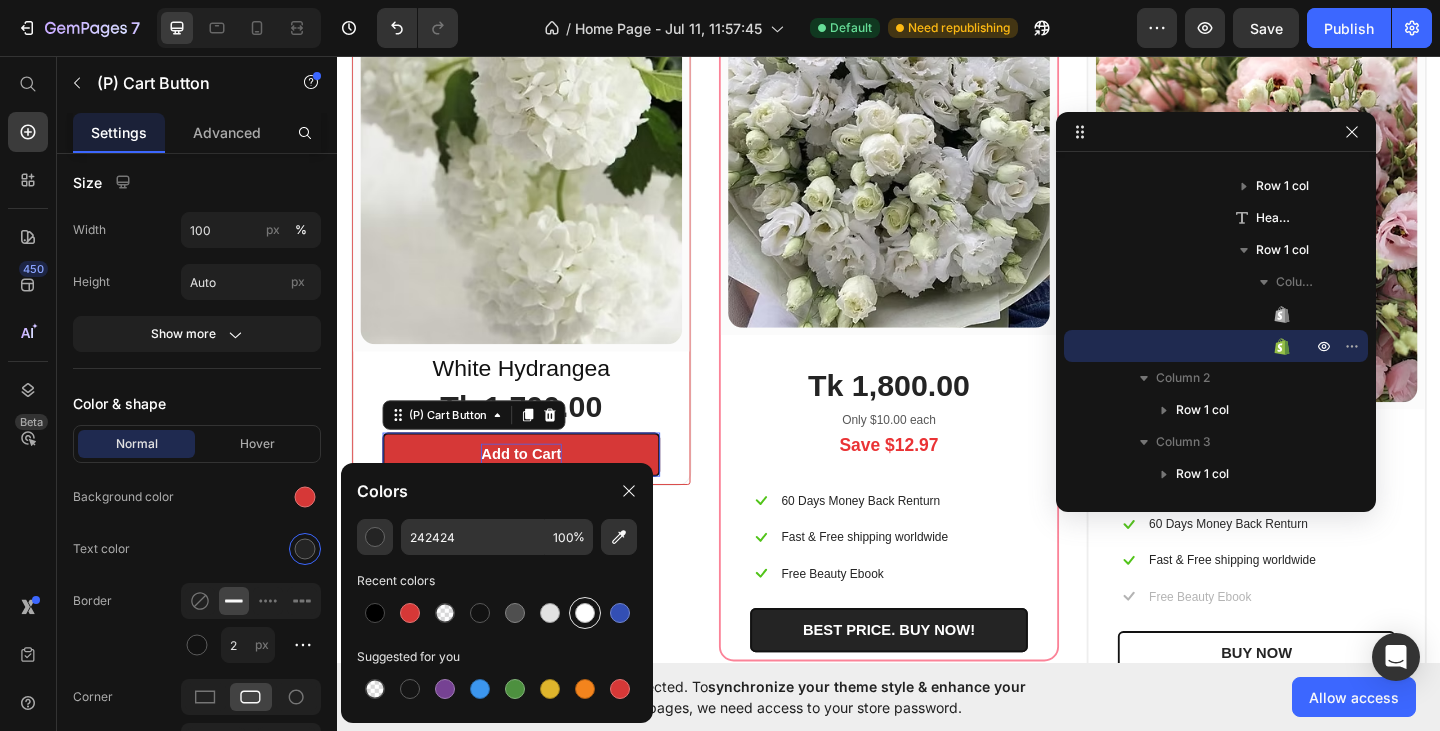 type on "FFFFFF" 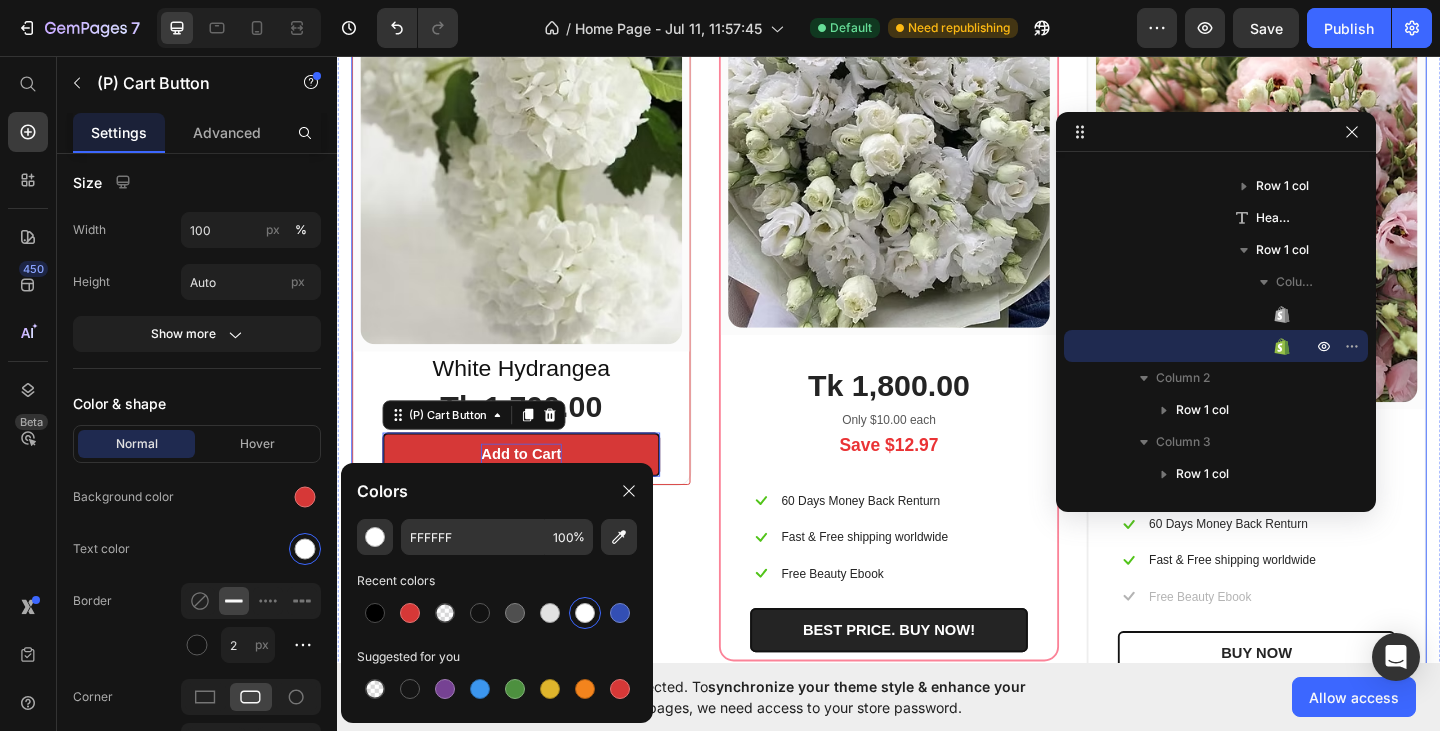 click on "(P) Images & Gallery Row White Hydrangea  Heading Tk 1,700.00 (P) Price Add to Cart (P) Cart Button   0 Row Product Row (P) Images & Gallery Row Tk 1,800.00 (P) Price Only $10.00 each Text block Save $12.97 Text block
Icon 60 Days Money Back Renturn Text block Row
Icon Fast & Free shipping worldwide Text block Row
Icon Free Beauty Ebook Text block Row BEST PRICE. BUY NOW! (P) Cart Button Row Product Row (P) Images & Gallery Row Tk 1,200.00 (P) Price
Icon 60 Days Money Back Renturn Text block Row
Icon Fast & Free shipping worldwide Text block Row
Icon Free Beauty Ebook Text block Row BUY NOW (P) Cart Button Row Product Row Row" at bounding box center (937, 309) 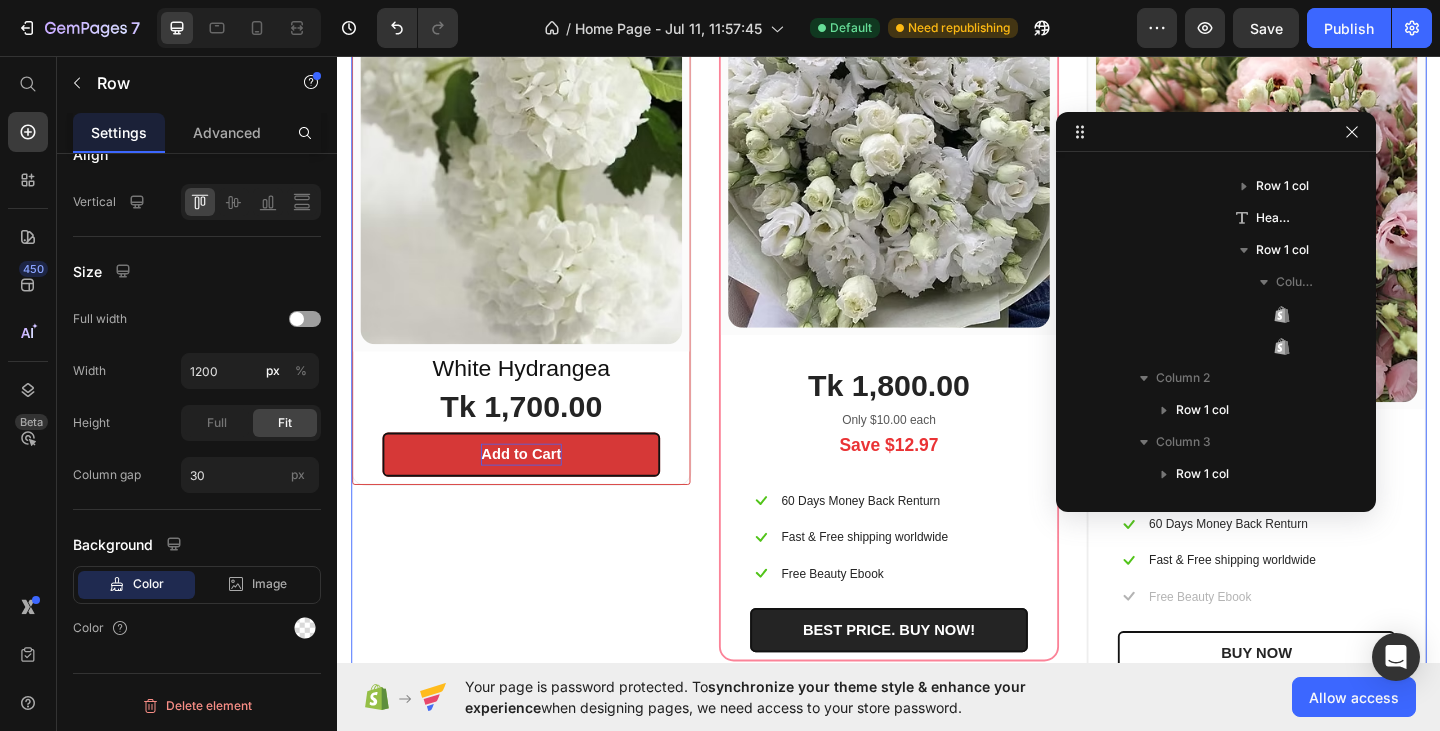 scroll, scrollTop: 27, scrollLeft: 0, axis: vertical 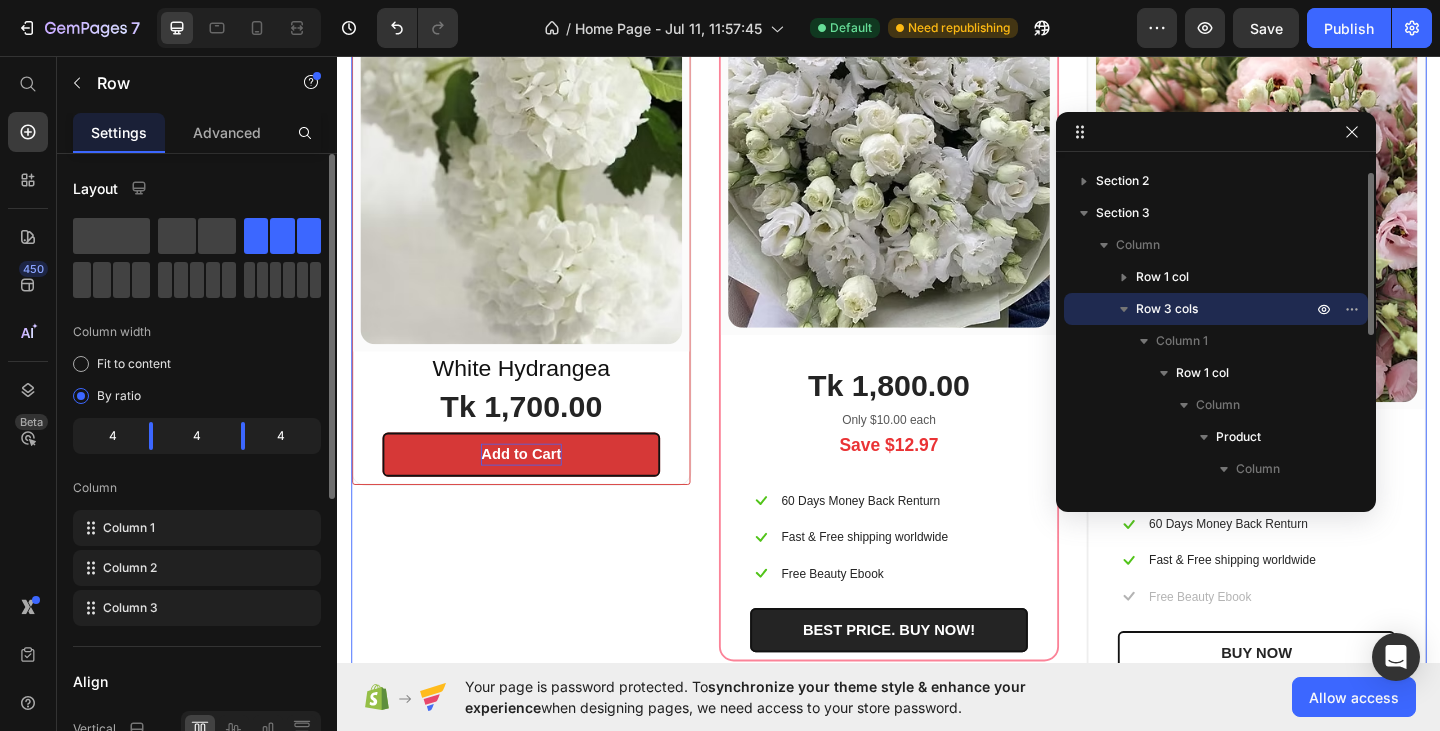 click on "(P) Images & Gallery Row White Hydrangea  Heading Tk 1,700.00 (P) Price Add to Cart (P) Cart Button Row Product Row (P) Images & Gallery Row Tk 1,800.00 (P) Price Only $10.00 each Text block Save $12.97 Text block
Icon 60 Days Money Back Renturn Text block Row
Icon Fast & Free shipping worldwide Text block Row
Icon Free Beauty Ebook Text block Row BEST PRICE. BUY NOW! (P) Cart Button Row Product Row (P) Images & Gallery Row Tk 1,200.00 (P) Price
Icon 60 Days Money Back Renturn Text block Row
Icon Fast & Free shipping worldwide Text block Row
Icon Free Beauty Ebook Text block Row BUY NOW (P) Cart Button Row Product Row Row   0" at bounding box center (937, 309) 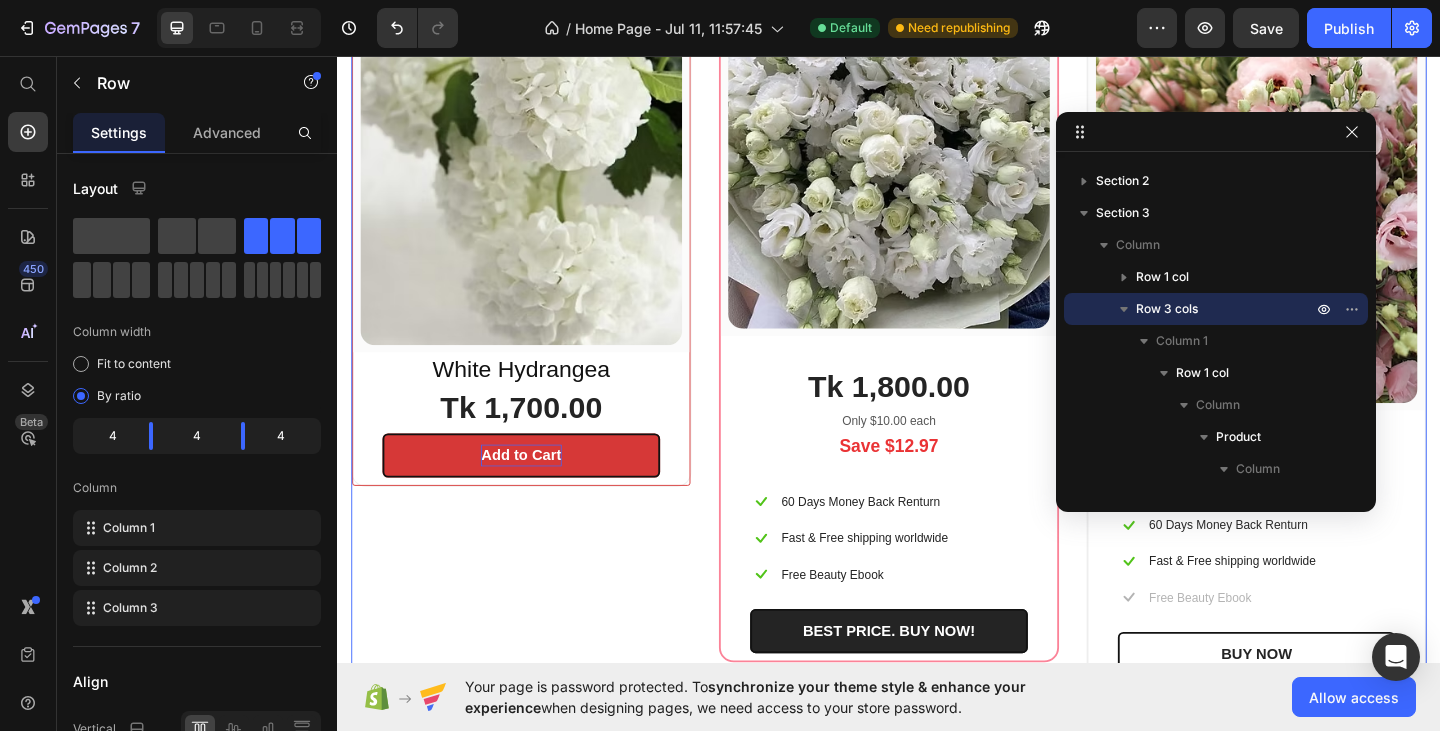 scroll, scrollTop: 1411, scrollLeft: 0, axis: vertical 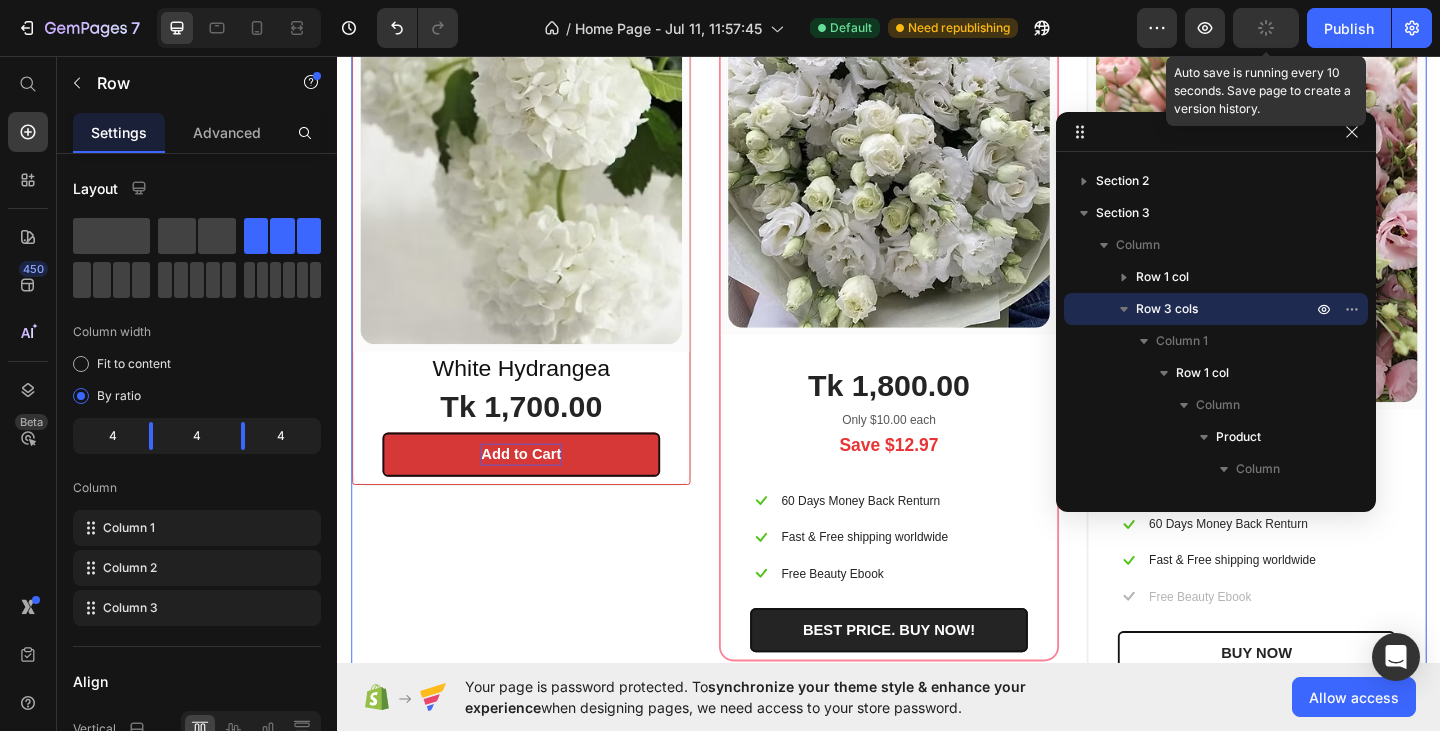 click 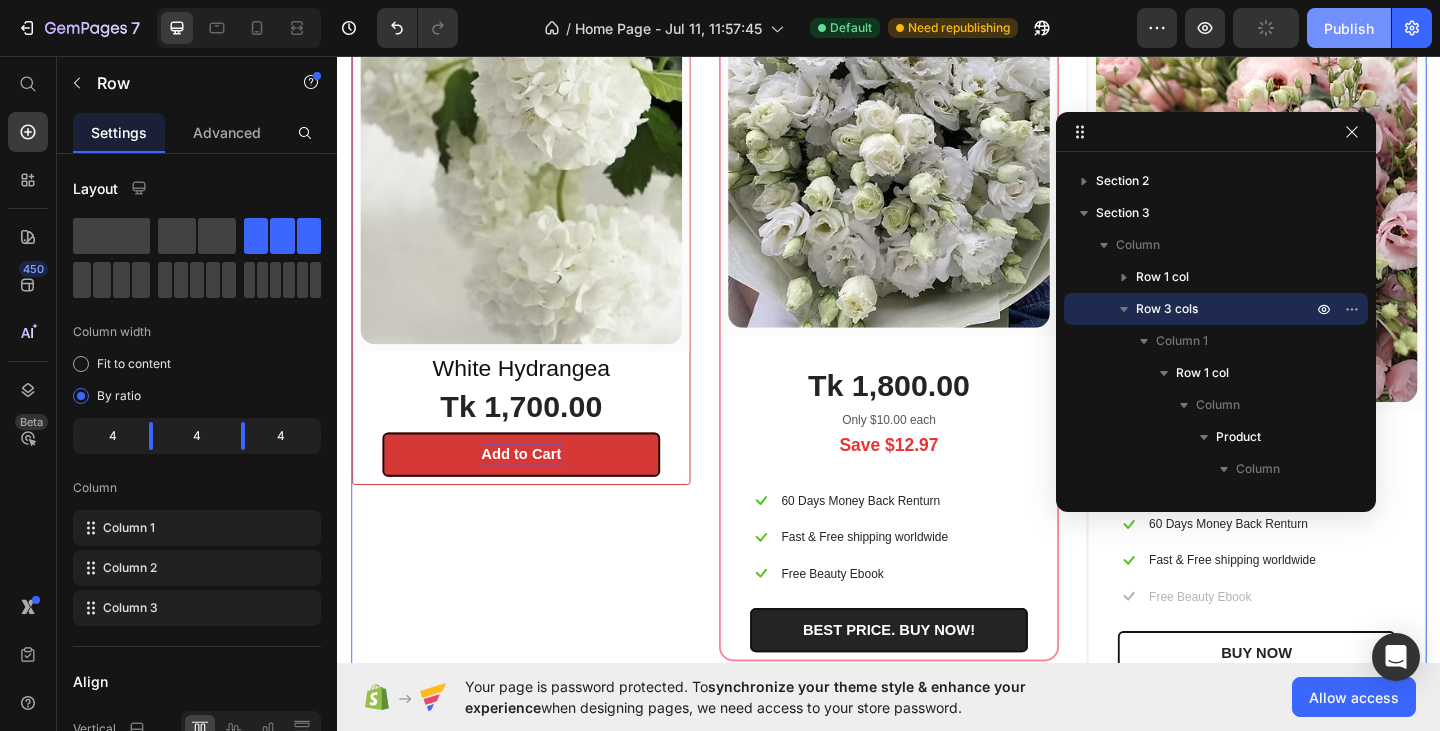 click on "Publish" at bounding box center (1349, 28) 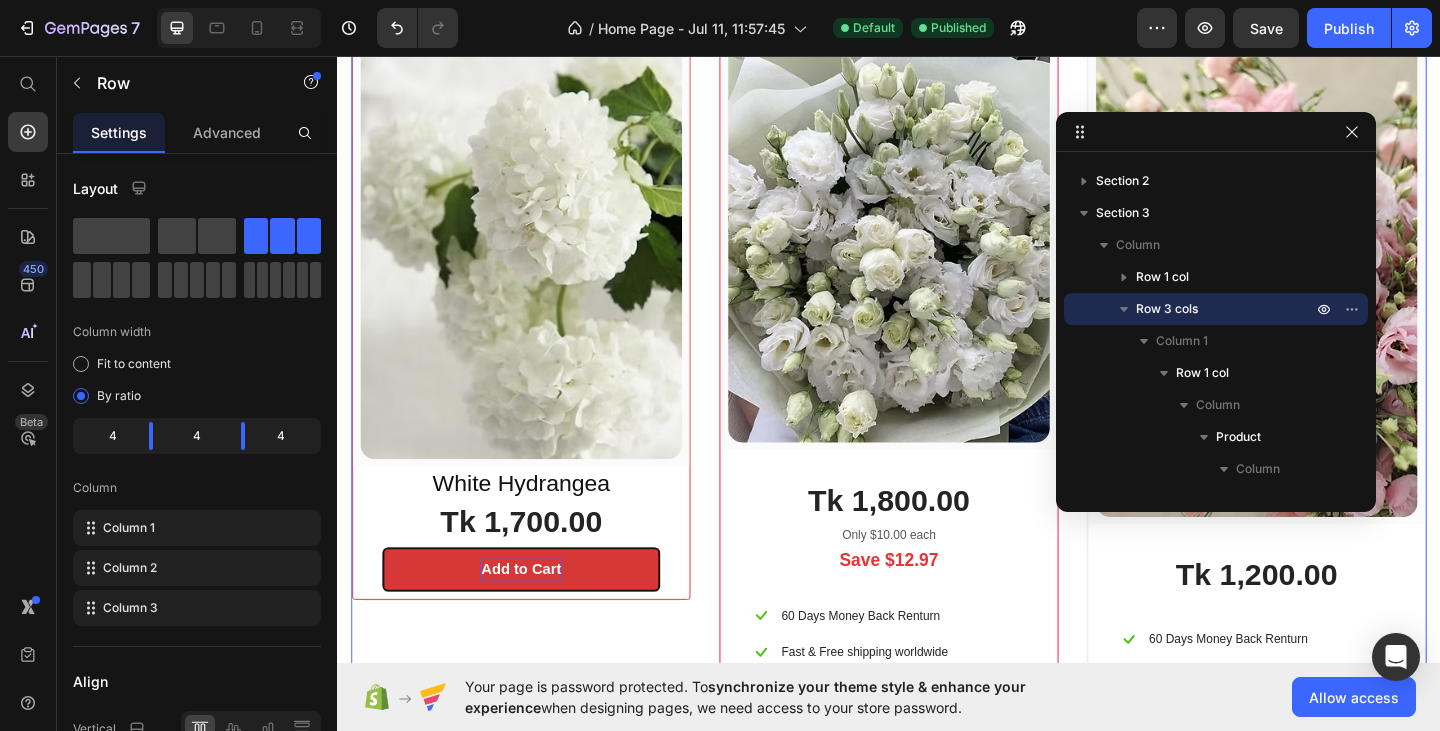 scroll, scrollTop: 1311, scrollLeft: 0, axis: vertical 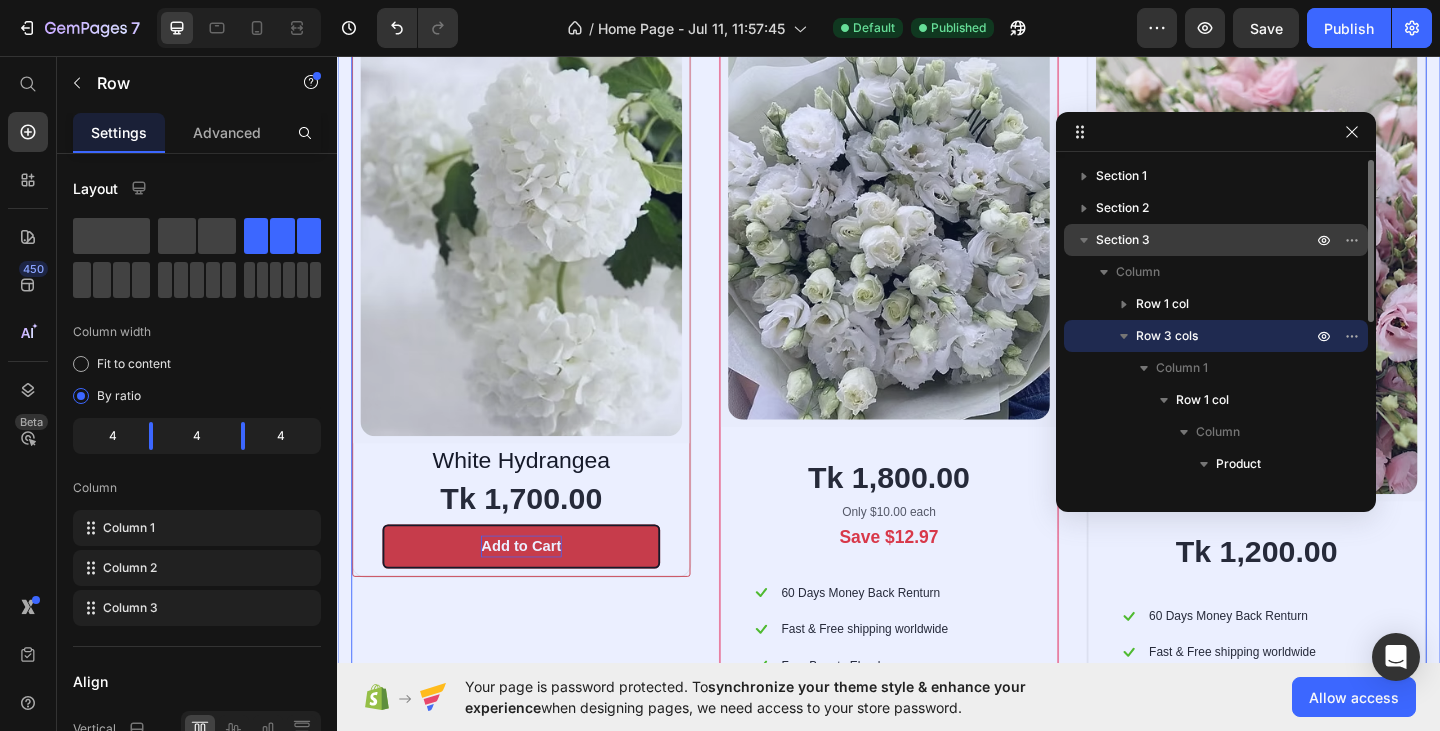 click 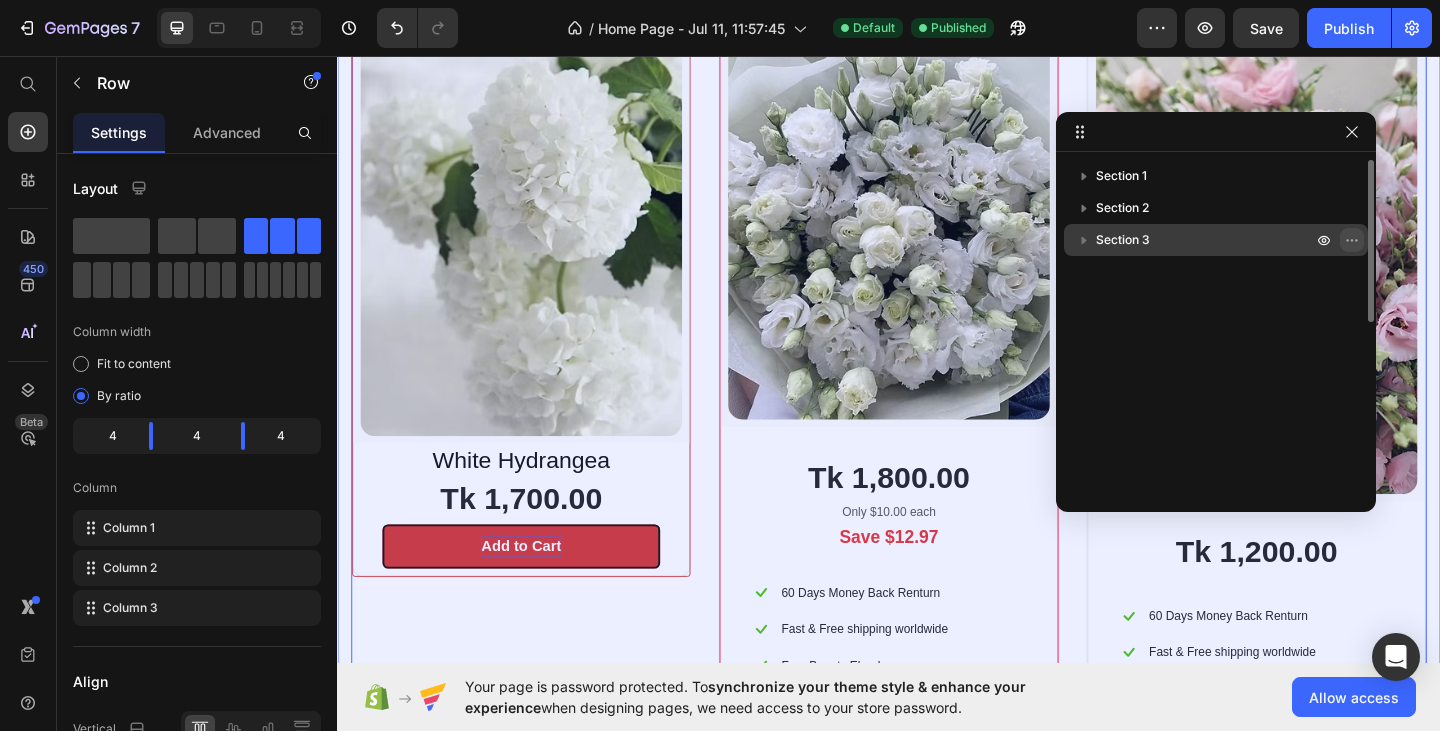click at bounding box center [1352, 240] 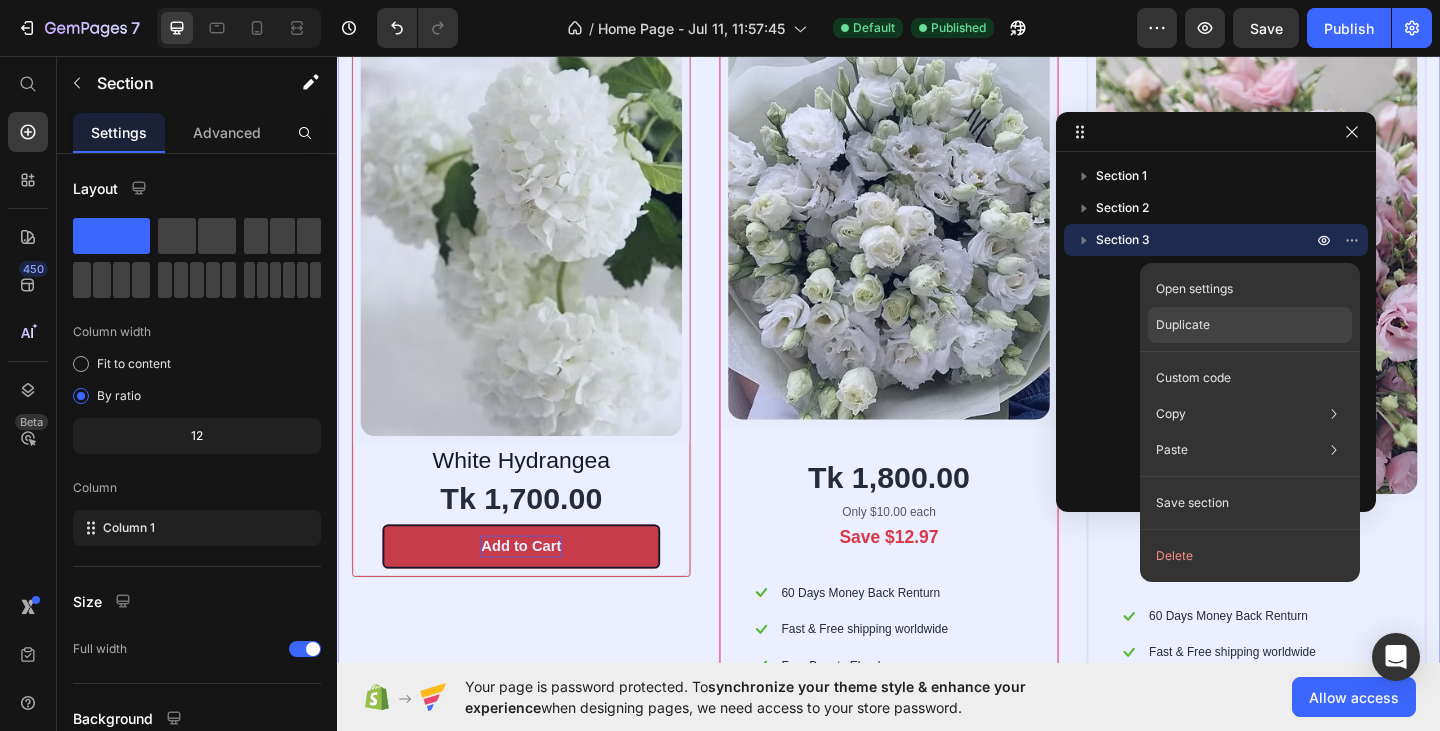 click on "Duplicate" 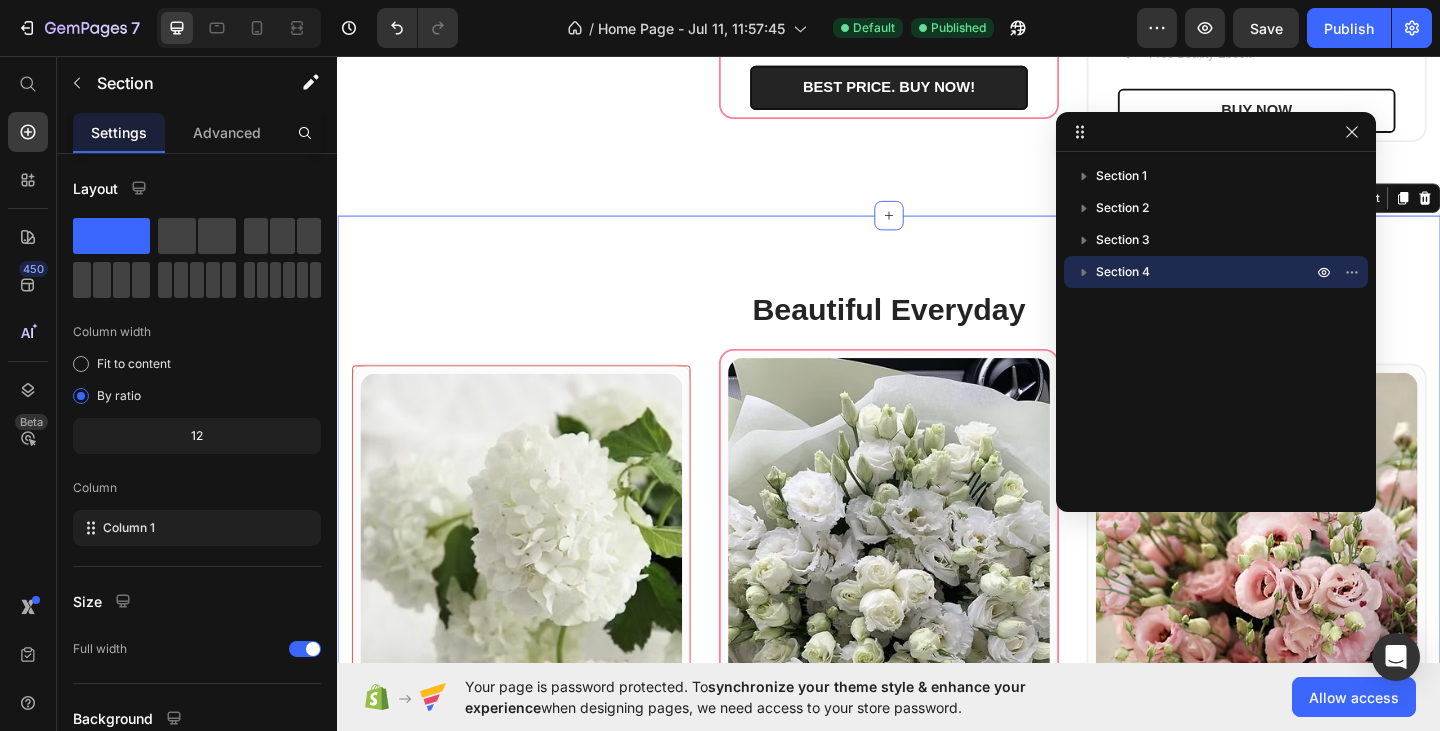 scroll, scrollTop: 2093, scrollLeft: 0, axis: vertical 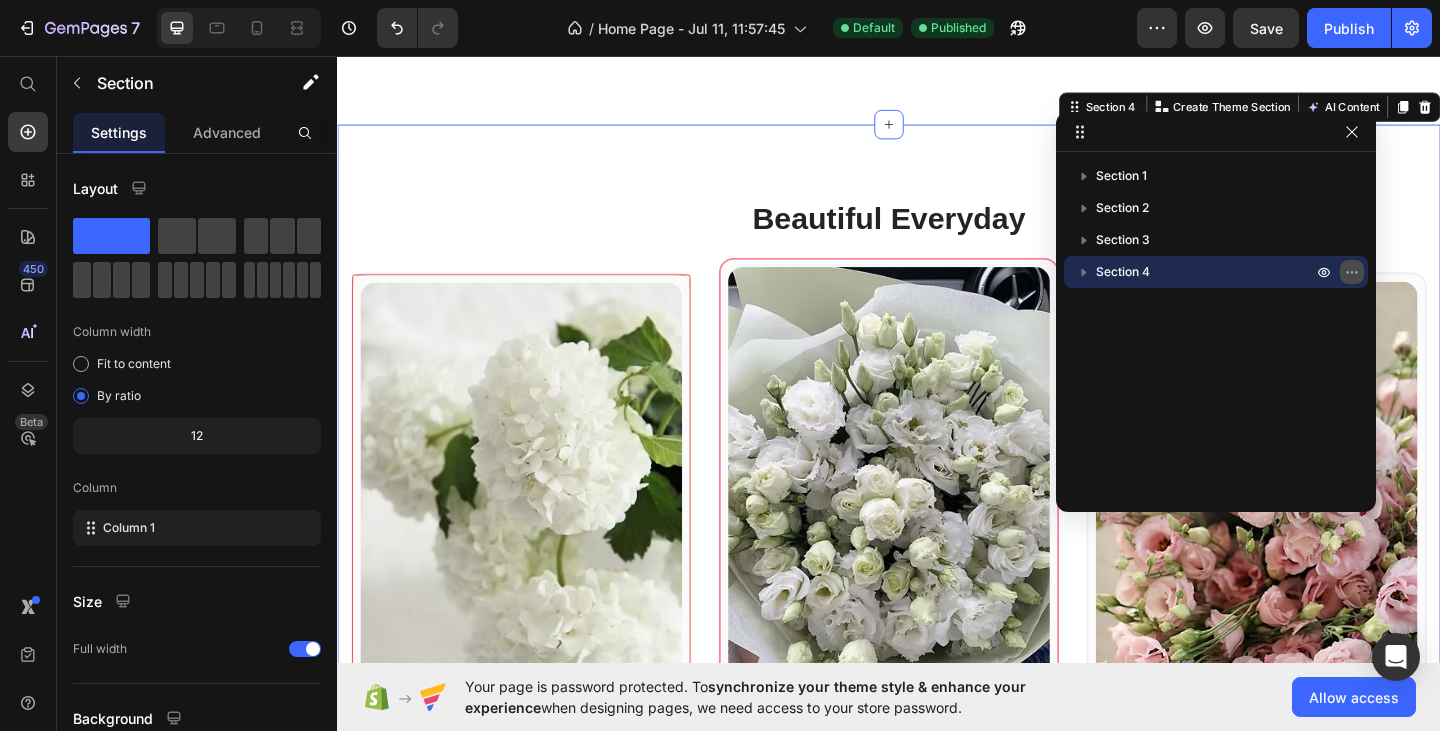 click 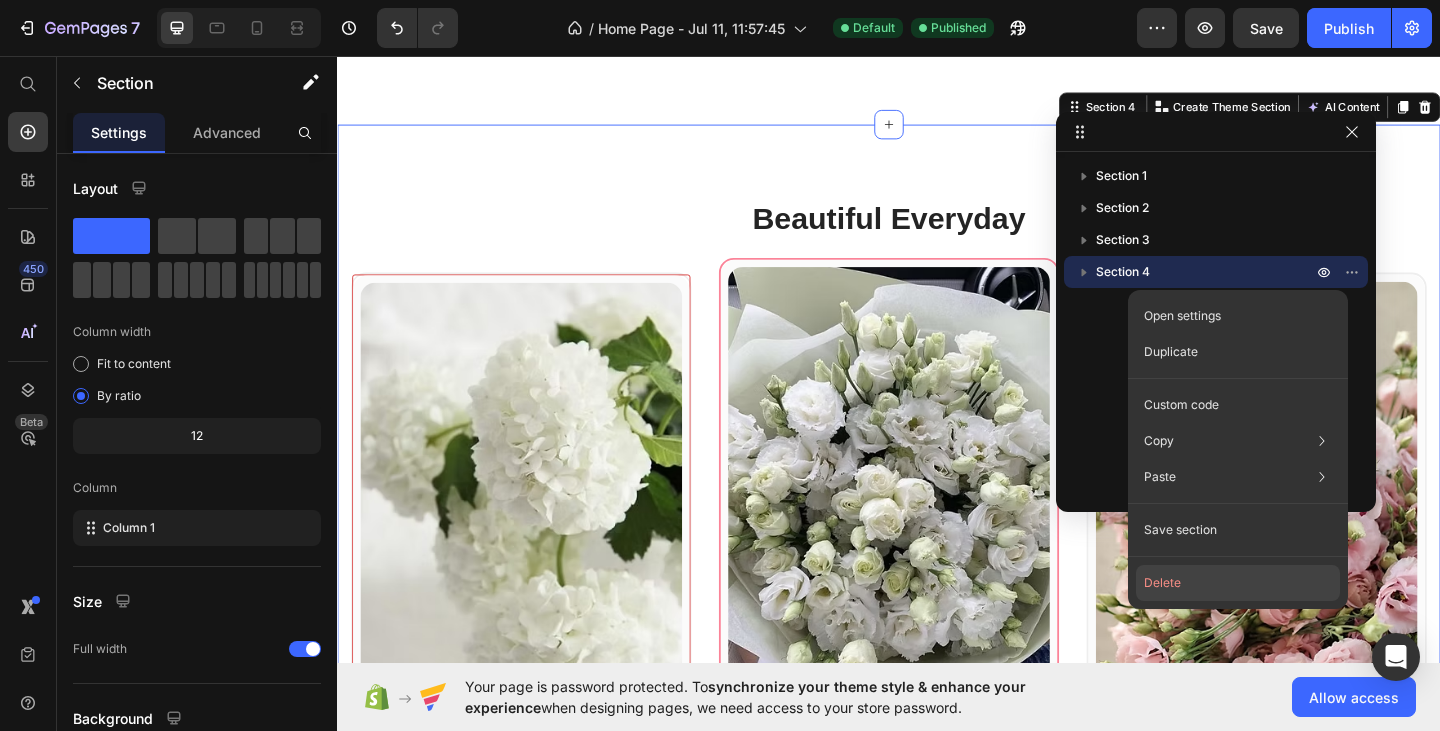 click on "Delete" 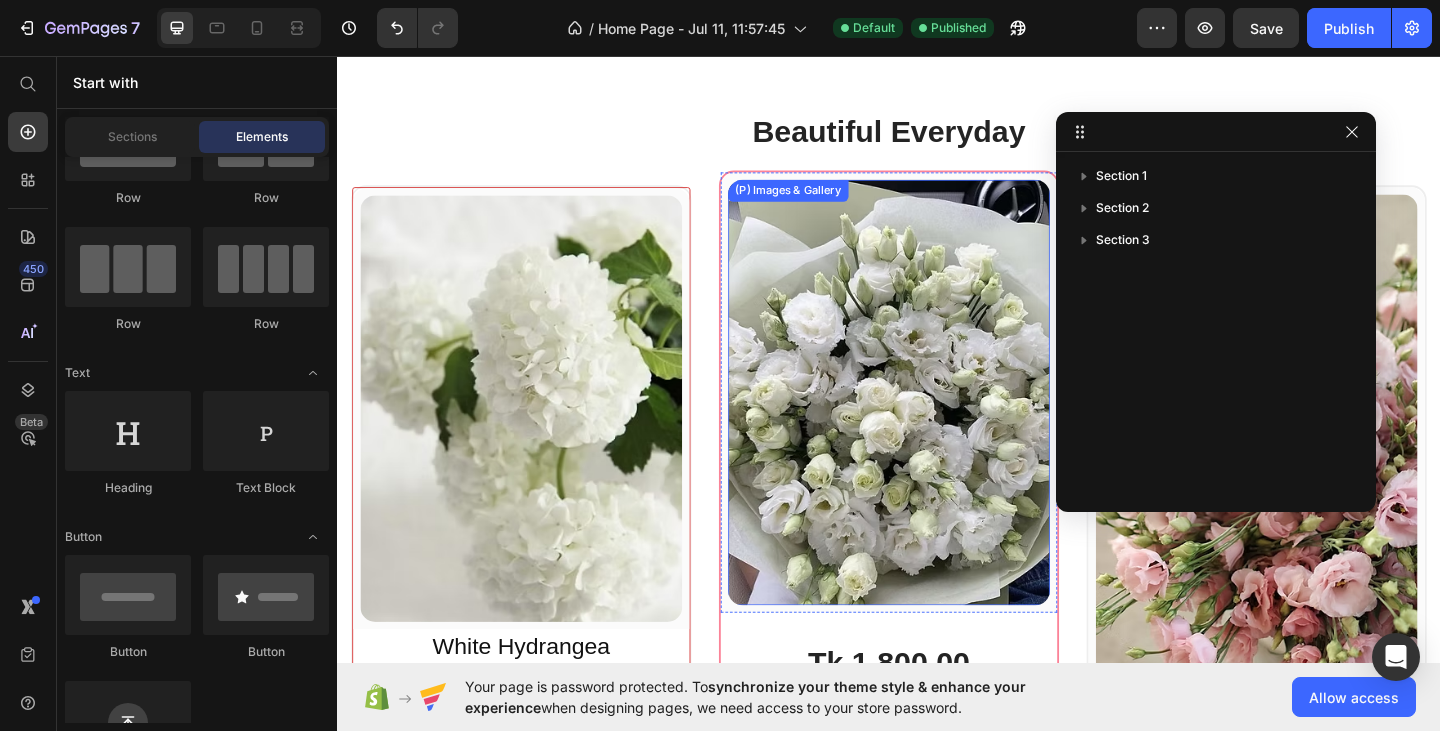 scroll, scrollTop: 1085, scrollLeft: 0, axis: vertical 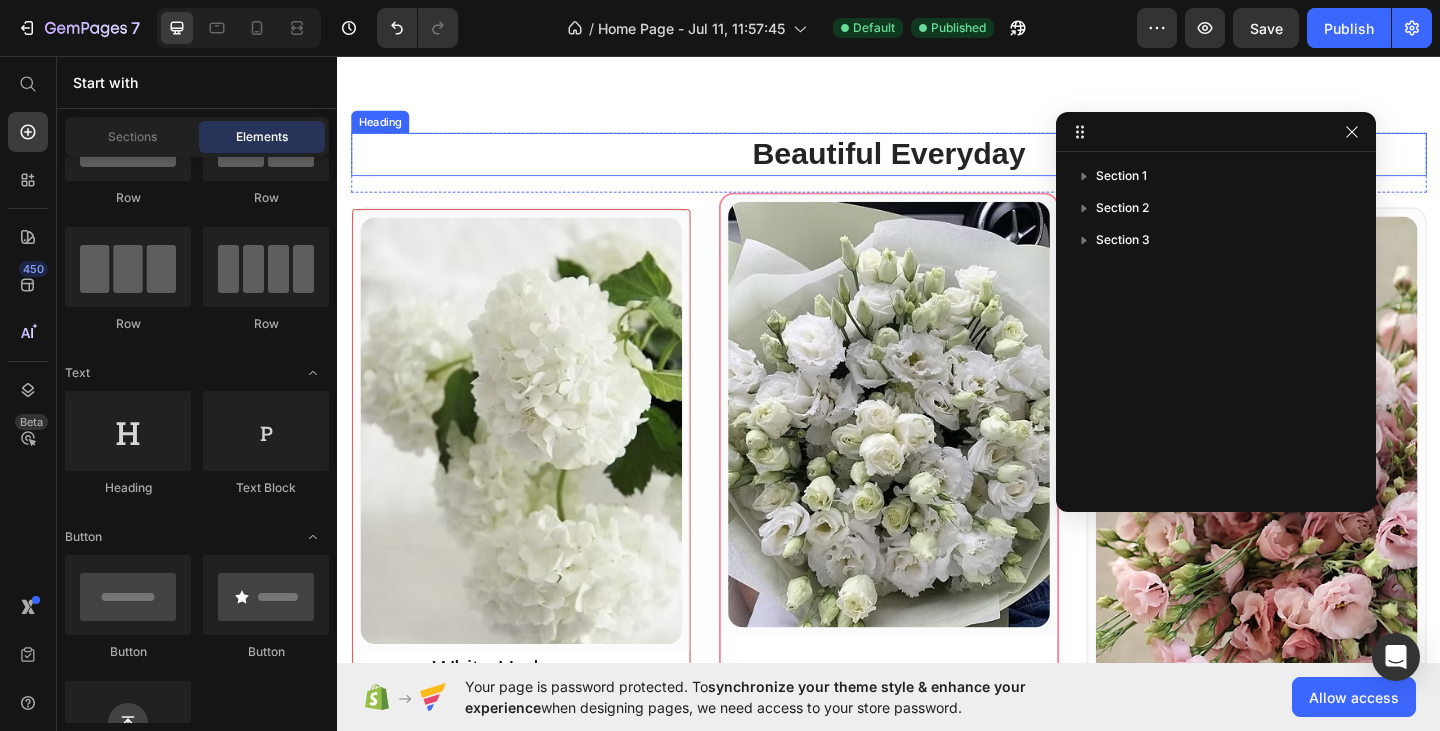 click on "Beautiful Everyday" at bounding box center [937, 163] 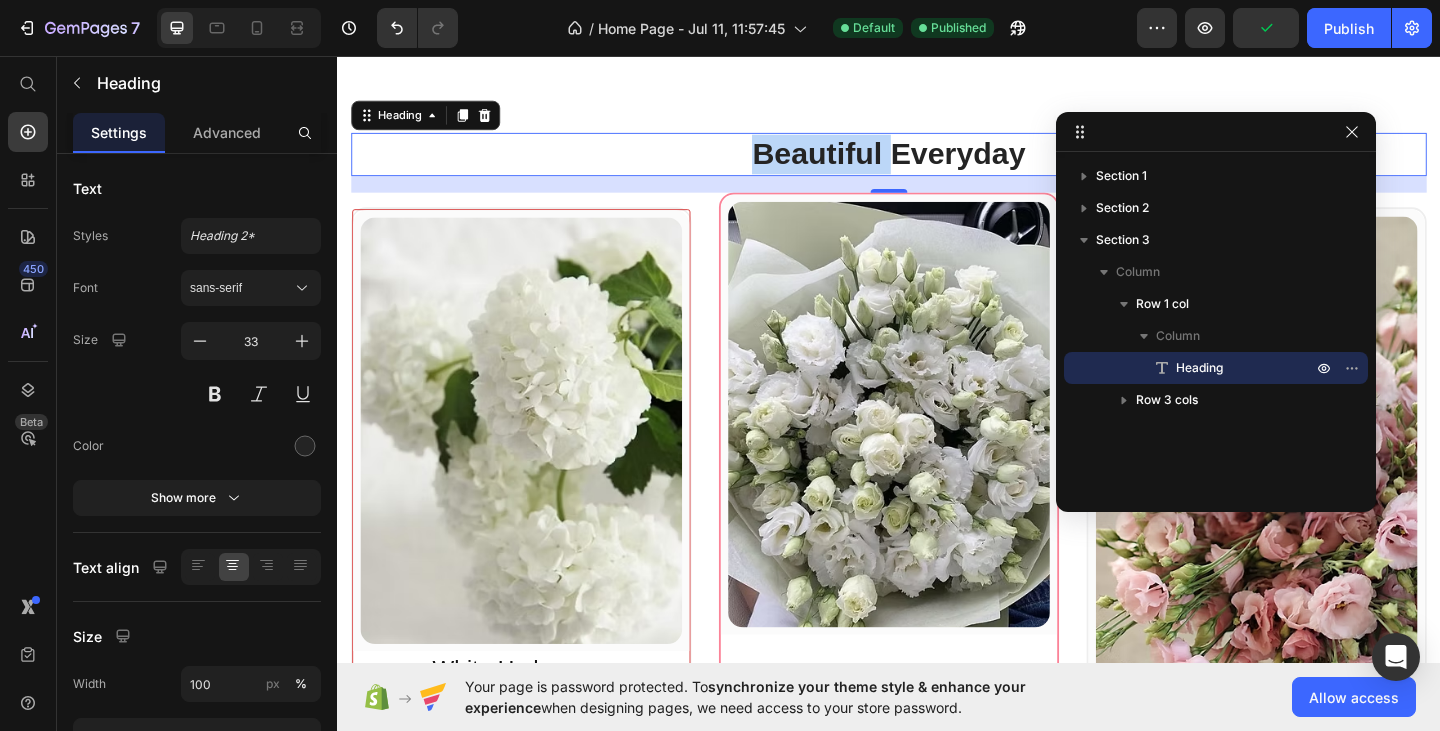click on "Beautiful Everyday" at bounding box center [937, 163] 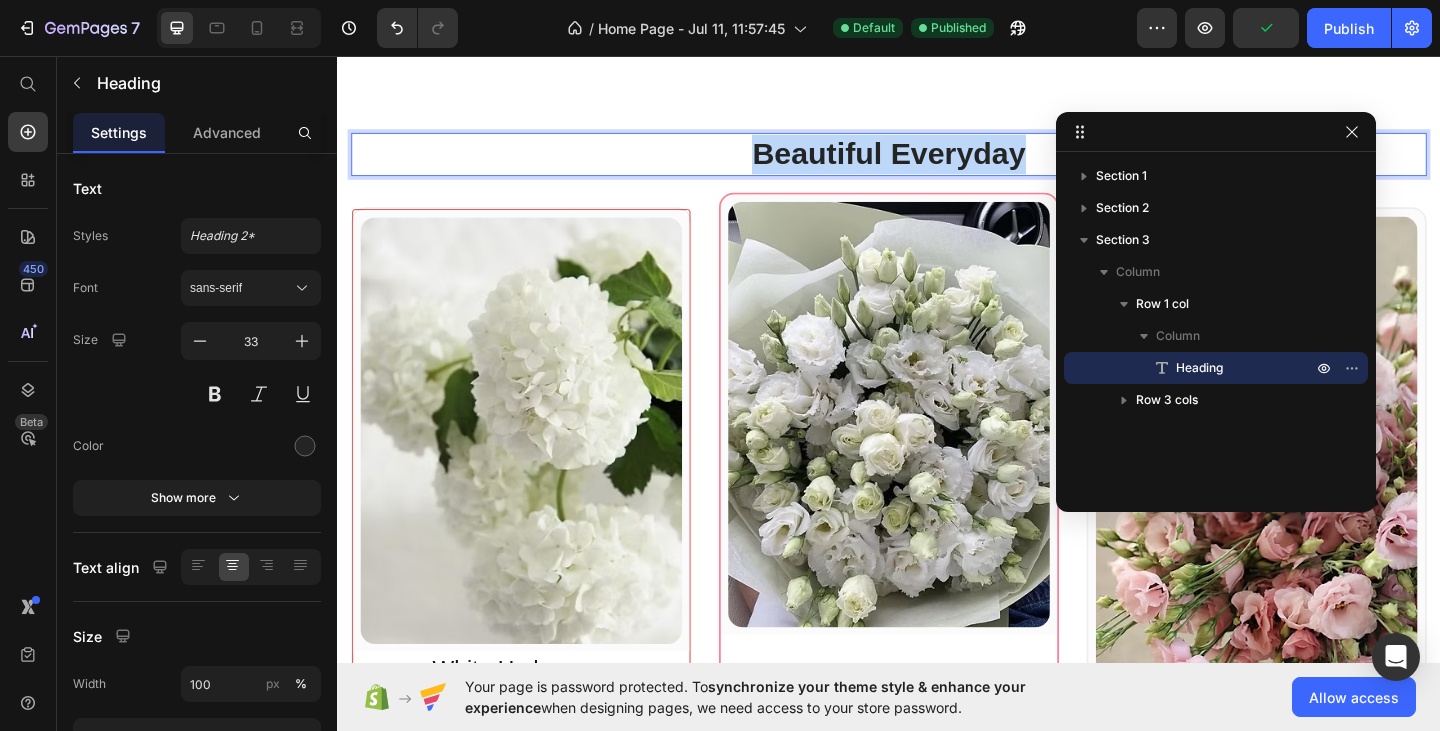 click on "Beautiful Everyday" at bounding box center (937, 163) 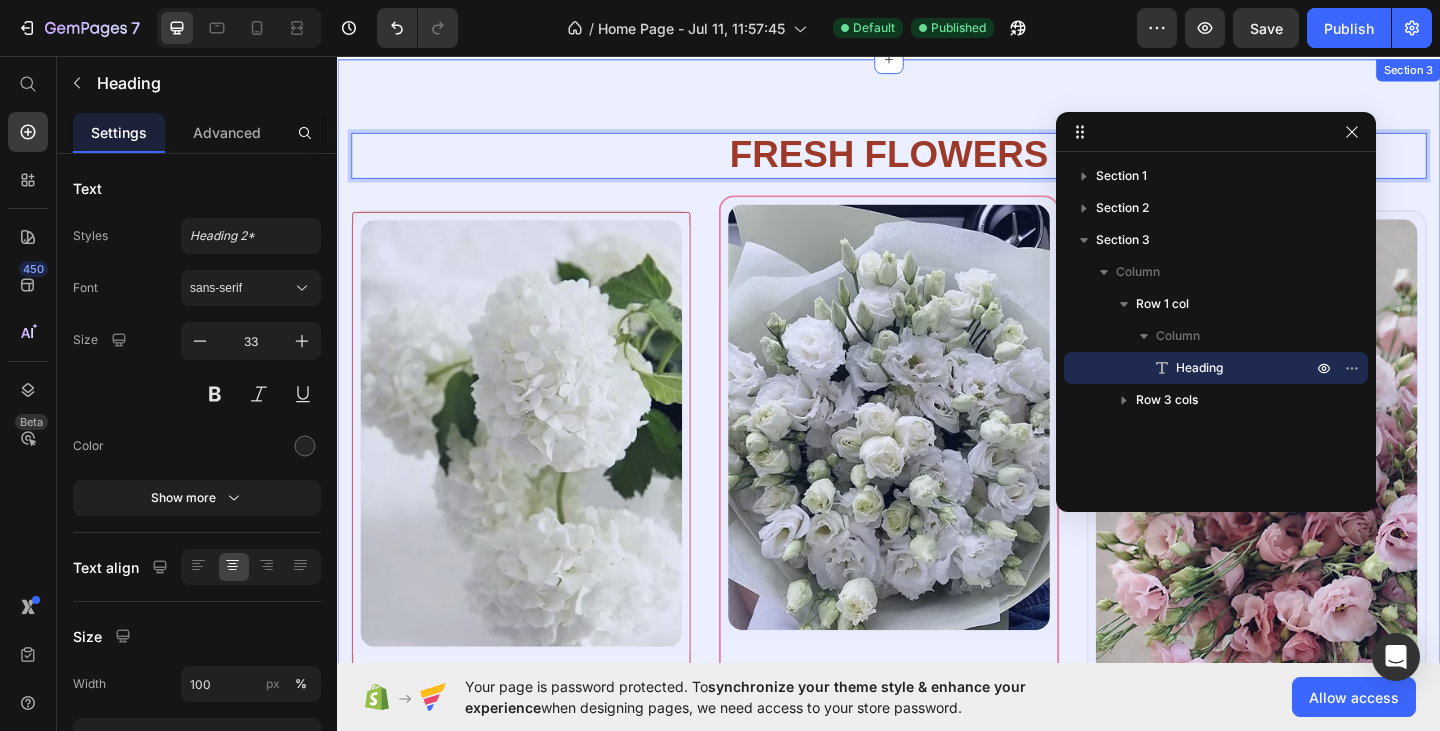 click on "FRESH FLOWERS Heading   18 Row (P) Images & Gallery Row White Hydrangea  Heading Tk 1,700.00 (P) Price Add to Cart (P) Cart Button Row Product Row (P) Images & Gallery Row Tk 1,800.00 (P) Price Only $10.00 each Text block Save $12.97 Text block
Icon 60 Days Money Back Renturn Text block Row
Icon Fast & Free shipping worldwide Text block Row
Icon Free Beauty Ebook Text block Row BEST PRICE. BUY NOW! (P) Cart Button Row Product Row (P) Images & Gallery Row Tk 1,200.00 (P) Price
Icon 60 Days Money Back Renturn Text block Row
Icon Fast & Free shipping worldwide Text block Row
Icon Free Beauty Ebook Text block Row BUY NOW (P) Cart Button Row Product Row Row Section 3" at bounding box center [937, 604] 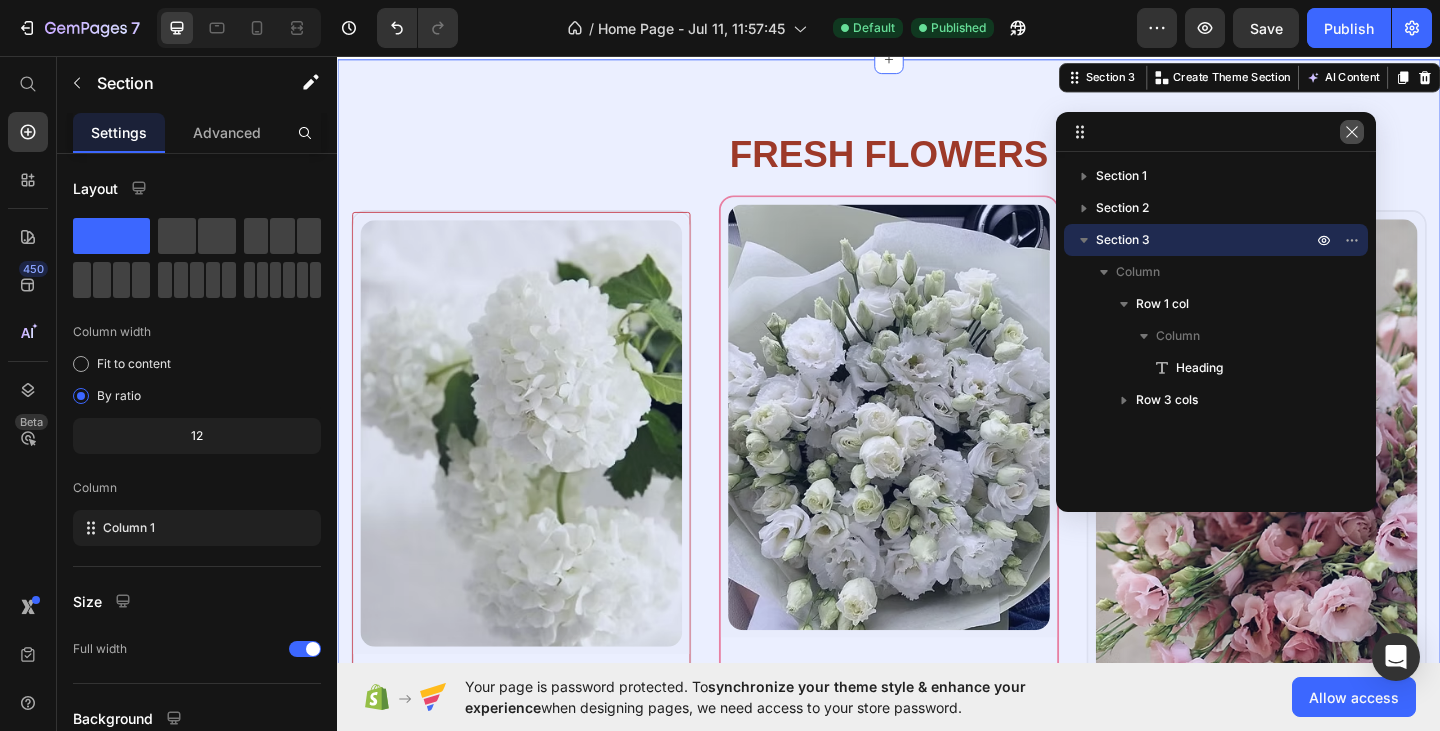 click 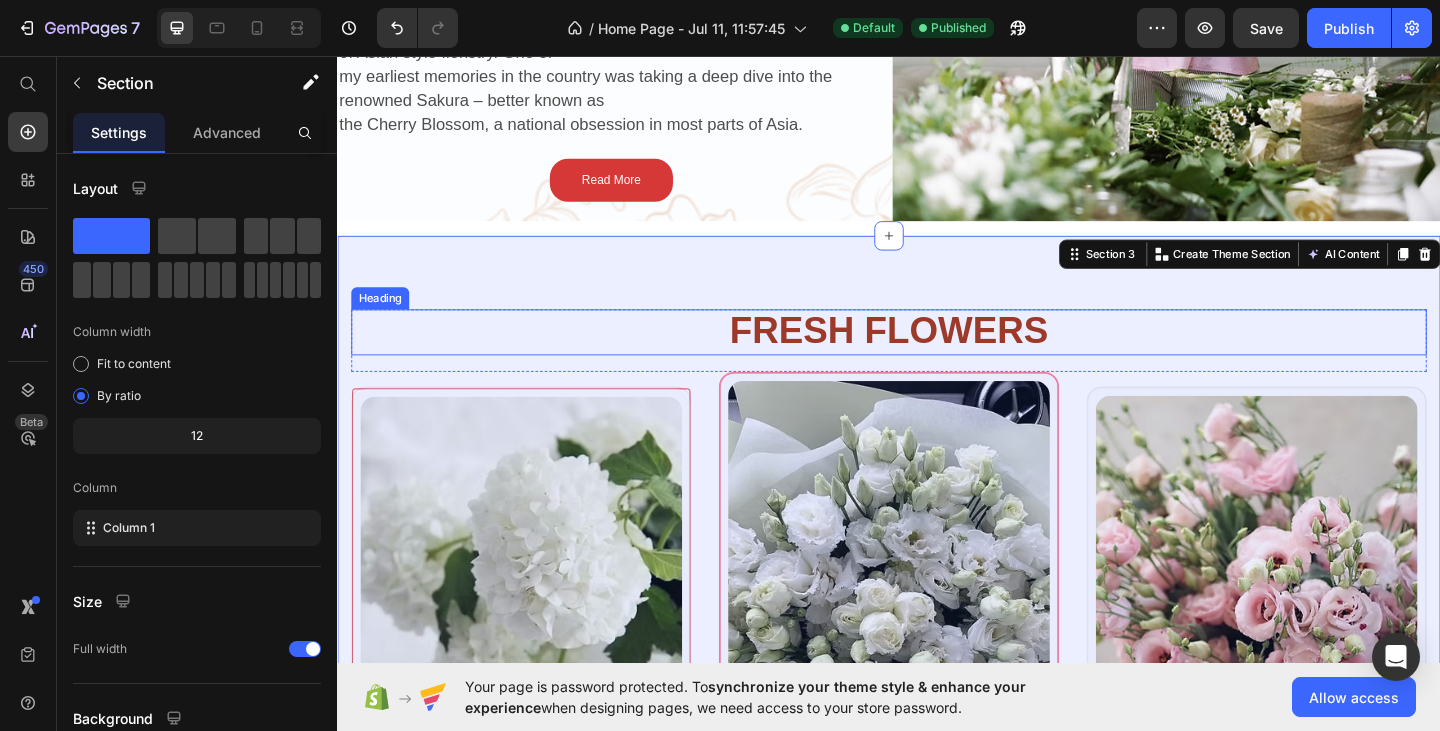 scroll, scrollTop: 886, scrollLeft: 0, axis: vertical 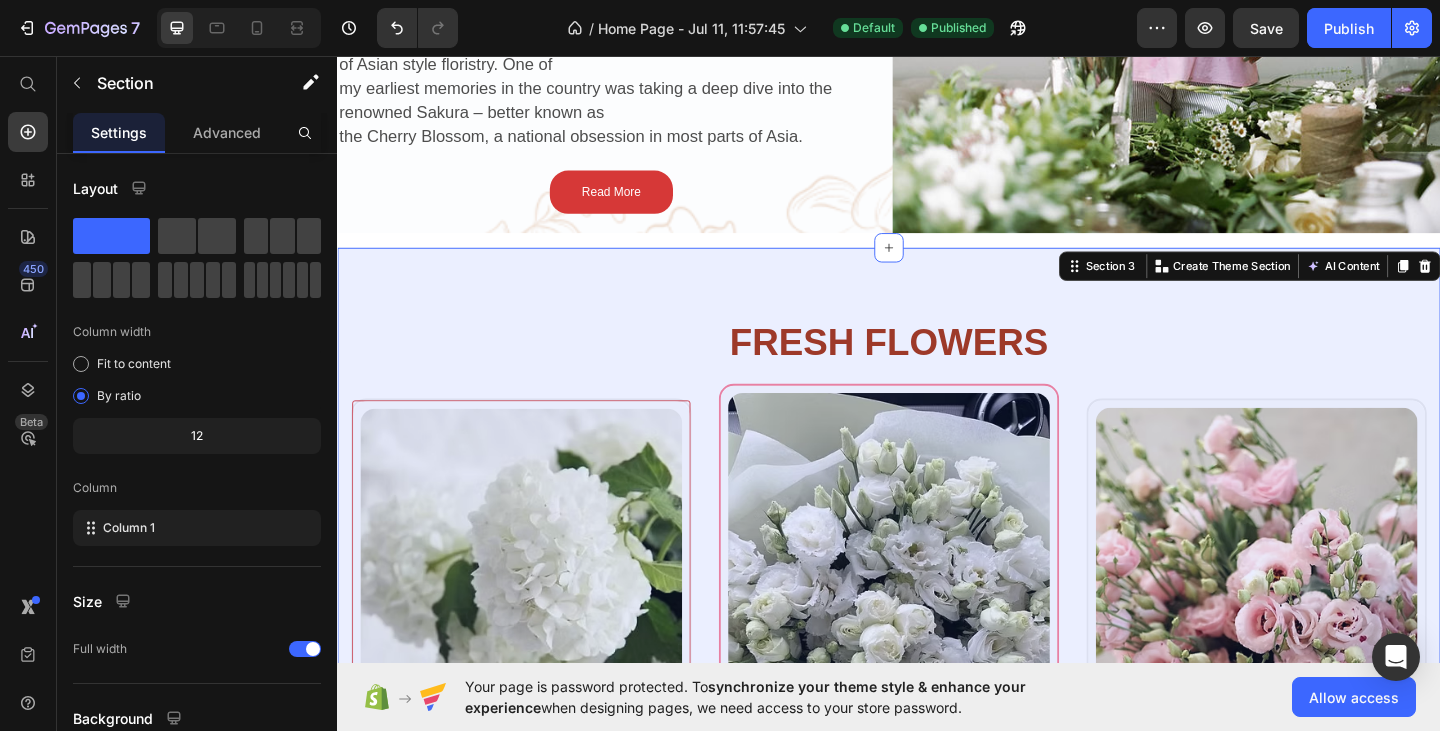 click on "⁠⁠⁠⁠⁠⁠⁠ FRESH FLOWERS Heading Row (P) Images & Gallery Row White Hydrangea  Heading Tk 1,700.00 (P) Price Add to Cart (P) Cart Button Row Product Row (P) Images & Gallery Row Tk 1,800.00 (P) Price Only $10.00 each Text block Save $12.97 Text block
Icon 60 Days Money Back Renturn Text block Row
Icon Fast & Free shipping worldwide Text block Row
Icon Free Beauty Ebook Text block Row BEST PRICE. BUY NOW! (P) Cart Button Row Product Row (P) Images & Gallery Row Tk 1,200.00 (P) Price
Icon 60 Days Money Back Renturn Text block Row
Icon Fast & Free shipping worldwide Text block Row
Icon Free Beauty Ebook Text block Row BUY NOW (P) Cart Button Row Product Row Row Section 3   You can create reusable sections Create Theme Section AI Content Write with GemAI What would you like to describe here? Tone and Voice Persuasive Product White Hydrangea Show more Generate" at bounding box center [937, 809] 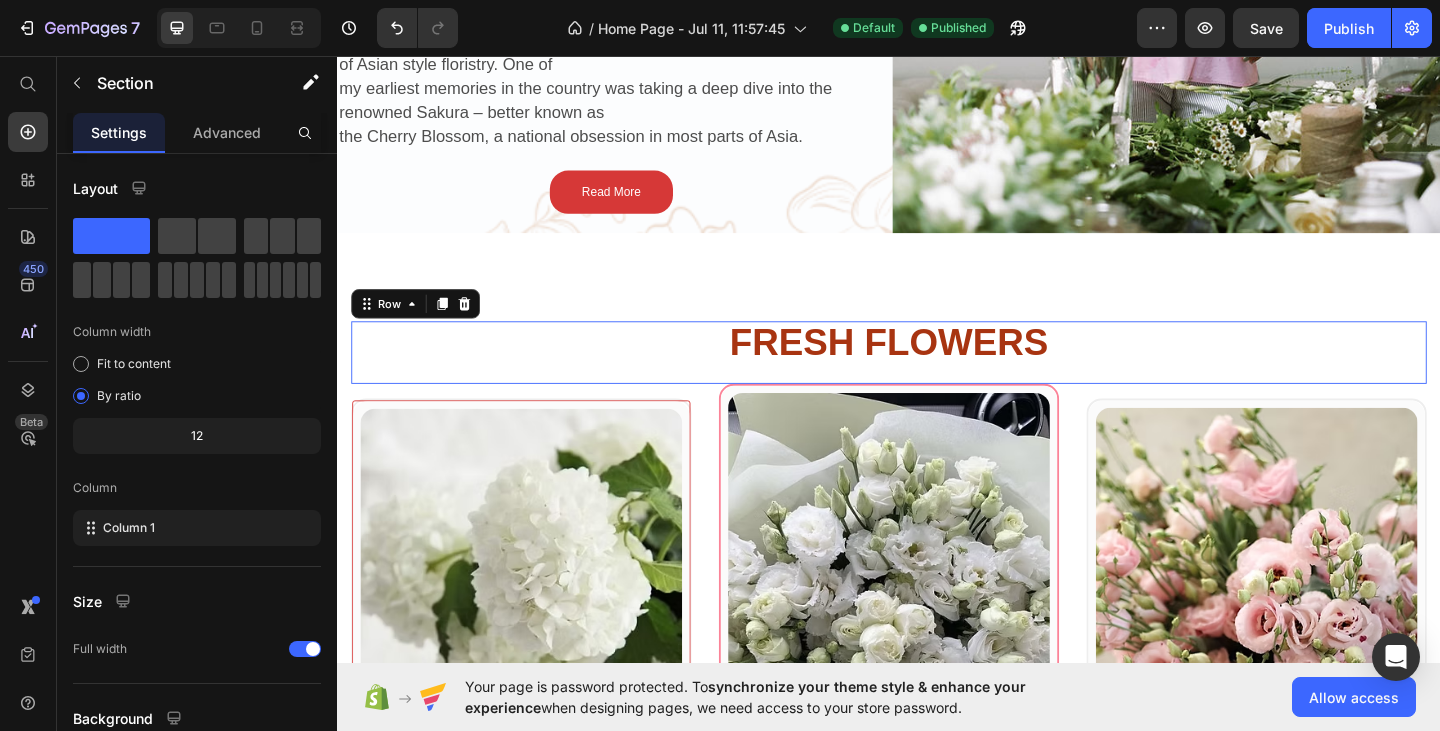 click on "⁠⁠⁠⁠⁠⁠⁠ FRESH FLOWERS Heading" at bounding box center [937, 379] 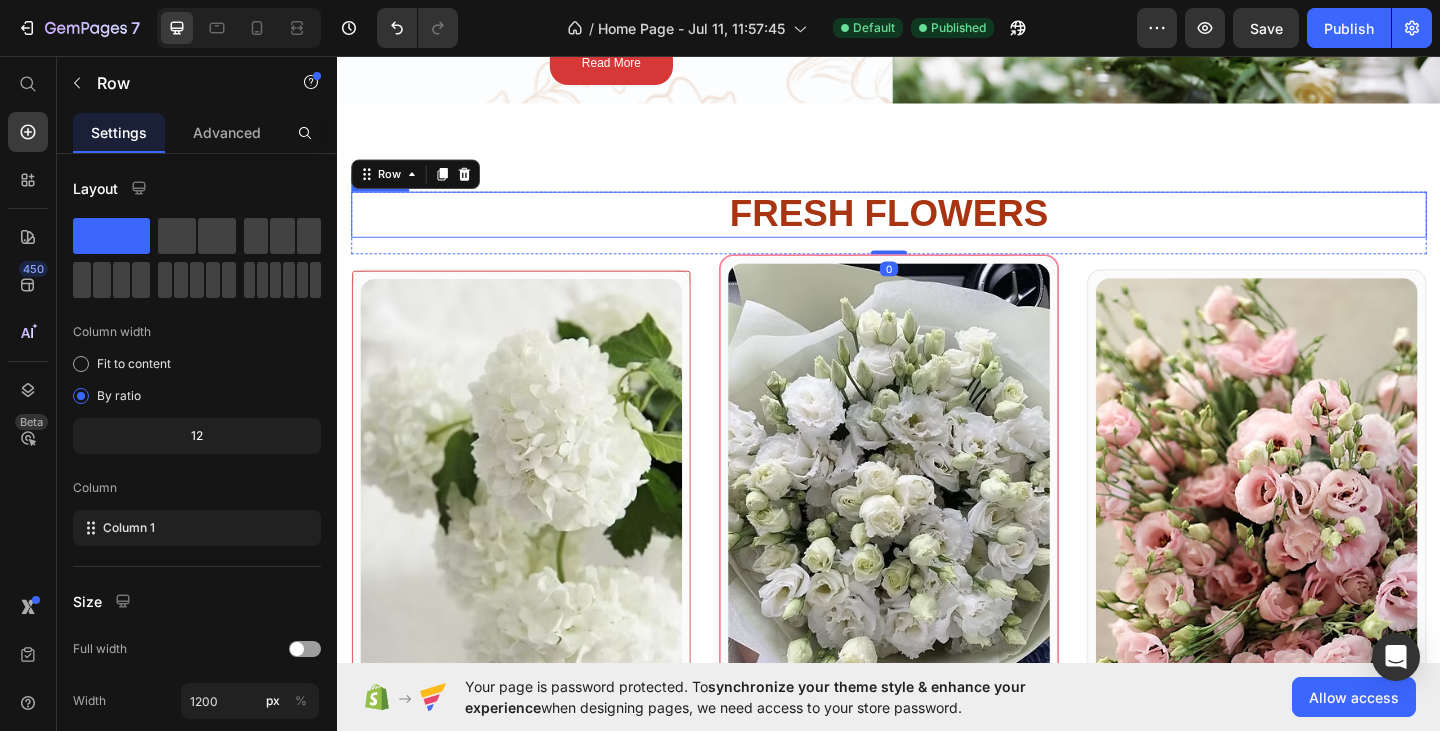 scroll, scrollTop: 986, scrollLeft: 0, axis: vertical 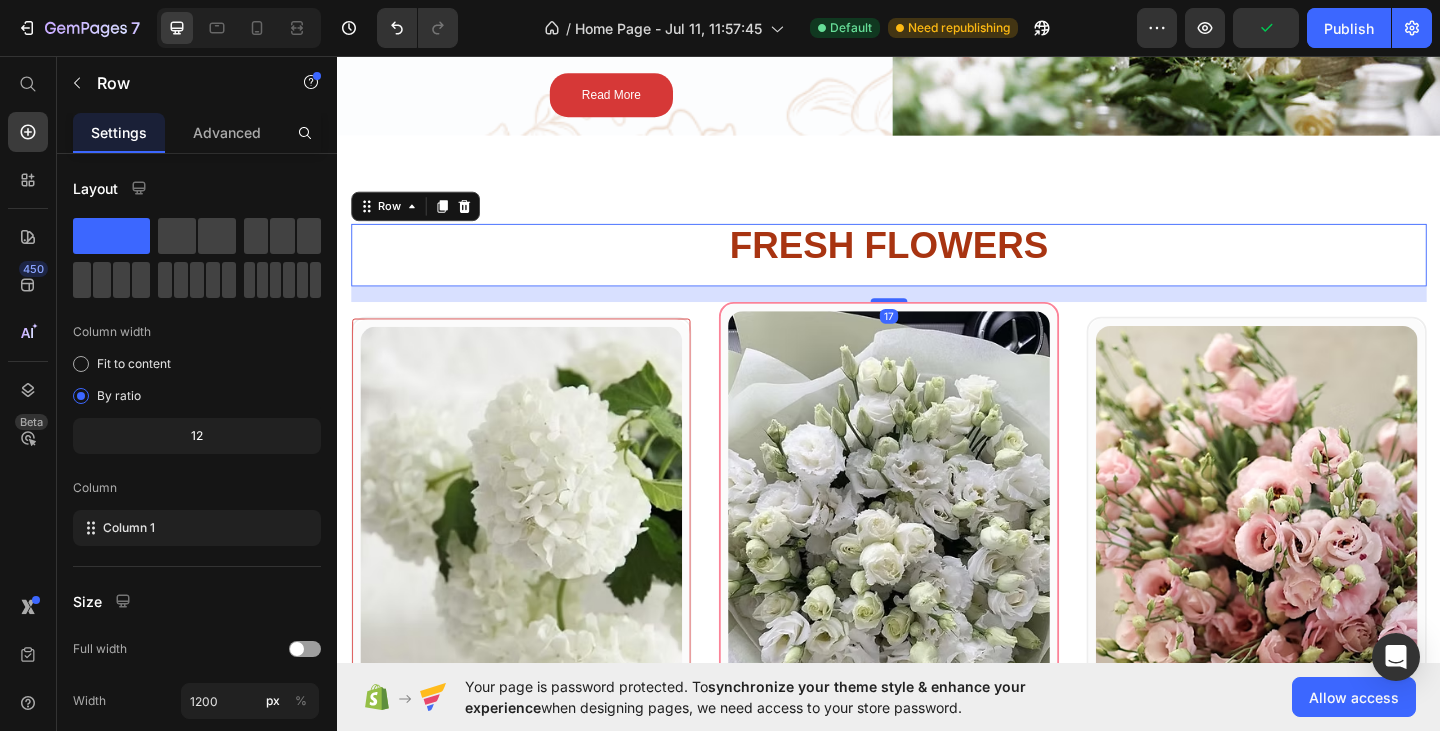 drag, startPoint x: 937, startPoint y: 298, endPoint x: 937, endPoint y: 315, distance: 17 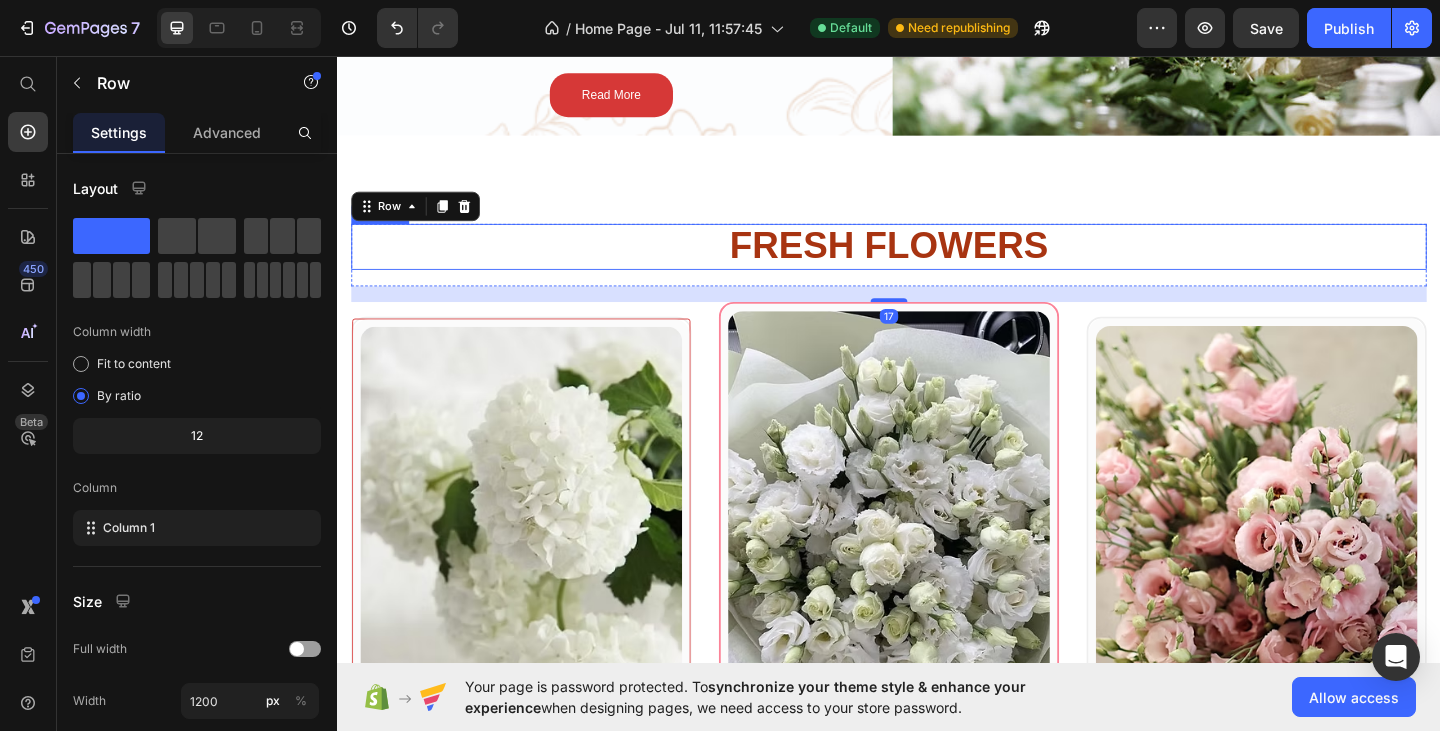click on "⁠⁠⁠⁠⁠⁠⁠ FRESH FLOWERS" at bounding box center (937, 264) 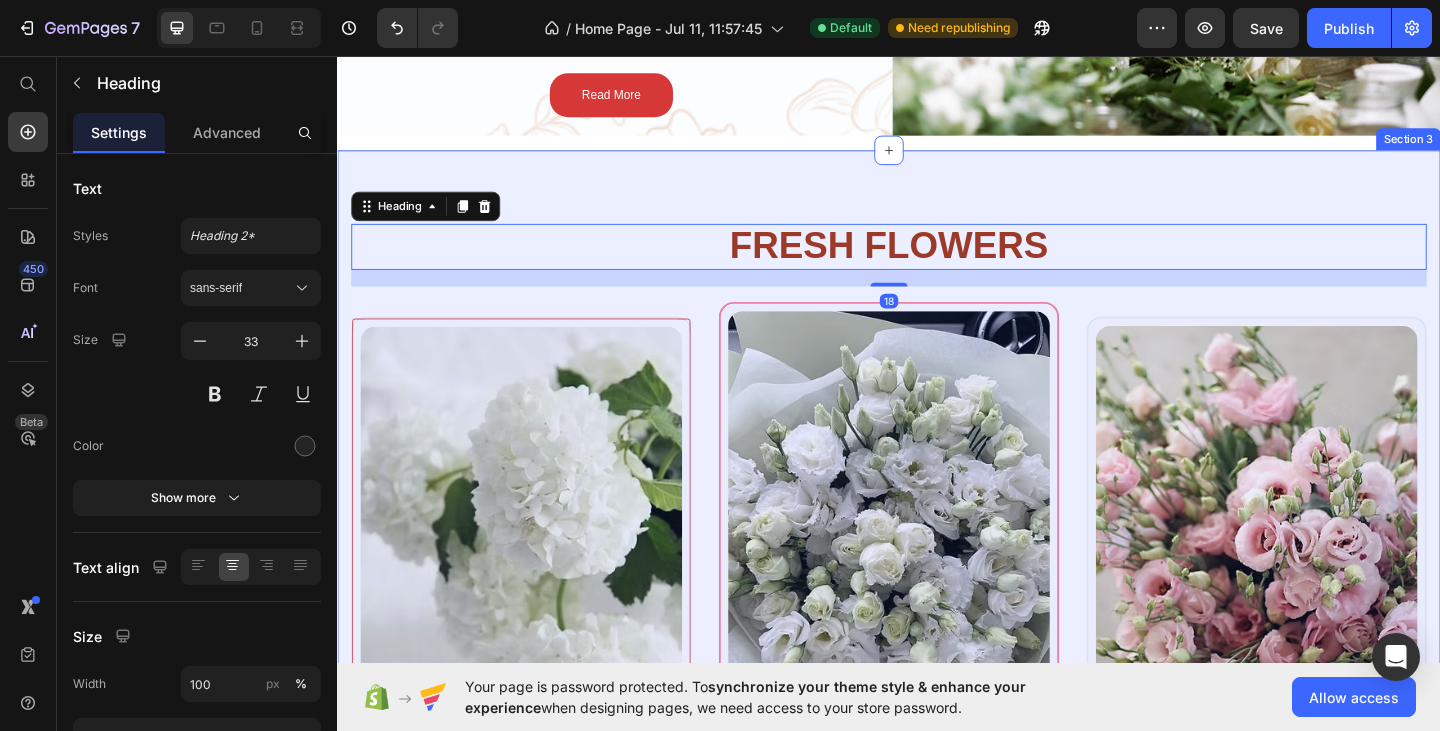 click on "⁠⁠⁠⁠⁠⁠⁠ FRESH FLOWERS Heading   18 Row (P) Images & Gallery Row White Hydrangea  Heading Tk 1,700.00 (P) Price Add to Cart (P) Cart Button Row Product Row (P) Images & Gallery Row Tk 1,800.00 (P) Price Only $10.00 each Text block Save $12.97 Text block
Icon 60 Days Money Back Renturn Text block Row
Icon Fast & Free shipping worldwide Text block Row
Icon Free Beauty Ebook Text block Row BEST PRICE. BUY NOW! (P) Cart Button Row Product Row (P) Images & Gallery Row Tk 1,200.00 (P) Price
Icon 60 Days Money Back Renturn Text block Row
Icon Fast & Free shipping worldwide Text block Row
Icon Free Beauty Ebook Text block Row BUY NOW (P) Cart Button Row Product Row Row Section 3" at bounding box center (937, 712) 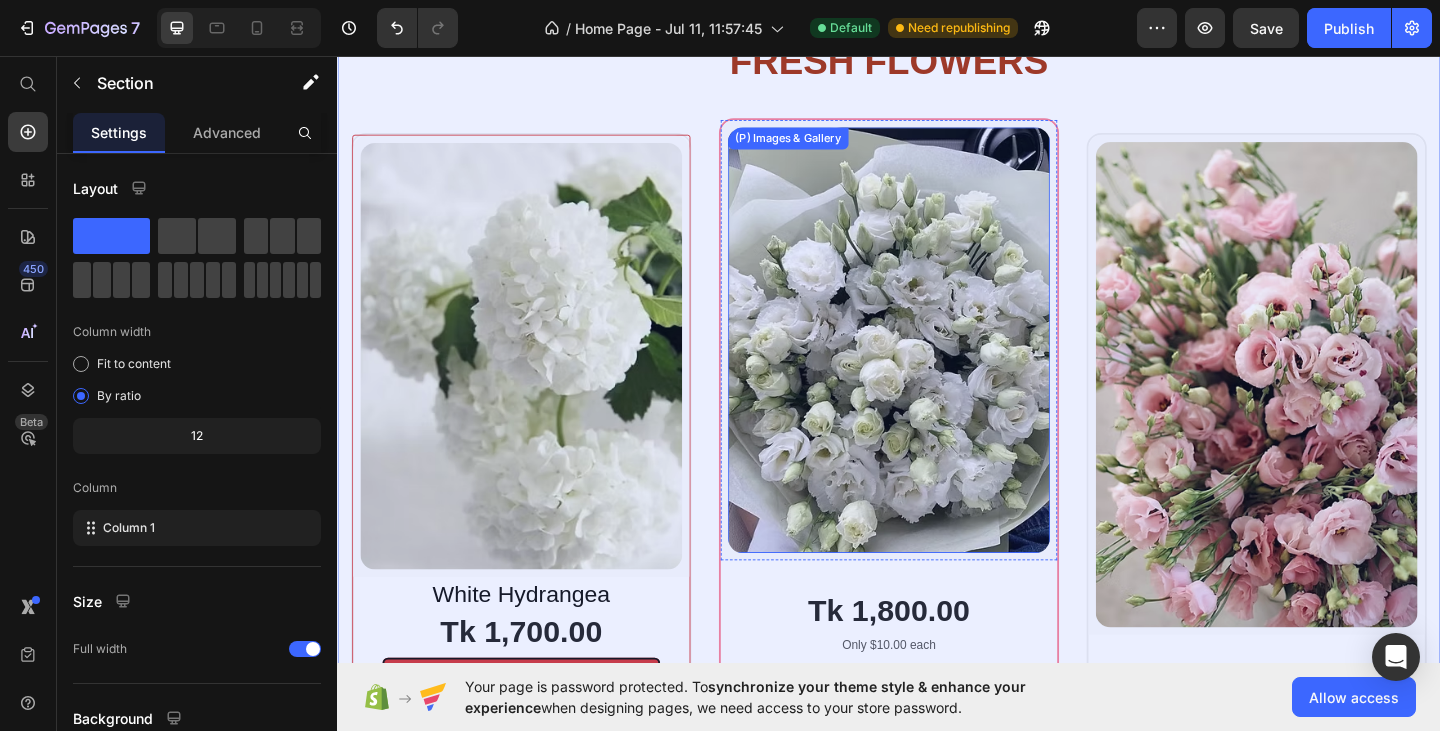 click at bounding box center [937, 365] 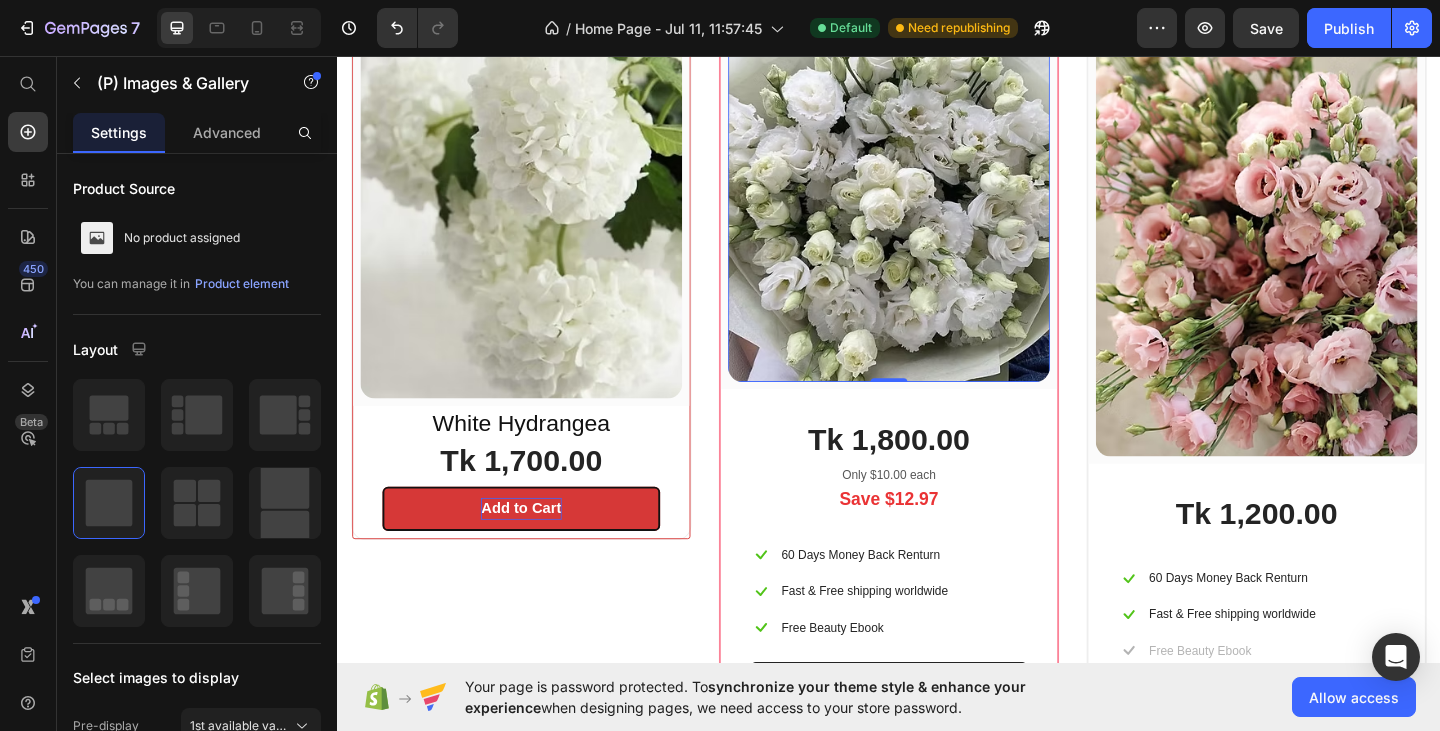 scroll, scrollTop: 1386, scrollLeft: 0, axis: vertical 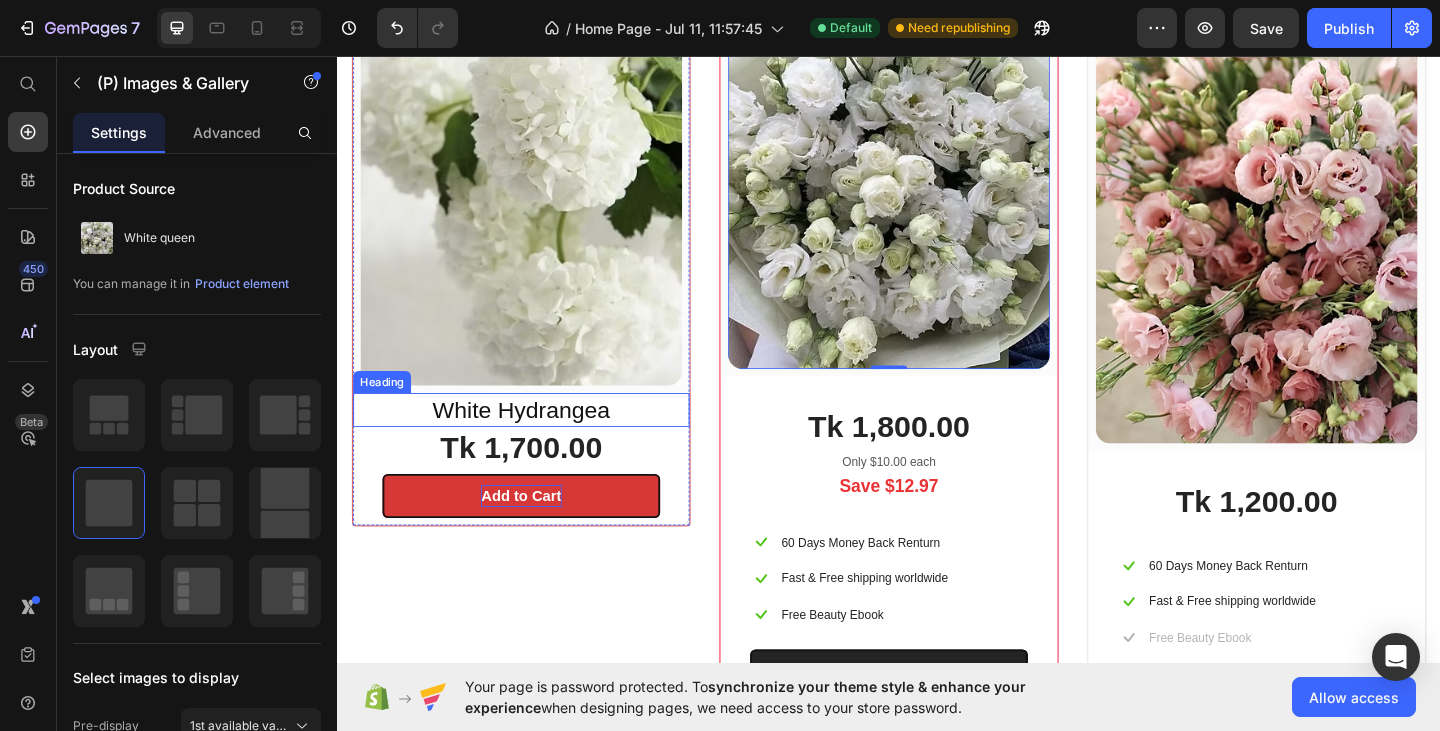 click on "White Hydrangea" at bounding box center (537, 441) 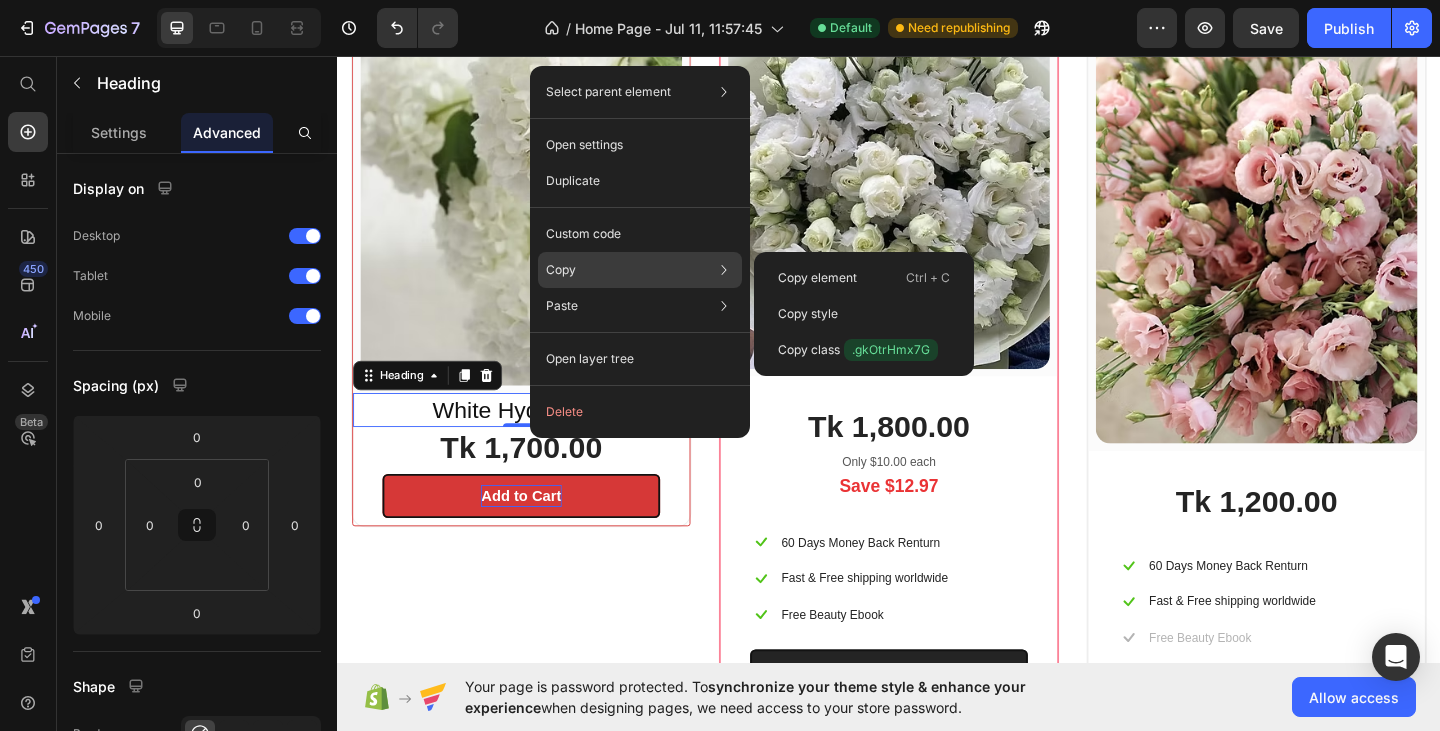 click on "Copy" at bounding box center (561, 270) 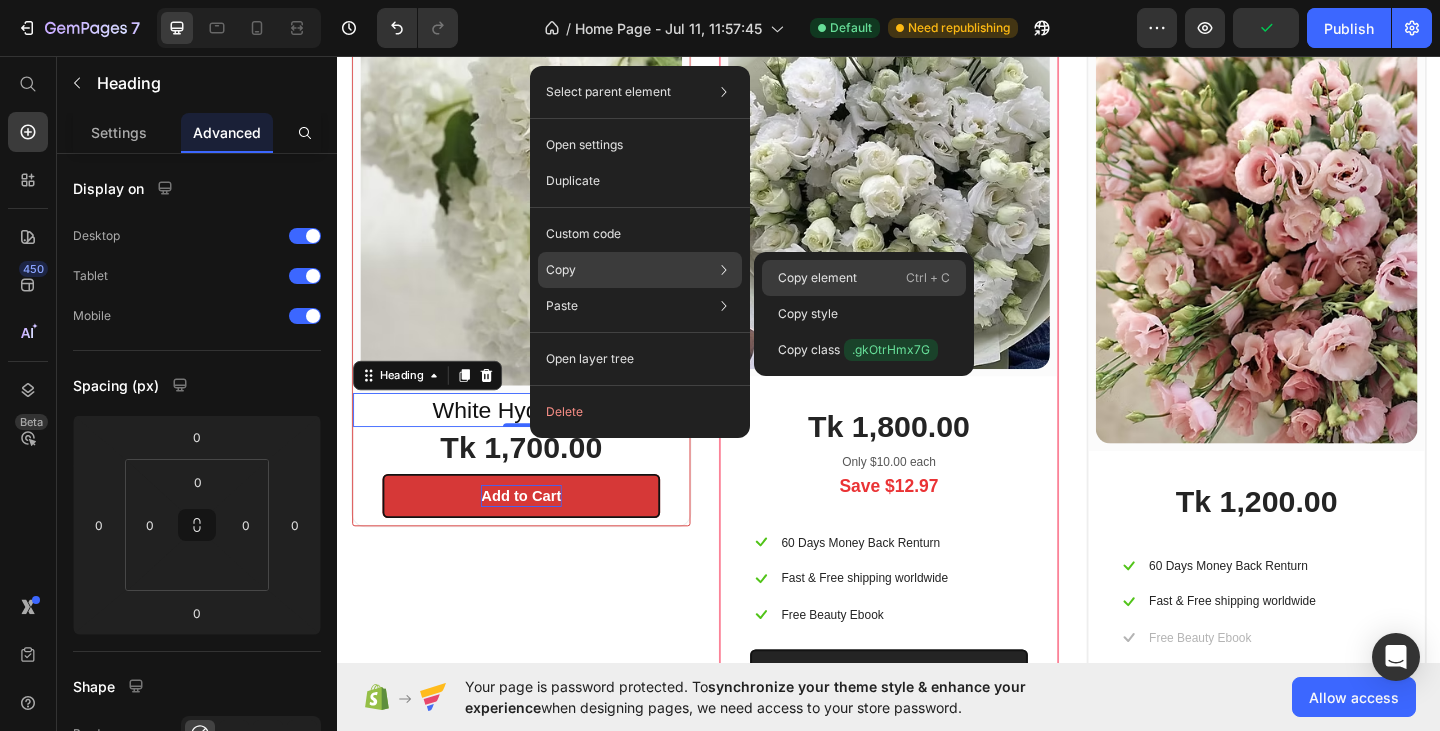 click on "Copy element  Ctrl + C" 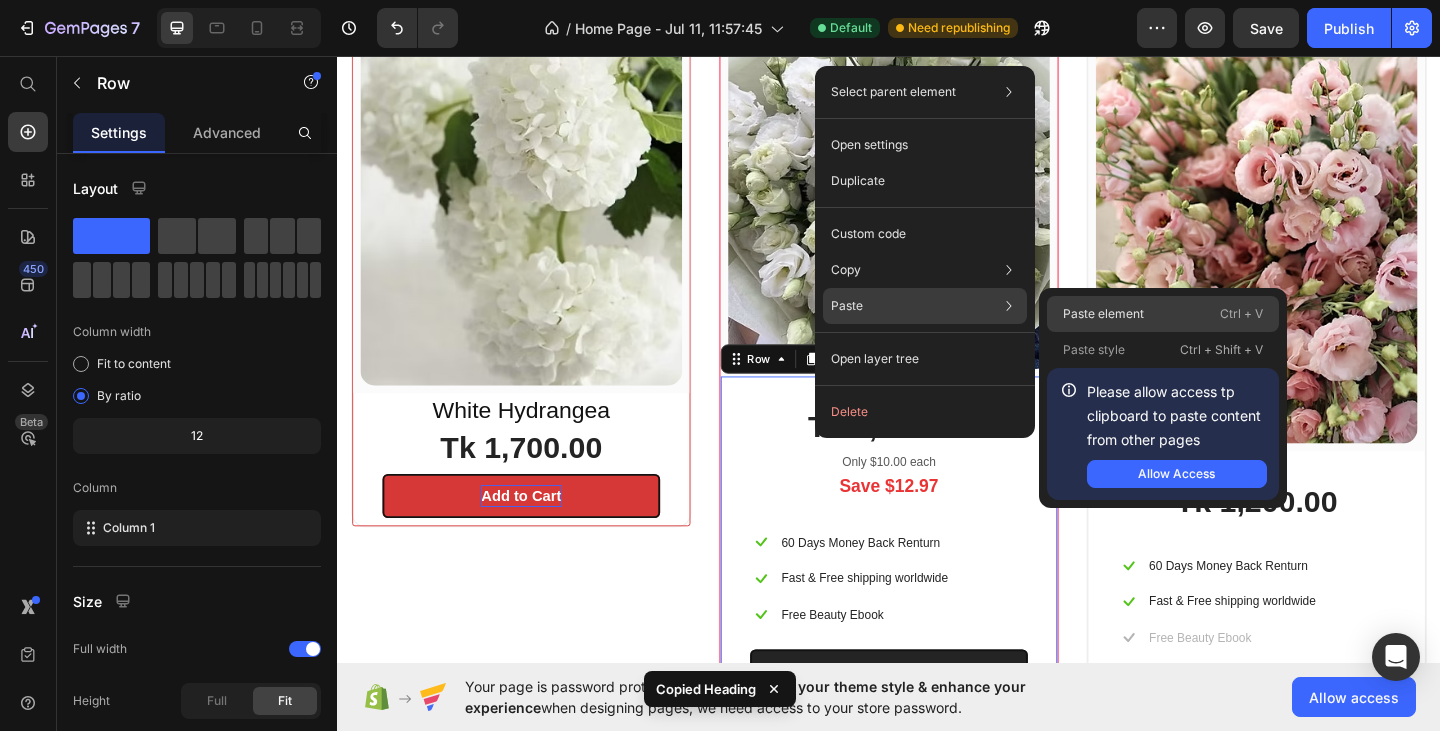 click on "Paste element" at bounding box center [1103, 314] 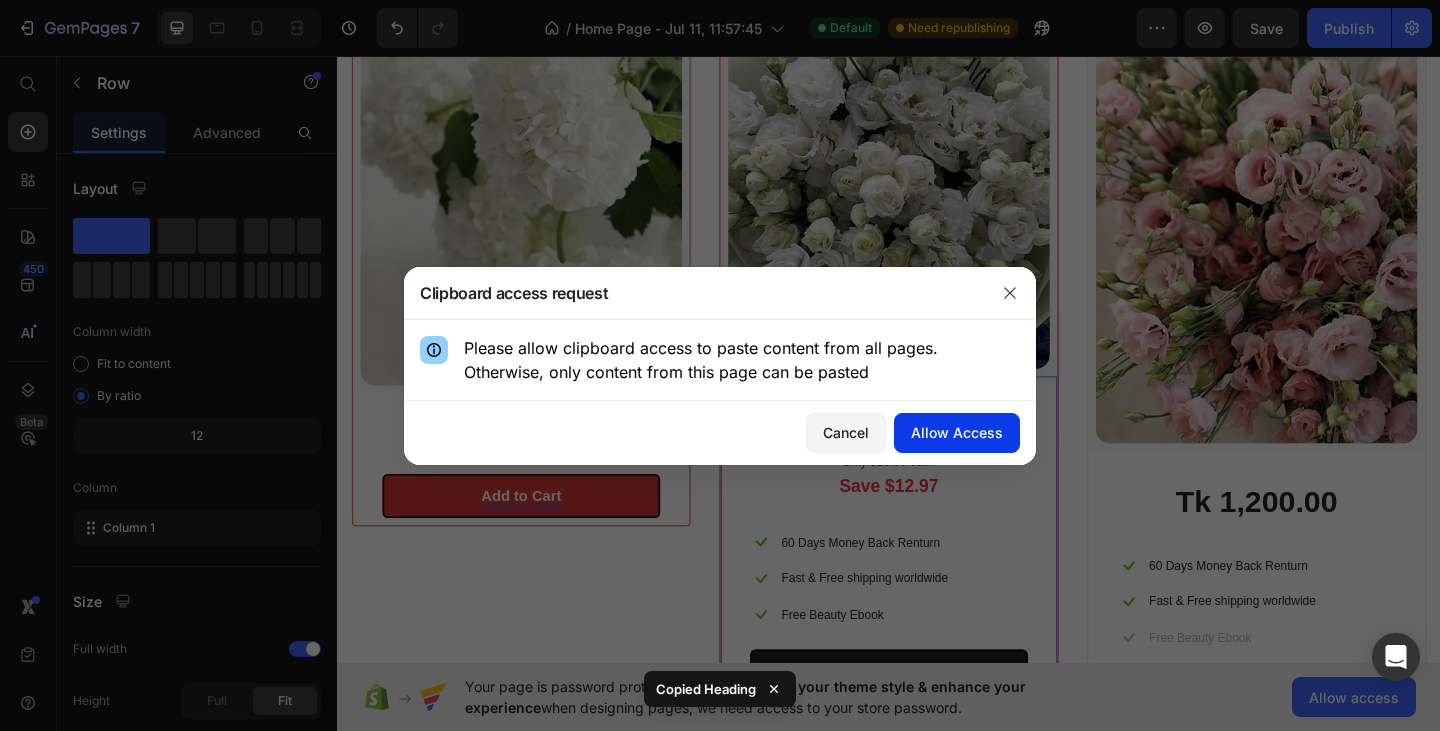 click on "Allow Access" at bounding box center [957, 432] 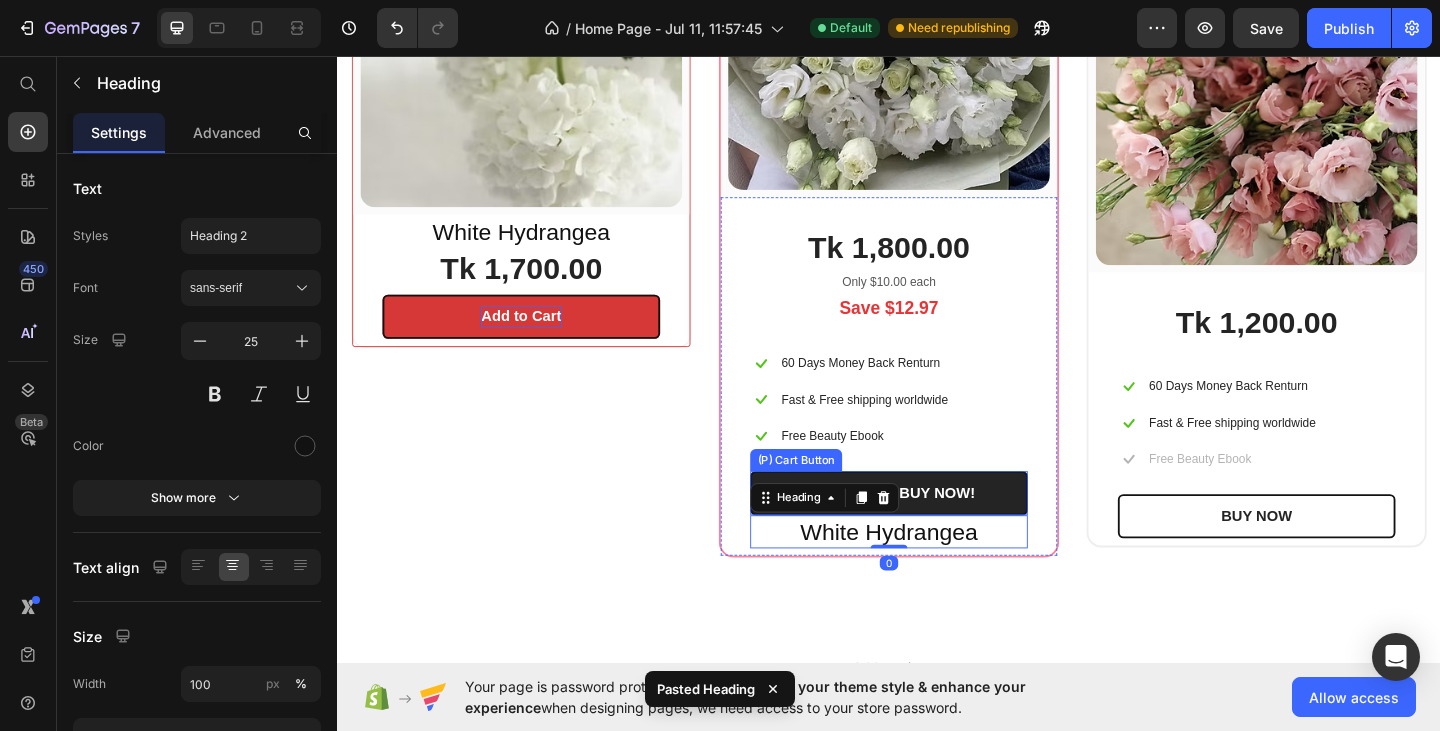 scroll, scrollTop: 1517, scrollLeft: 0, axis: vertical 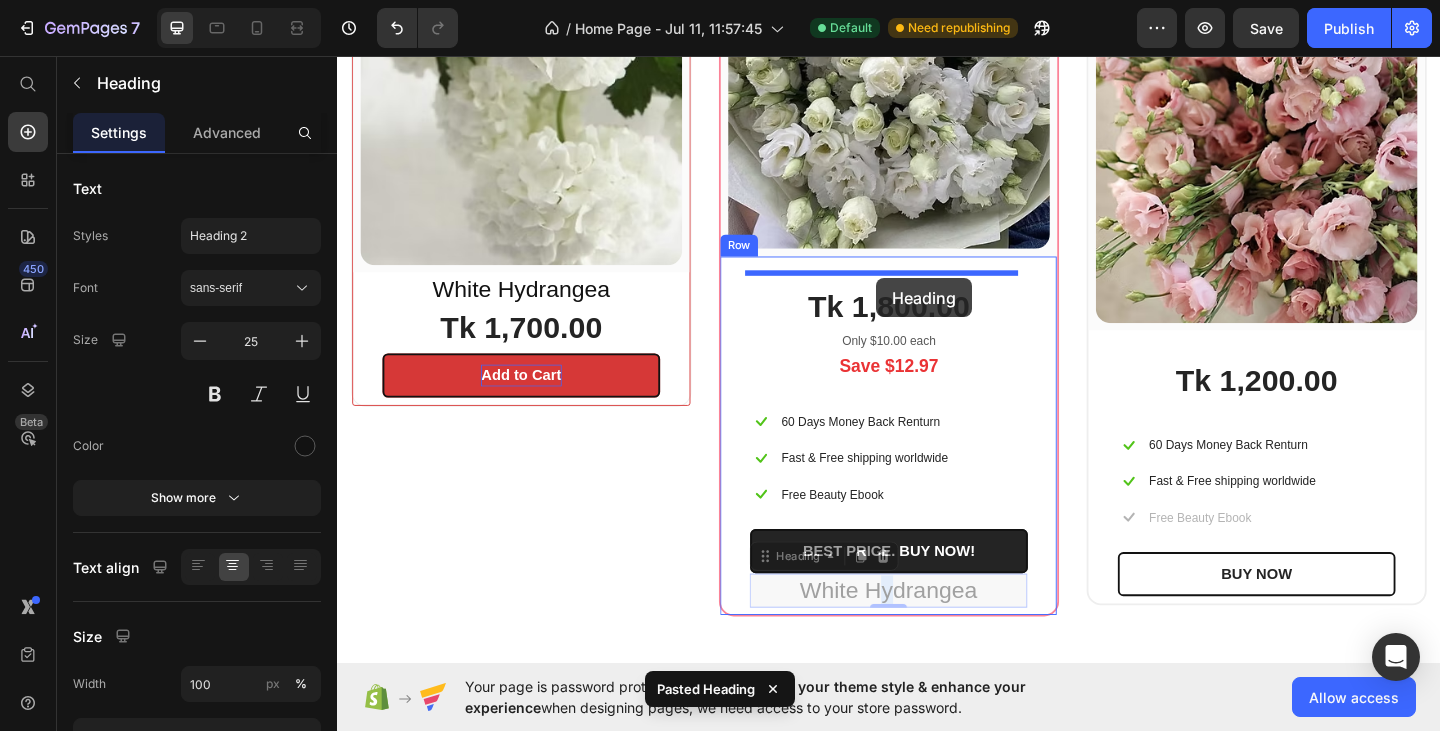 drag, startPoint x: 929, startPoint y: 627, endPoint x: 923, endPoint y: 298, distance: 329.05472 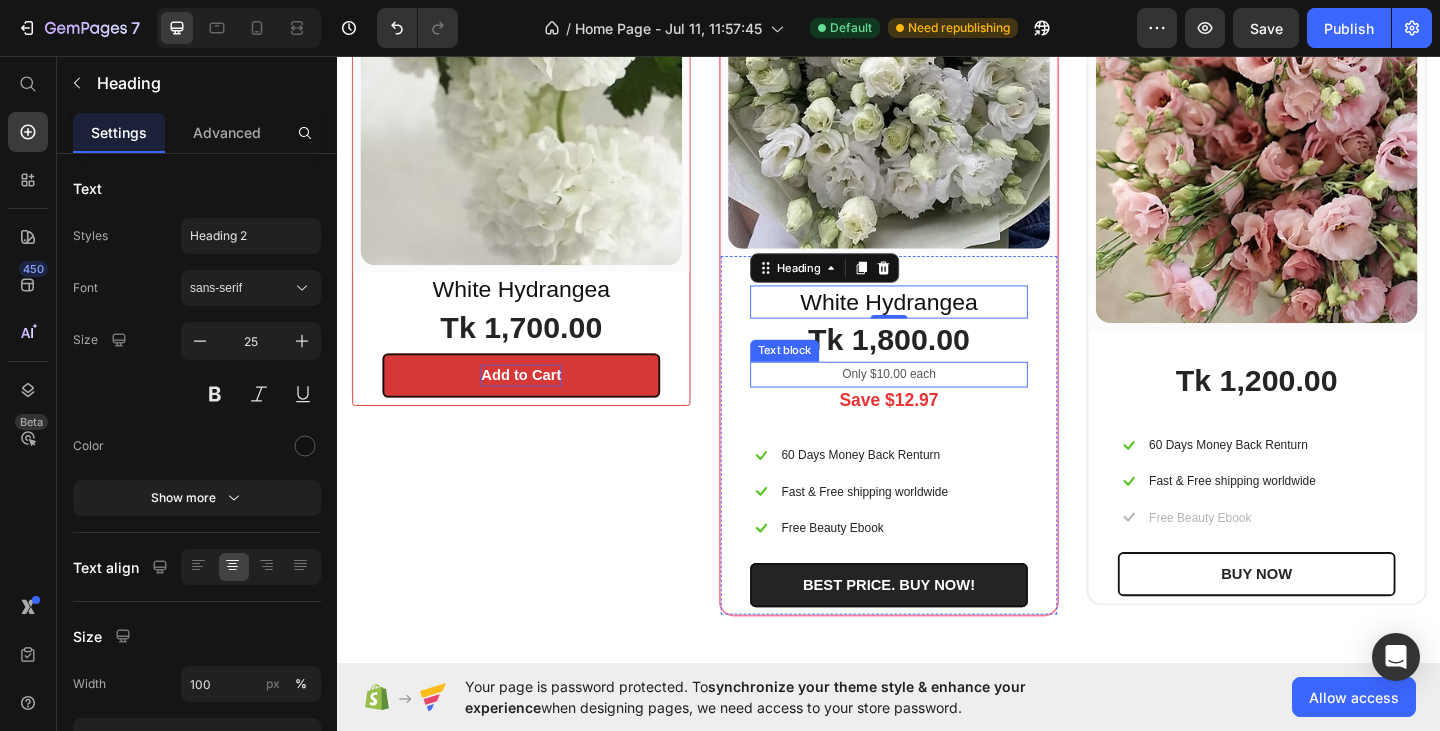 click on "Only $10.00 each" at bounding box center (937, 402) 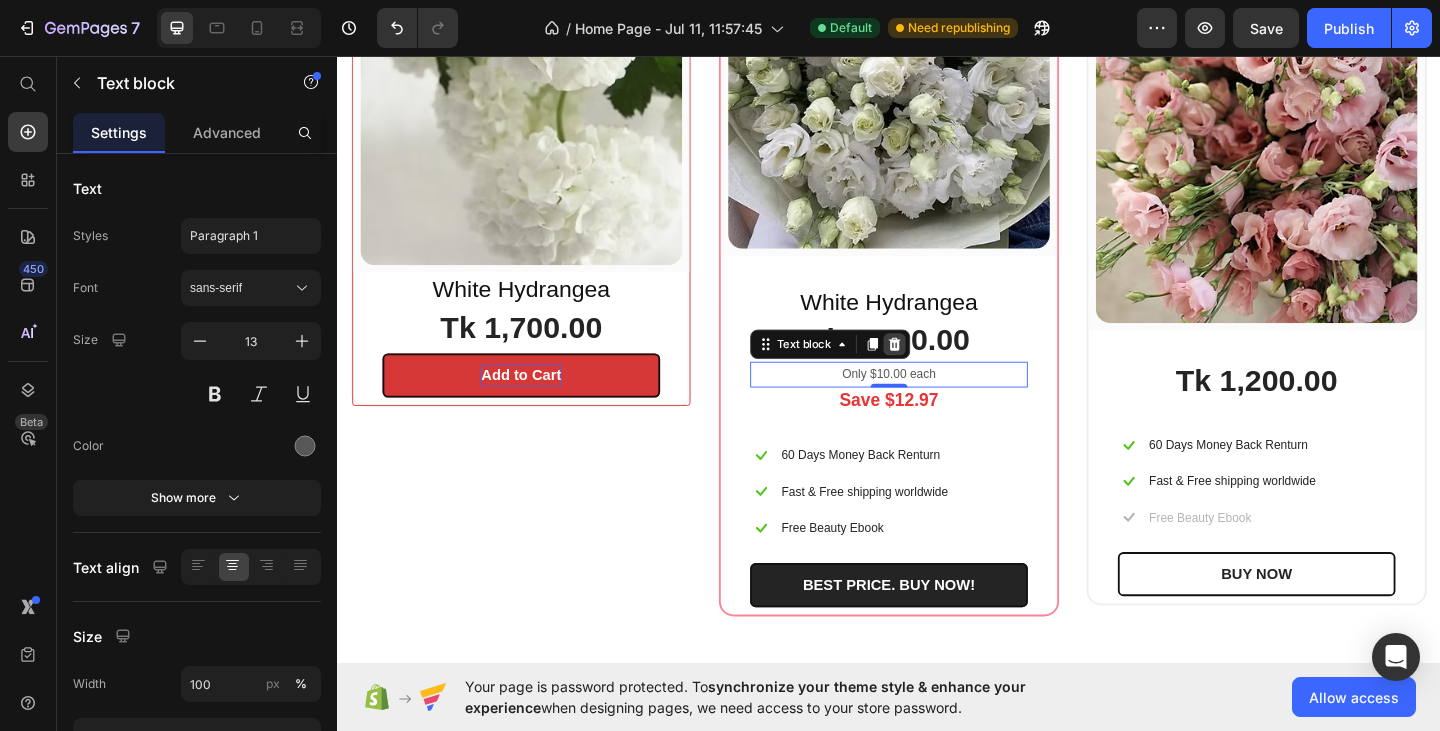 click 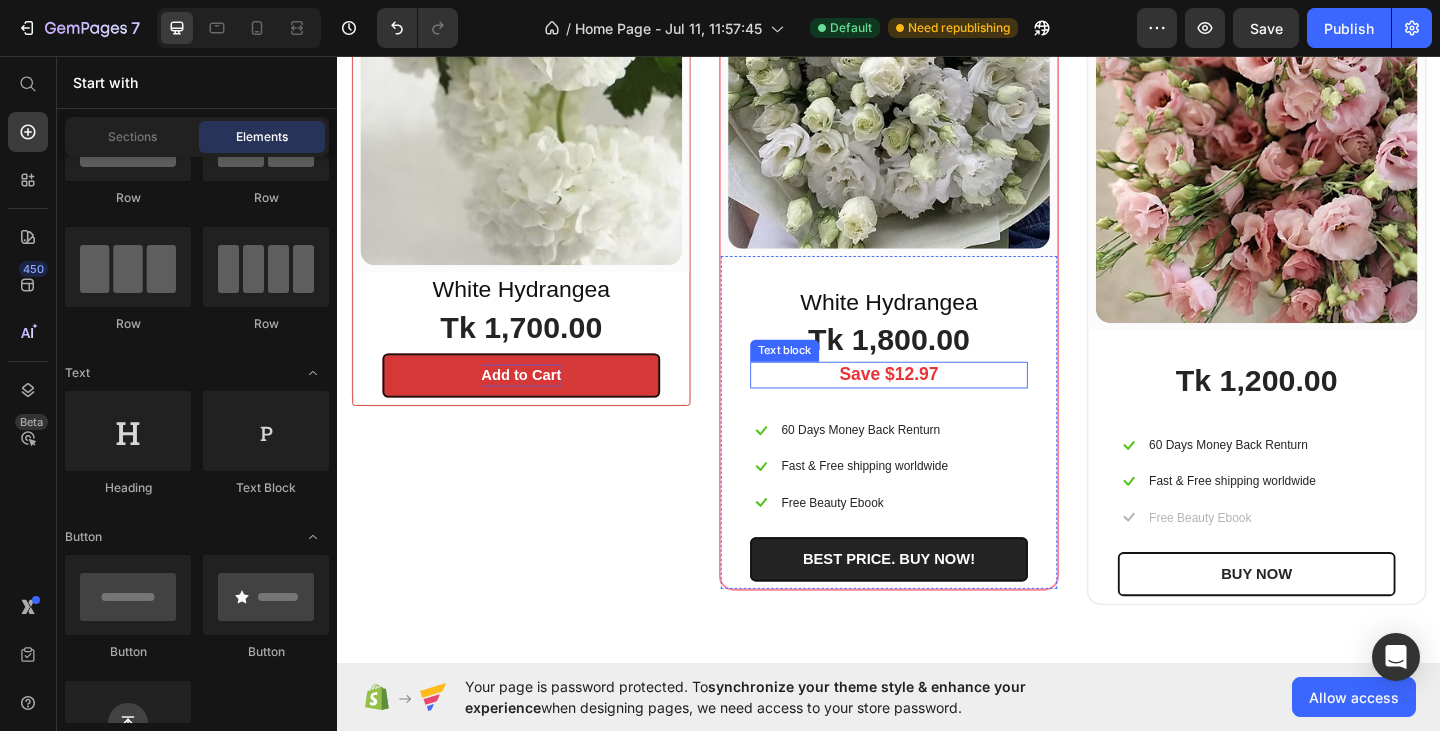 click on "Save $12.97" at bounding box center (937, 403) 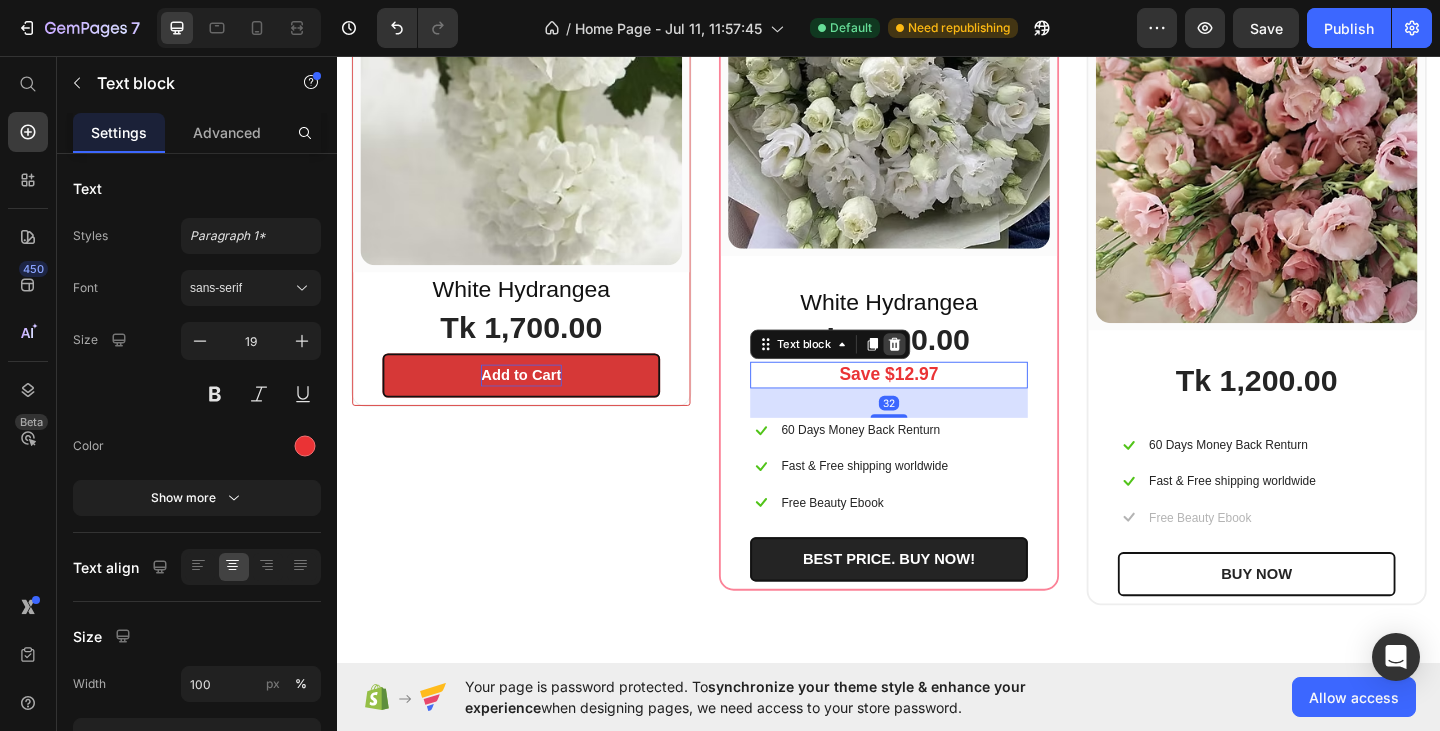 click at bounding box center (943, 370) 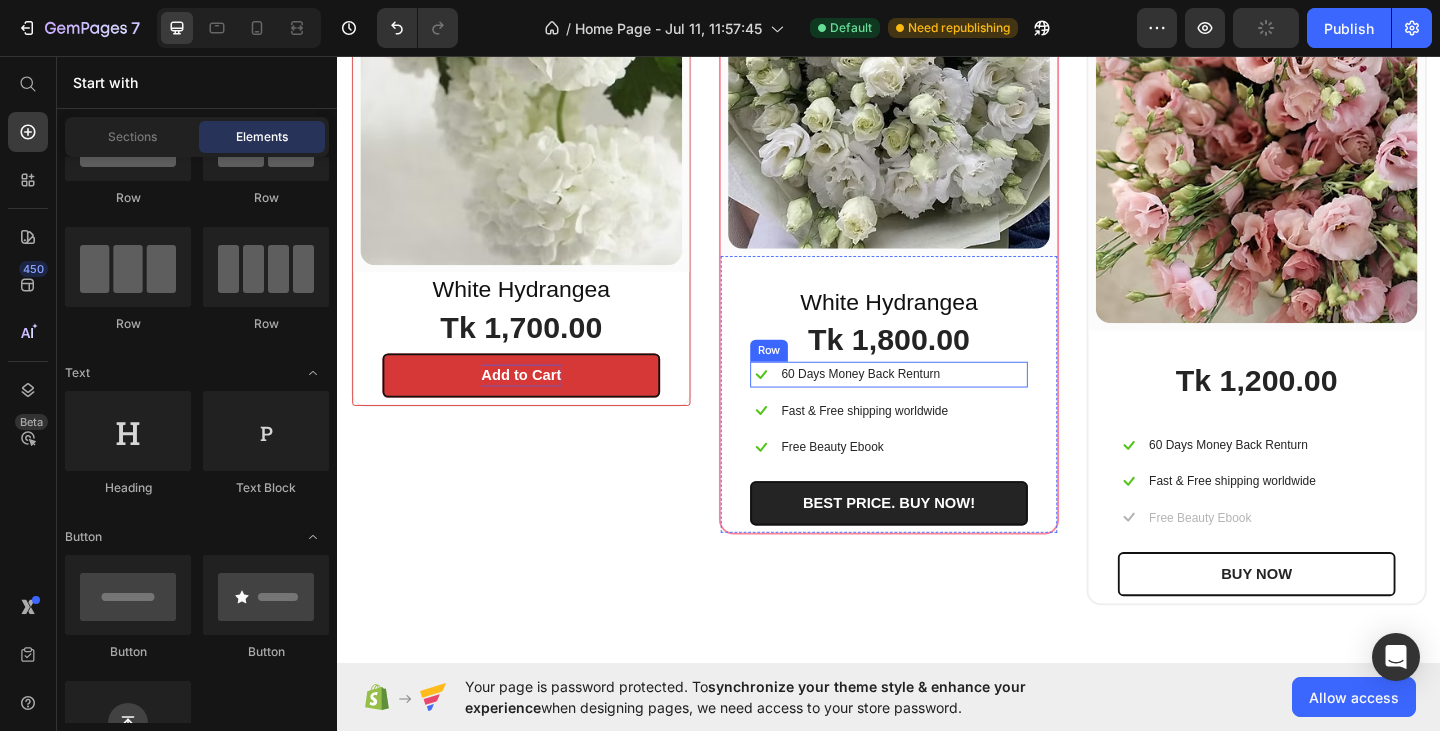 click on "Icon 60 Days Money Back Renturn Text block Row" at bounding box center [937, 402] 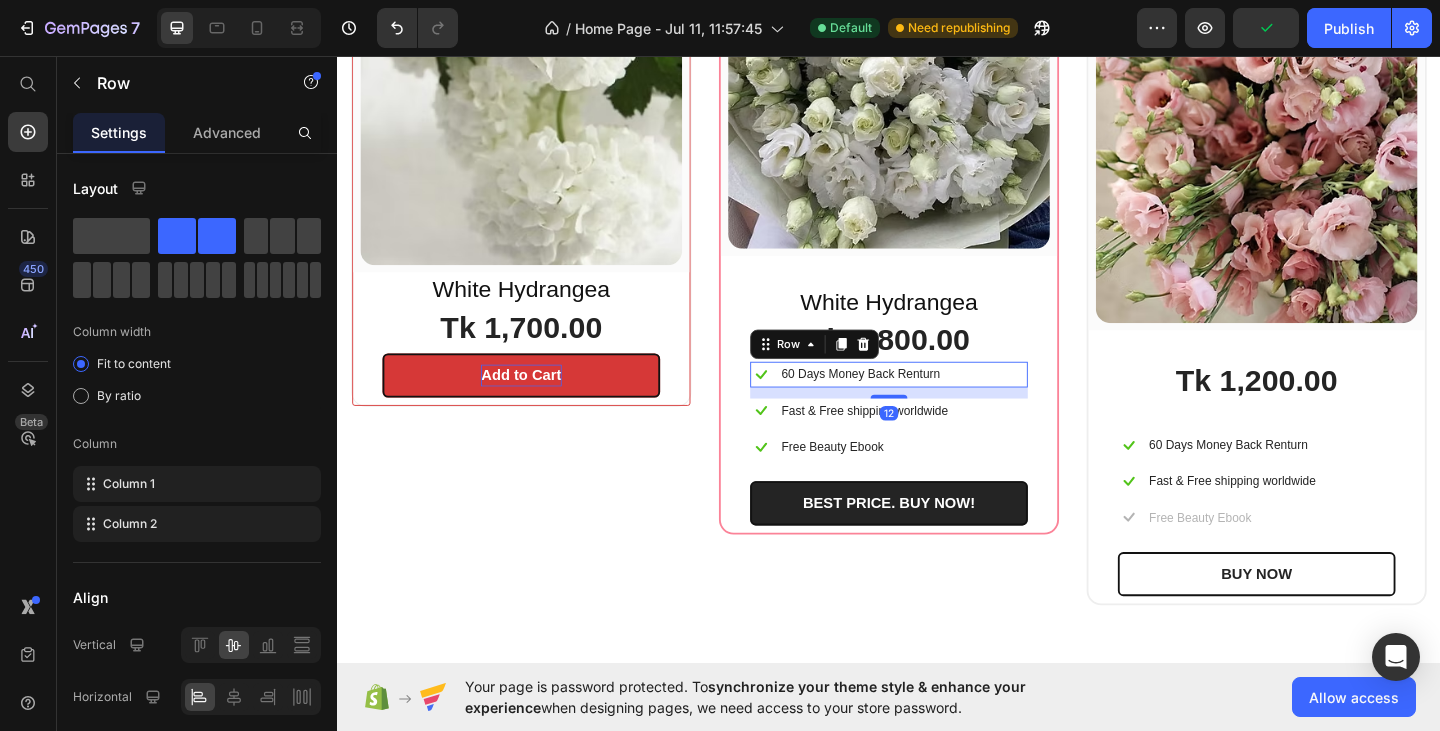 click 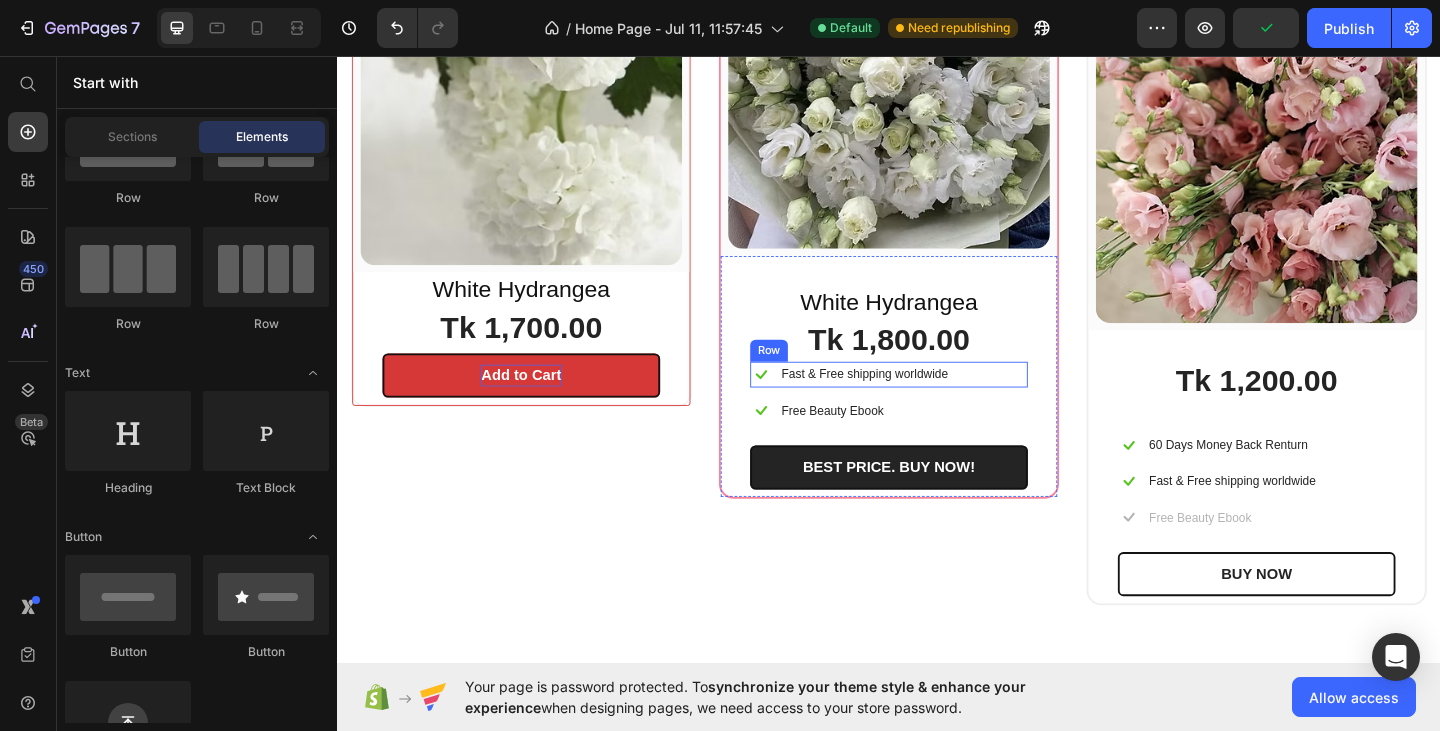click on "Icon Fast & Free shipping worldwide Text block Row" at bounding box center (937, 402) 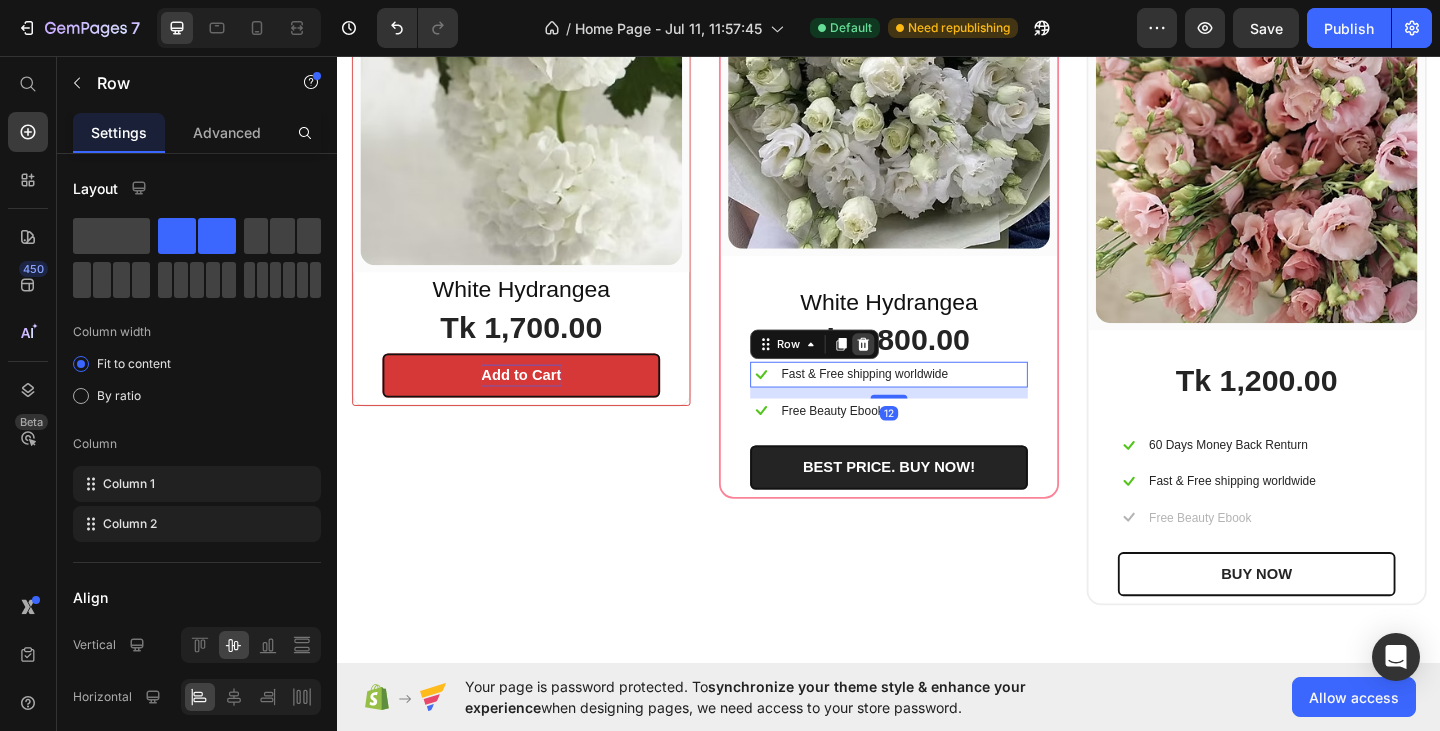 click 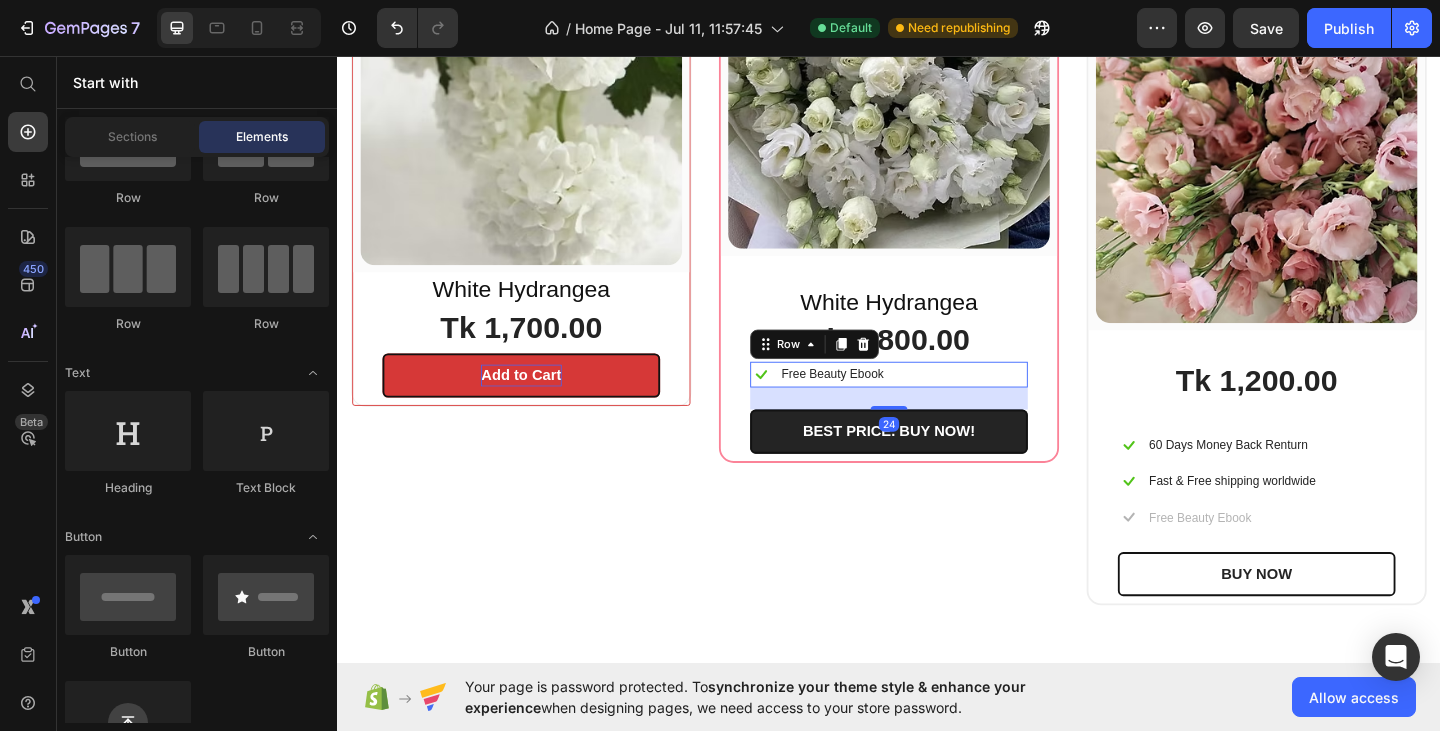 click on "Icon Free Beauty Ebook Text block Row   24" at bounding box center [937, 402] 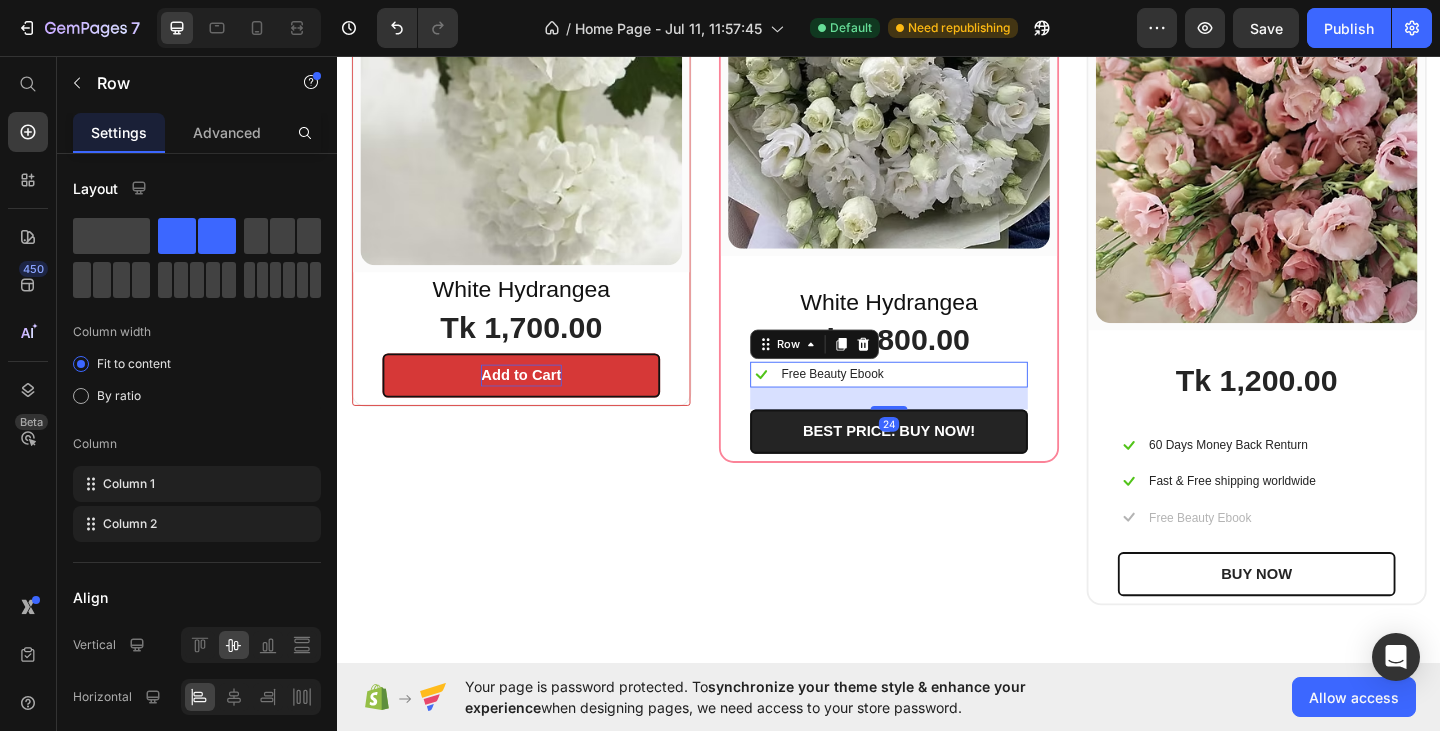 click on "Icon Free Beauty Ebook Text block Row   24" at bounding box center (937, 402) 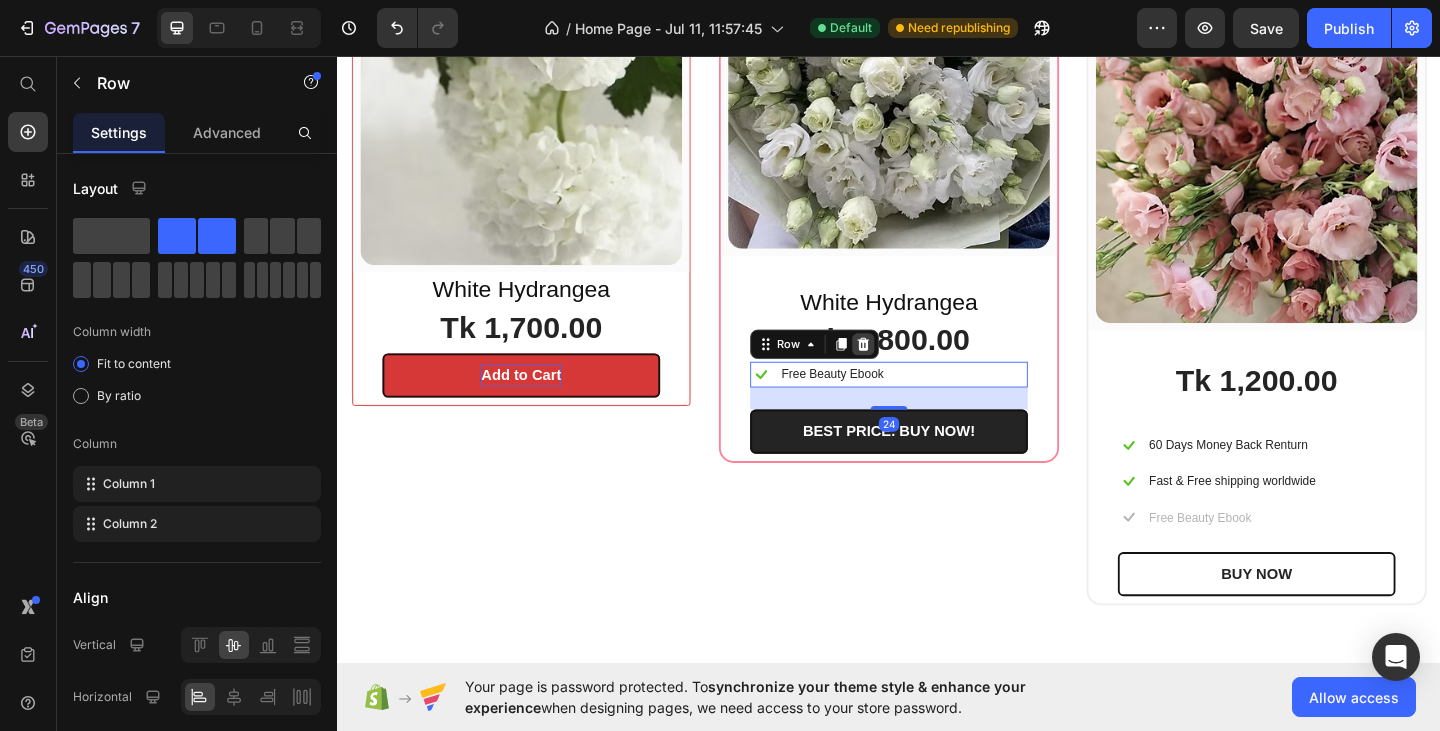 click 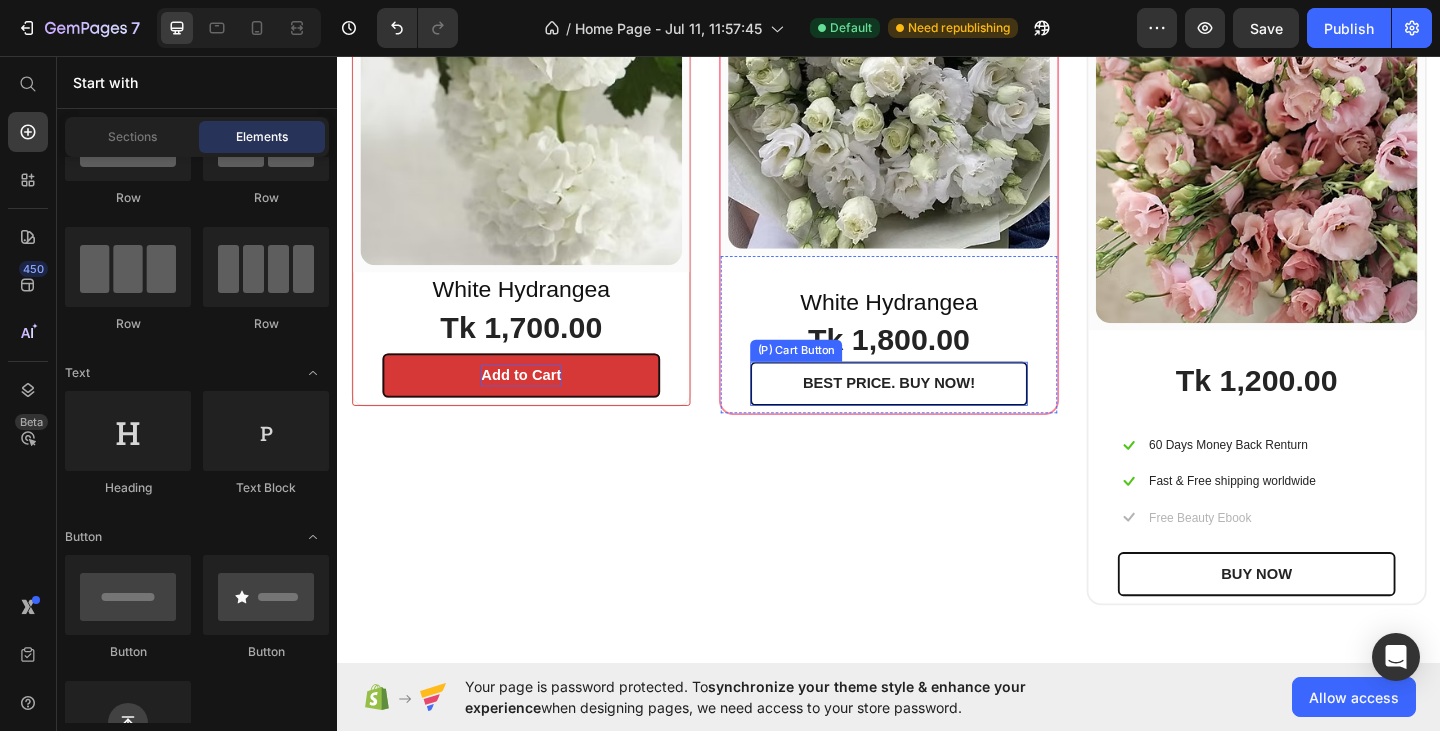 scroll, scrollTop: 1417, scrollLeft: 0, axis: vertical 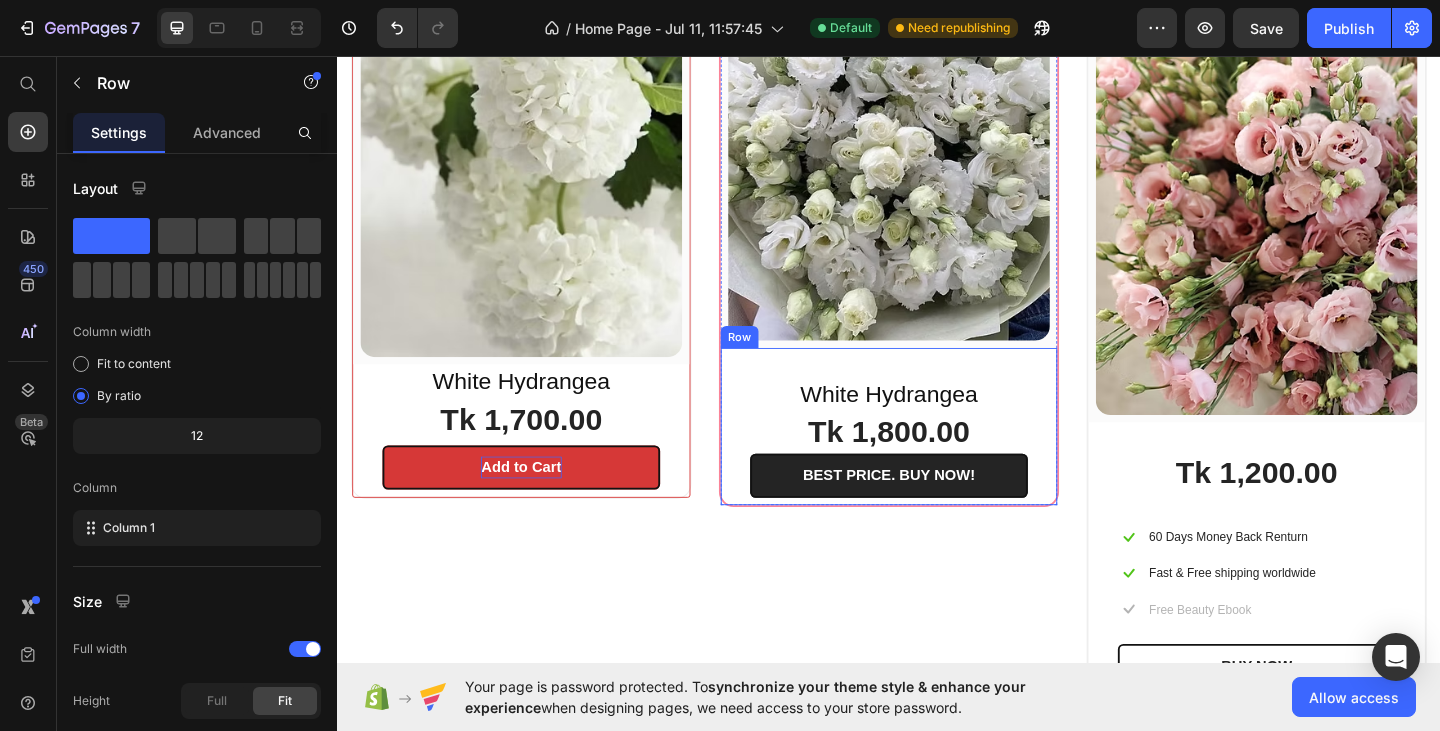 click on "White Hydrangea  Heading Tk 1,800.00 (P) Price BEST PRICE. BUY NOW! (P) Cart Button Row" at bounding box center (937, 459) 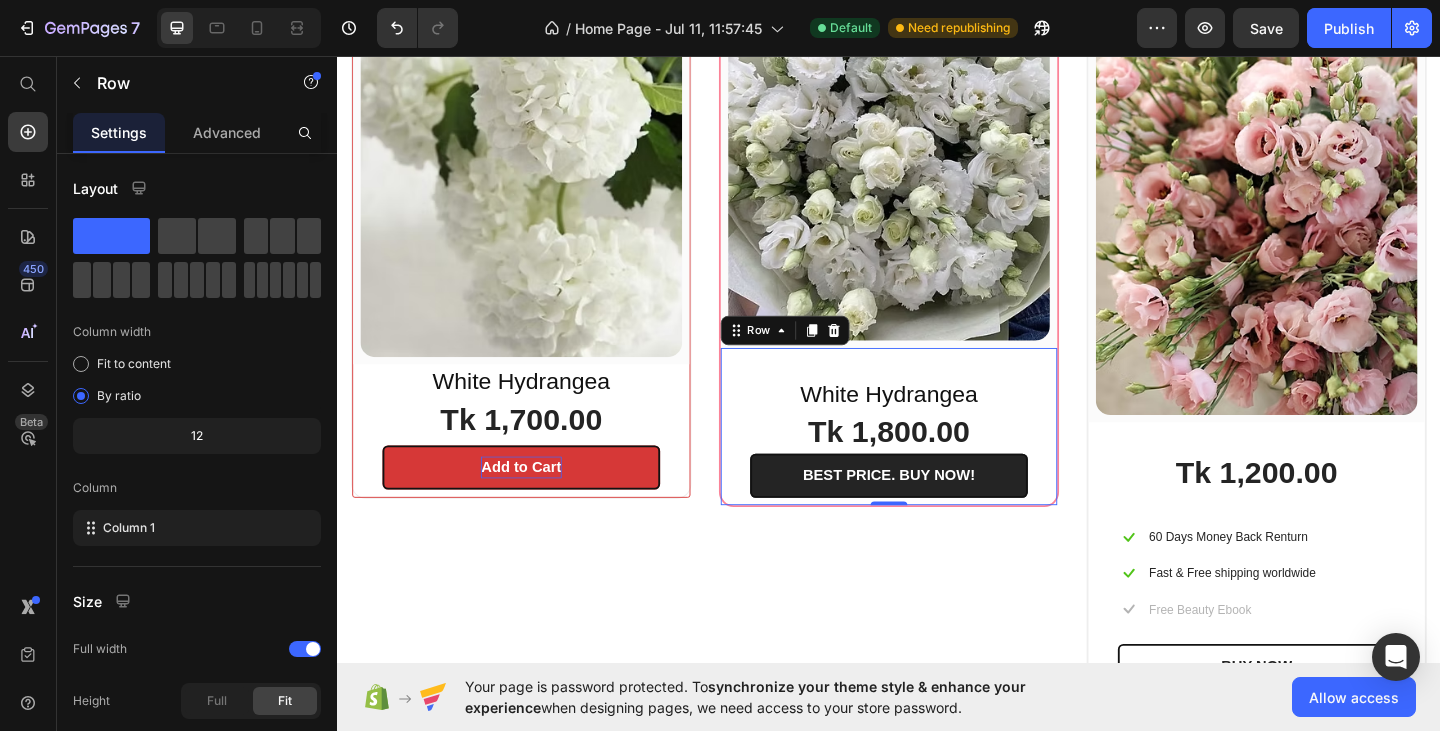 click on "White Hydrangea  Heading Tk 1,800.00 (P) Price BEST PRICE. BUY NOW! (P) Cart Button Row   0" at bounding box center (937, 459) 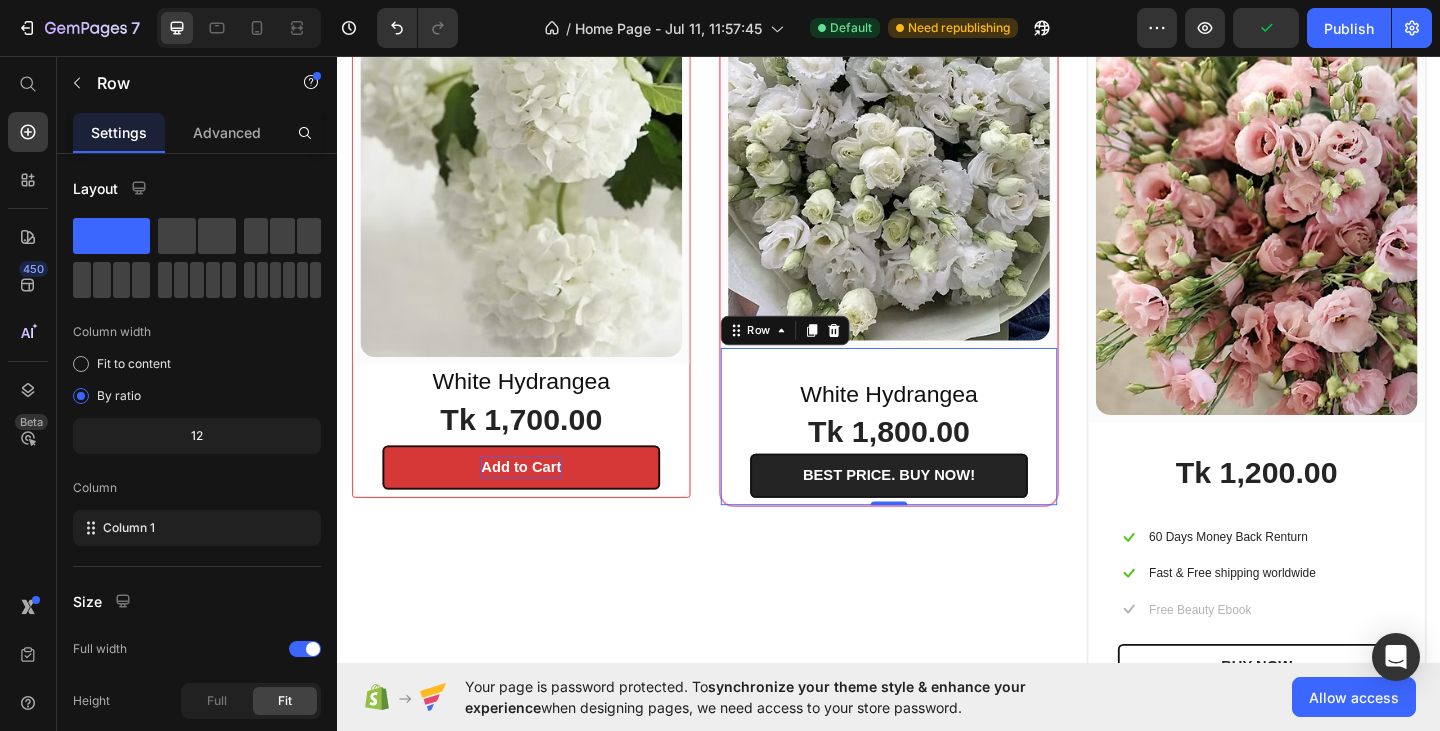 click on "White Hydrangea  Heading Tk 1,800.00 (P) Price BEST PRICE. BUY NOW! (P) Cart Button Row   0" at bounding box center (937, 459) 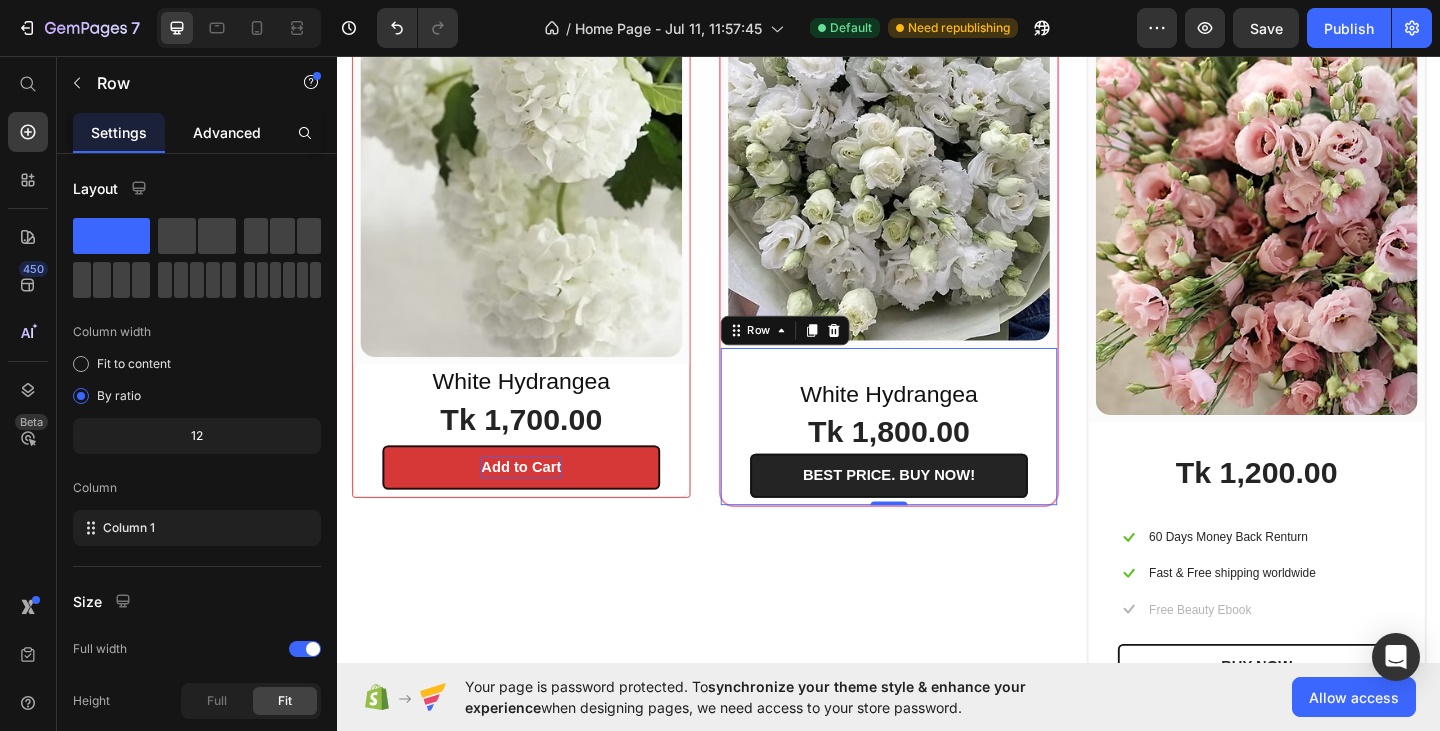 click on "Advanced" 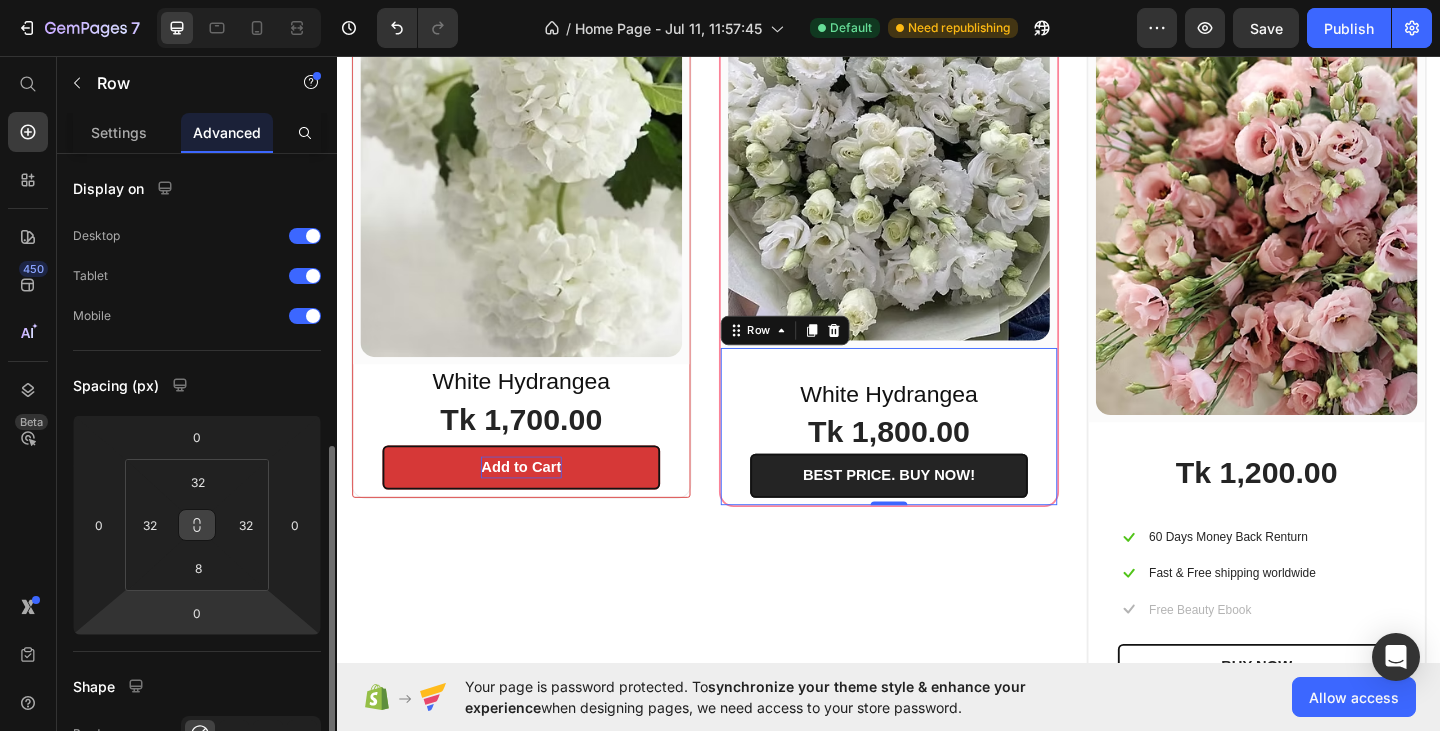 scroll, scrollTop: 200, scrollLeft: 0, axis: vertical 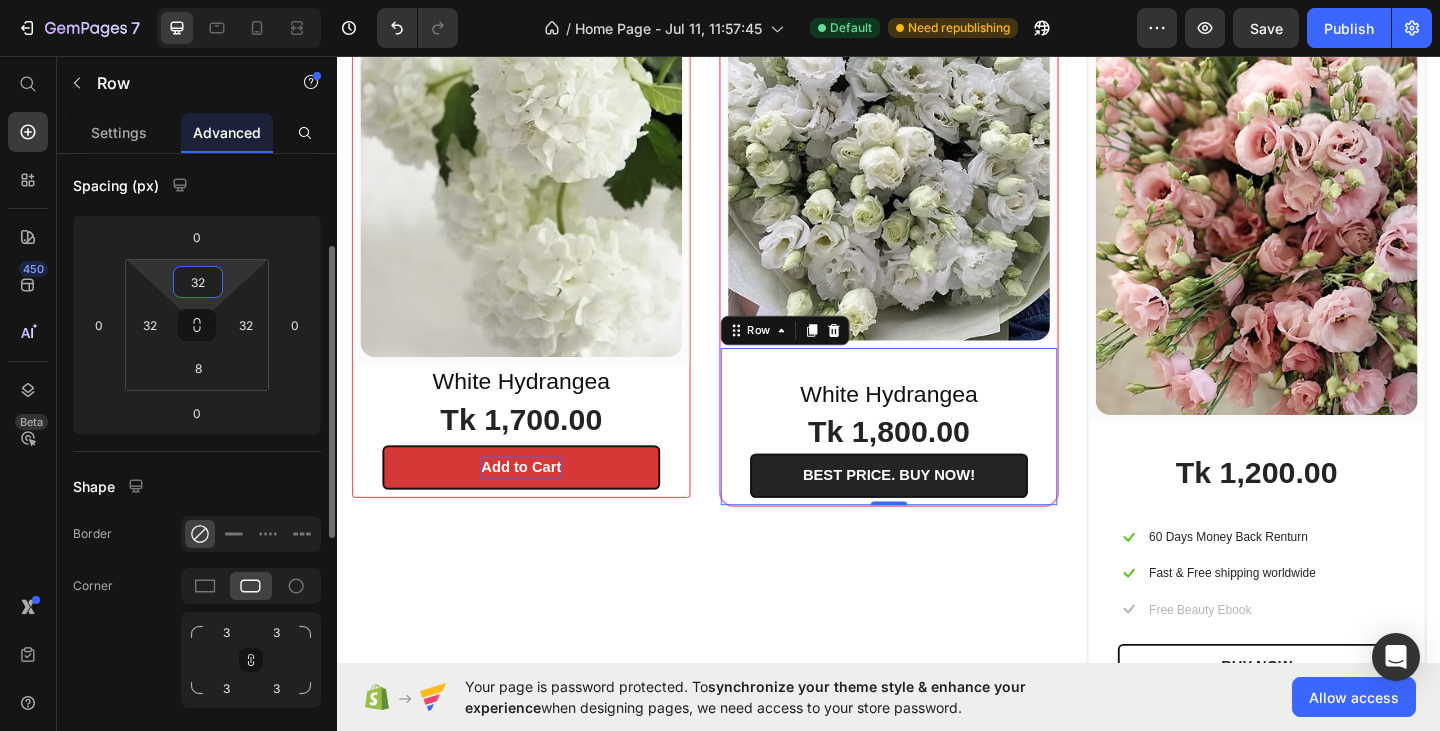 click on "32" at bounding box center (198, 282) 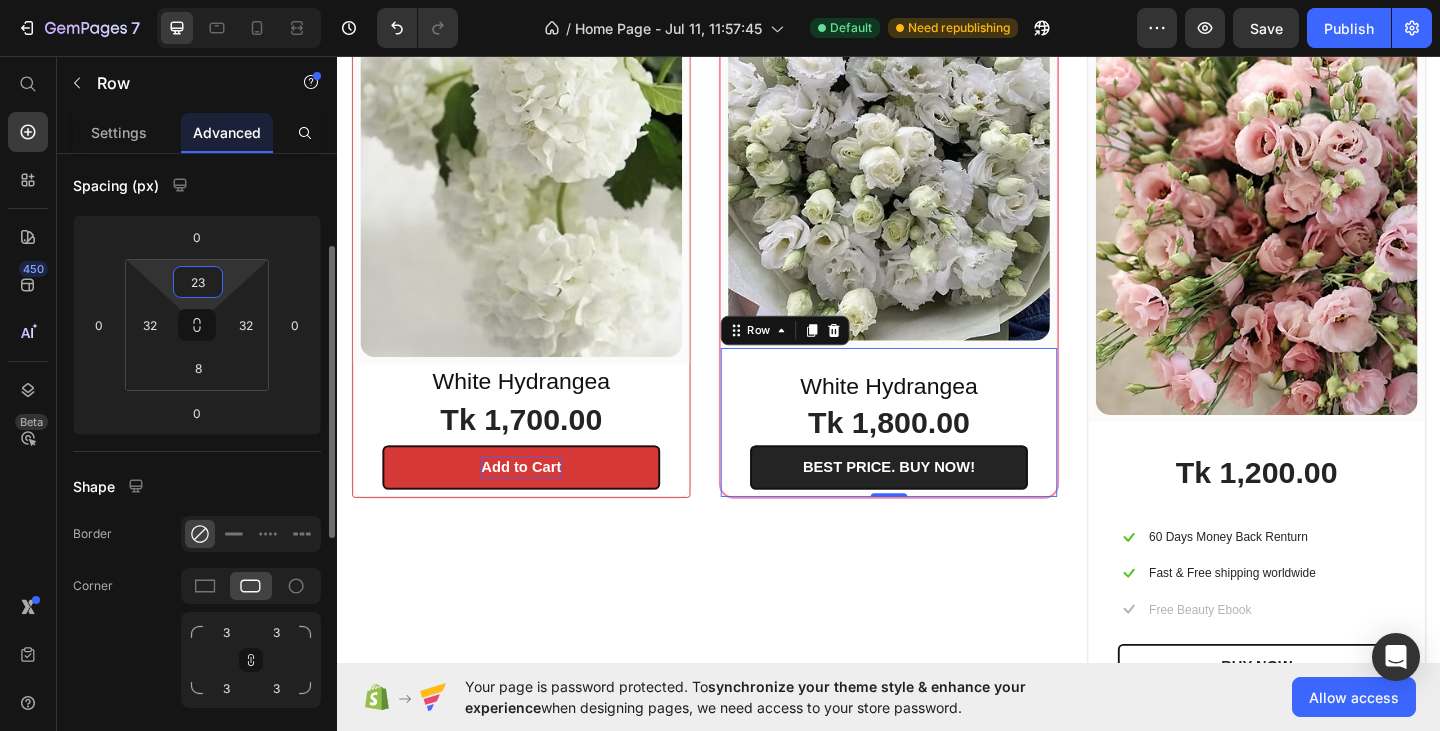 type on "24" 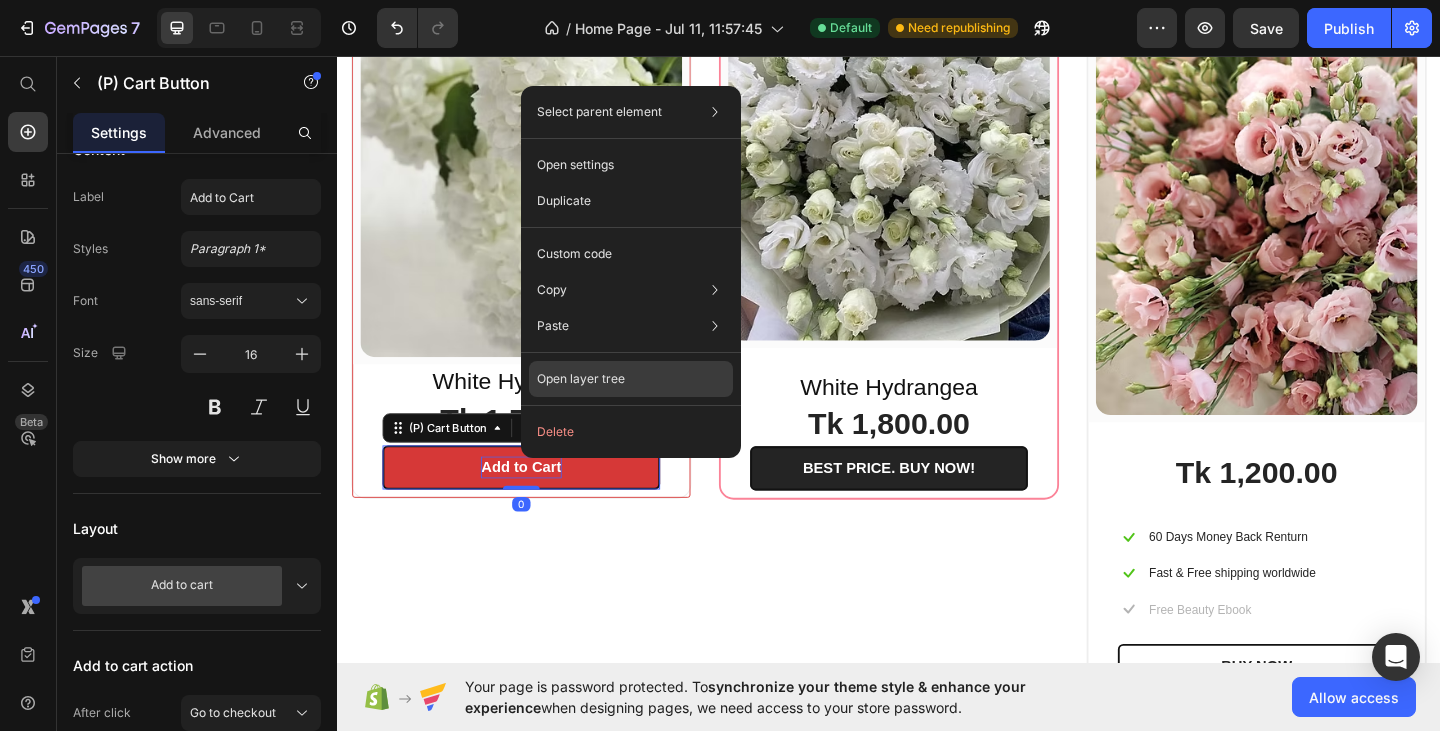 scroll, scrollTop: 0, scrollLeft: 0, axis: both 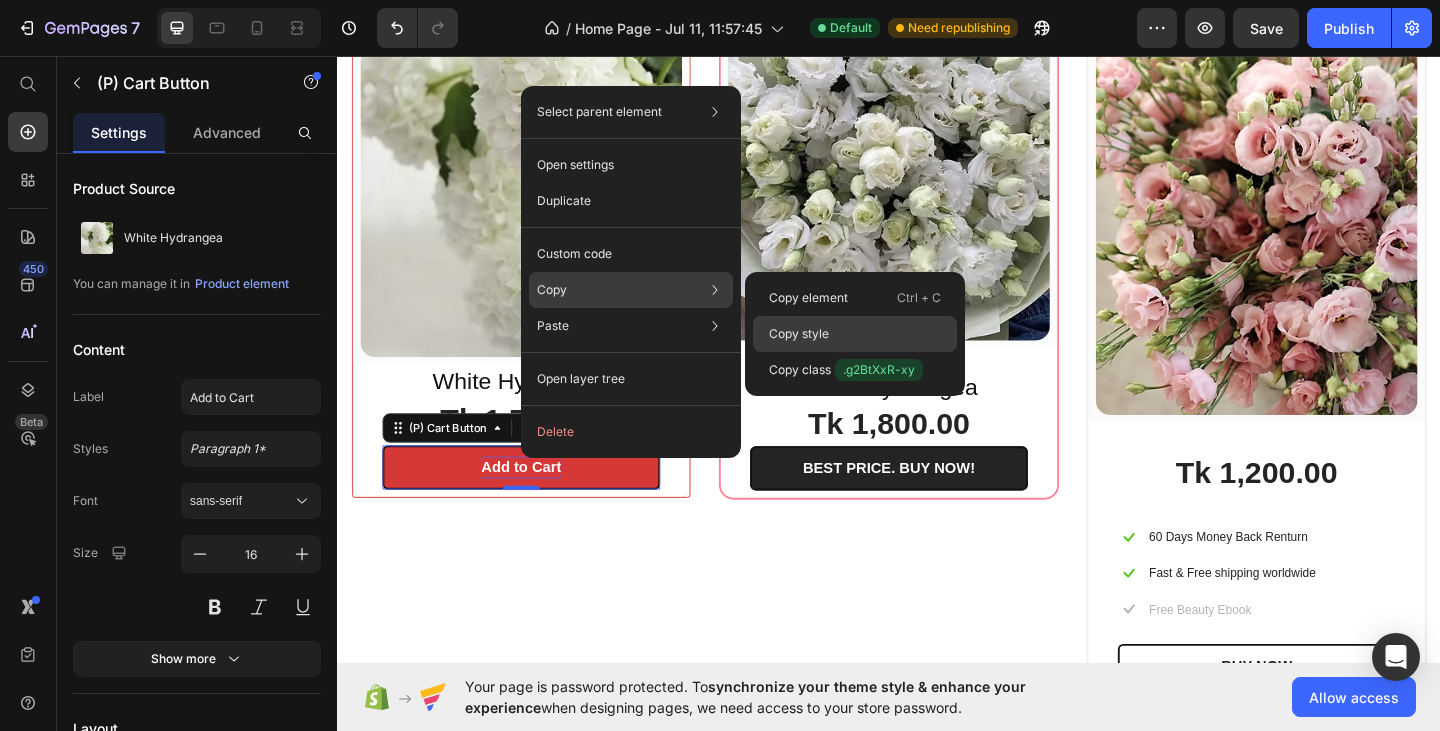 click on "Copy style" at bounding box center [799, 334] 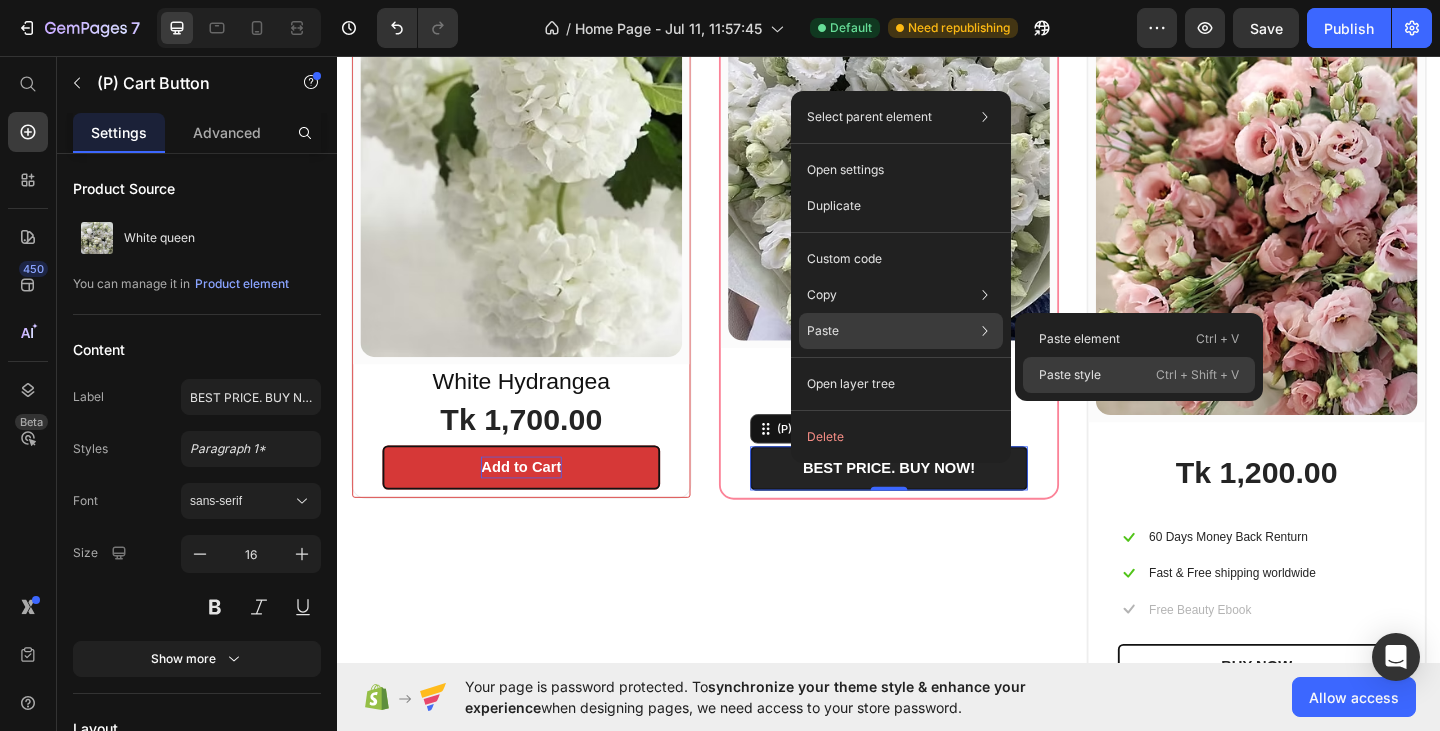 click on "Paste style" at bounding box center [1070, 375] 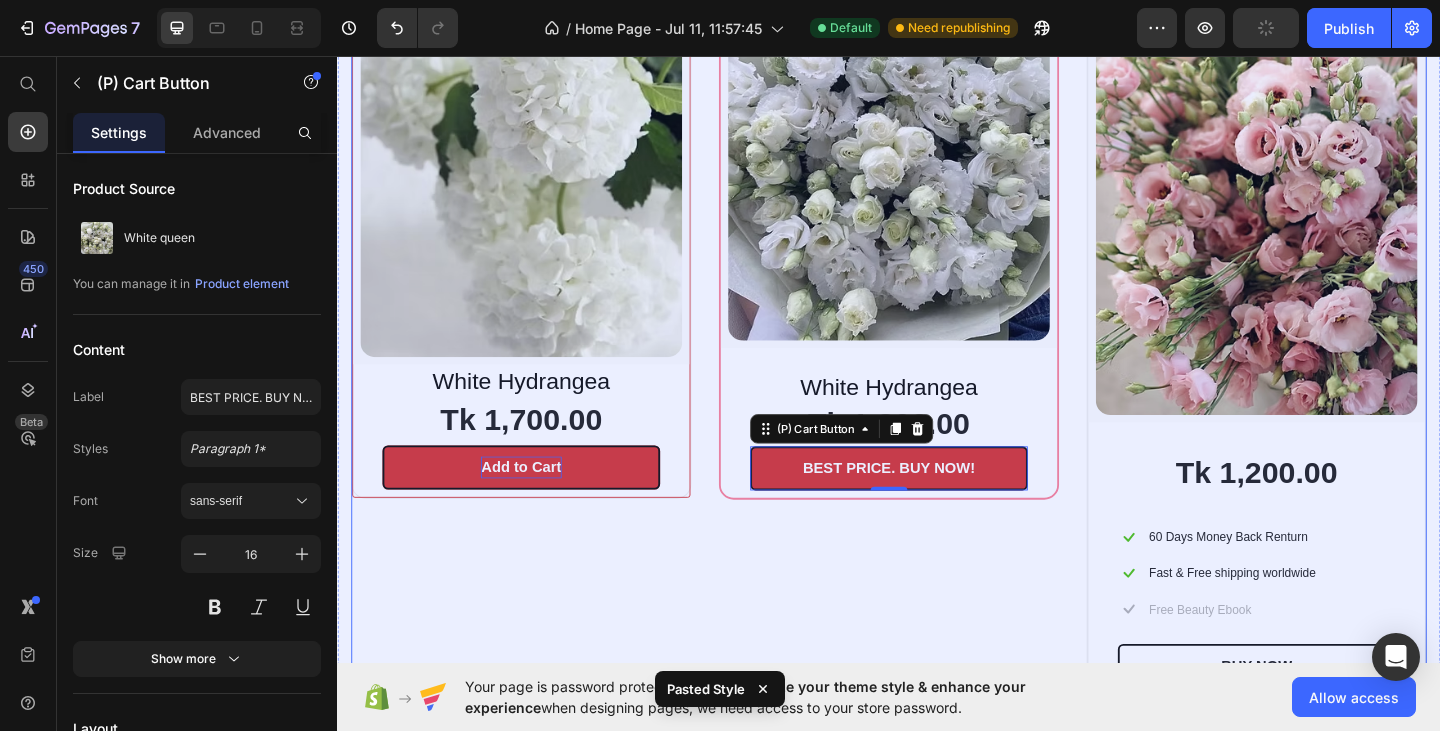 click on "(P) Images & Gallery Row White Hydrangea  Heading Tk 1,800.00 (P) Price BEST PRICE. BUY NOW! (P) Cart Button   0 Row Product Row" at bounding box center [937, 323] 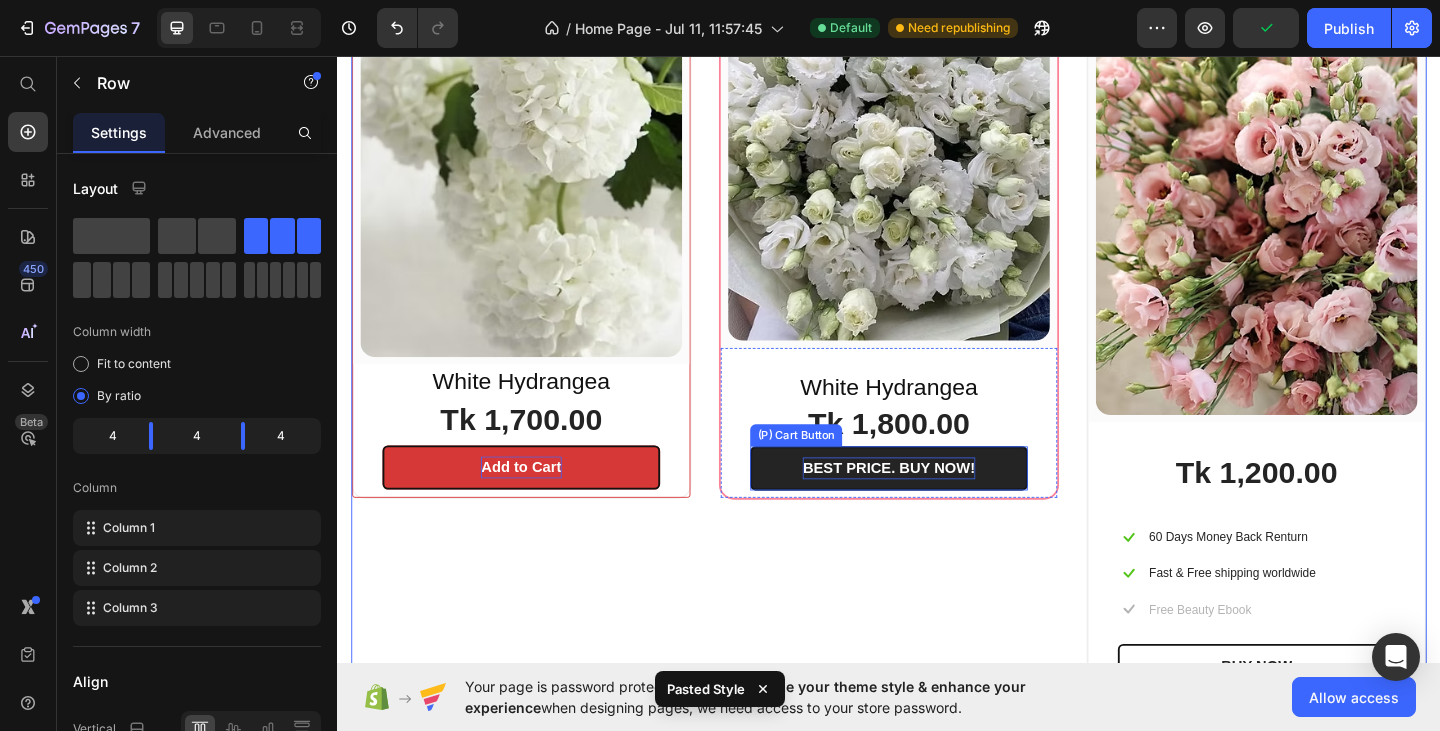 click on "BEST PRICE. BUY NOW!" at bounding box center [936, 505] 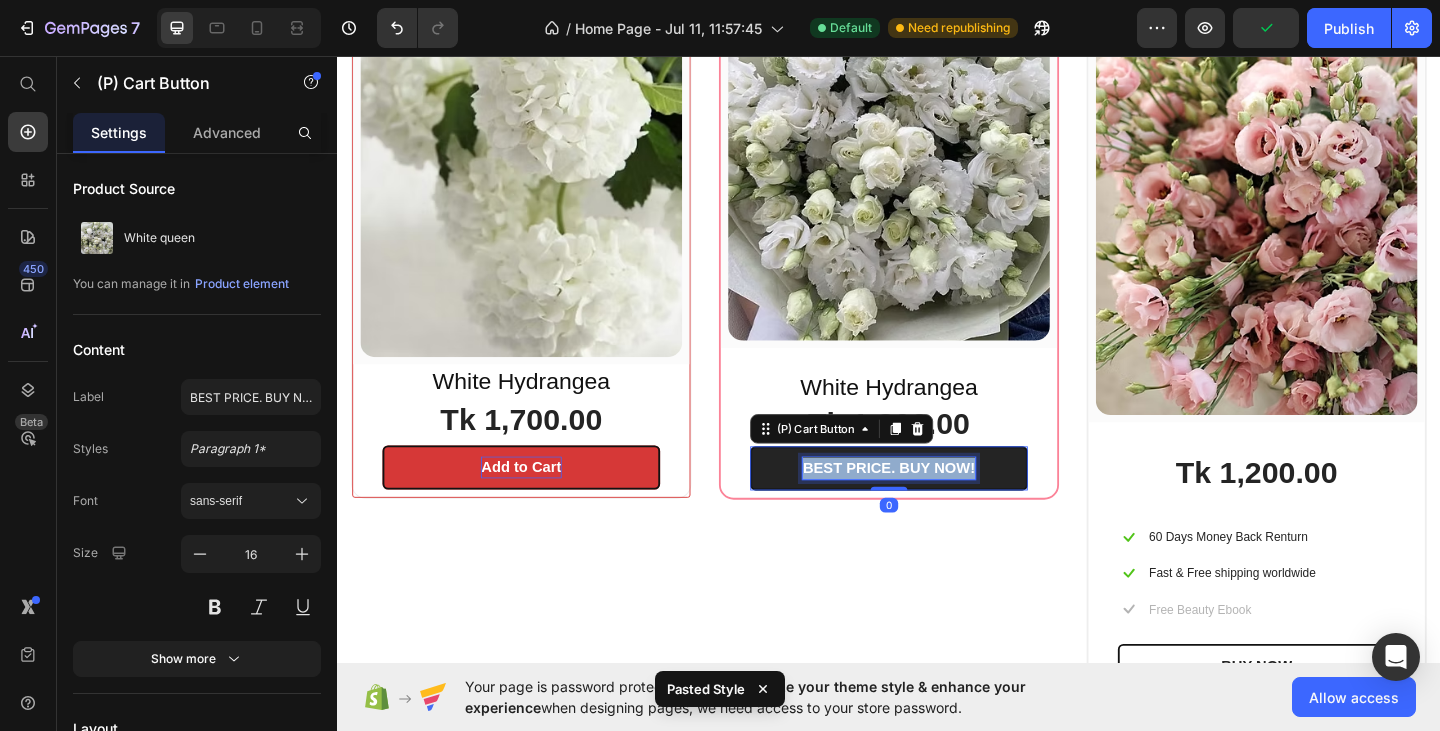 click on "BEST PRICE. BUY NOW!" at bounding box center (936, 505) 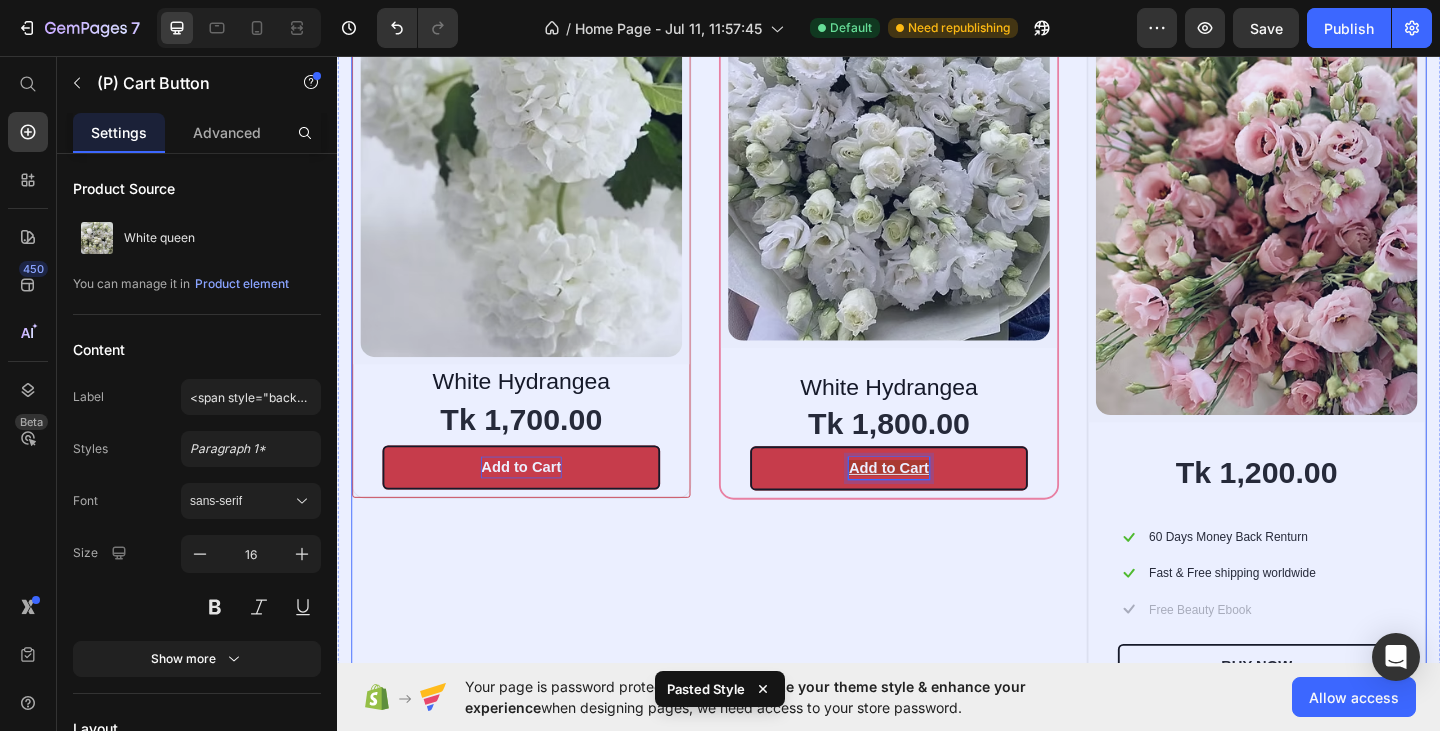 click on "(P) Images & Gallery Row White Hydrangea  Heading Tk 1,800.00 (P) Price Add to Cart (P) Cart Button   0 Row Product Row" at bounding box center (937, 323) 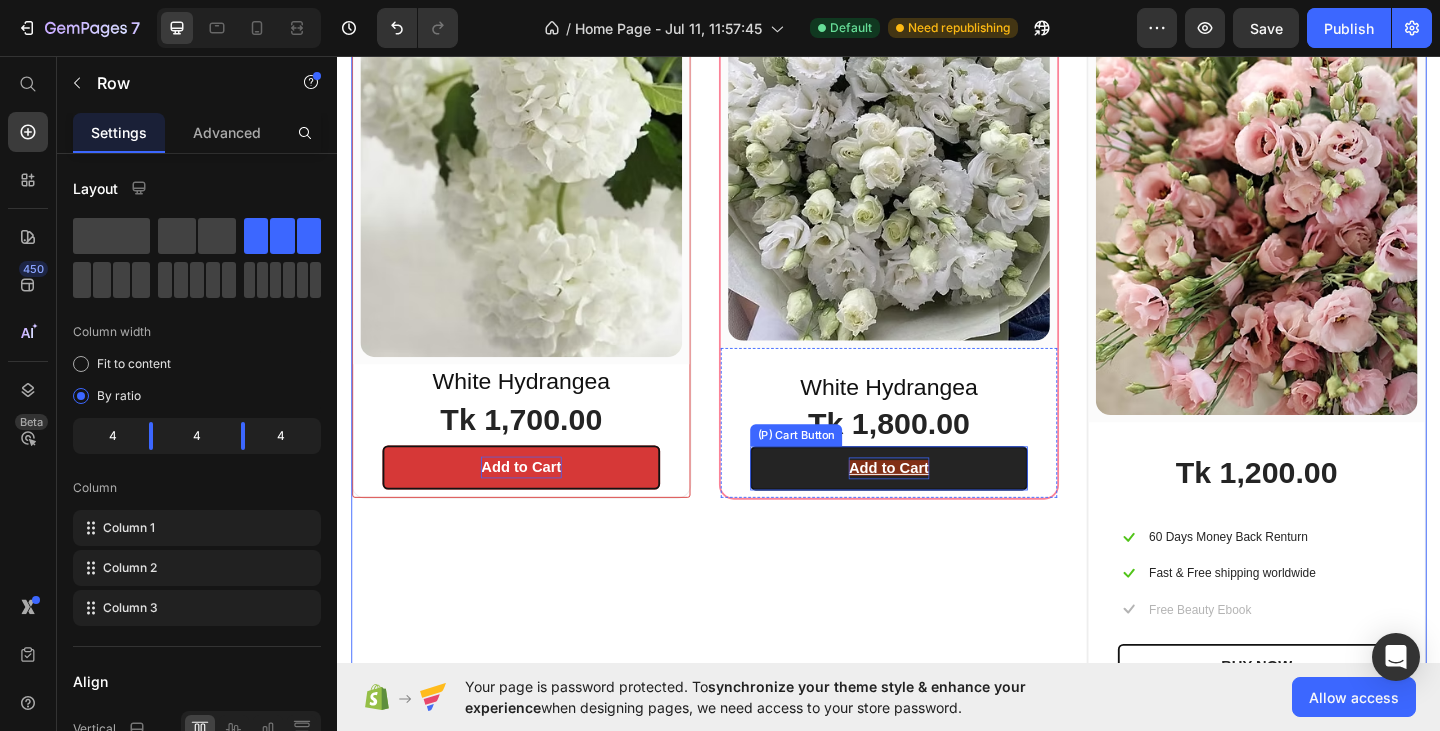 click on "Add to Cart" at bounding box center [936, 504] 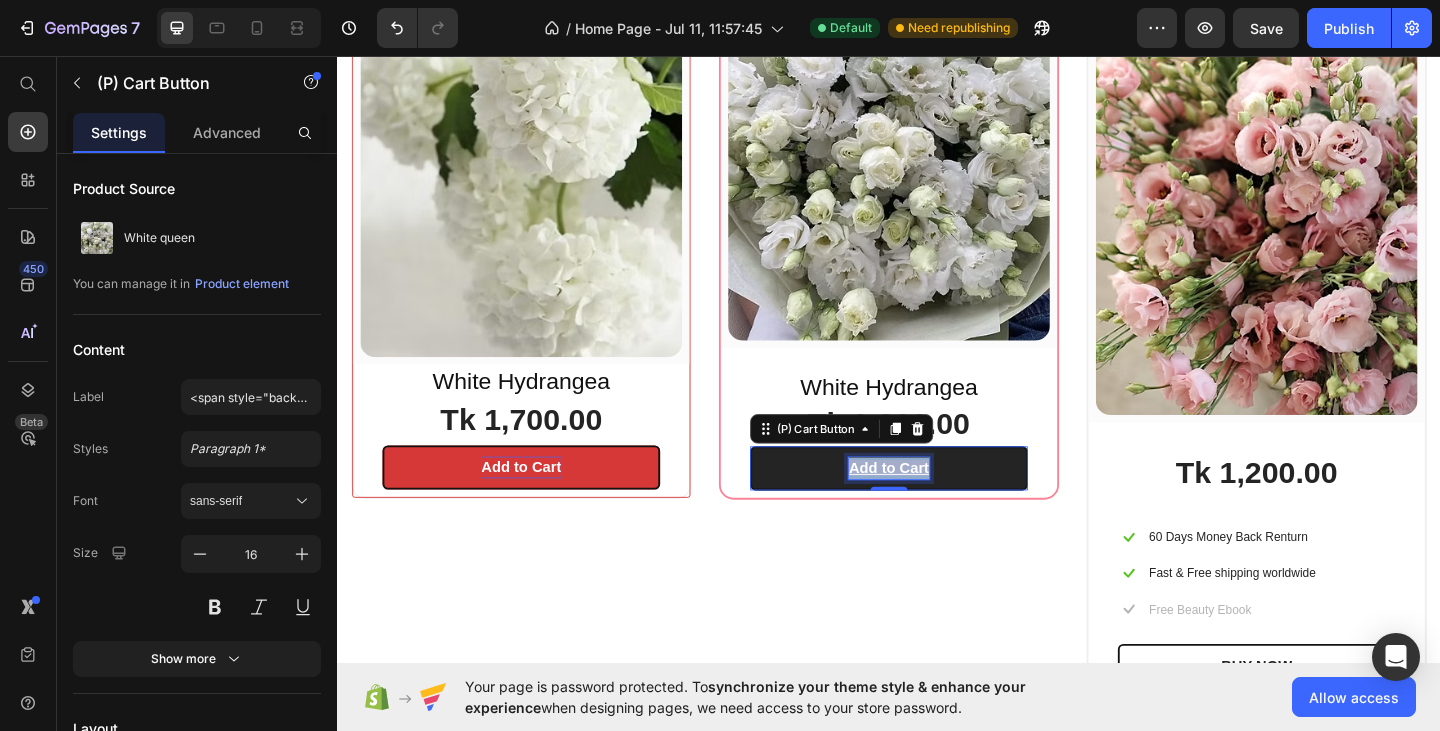click on "Add to Cart" at bounding box center (936, 504) 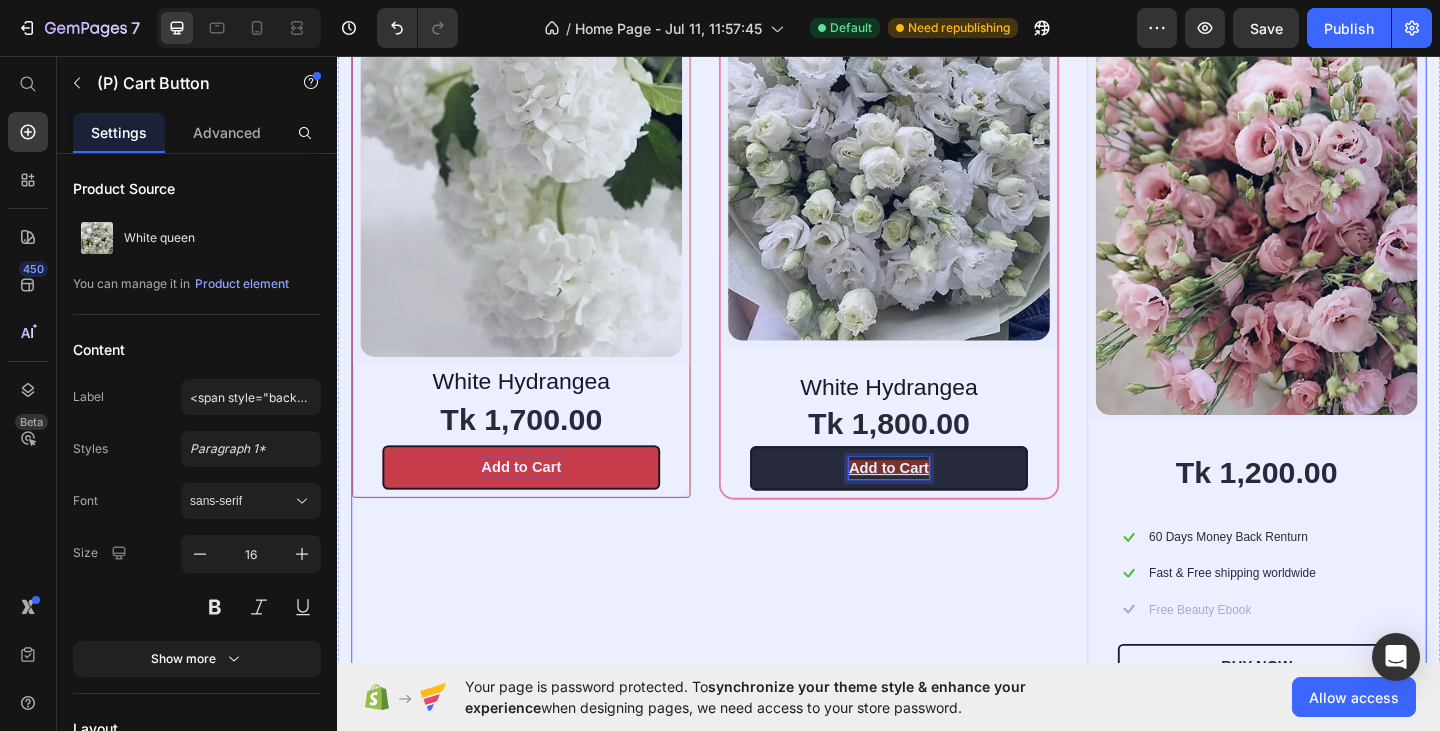 click on "(P) Images & Gallery Row White Hydrangea  Heading Tk 1,800.00 (P) Price Add to Cart (P) Cart Button   0 Row Product Row" at bounding box center (937, 323) 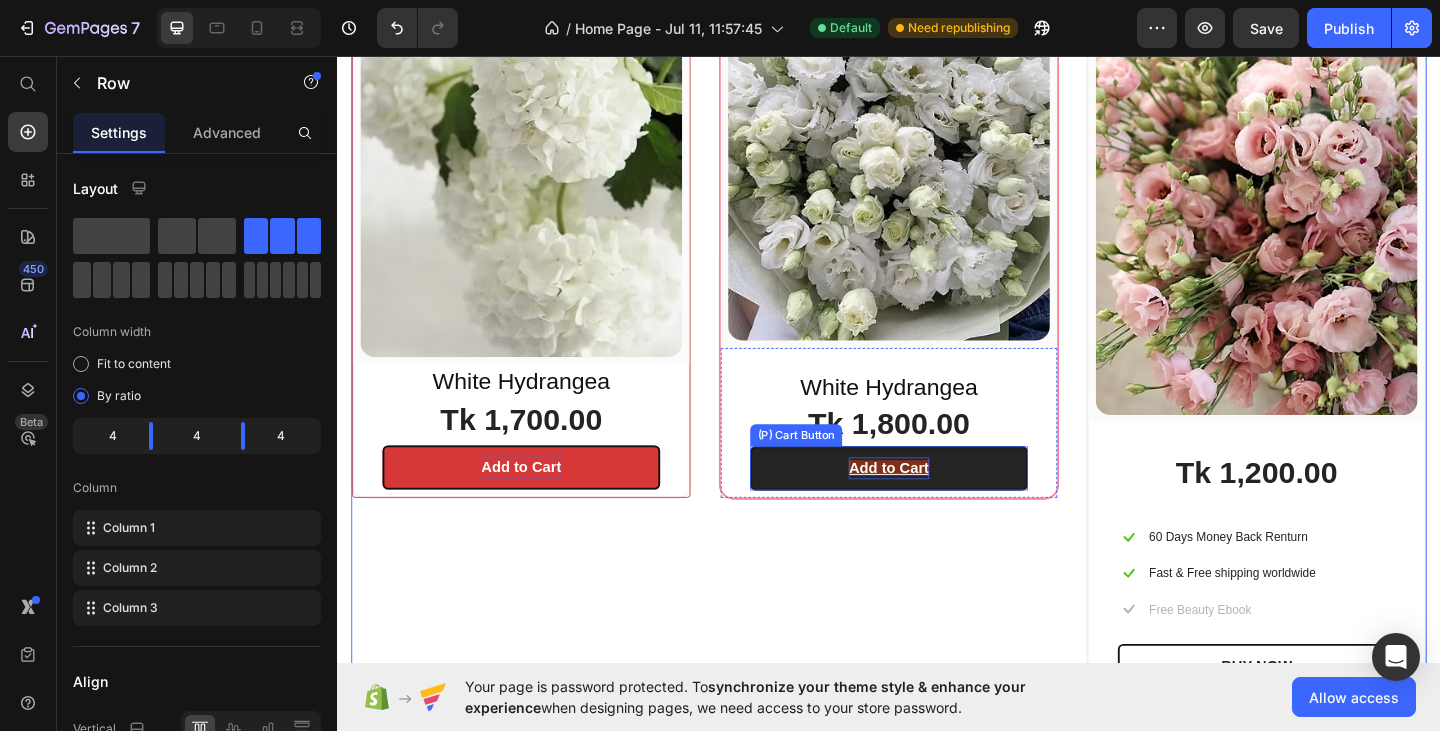 click on "Add to Cart" at bounding box center (936, 504) 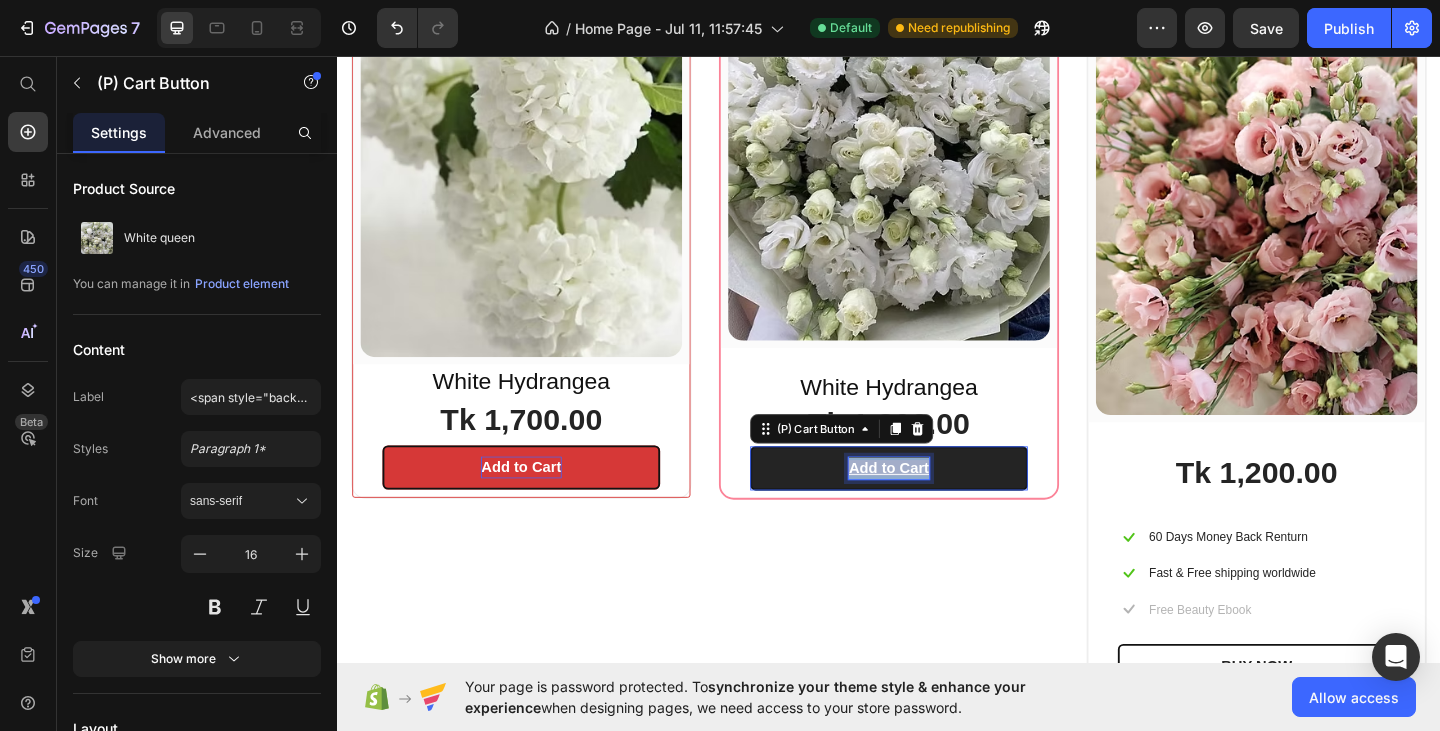 click on "Add to Cart" at bounding box center [936, 504] 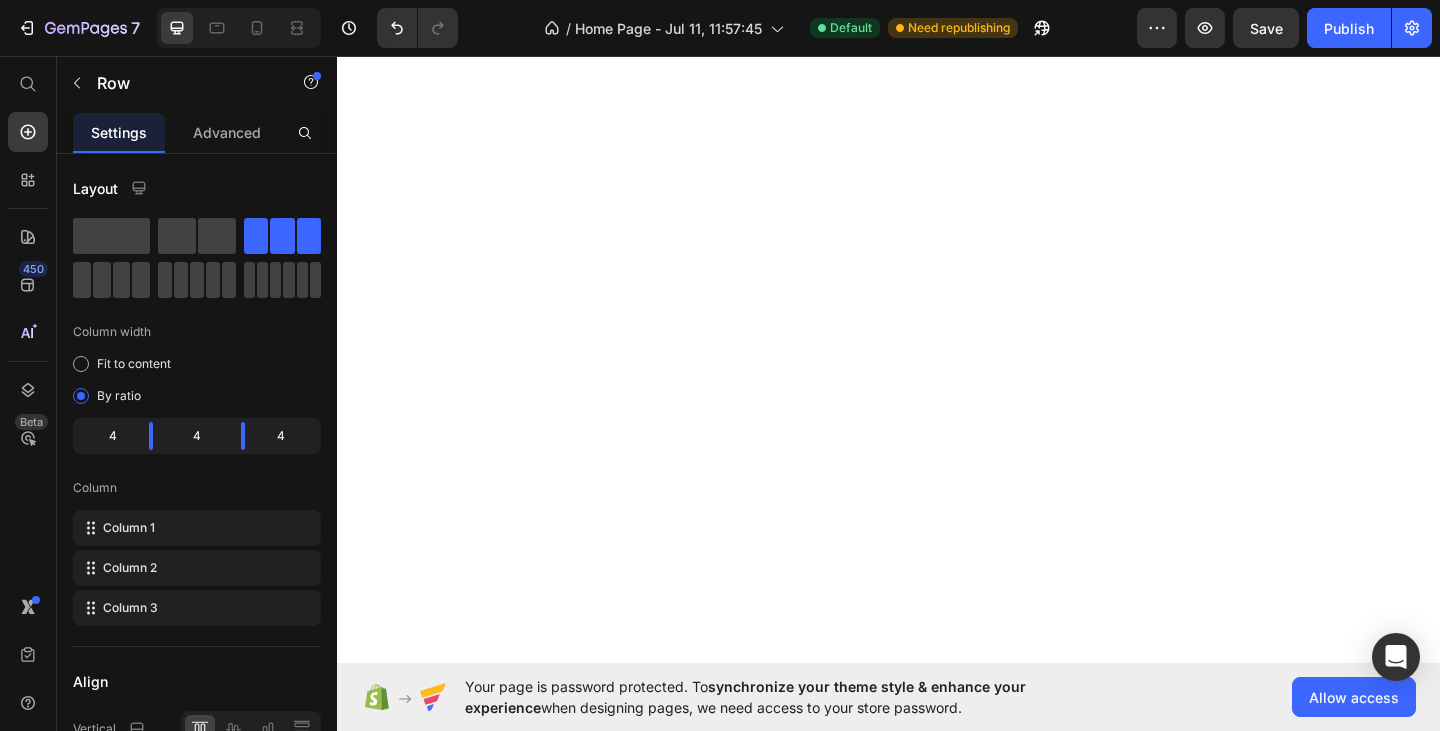 scroll, scrollTop: 0, scrollLeft: 0, axis: both 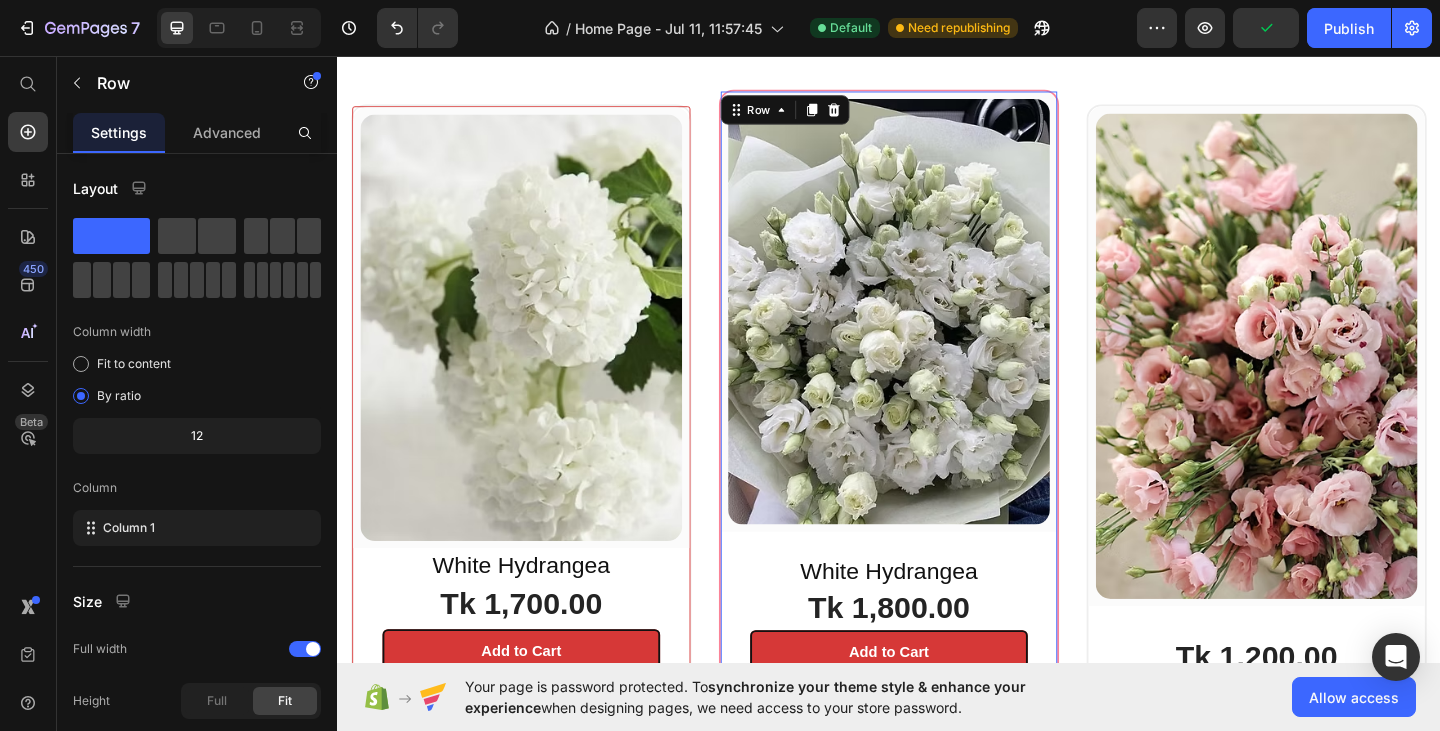 click on "(P) Images & Gallery Row White Hydrangea Heading Tk 1,800.00 (P) Price Add to Cart (P) Cart Button Row Product Row 0" at bounding box center [937, 416] 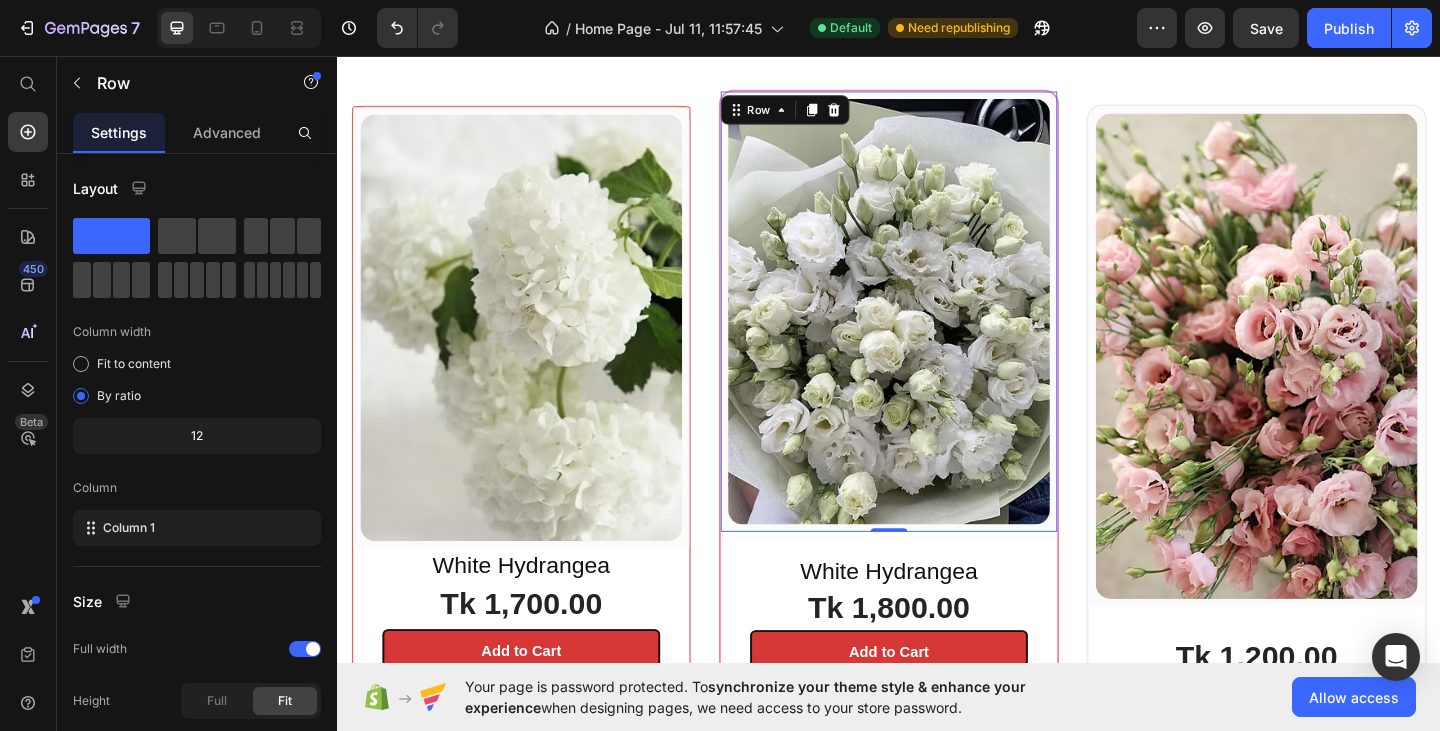 click on "(P) Images & Gallery Row   0" at bounding box center (937, 334) 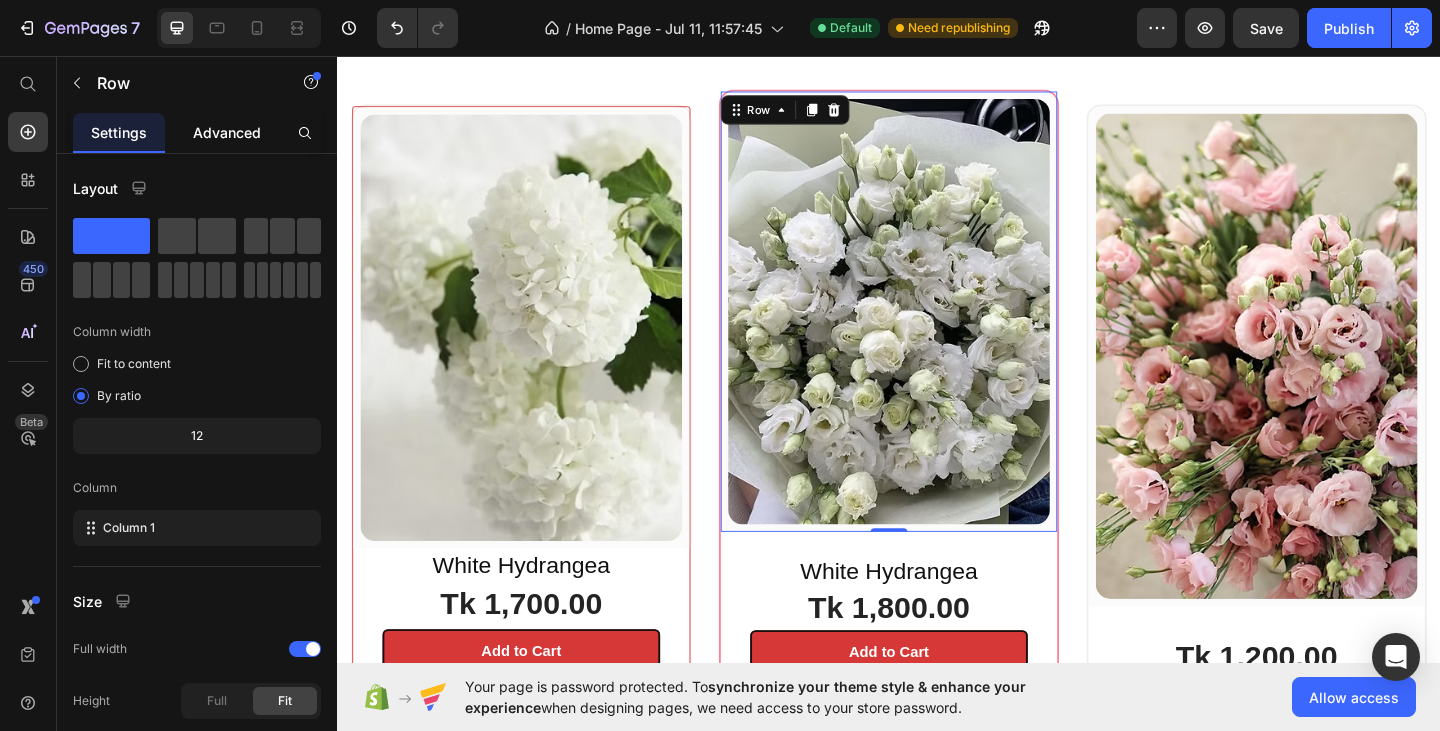 click on "Advanced" 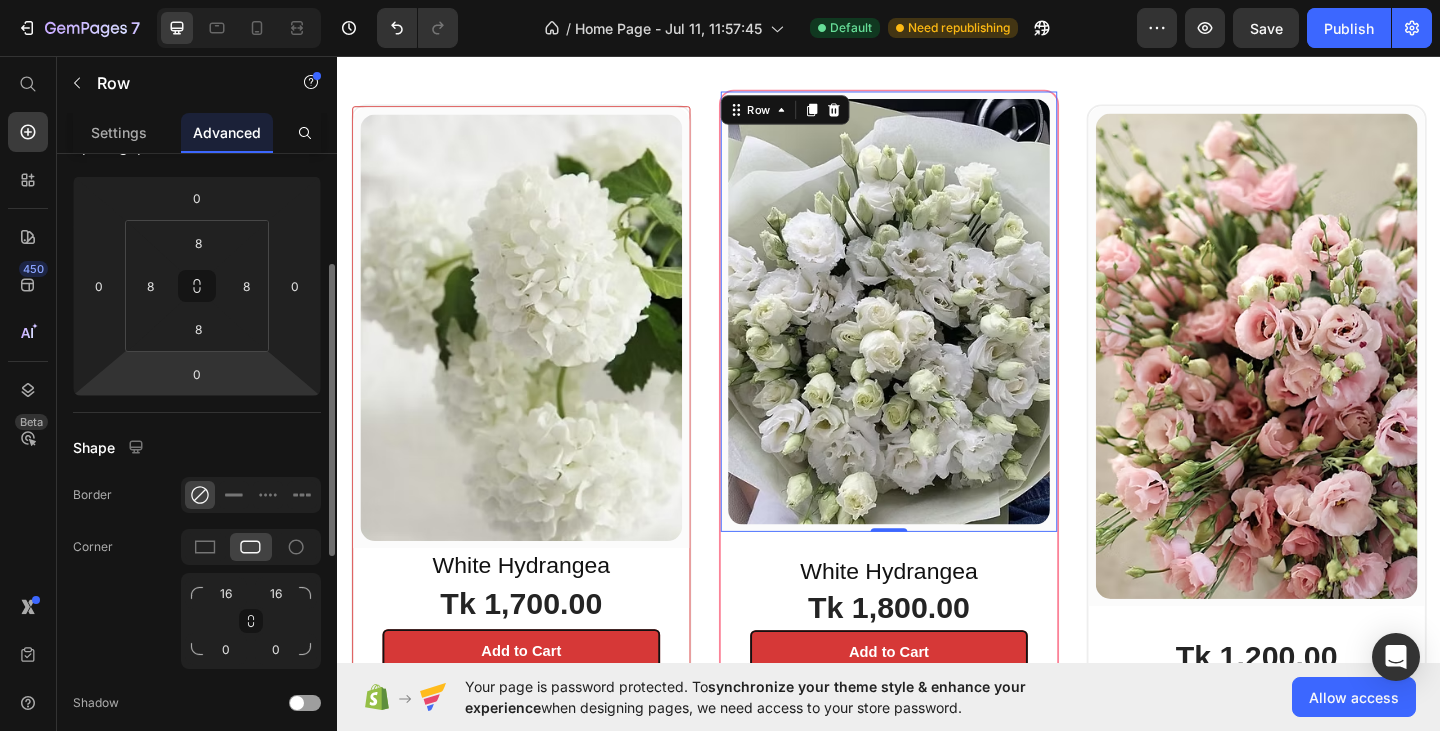 scroll, scrollTop: 0, scrollLeft: 0, axis: both 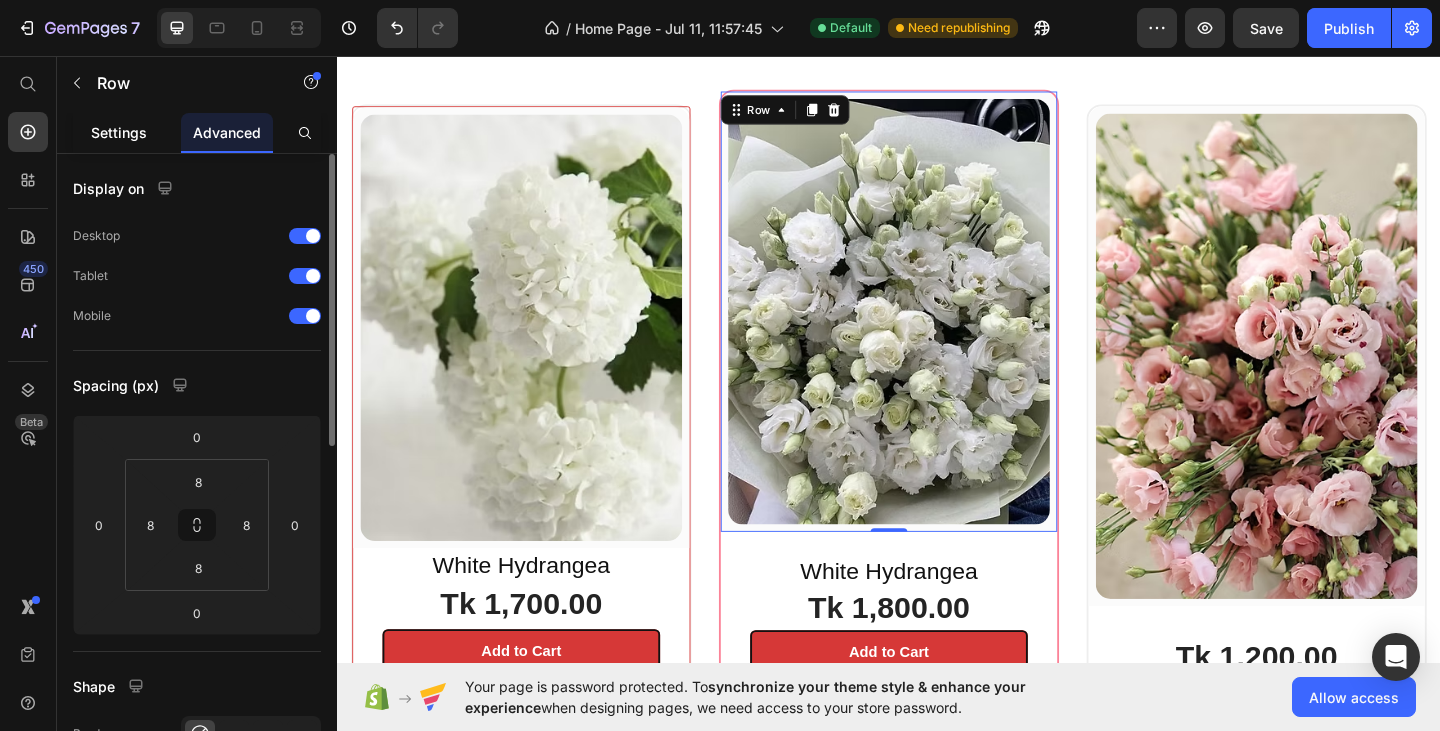 click on "Settings" 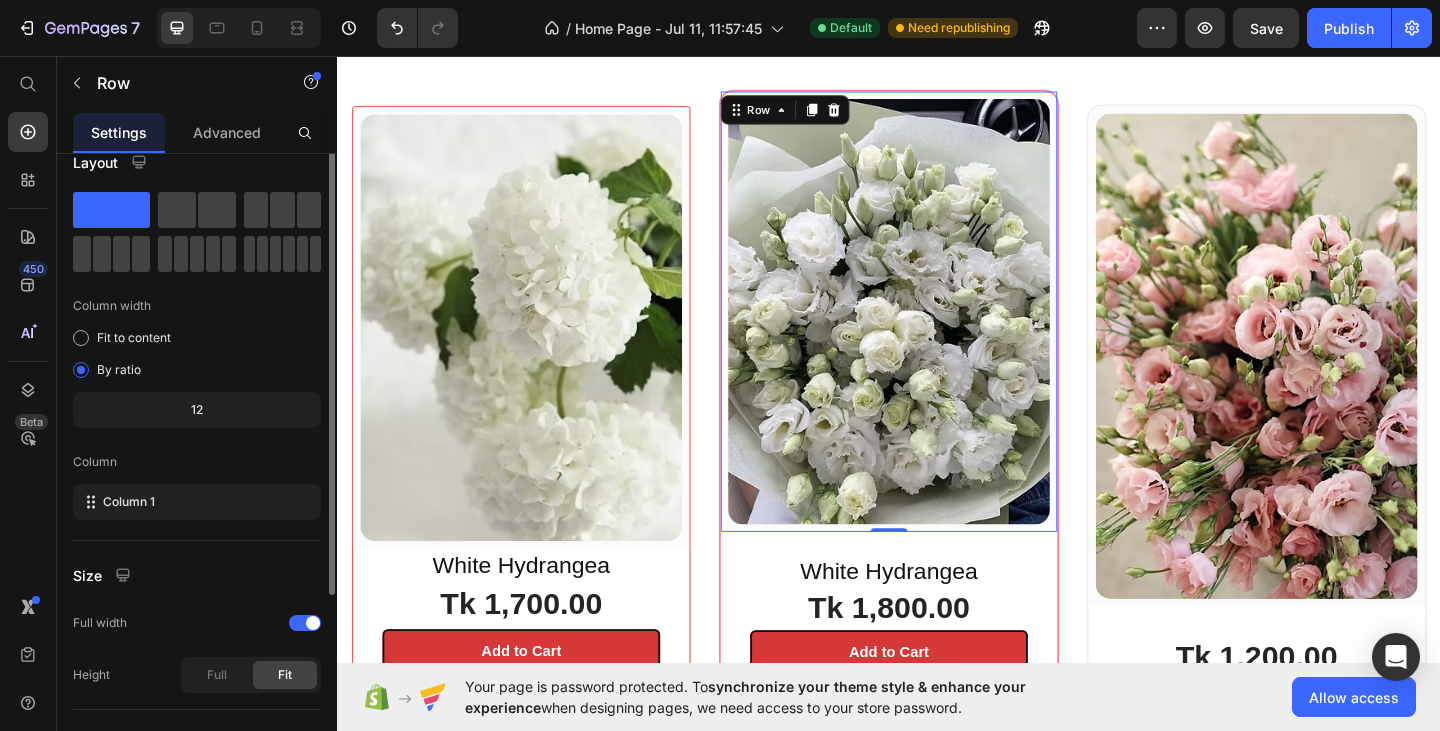 scroll, scrollTop: 0, scrollLeft: 0, axis: both 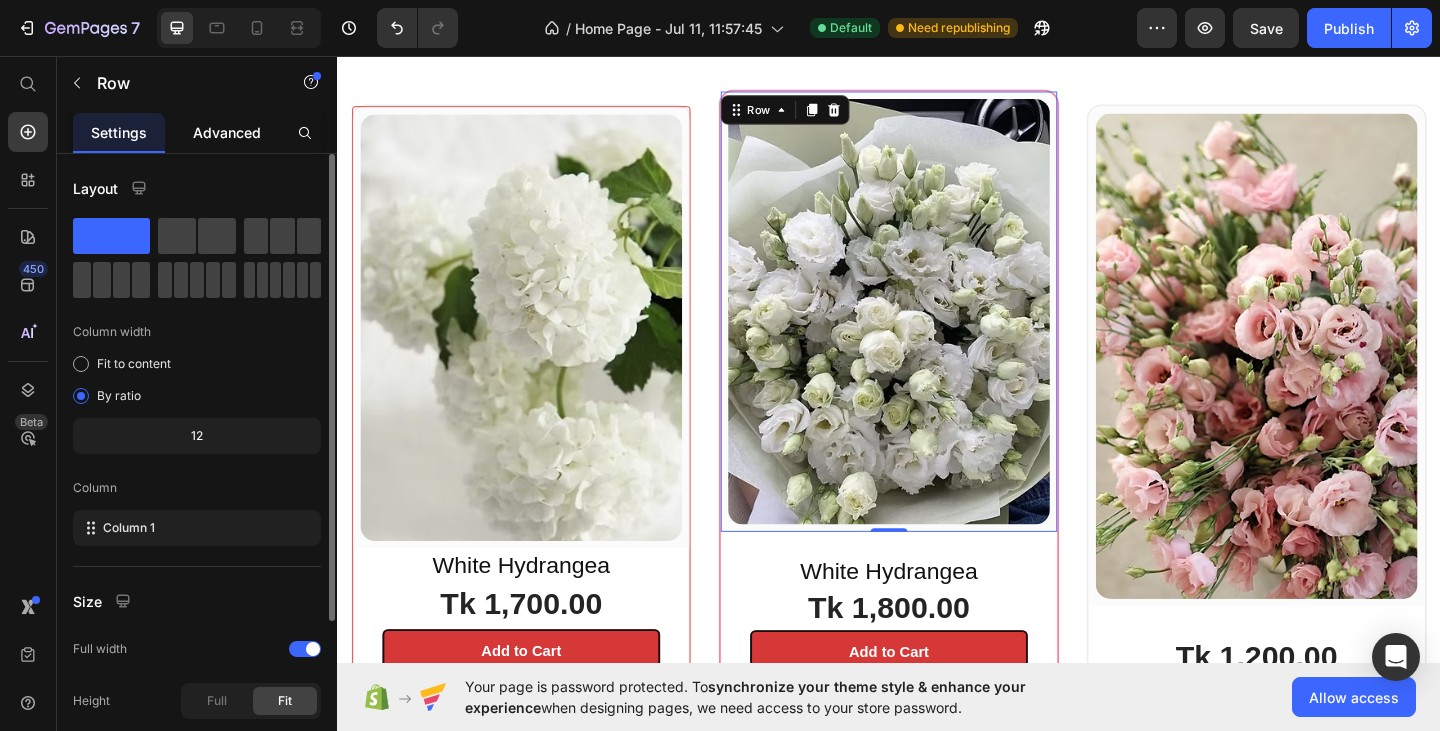 click on "Advanced" 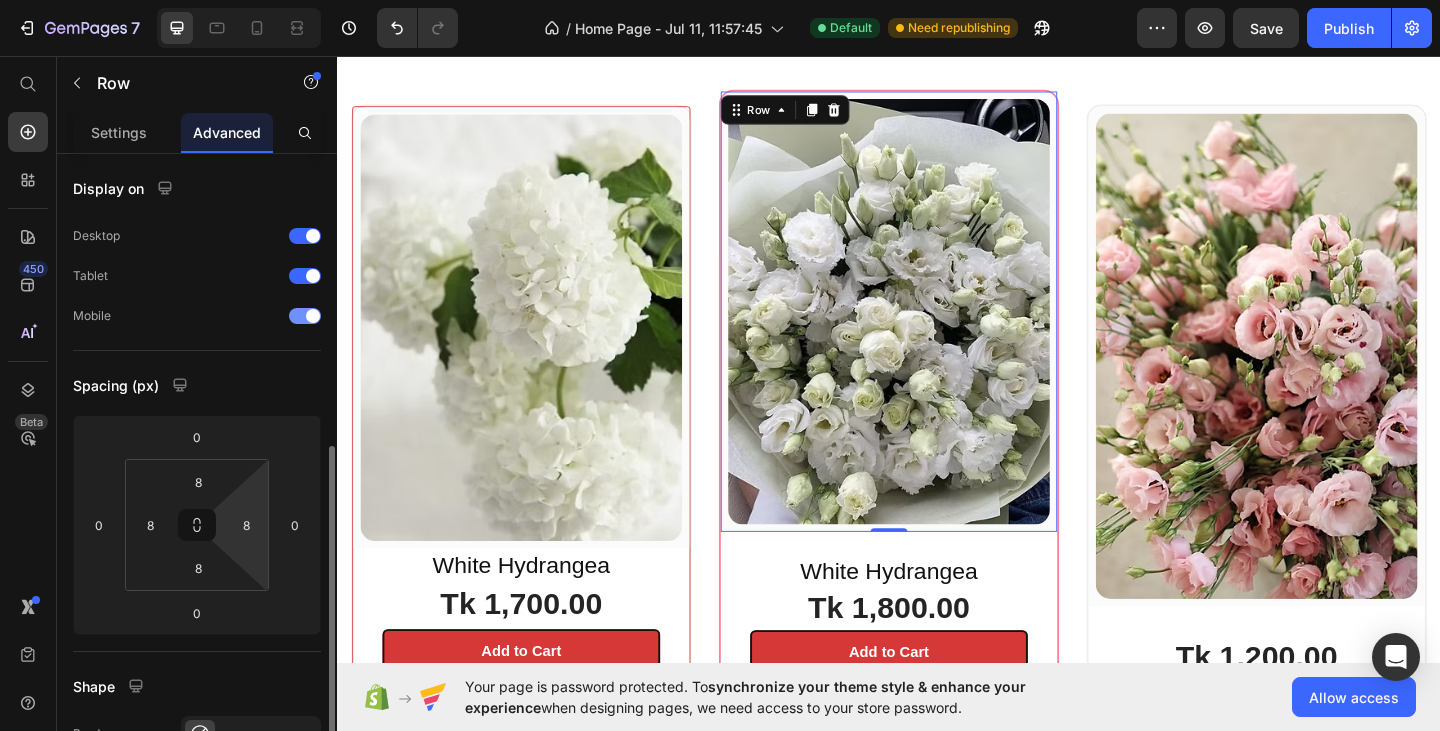 scroll, scrollTop: 200, scrollLeft: 0, axis: vertical 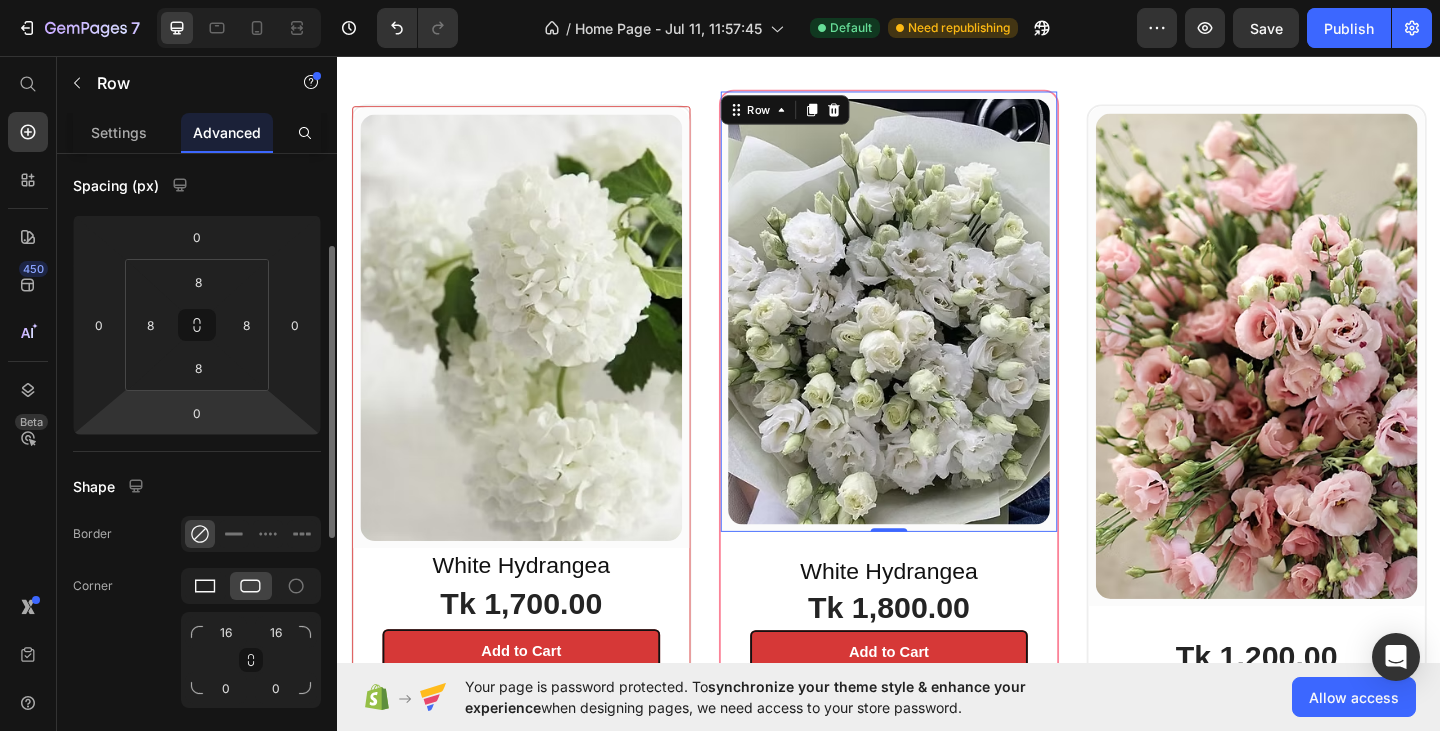 click 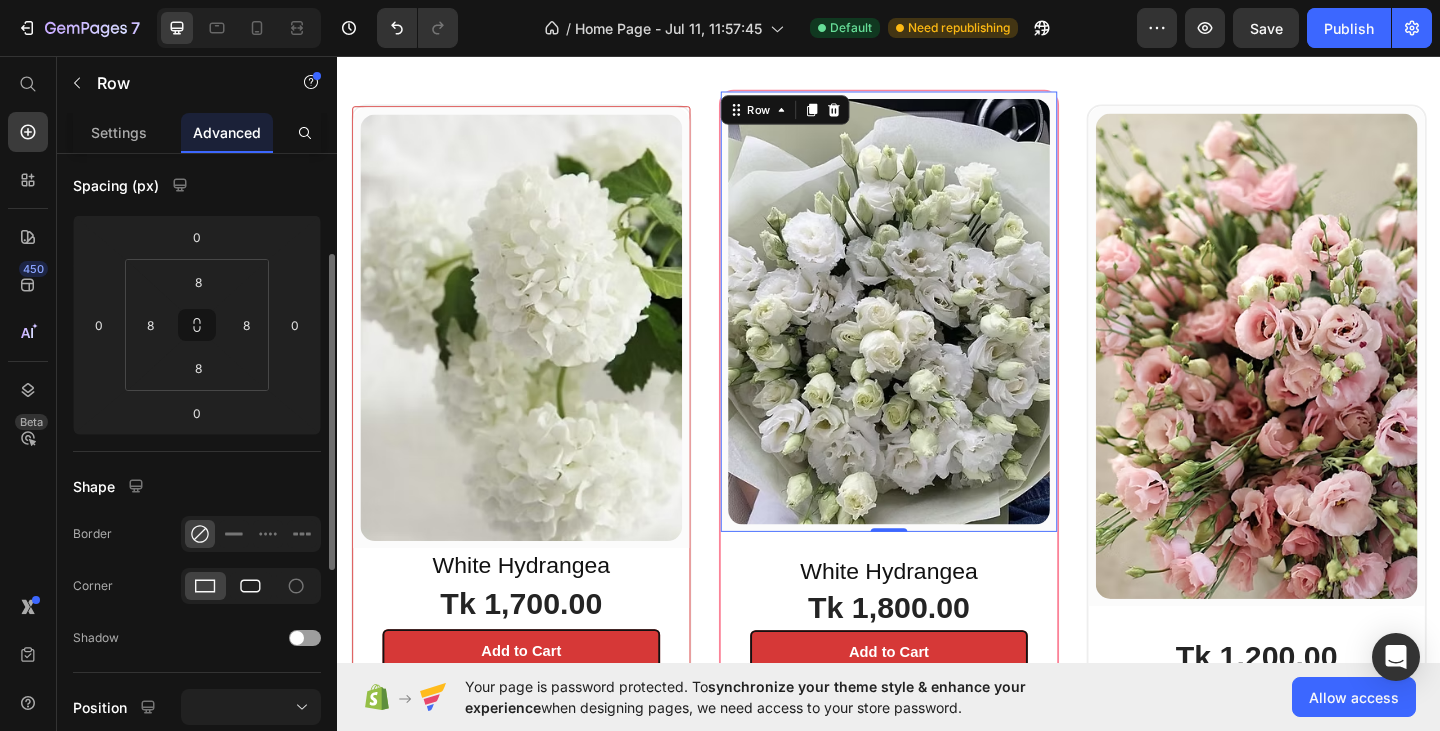 click 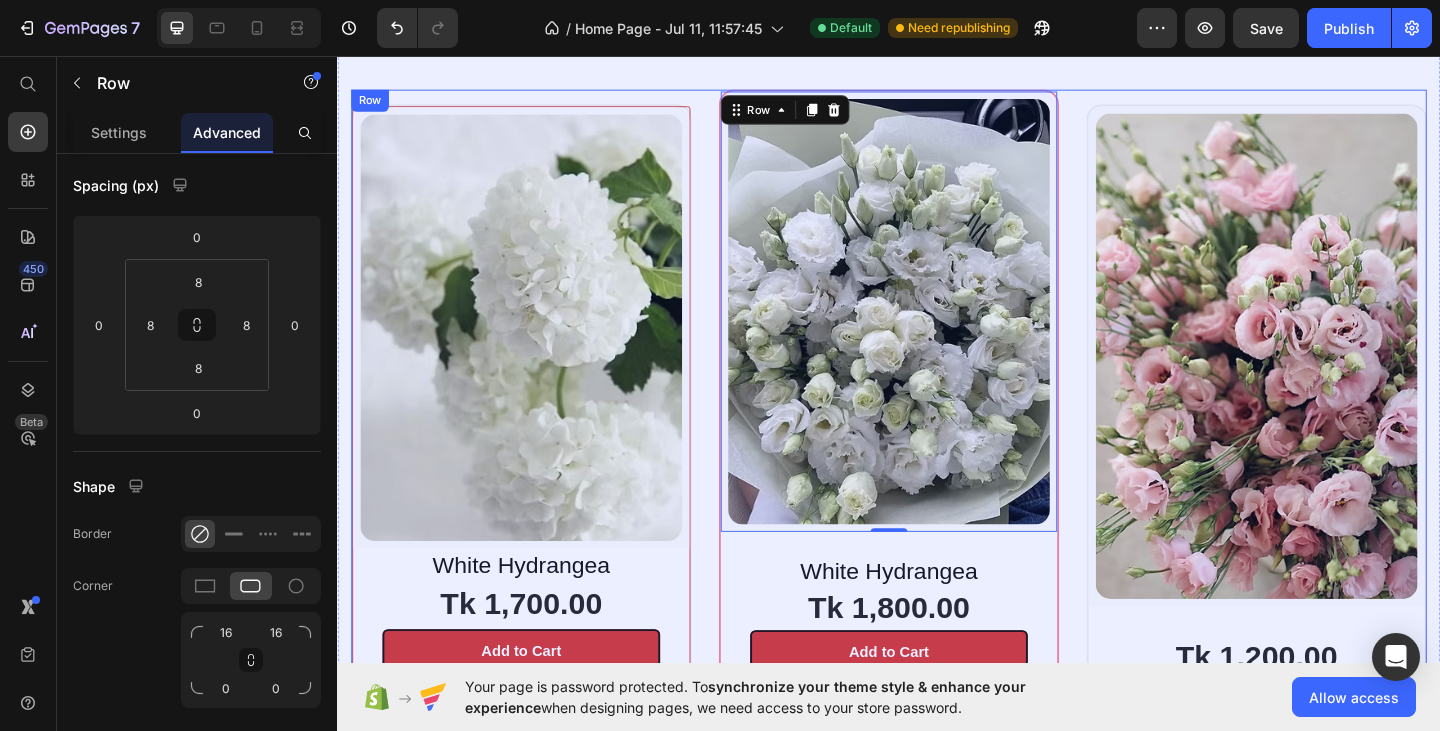 click on "(P) Images & Gallery Row White Hydrangea Heading Tk 1,700.00 (P) Price Add to Cart (P) Cart Button Row Product Row (P) Images & Gallery Row 0 White Hydrangea Heading Tk 1,800.00 (P) Price Add to Cart (P) Cart Button Row Product Row (P) Images & Gallery Row Tk 1,200.00 (P) Price
Icon 60 Days Money Back Renturn Text block Row
Icon Fast & Free shipping worldwide Text block Row
Icon Free Beauty Ebook Text block Row BUY NOW (P) Cart Button Row Product Row Row" at bounding box center [937, 523] 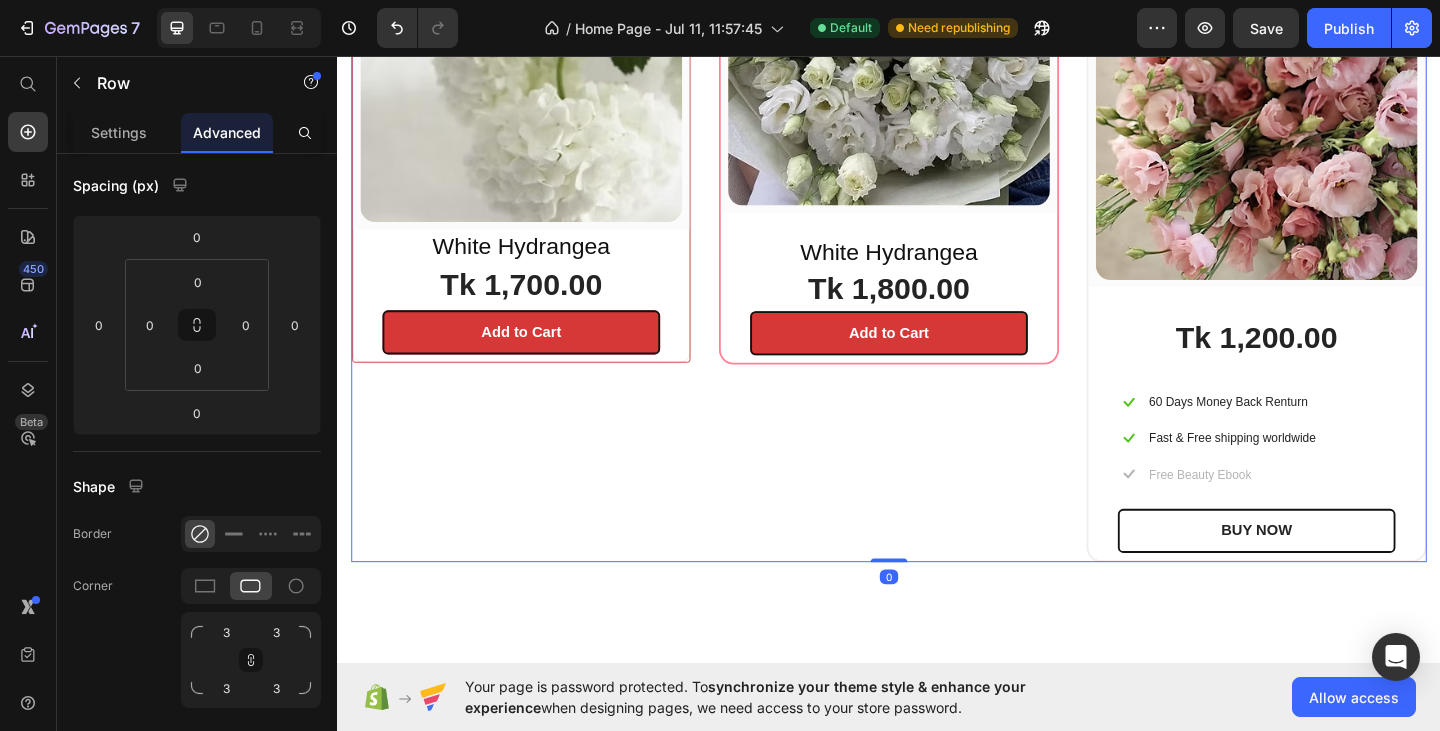 scroll, scrollTop: 1617, scrollLeft: 0, axis: vertical 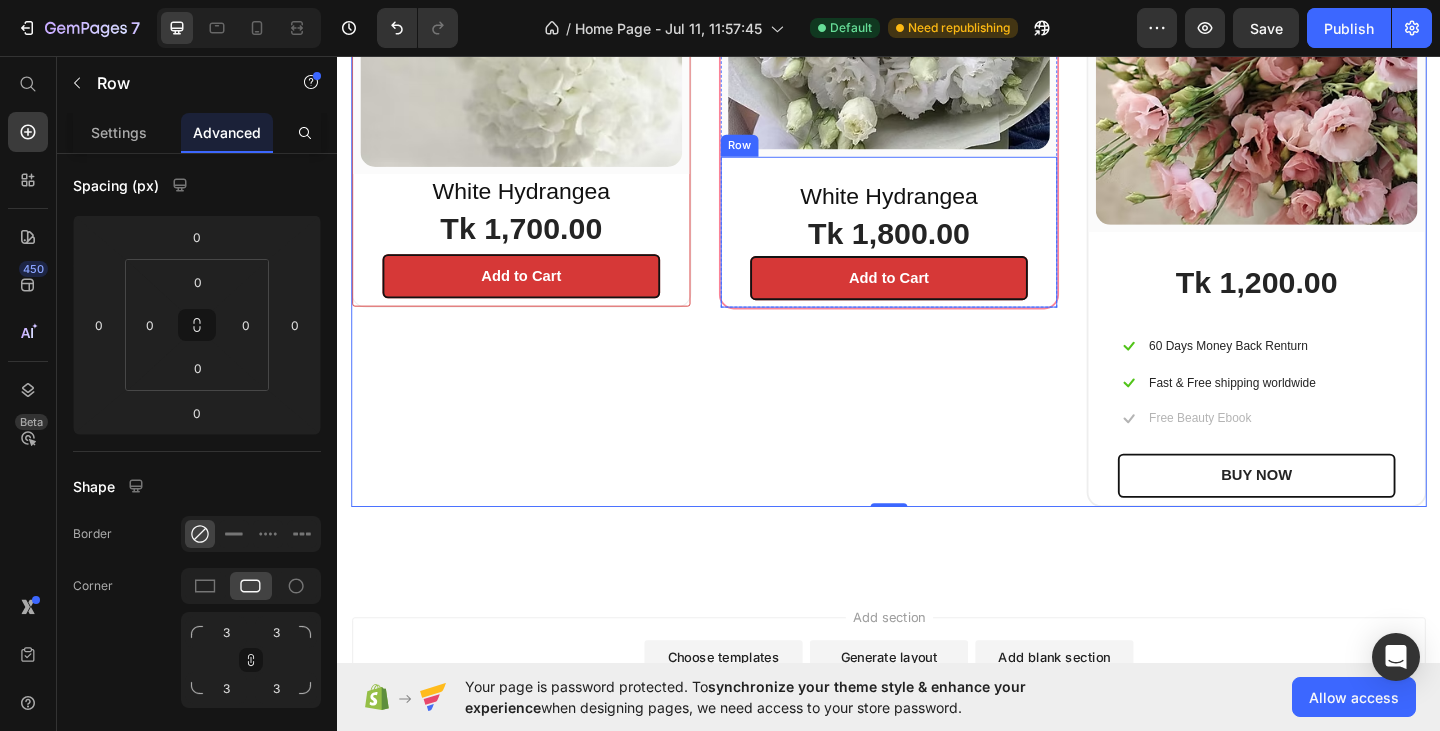 click on "White Hydrangea Heading Tk 1,800.00 (P) Price Add to Cart (P) Cart Button Row" at bounding box center [937, 247] 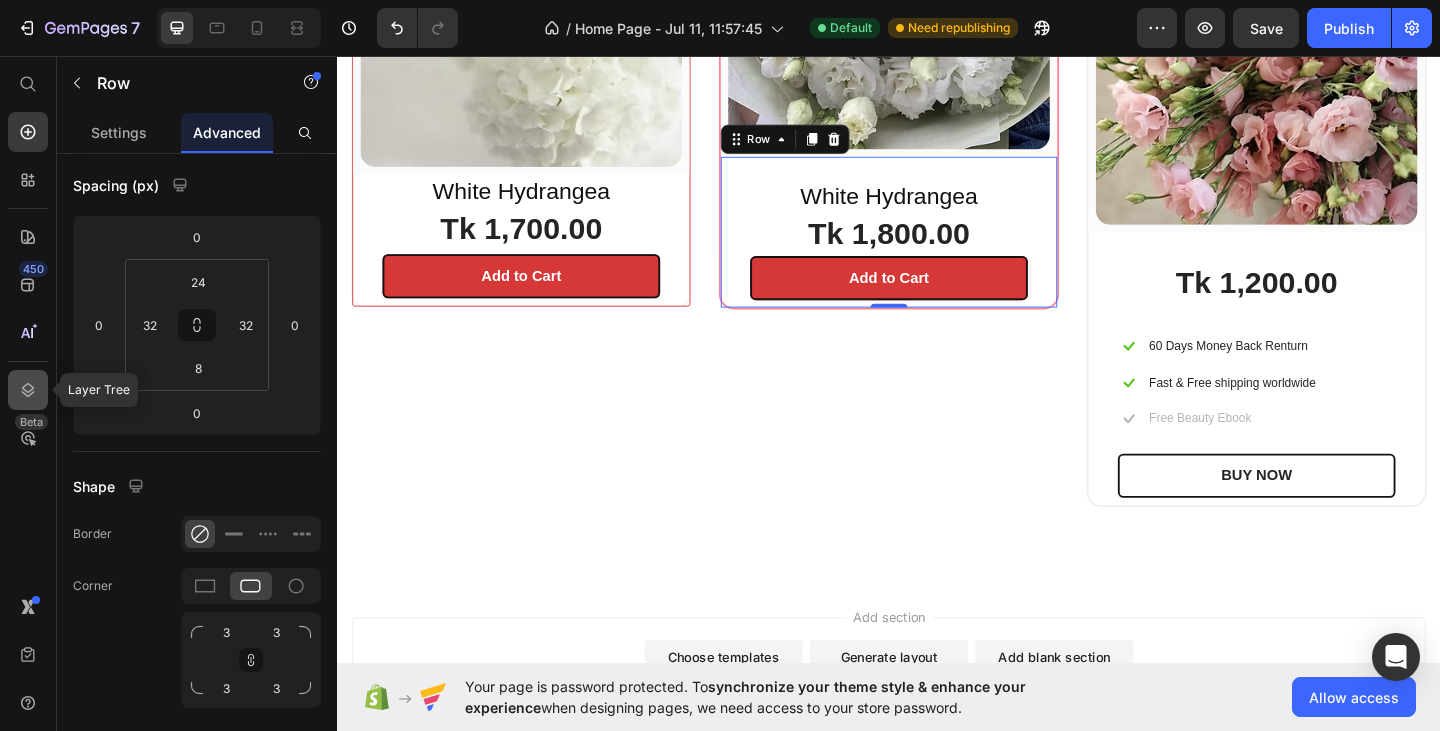 click 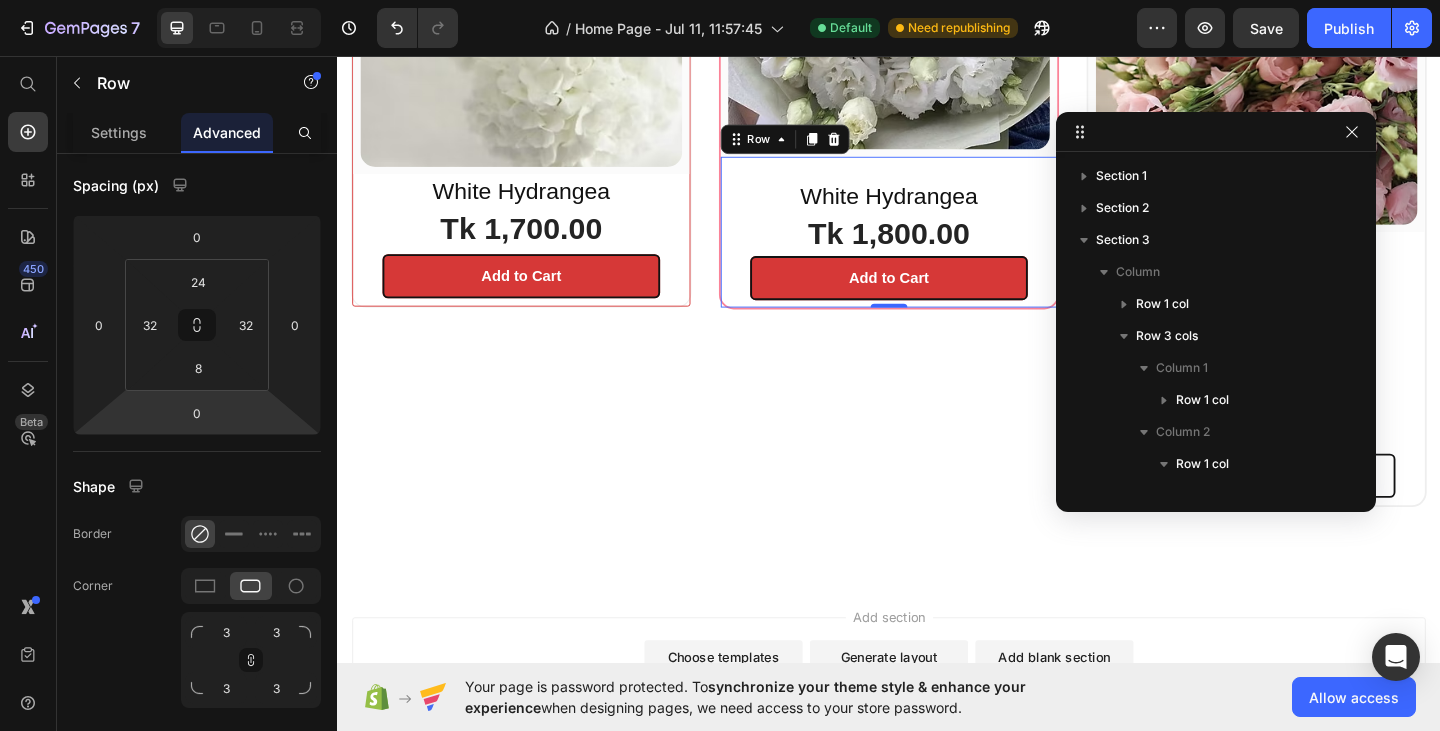 scroll, scrollTop: 214, scrollLeft: 0, axis: vertical 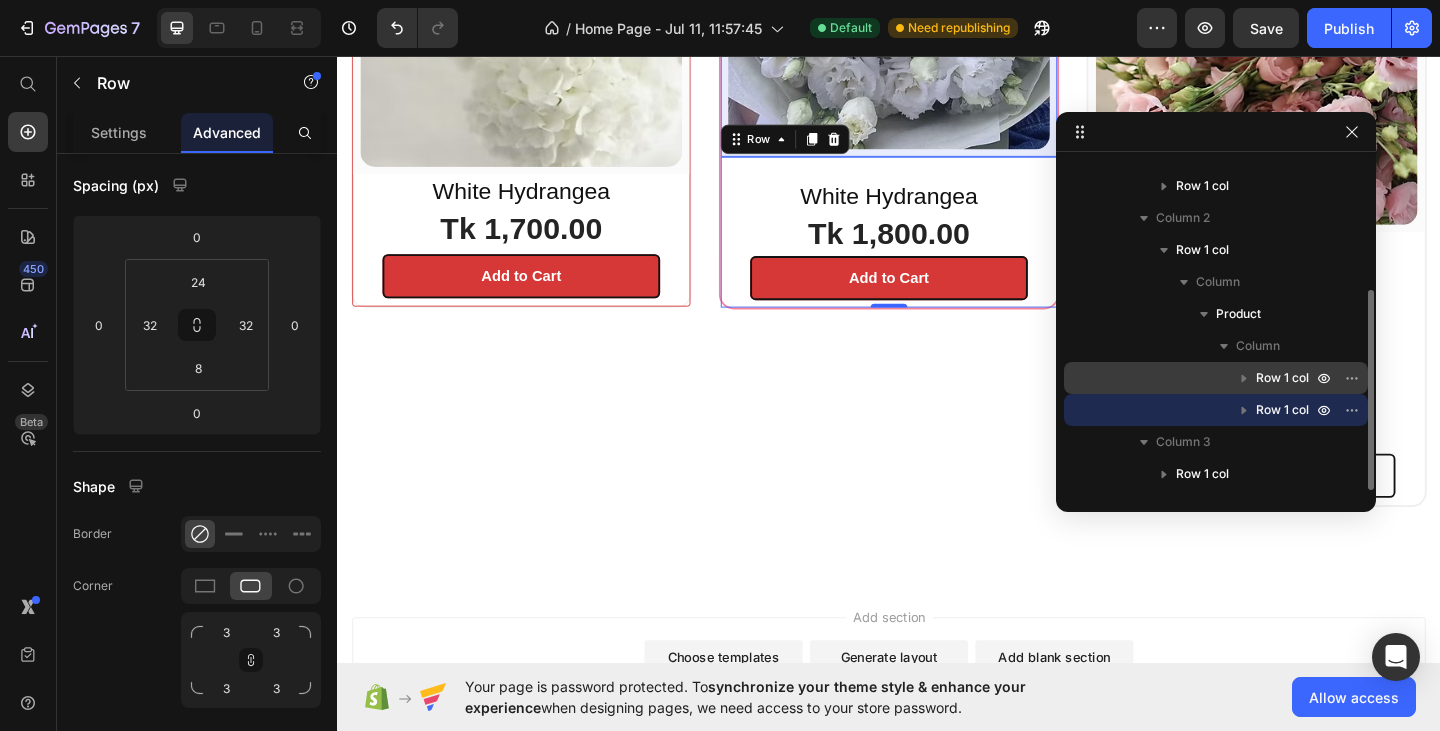 click on "Row 1 col" at bounding box center [1282, 378] 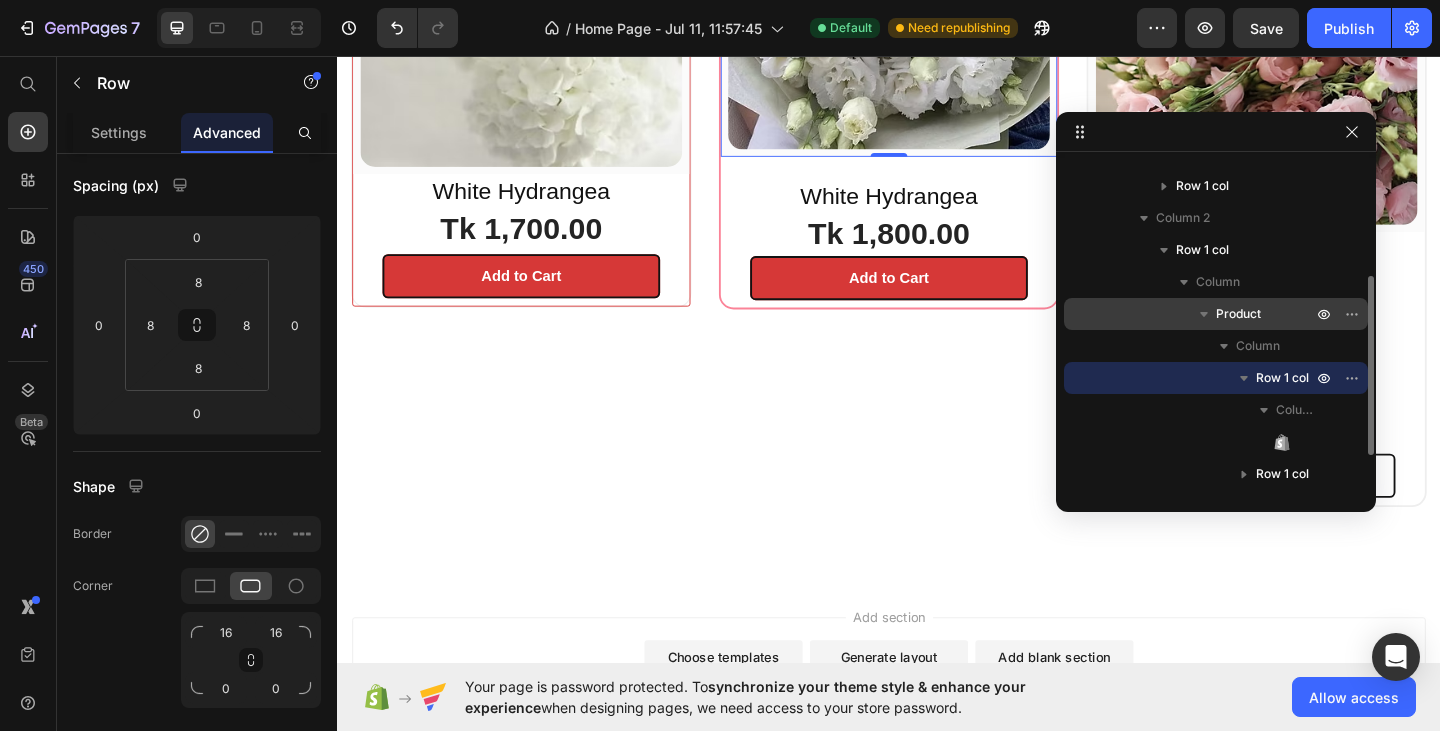 scroll, scrollTop: 1181, scrollLeft: 0, axis: vertical 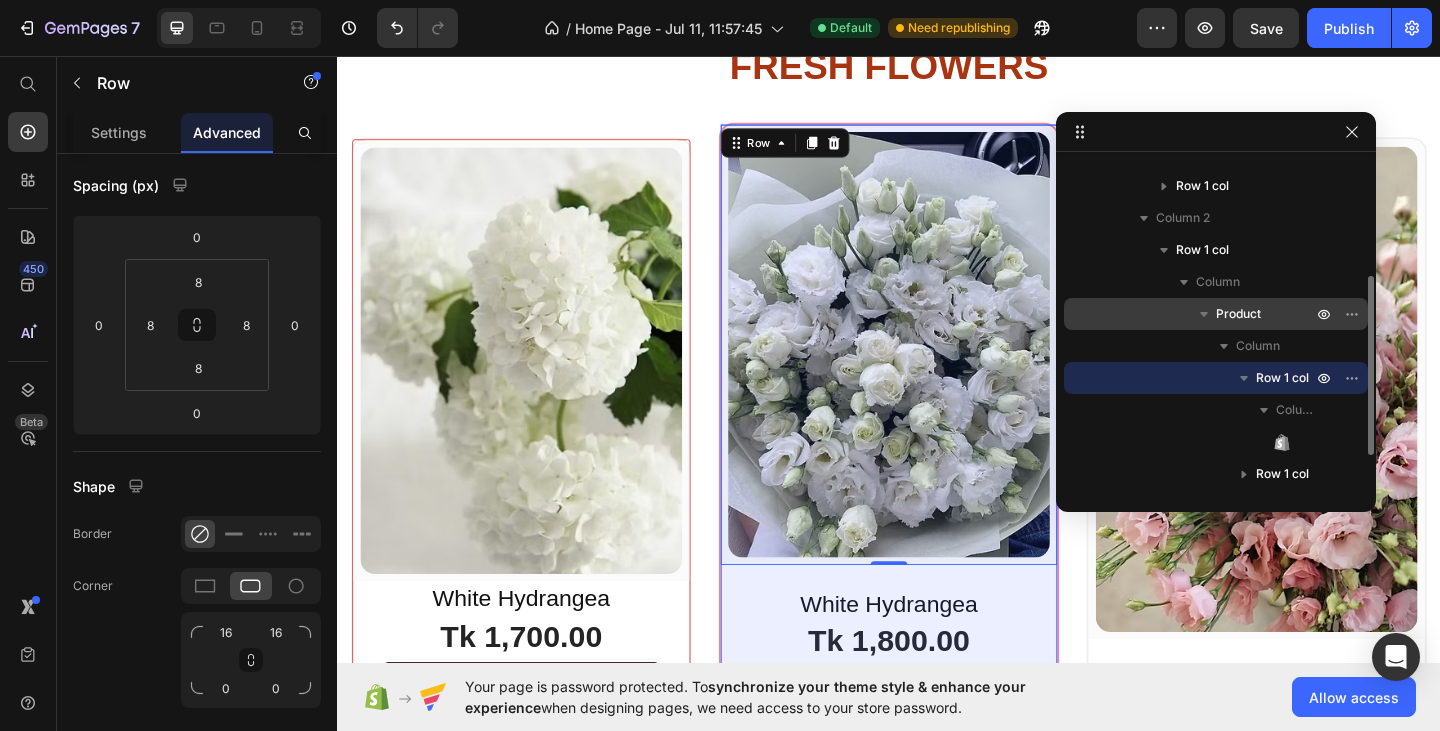 click on "Product" at bounding box center (1238, 314) 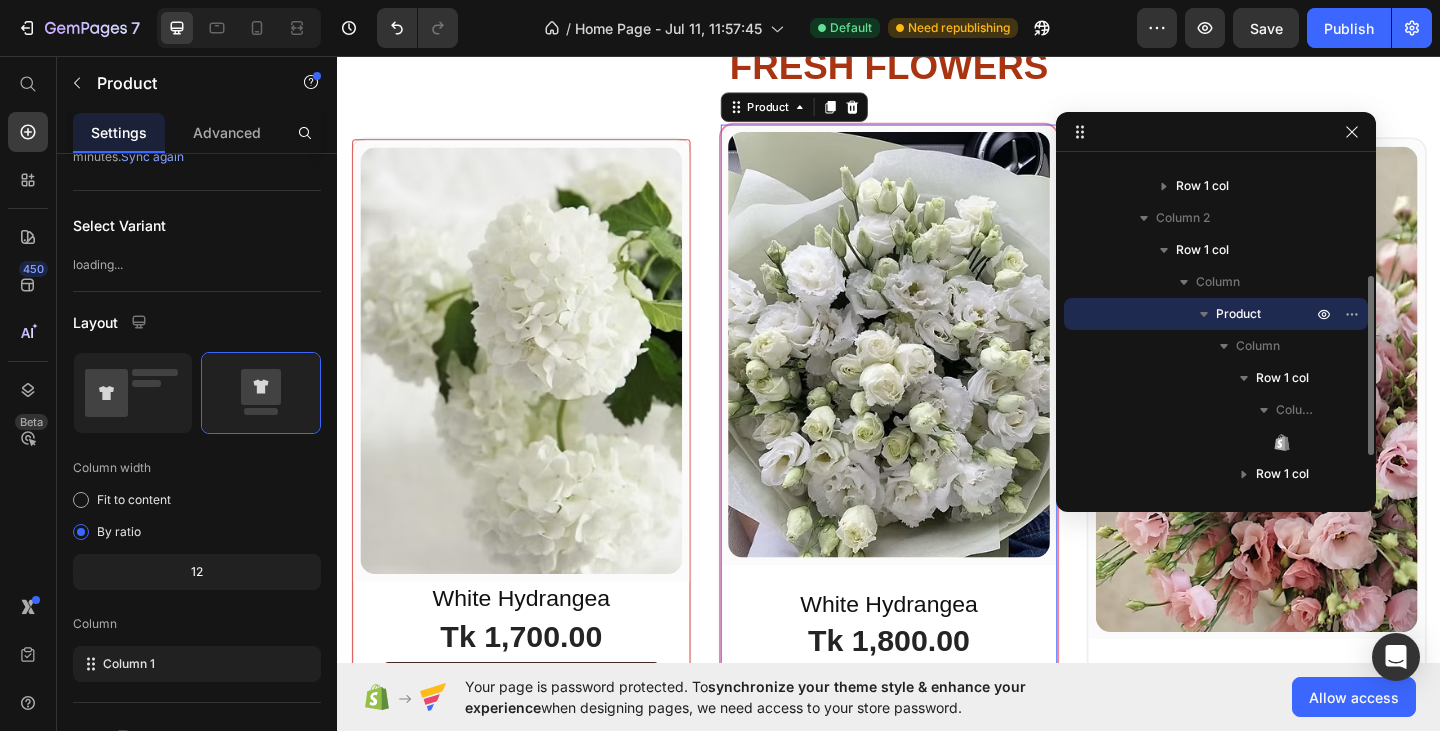 scroll, scrollTop: 0, scrollLeft: 0, axis: both 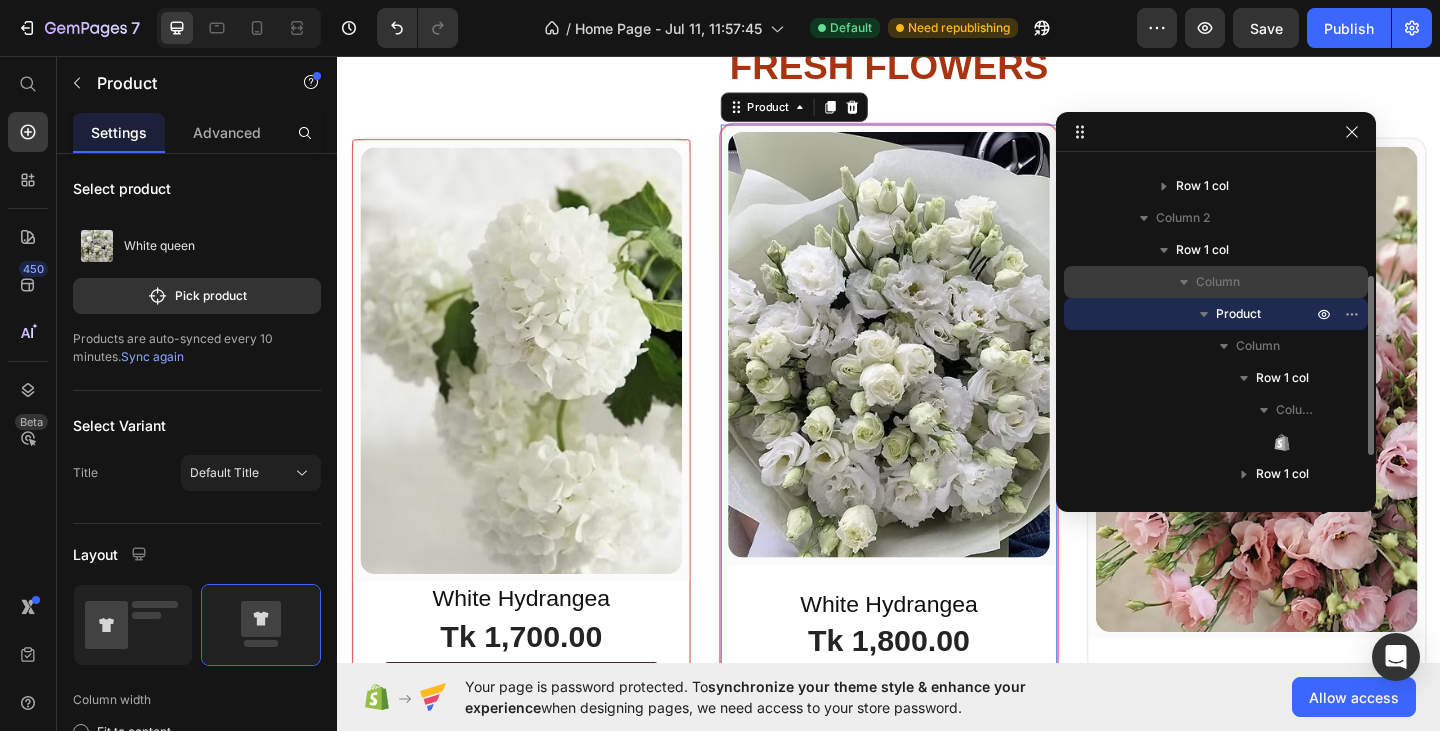 click on "Column" at bounding box center [1256, 282] 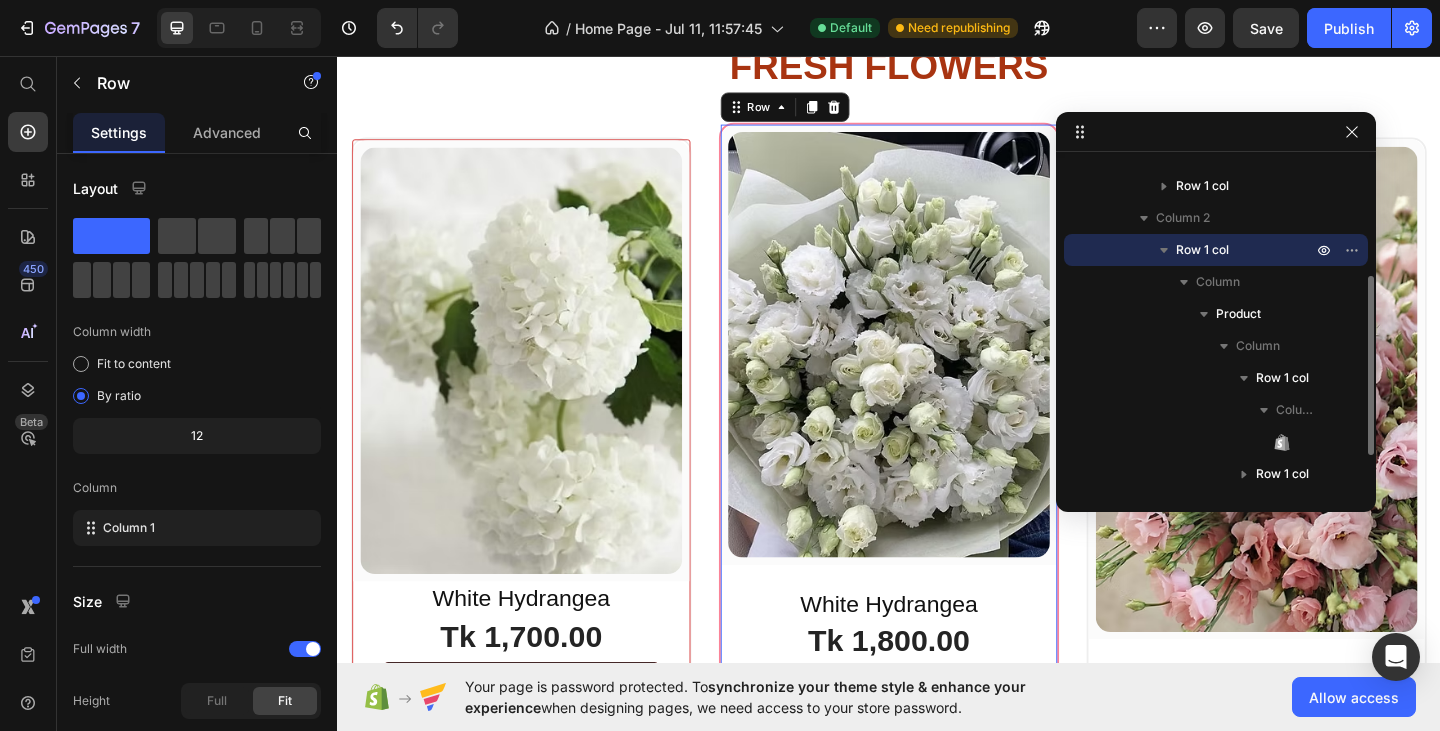 click on "Row 1 col" at bounding box center [1246, 250] 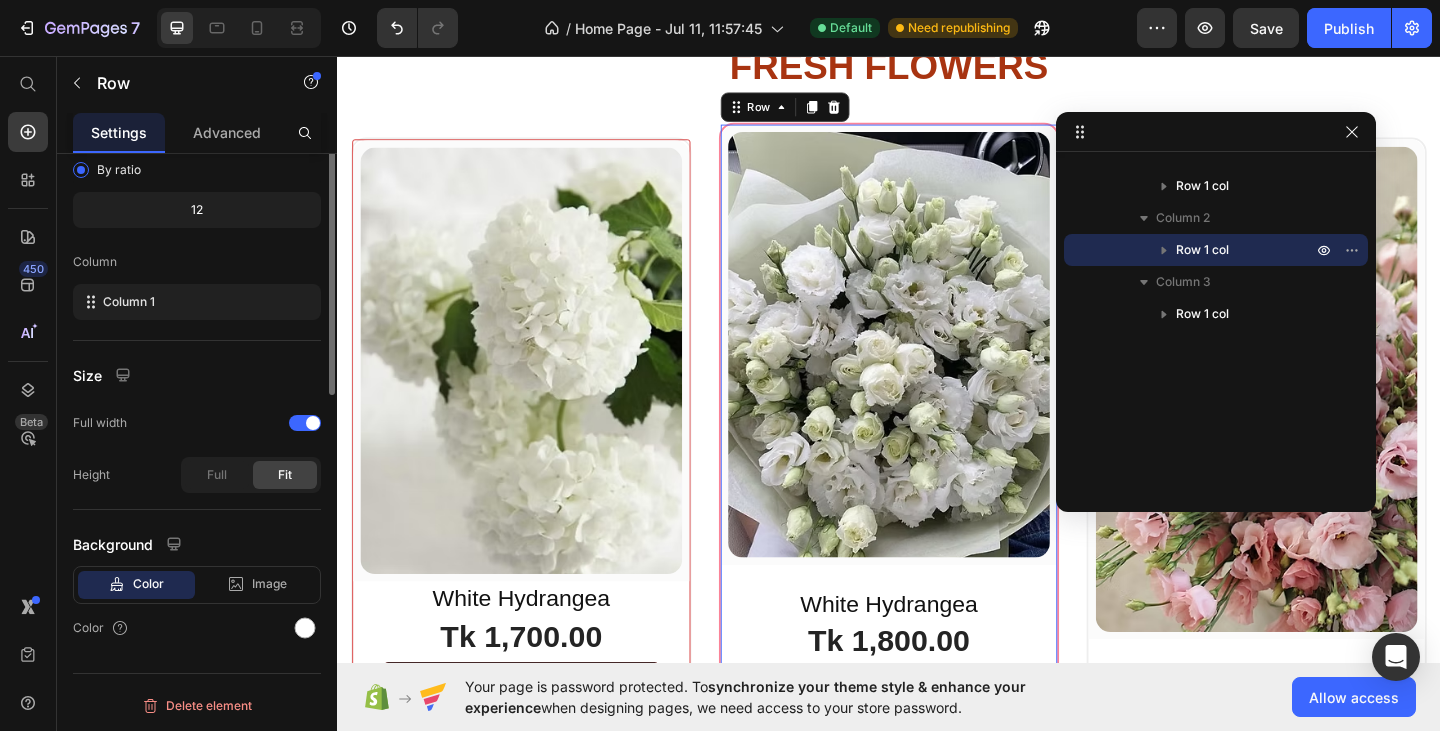 scroll, scrollTop: 0, scrollLeft: 0, axis: both 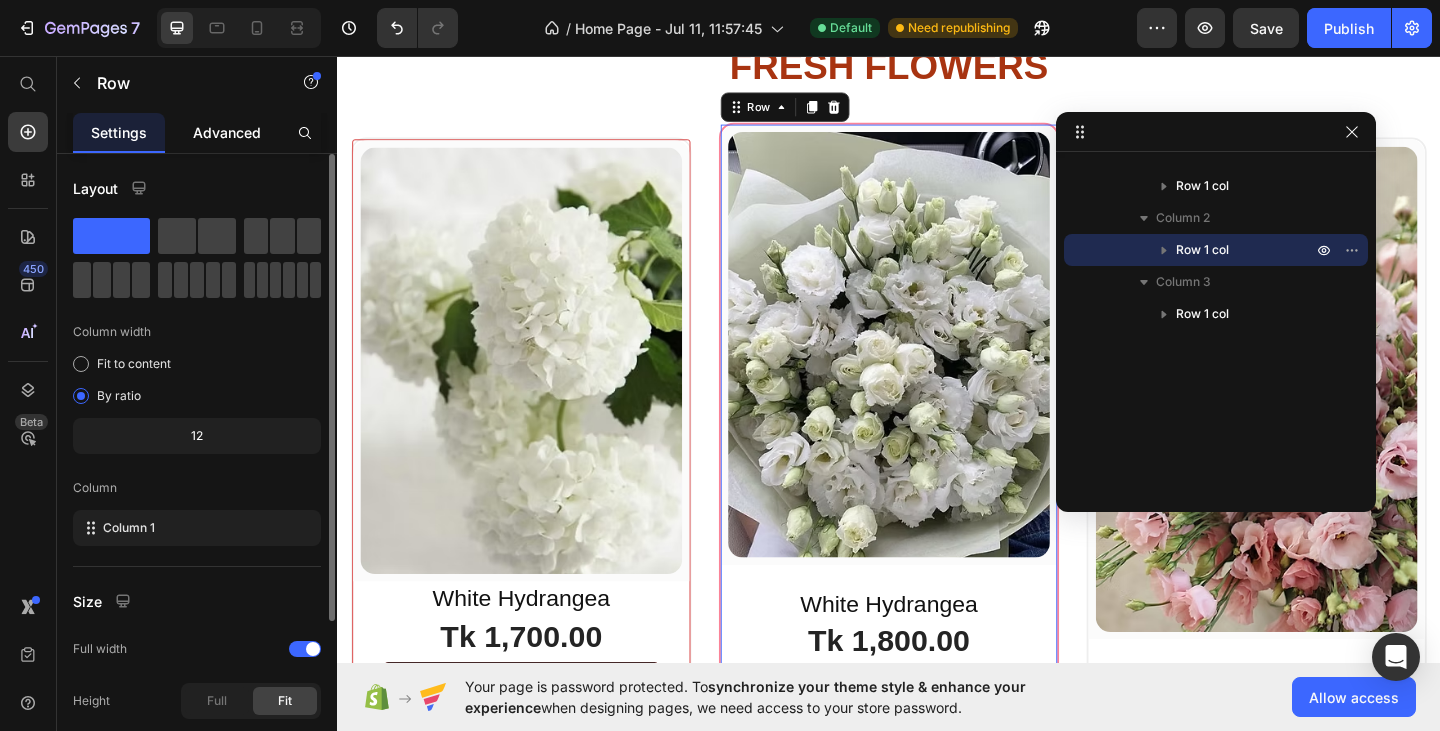 click on "Advanced" 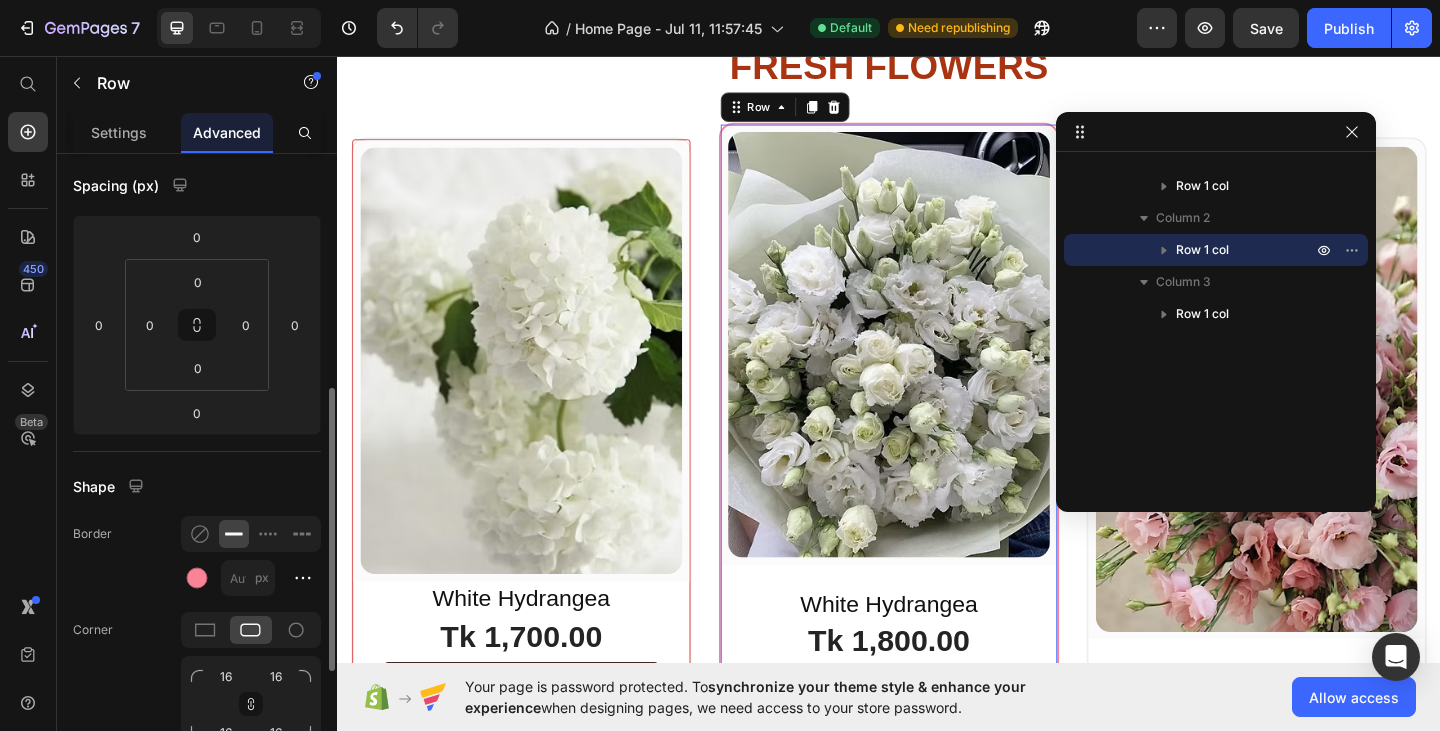 scroll, scrollTop: 300, scrollLeft: 0, axis: vertical 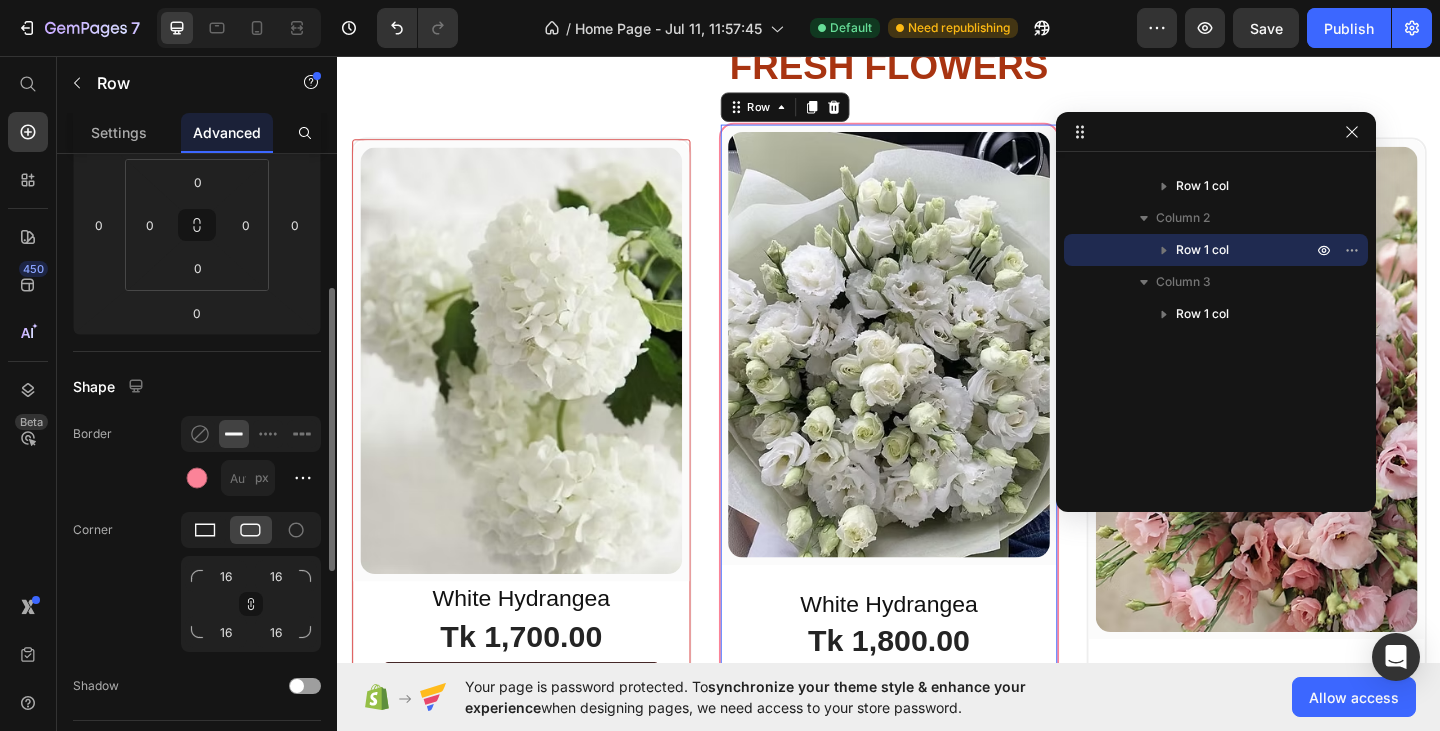click 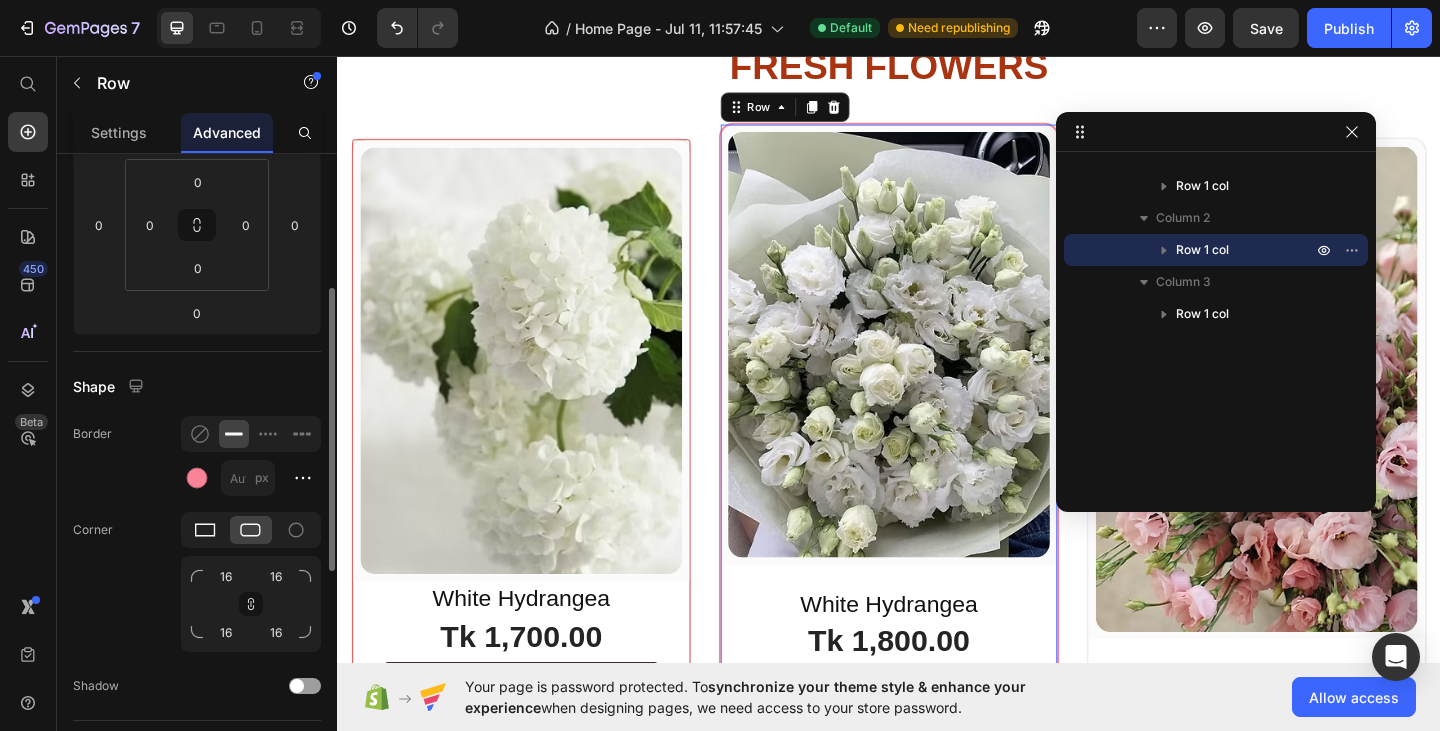 scroll, scrollTop: 54, scrollLeft: 0, axis: vertical 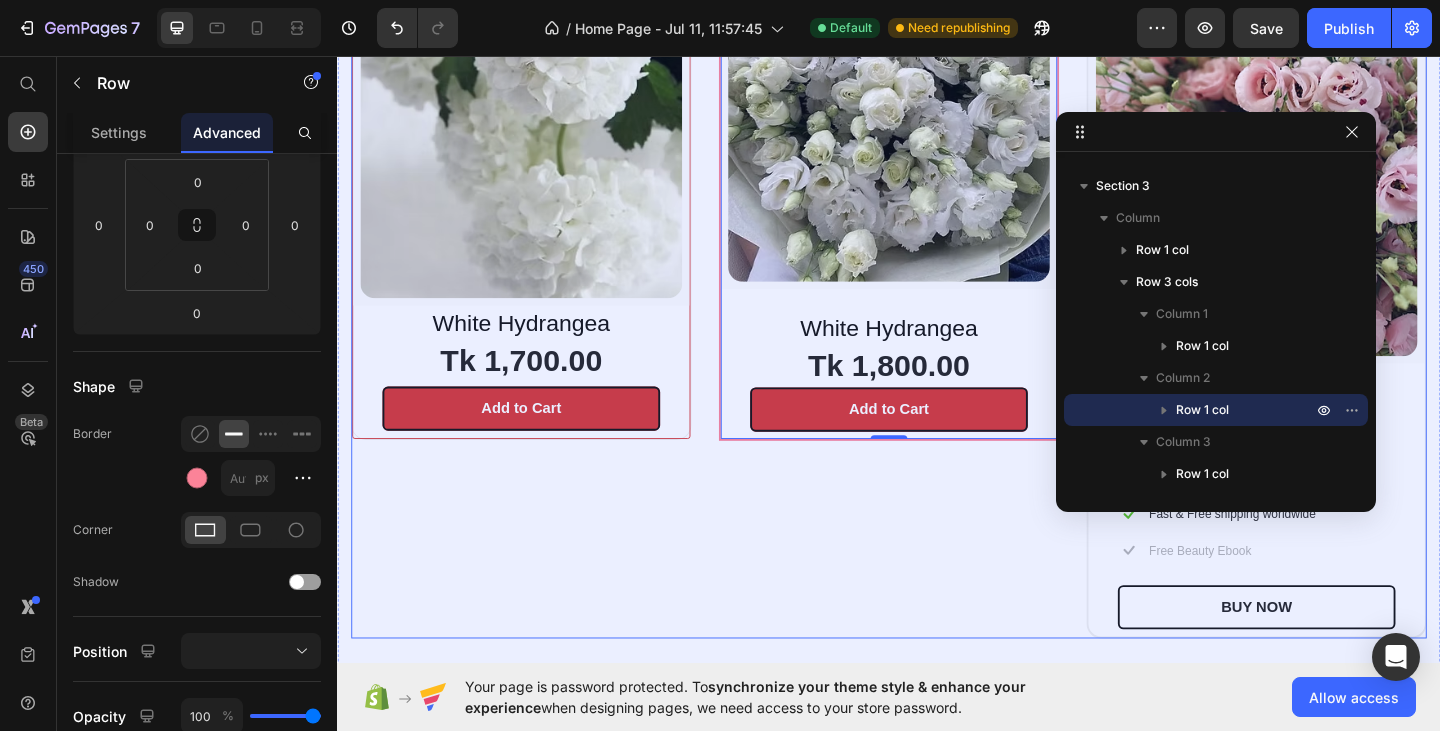 click on "(P) Images & Gallery Row White Hydrangea Heading Tk 1,800.00 (P) Price Add to Cart (P) Cart Button Row Product Row 0" at bounding box center (937, 259) 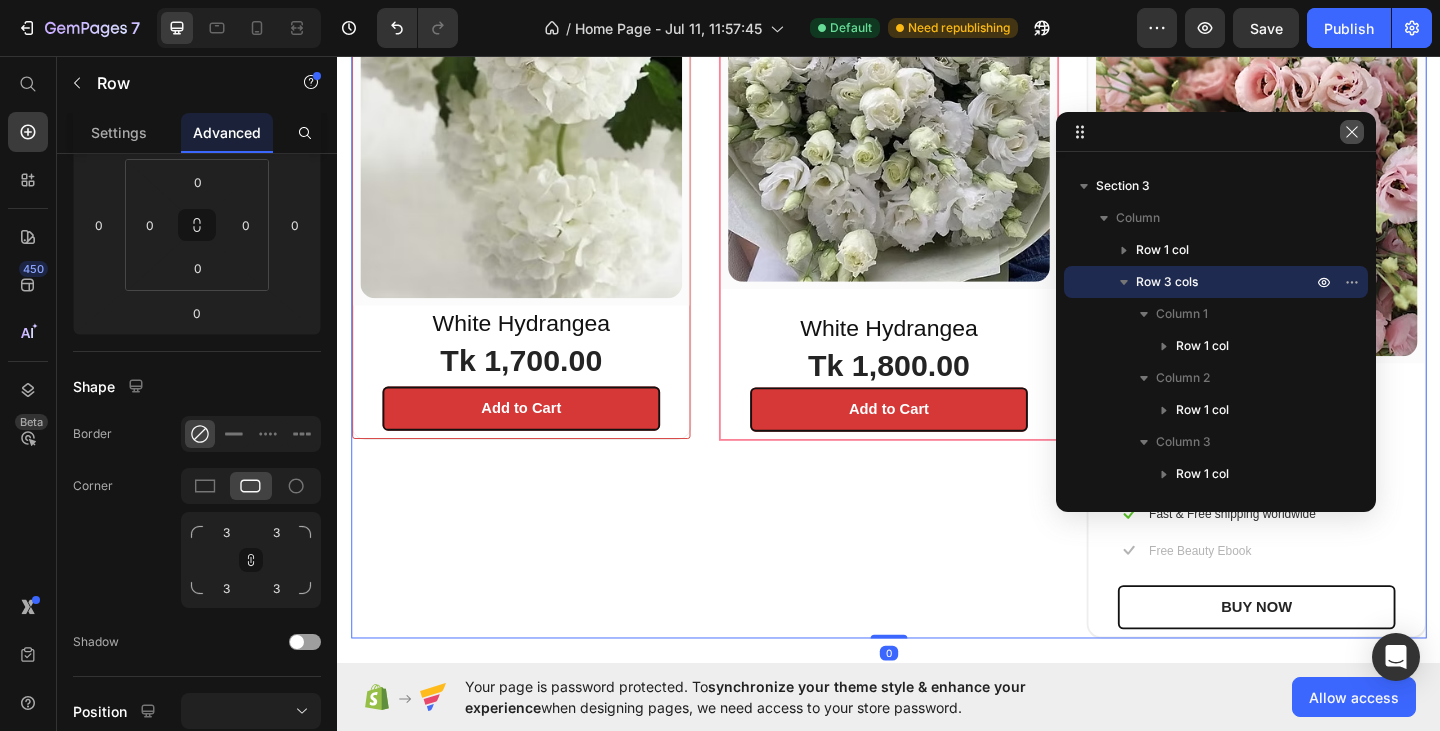 drag, startPoint x: 1357, startPoint y: 129, endPoint x: 921, endPoint y: 285, distance: 463.06802 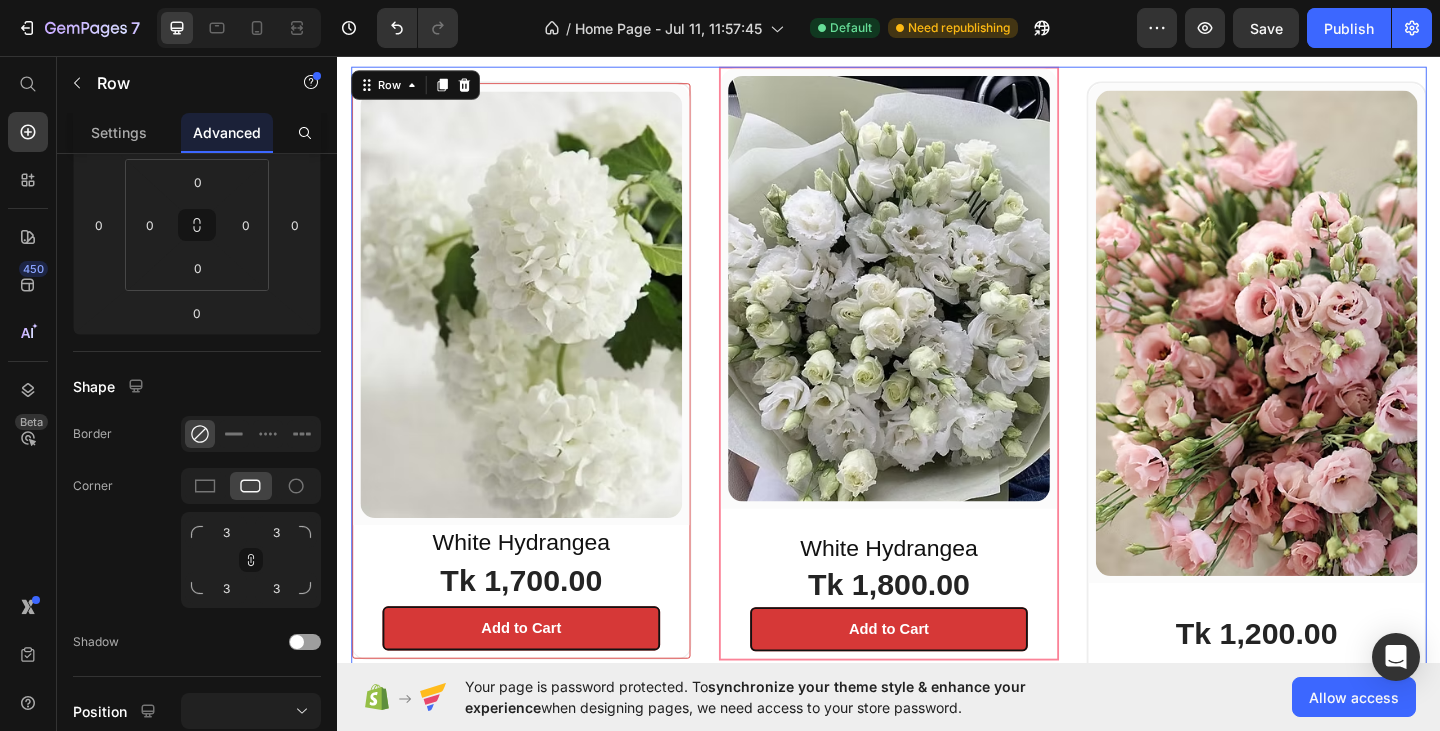 scroll, scrollTop: 1181, scrollLeft: 0, axis: vertical 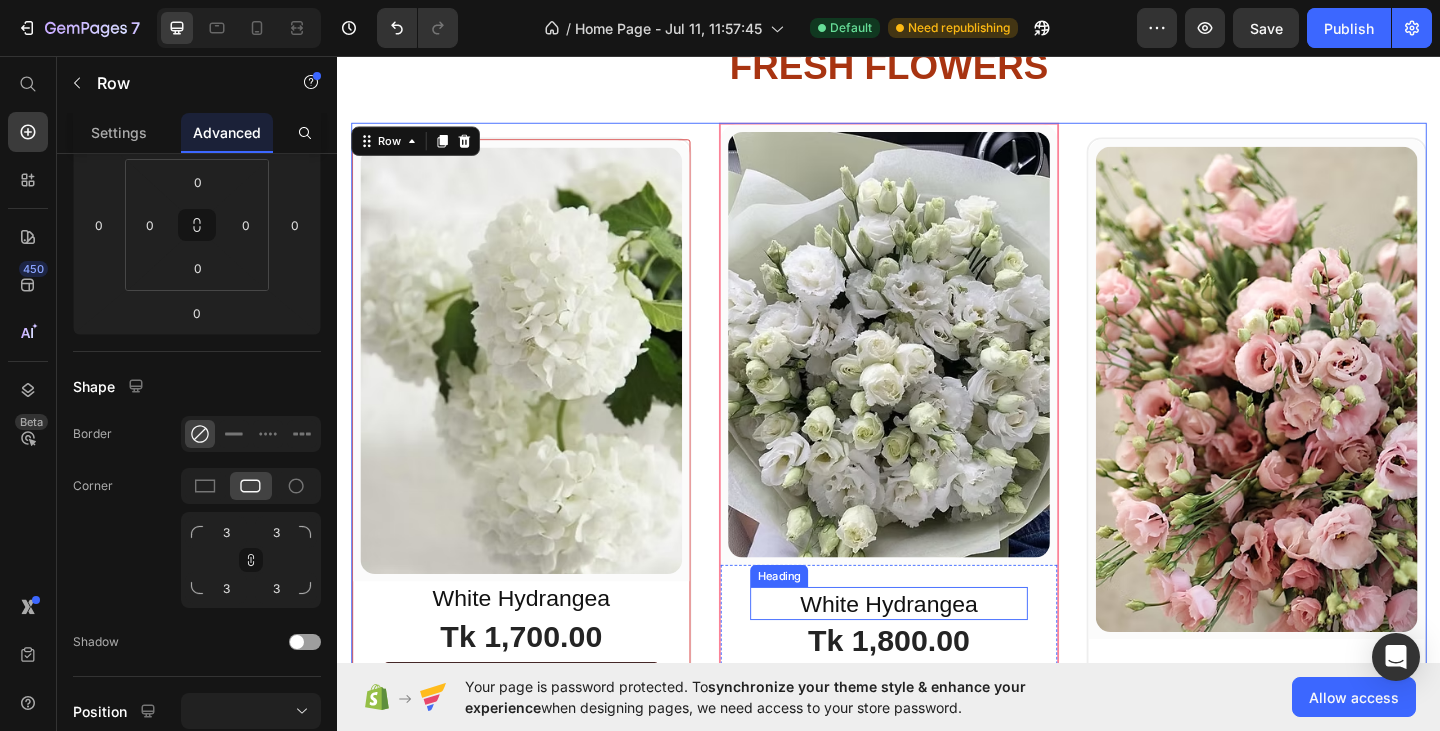 click on "White Hydrangea" at bounding box center [937, 652] 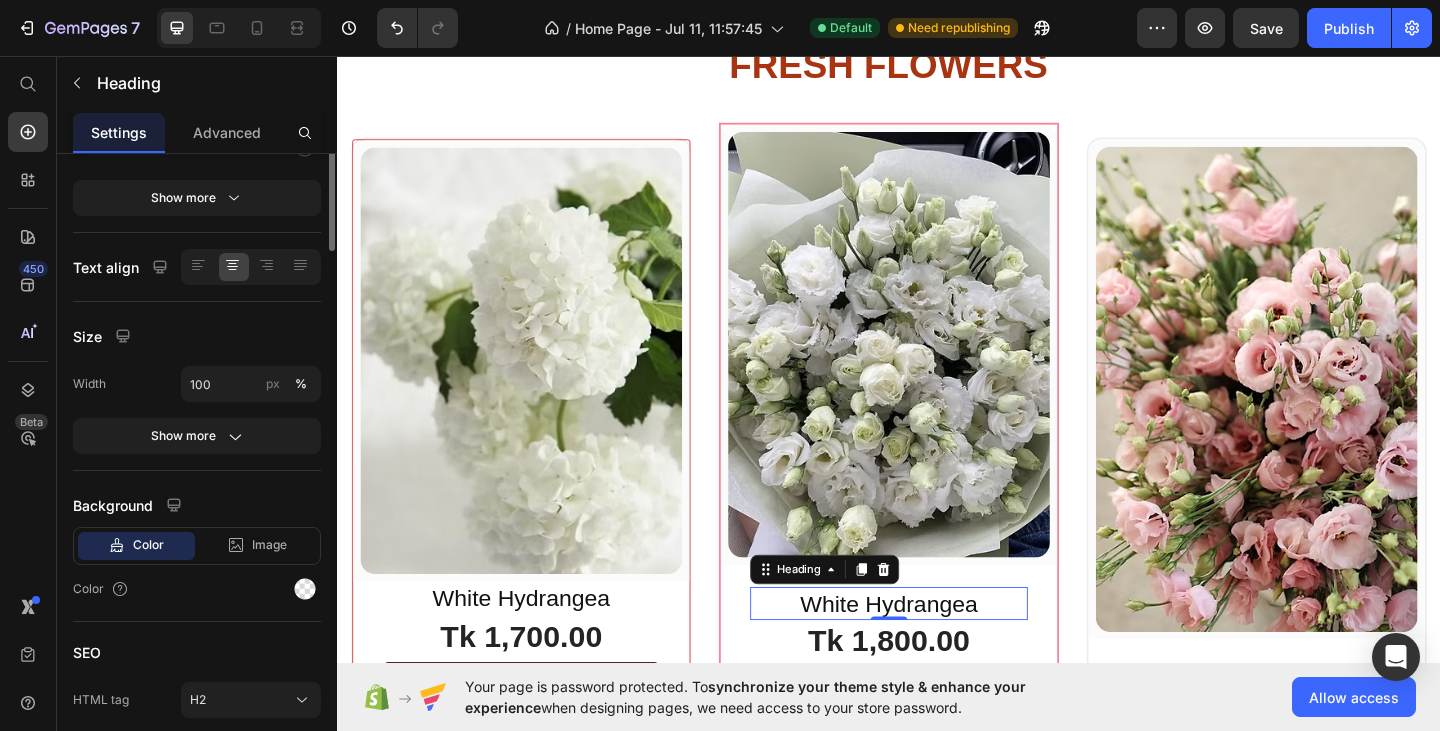 scroll, scrollTop: 0, scrollLeft: 0, axis: both 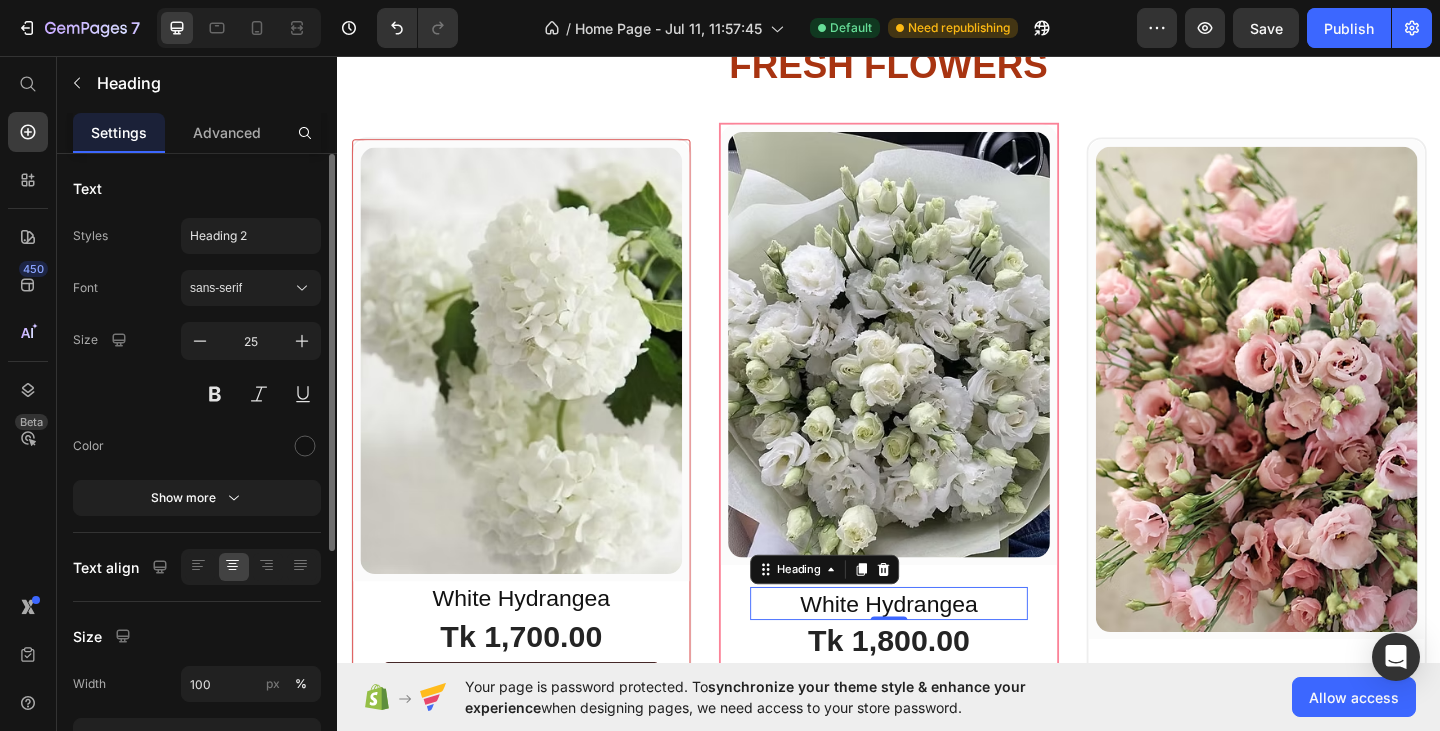 click on "White Hydrangea" at bounding box center (937, 652) 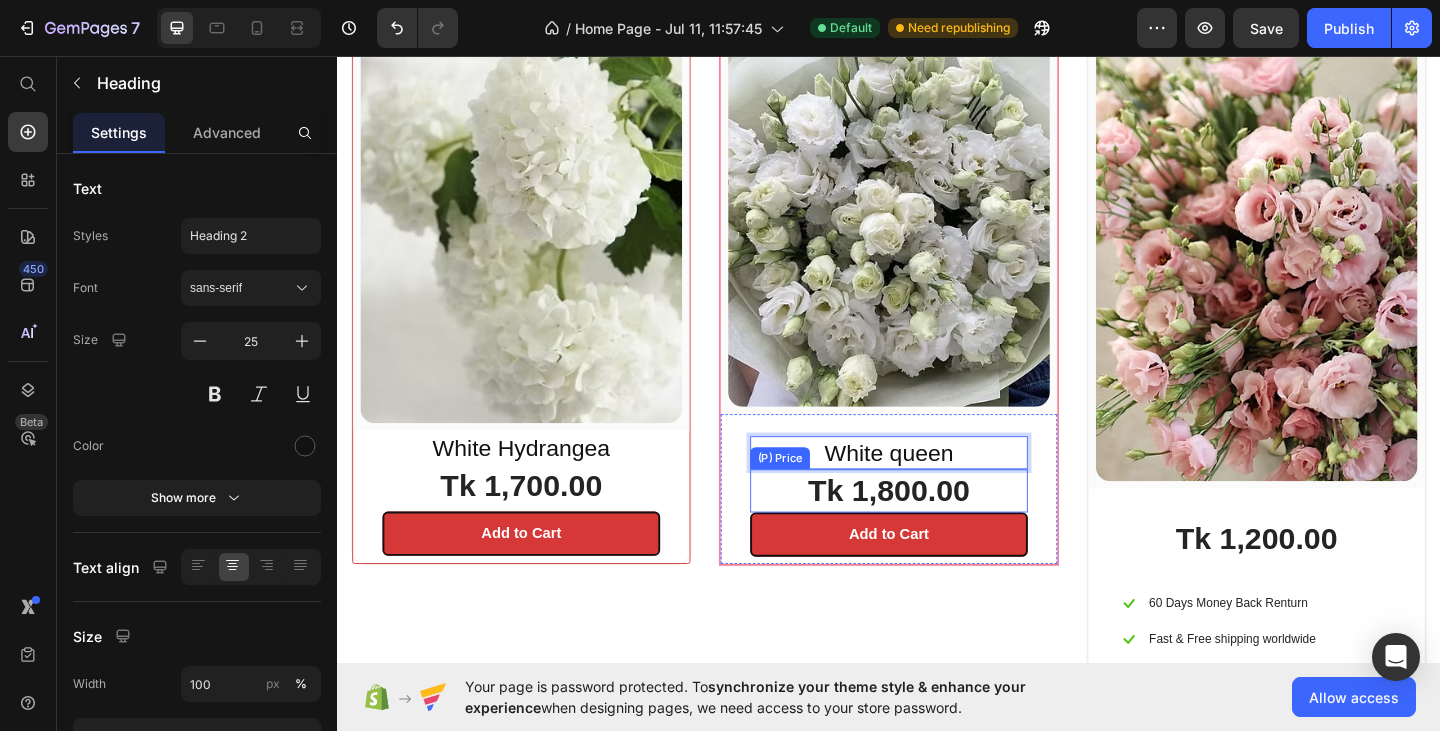 scroll, scrollTop: 1381, scrollLeft: 0, axis: vertical 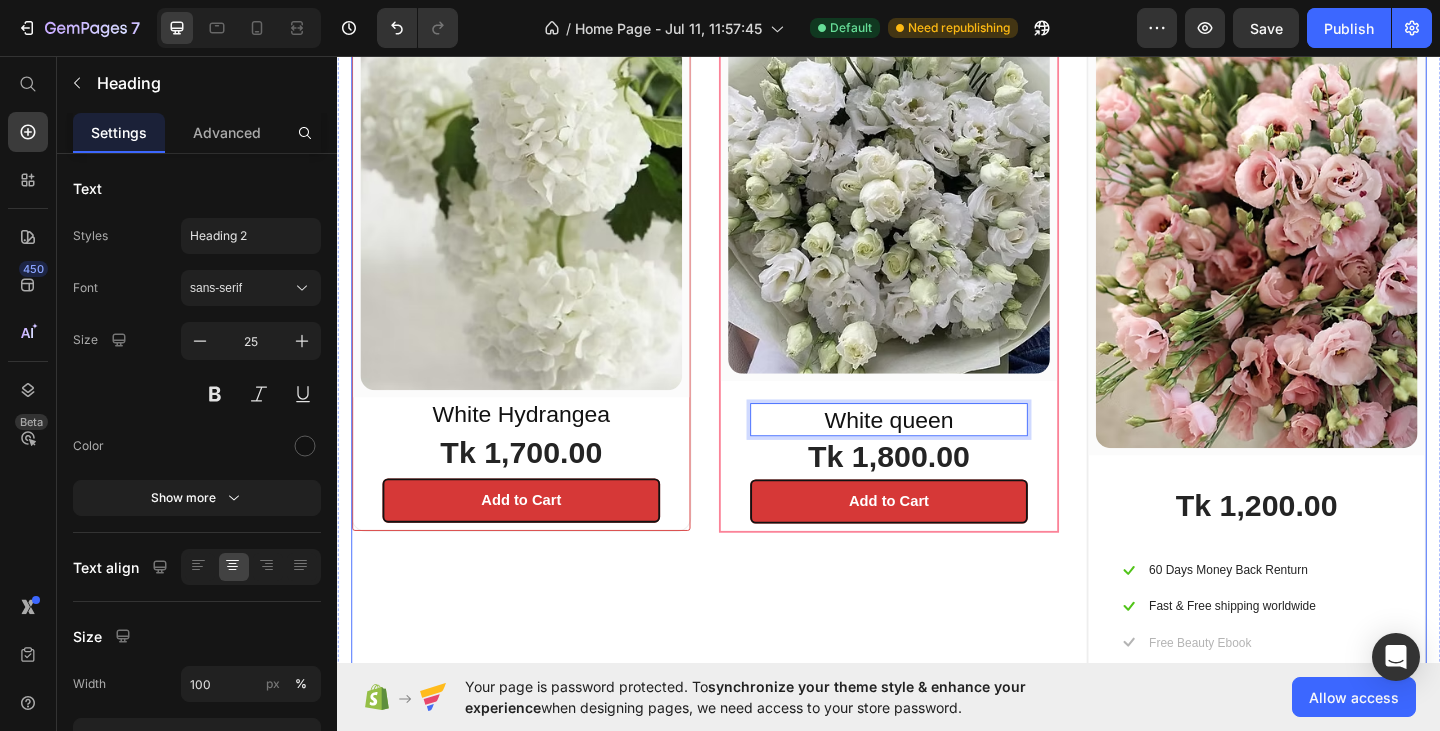 click on "(P) Images & Gallery Row White queen Heading 0 Tk 1,800.00 (P) Price Add to Cart (P) Cart Button Row Product Row" at bounding box center [937, 359] 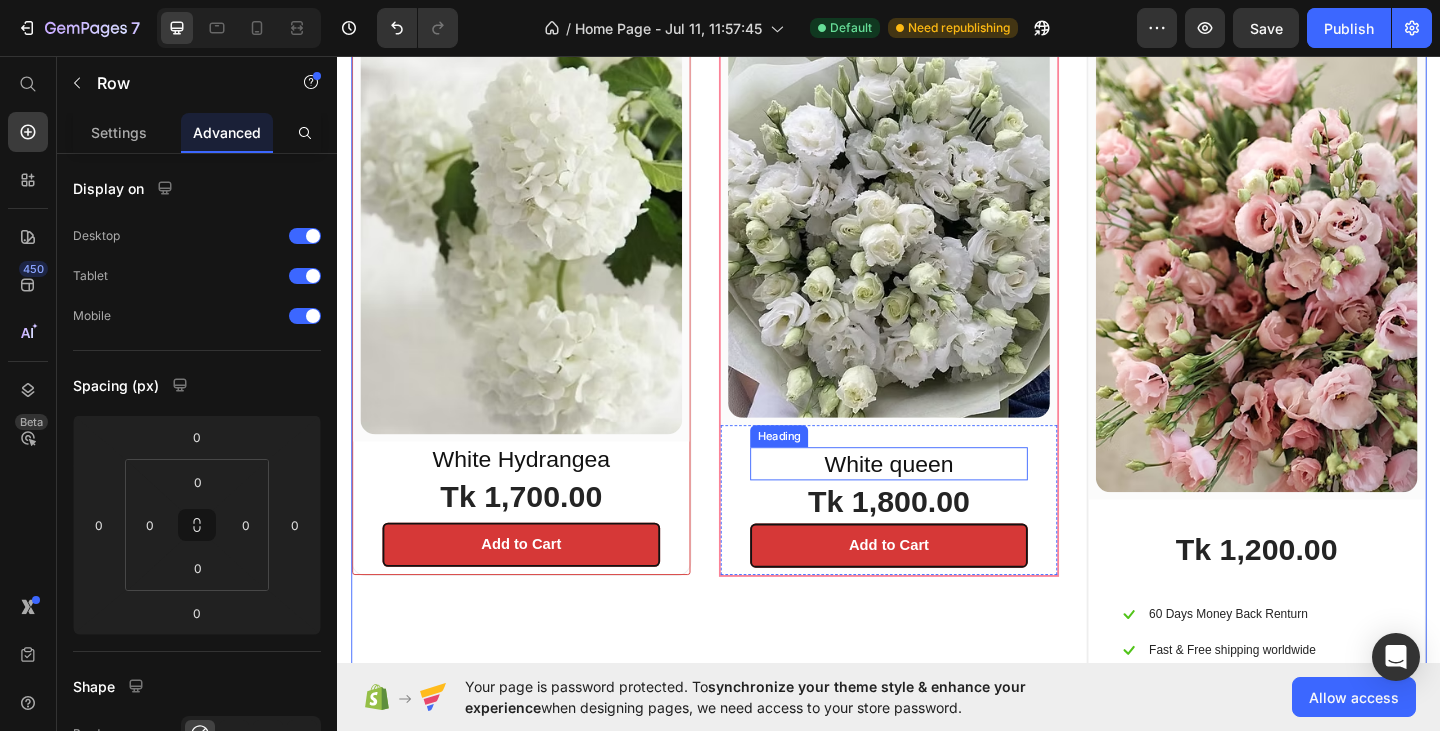 scroll, scrollTop: 1381, scrollLeft: 0, axis: vertical 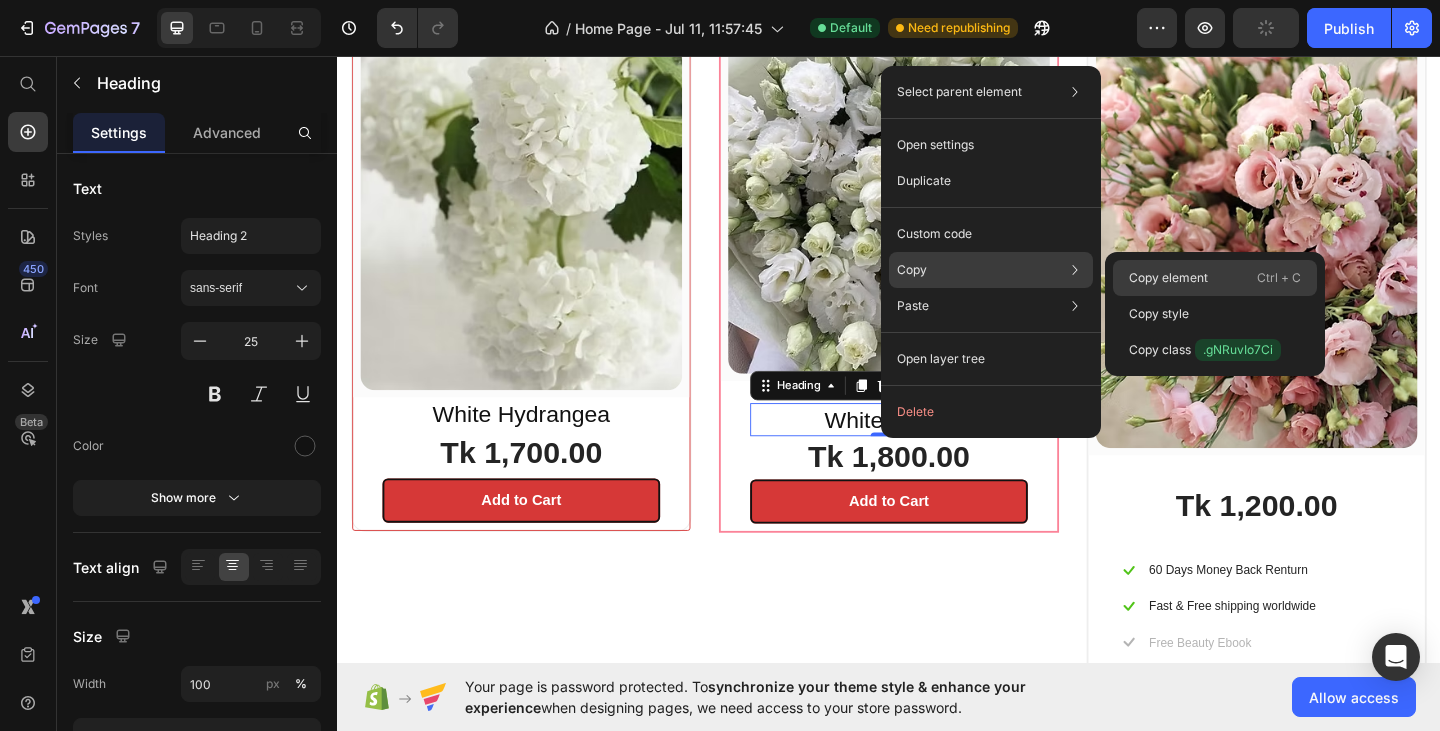 click on "Copy element" at bounding box center (1168, 278) 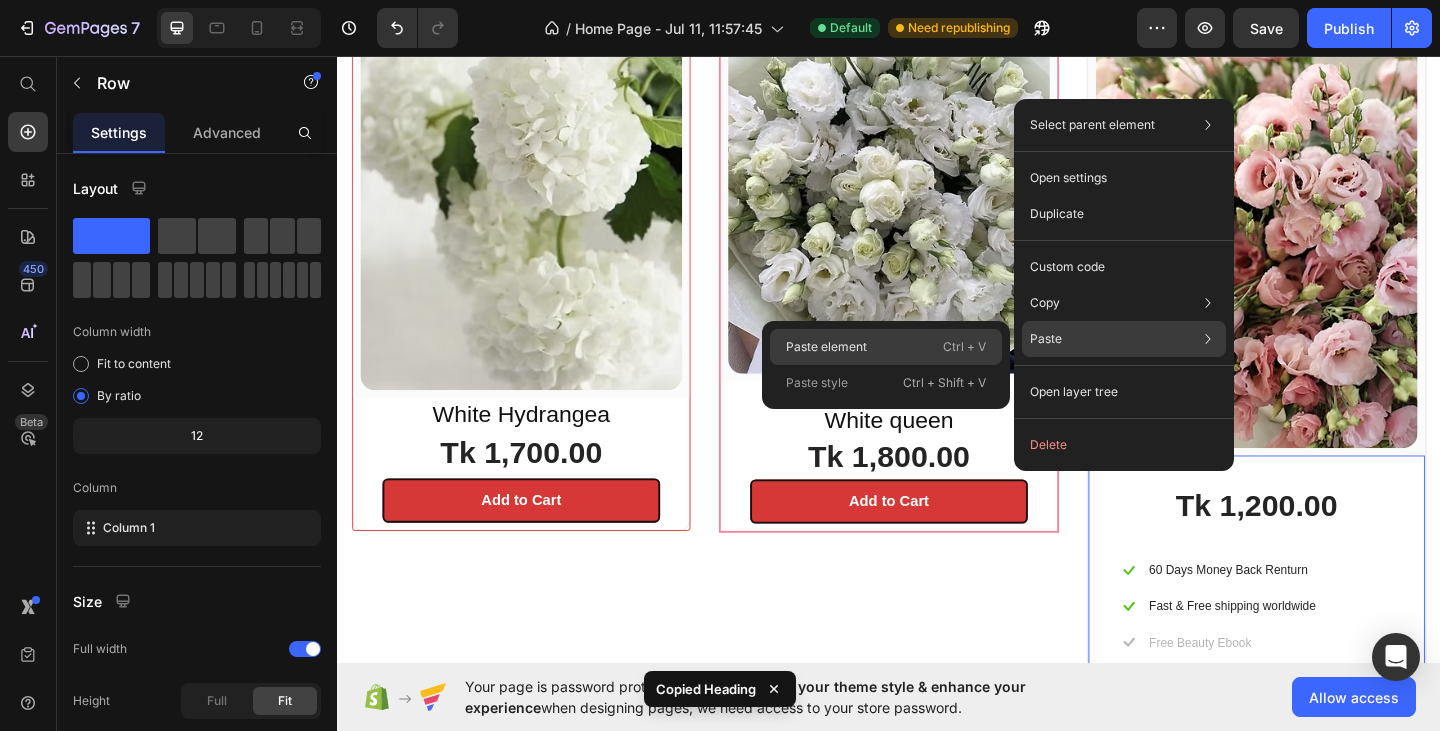 drag, startPoint x: 946, startPoint y: 344, endPoint x: 712, endPoint y: 333, distance: 234.2584 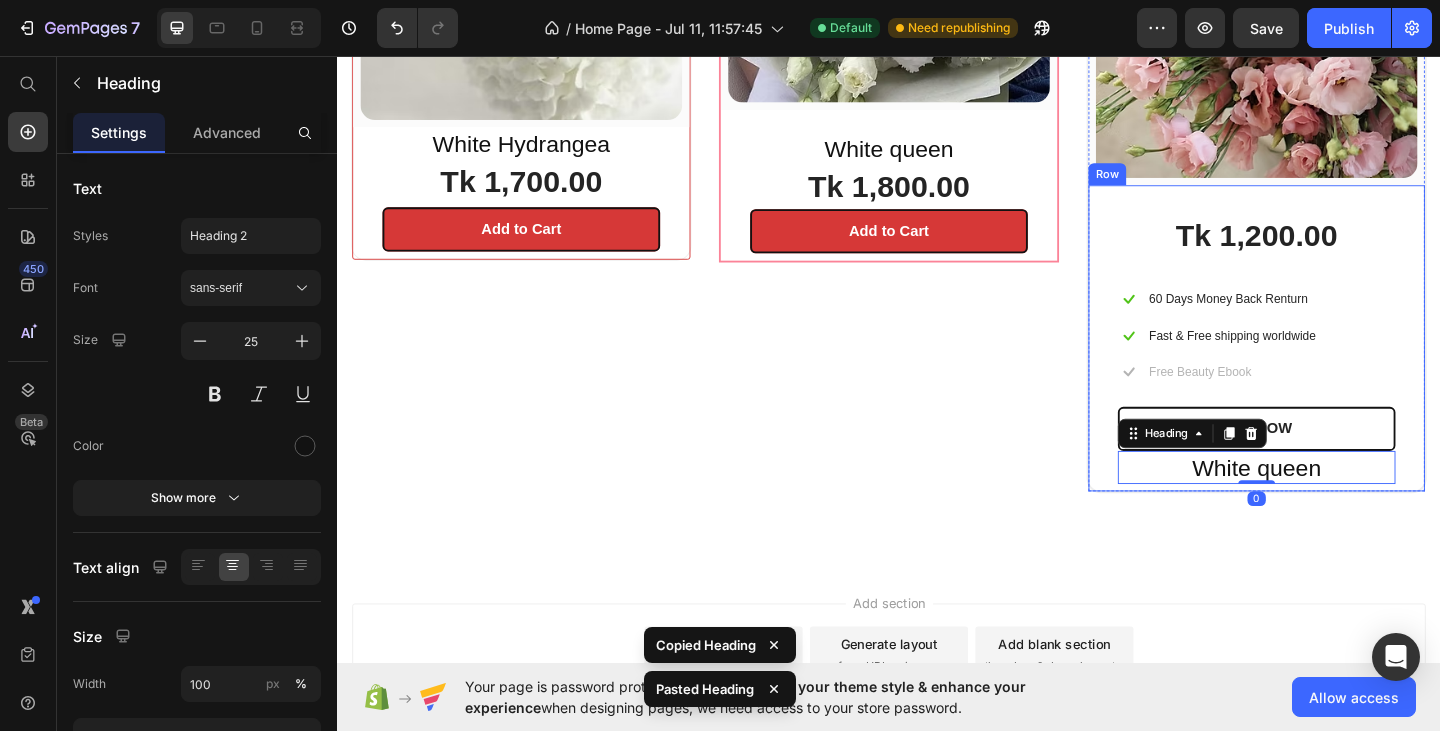 scroll, scrollTop: 1642, scrollLeft: 0, axis: vertical 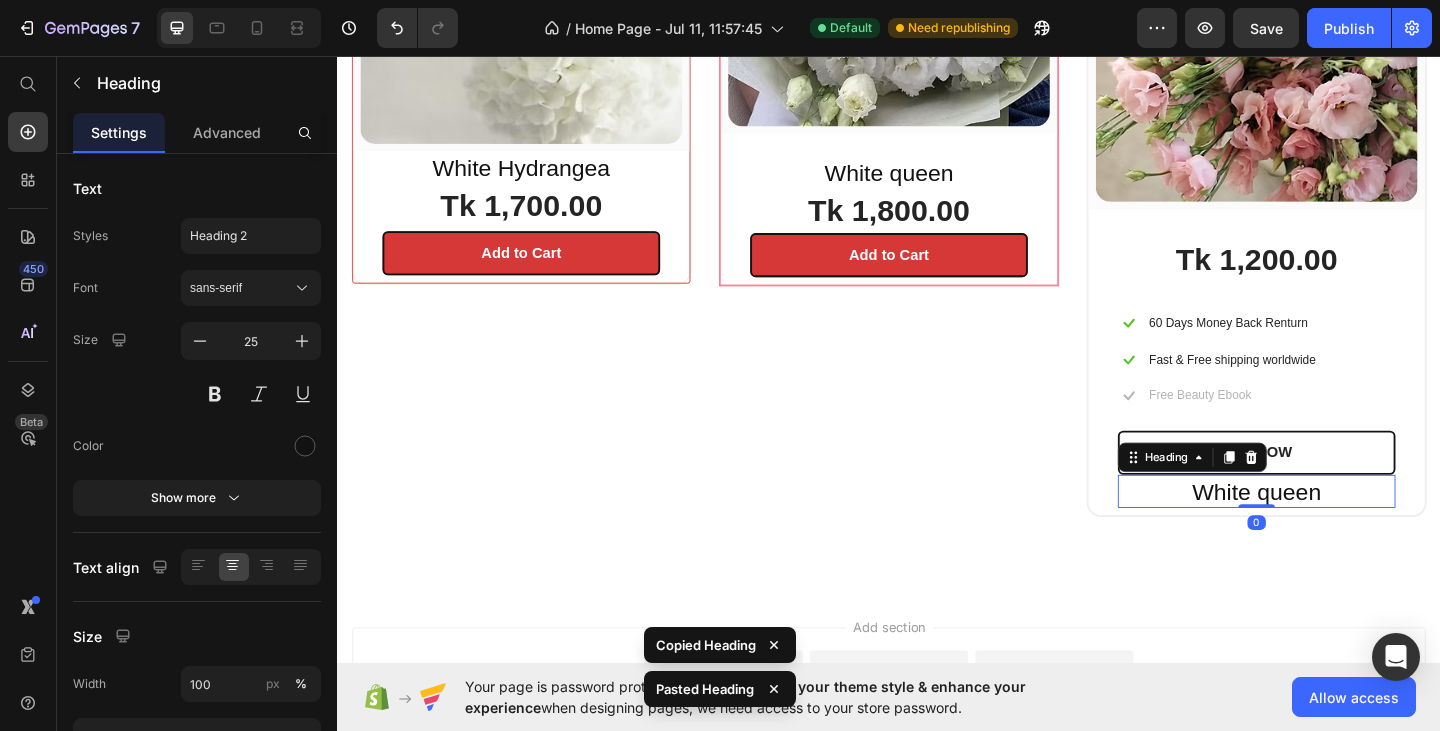 click on "⁠⁠⁠⁠⁠⁠ FRESH FLOWERS Heading Row (P) Images & Gallery Row White Hydrangea Heading Tk 1,700.00 (P) Price Add to Cart (P) Cart Button Row Product Row (P) Images & Gallery Row White queen Heading Tk 1,800.00 (P) Price Add to Cart (P) Cart Button Row Product Row (P) Images & Gallery Row Tk 1,200.00 (P) Price
Icon 60 Days Money Back Renturn Text block Row
Icon Fast & Free shipping worldwide Text block Row
Icon Free Beauty Ebook Text block Row BUY NOW (P) Cart Button White queen Heading 0 Row Product Row Row Section 3" at bounding box center (937, 67) 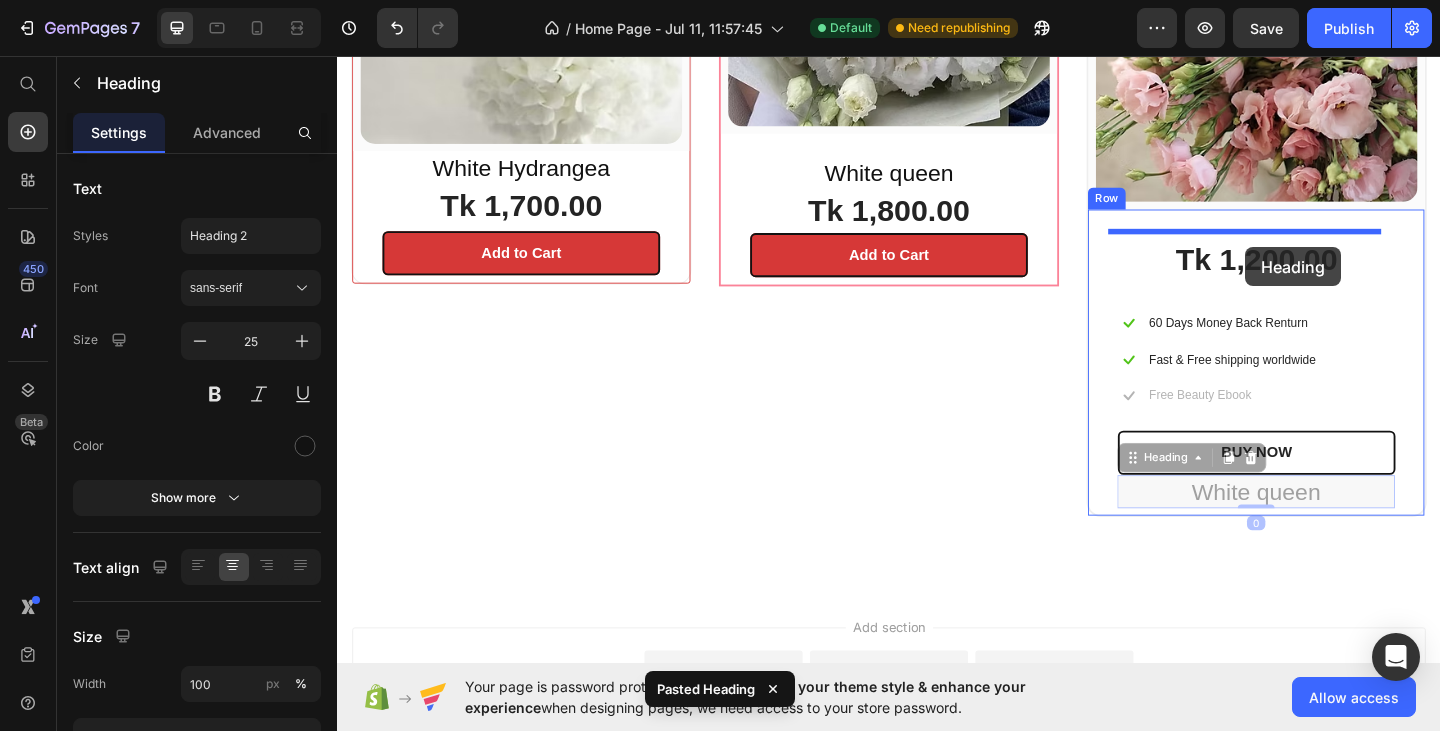 drag, startPoint x: 1380, startPoint y: 521, endPoint x: 1325, endPoint y: 264, distance: 262.81934 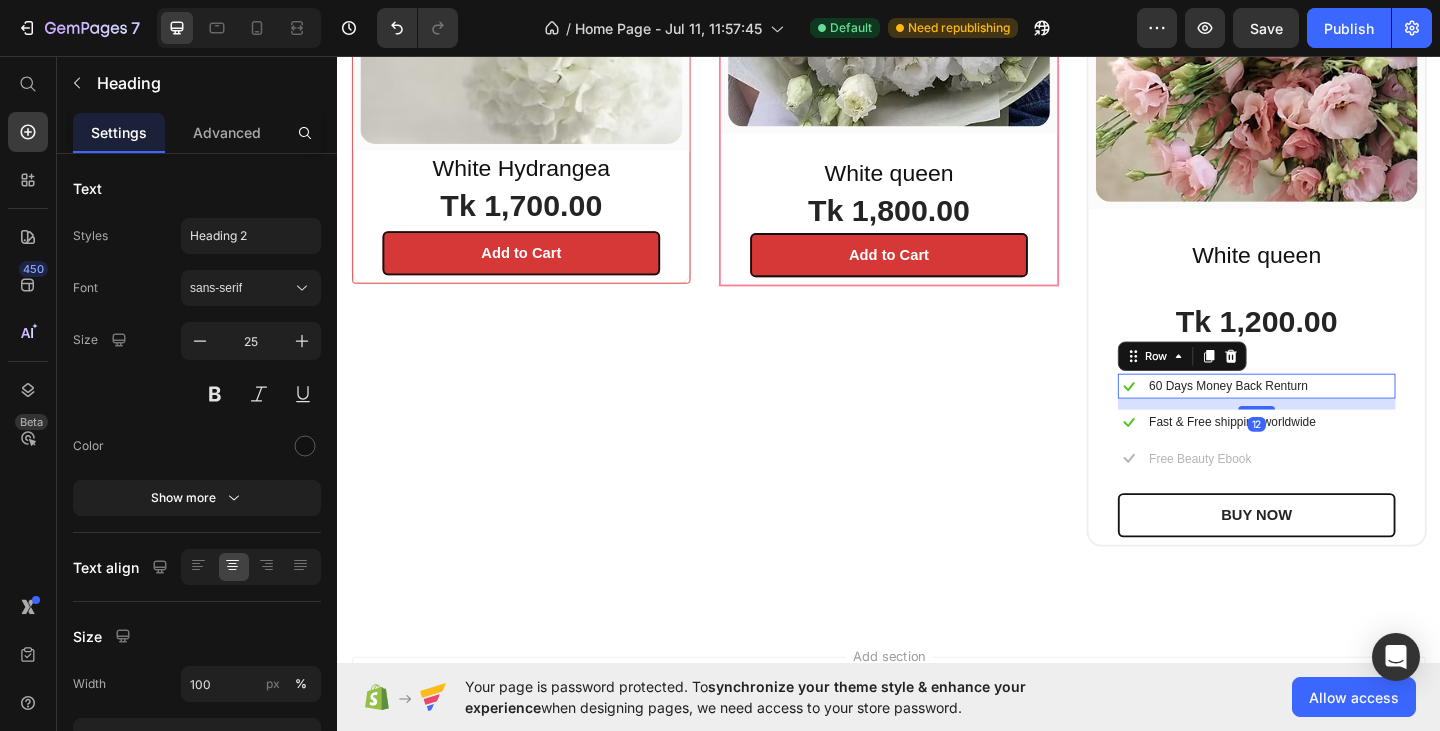 click on "Icon 60 Days Money Back Renturn Text block Row 12" at bounding box center (1337, 415) 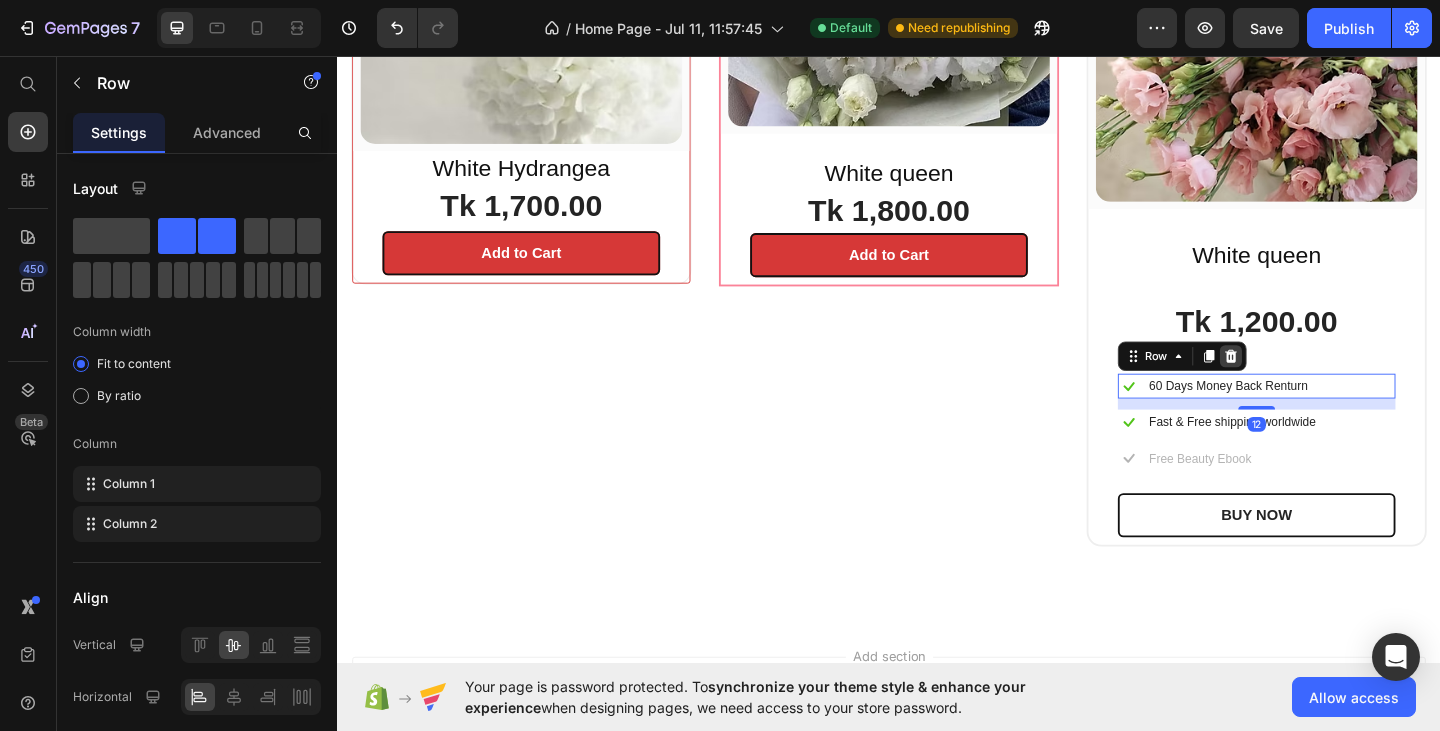 click at bounding box center [1309, 383] 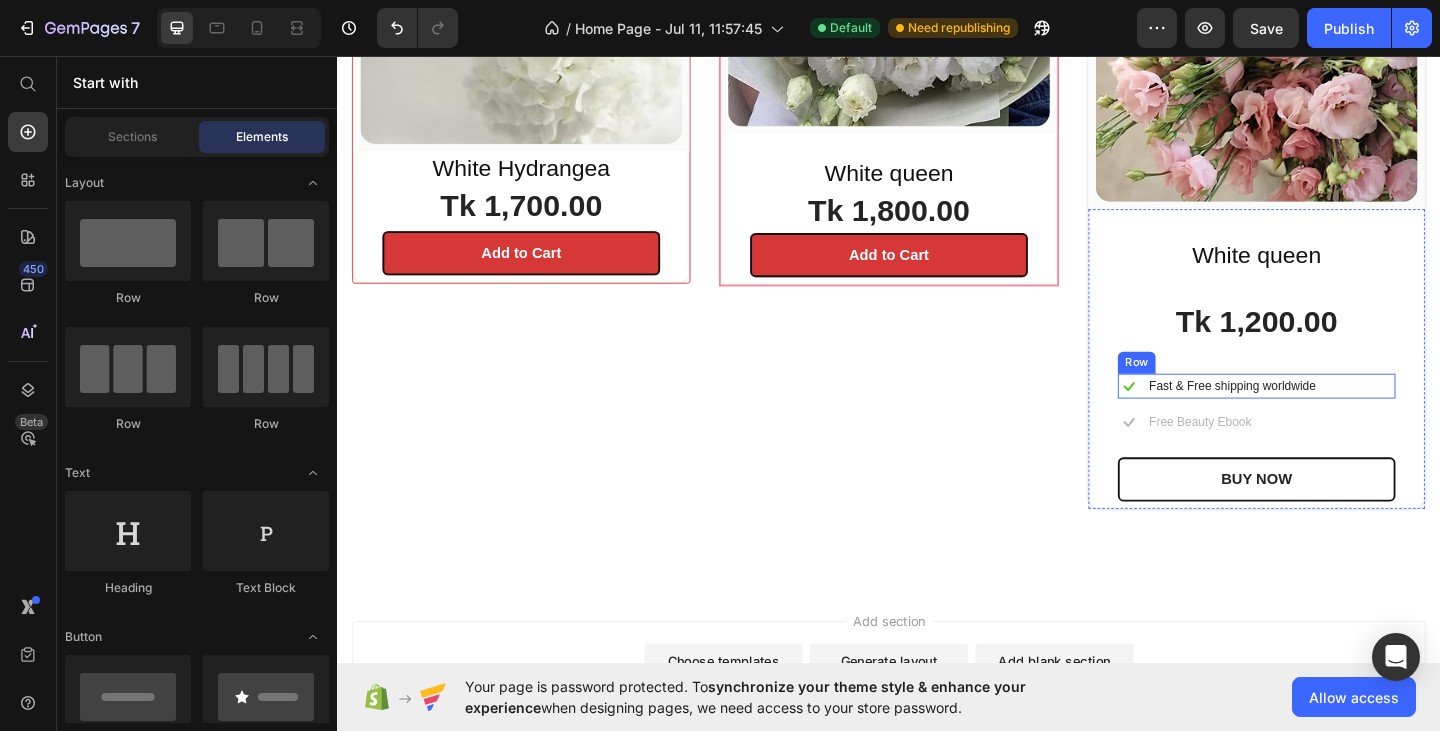 click on "Icon Fast & Free shipping worldwide Text block Row" at bounding box center (1337, 415) 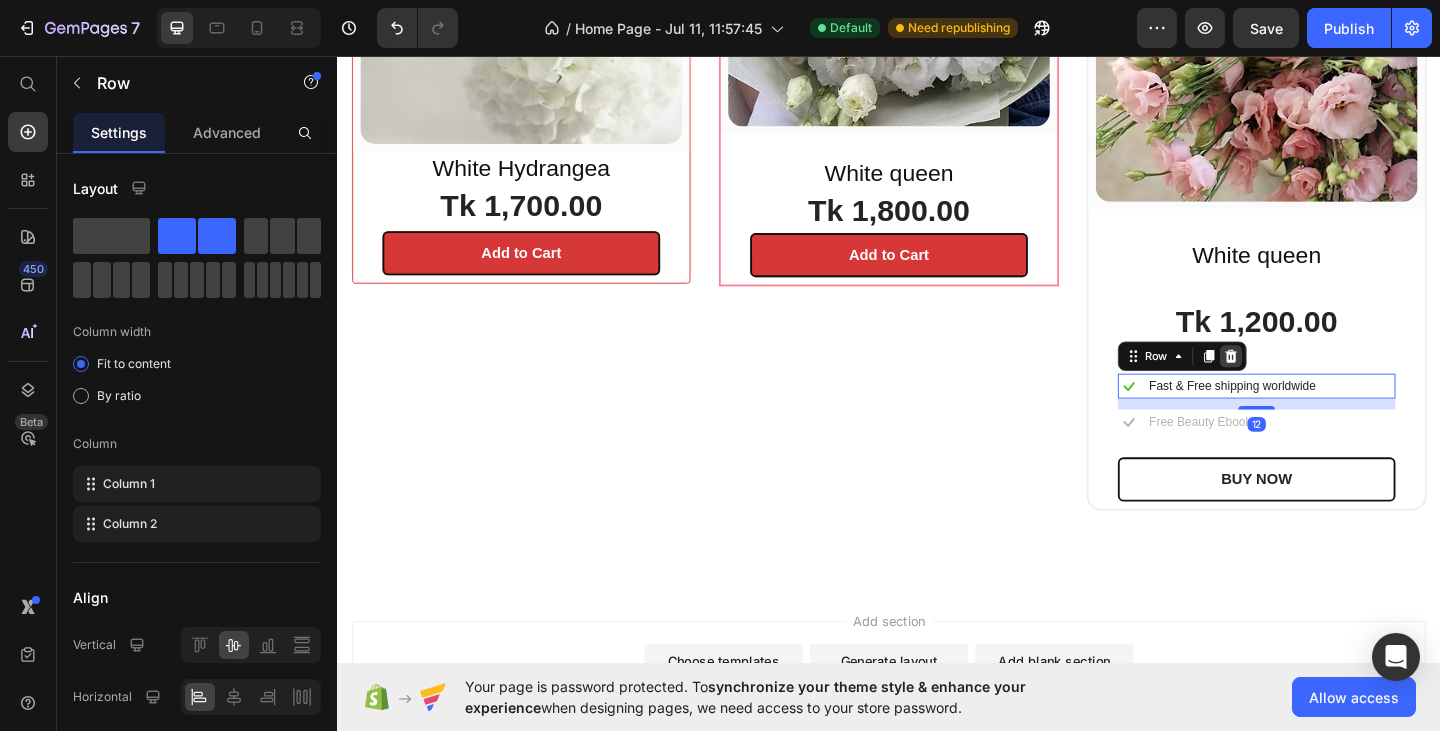 click 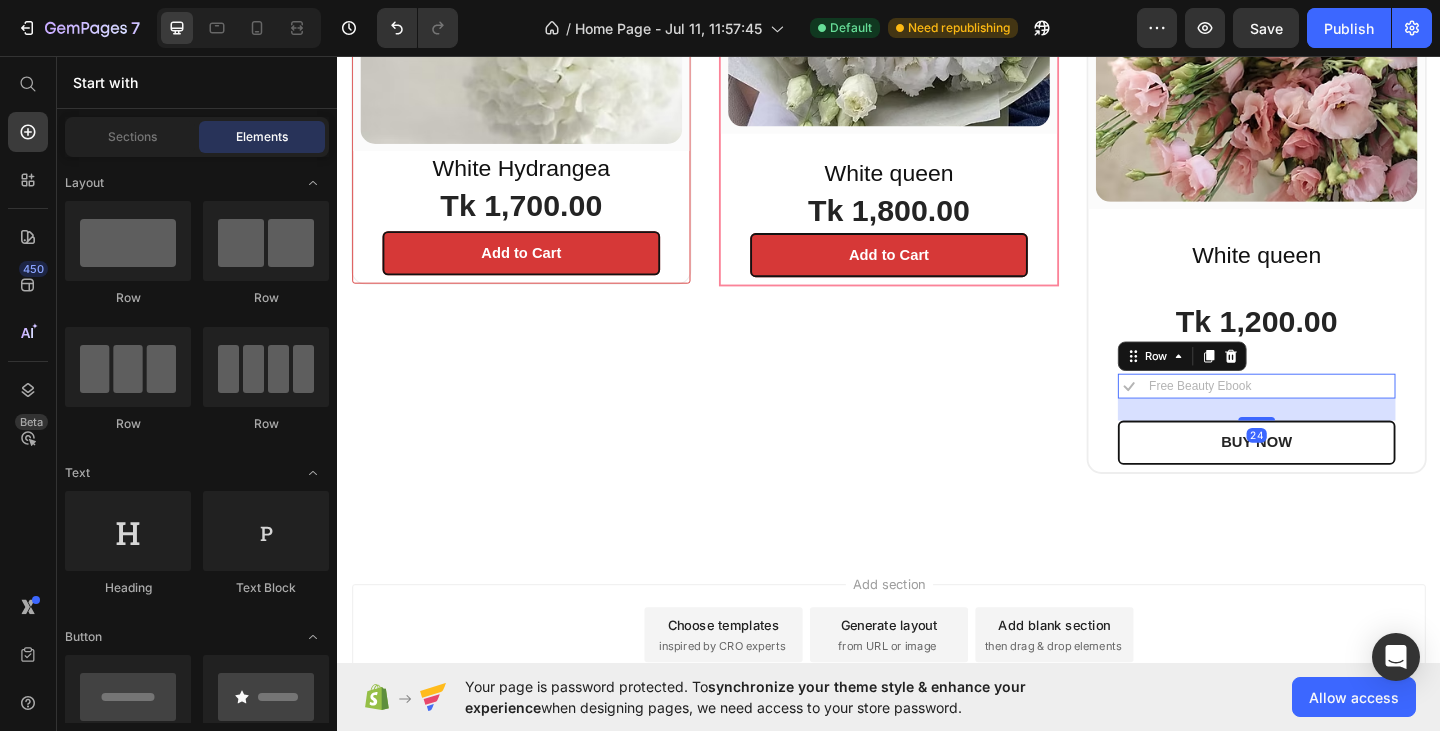 click on "Icon Free Beauty Ebook Text block Row   24" at bounding box center (1337, 415) 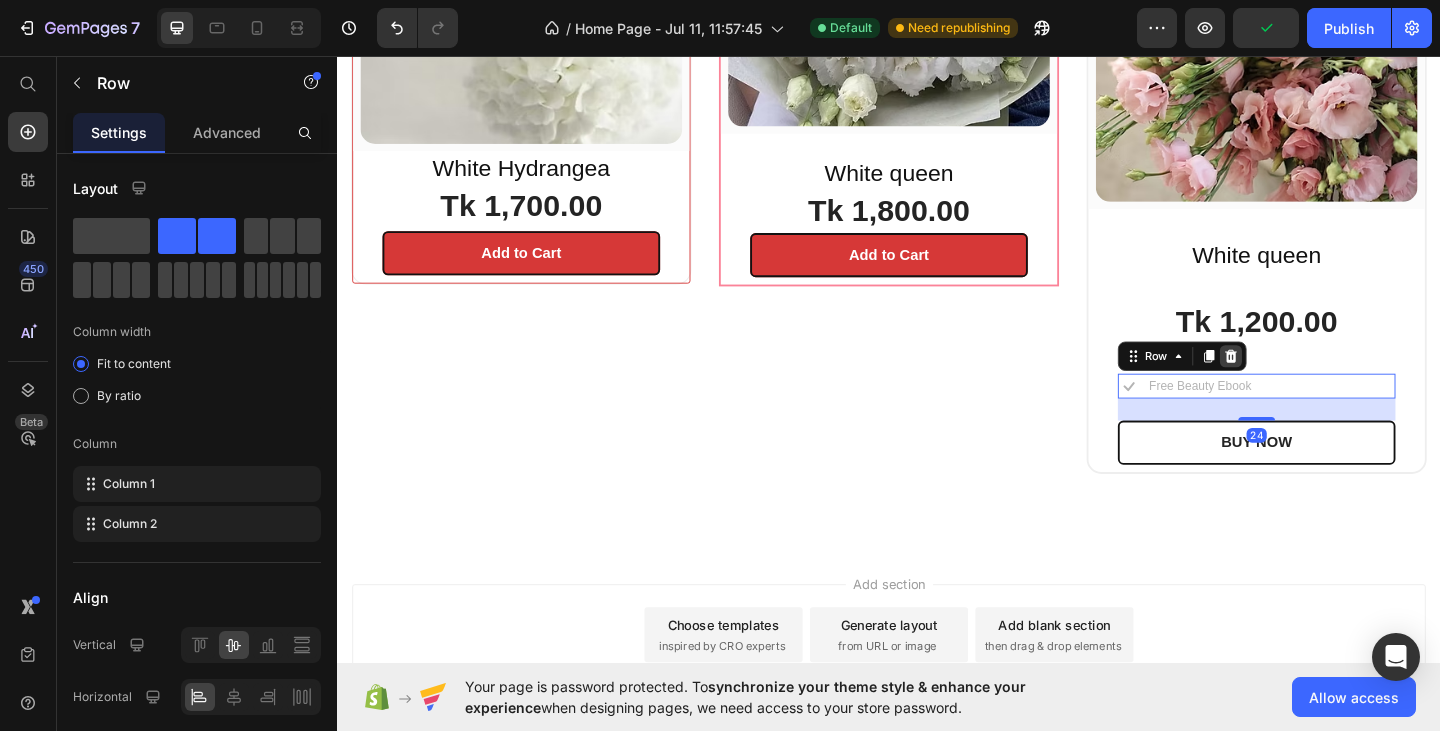 click 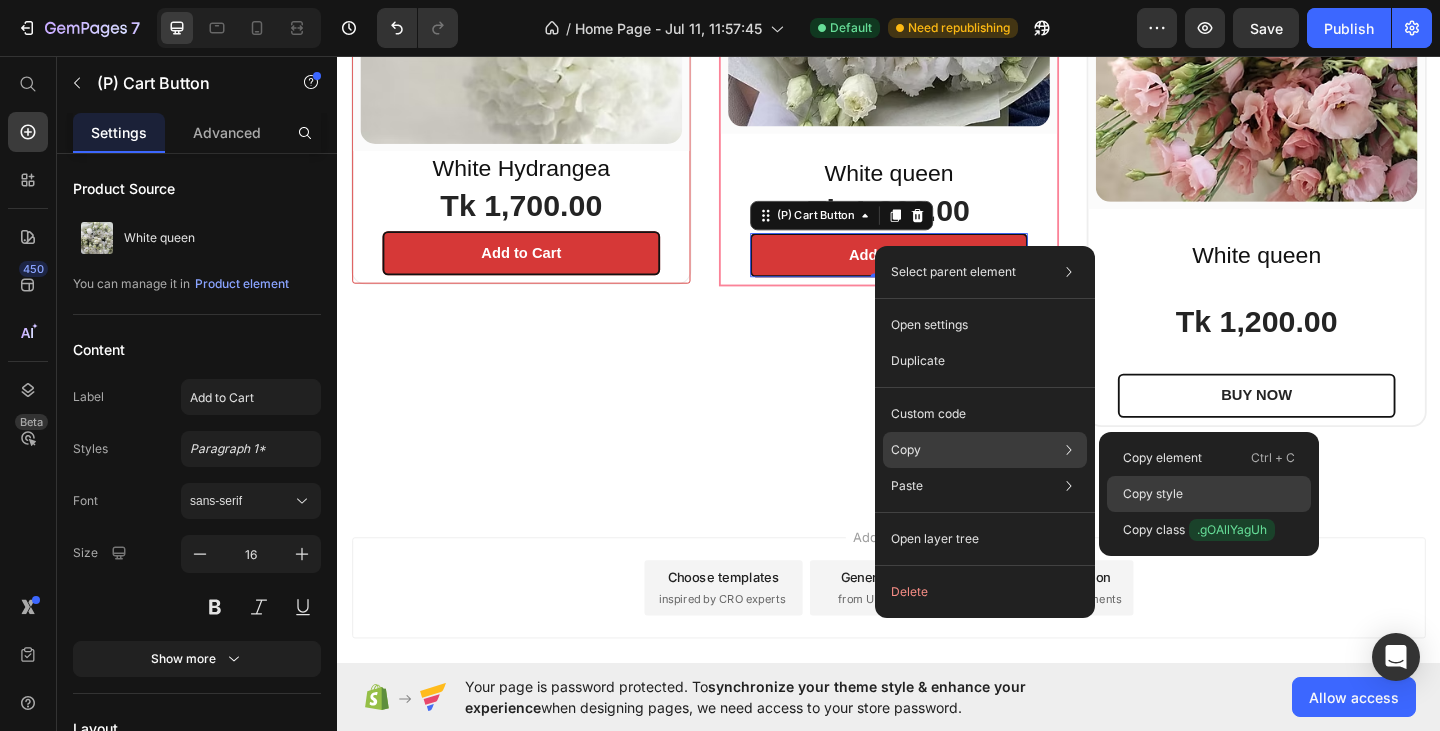 click on "Copy style" at bounding box center (1153, 494) 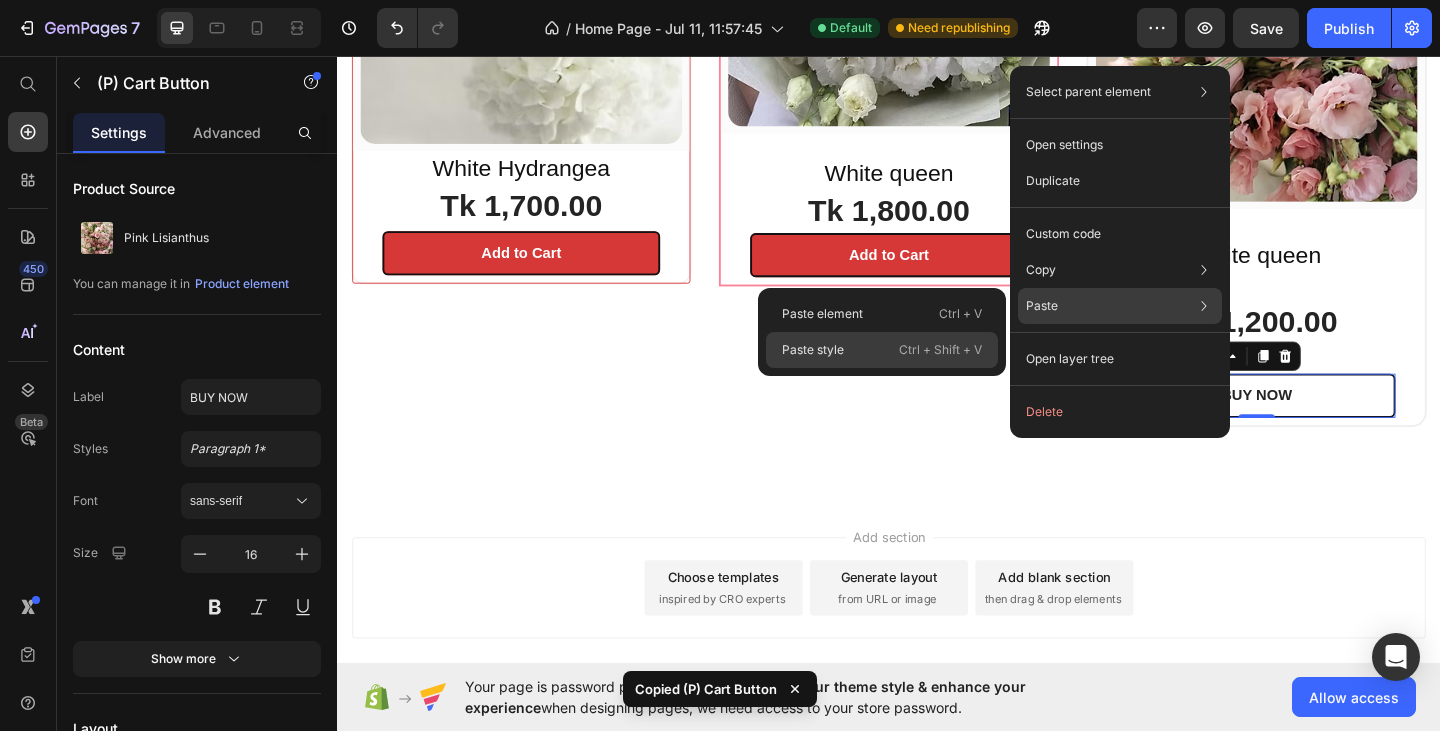 click on "Paste style  Ctrl + Shift + V" 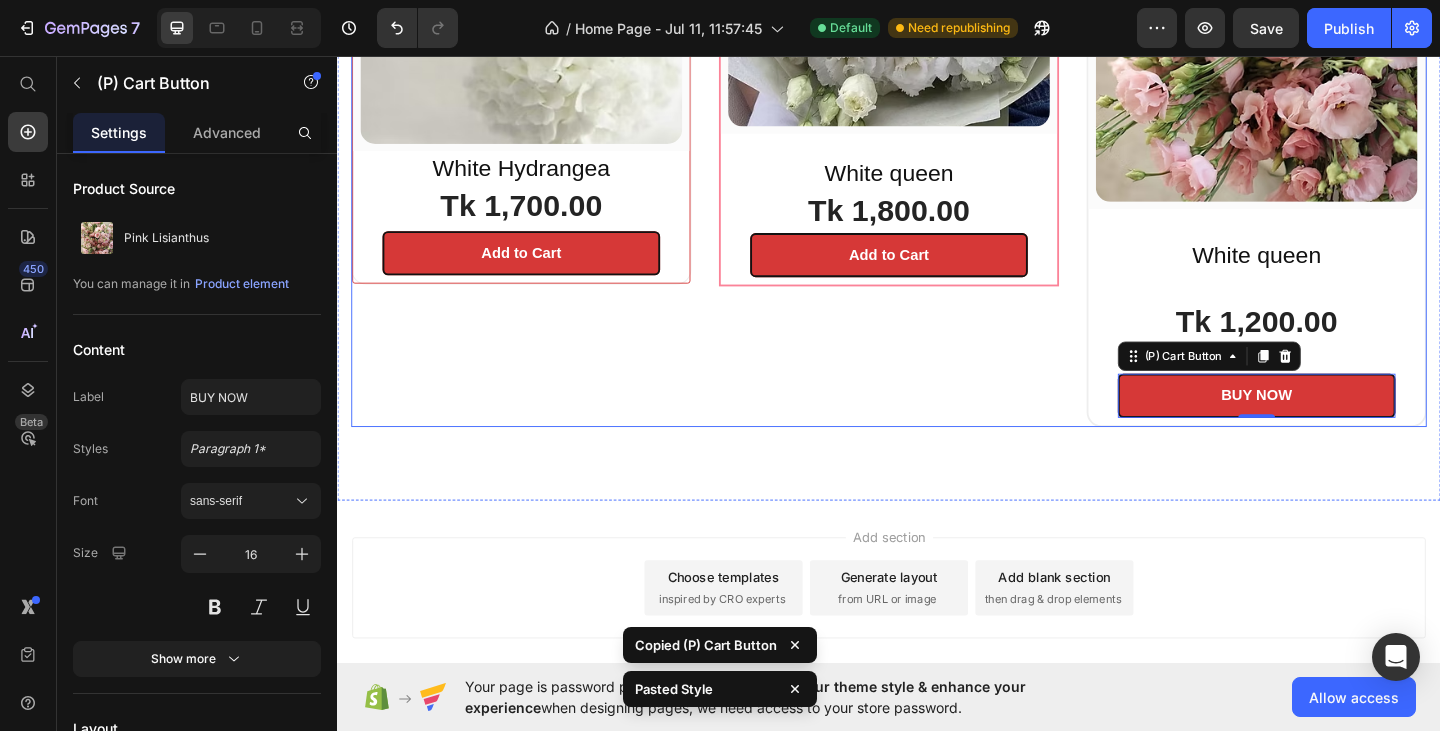 click on "(P) Images & Gallery Row White queen Heading Tk 1,800.00 (P) Price Add to Cart (P) Cart Button Row Product Row" at bounding box center (937, 60) 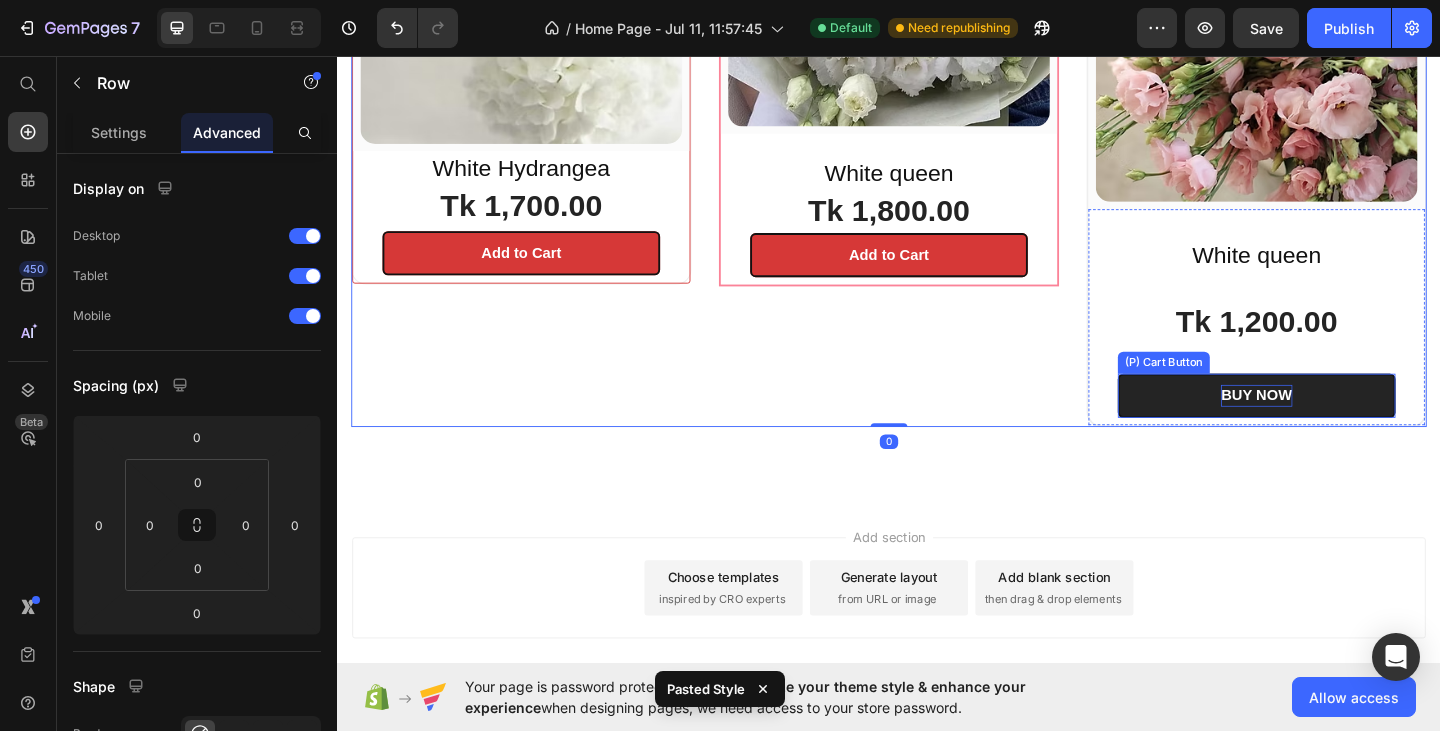 click on "BUY NOW" at bounding box center (1336, 426) 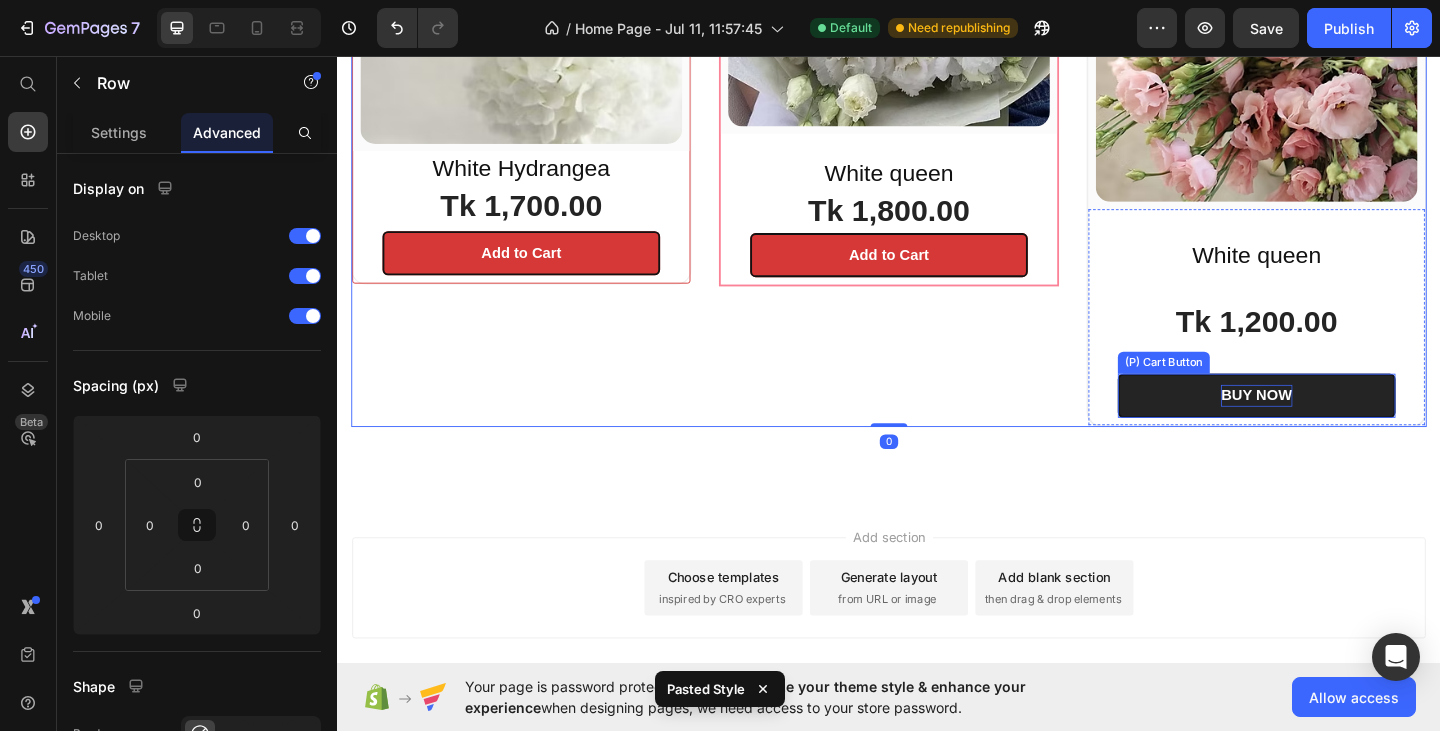 click on "BUY NOW" at bounding box center (1336, 426) 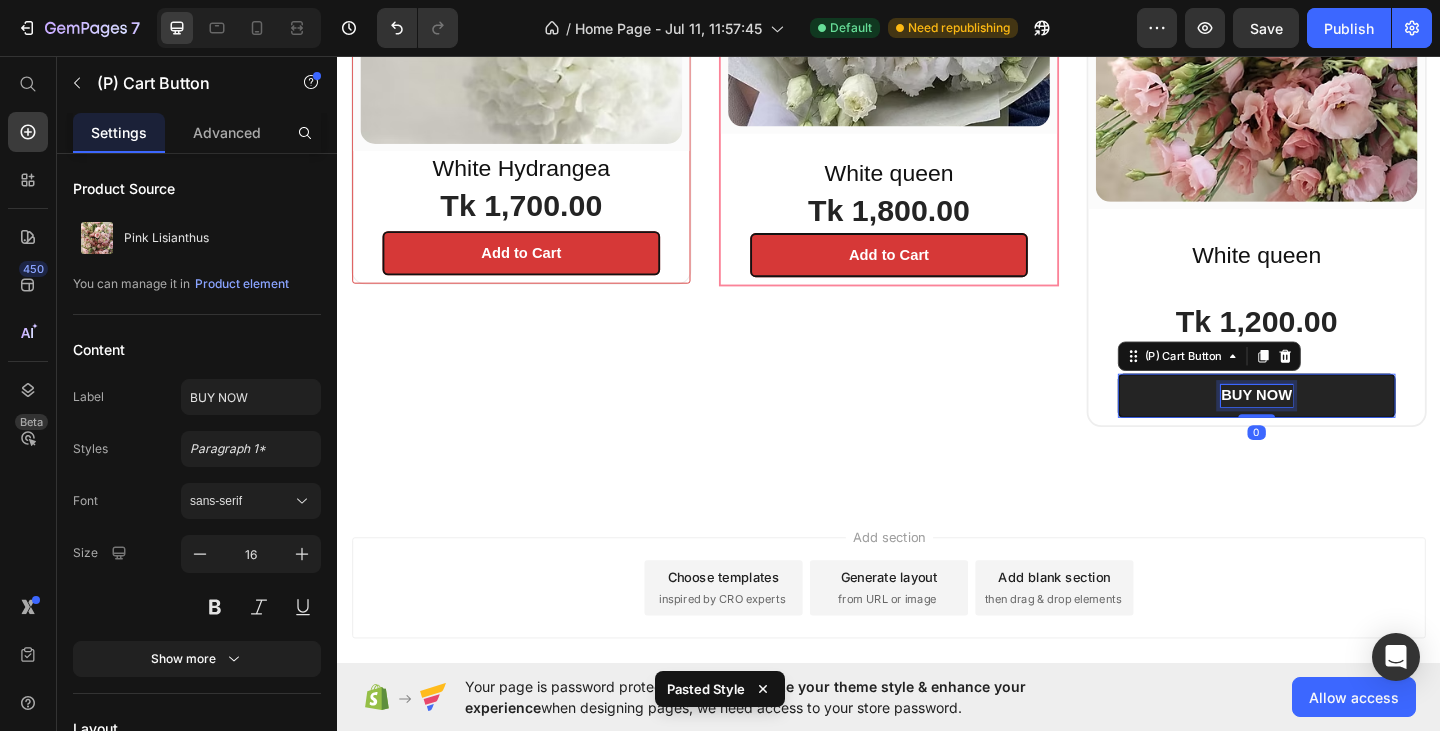 click on "BUY NOW" at bounding box center (1336, 426) 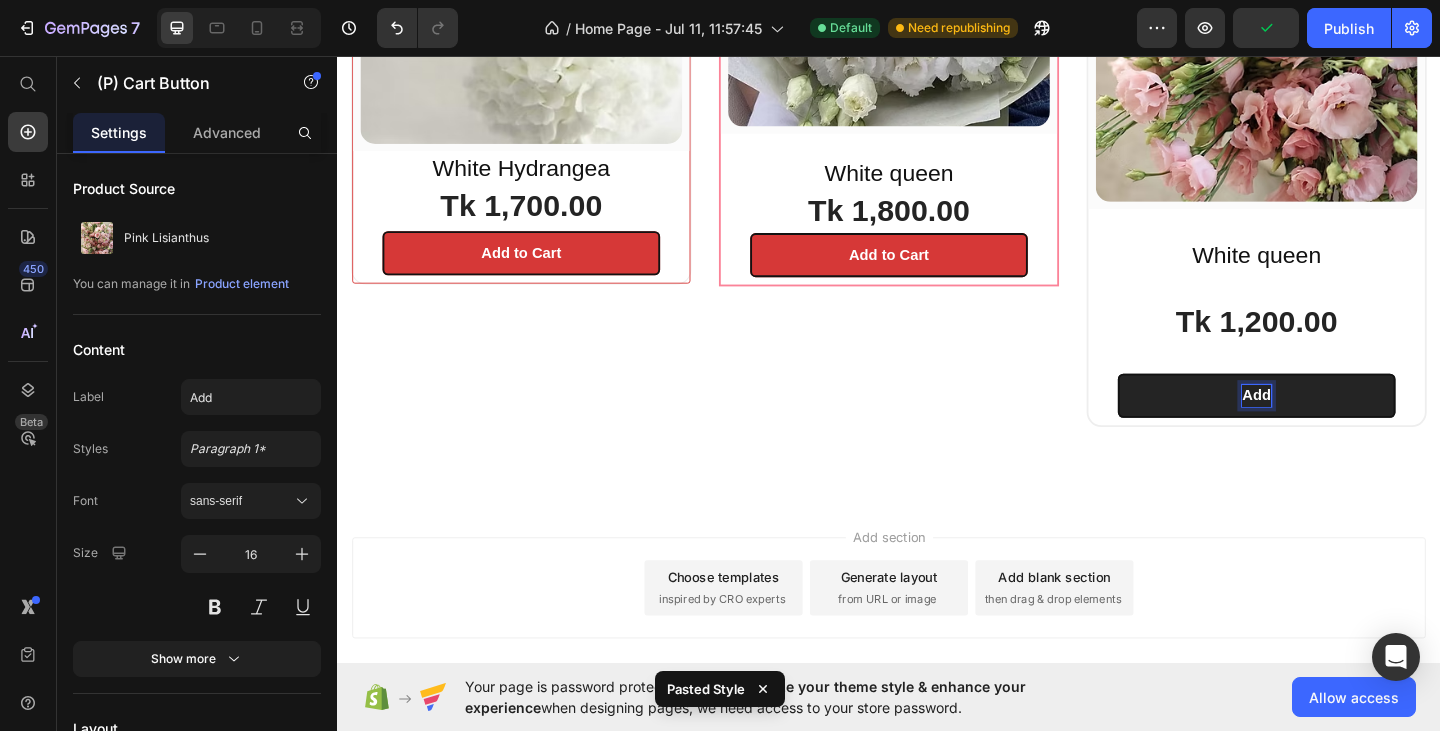 click on "Add" at bounding box center [1337, 426] 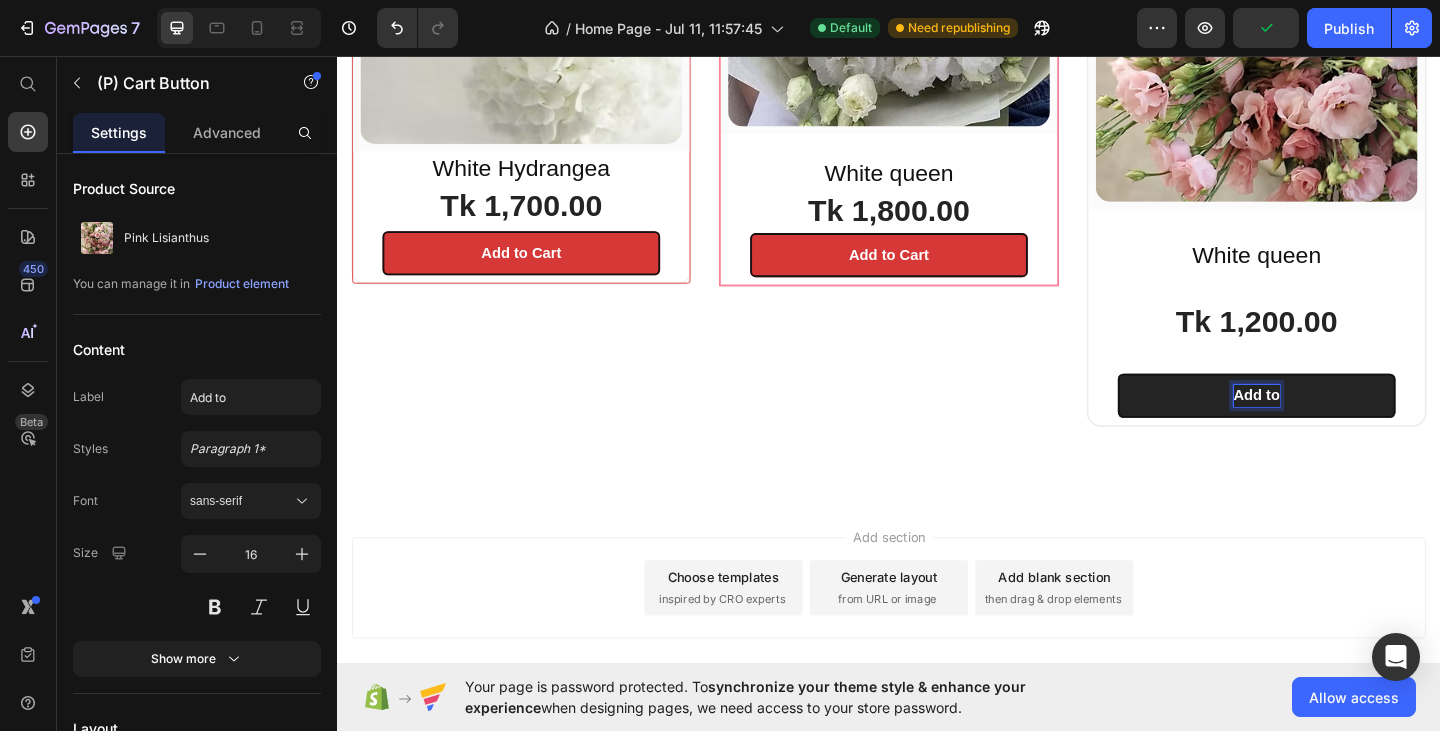 click on "Add to" at bounding box center (1337, 426) 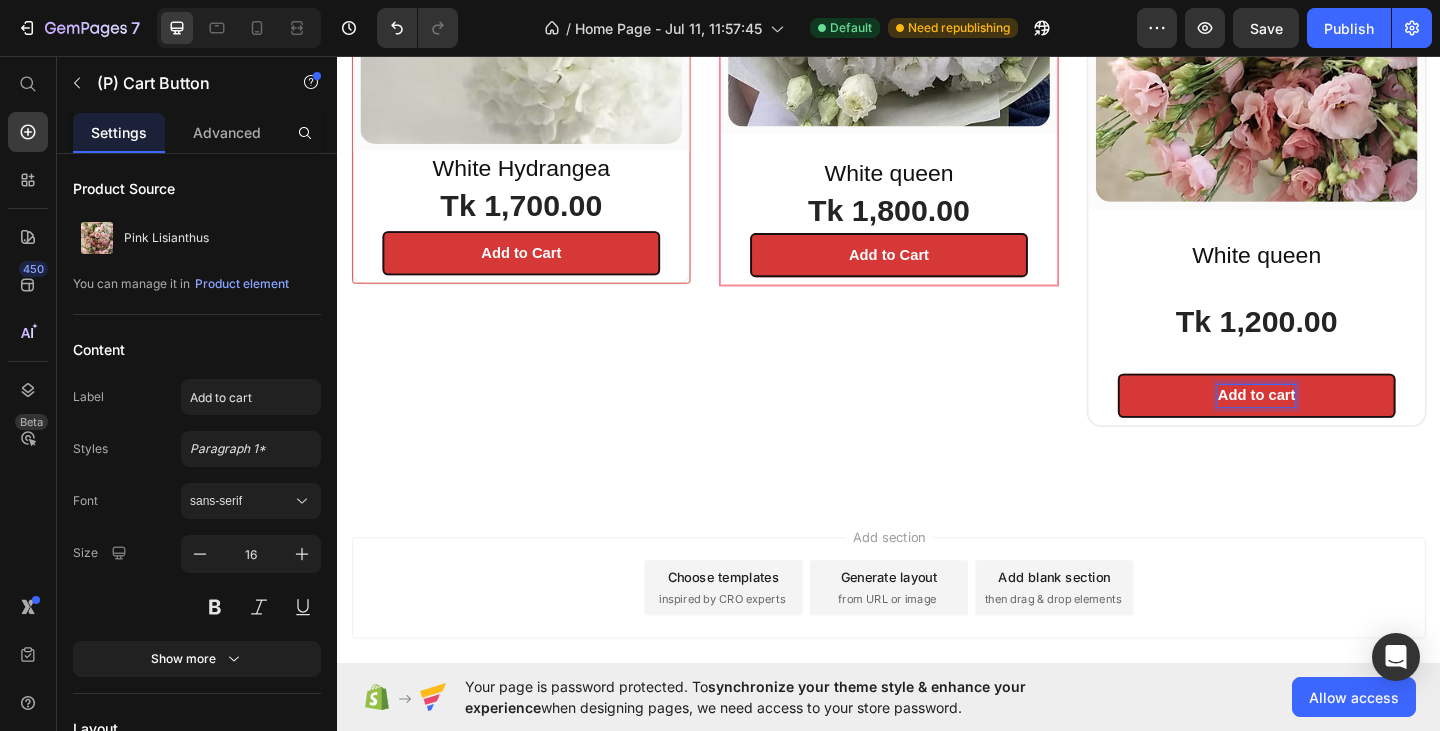 click on "(P) Images & Gallery Row White queen Heading Tk 1,800.00 (P) Price Add to Cart (P) Cart Button Row Product Row" at bounding box center (937, 60) 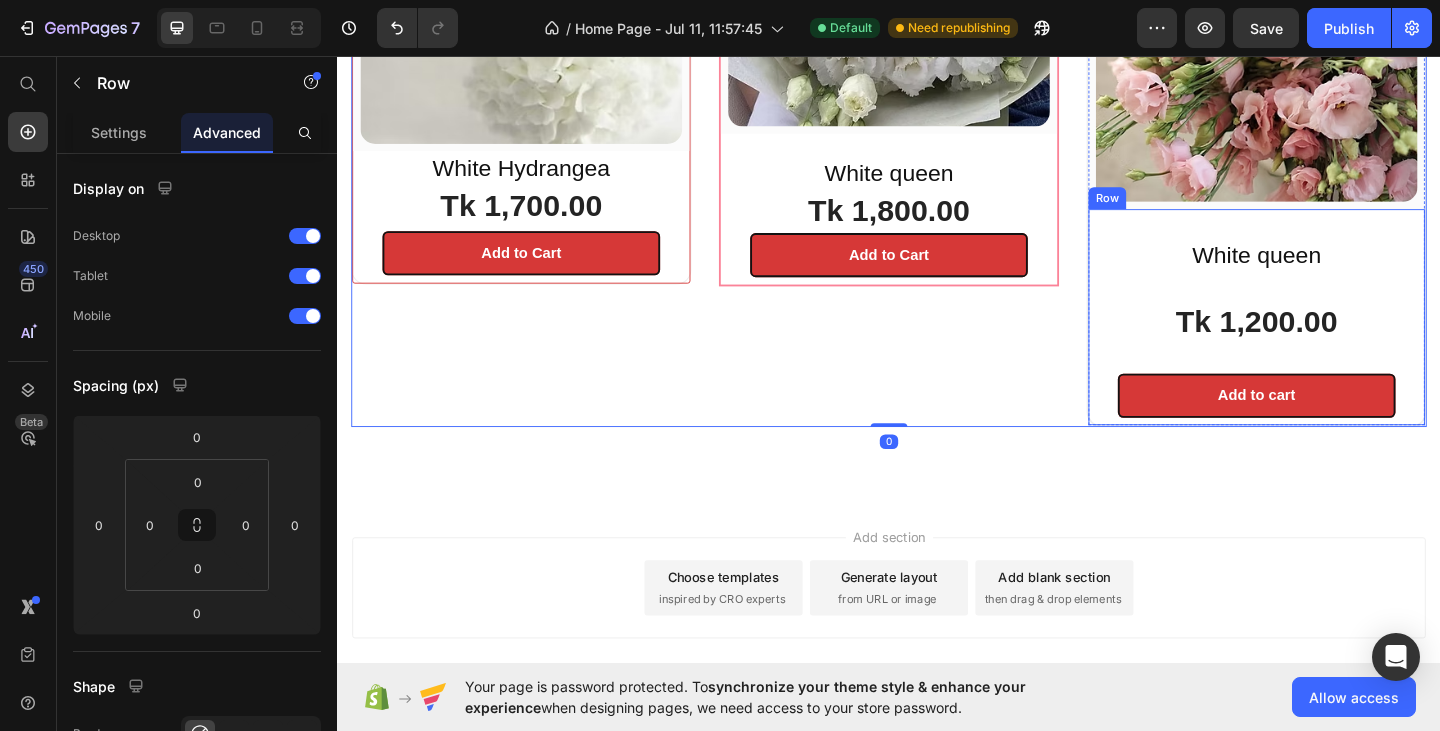 click on "White queen Heading Tk 1,200.00 (P) Price Add to cart (P) Cart Button Row" at bounding box center (1337, 340) 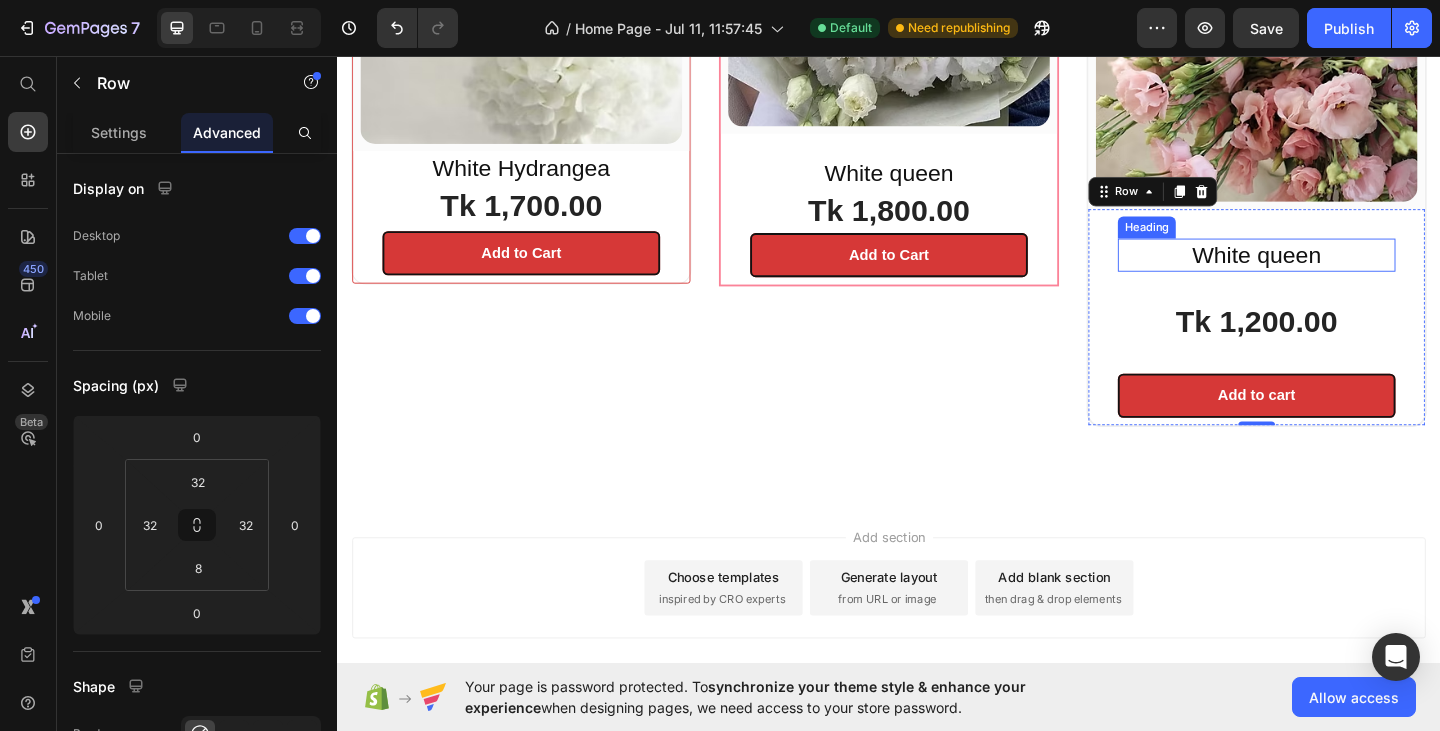 click on "White queen" at bounding box center [1337, 273] 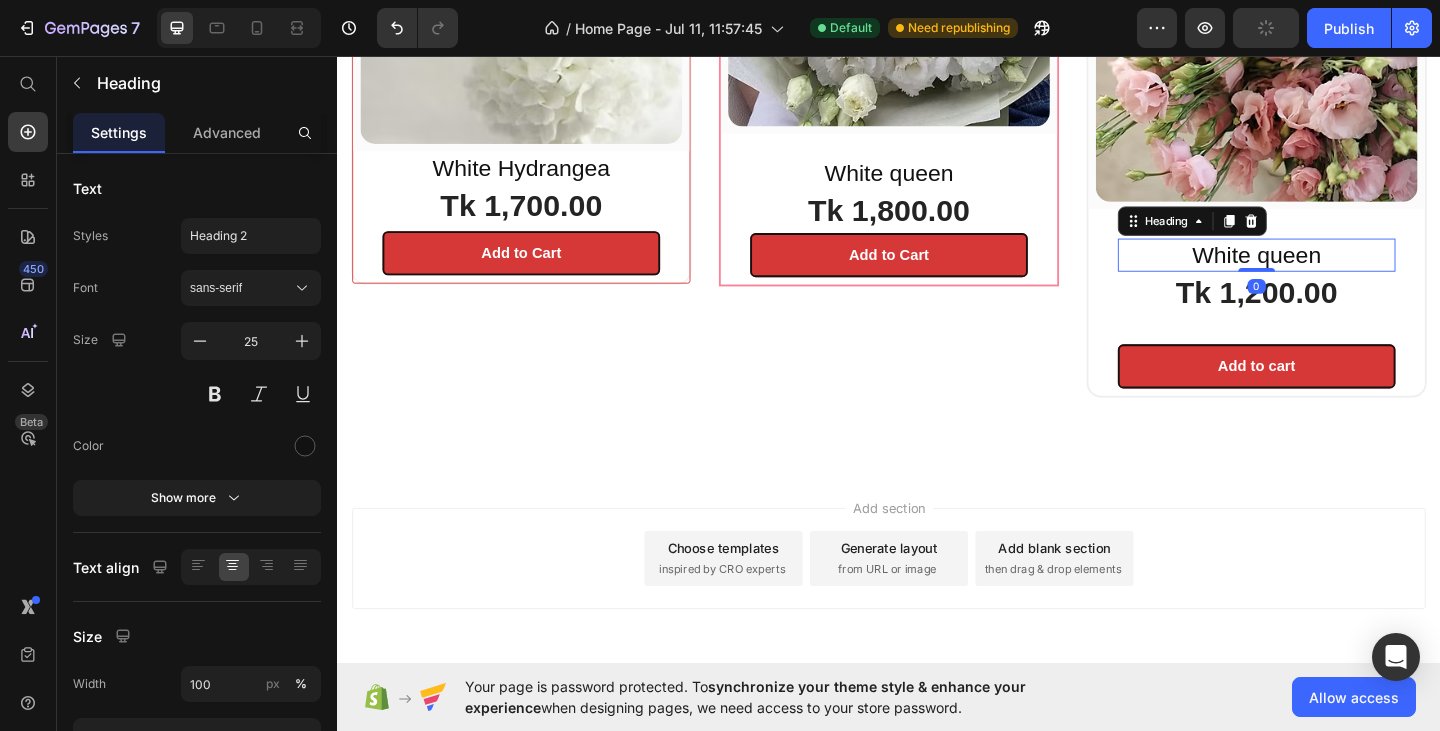 drag, startPoint x: 1328, startPoint y: 310, endPoint x: 1332, endPoint y: 276, distance: 34.234486 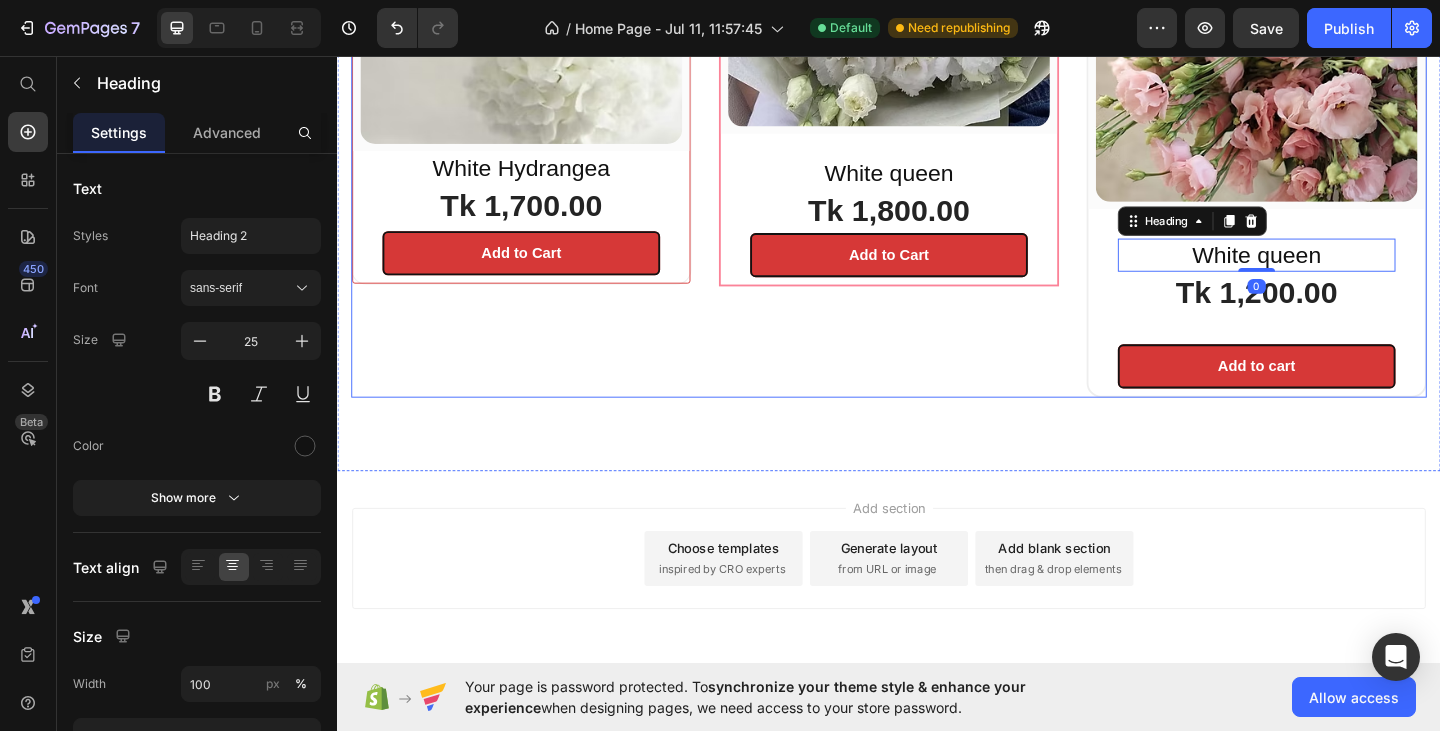click on "(P) Images & Gallery Row White queen Heading Tk 1,800.00 (P) Price Add to Cart (P) Cart Button Row Product Row" at bounding box center (937, 44) 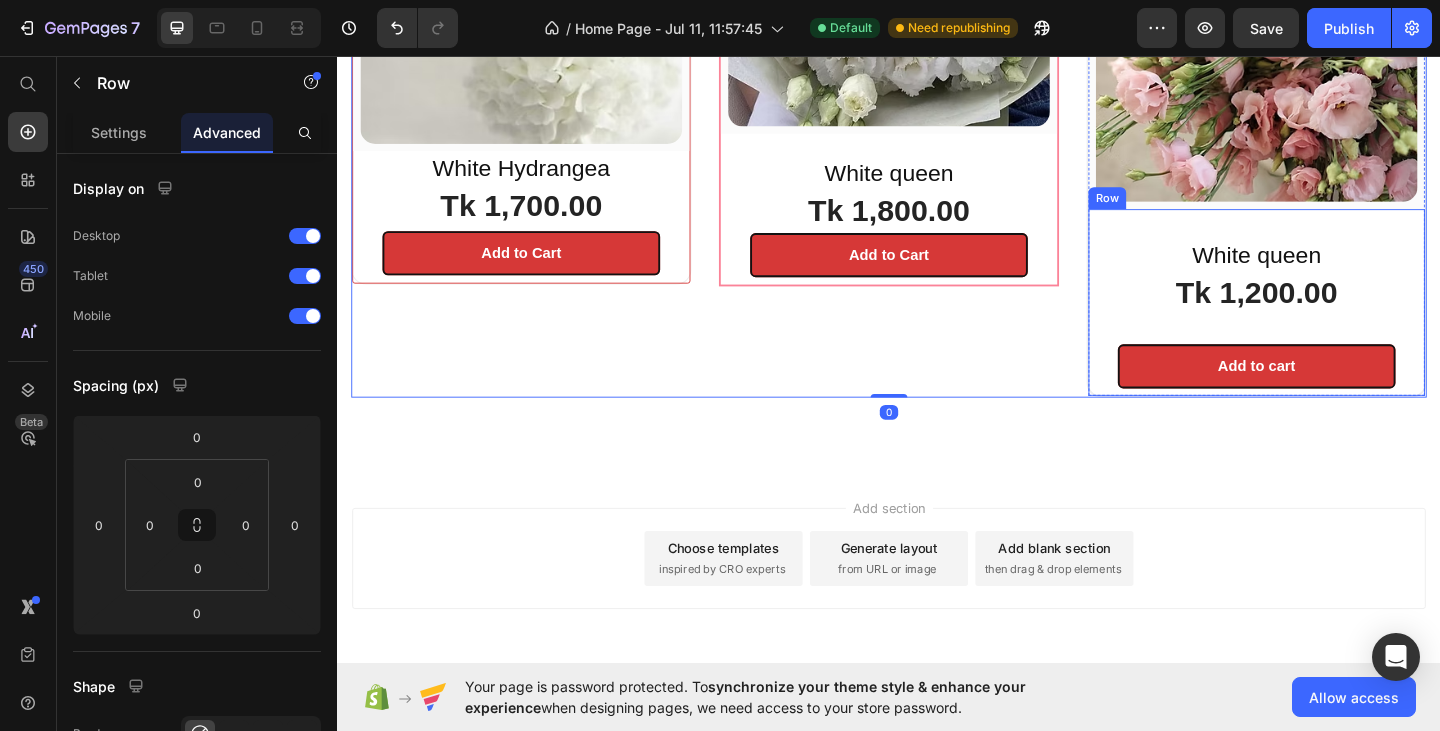 click on "White queen Heading Tk 1,200.00 (P) Price Add to cart (P) Cart Button Row" at bounding box center (1337, 324) 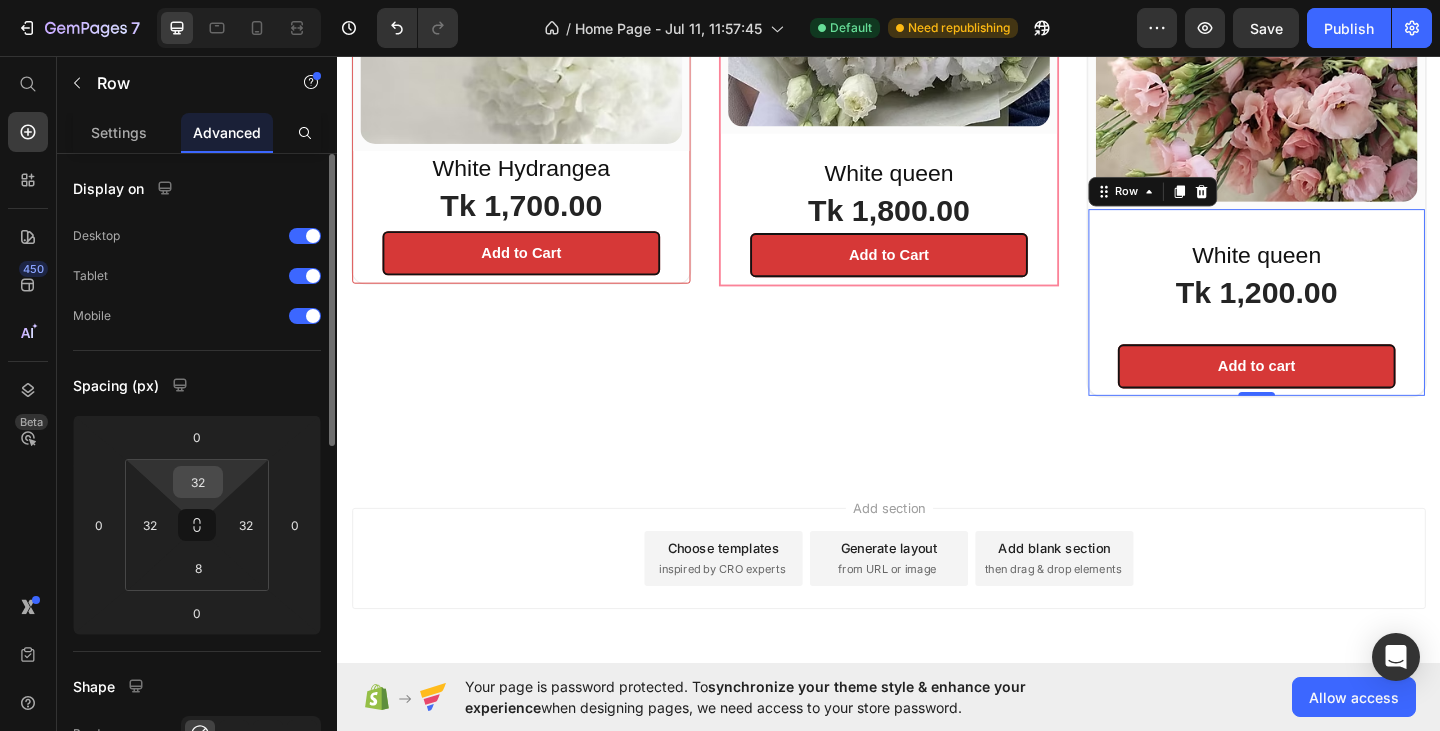 click on "32" at bounding box center (198, 482) 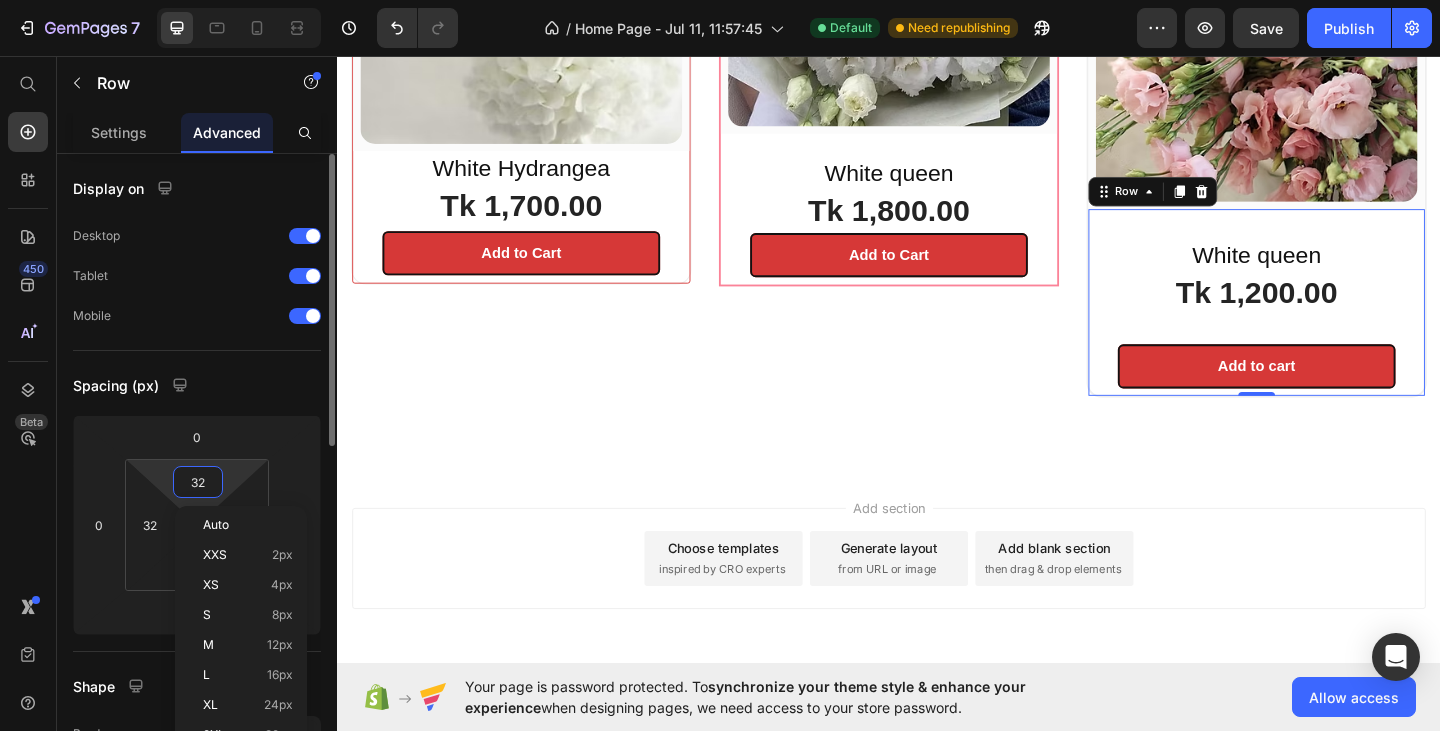 type 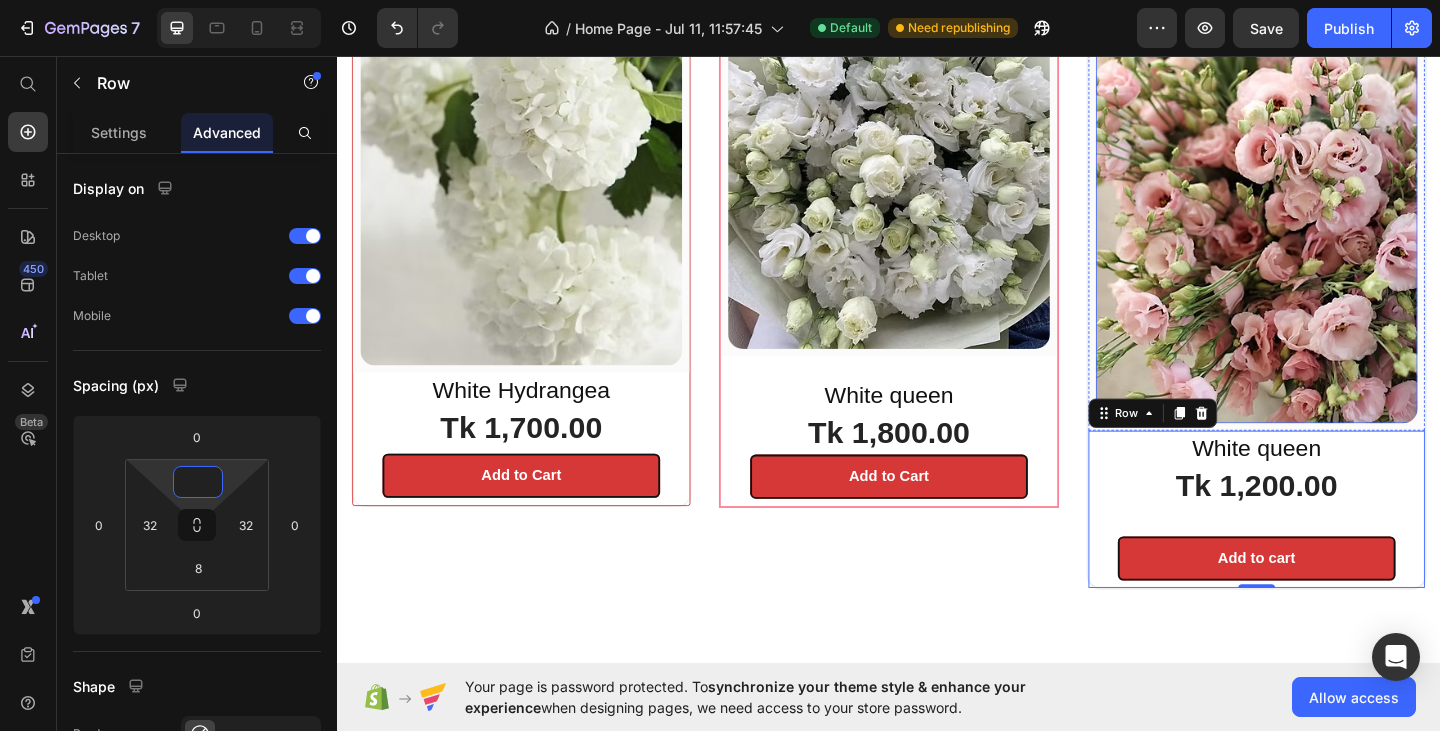 scroll, scrollTop: 1443, scrollLeft: 0, axis: vertical 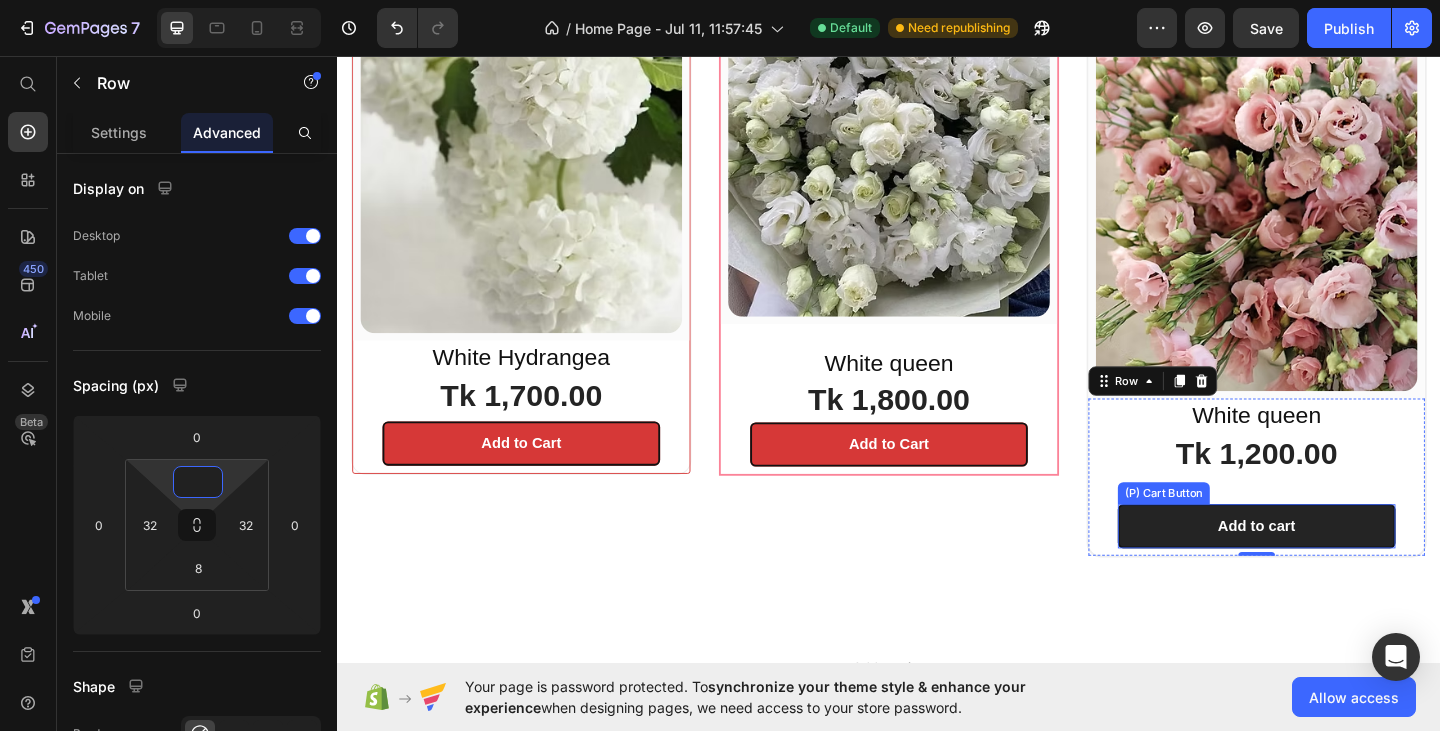click on "Add to cart" at bounding box center [1337, 568] 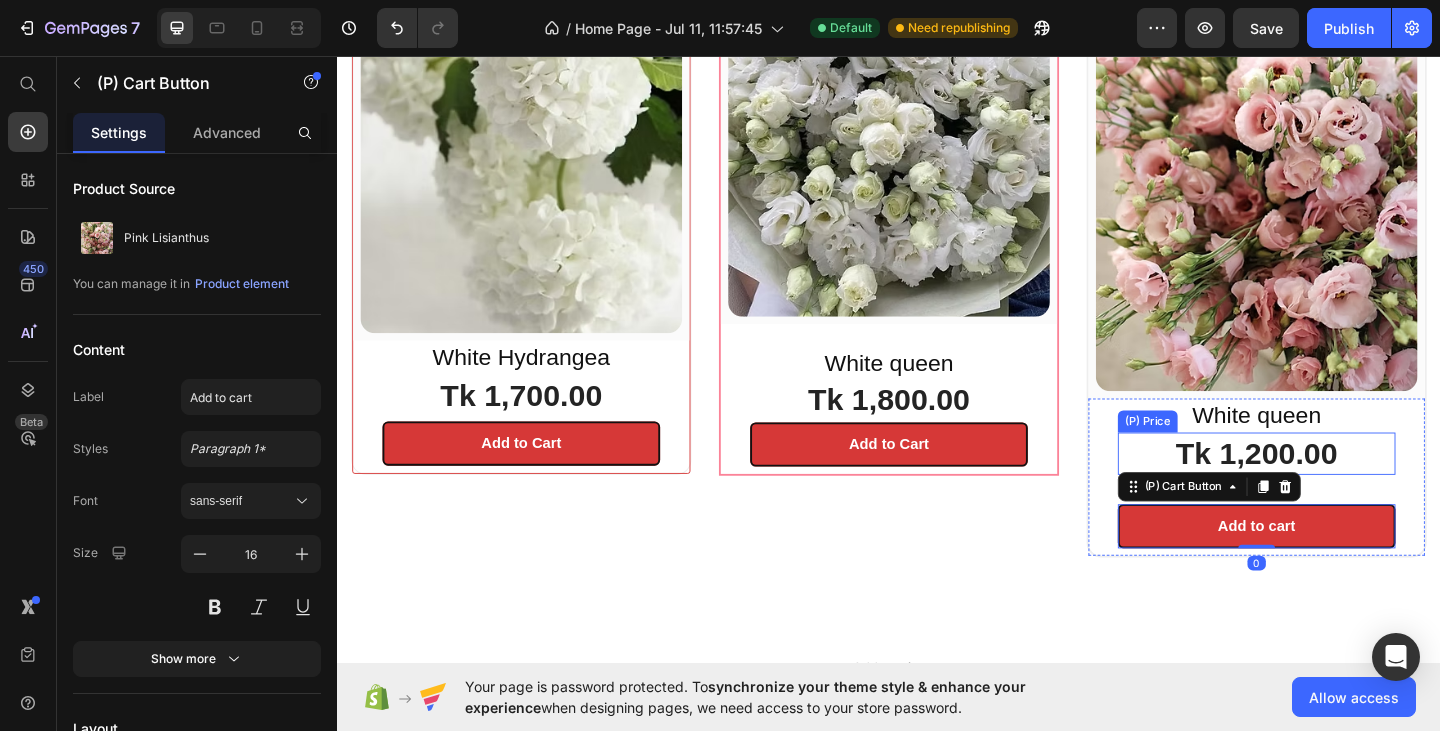 click on "Tk 1,200.00" at bounding box center [1337, 489] 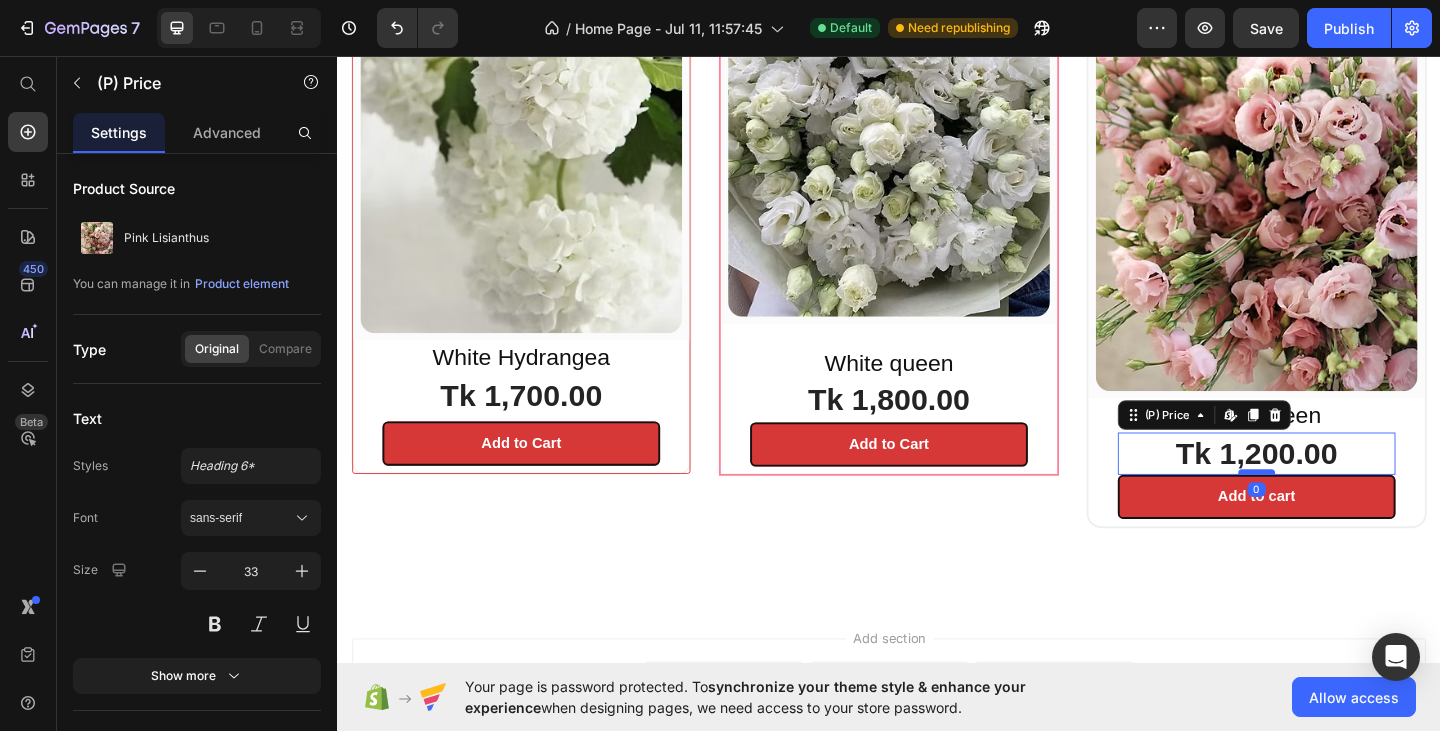 drag, startPoint x: 1329, startPoint y: 529, endPoint x: 1337, endPoint y: 496, distance: 33.955853 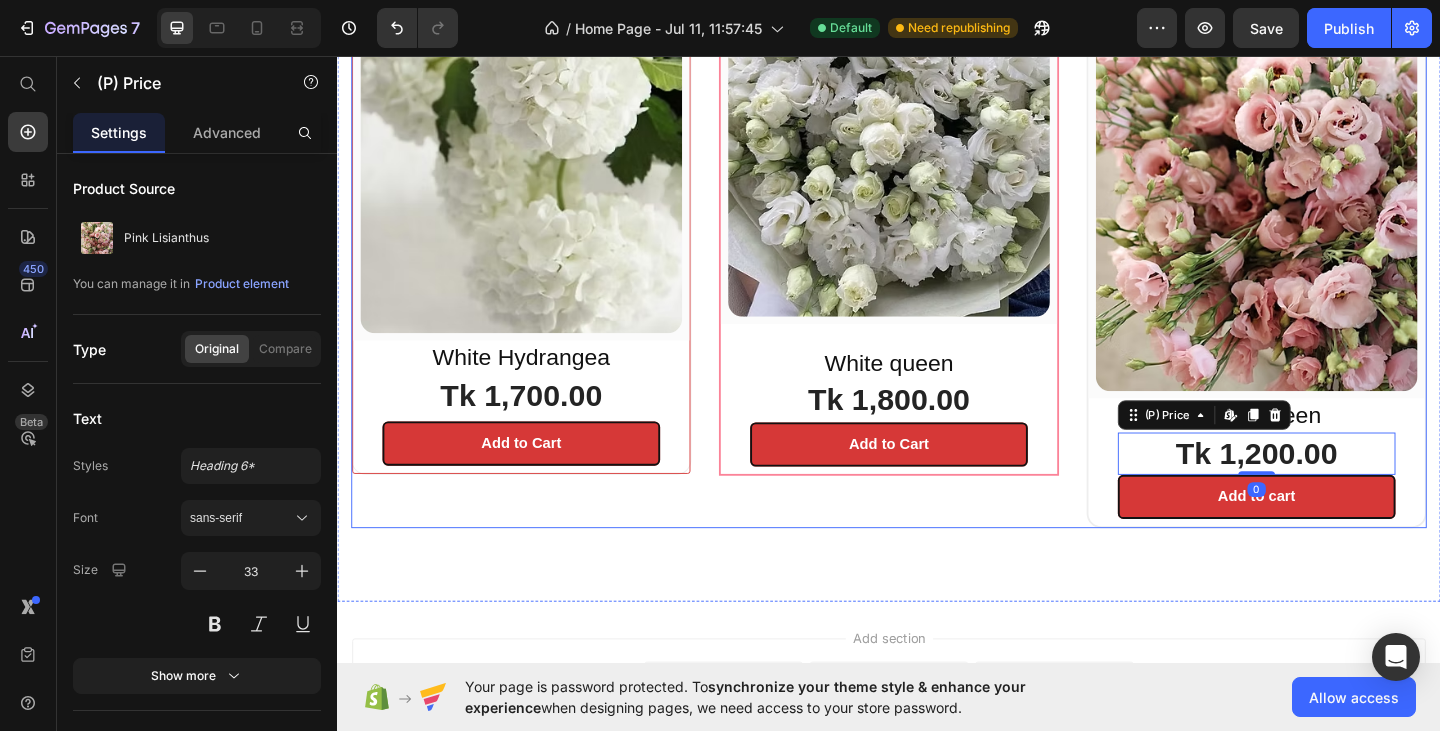 click on "(P) Images & Gallery Row White queen Heading Tk 1,800.00 (P) Price Add to Cart (P) Cart Button Row Product Row" at bounding box center [937, 219] 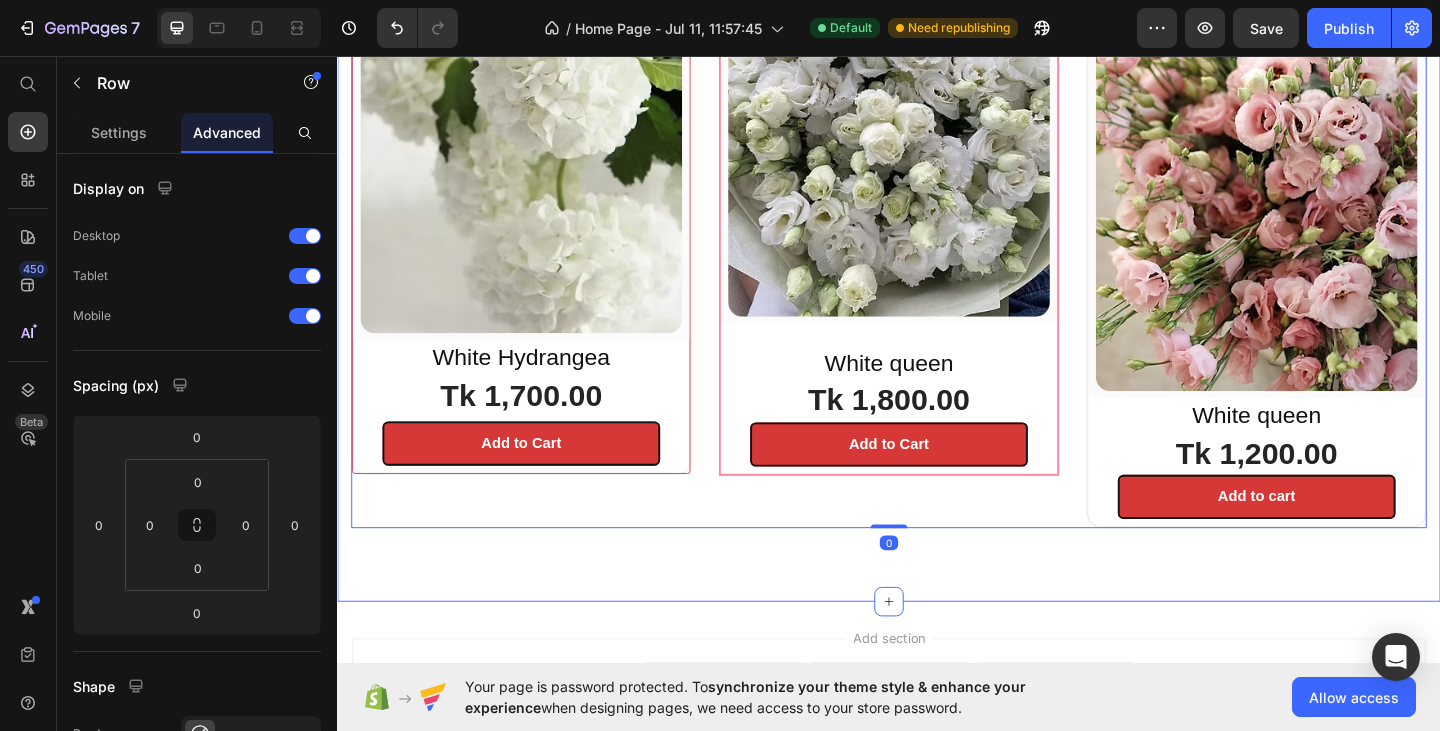 click on "⁠⁠⁠⁠⁠⁠ FRESH FLOWERS Heading Row (P) Images & Gallery Row White Hydrangea Heading Tk 1,700.00 (P) Price Add to Cart (P) Cart Button Row Product Row (P) Images & Gallery Row White queen Heading Tk 1,800.00 (P) Price Add to Cart (P) Cart Button Row Product Row (P) Images & Gallery Row White queen Heading Tk 1,200.00 (P) Price Add to cart (P) Cart Button Row Product Row Row 0 Section 3" at bounding box center [937, 176] 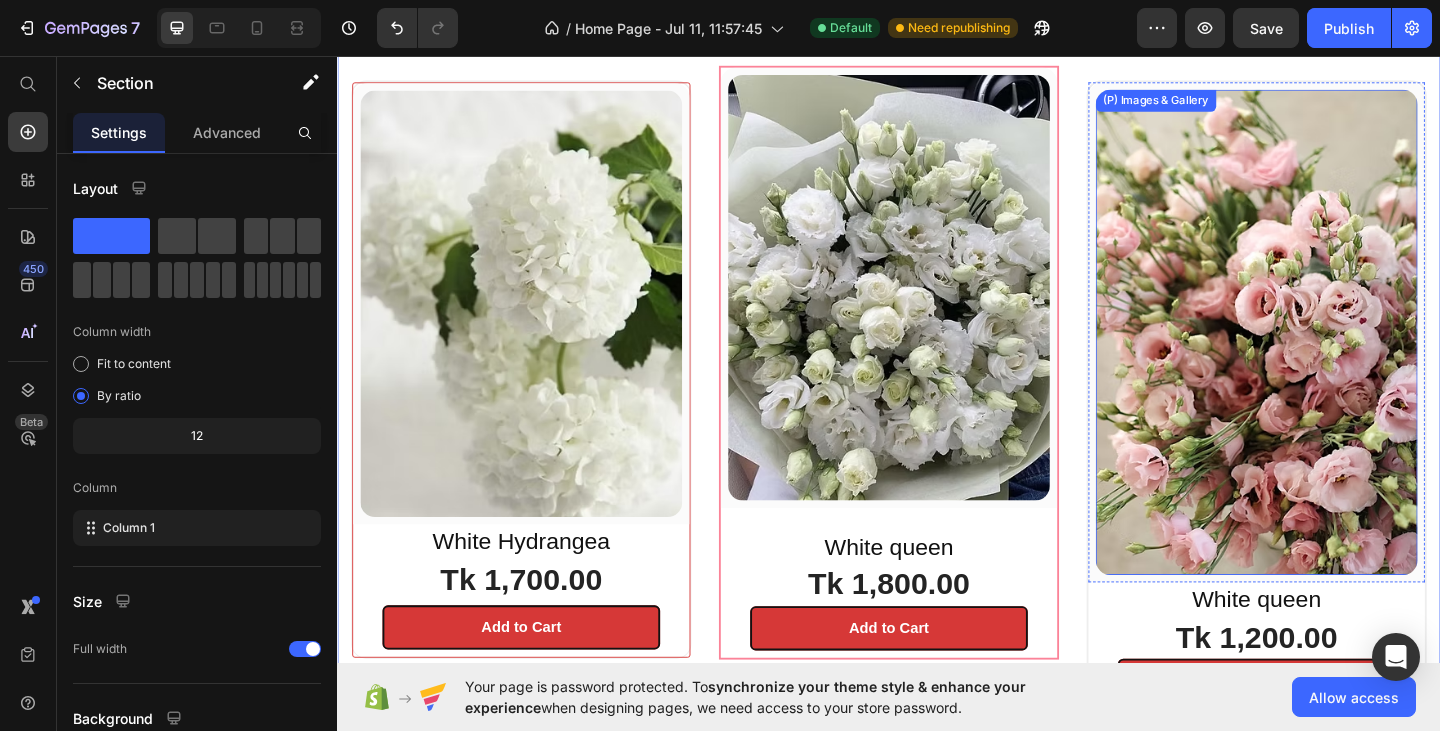 scroll, scrollTop: 1143, scrollLeft: 0, axis: vertical 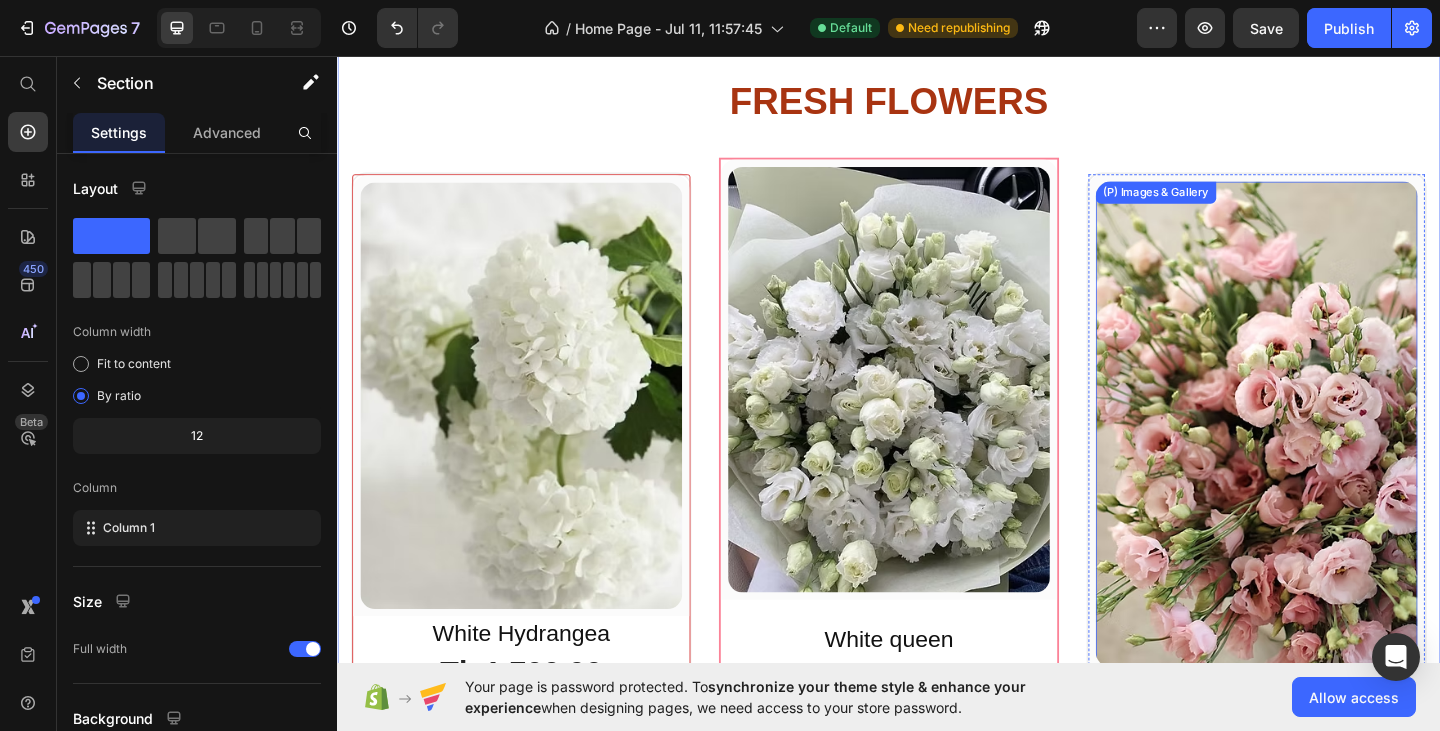 click at bounding box center [1337, 457] 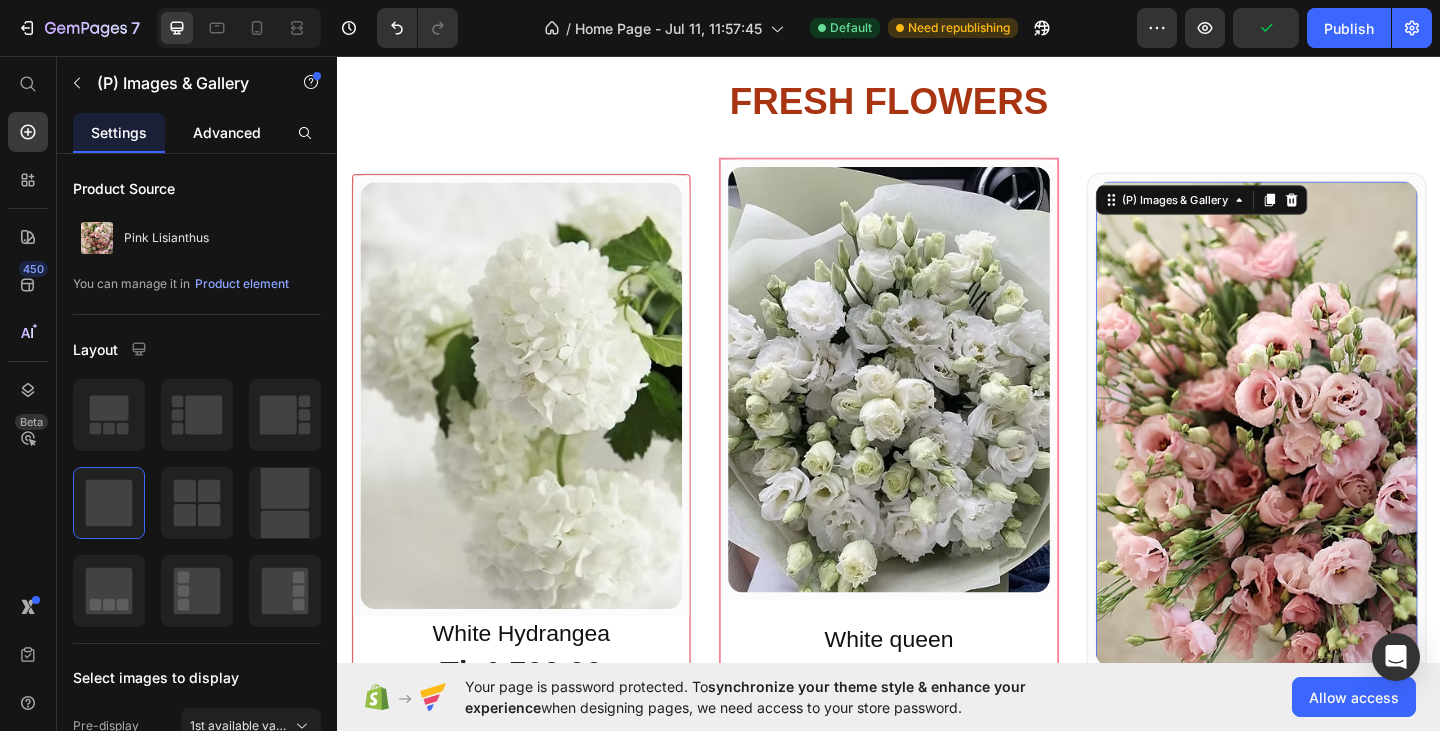 click on "Advanced" at bounding box center [227, 132] 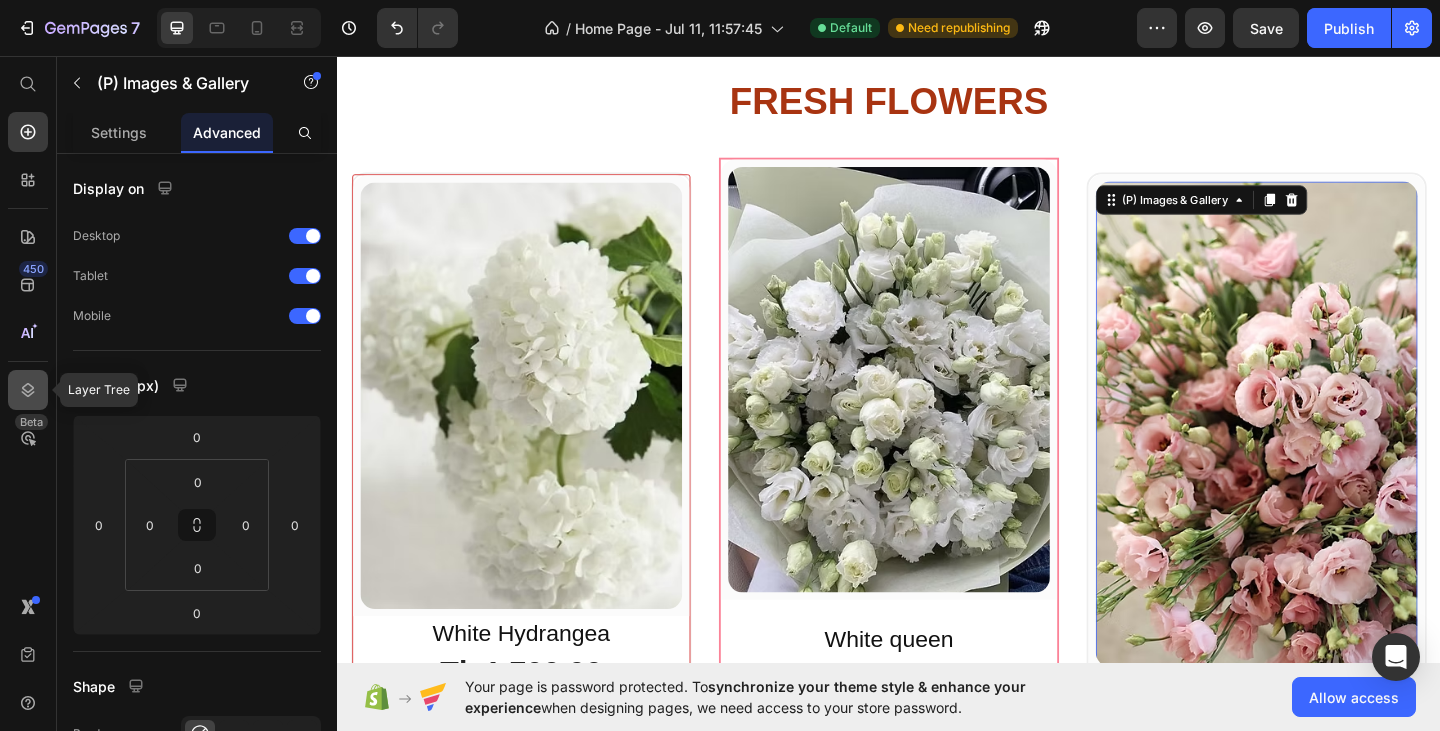 click 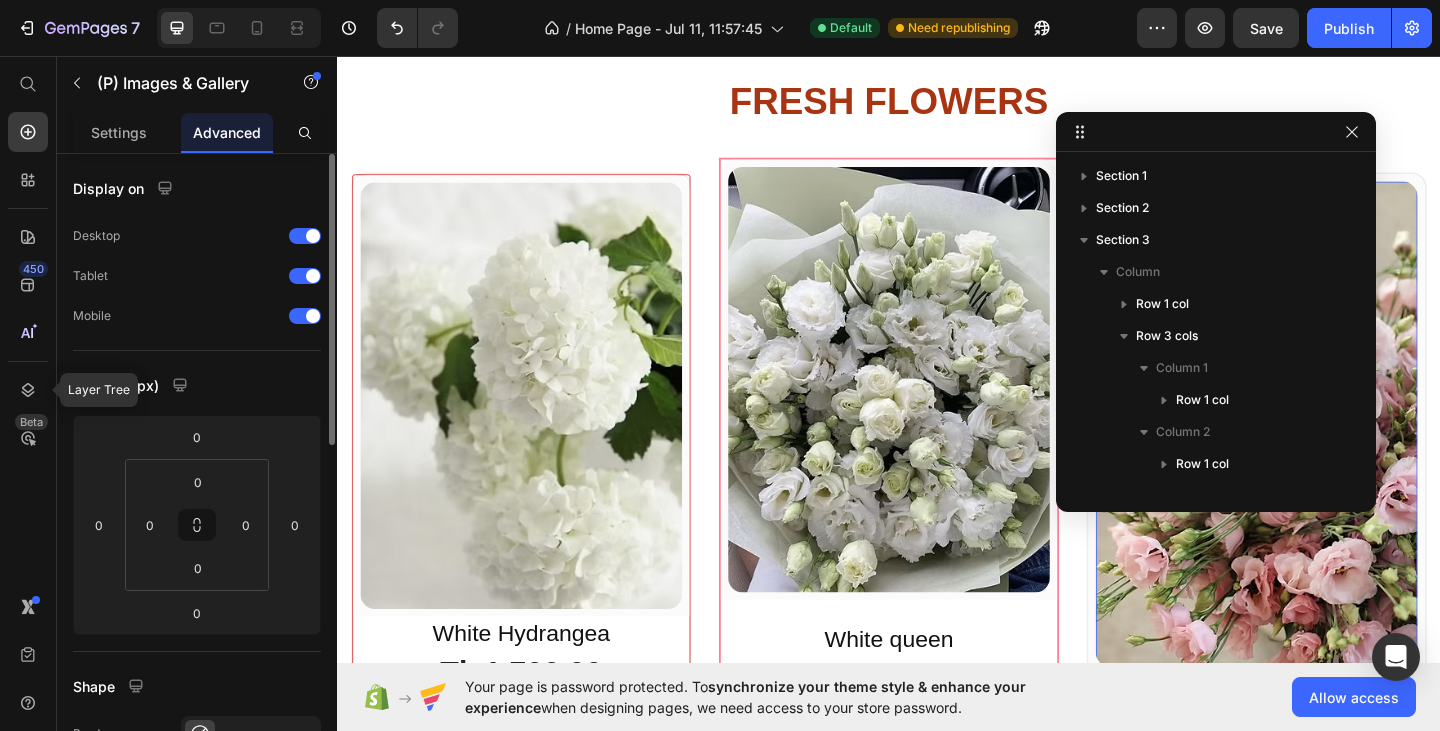 scroll, scrollTop: 278, scrollLeft: 0, axis: vertical 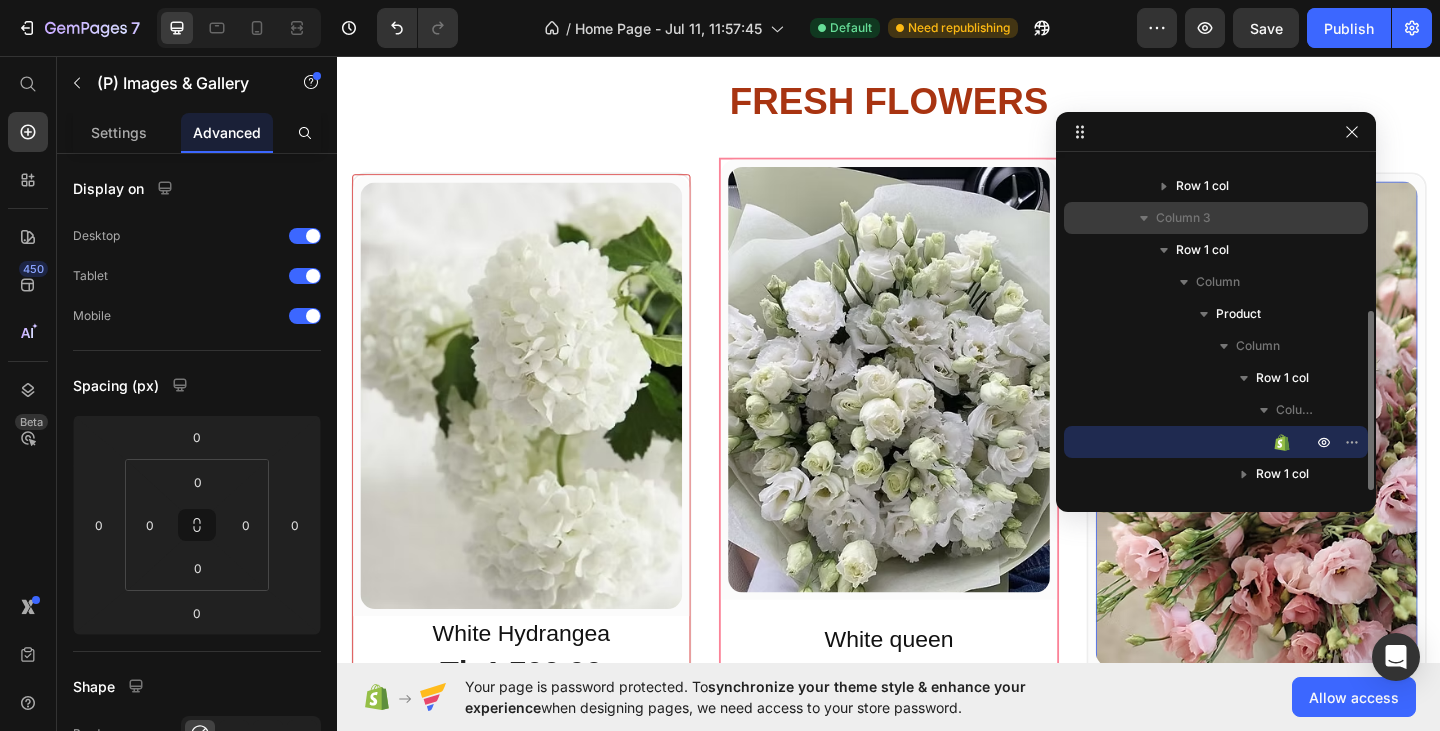 click on "Column 3" at bounding box center [1183, 218] 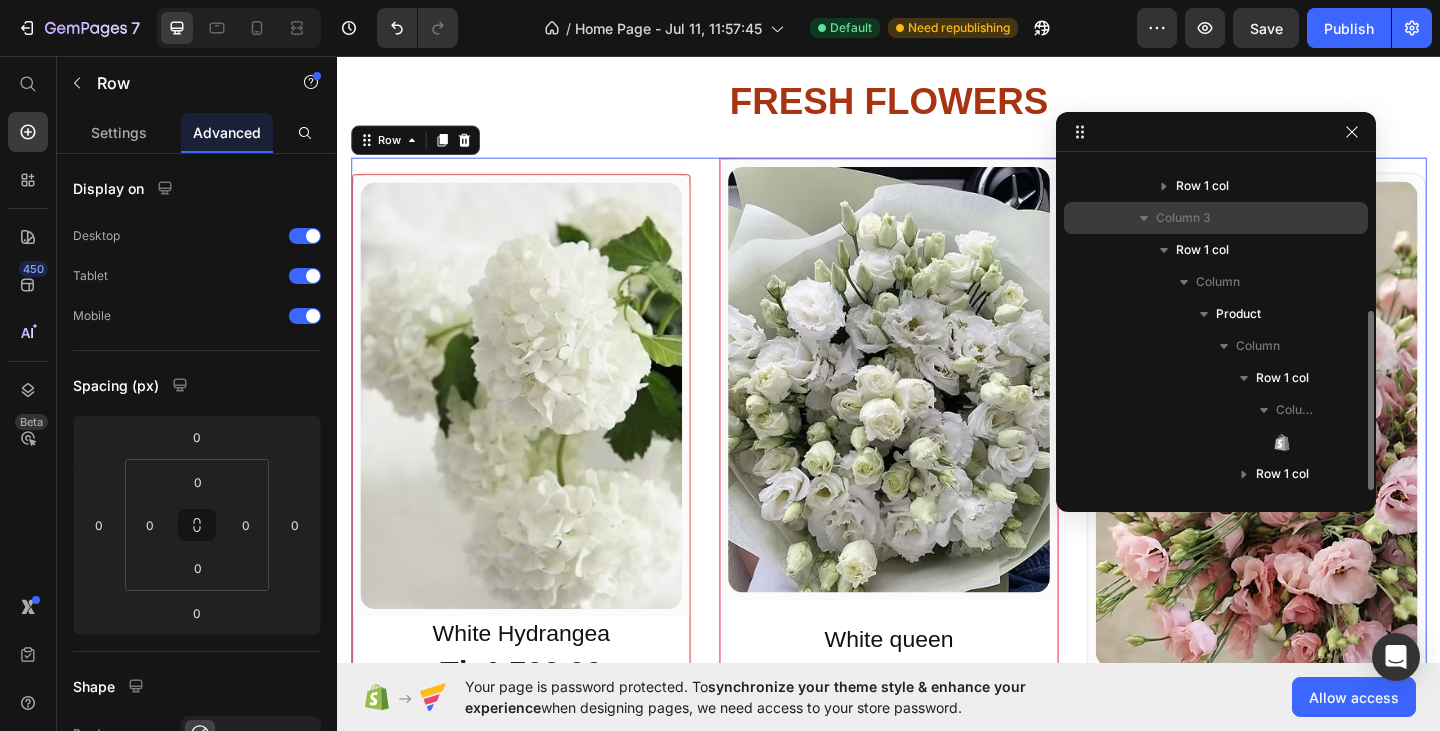 click 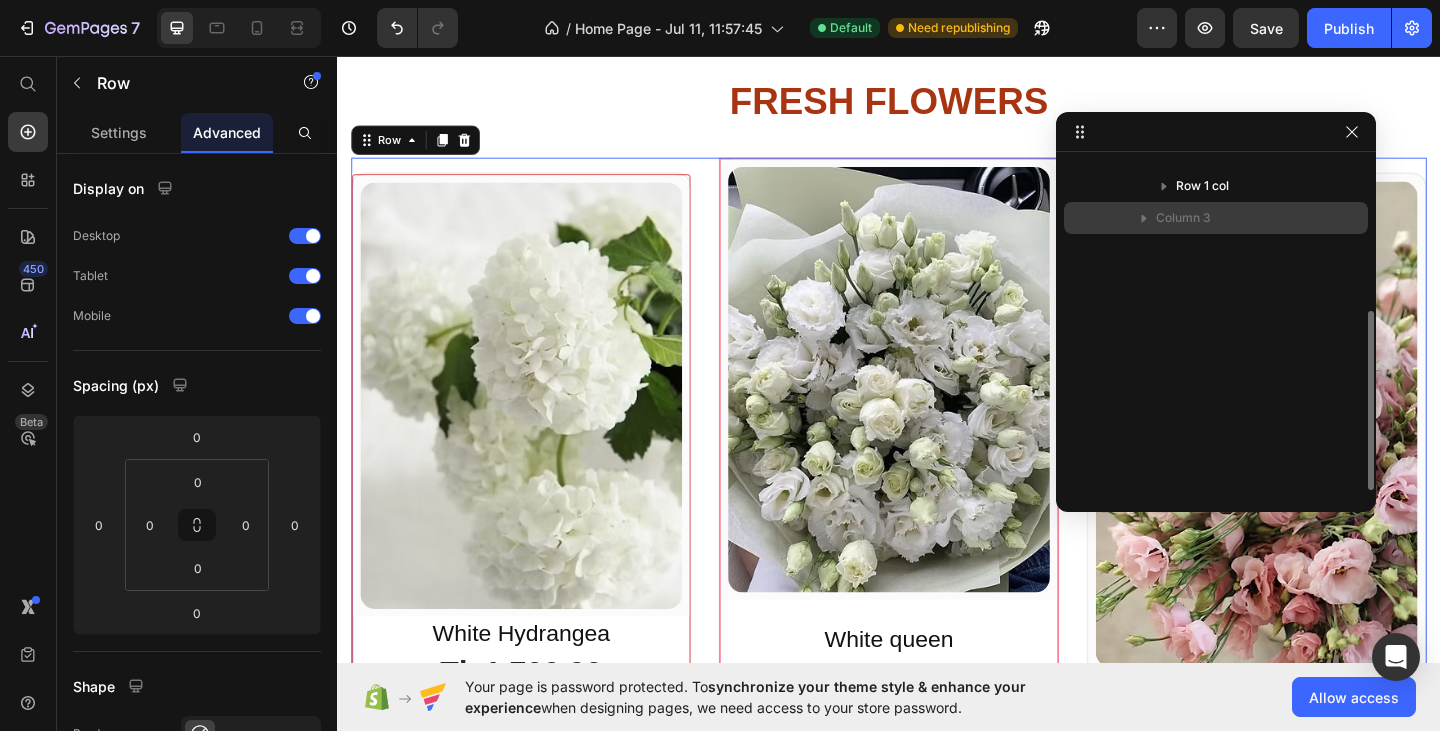 click 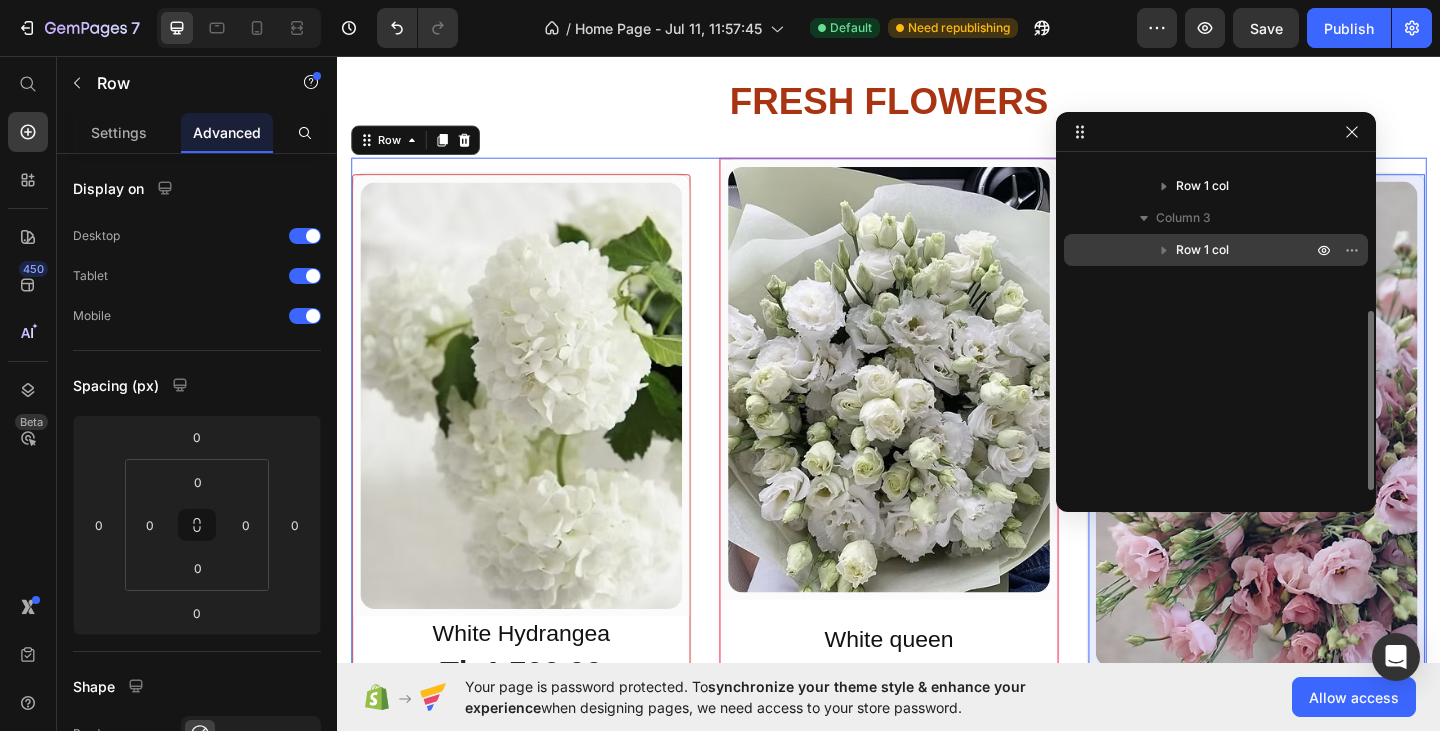 click on "Row 1 col" at bounding box center (1202, 250) 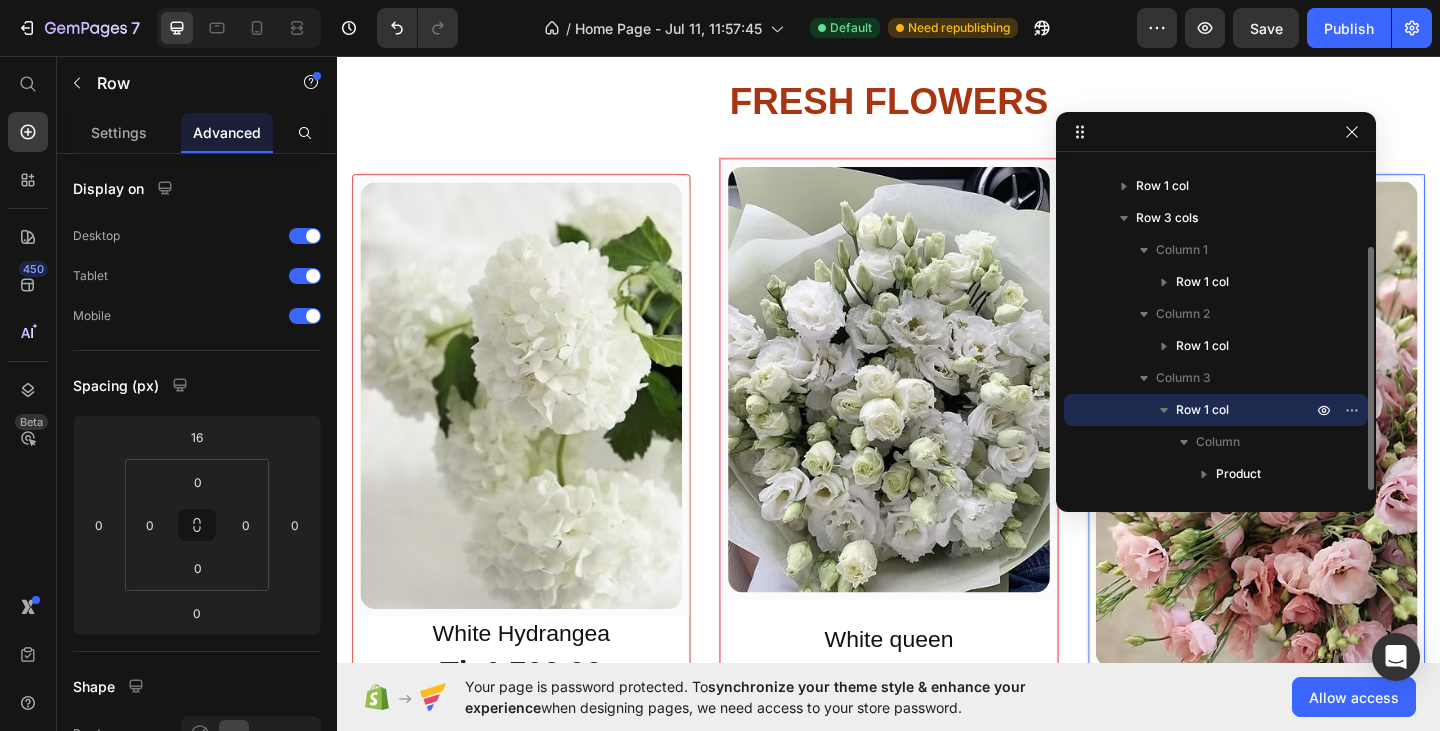scroll, scrollTop: 118, scrollLeft: 0, axis: vertical 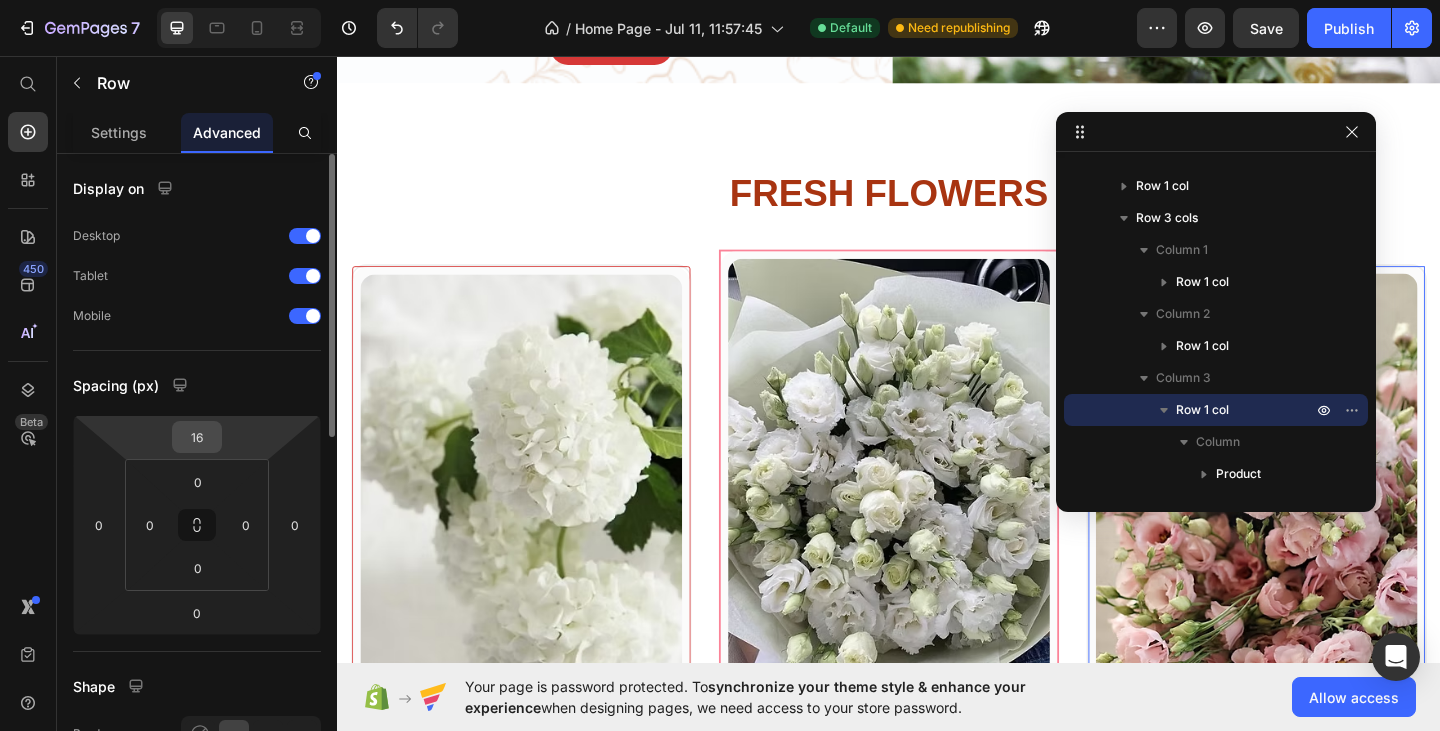 click on "16" at bounding box center [197, 437] 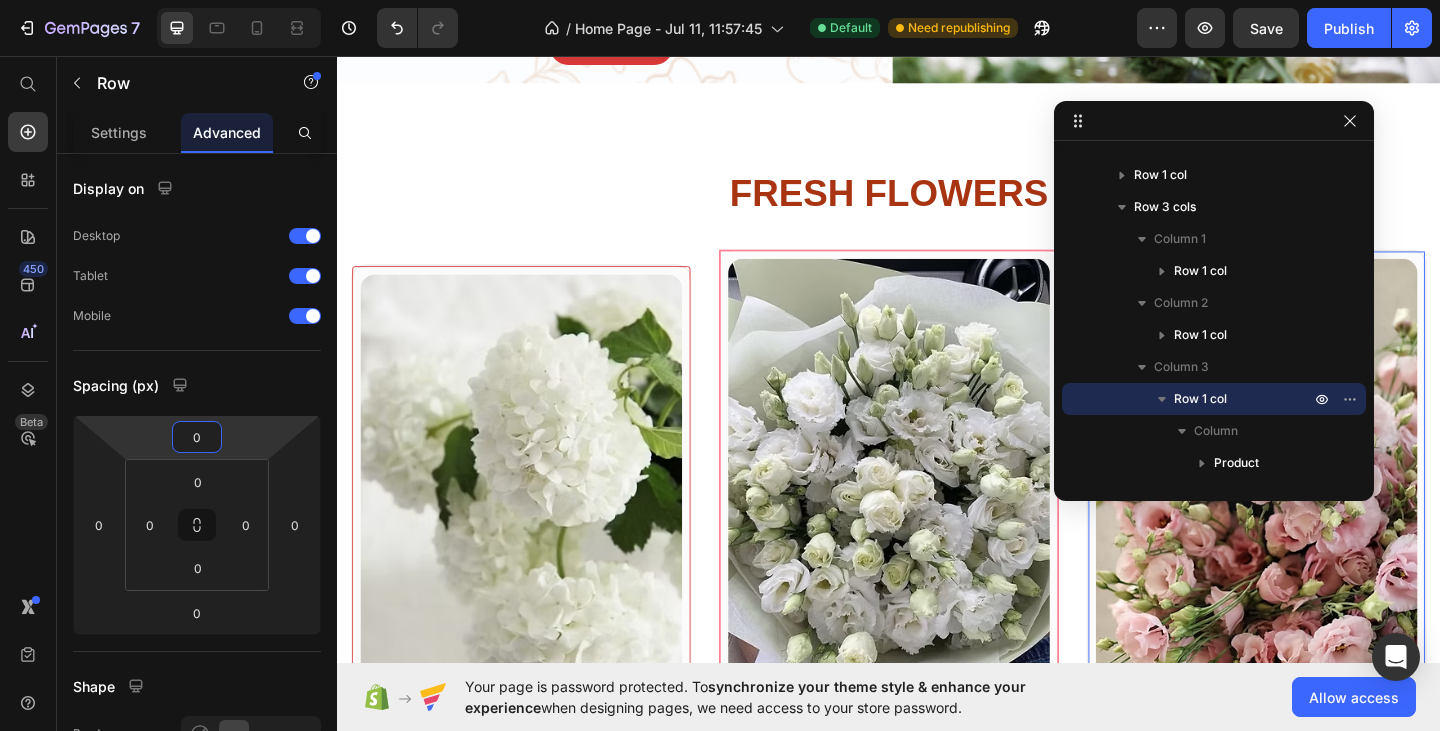 drag, startPoint x: 1211, startPoint y: 140, endPoint x: 1136, endPoint y: 125, distance: 76.48529 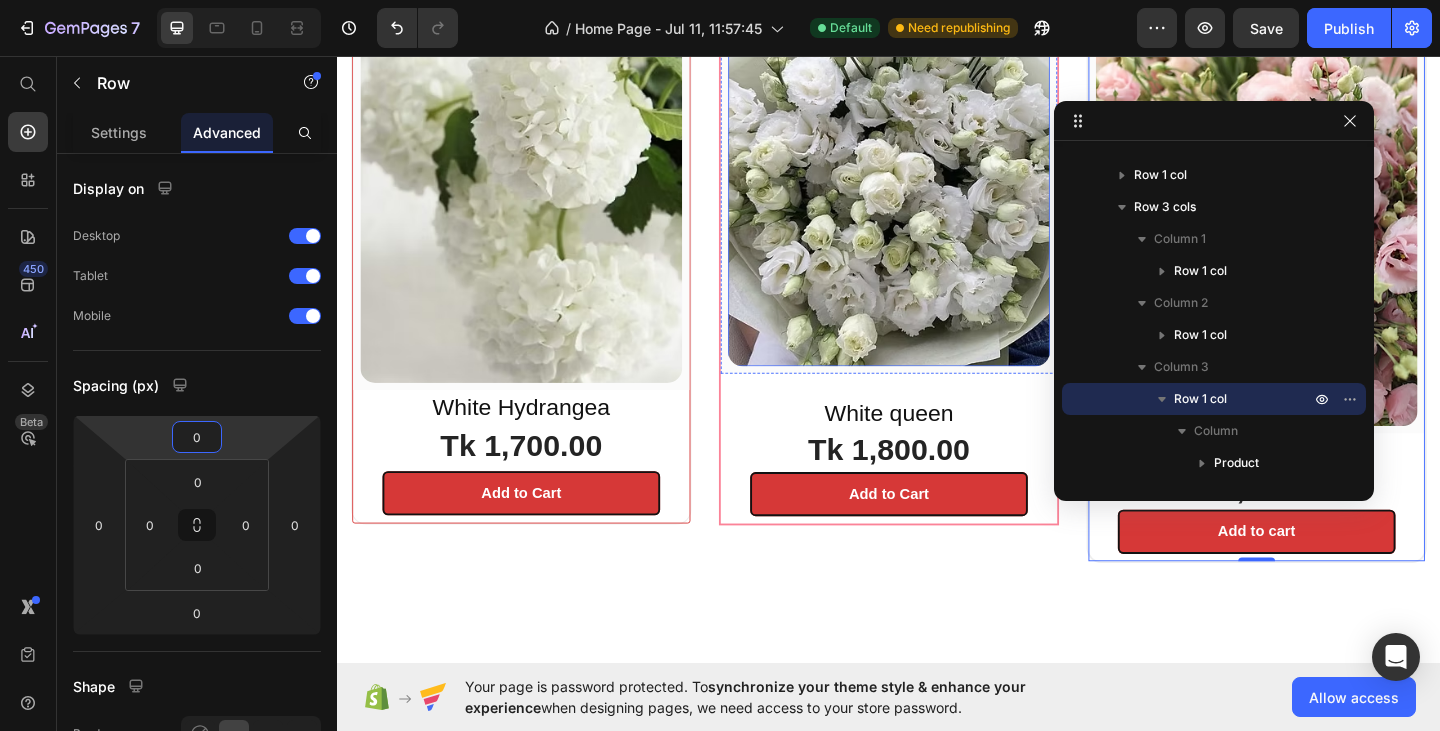 scroll, scrollTop: 1343, scrollLeft: 0, axis: vertical 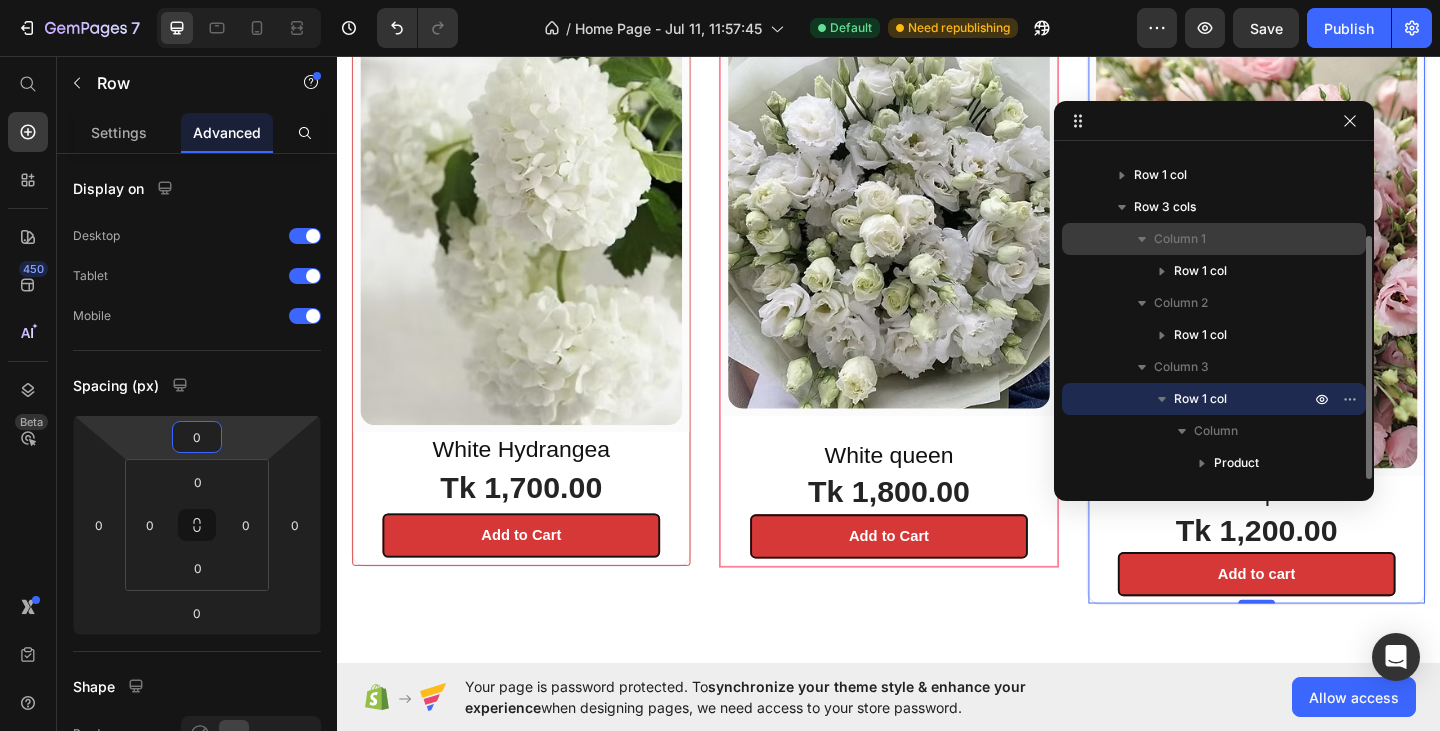 type on "0" 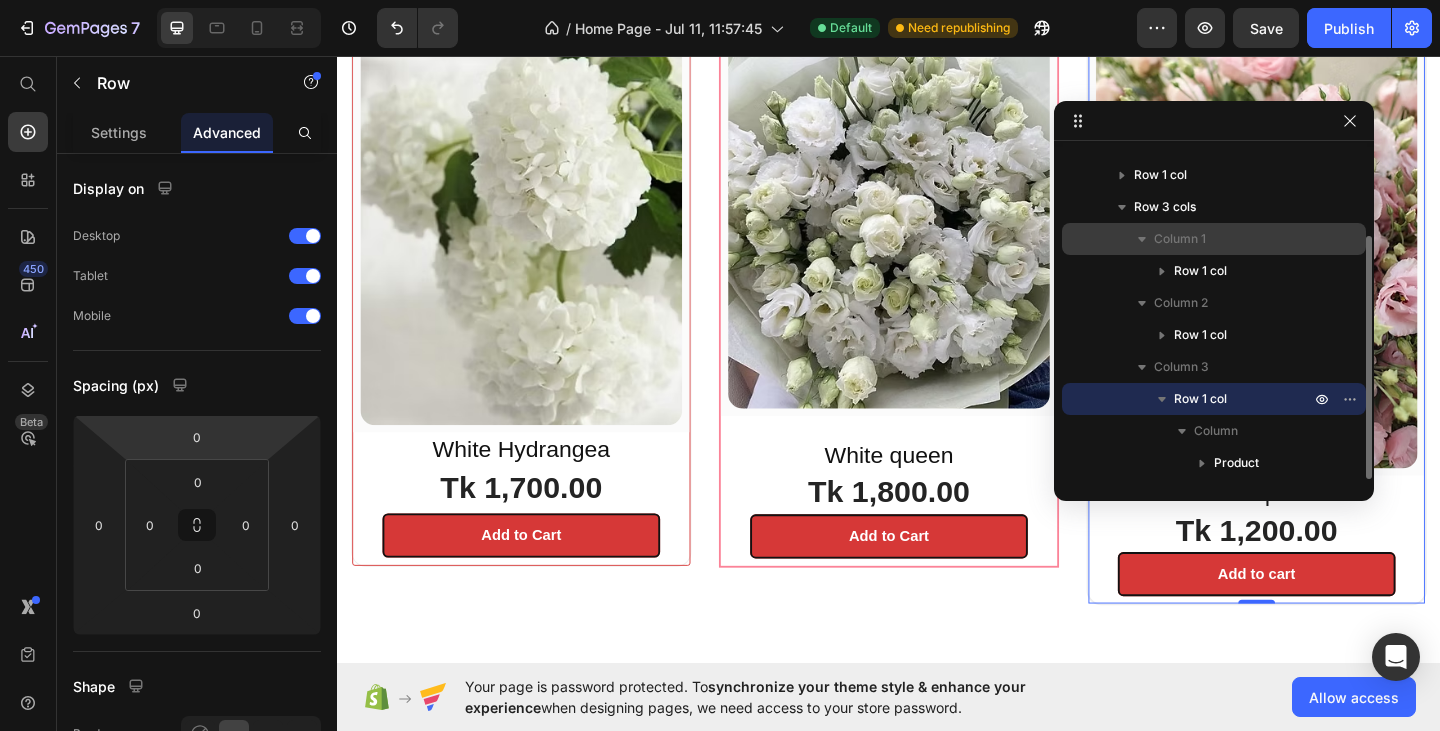 click on "Column 1" at bounding box center (1180, 239) 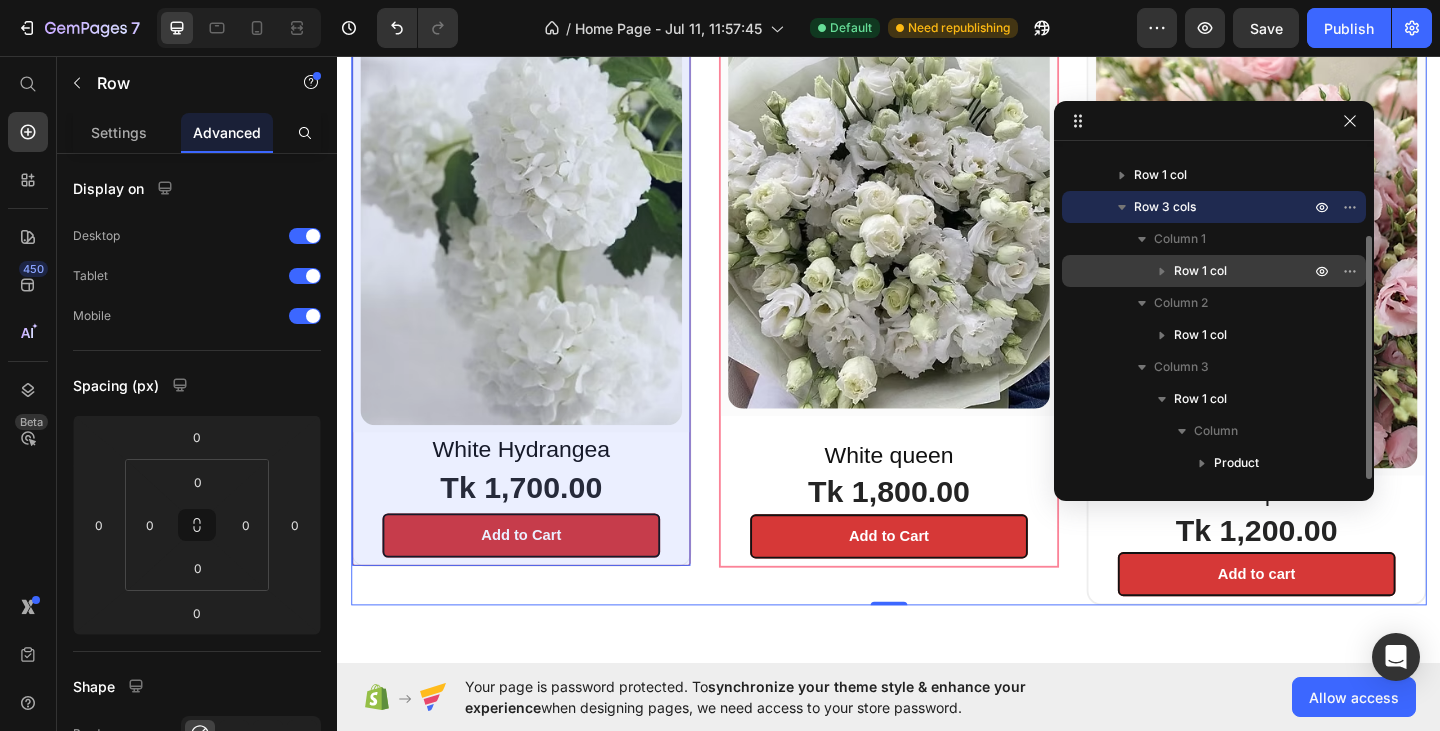click on "Row 1 col" at bounding box center [1200, 271] 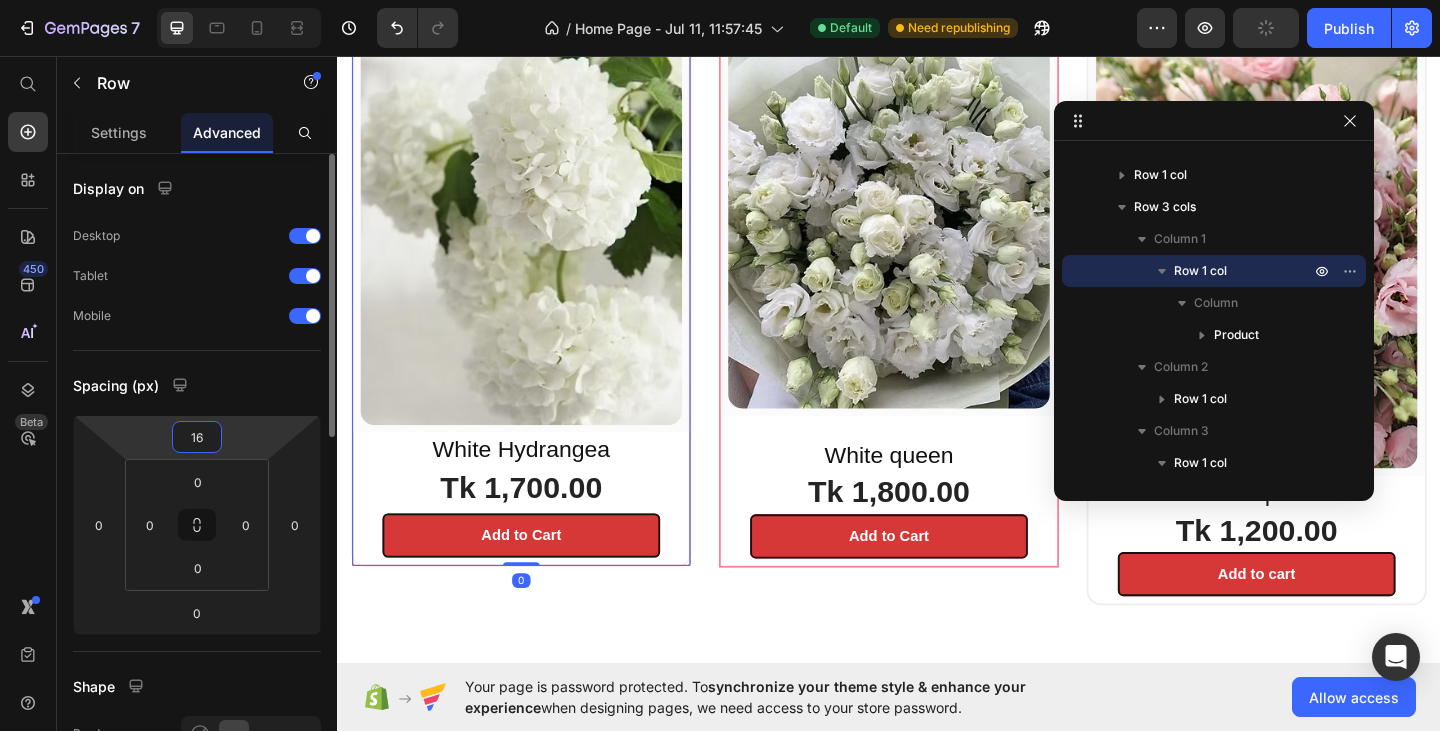 click on "16" at bounding box center (197, 437) 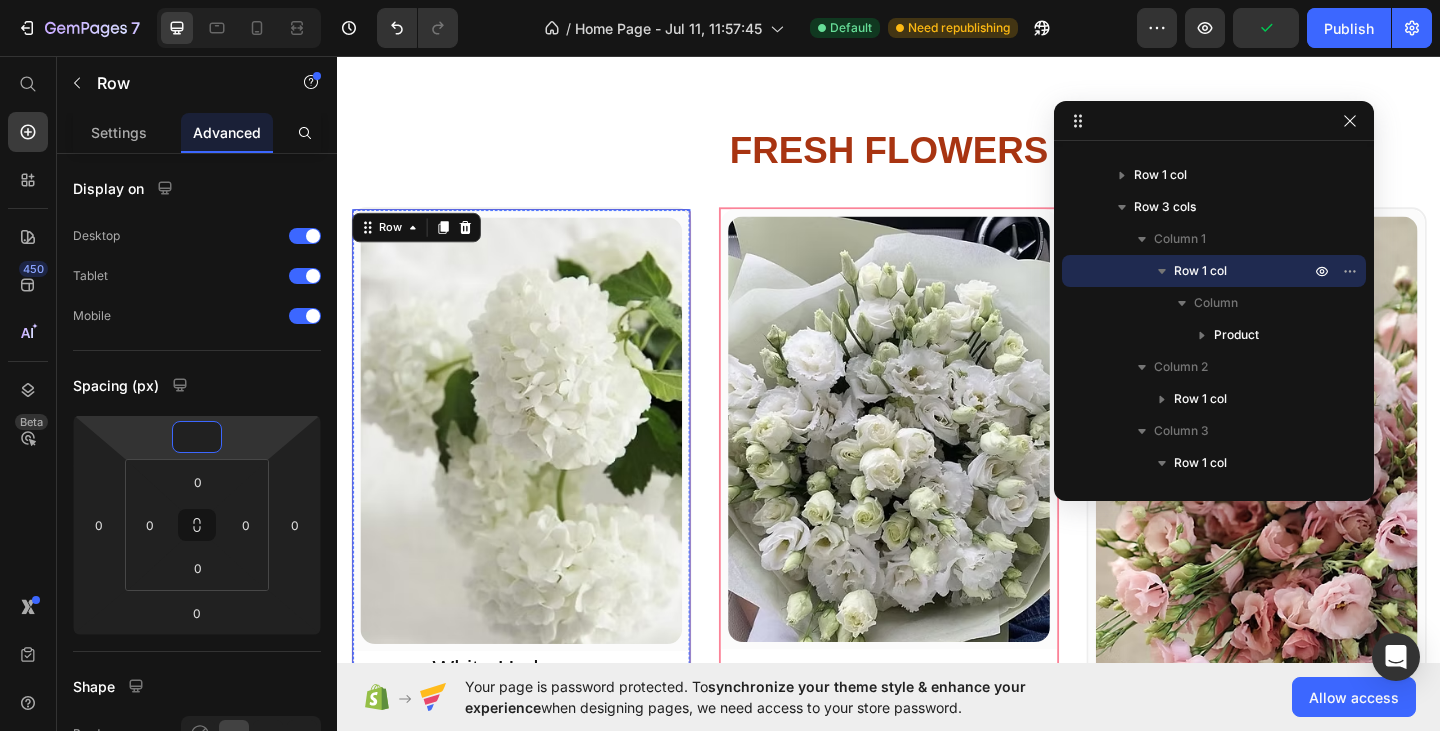 scroll, scrollTop: 1043, scrollLeft: 0, axis: vertical 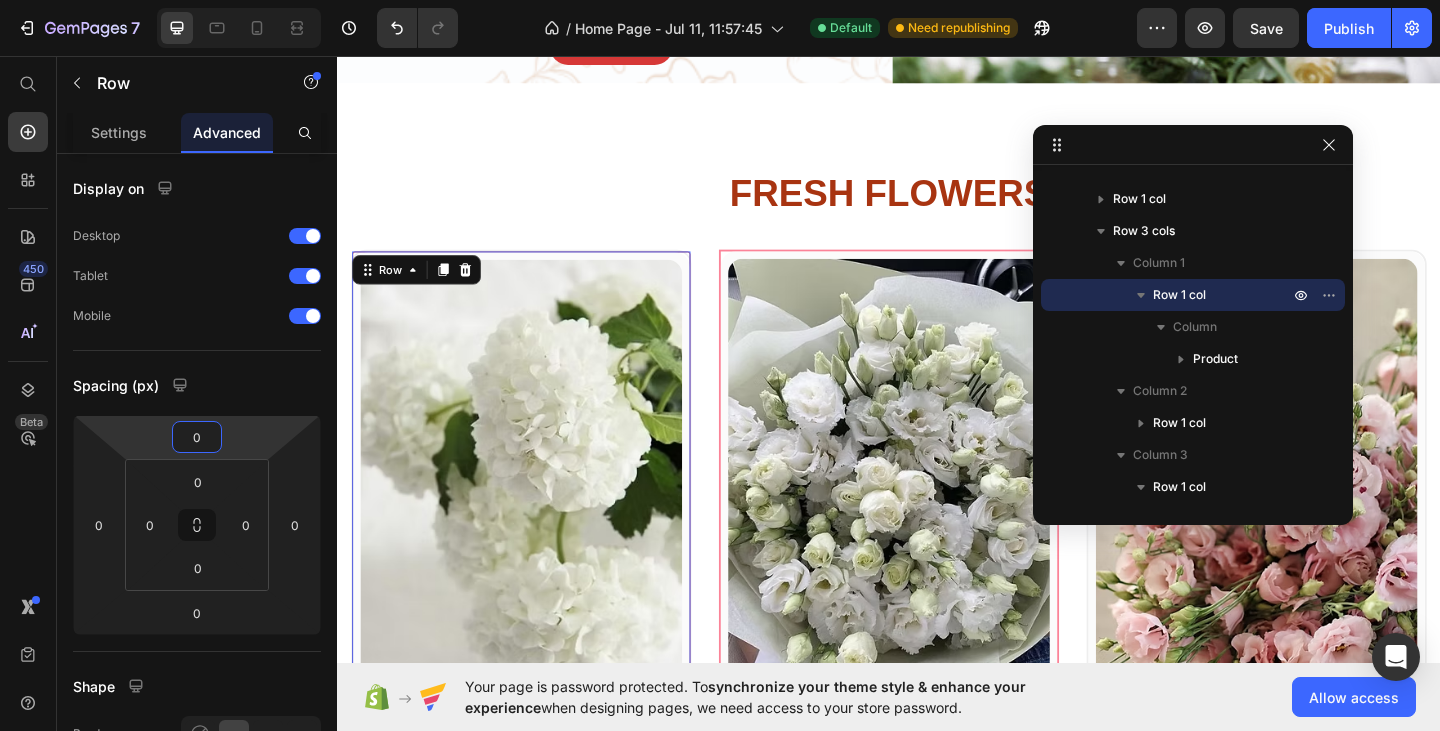 drag, startPoint x: 1184, startPoint y: 122, endPoint x: 1163, endPoint y: 146, distance: 31.890438 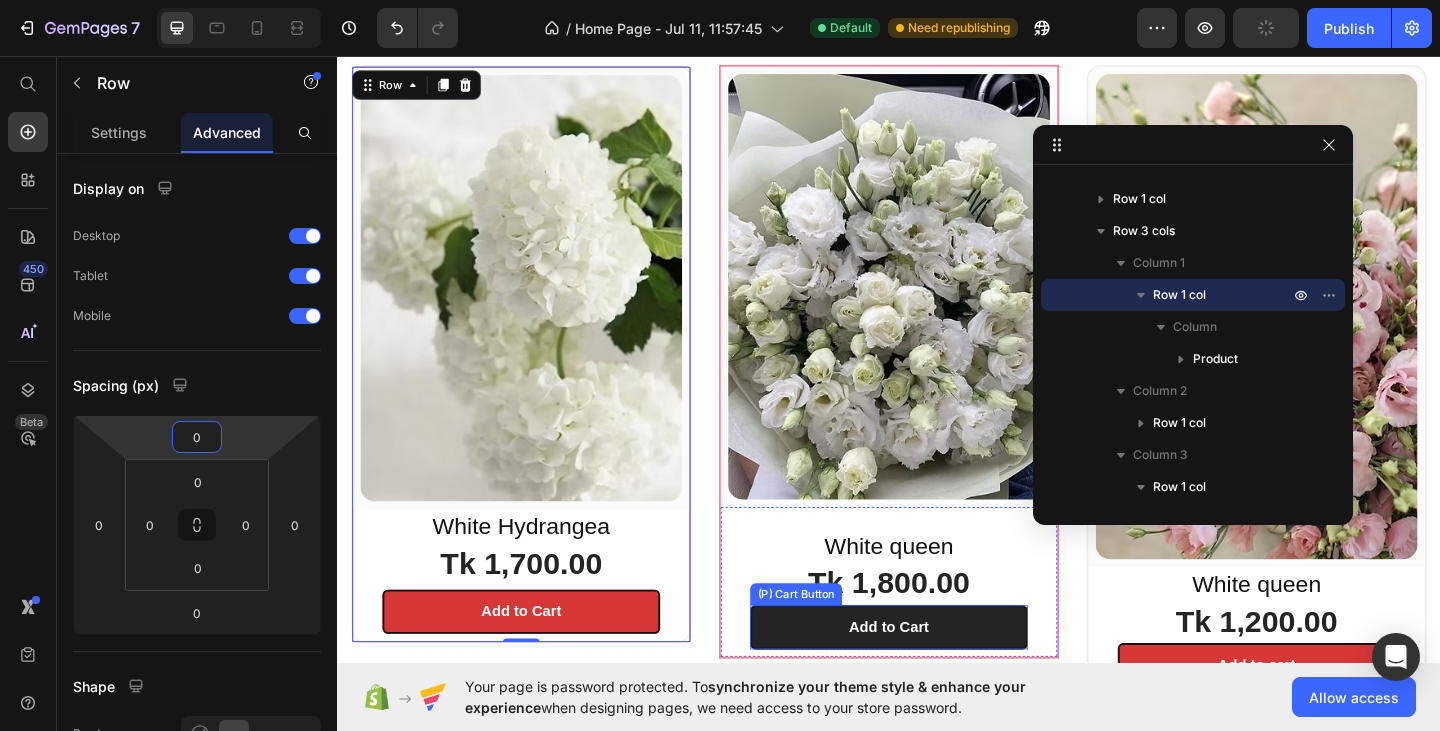 scroll, scrollTop: 1144, scrollLeft: 0, axis: vertical 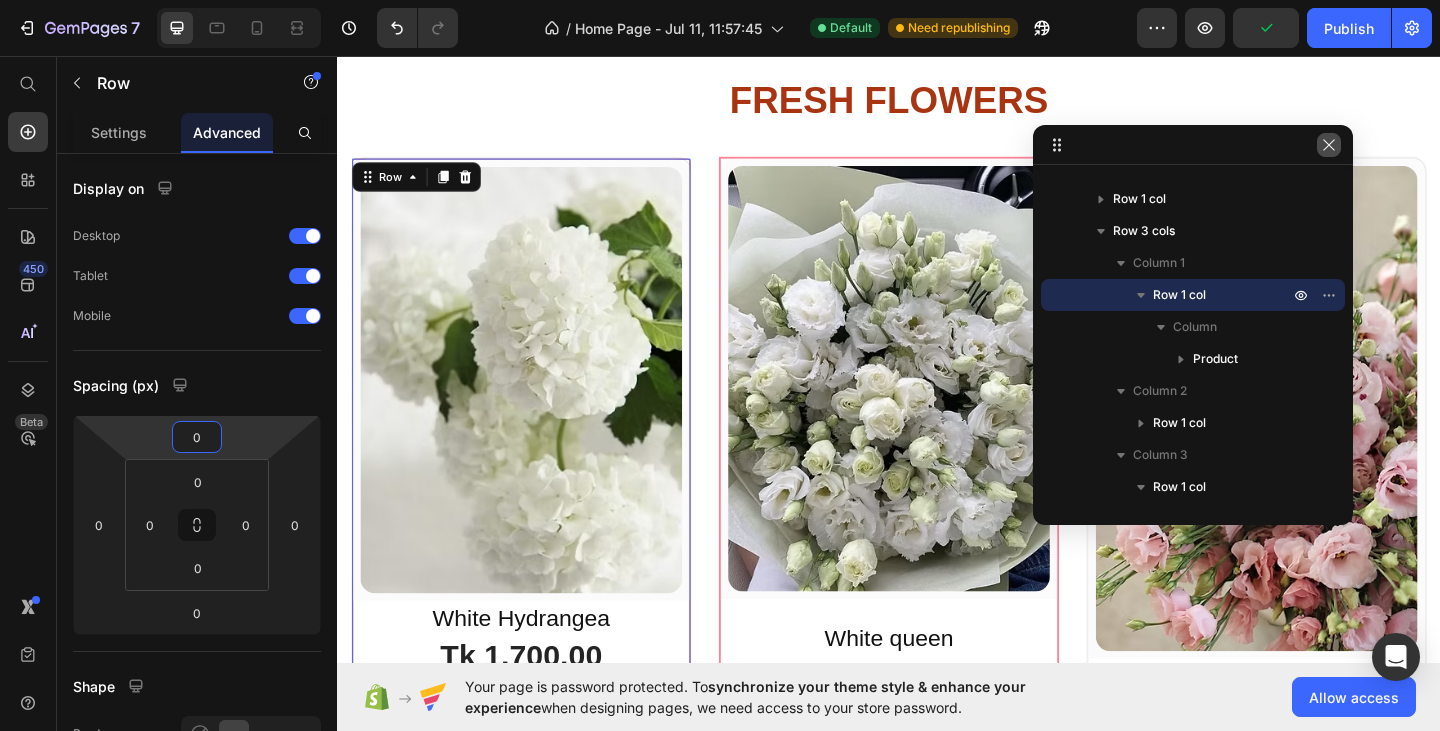 type on "0" 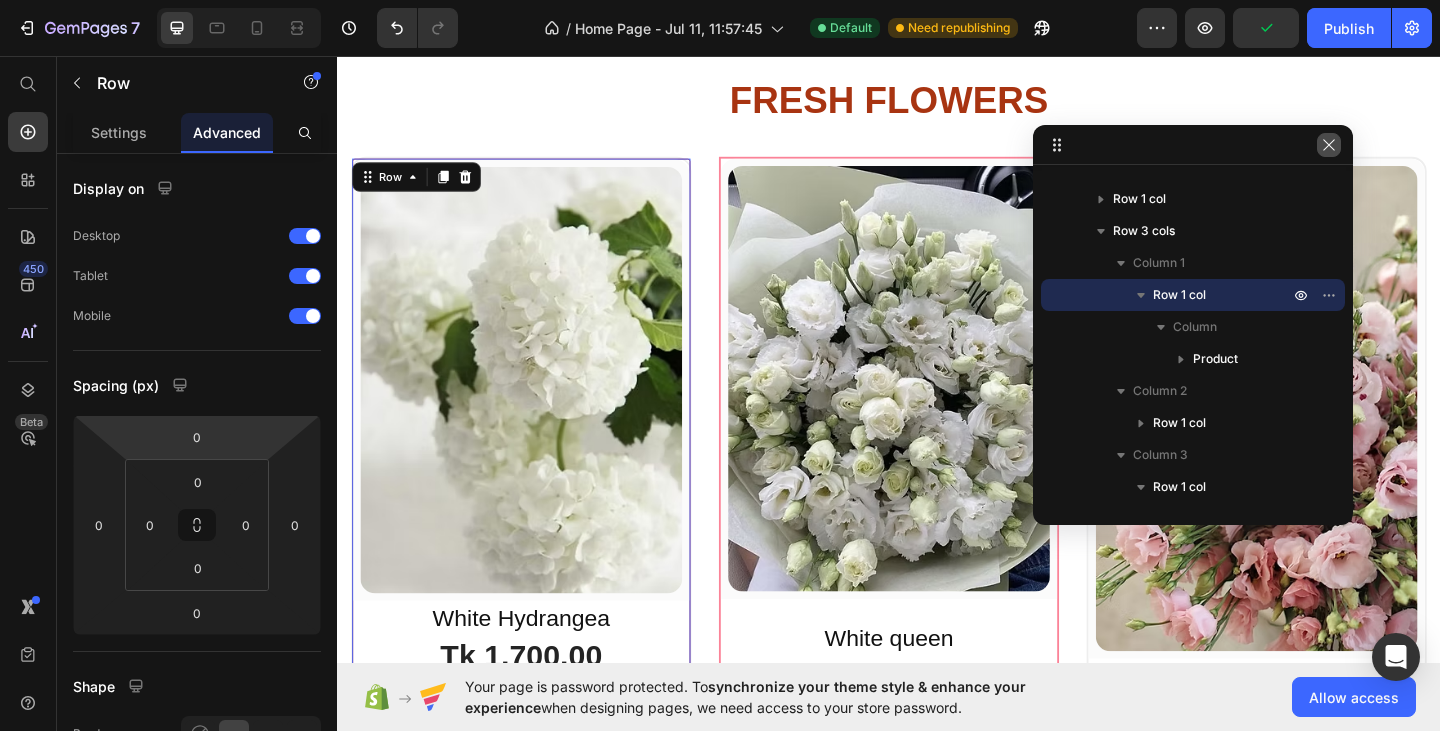 click 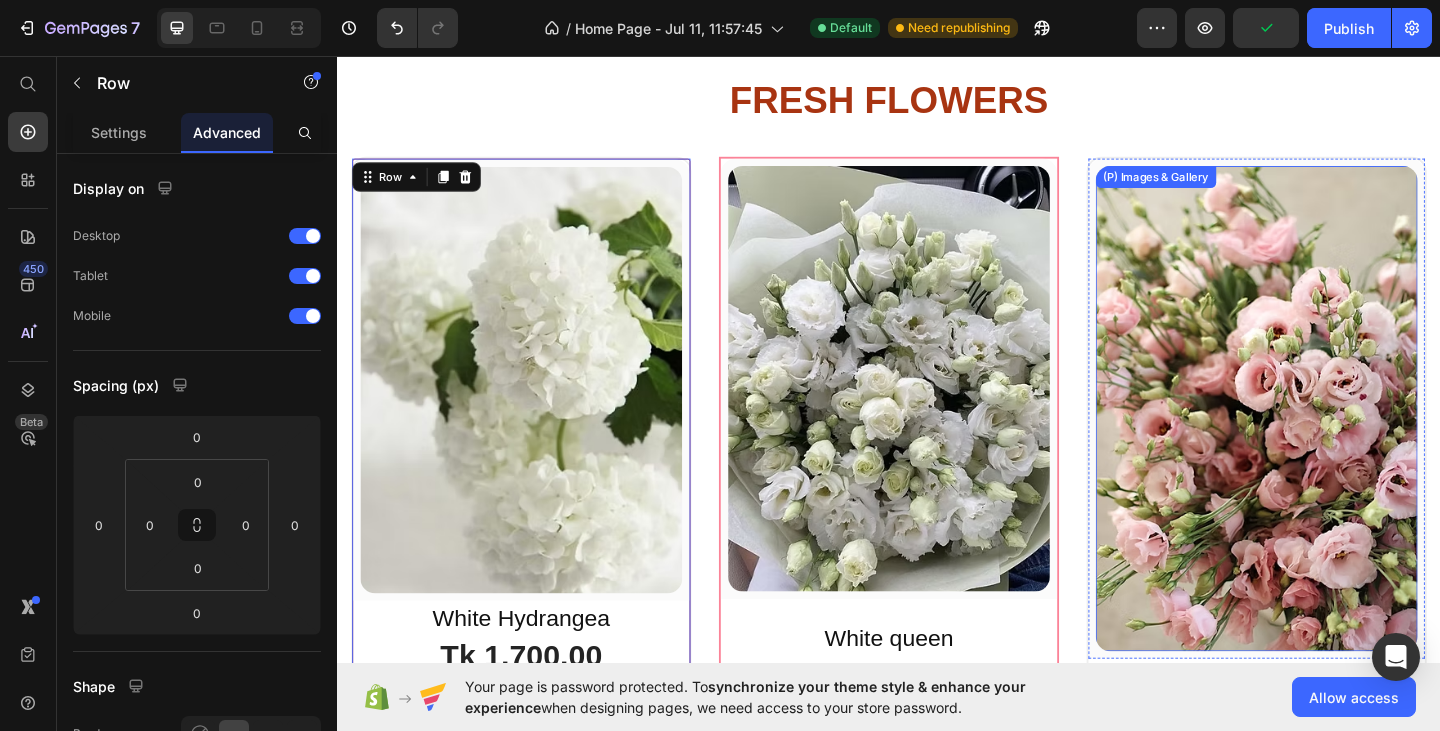 click at bounding box center [1337, 440] 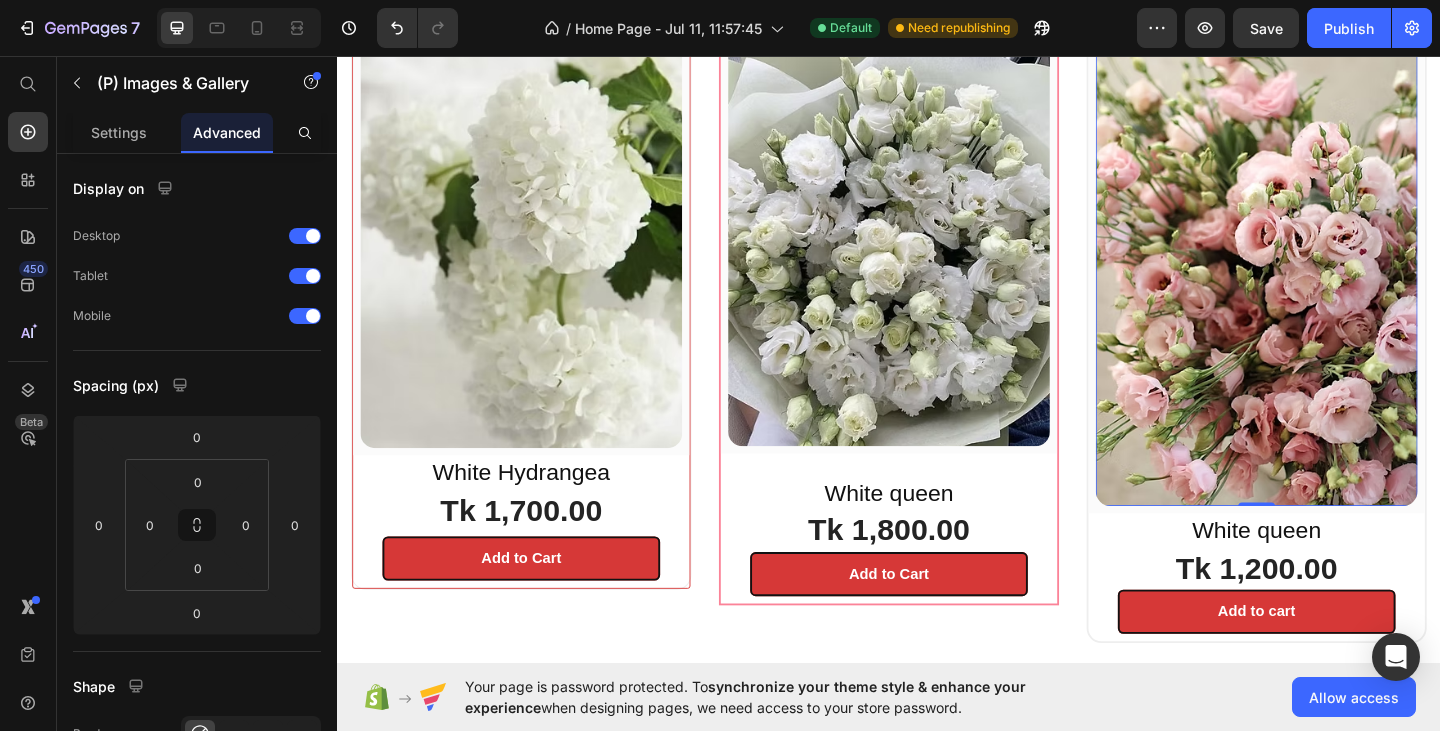 scroll, scrollTop: 1344, scrollLeft: 0, axis: vertical 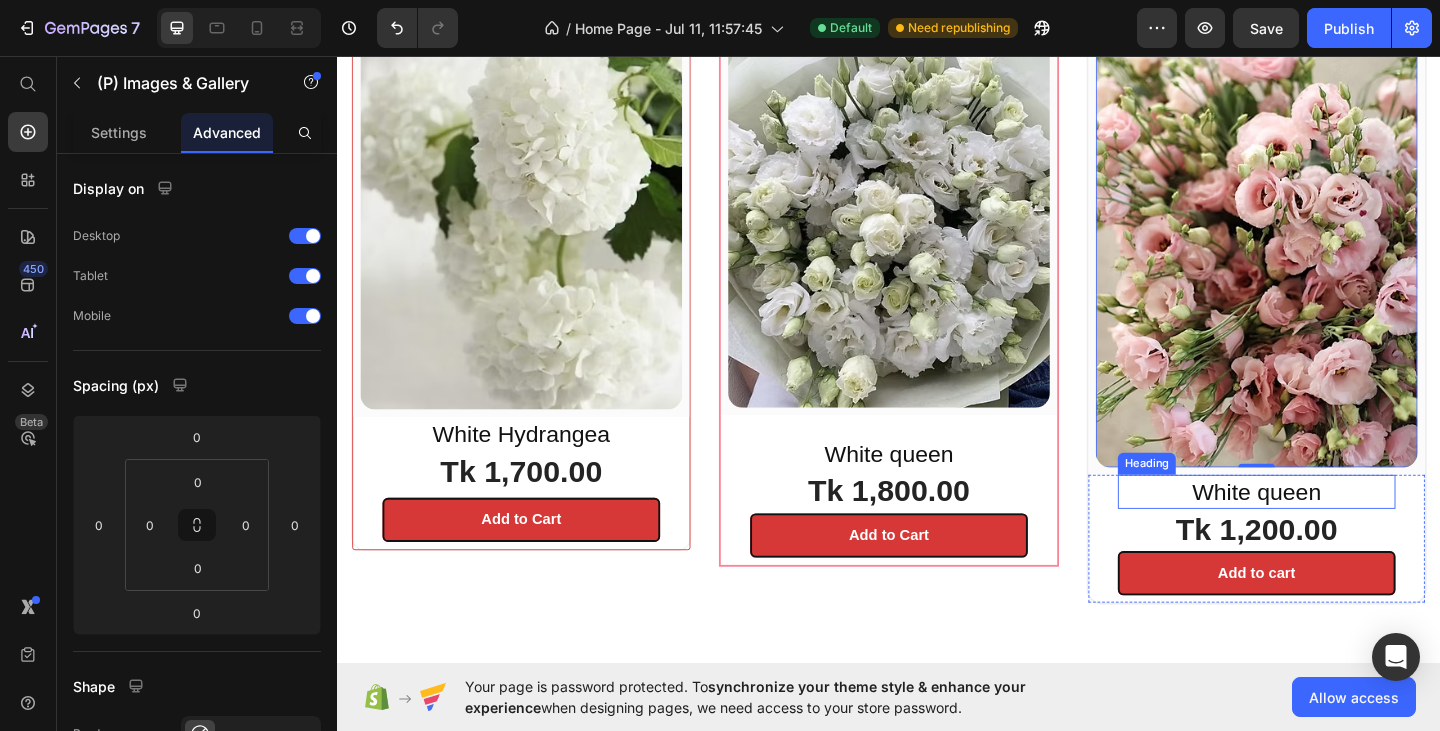 click on "White queen" at bounding box center [1337, 530] 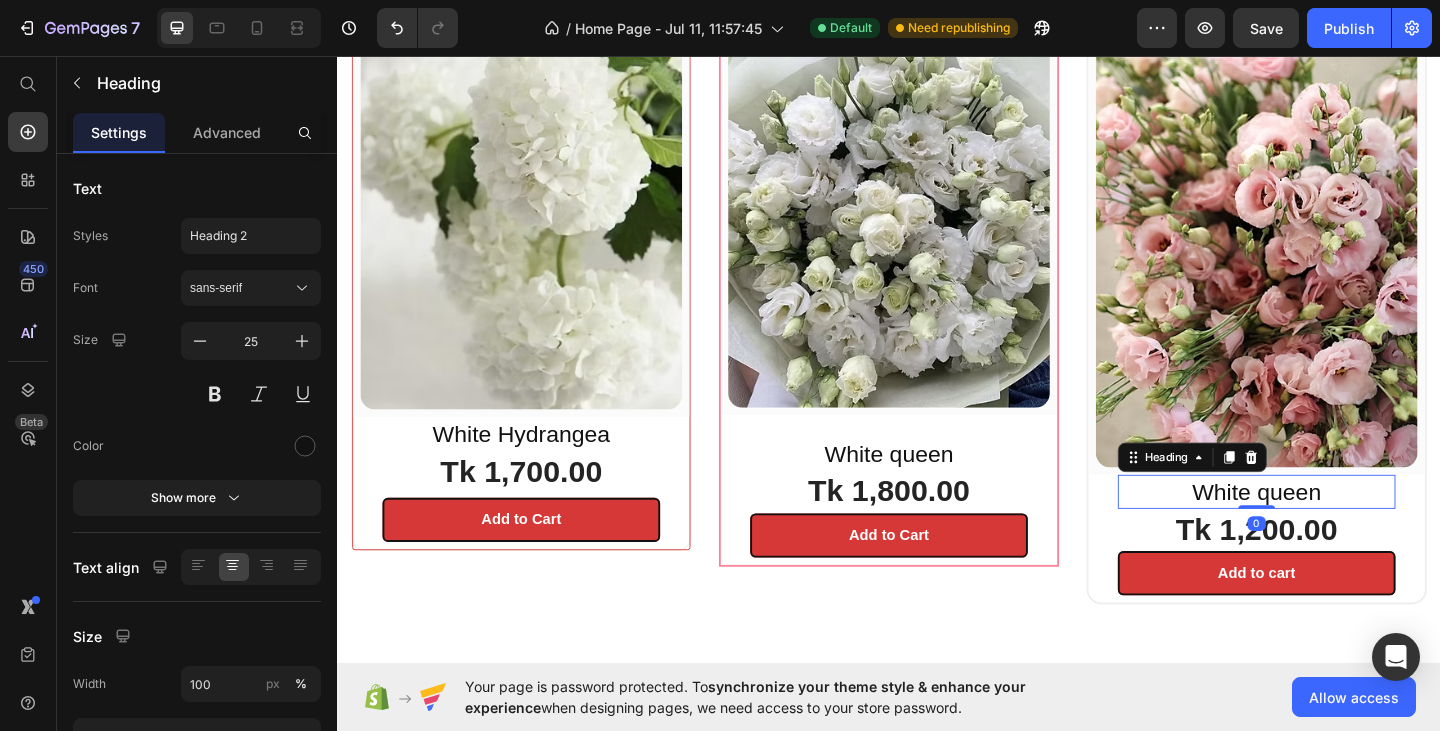 click on "White queen" at bounding box center (1337, 530) 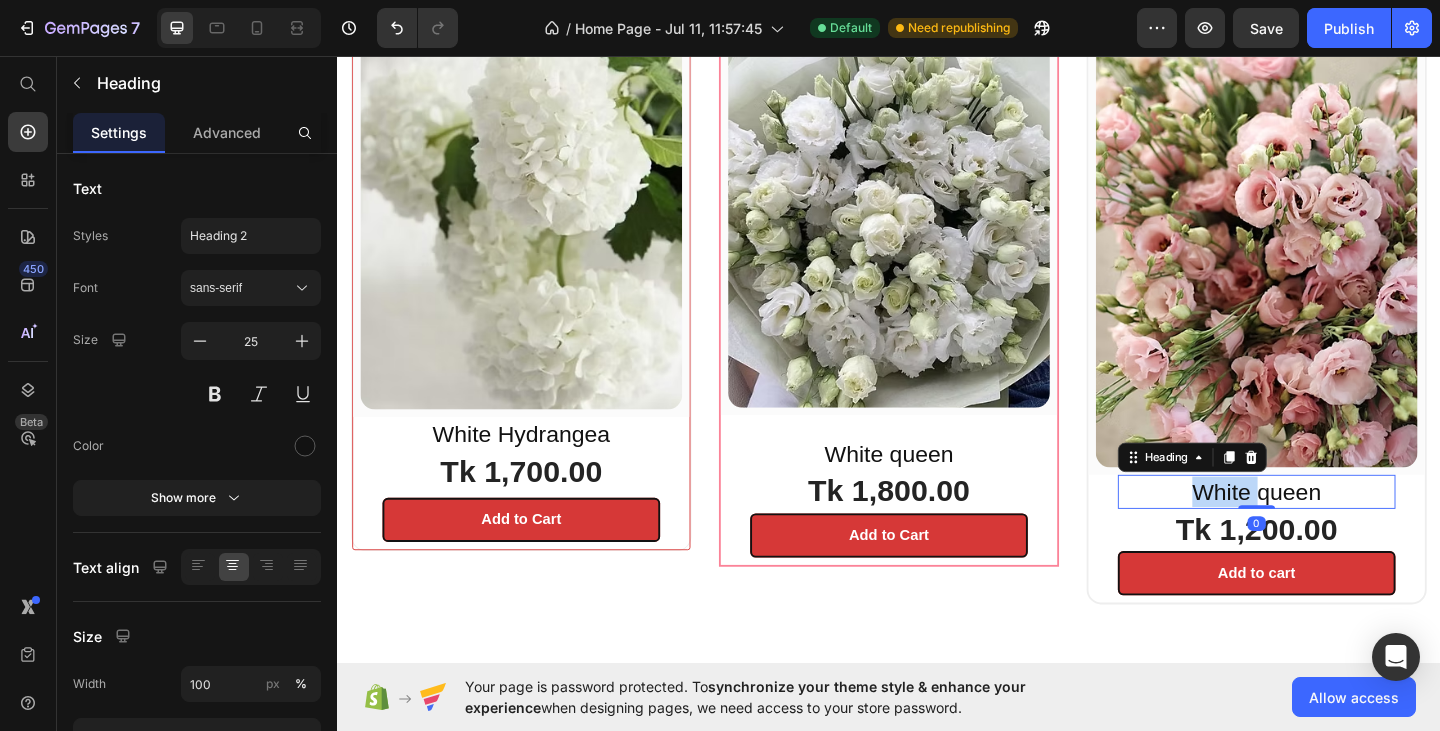 click on "White queen" at bounding box center (1337, 530) 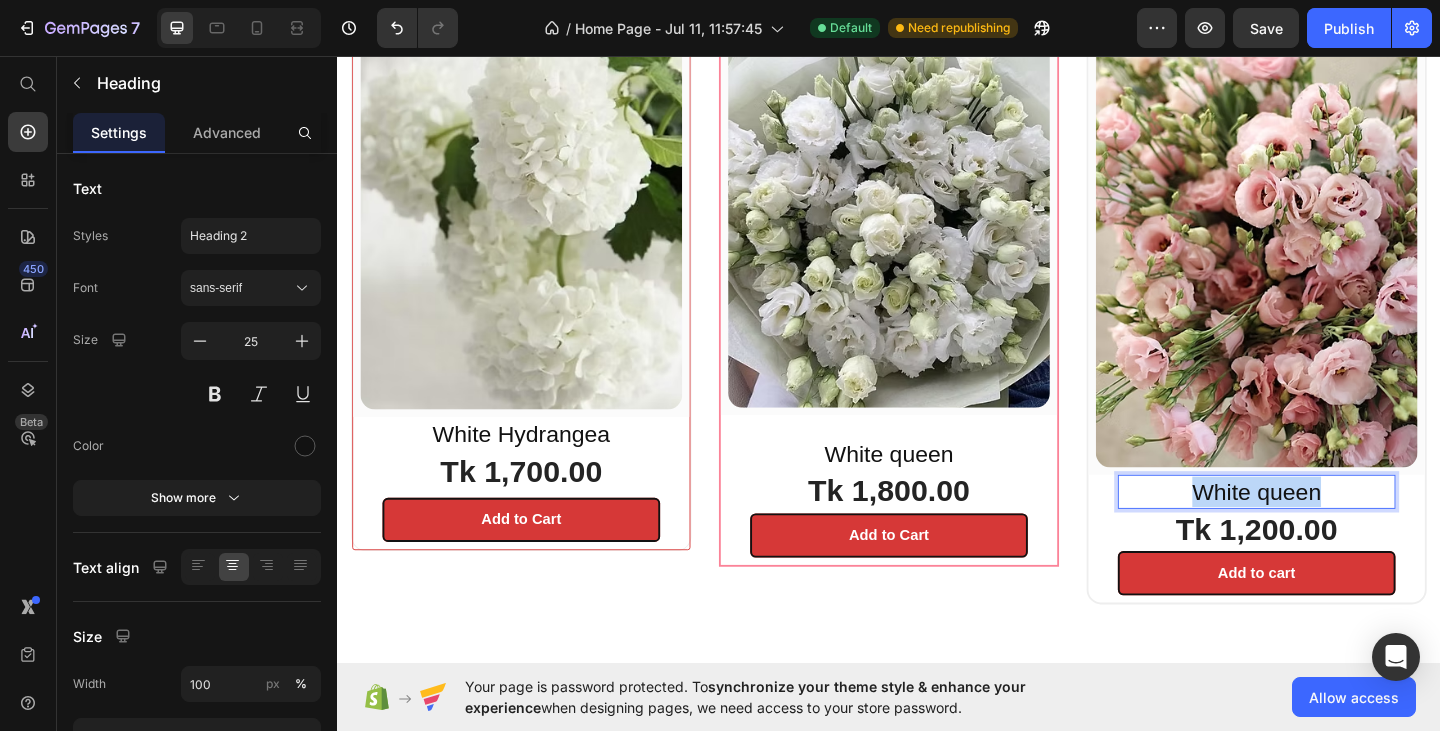 click on "White queen" at bounding box center [1337, 530] 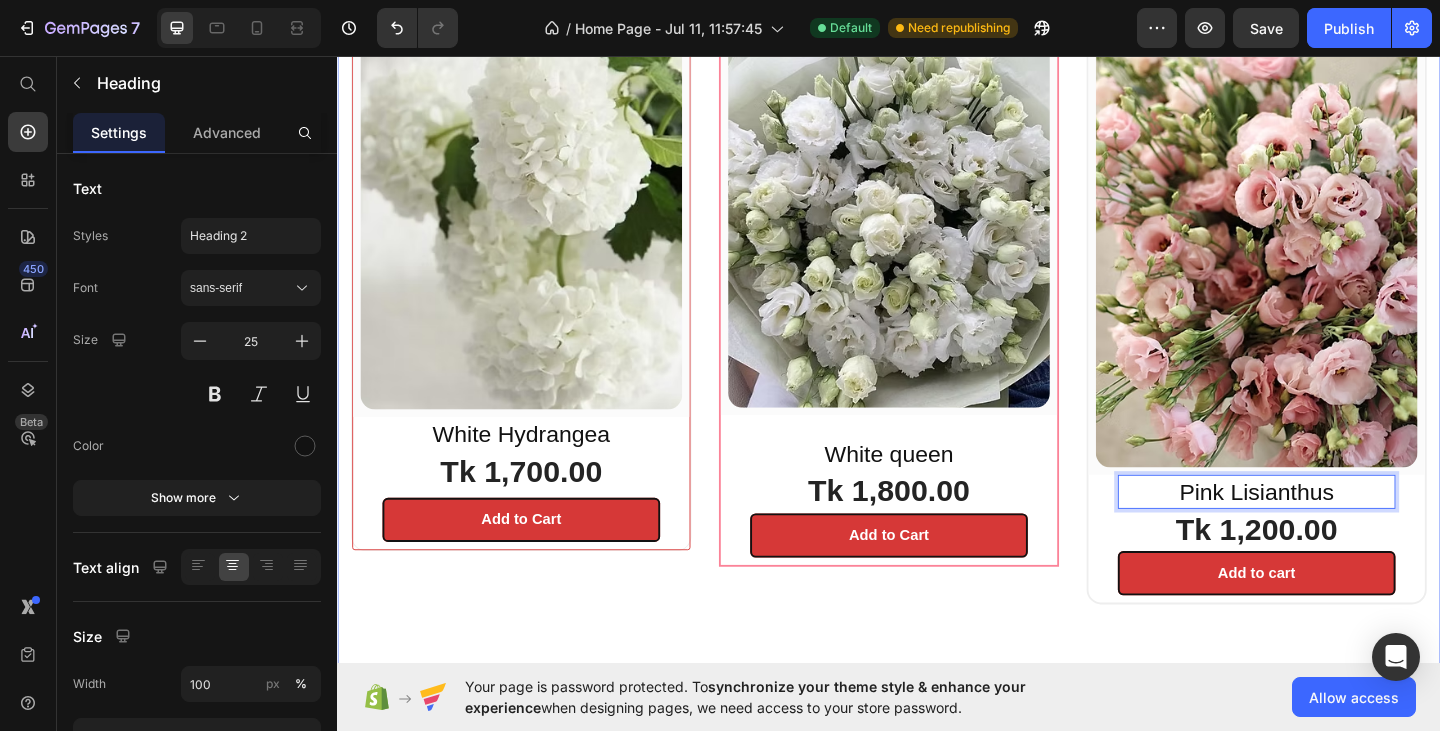 click on "⁠⁠⁠⁠⁠⁠ FRESH FLOWERS Heading Row (P) Images & Gallery Row White Hydrangea Heading Tk 1,700.00 (P) Price Add to Cart (P) Cart Button Row Product Row (P) Images & Gallery Row White queen Heading Tk 1,800.00 (P) Price Add to Cart (P) Cart Button Row Product Row (P) Images & Gallery Row Pink Lisianthus Heading 0 Tk 1,200.00 (P) Price Add to cart (P) Cart Button Row Product Row Row Section 3" at bounding box center (937, 267) 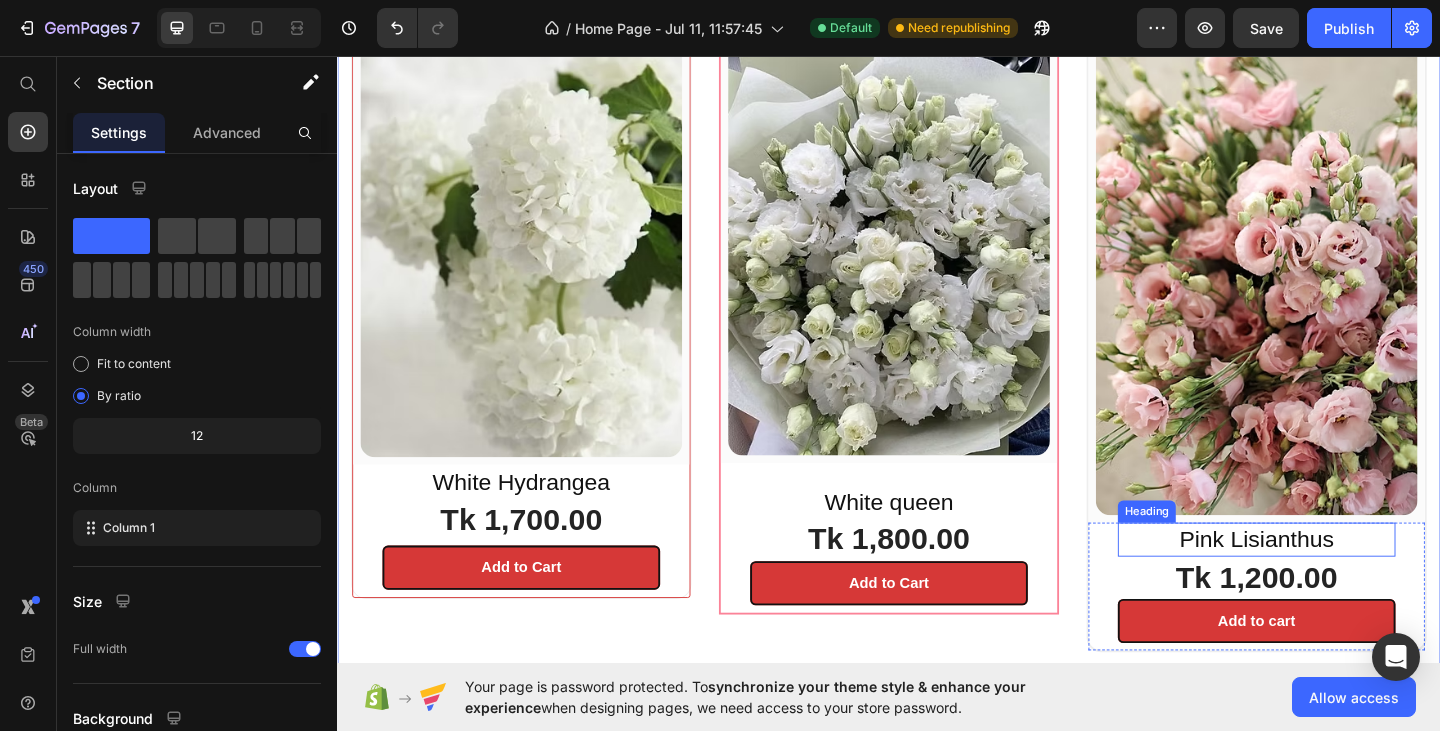 scroll, scrollTop: 1144, scrollLeft: 0, axis: vertical 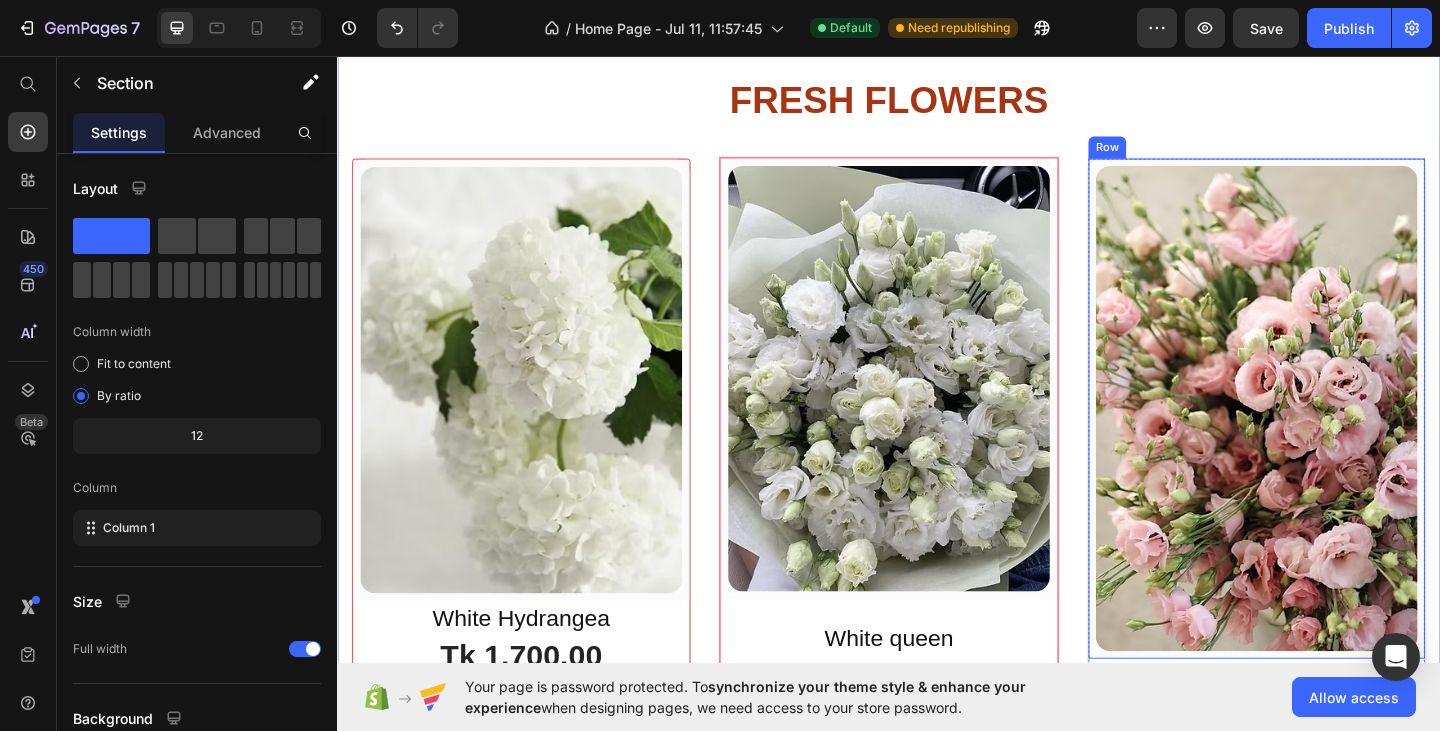 click on "(P) Images & Gallery Row" at bounding box center (1337, 440) 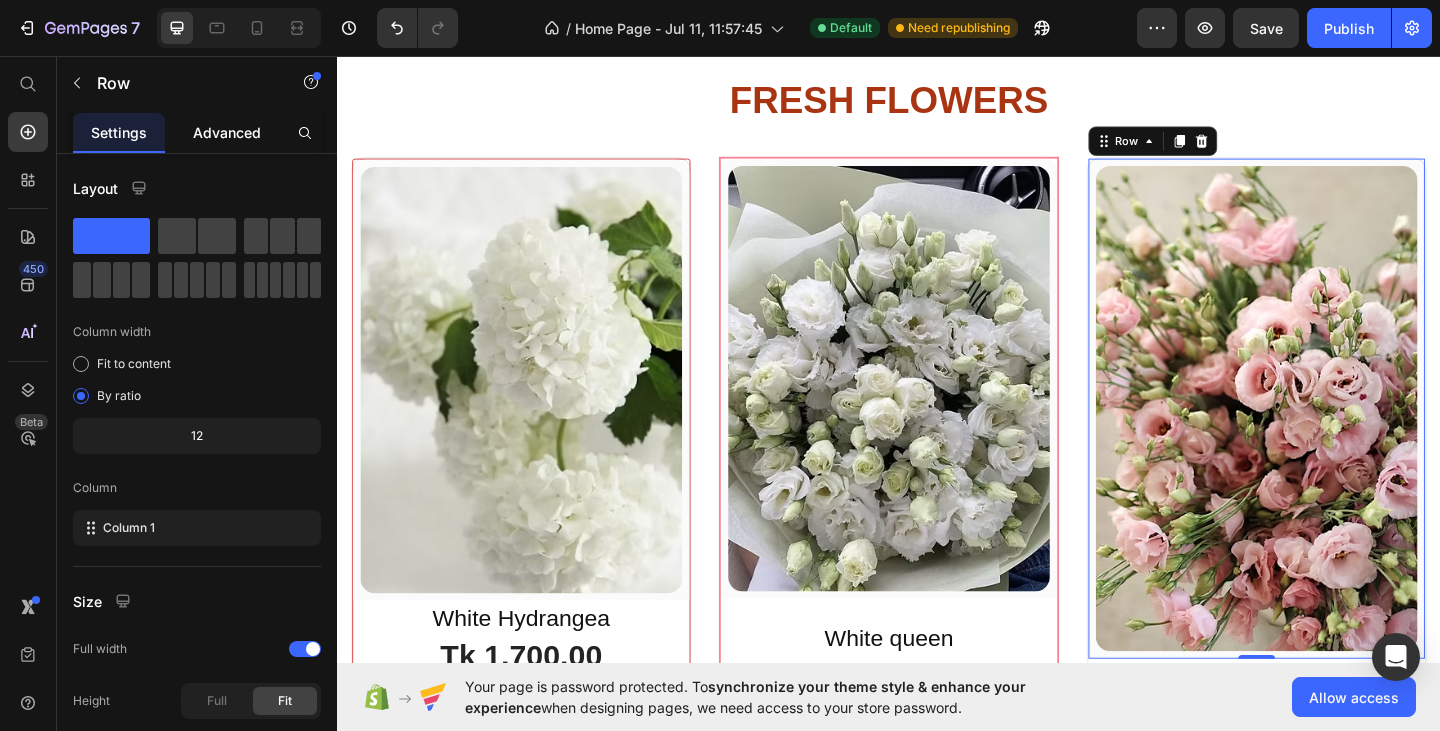 click on "Advanced" at bounding box center (227, 132) 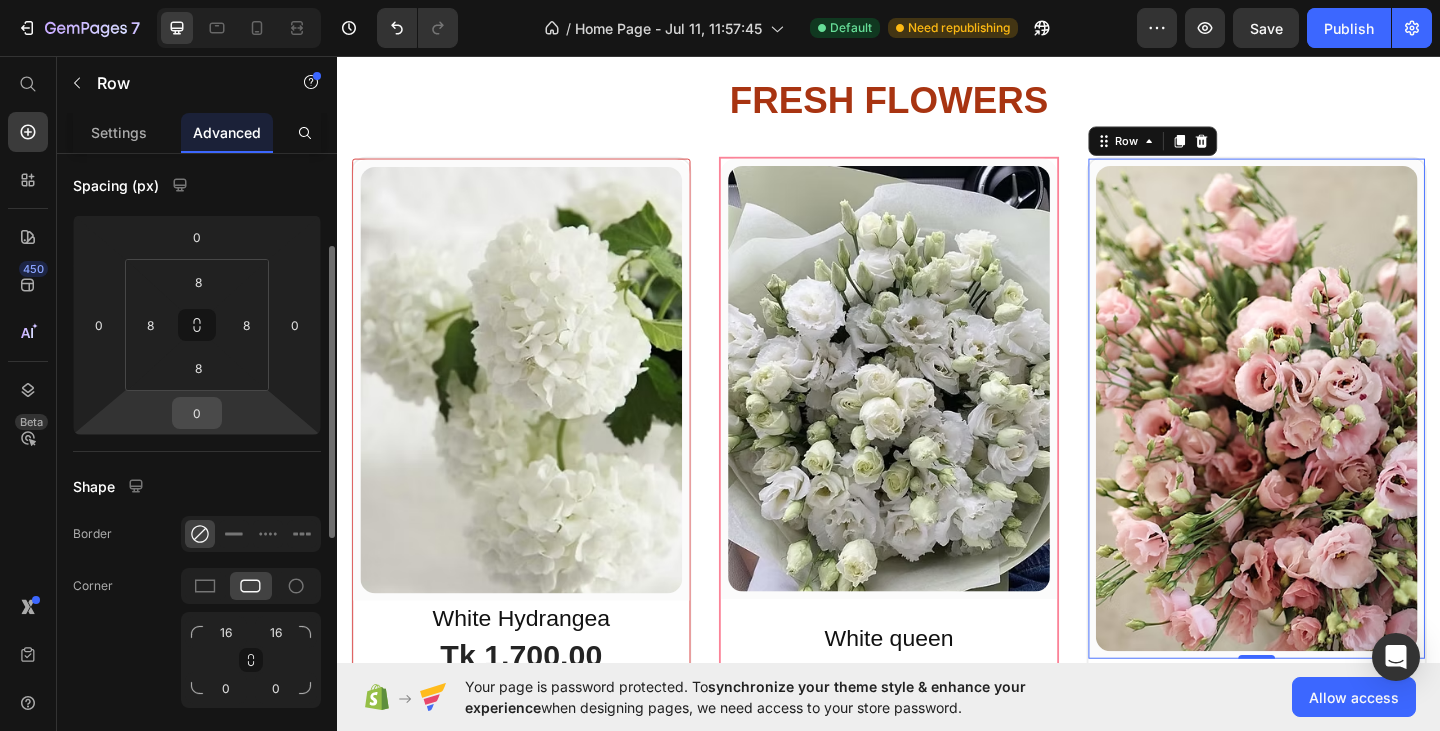 scroll, scrollTop: 300, scrollLeft: 0, axis: vertical 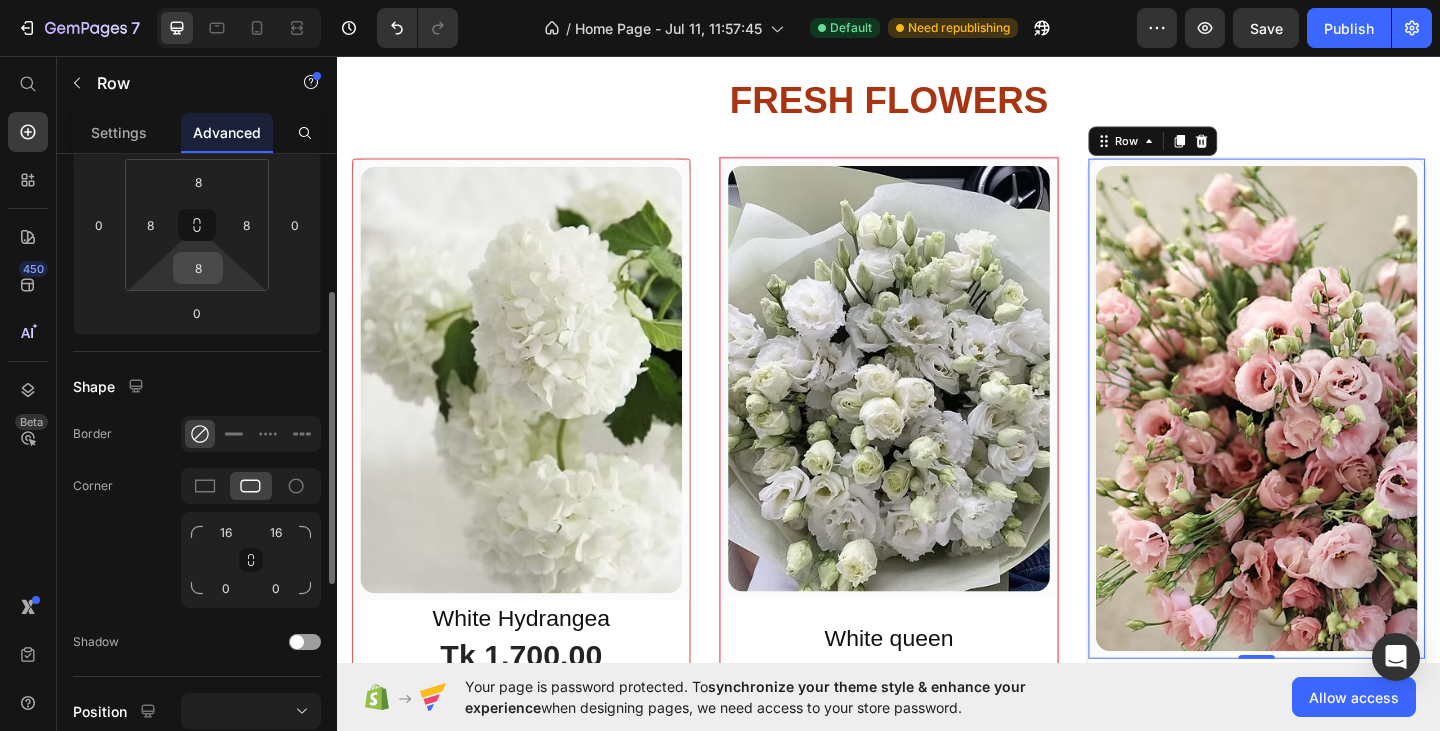 click on "8" at bounding box center (198, 268) 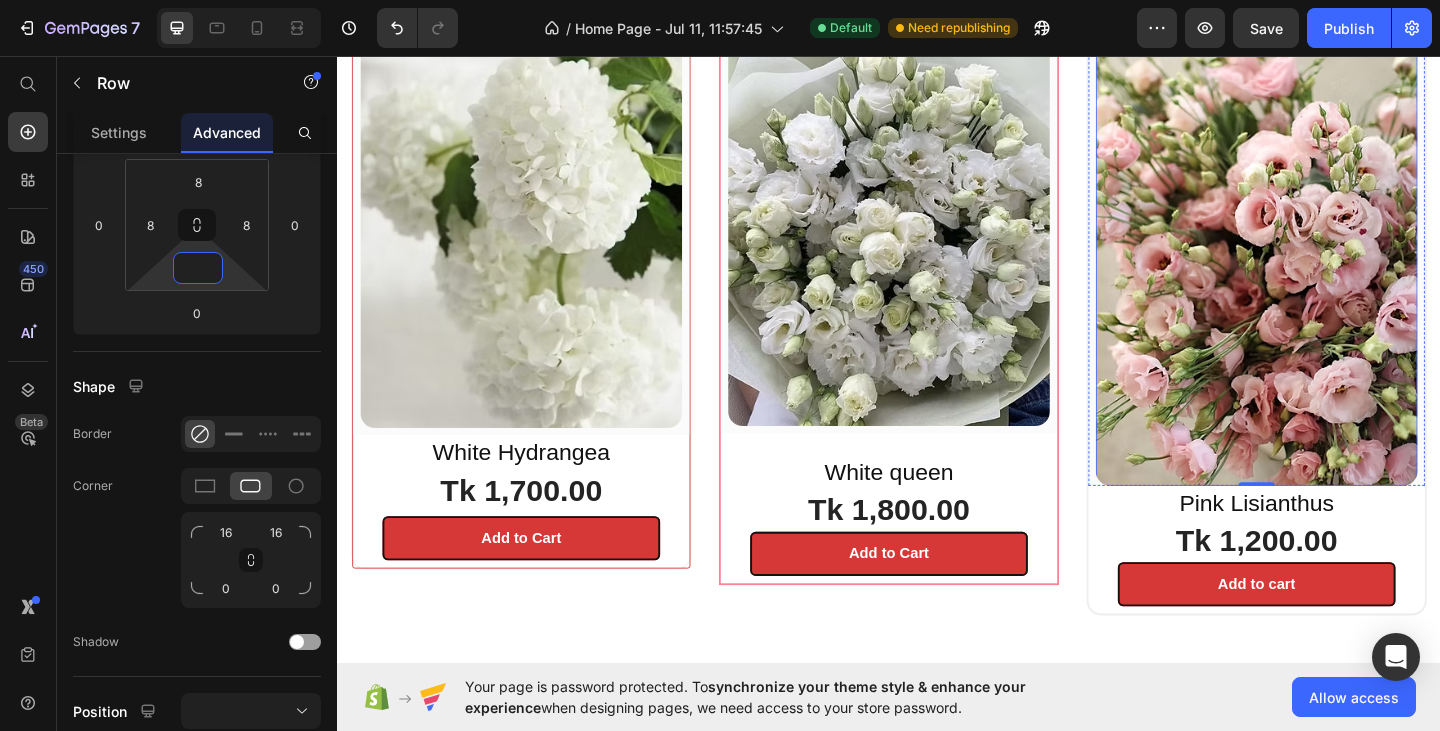 scroll, scrollTop: 1344, scrollLeft: 0, axis: vertical 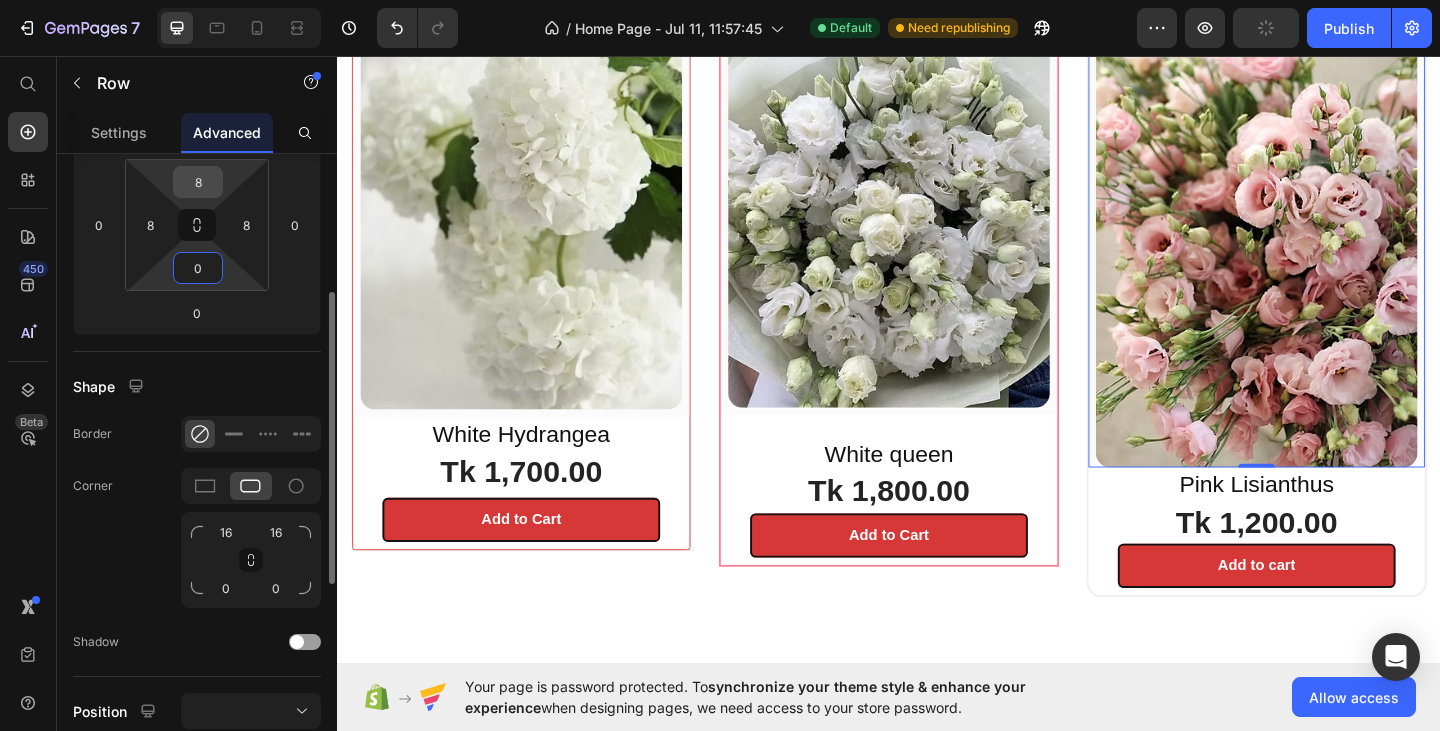 click on "8" at bounding box center (198, 182) 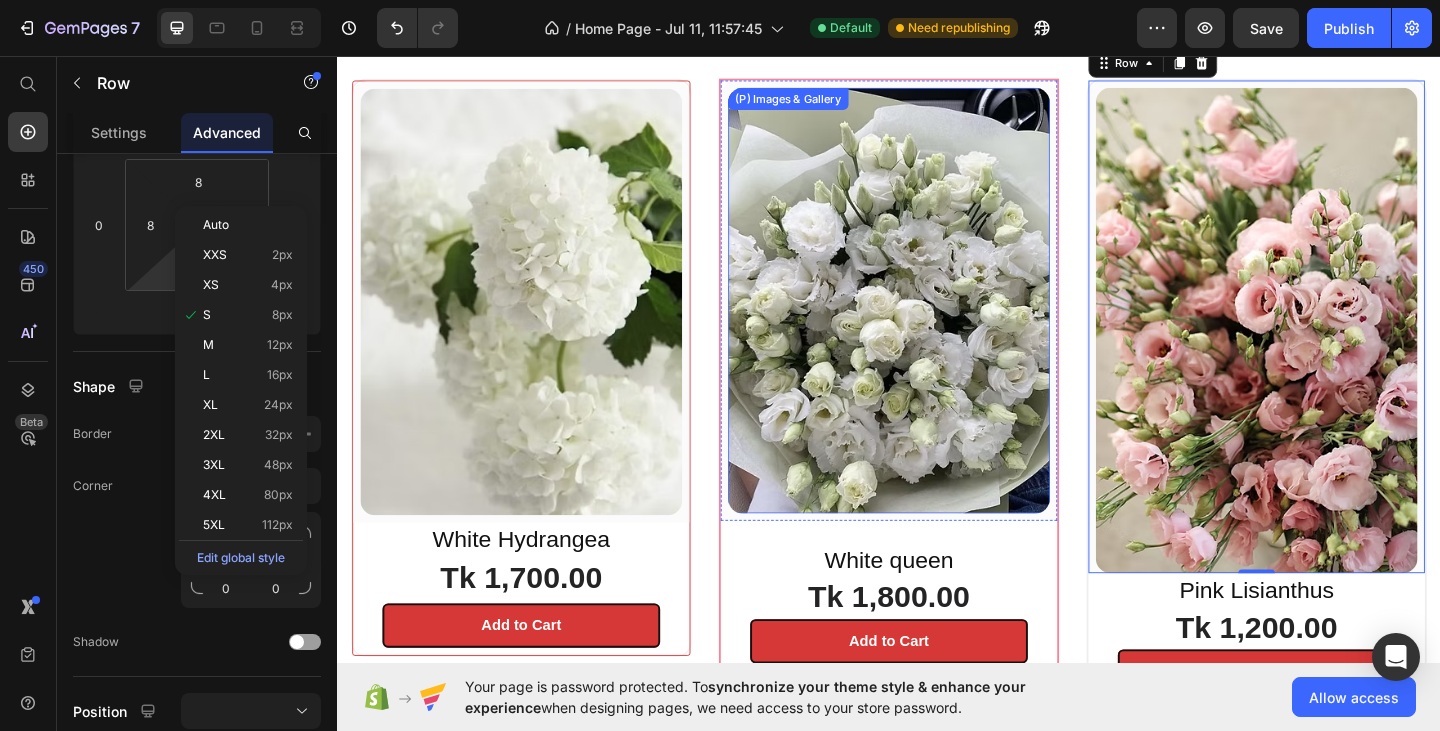 scroll, scrollTop: 1244, scrollLeft: 0, axis: vertical 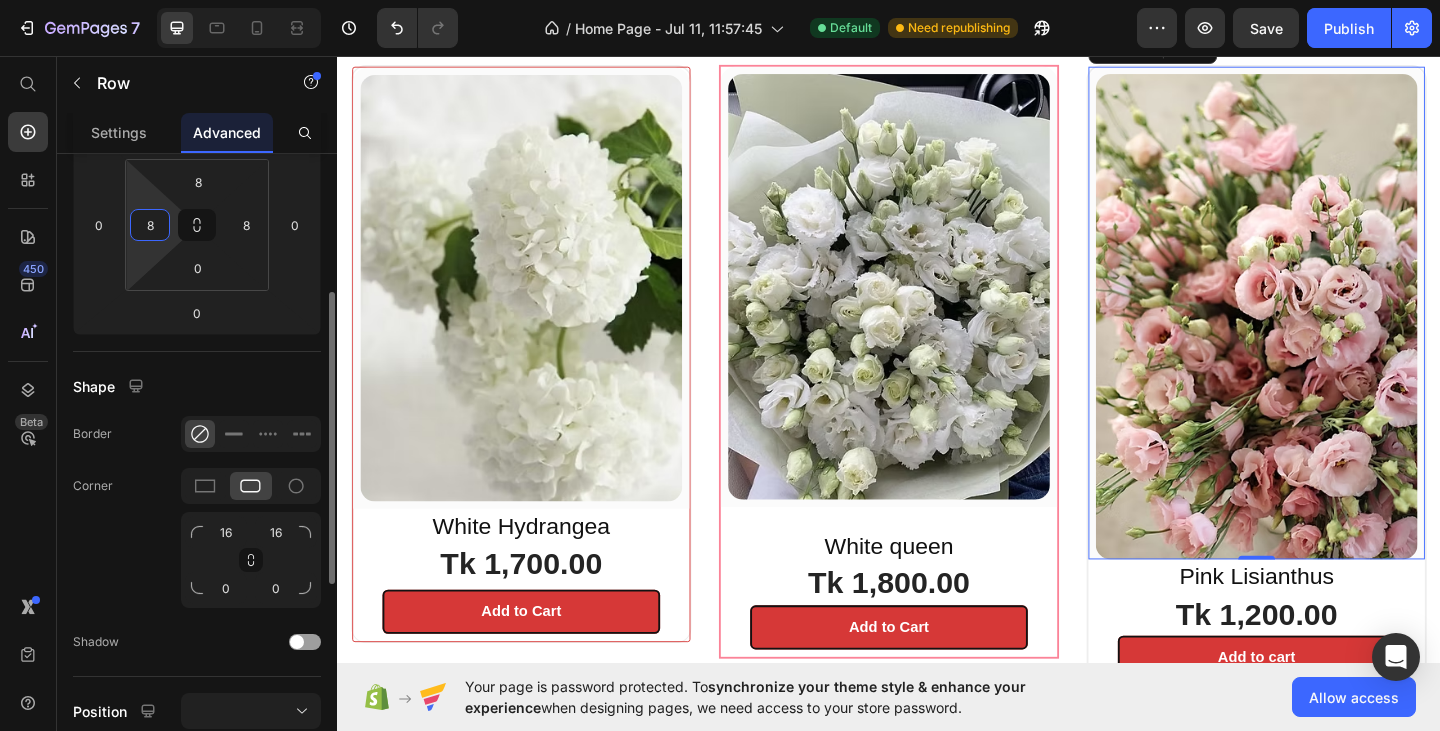 click on "7  Version history  /  Home Page - Jul 11, 11:57:45 Default Need republishing Preview  Save   Publish  450 Beta Start with Sections Elements Hero Section Product Detail Brands Trusted Badges Guarantee Product Breakdown How to use Testimonials Compare Bundle FAQs Social Proof Brand Story Product List Collection Blog List Contact Sticky Add to Cart Custom Footer Browse Library 450 Layout
Row
Row
Row
Row Text
Heading
Text Block Button
Button
Button
Sticky Back to top Media" at bounding box center [720, 0] 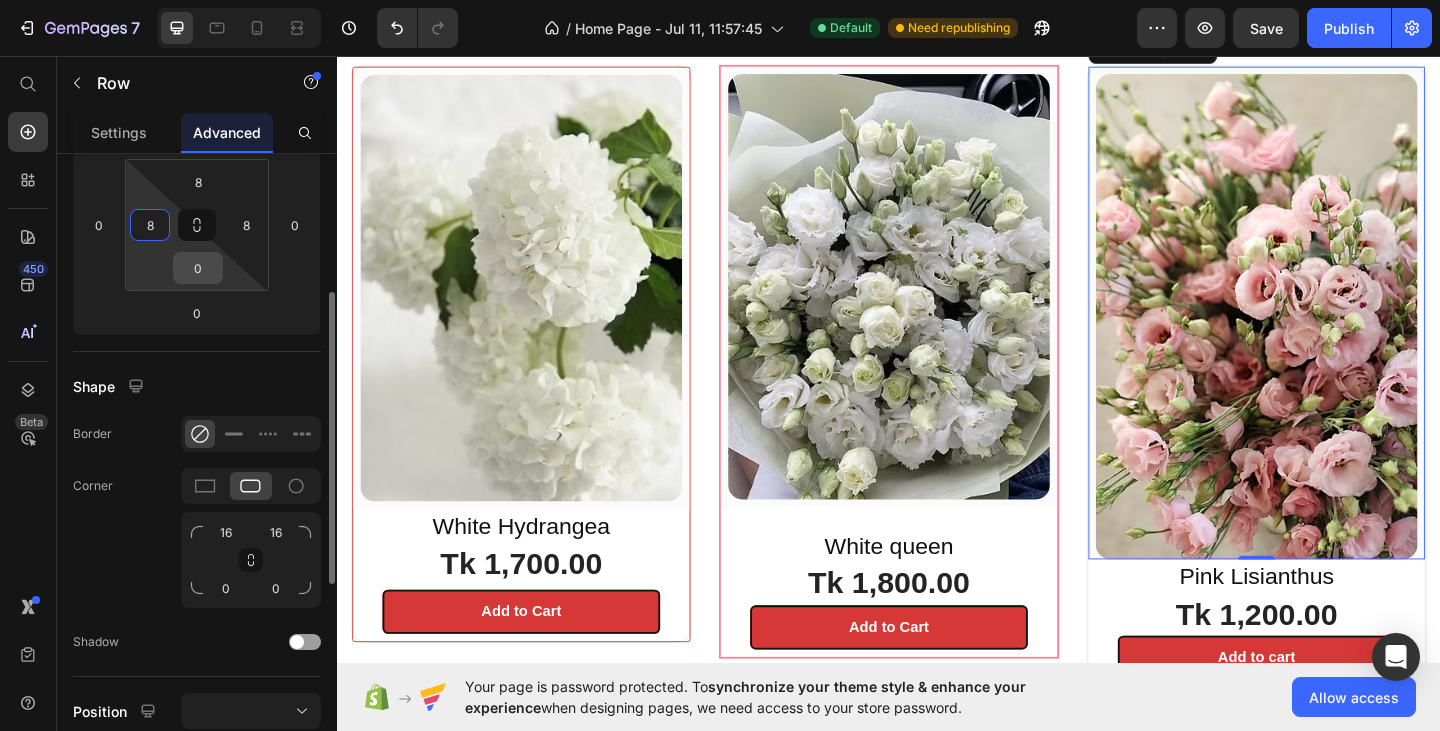 click on "0" at bounding box center [198, 268] 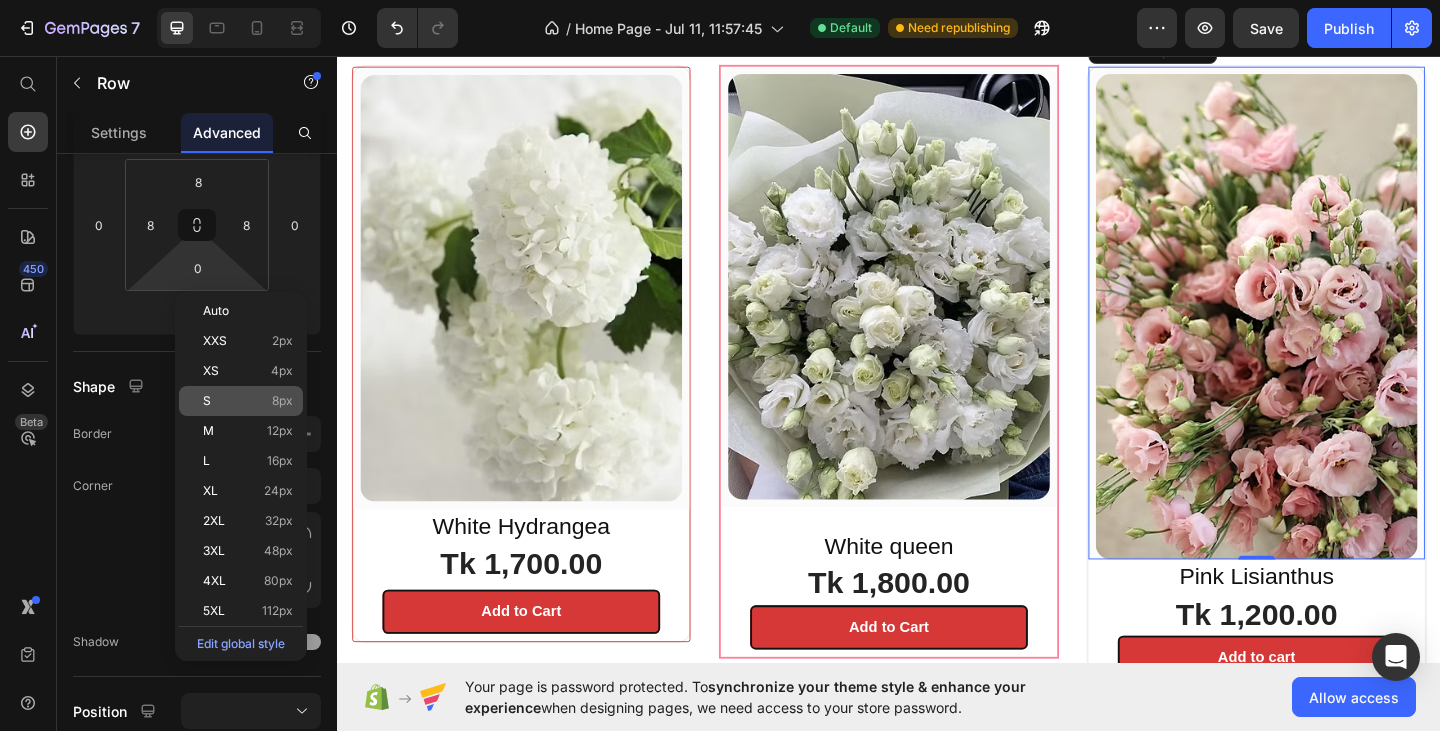 click on "S 8px" 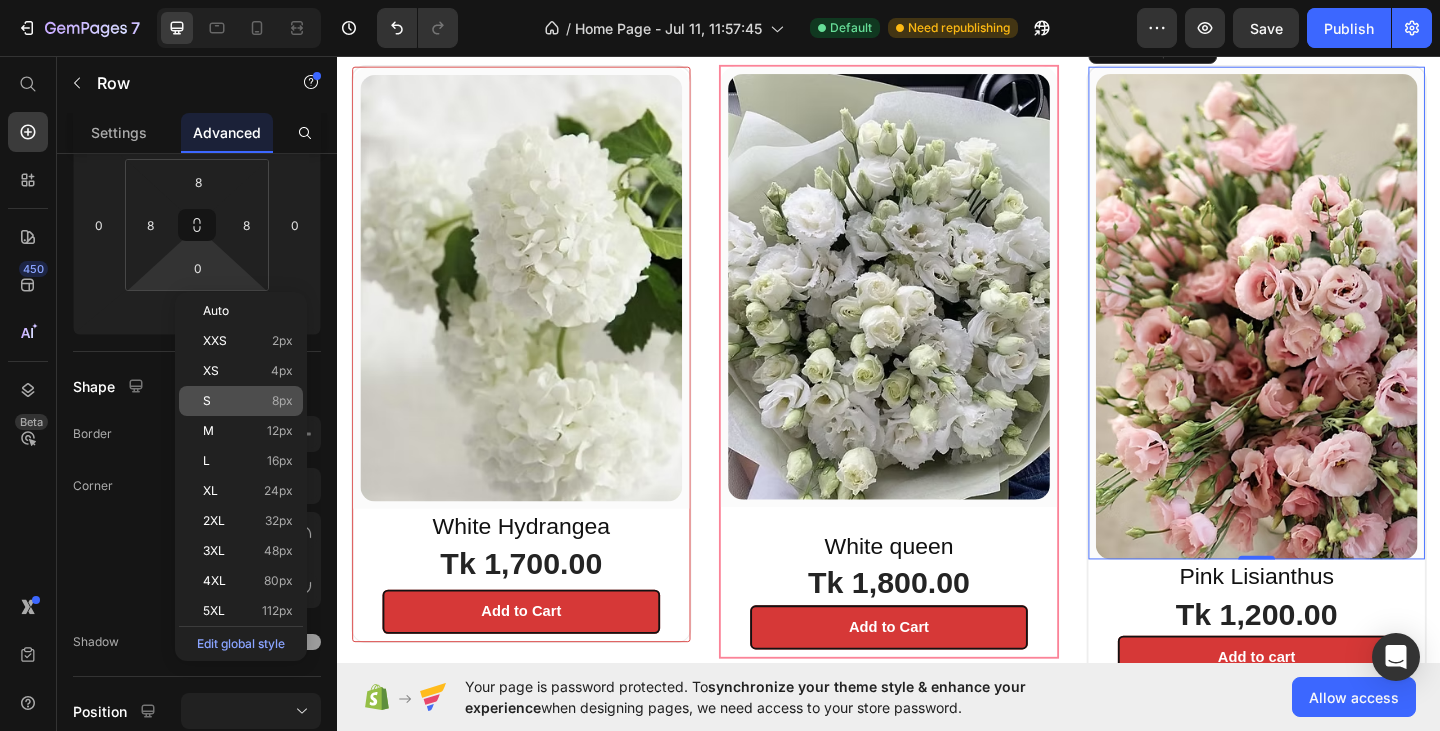 type on "8" 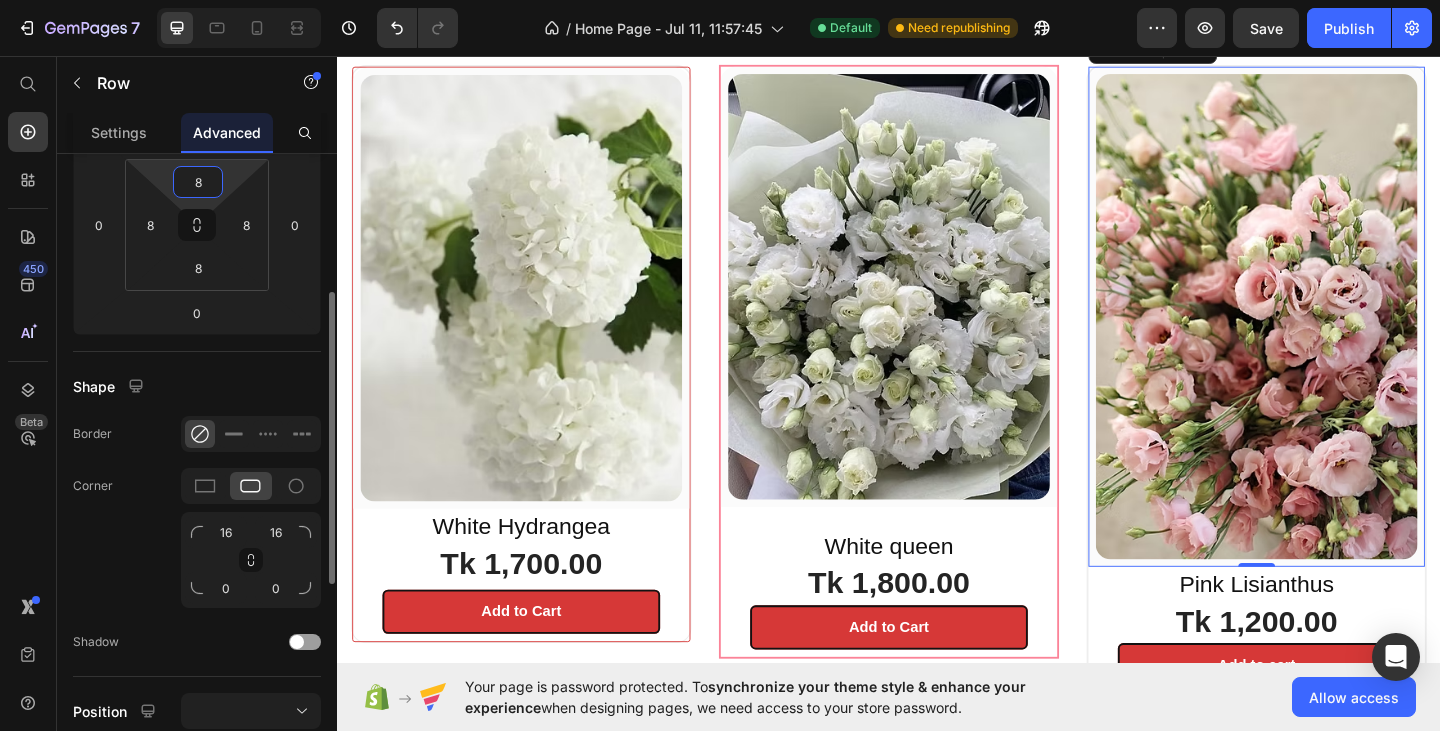 click on "8" at bounding box center [198, 182] 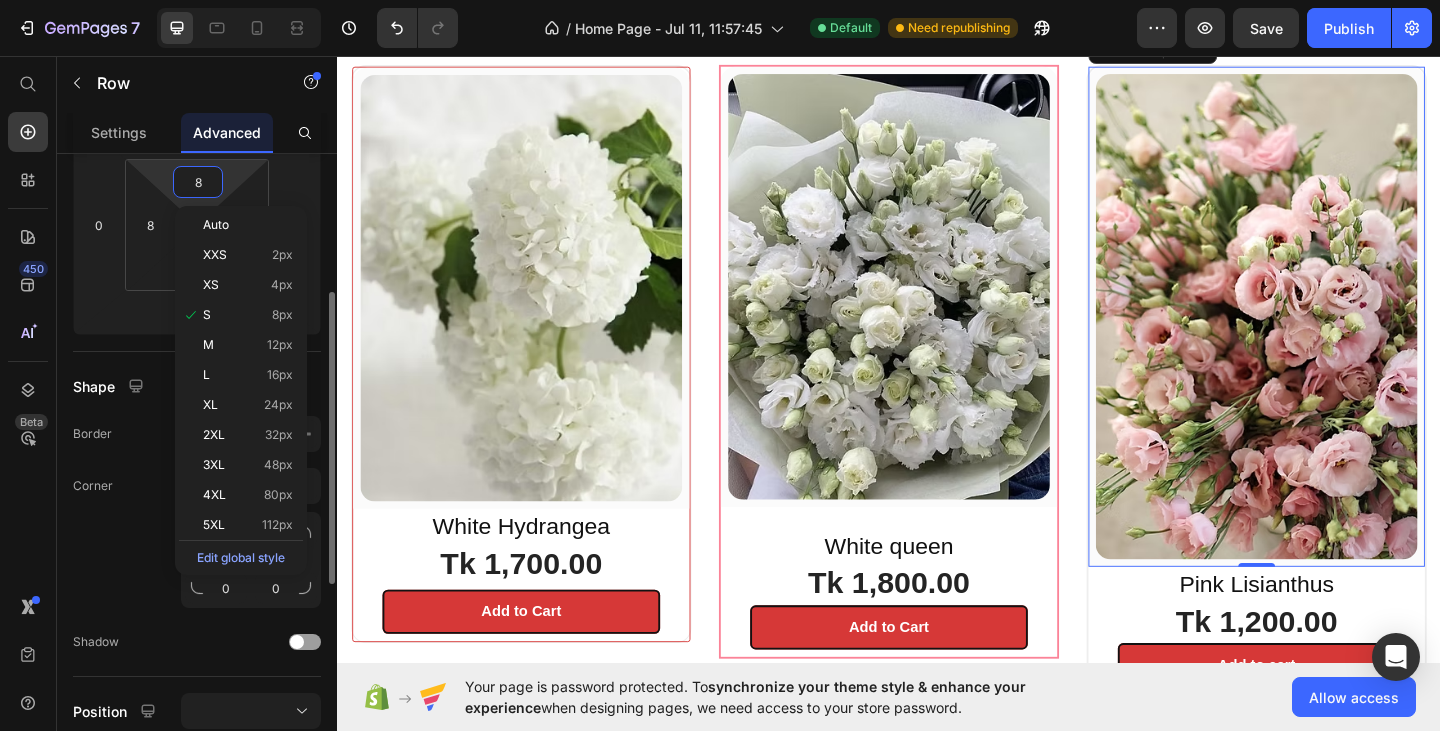 type 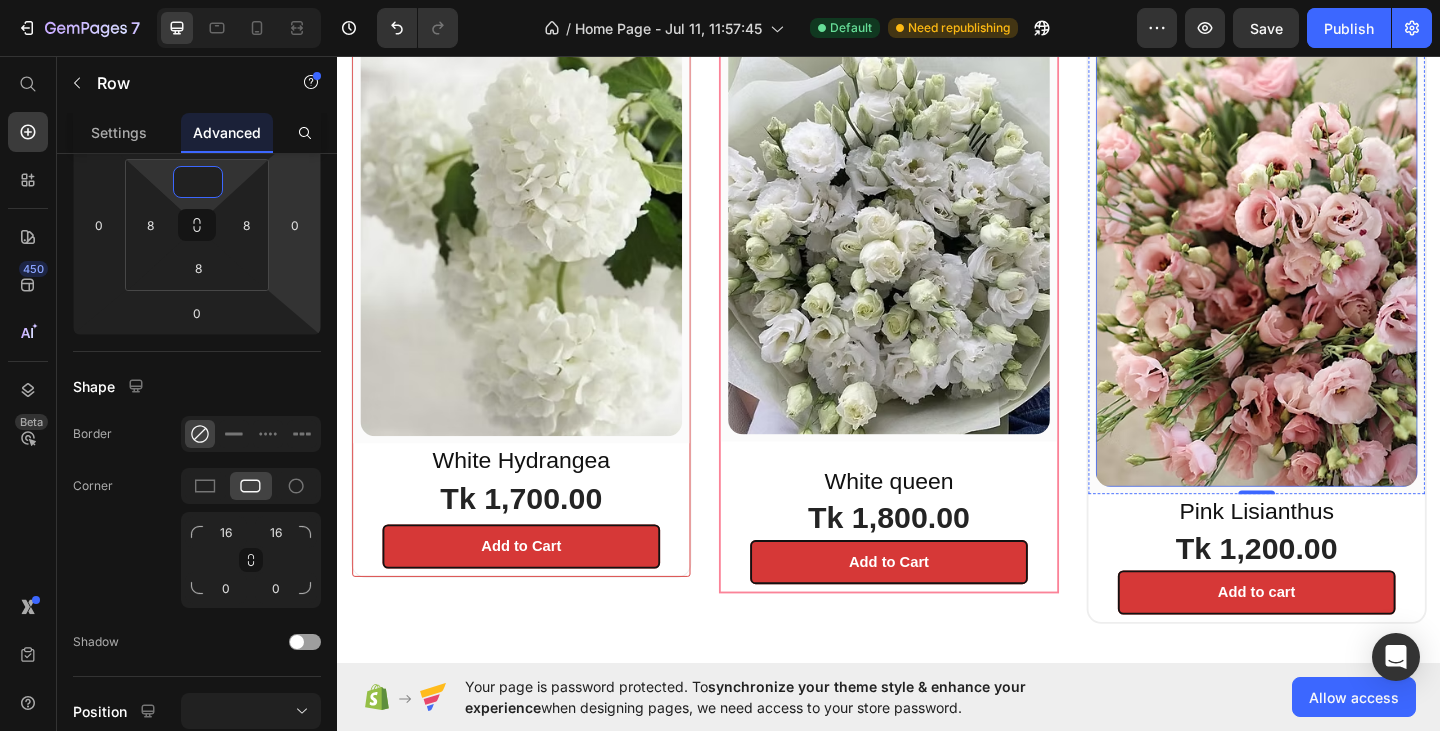 scroll, scrollTop: 1344, scrollLeft: 0, axis: vertical 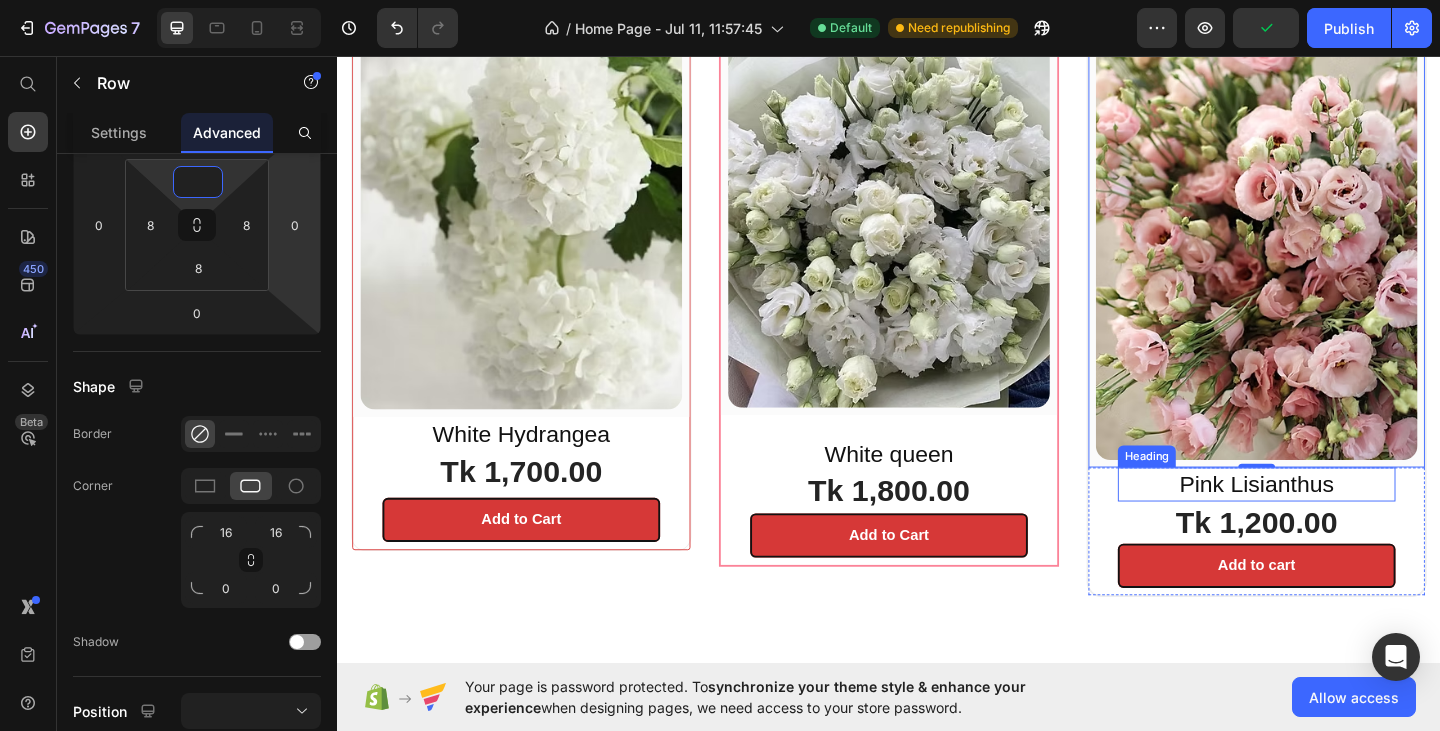 click on "Pink Lisianthus" at bounding box center [1337, 522] 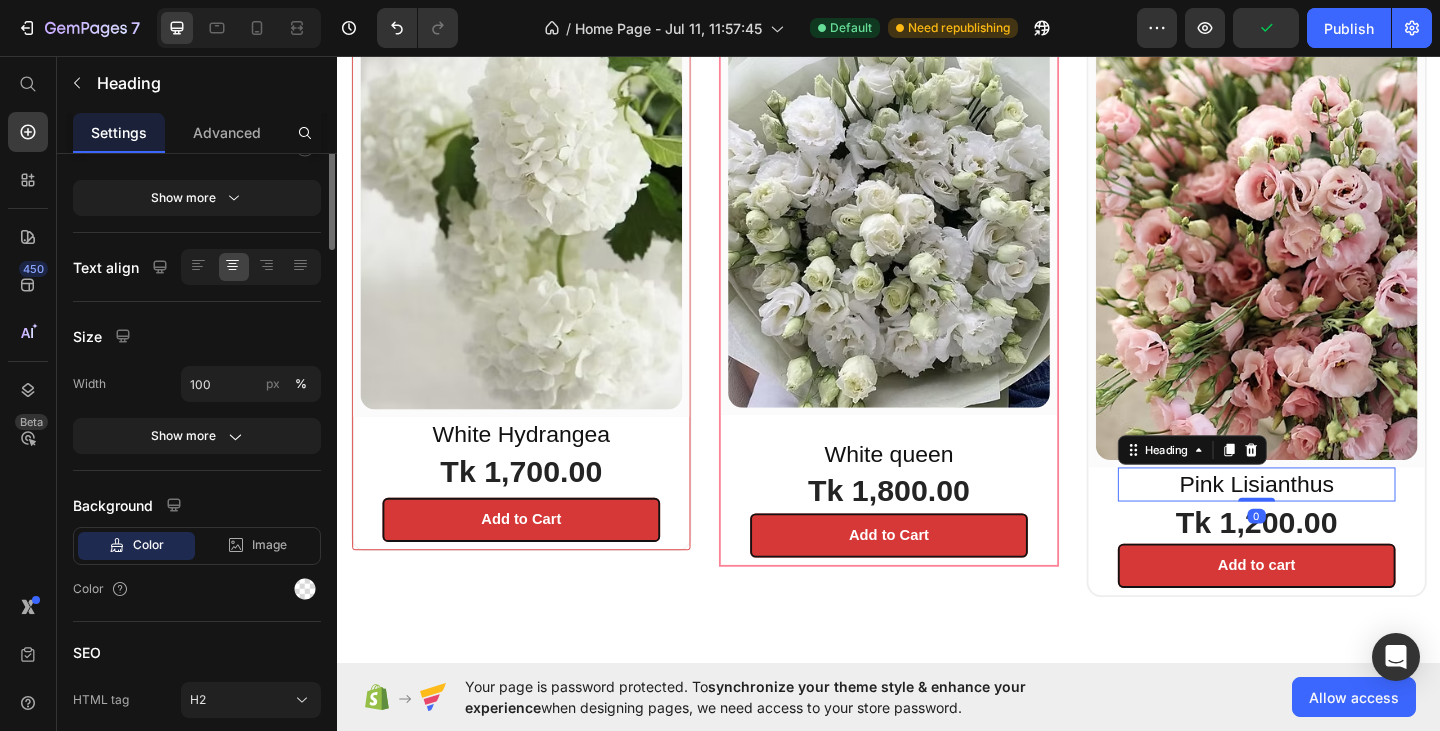 scroll, scrollTop: 0, scrollLeft: 0, axis: both 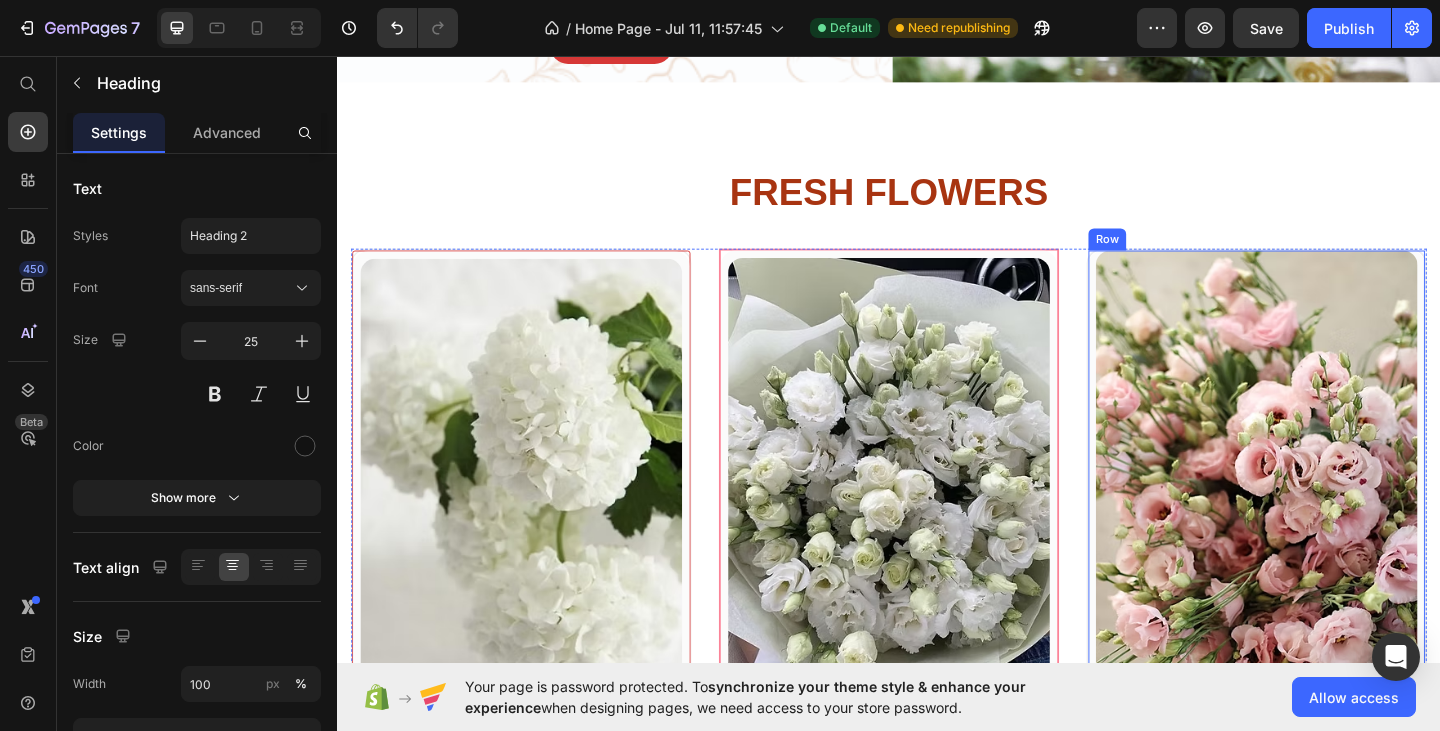 click on "(P) Images & Gallery Row Pink Lisianthus Heading 0 Tk 1,200.00 (P) Price Add to cart (P) Cart Button Row Product Row" at bounding box center [1337, 606] 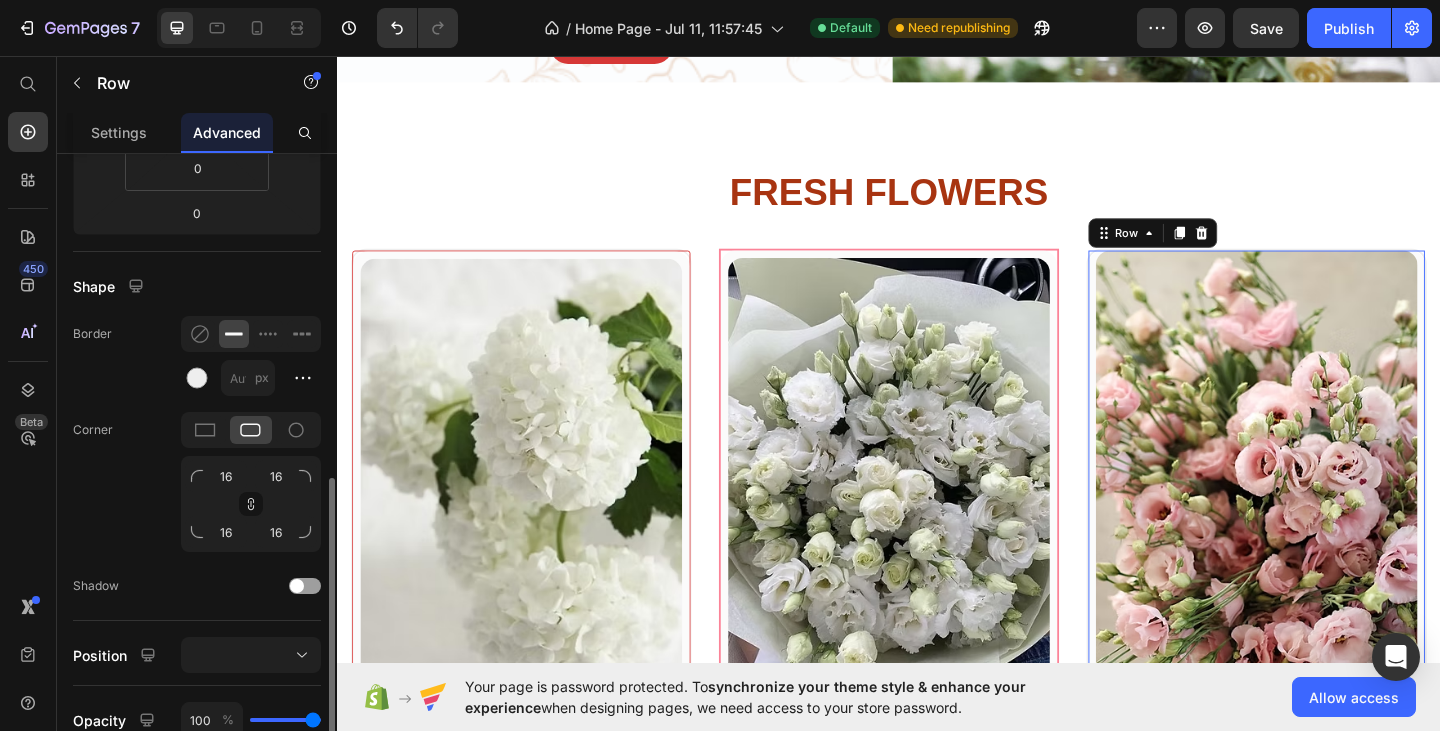 scroll, scrollTop: 500, scrollLeft: 0, axis: vertical 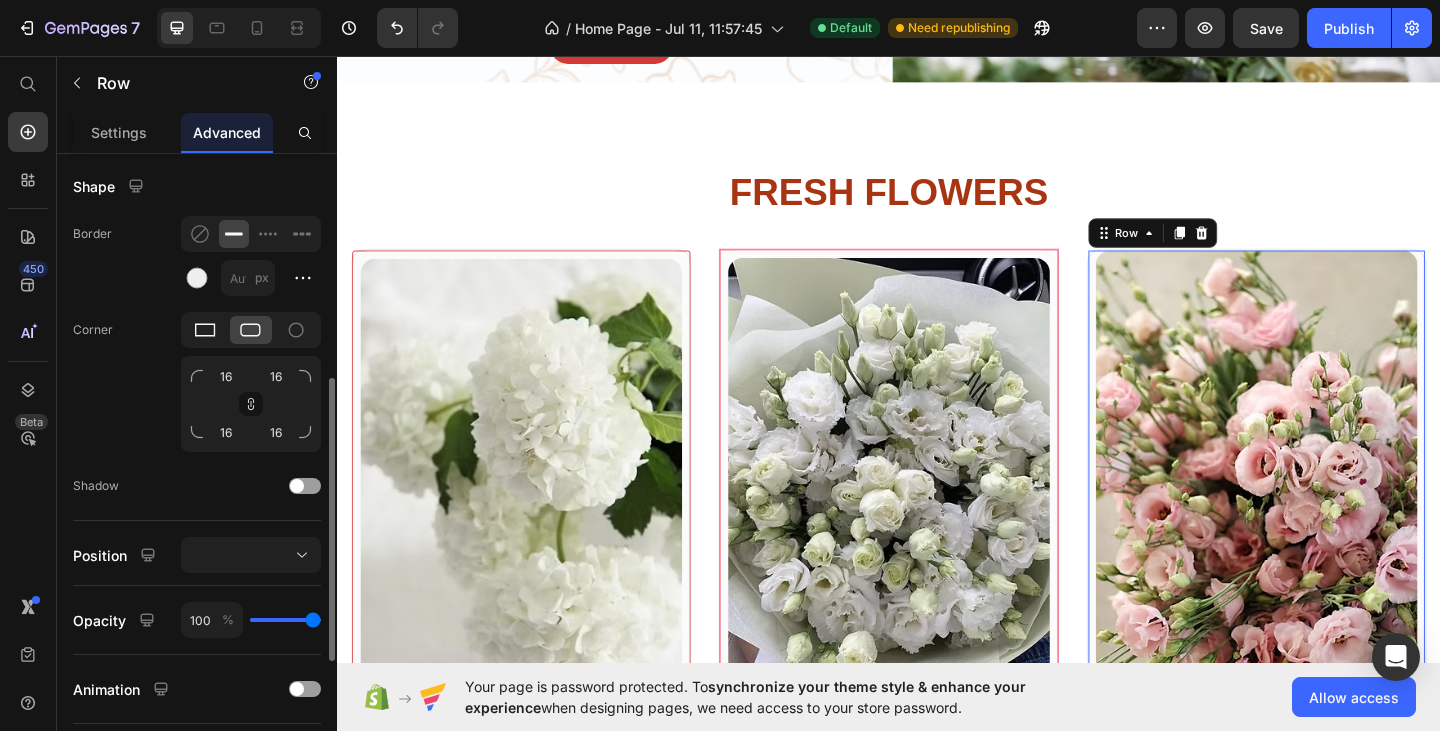 click 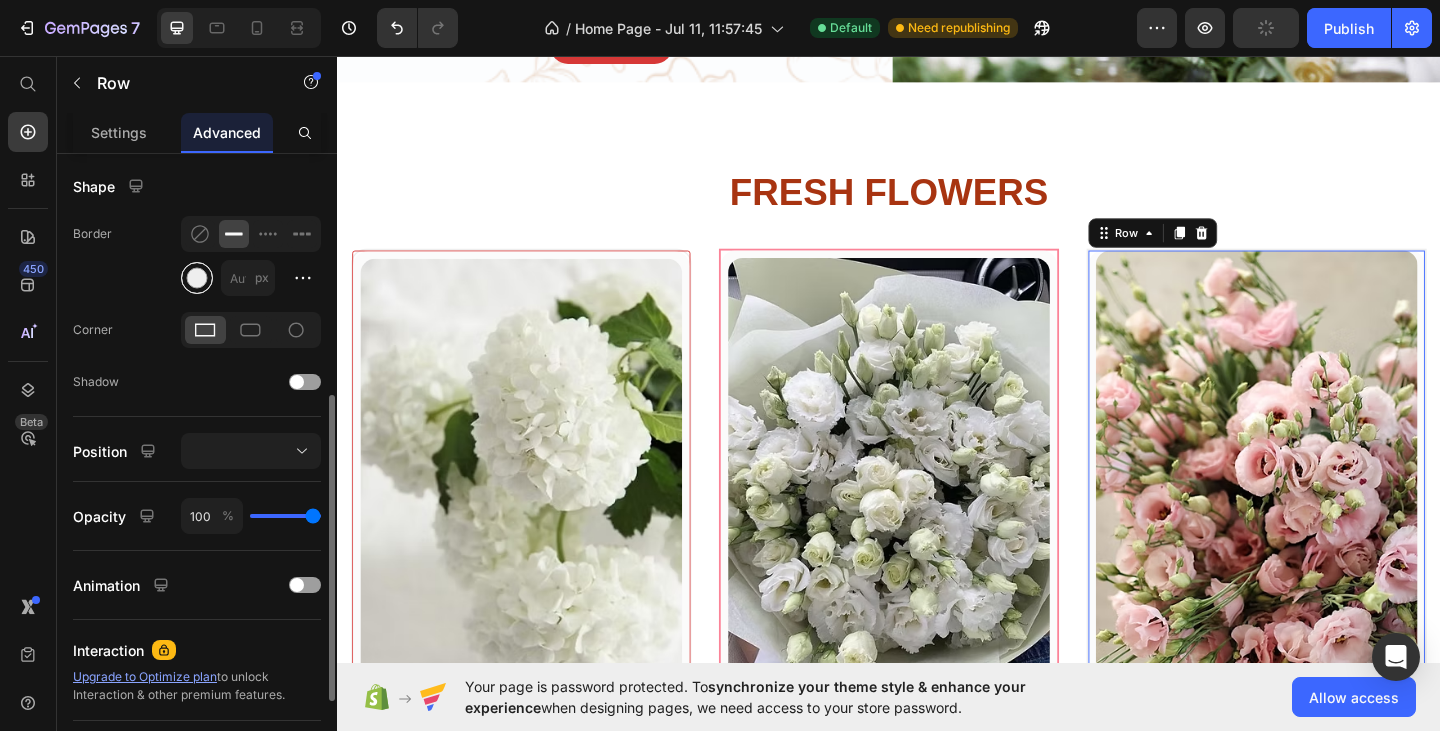 click at bounding box center (197, 278) 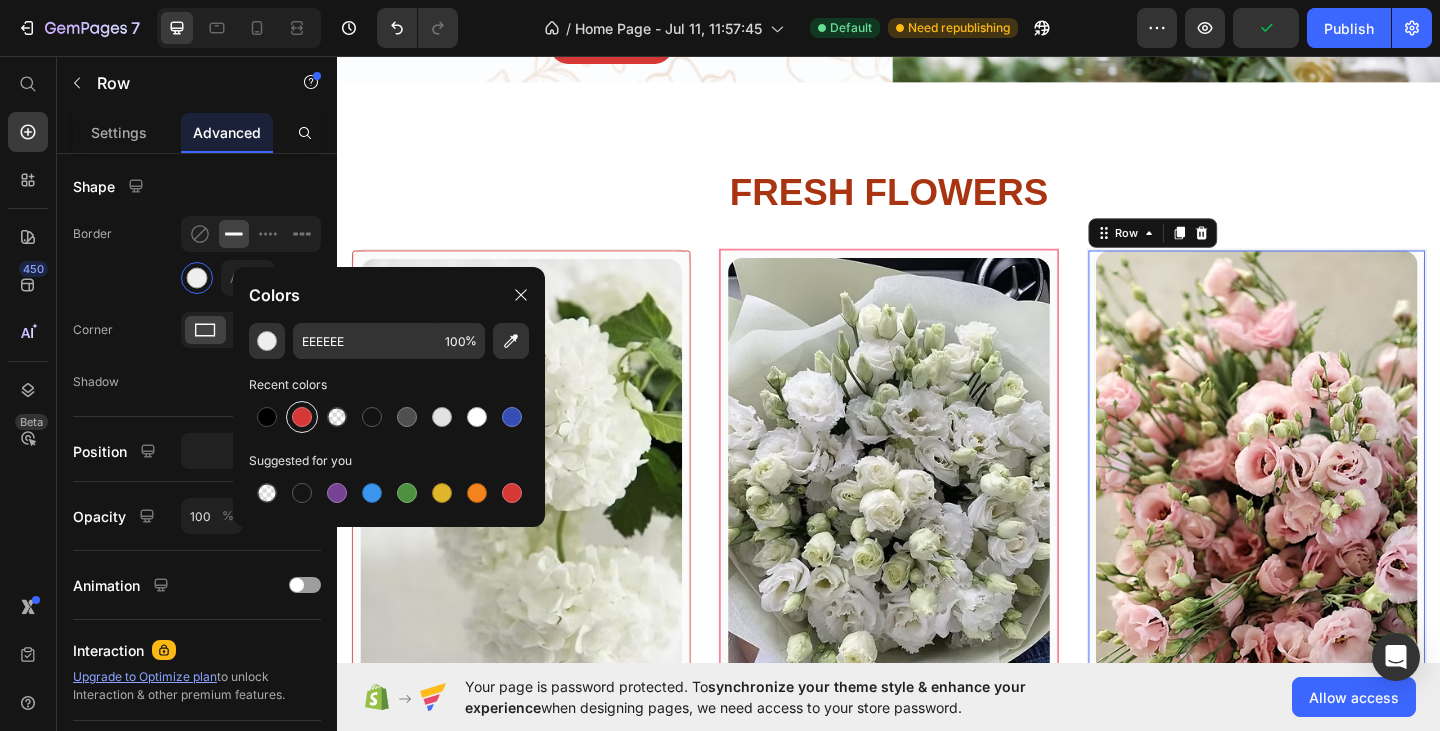 click at bounding box center [302, 417] 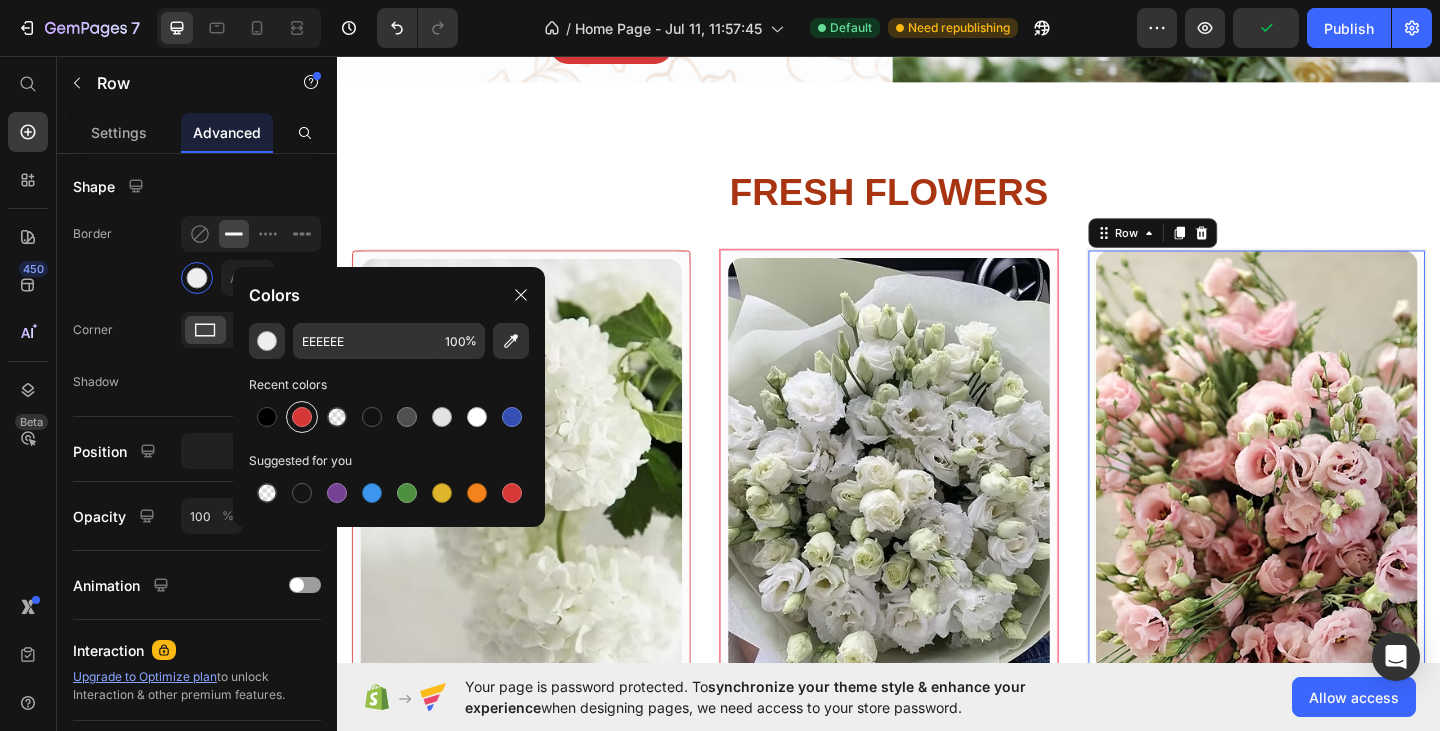 type on "D63837" 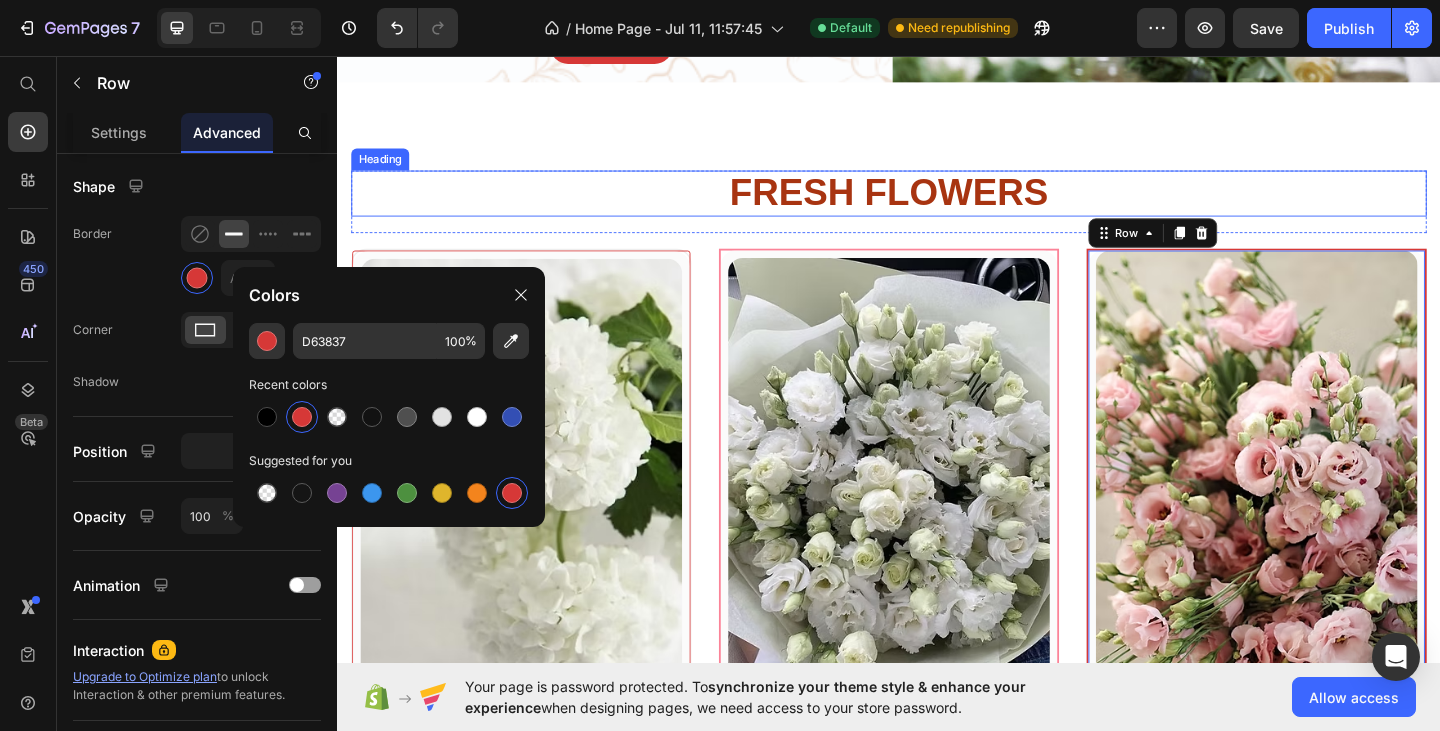 click on "⁠⁠⁠⁠⁠⁠⁠ FRESH FLOWERS" at bounding box center (937, 206) 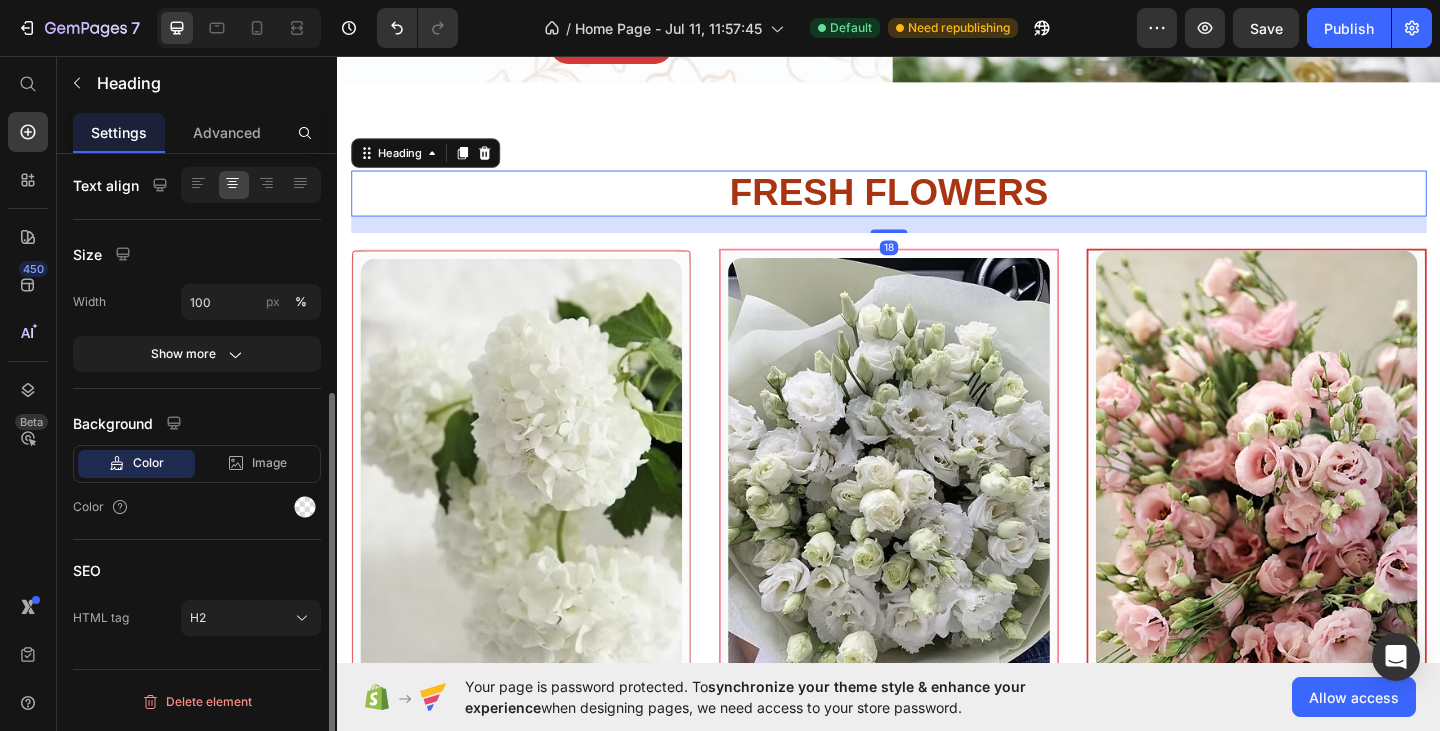 scroll, scrollTop: 0, scrollLeft: 0, axis: both 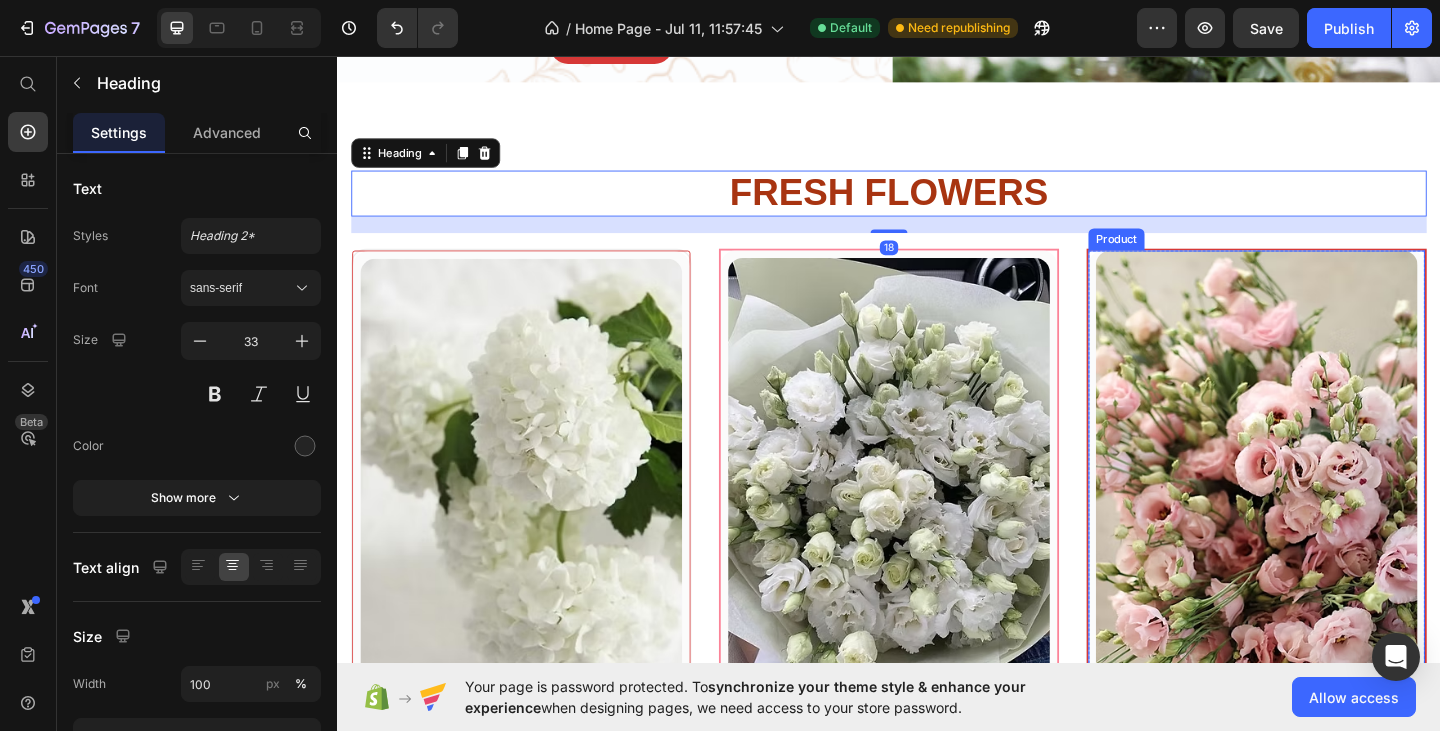 click on "(P) Images & Gallery Row Pink Lisianthus Heading Tk 1,200.00 (P) Price Add to cart (P) Cart Button Row" at bounding box center (1337, 606) 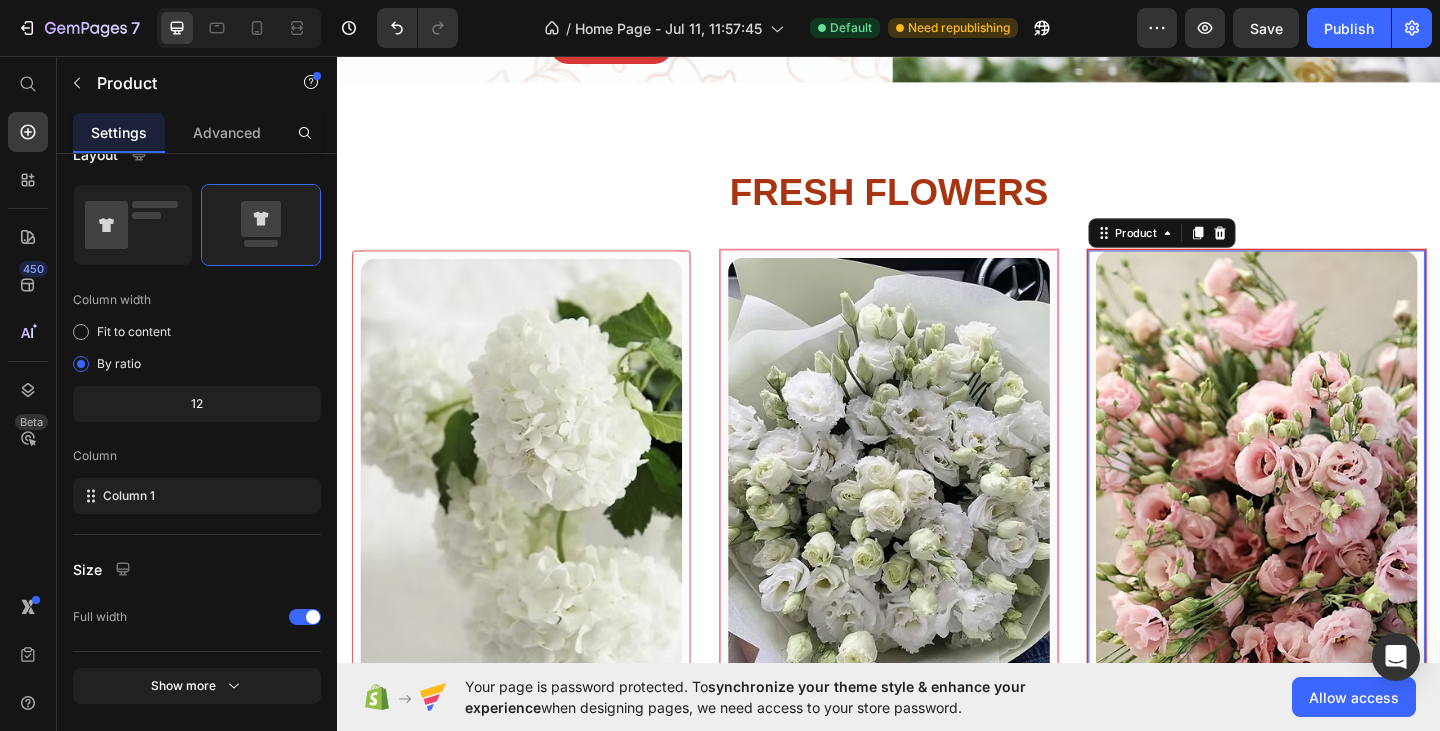 scroll, scrollTop: 0, scrollLeft: 0, axis: both 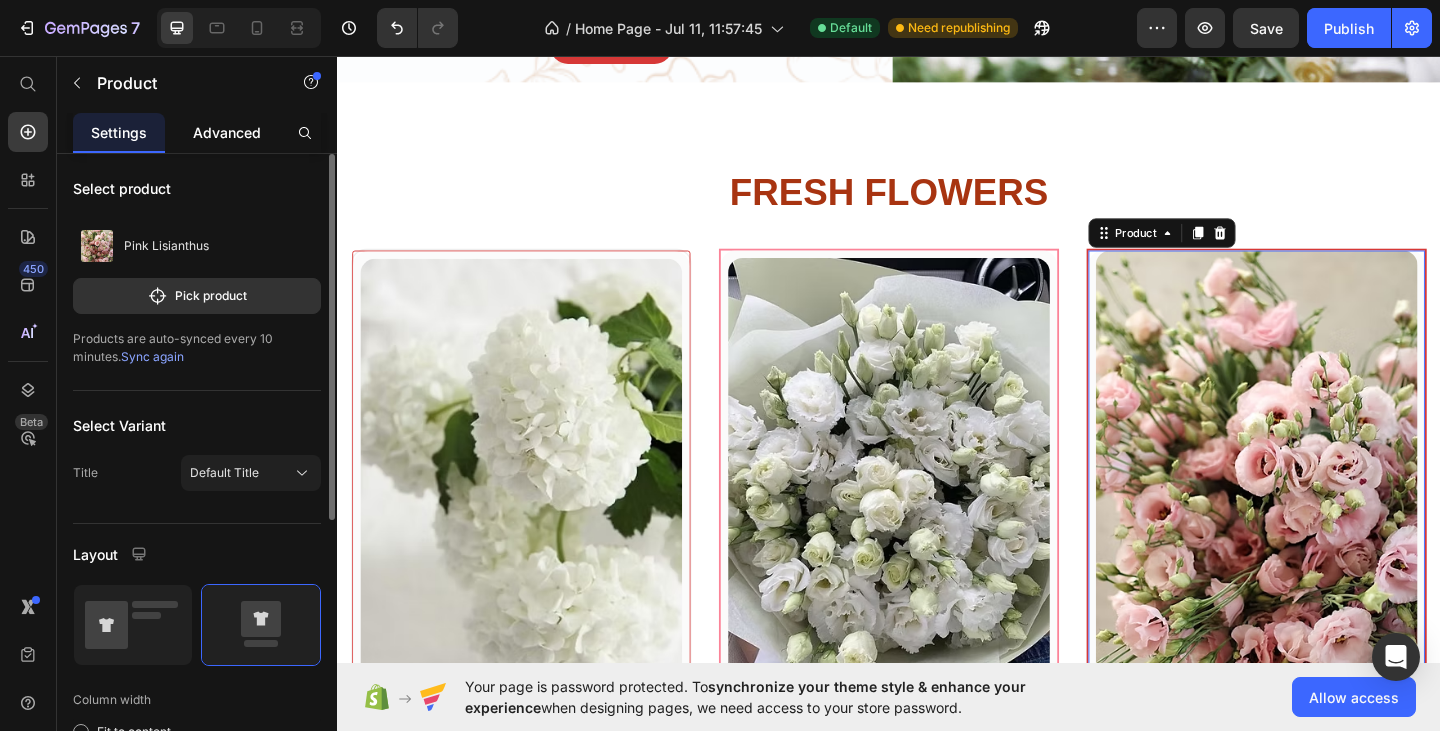 click on "Advanced" at bounding box center (227, 132) 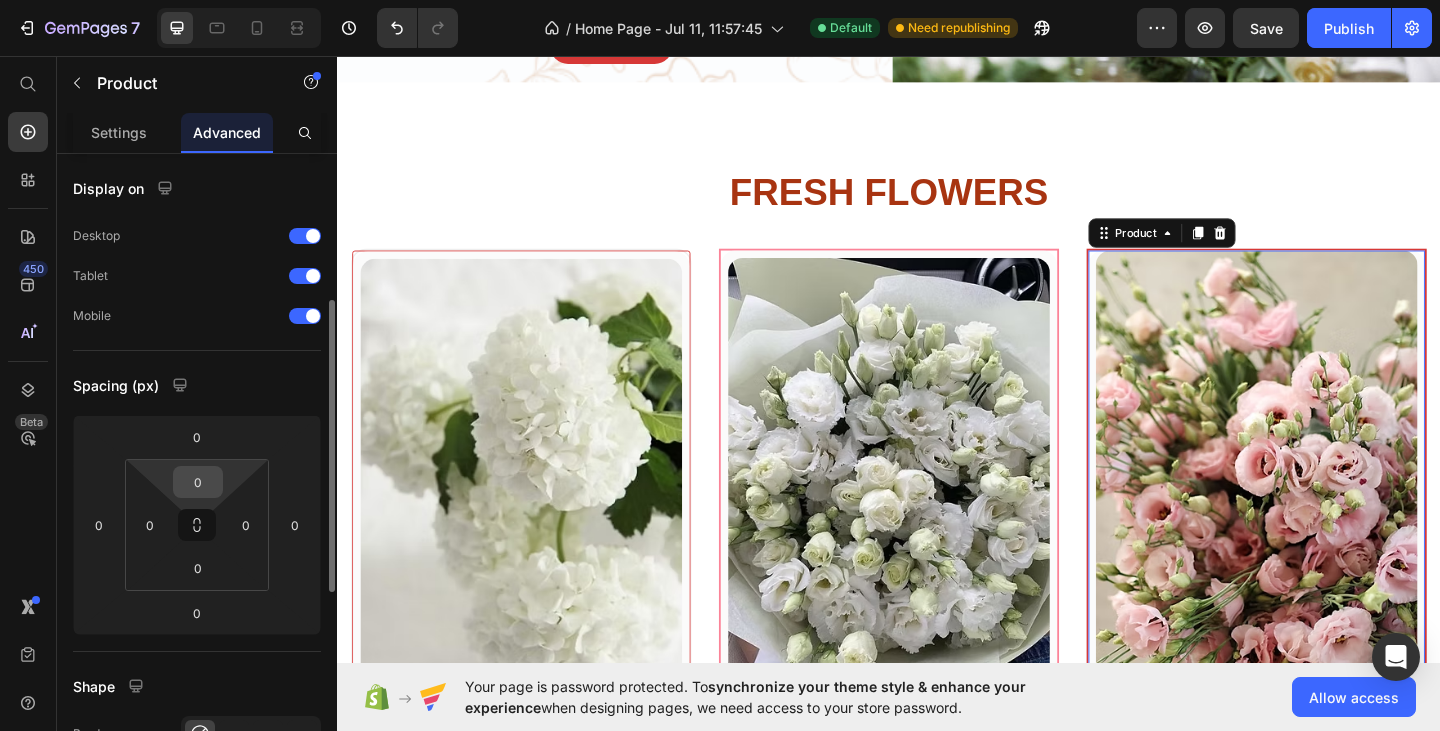 scroll, scrollTop: 100, scrollLeft: 0, axis: vertical 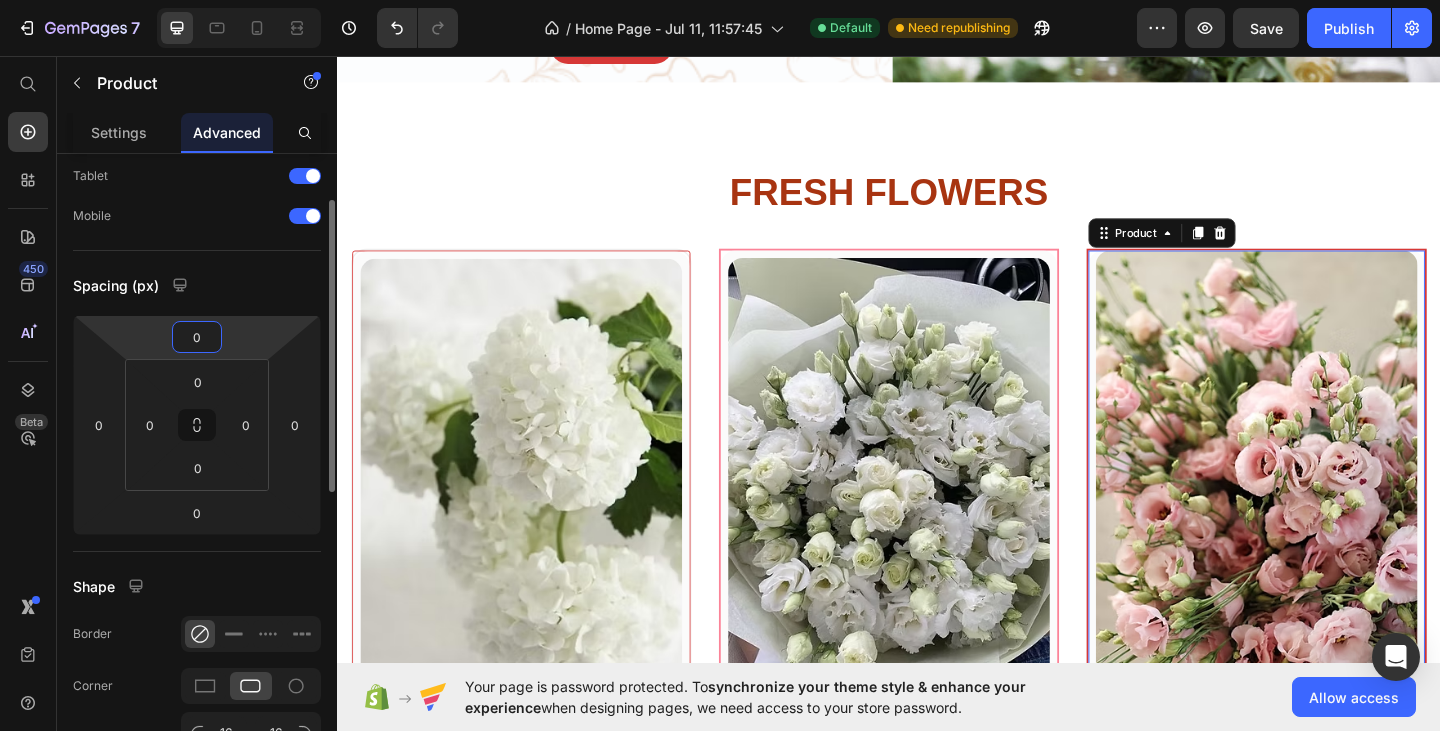 click on "0" at bounding box center (197, 337) 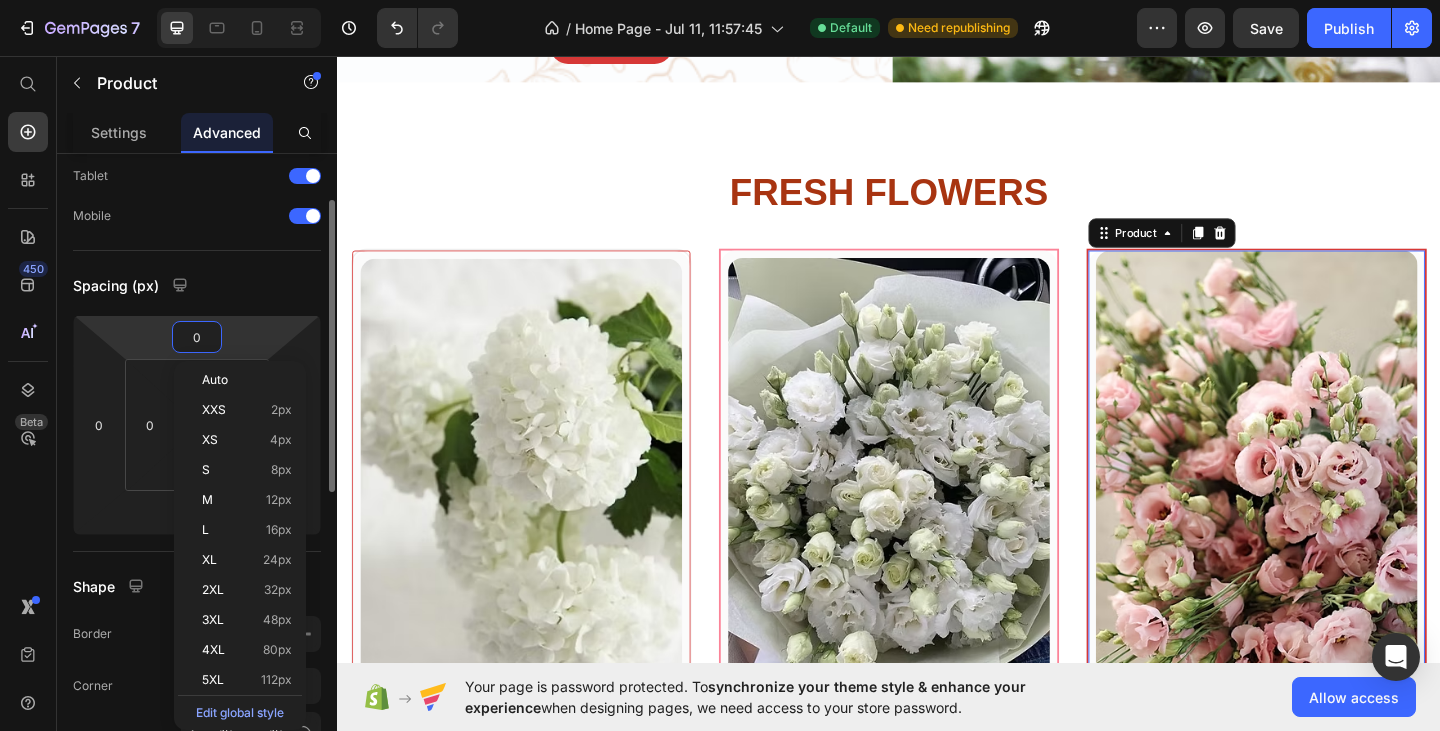 type on "8" 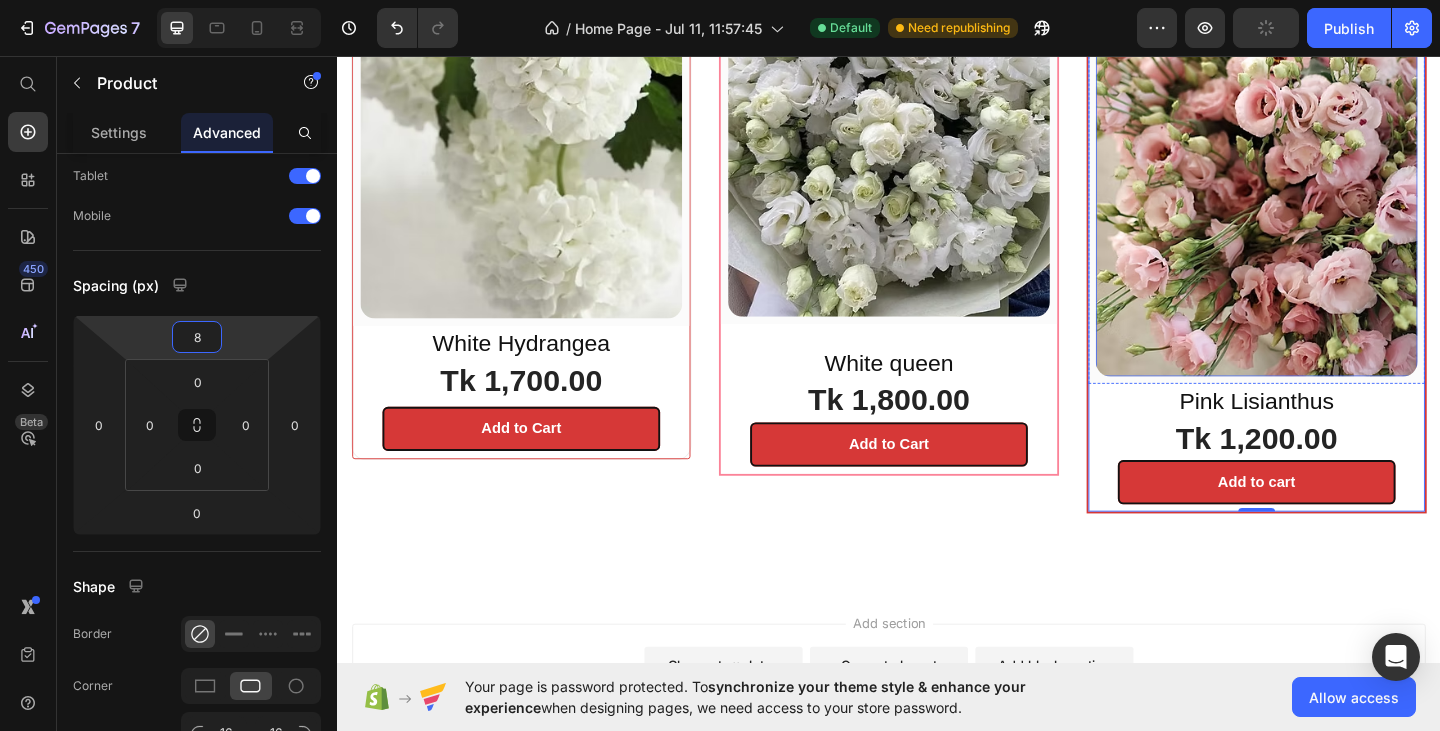 scroll, scrollTop: 1444, scrollLeft: 0, axis: vertical 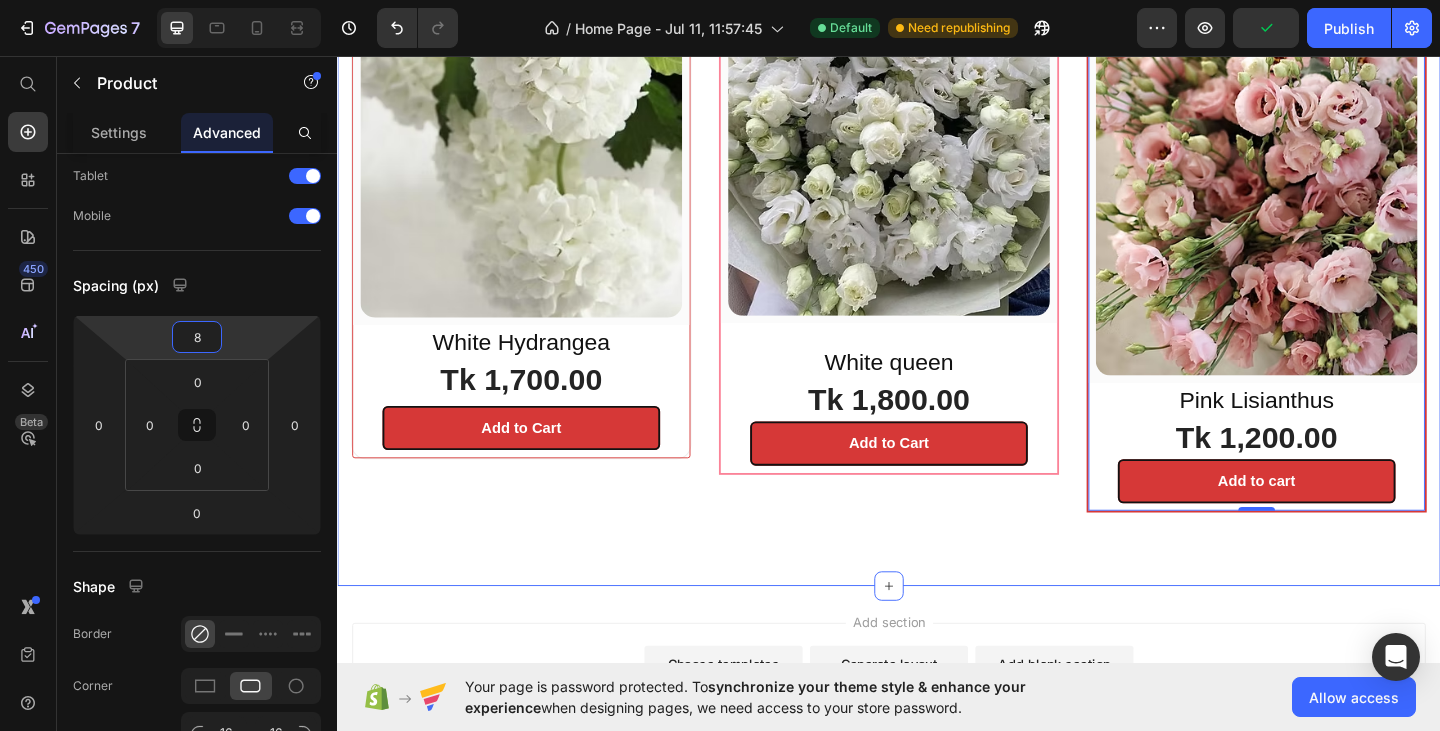 click on "⁠⁠⁠⁠⁠⁠ FRESH FLOWERS Heading Row (P) Images & Gallery Row White Hydrangea Heading Tk 1,700.00 (P) Price Add to Cart (P) Cart Button Row Product Row (P) Images & Gallery Row White queen Heading Tk 1,800.00 (P) Price Add to Cart (P) Cart Button Row Product Row (P) Images & Gallery Row Pink Lisianthus Heading Tk 1,200.00 (P) Price Add to cart (P) Cart Button Row Product 0 Row Row Section 3" at bounding box center (937, 167) 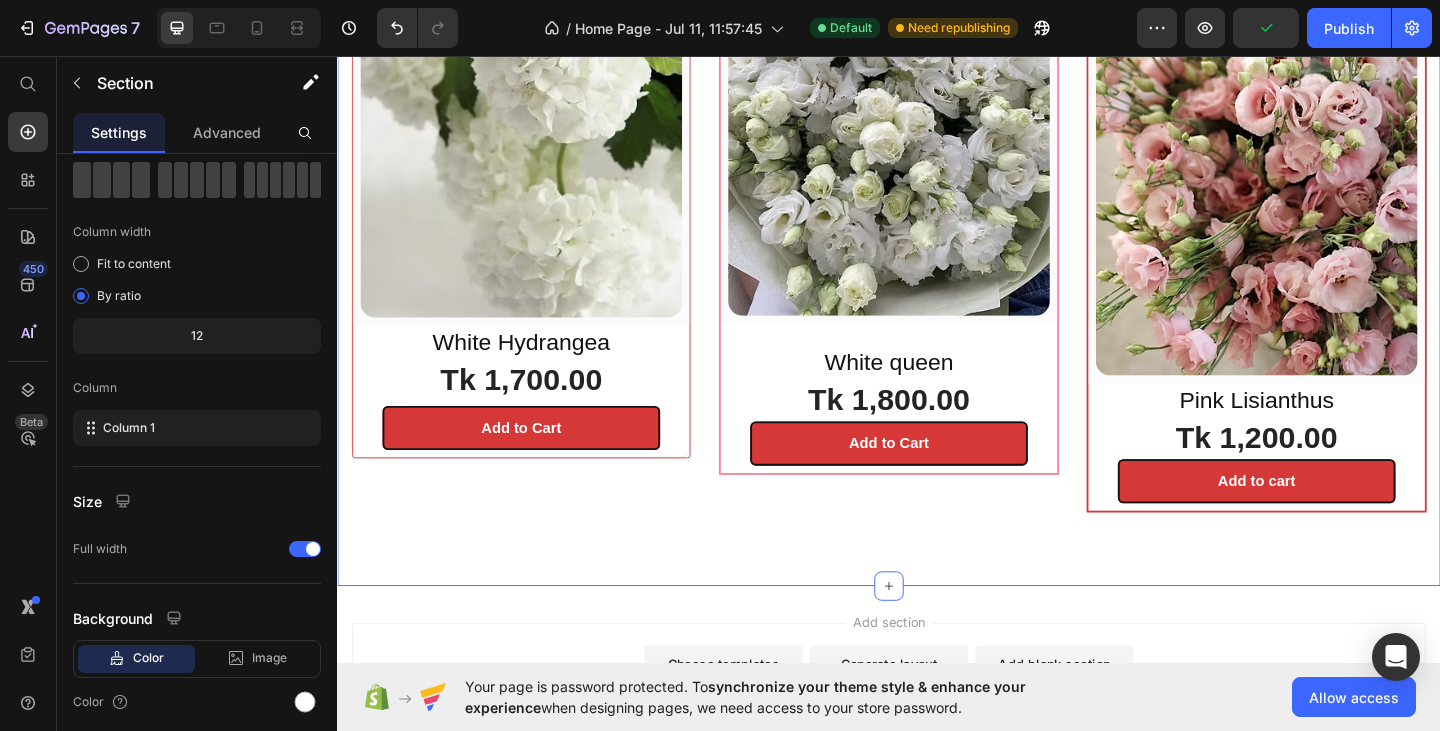 scroll, scrollTop: 0, scrollLeft: 0, axis: both 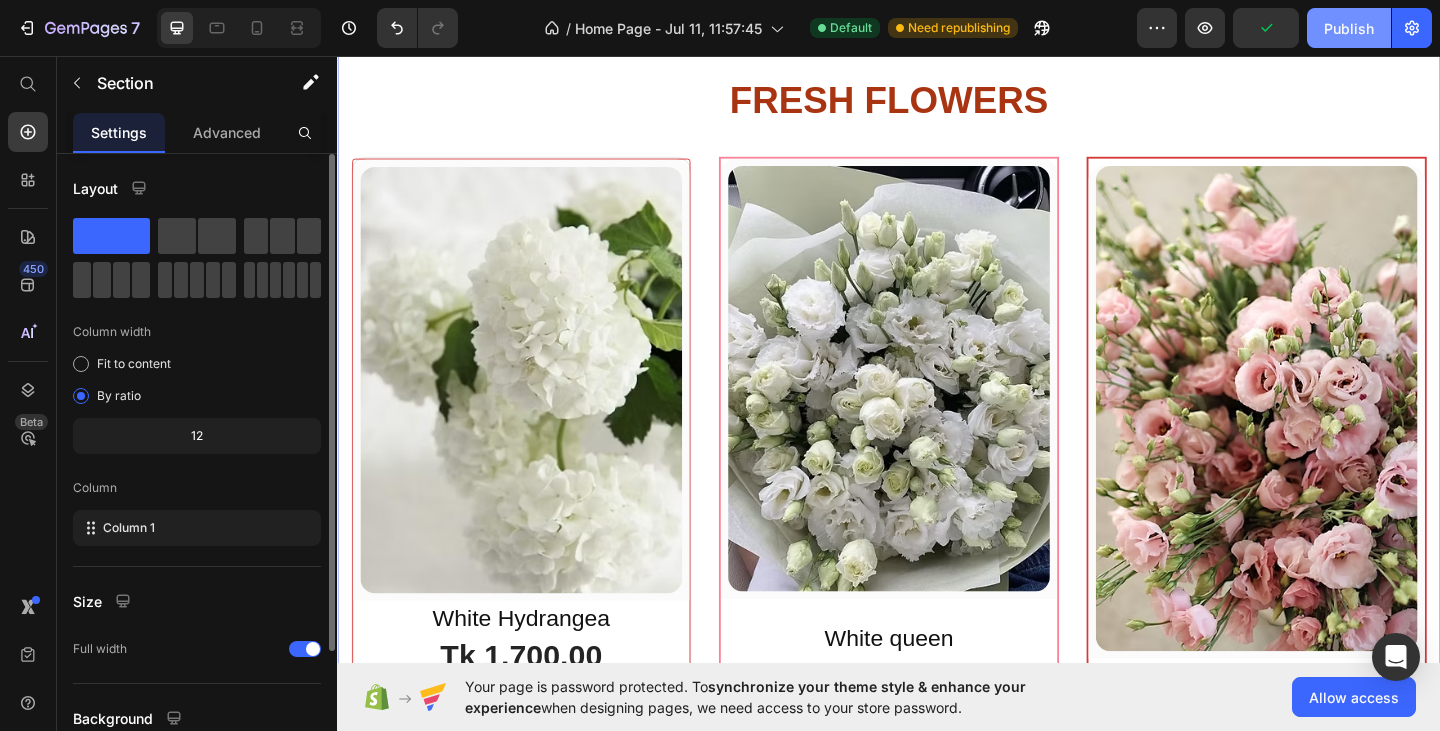 click on "Publish" at bounding box center (1349, 28) 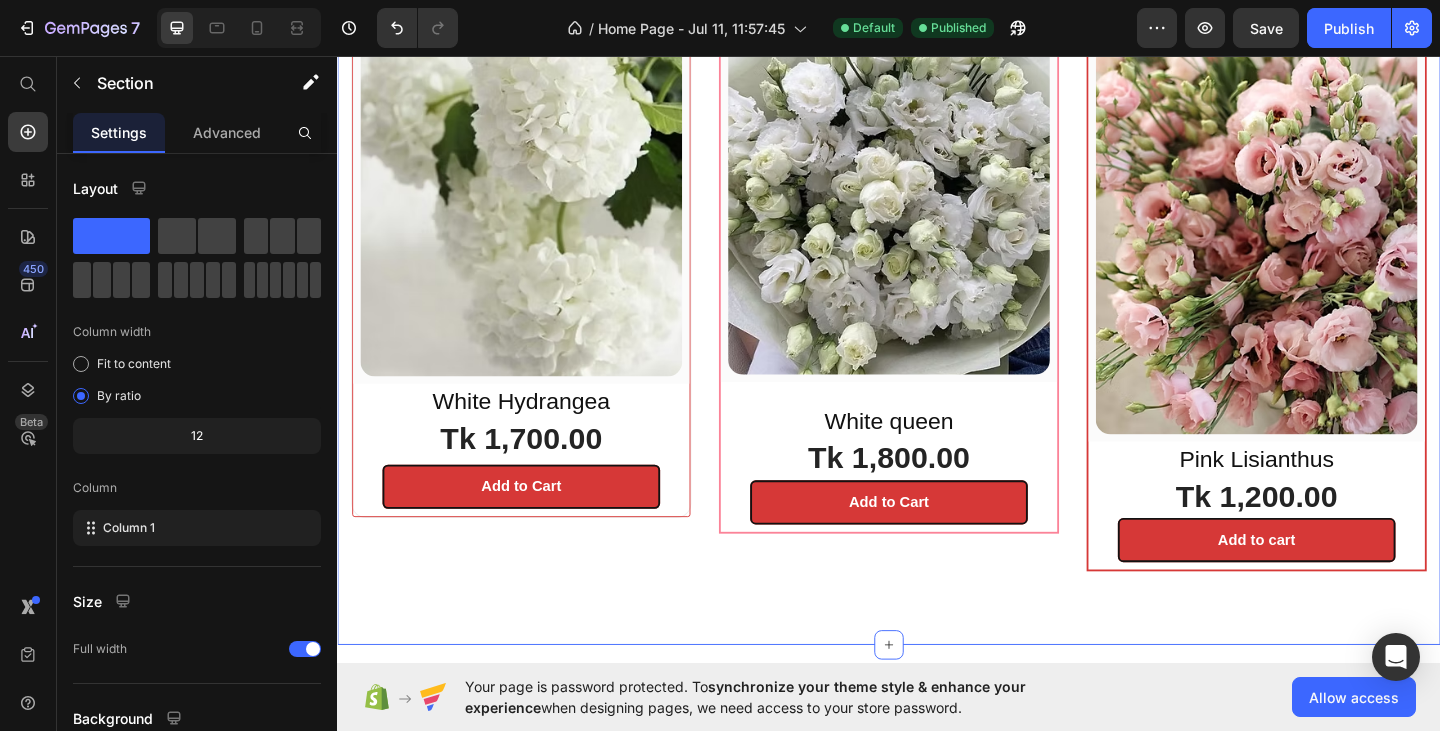scroll, scrollTop: 1231, scrollLeft: 0, axis: vertical 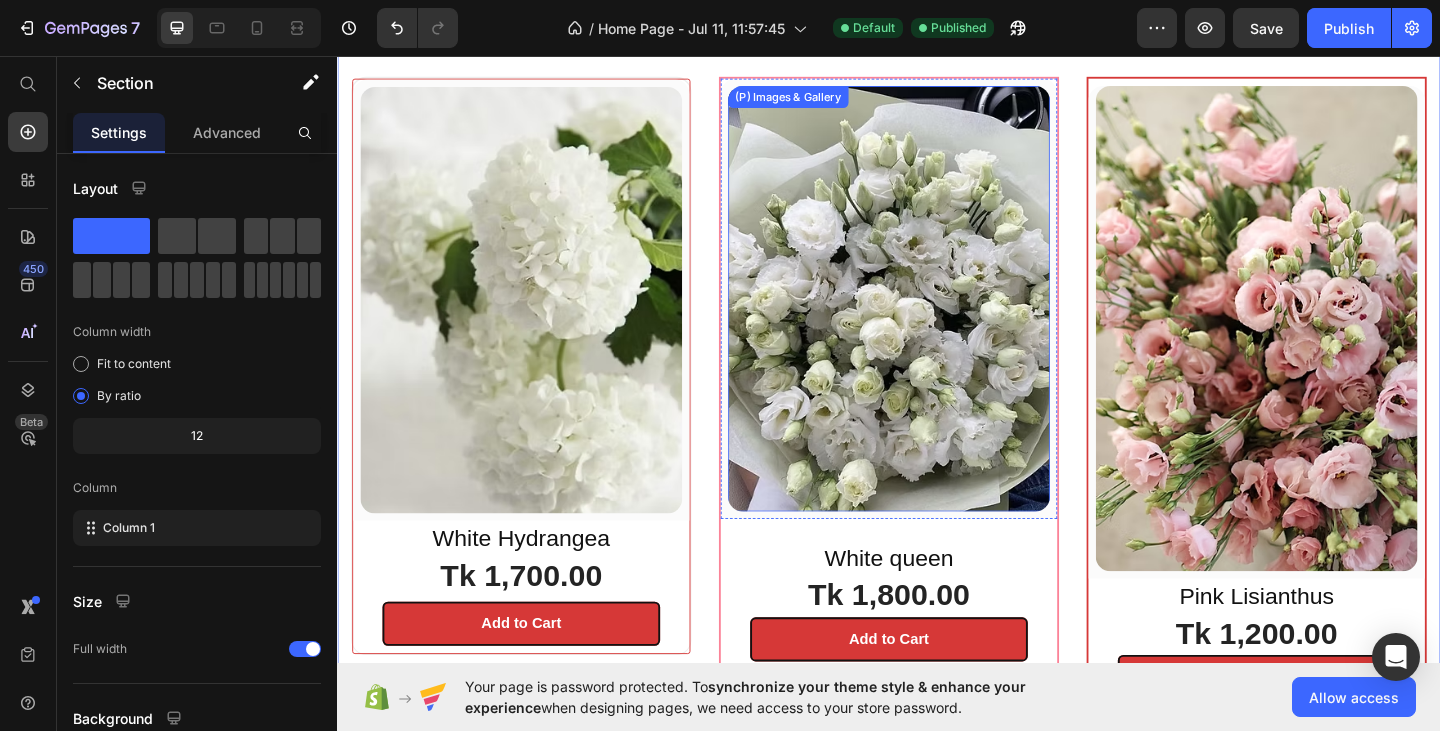 click at bounding box center (1337, 353) 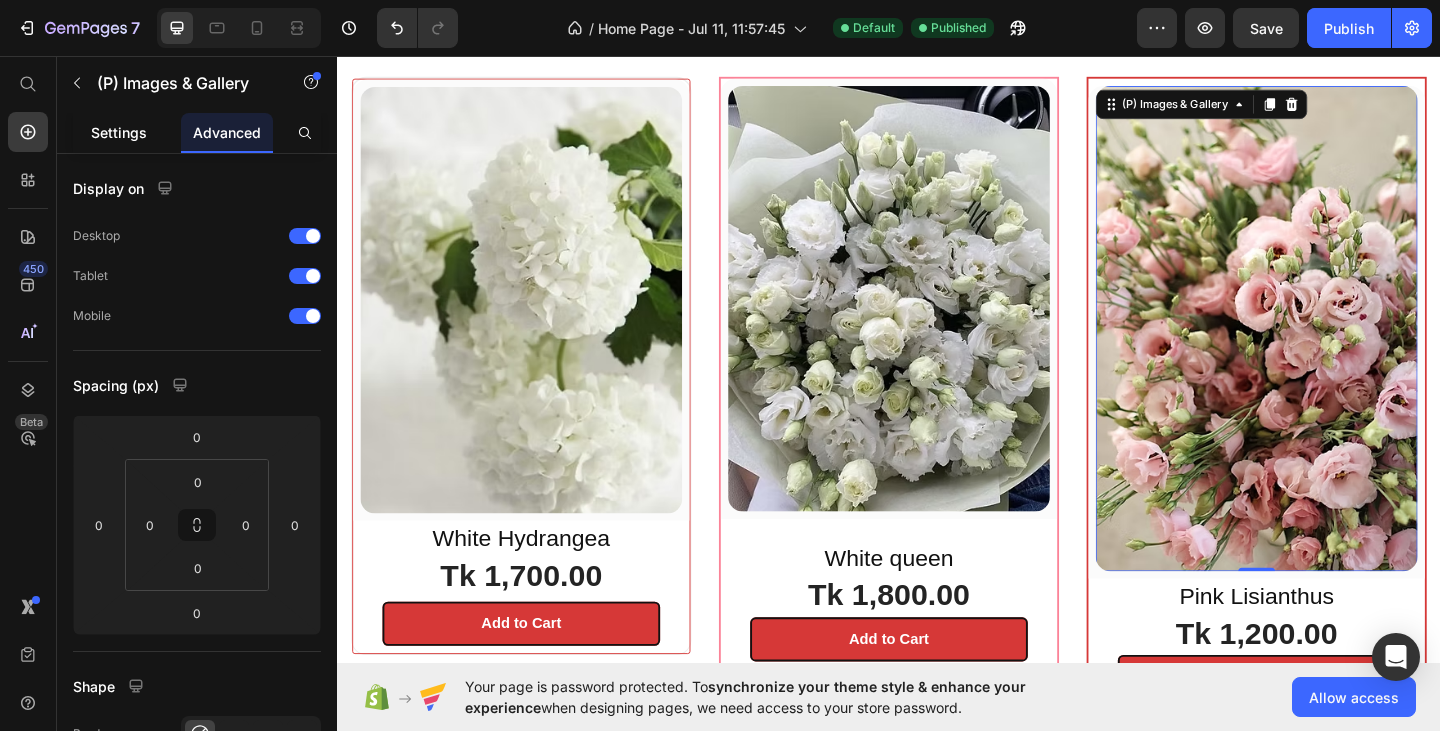 click on "Settings" 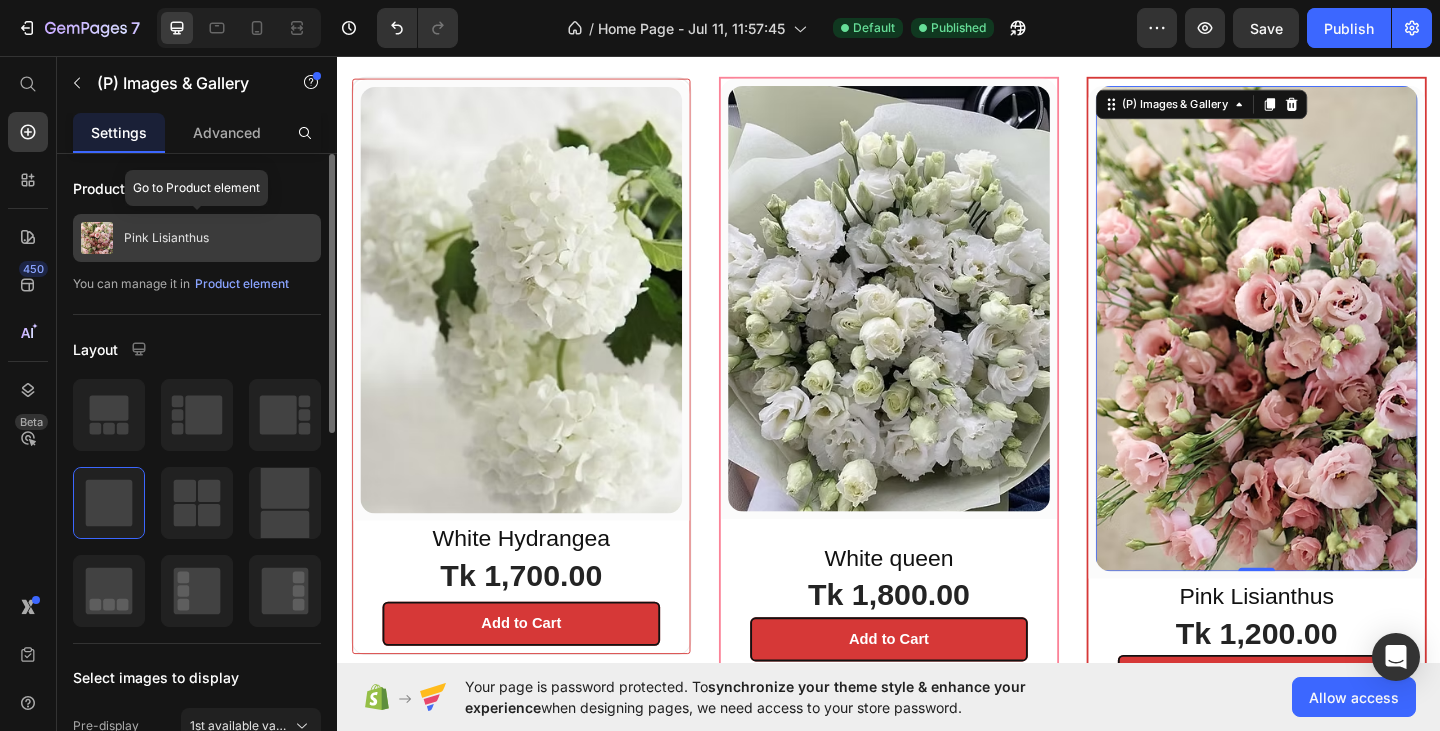 click on "Pink Lisianthus" at bounding box center (166, 238) 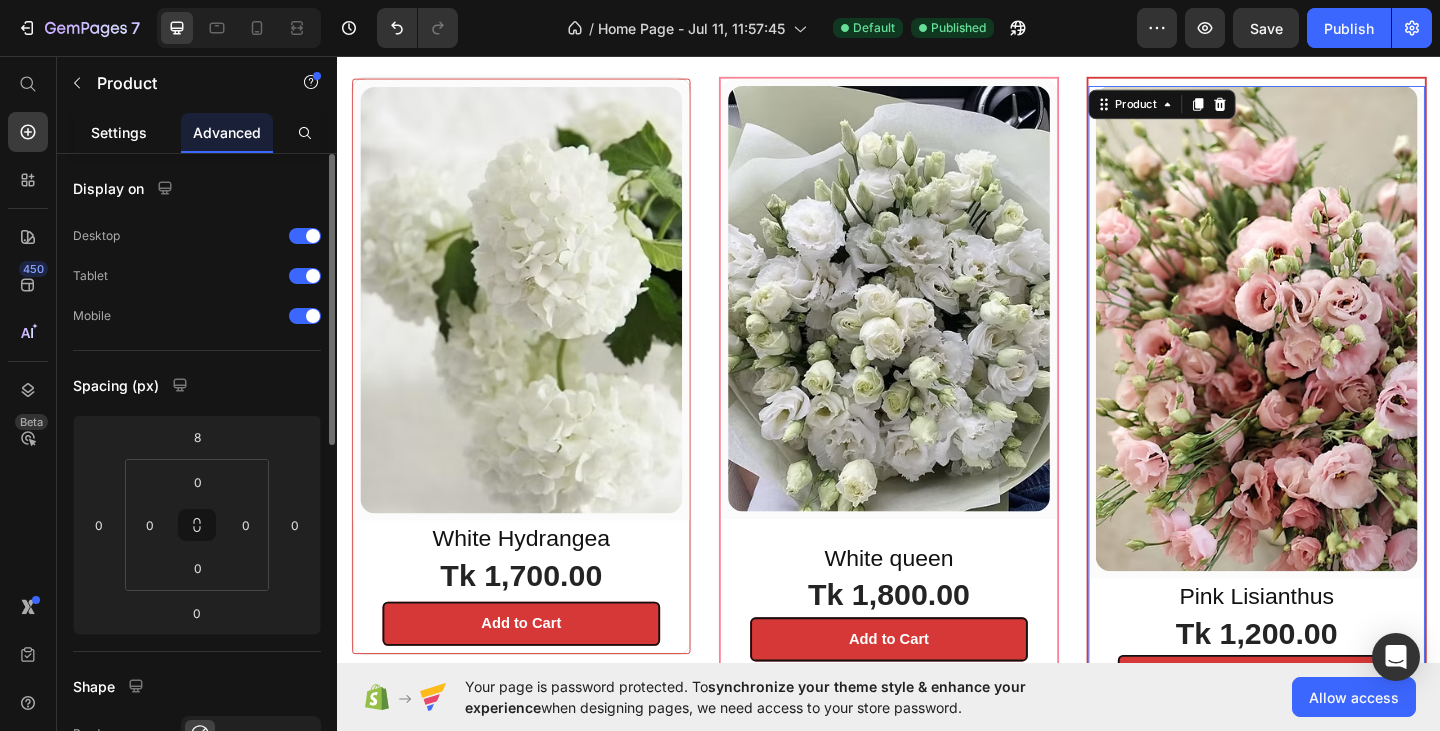 click on "Settings" 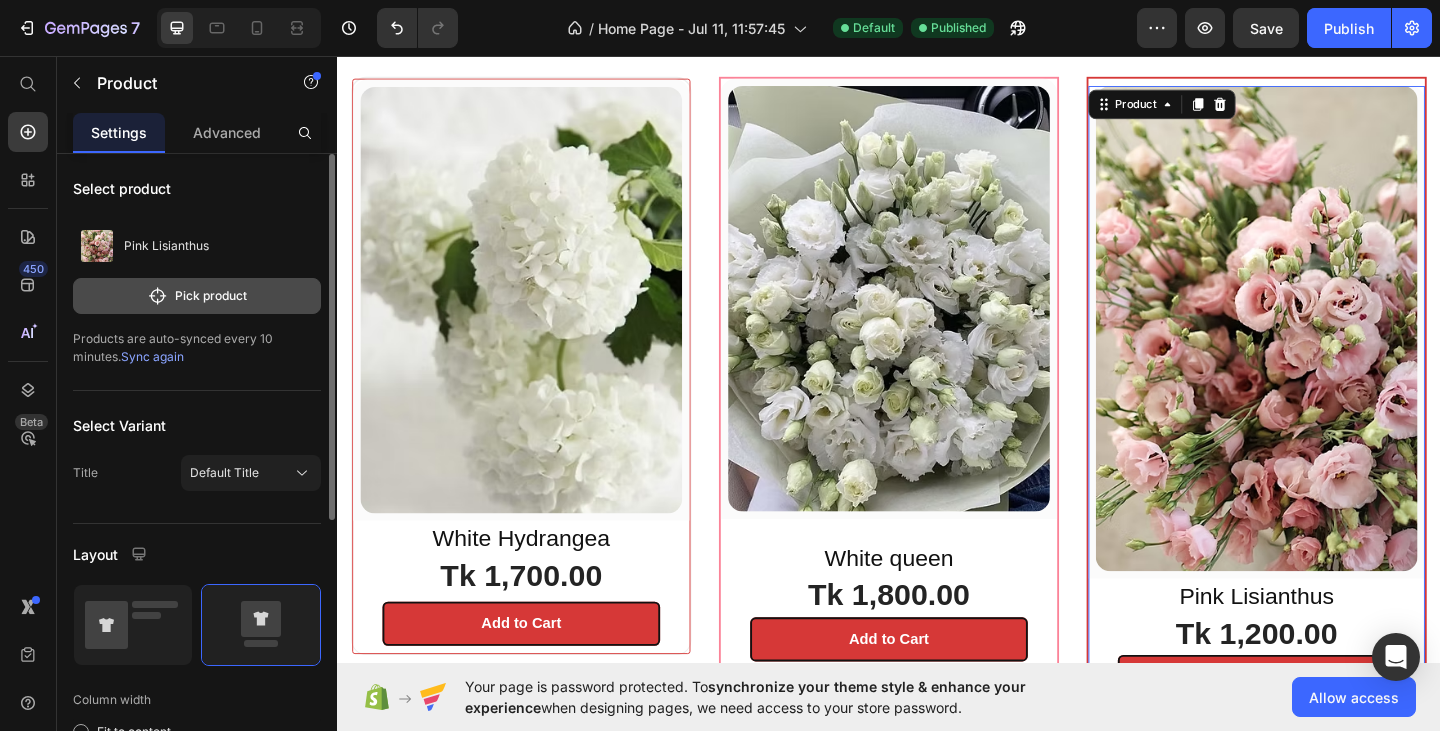 click 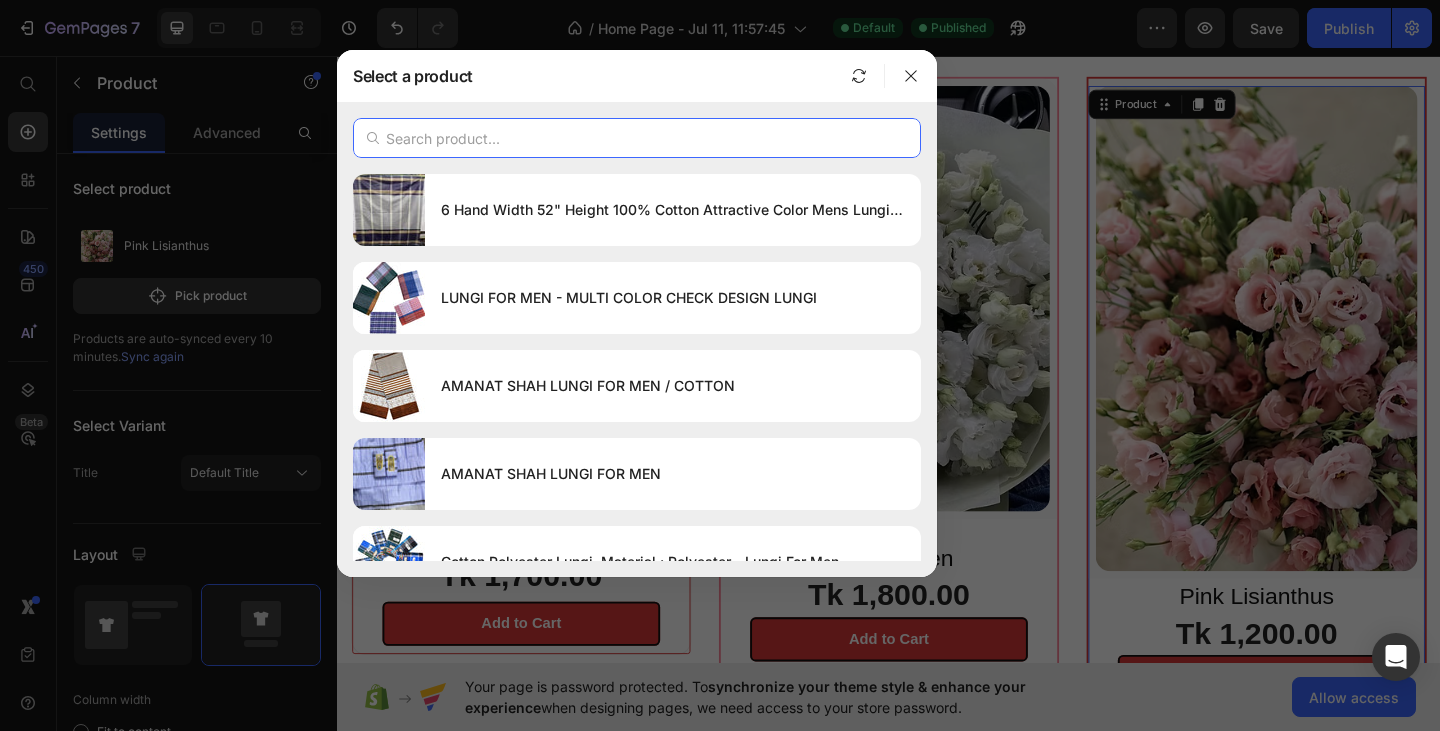click at bounding box center [637, 138] 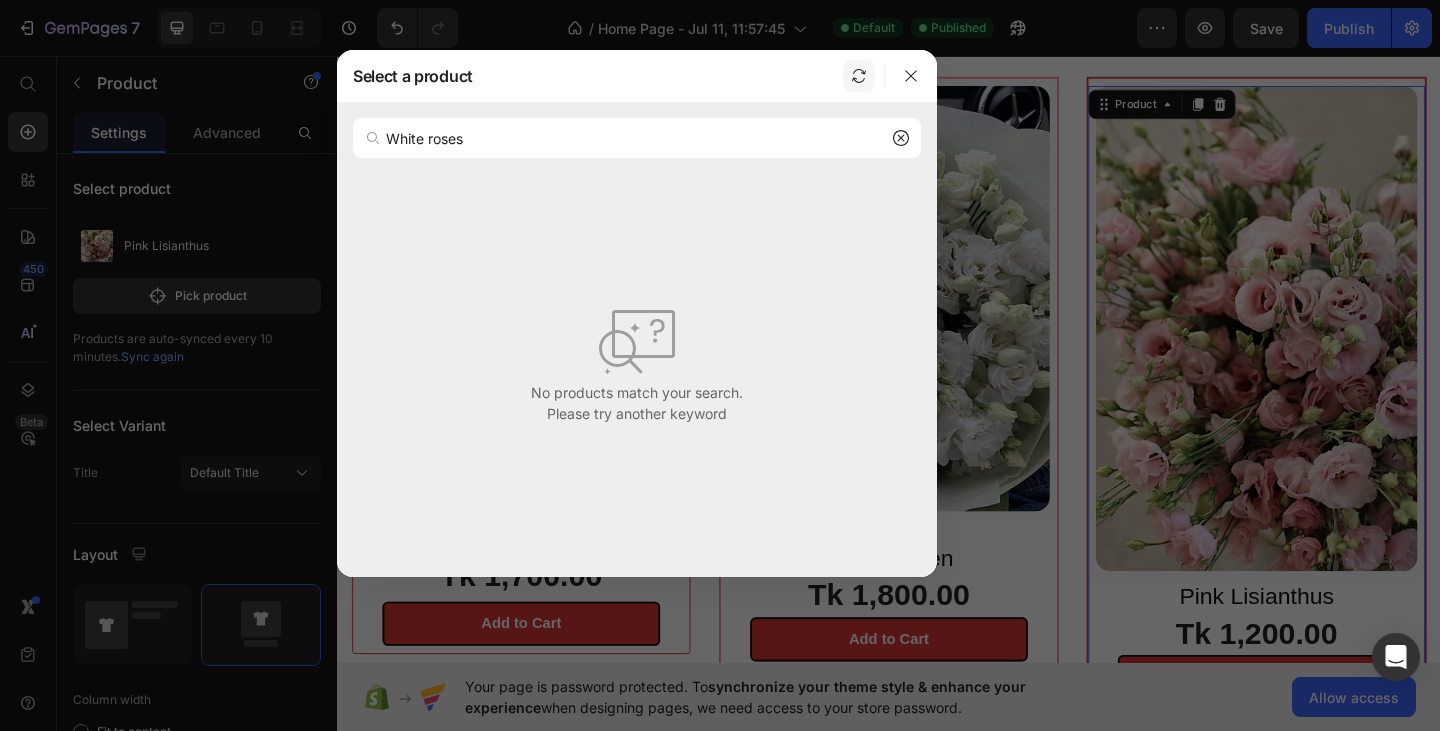 click 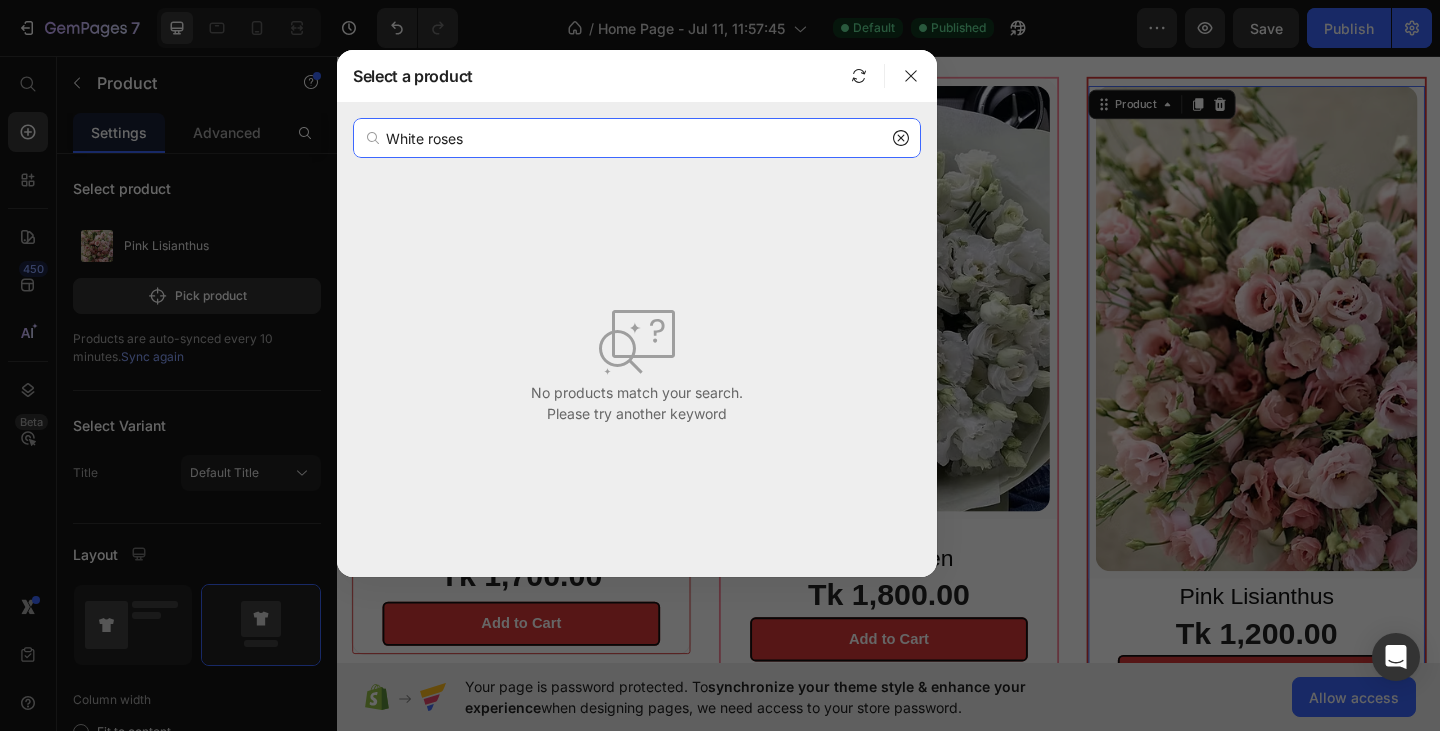 click on "White roses" at bounding box center [637, 138] 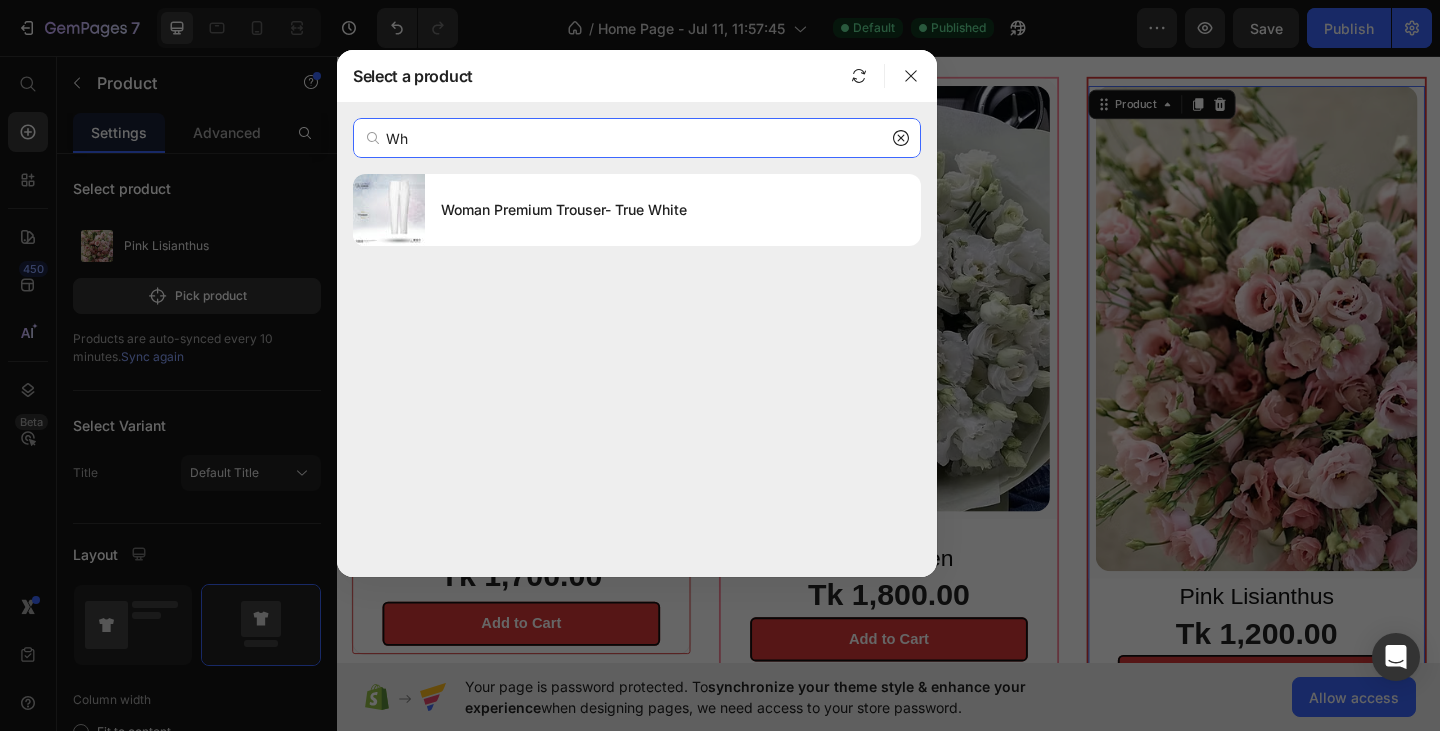 type on "W" 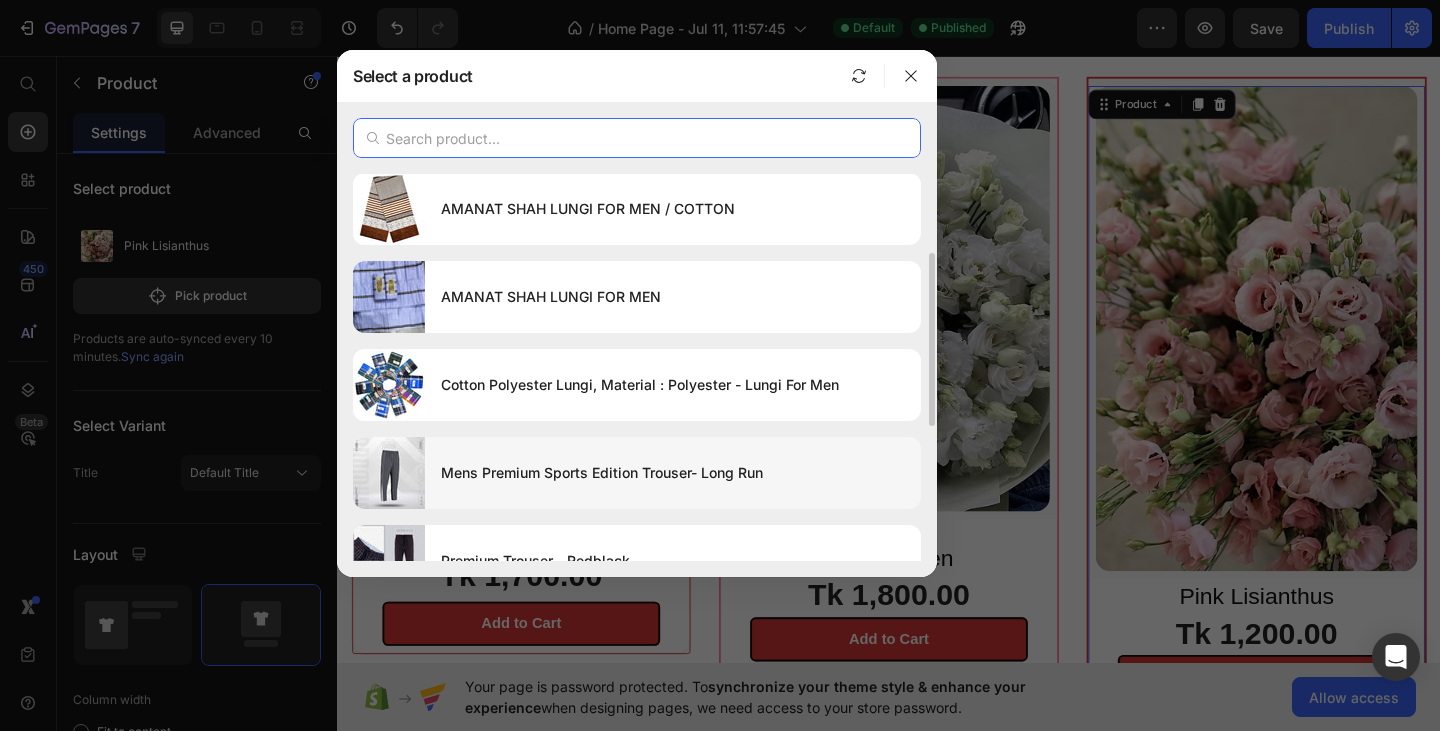 scroll, scrollTop: 0, scrollLeft: 0, axis: both 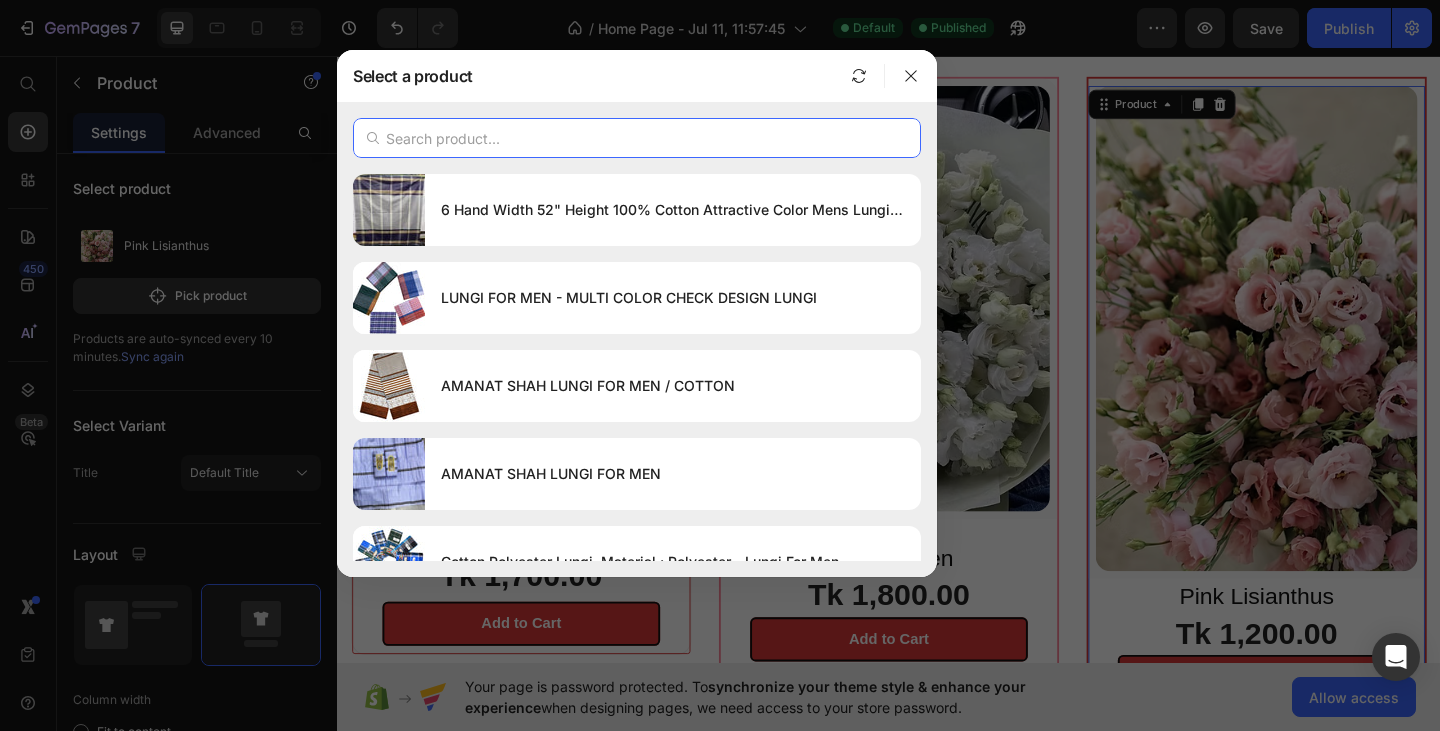 click at bounding box center [637, 138] 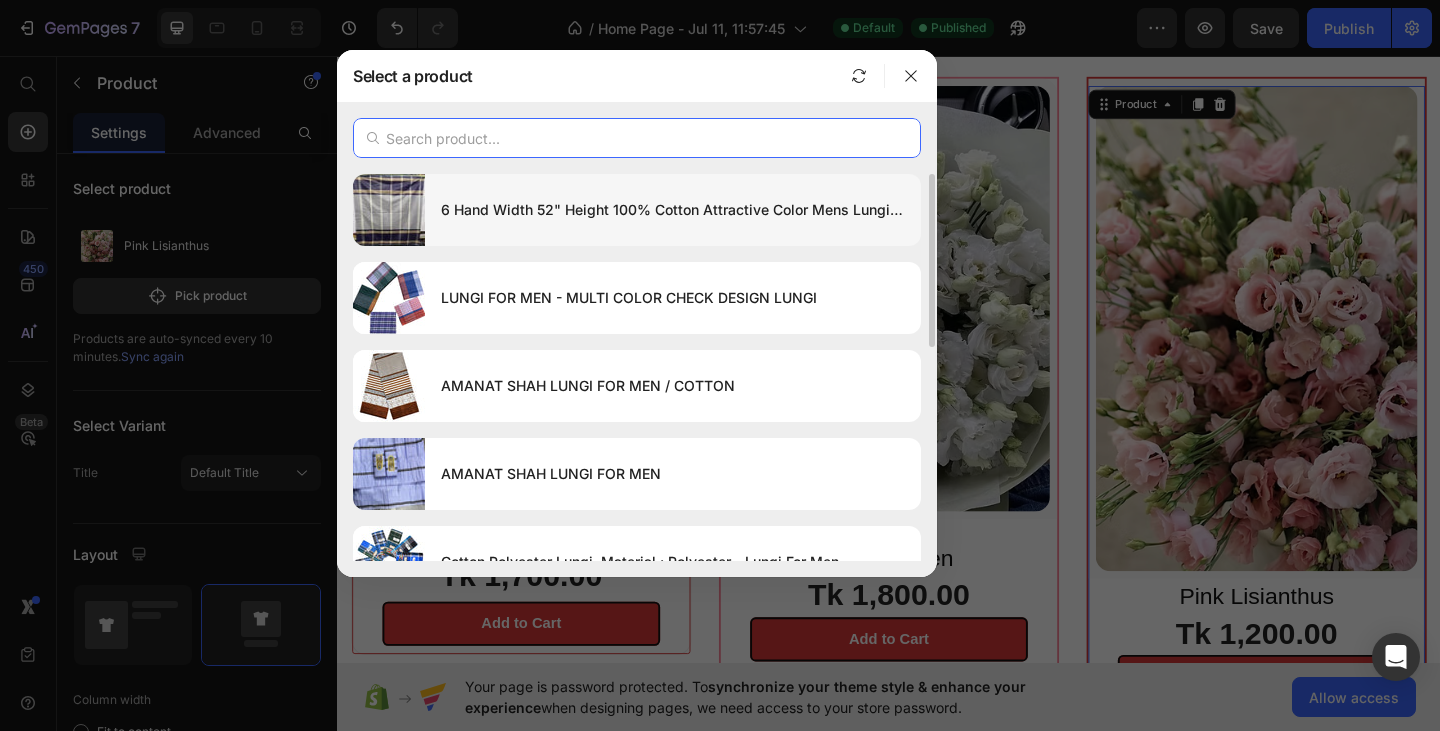 paste on "White roses" 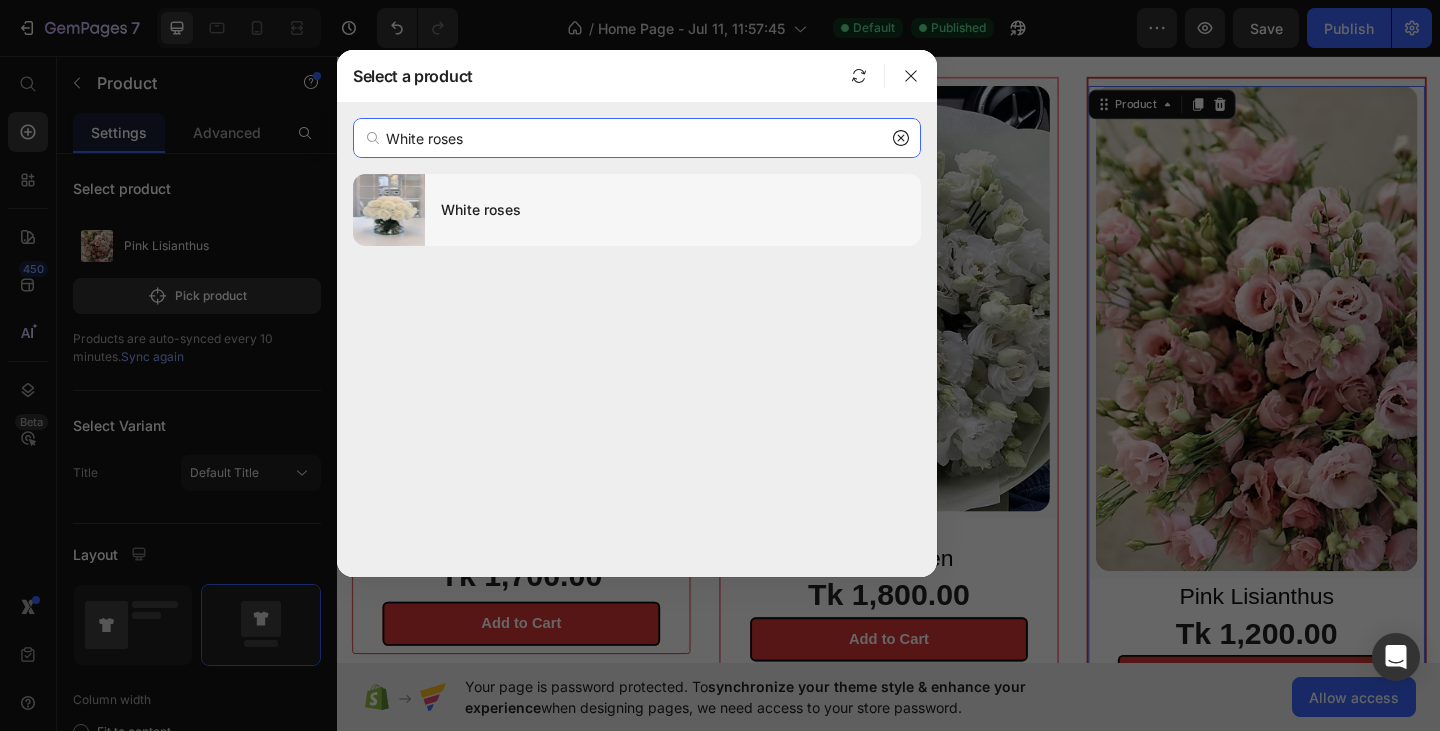 type on "White roses" 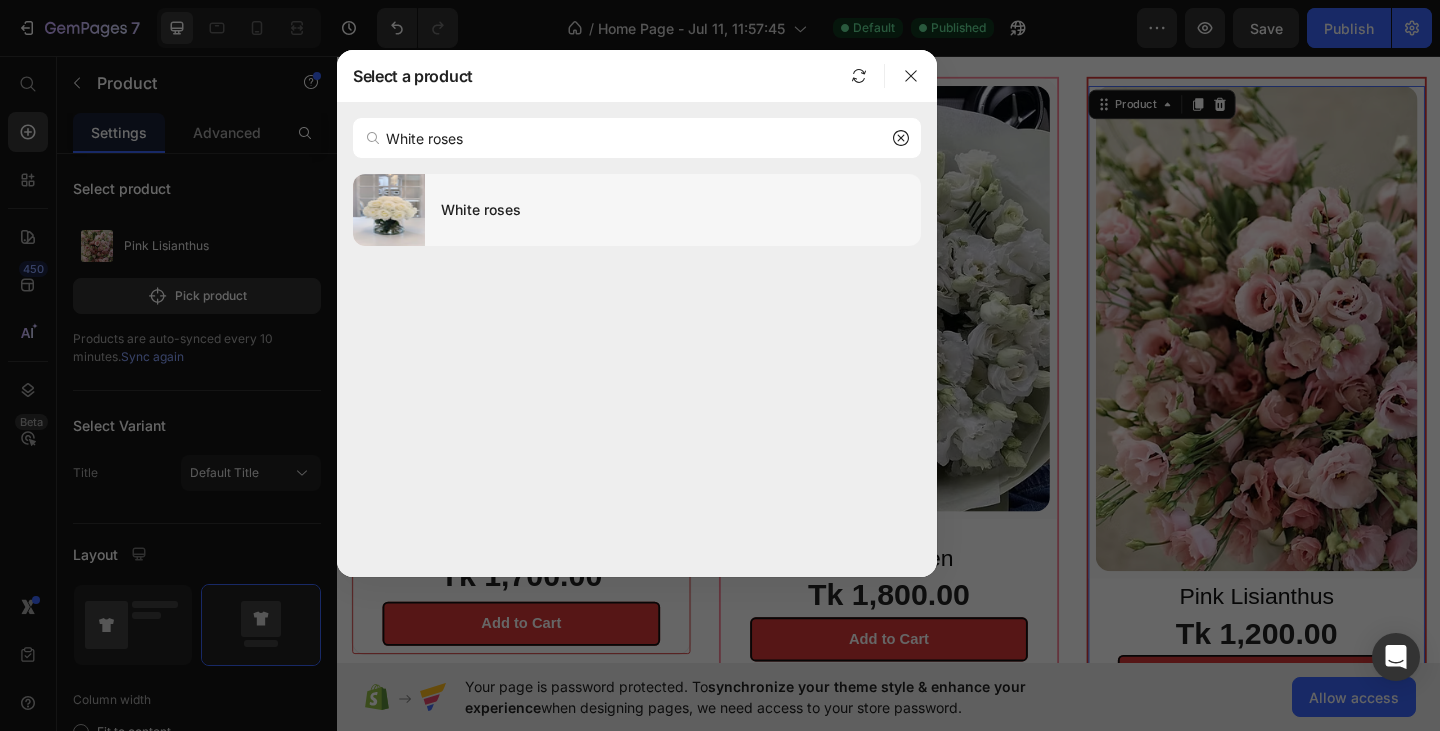 click on "White roses" at bounding box center [673, 210] 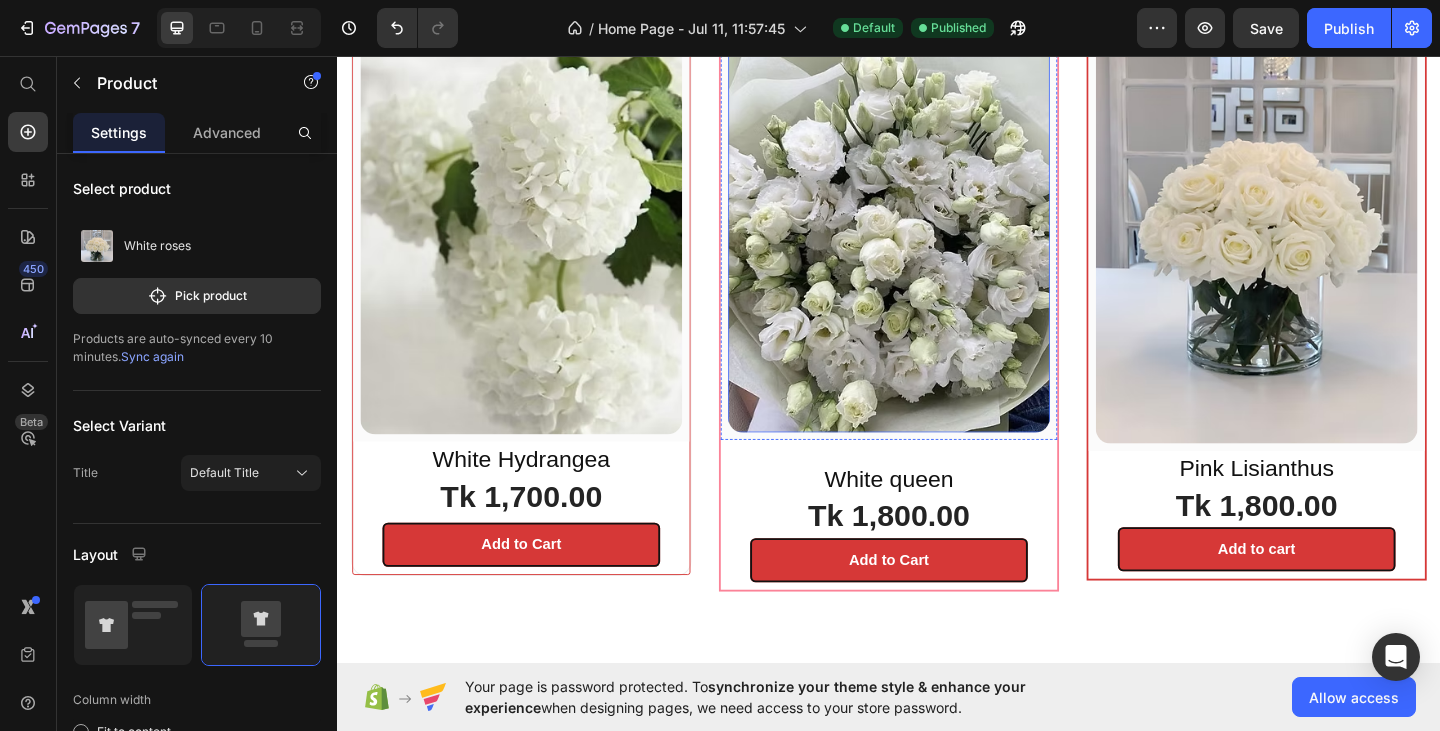 scroll, scrollTop: 1231, scrollLeft: 0, axis: vertical 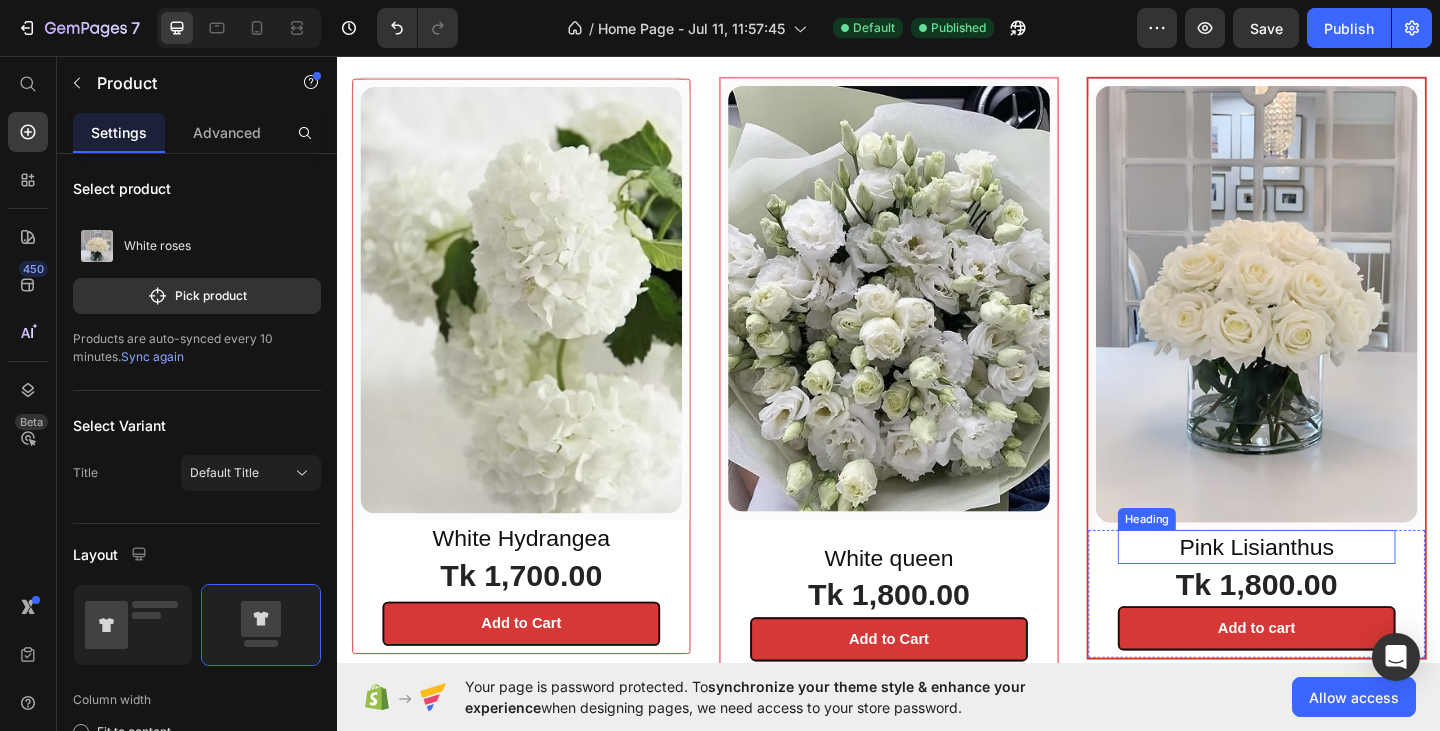 click on "Pink Lisianthus" at bounding box center [1337, 590] 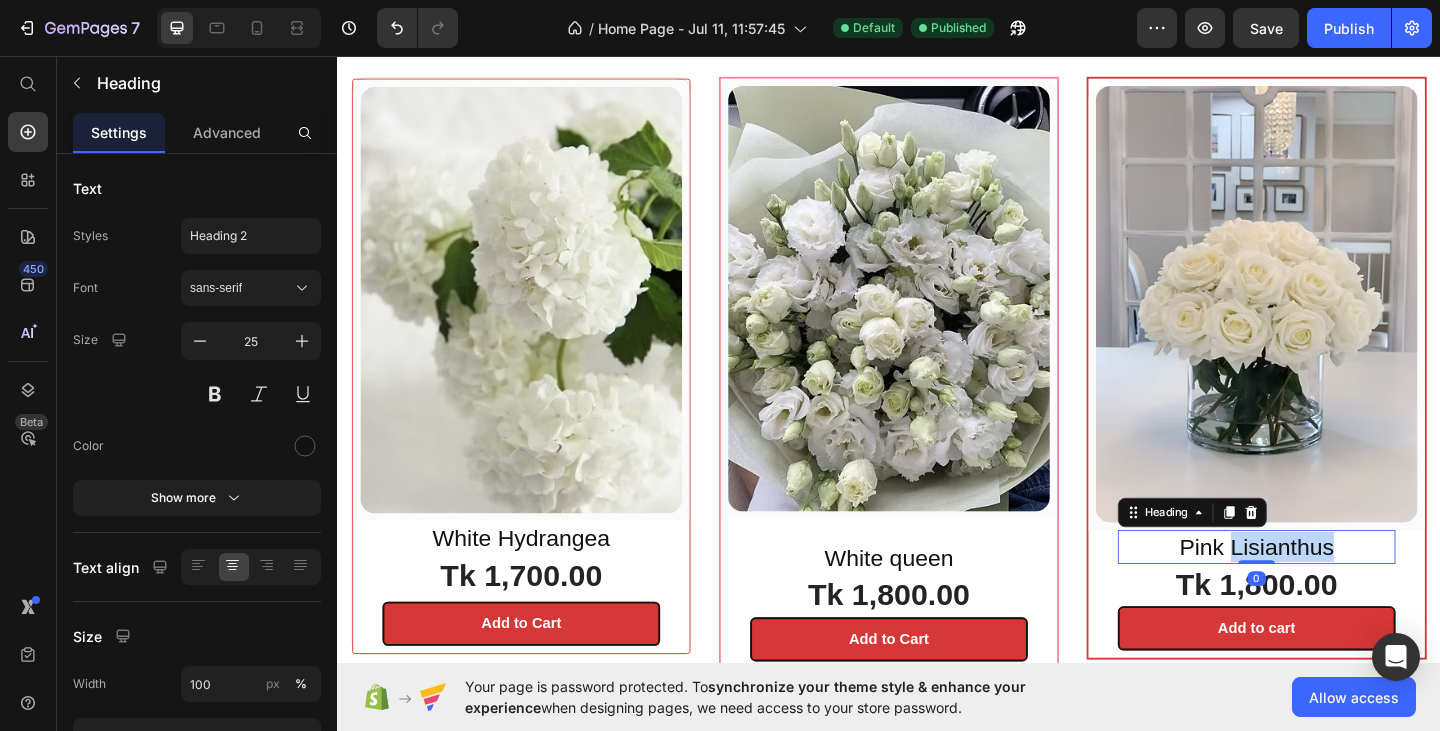 click on "Pink Lisianthus" at bounding box center (1337, 590) 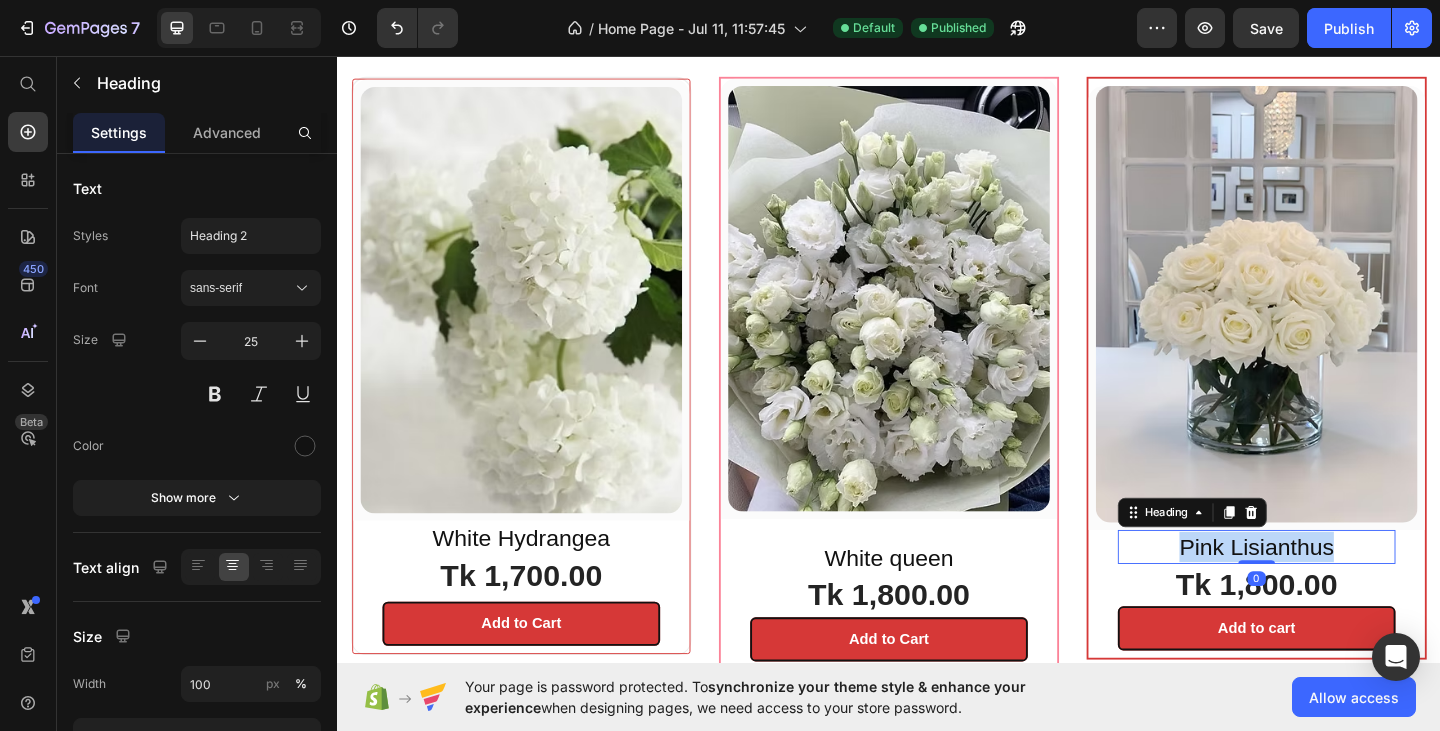click on "Pink Lisianthus" at bounding box center [1337, 590] 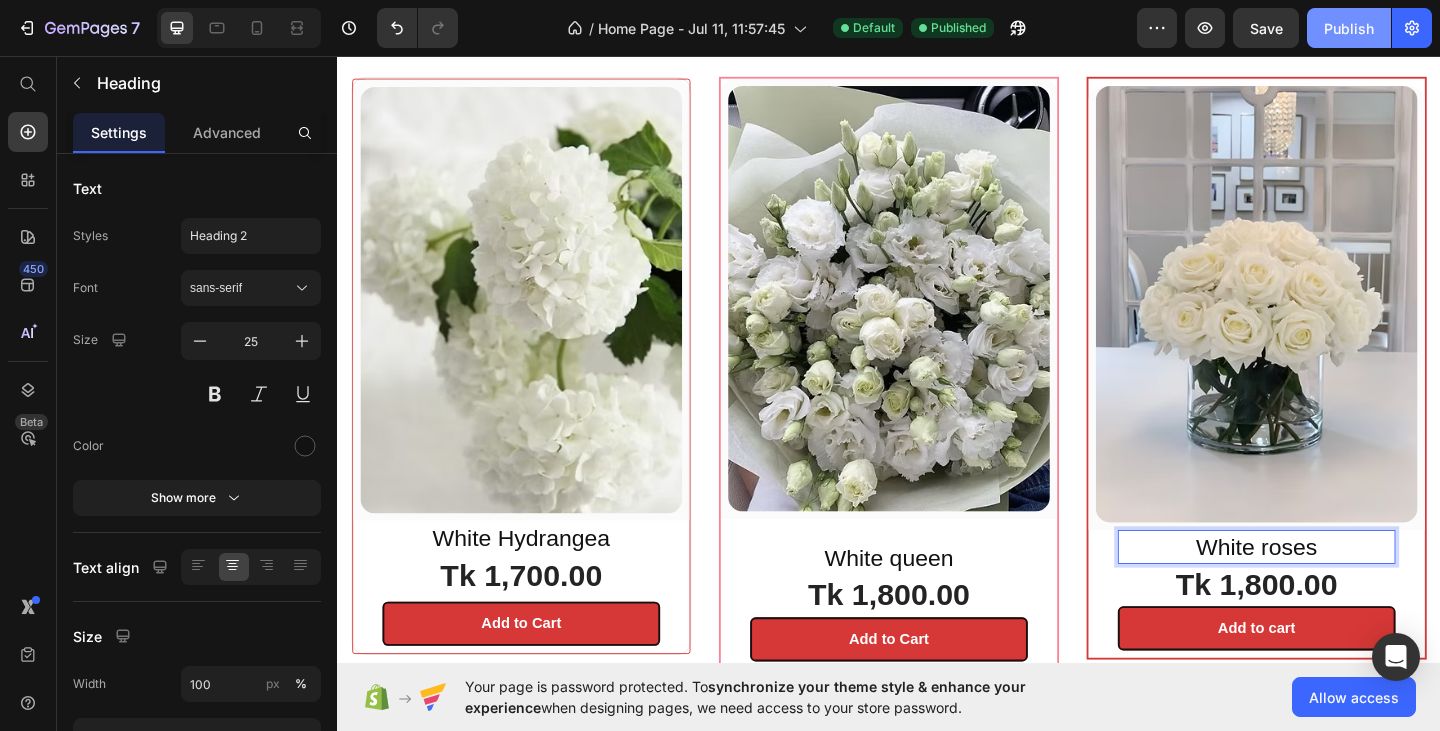 click on "Publish" at bounding box center (1349, 28) 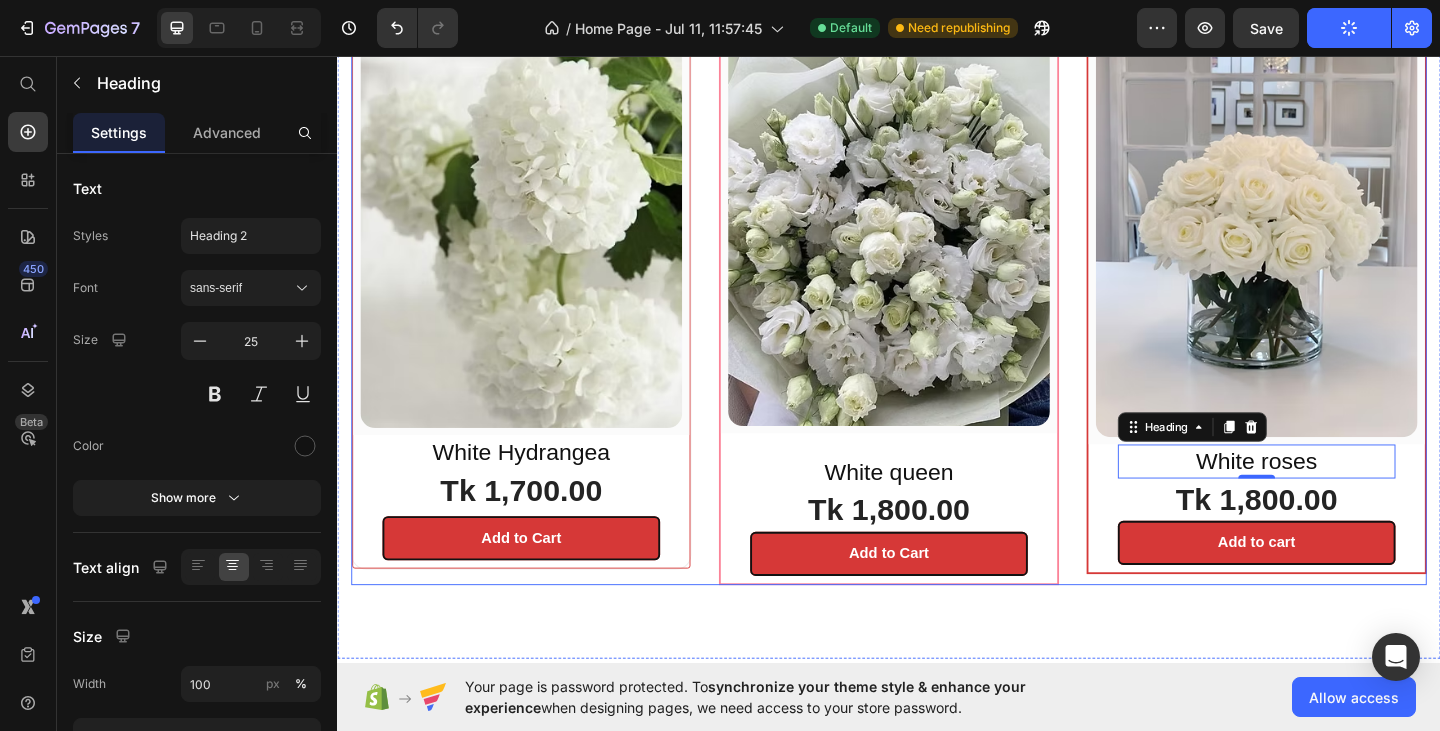 scroll, scrollTop: 1431, scrollLeft: 0, axis: vertical 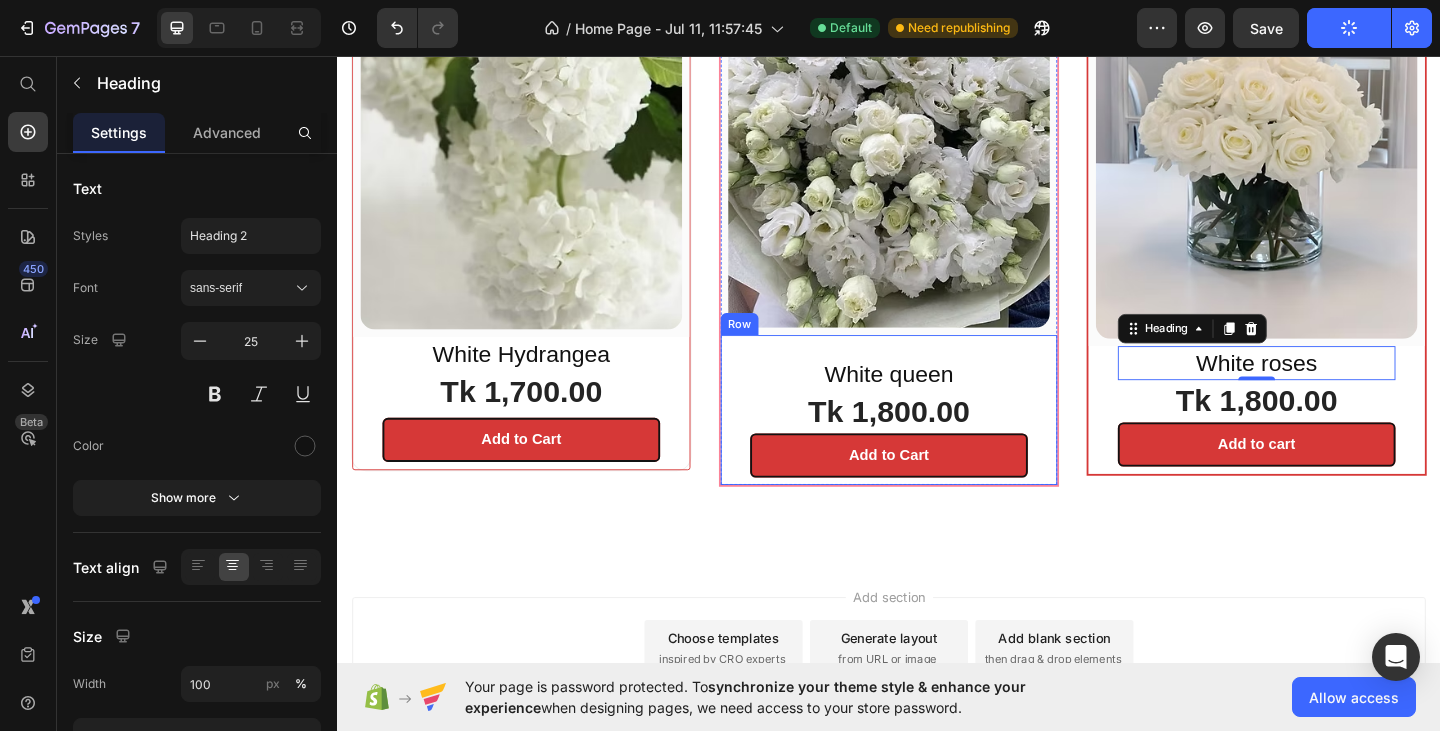 click on "White queen Heading Tk 1,800.00 (P) Price Add to Cart (P) Cart Button Row" at bounding box center [937, 441] 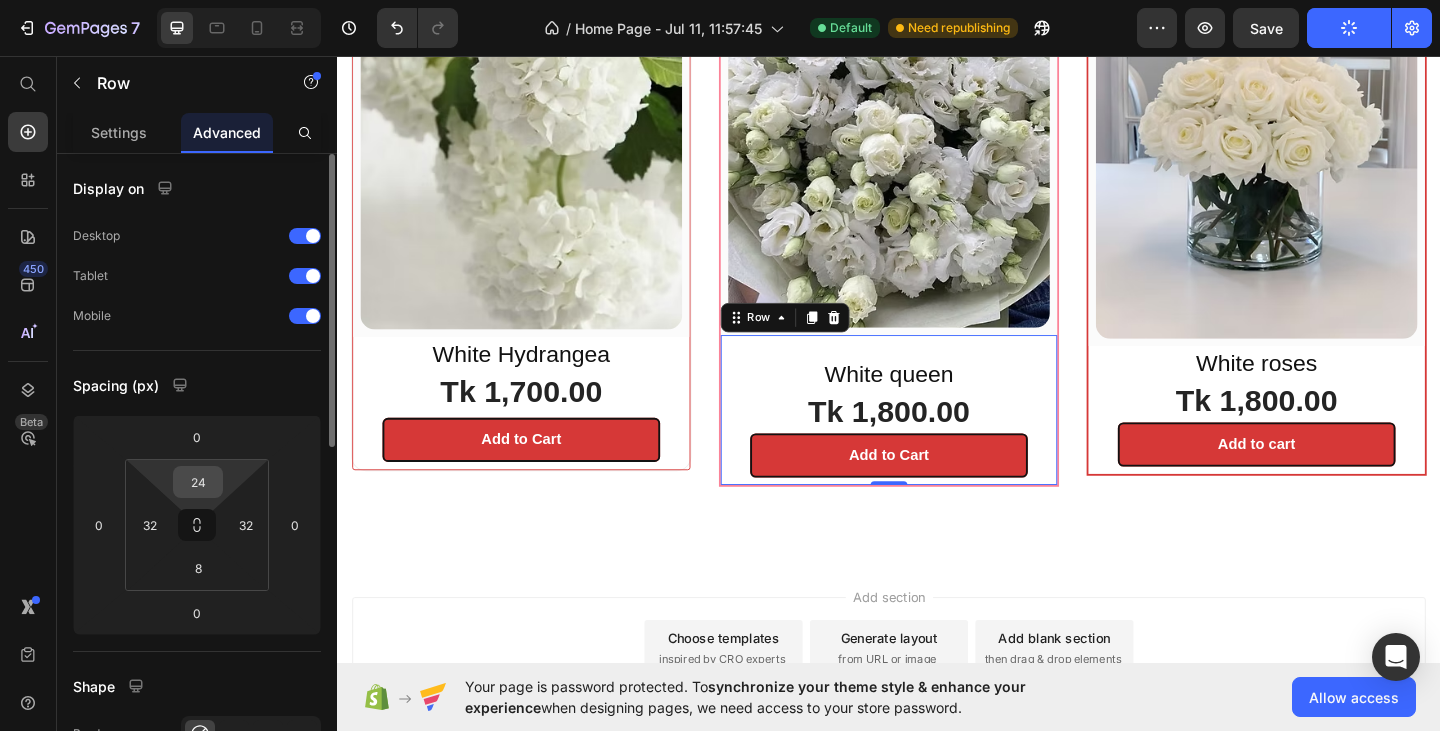 click on "24" at bounding box center [198, 482] 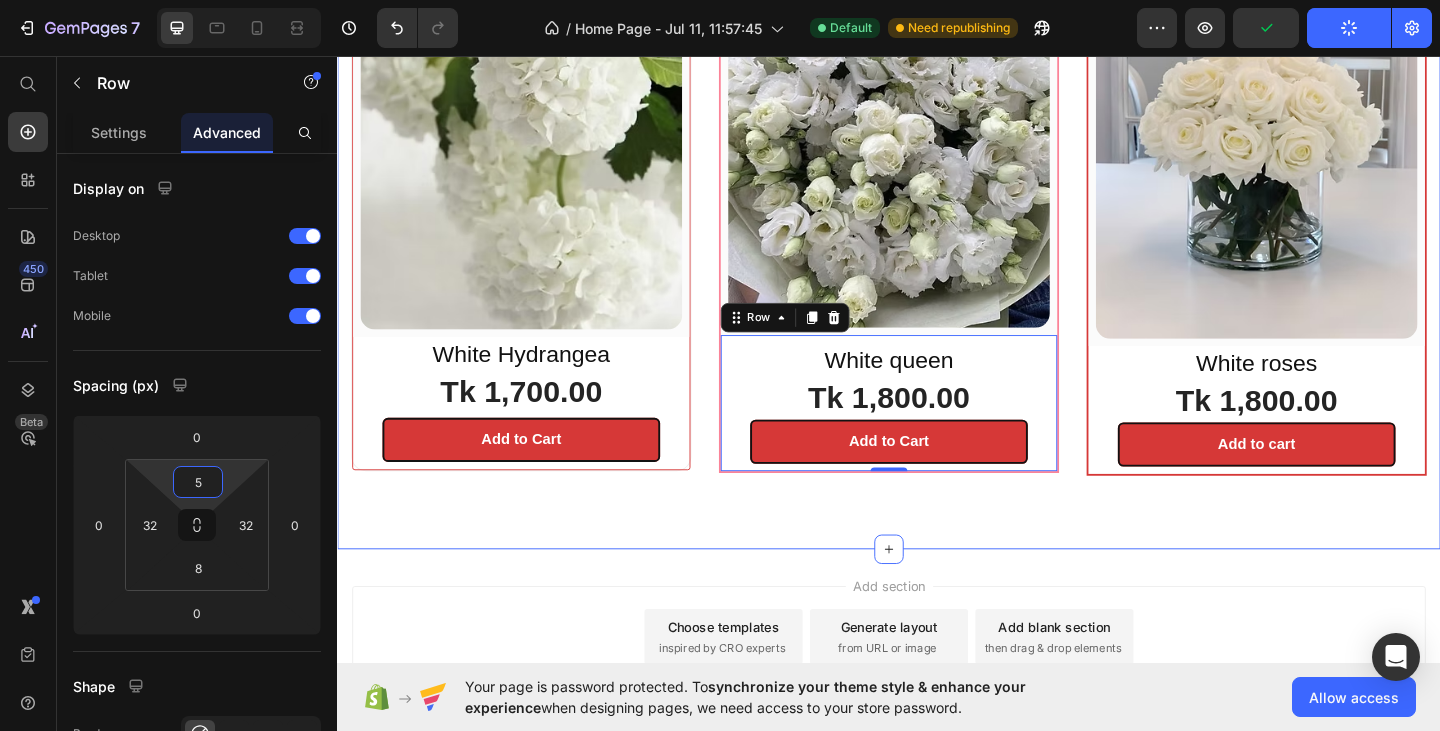 type on "4" 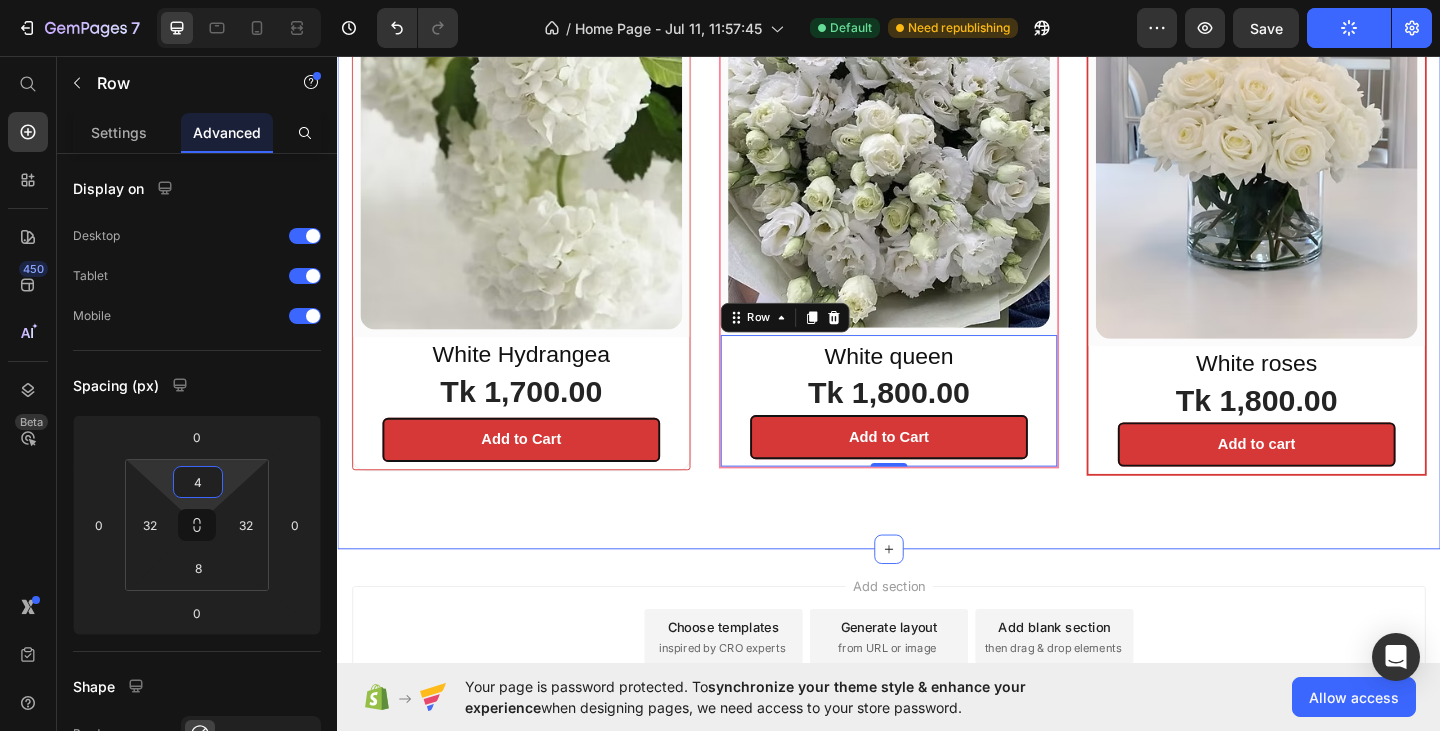 click on "⁠⁠⁠⁠⁠⁠ FRESH FLOWERS Heading Row (P) Images & Gallery Row White Hydrangea Heading Tk 1,700.00 (P) Price Add to Cart (P) Cart Button Row Product Row (P) Images & Gallery Row White queen Heading Tk 1,800.00 (P) Price Add to Cart 0 Product Row (P) Images & Gallery Row White roses Heading Tk 1,800.00 (P) Price Add to cart (P) Cart Button Row Product Row Row Section 3" at bounding box center [937, 153] 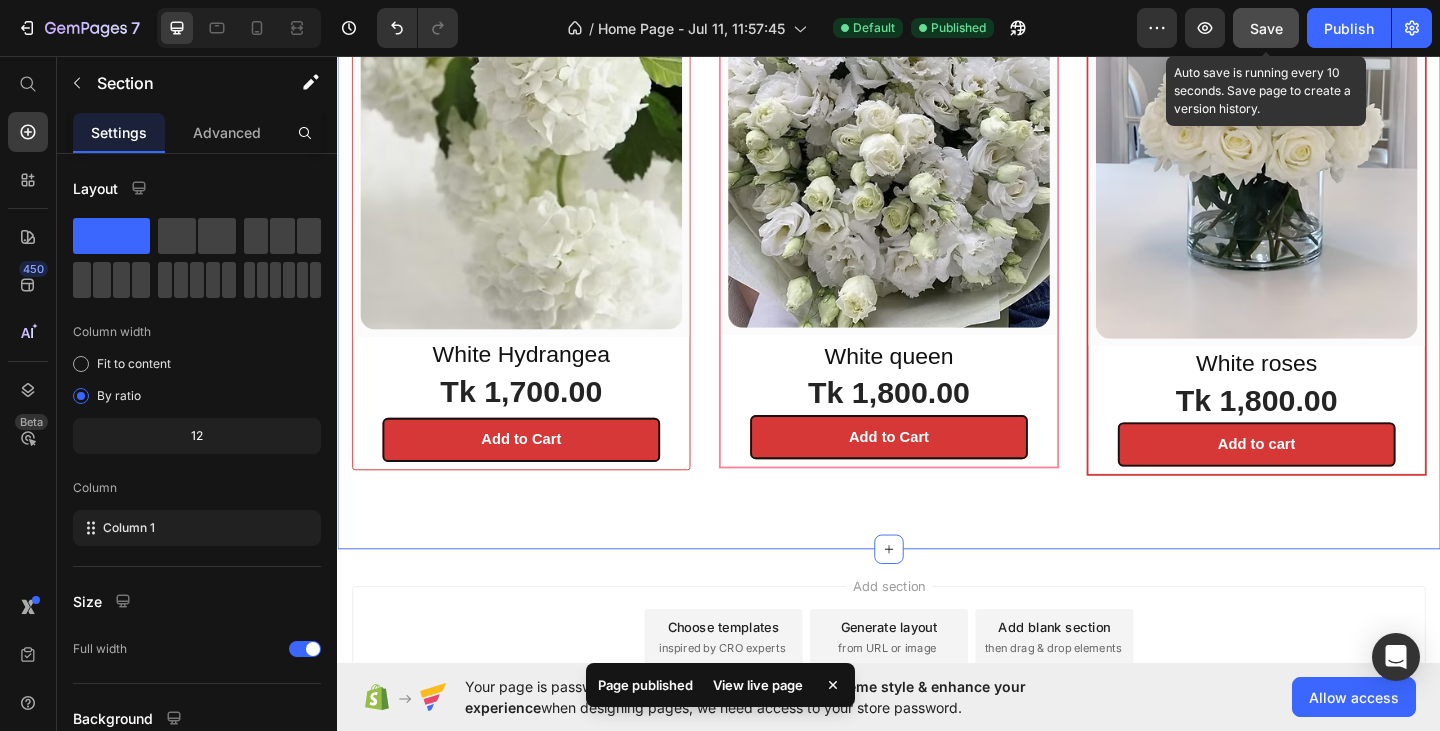 click on "Save" at bounding box center [1266, 28] 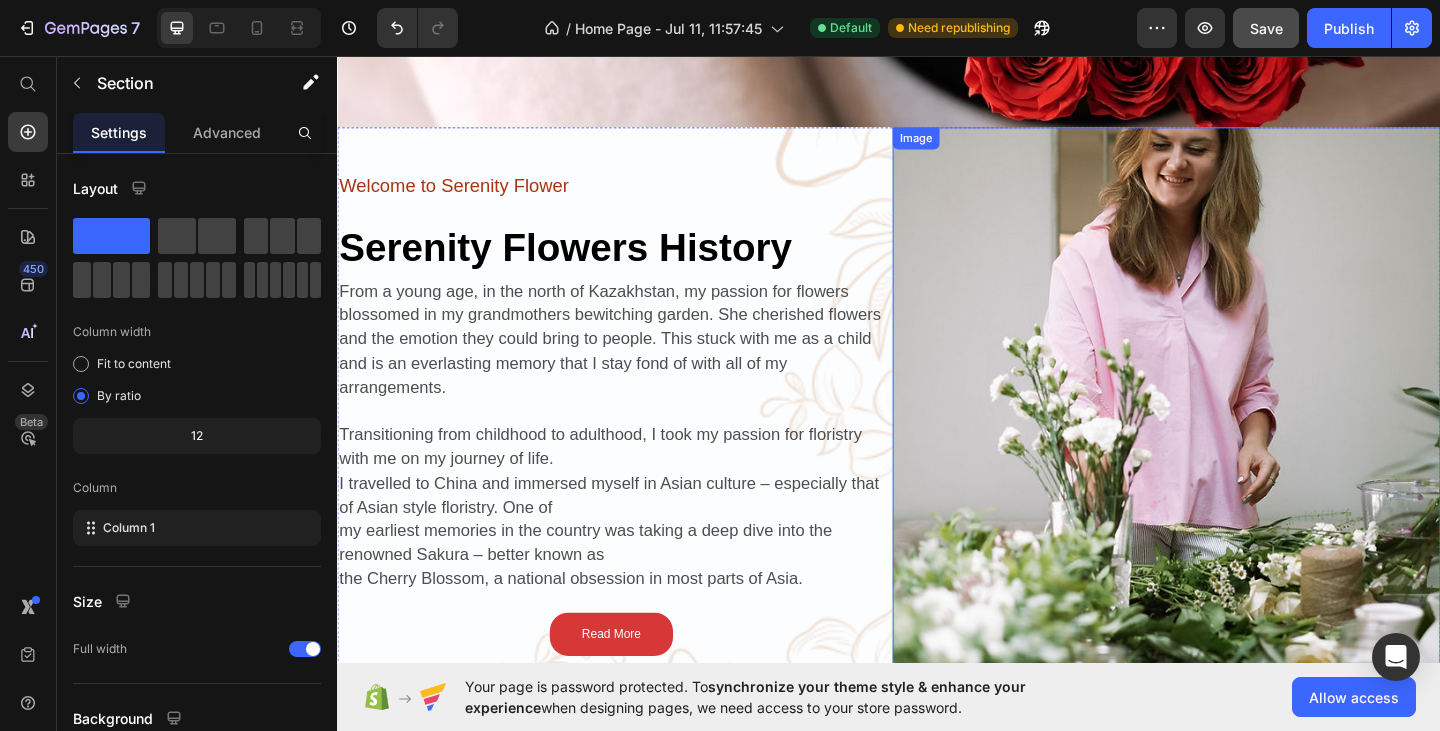 scroll, scrollTop: 0, scrollLeft: 0, axis: both 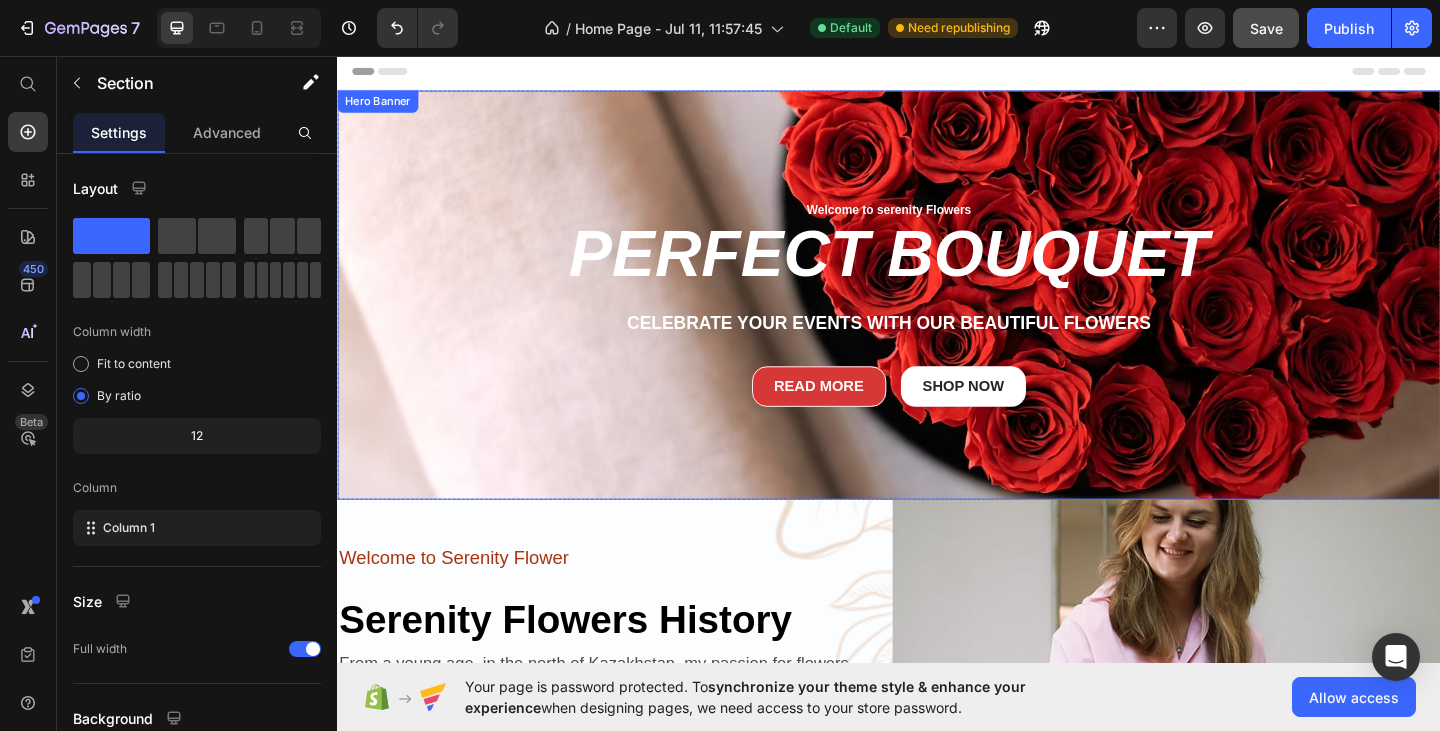 click on "Welcome to serenity Flowers Text Block Row PERFECT BOUQUET Heading Celebrate your events with our beautiful flowers Text Block Read More Button Shop now Button Row" at bounding box center (937, 298) 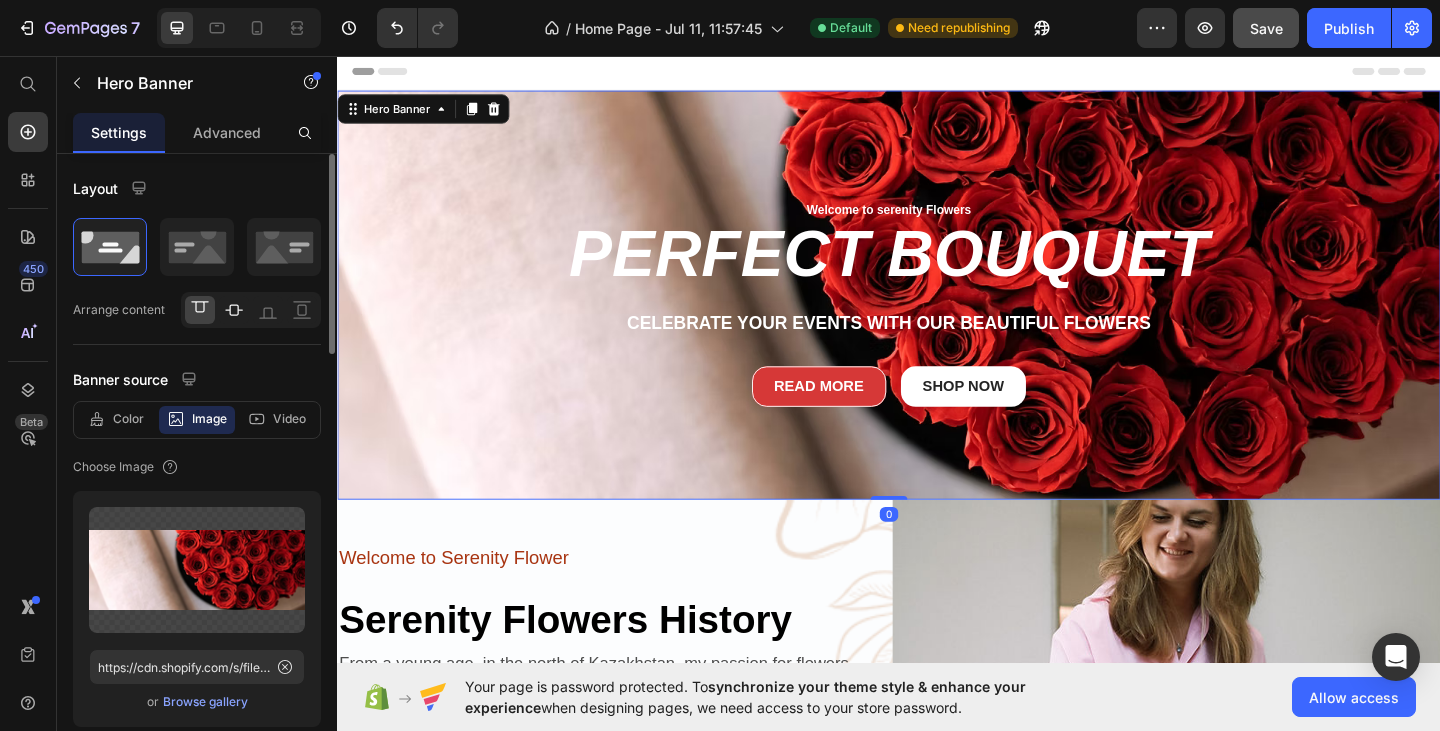 click 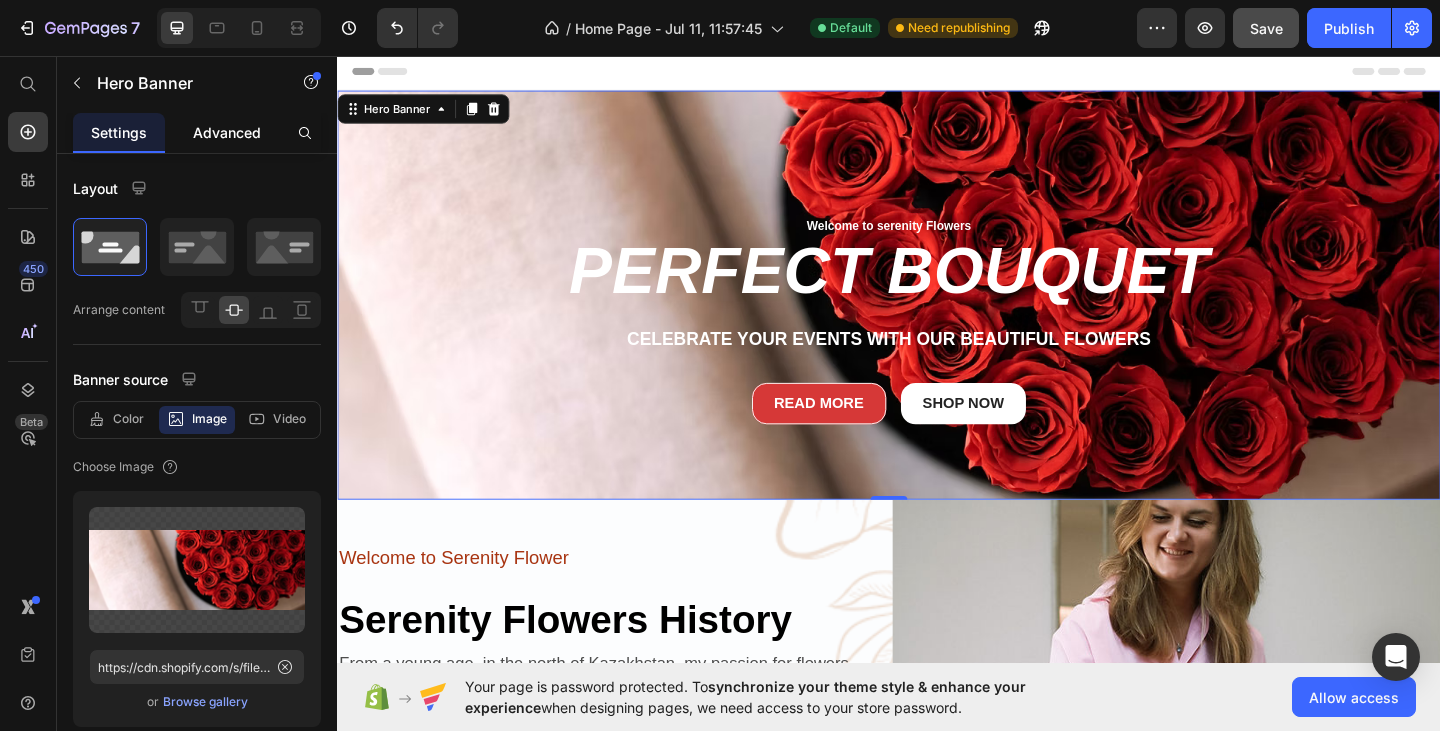 click on "Advanced" at bounding box center [227, 132] 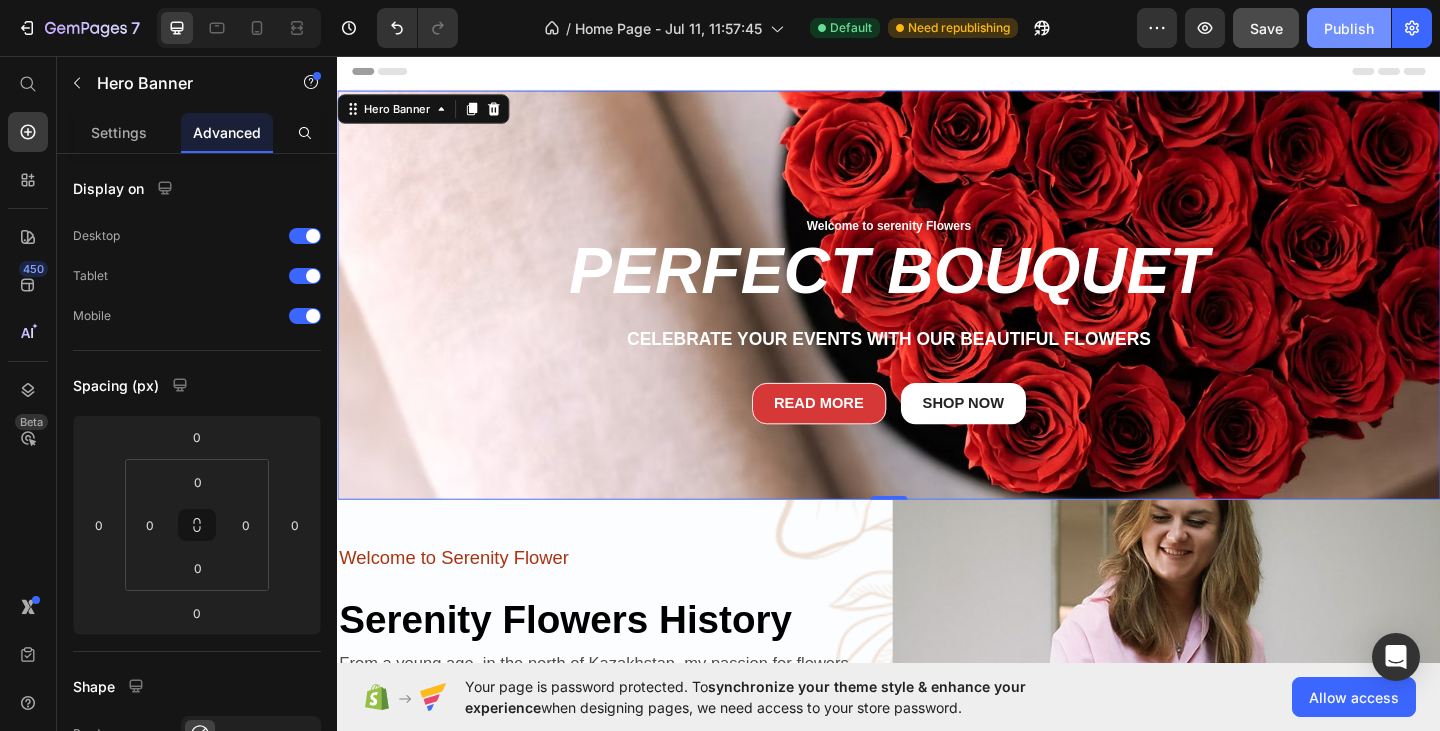 click on "Publish" at bounding box center (1349, 28) 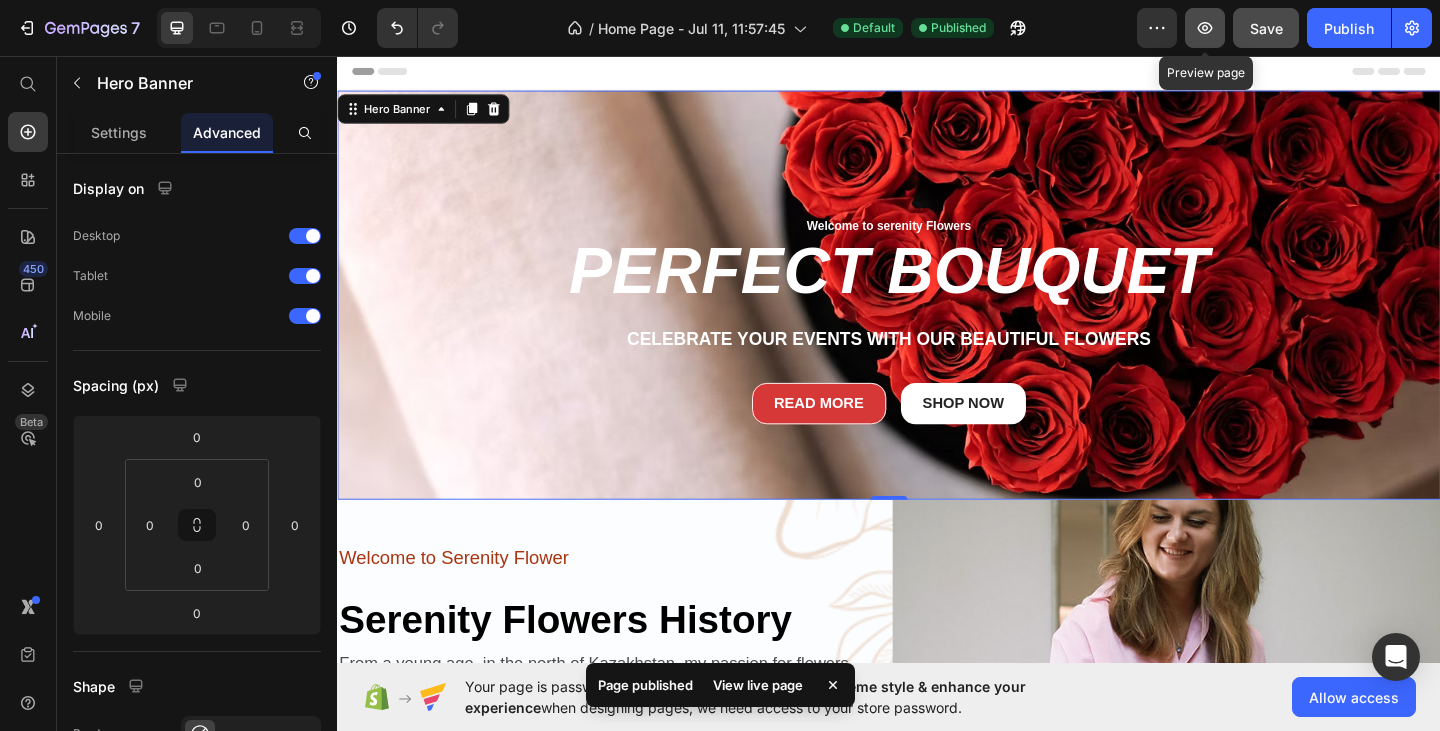 click 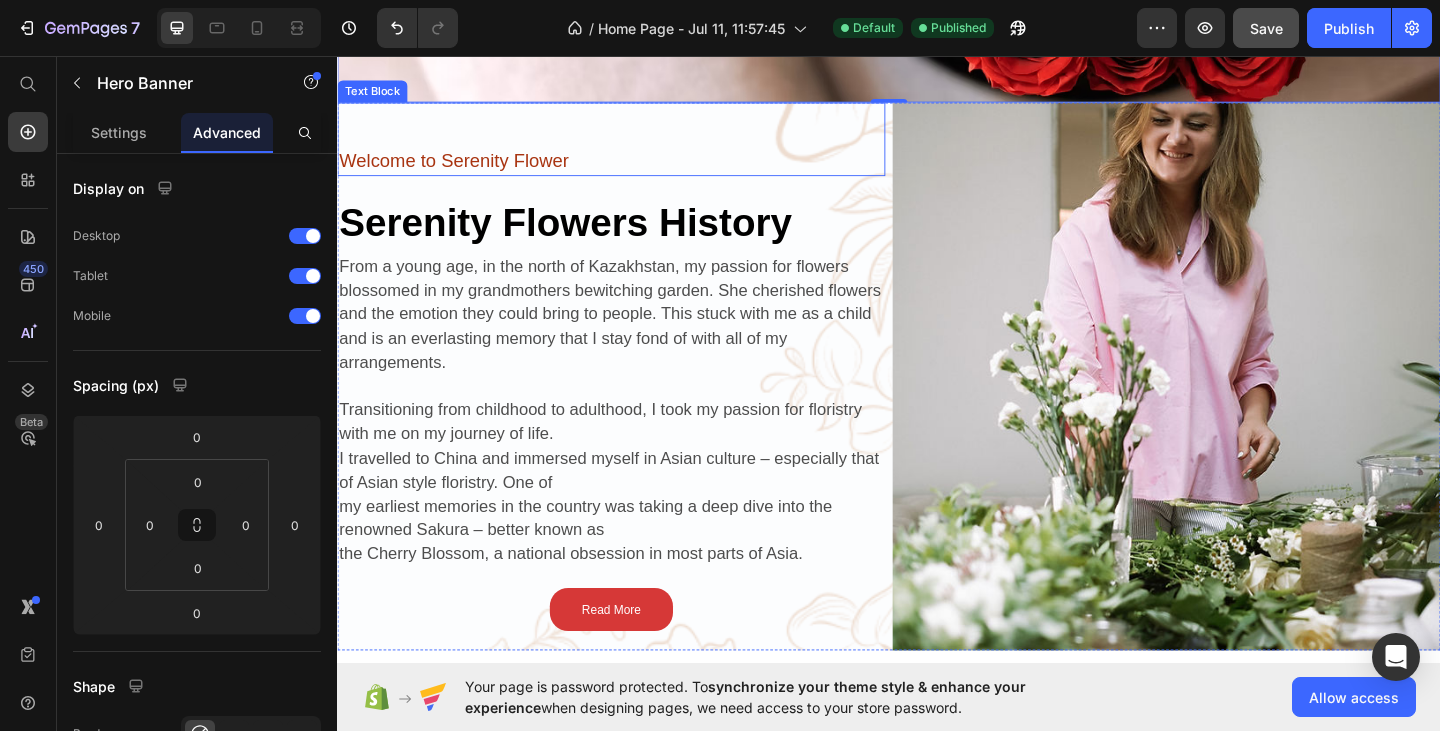 scroll, scrollTop: 500, scrollLeft: 0, axis: vertical 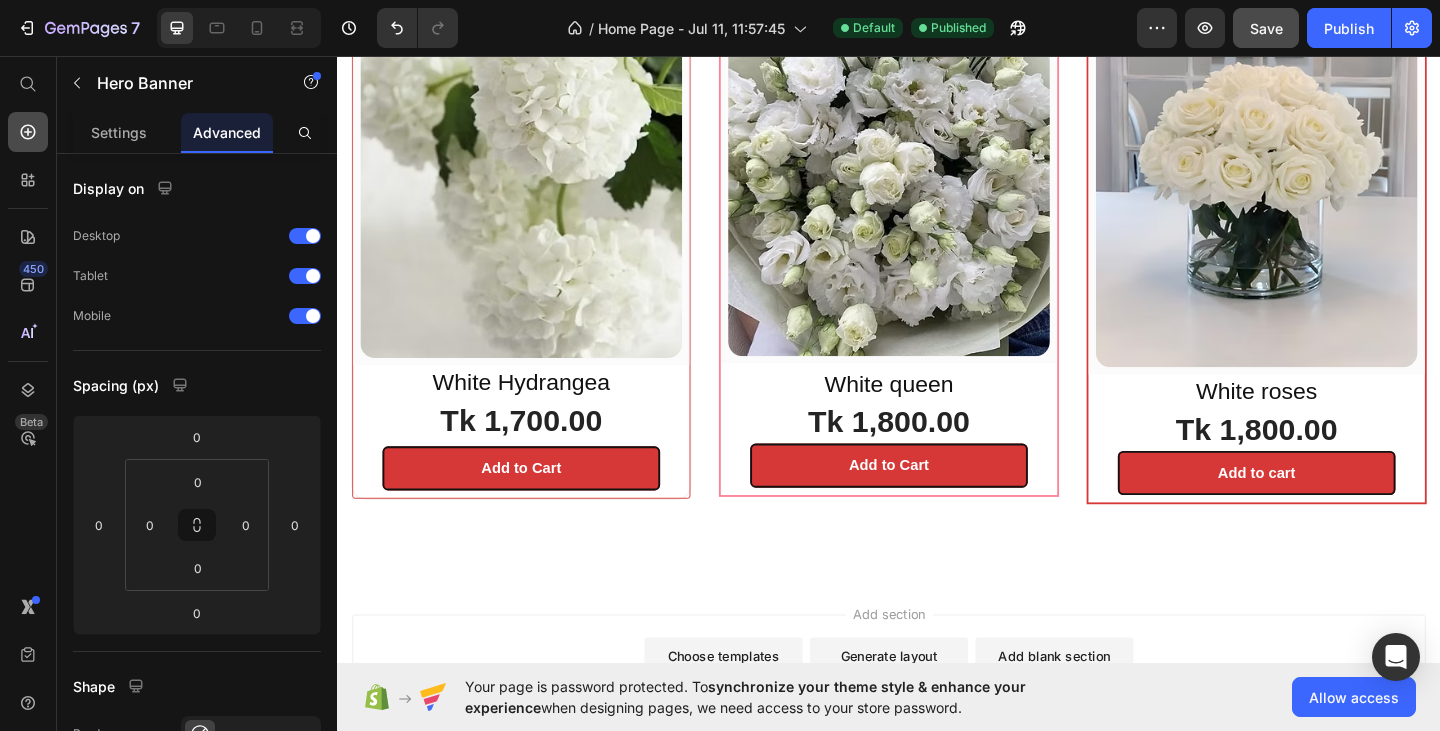 click 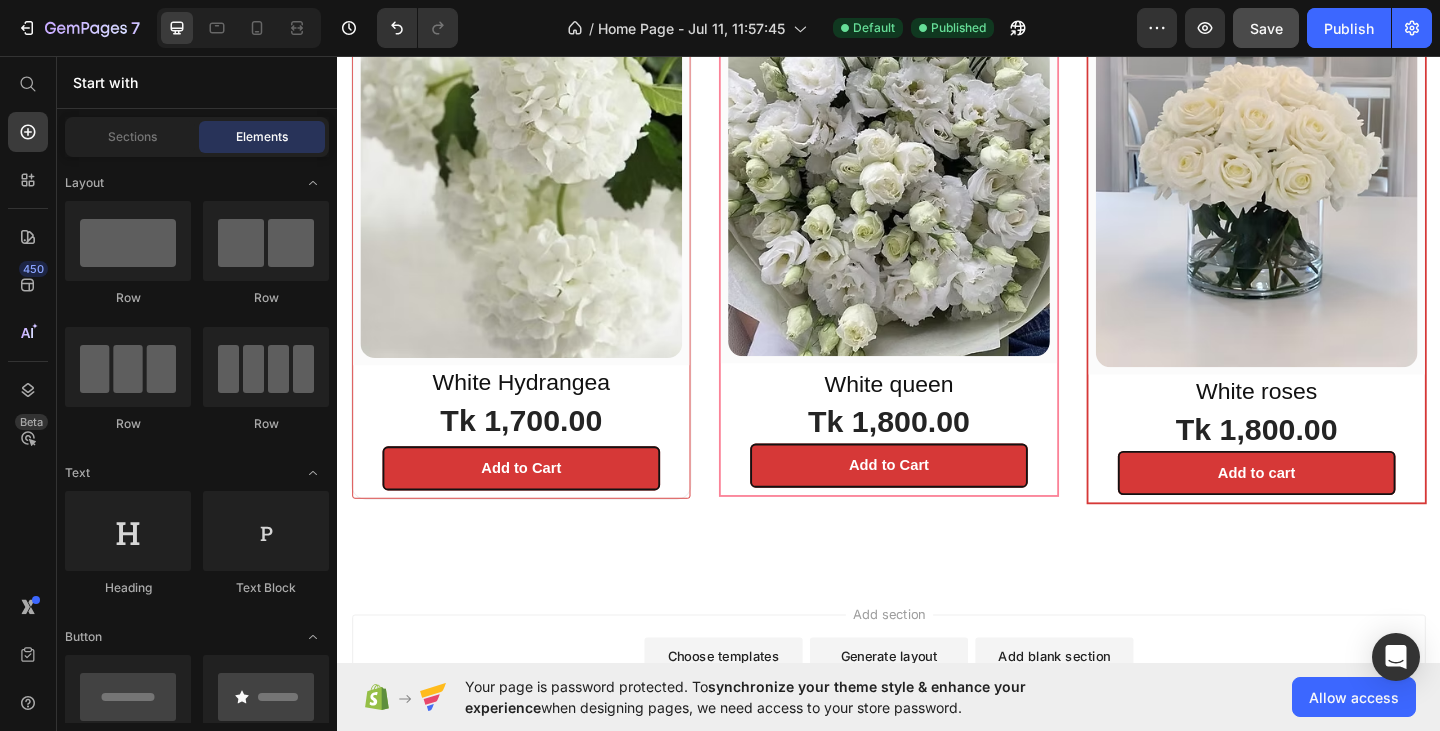 click on "Start with" at bounding box center [197, 82] 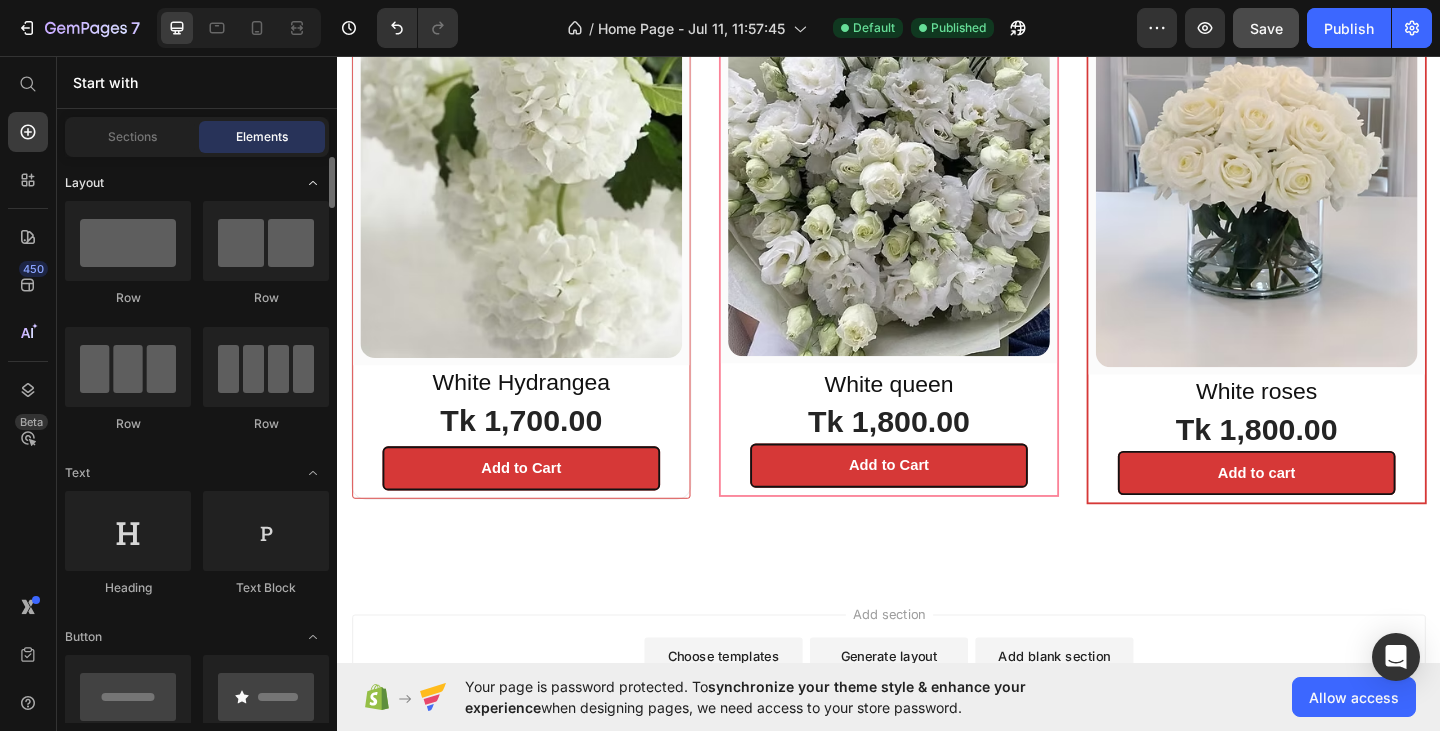 scroll, scrollTop: 0, scrollLeft: 0, axis: both 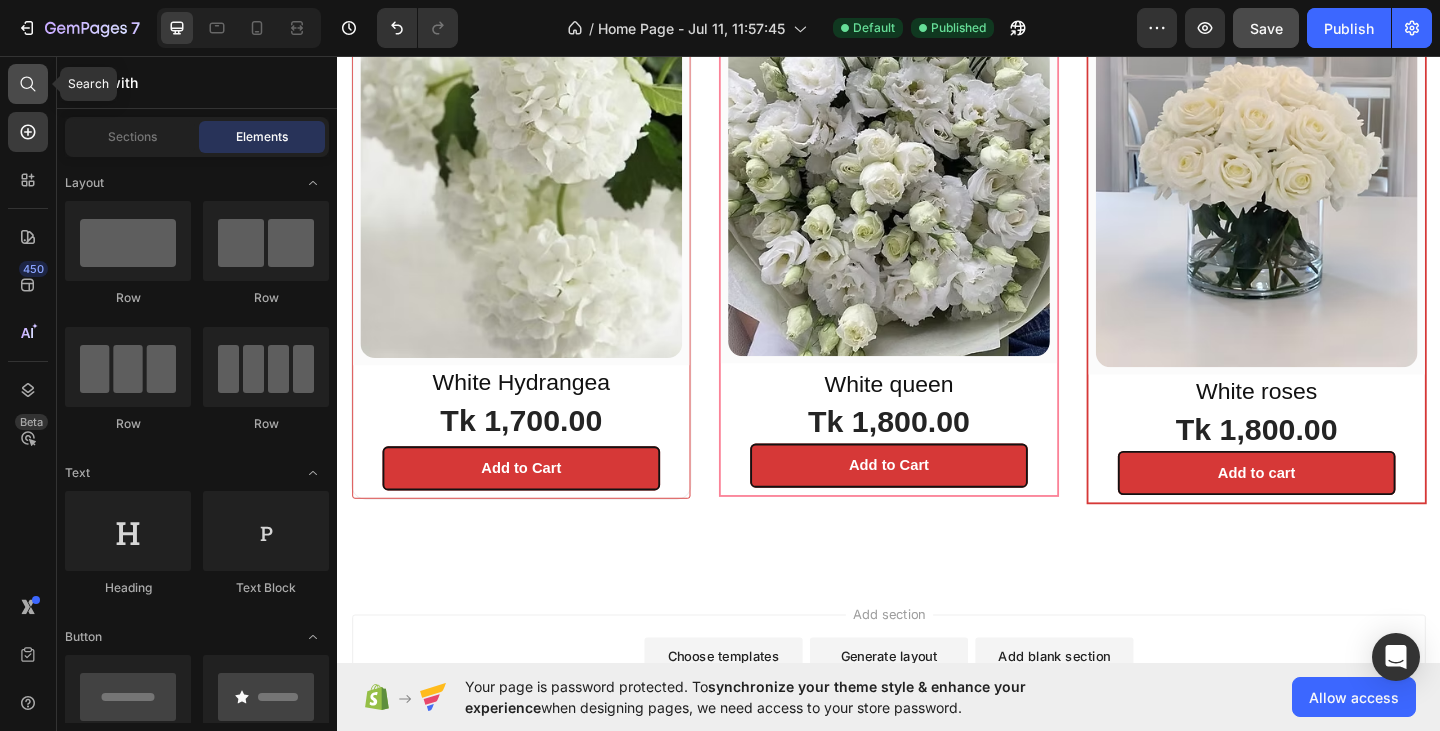 click 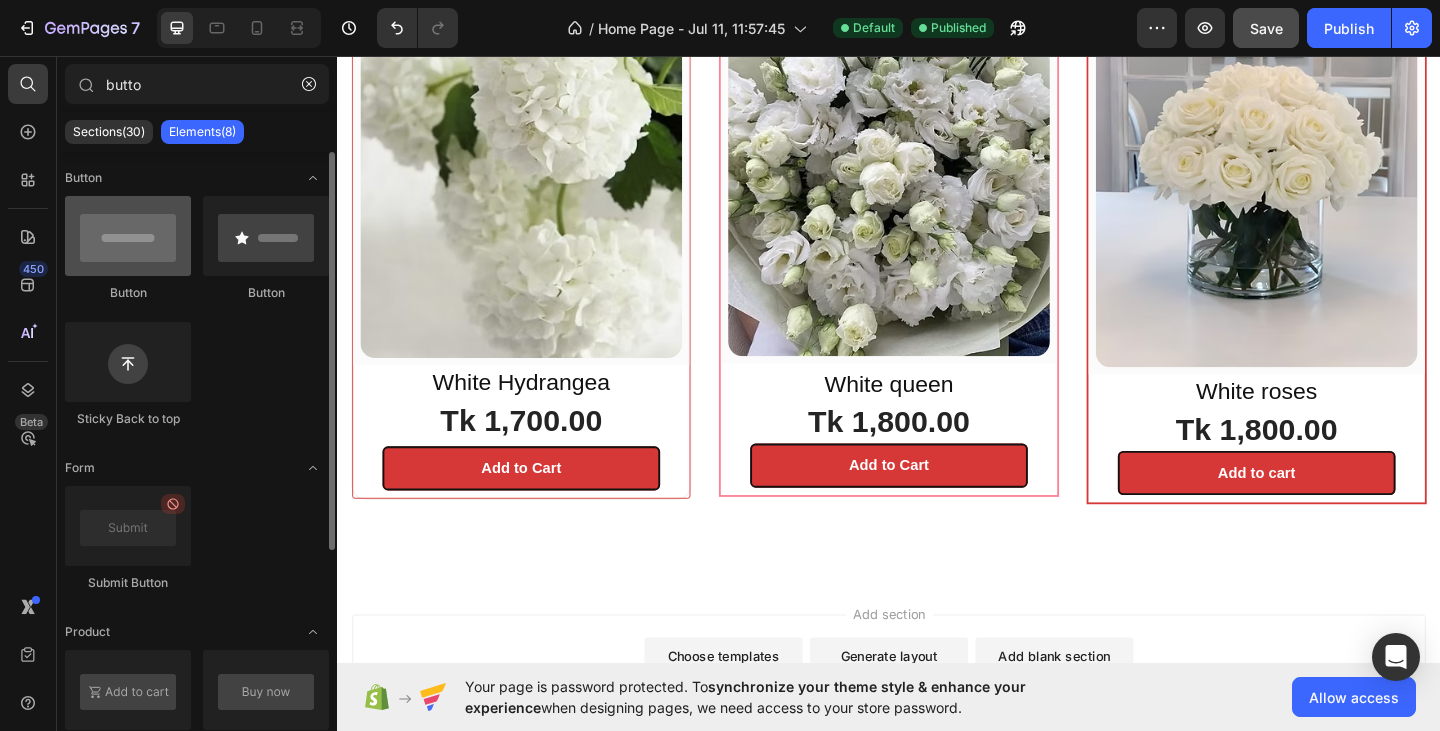 type on "butto" 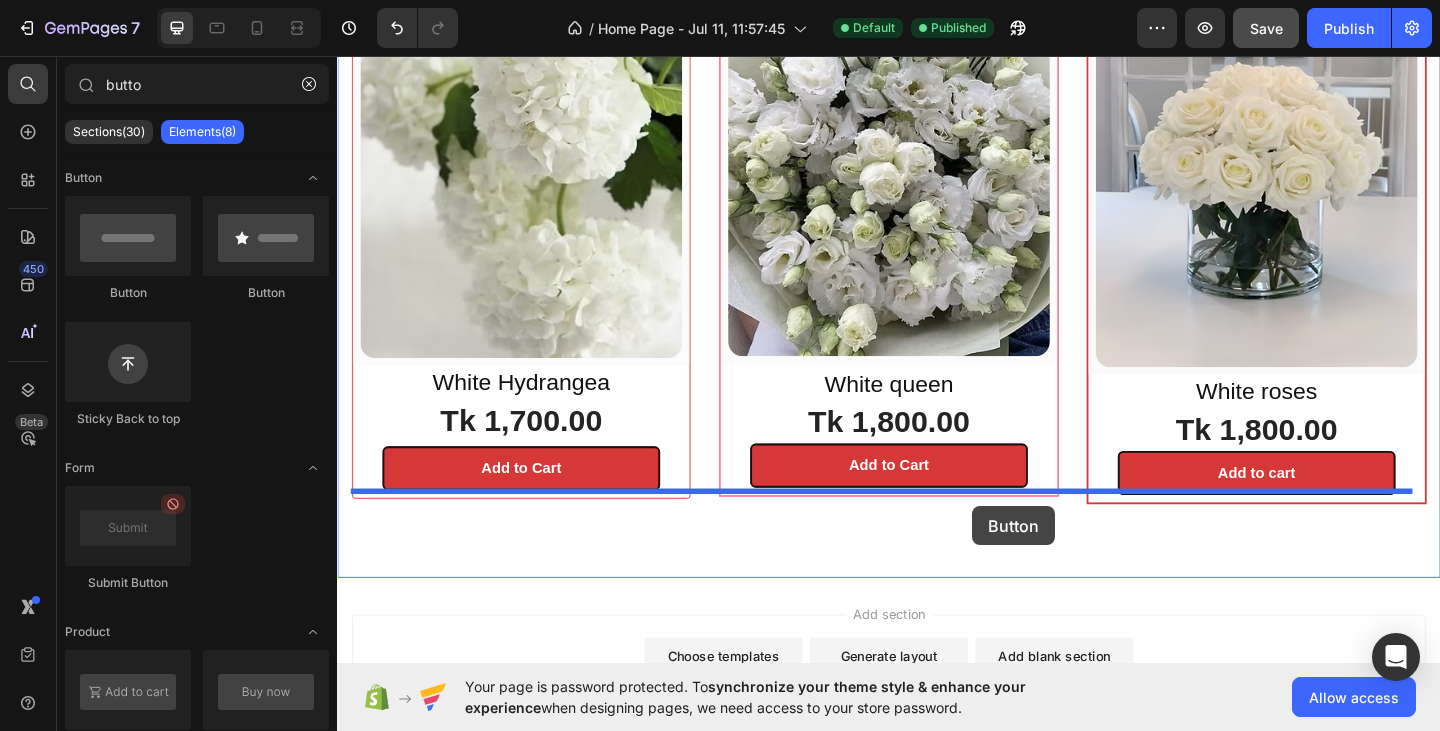 drag, startPoint x: 480, startPoint y: 280, endPoint x: 1028, endPoint y: 546, distance: 609.147 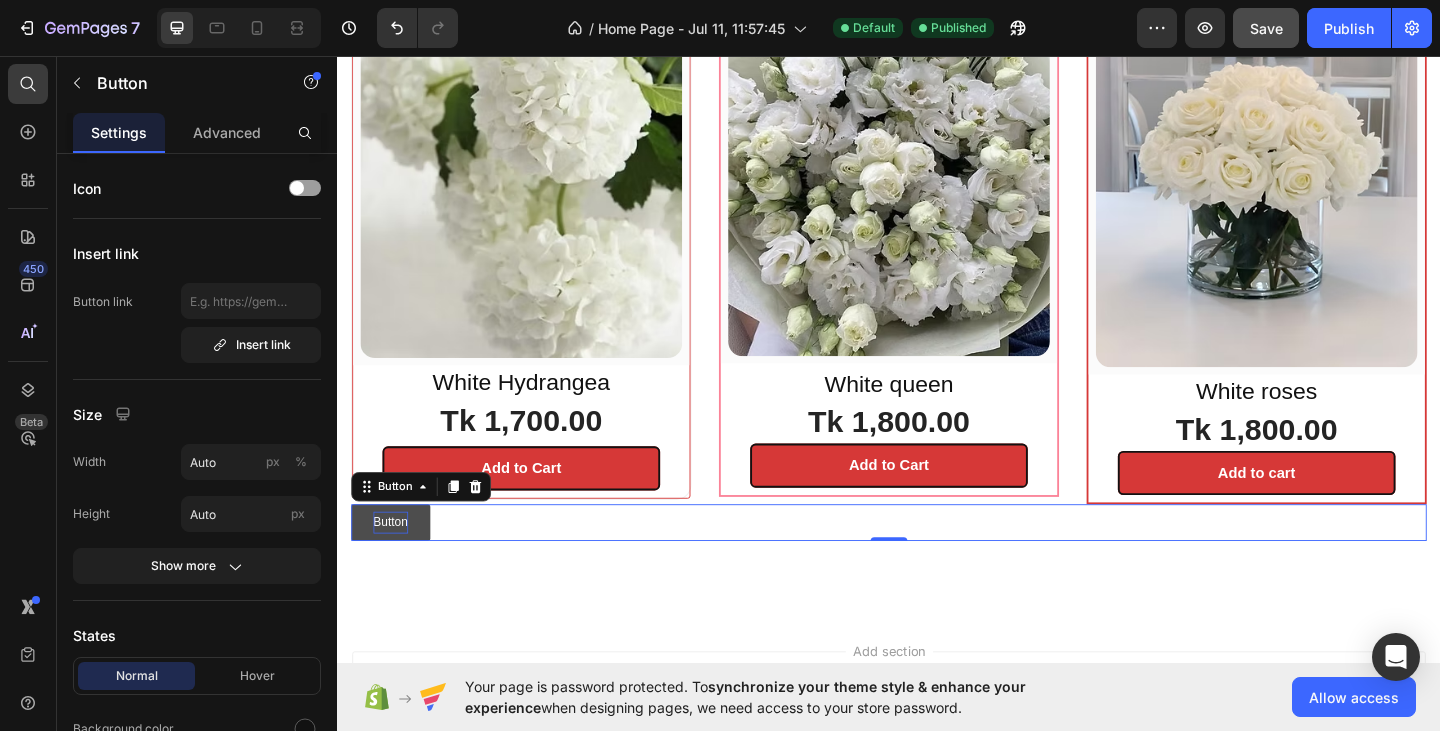 click on "Button" at bounding box center (395, 563) 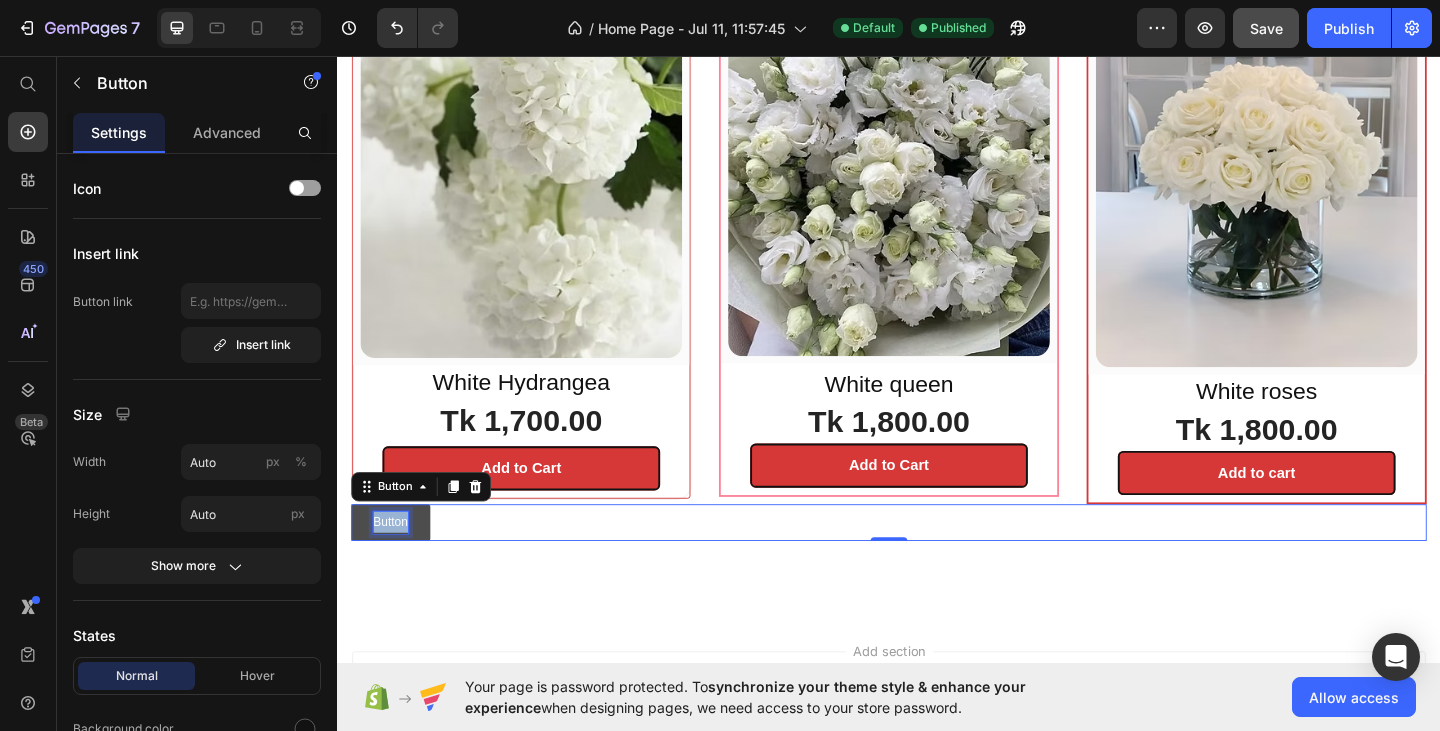 click on "Button" at bounding box center (395, 563) 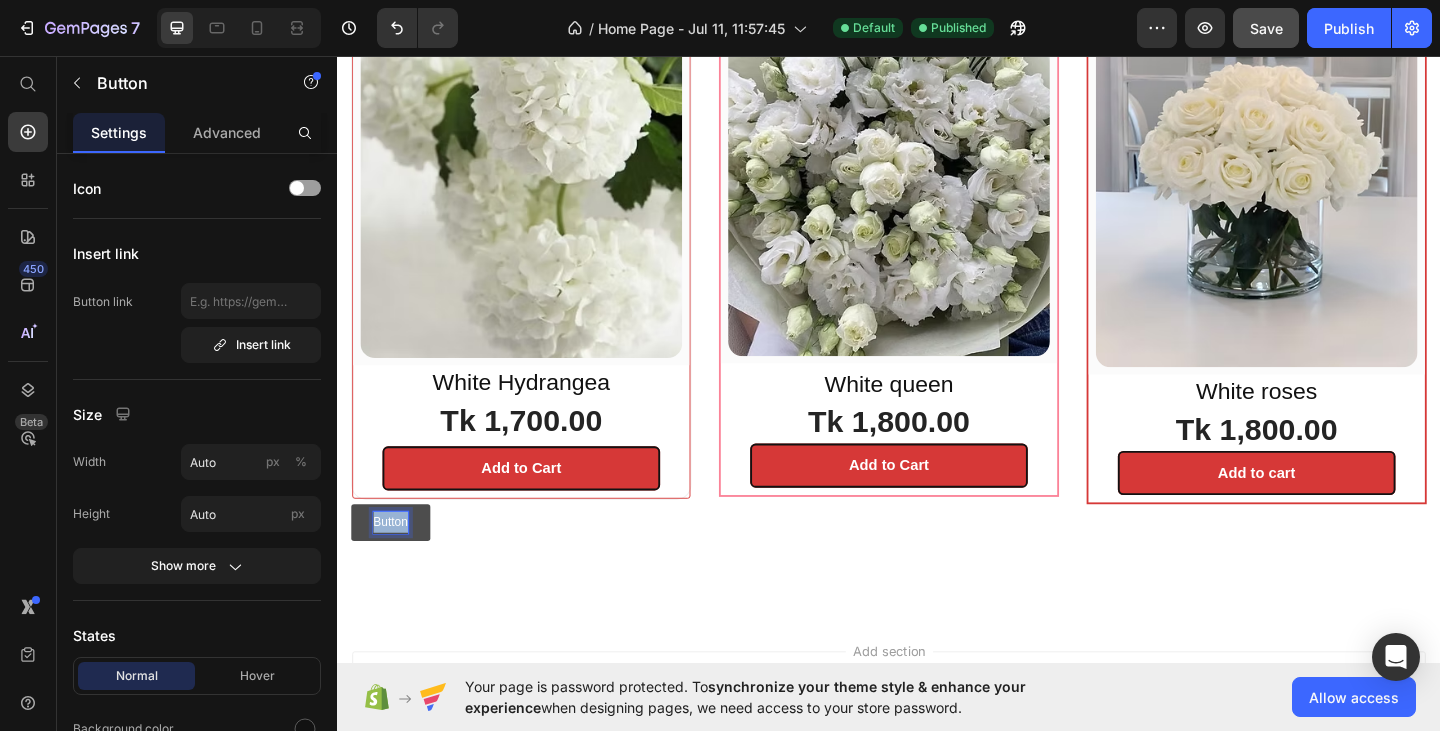 click on "Button" at bounding box center [395, 563] 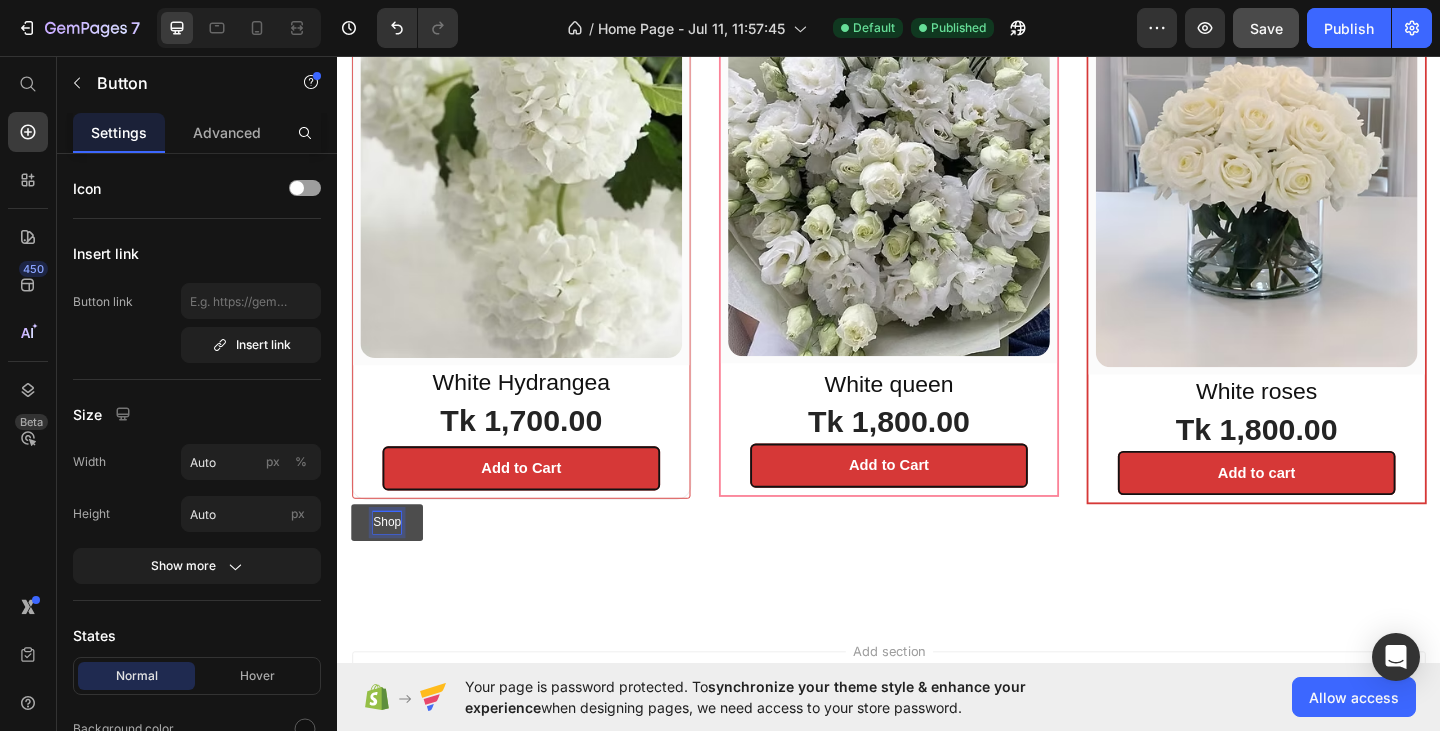 click on "Shop" at bounding box center [391, 563] 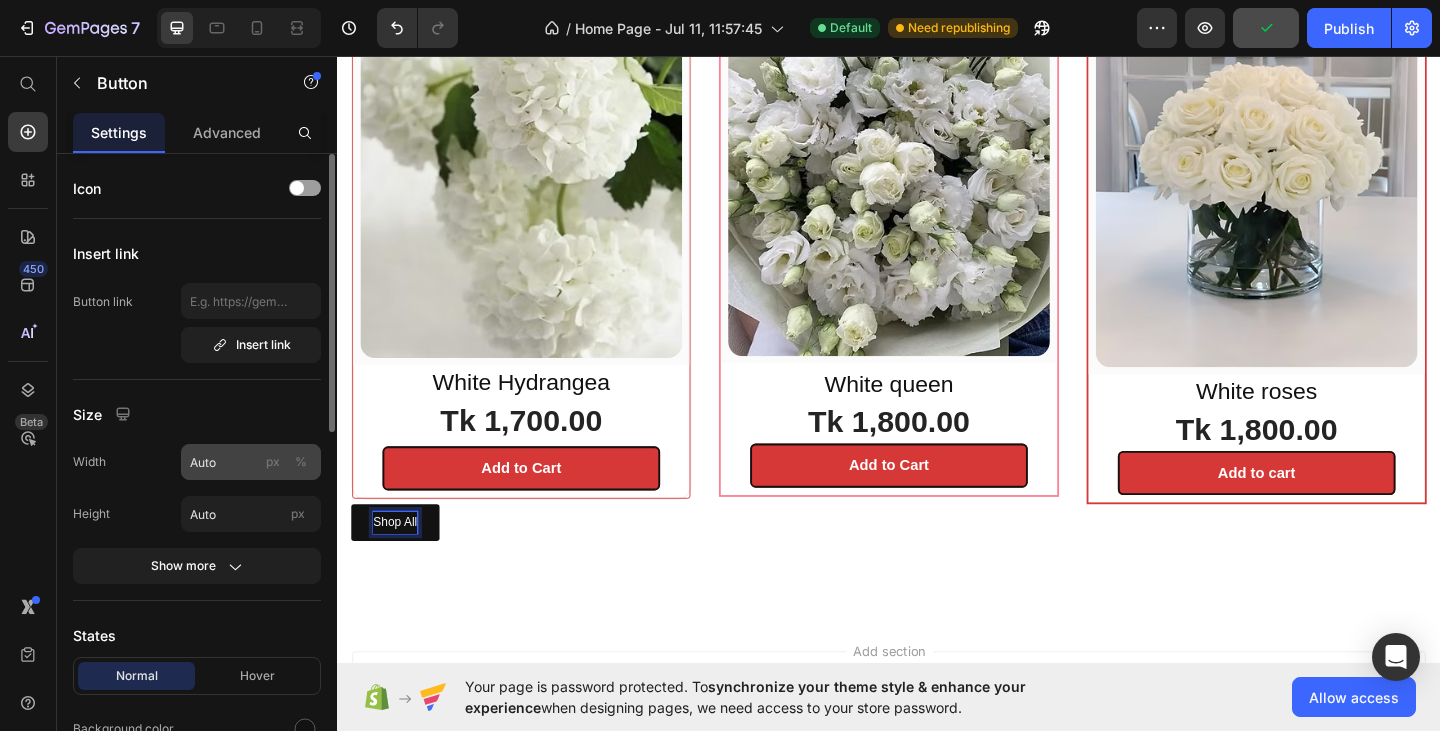 click on "px" at bounding box center (273, 462) 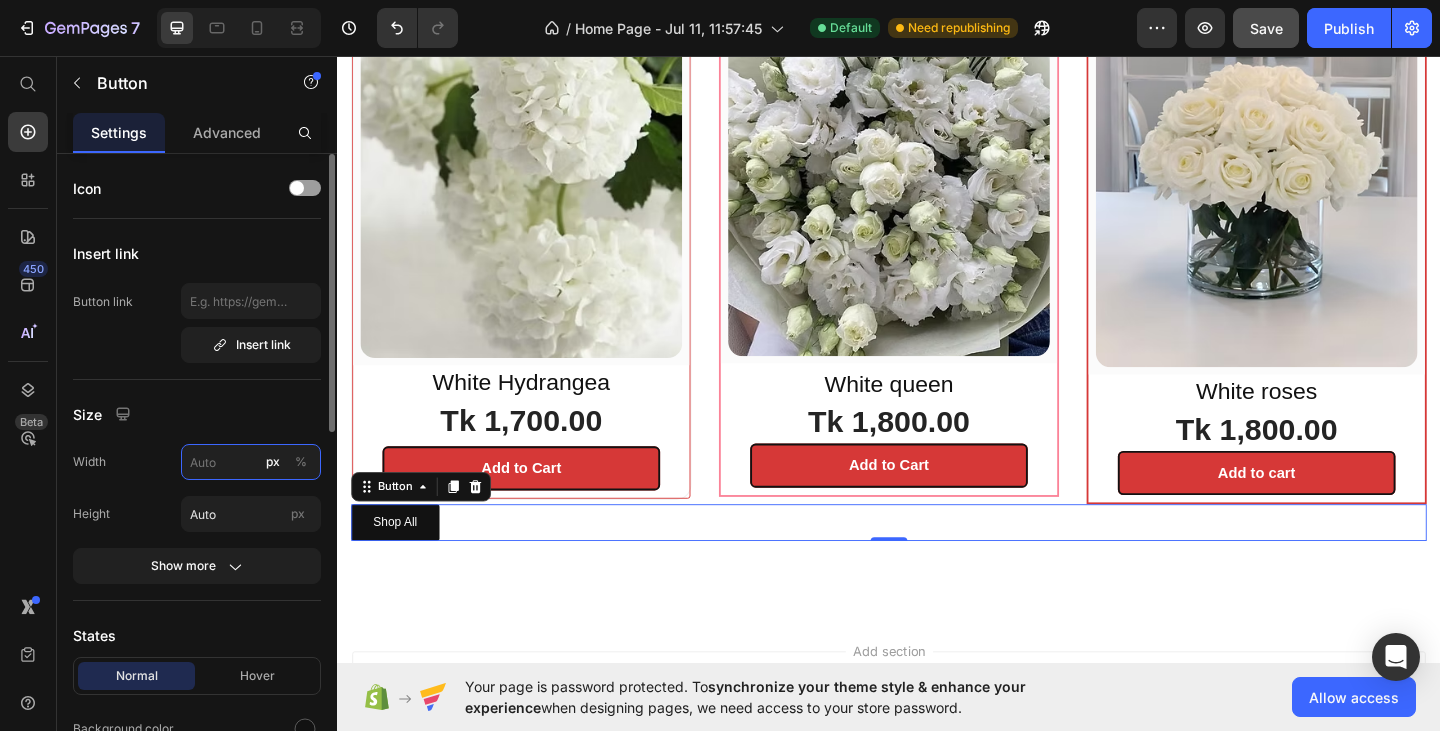 click on "px %" at bounding box center (251, 462) 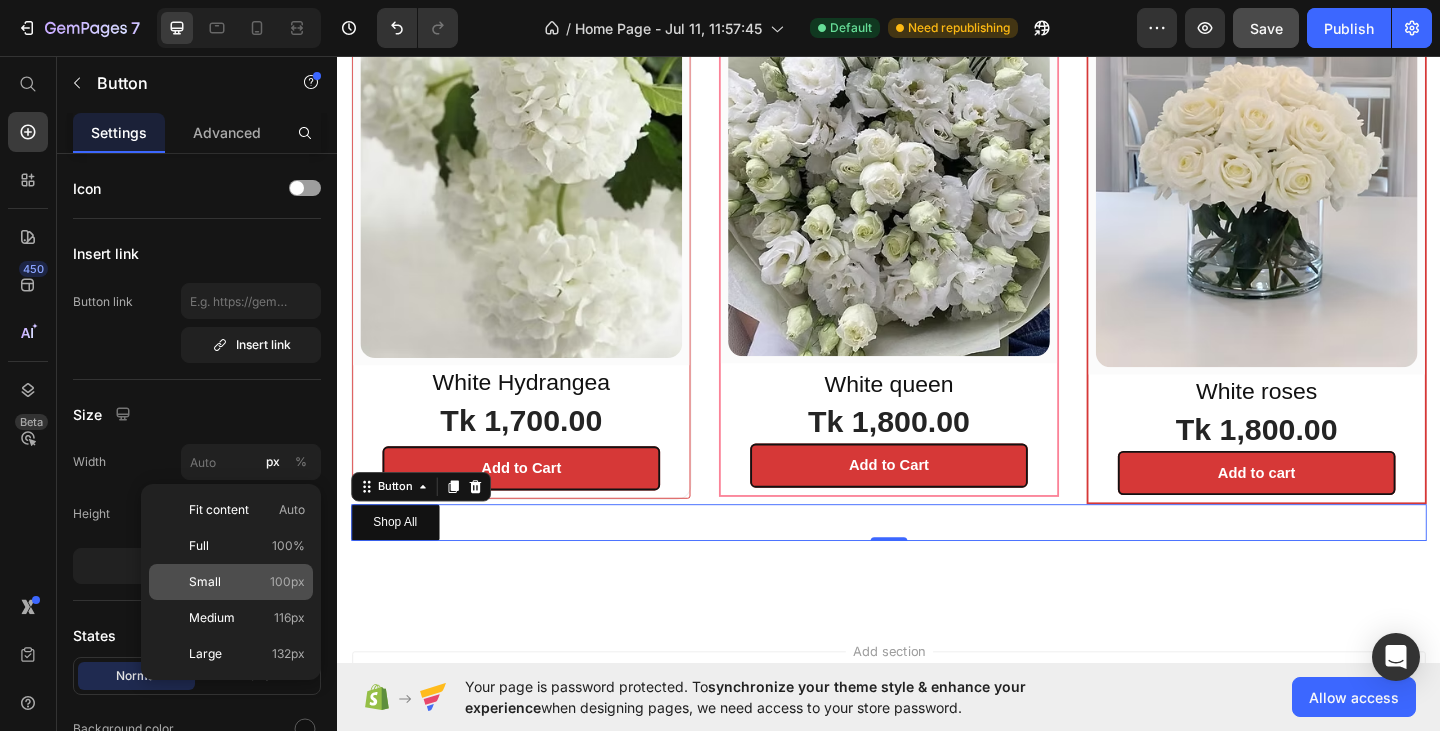 click on "Small 100px" at bounding box center (247, 582) 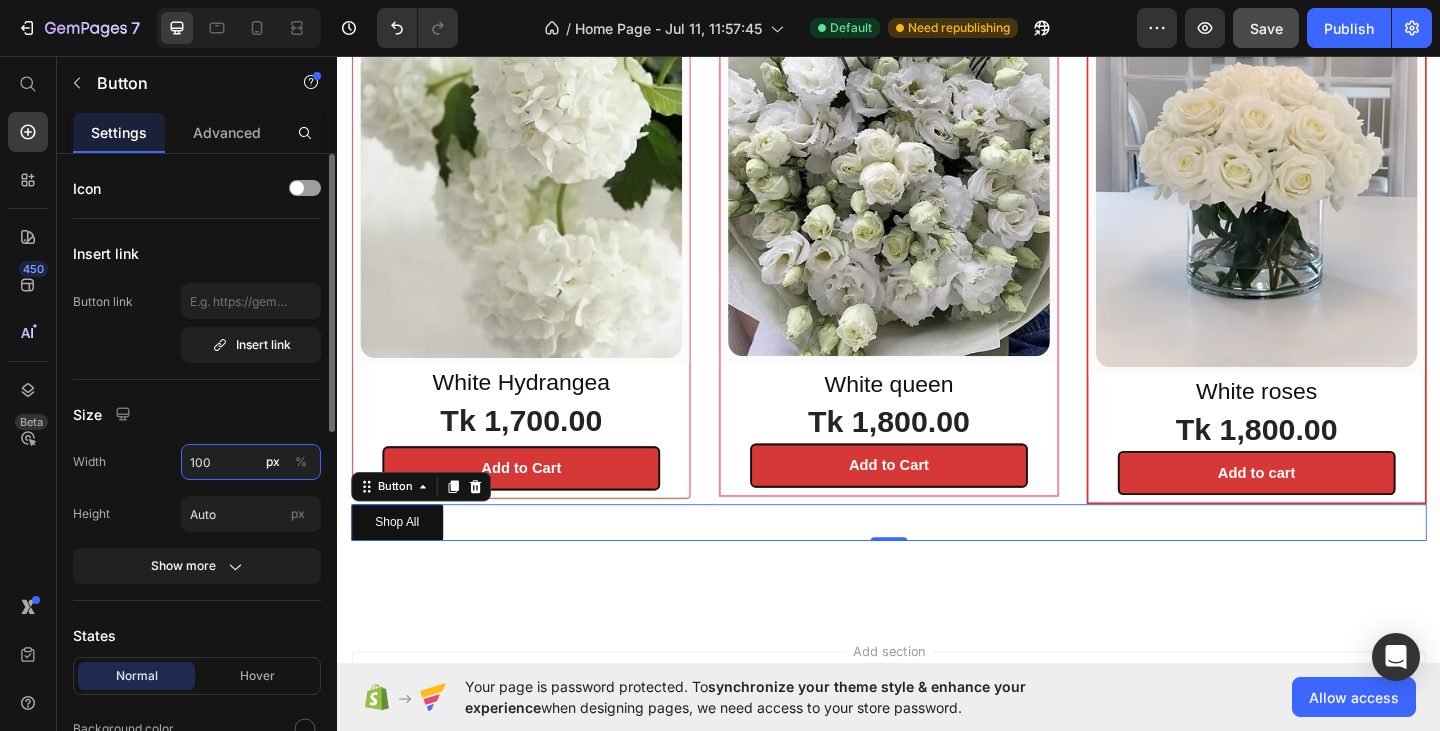 click on "100" at bounding box center (251, 462) 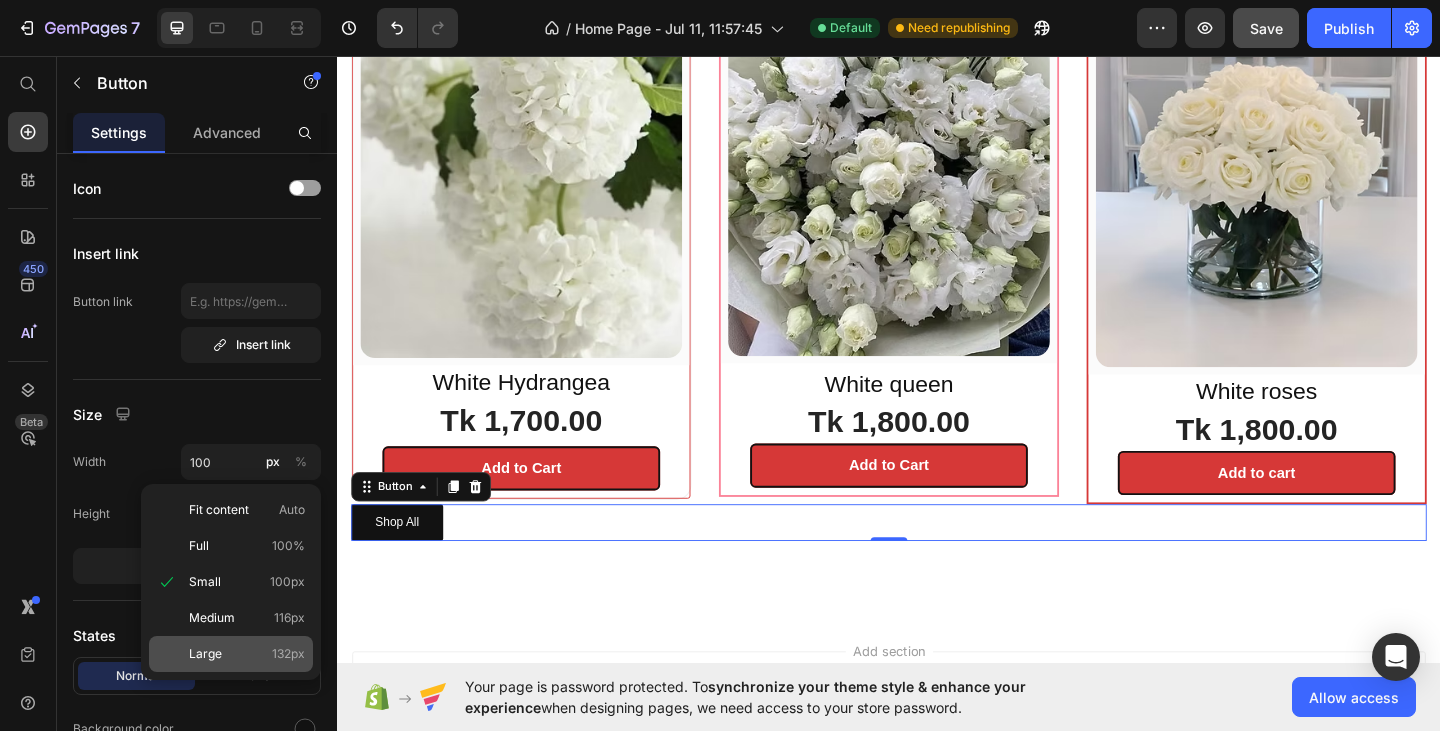 click on "Large 132px" at bounding box center (247, 654) 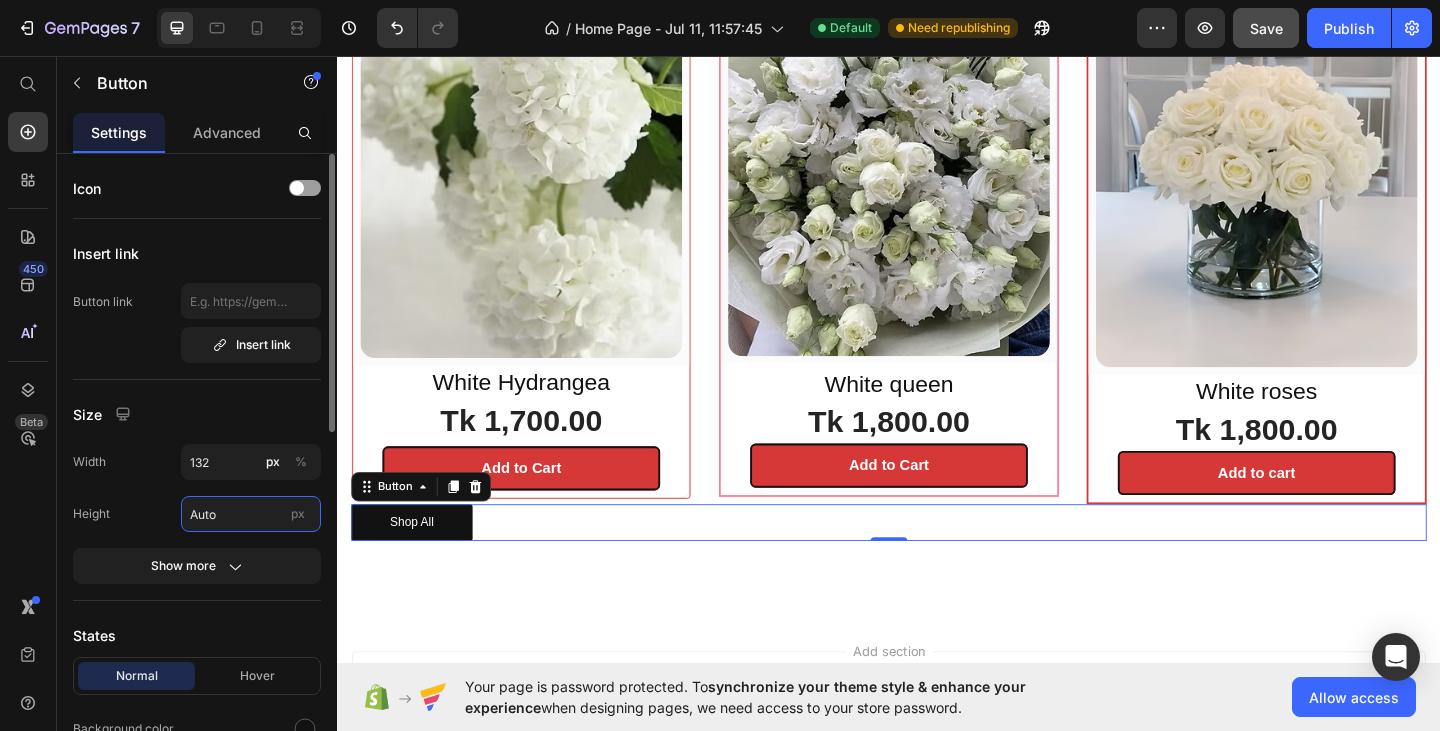 click on "Auto" at bounding box center (251, 514) 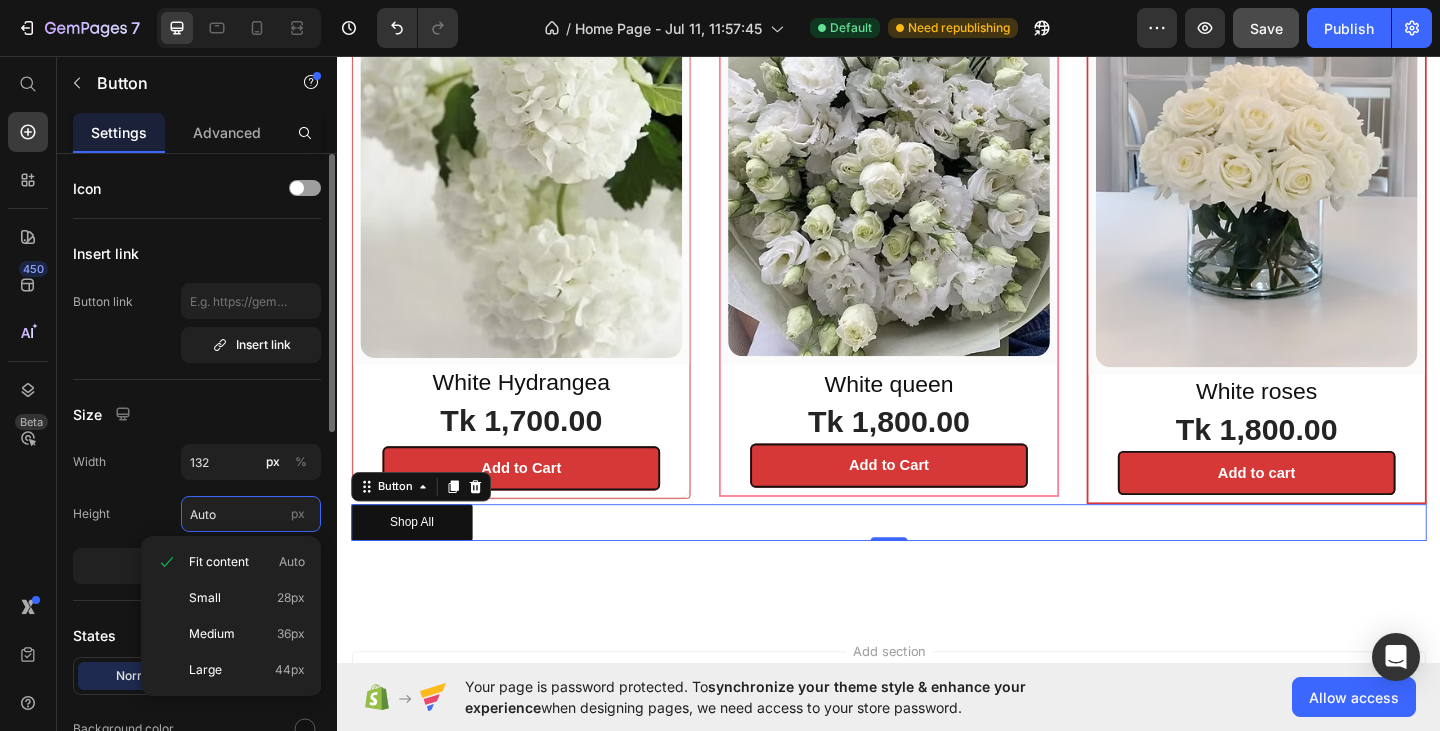 click on "Auto" at bounding box center [251, 514] 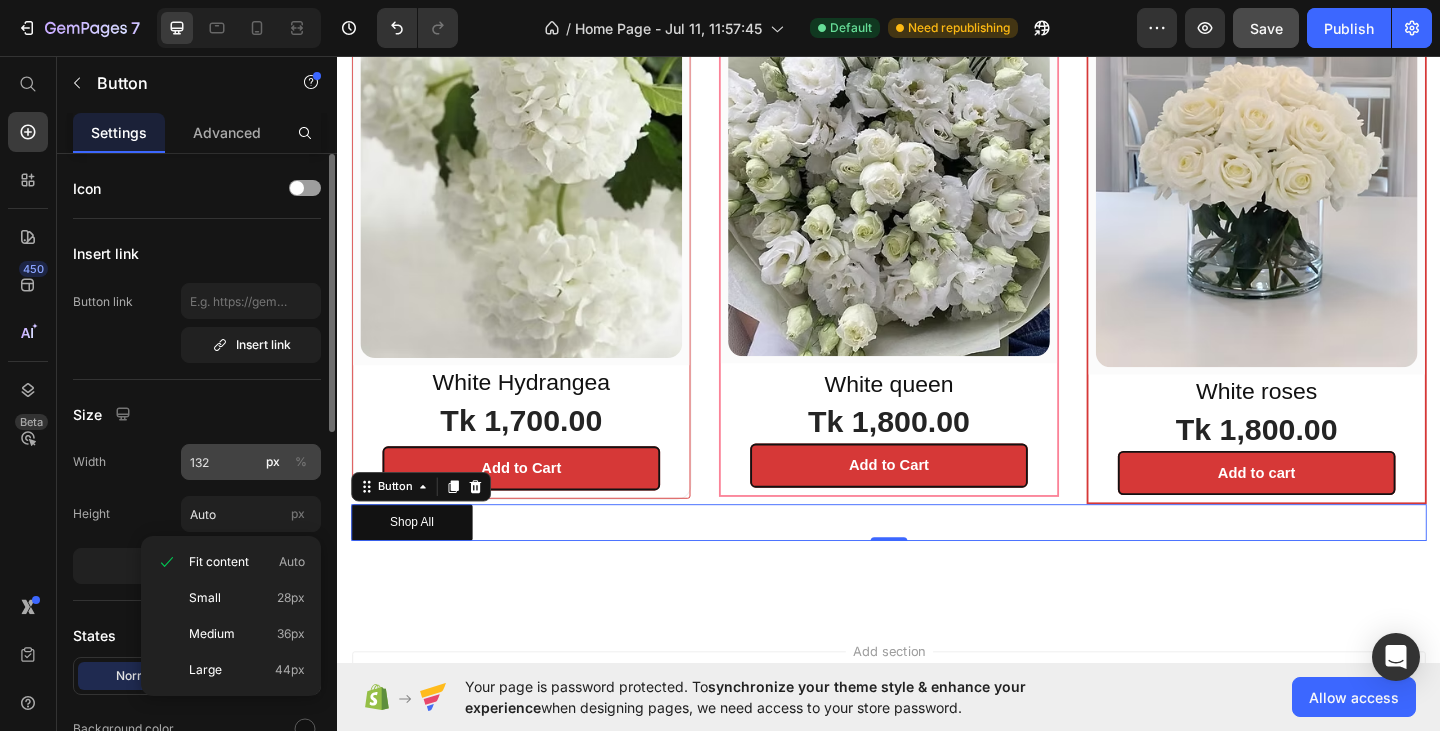 click on "%" at bounding box center (301, 462) 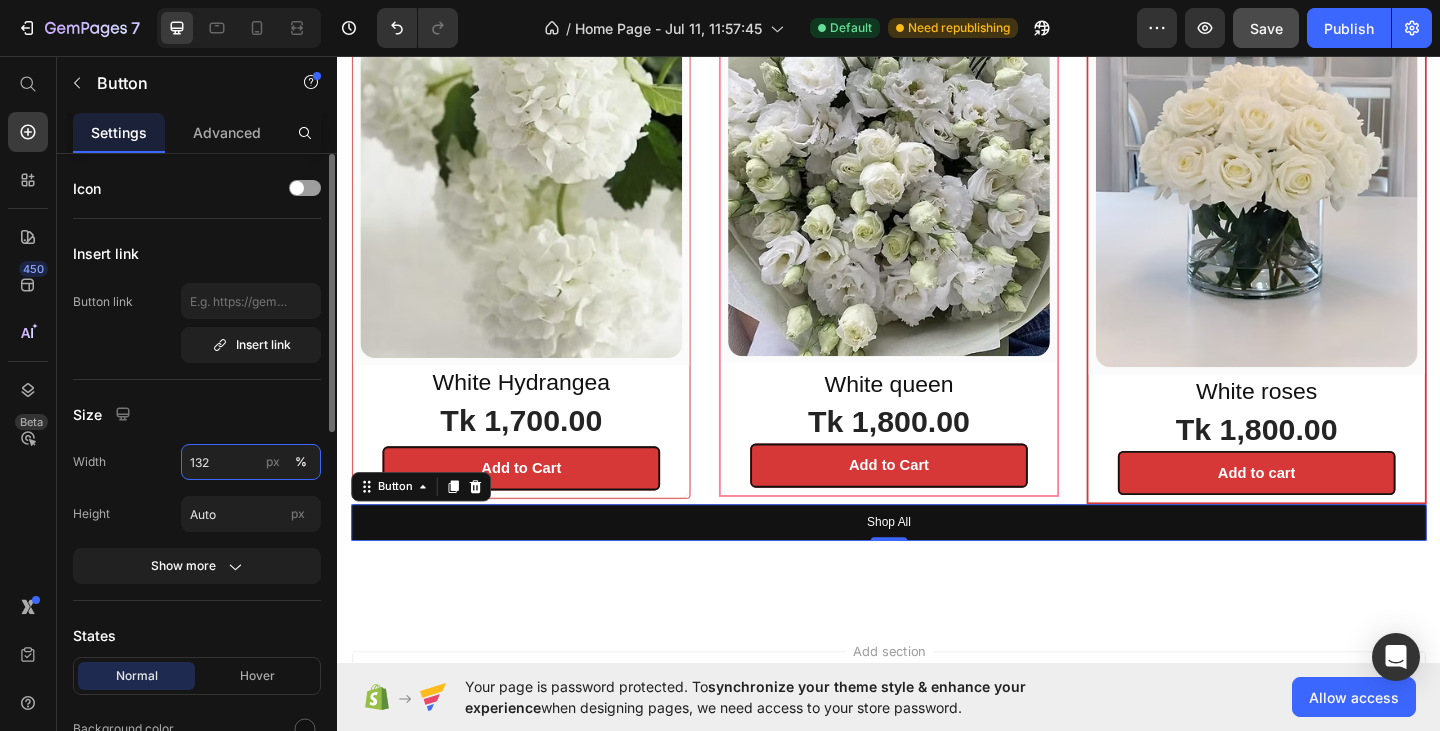click on "132" at bounding box center [251, 462] 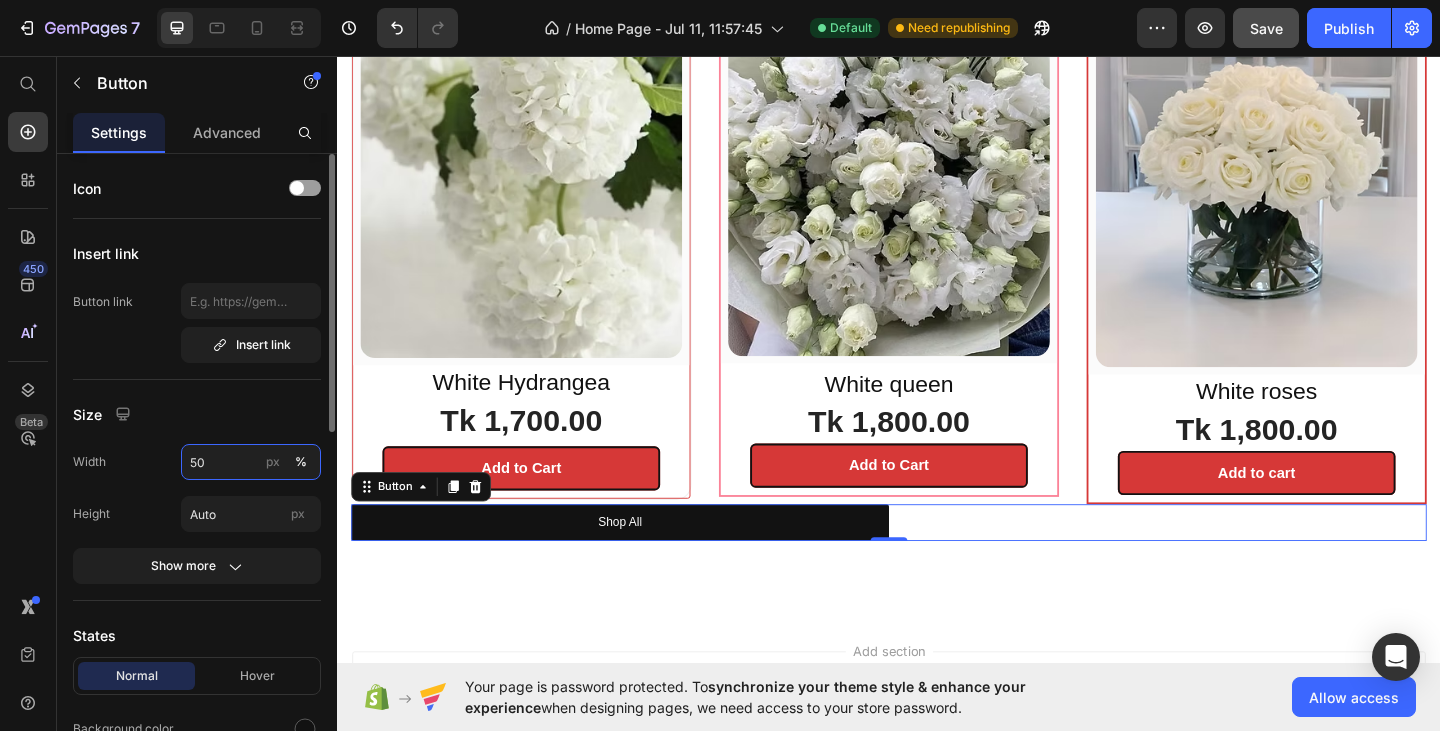 type on "5" 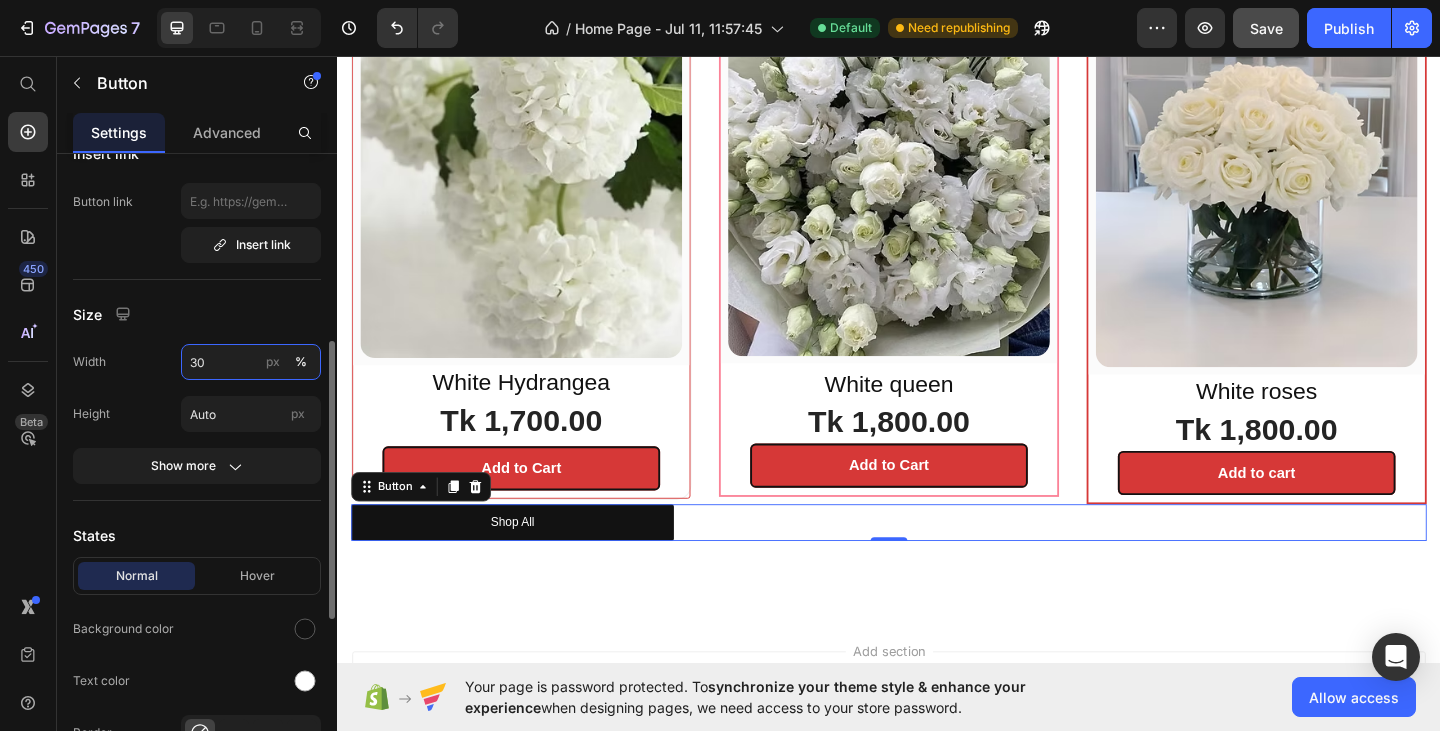 scroll, scrollTop: 300, scrollLeft: 0, axis: vertical 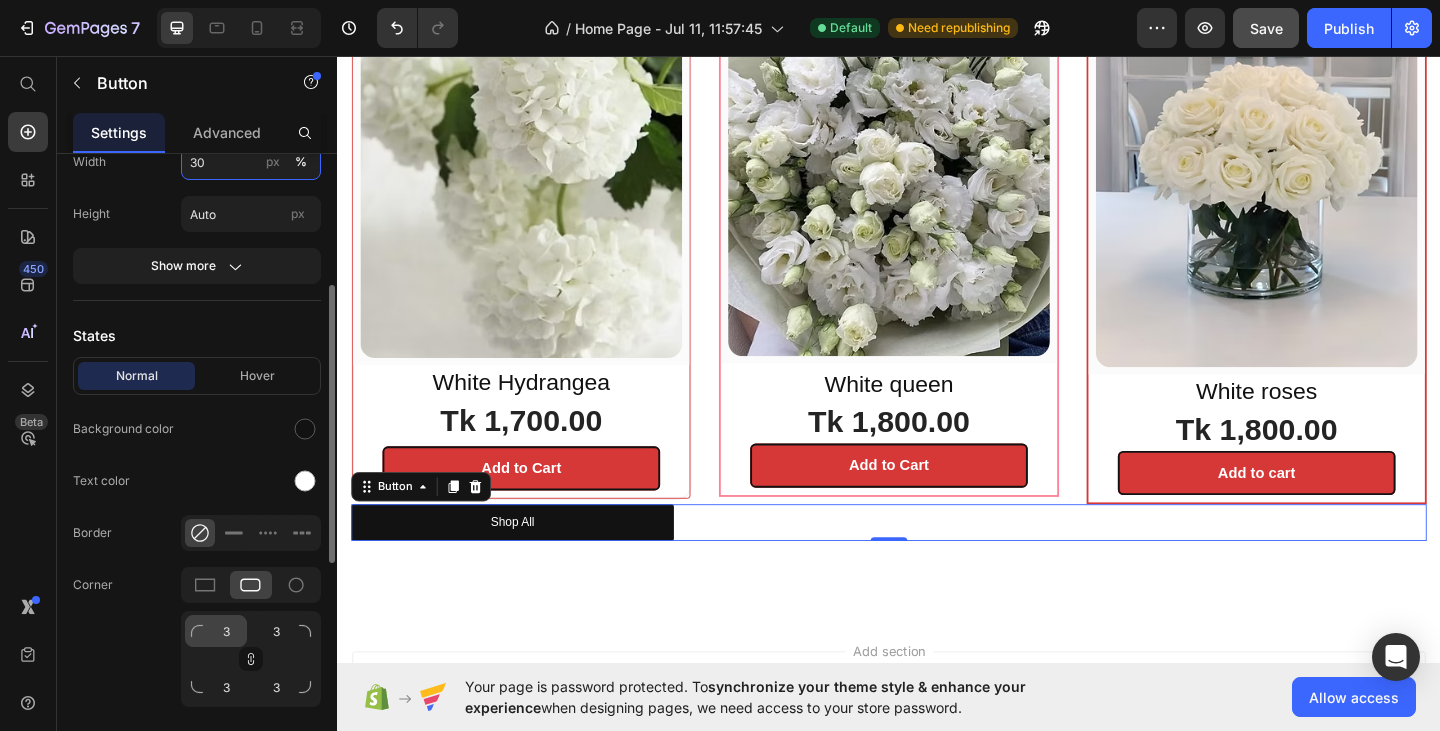 type on "30" 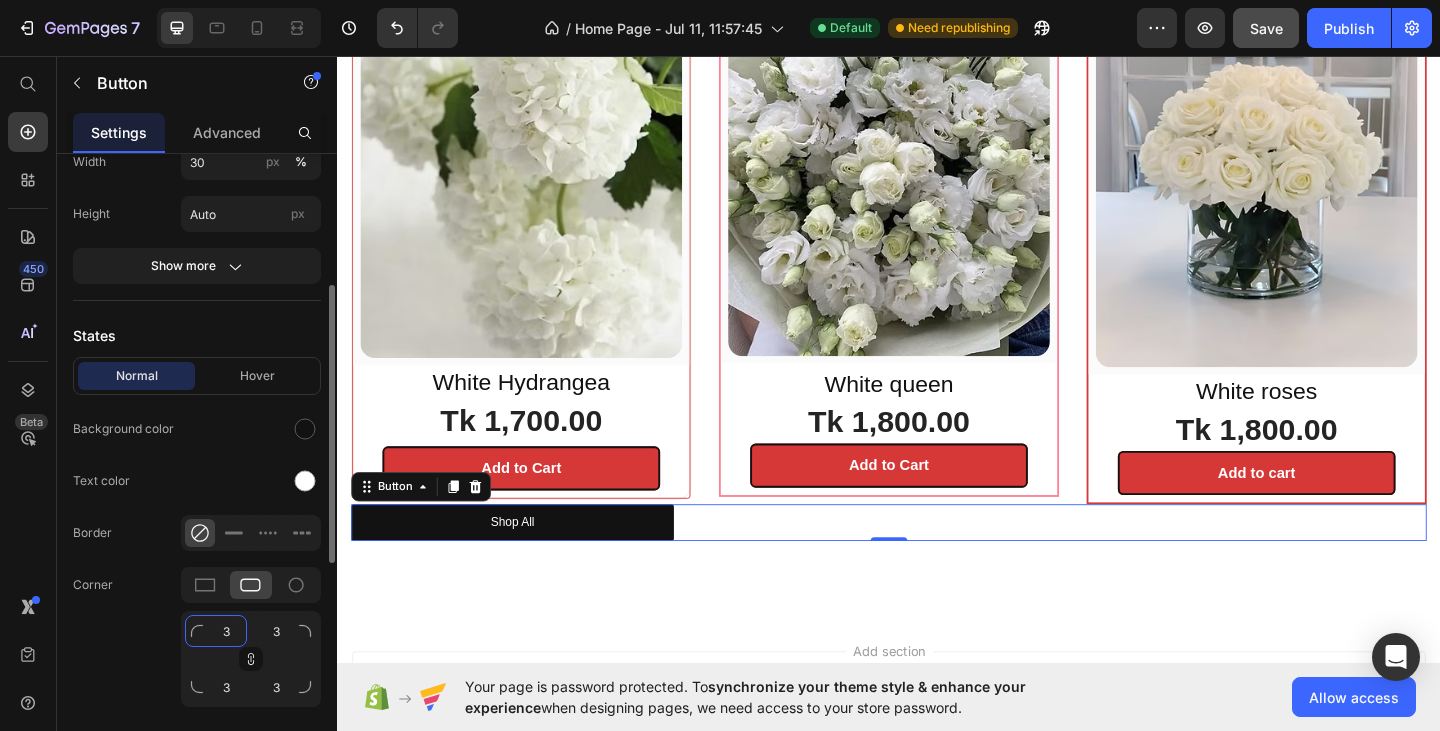 click on "3" 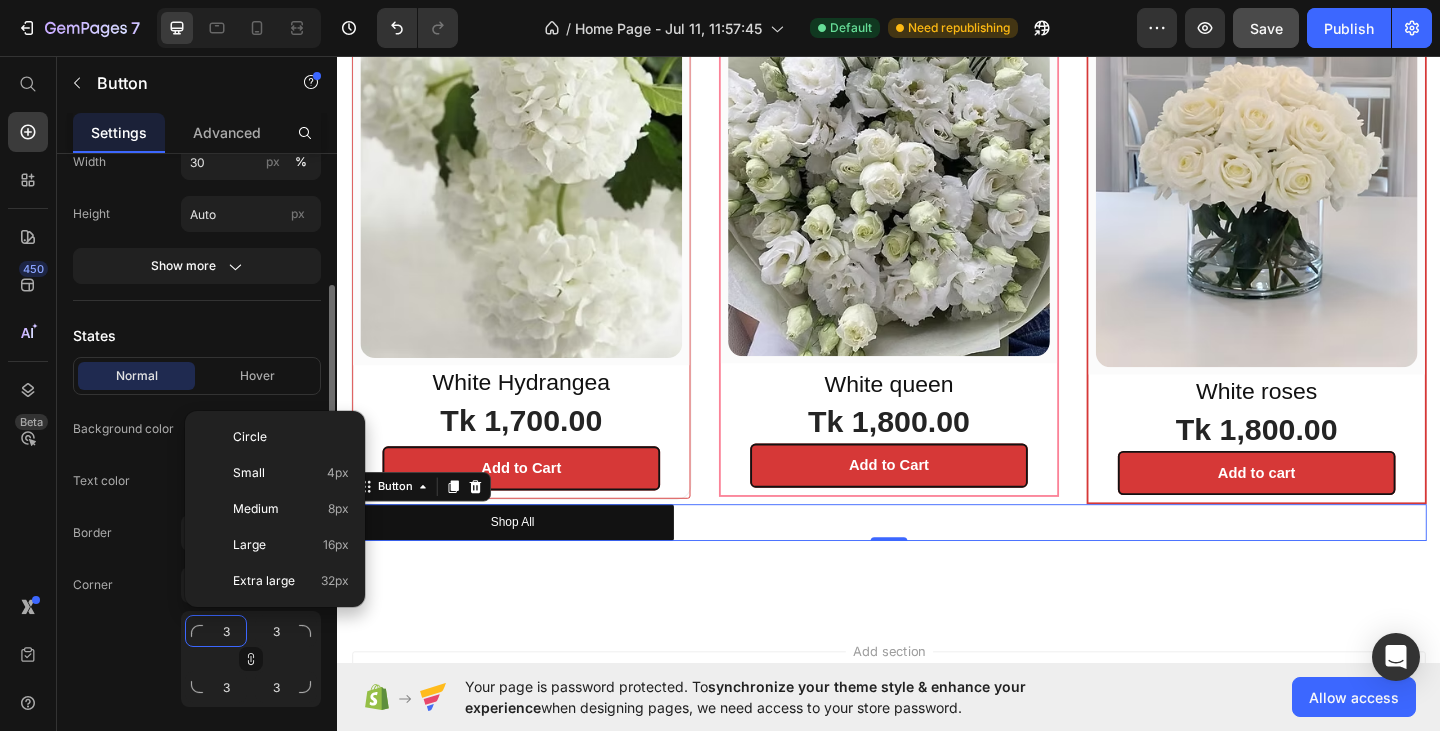 type on "2" 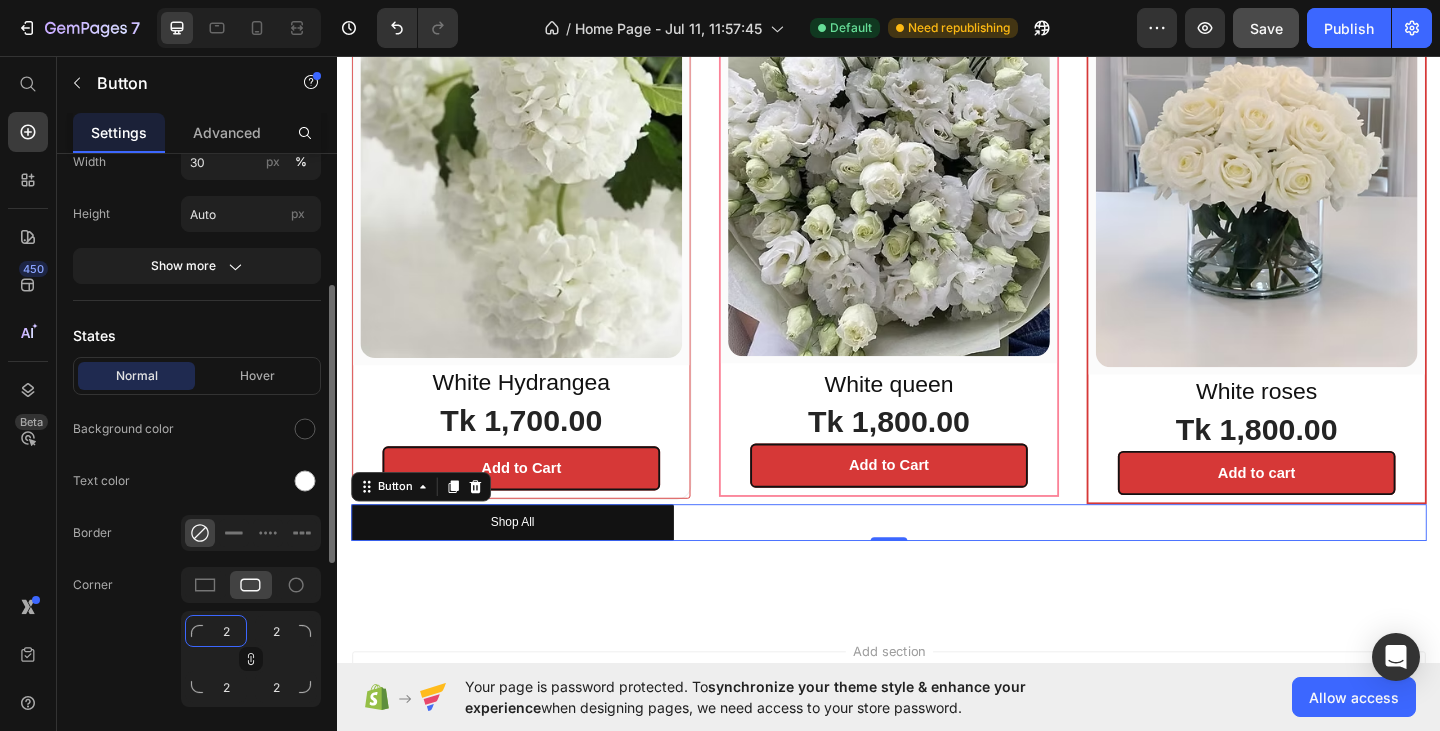 type on "20" 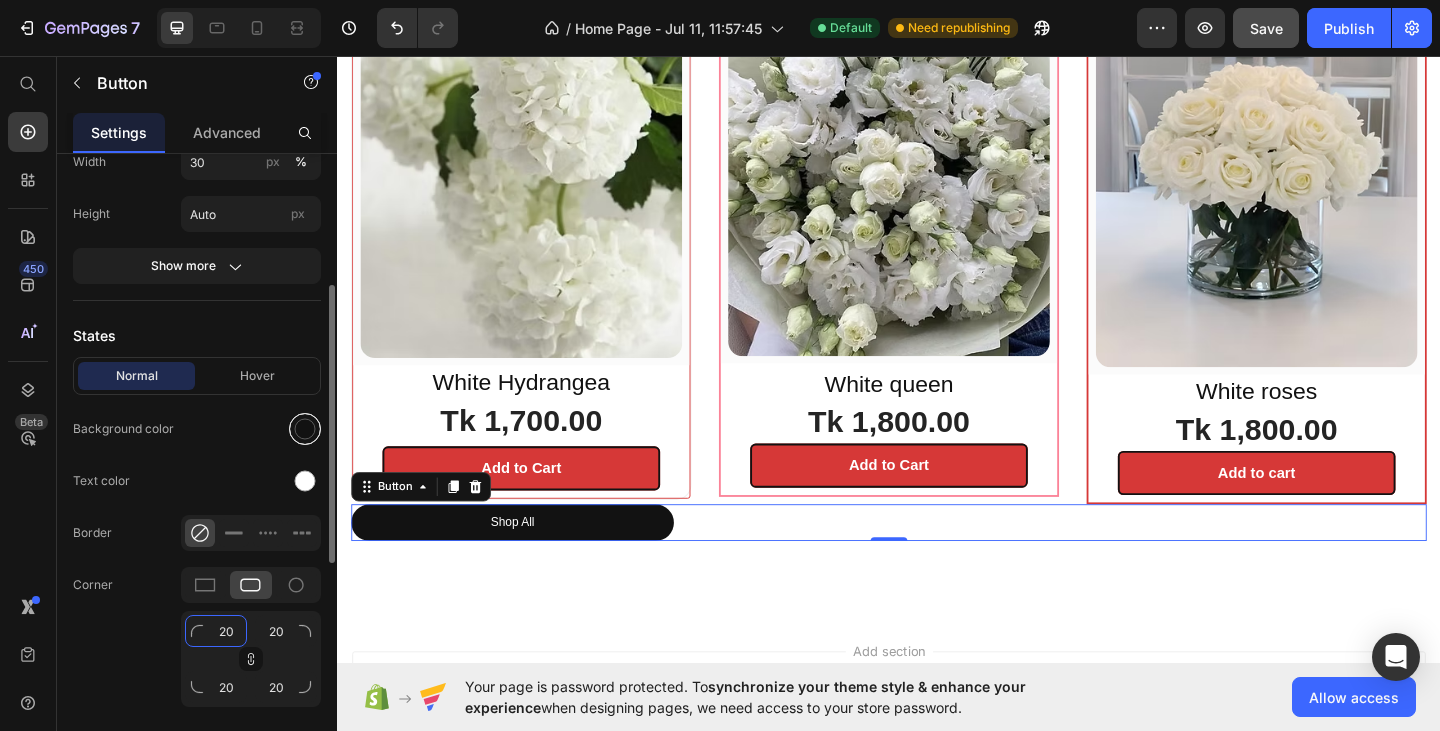 type on "20" 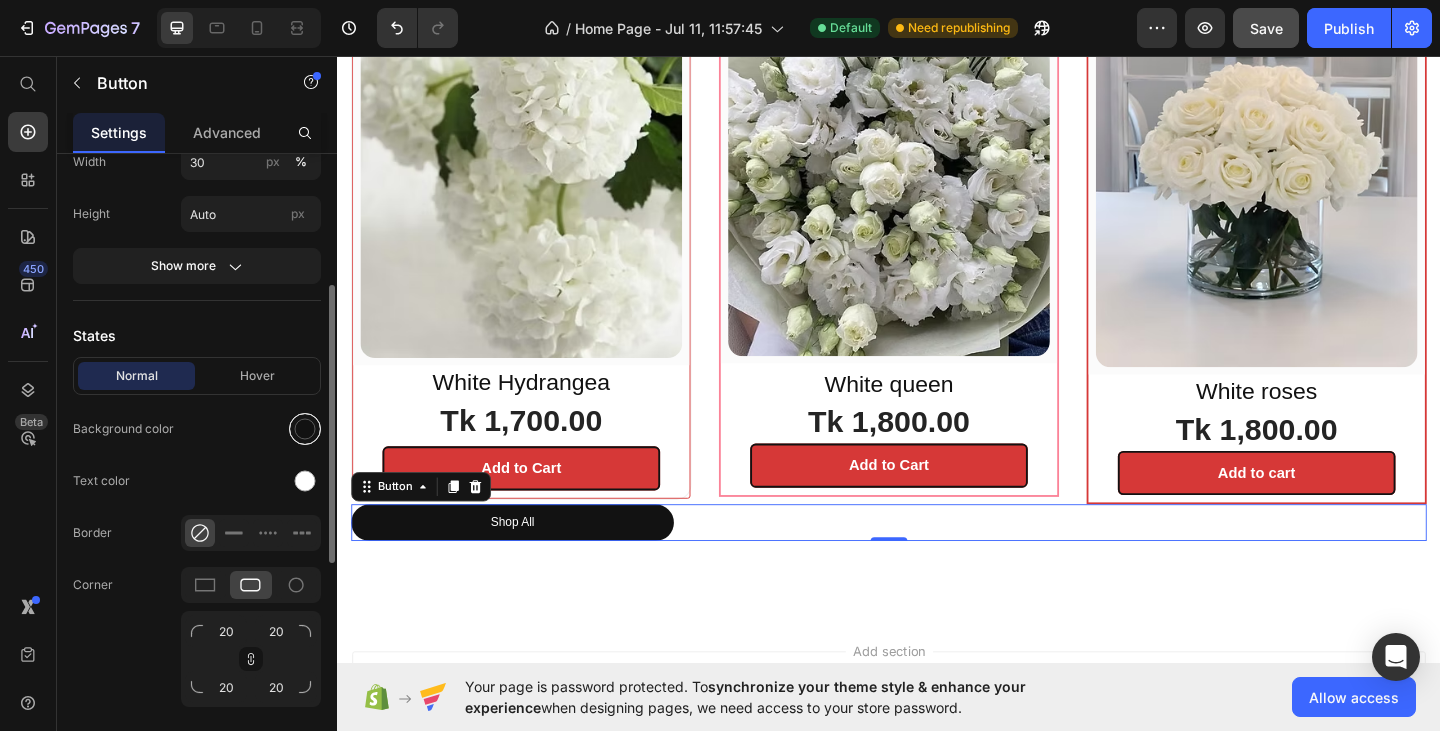 click at bounding box center [305, 429] 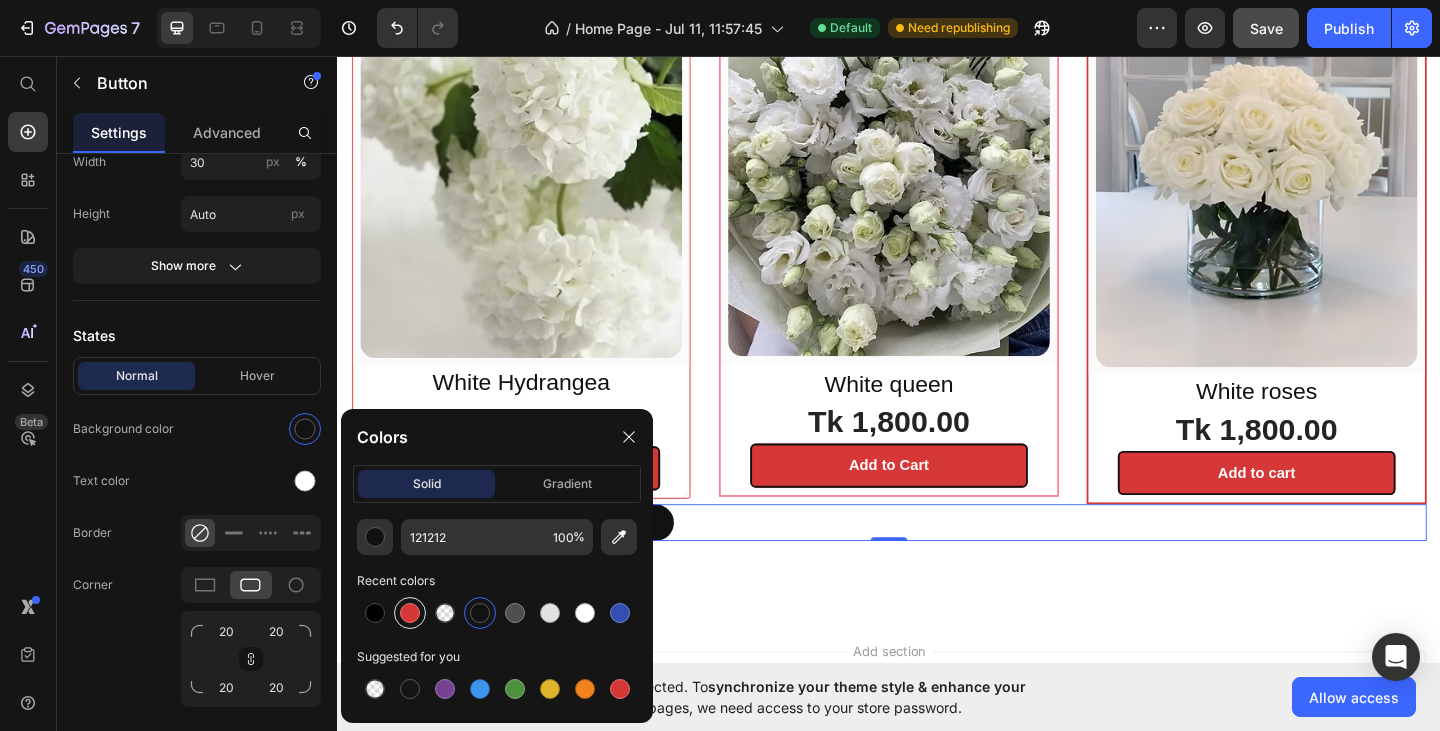 click at bounding box center (410, 613) 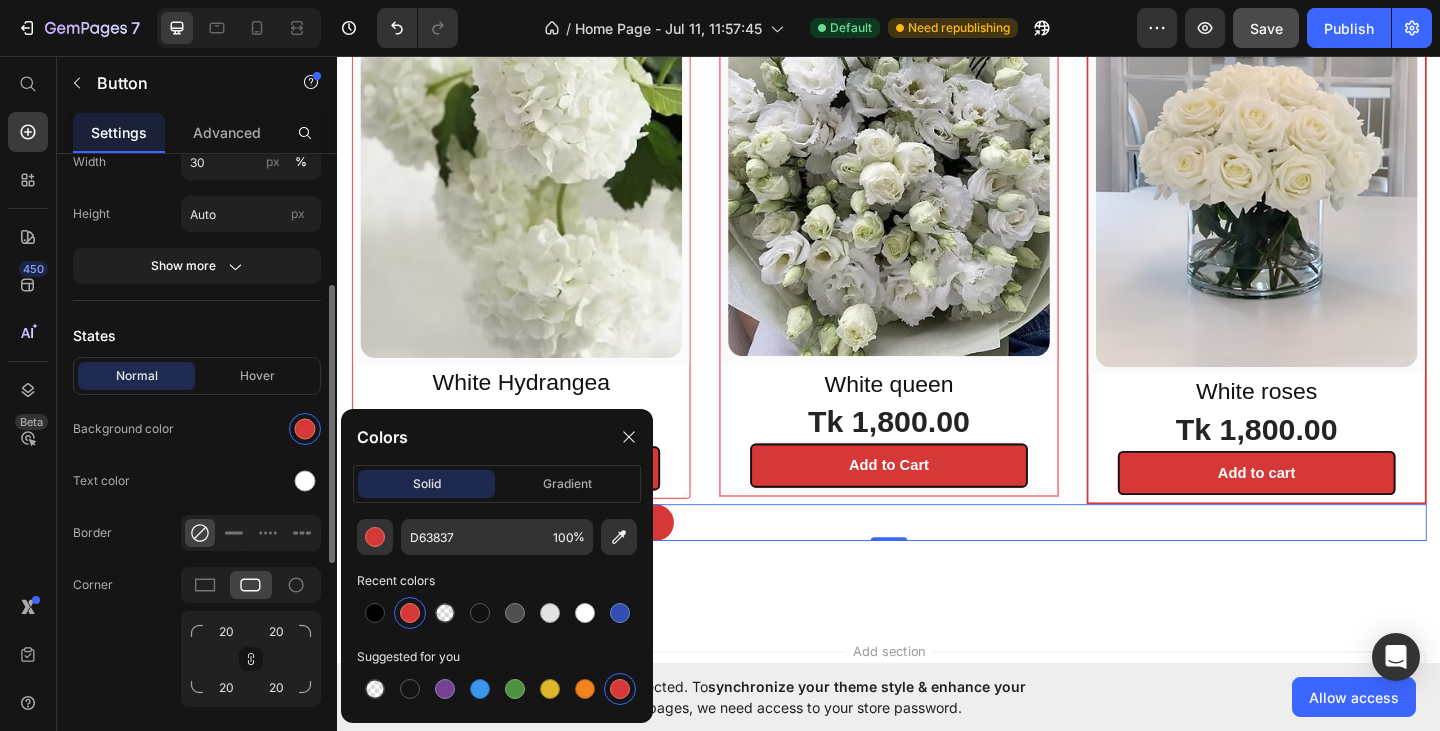 click on "Text color" 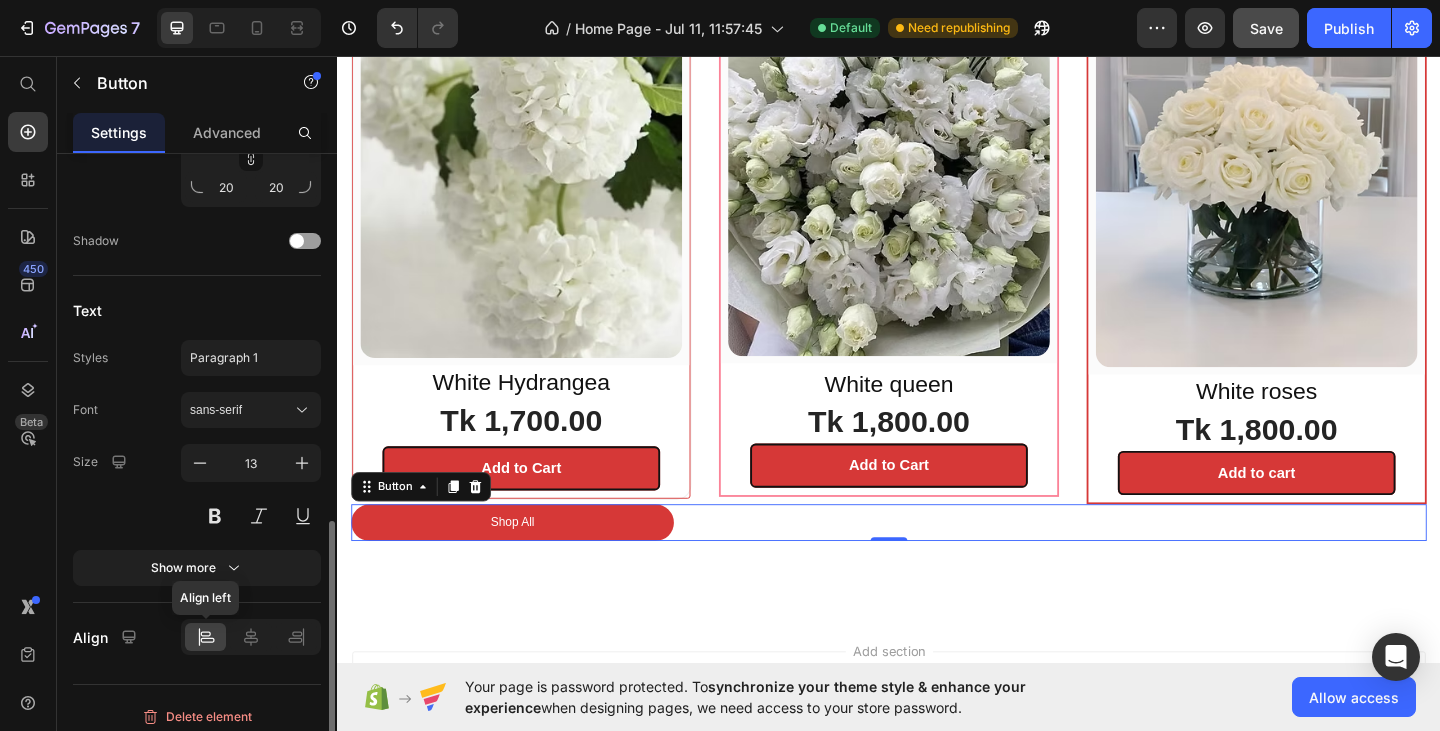 scroll, scrollTop: 811, scrollLeft: 0, axis: vertical 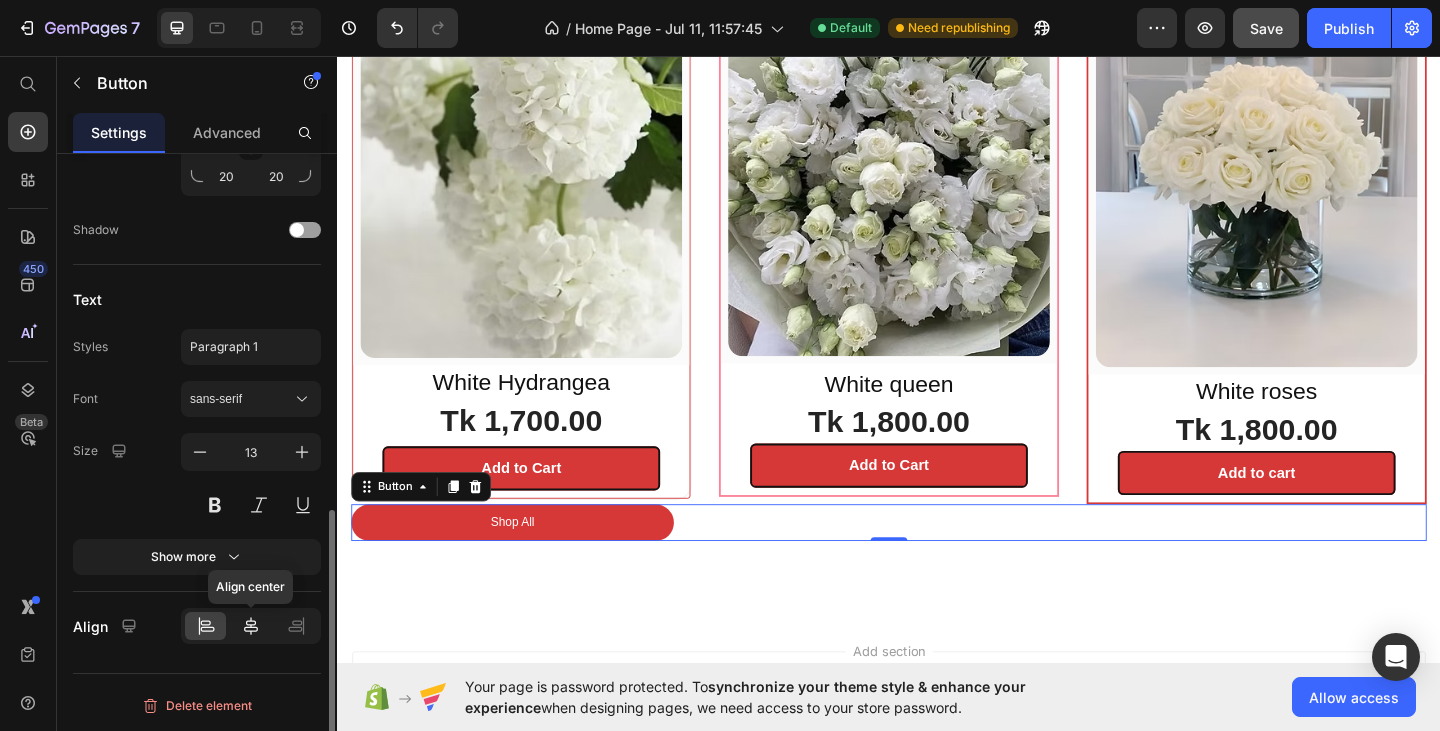 click 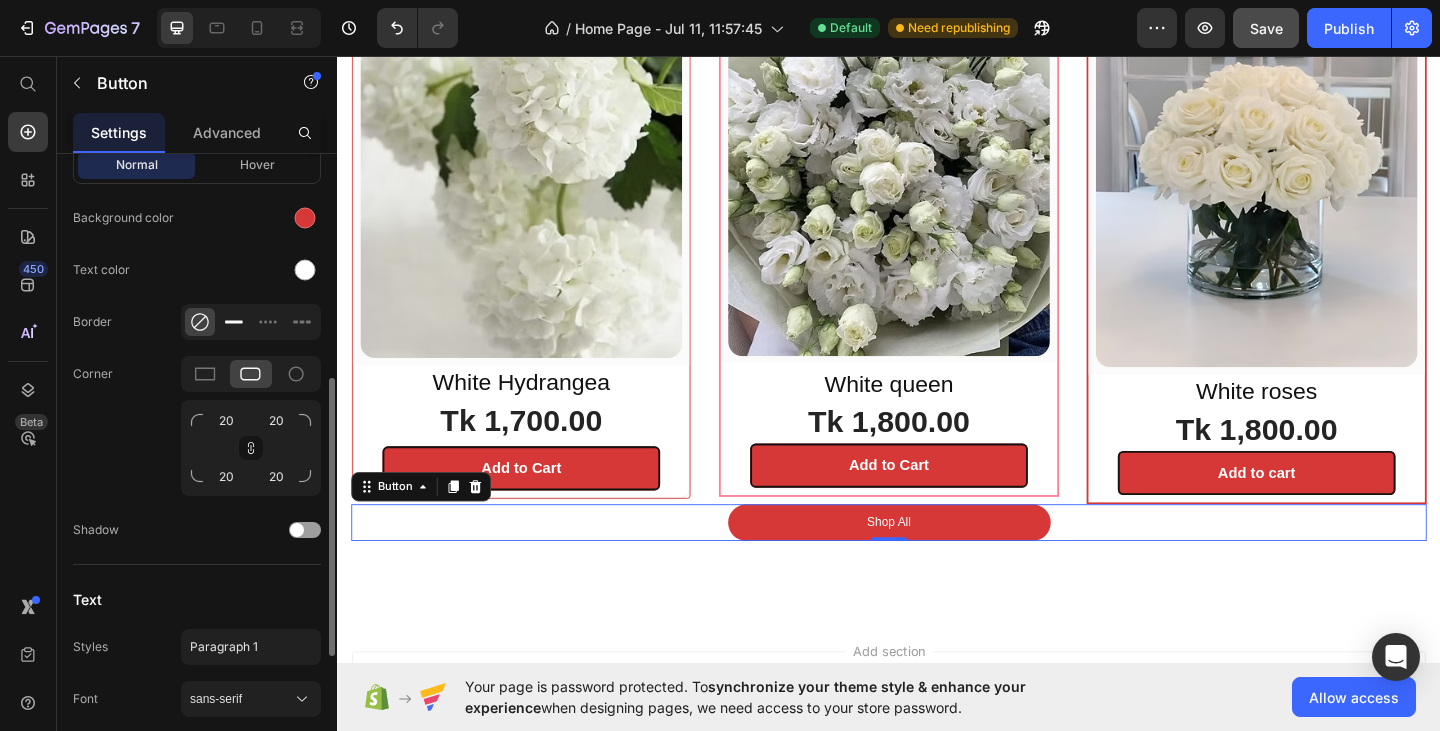 scroll, scrollTop: 0, scrollLeft: 0, axis: both 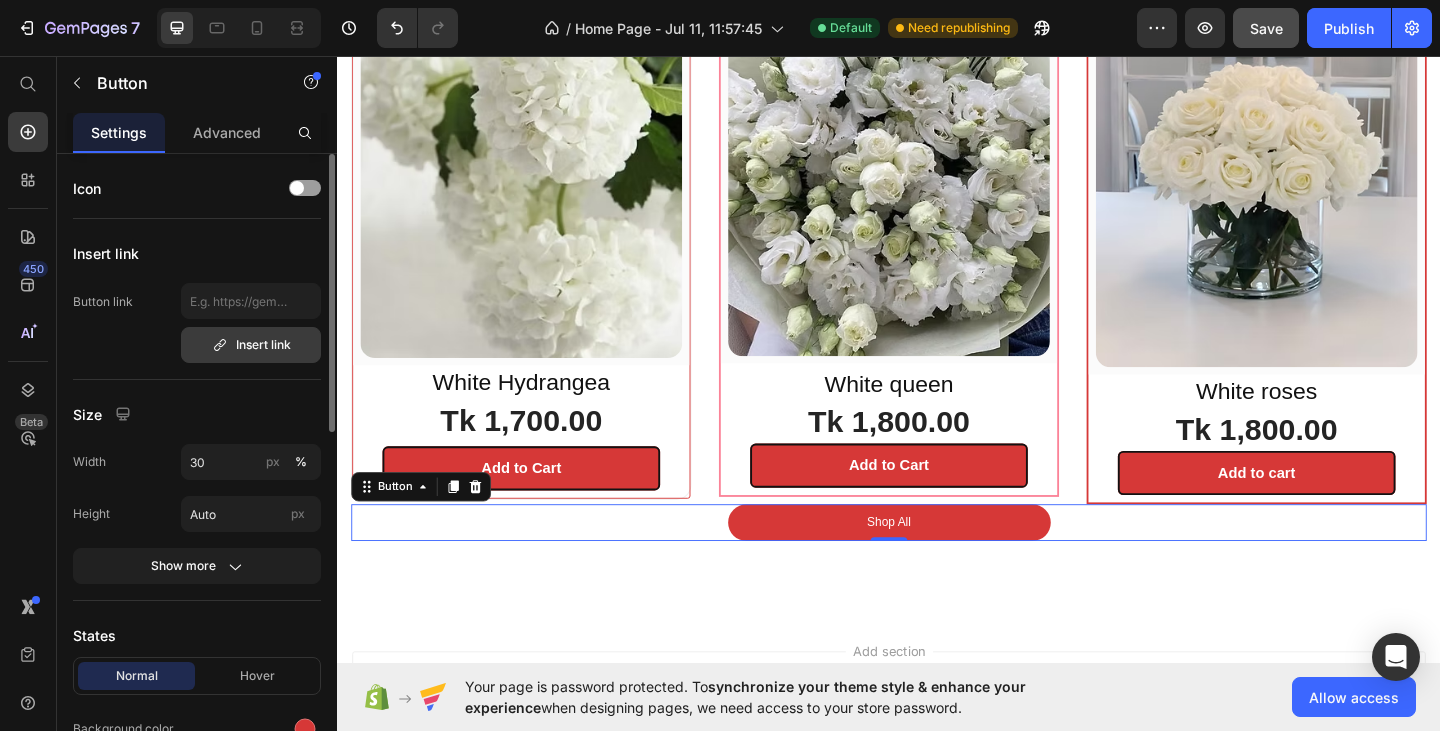 click on "Insert link" at bounding box center (251, 345) 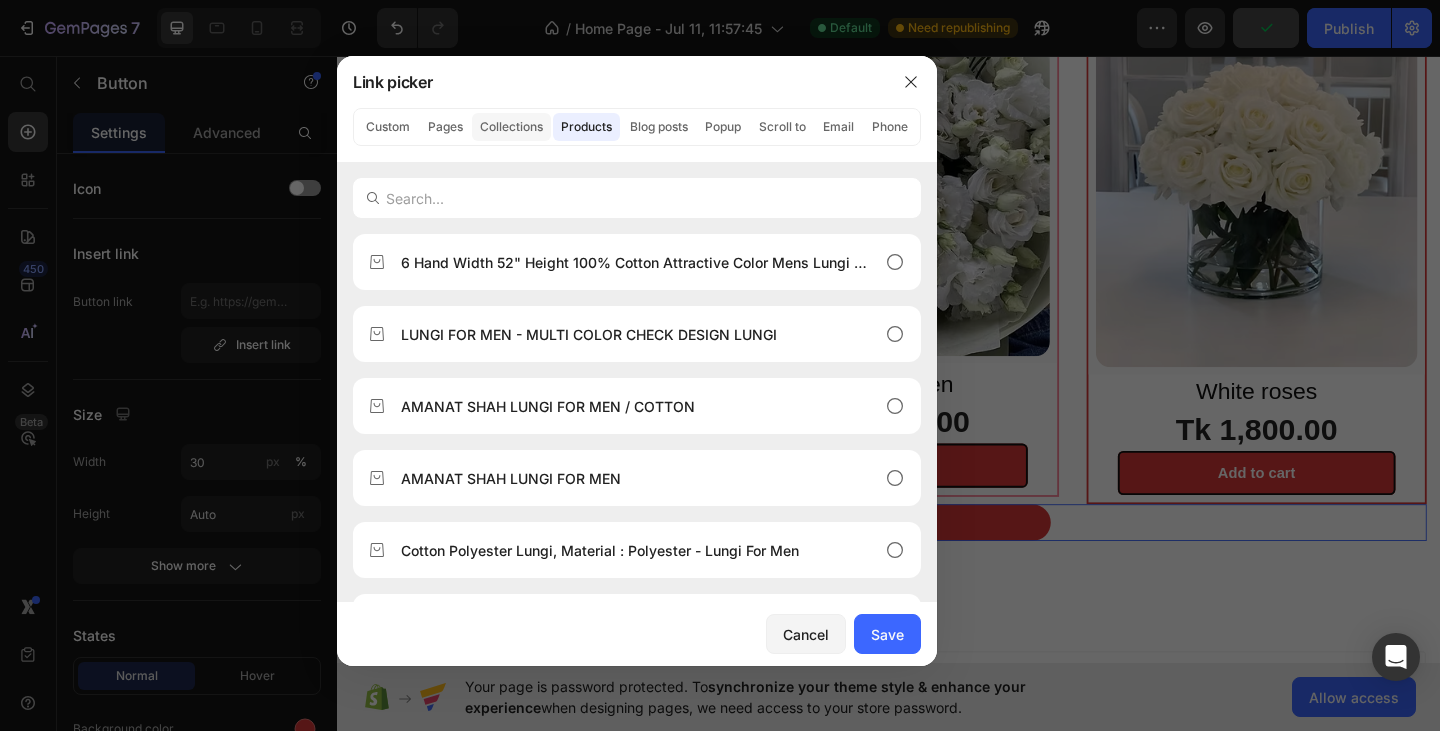 click on "Collections" 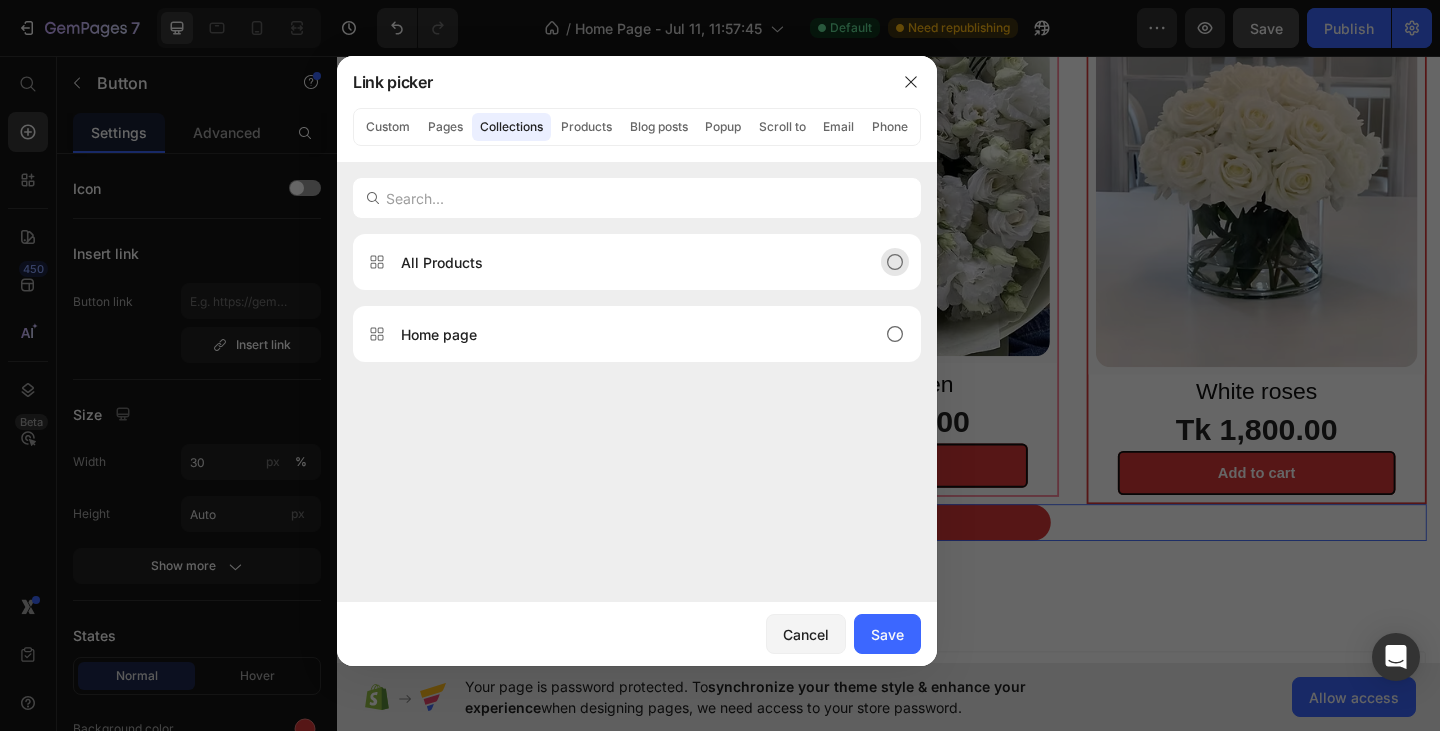 click 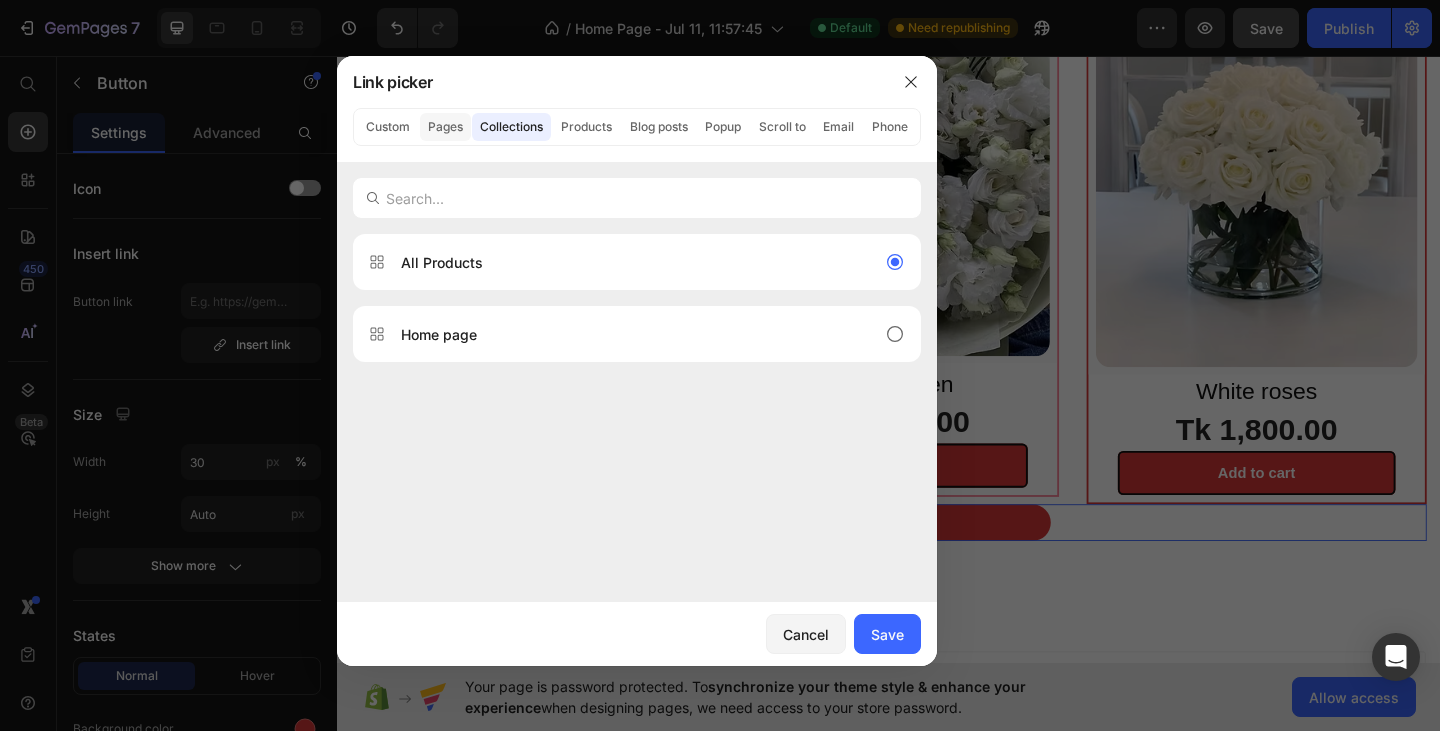 click on "Pages" 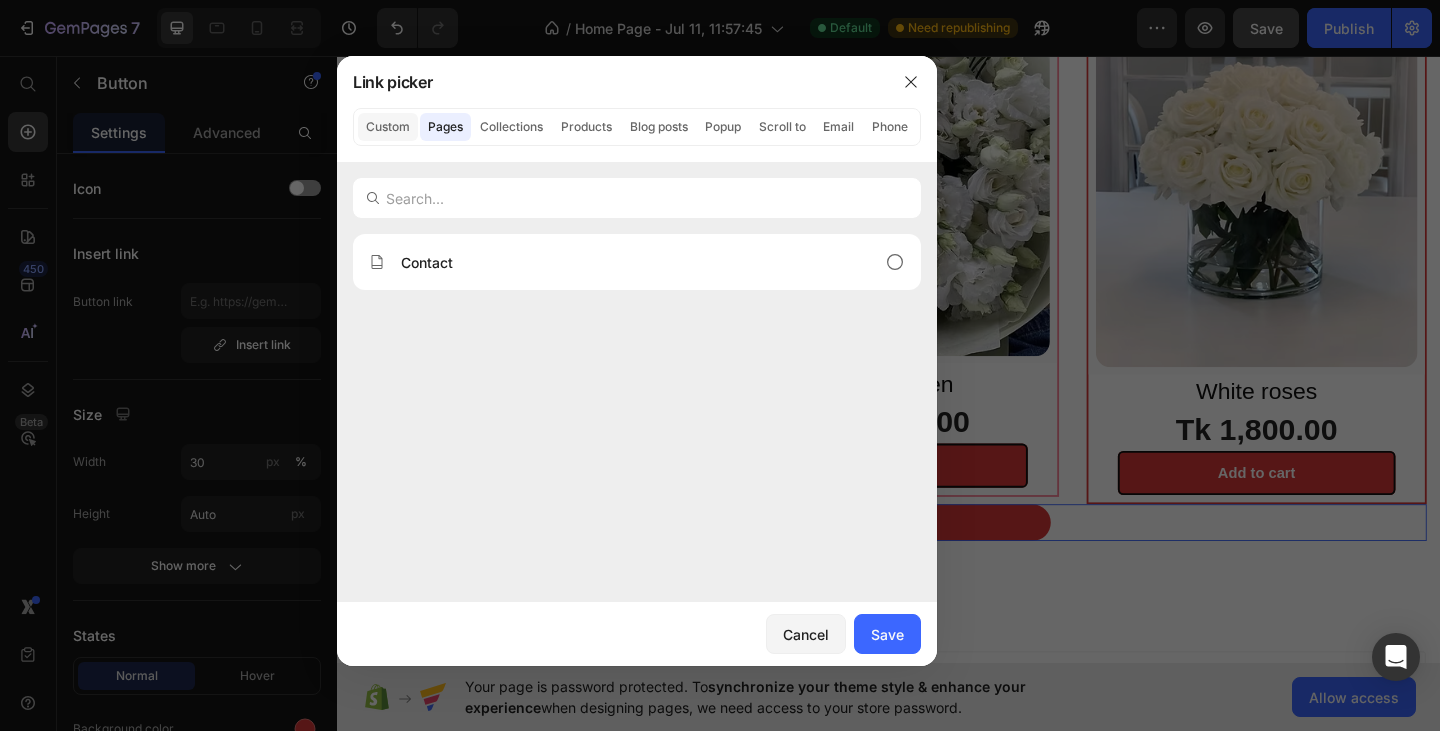 click on "Custom" 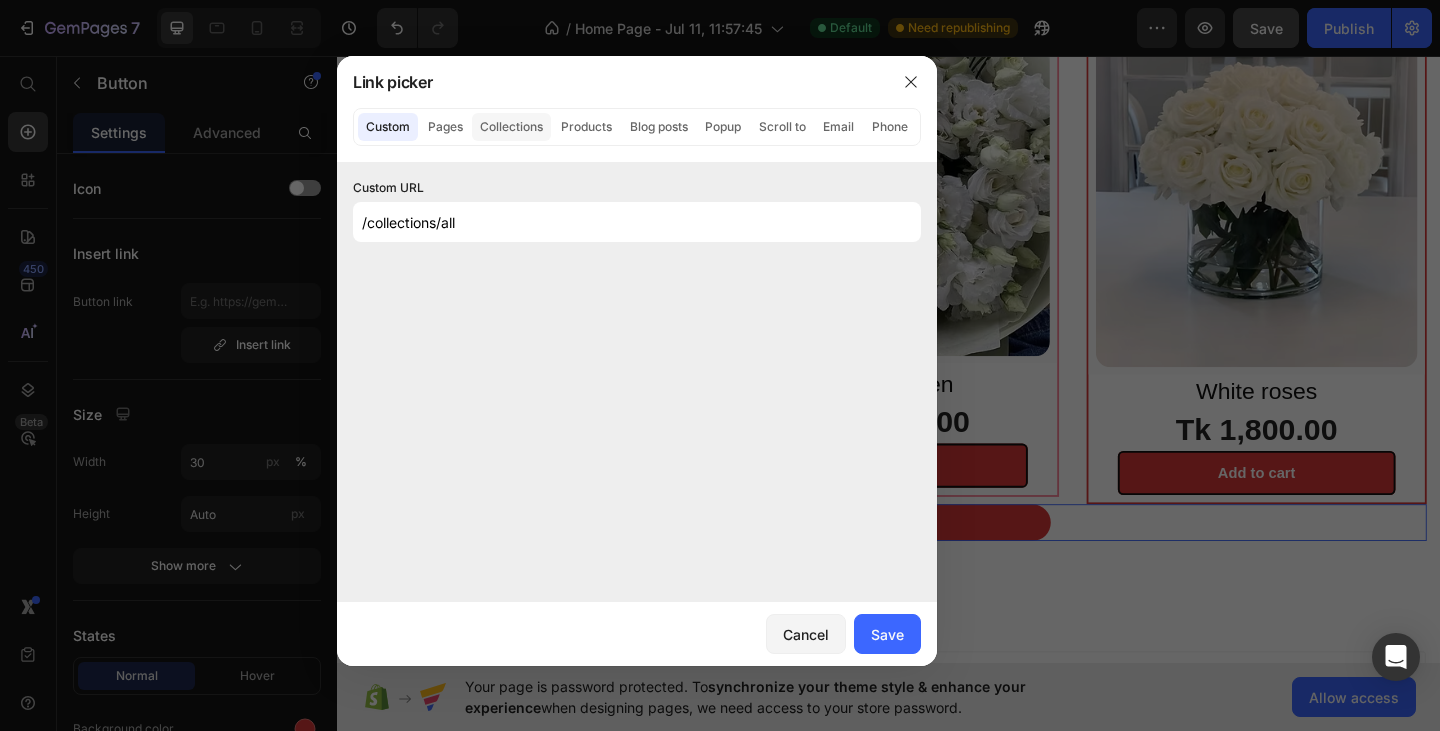 click on "Collections" 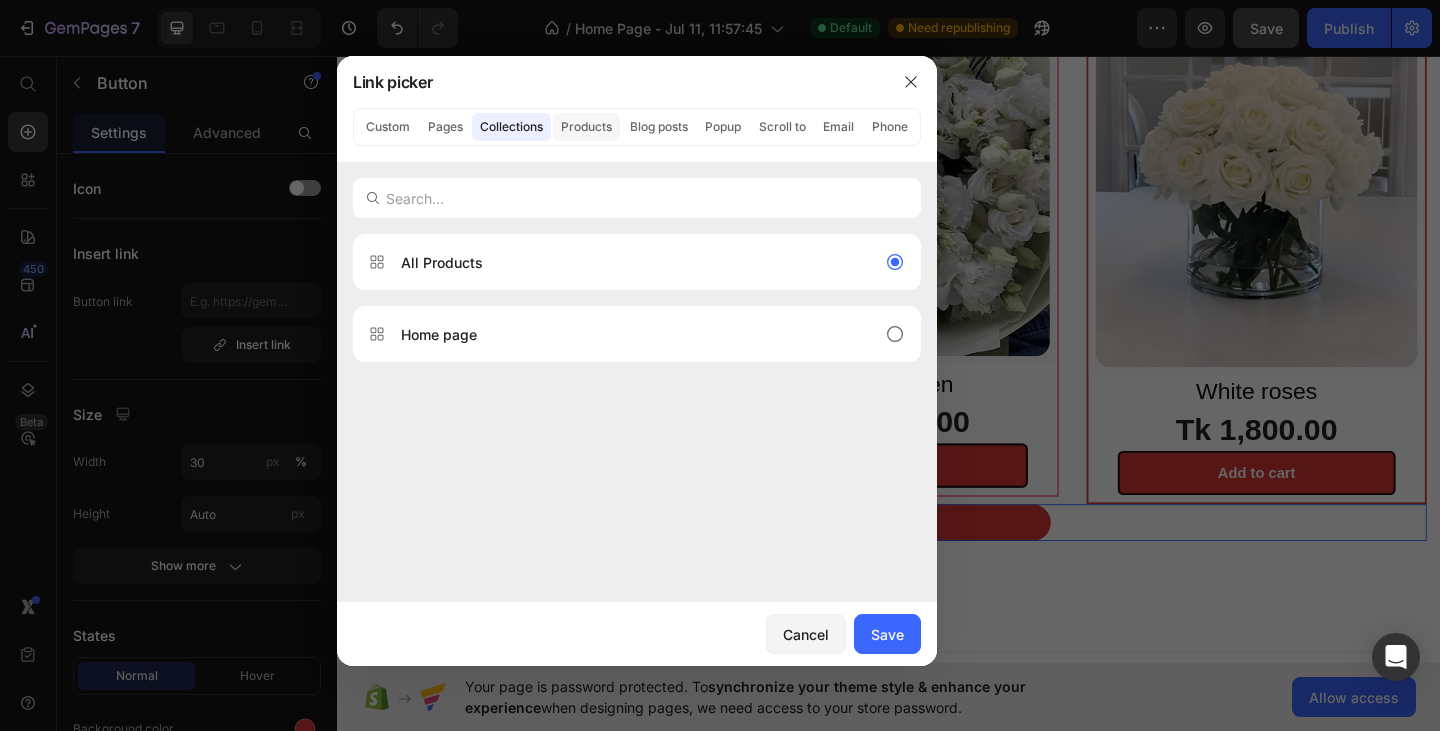click on "Products" 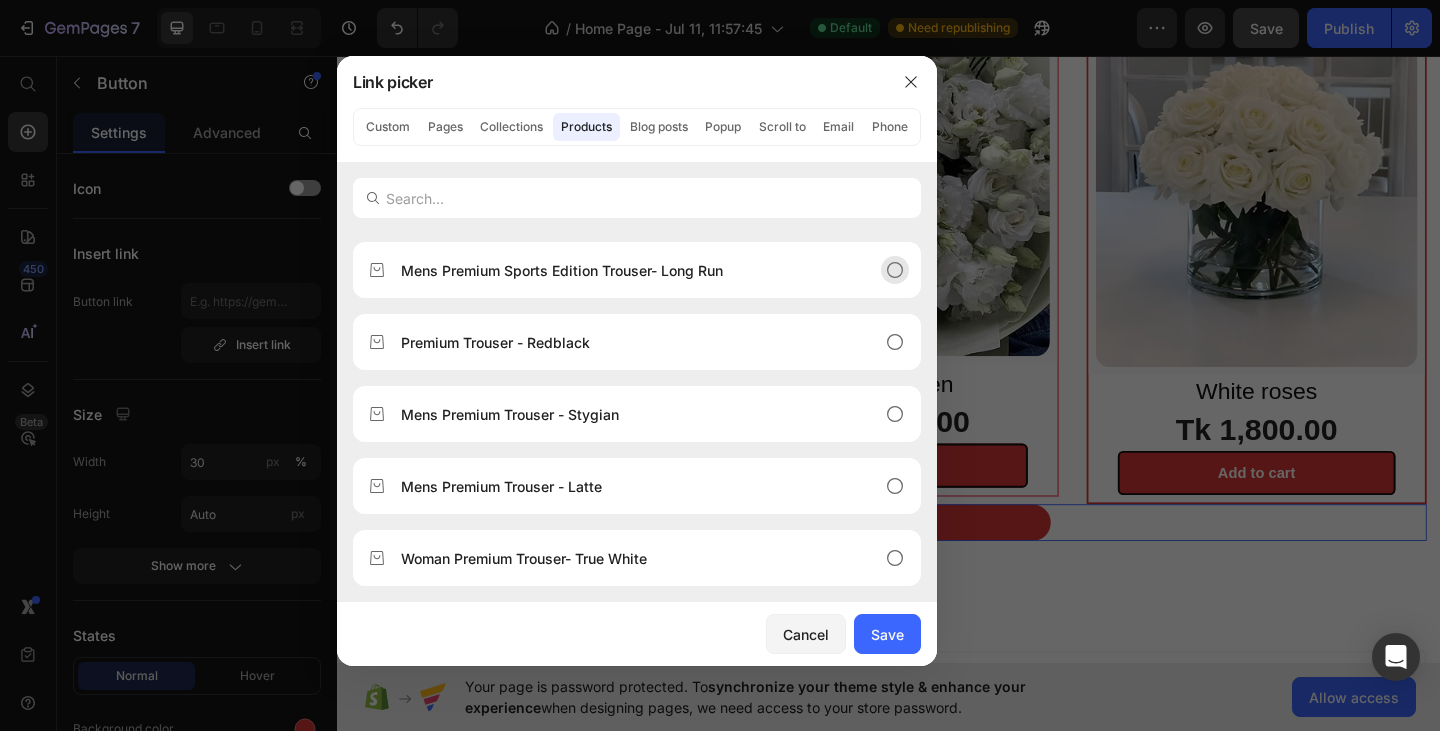 scroll, scrollTop: 0, scrollLeft: 0, axis: both 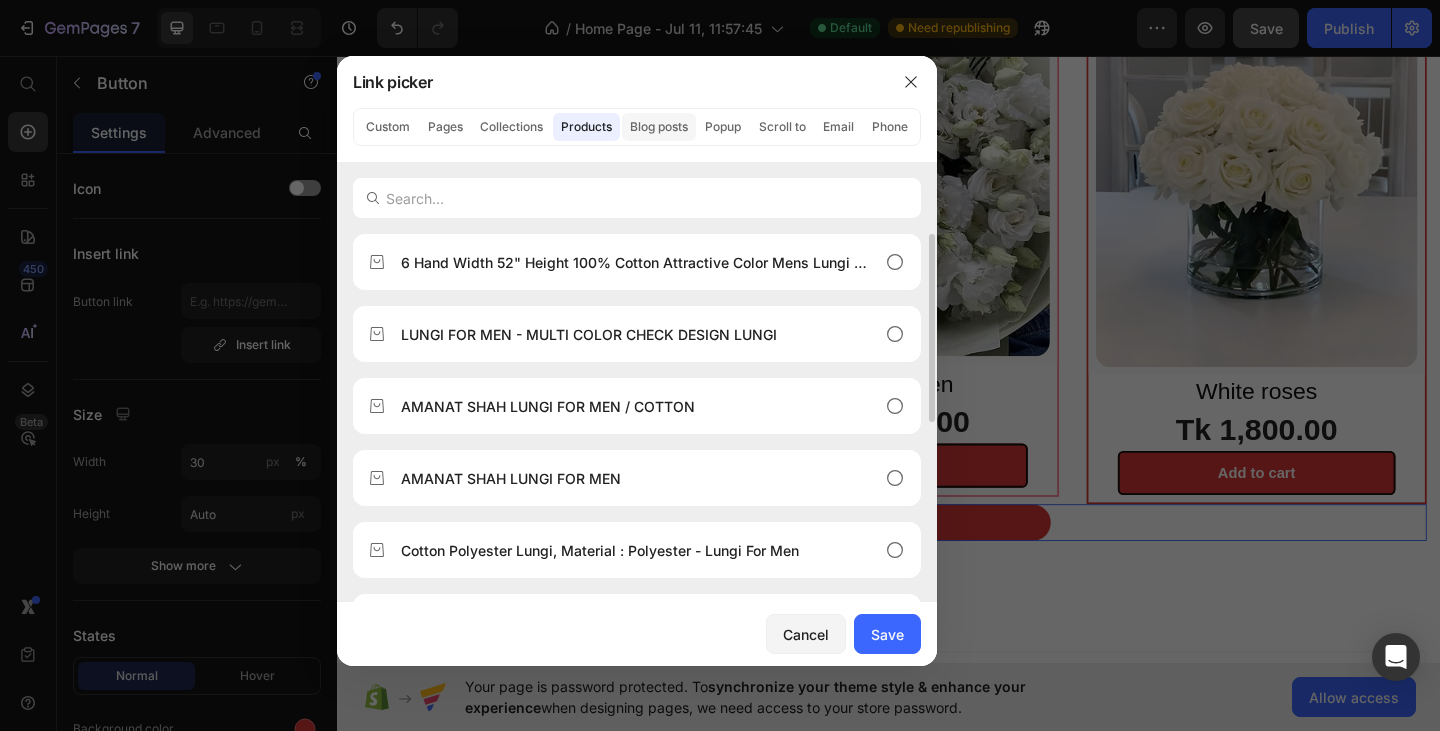 click on "Blog posts" 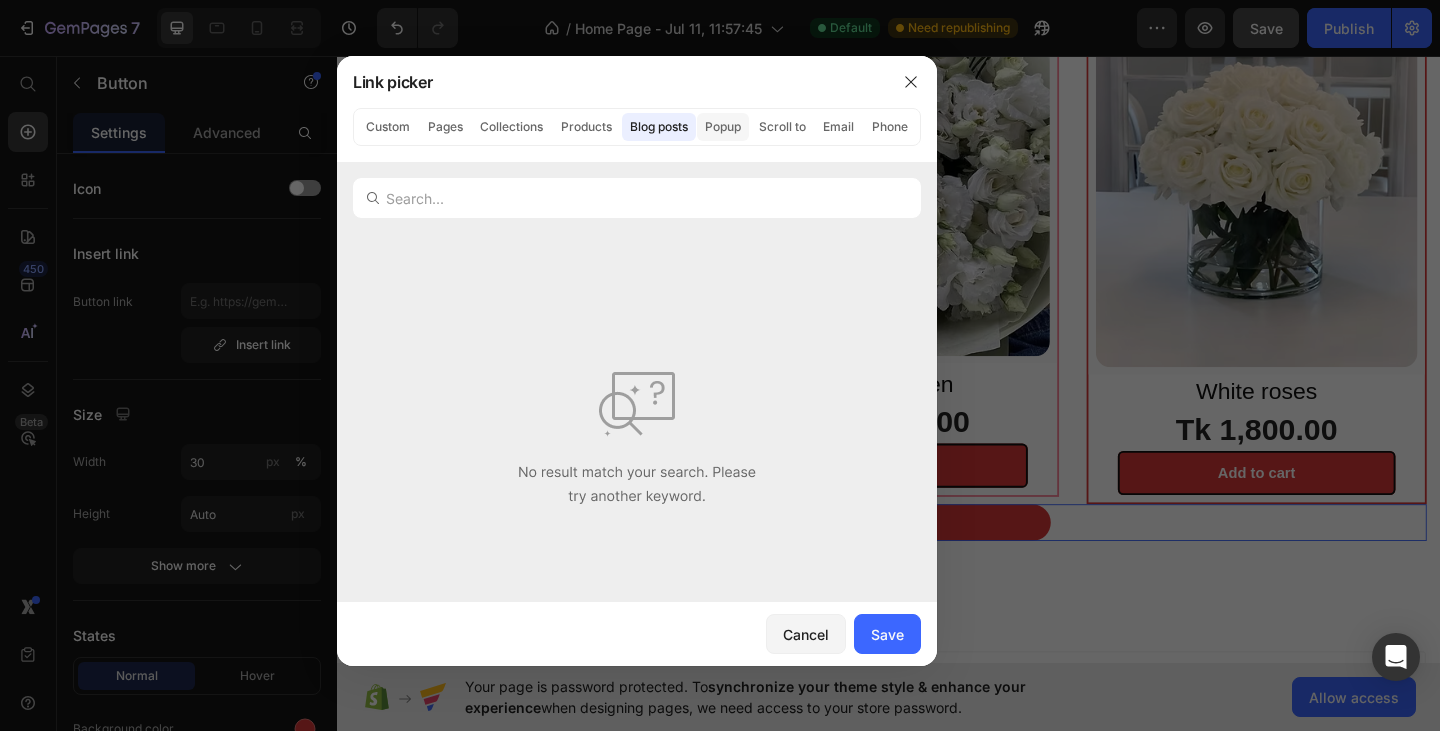 click on "Popup" 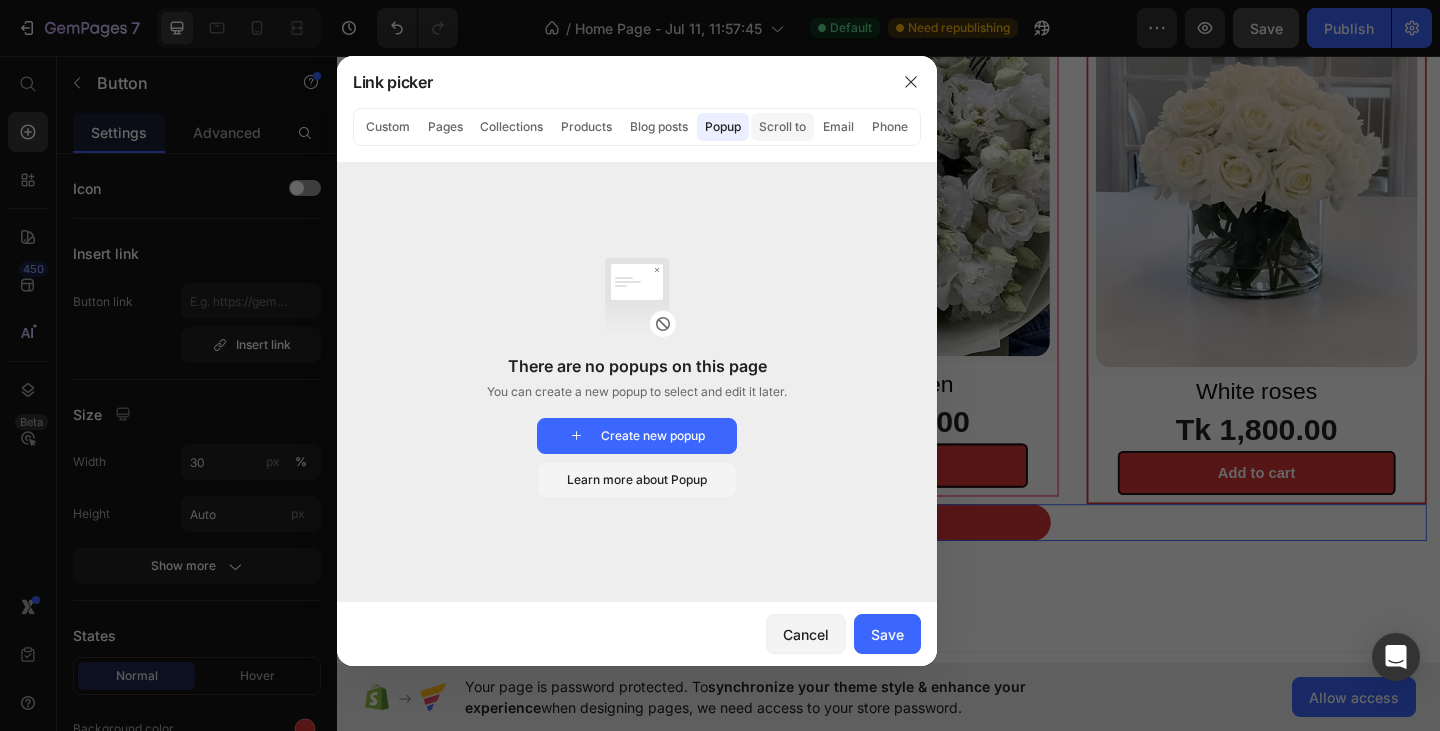 click on "Scroll to" 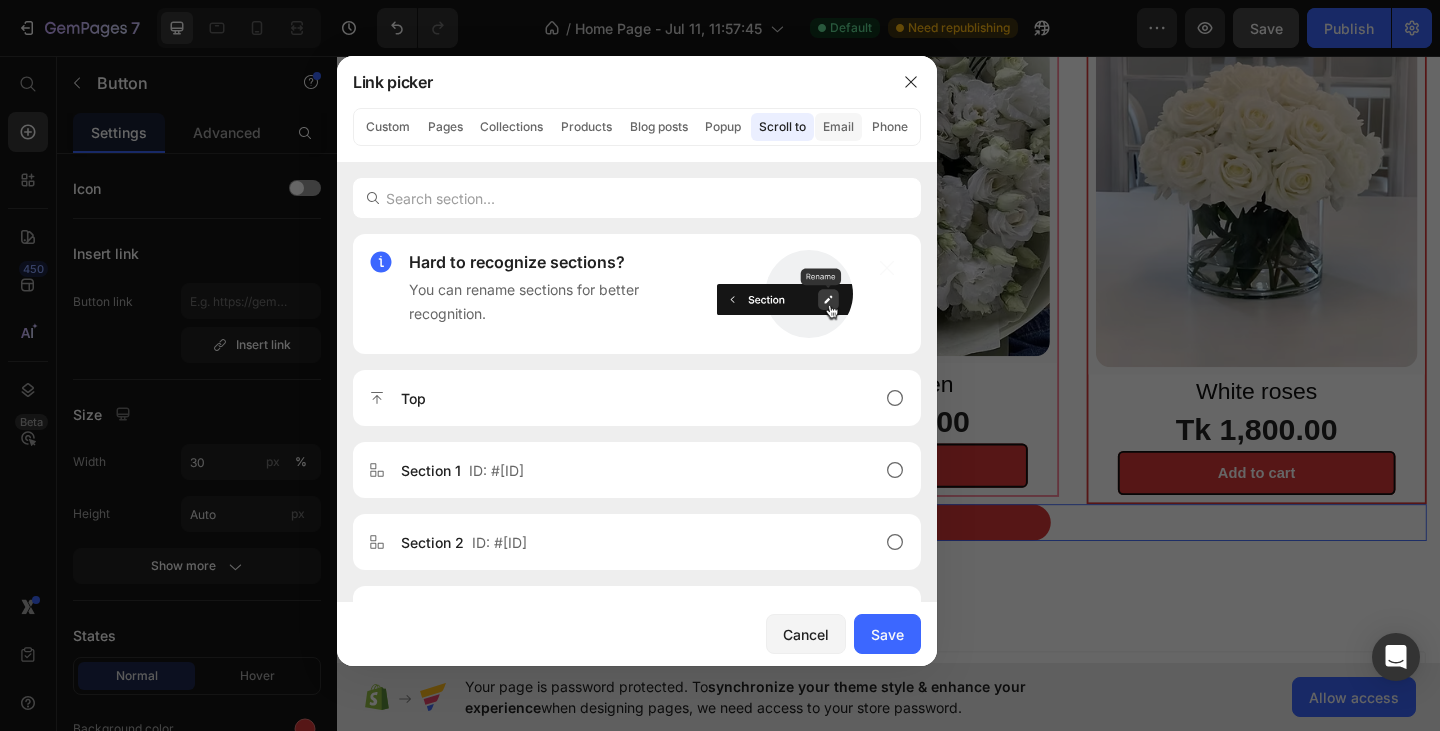 click on "Email" 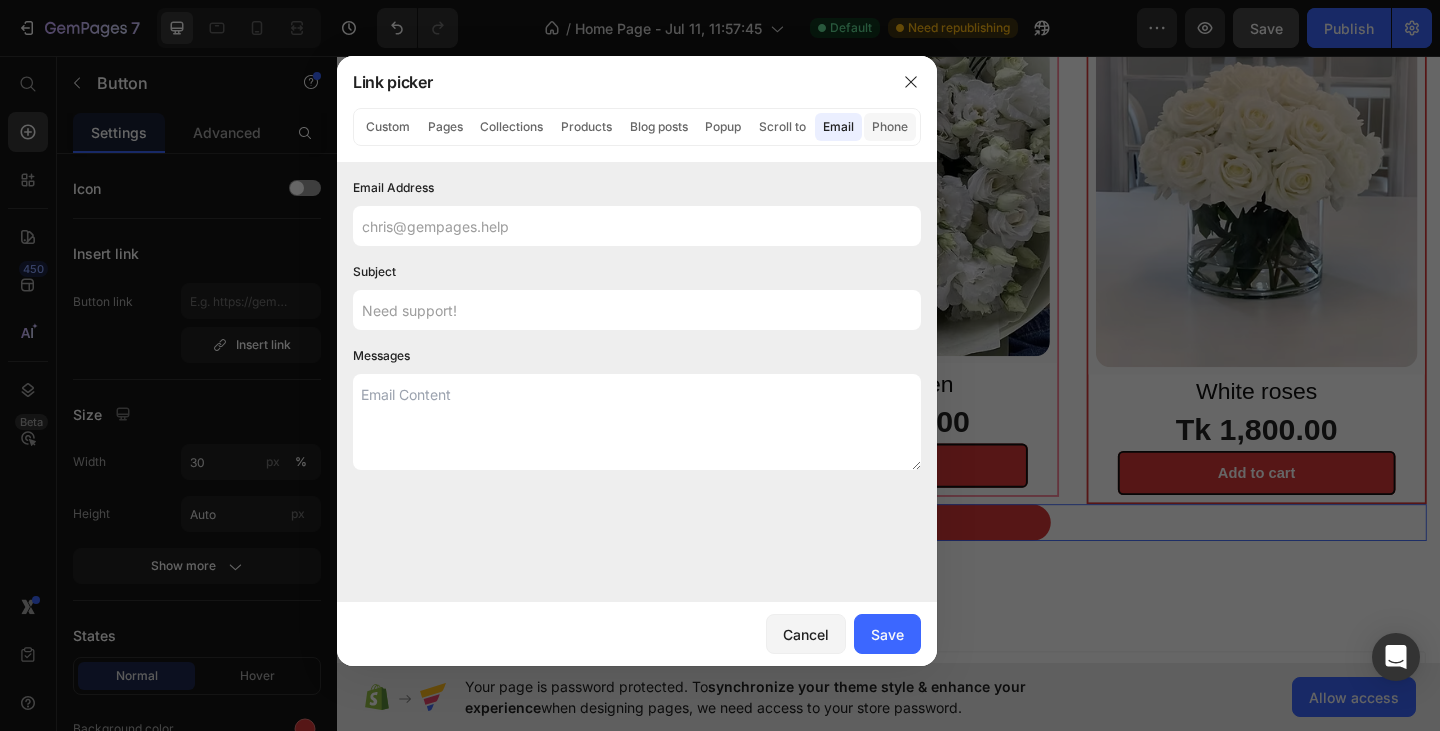 click on "Phone" 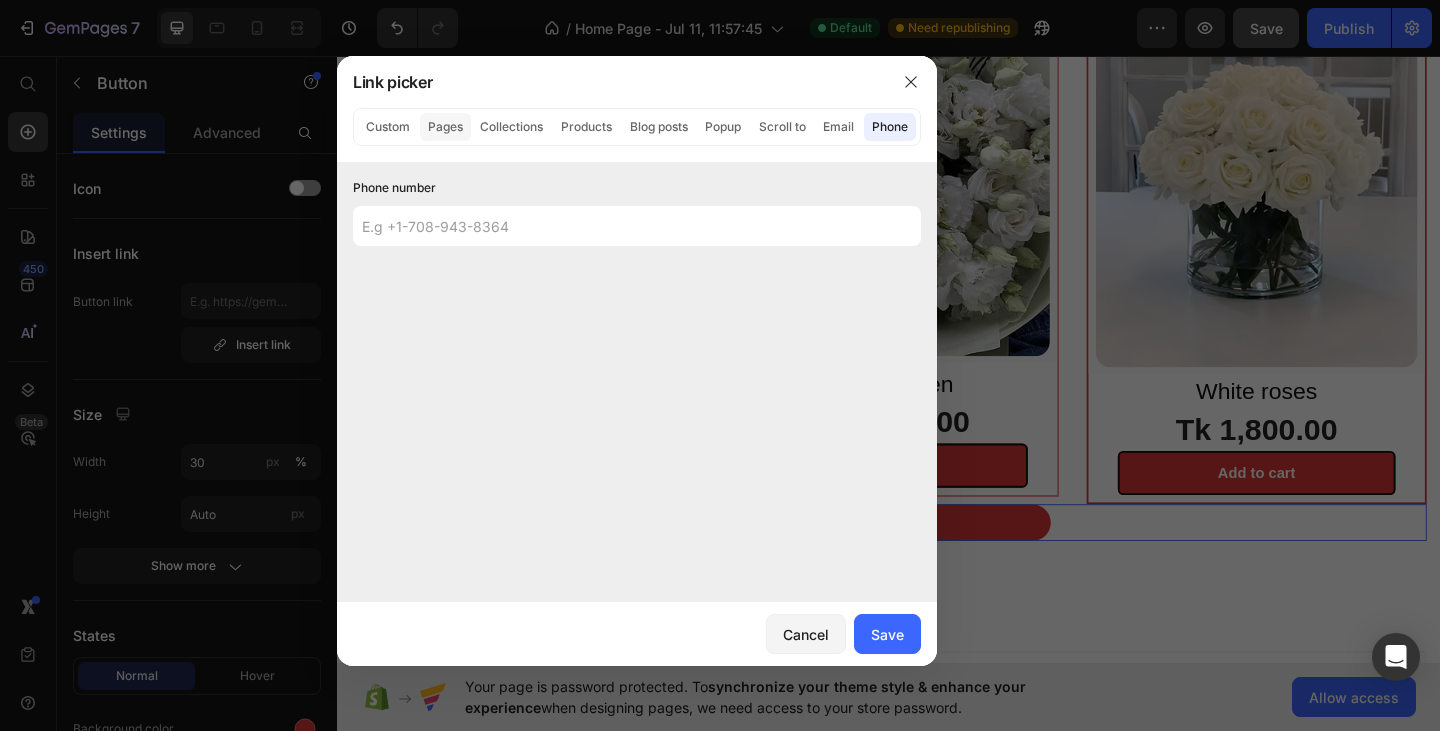 click on "Pages" 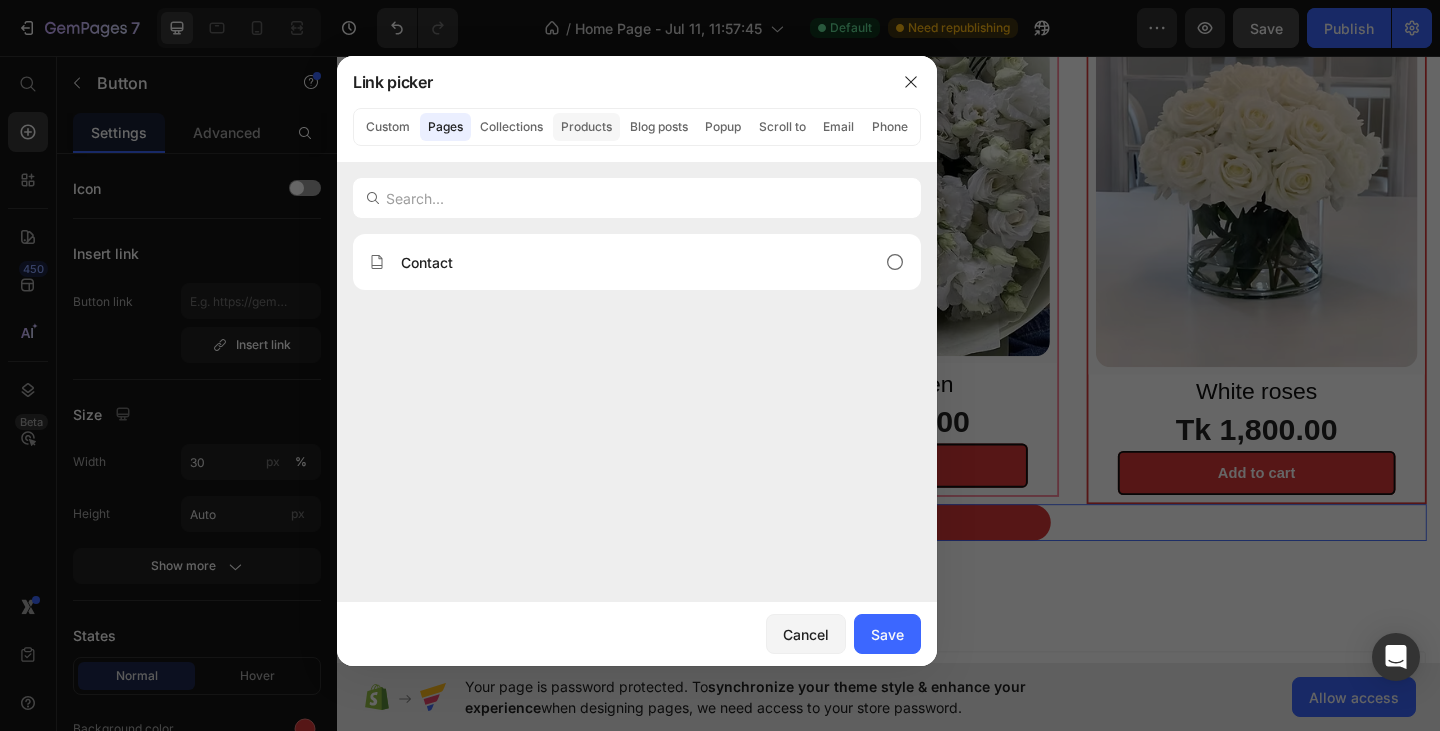 click on "Products" 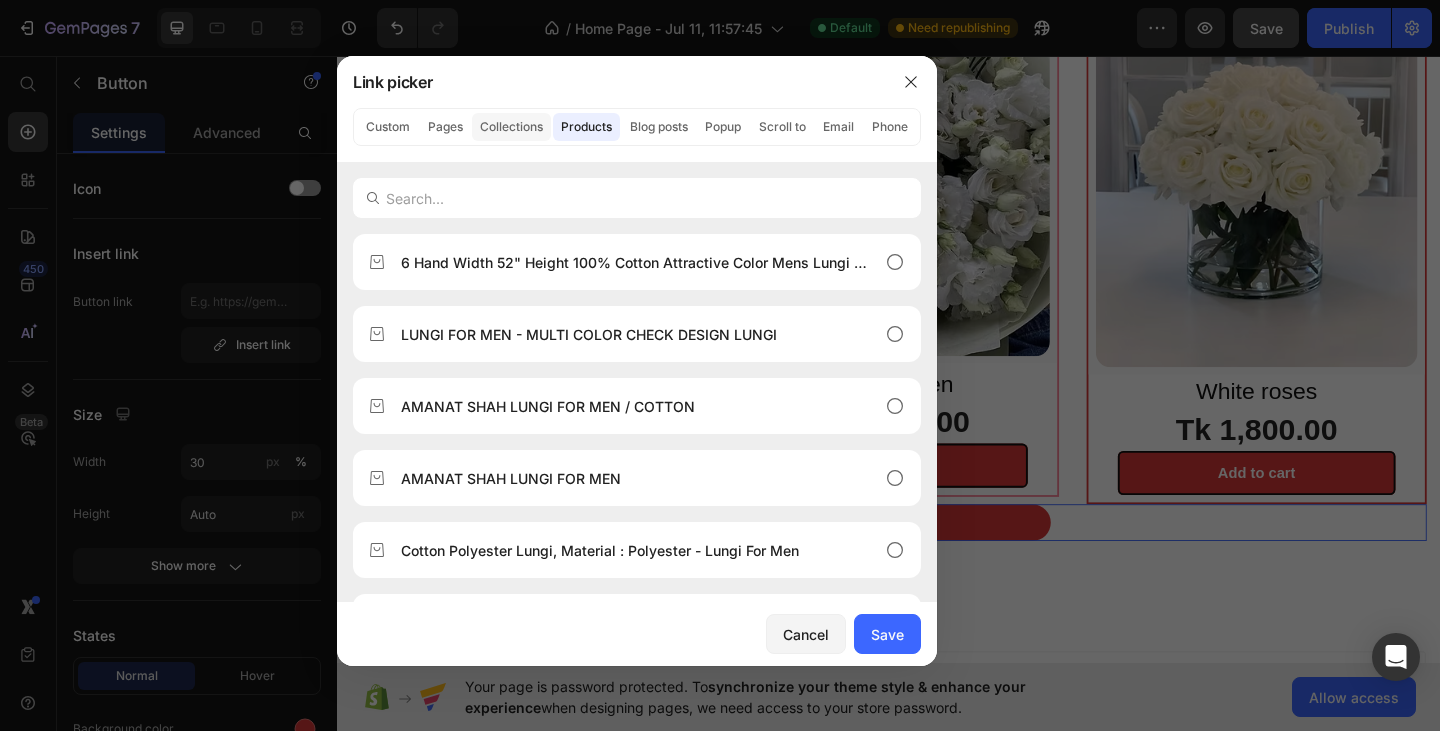 click on "Collections" 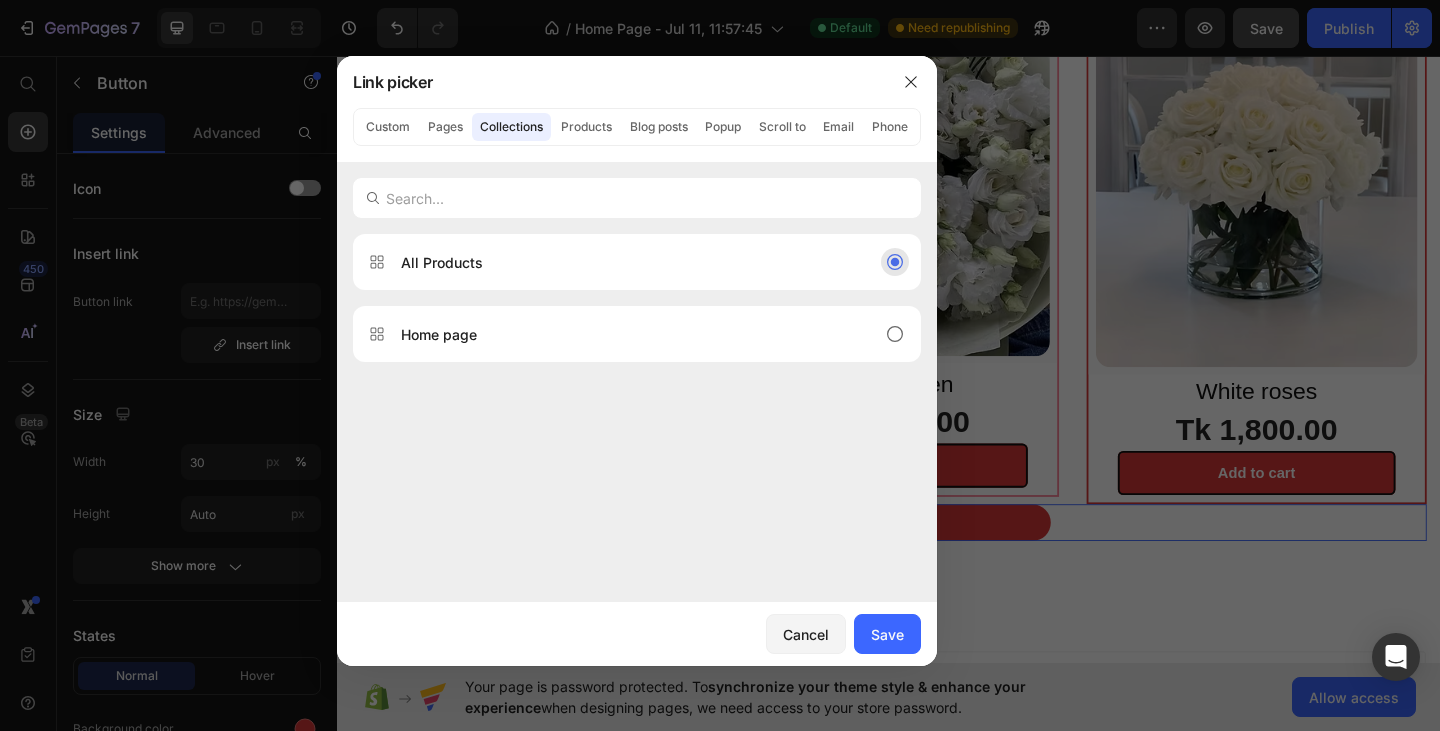 click on "All Products" at bounding box center [621, 262] 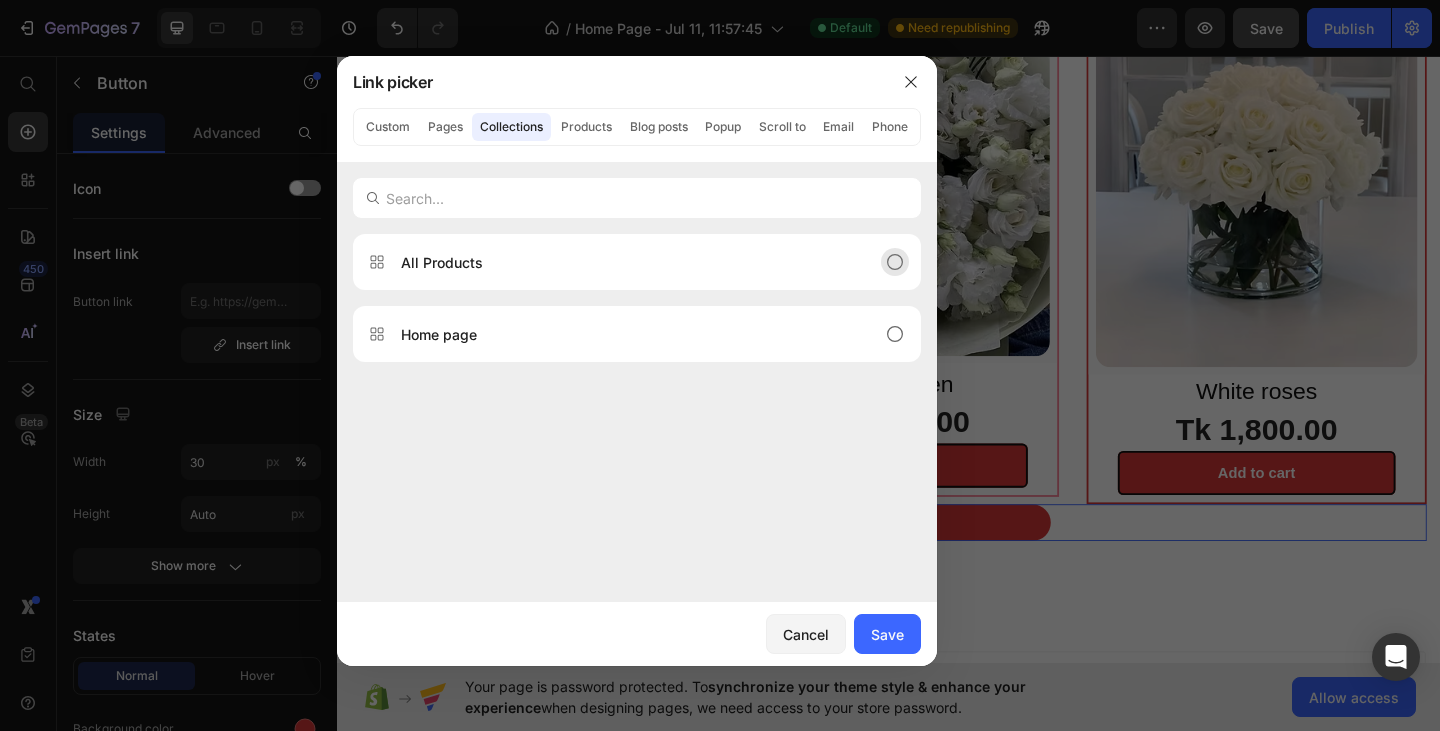 click on "All Products" at bounding box center (621, 262) 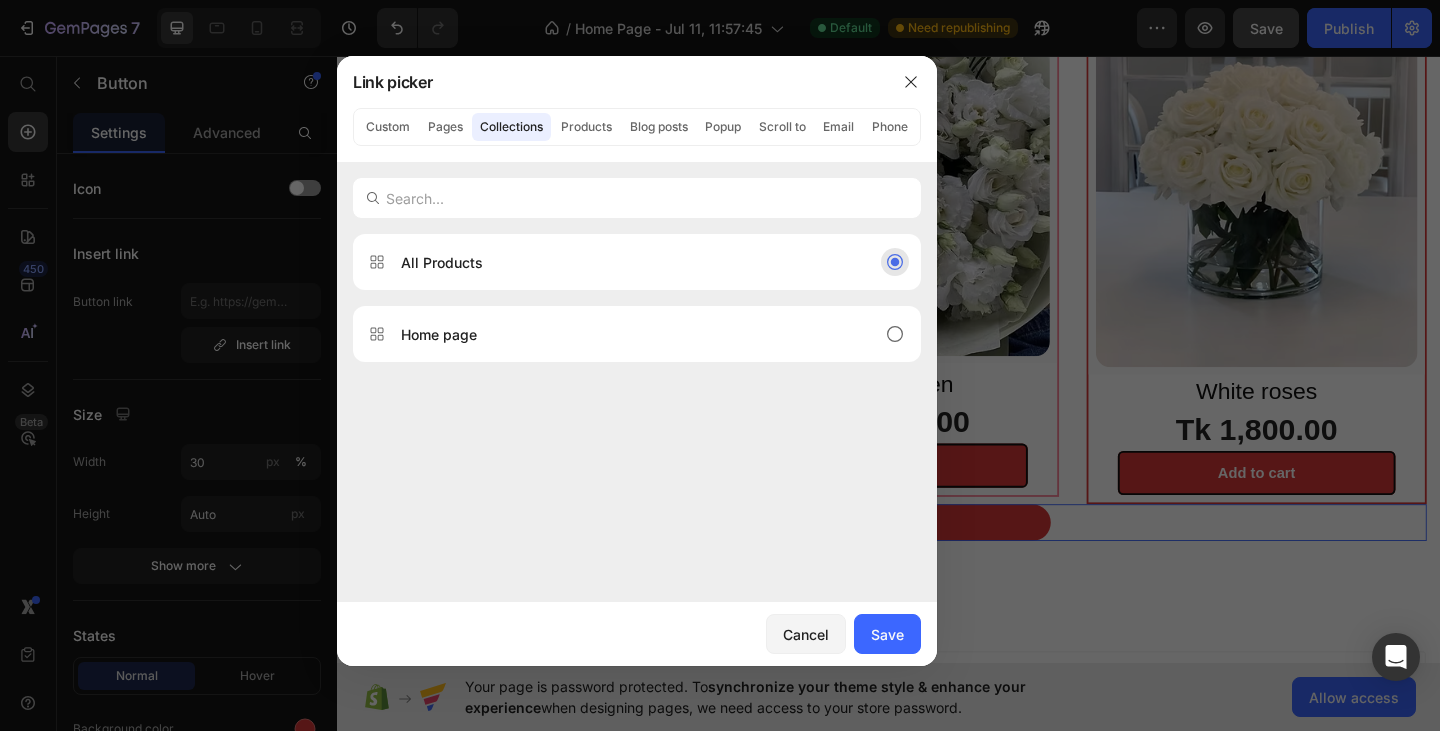 click 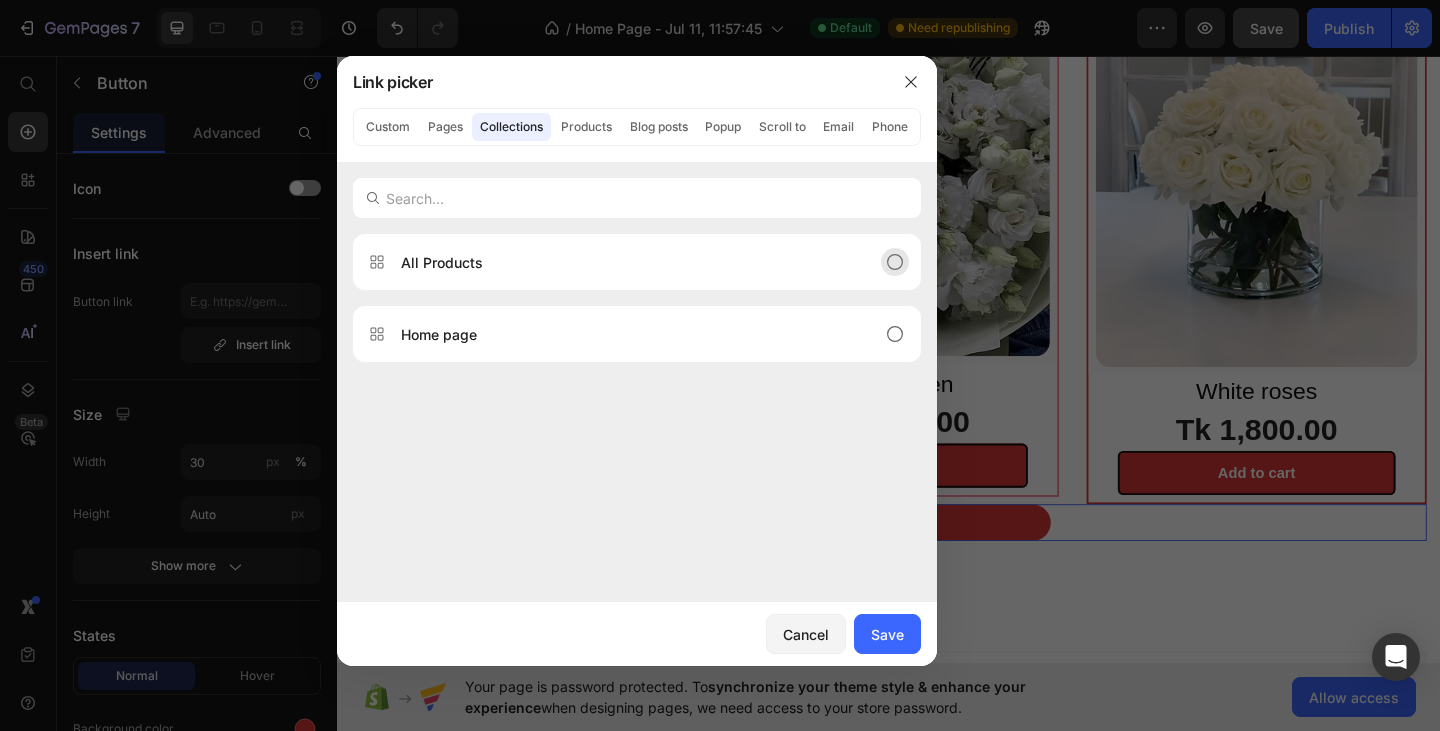 click 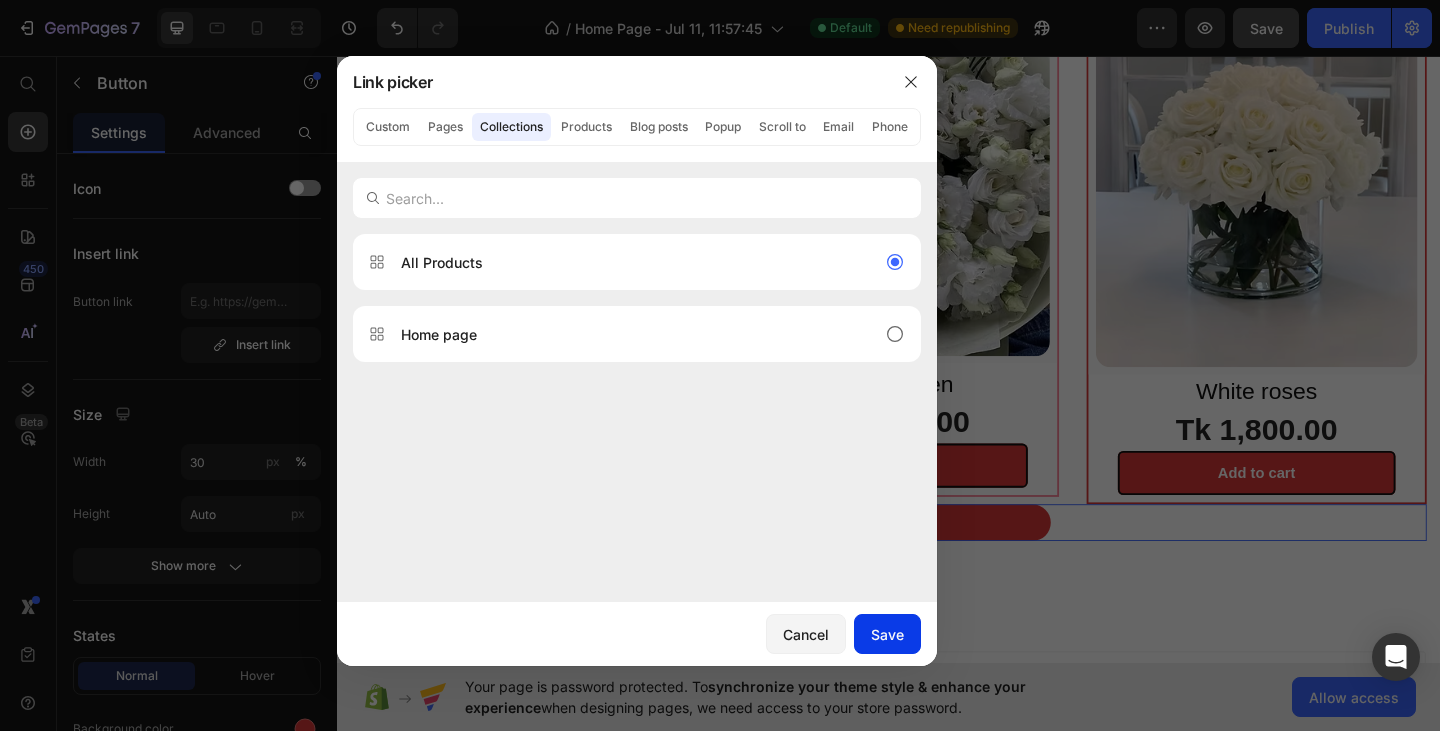 click on "Save" at bounding box center [887, 634] 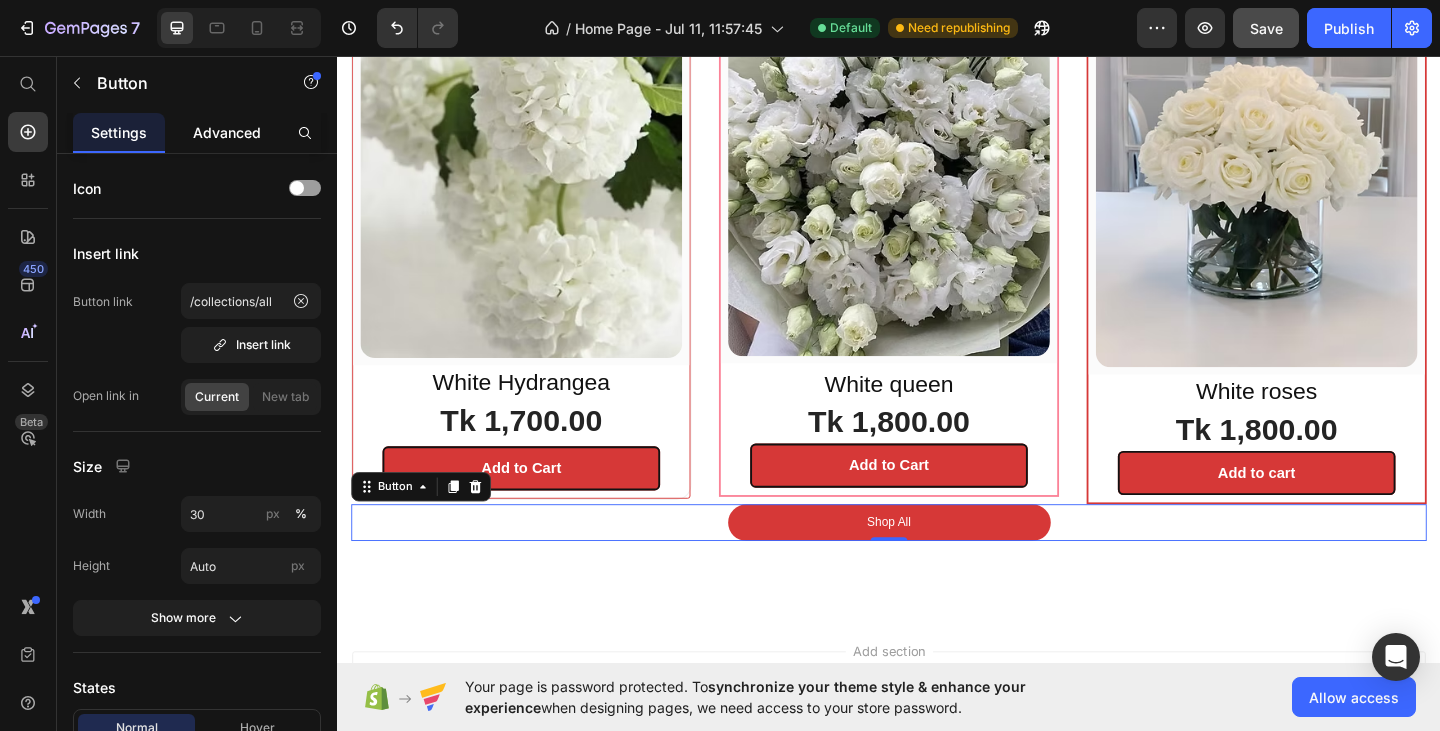 click on "Advanced" at bounding box center (227, 132) 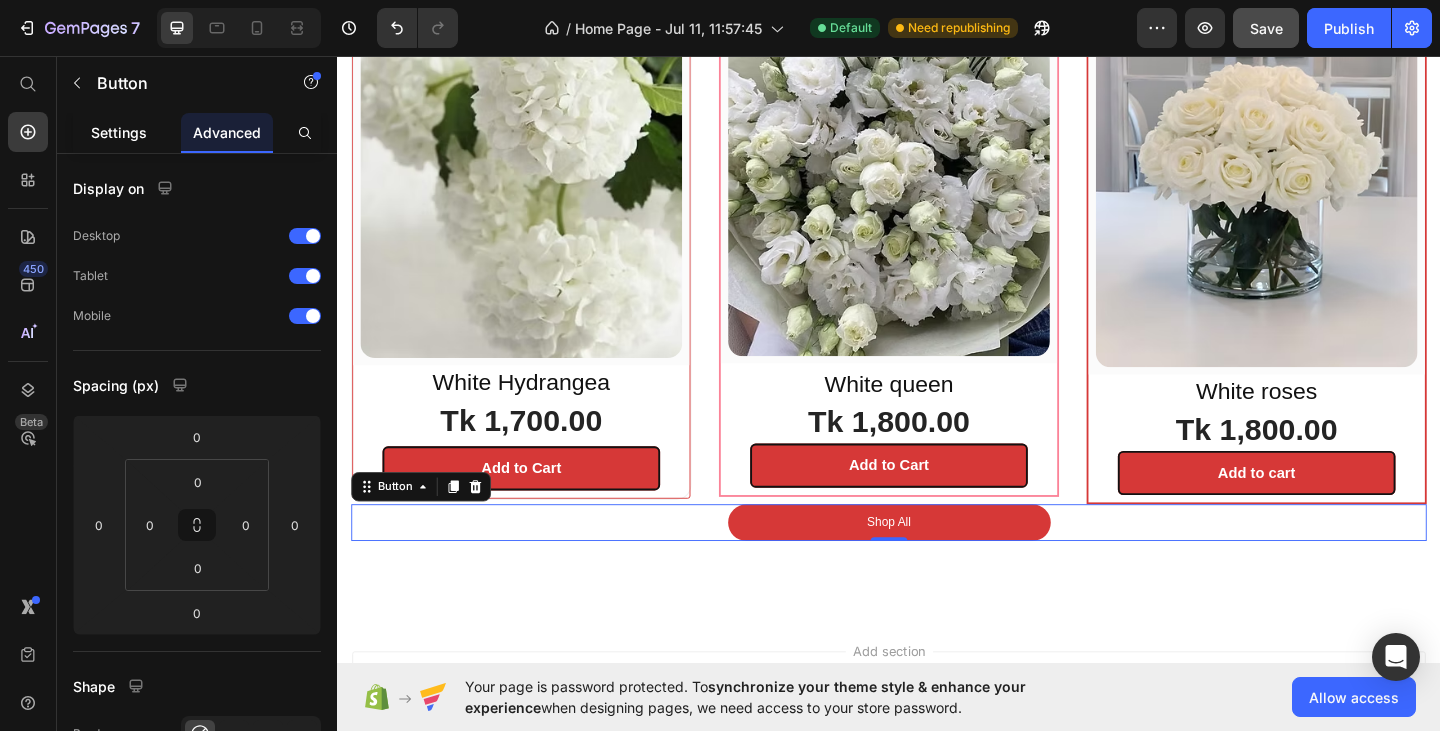 click on "Settings" at bounding box center [119, 132] 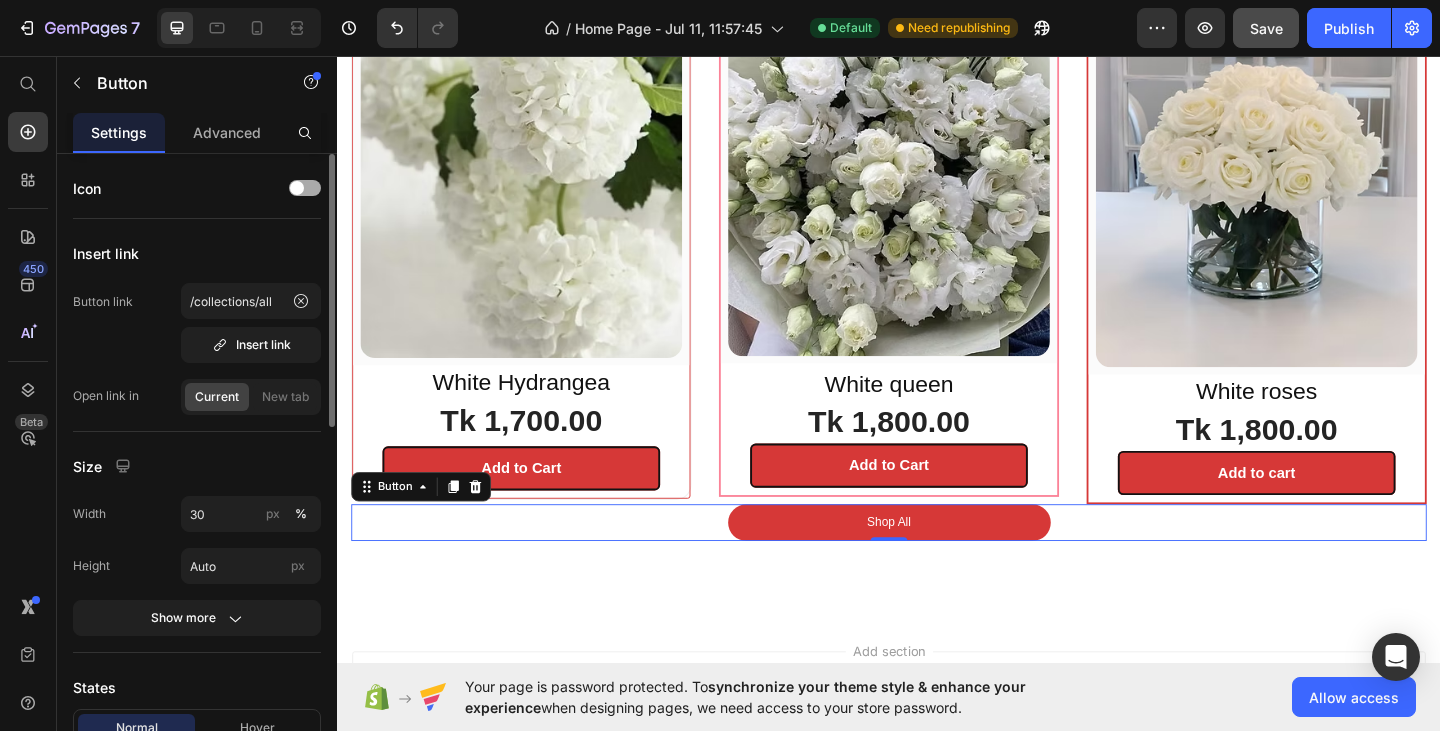 click at bounding box center (305, 188) 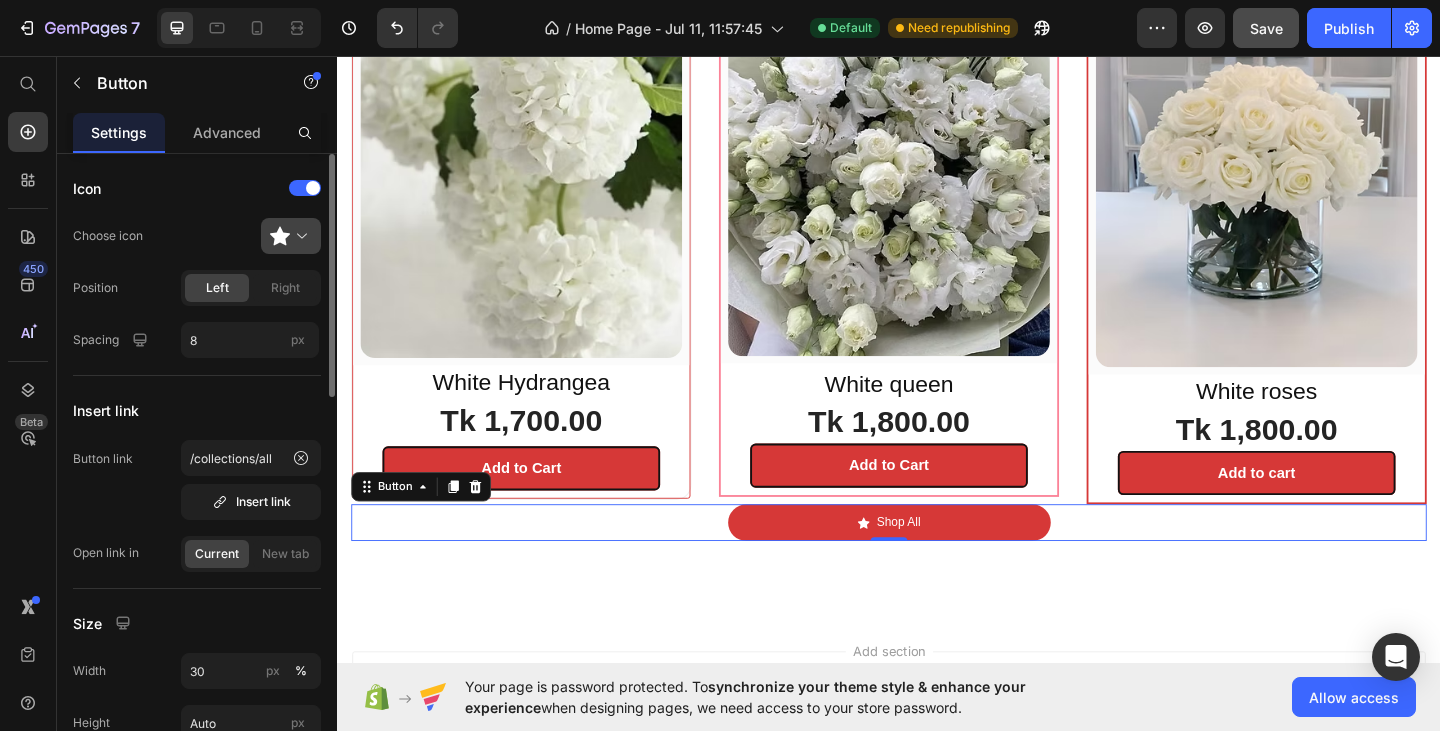 click at bounding box center [299, 236] 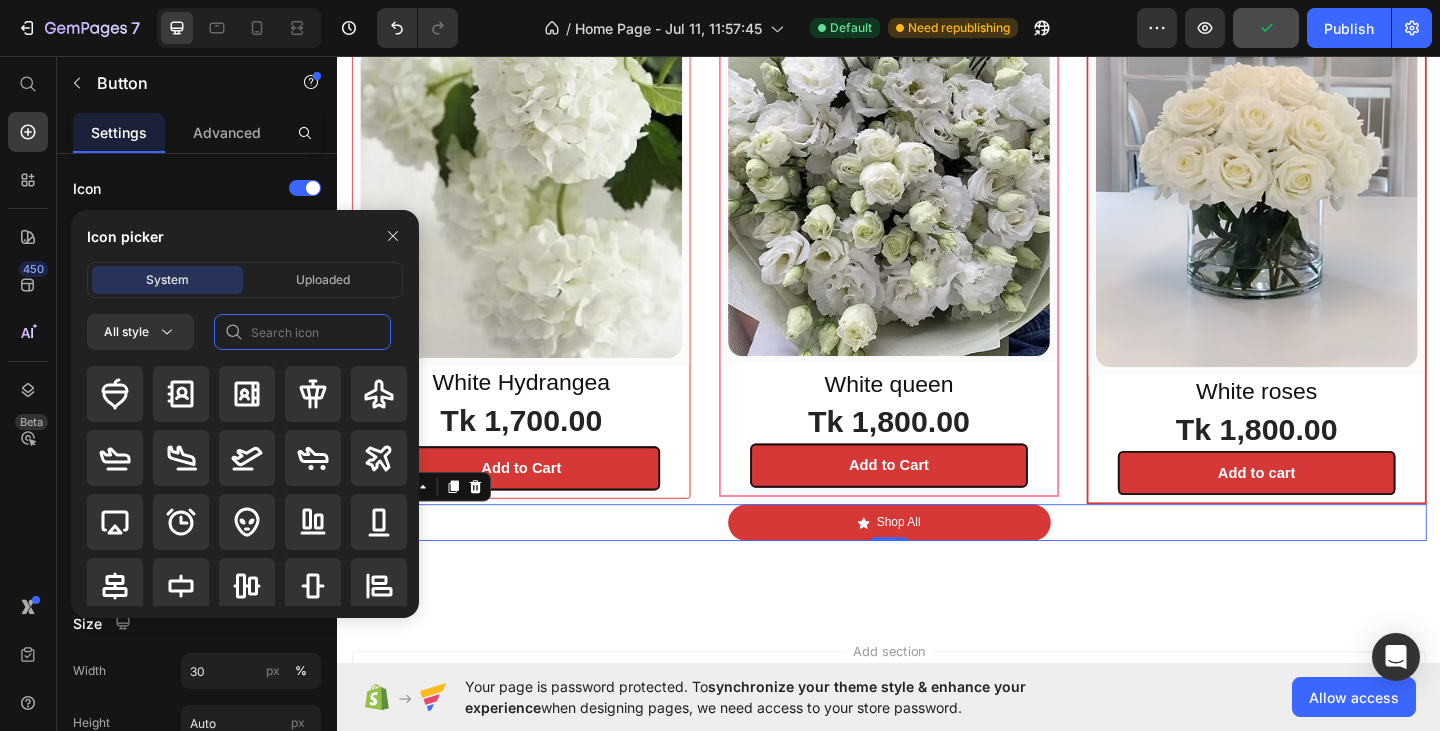 click 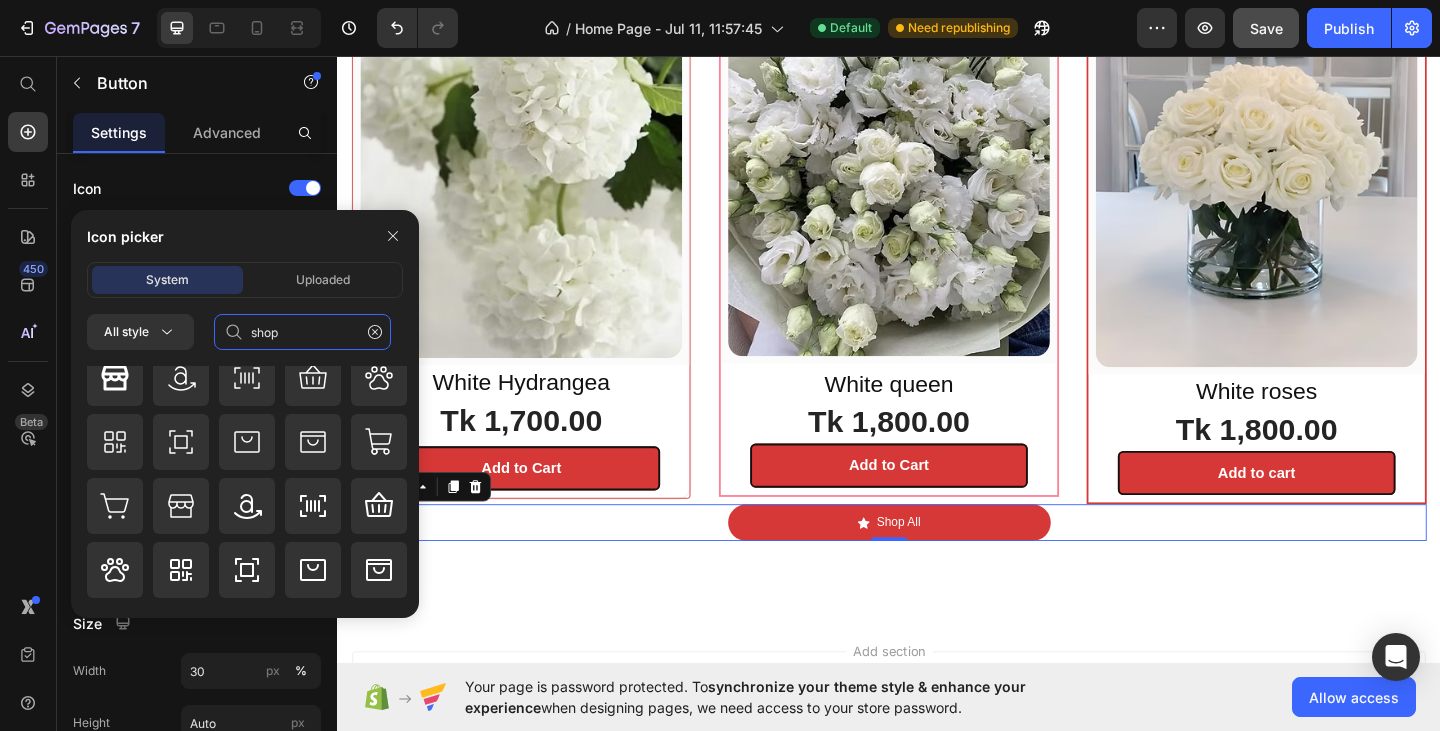scroll, scrollTop: 100, scrollLeft: 0, axis: vertical 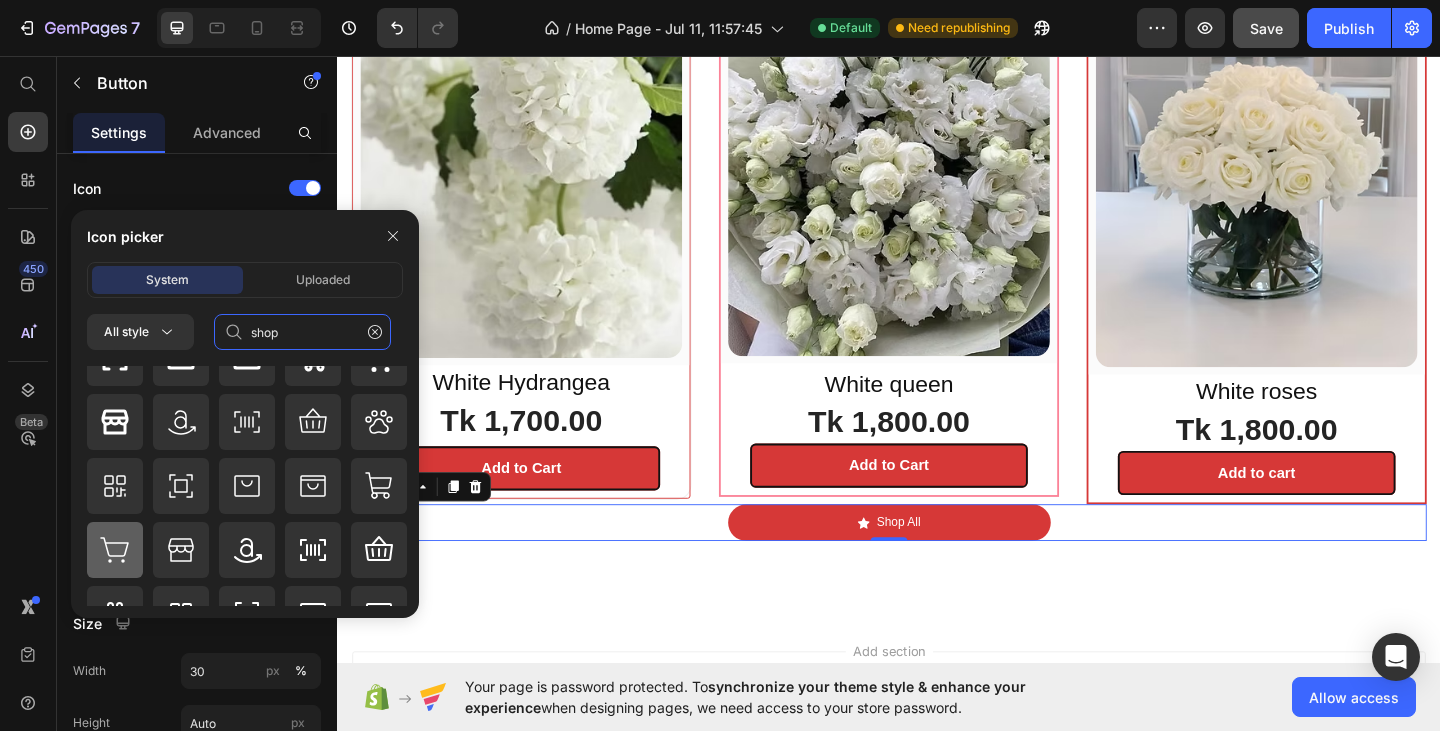 type on "shop" 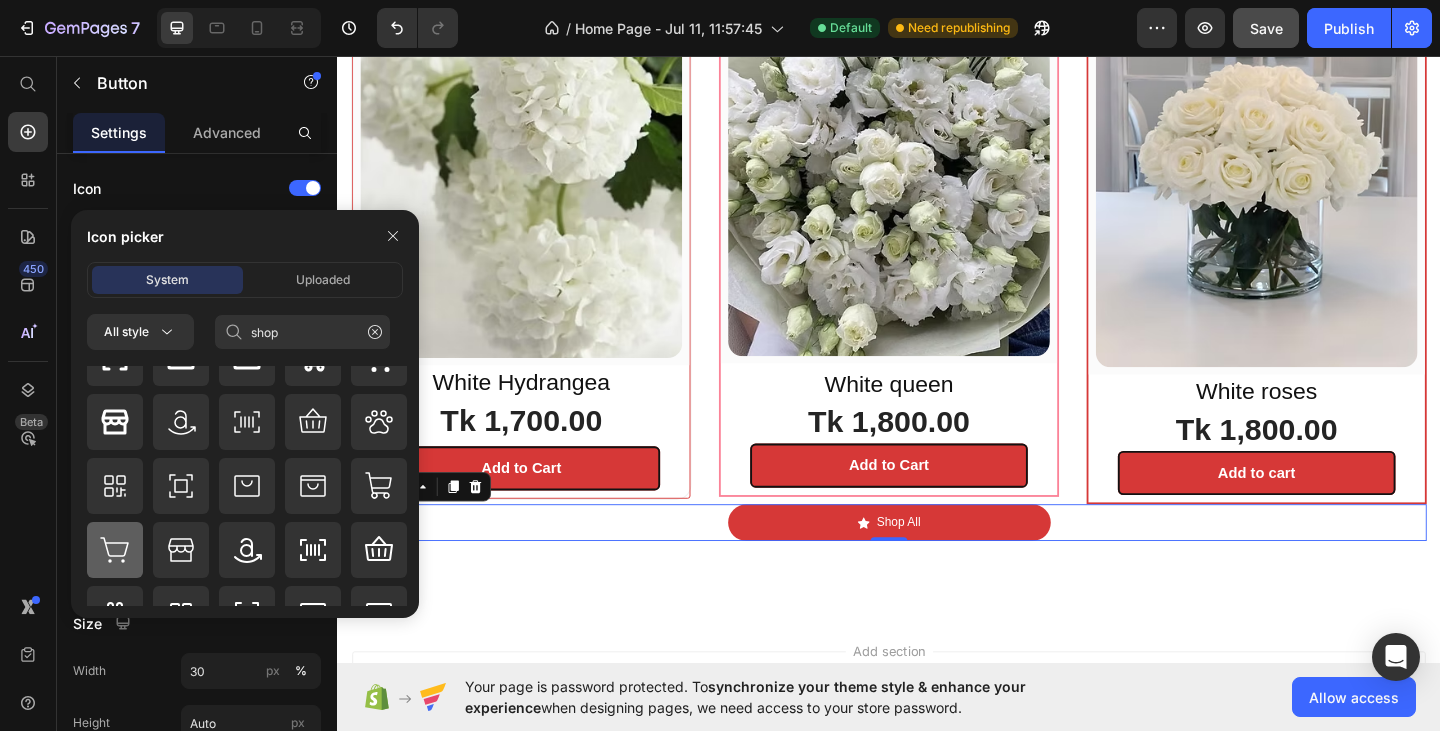 click 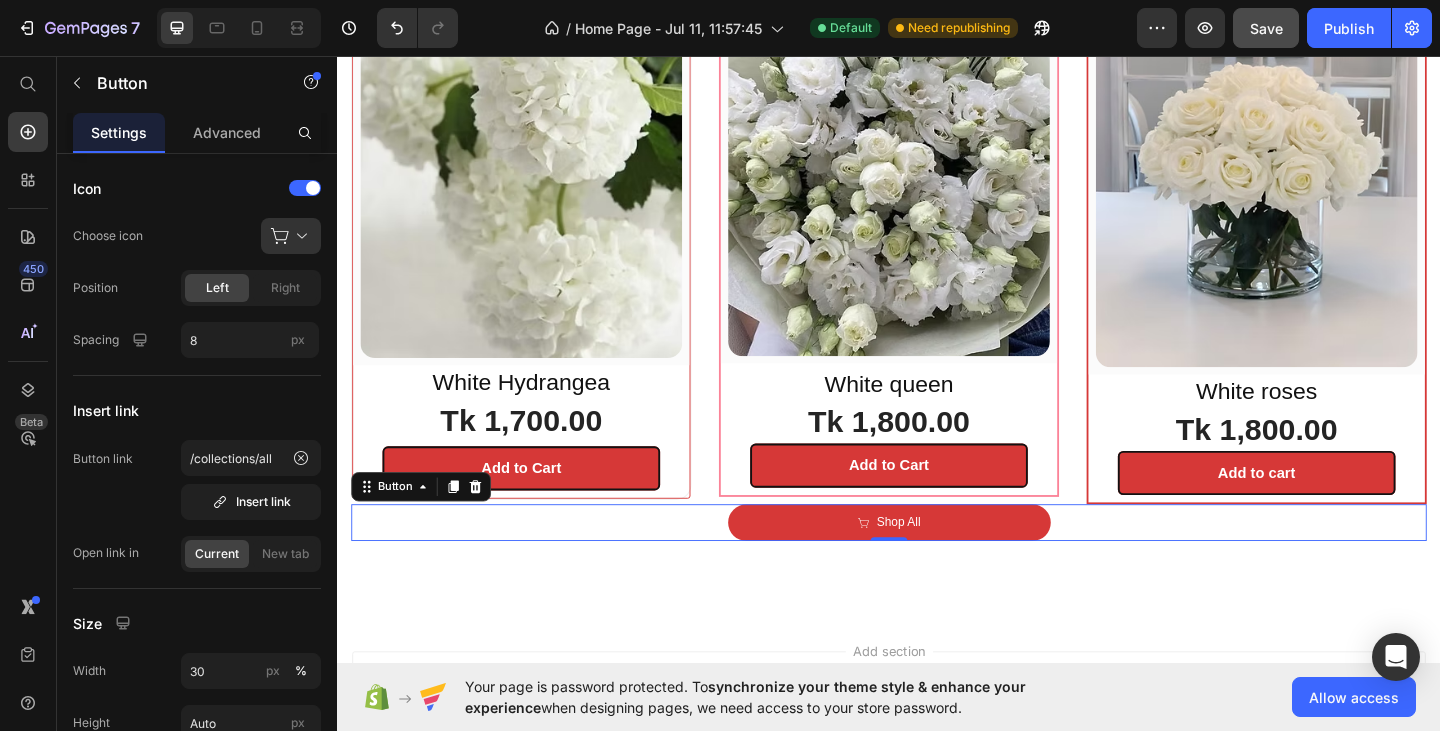 scroll, scrollTop: 0, scrollLeft: 0, axis: both 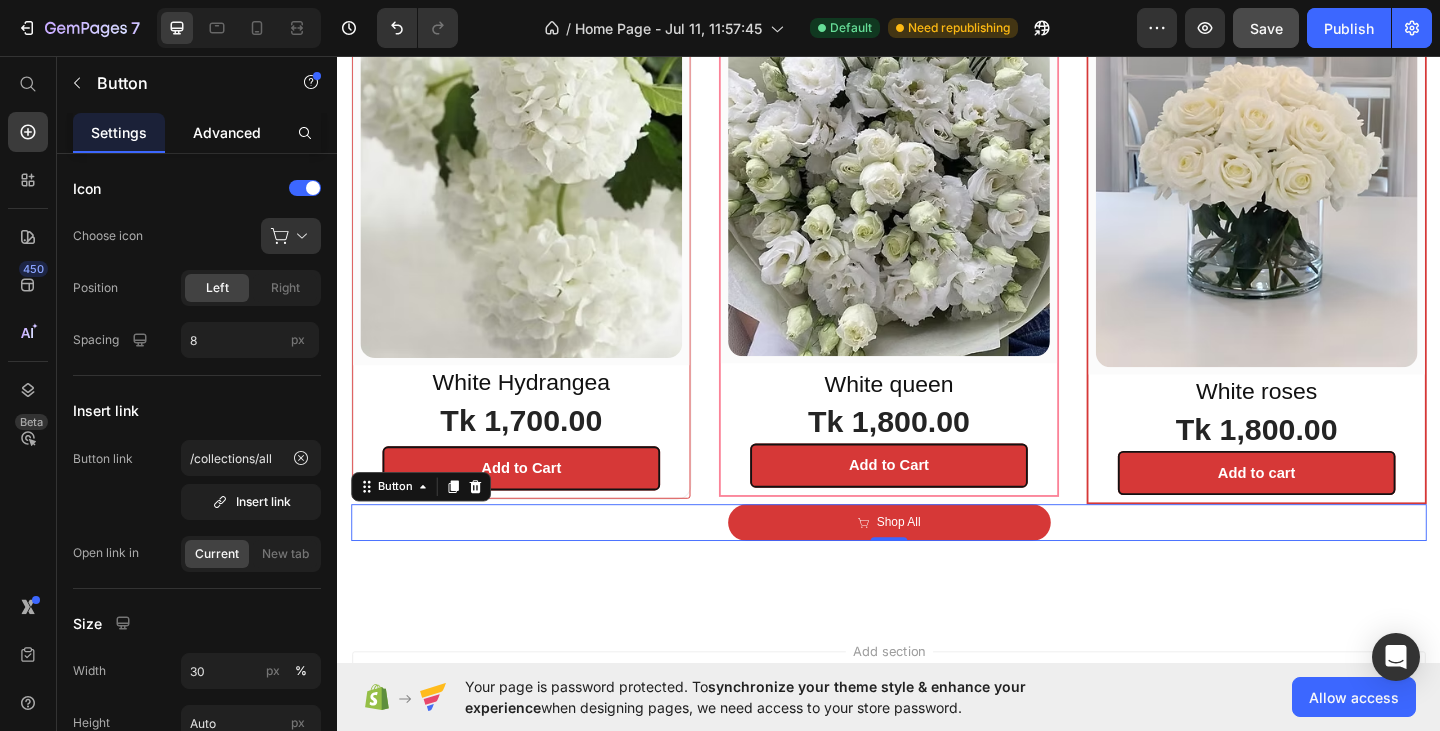 click on "Advanced" at bounding box center (227, 132) 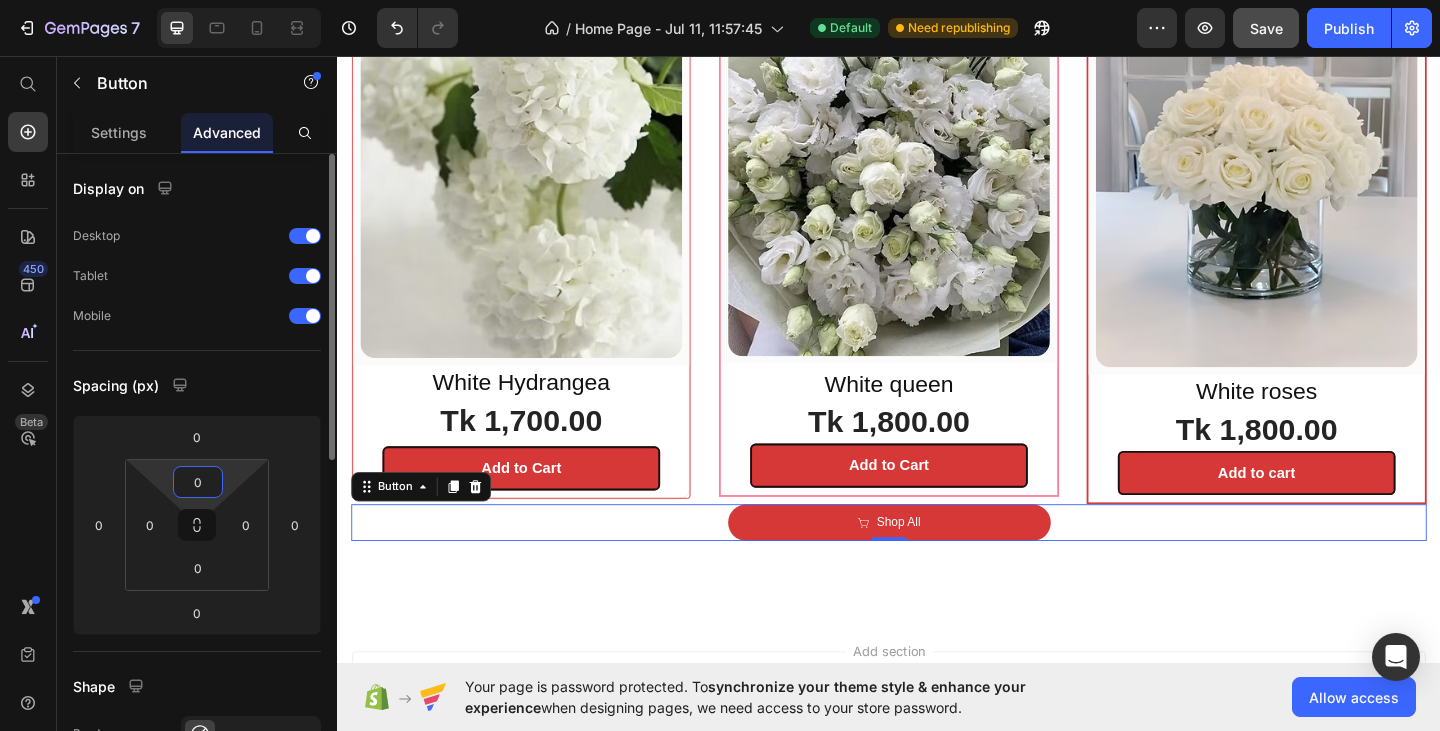 click on "0" at bounding box center (198, 482) 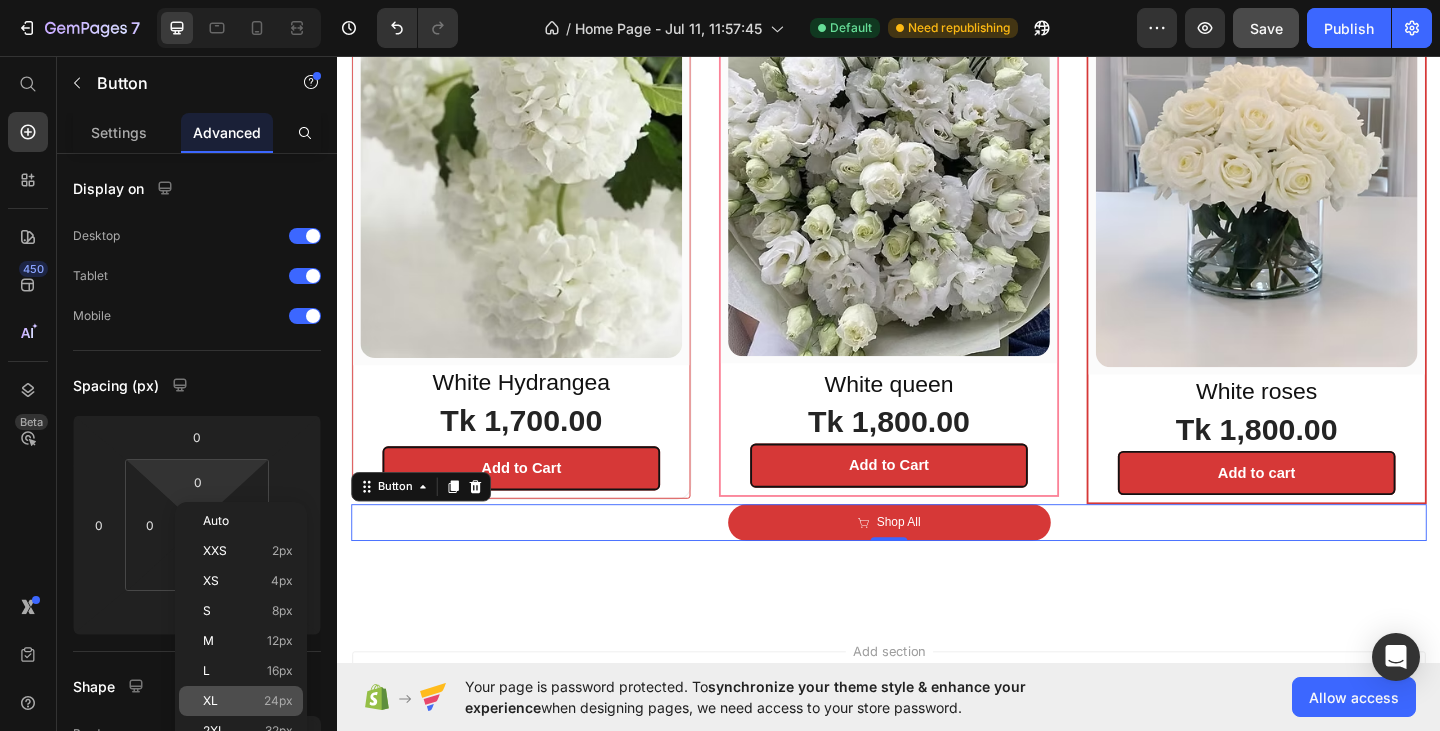 click on "XL" at bounding box center (210, 701) 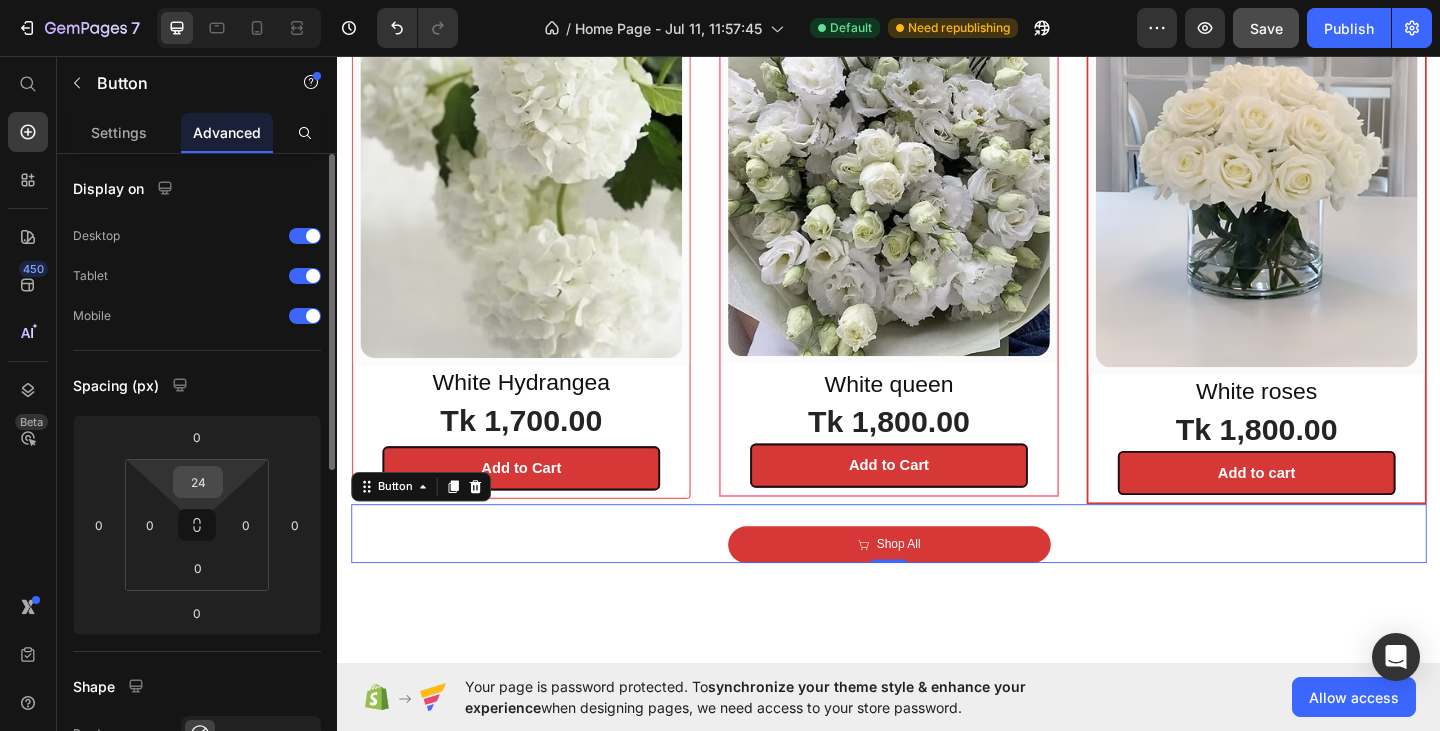 click on "24" at bounding box center [198, 482] 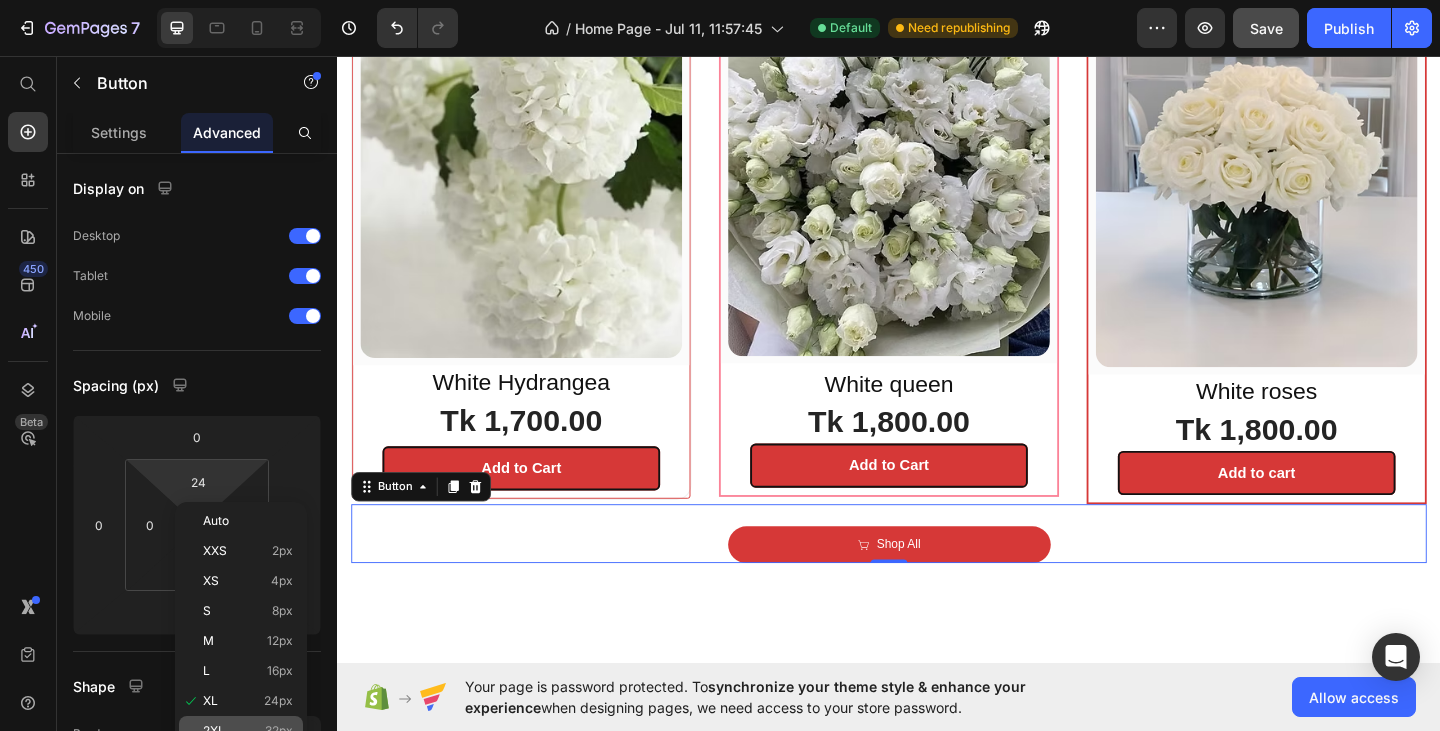 click on "2XL 32px" 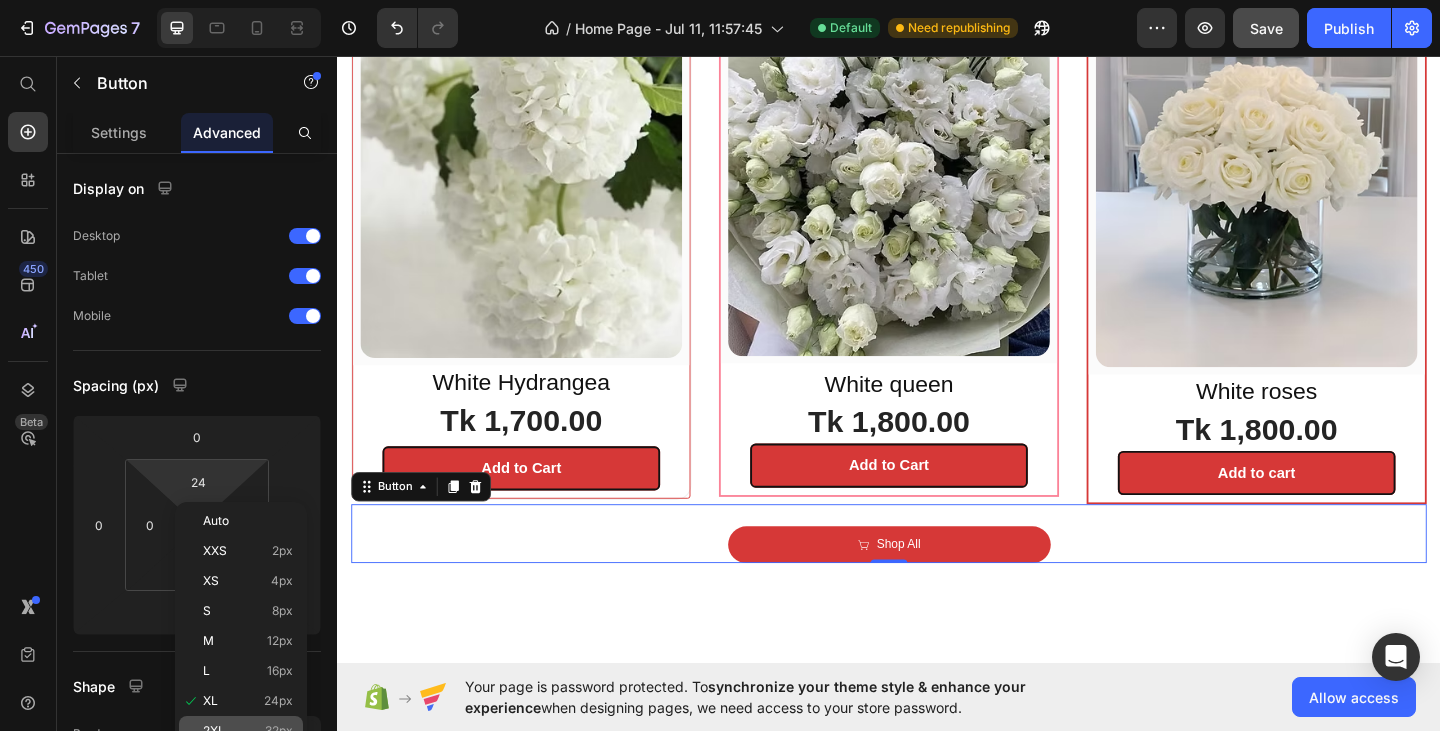 type on "32" 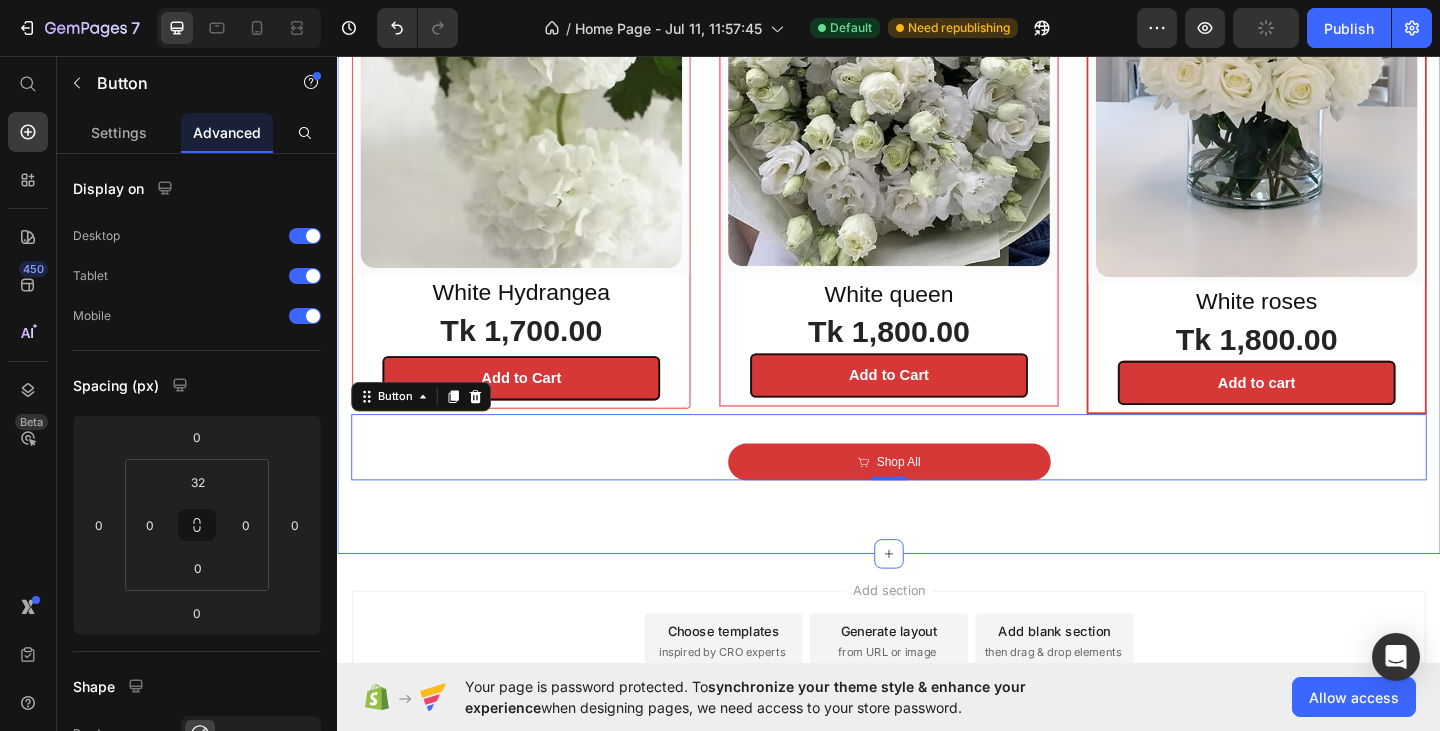 scroll, scrollTop: 1500, scrollLeft: 0, axis: vertical 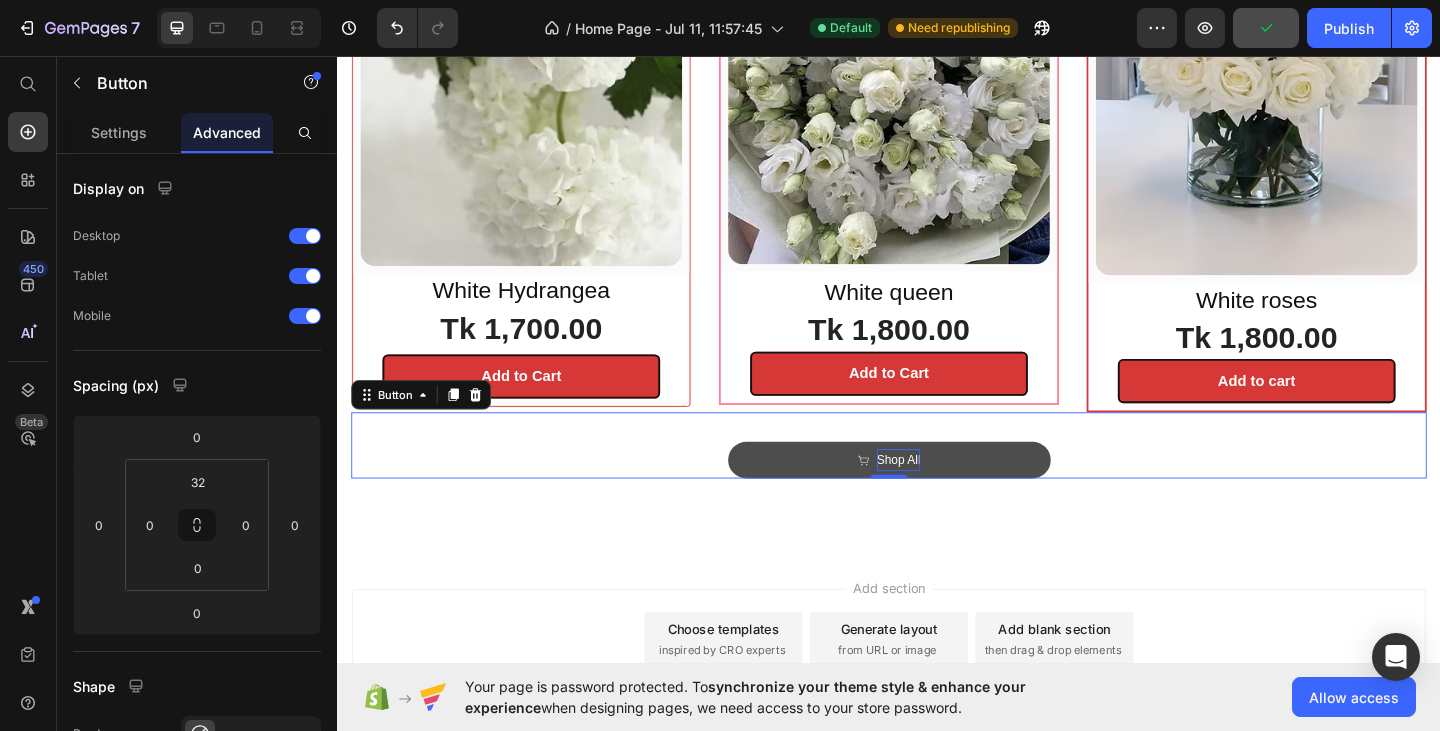 click on "Shop All" at bounding box center [948, 495] 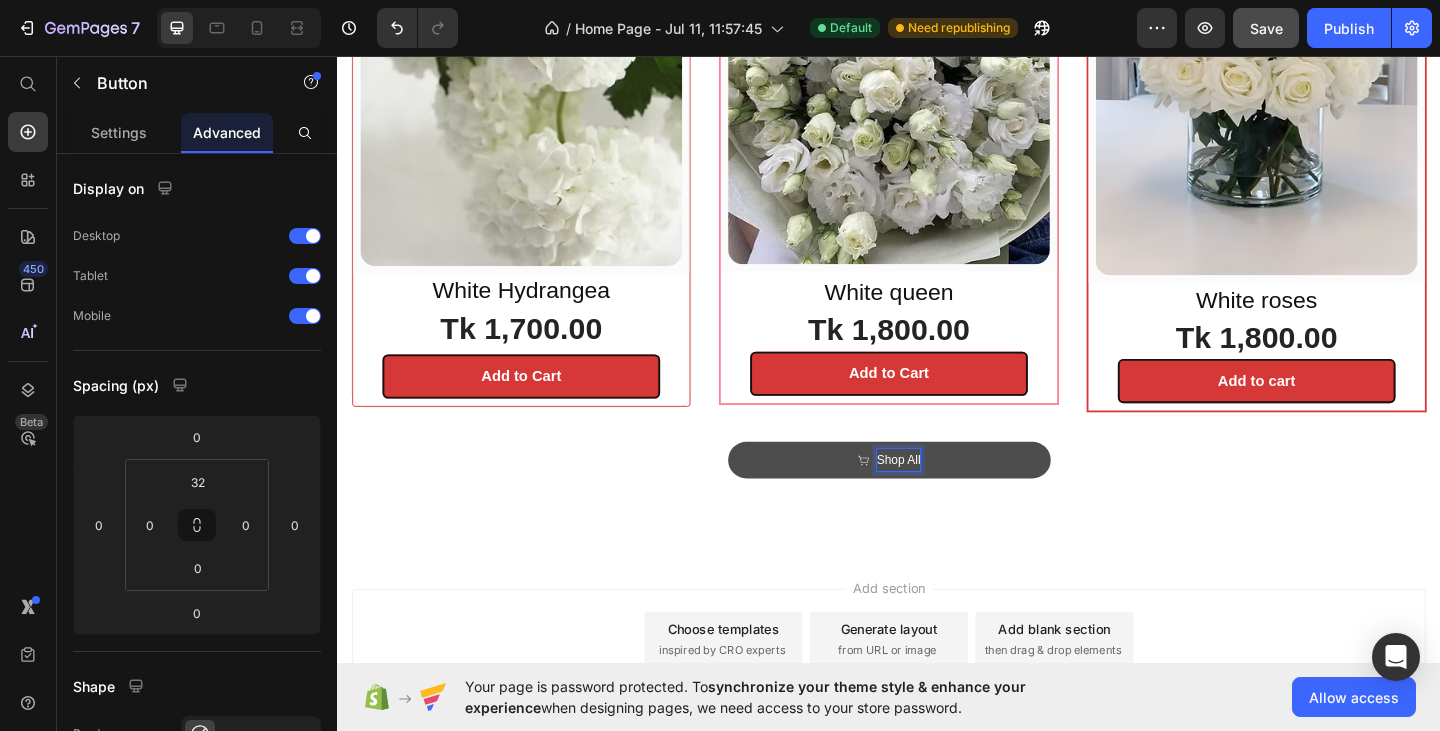 click on "Shop All" at bounding box center [937, 495] 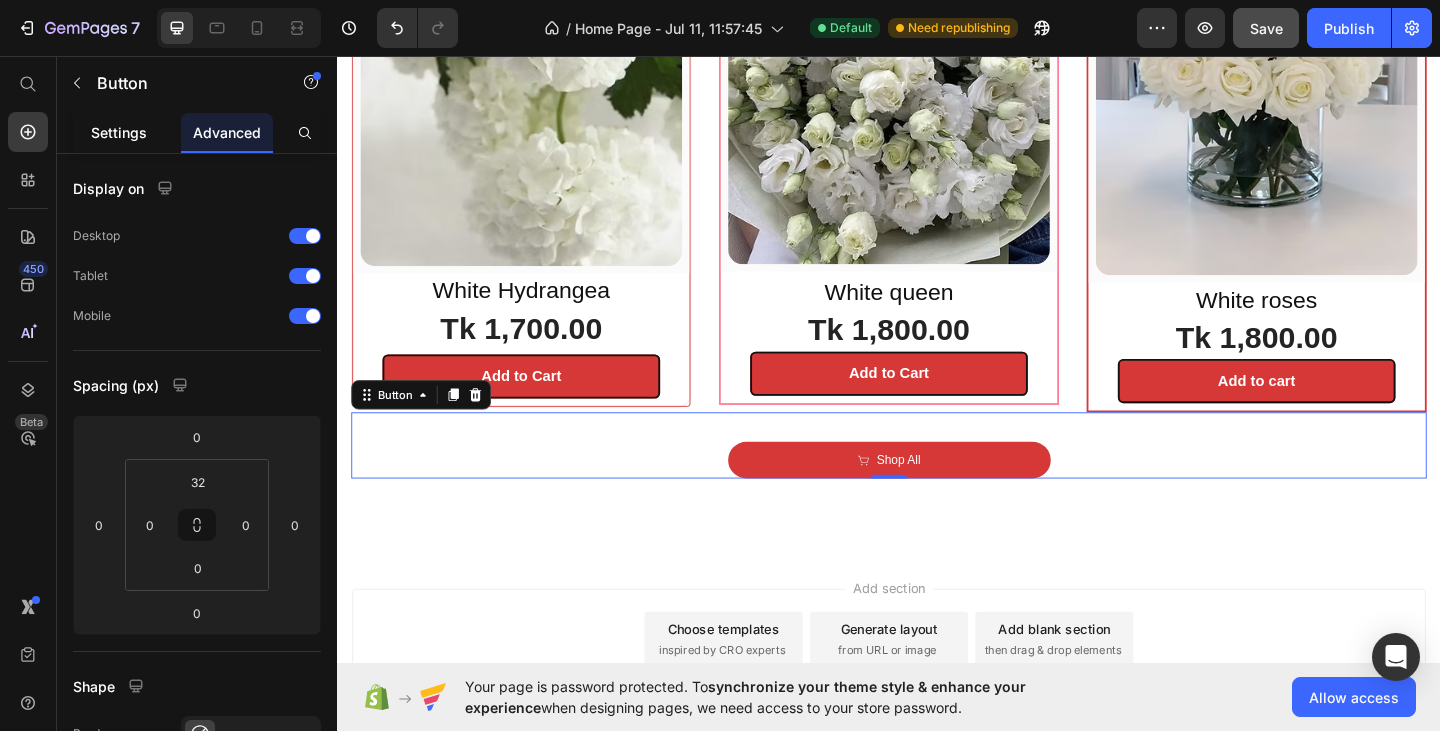 click on "Settings" at bounding box center [119, 132] 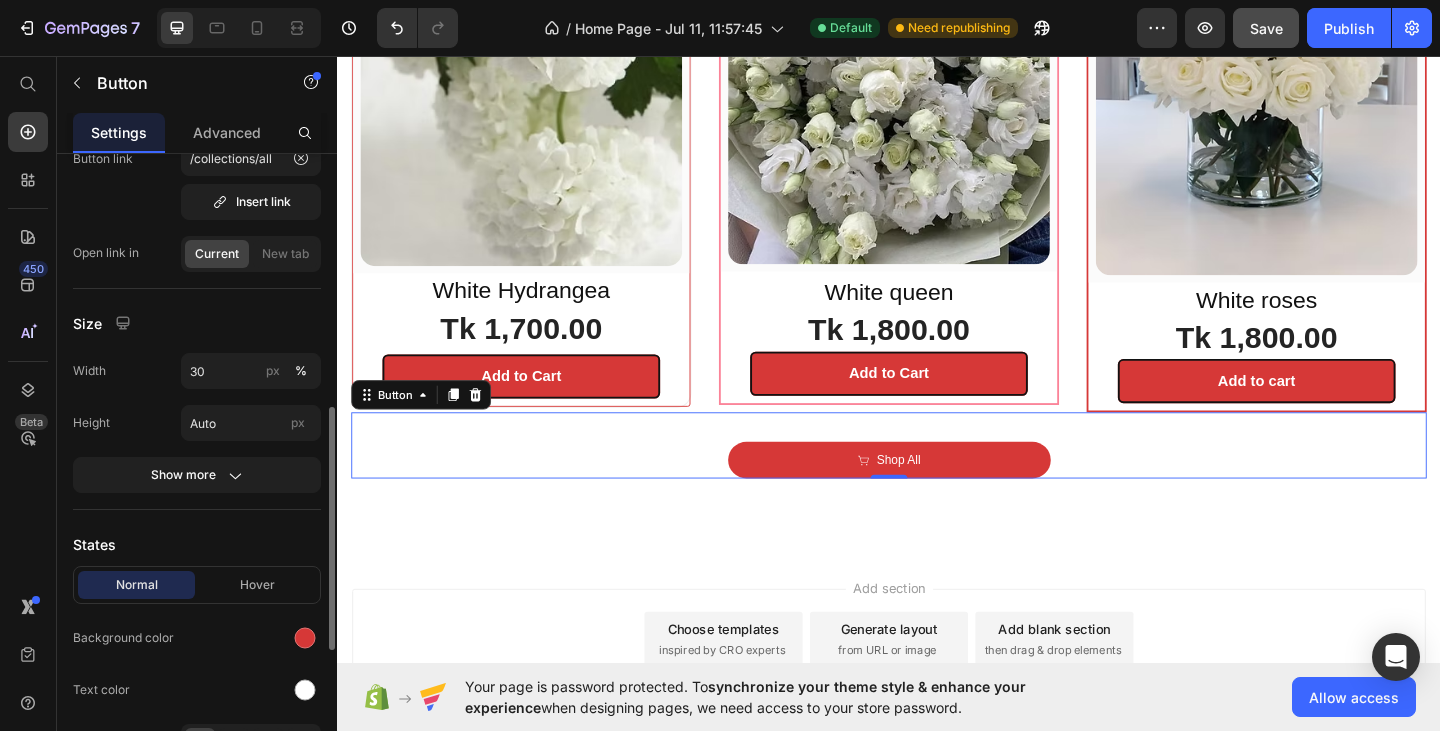 scroll, scrollTop: 400, scrollLeft: 0, axis: vertical 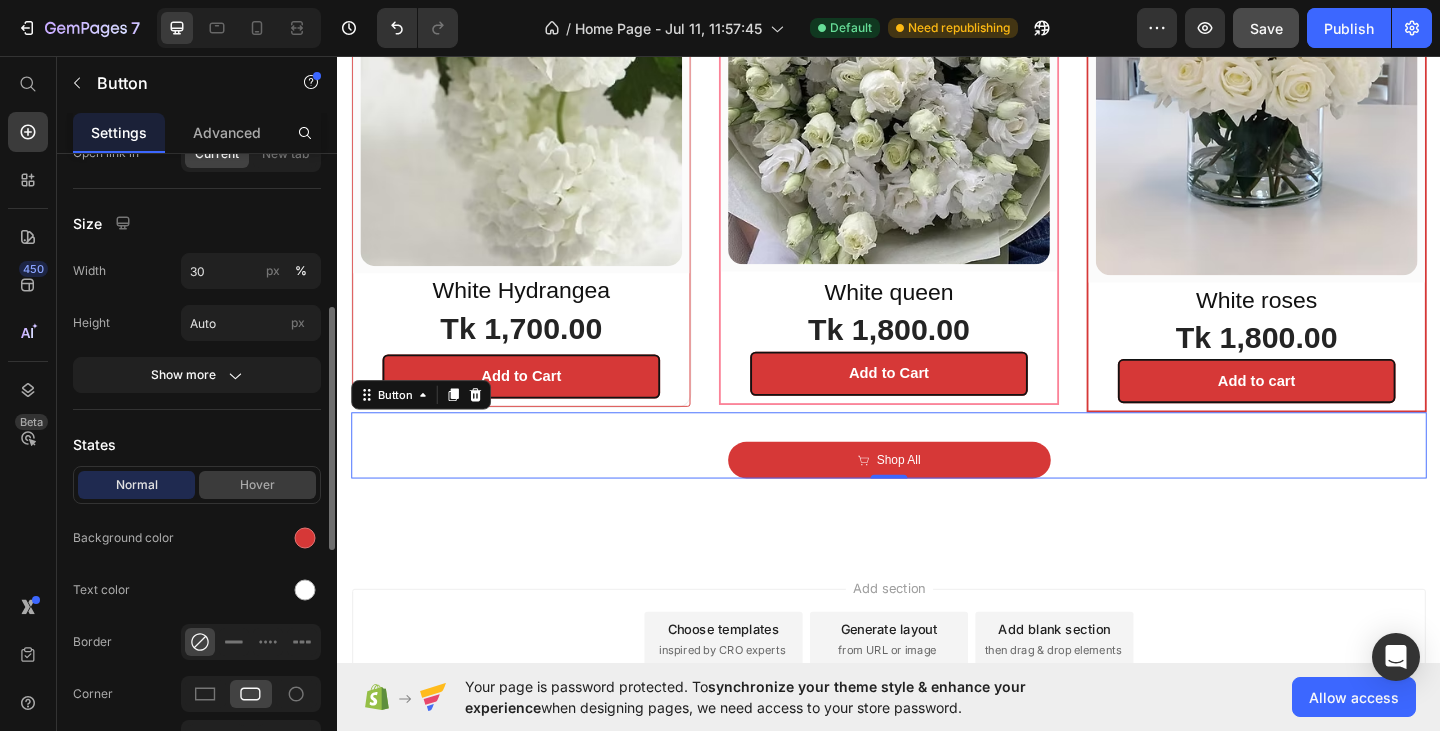 click on "Hover" at bounding box center (257, 485) 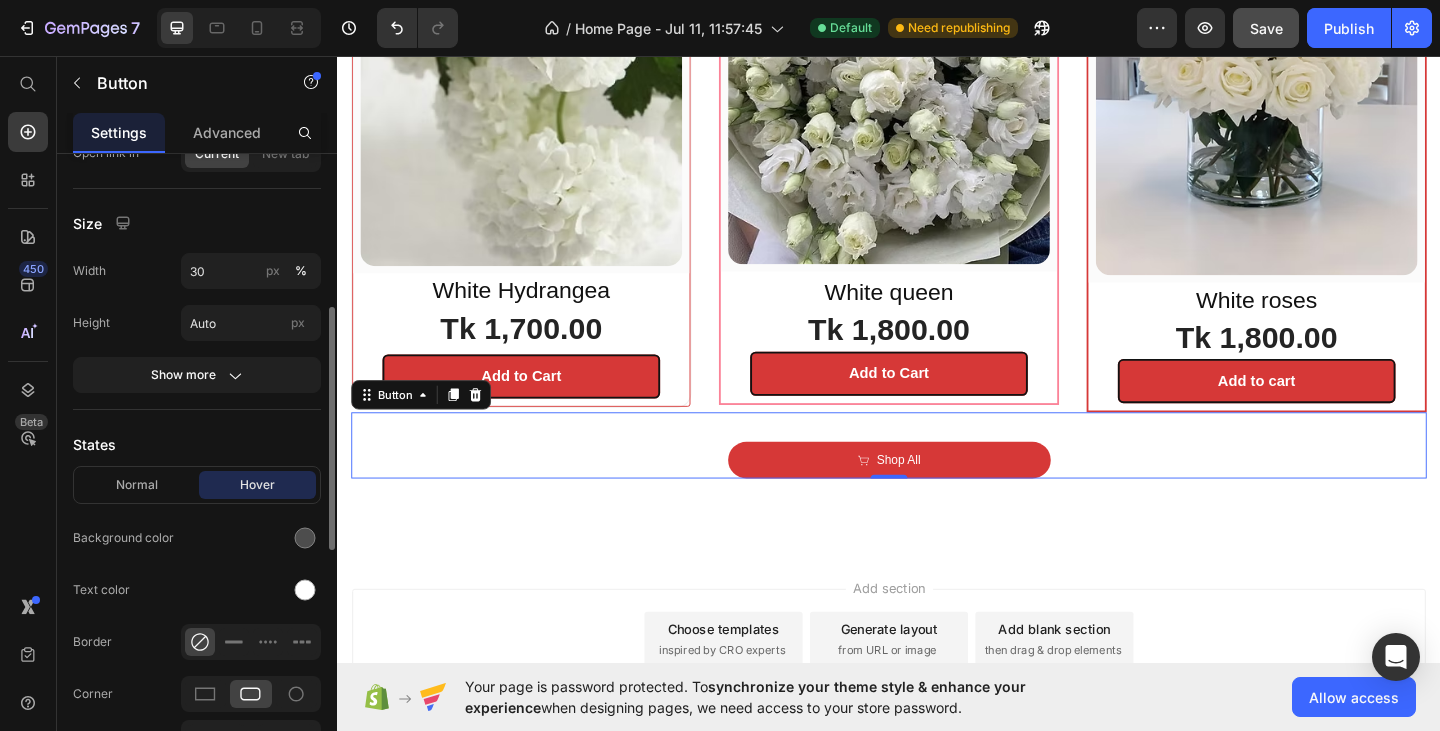 scroll, scrollTop: 600, scrollLeft: 0, axis: vertical 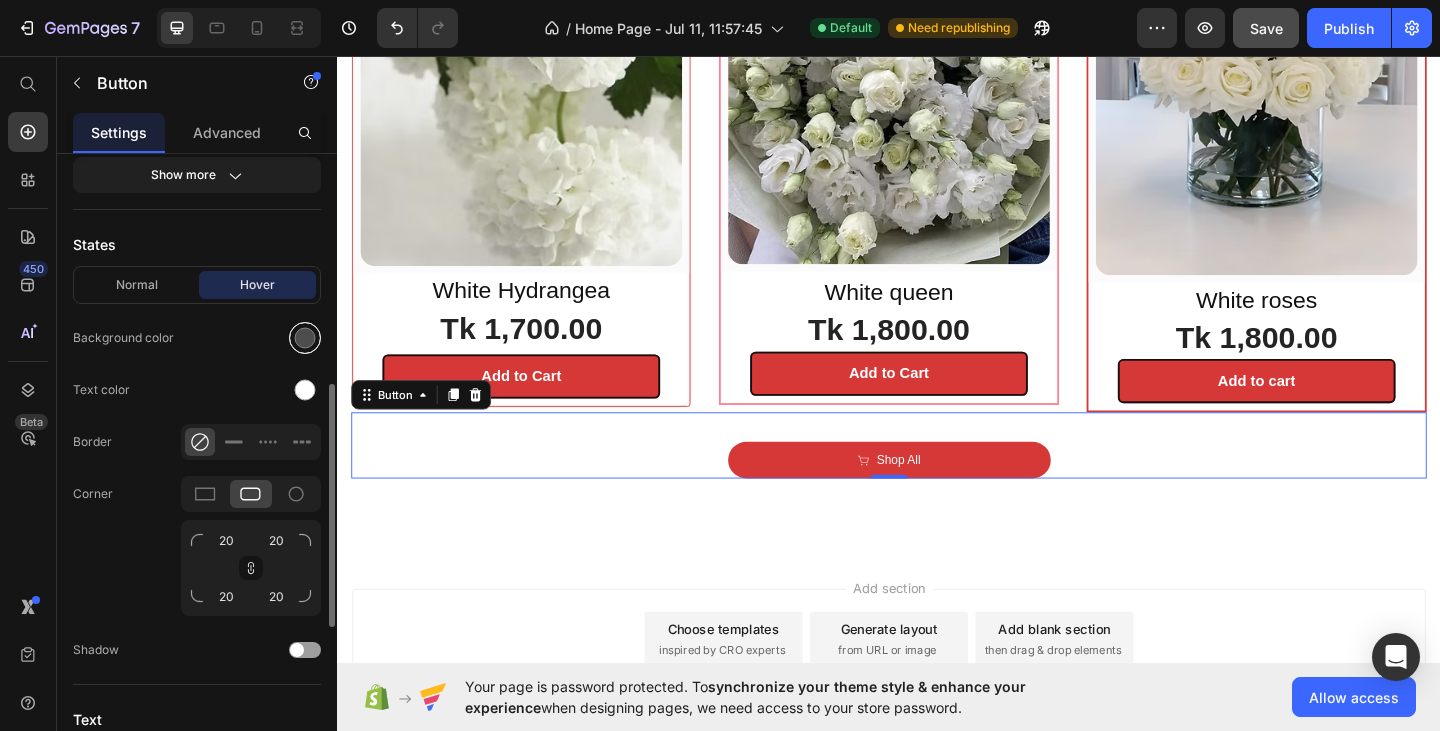 click at bounding box center (305, 338) 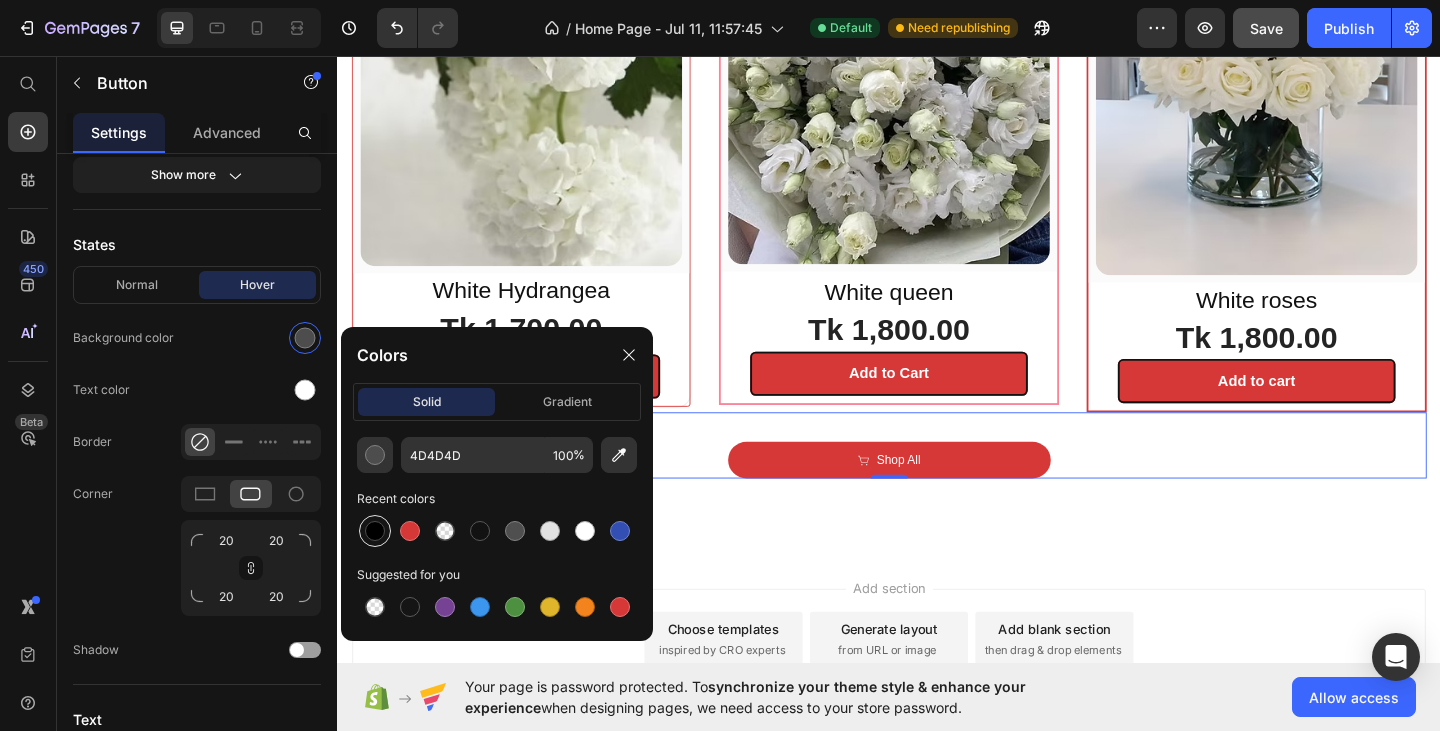 click at bounding box center [375, 531] 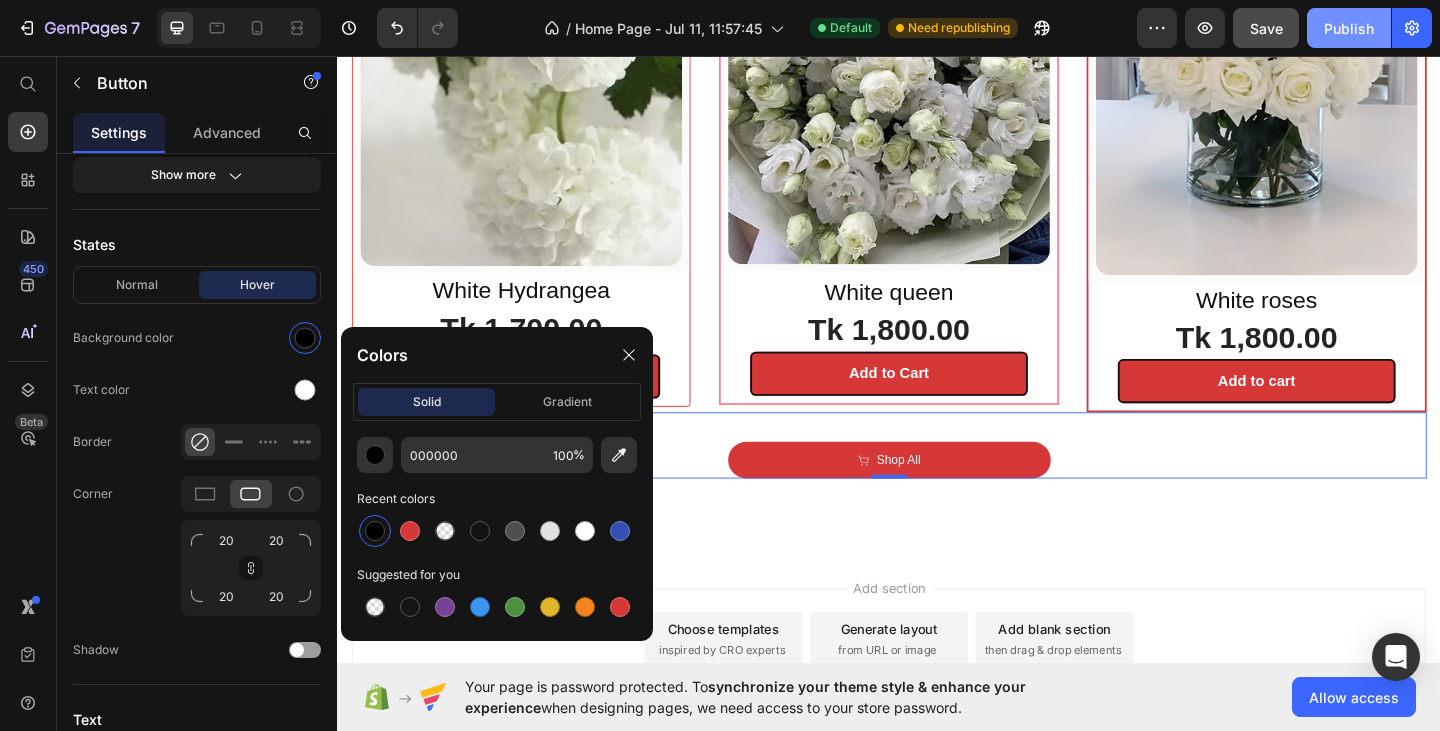 click on "Publish" 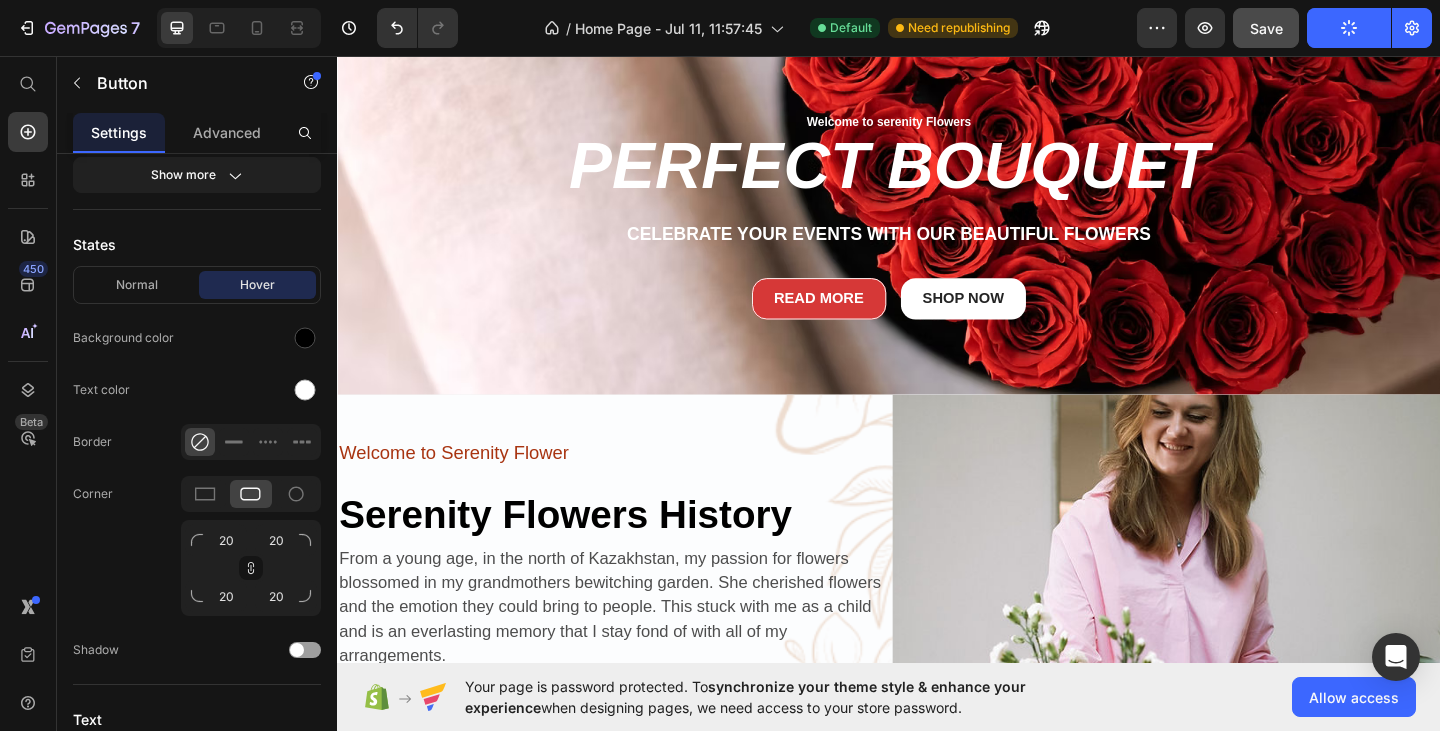 scroll, scrollTop: 101, scrollLeft: 0, axis: vertical 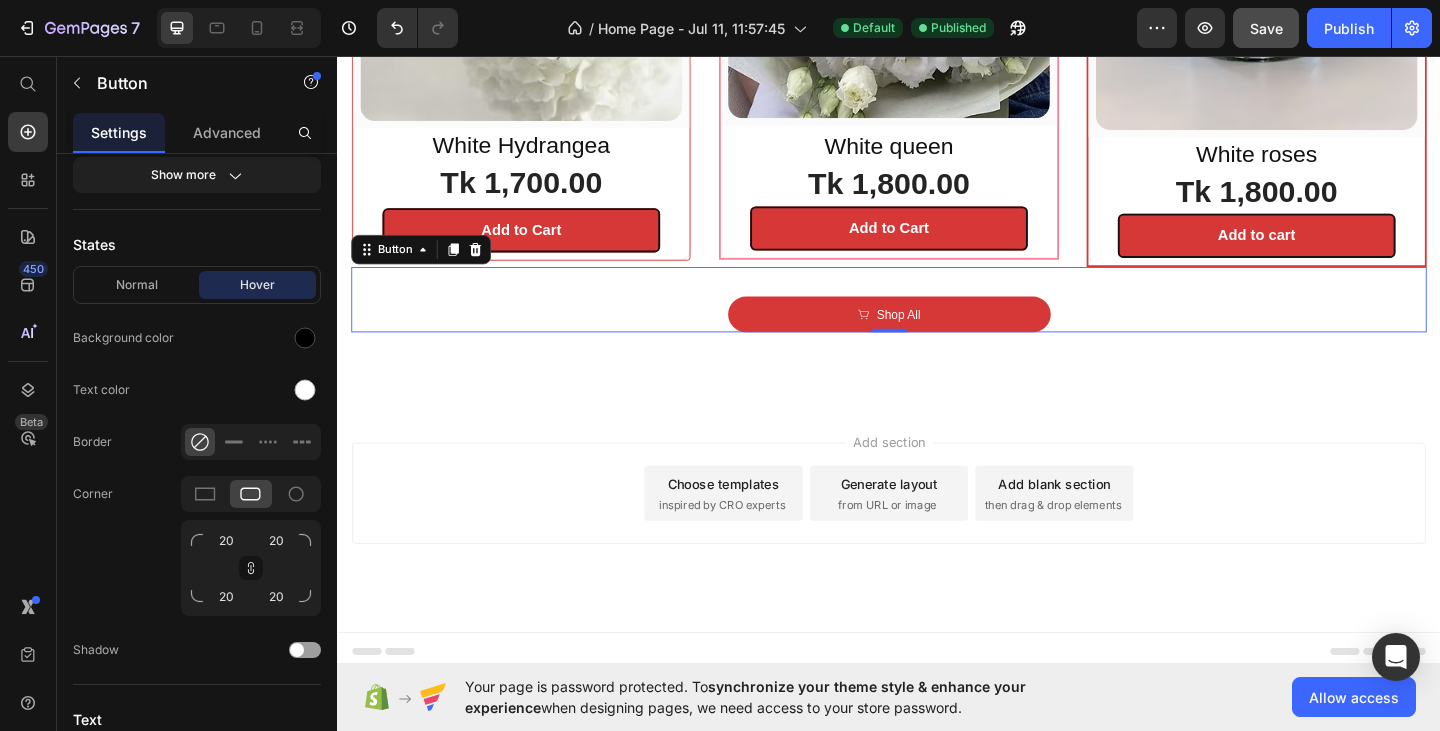 click on "Shop All Button   0" at bounding box center (937, 321) 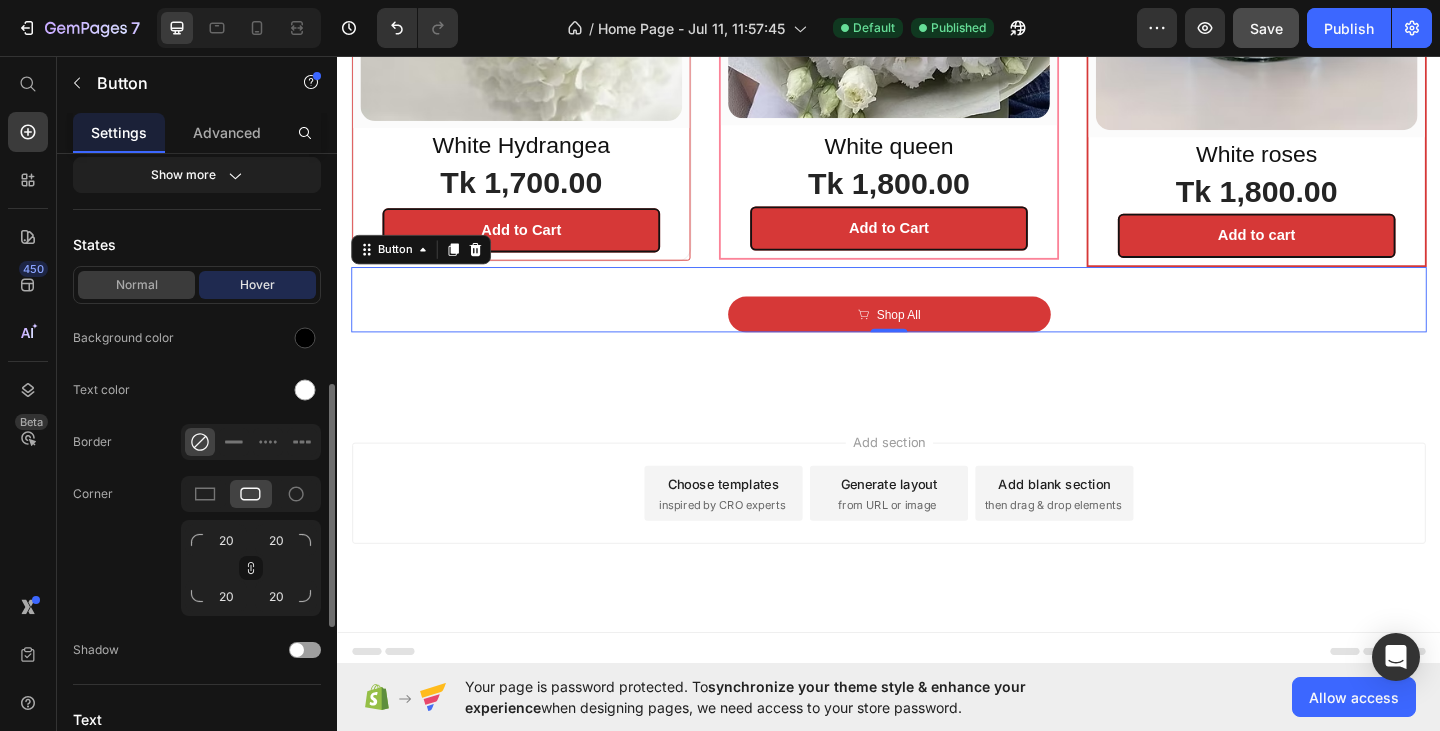 click on "Normal" at bounding box center (136, 285) 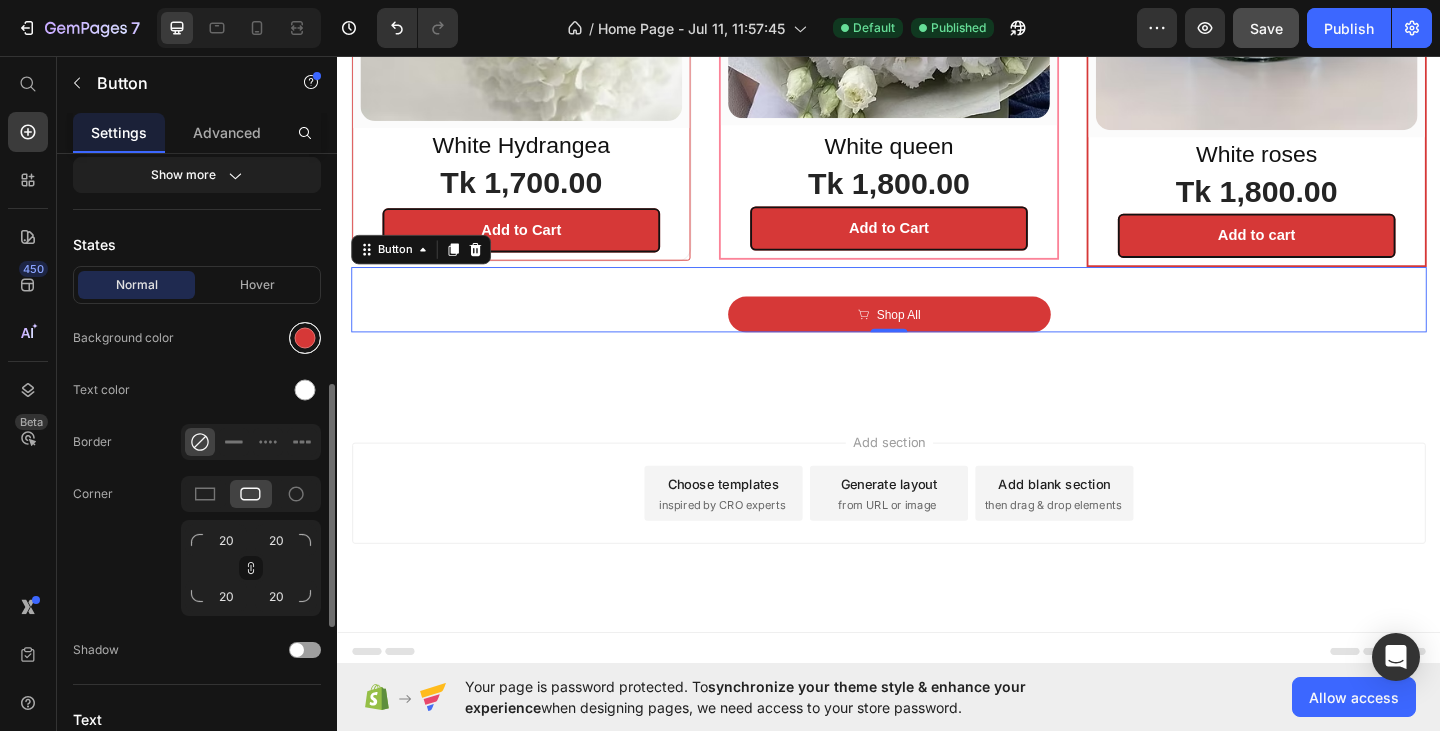 click at bounding box center [305, 338] 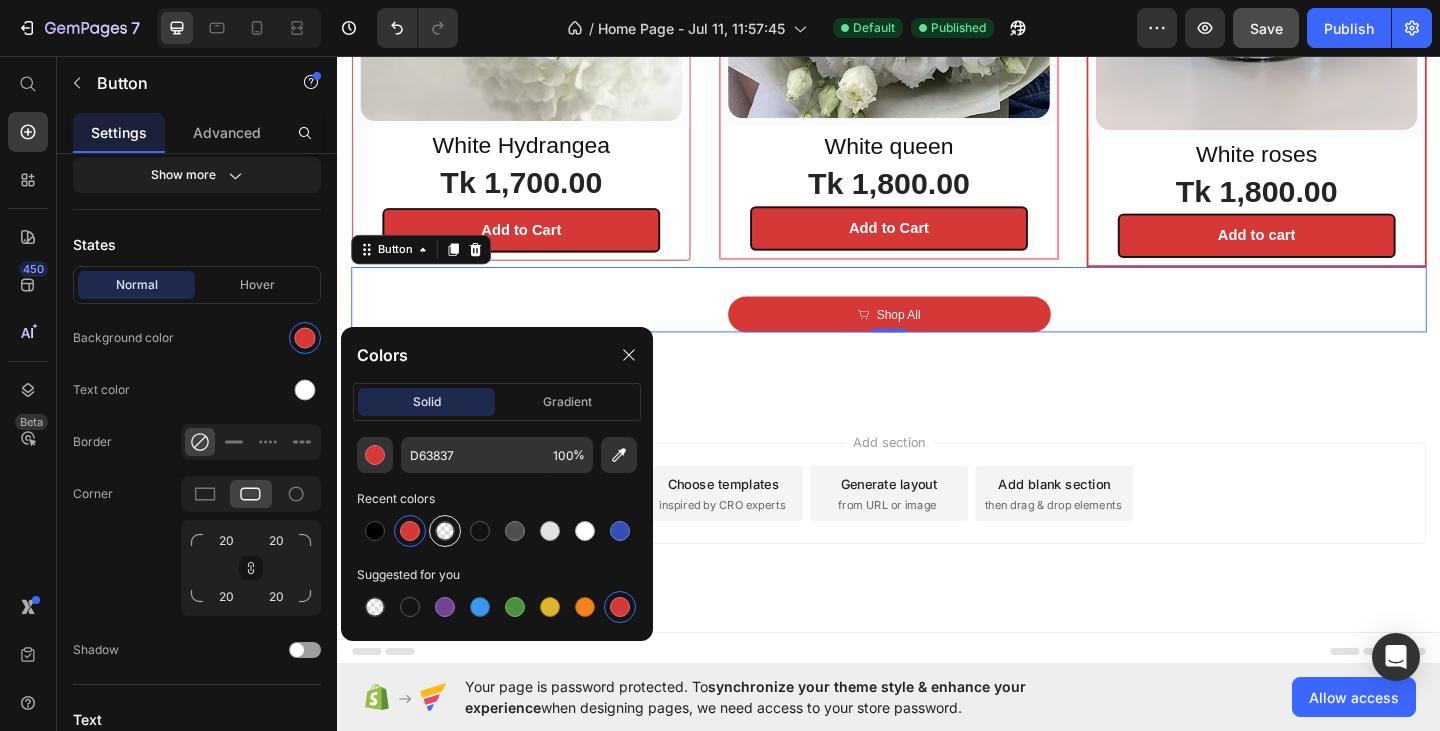 click at bounding box center [445, 531] 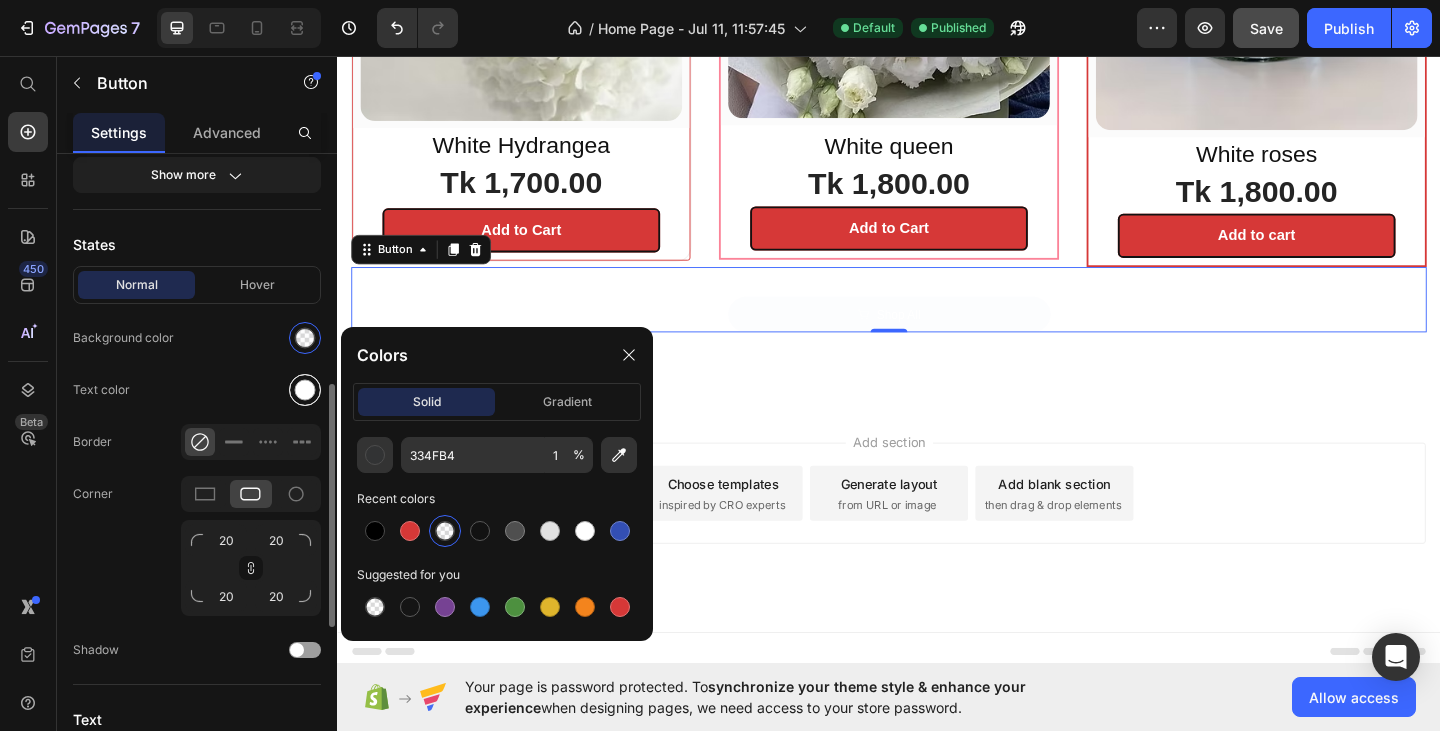 click at bounding box center (305, 390) 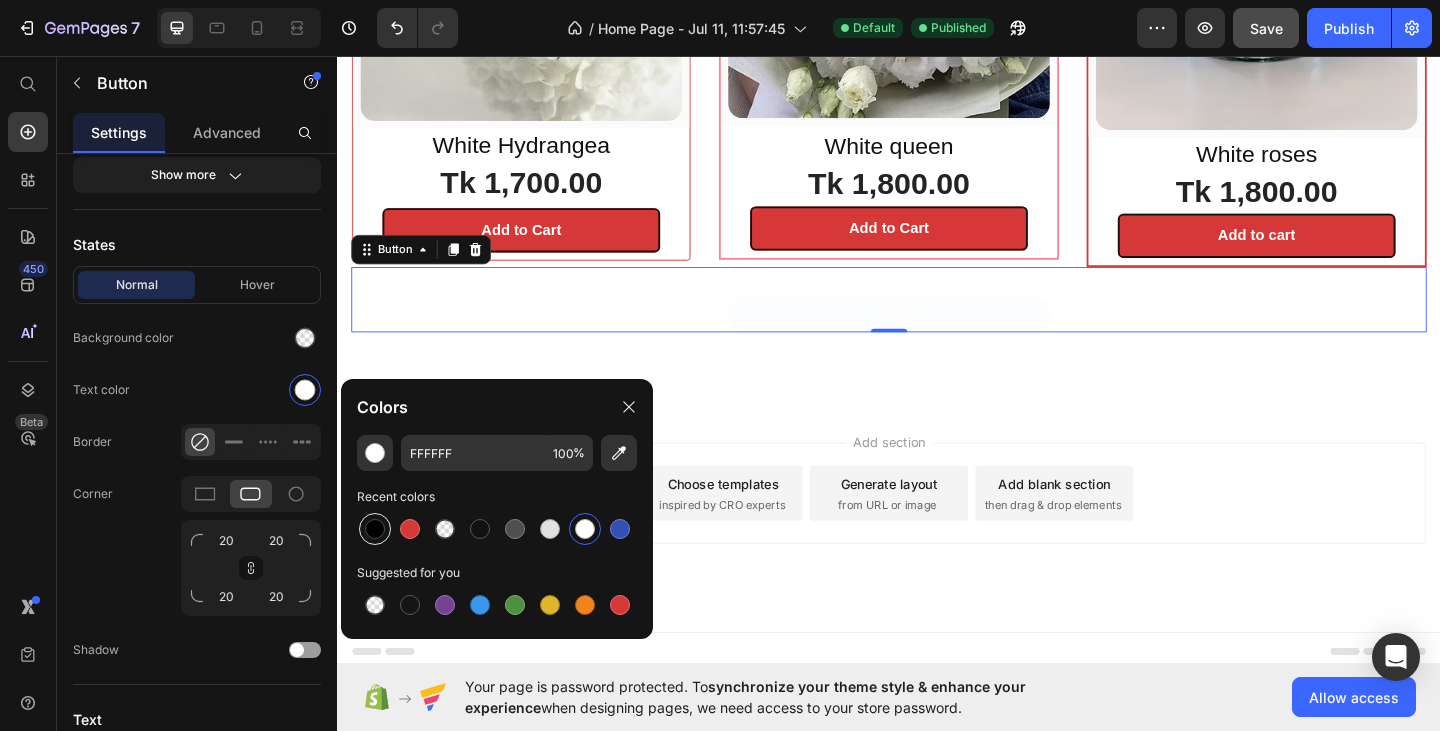 click at bounding box center (375, 529) 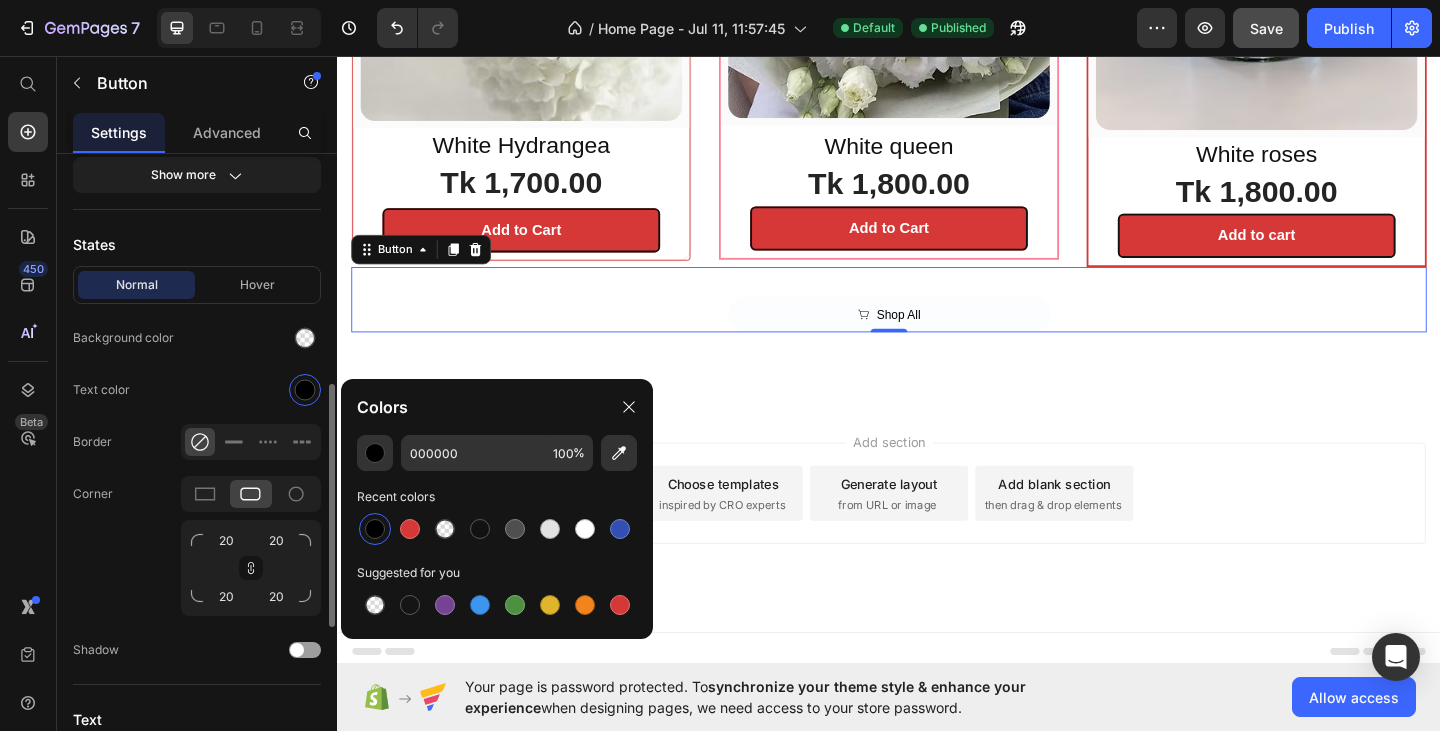 click on "Text color" 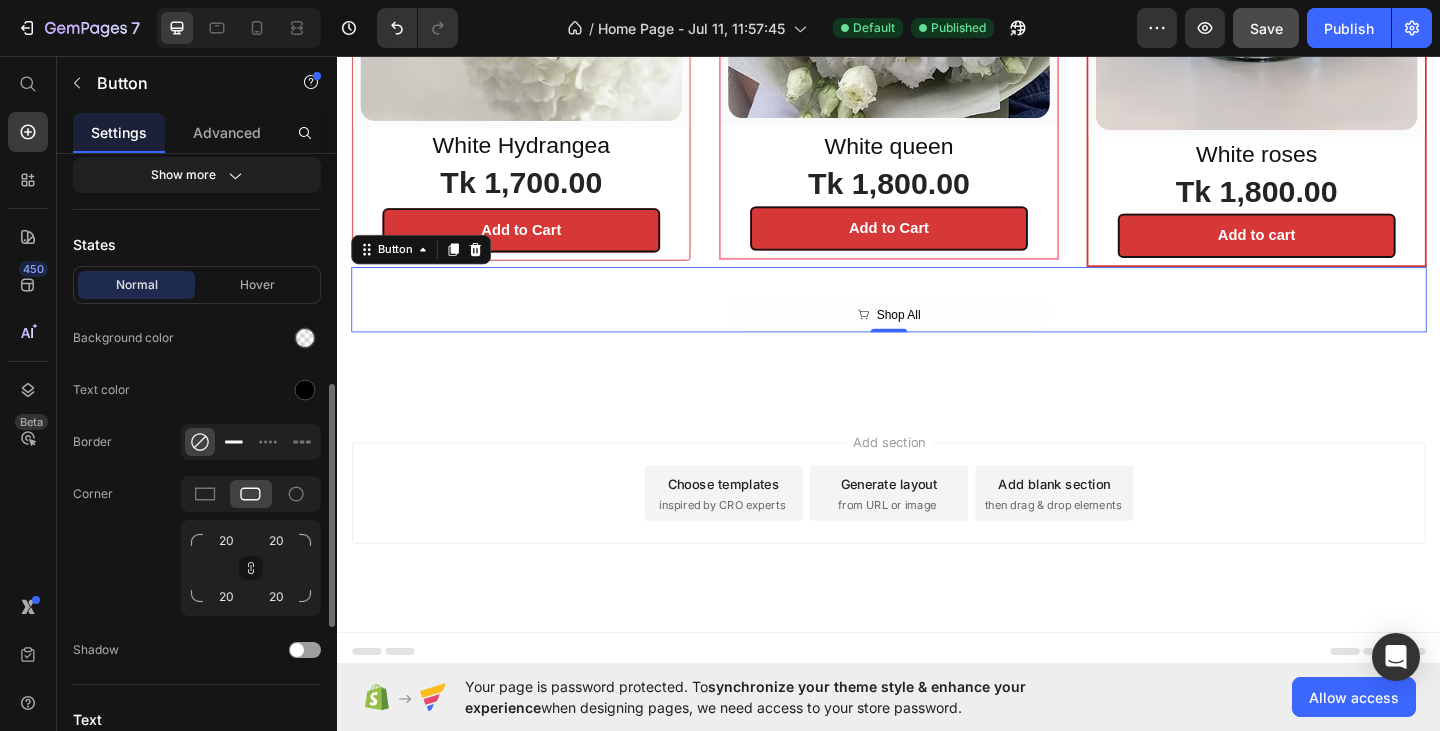 click 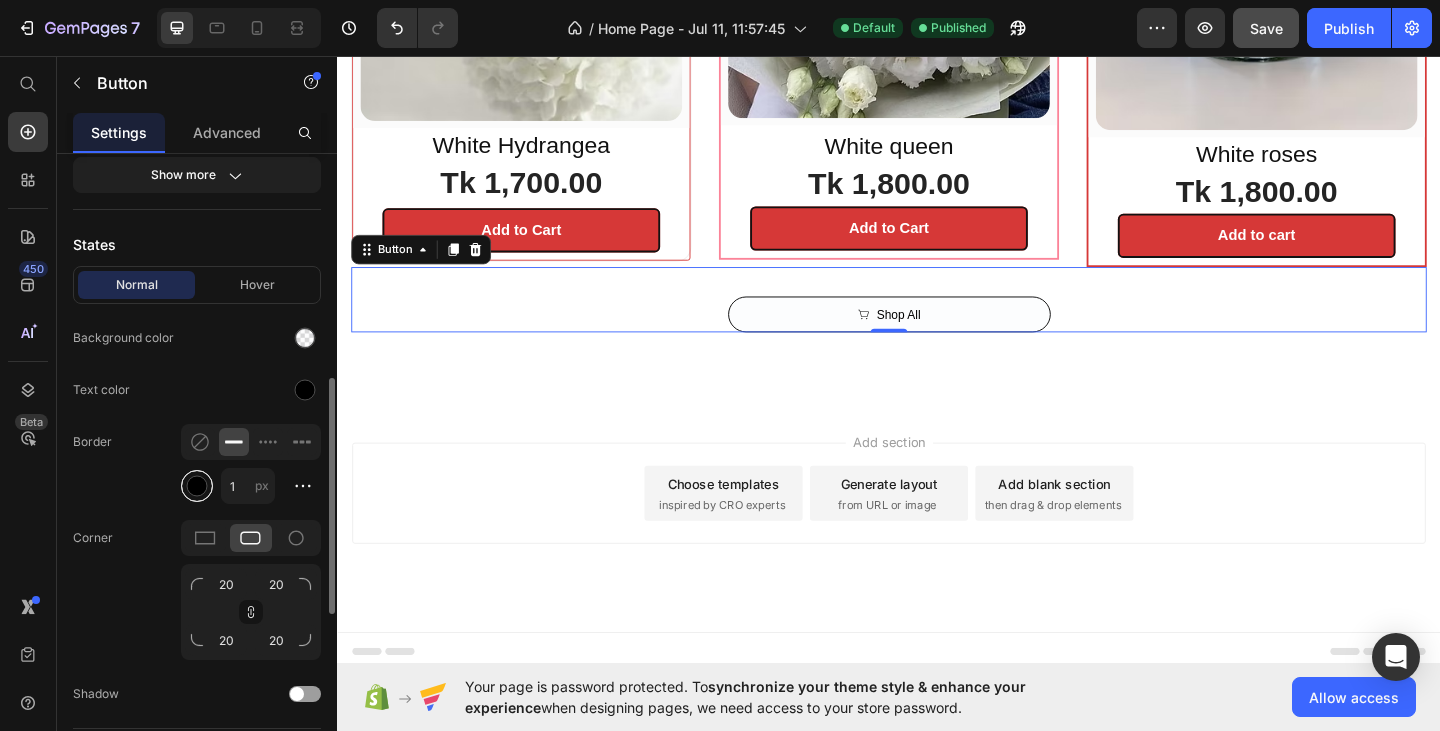 click at bounding box center (197, 486) 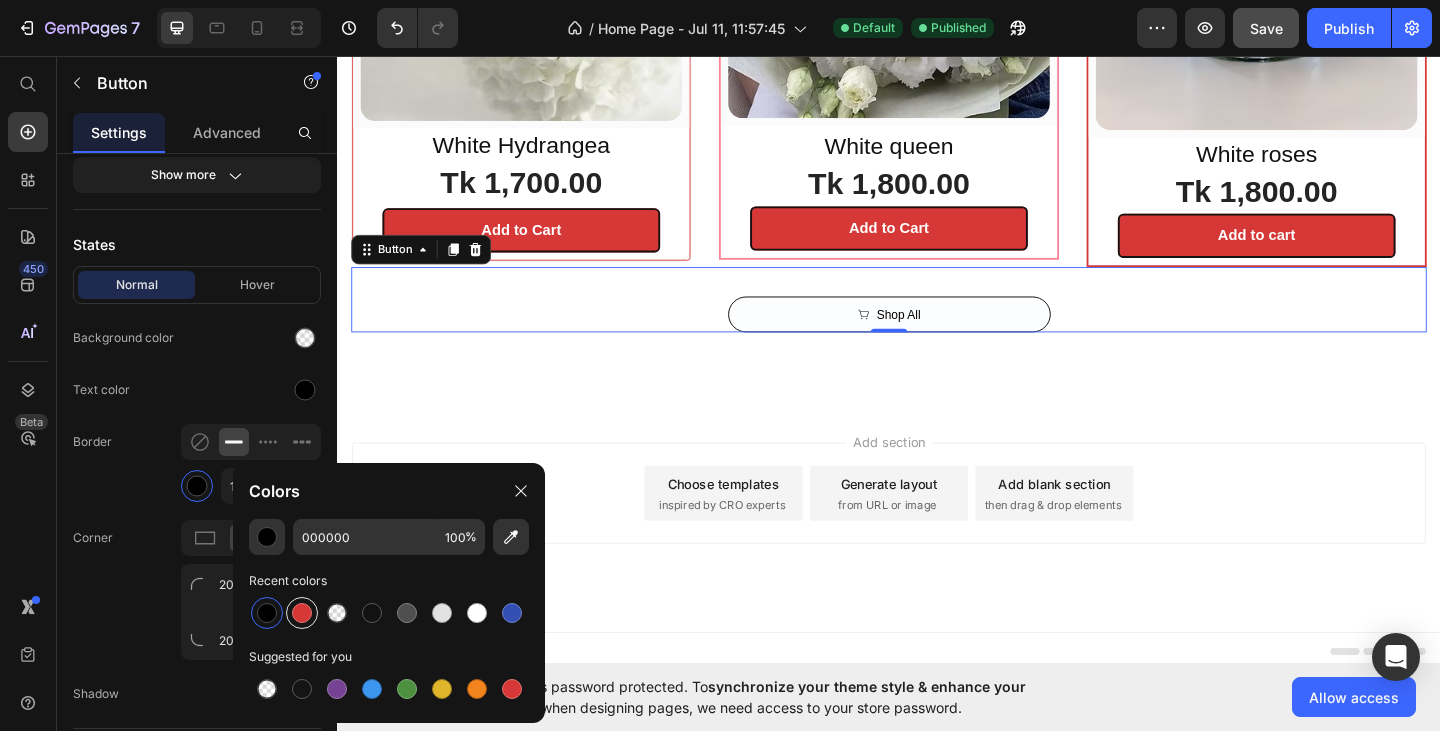 click at bounding box center (302, 613) 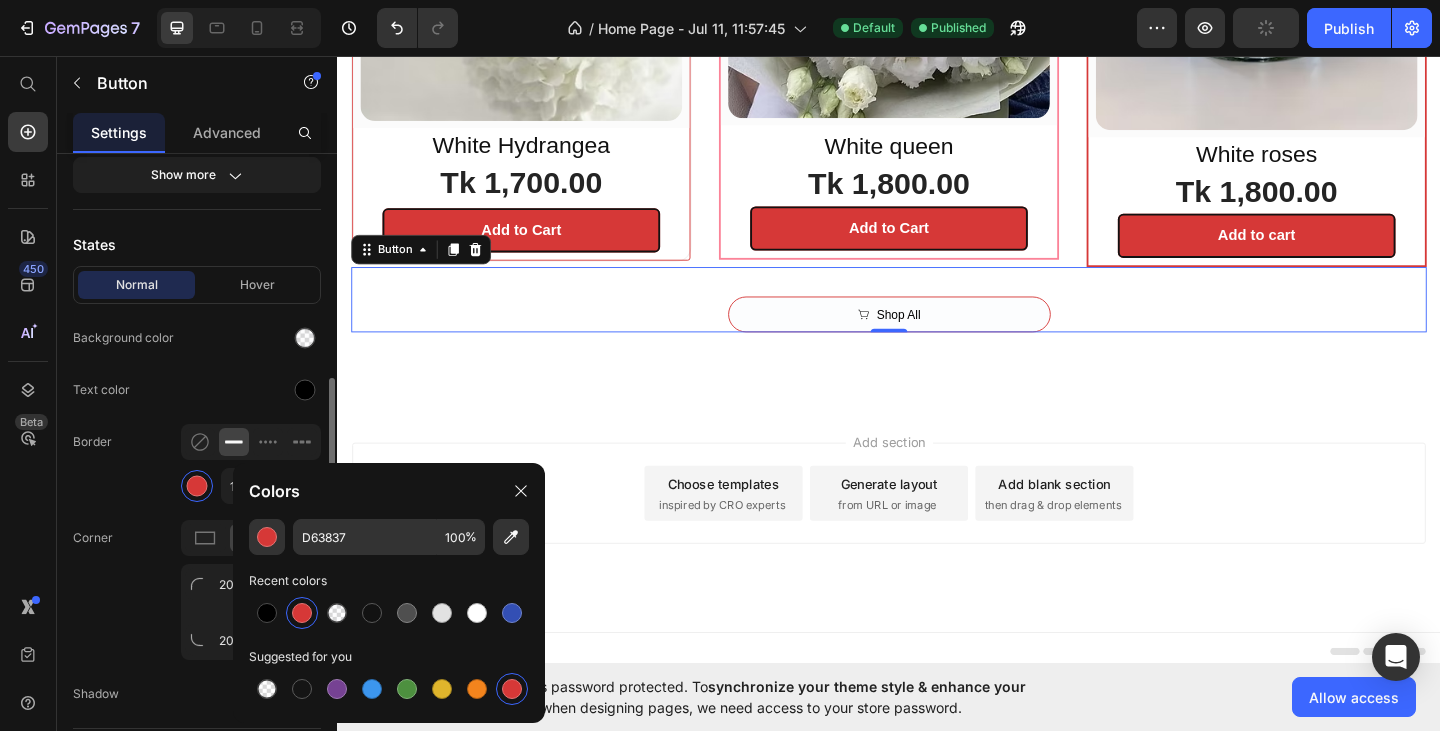 click on "Border 1 px" 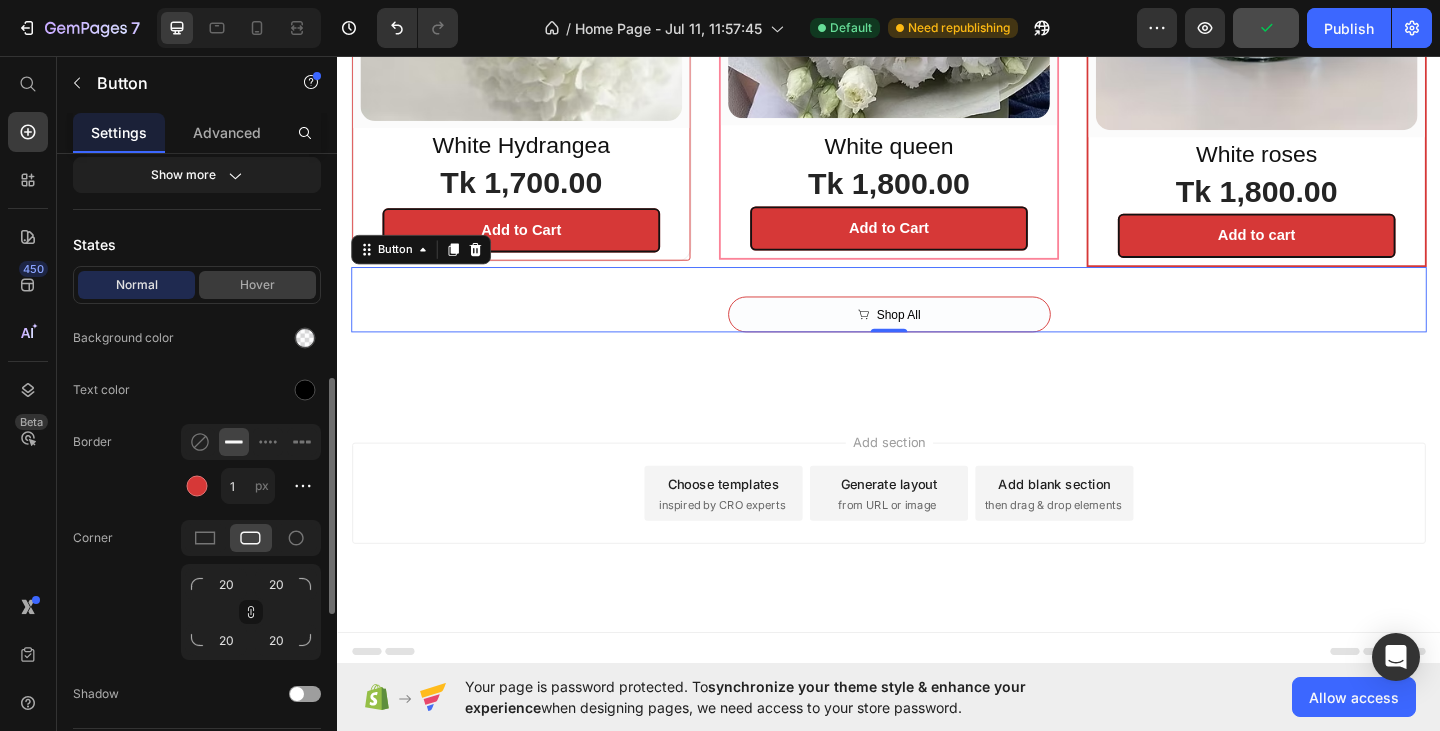 click on "Hover" at bounding box center [257, 285] 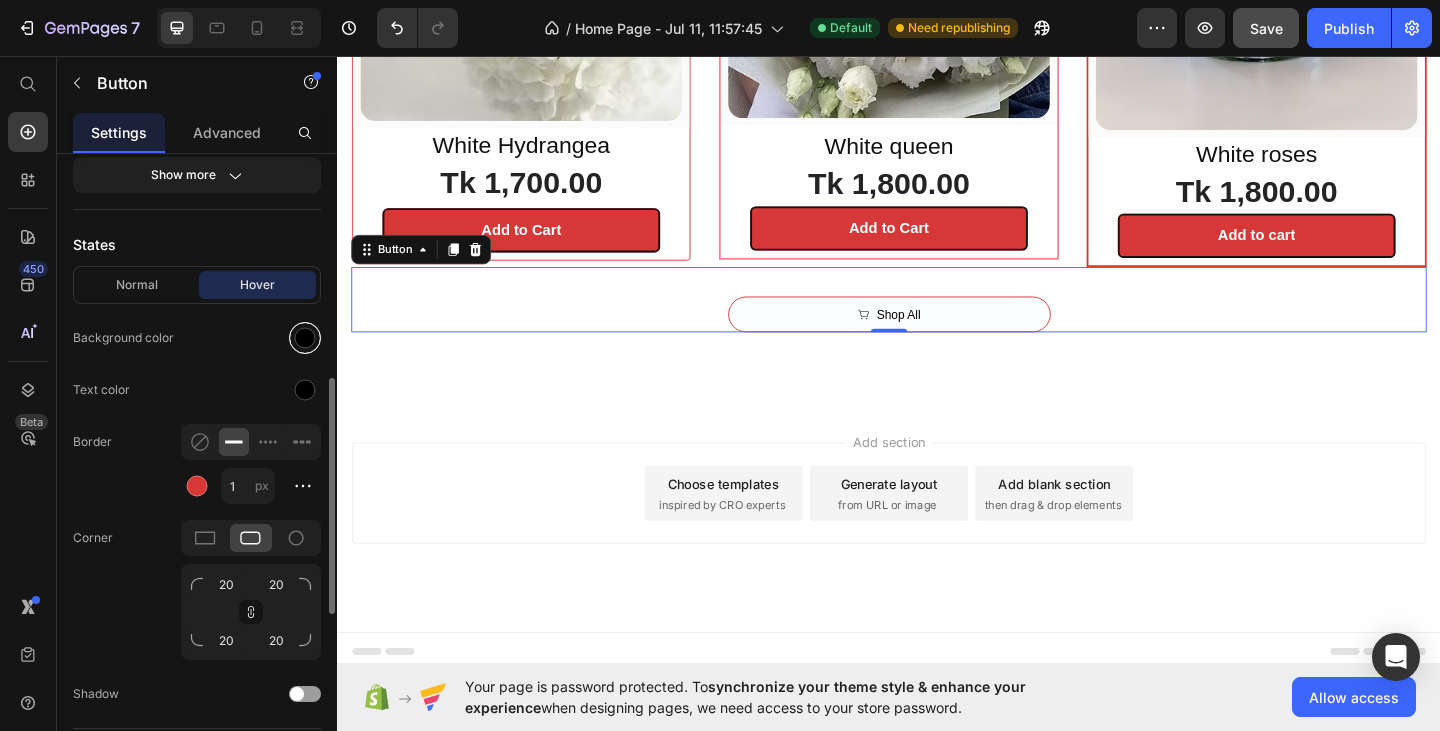click at bounding box center [305, 338] 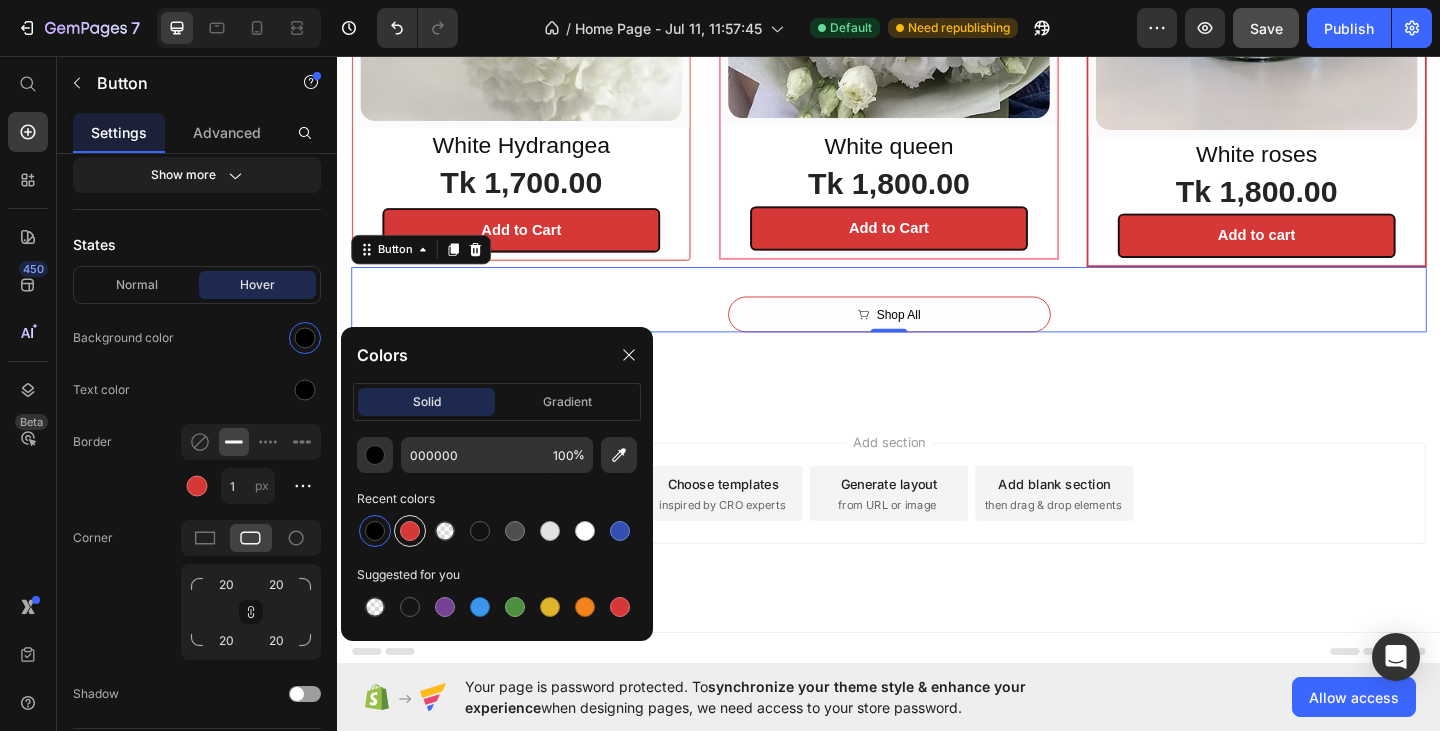 click at bounding box center [410, 531] 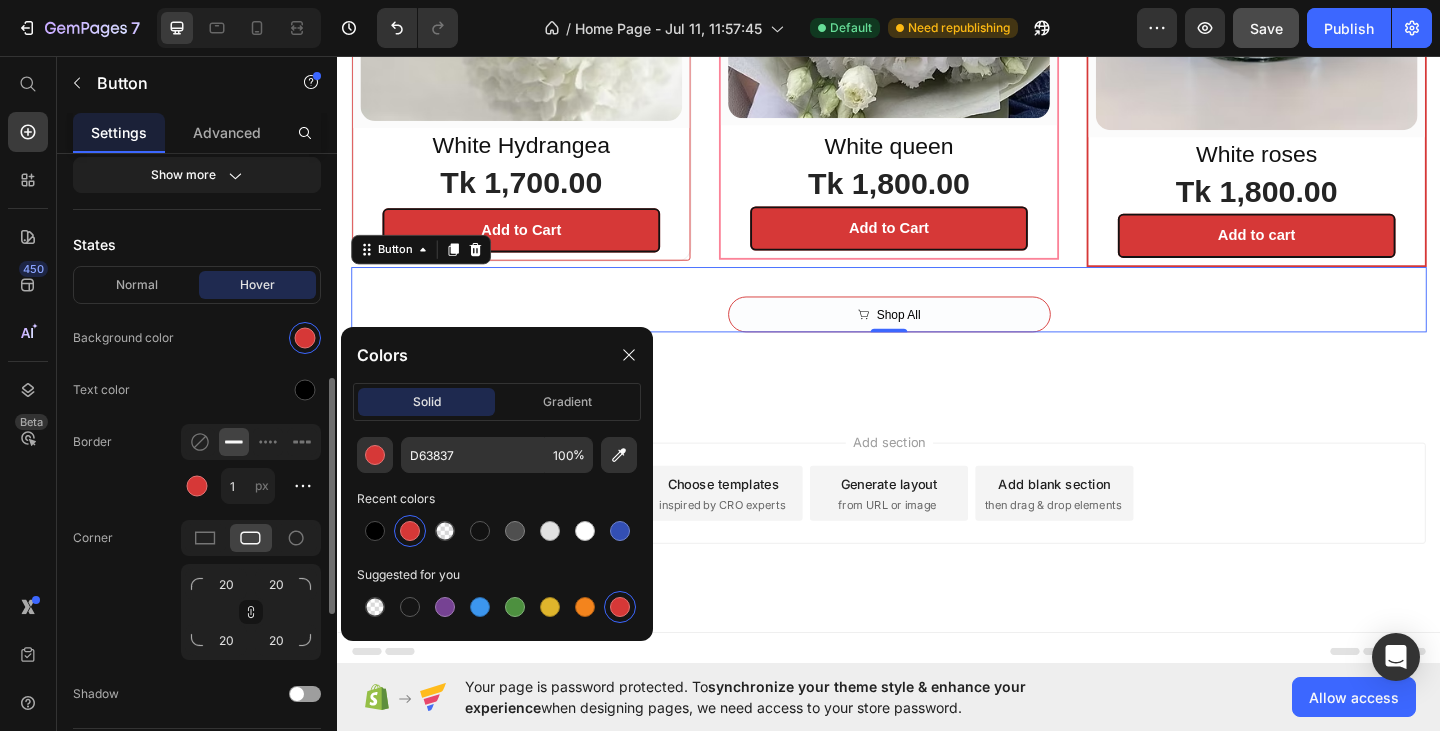 click on "Border 1 px" 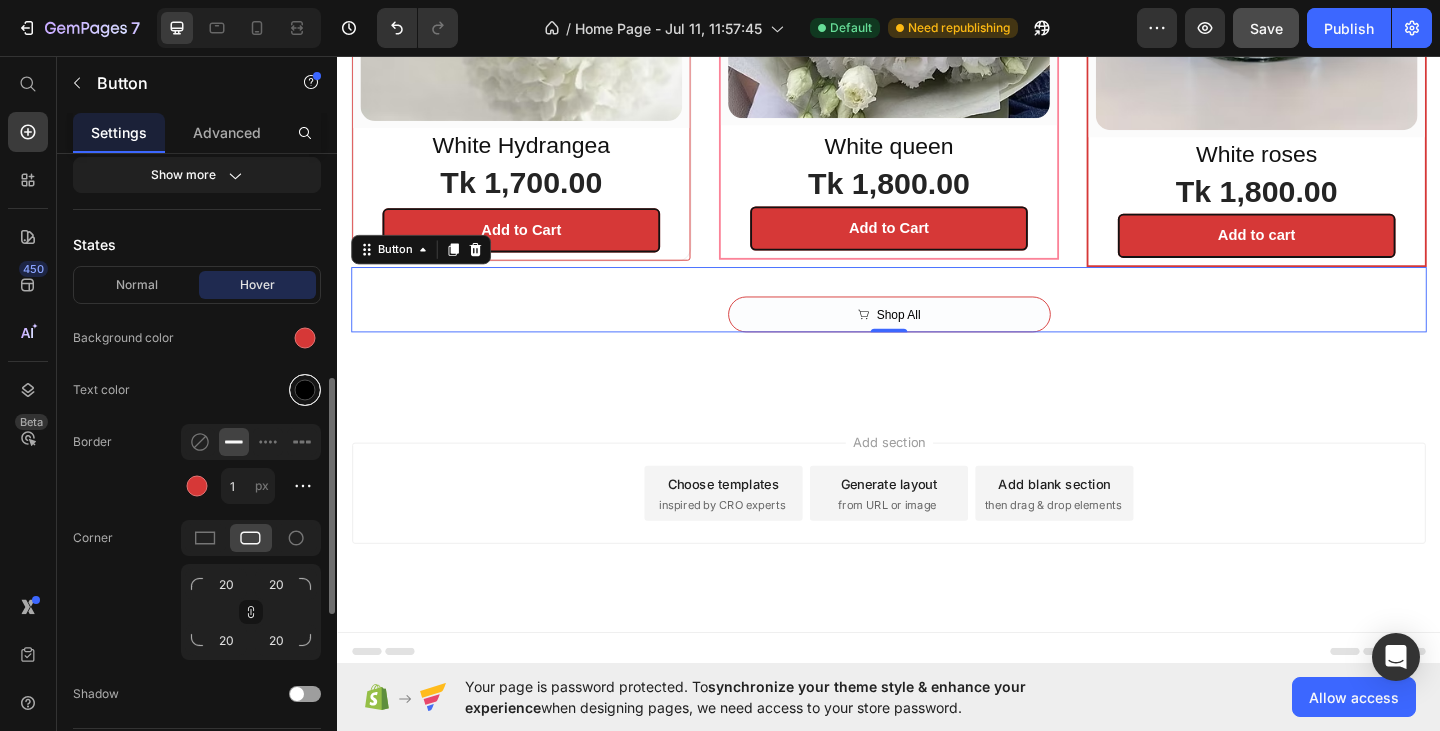 click at bounding box center [305, 390] 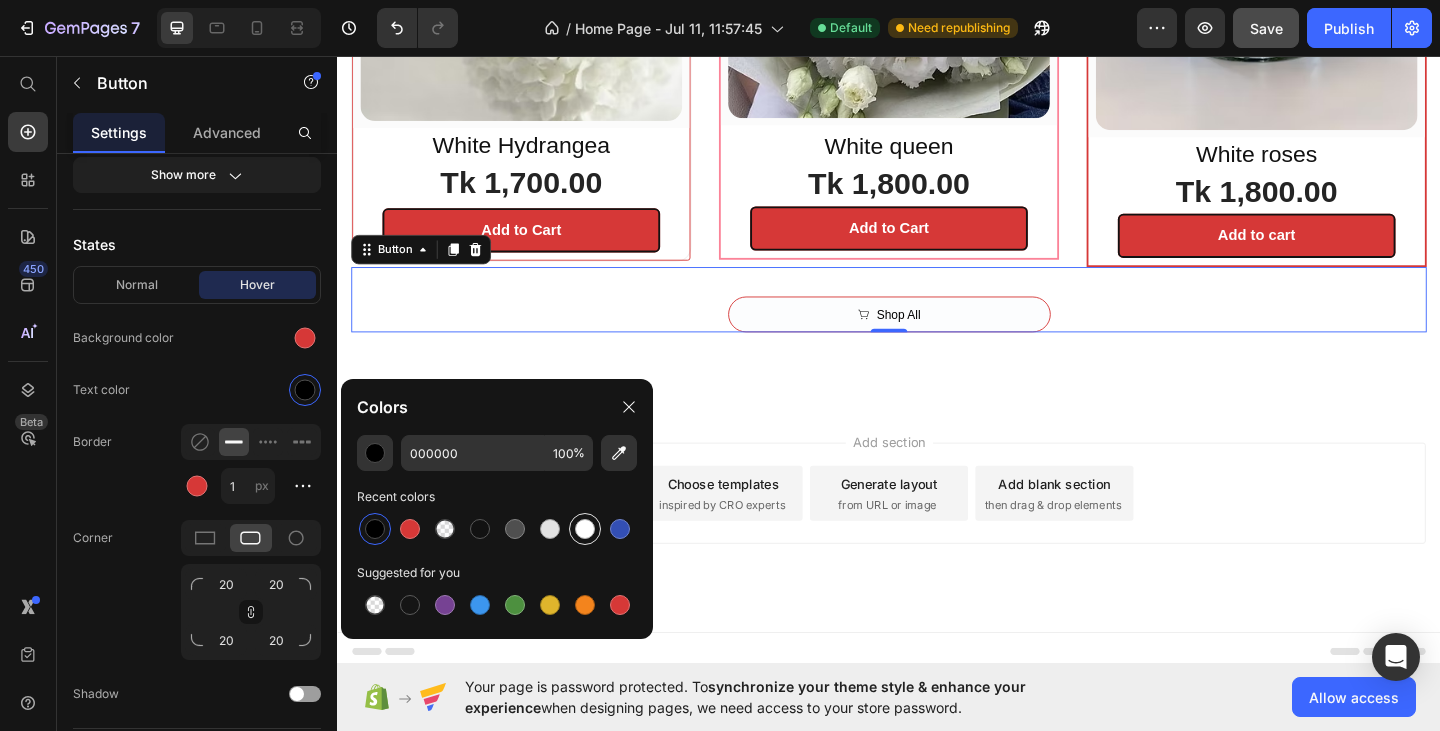 click at bounding box center (585, 529) 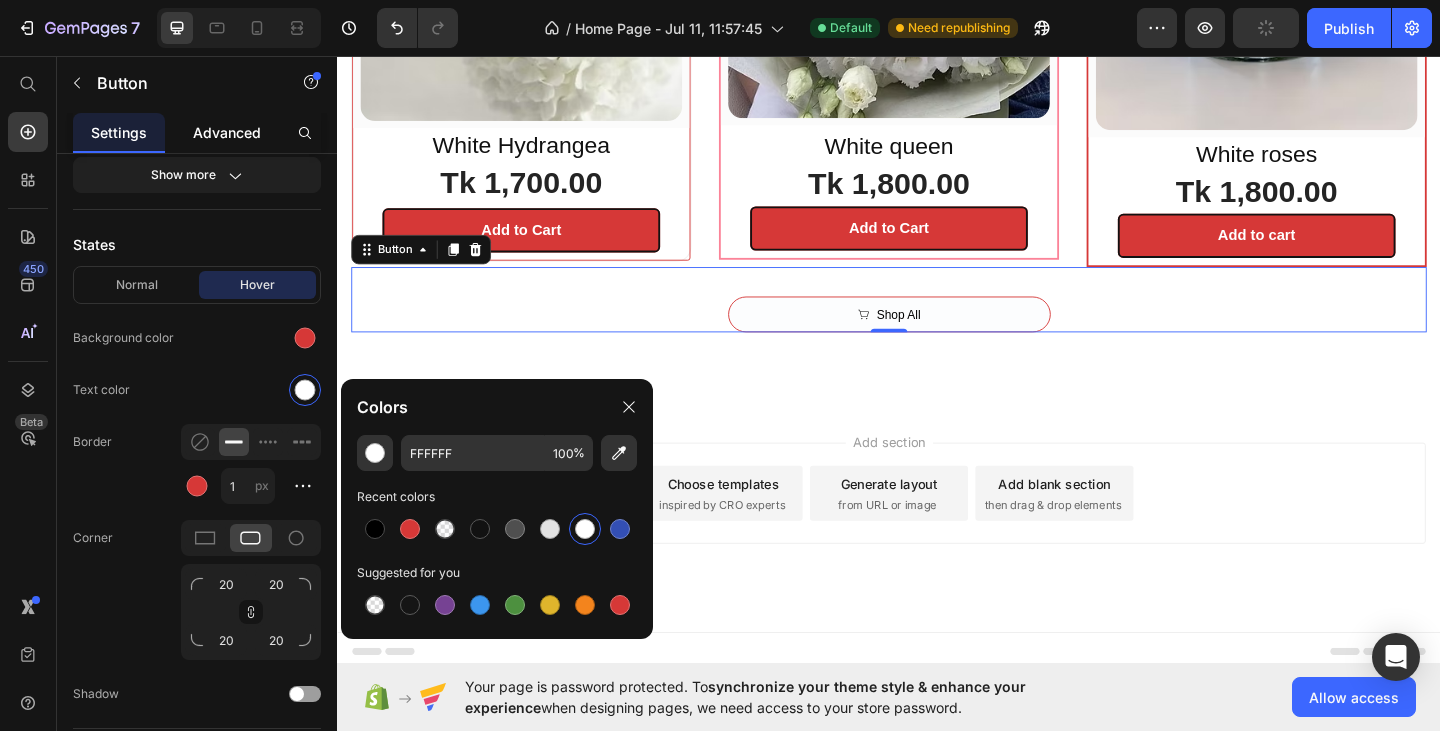click on "Advanced" at bounding box center (227, 132) 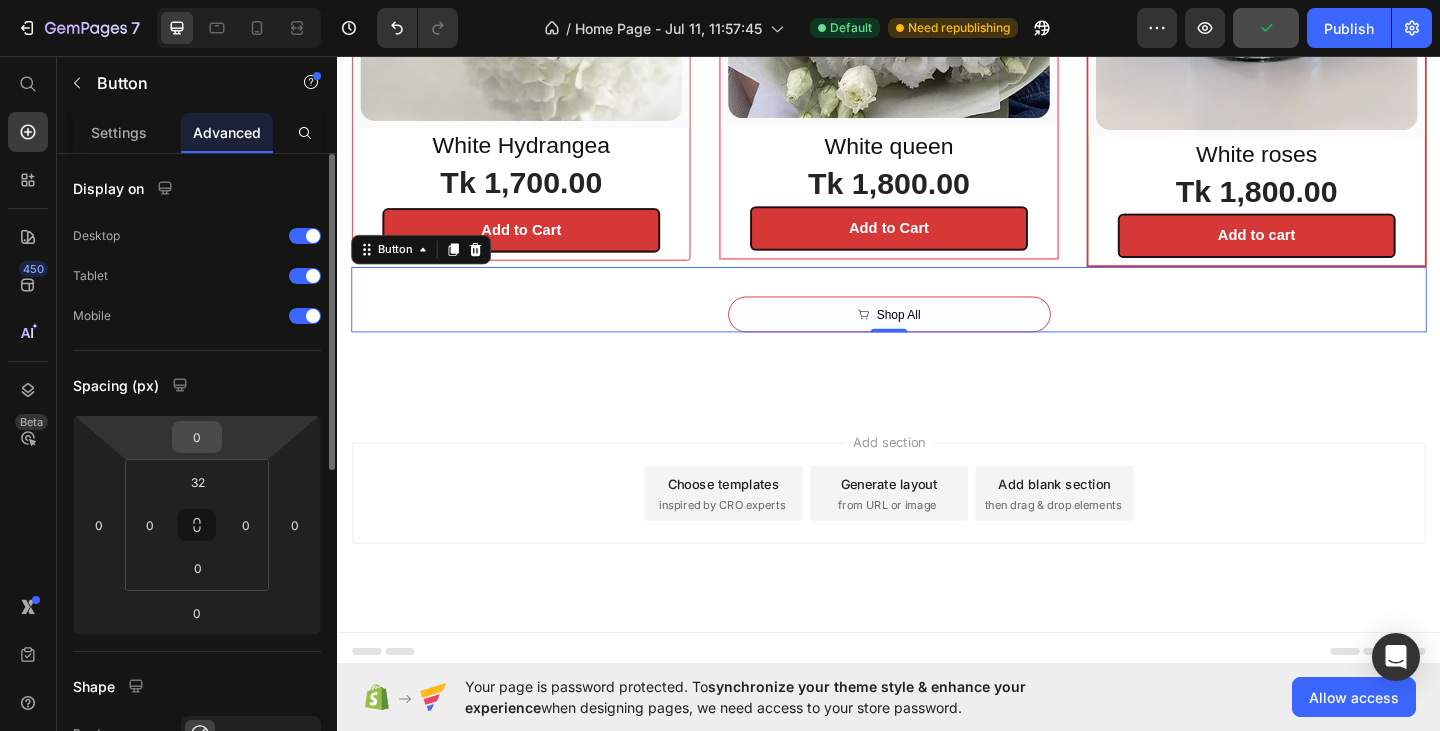 scroll, scrollTop: 200, scrollLeft: 0, axis: vertical 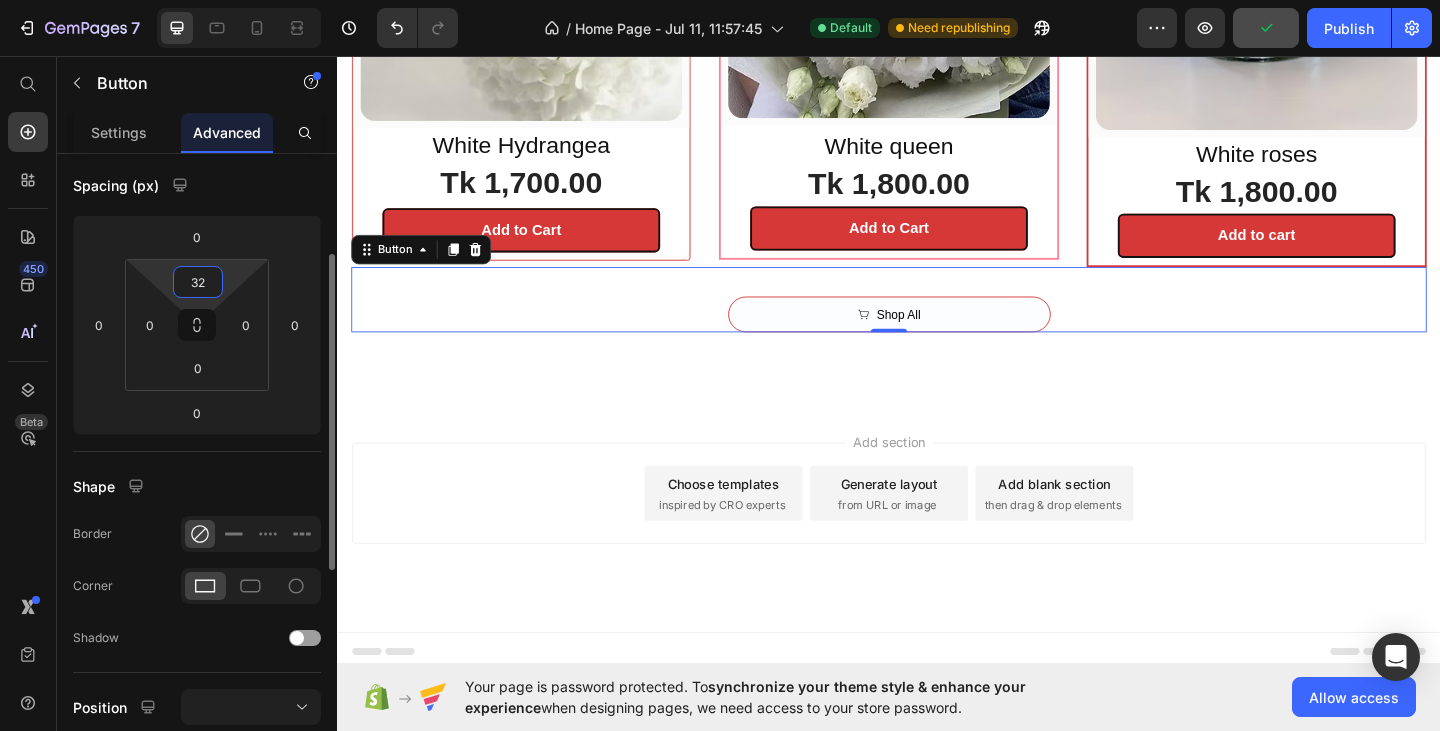 click on "32" at bounding box center [198, 282] 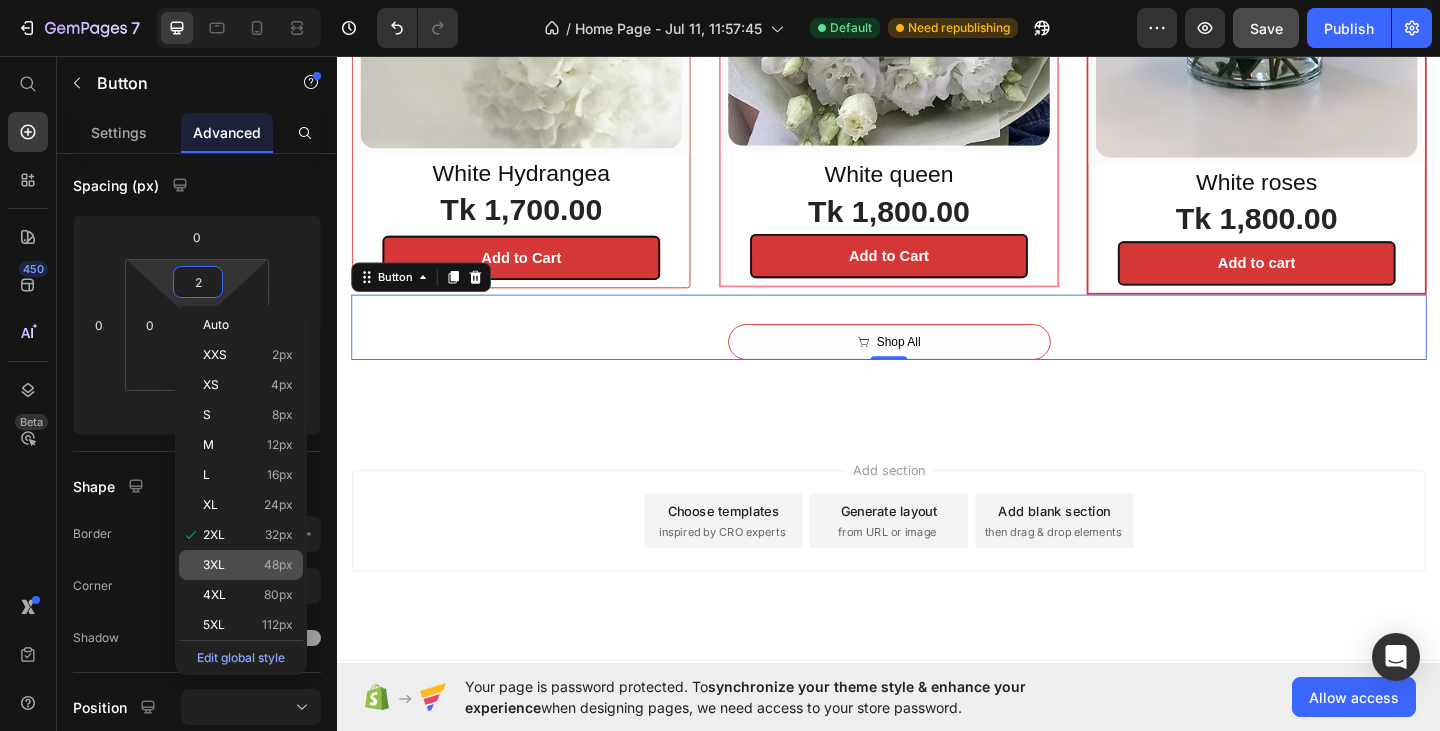 click on "3XL 48px" at bounding box center (248, 565) 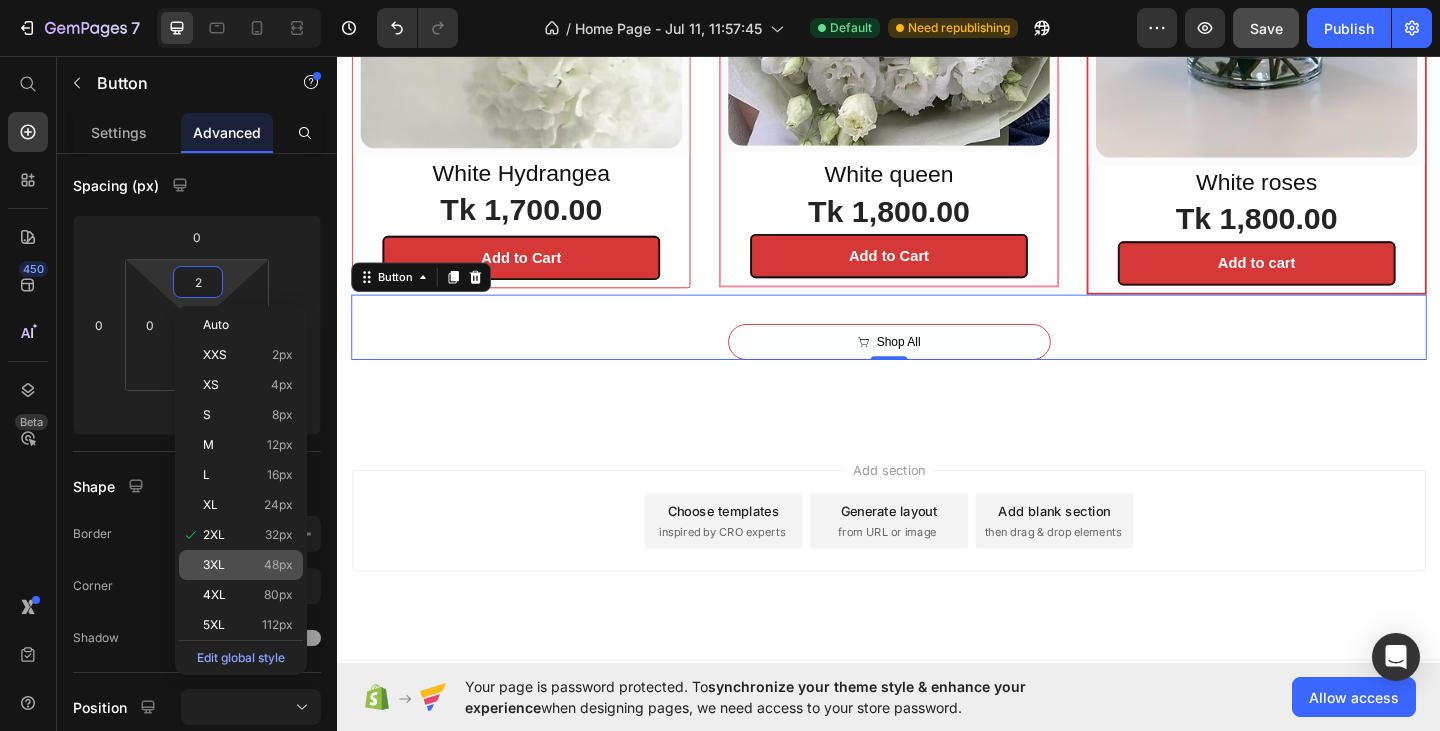 type on "48" 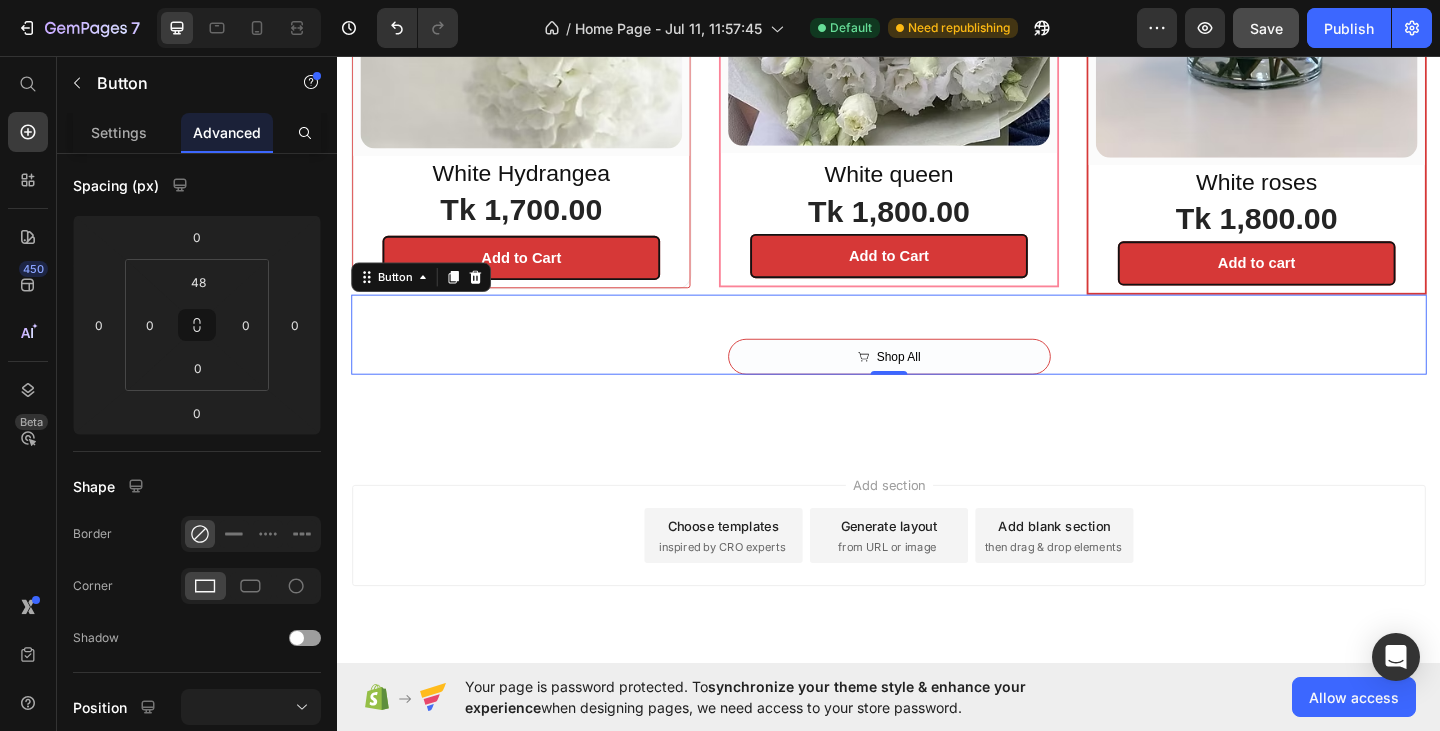 scroll, scrollTop: 1651, scrollLeft: 0, axis: vertical 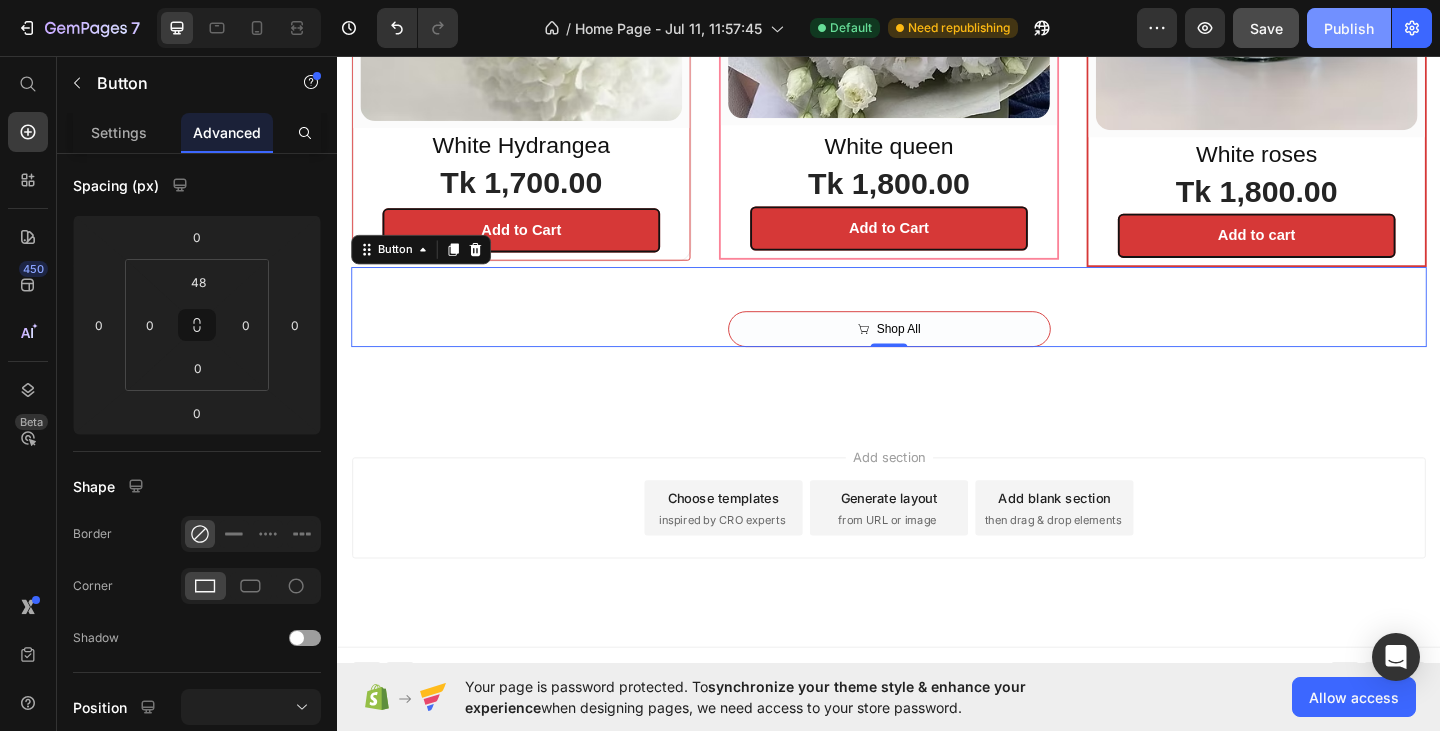 click on "Publish" at bounding box center (1349, 28) 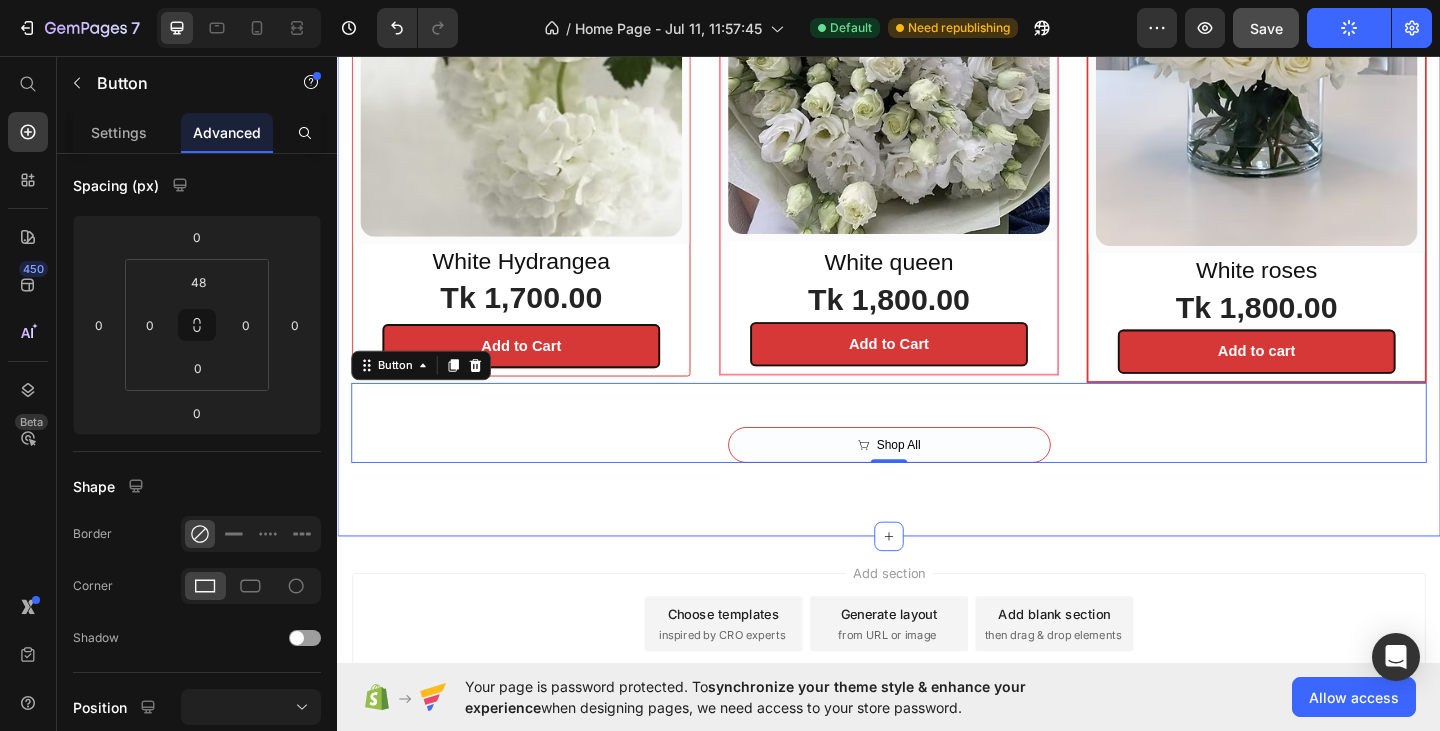 scroll, scrollTop: 1667, scrollLeft: 0, axis: vertical 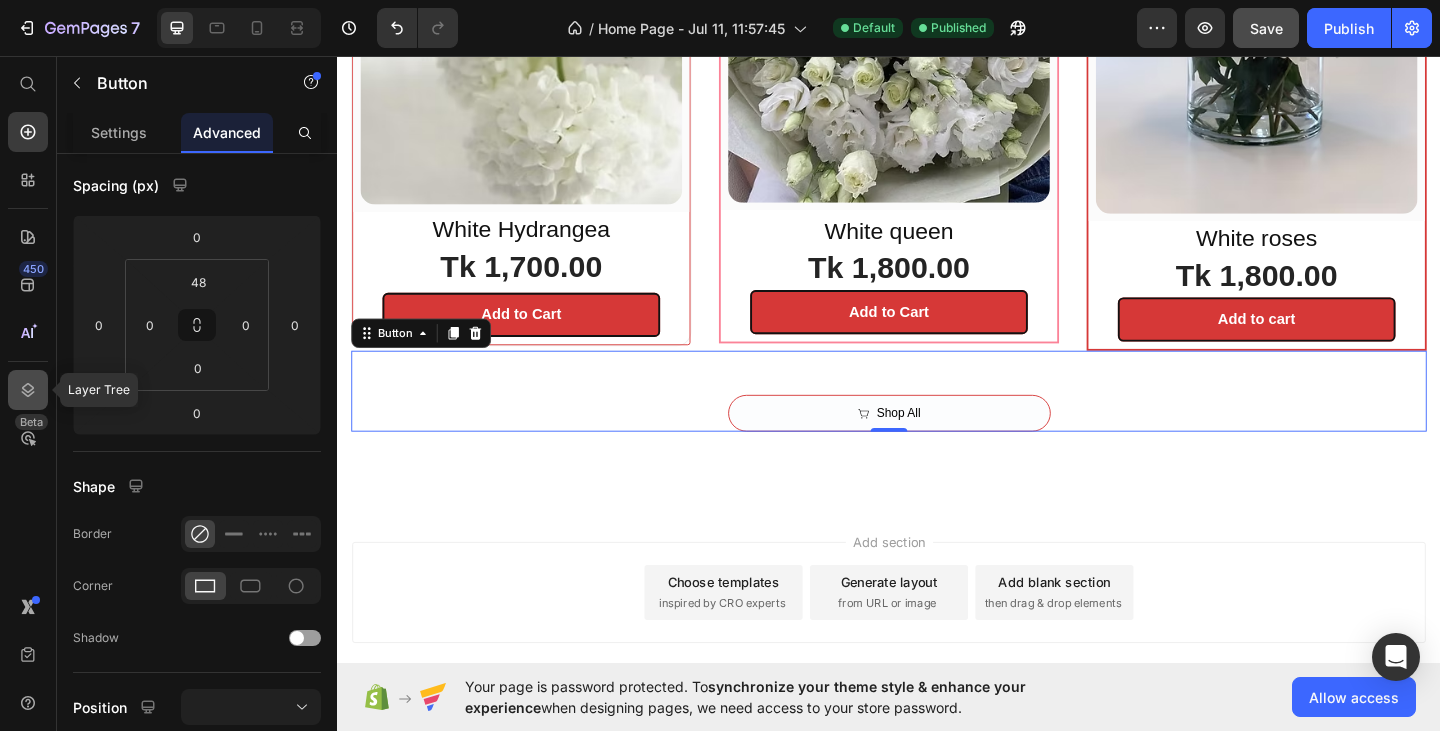 click 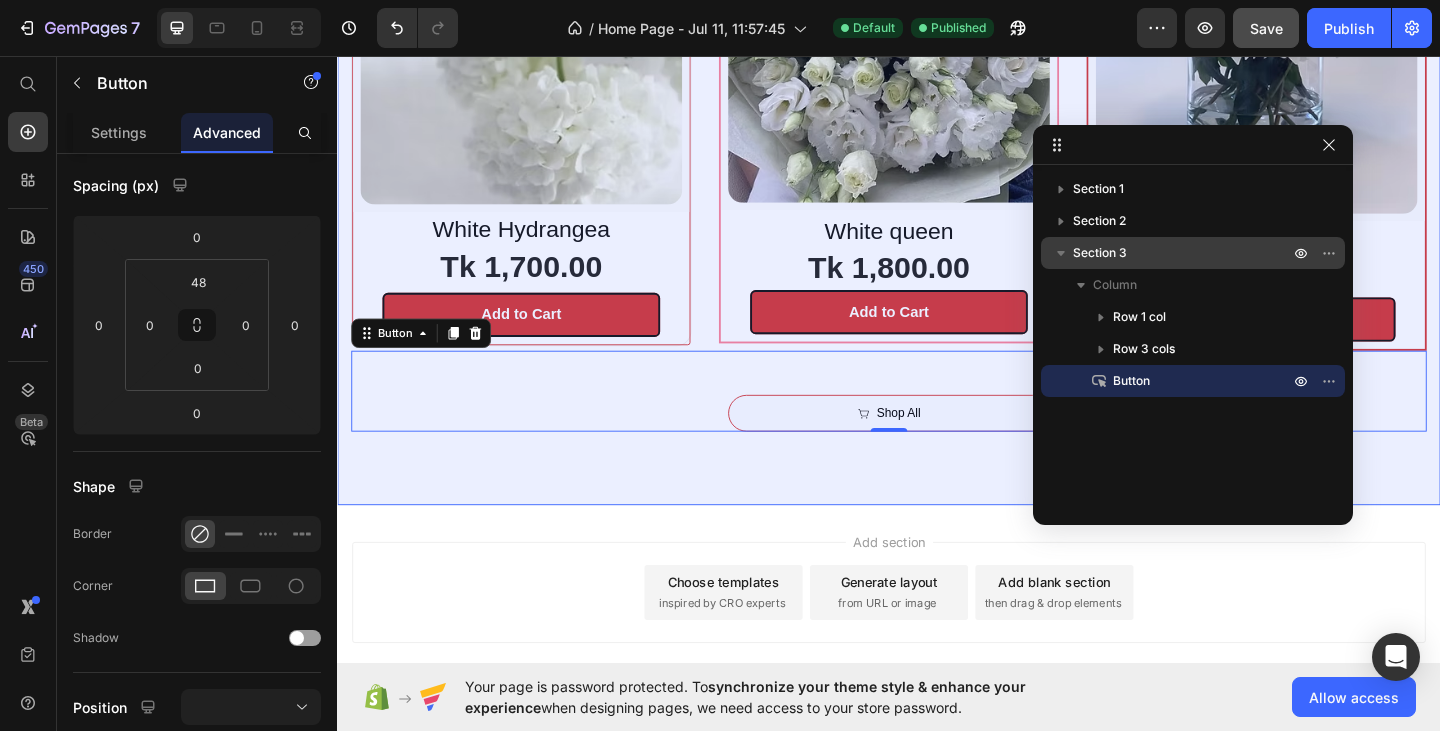 click 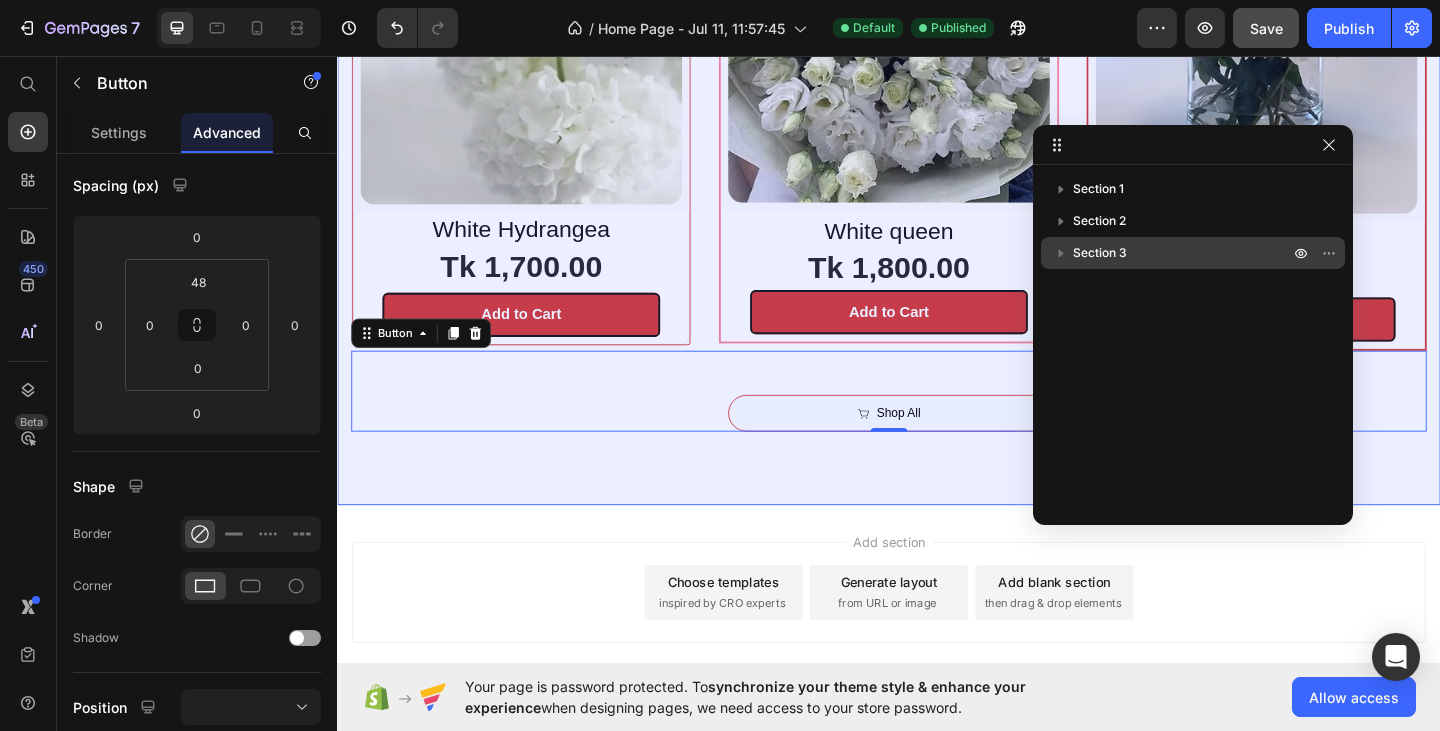click on "Section 3" at bounding box center [1100, 253] 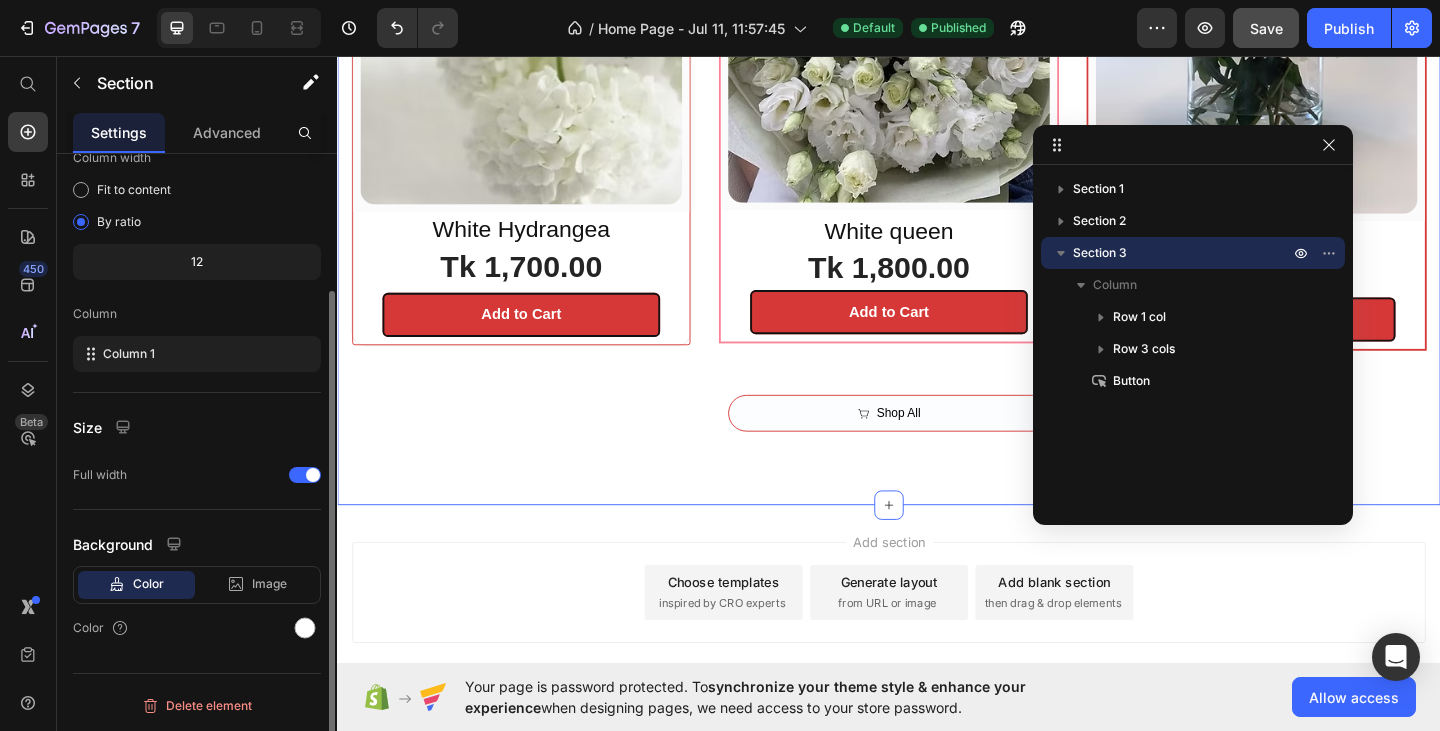 scroll, scrollTop: 0, scrollLeft: 0, axis: both 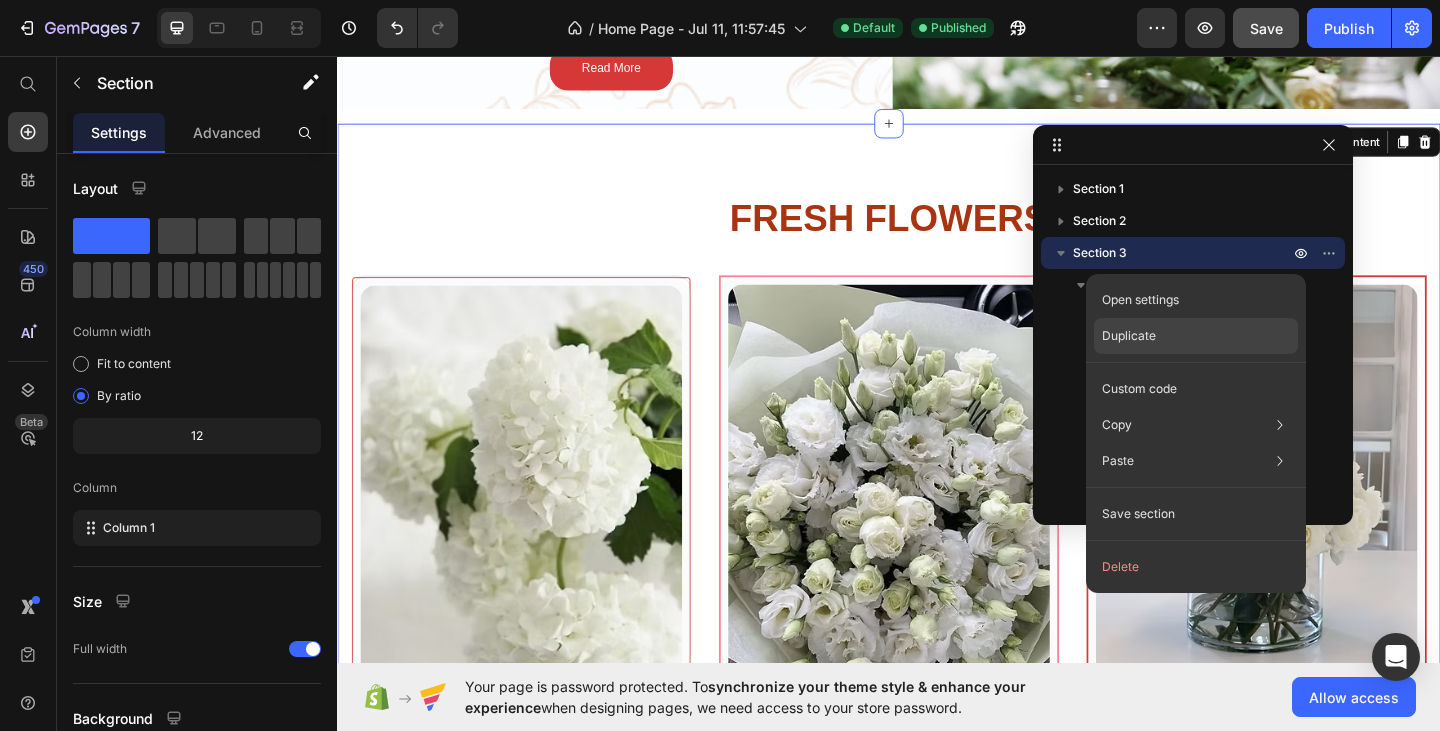 click on "Duplicate" 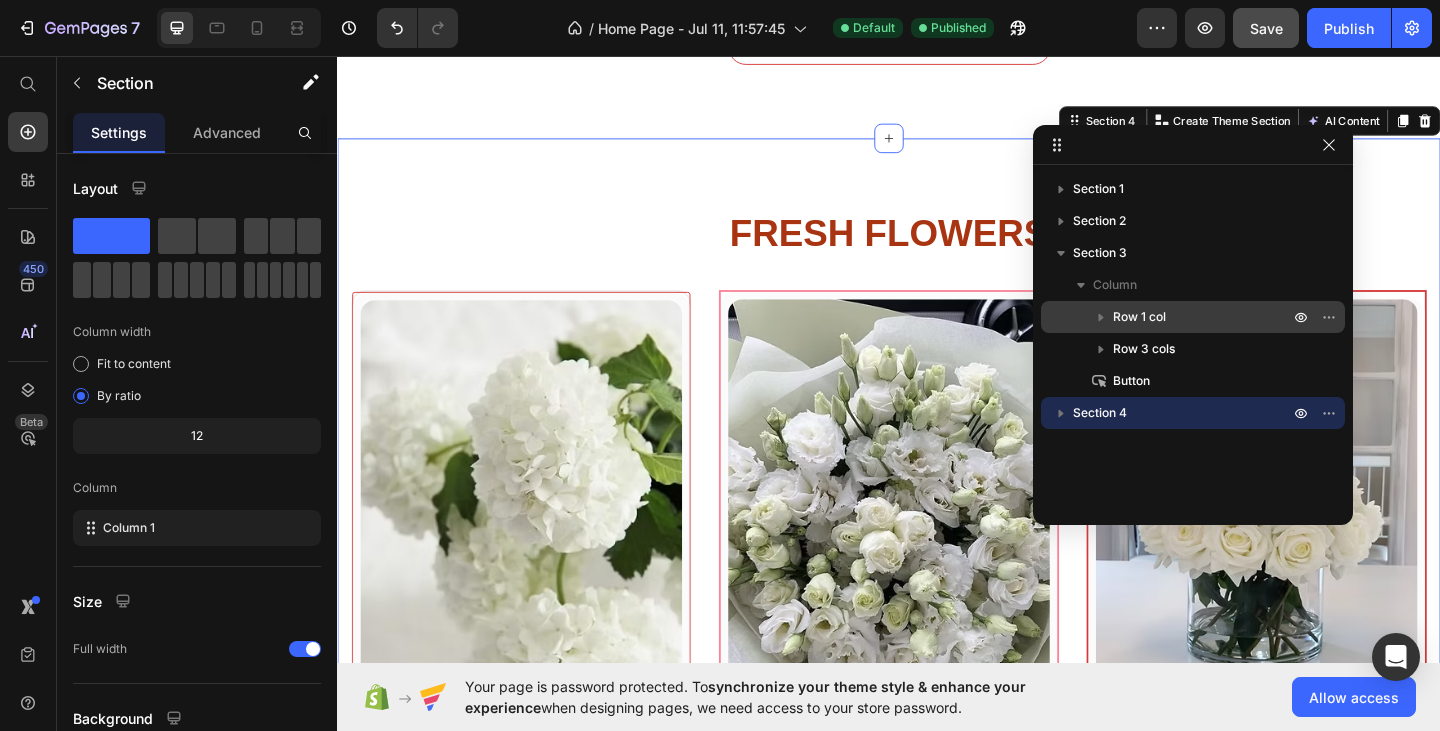 scroll, scrollTop: 1975, scrollLeft: 0, axis: vertical 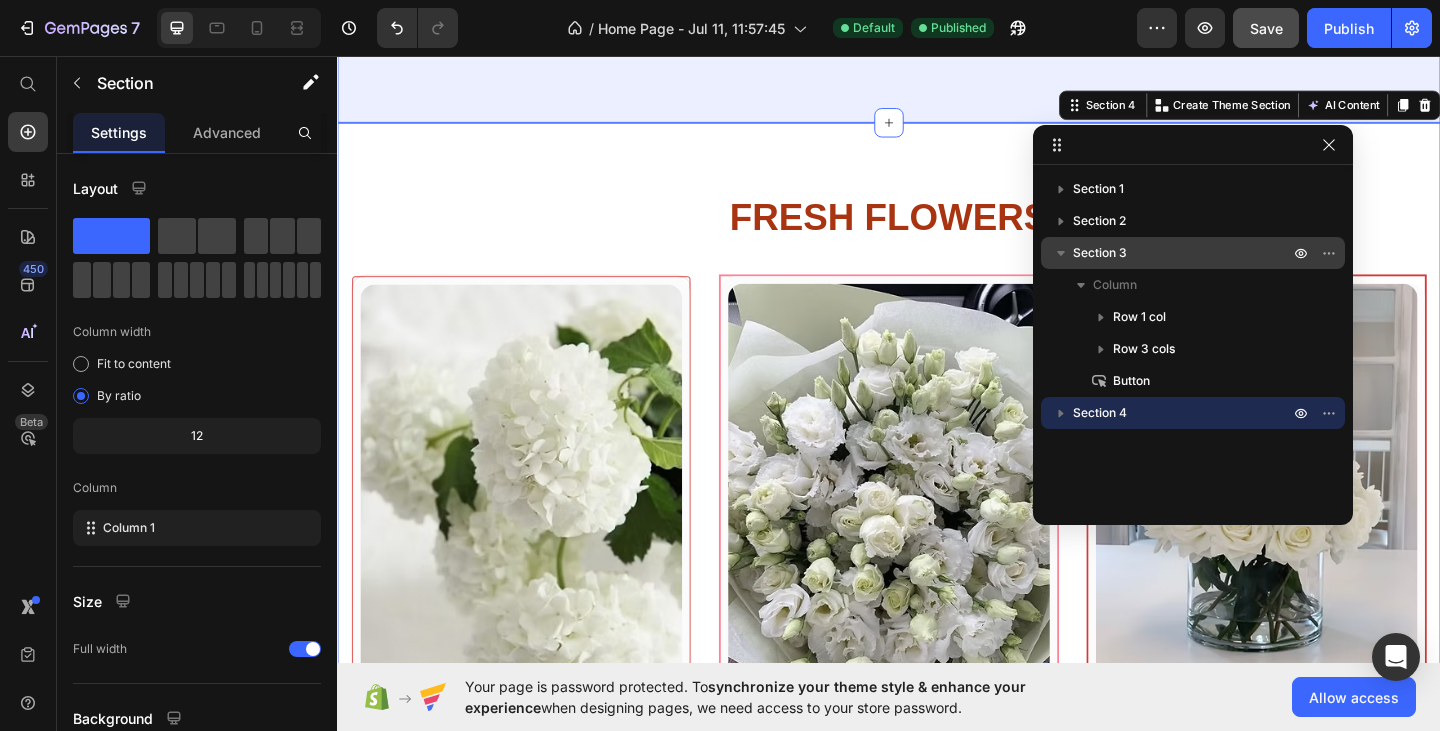 click 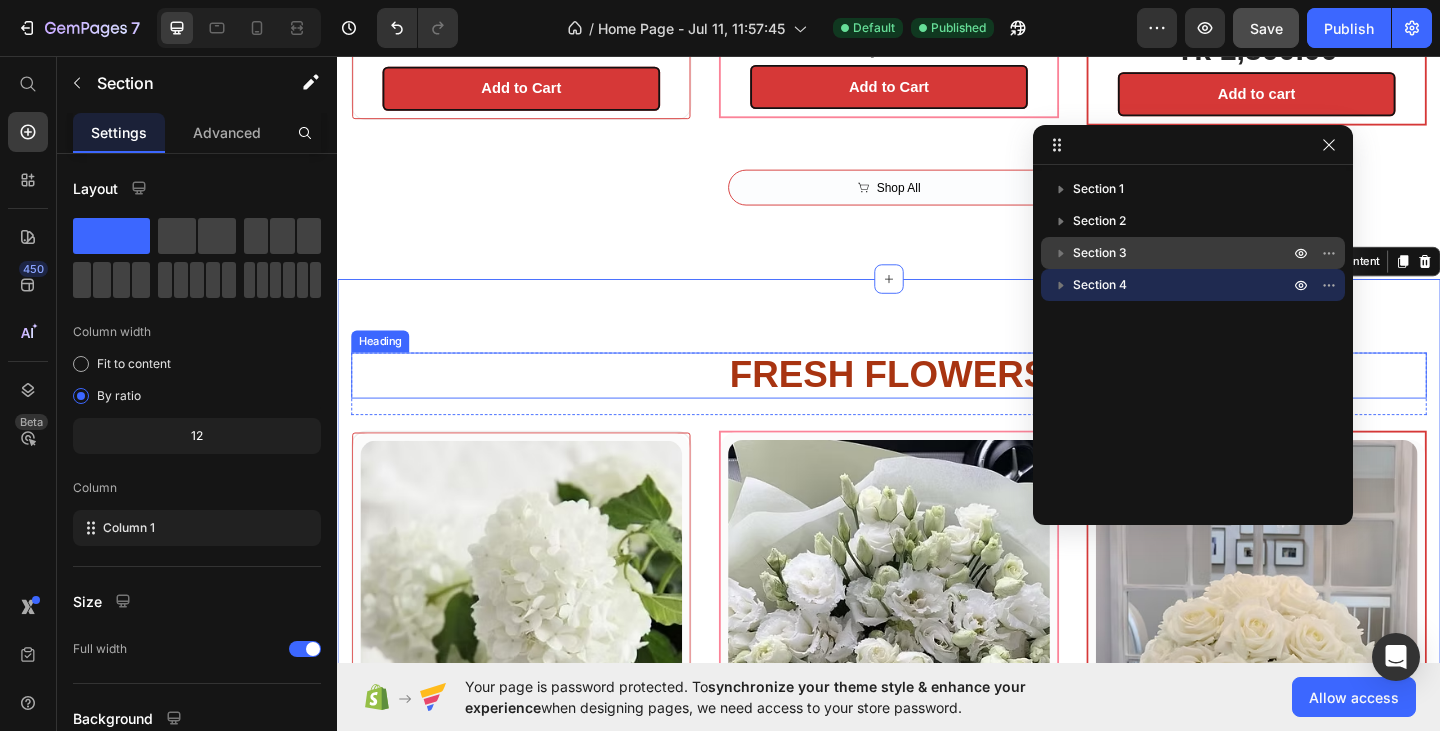scroll, scrollTop: 1875, scrollLeft: 0, axis: vertical 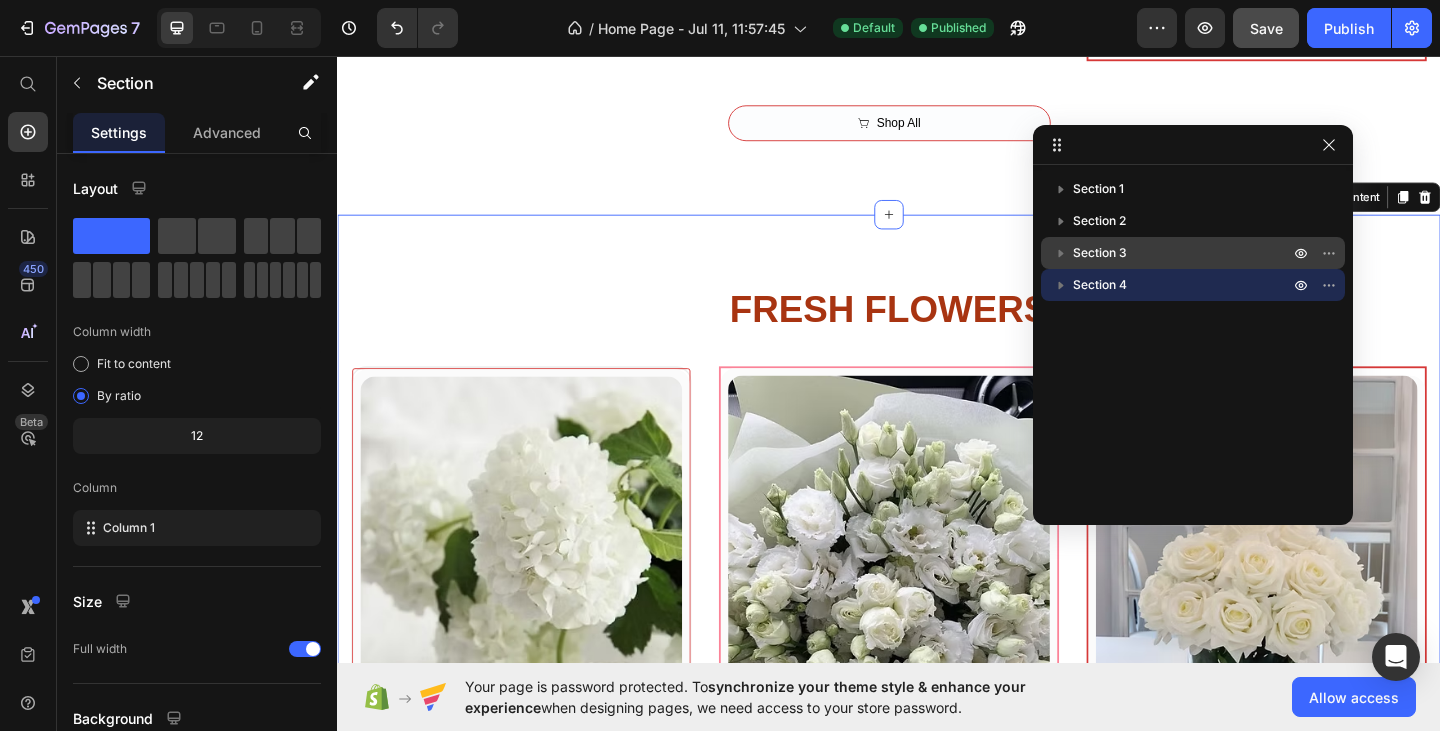 click on "FRESH FLOWERS Heading Row (P) Images & Gallery Row White Hydrangea Heading Tk 1,700.00 (P) Price Add to Cart (P) Cart Button Row Product Row (P) Images & Gallery Row White queen Heading Tk 1,800.00 (P) Price Add to Cart (P) Cart Button Row Product Row (P) Images & Gallery Row White roses Heading Tk 1,800.00 (P) Price Add to cart (P) Cart Button Row Product Row Row
Shop All Button Section 4 You can create reusable sections Create Theme Section AI Content Write with GemAI What would you like to describe here? Tone and Voice Persuasive Product White Hydrangea Show more Generate" at bounding box center (937, 712) 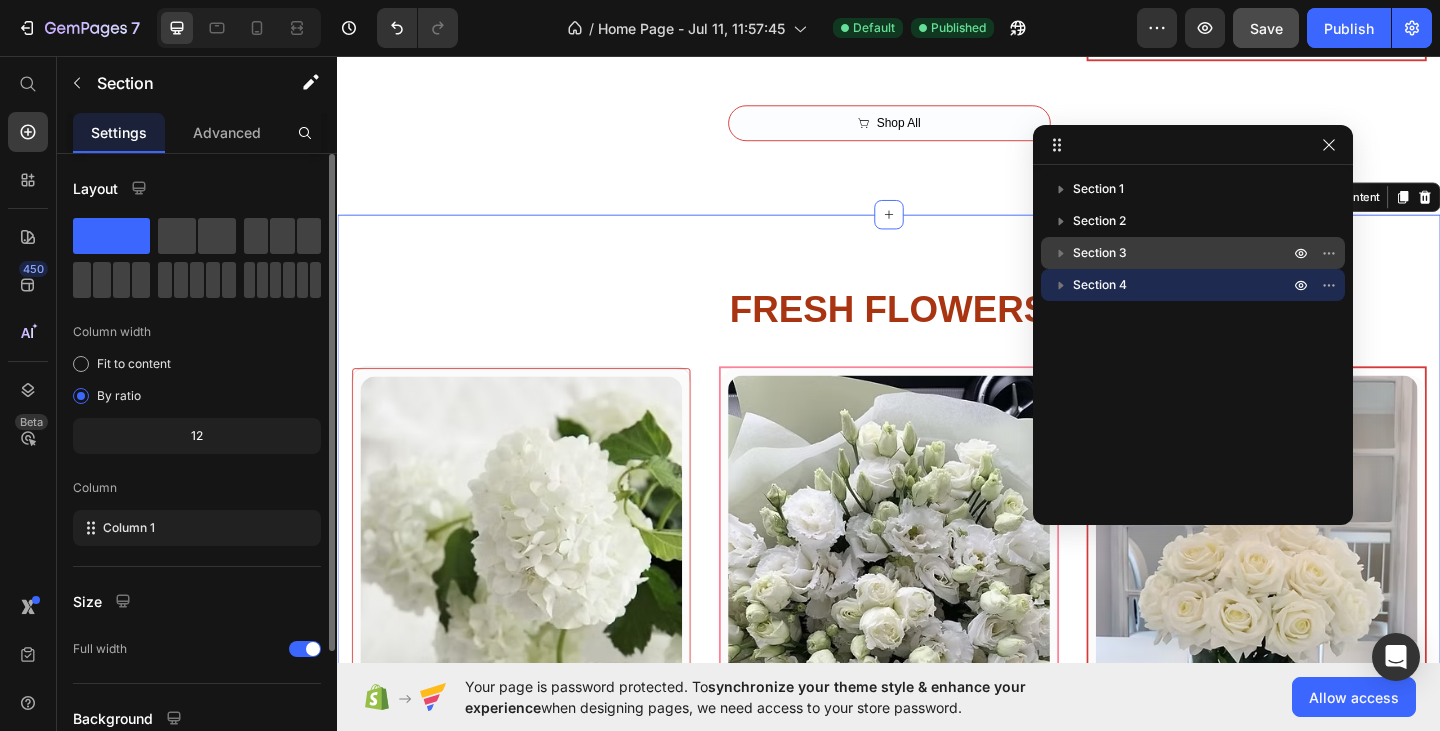 scroll, scrollTop: 174, scrollLeft: 0, axis: vertical 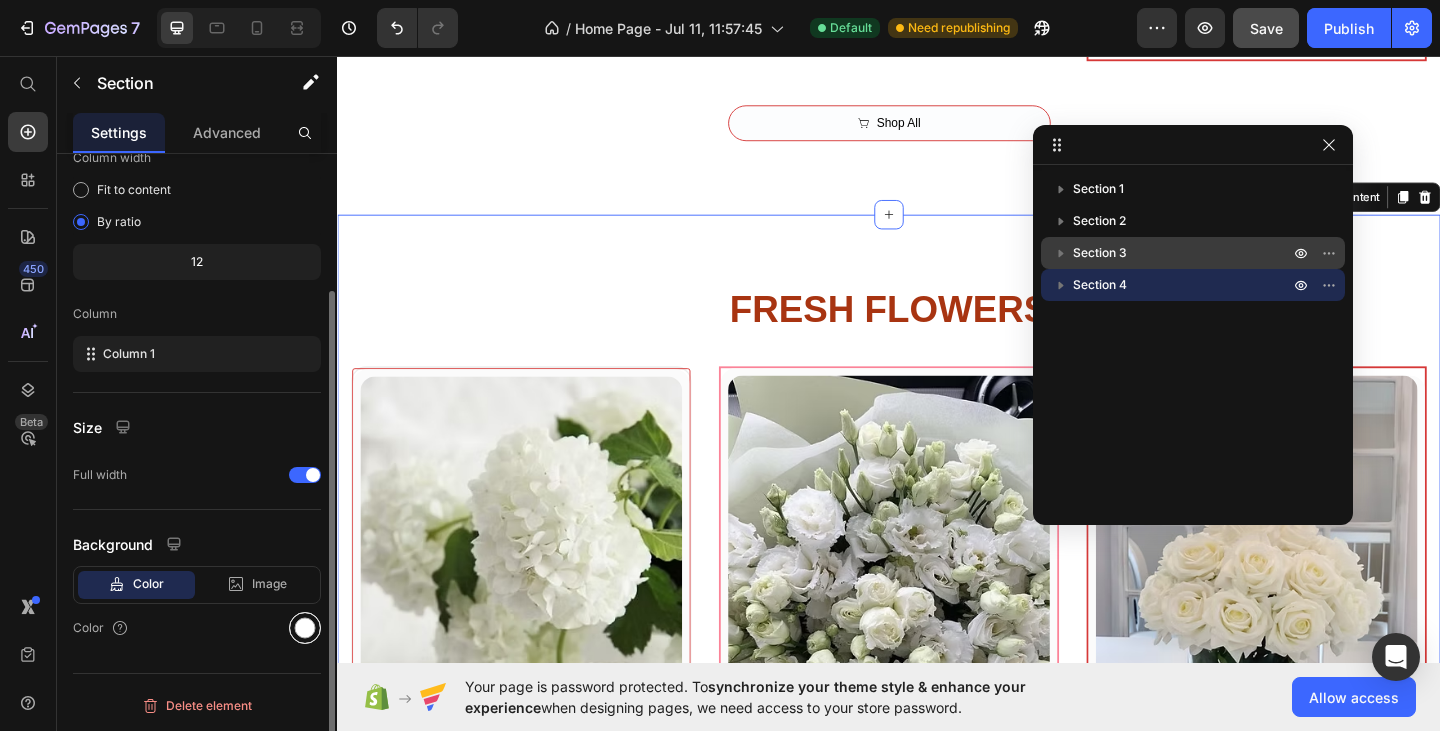 click at bounding box center [305, 628] 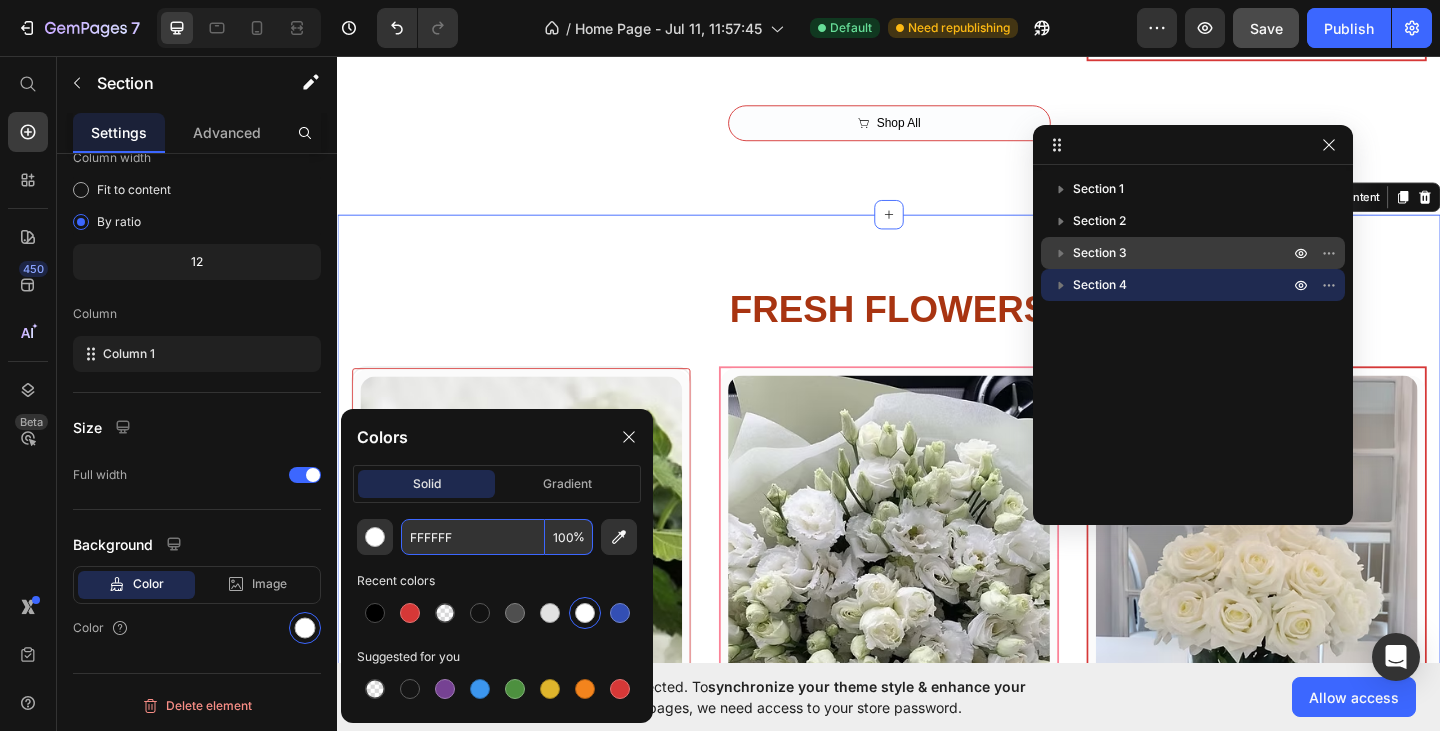 click on "FFFFFF" at bounding box center (473, 537) 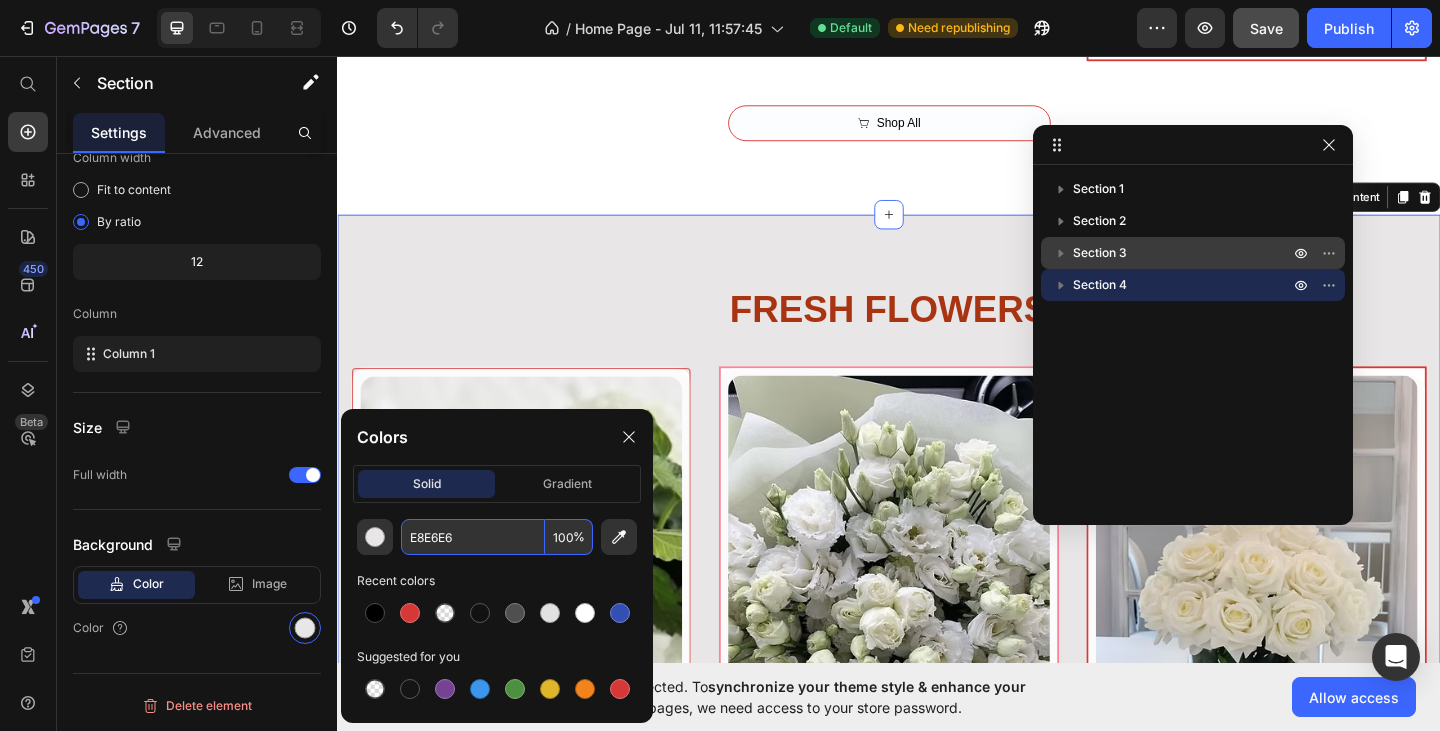 type on "E8E6E6" 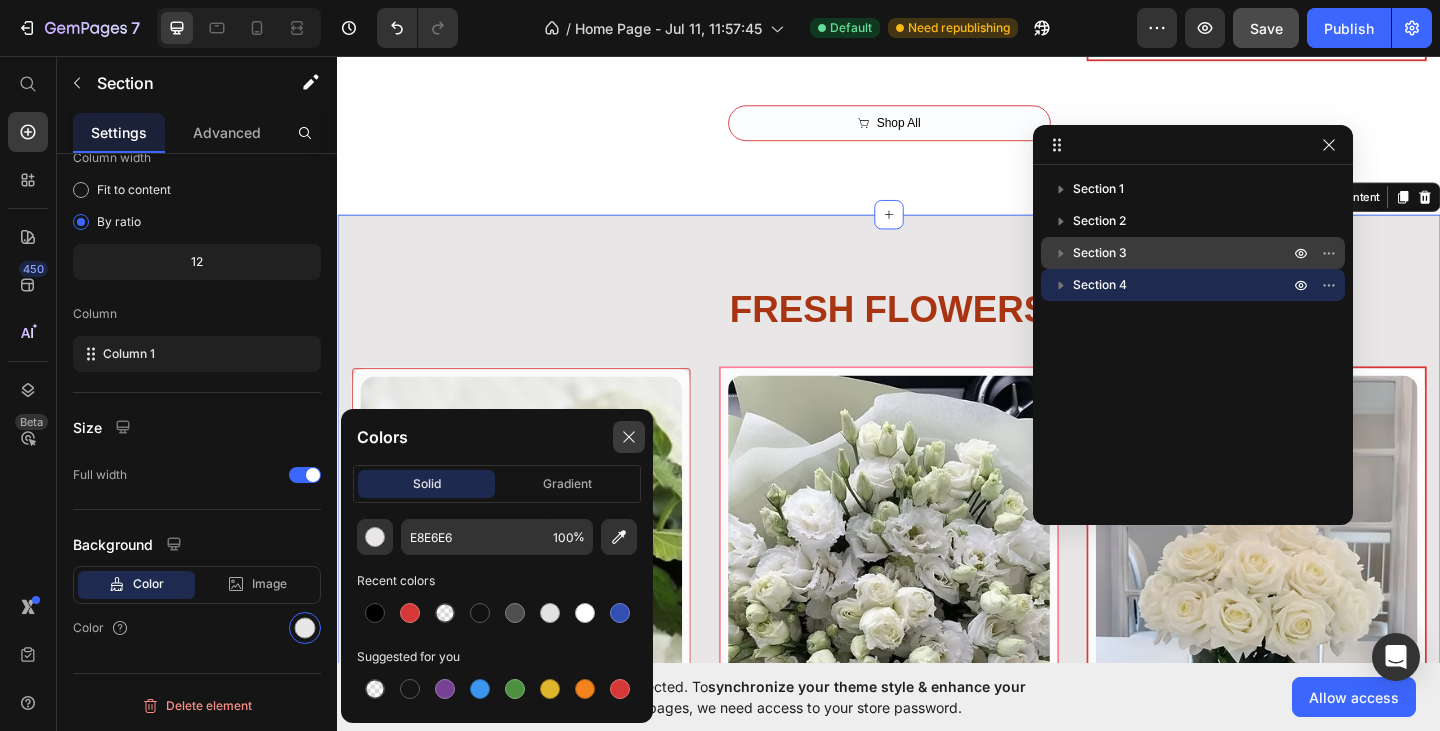 drag, startPoint x: 631, startPoint y: 439, endPoint x: 366, endPoint y: 382, distance: 271.06088 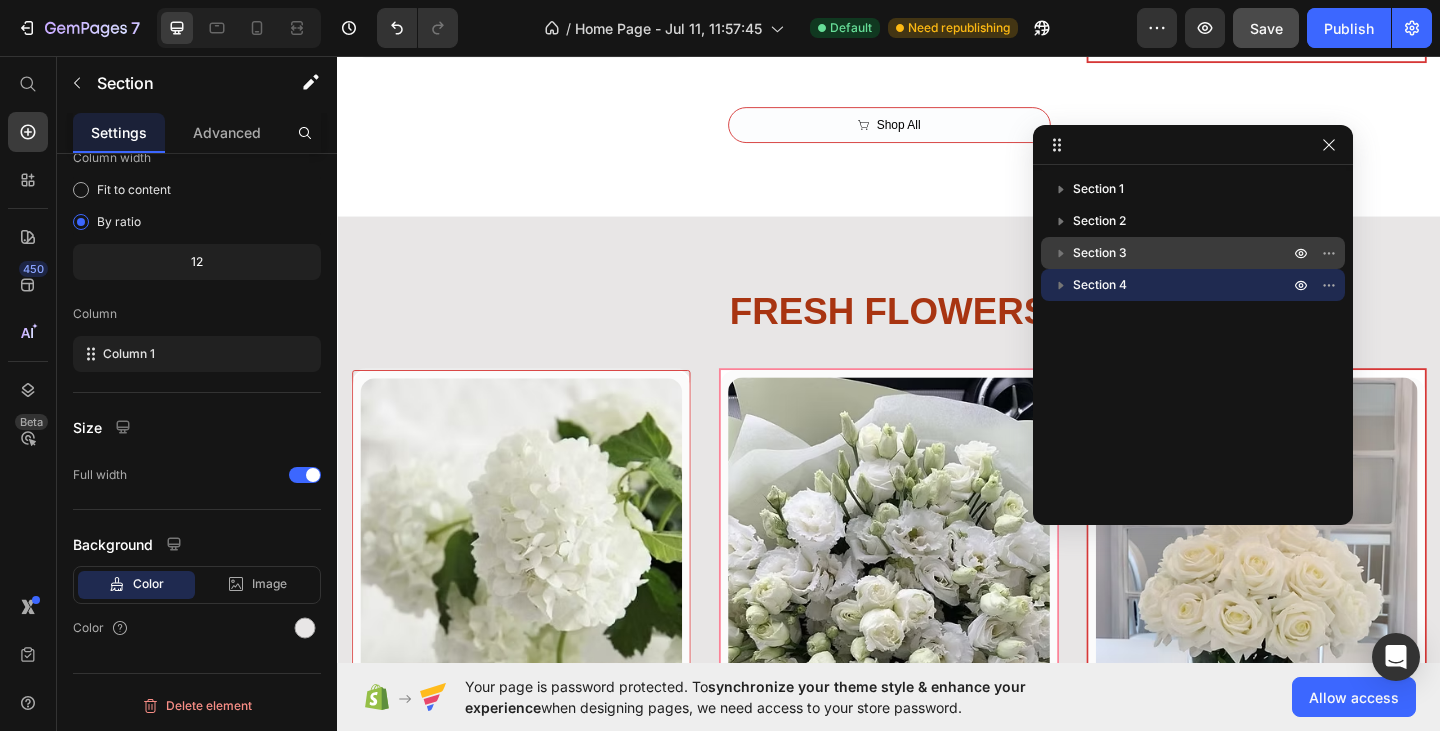 scroll, scrollTop: 1875, scrollLeft: 0, axis: vertical 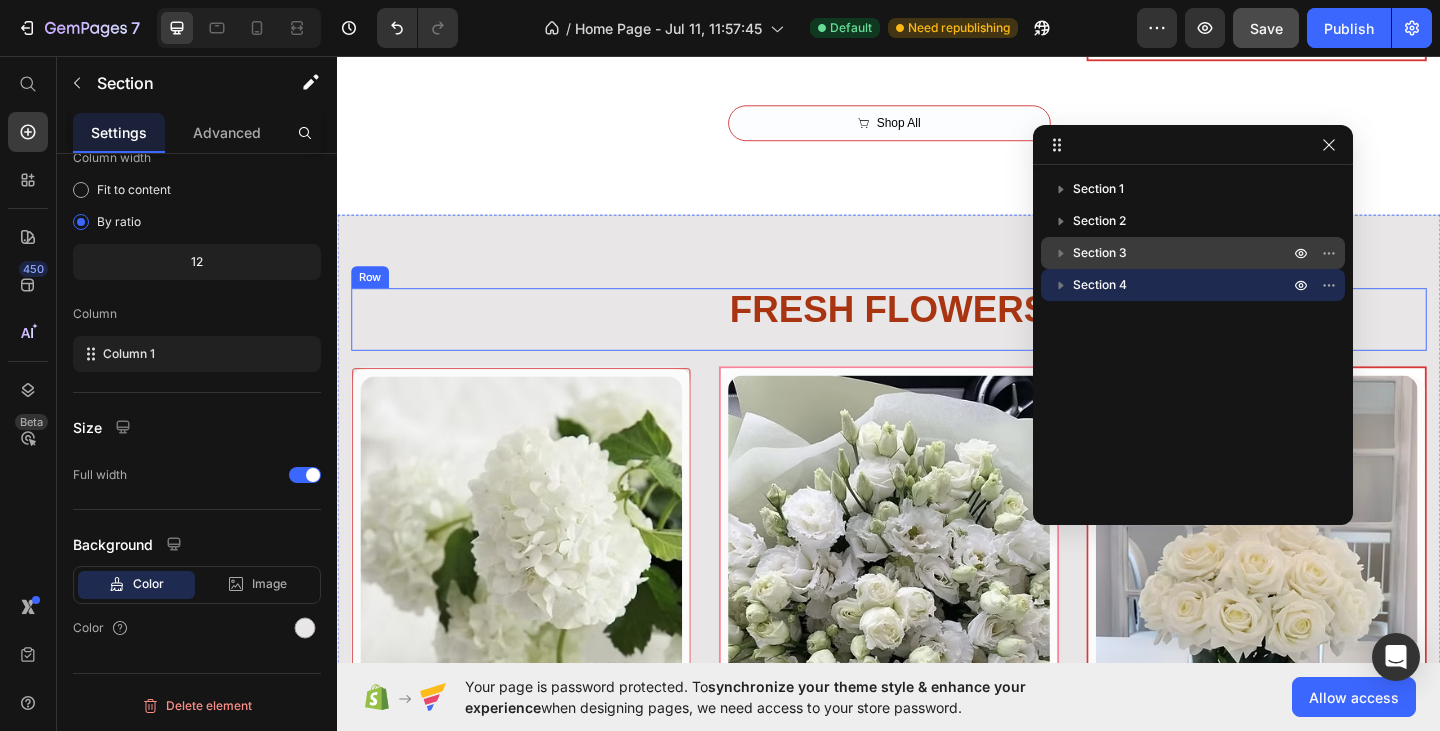 click on "FRESH FLOWERS" at bounding box center [937, 332] 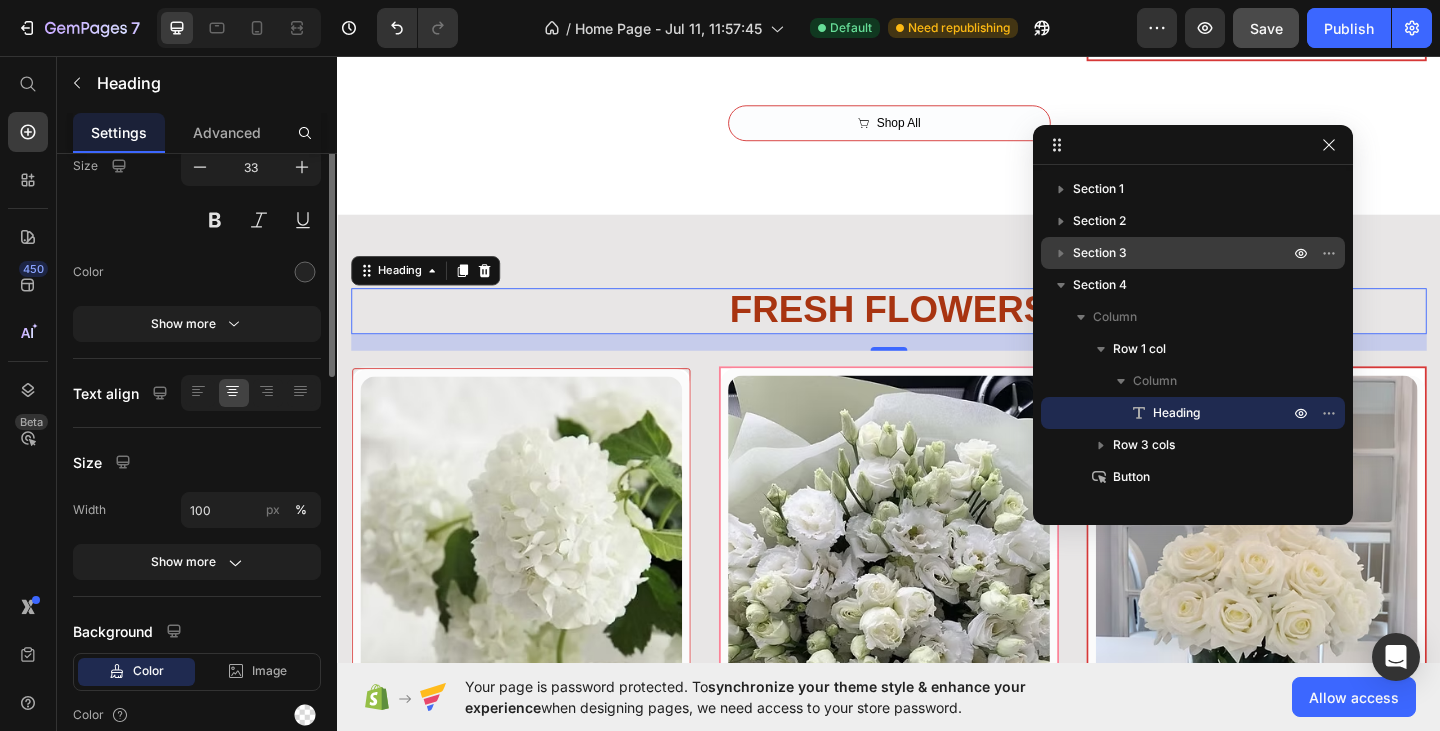 scroll, scrollTop: 0, scrollLeft: 0, axis: both 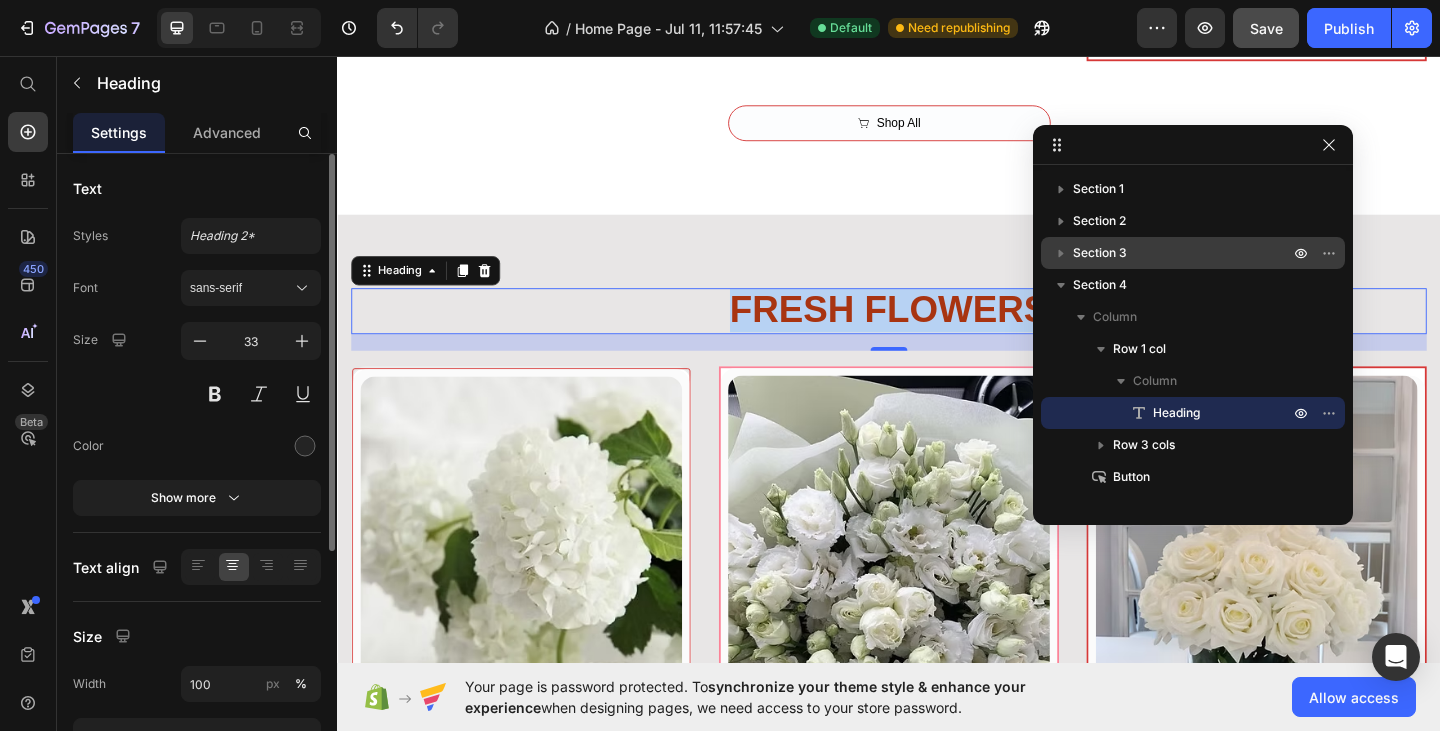 click on "FRESH FLOWERS" at bounding box center (937, 332) 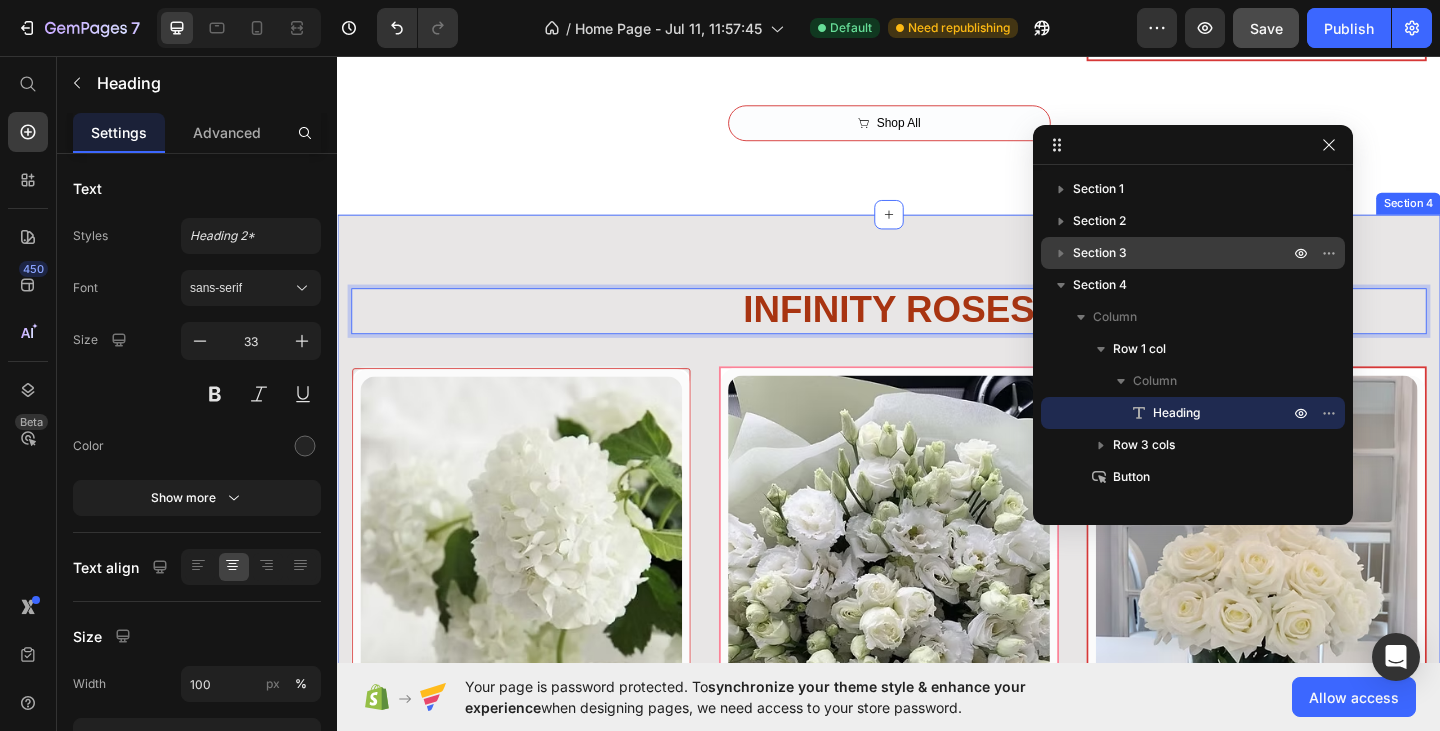 click on "INFINITY ROSES Heading 18 Row (P) Images & Gallery Row White Hydrangea Heading Tk 1,700.00 (P) Price Add to Cart (P) Cart Button Row Product Row (P) Images & Gallery Row White queen Heading Tk 1,800.00 (P) Price Add to Cart (P) Cart Button Row Product Row (P) Images & Gallery Row White roses Heading Tk 1,800.00 (P) Price Add to cart (P) Cart Button Row Product Row Row
Shop All Button Section 4" at bounding box center [937, 712] 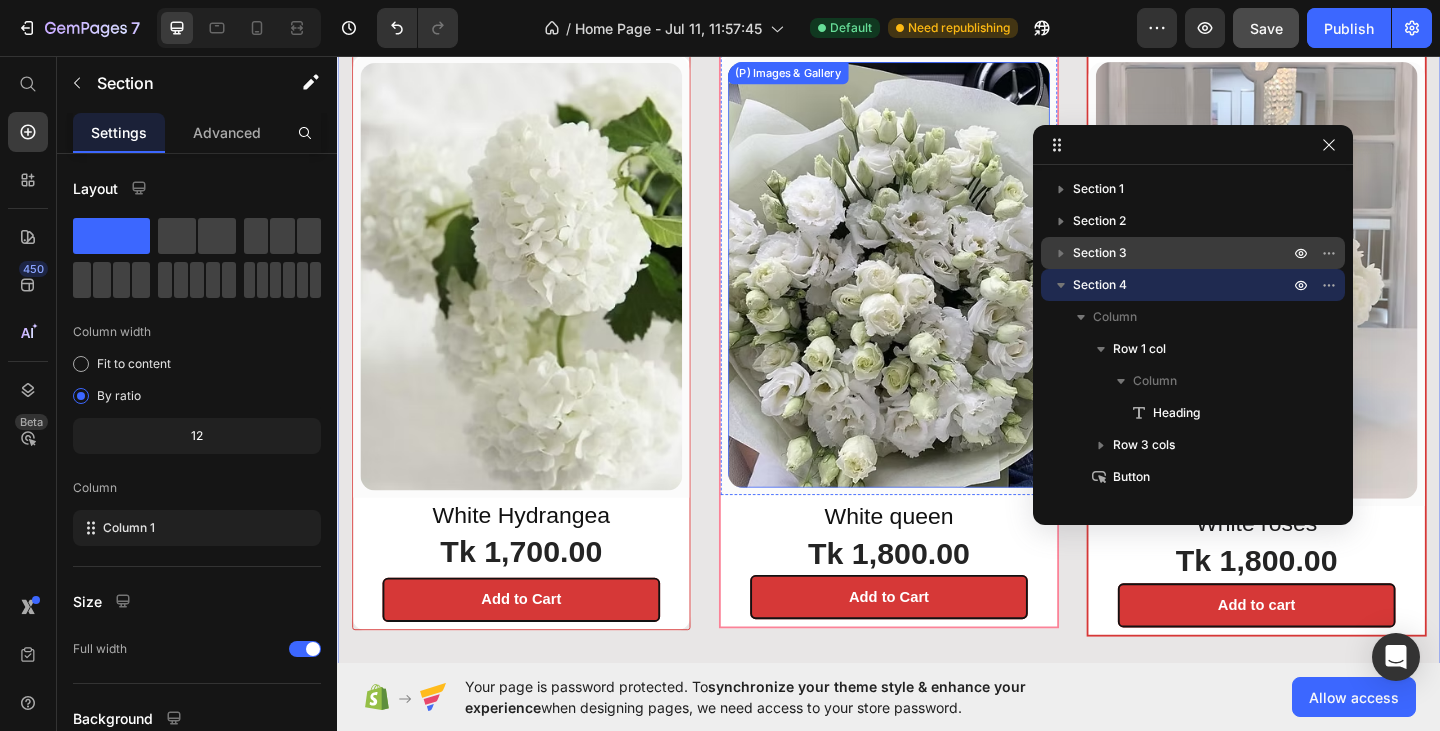 scroll, scrollTop: 2275, scrollLeft: 0, axis: vertical 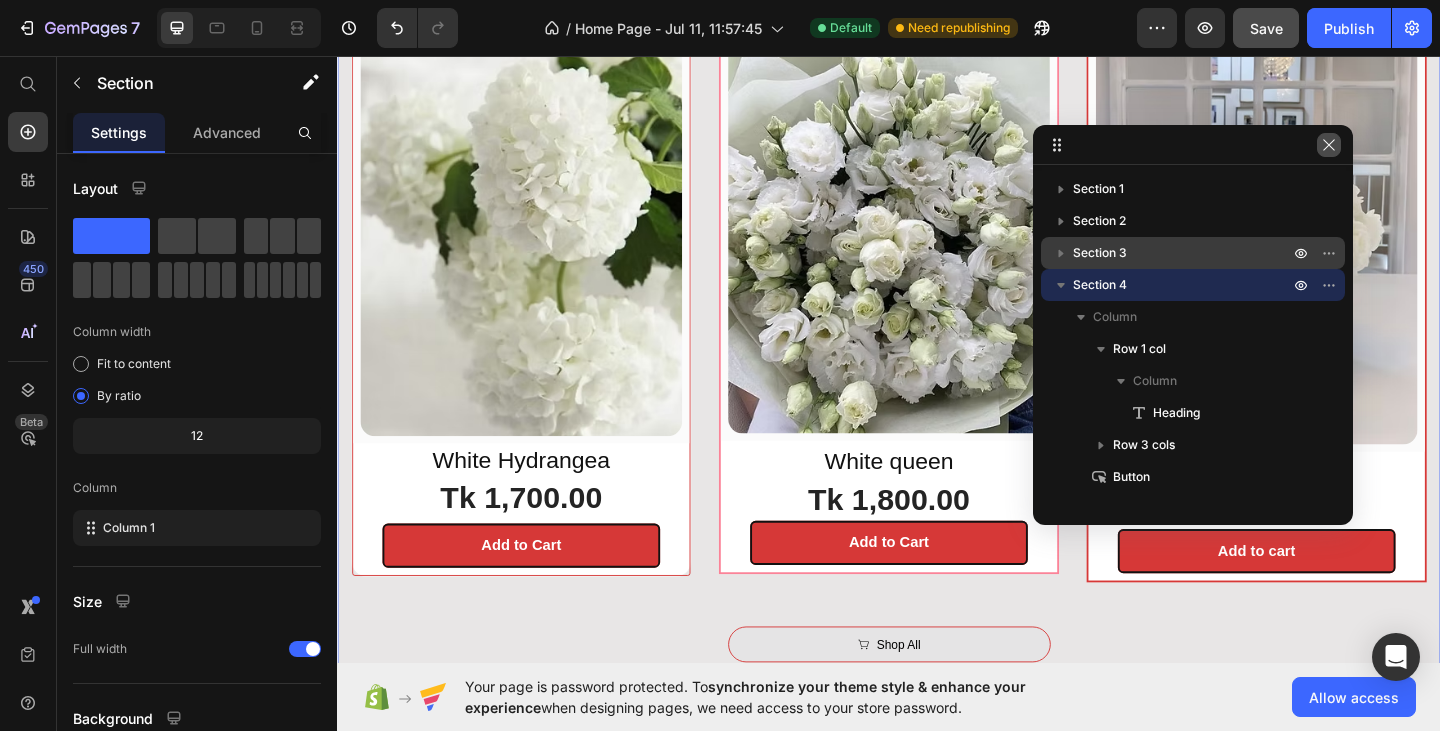 click 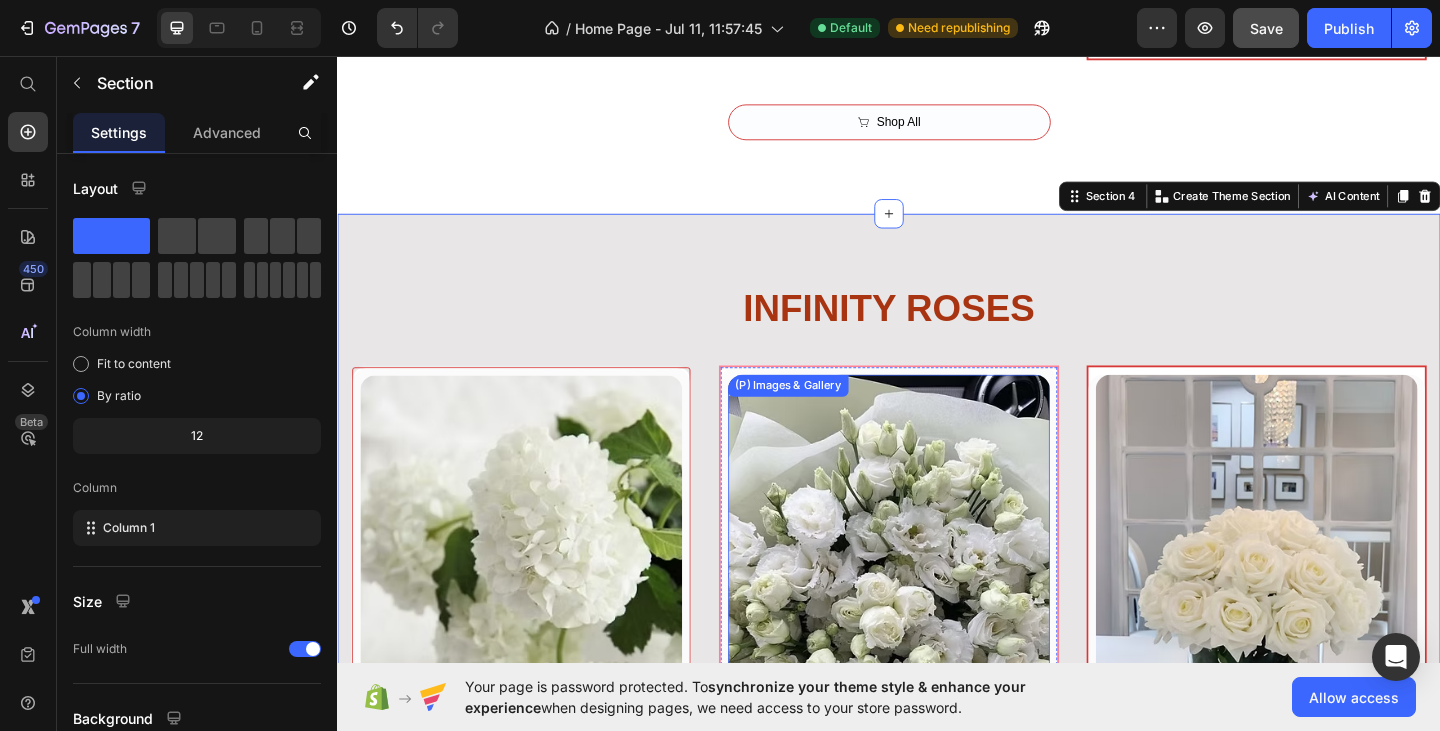 scroll, scrollTop: 1875, scrollLeft: 0, axis: vertical 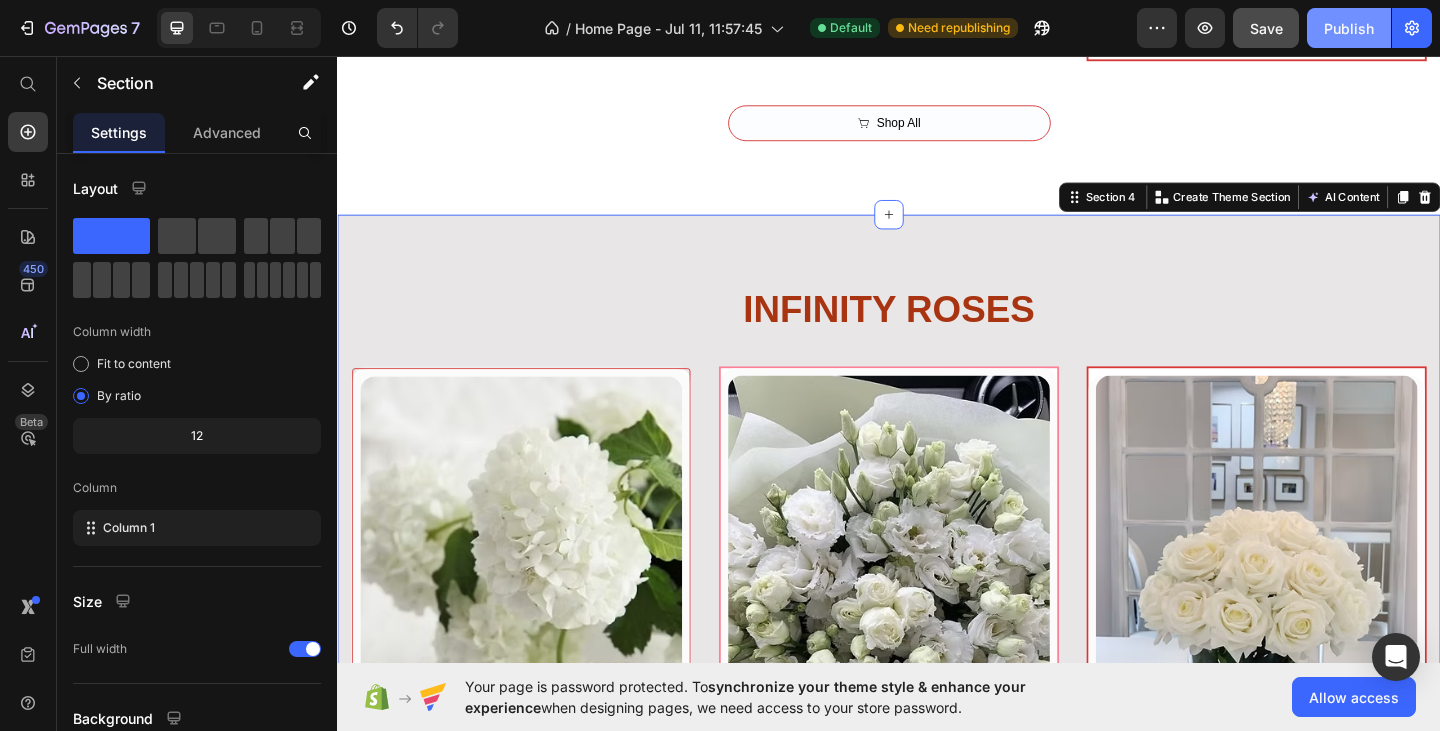 click on "Publish" at bounding box center [1349, 28] 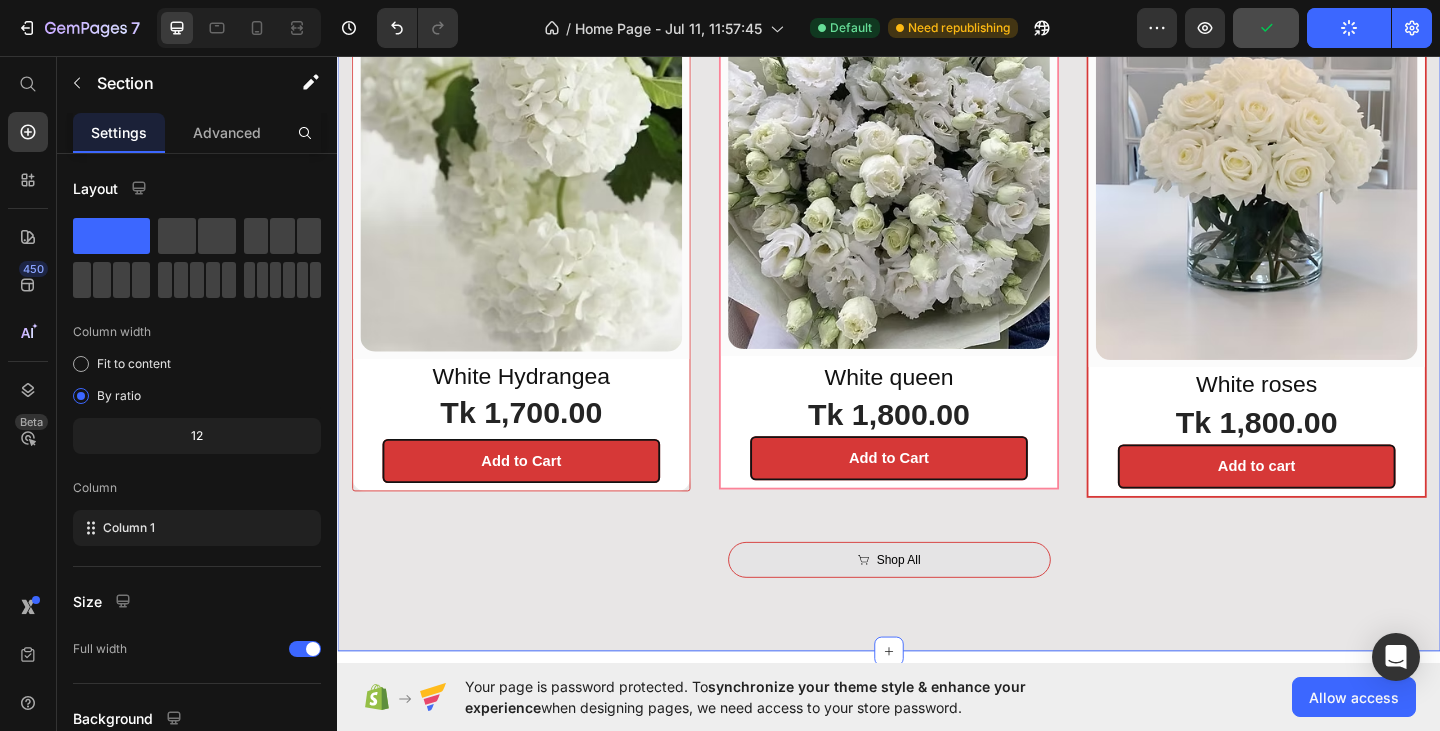 scroll, scrollTop: 2175, scrollLeft: 0, axis: vertical 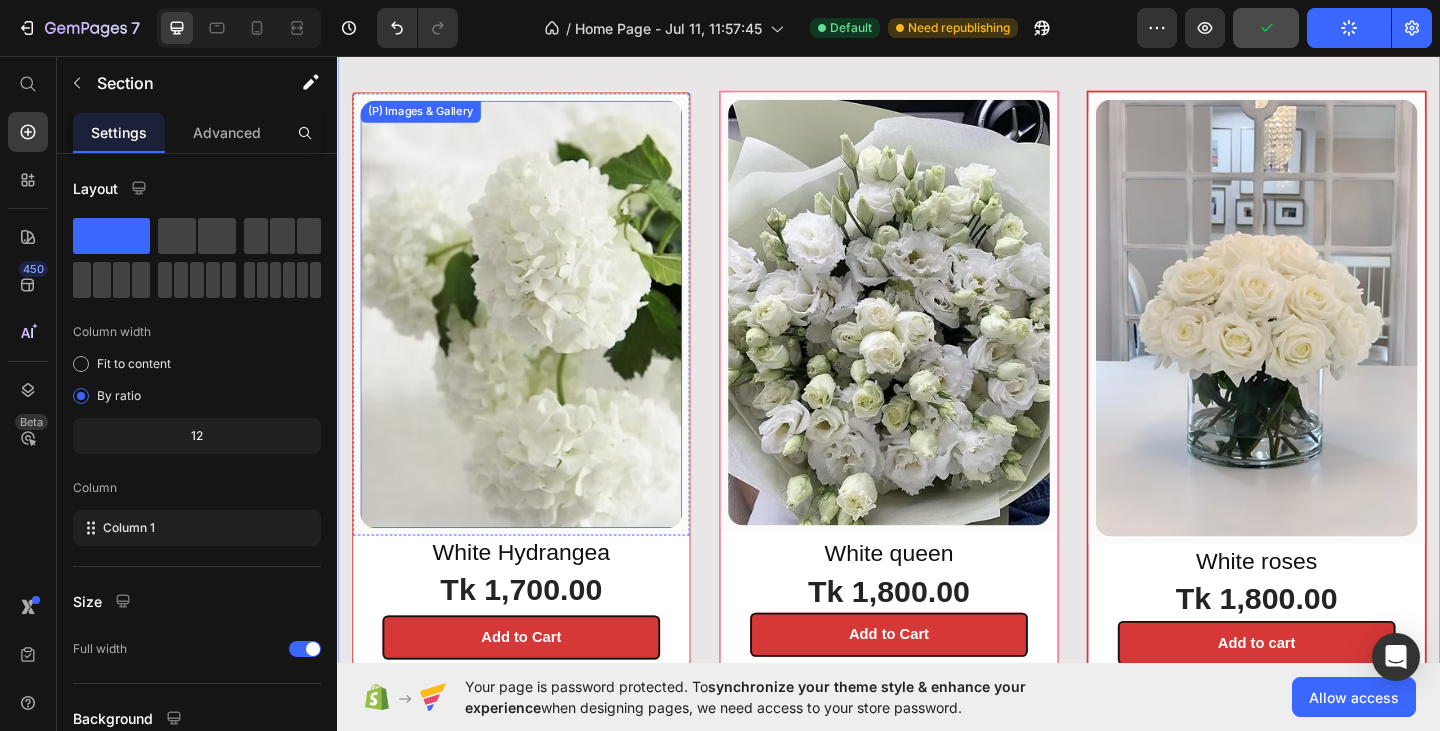 click at bounding box center (537, 337) 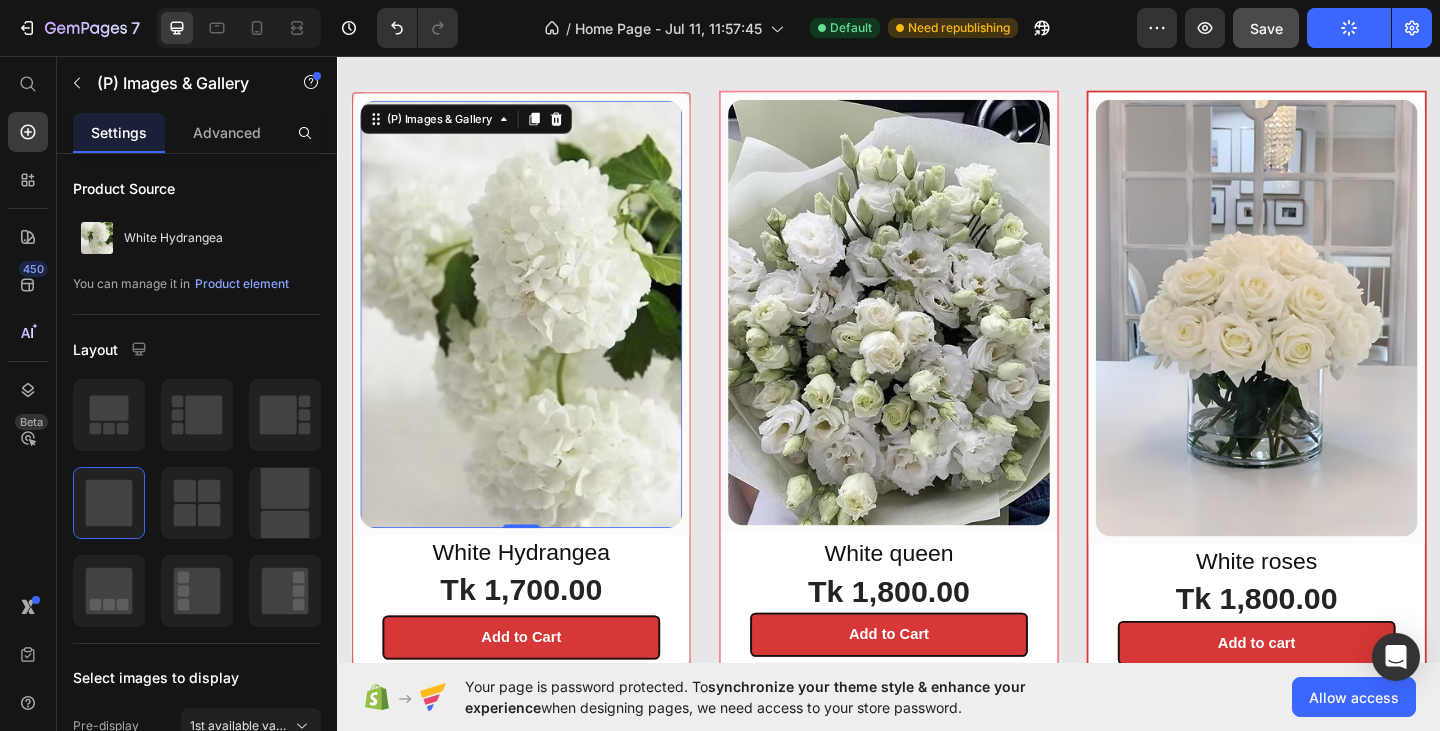 scroll, scrollTop: 2075, scrollLeft: 0, axis: vertical 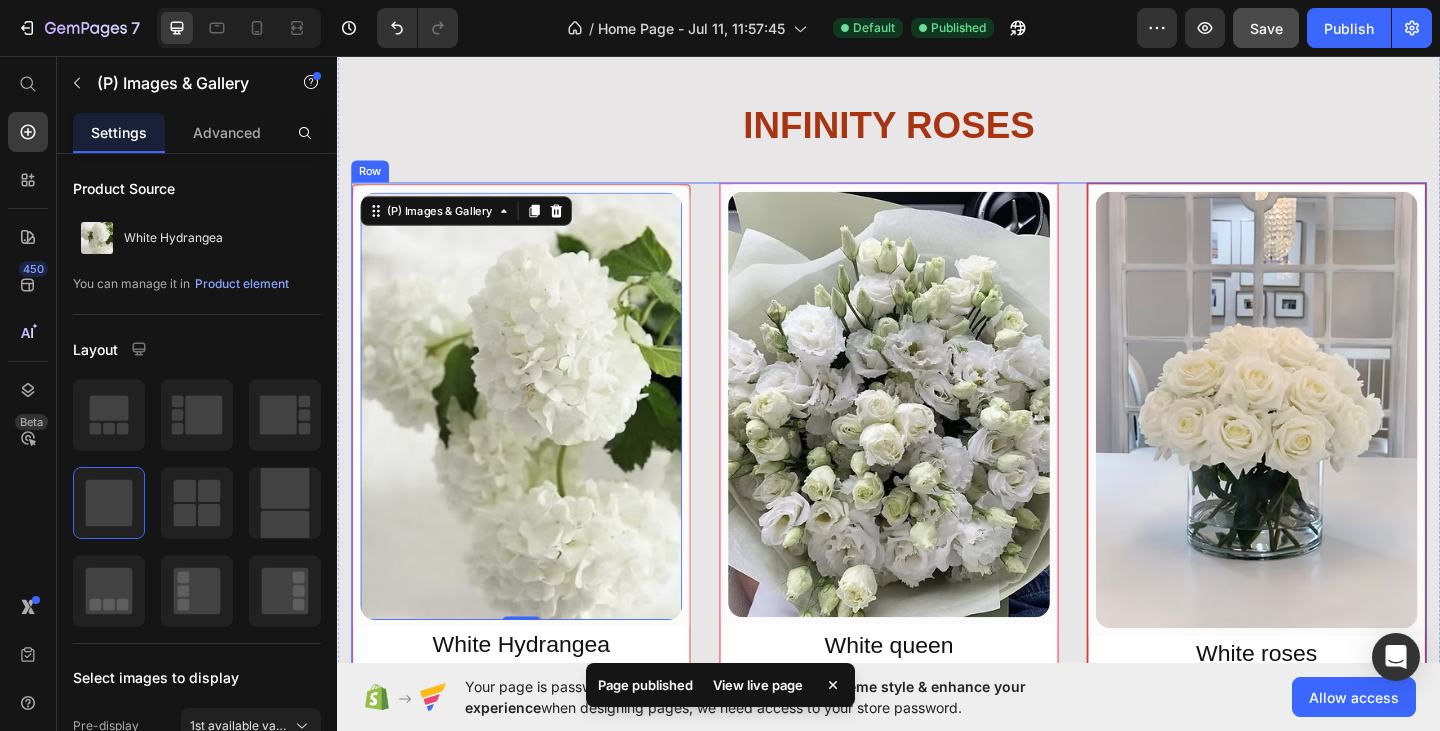 click on "(P) Images & Gallery 0 Row White Hydrangea Heading Tk 1,700.00 (P) Price Add to Cart (P) Cart Button Row Product Row (P) Images & Gallery Row White queen Heading Tk 1,800.00 (P) Price Add to Cart (P) Cart Button Row Product Row (P) Images & Gallery Row White roses Heading Tk 1,800.00 (P) Price Add to cart (P) Cart Button Row Product Row Row" at bounding box center [937, 511] 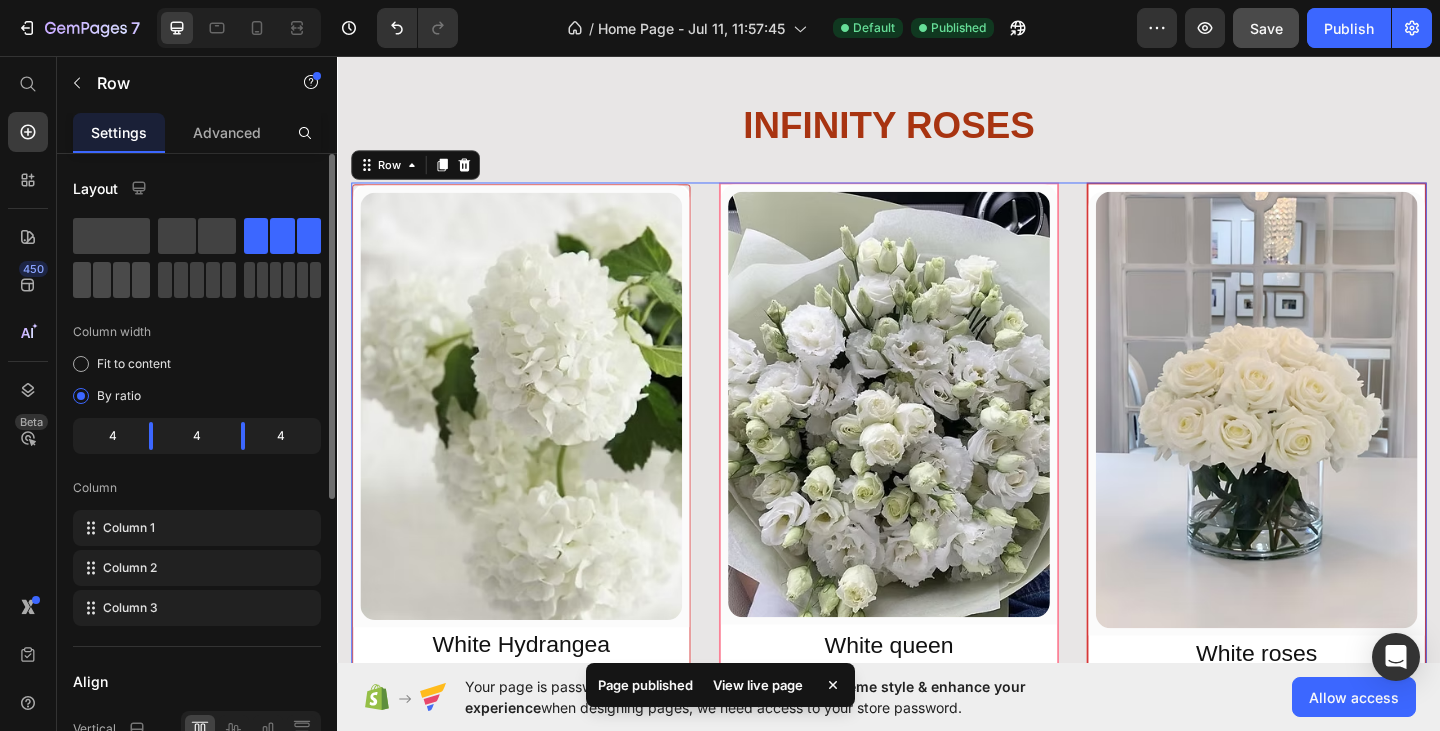 click 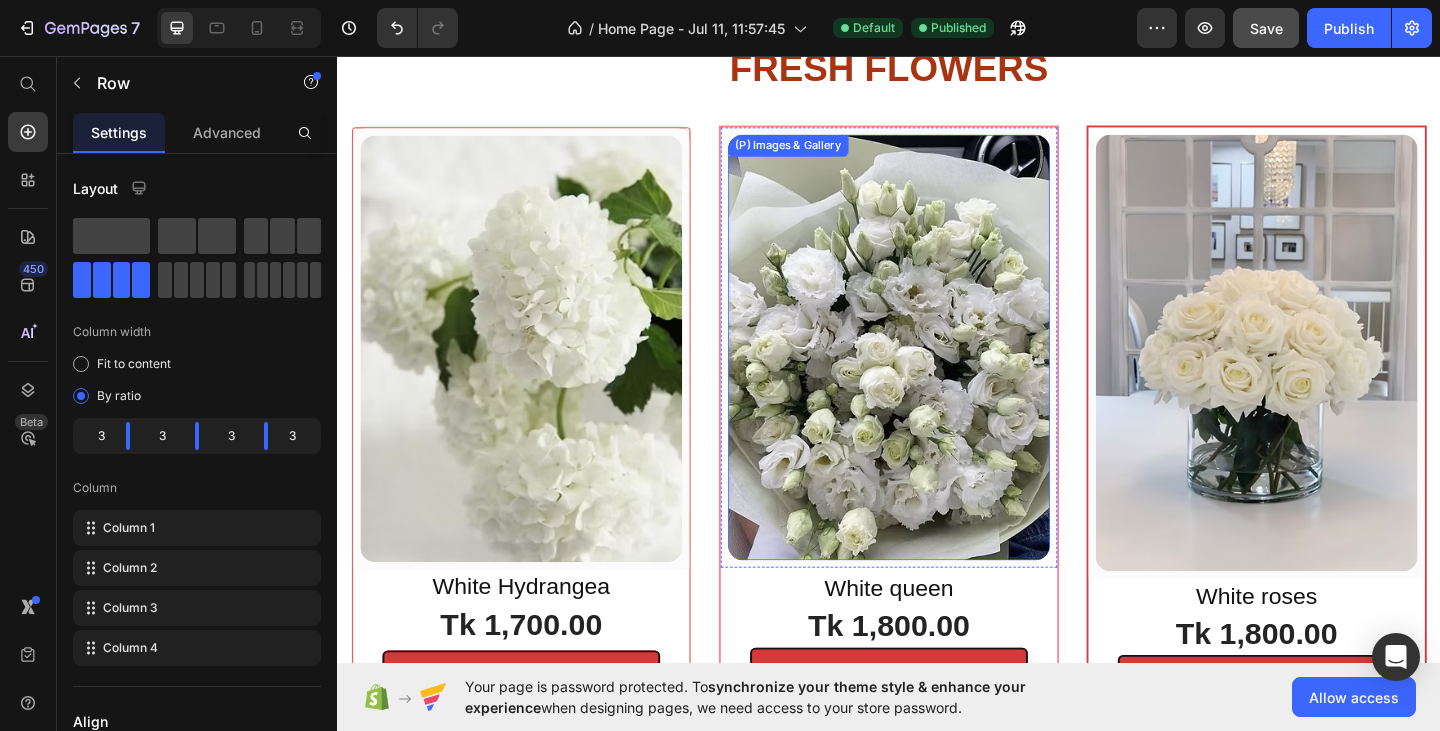 scroll, scrollTop: 1175, scrollLeft: 0, axis: vertical 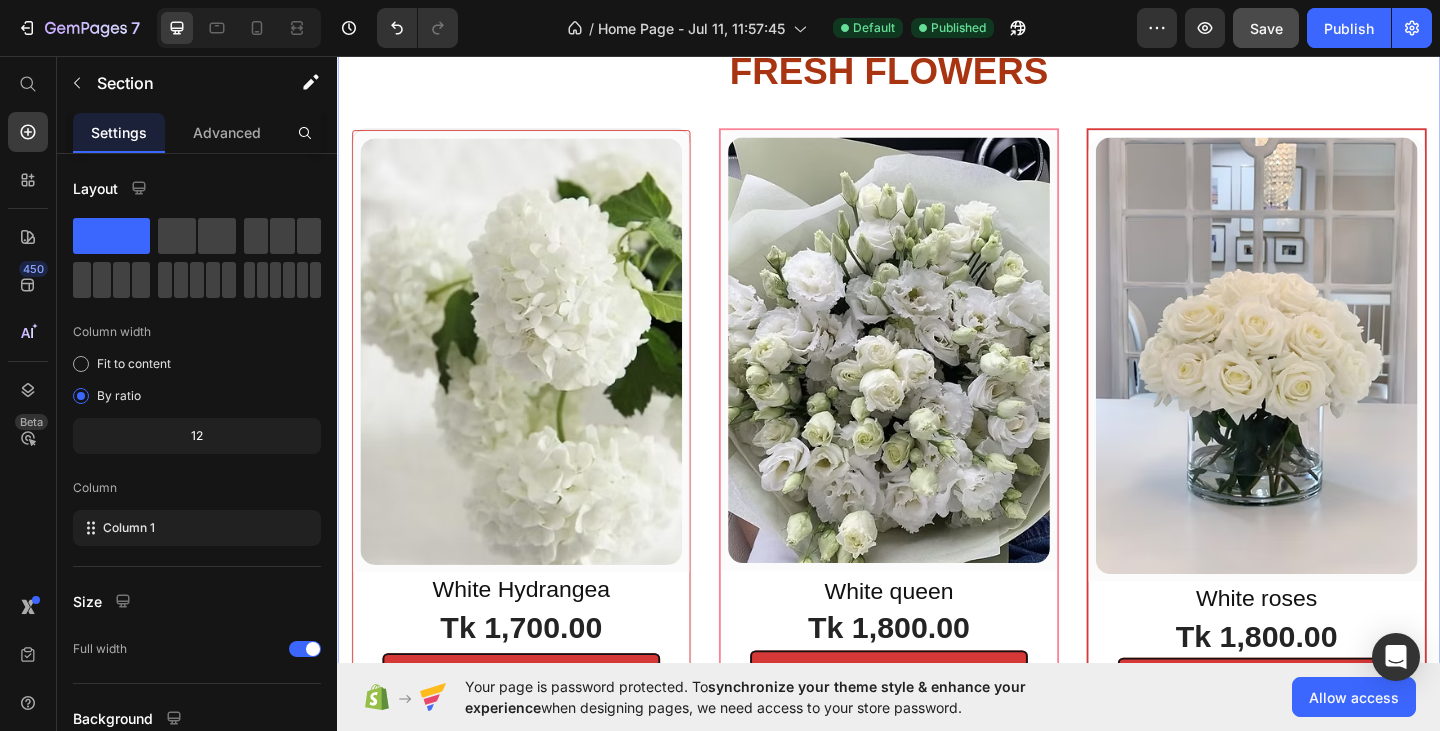 click on "⁠⁠⁠⁠⁠⁠ FRESH FLOWERS Heading Row (P) Images & Gallery Row White Hydrangea Heading Tk 1,700.00 (P) Price Add to Cart (P) Cart Button Row Product Row (P) Images & Gallery Row White queen Heading Tk 1,800.00 (P) Price Add to Cart (P) Cart Button Row Product Row (P) Images & Gallery Row White roses Heading Tk 1,800.00 (P) Price Add to cart (P) Cart Button Row Product Row Row
Shop All Button" at bounding box center (937, 453) 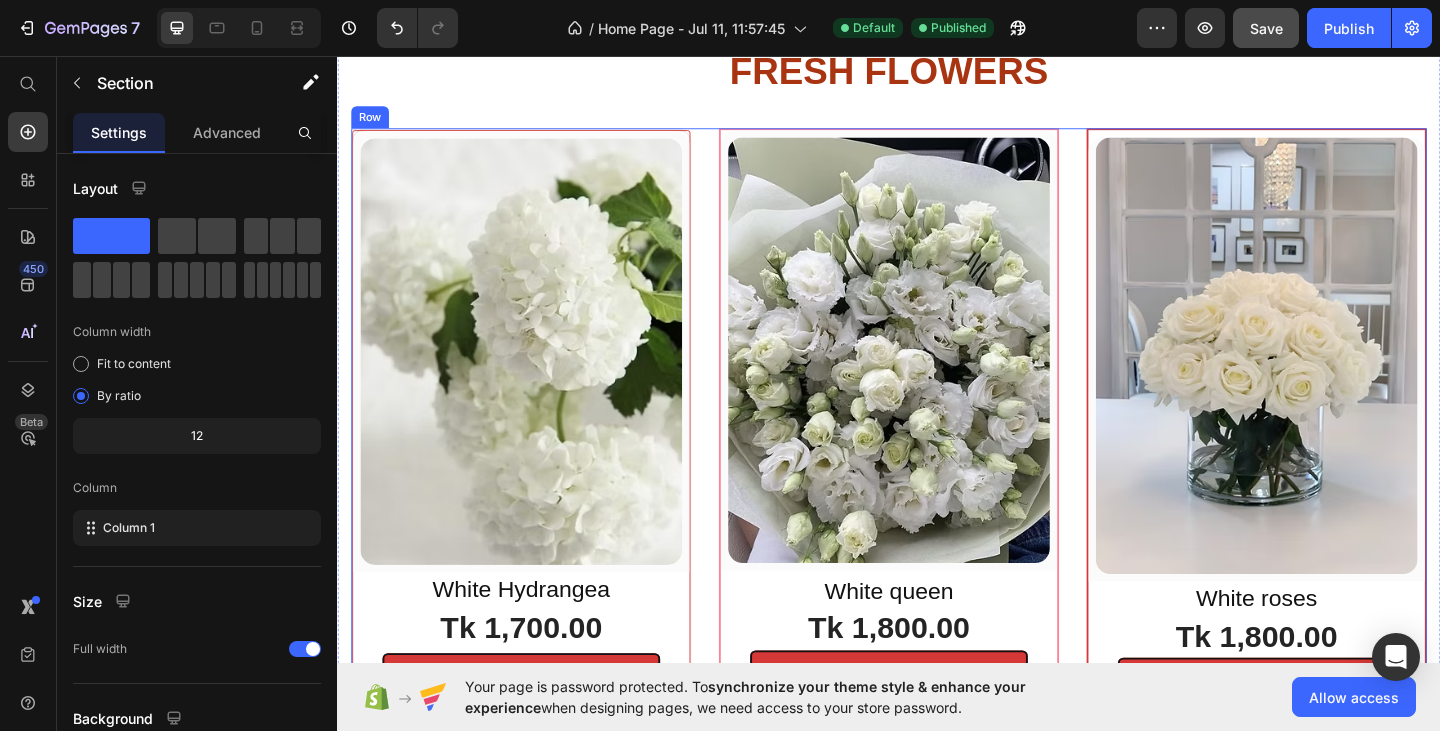 click on "(P) Images & Gallery Row White Hydrangea Heading Tk 1,700.00 (P) Price Add to Cart (P) Cart Button Row Product Row (P) Images & Gallery Row White queen Heading Tk 1,800.00 (P) Price Add to Cart (P) Cart Button Row Product Row (P) Images & Gallery Row White roses Heading Tk 1,800.00 (P) Price Add to cart (P) Cart Button Row Product Row Row" at bounding box center (937, 452) 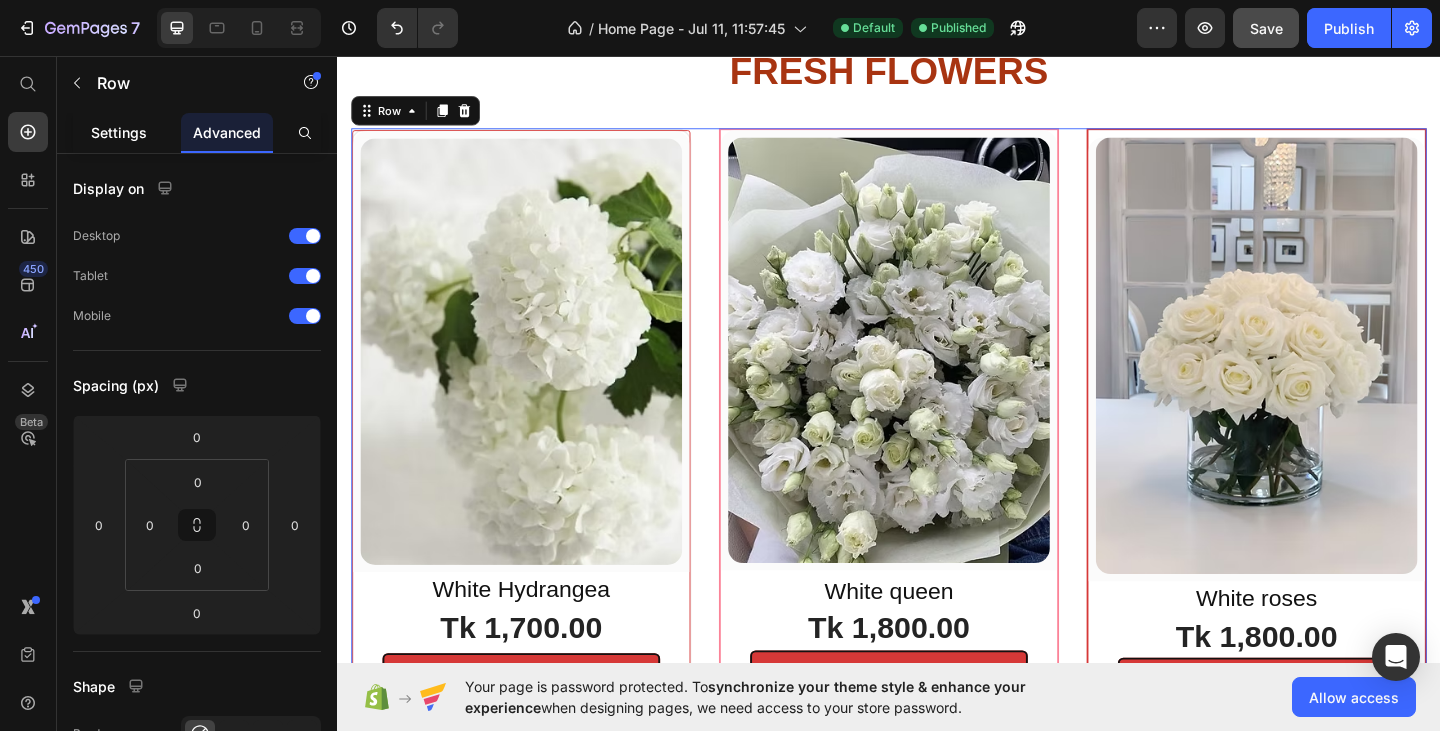 click on "Settings" 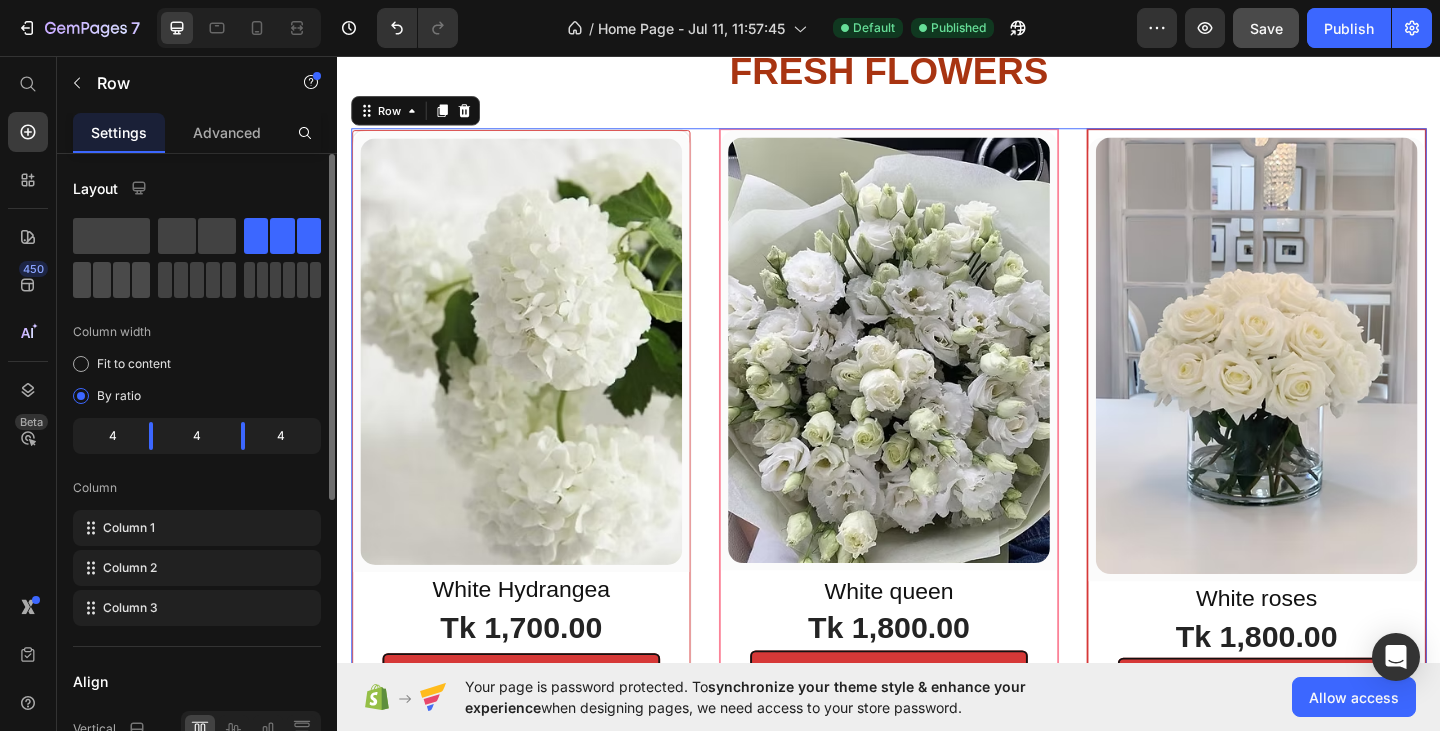 click 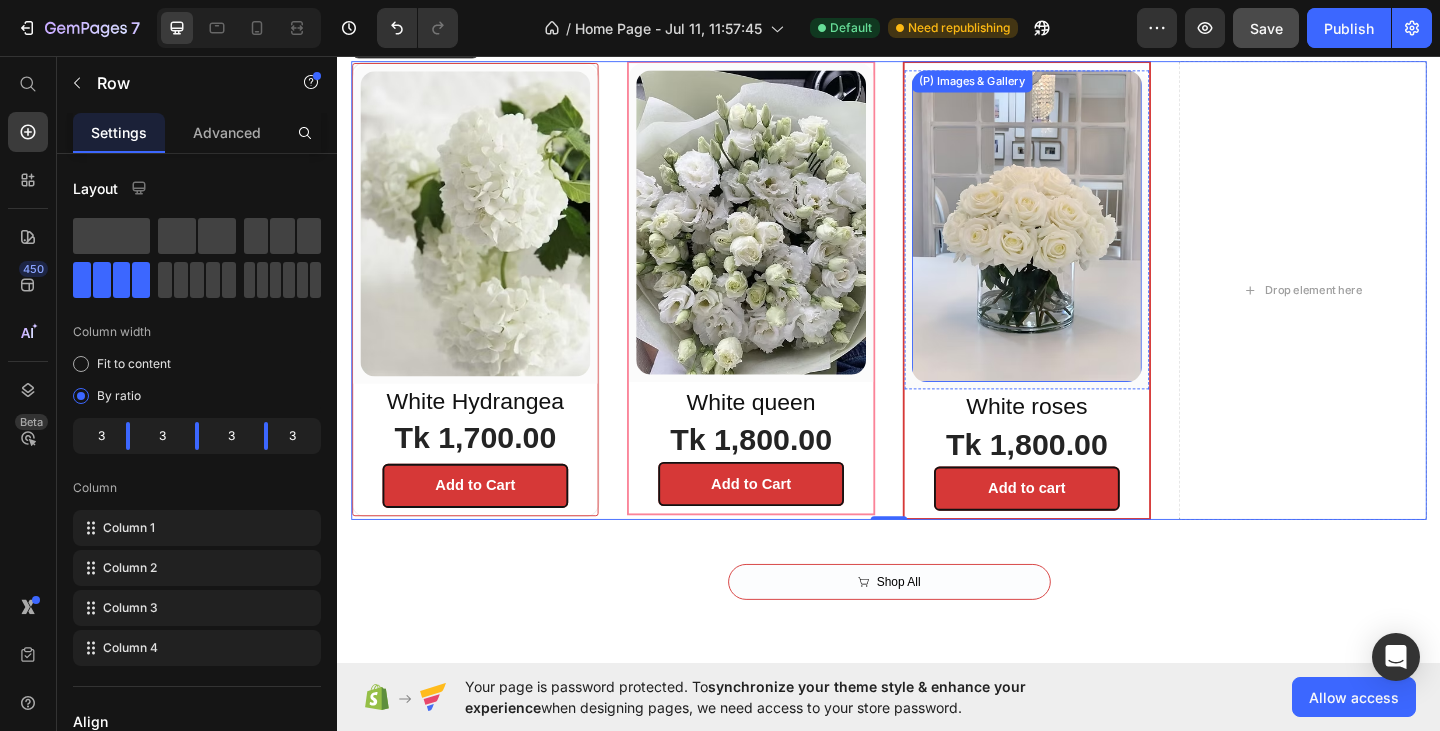 scroll, scrollTop: 1200, scrollLeft: 0, axis: vertical 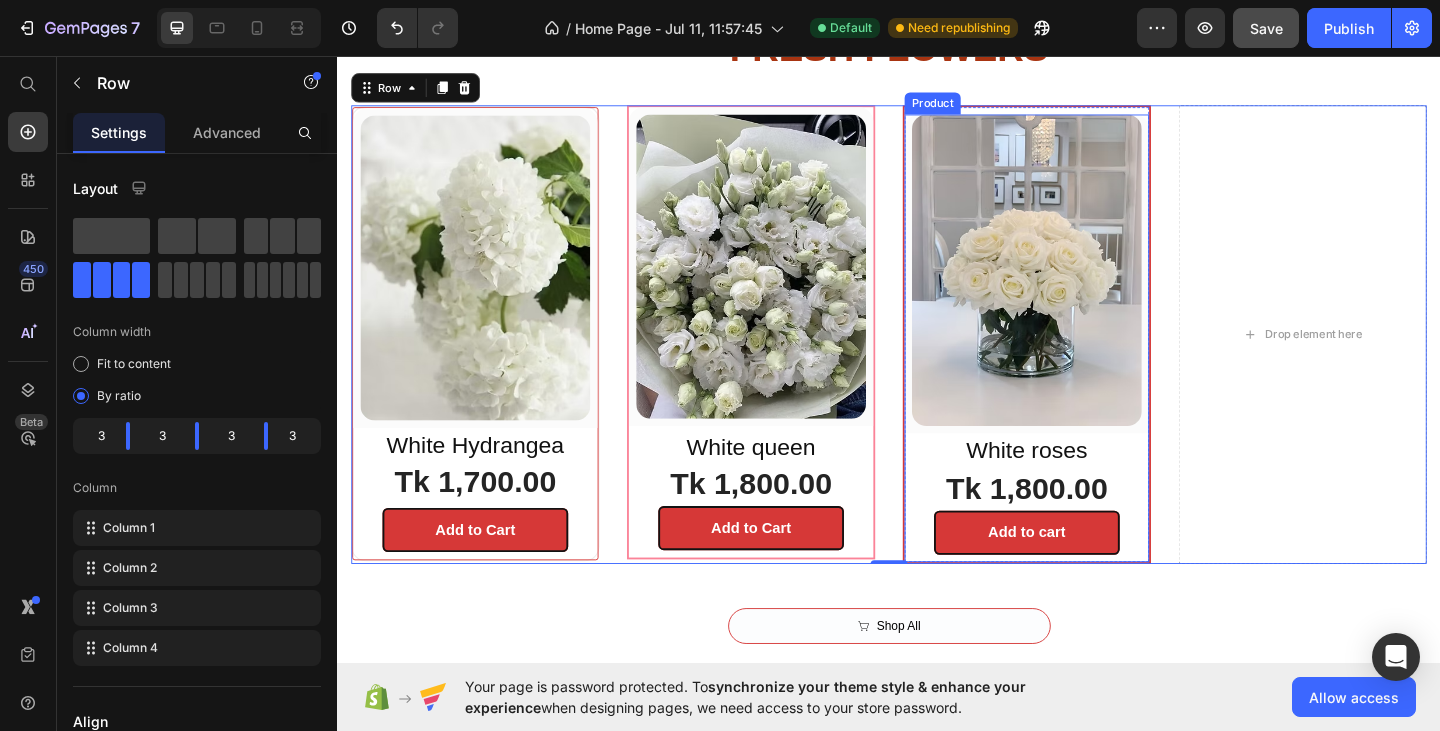 click on "(P) Images & Gallery Row White roses Heading Tk 1,800.00 (P) Price Add to cart (P) Cart Button Row Product" at bounding box center (1087, 359) 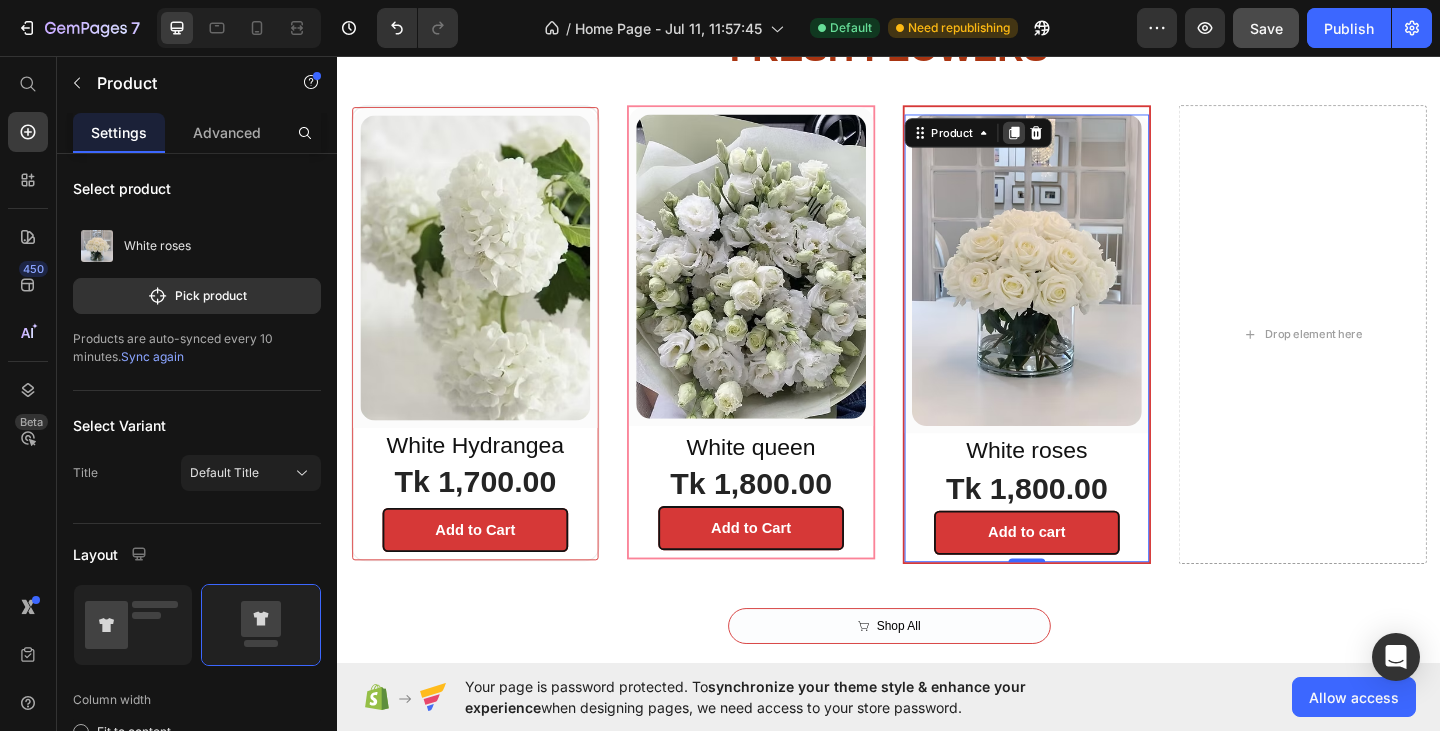 click 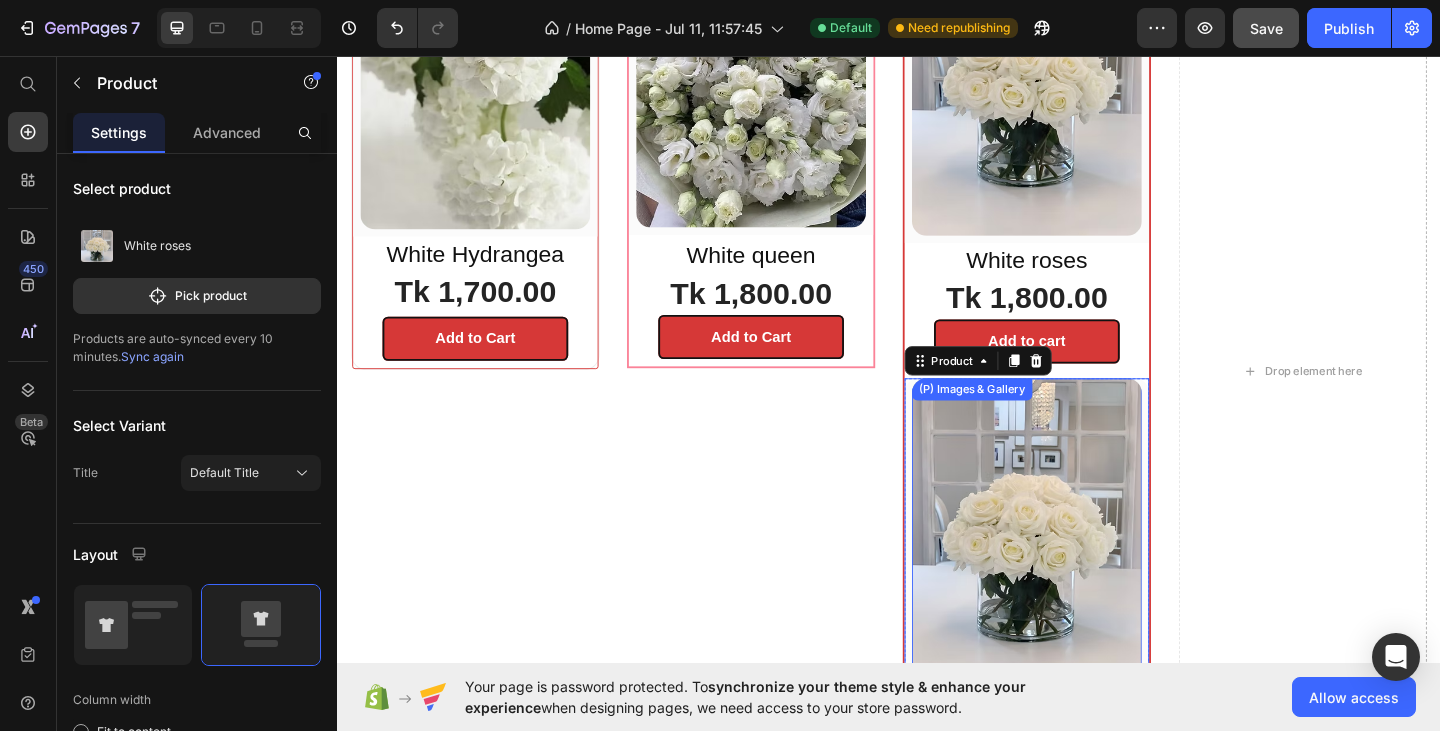 scroll, scrollTop: 1379, scrollLeft: 0, axis: vertical 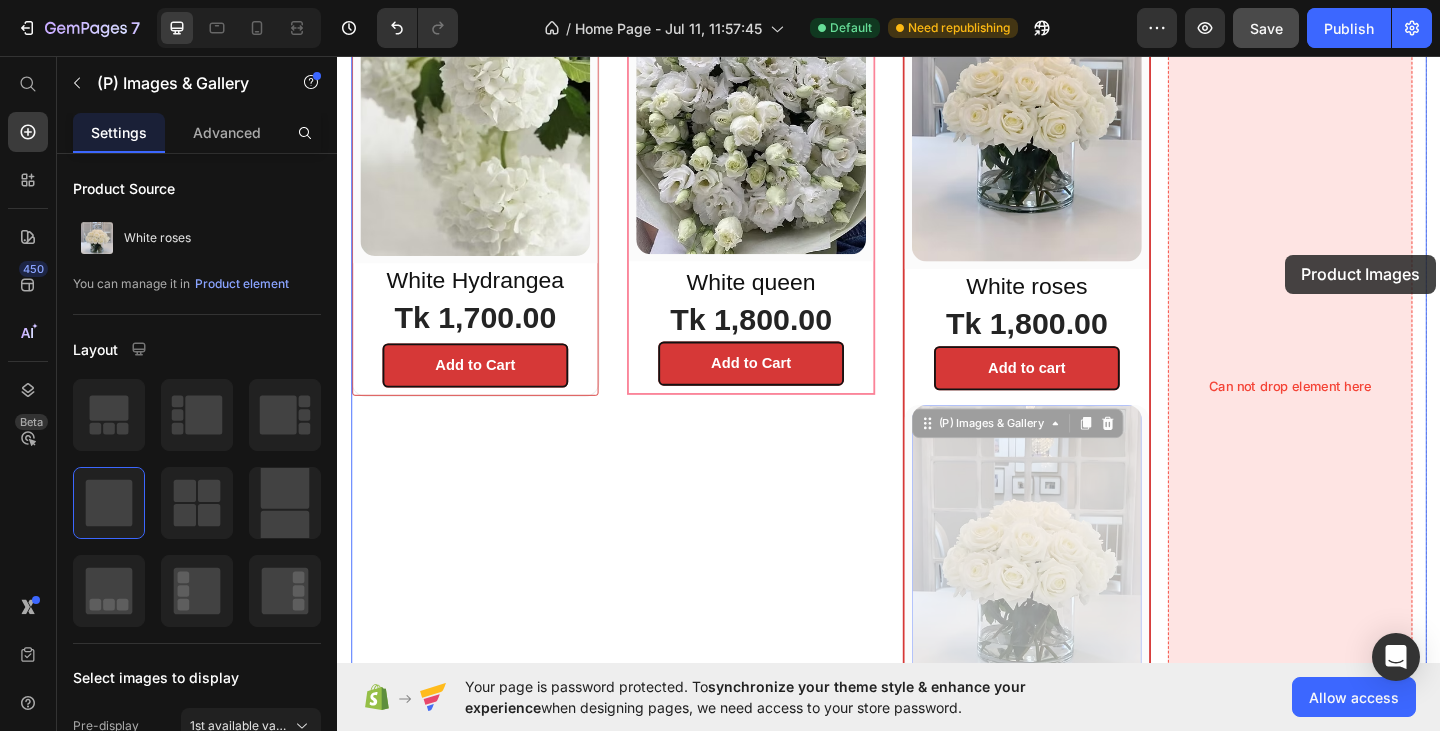 drag, startPoint x: 1094, startPoint y: 481, endPoint x: 1368, endPoint y: 272, distance: 344.6114 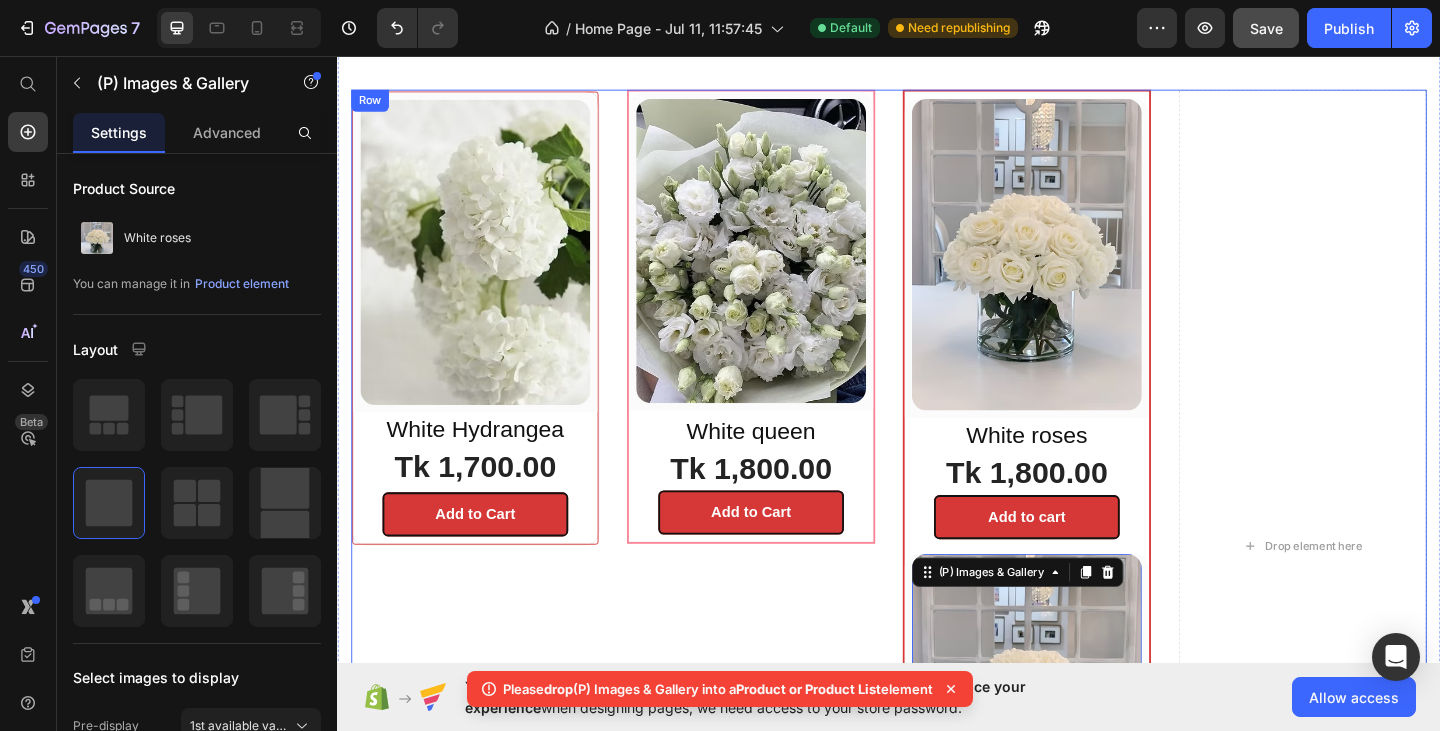 scroll, scrollTop: 1379, scrollLeft: 0, axis: vertical 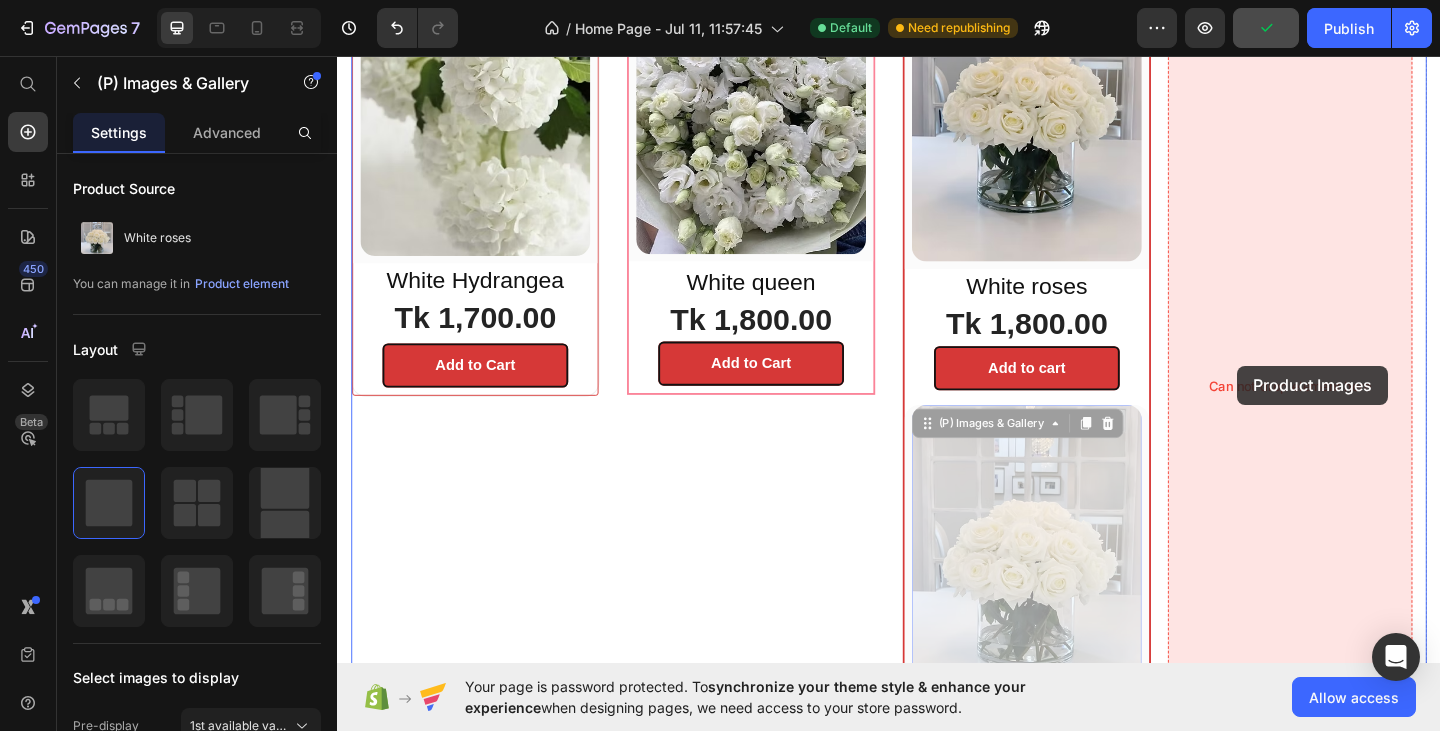 drag, startPoint x: 975, startPoint y: 442, endPoint x: 1316, endPoint y: 393, distance: 344.50253 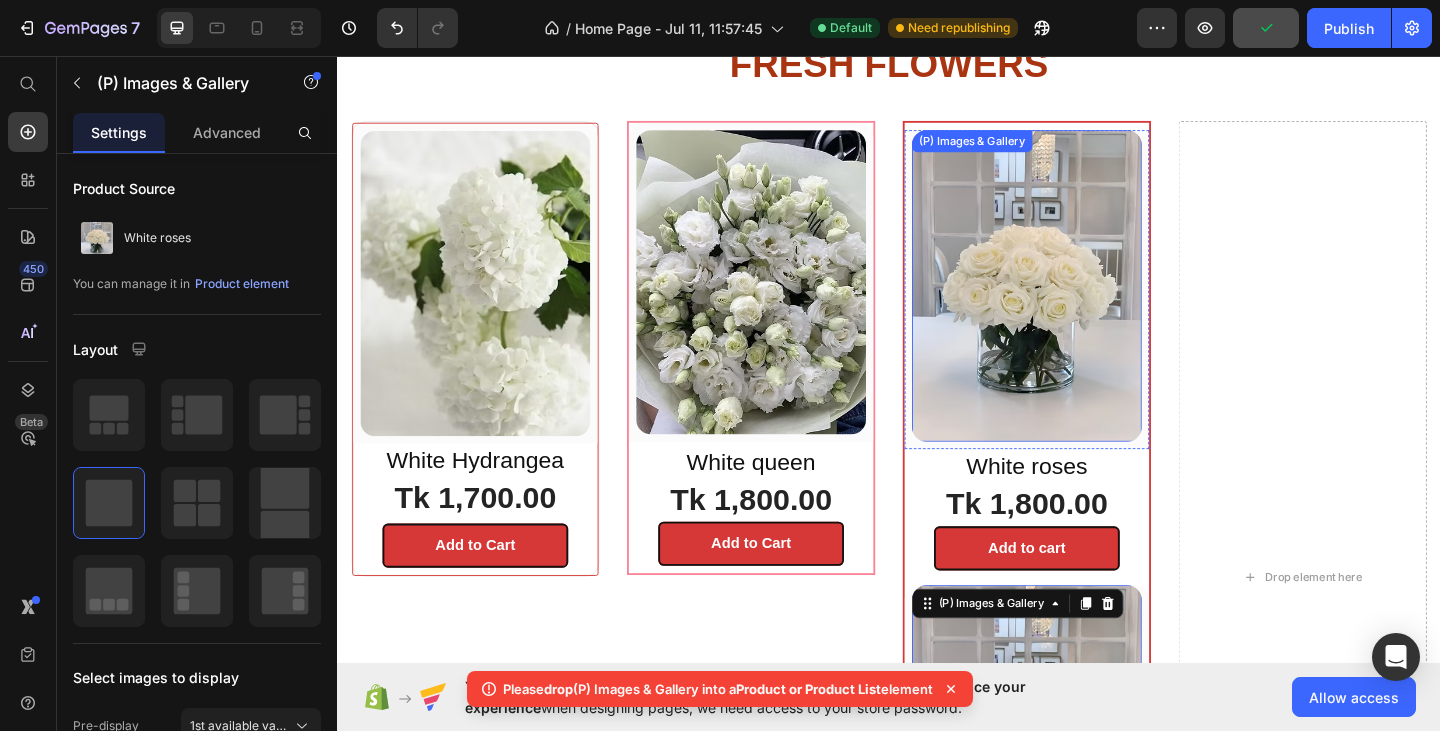 scroll, scrollTop: 1179, scrollLeft: 0, axis: vertical 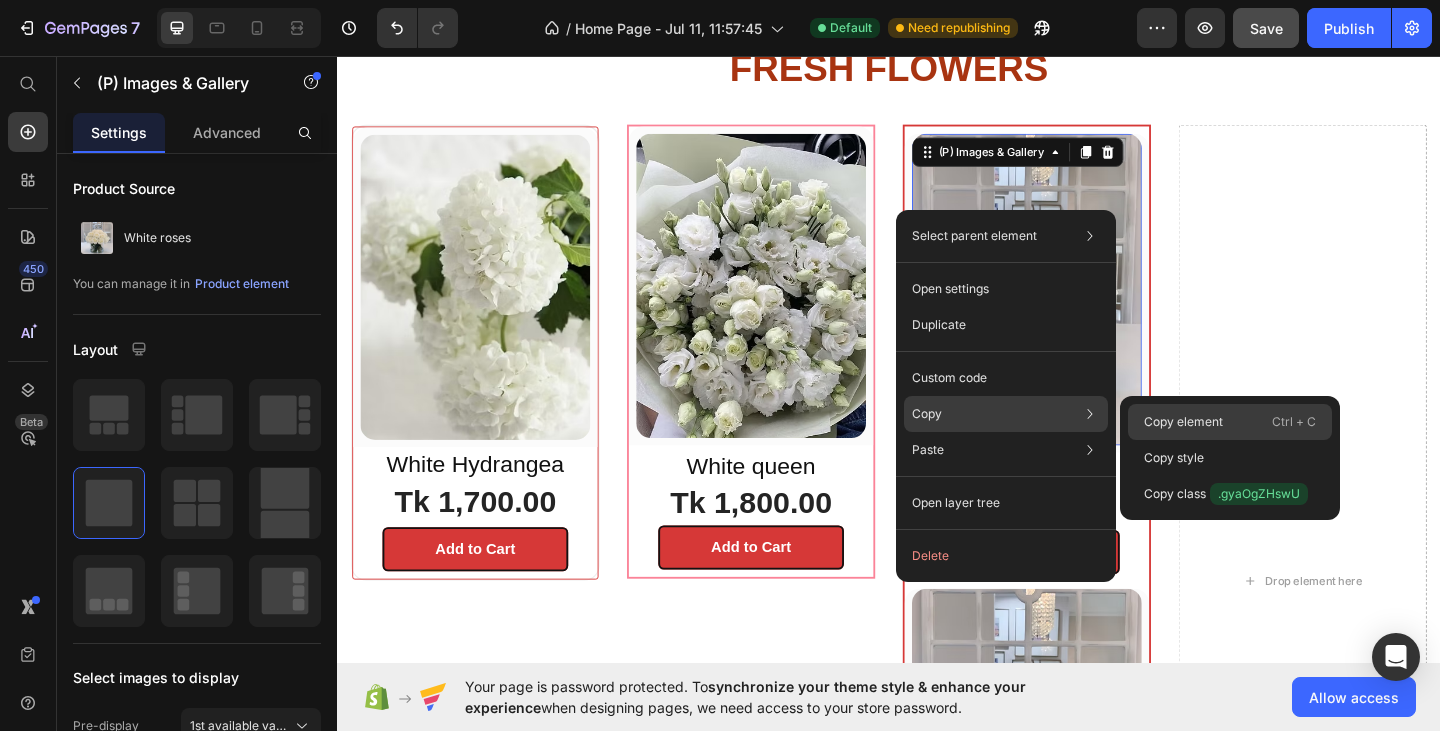 click on "Copy element" at bounding box center (1183, 422) 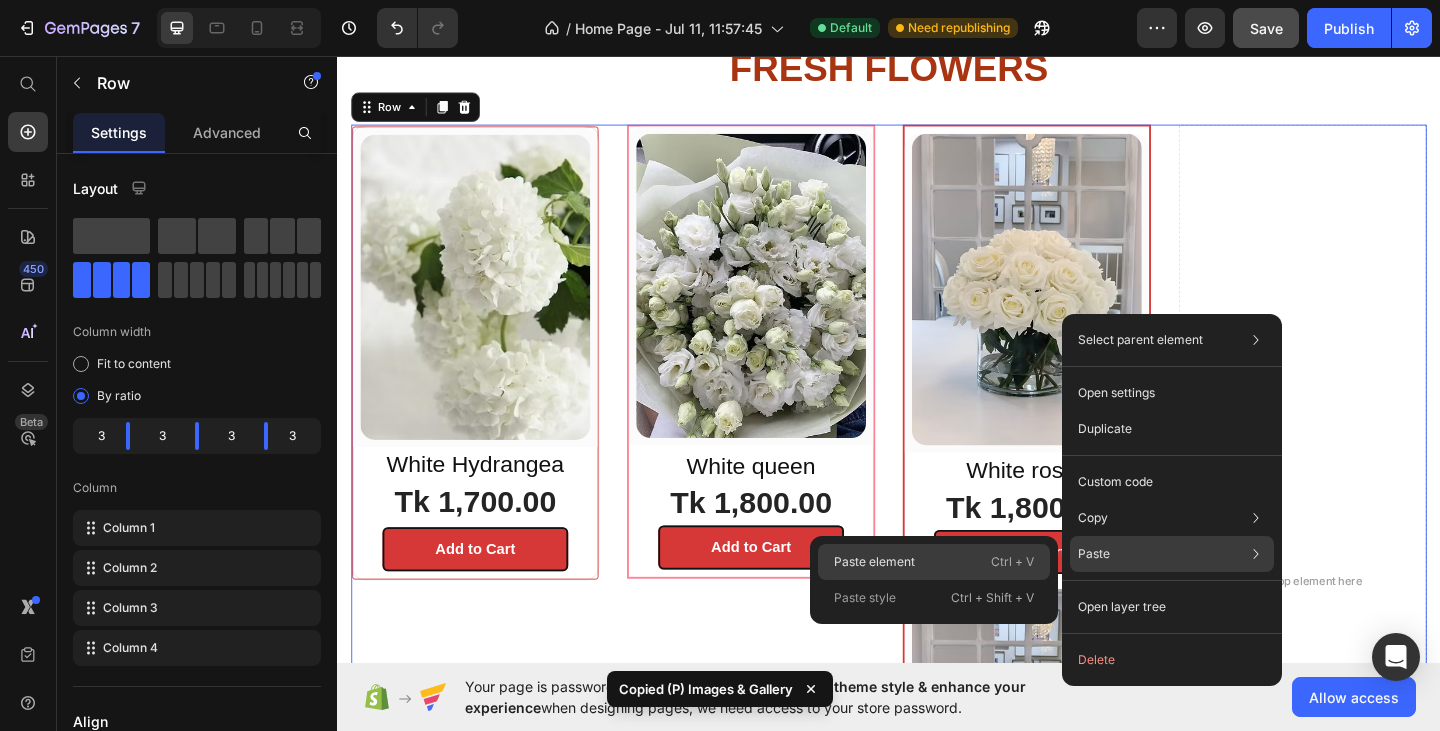 click on "Paste element" at bounding box center (874, 562) 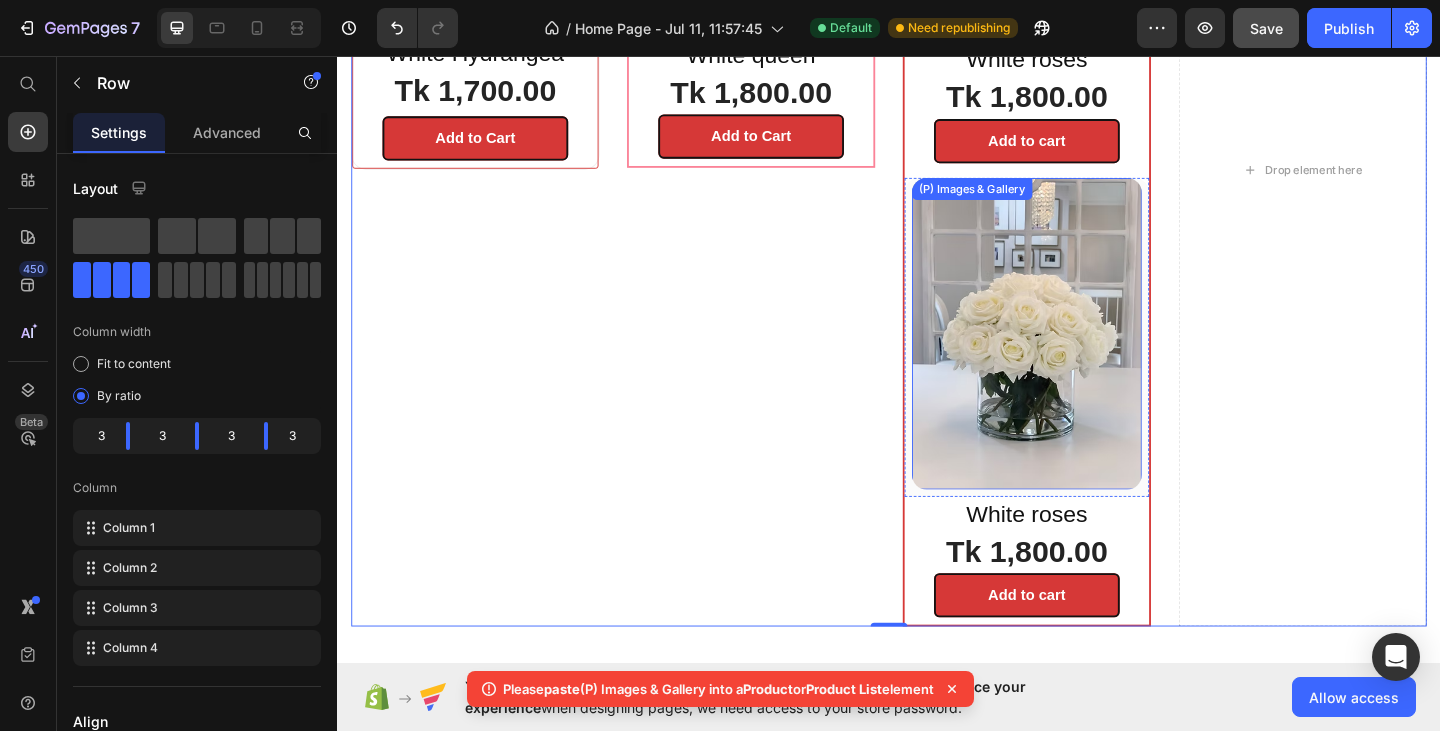 scroll, scrollTop: 1579, scrollLeft: 0, axis: vertical 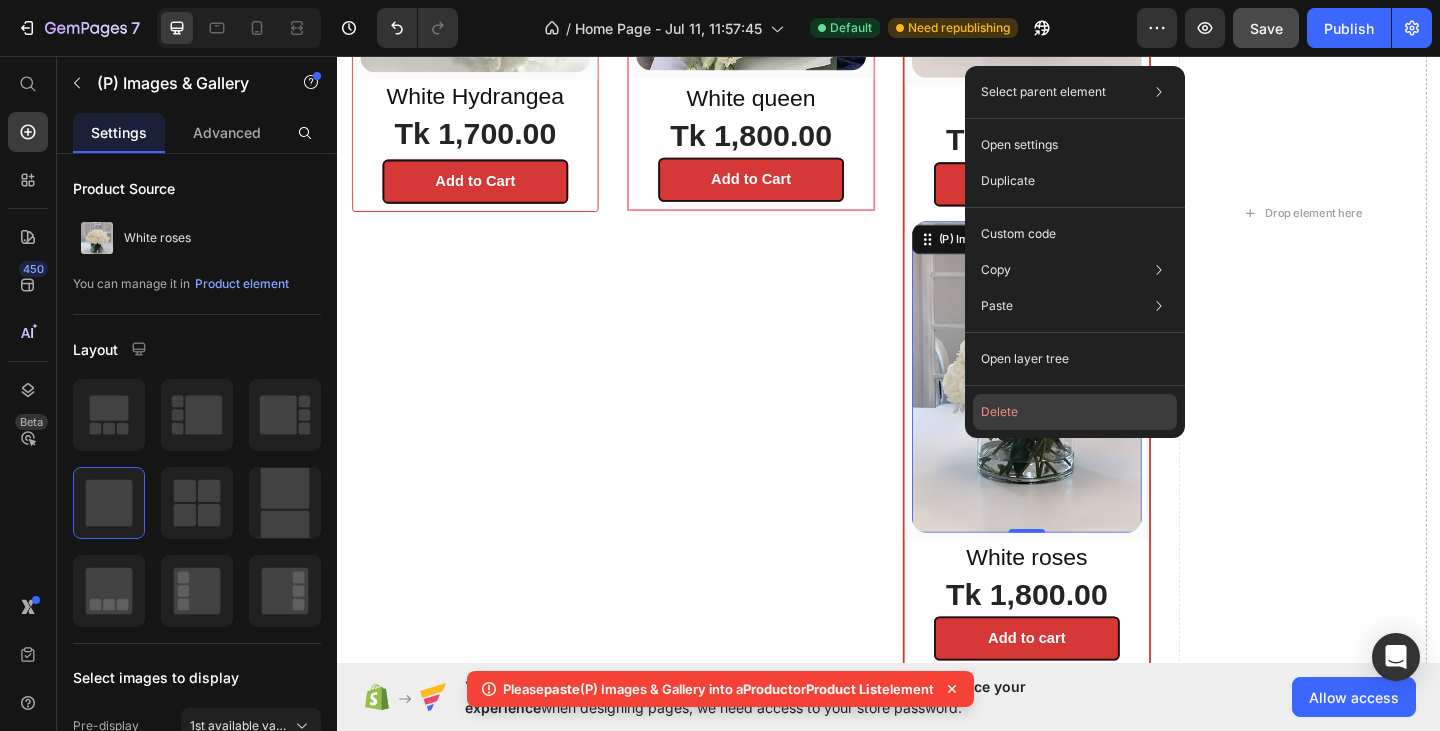 click on "Delete" 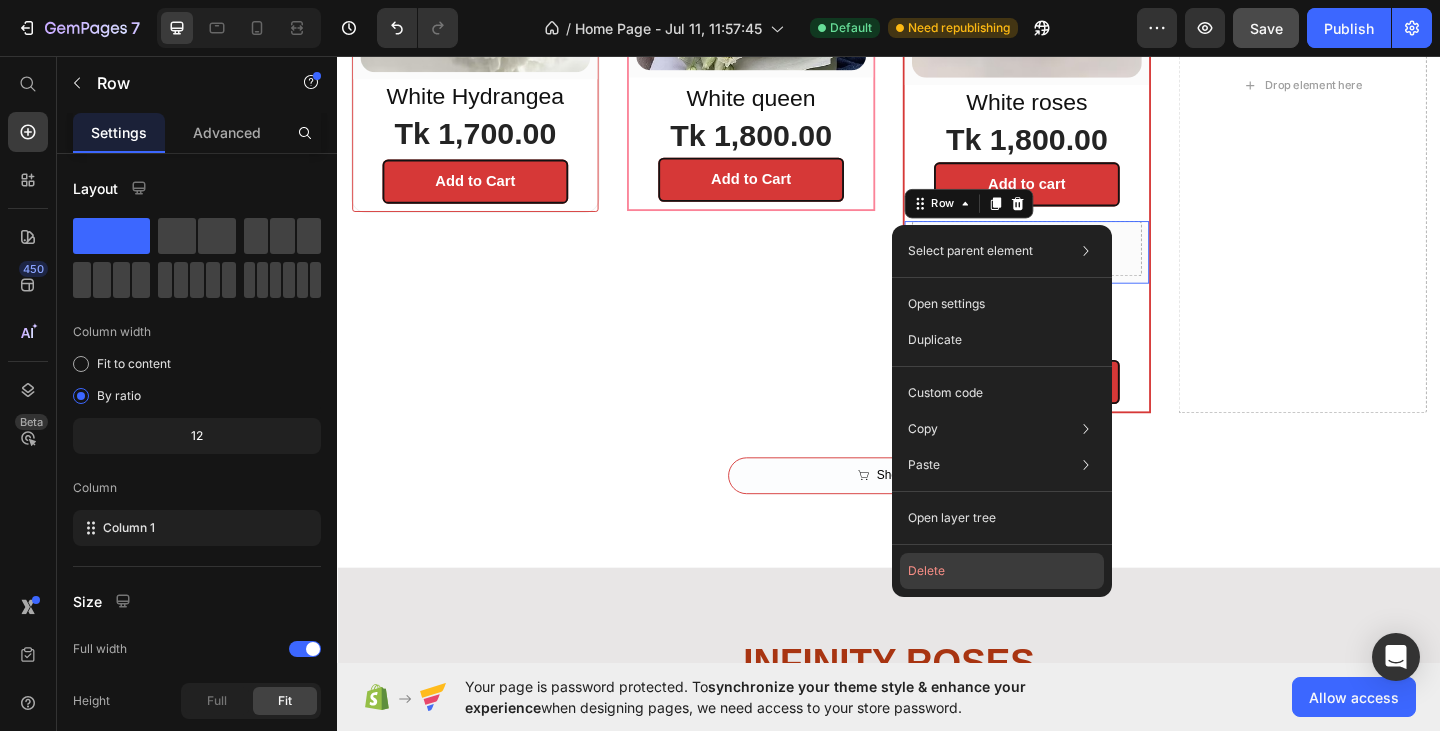 click on "Delete" 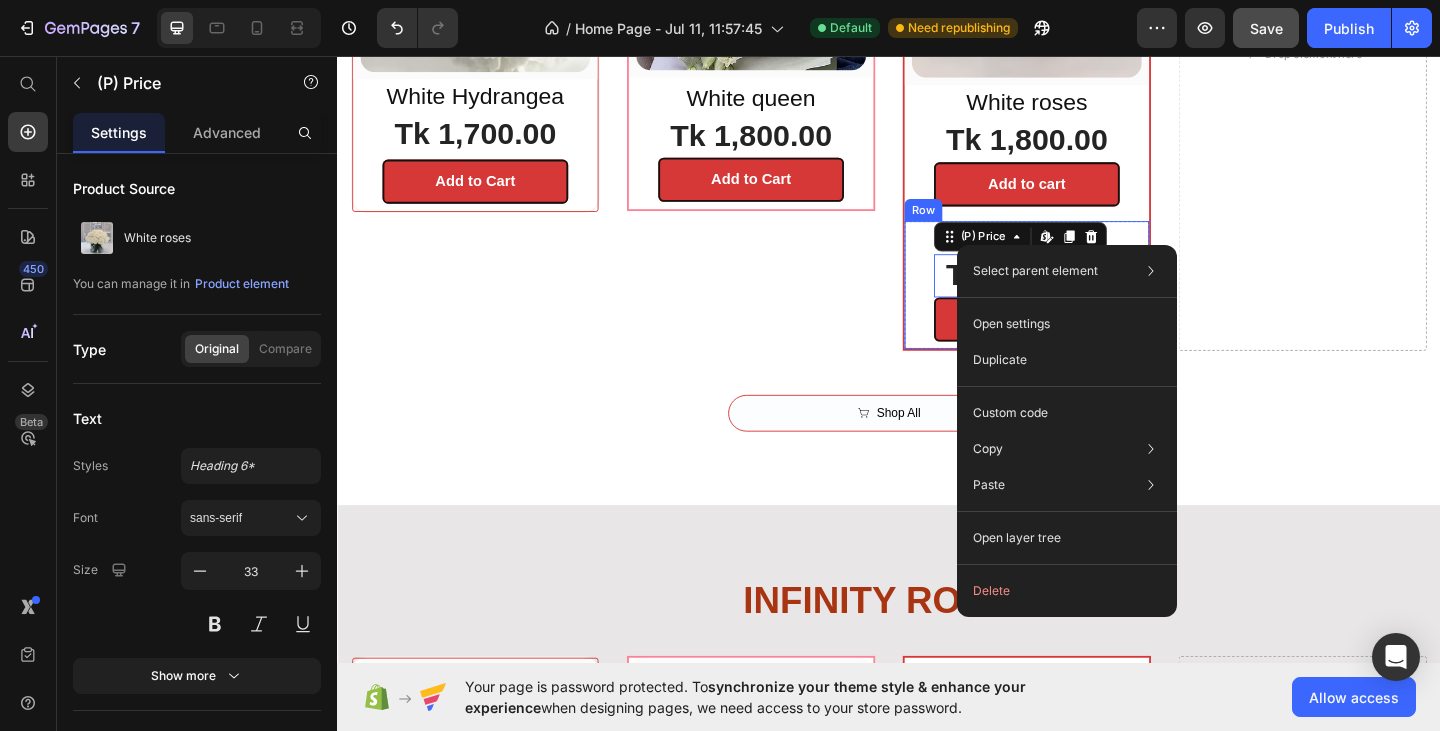 click on "White roses Heading Tk 1,800.00 (P) Price Edit content in Shopify 0 Add to cart (P) Cart Button Row" at bounding box center [1087, 305] 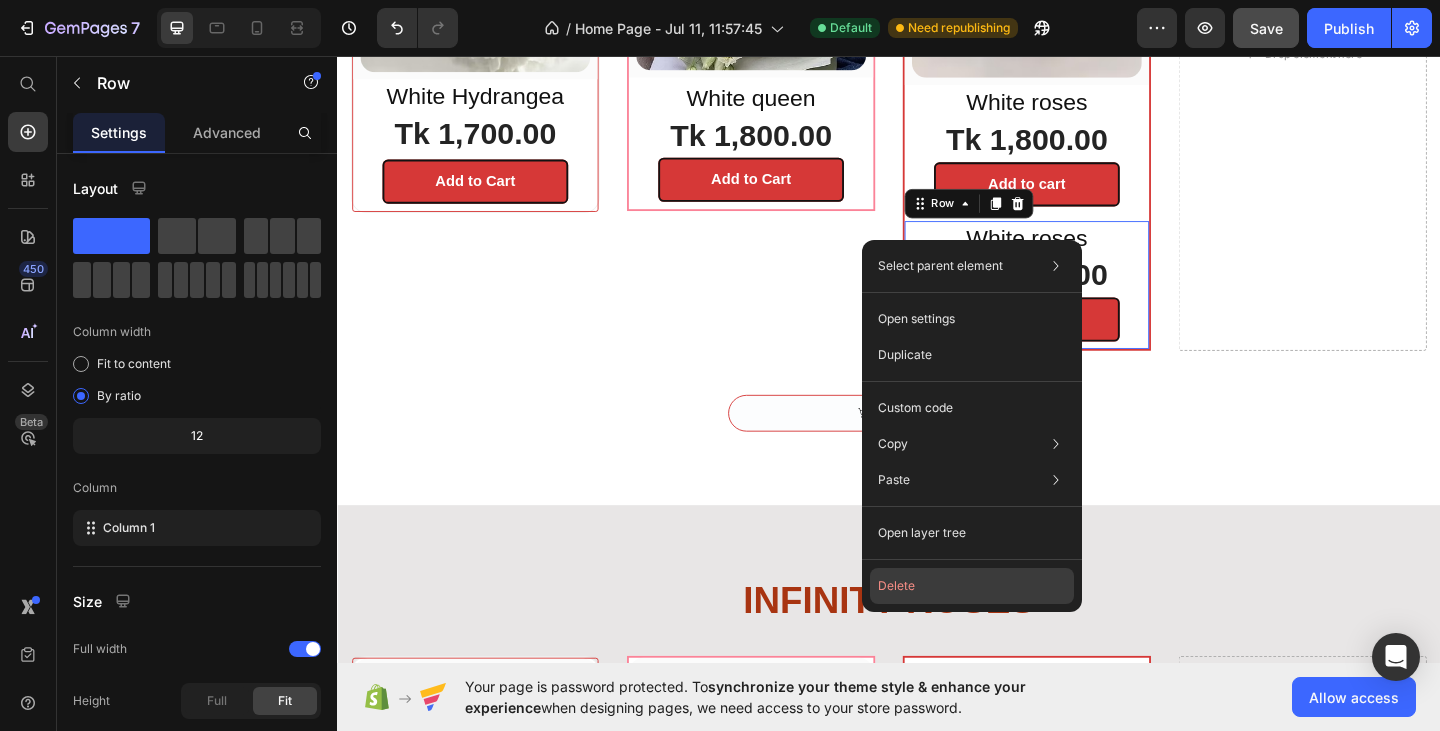 click on "Delete" 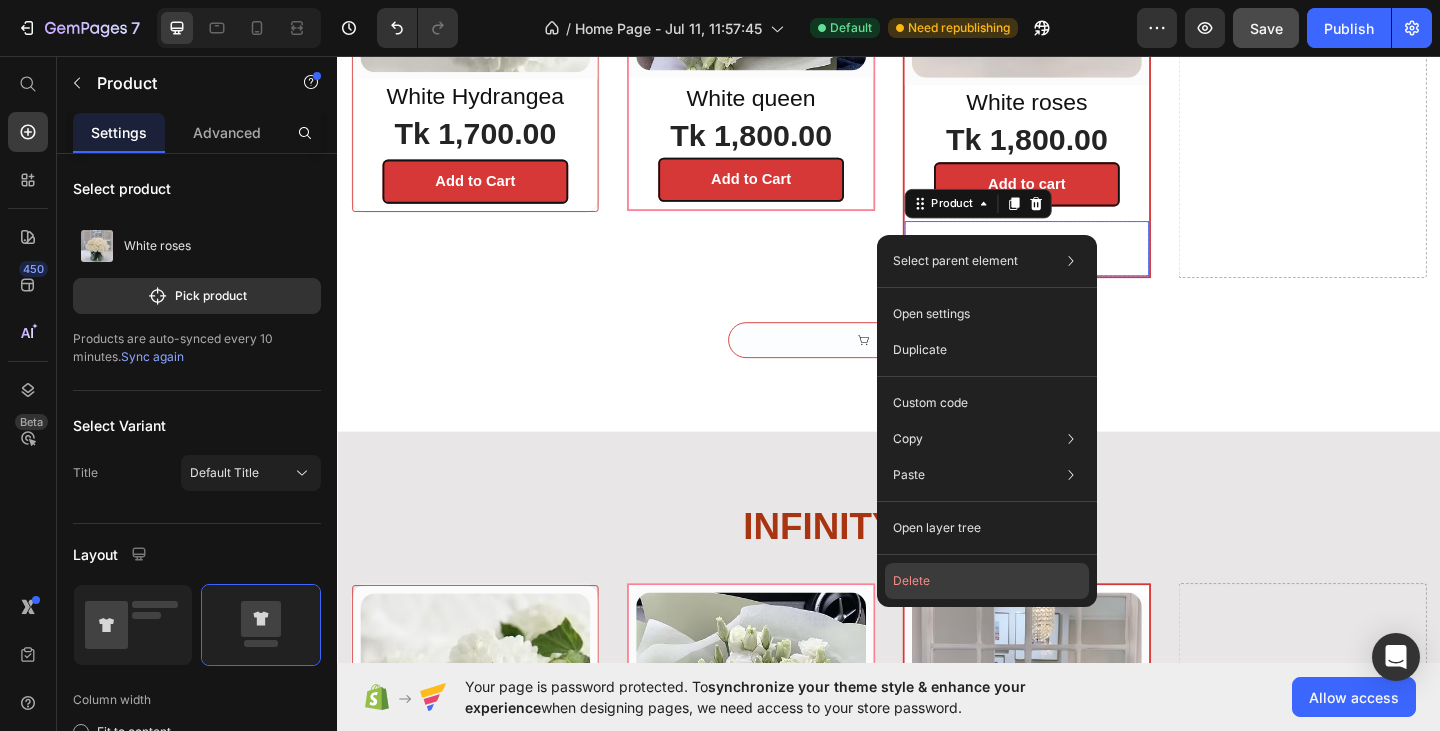 click on "Delete" 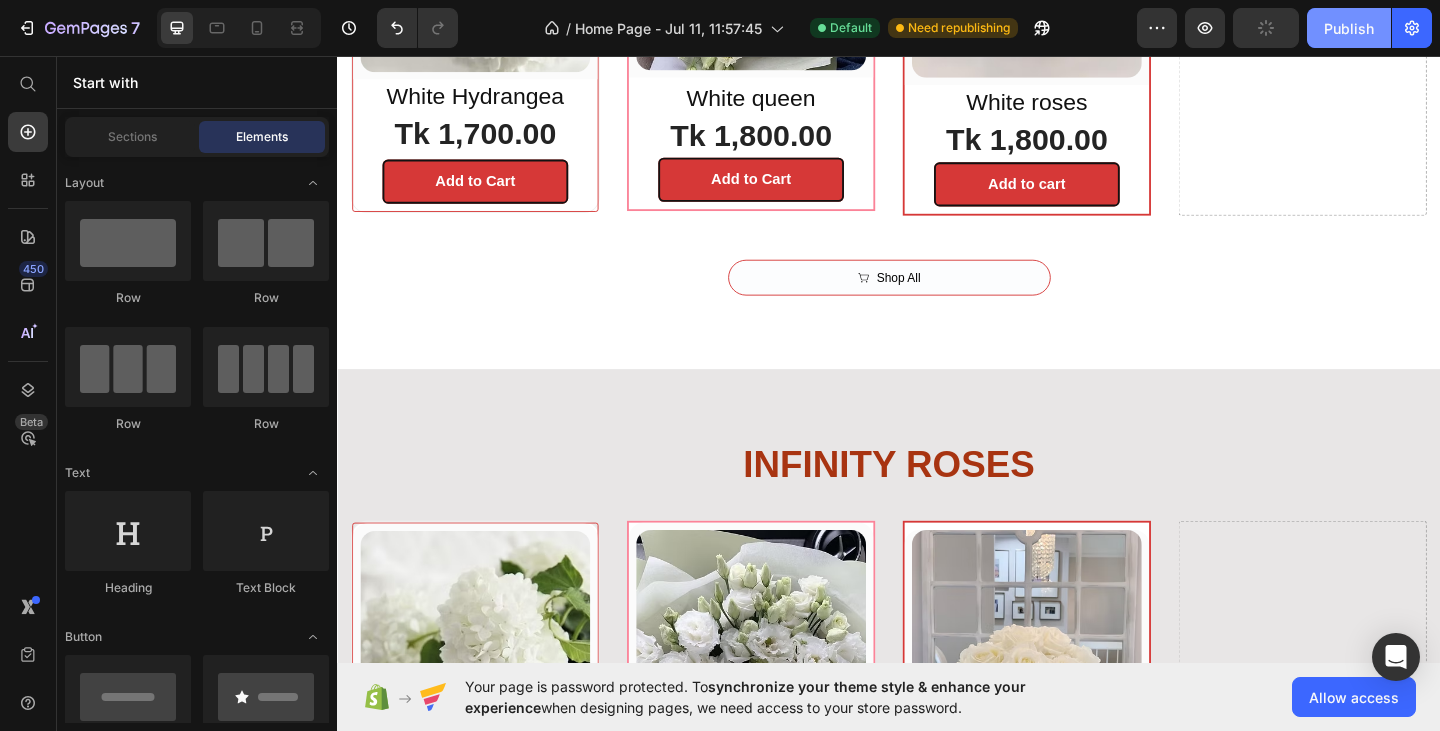 click on "Publish" at bounding box center (1349, 28) 